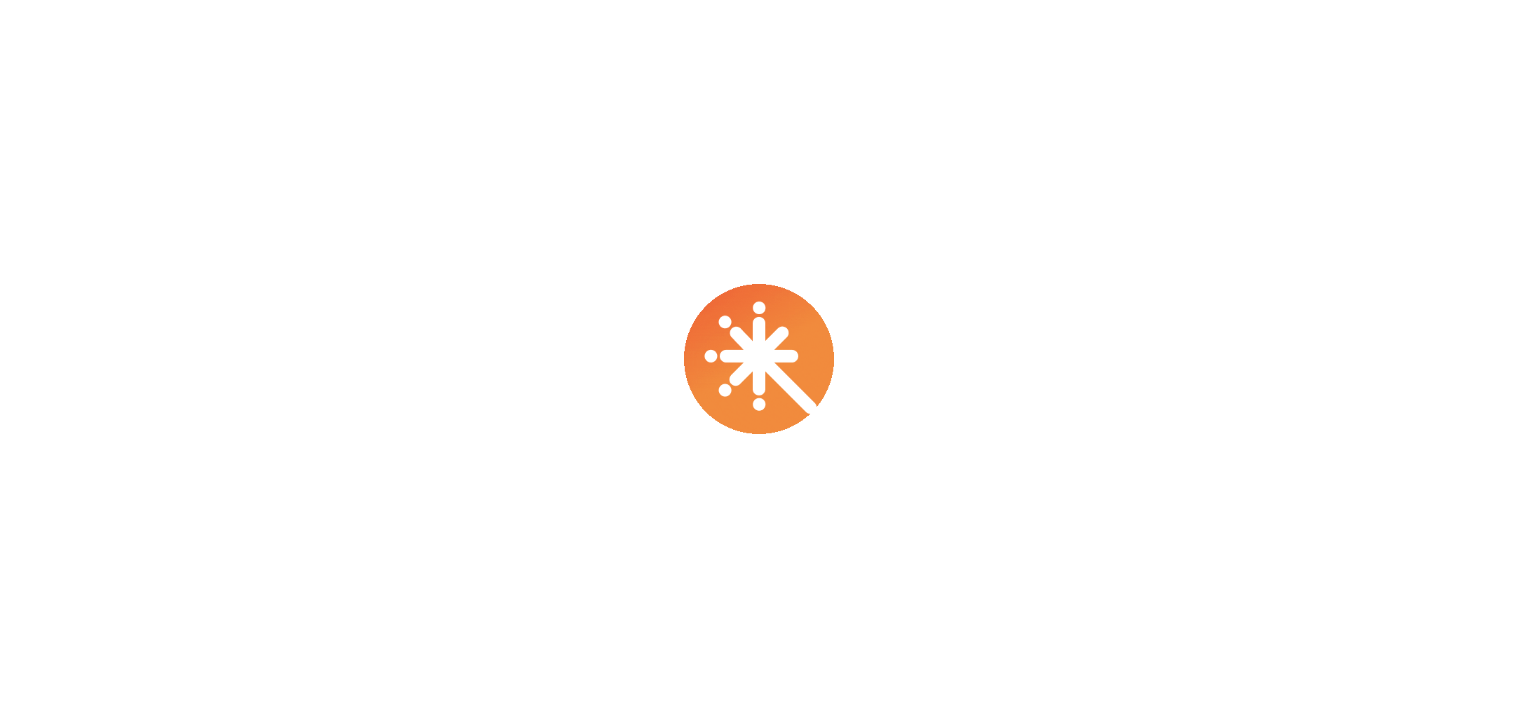 scroll, scrollTop: 0, scrollLeft: 0, axis: both 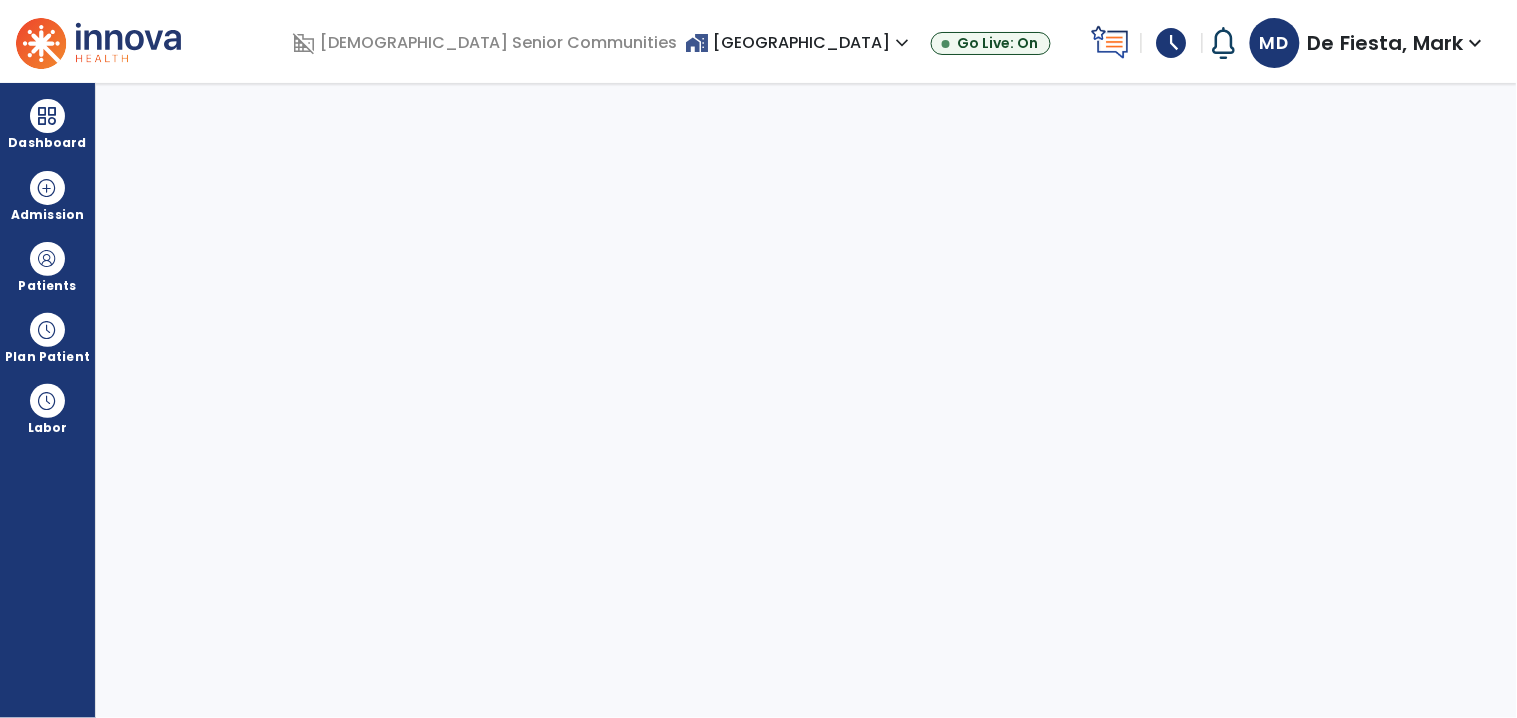 select on "****" 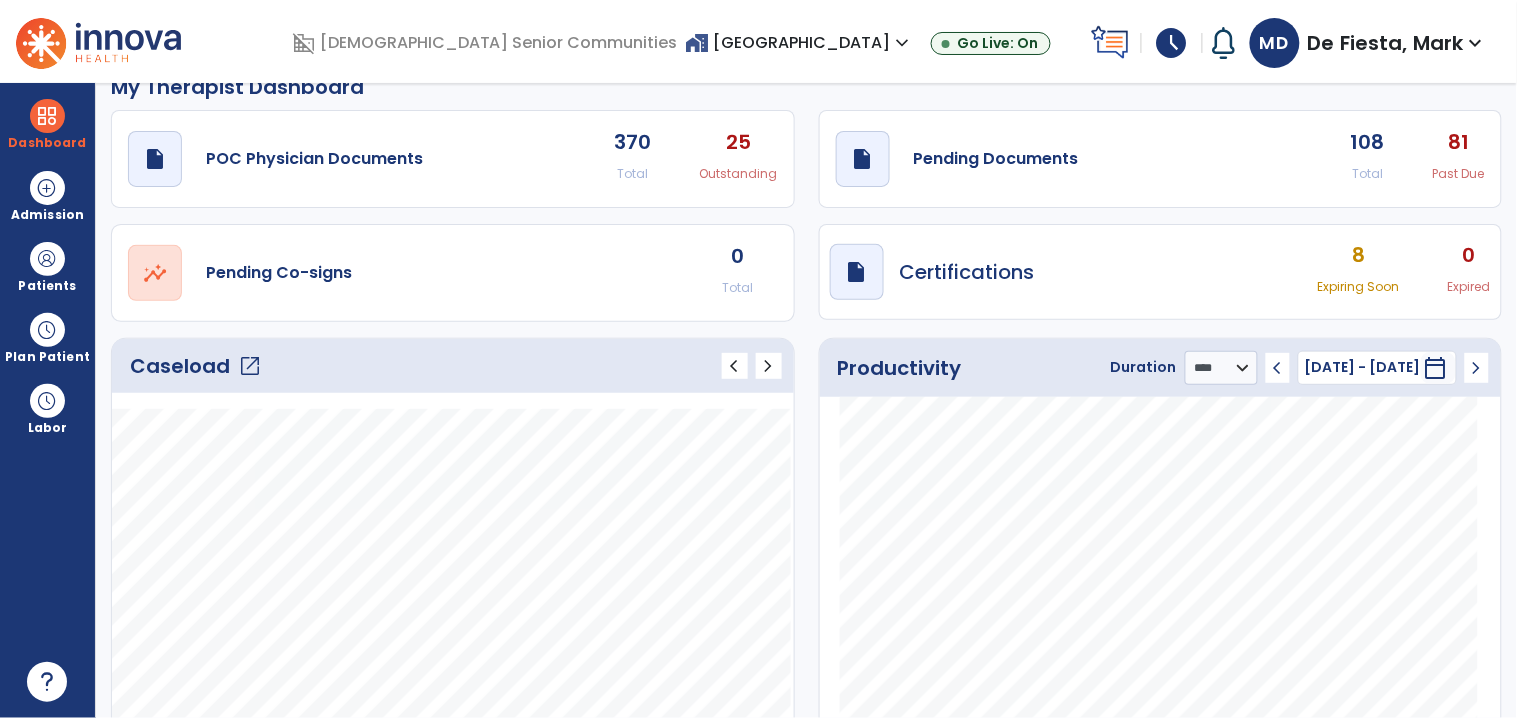 scroll, scrollTop: 0, scrollLeft: 0, axis: both 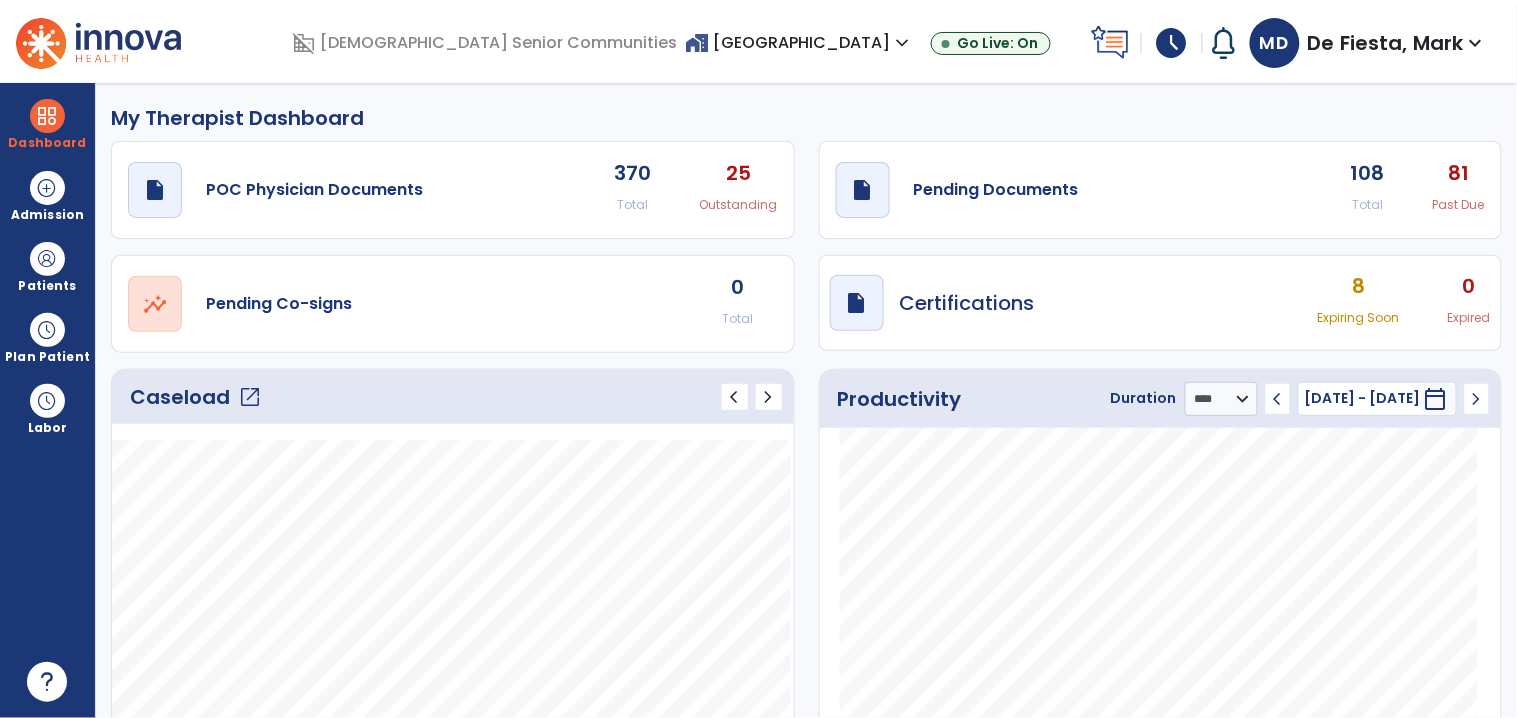 click on "open_in_new" 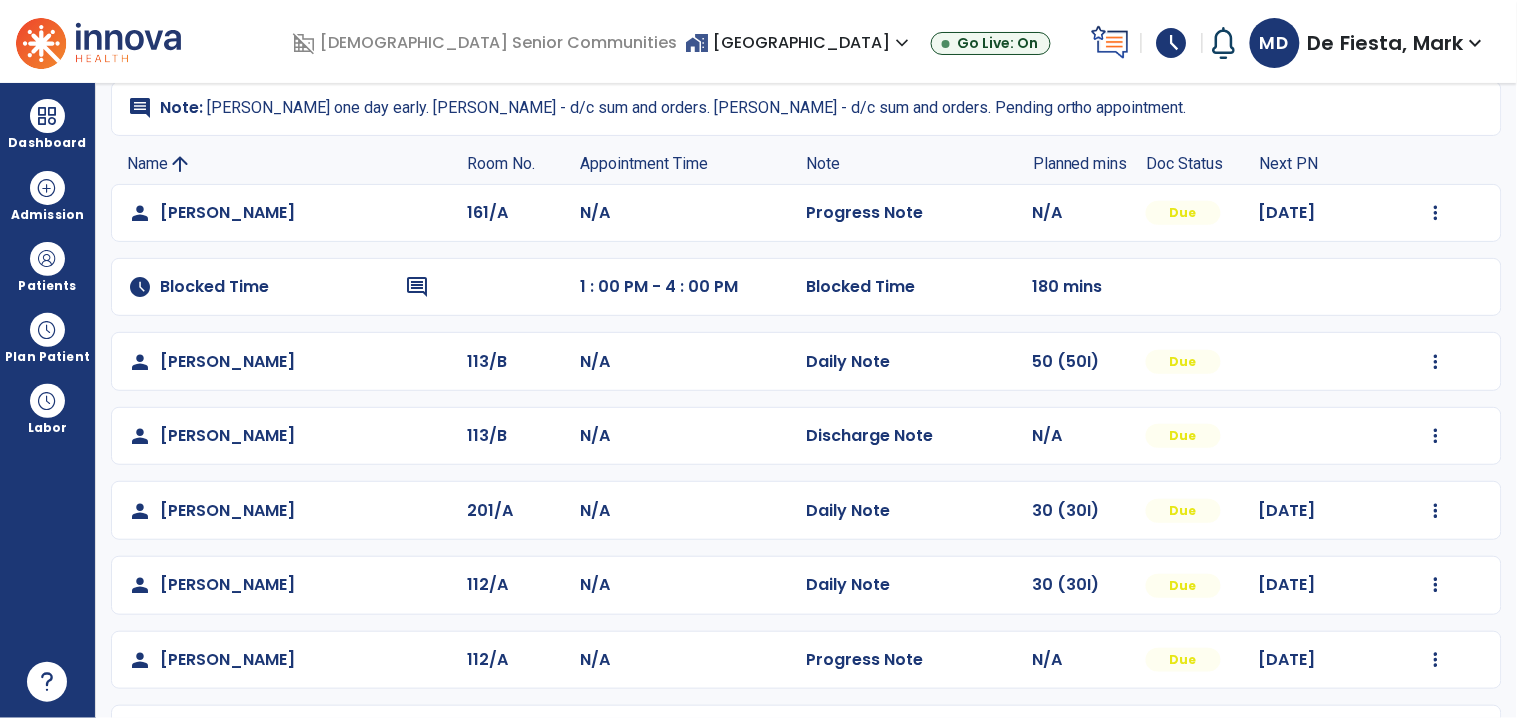 scroll, scrollTop: 0, scrollLeft: 0, axis: both 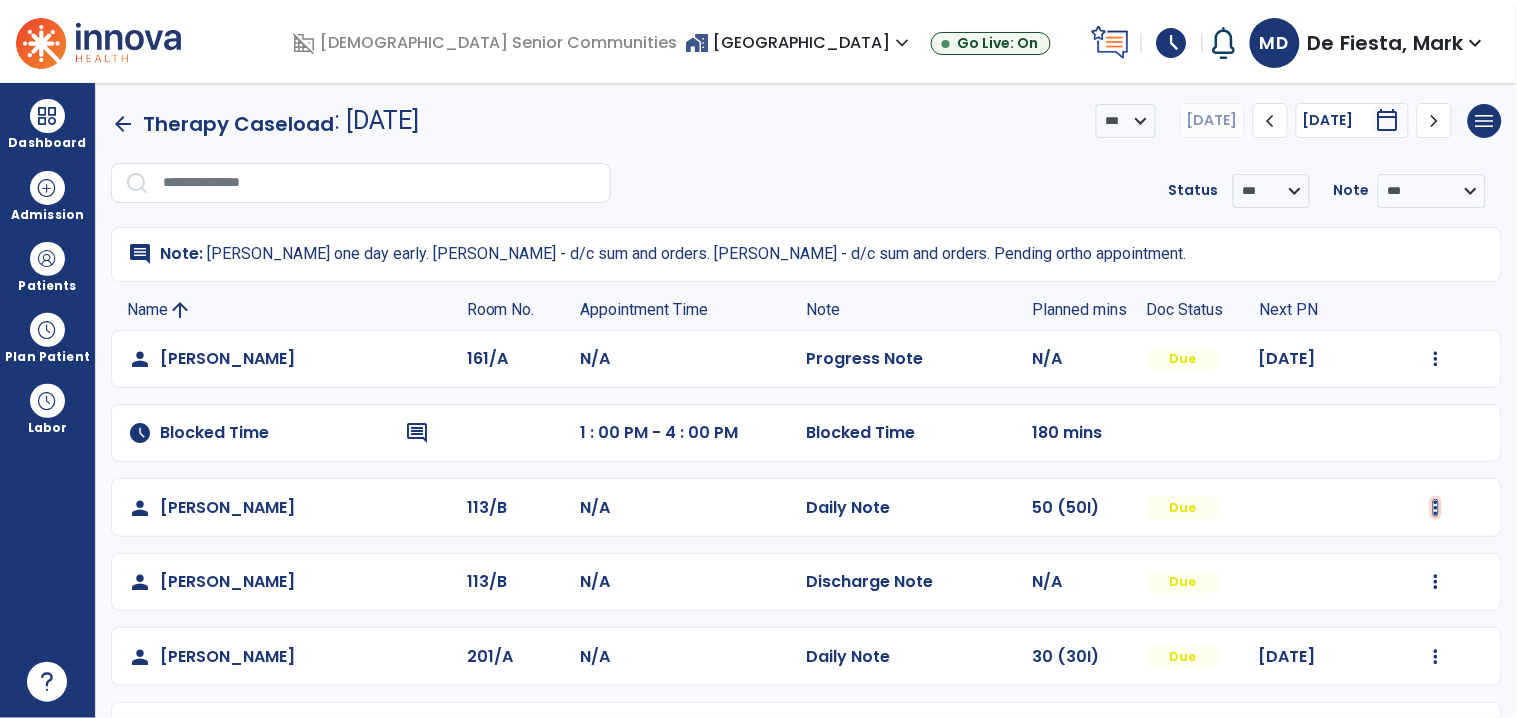 click at bounding box center (1436, 359) 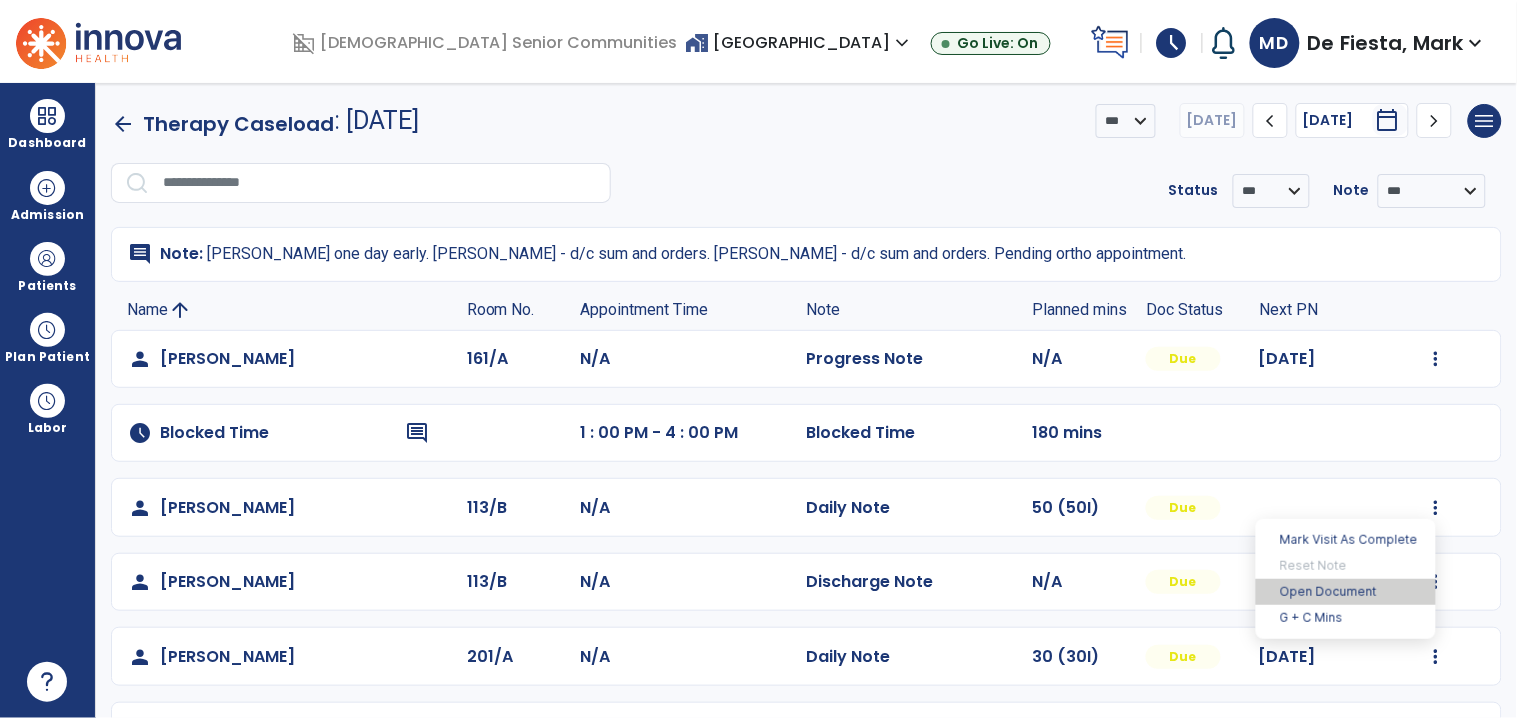click on "Open Document" at bounding box center (1346, 592) 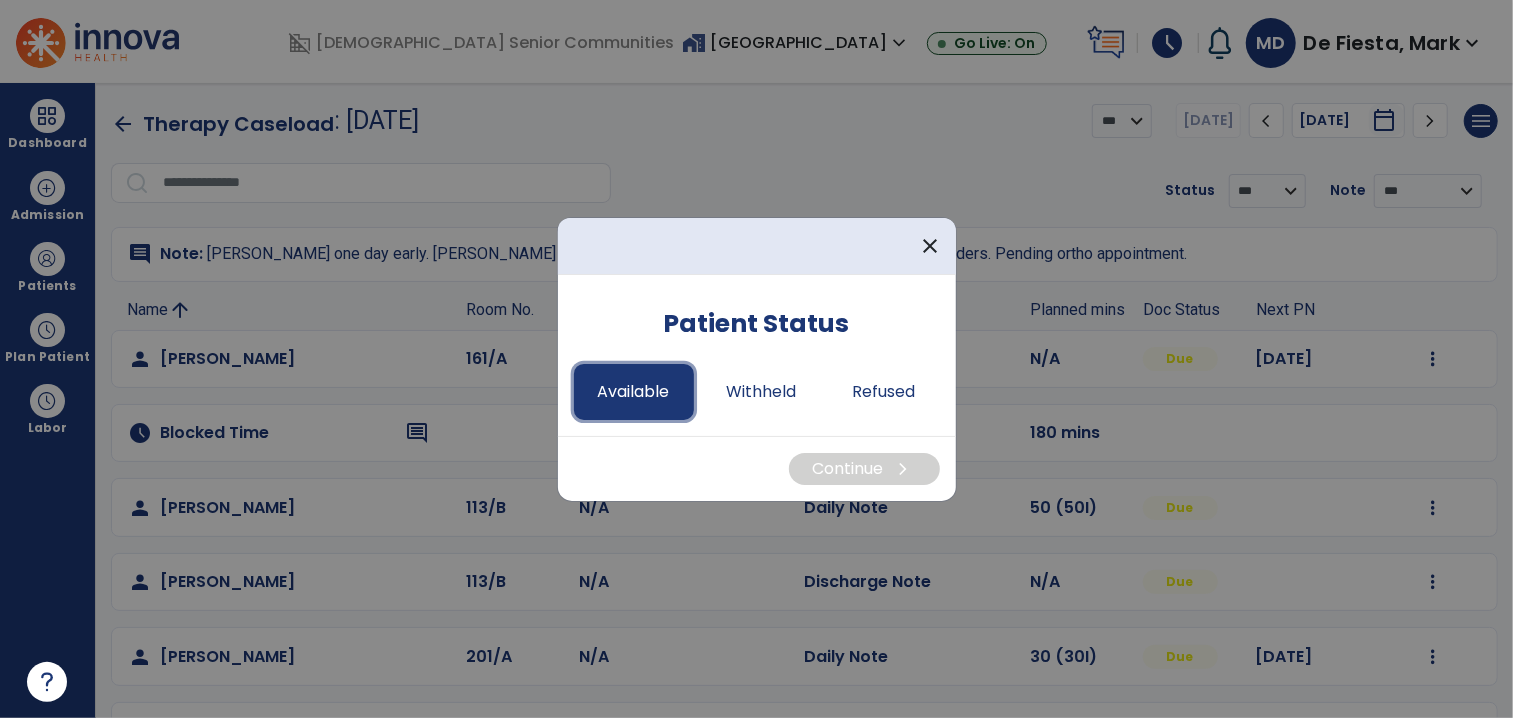 click on "Available" at bounding box center [634, 392] 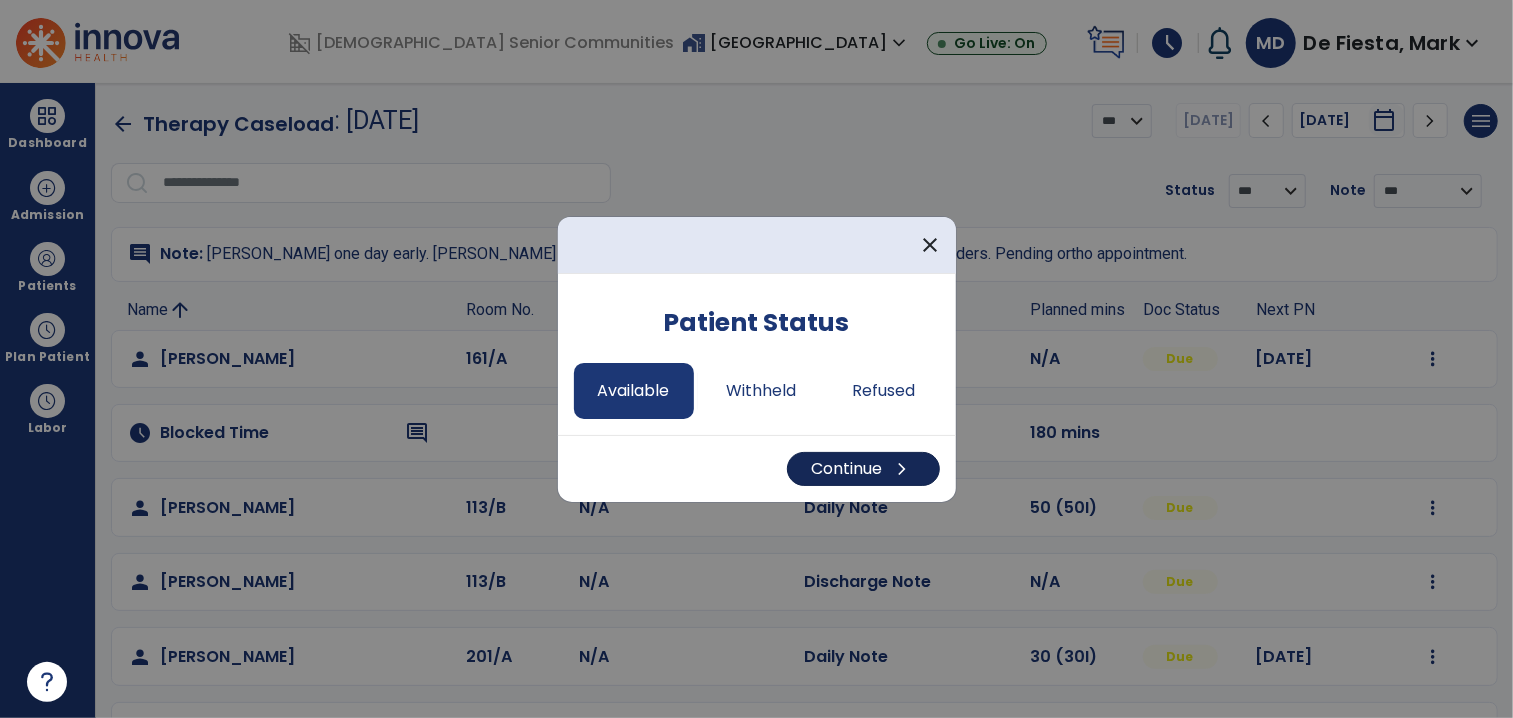 click on "Continue   chevron_right" at bounding box center (863, 469) 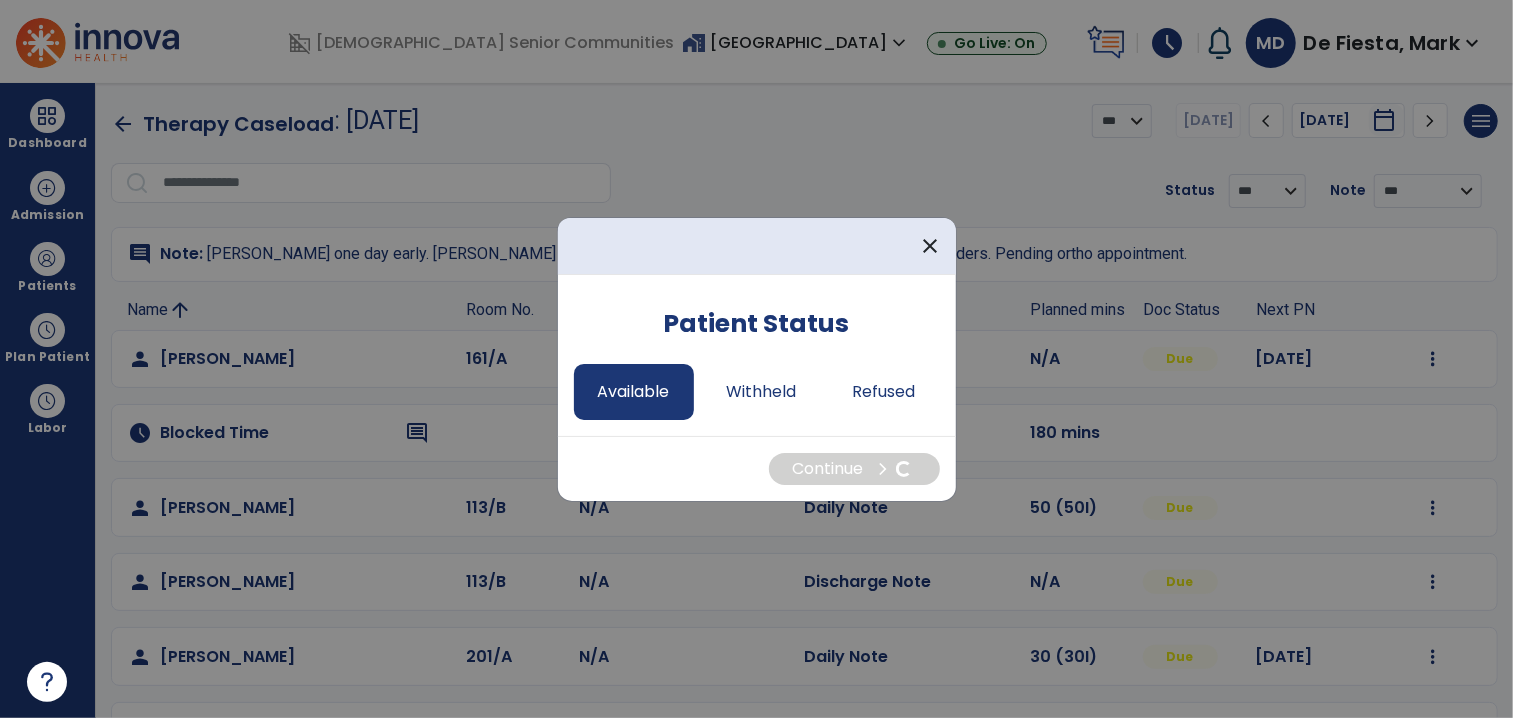 select on "*" 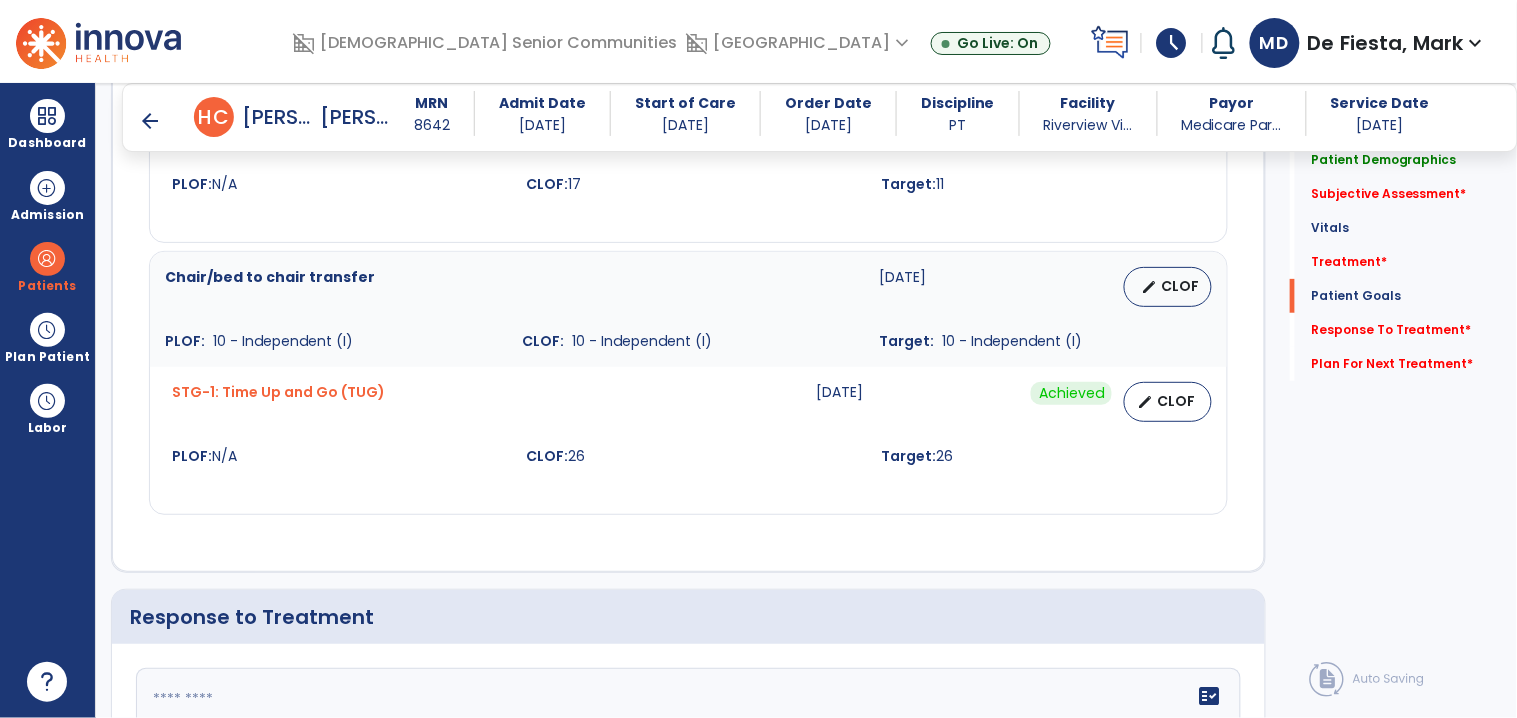 scroll, scrollTop: 2030, scrollLeft: 0, axis: vertical 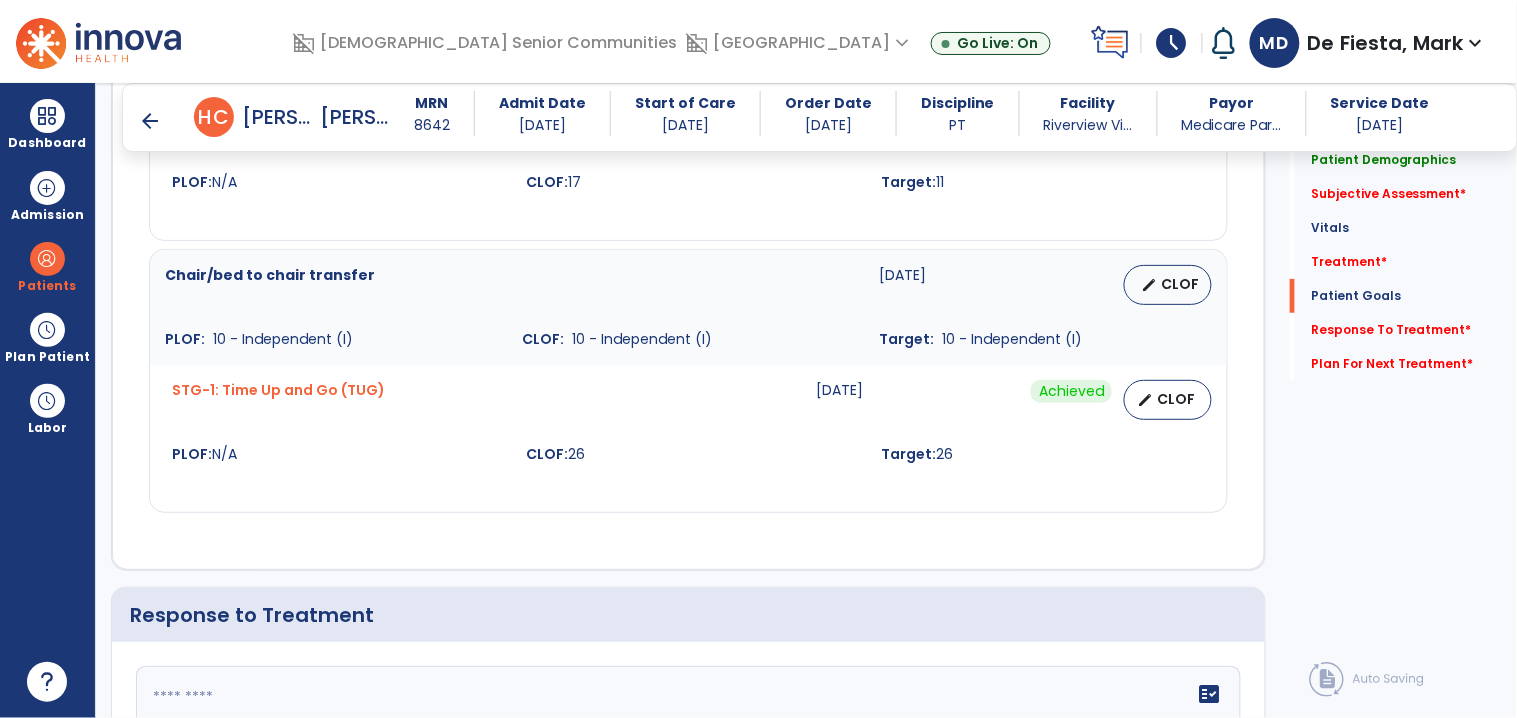 click on "arrow_back" at bounding box center [150, 121] 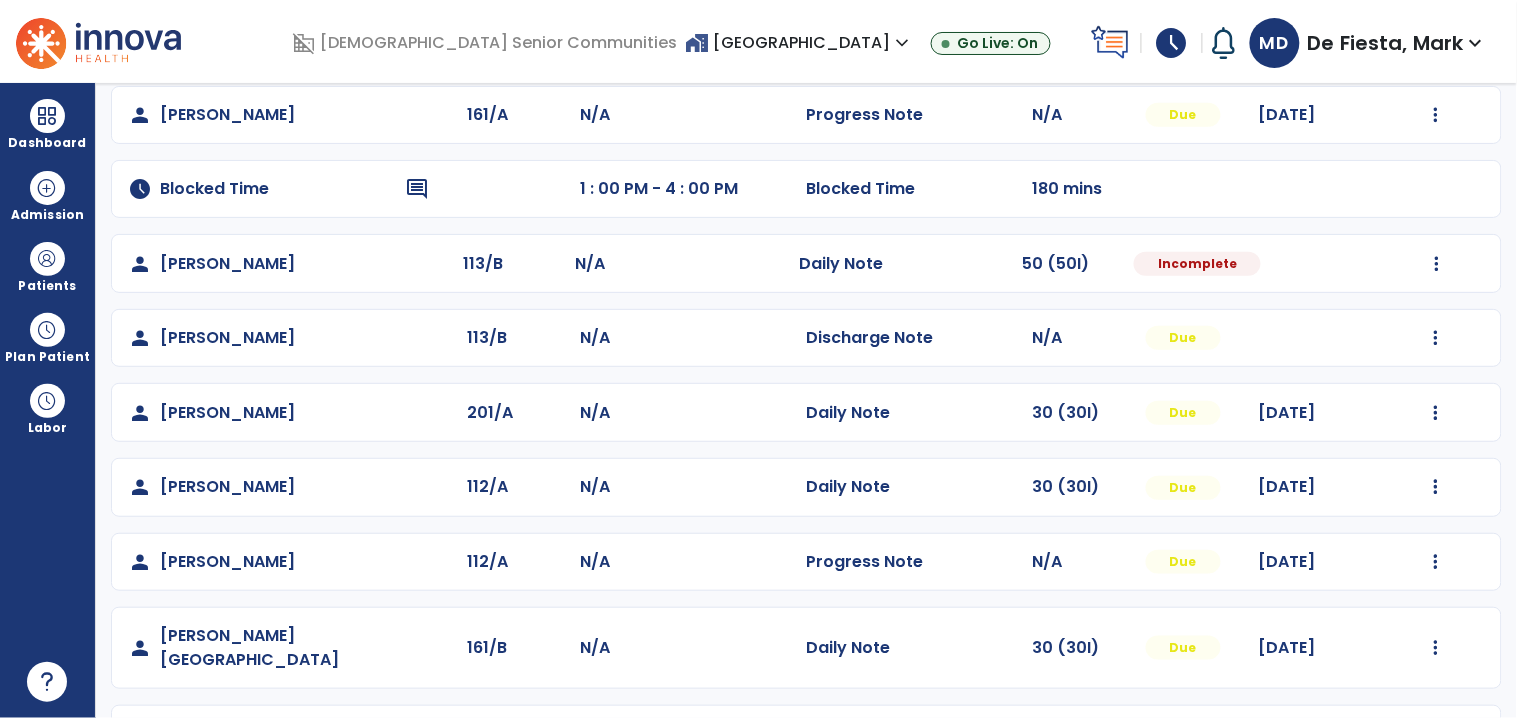 scroll, scrollTop: 245, scrollLeft: 0, axis: vertical 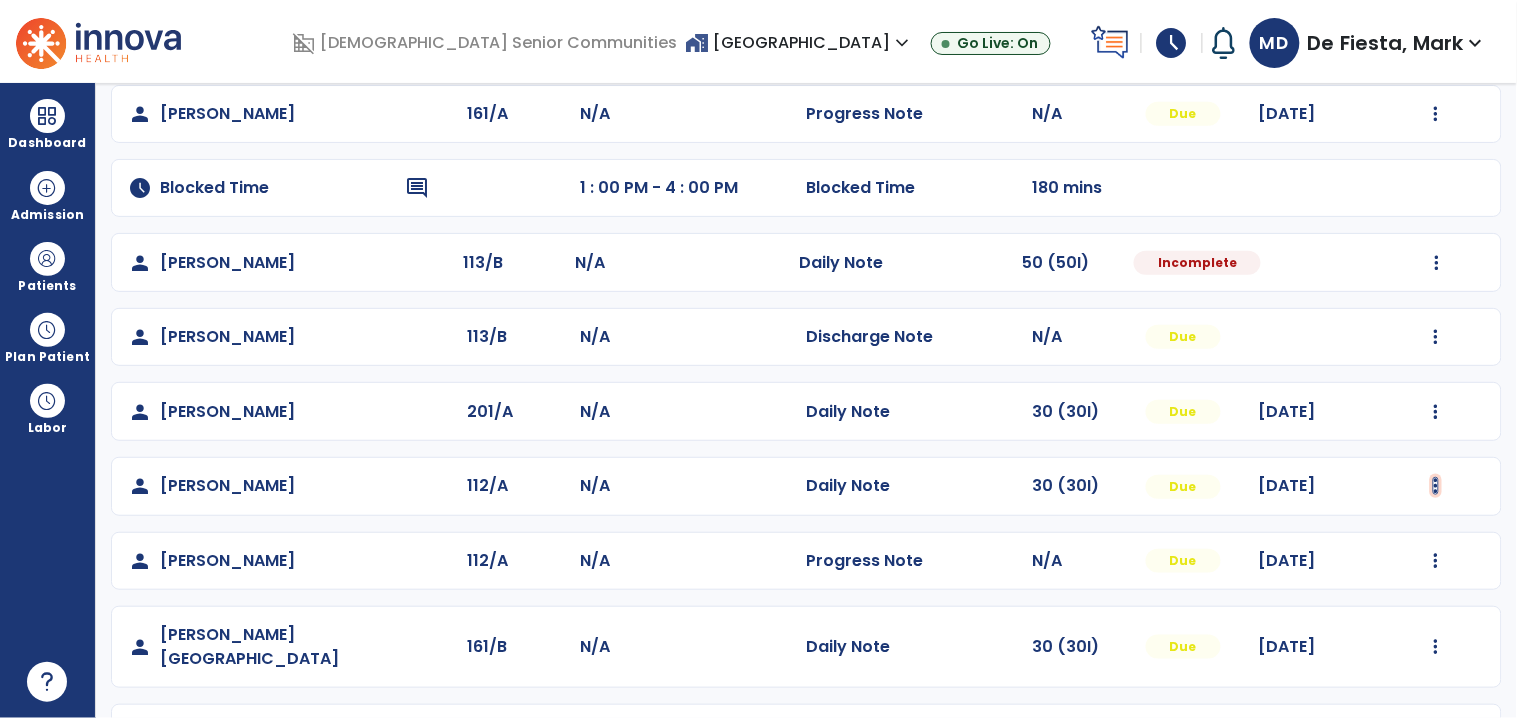 click at bounding box center (1436, 114) 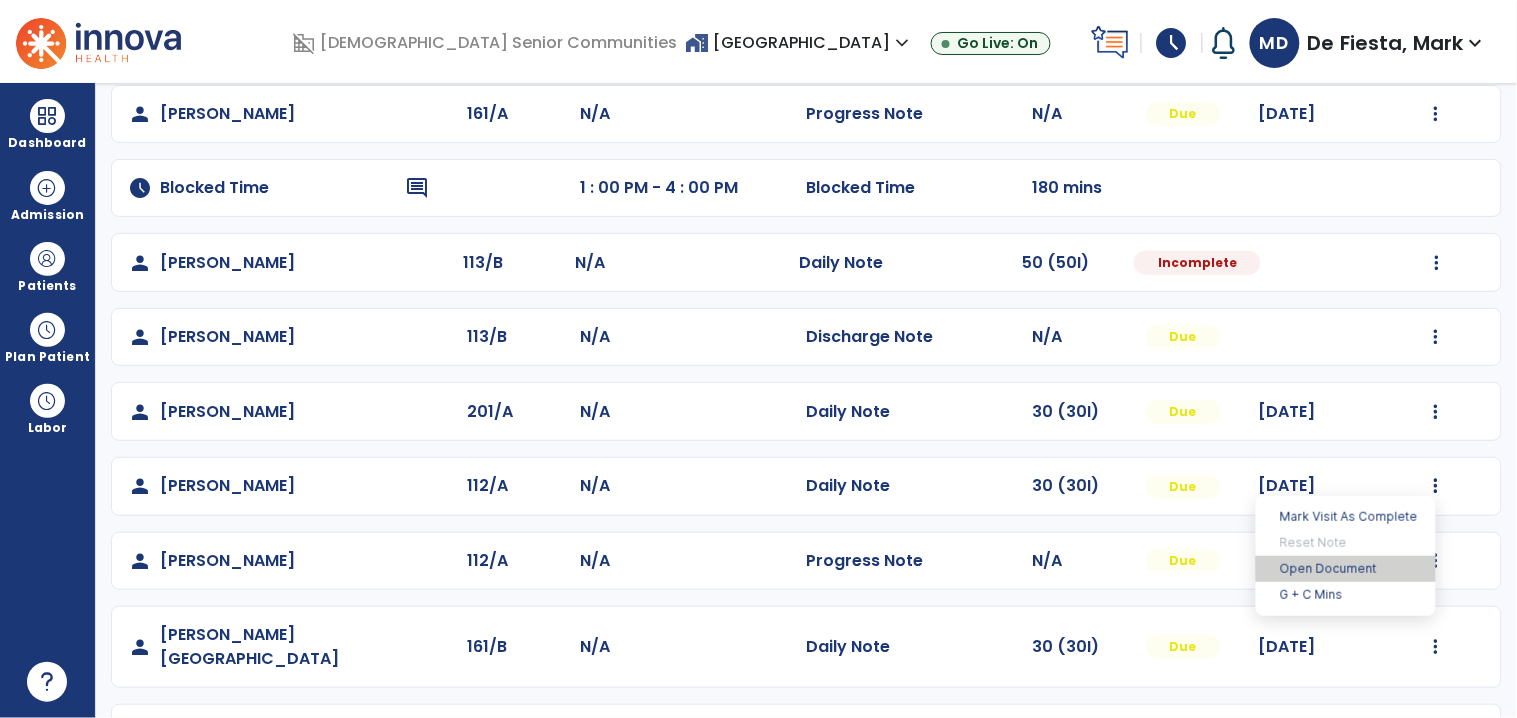 click on "Open Document" at bounding box center (1346, 569) 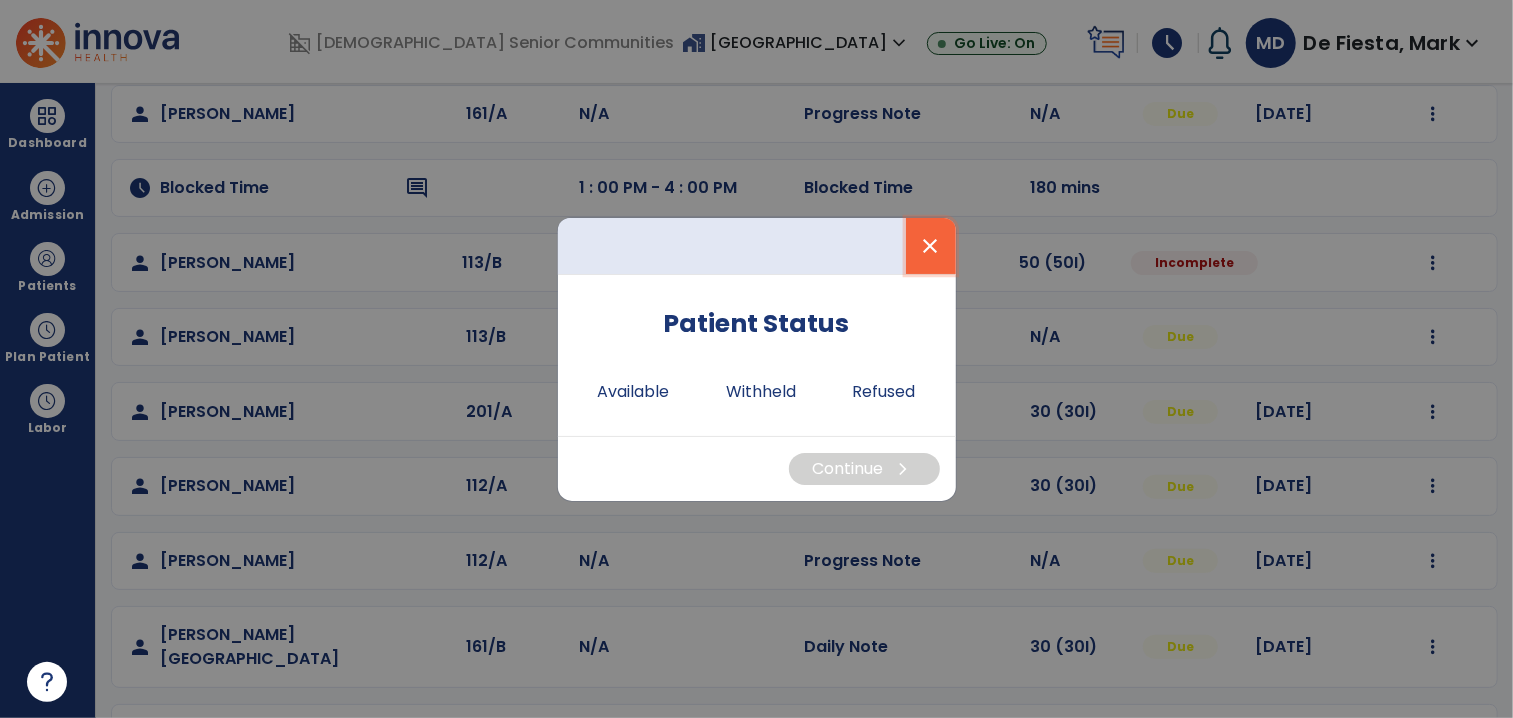 click on "close" at bounding box center (931, 246) 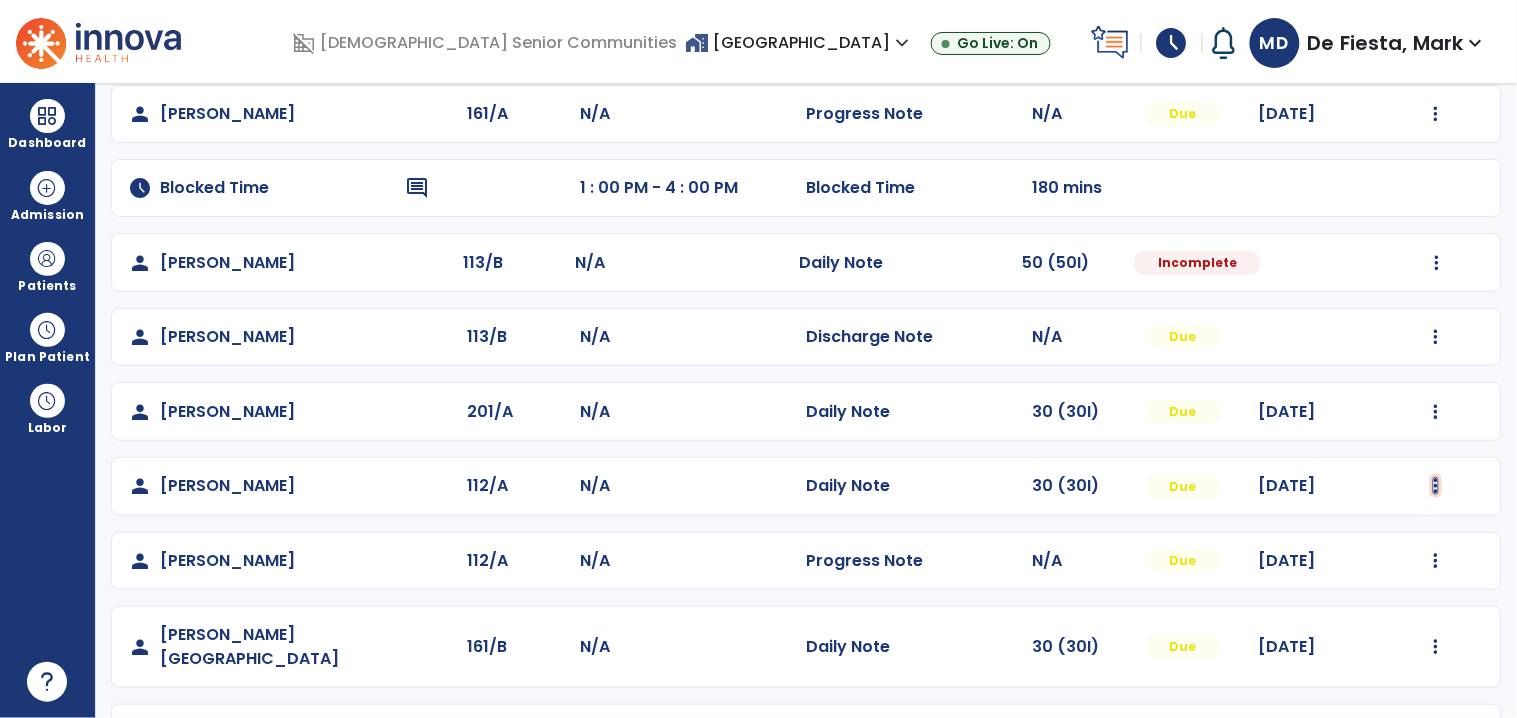 click at bounding box center (1436, 114) 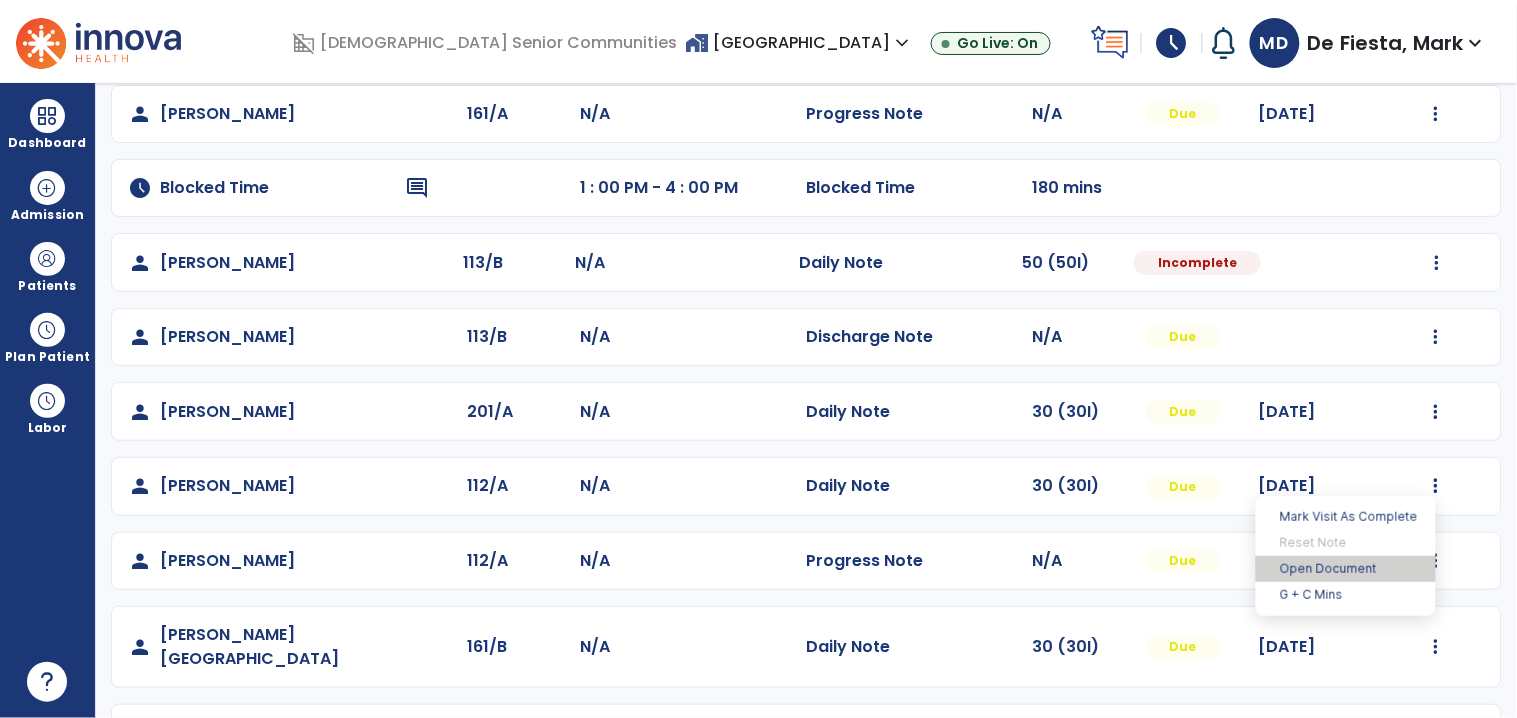 click on "Open Document" at bounding box center (1346, 569) 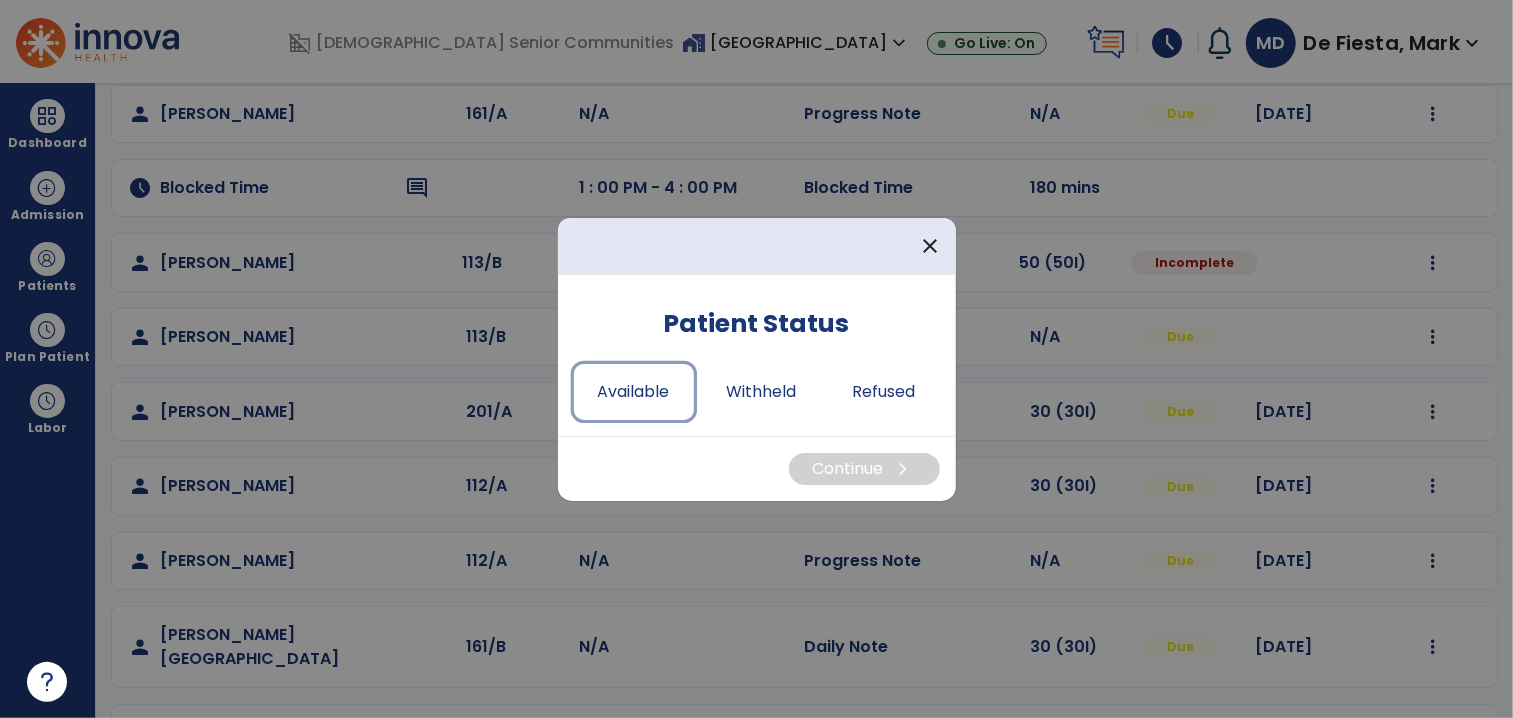 drag, startPoint x: 646, startPoint y: 394, endPoint x: 845, endPoint y: 464, distance: 210.9526 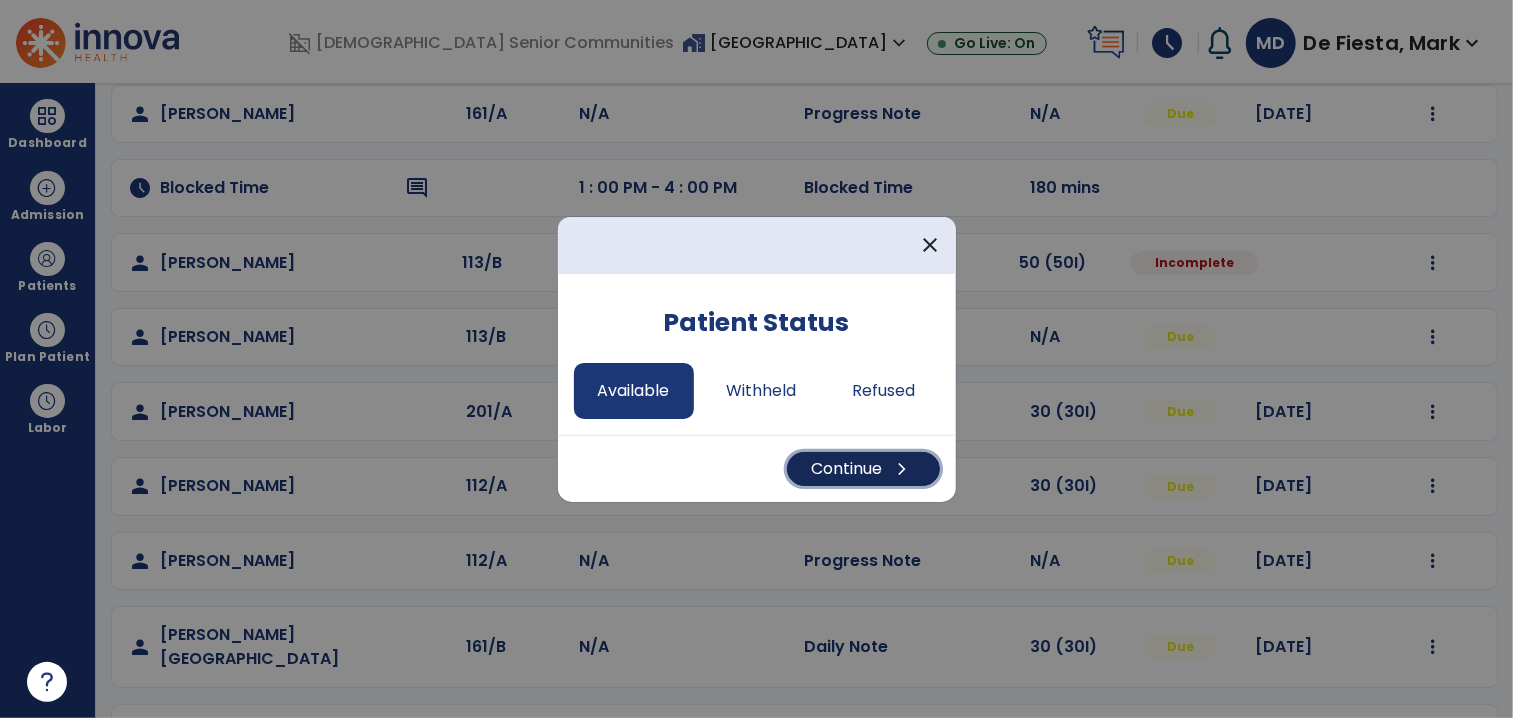click on "Continue   chevron_right" at bounding box center (863, 469) 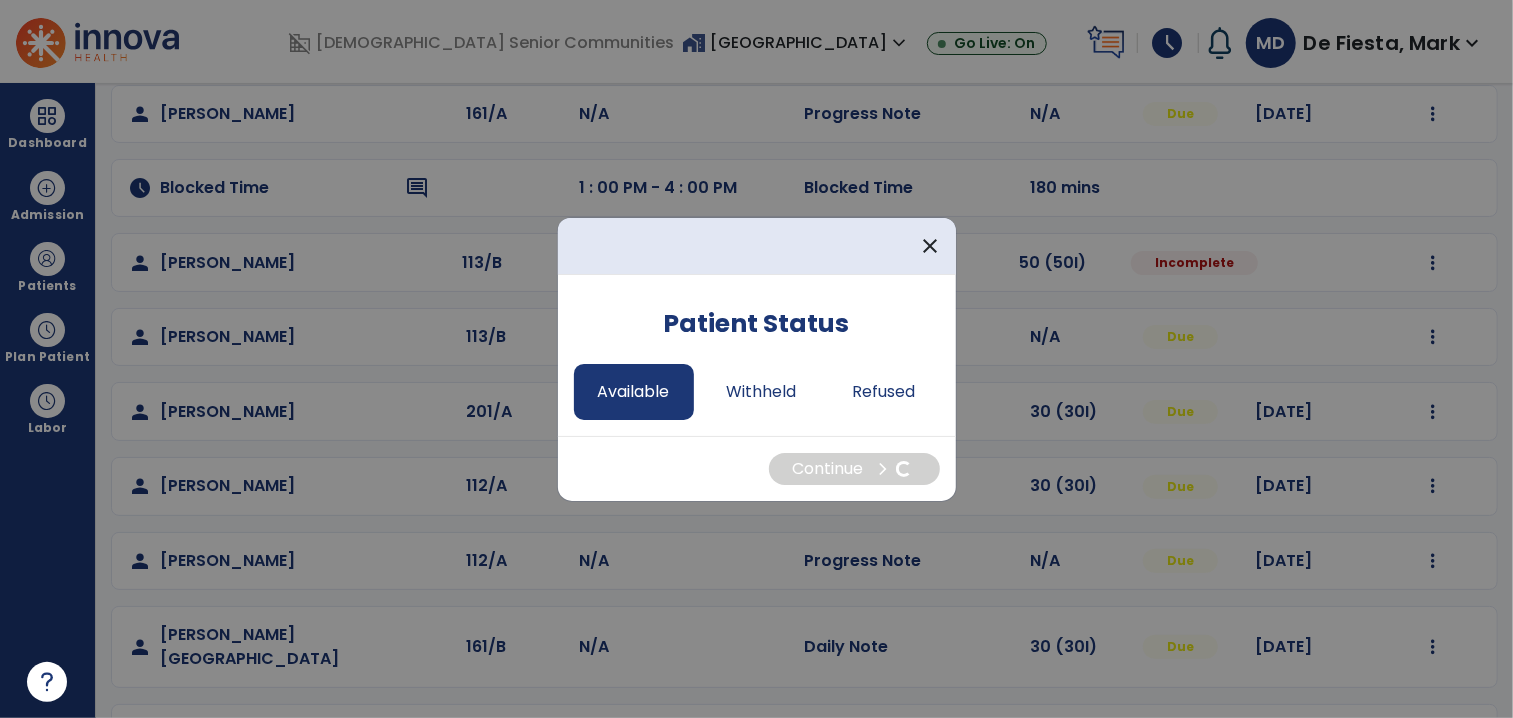 select on "*" 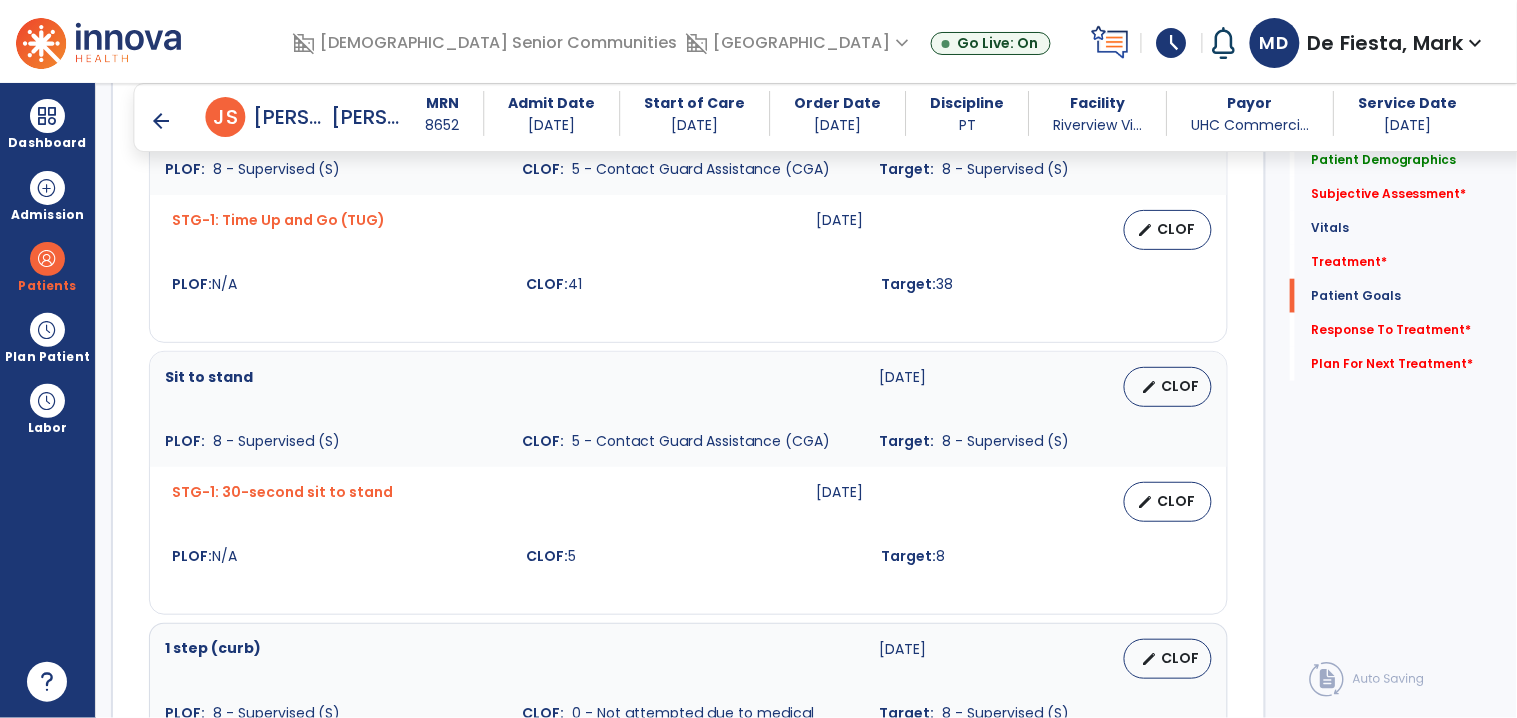 scroll, scrollTop: 2373, scrollLeft: 0, axis: vertical 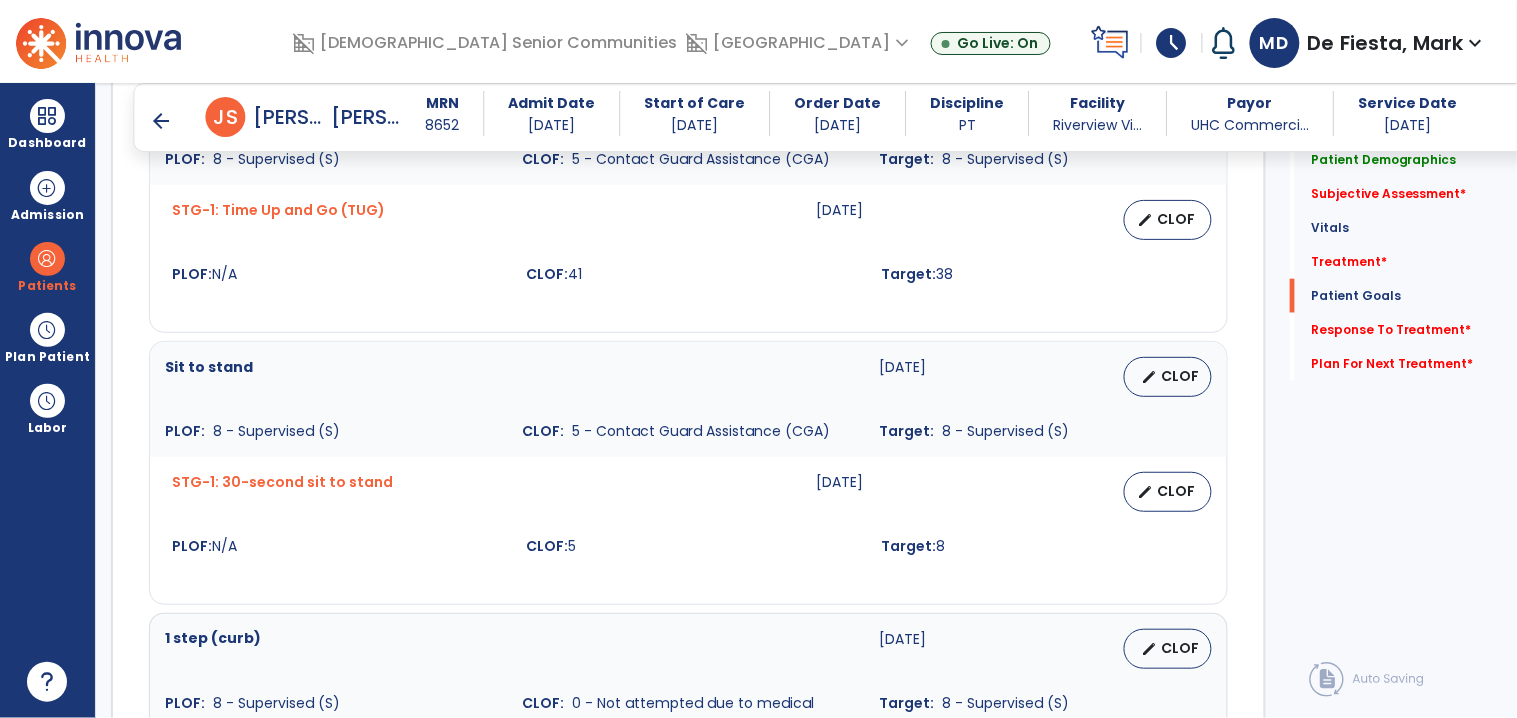 click on "arrow_back" at bounding box center [162, 121] 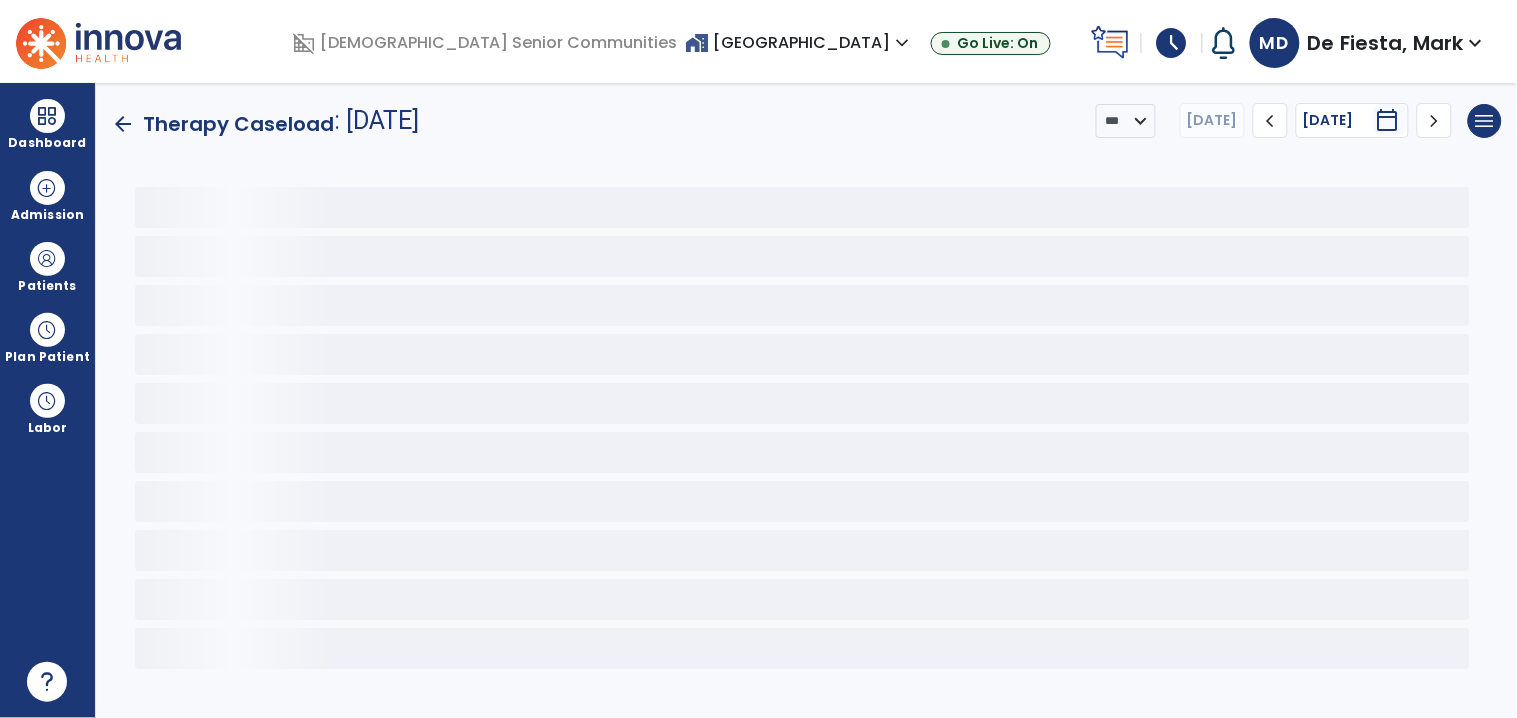scroll, scrollTop: 0, scrollLeft: 0, axis: both 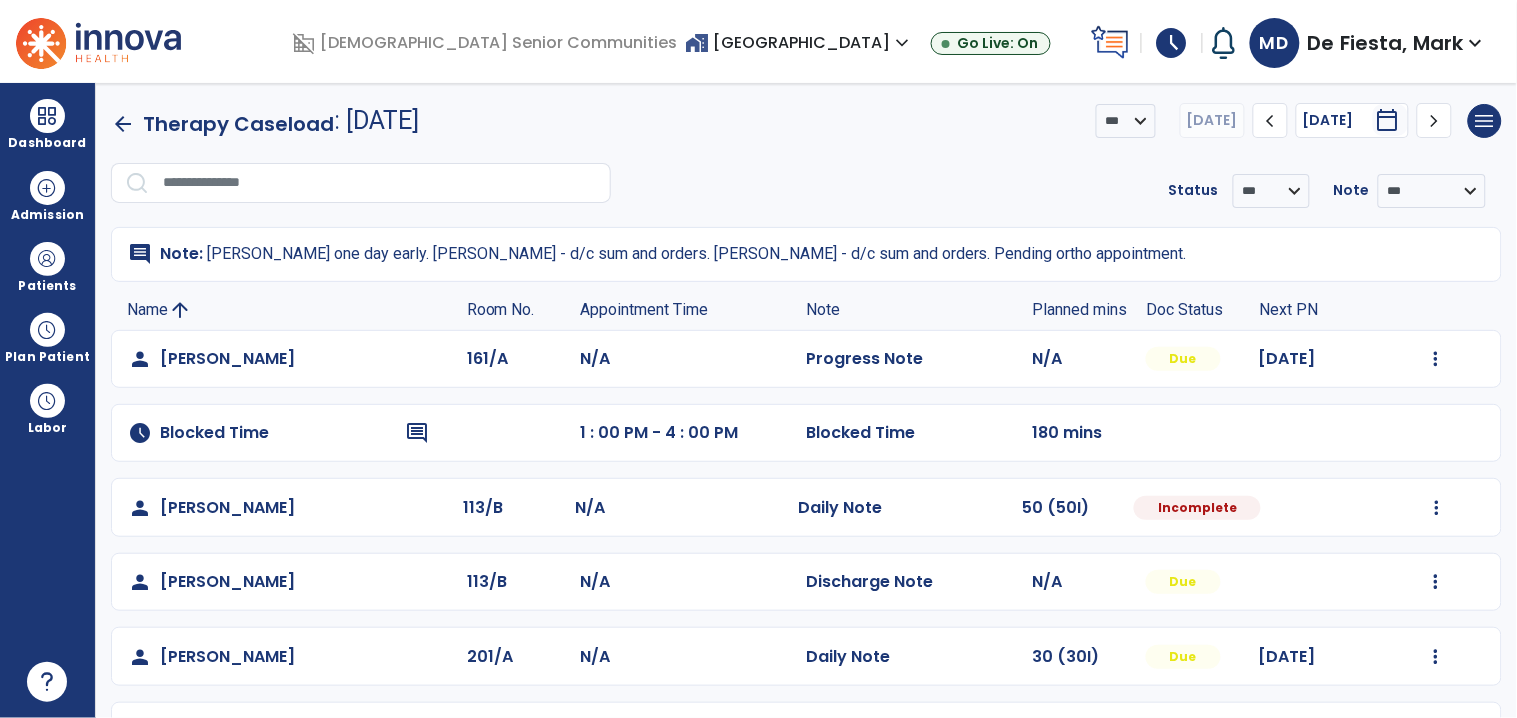 click at bounding box center [98, 41] 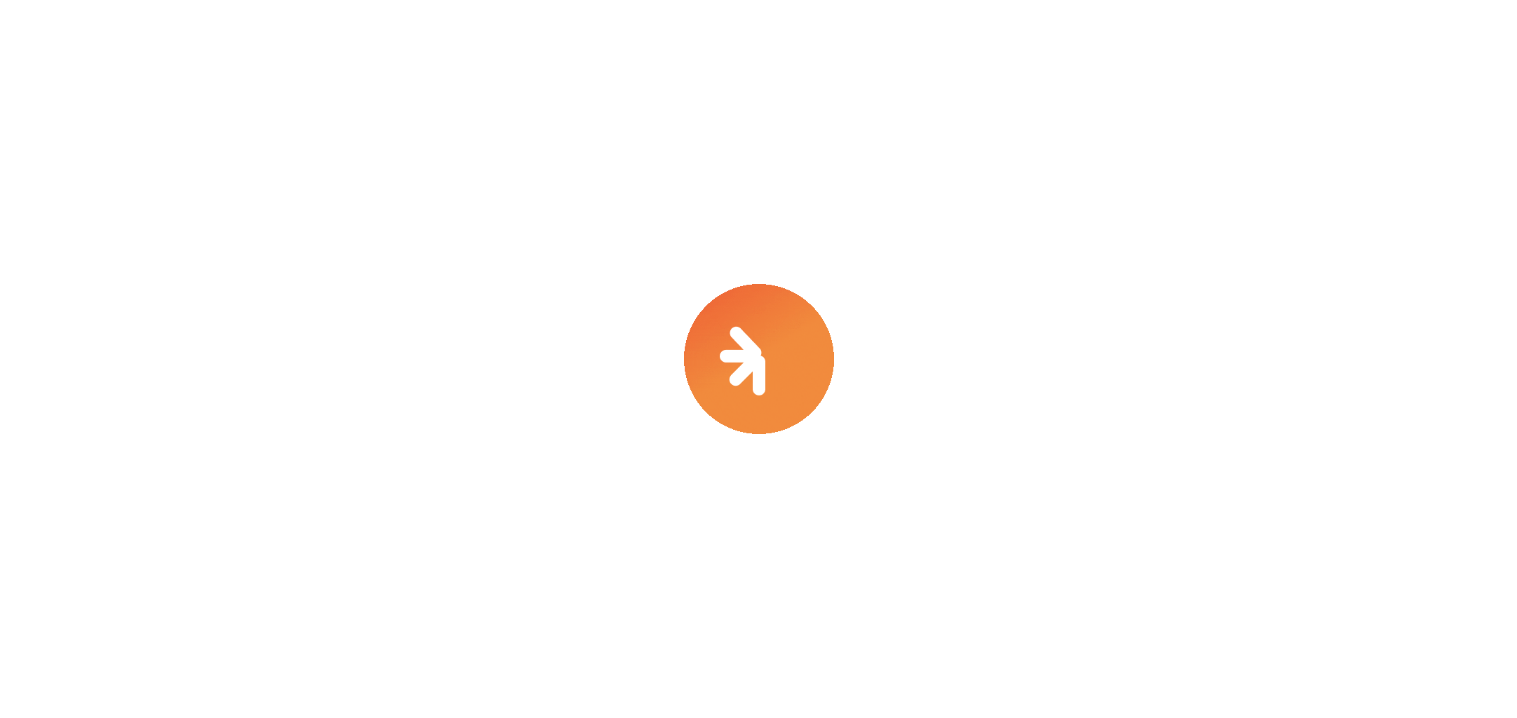 scroll, scrollTop: 0, scrollLeft: 0, axis: both 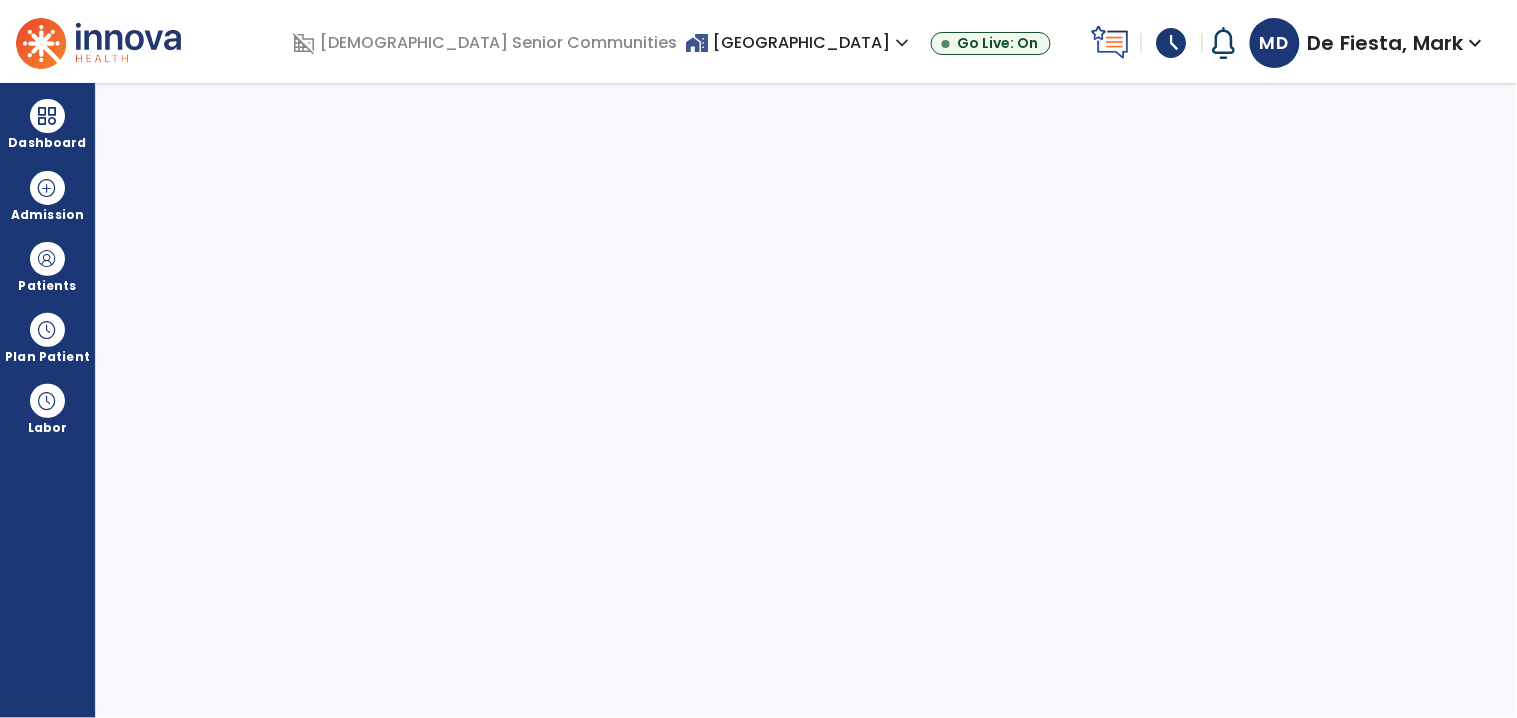 select on "****" 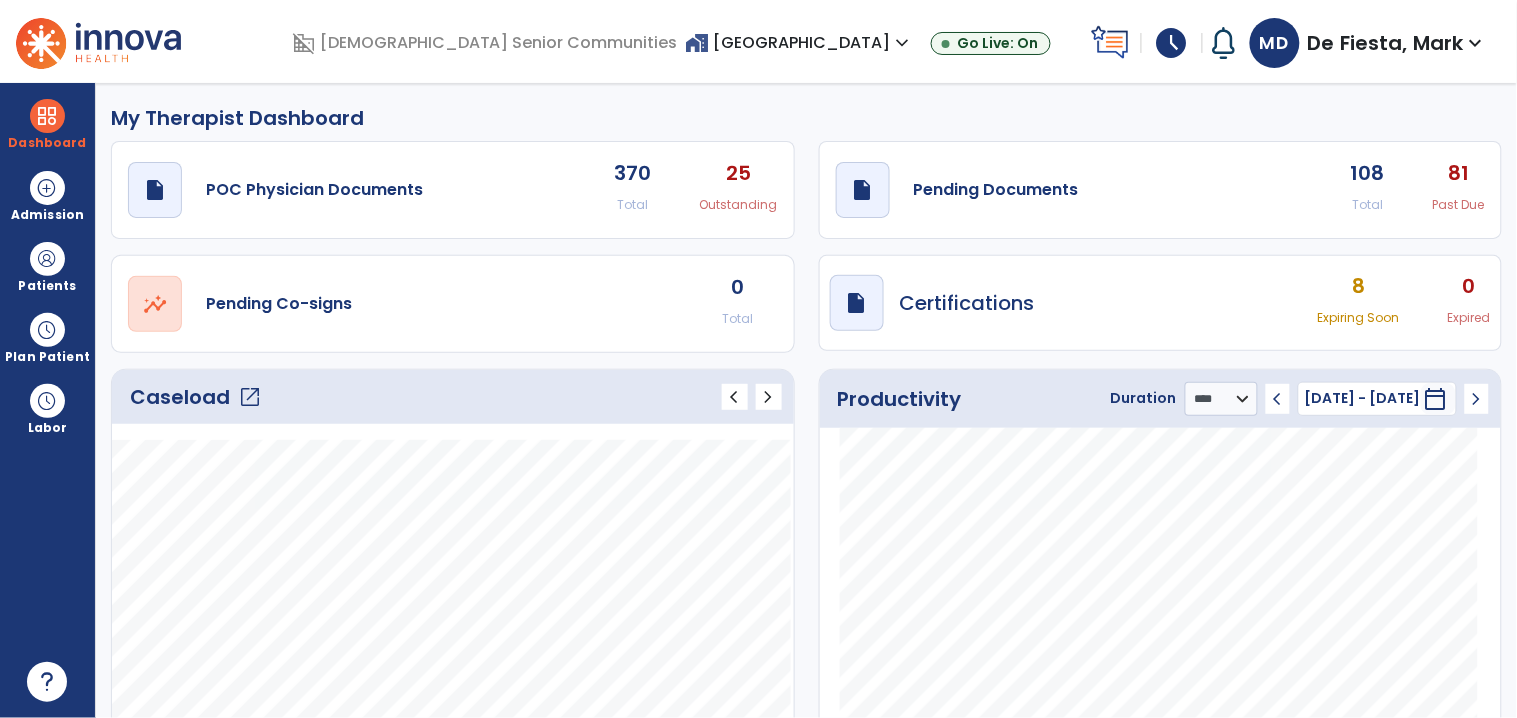 click on "open_in_new" 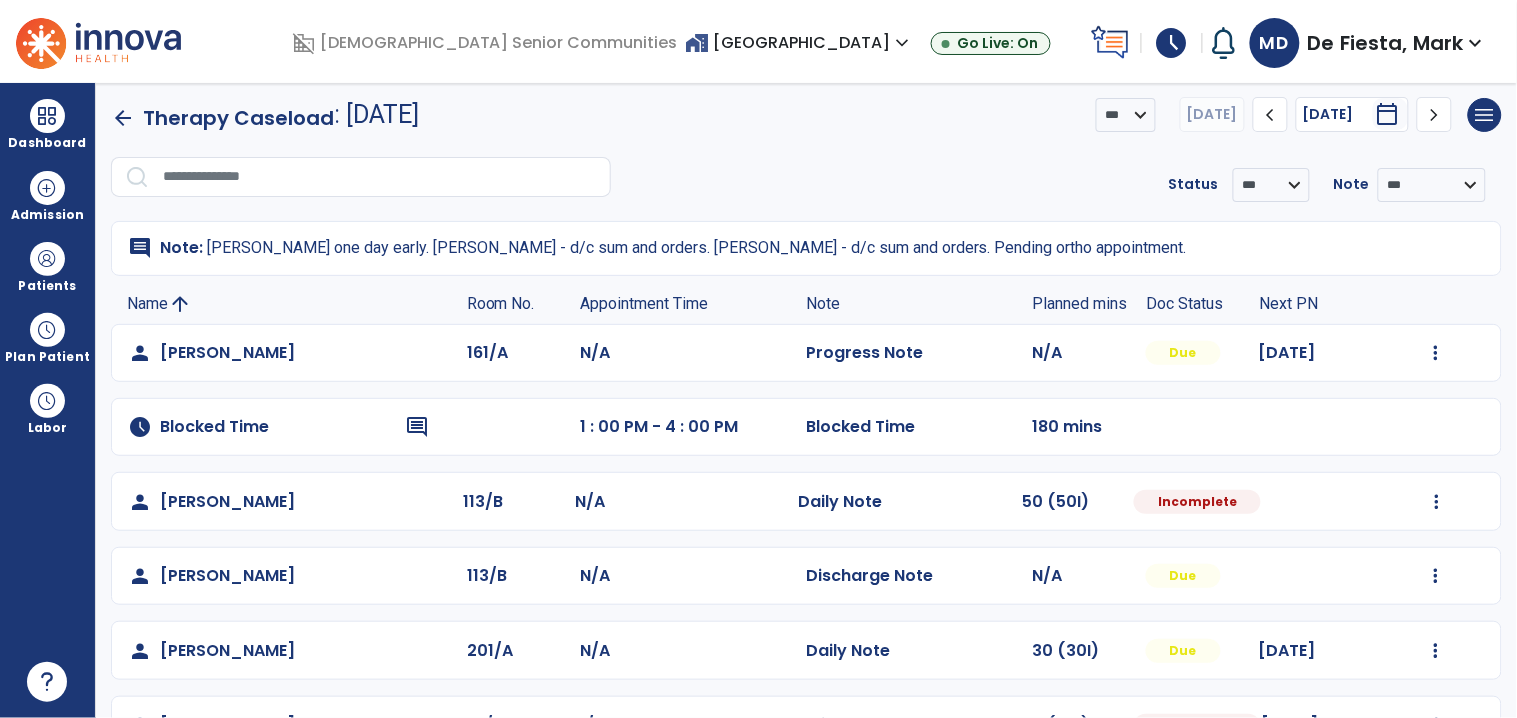 scroll, scrollTop: 0, scrollLeft: 0, axis: both 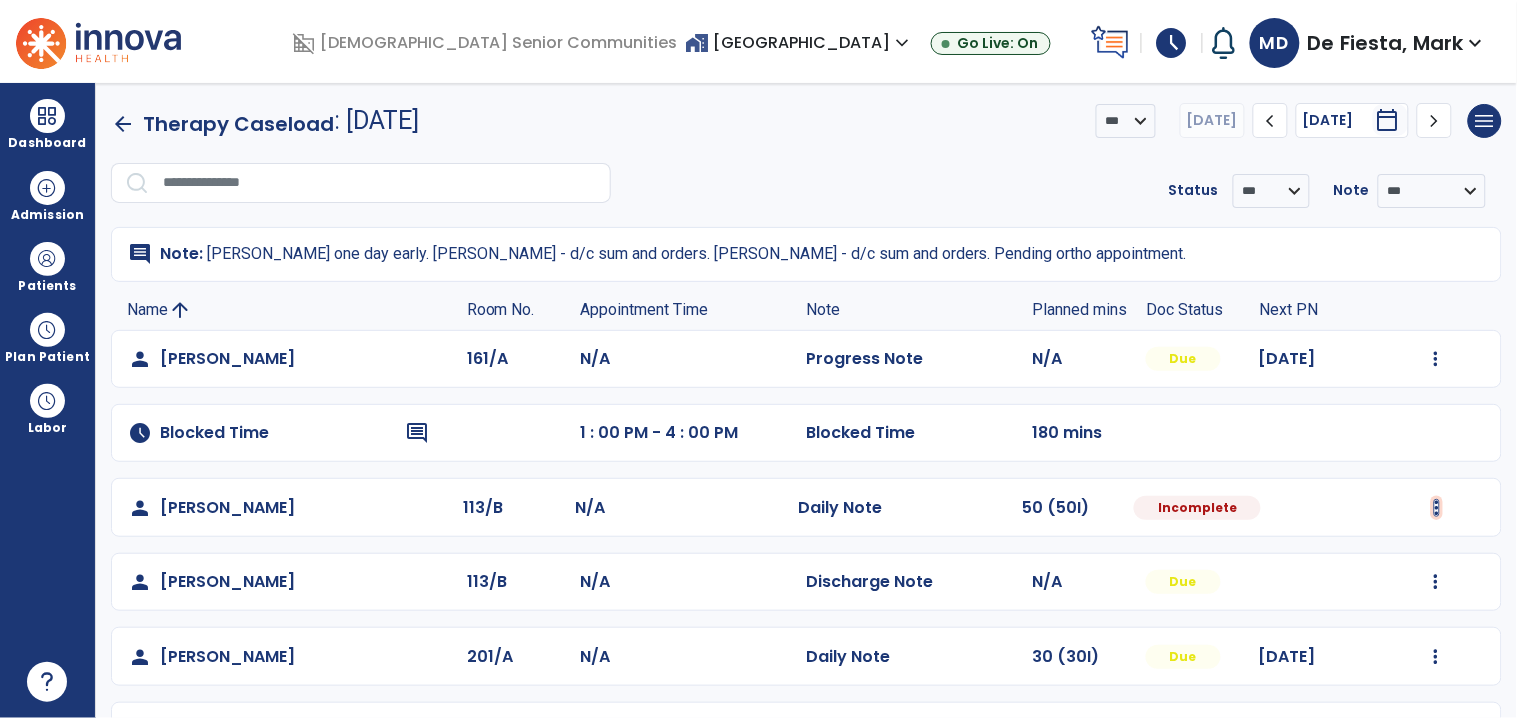 click at bounding box center (1436, 359) 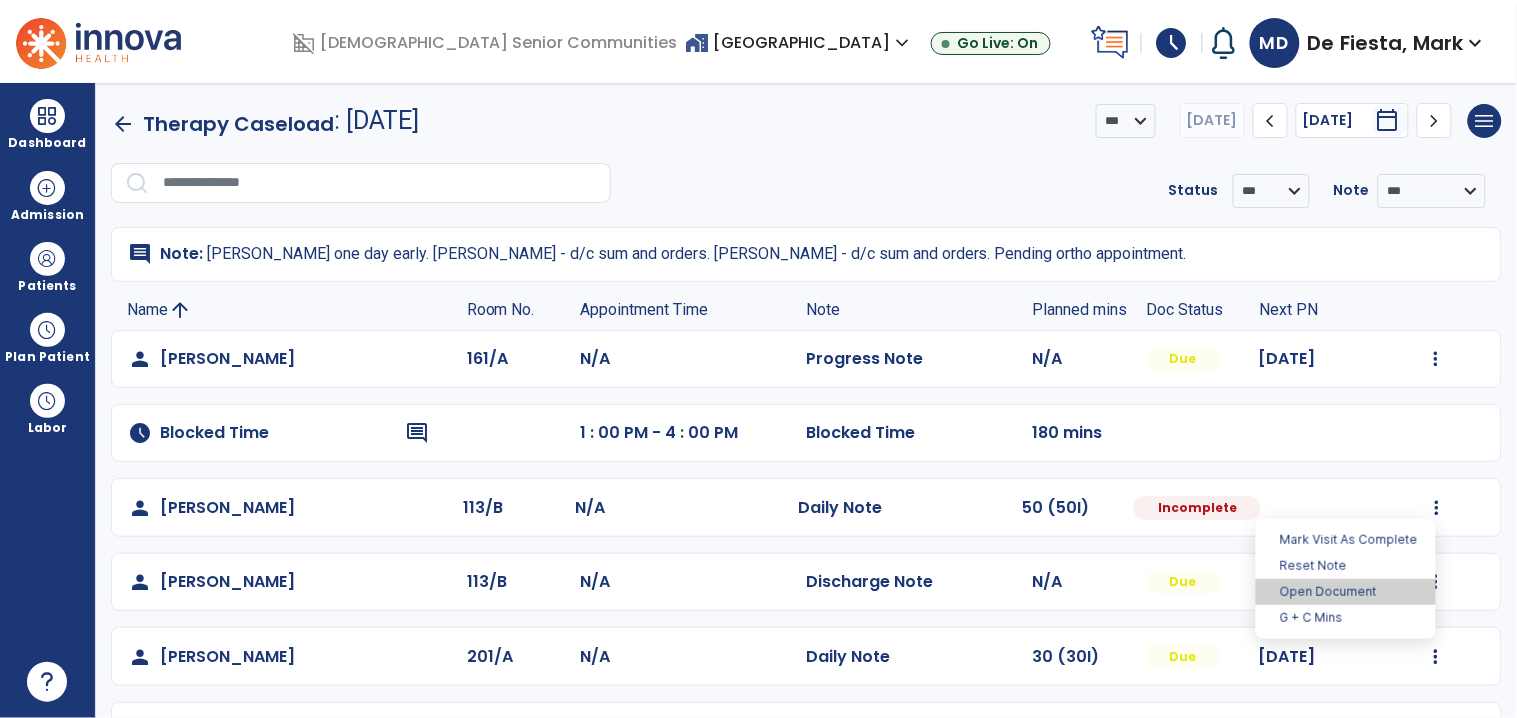 click on "Open Document" at bounding box center (1346, 592) 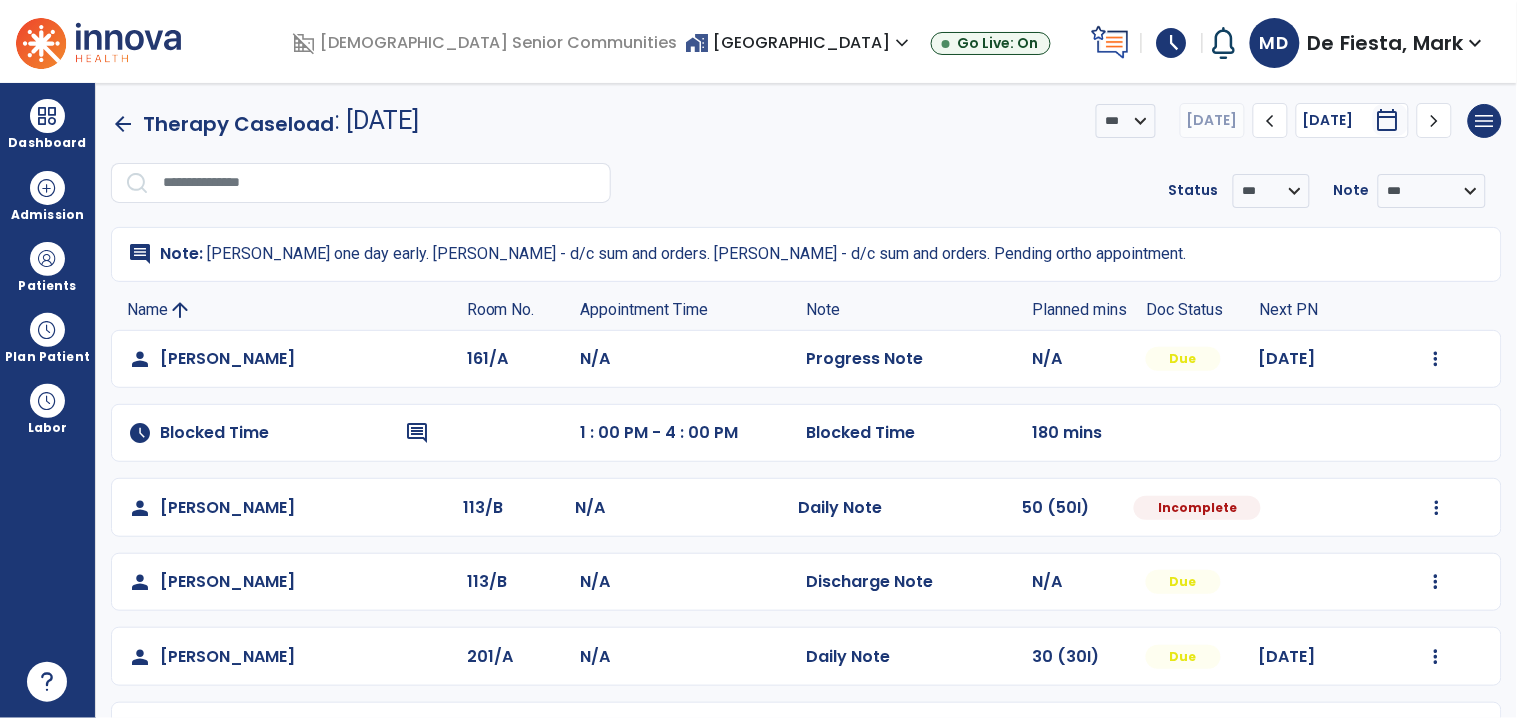 select on "*" 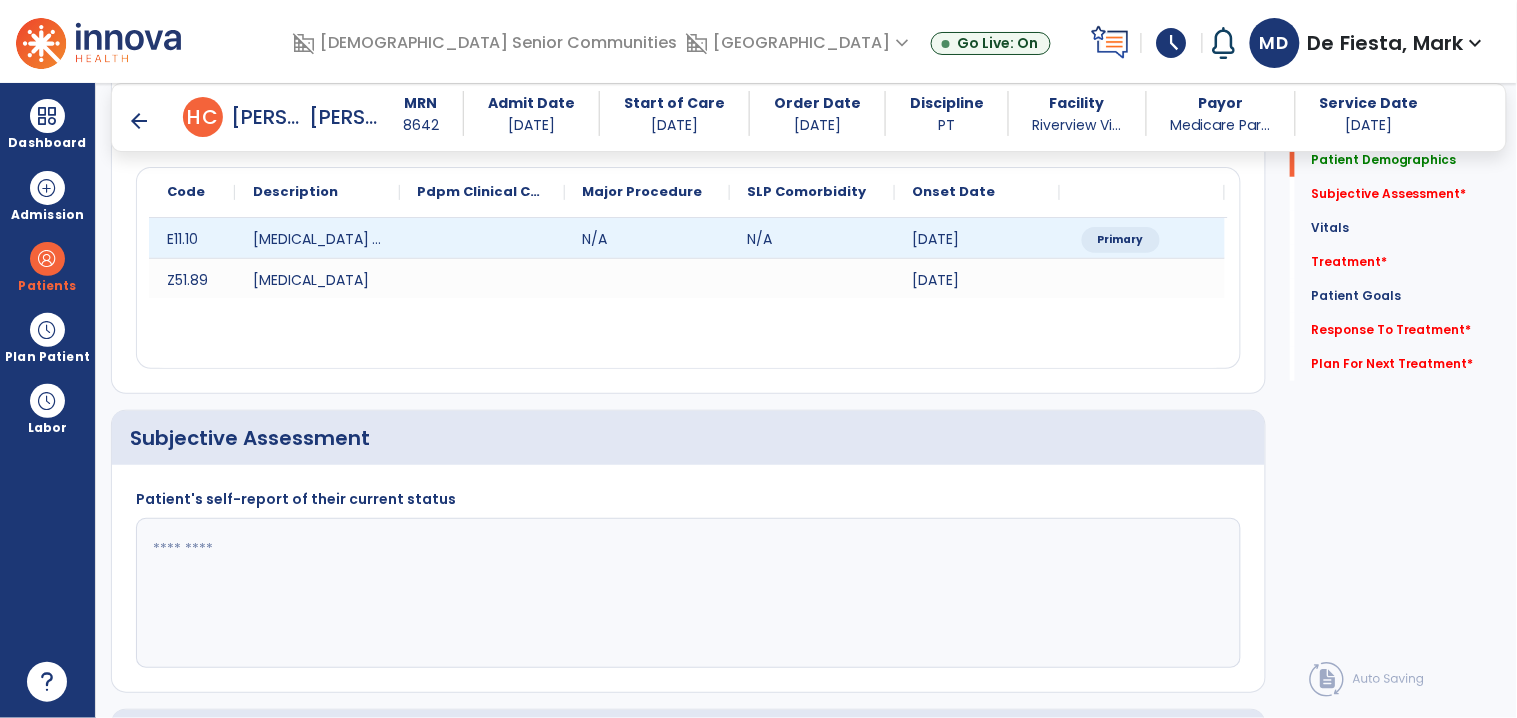 scroll, scrollTop: 251, scrollLeft: 0, axis: vertical 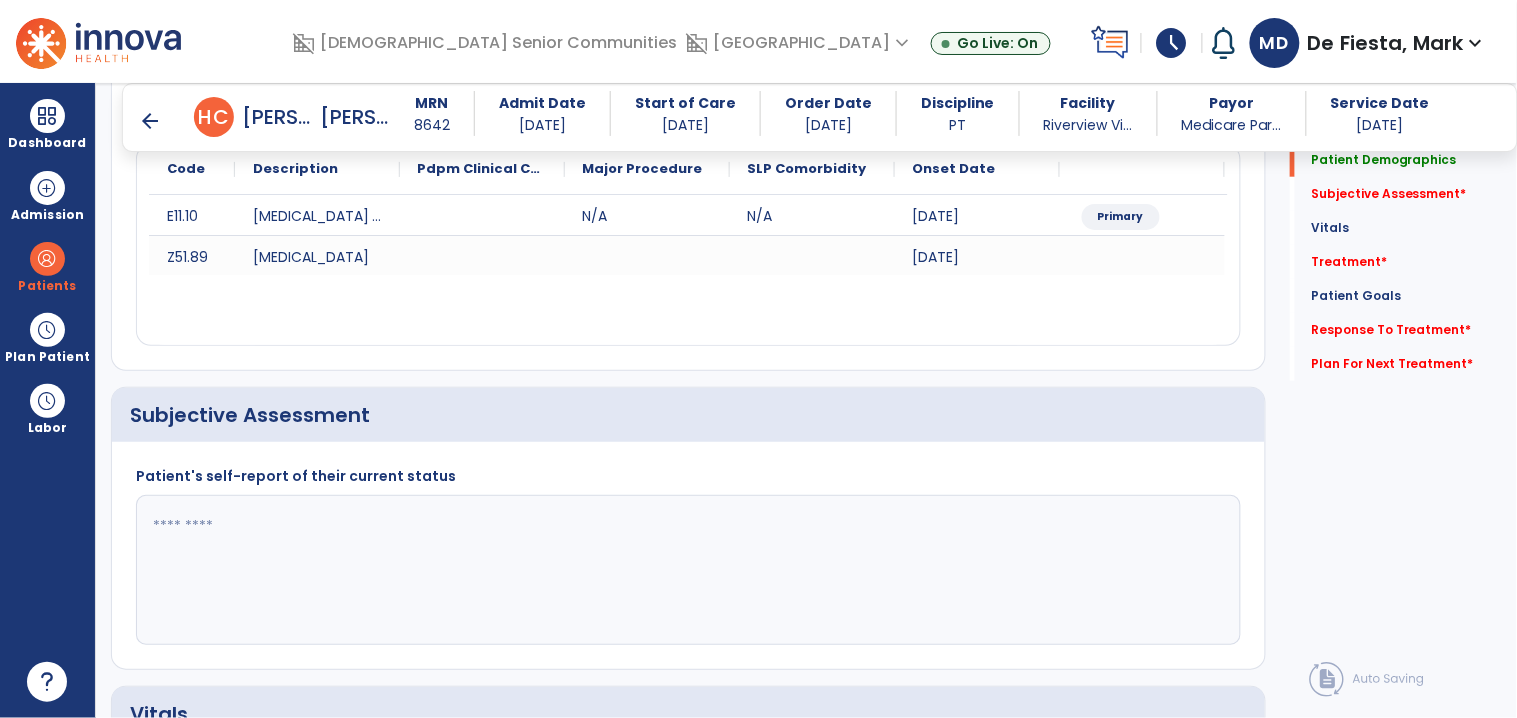 click 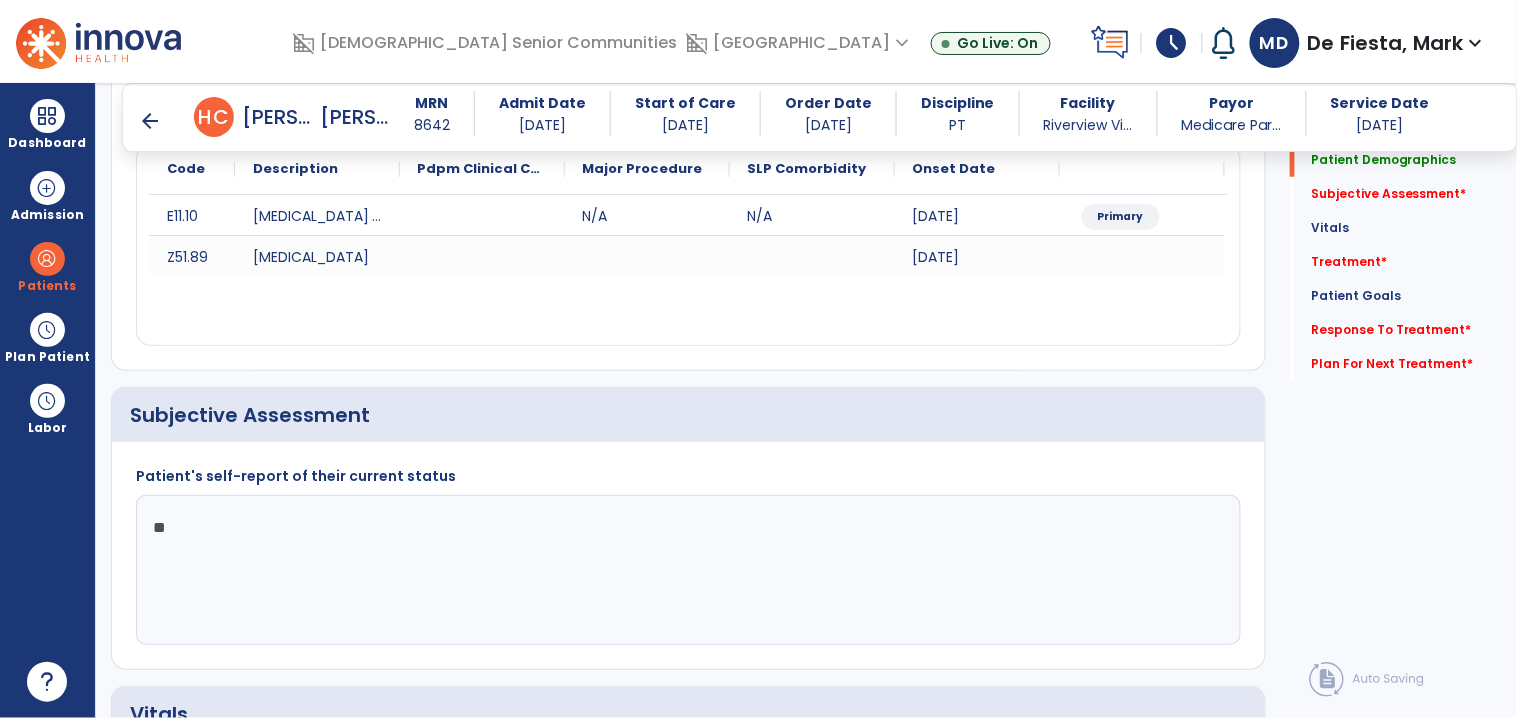 type on "*" 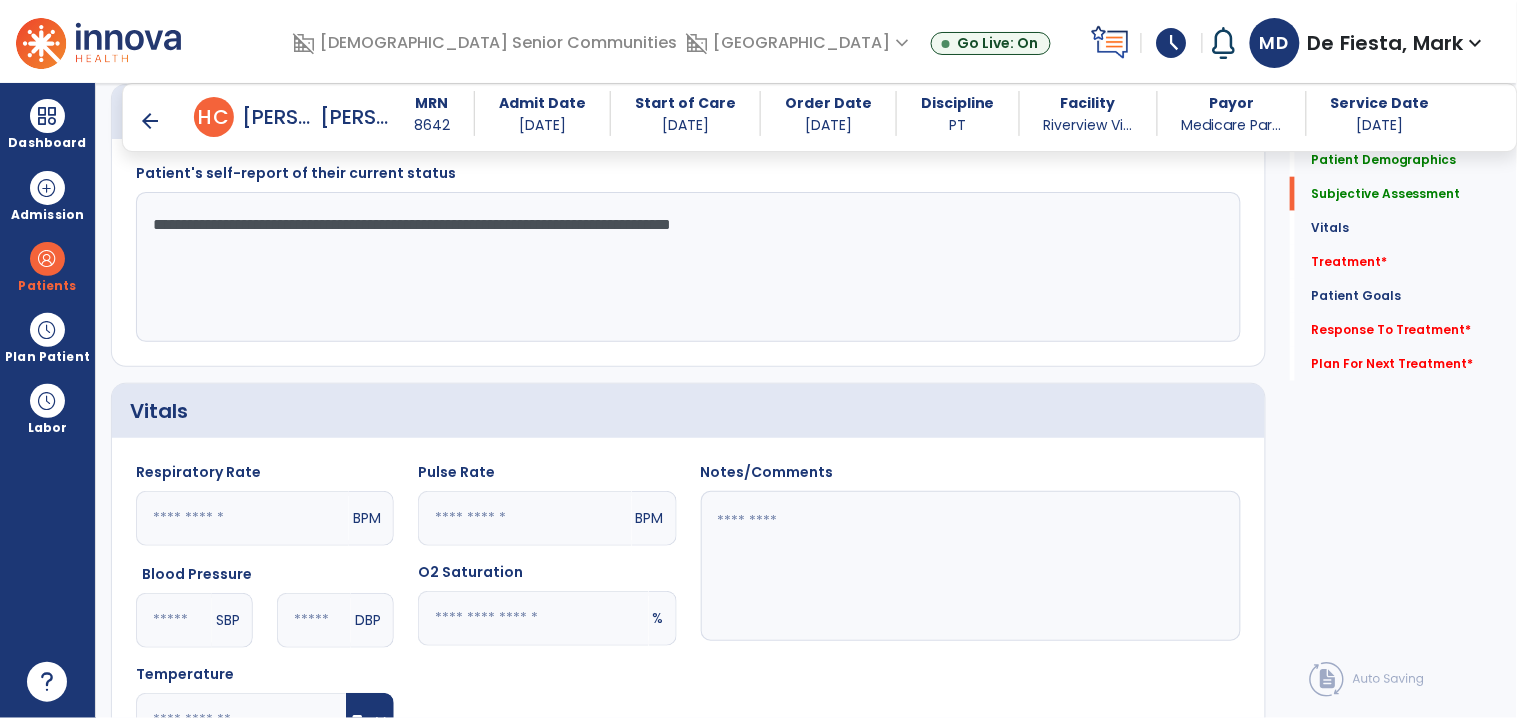scroll, scrollTop: 544, scrollLeft: 0, axis: vertical 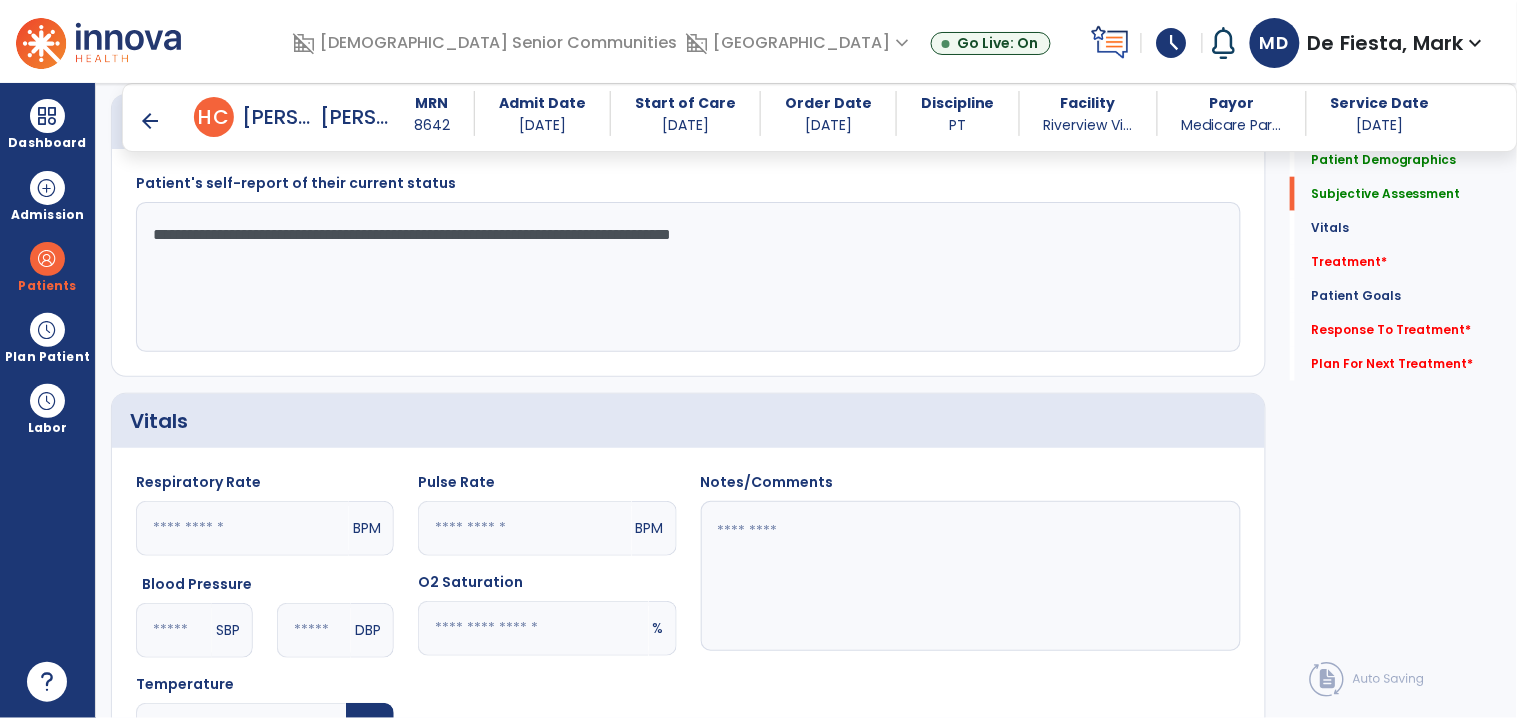 click on "**********" 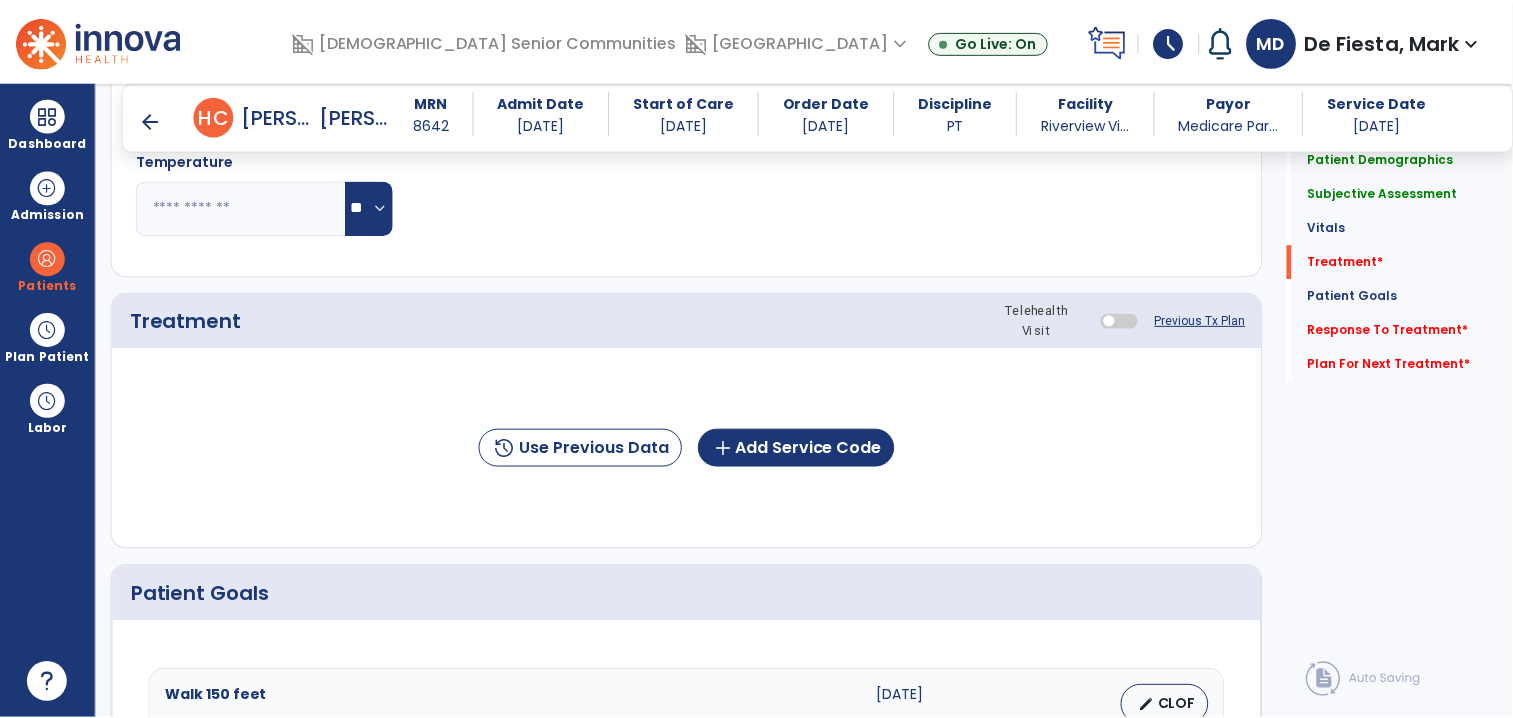 scroll, scrollTop: 1082, scrollLeft: 0, axis: vertical 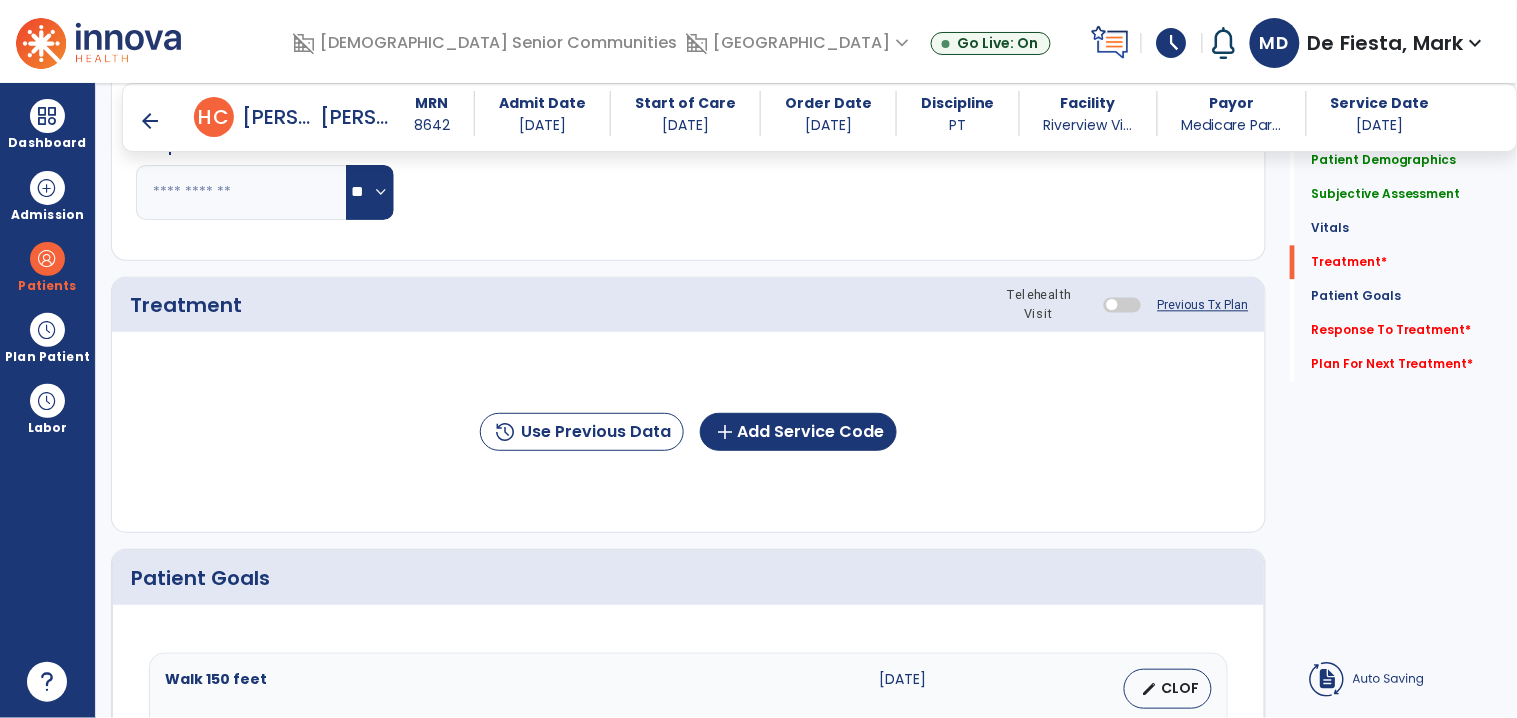 type on "**********" 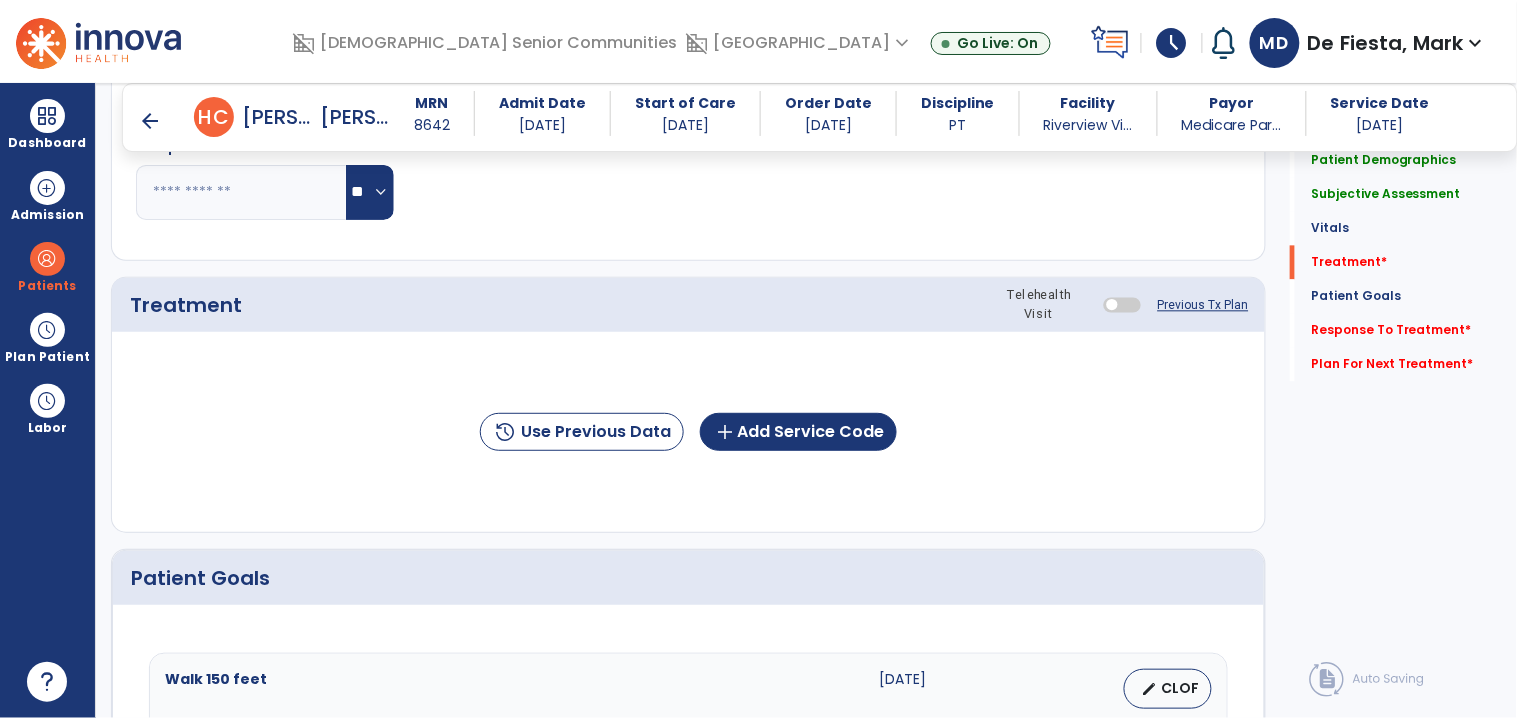 click on "history  Use Previous Data  add  Add Service Code" 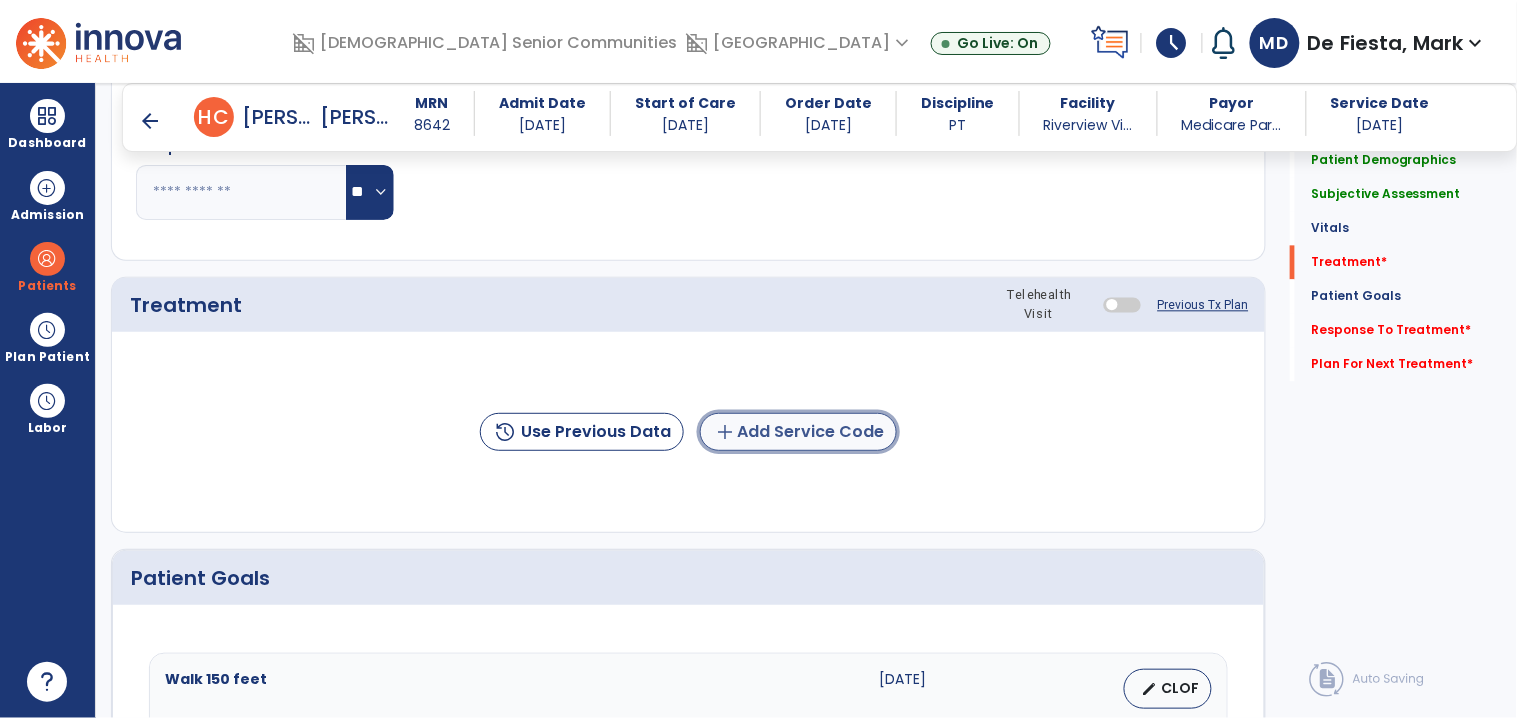 click on "add  Add Service Code" 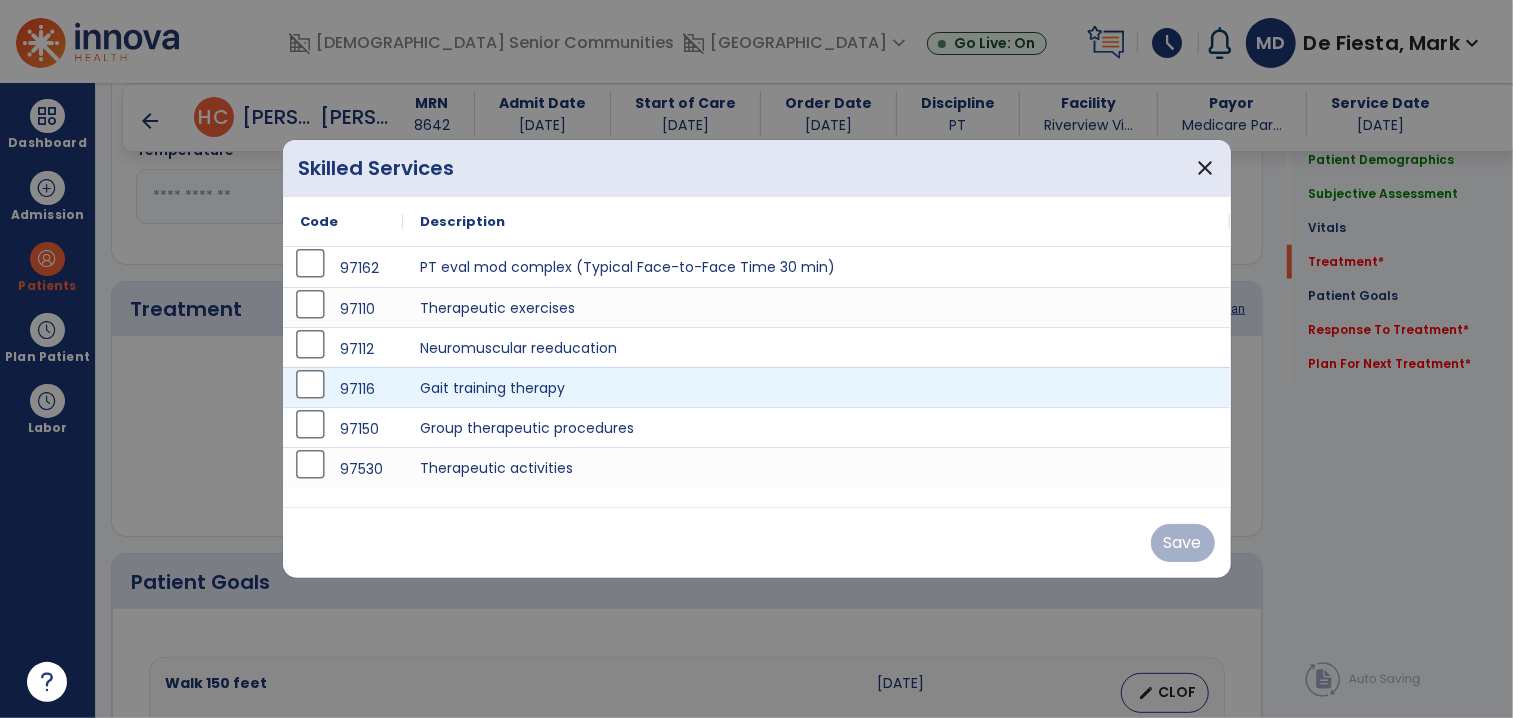 scroll, scrollTop: 1082, scrollLeft: 0, axis: vertical 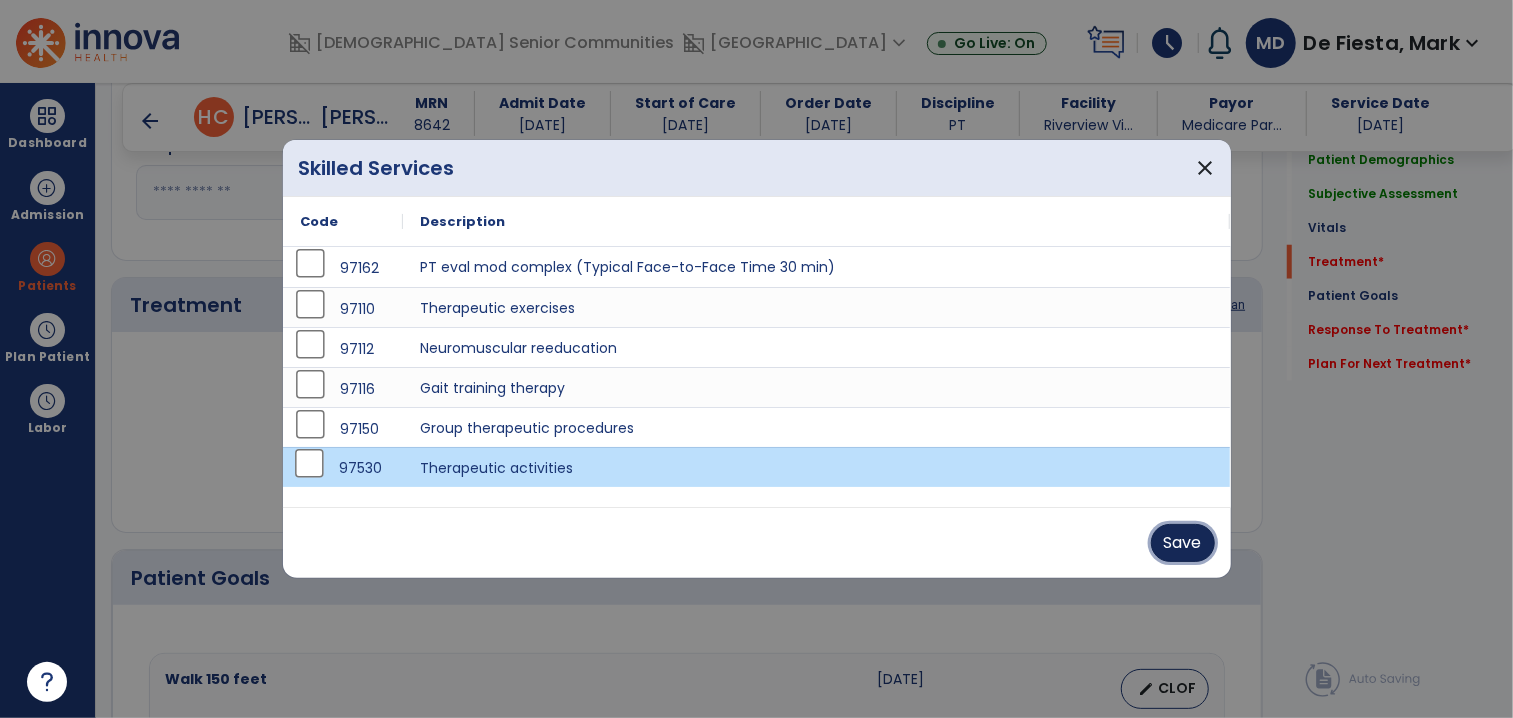 click on "Save" at bounding box center [1183, 543] 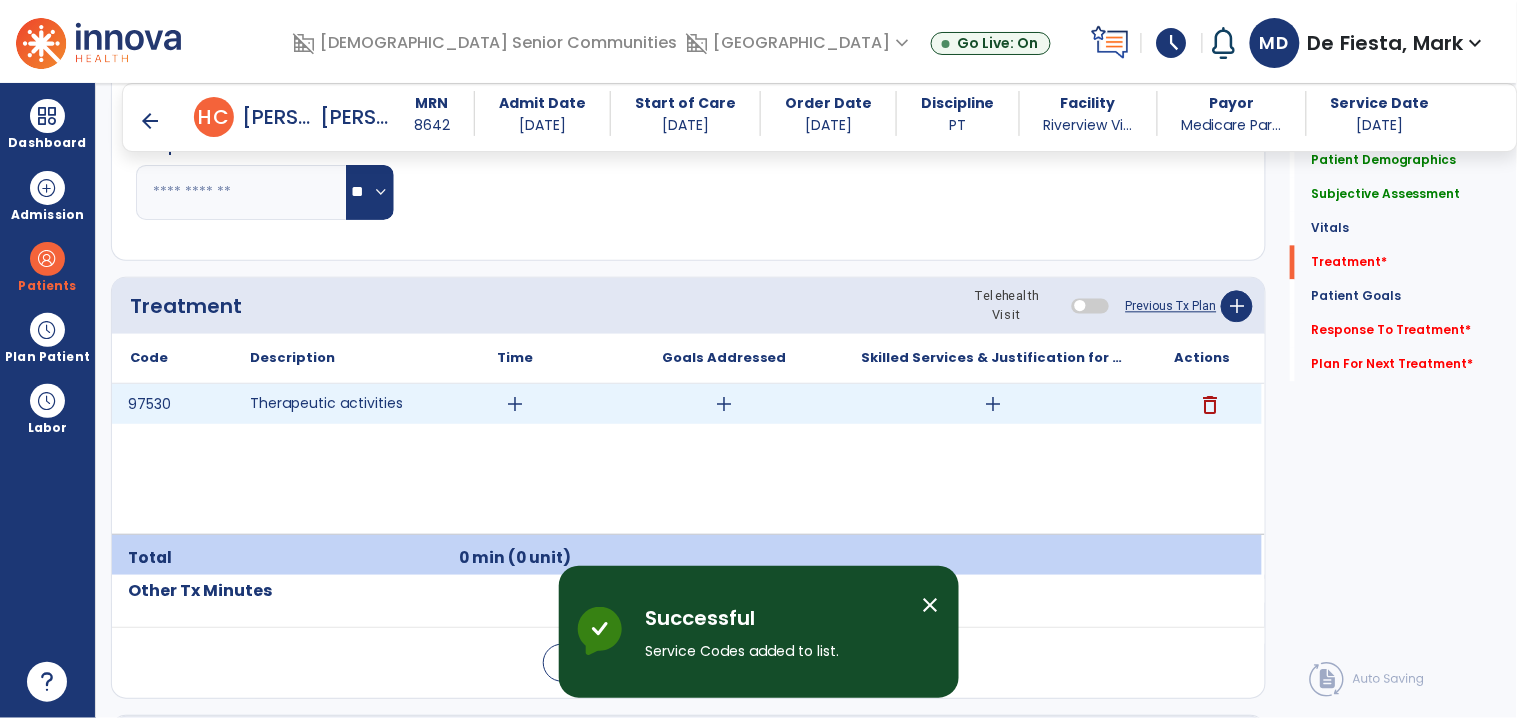 click on "add" at bounding box center [515, 404] 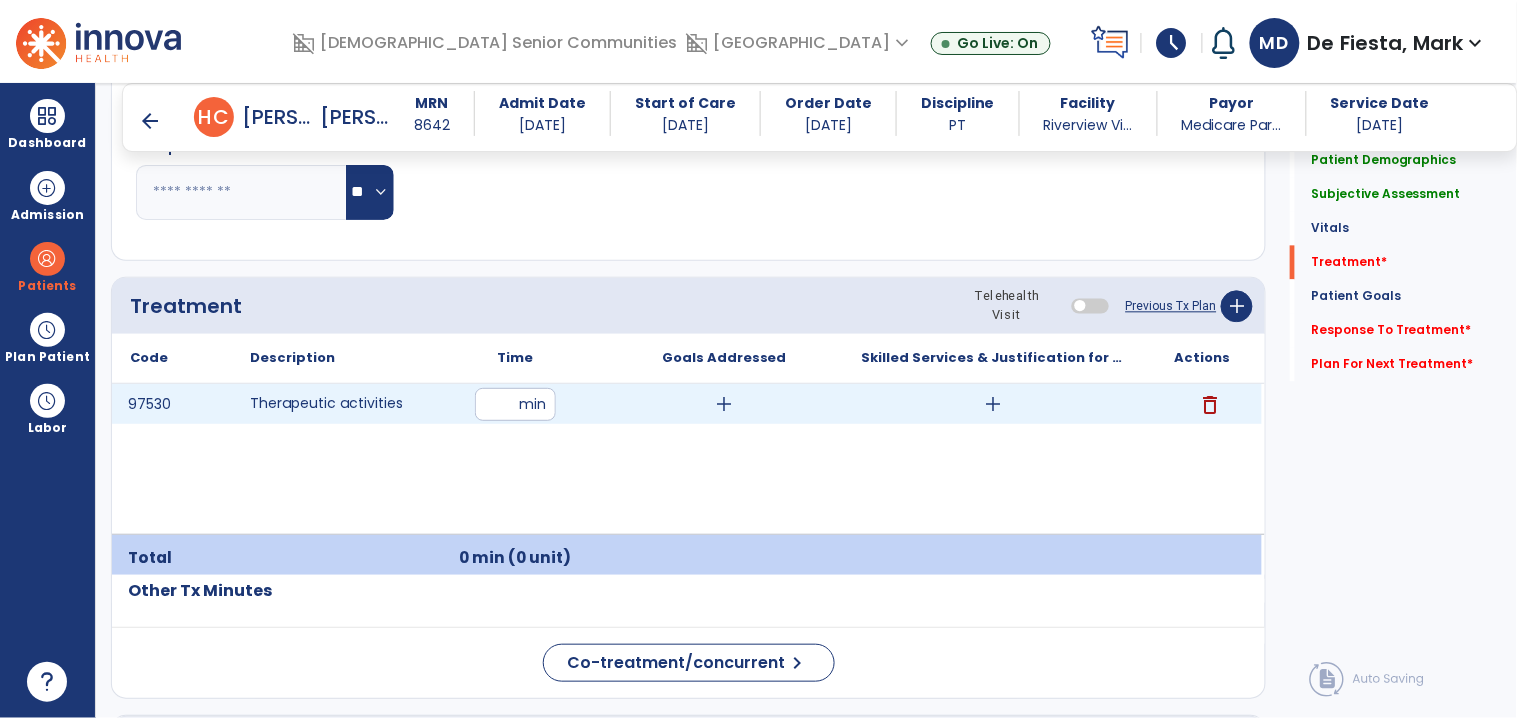 type on "**" 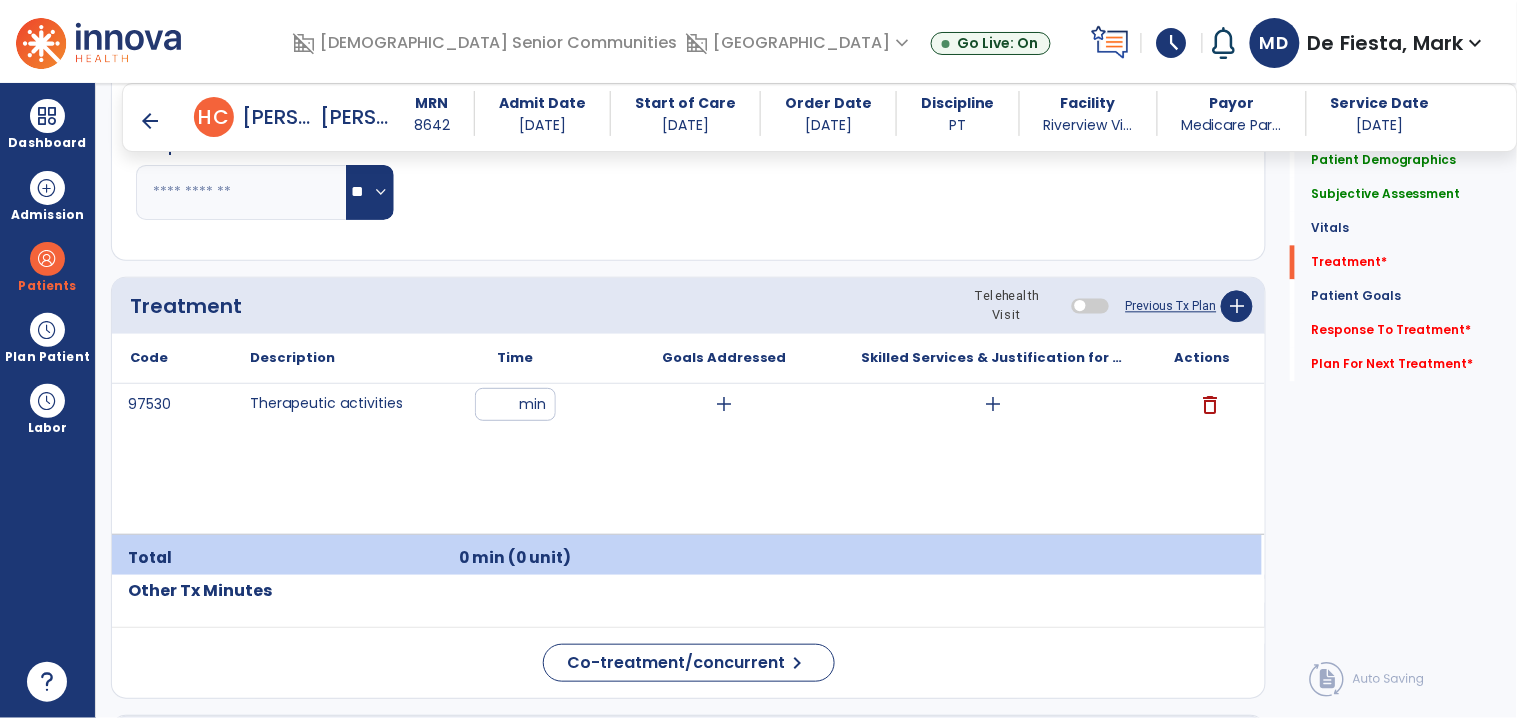 click on "97530  Therapeutic activities  ** min add add delete" at bounding box center (687, 459) 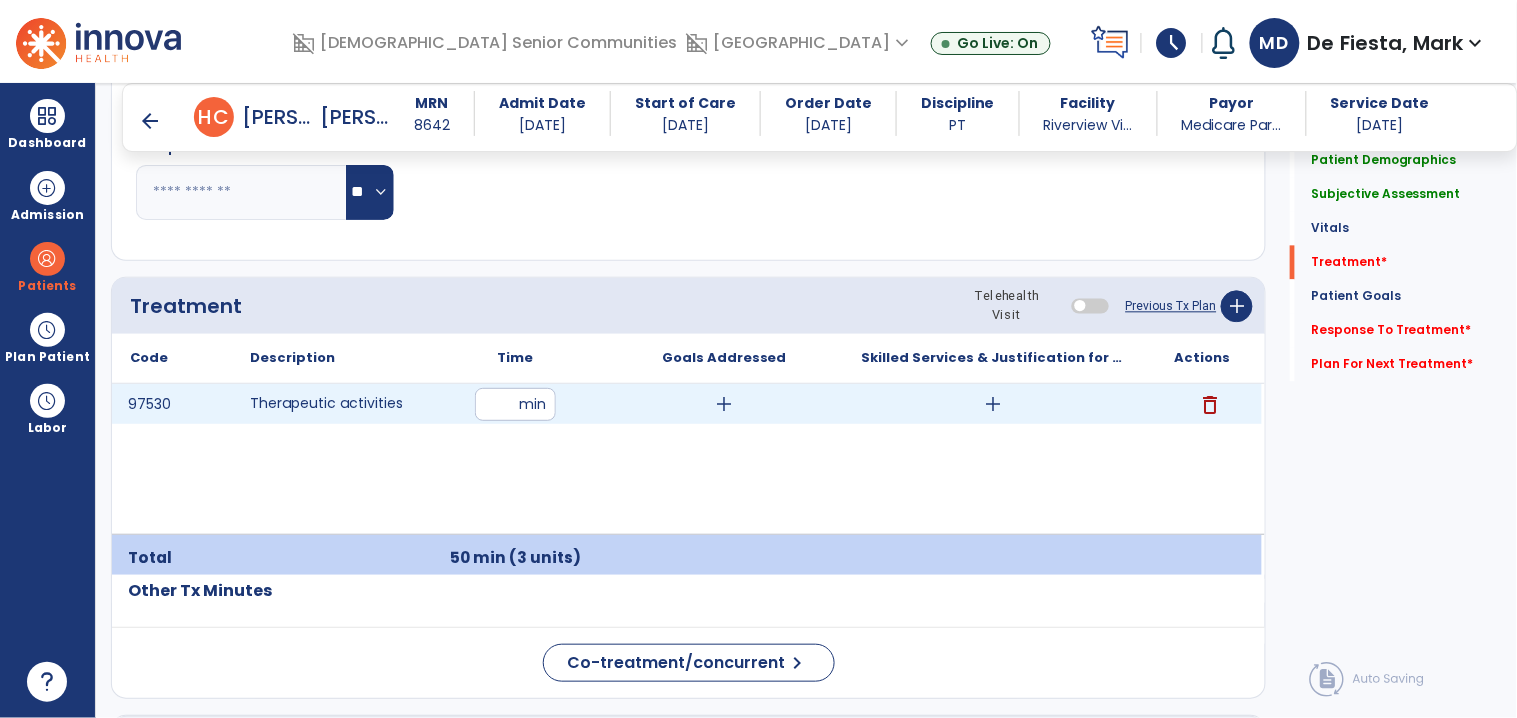 click on "add" at bounding box center (993, 404) 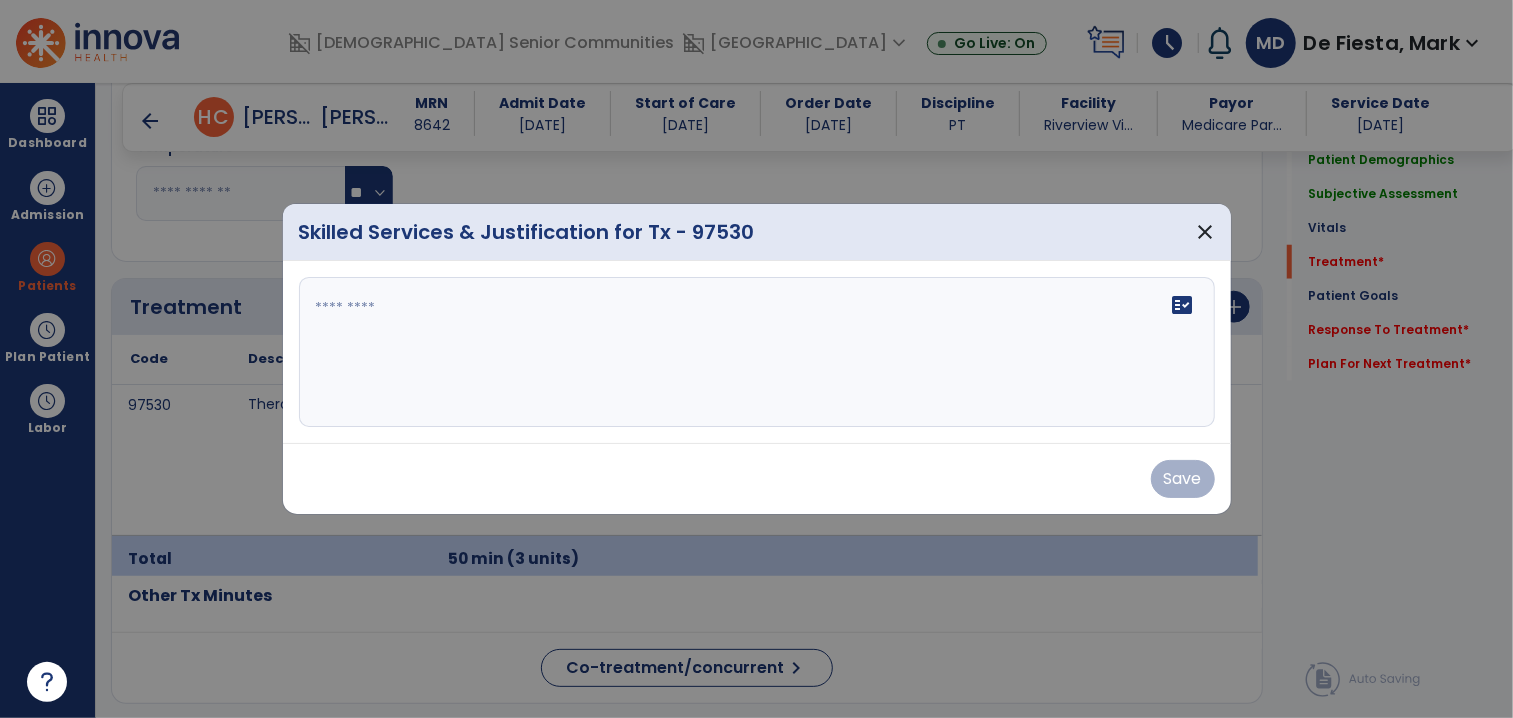 click on "fact_check" at bounding box center [757, 352] 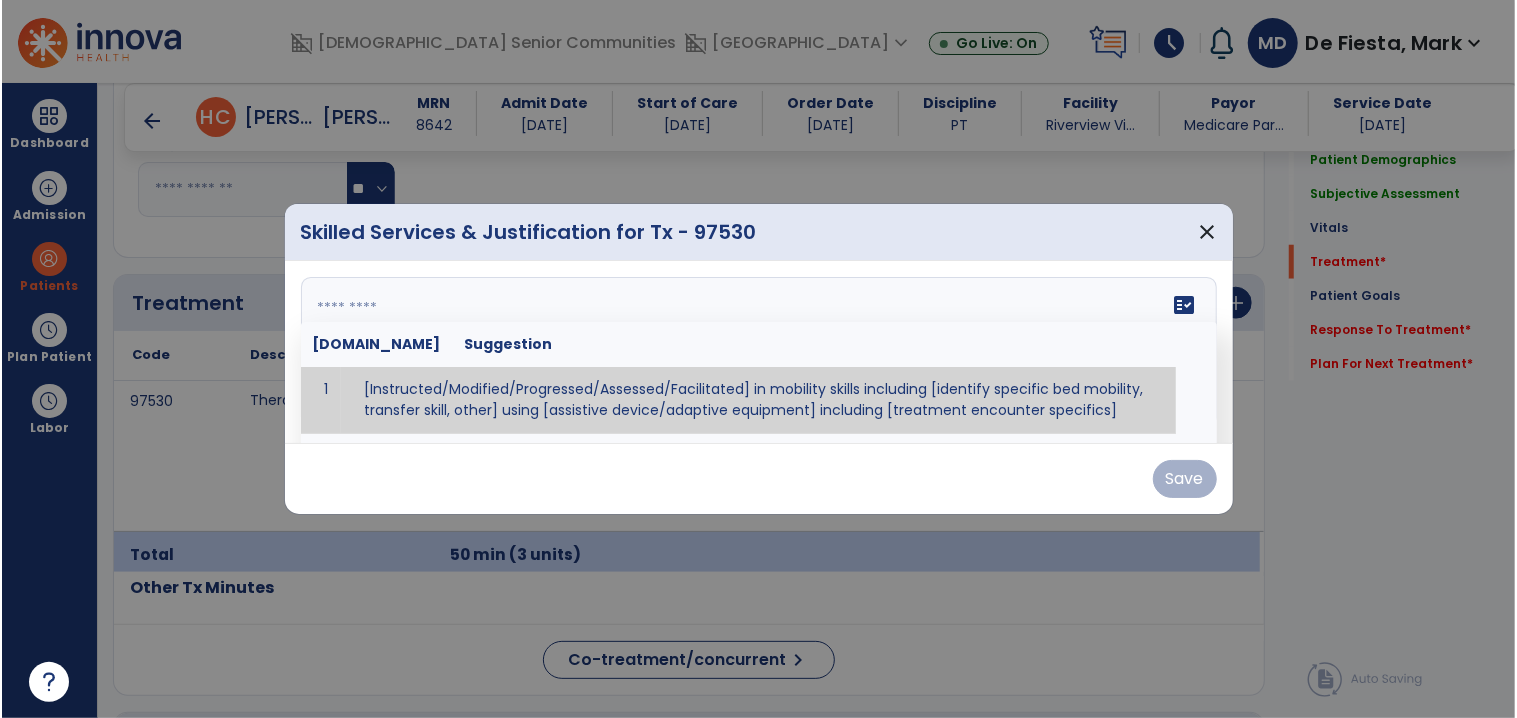 scroll, scrollTop: 1082, scrollLeft: 0, axis: vertical 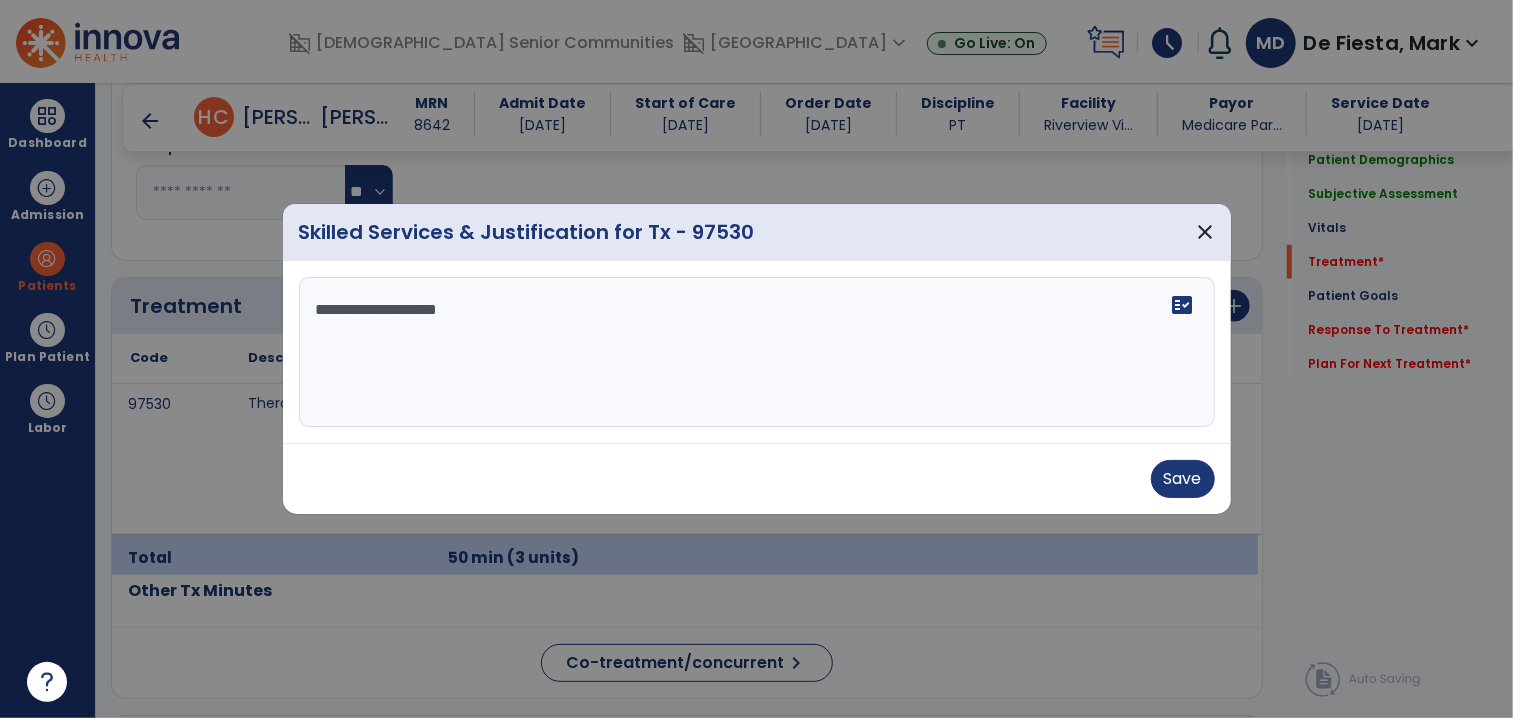 type on "**********" 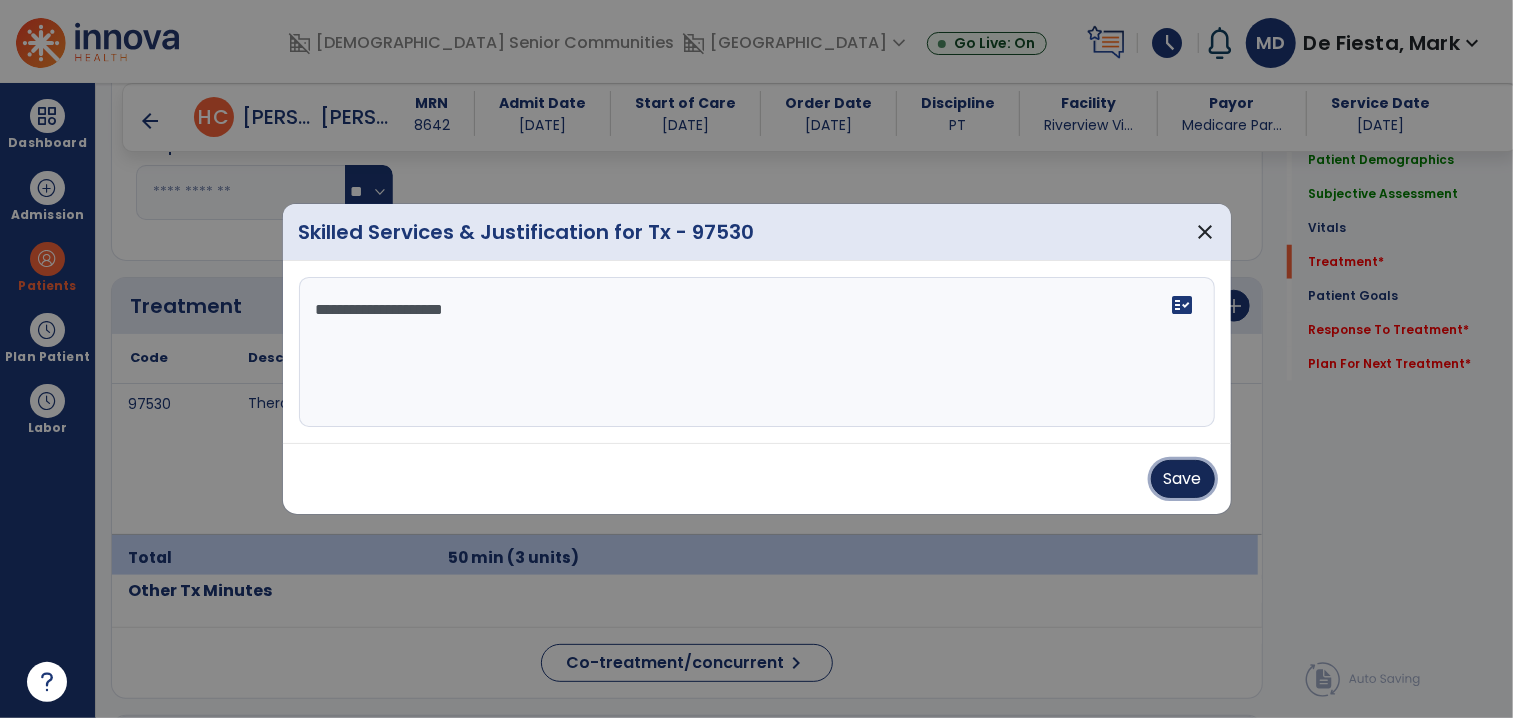 click on "Save" at bounding box center (1183, 479) 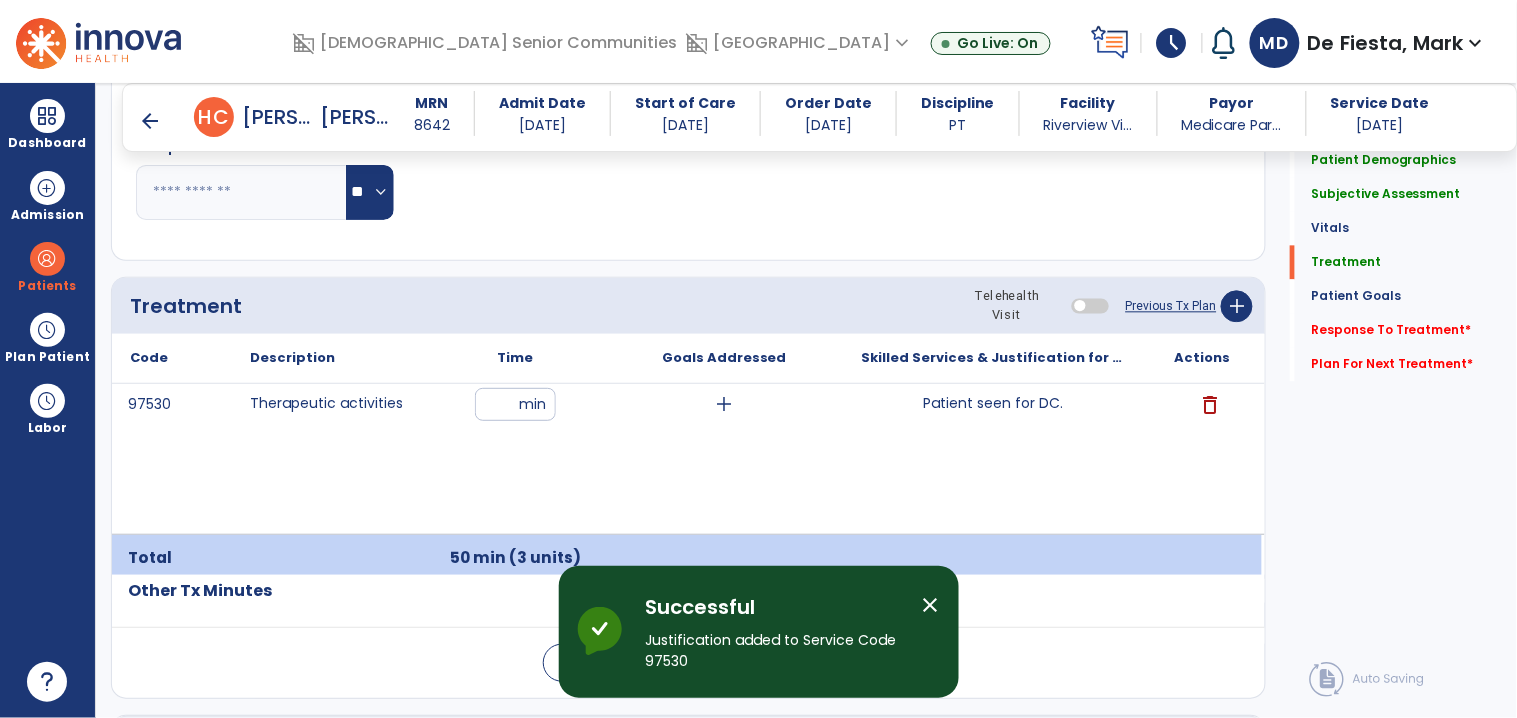 click on "arrow_back" at bounding box center [150, 121] 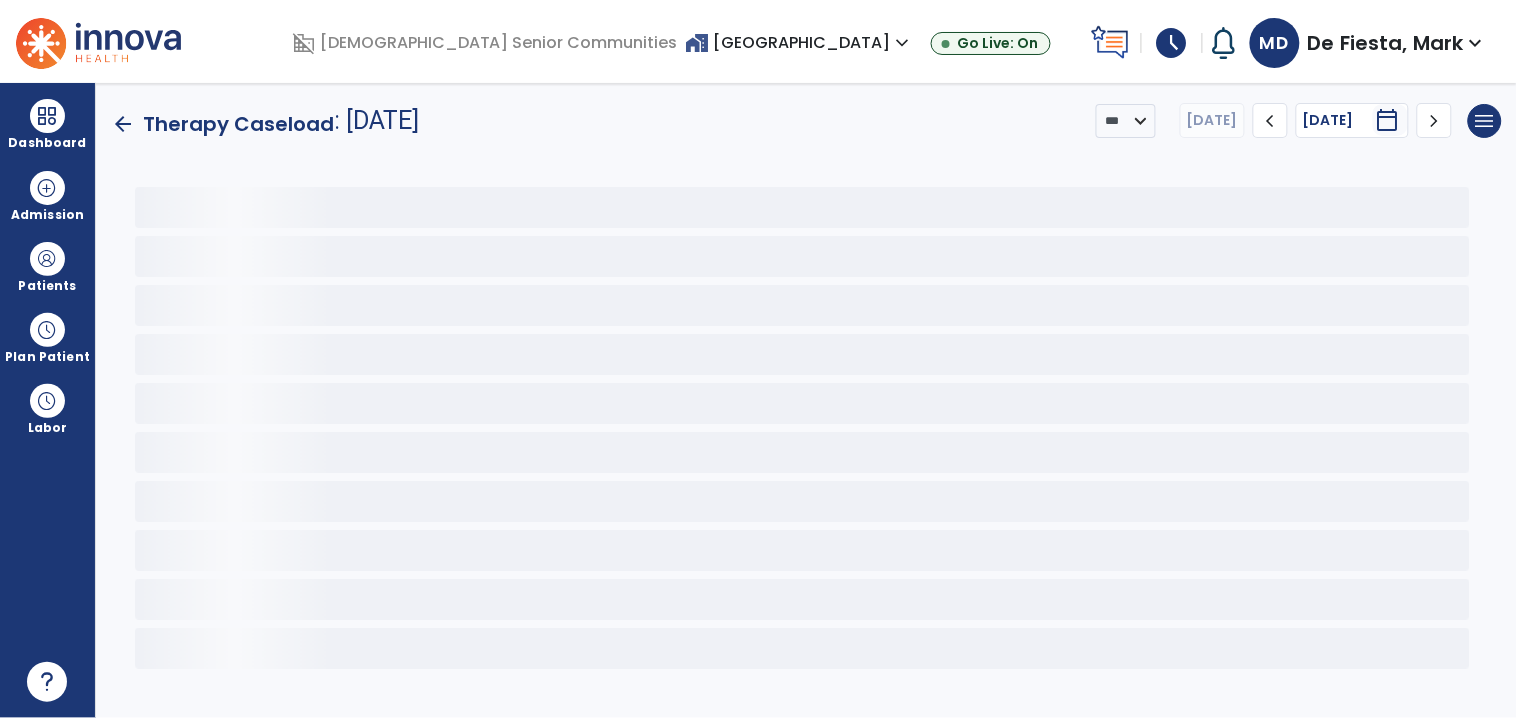 scroll, scrollTop: 0, scrollLeft: 0, axis: both 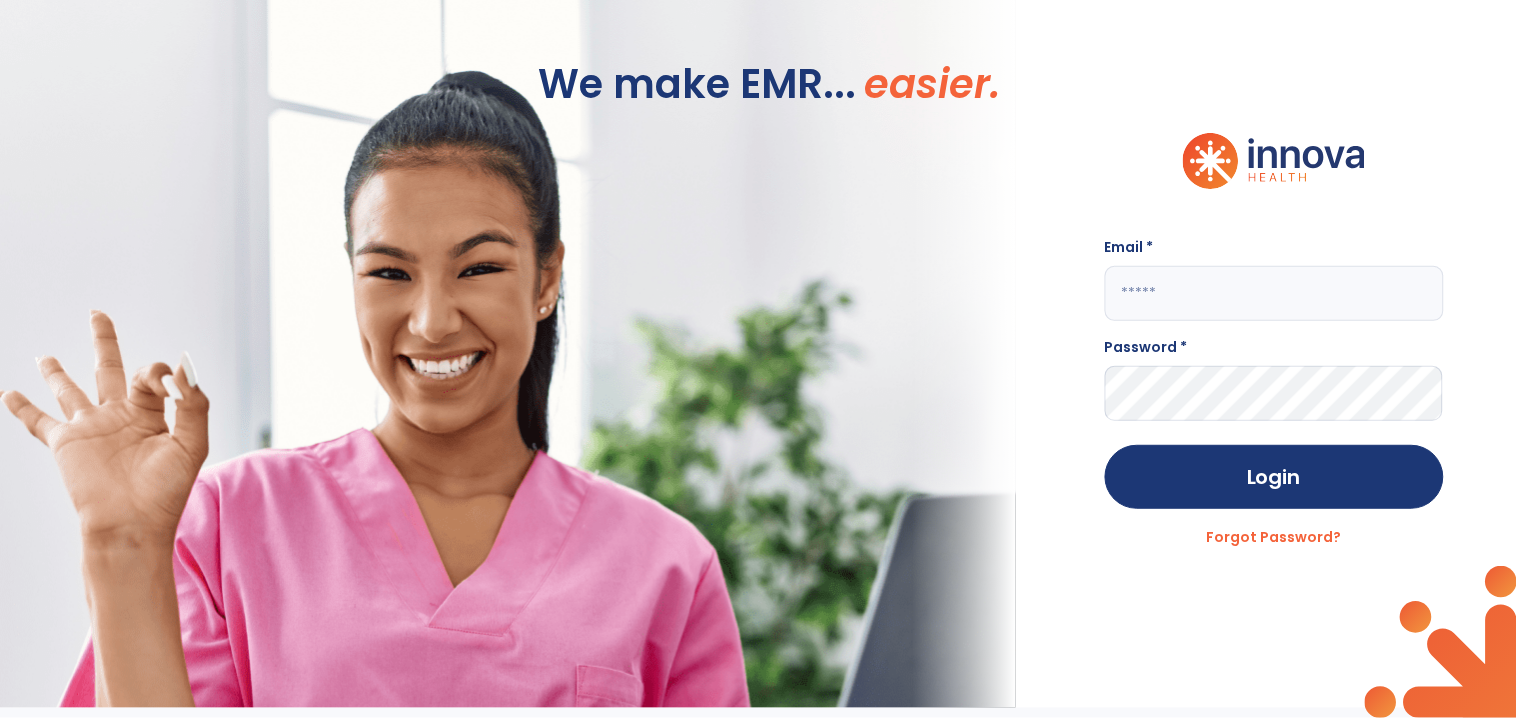 click 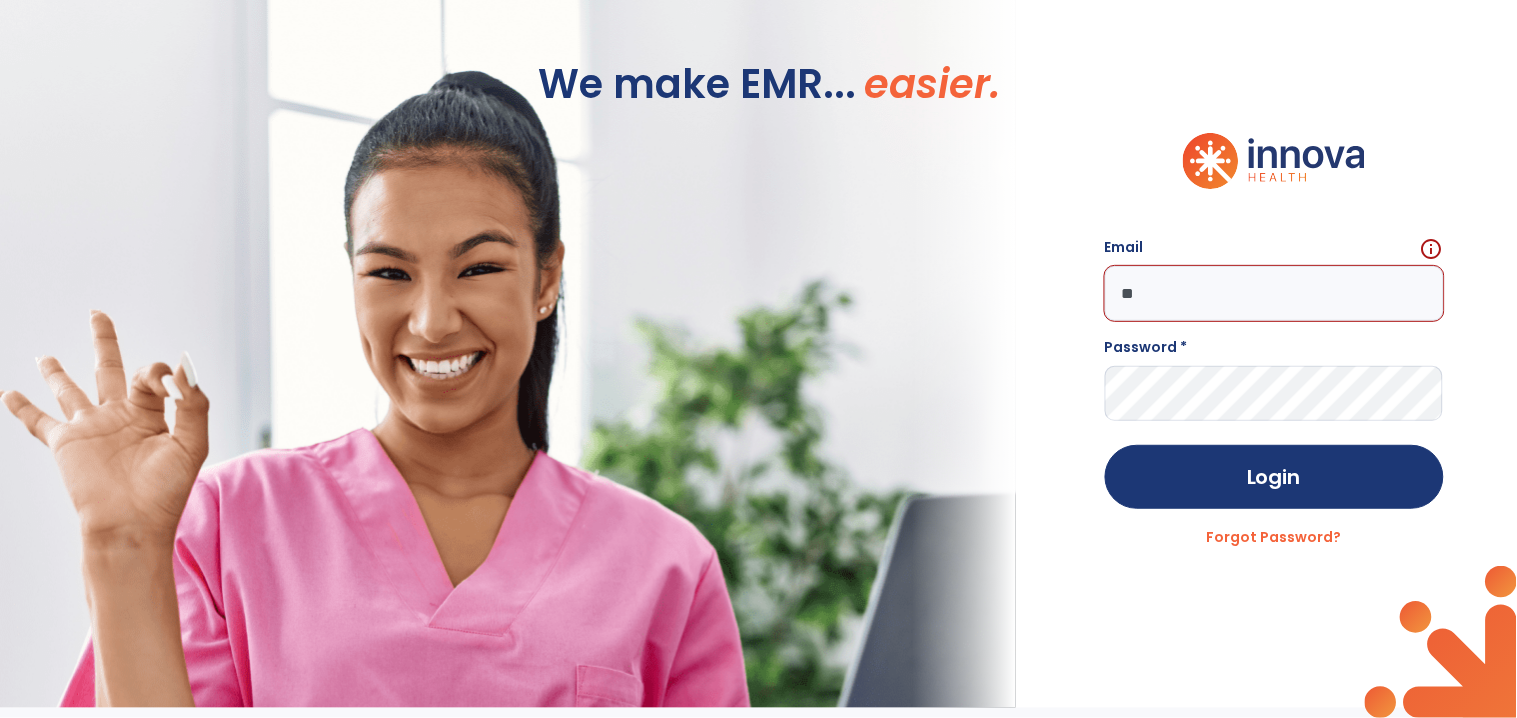type on "*" 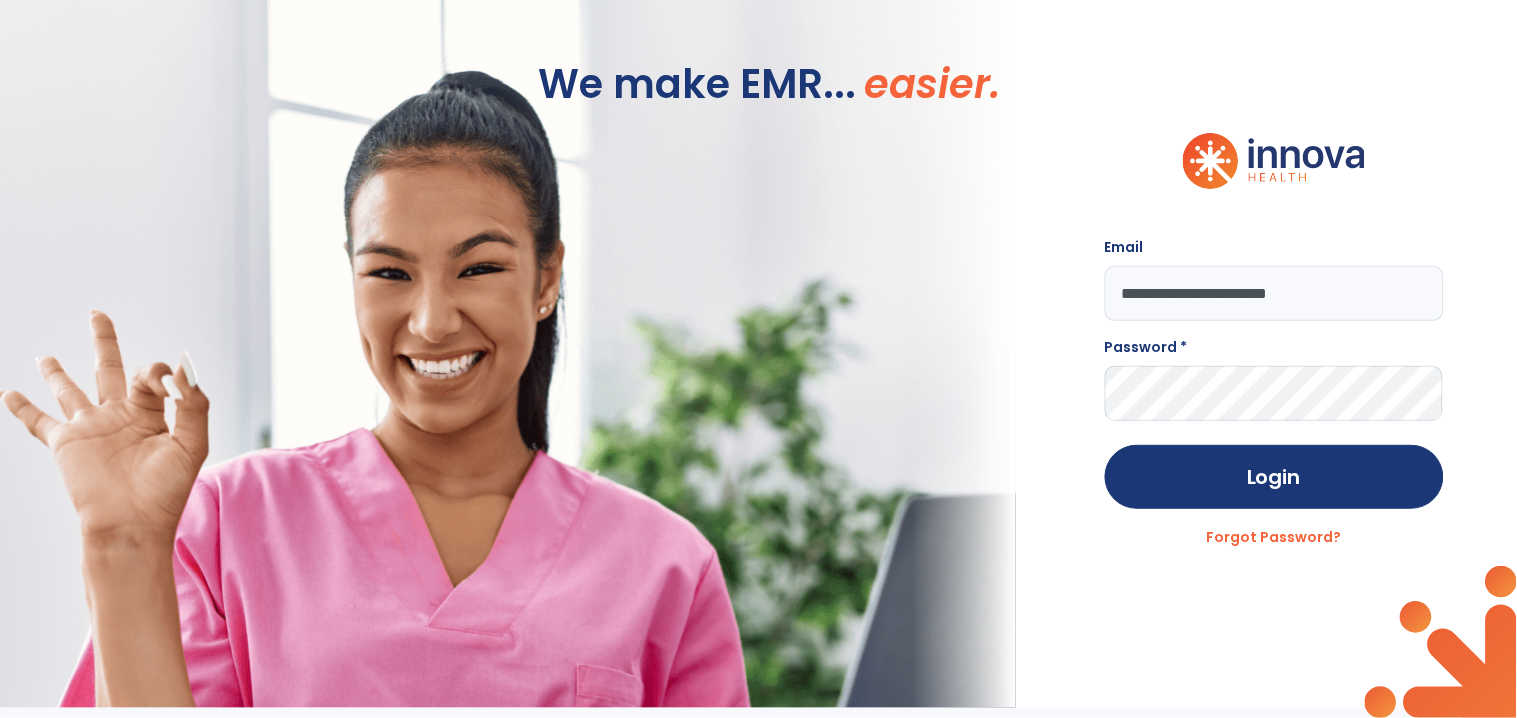 type on "**********" 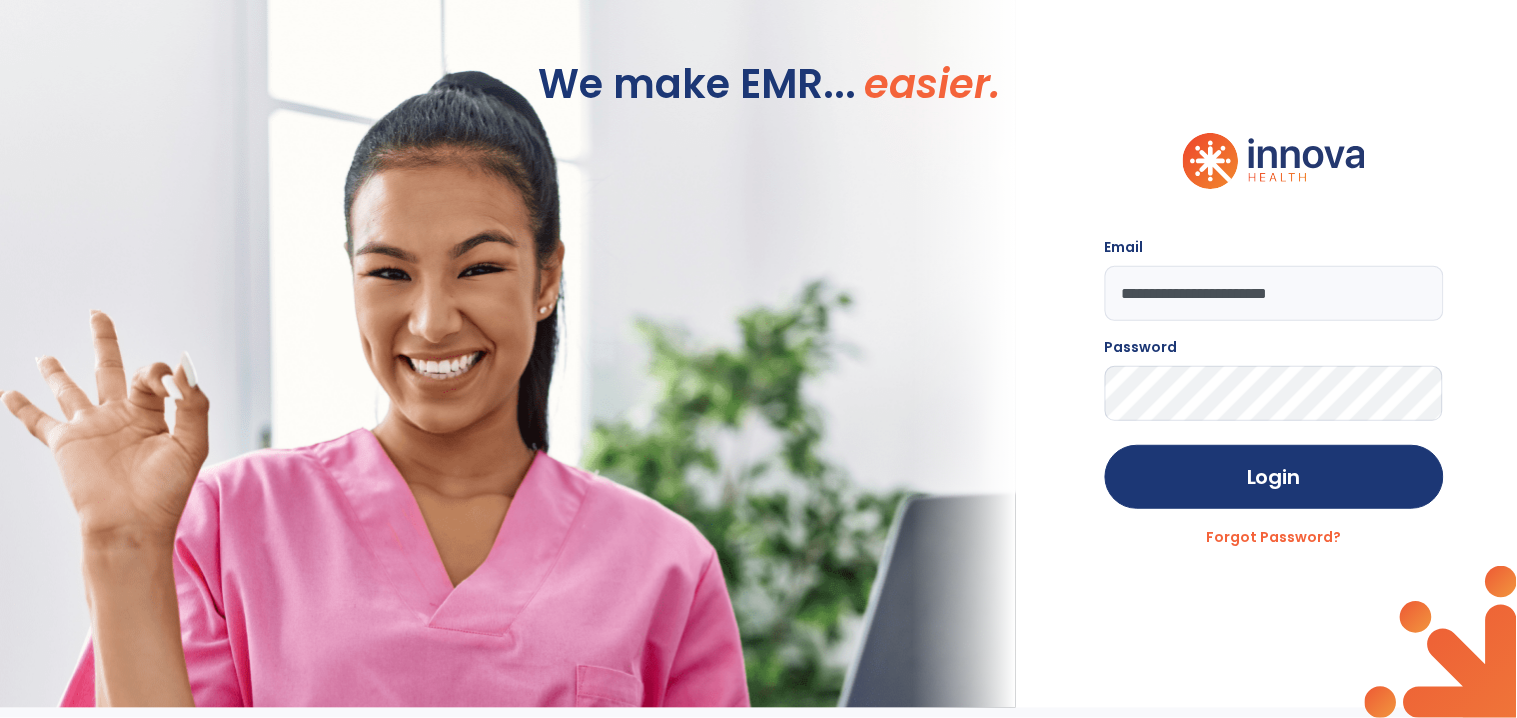 click on "Login" 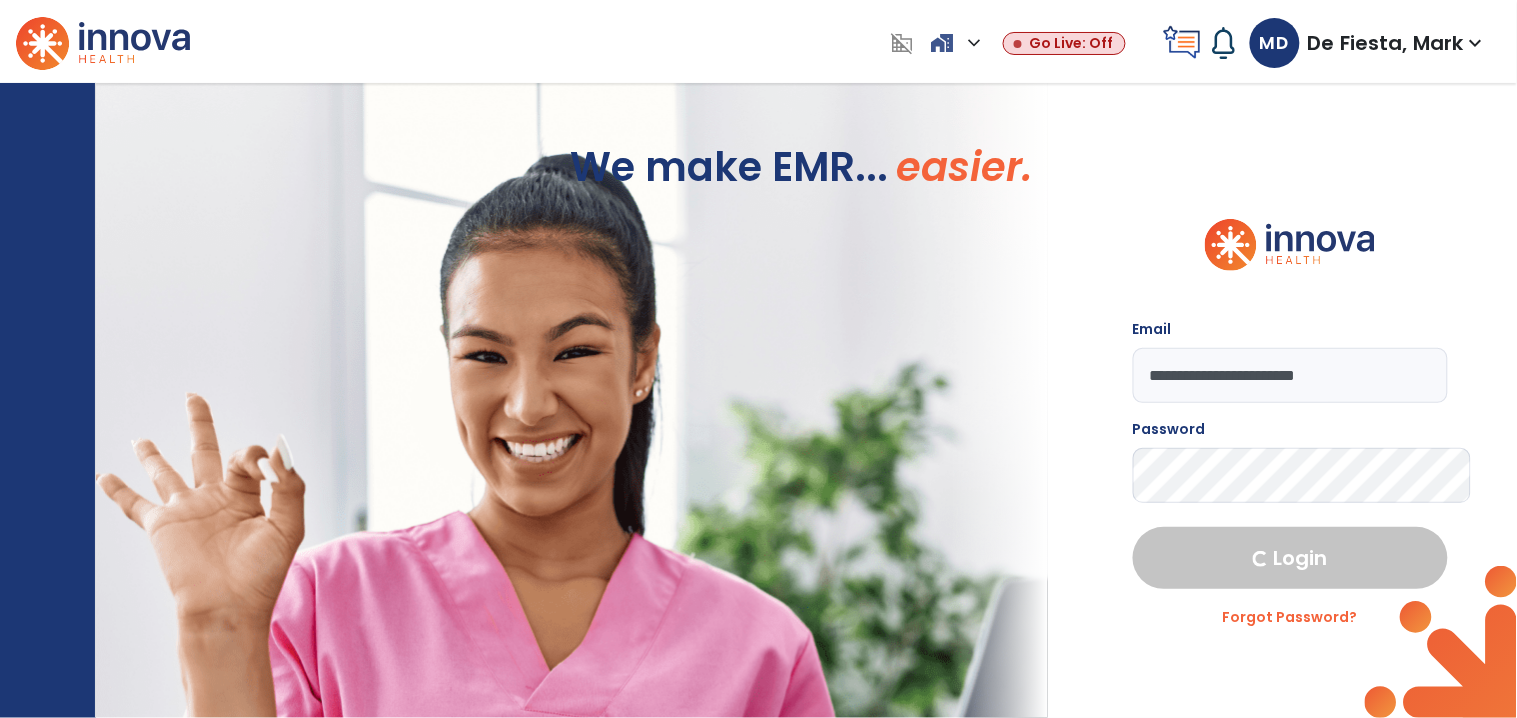 select on "****" 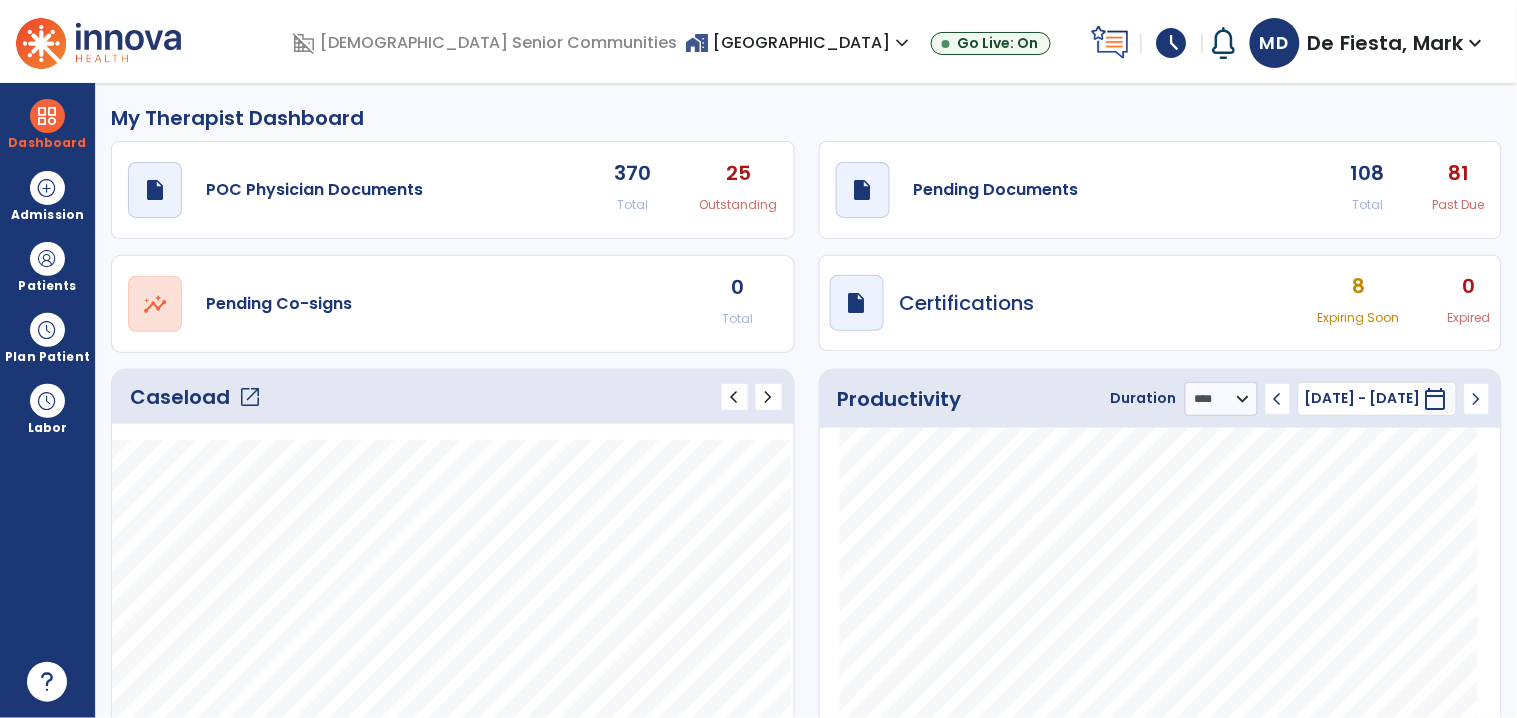 click on "open_in_new" 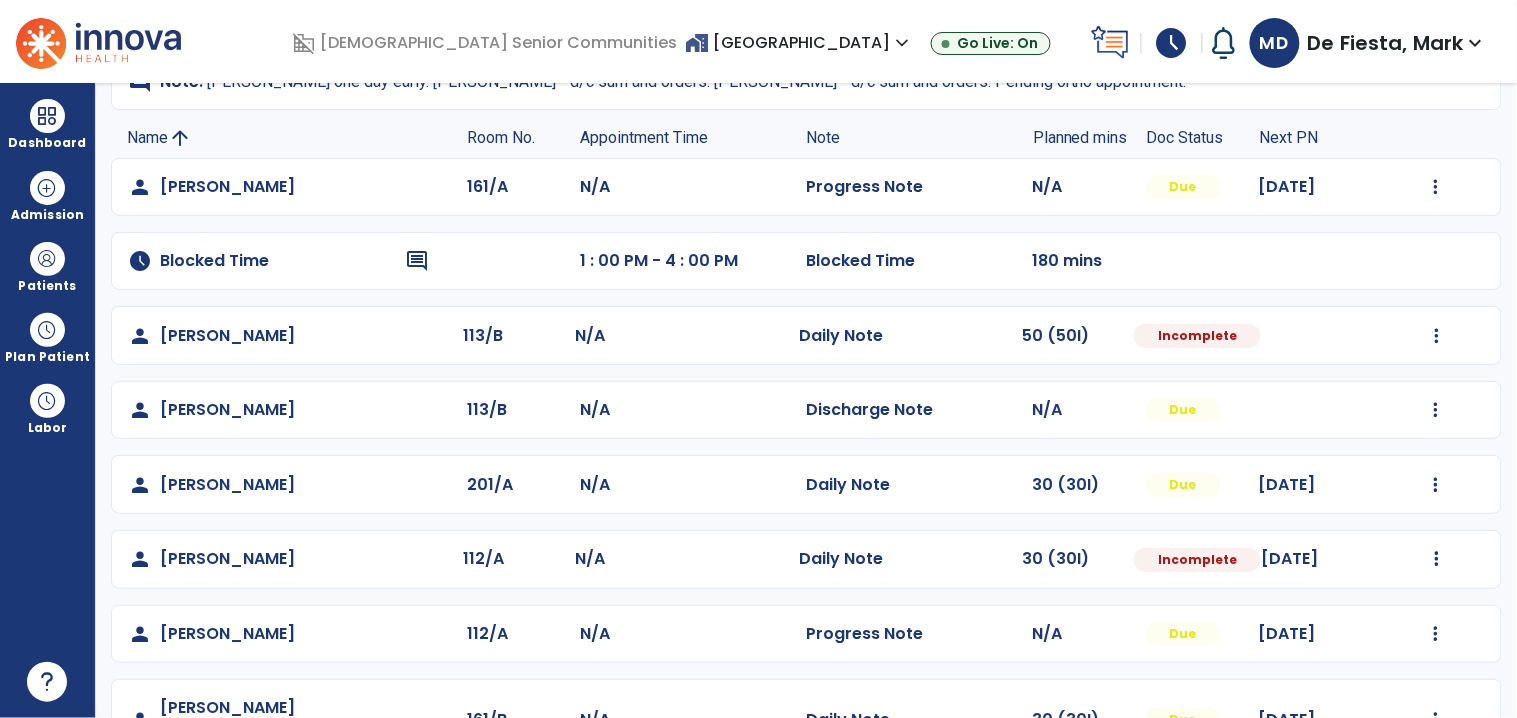 scroll, scrollTop: 511, scrollLeft: 0, axis: vertical 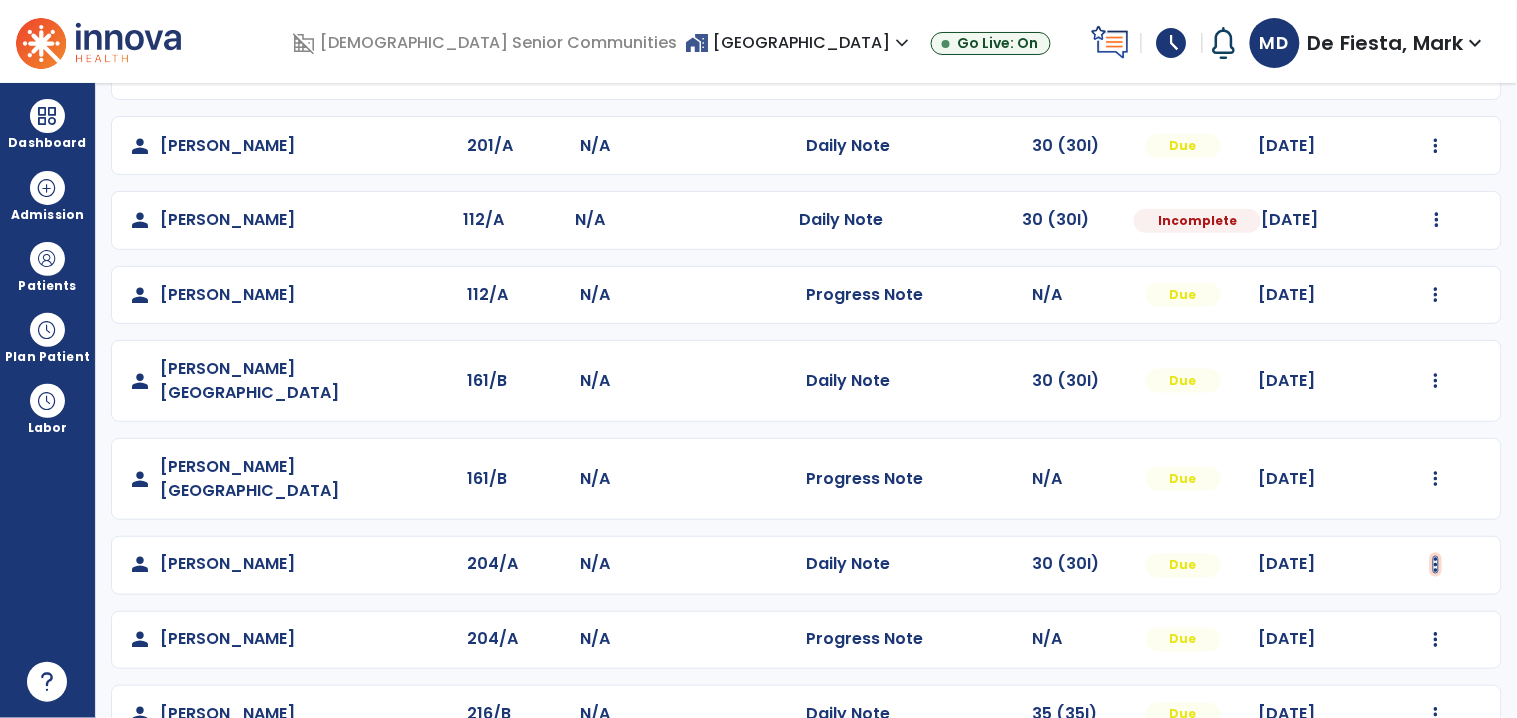 click at bounding box center (1436, -152) 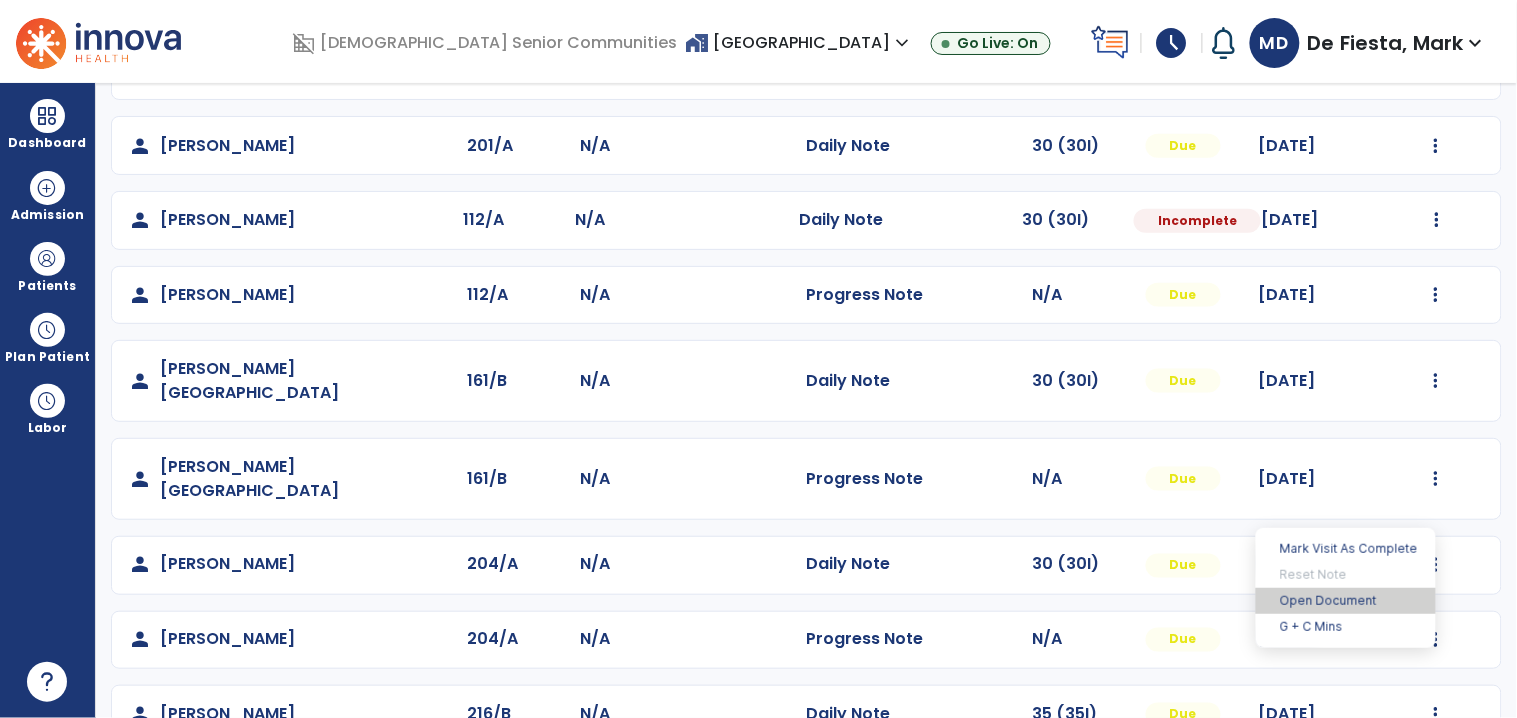 click on "Open Document" at bounding box center (1346, 601) 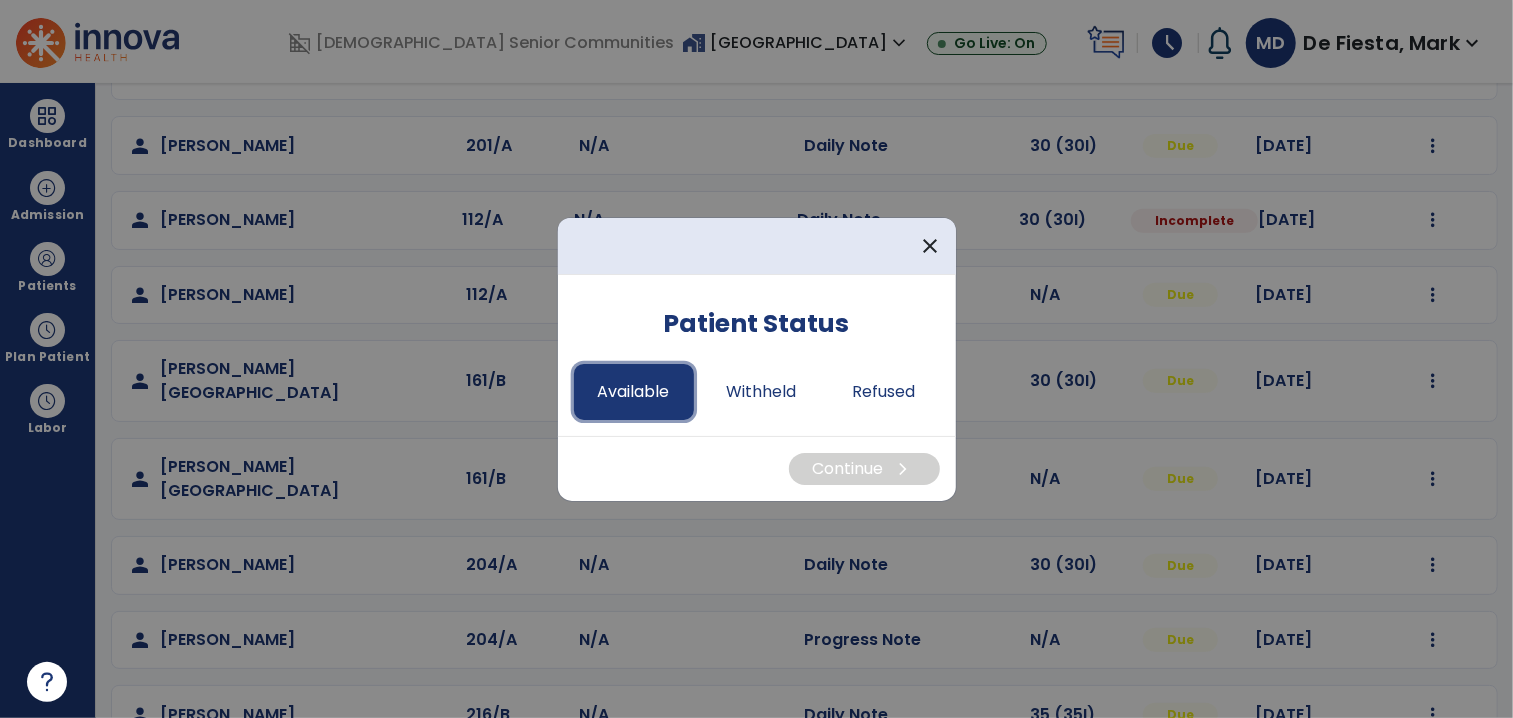 click on "Available" at bounding box center (634, 392) 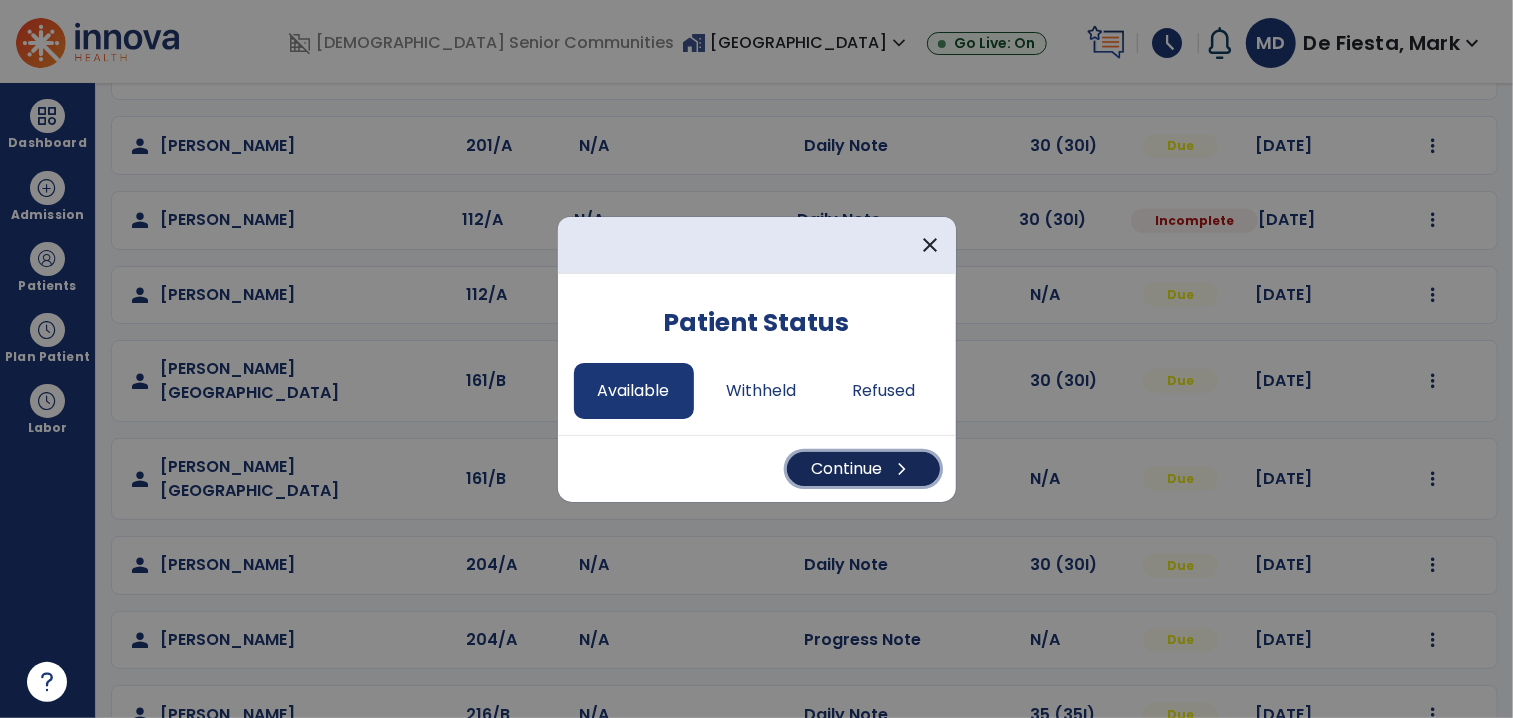 drag, startPoint x: 846, startPoint y: 480, endPoint x: 633, endPoint y: 493, distance: 213.39635 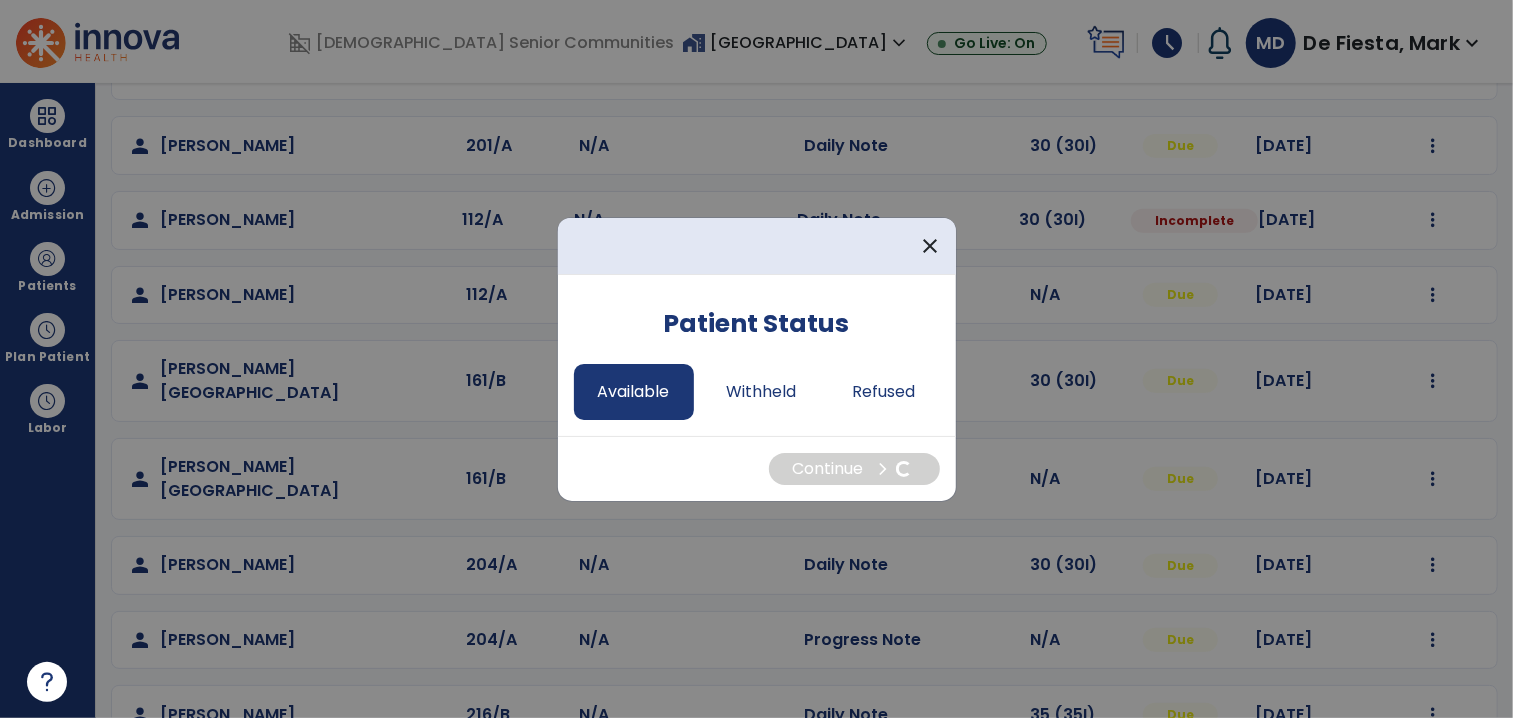 select on "*" 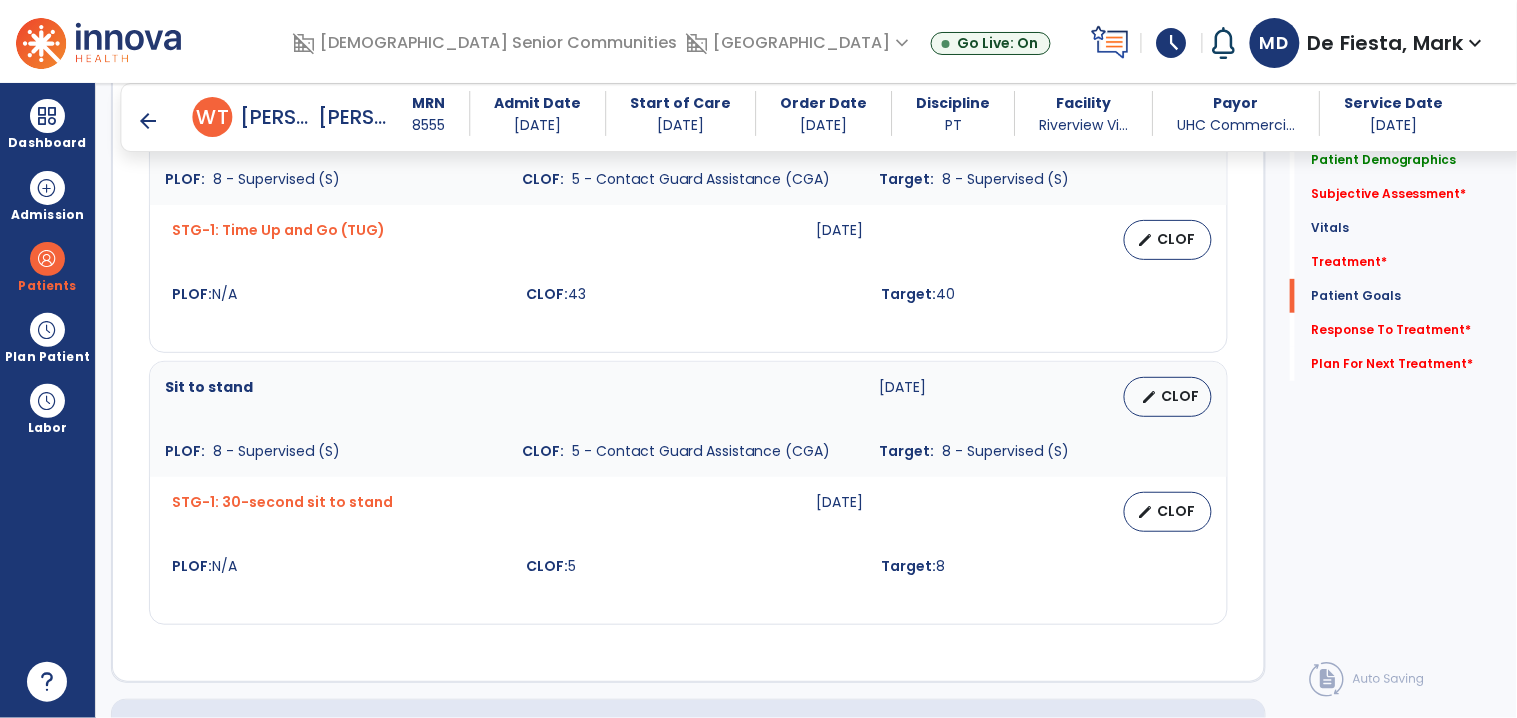 scroll, scrollTop: 2075, scrollLeft: 0, axis: vertical 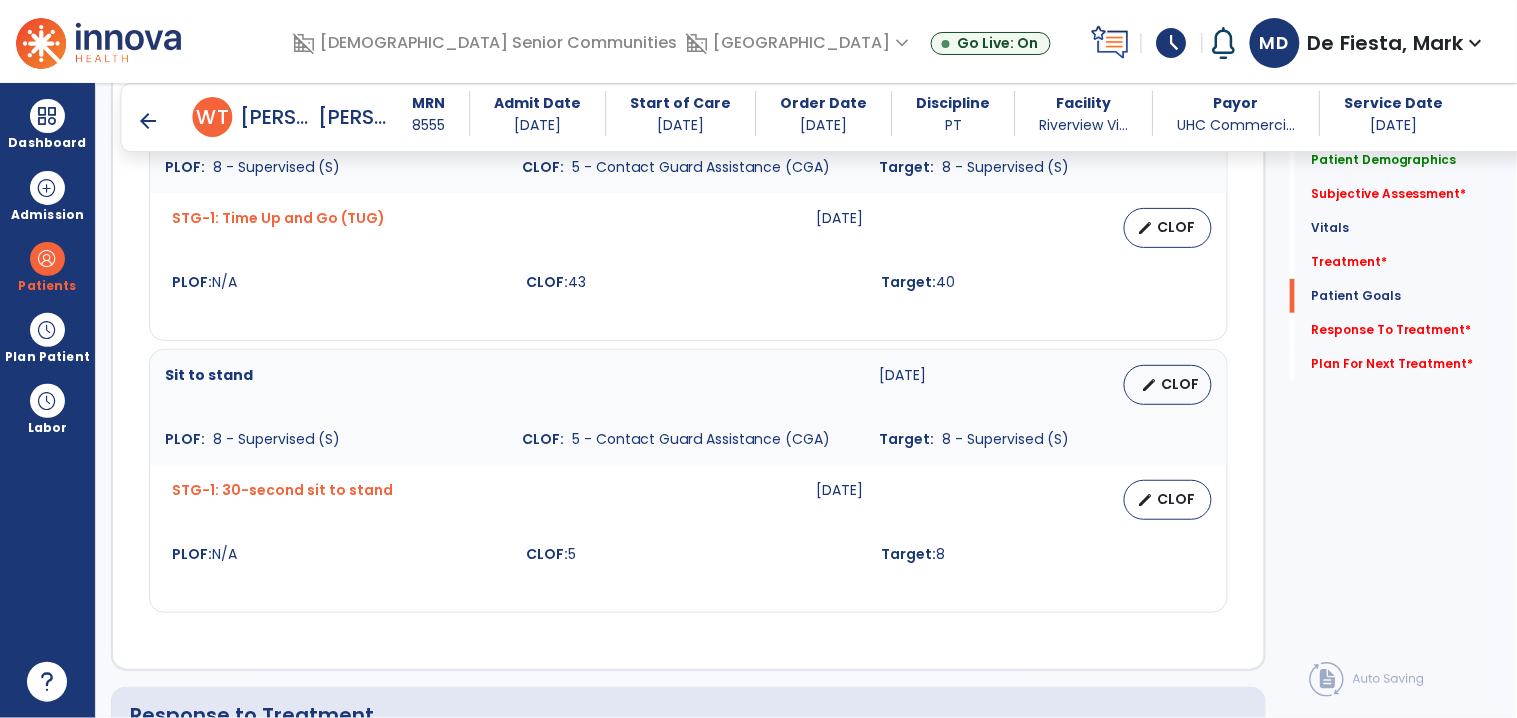 click on "arrow_back" at bounding box center (149, 121) 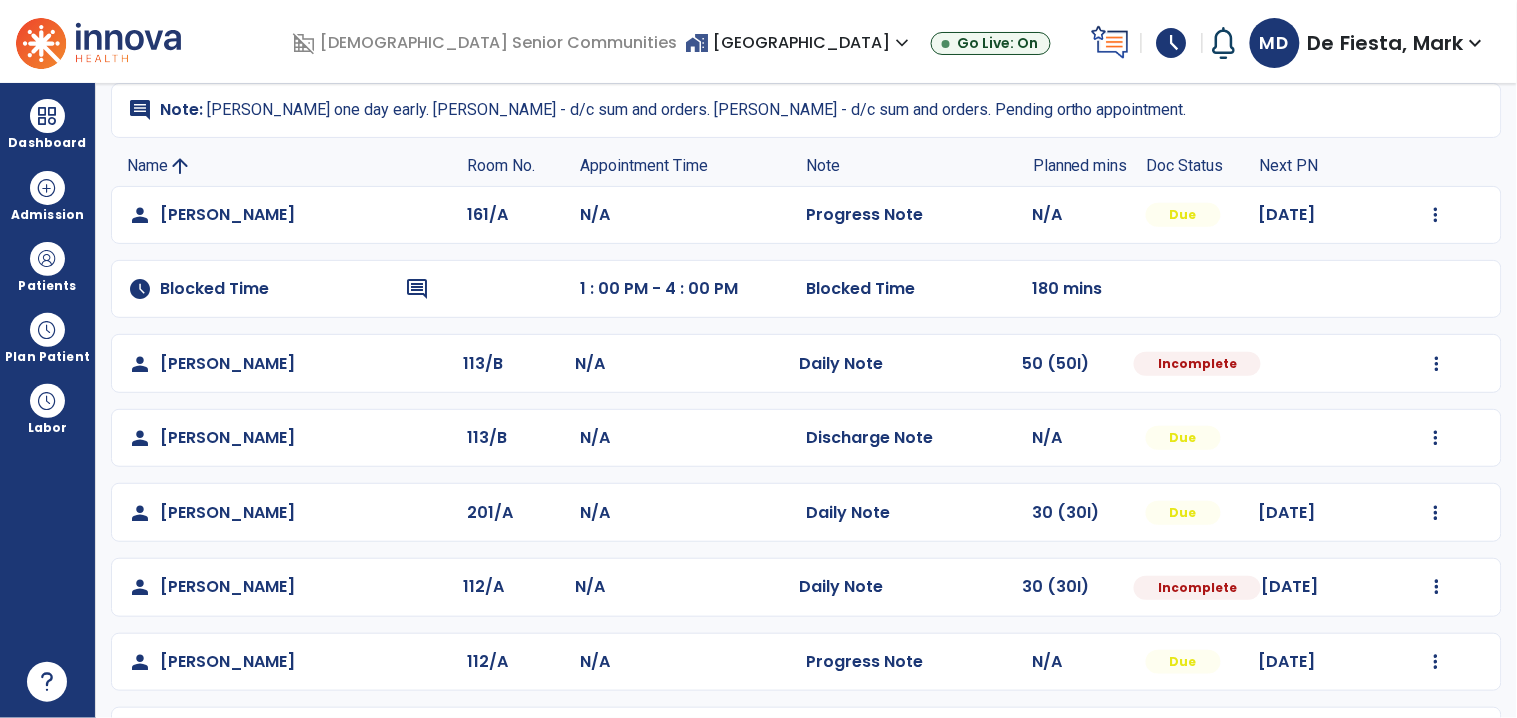 scroll, scrollTop: 174, scrollLeft: 0, axis: vertical 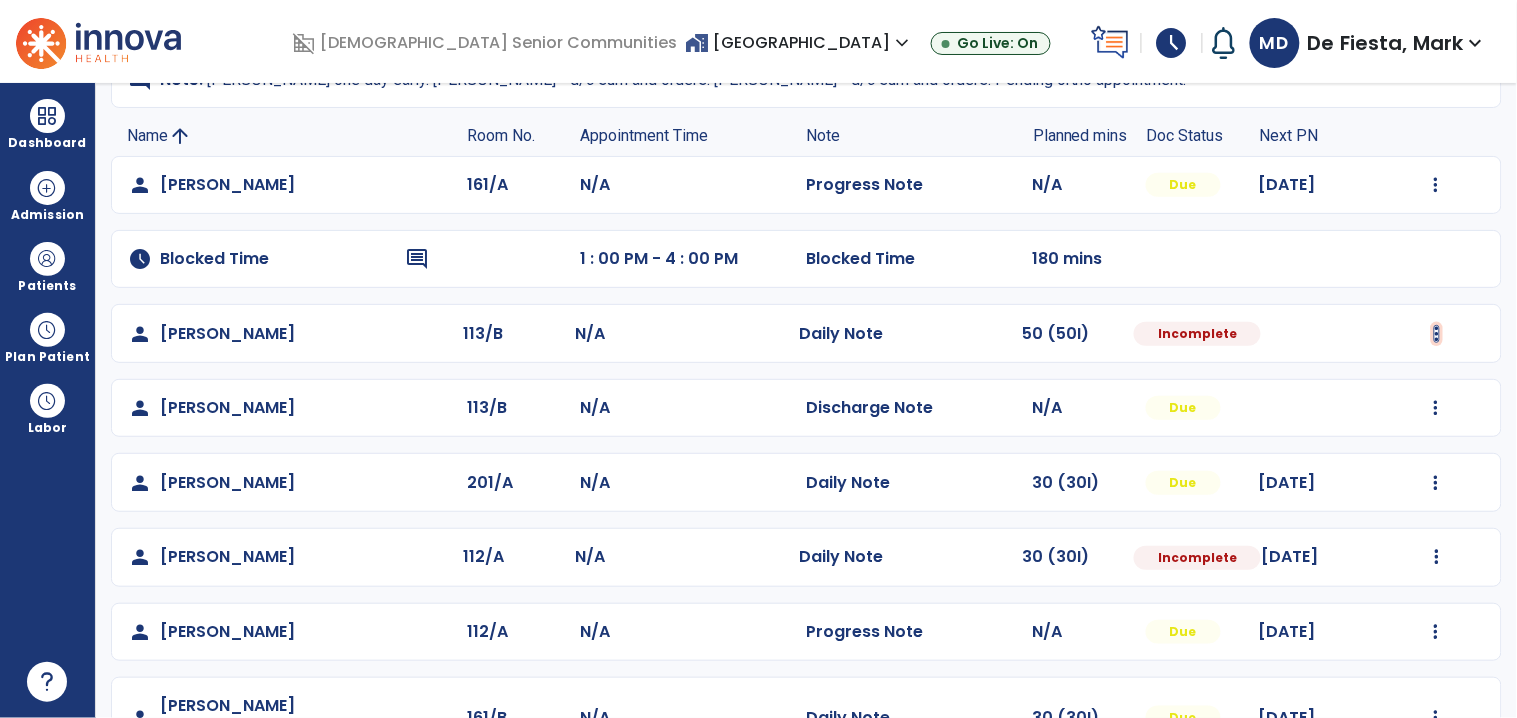 click at bounding box center [1436, 185] 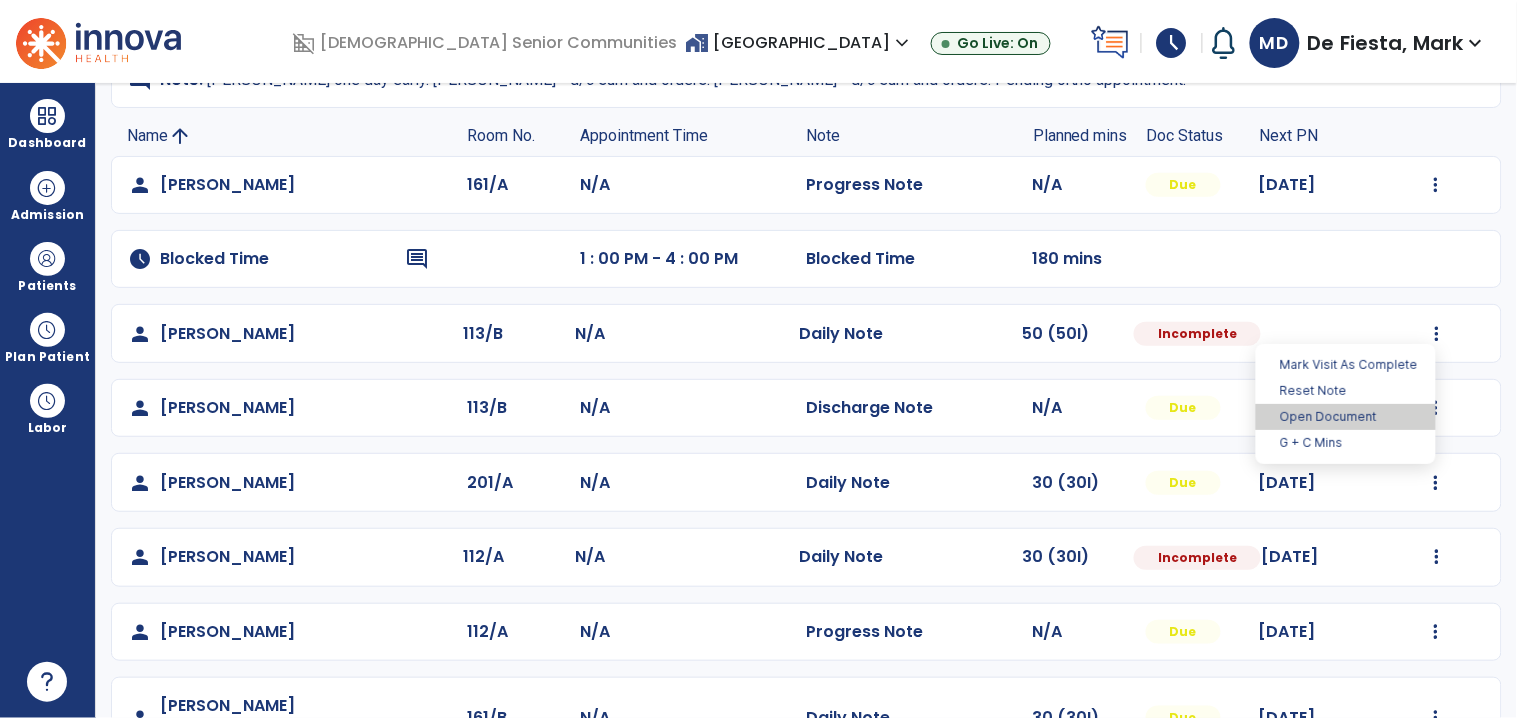 click on "Open Document" at bounding box center (1346, 417) 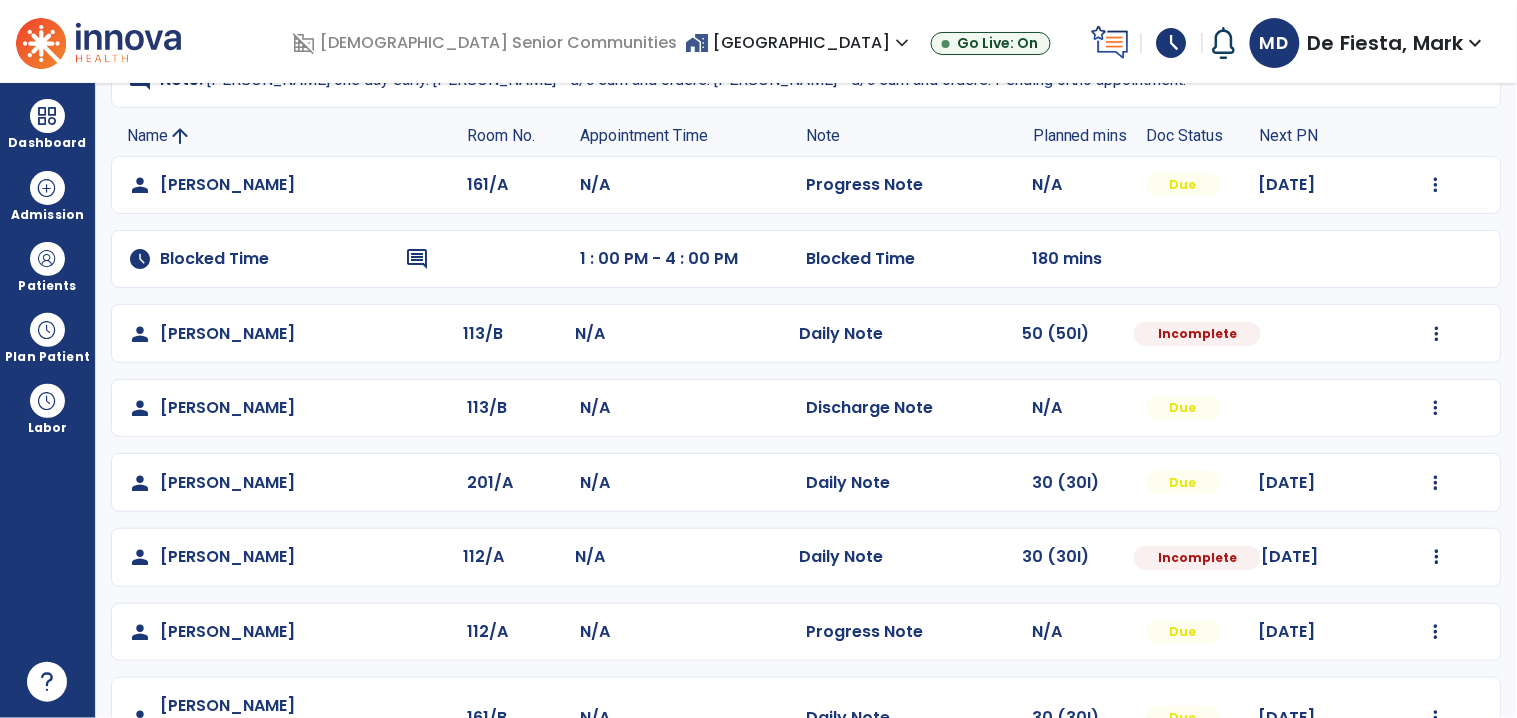 select on "*" 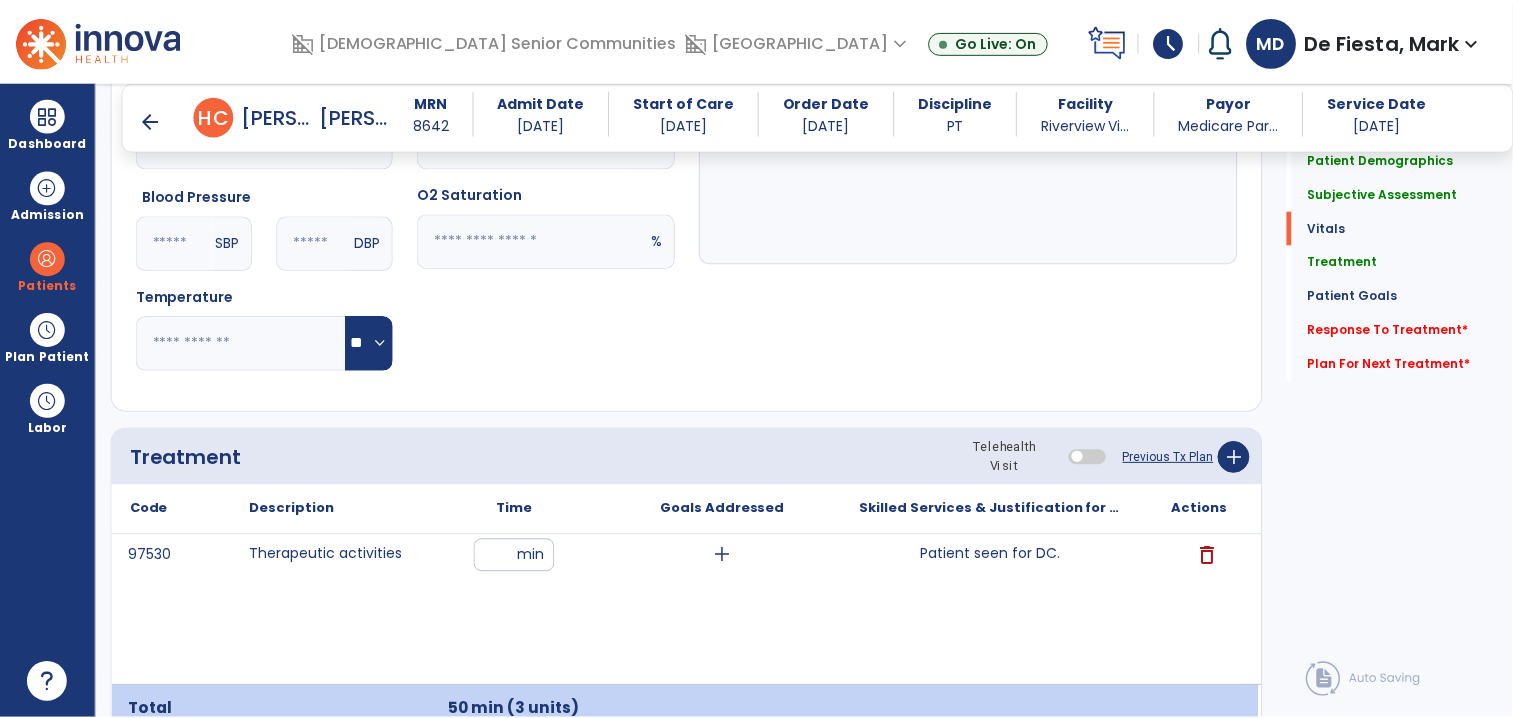 scroll, scrollTop: 993, scrollLeft: 0, axis: vertical 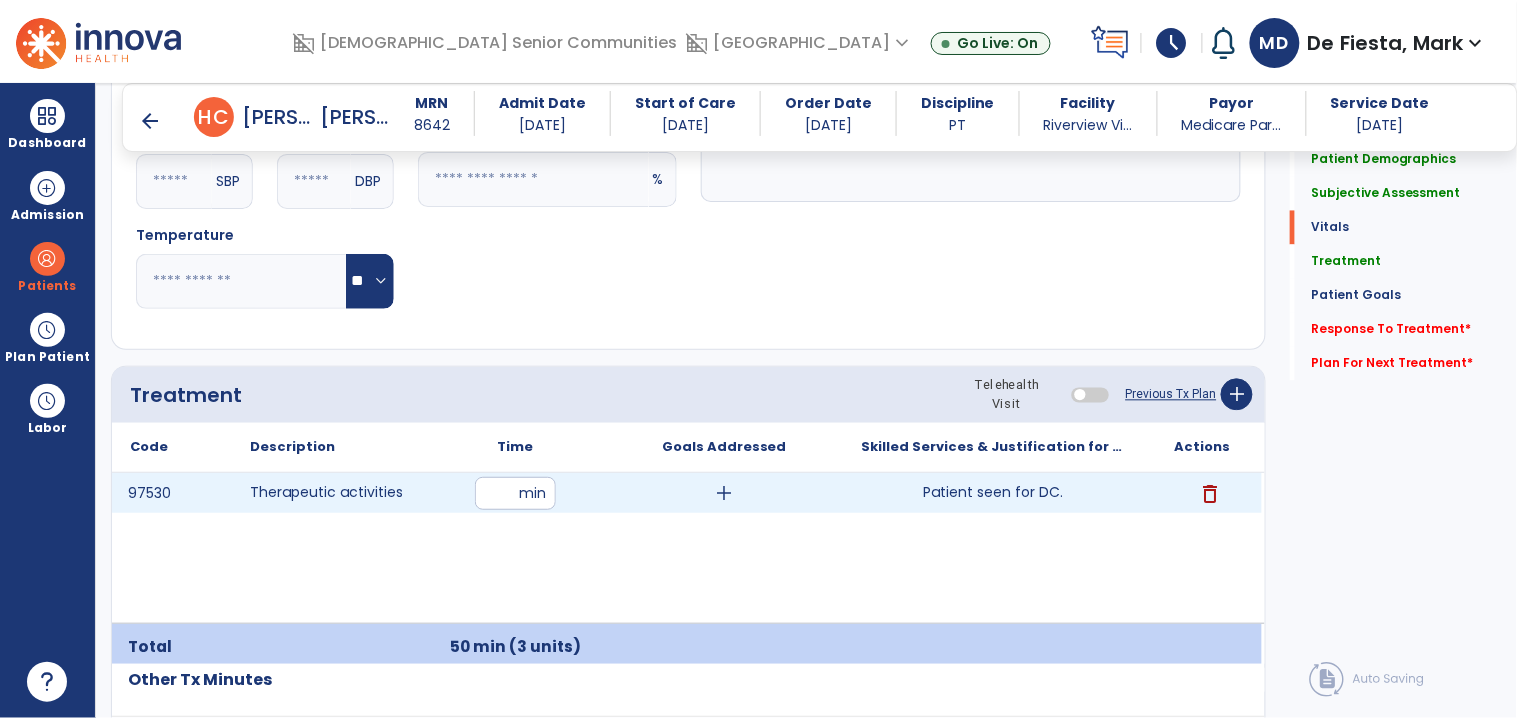 click on "Patient seen for DC." at bounding box center [993, 492] 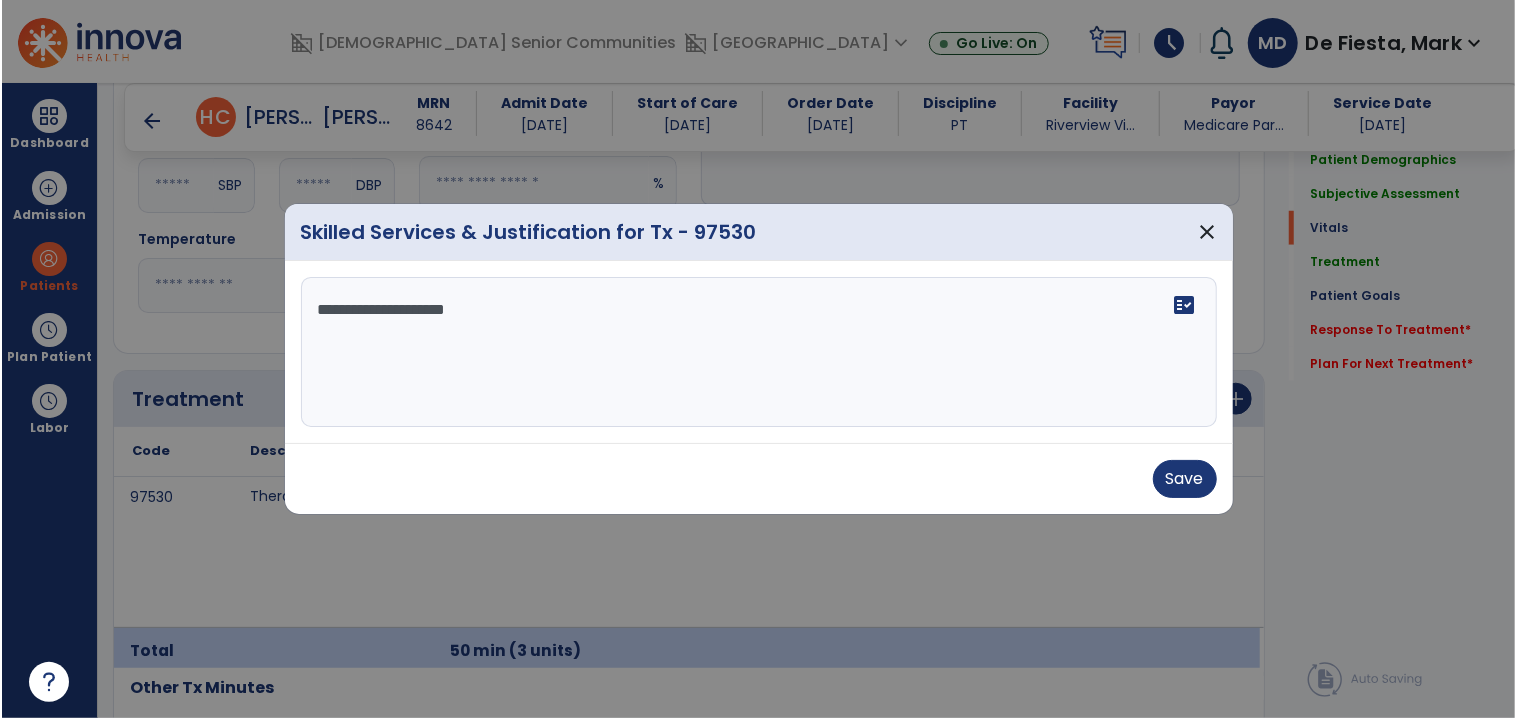 scroll, scrollTop: 993, scrollLeft: 0, axis: vertical 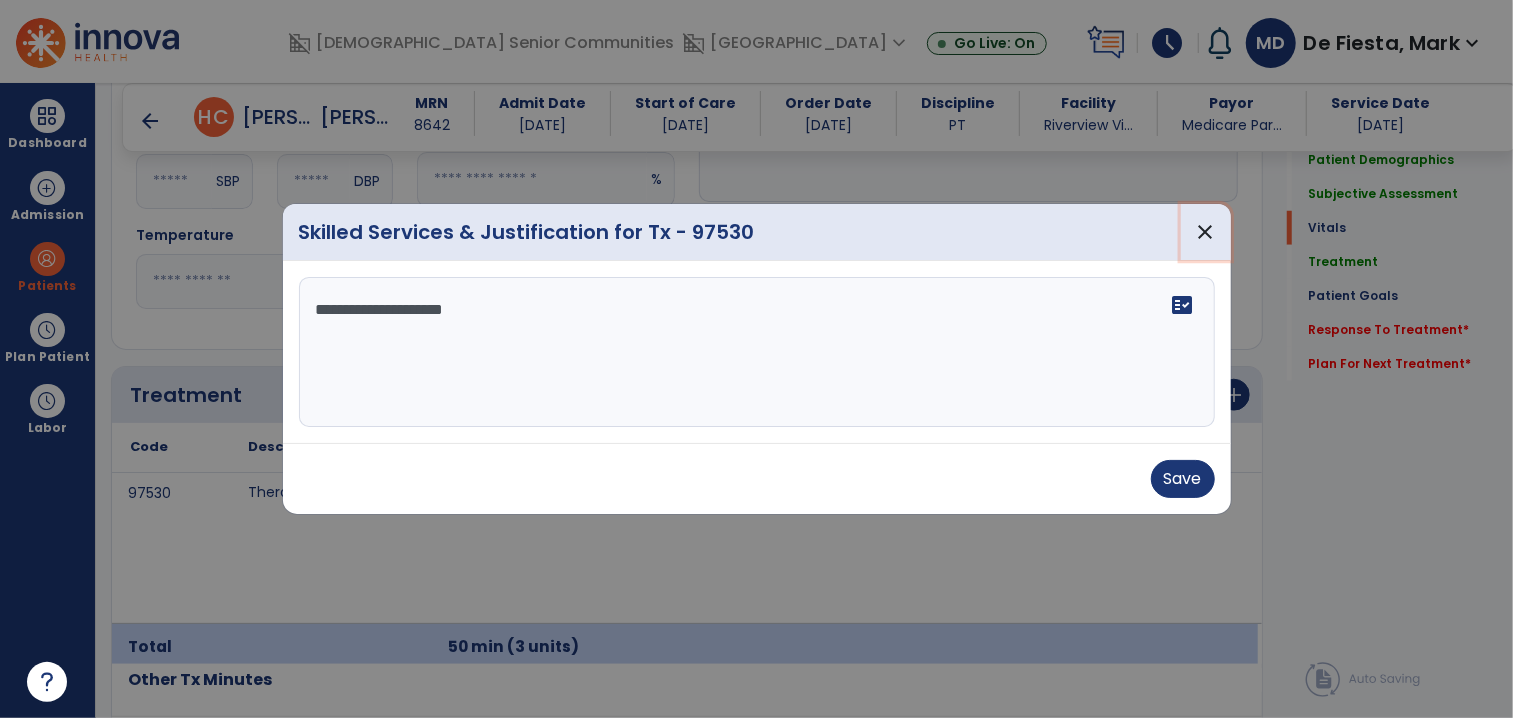 drag, startPoint x: 1207, startPoint y: 210, endPoint x: 957, endPoint y: 251, distance: 253.33969 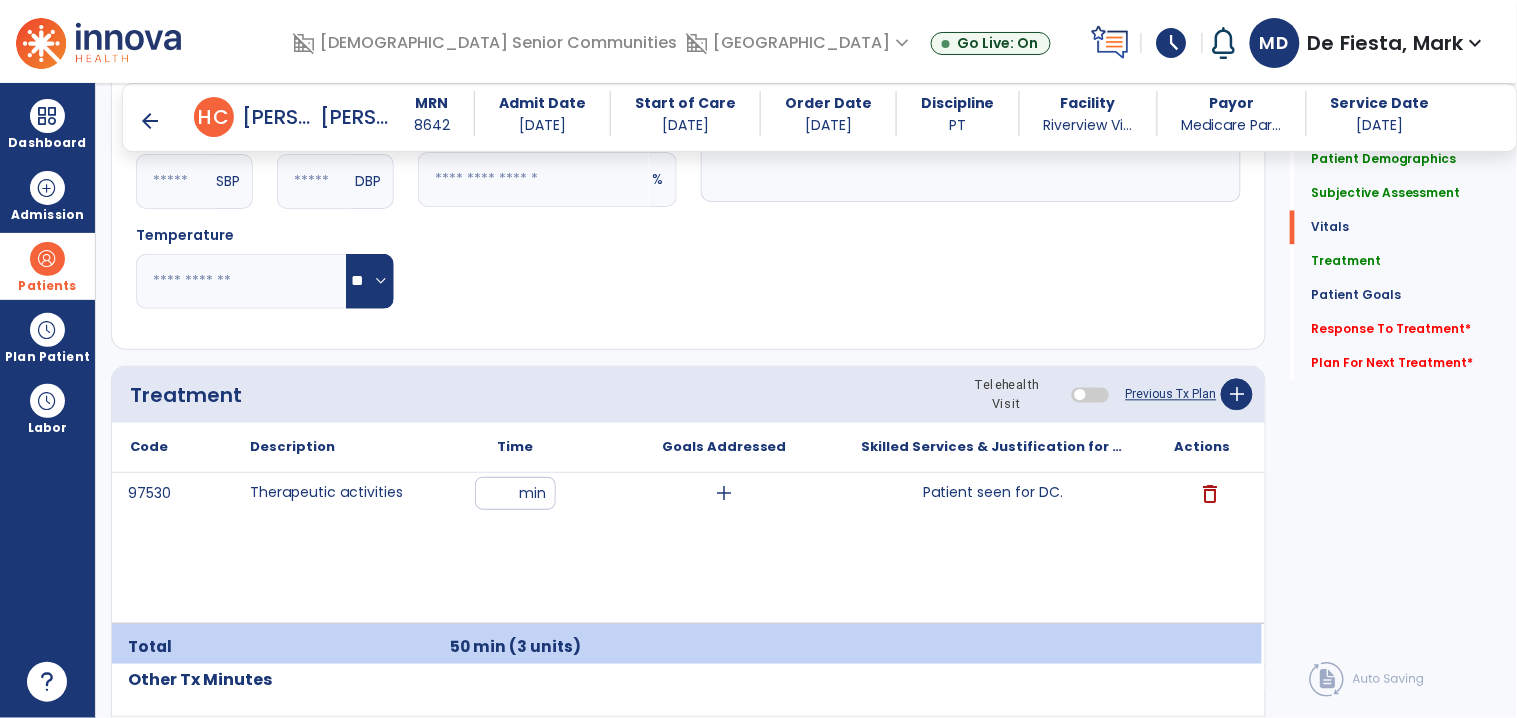 click at bounding box center (47, 259) 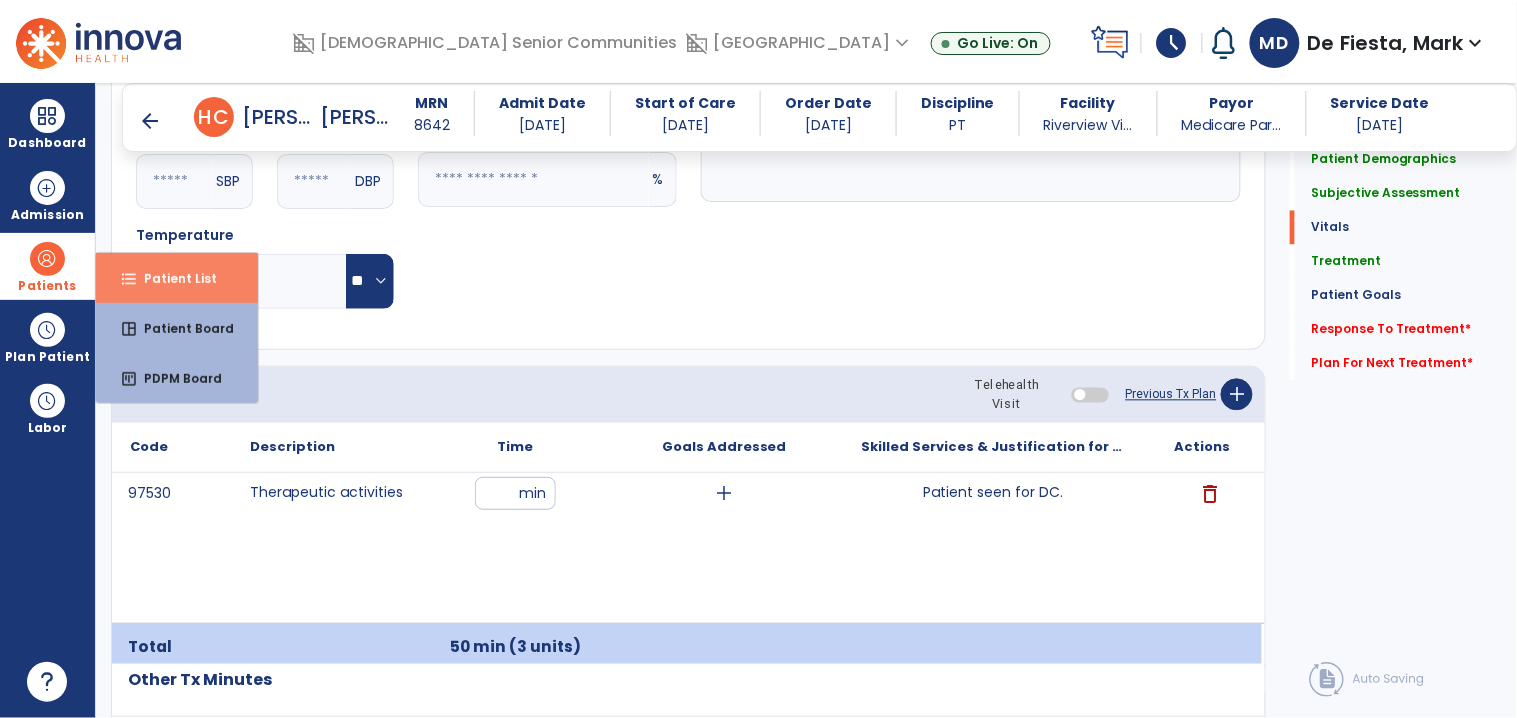 click on "format_list_bulleted  Patient List" at bounding box center [177, 278] 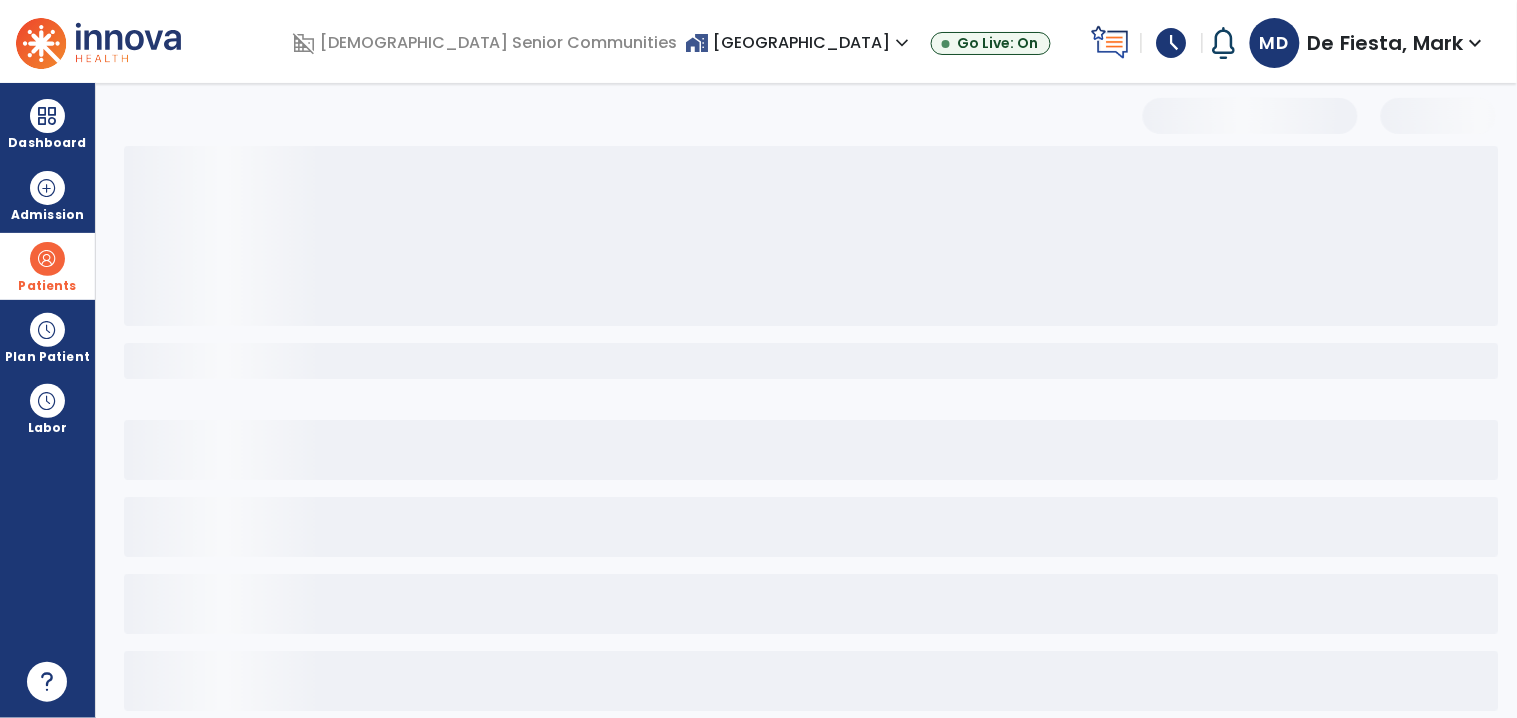 scroll, scrollTop: 24, scrollLeft: 0, axis: vertical 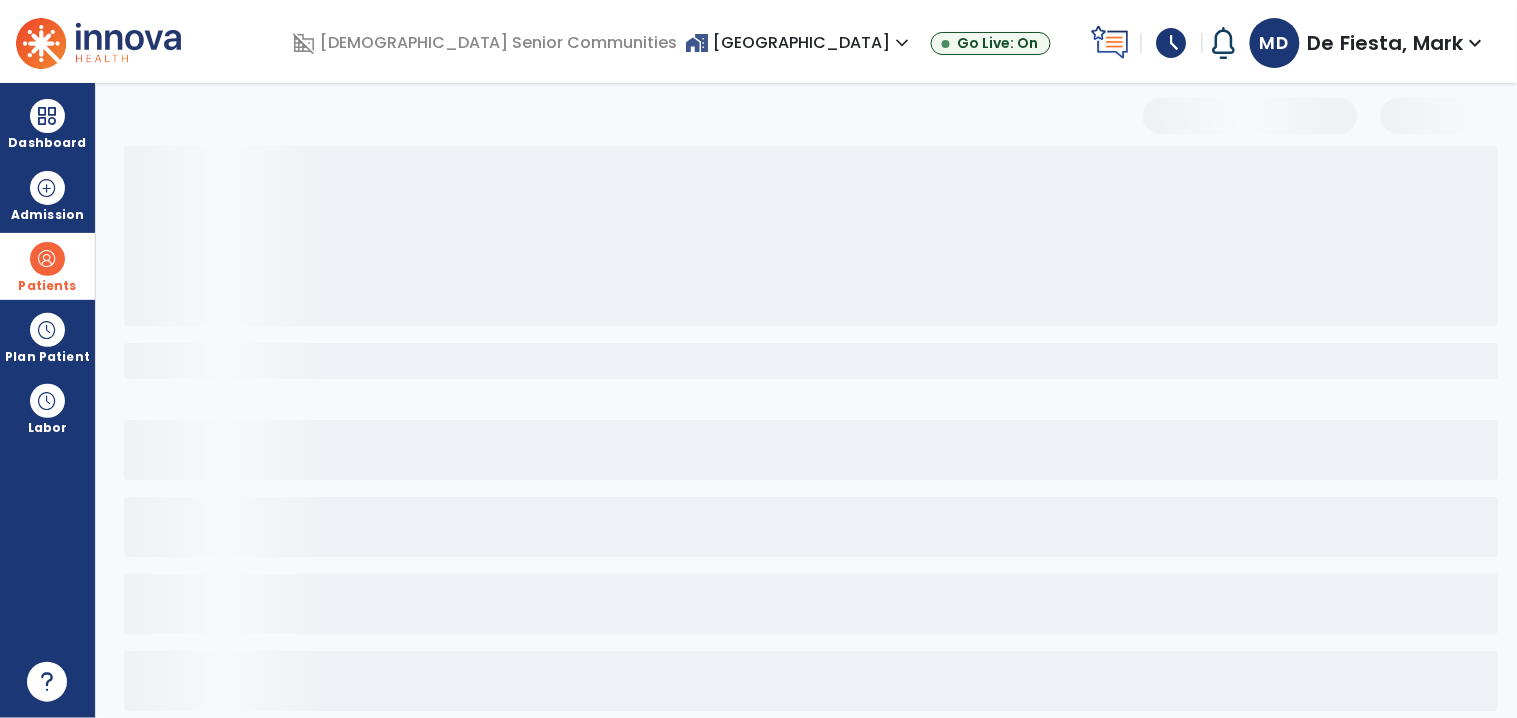select on "***" 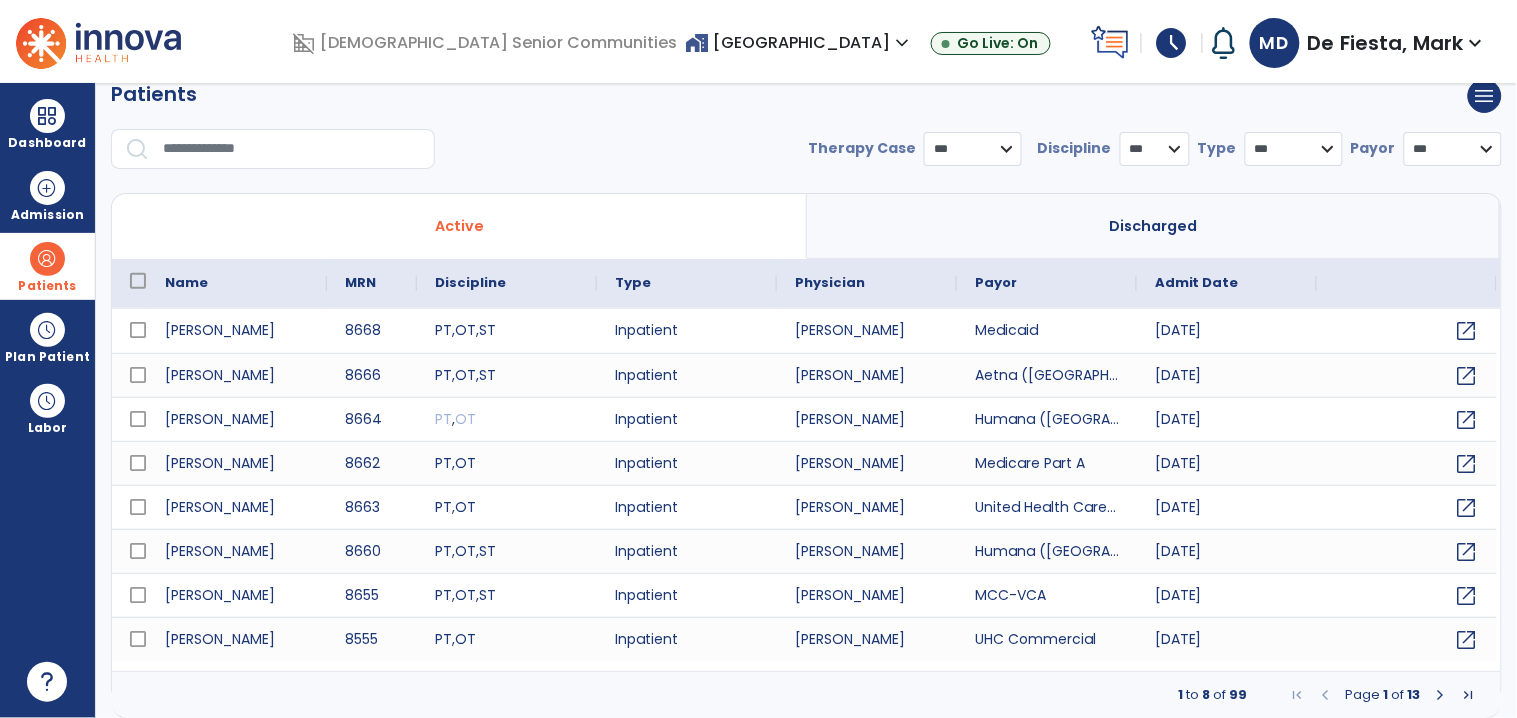 click at bounding box center (292, 149) 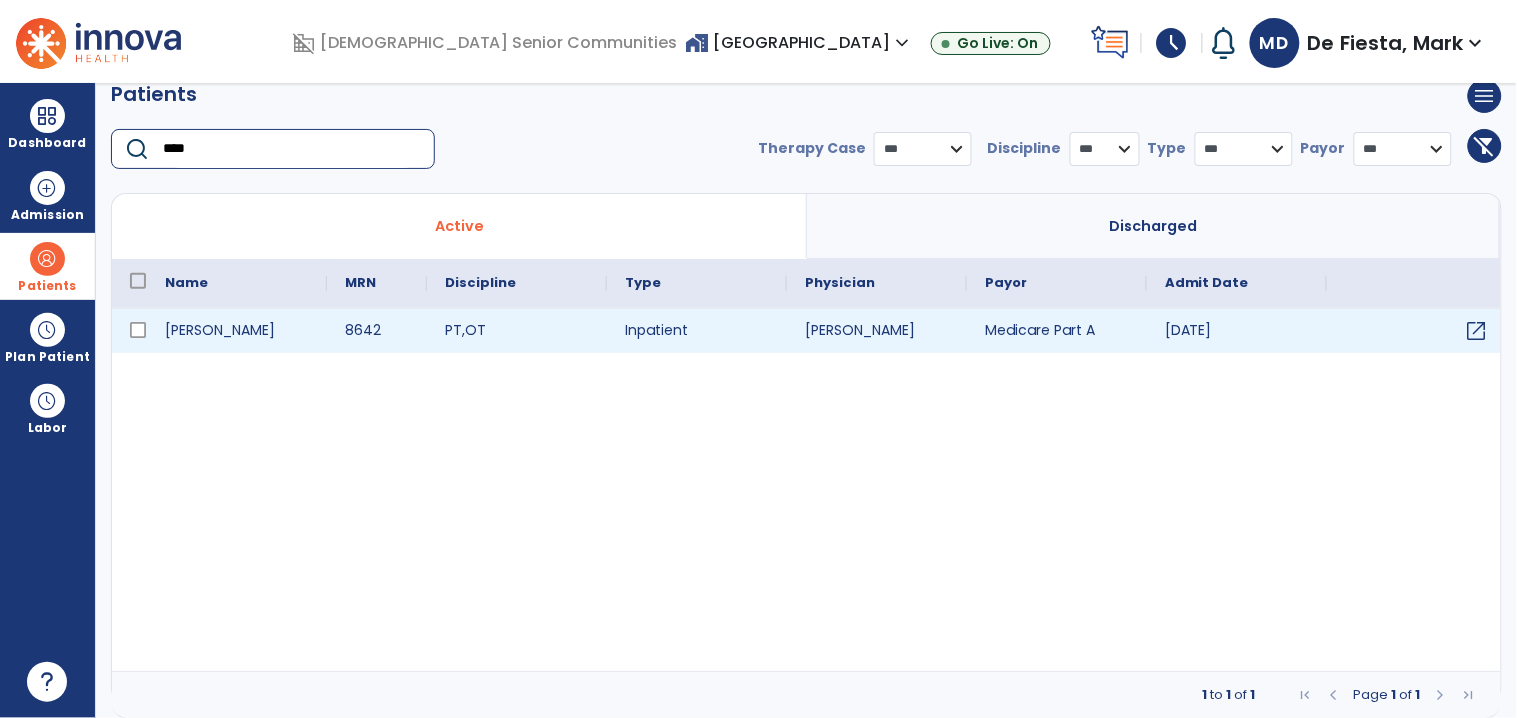 type on "****" 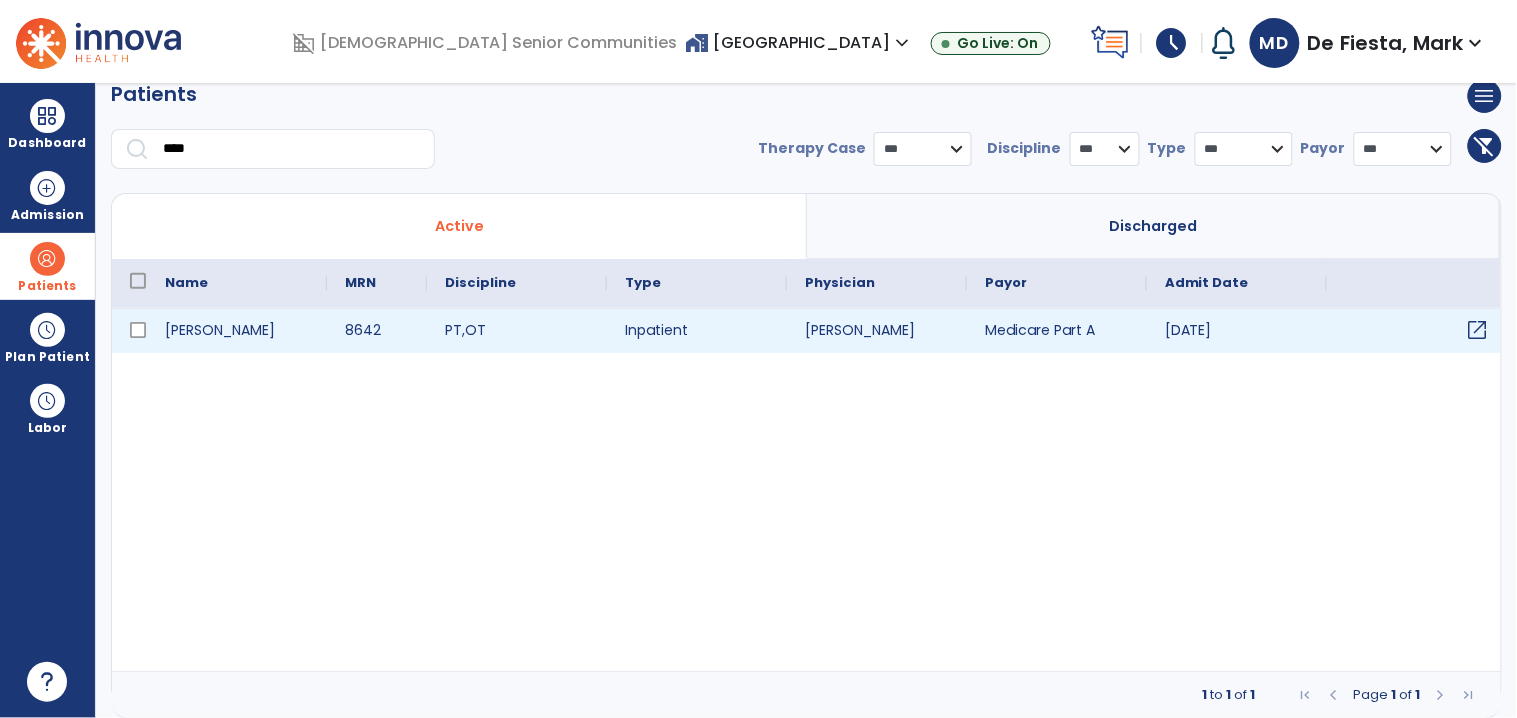 click on "open_in_new" at bounding box center [1478, 330] 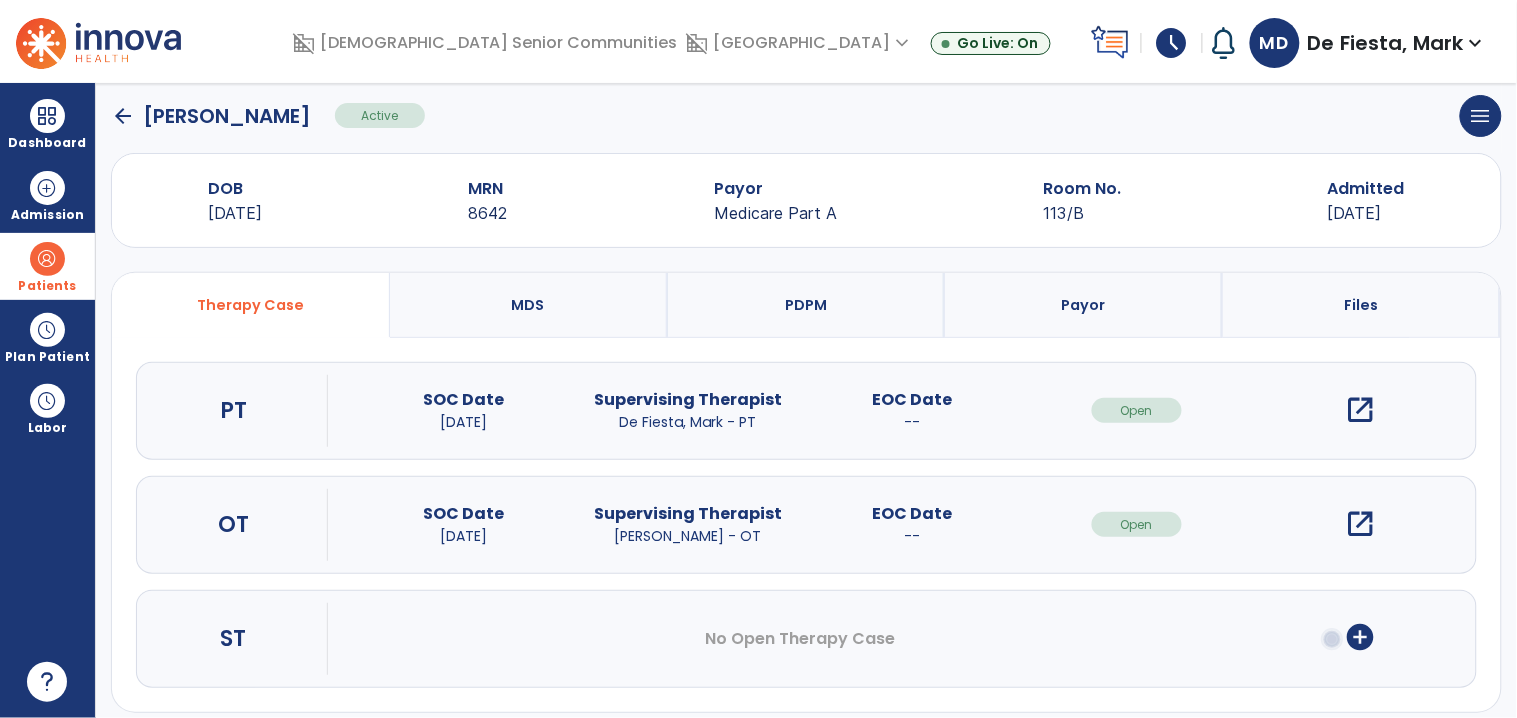 click on "open_in_new" at bounding box center [1361, 410] 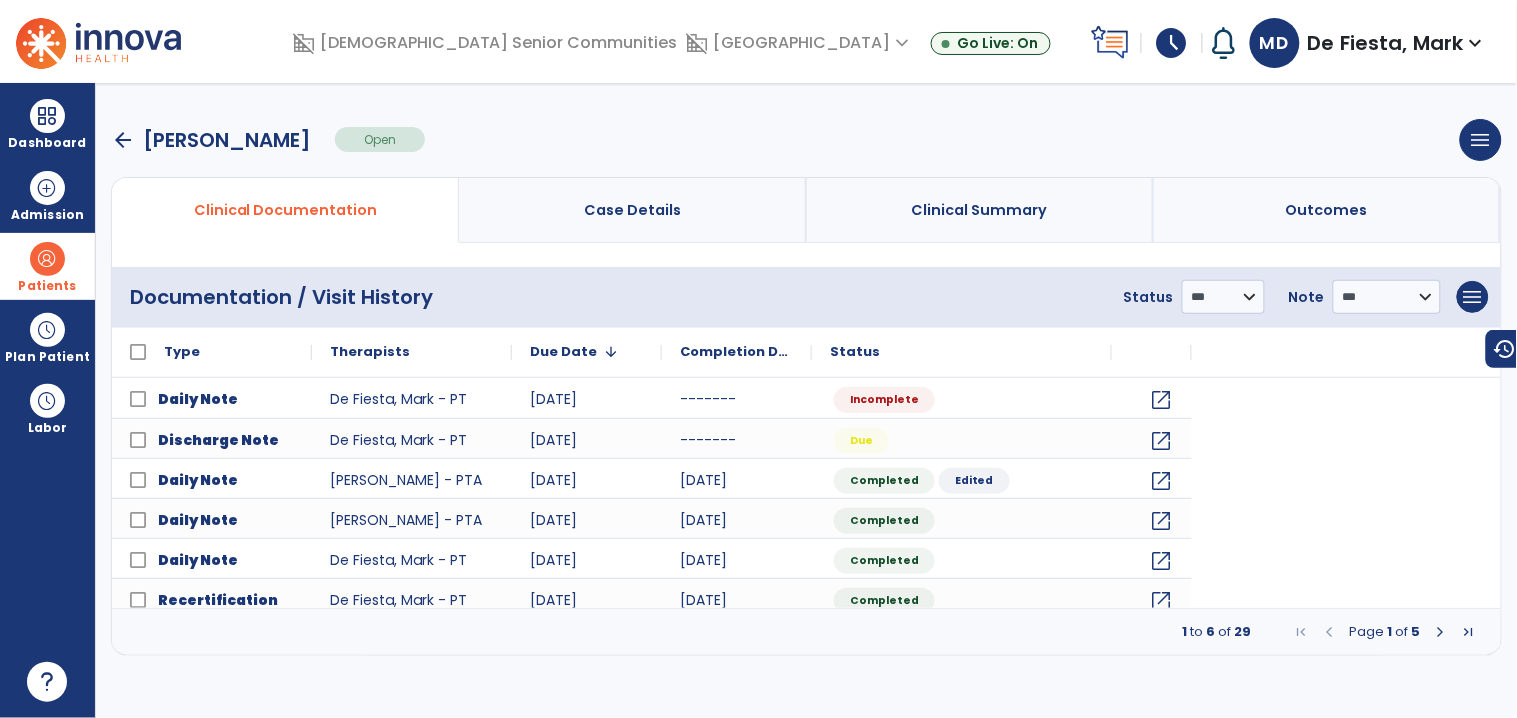 scroll, scrollTop: 0, scrollLeft: 0, axis: both 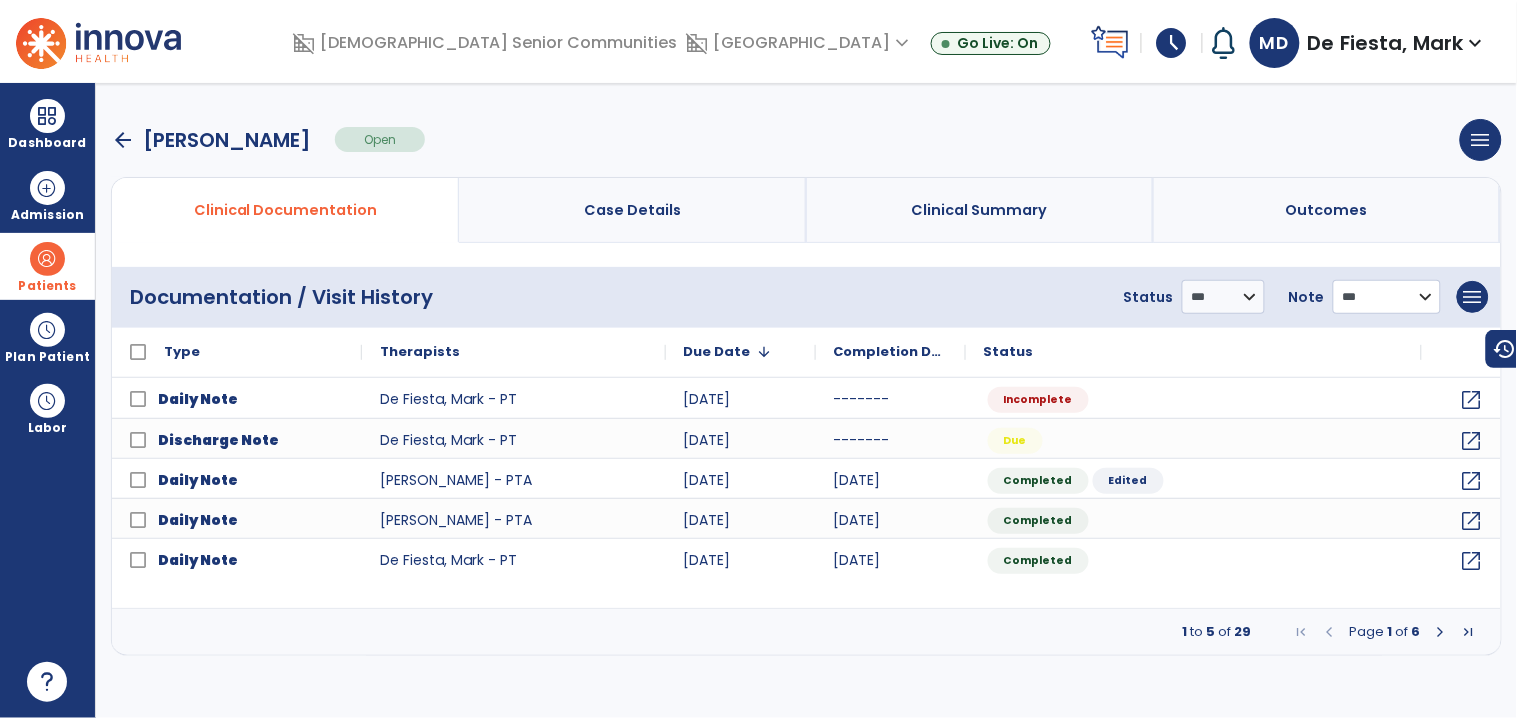 click on "**********" at bounding box center [1223, 297] 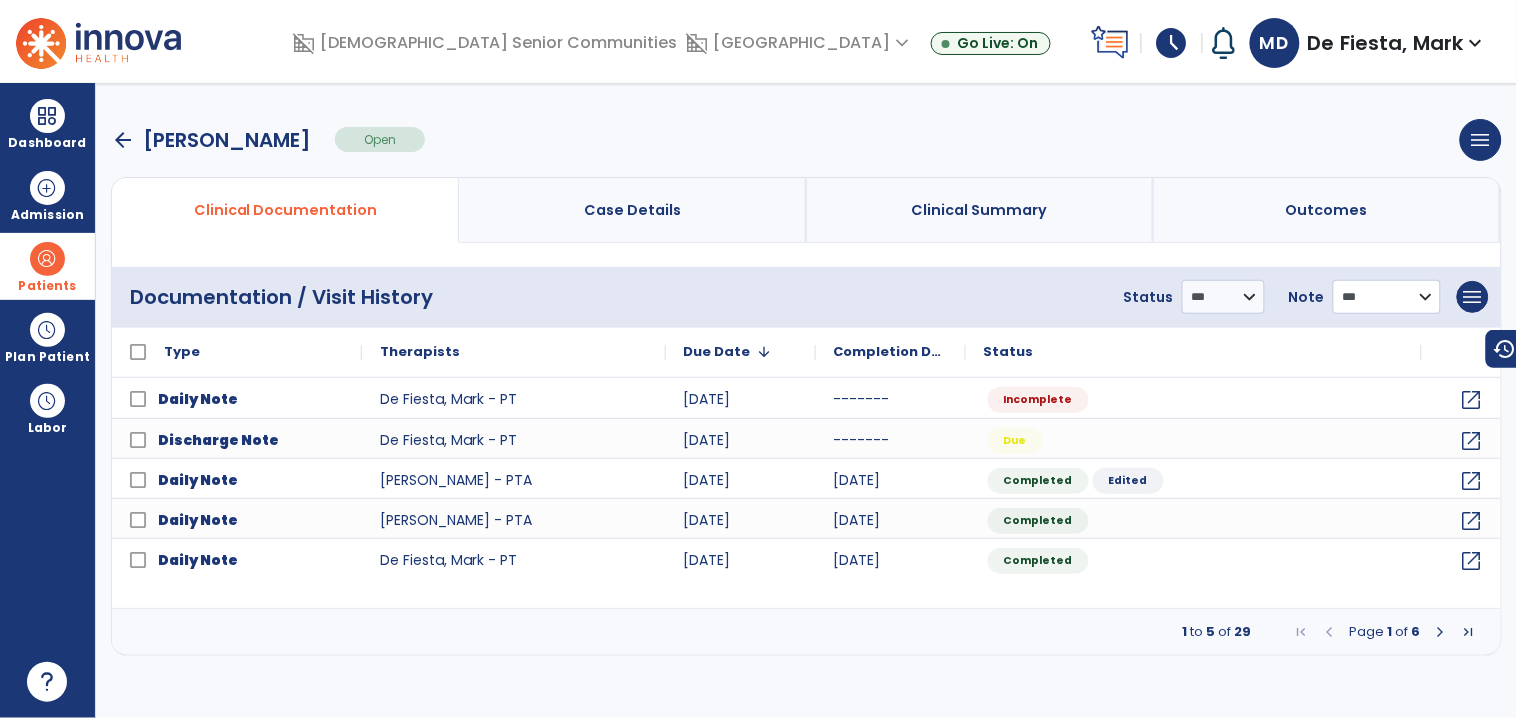 select on "**********" 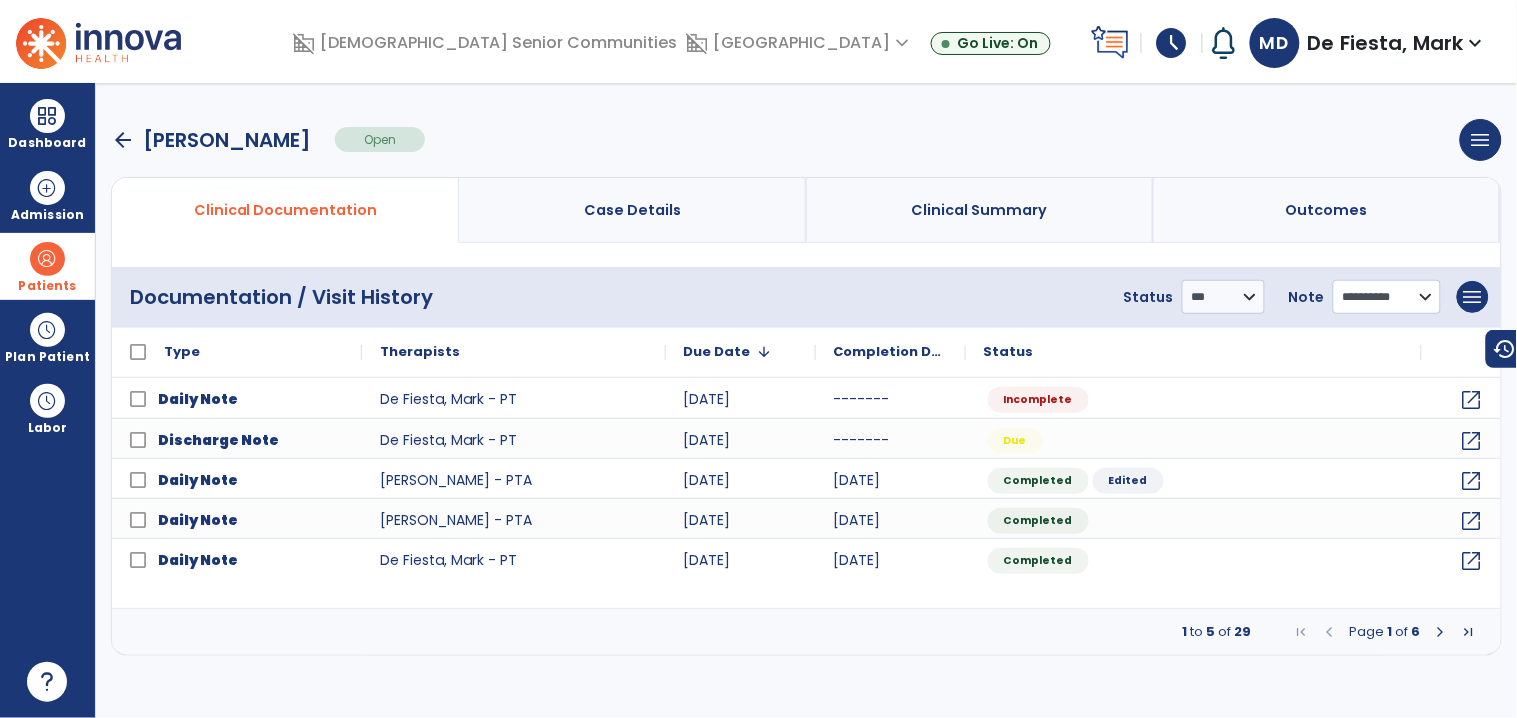 click on "**********" at bounding box center (1223, 297) 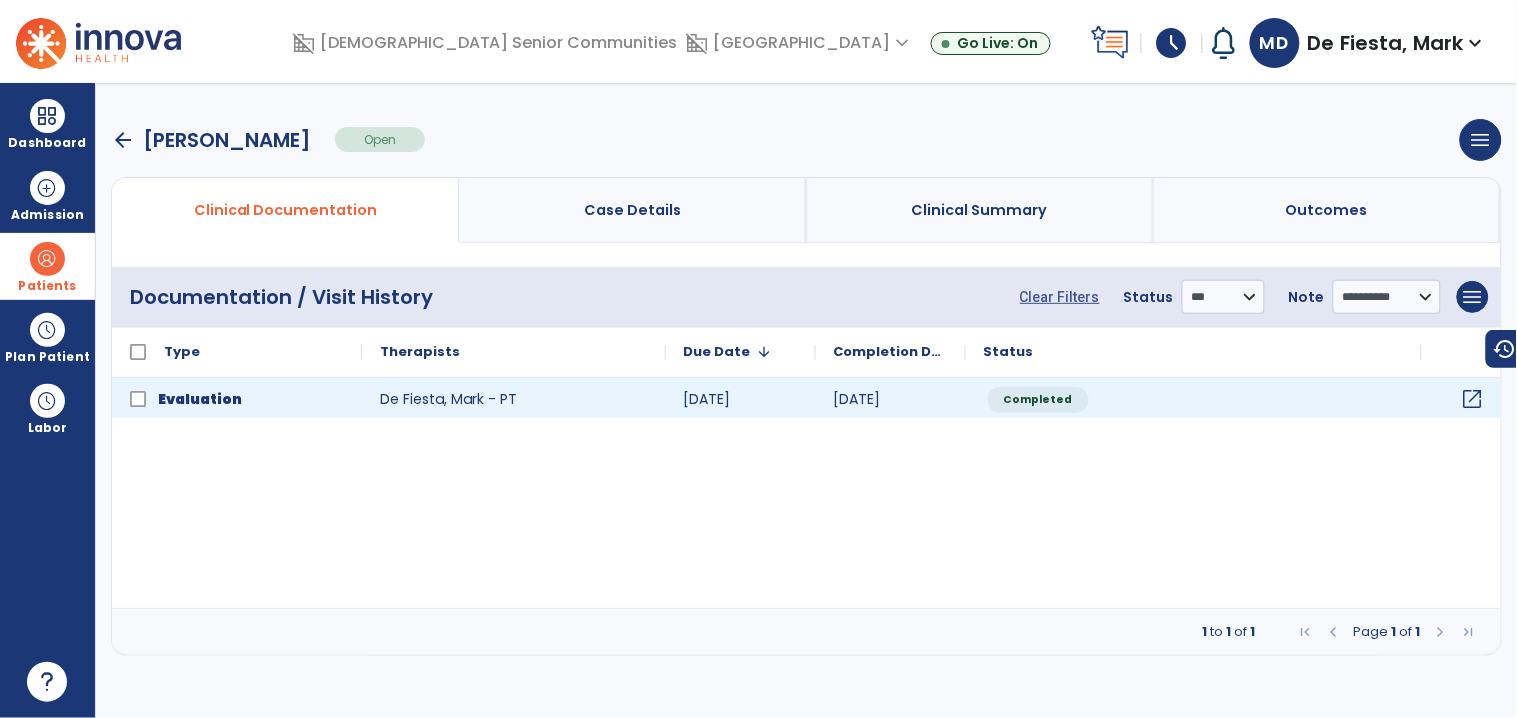 click on "open_in_new" 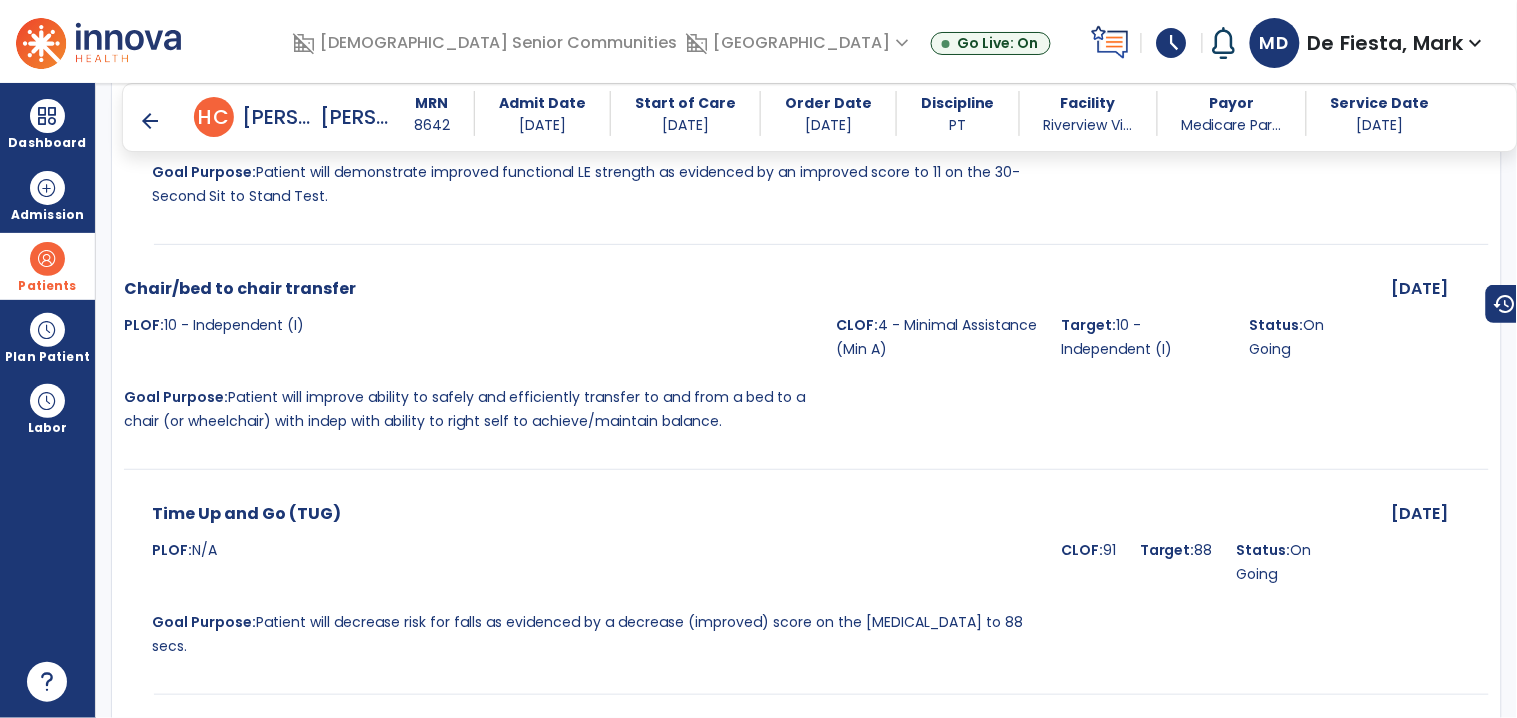 scroll, scrollTop: 5417, scrollLeft: 0, axis: vertical 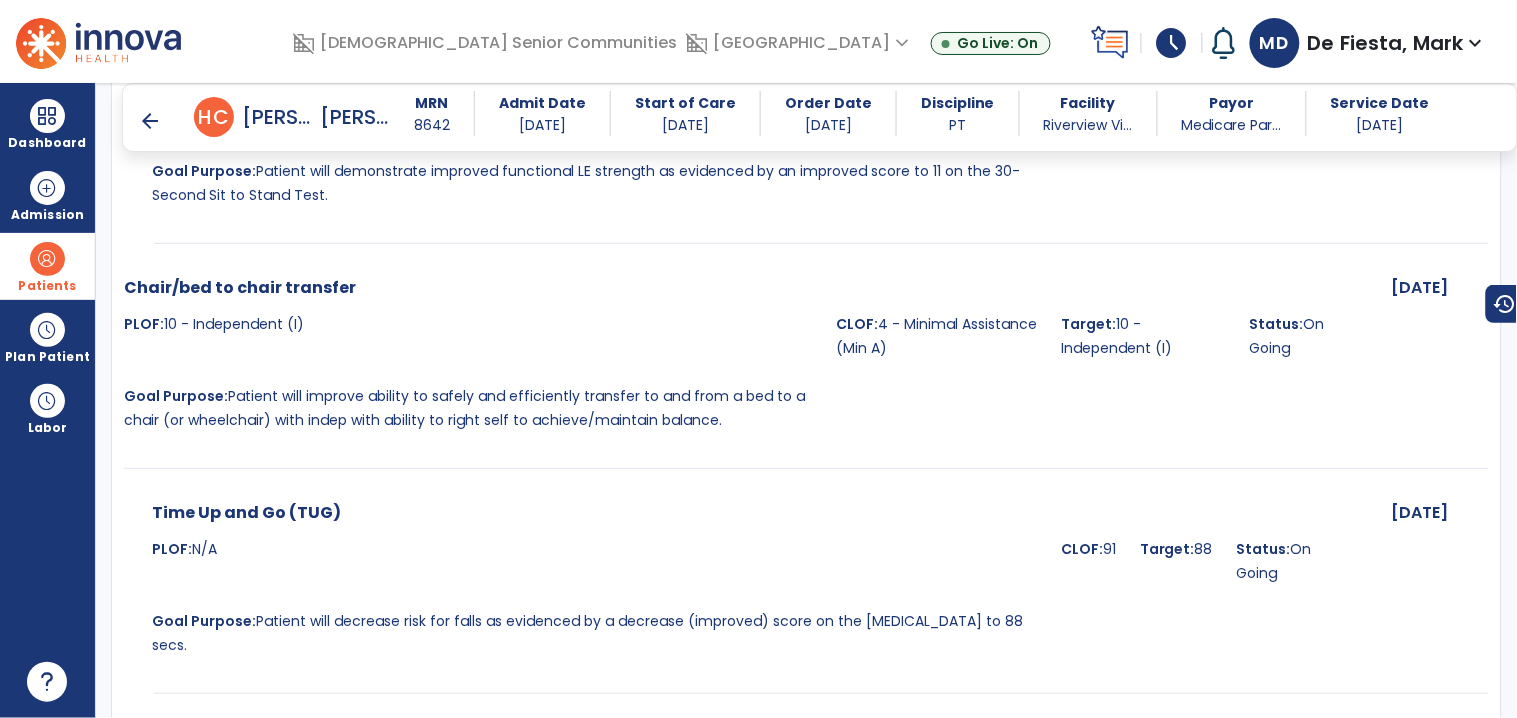 click on "arrow_back" at bounding box center [166, 117] 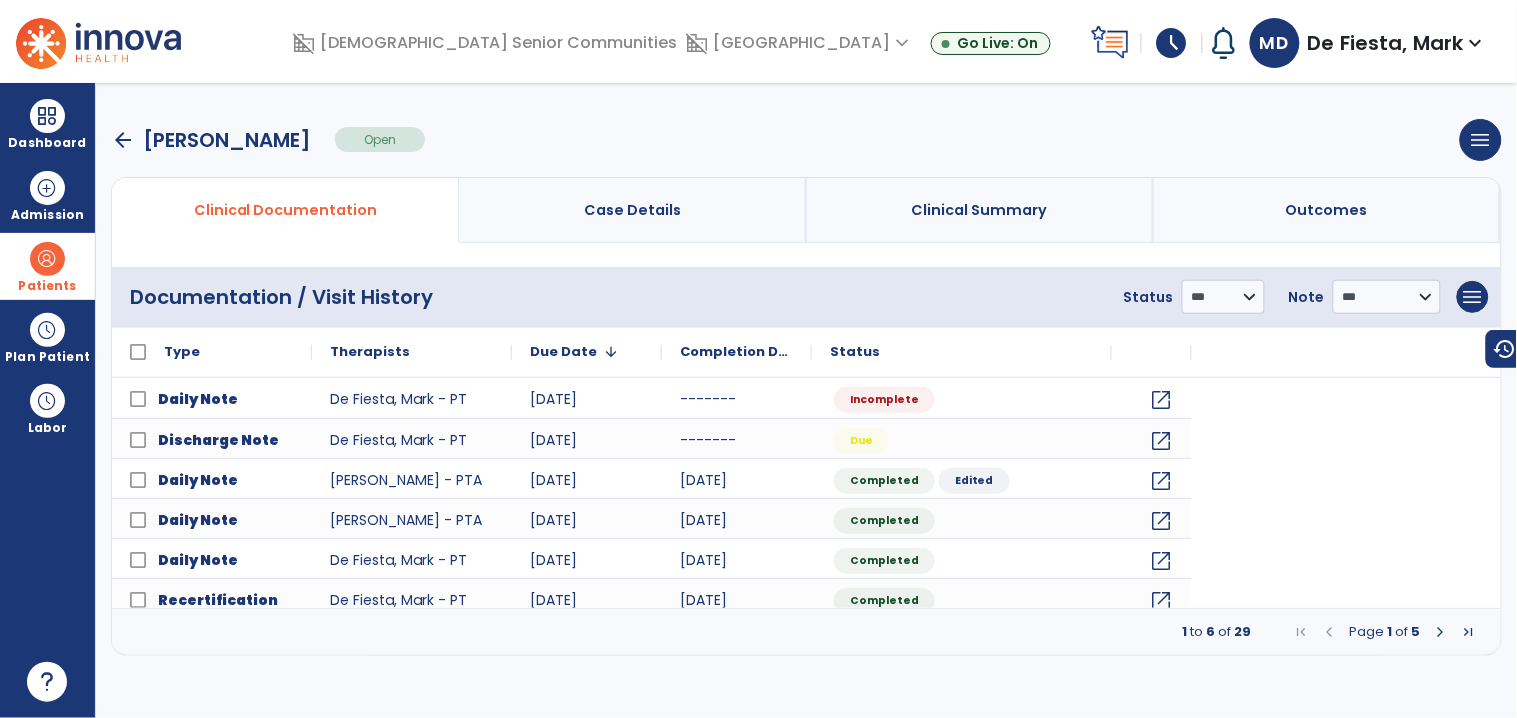 scroll, scrollTop: 0, scrollLeft: 0, axis: both 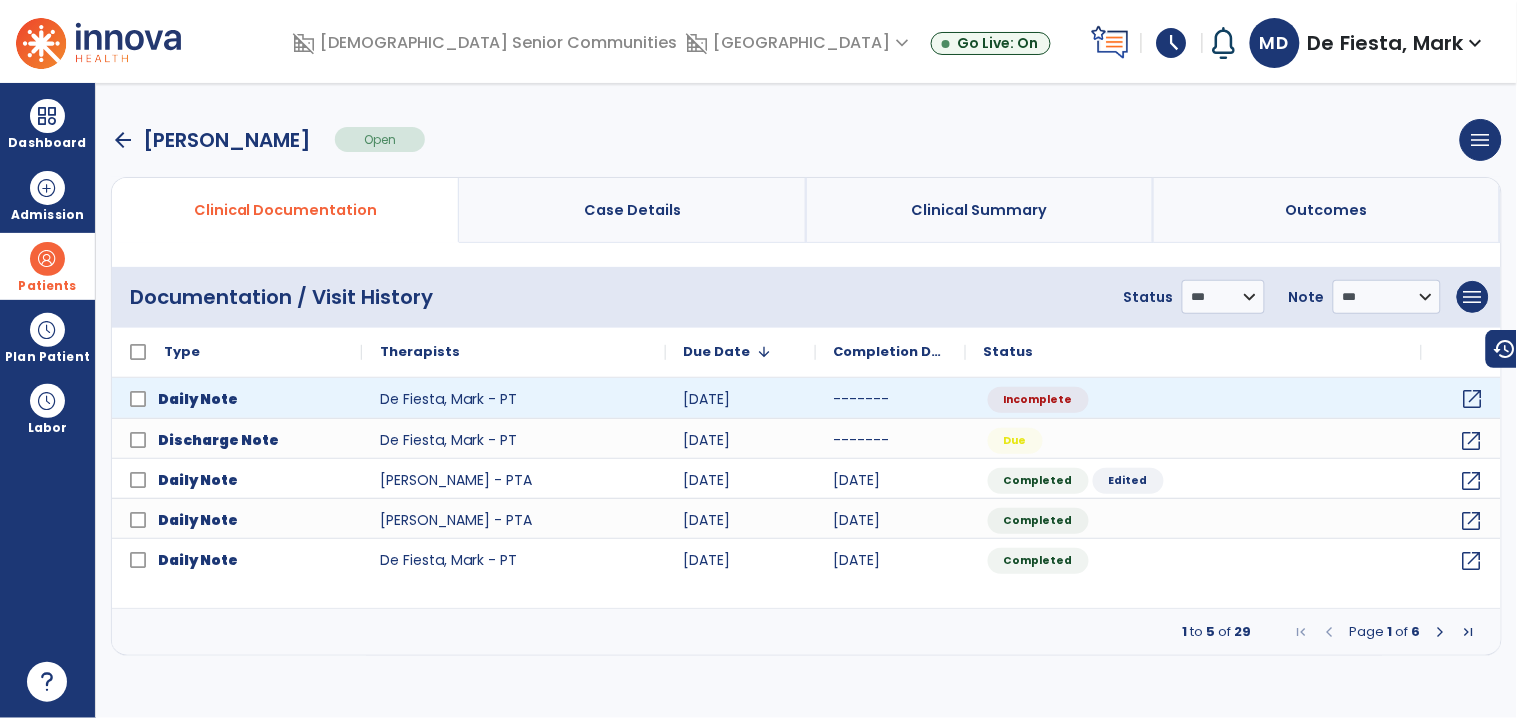 click on "open_in_new" 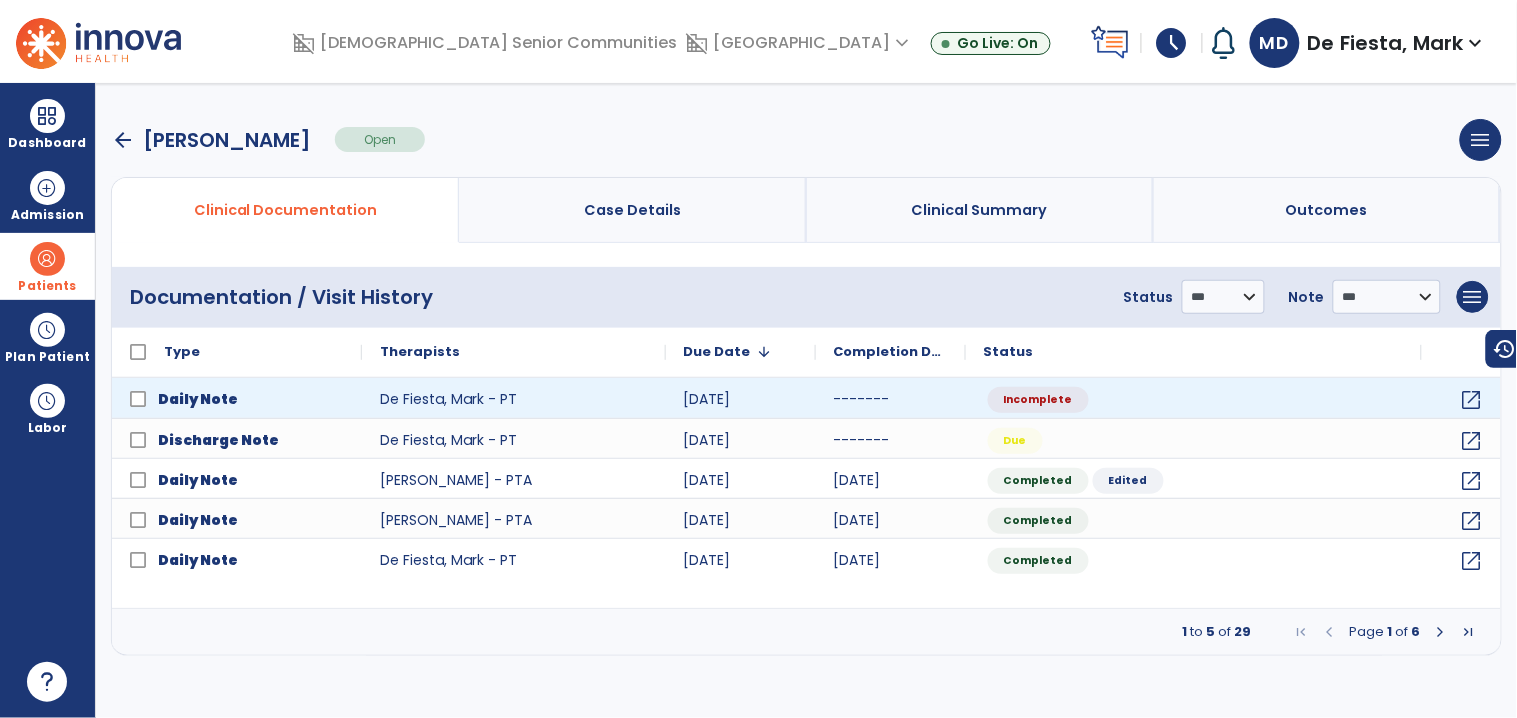 select on "*" 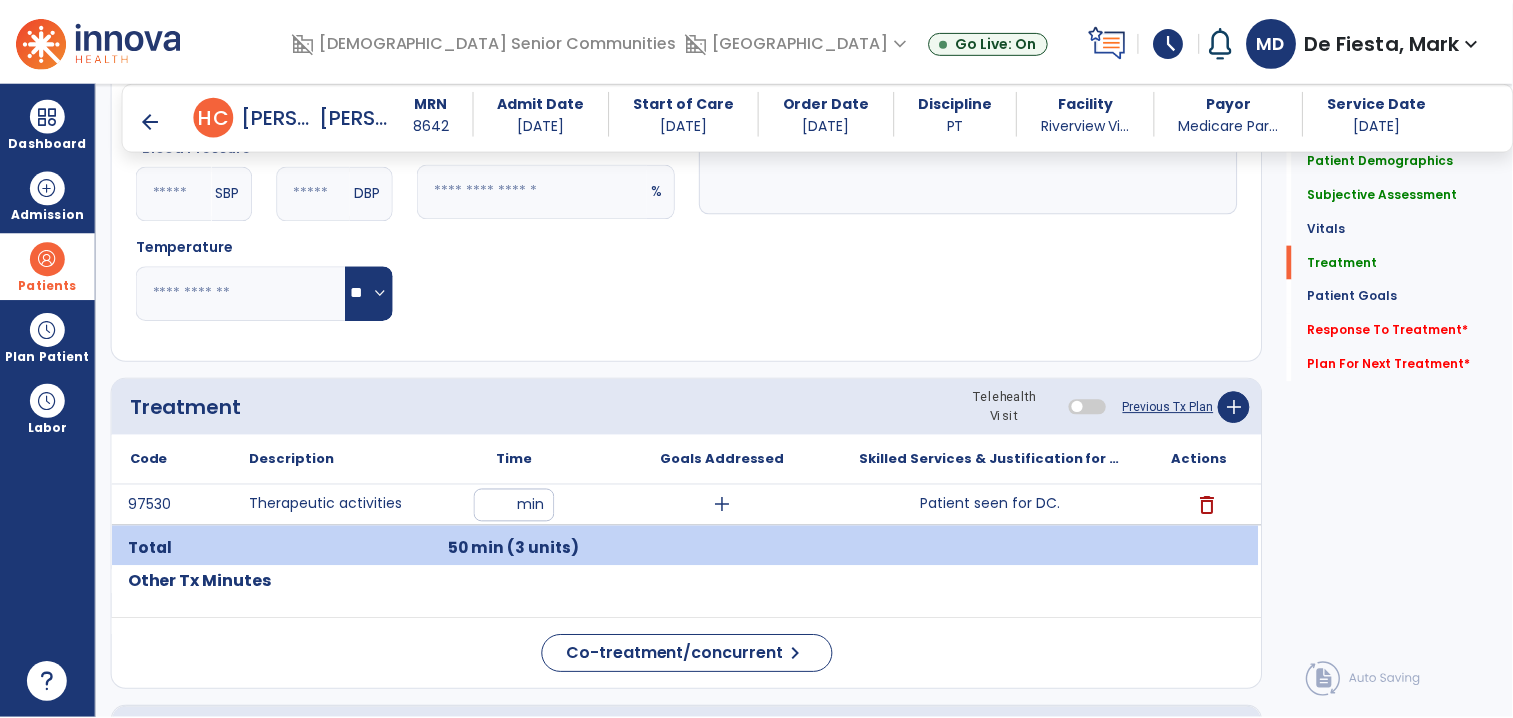 scroll, scrollTop: 1024, scrollLeft: 0, axis: vertical 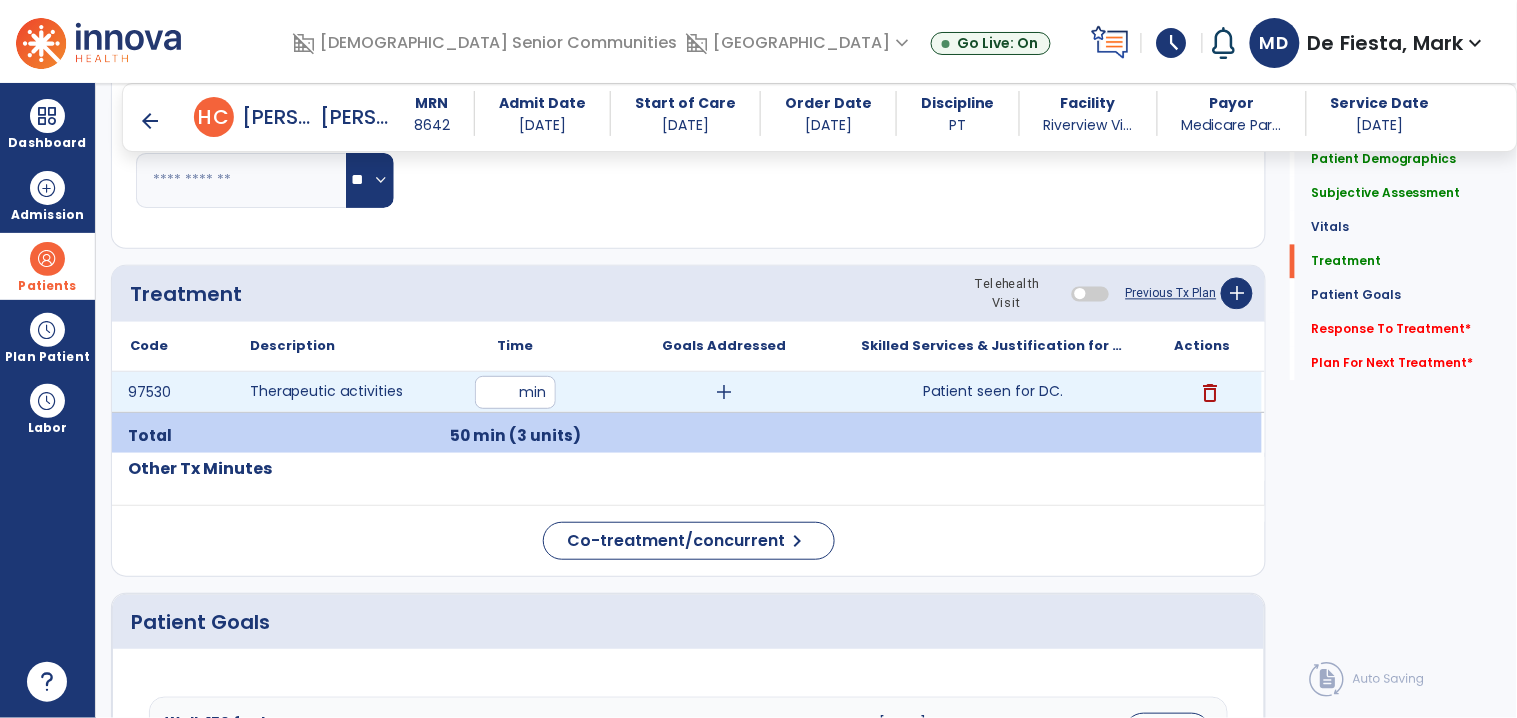 click on "Patient seen for DC." at bounding box center [993, 391] 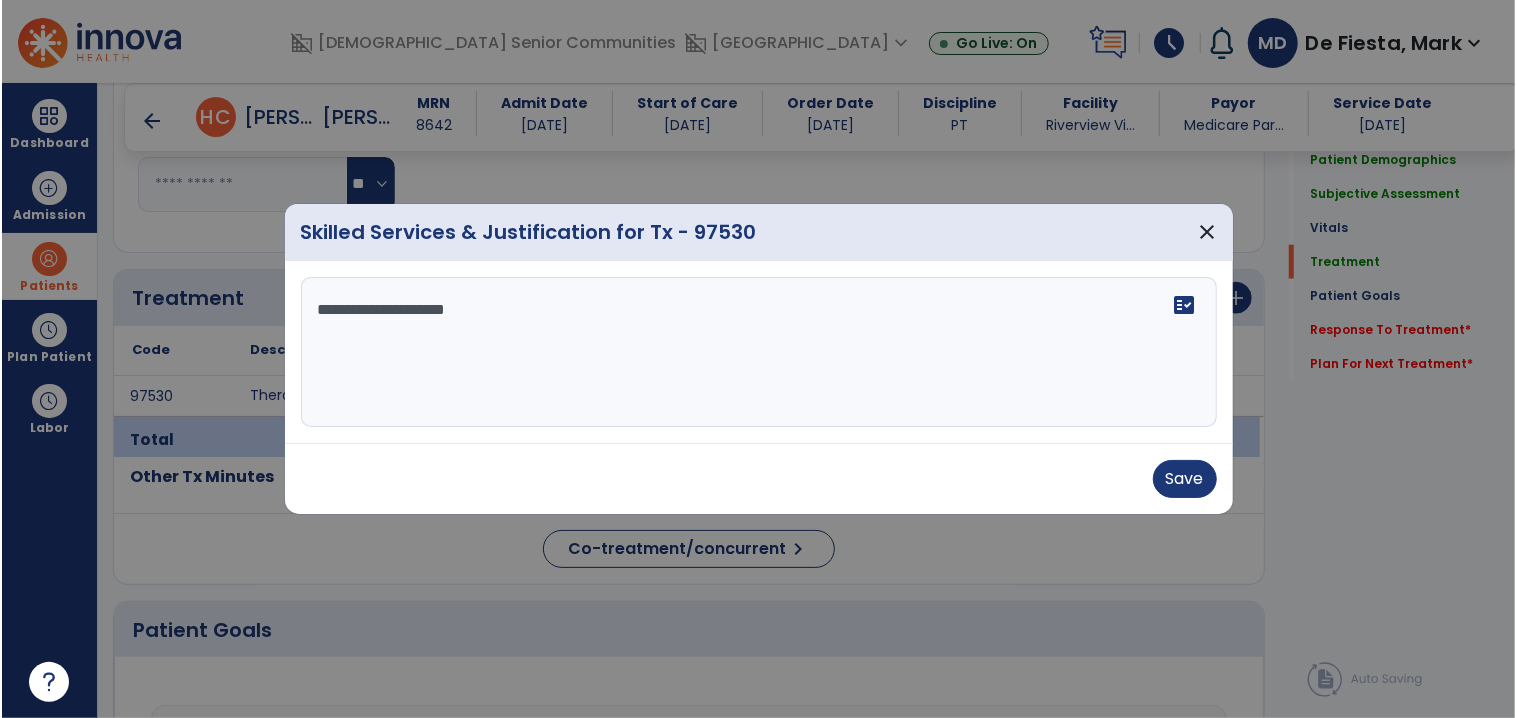 scroll, scrollTop: 1024, scrollLeft: 0, axis: vertical 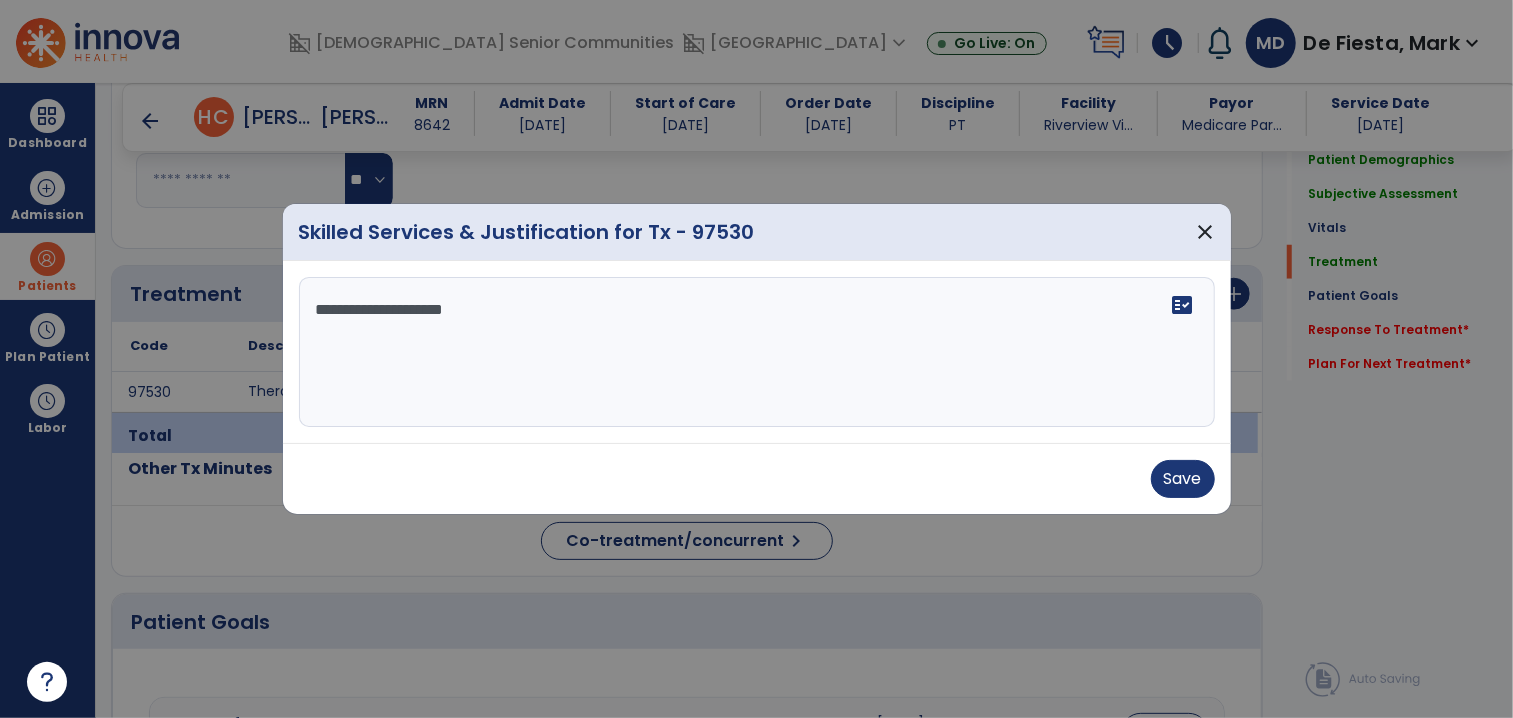 click on "**********" at bounding box center (757, 352) 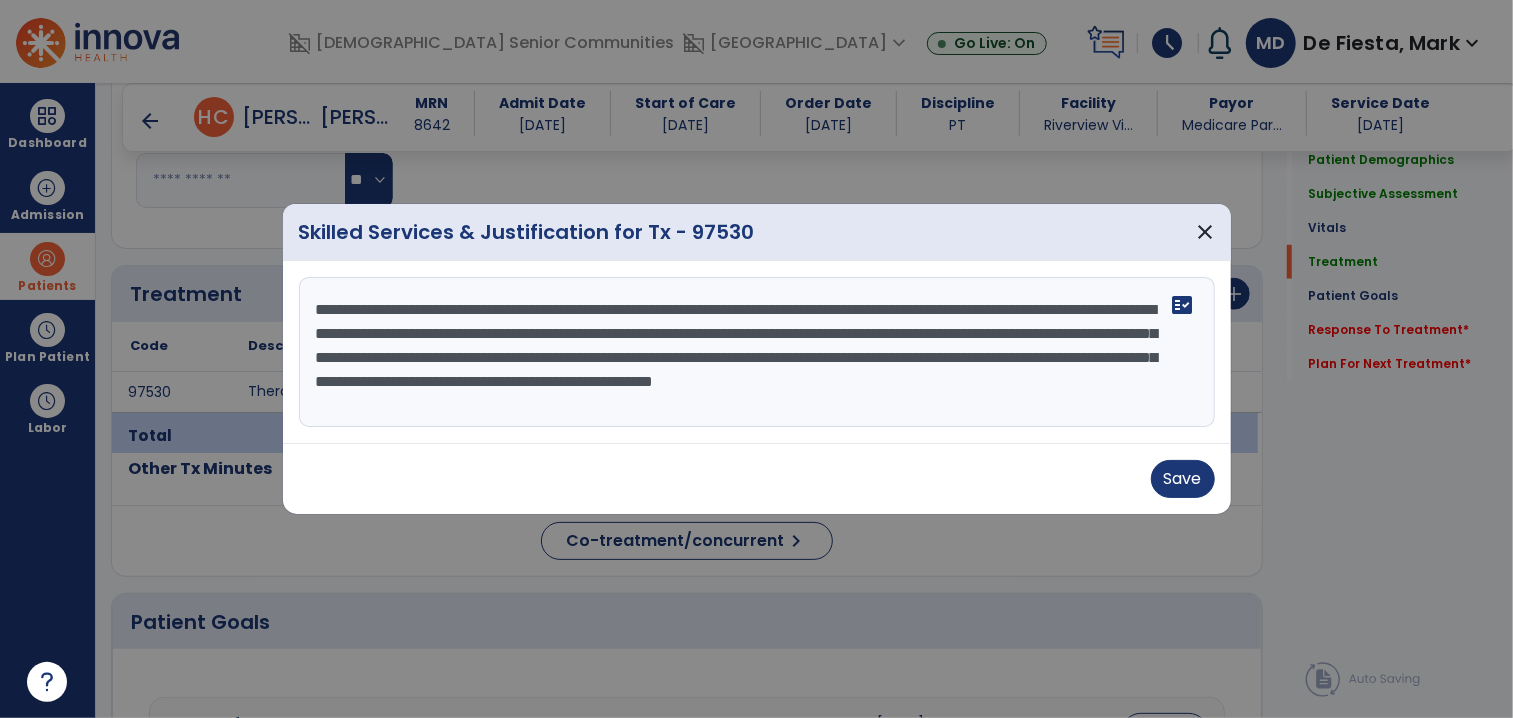 click on "**********" at bounding box center [757, 352] 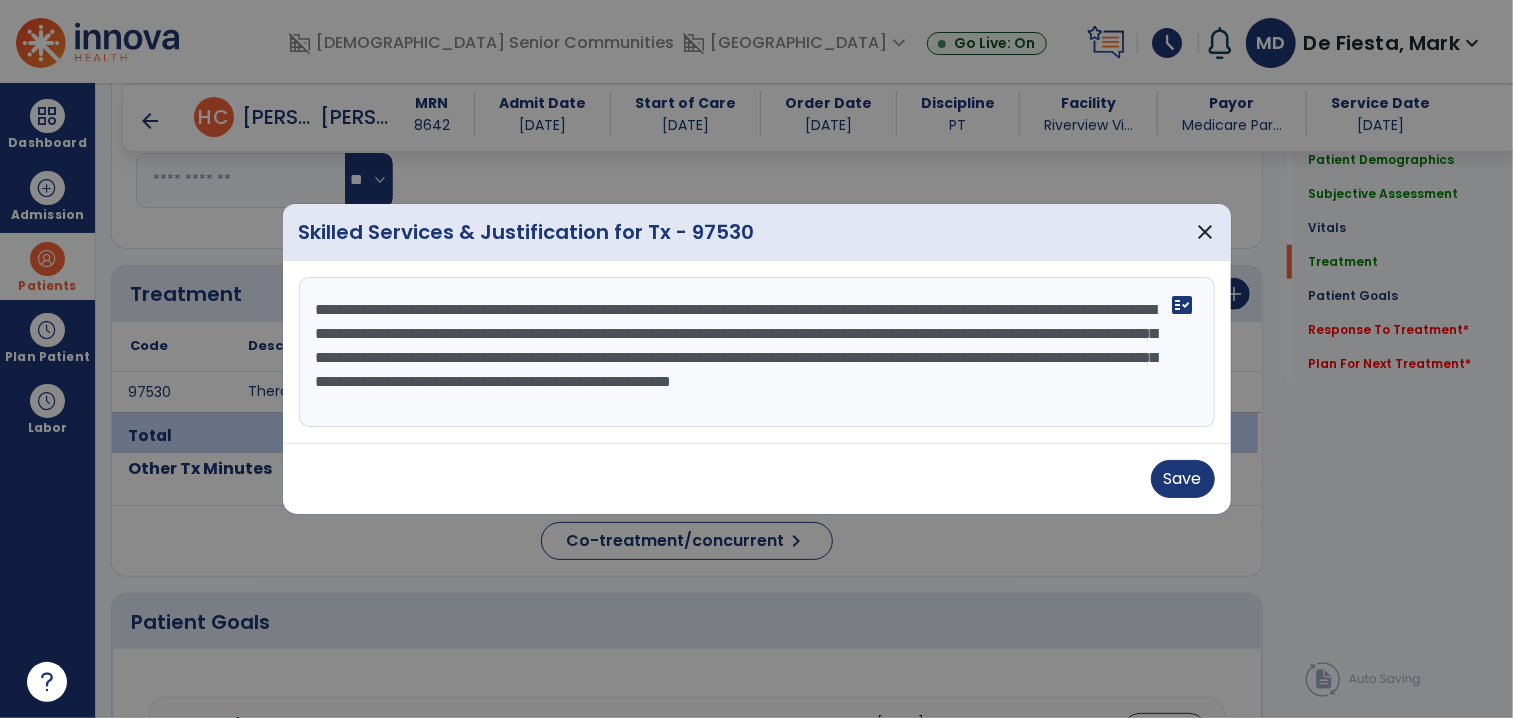 drag, startPoint x: 316, startPoint y: 303, endPoint x: 711, endPoint y: 366, distance: 399.9925 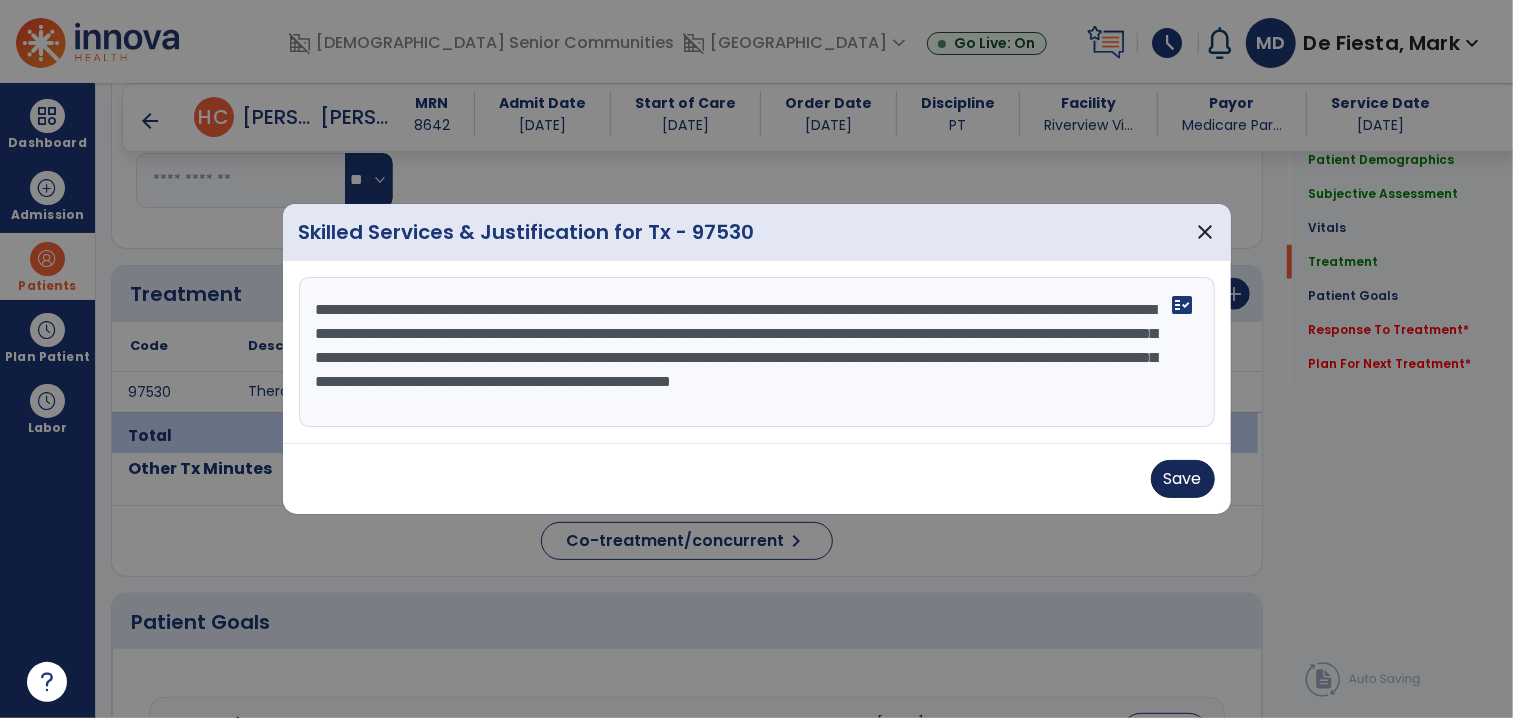 type on "**********" 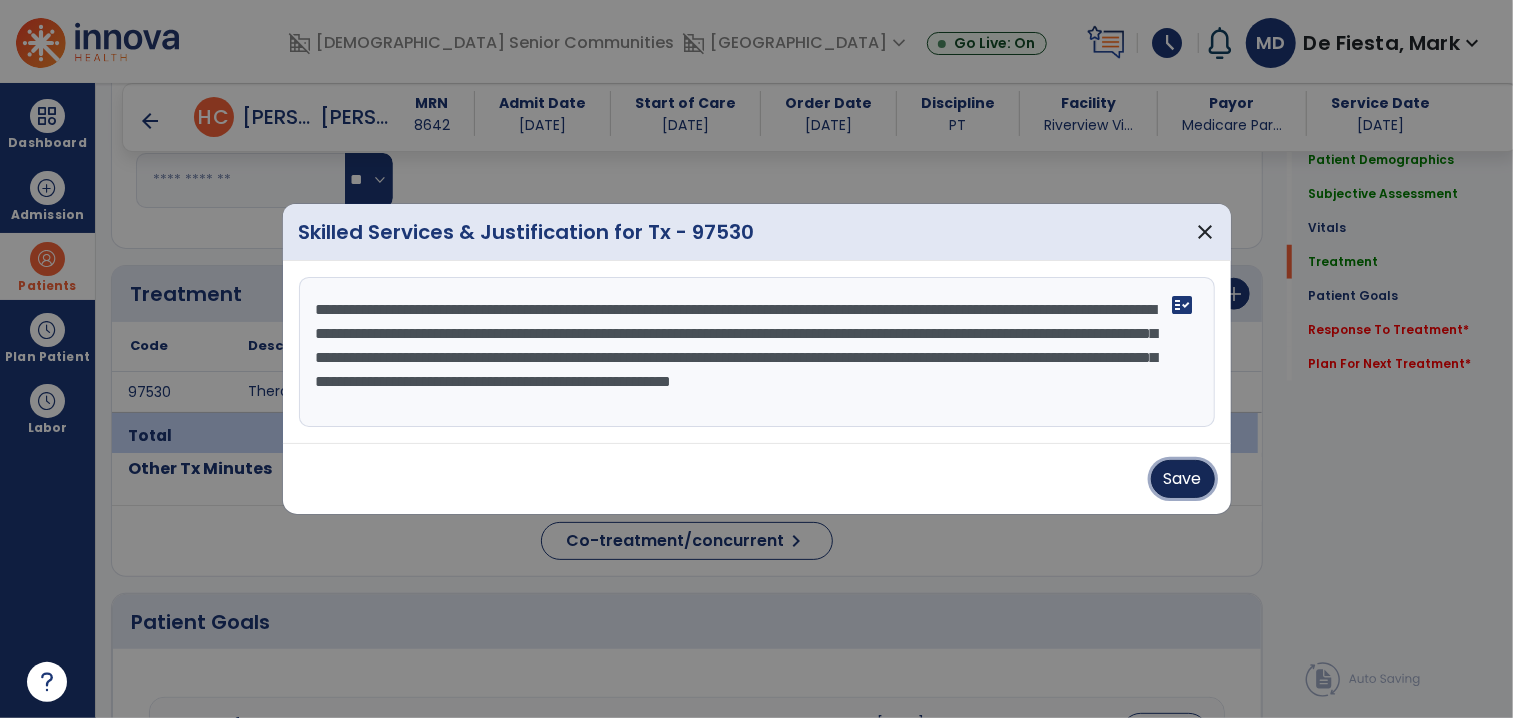 click on "Save" at bounding box center [1183, 479] 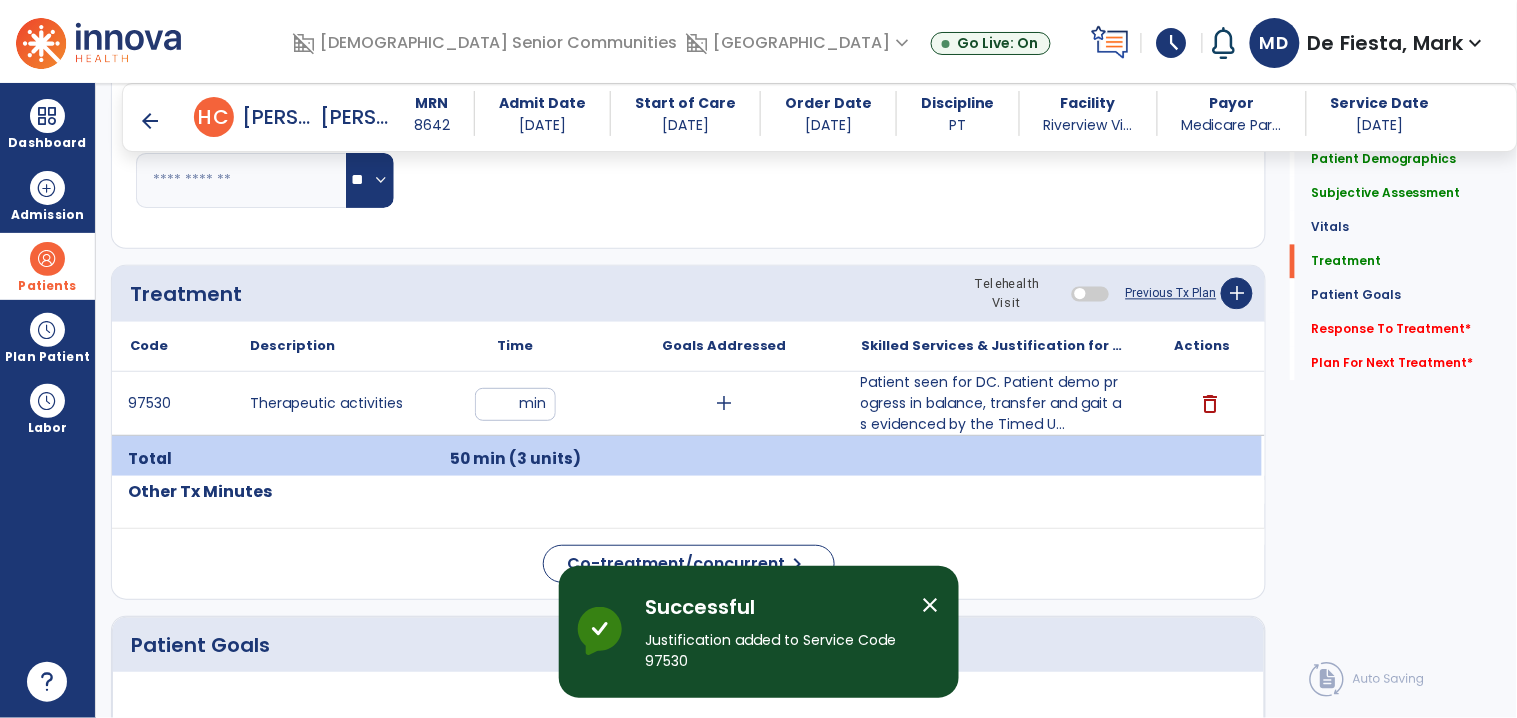 drag, startPoint x: 1348, startPoint y: 332, endPoint x: 672, endPoint y: 397, distance: 679.1178 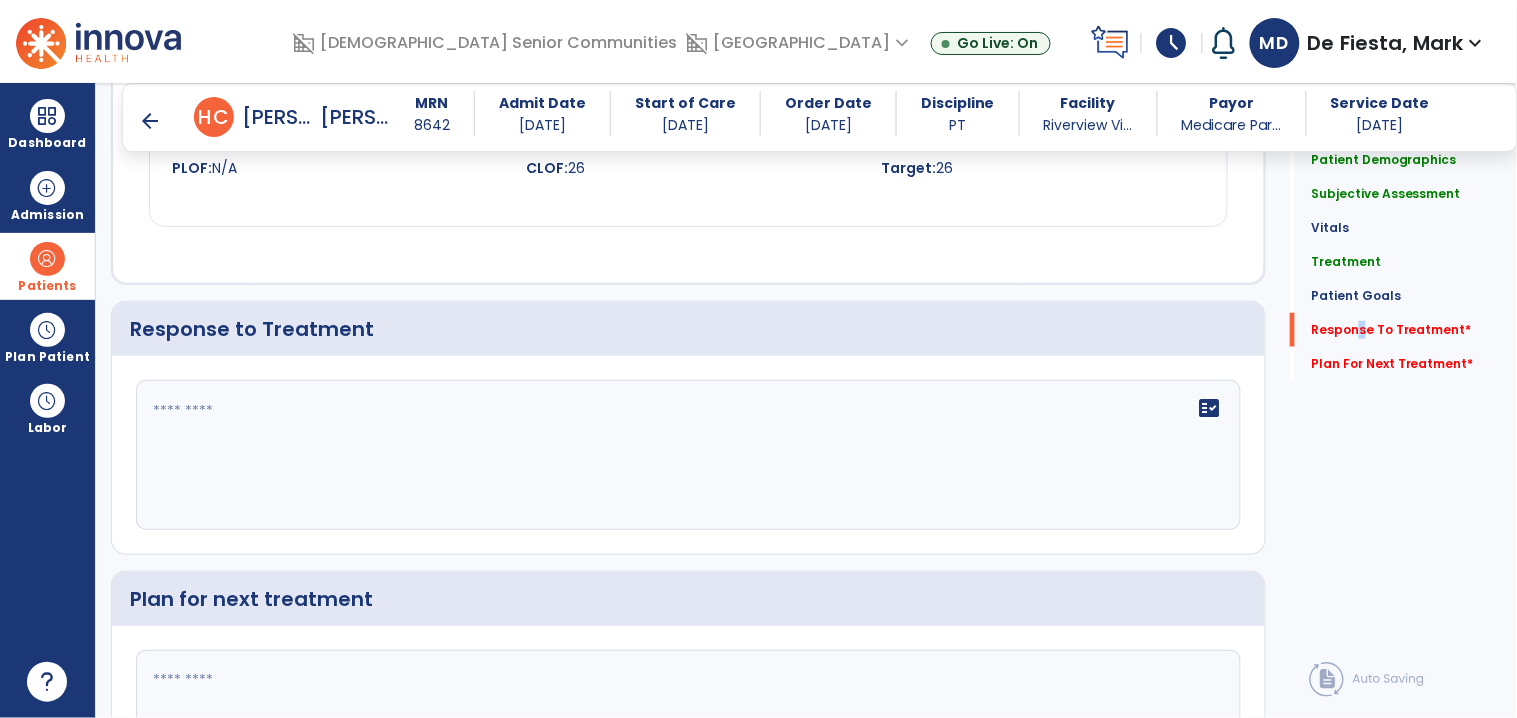 scroll, scrollTop: 2354, scrollLeft: 0, axis: vertical 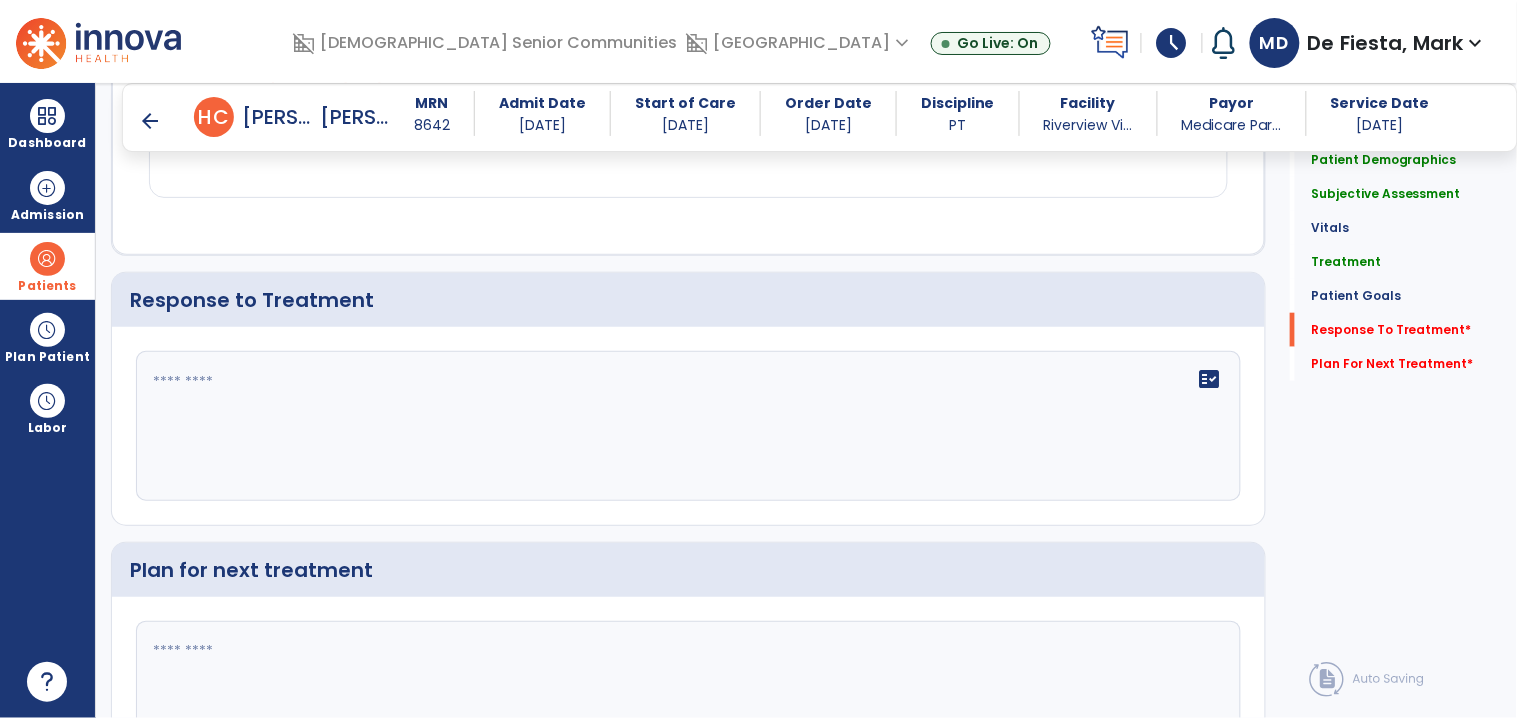 click 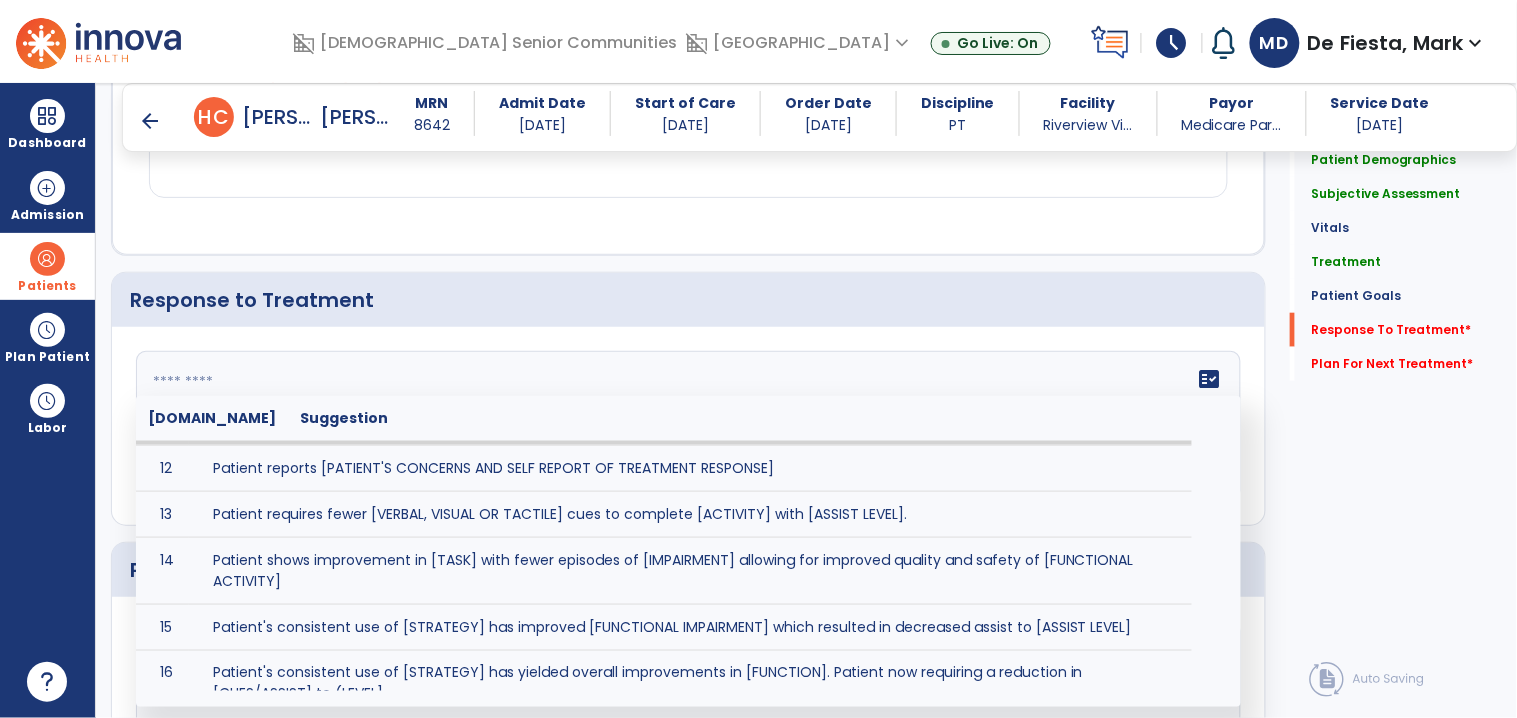 scroll, scrollTop: 531, scrollLeft: 0, axis: vertical 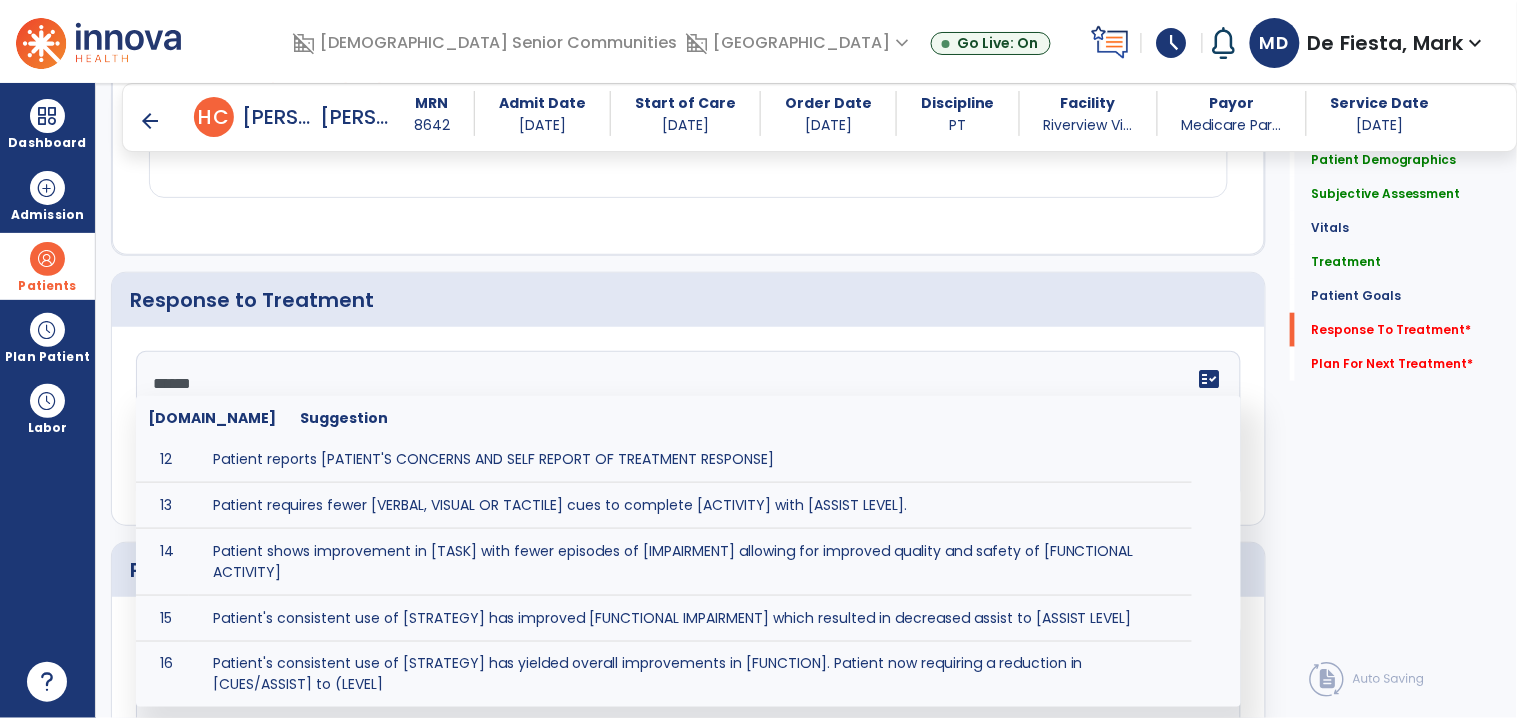 type on "*******" 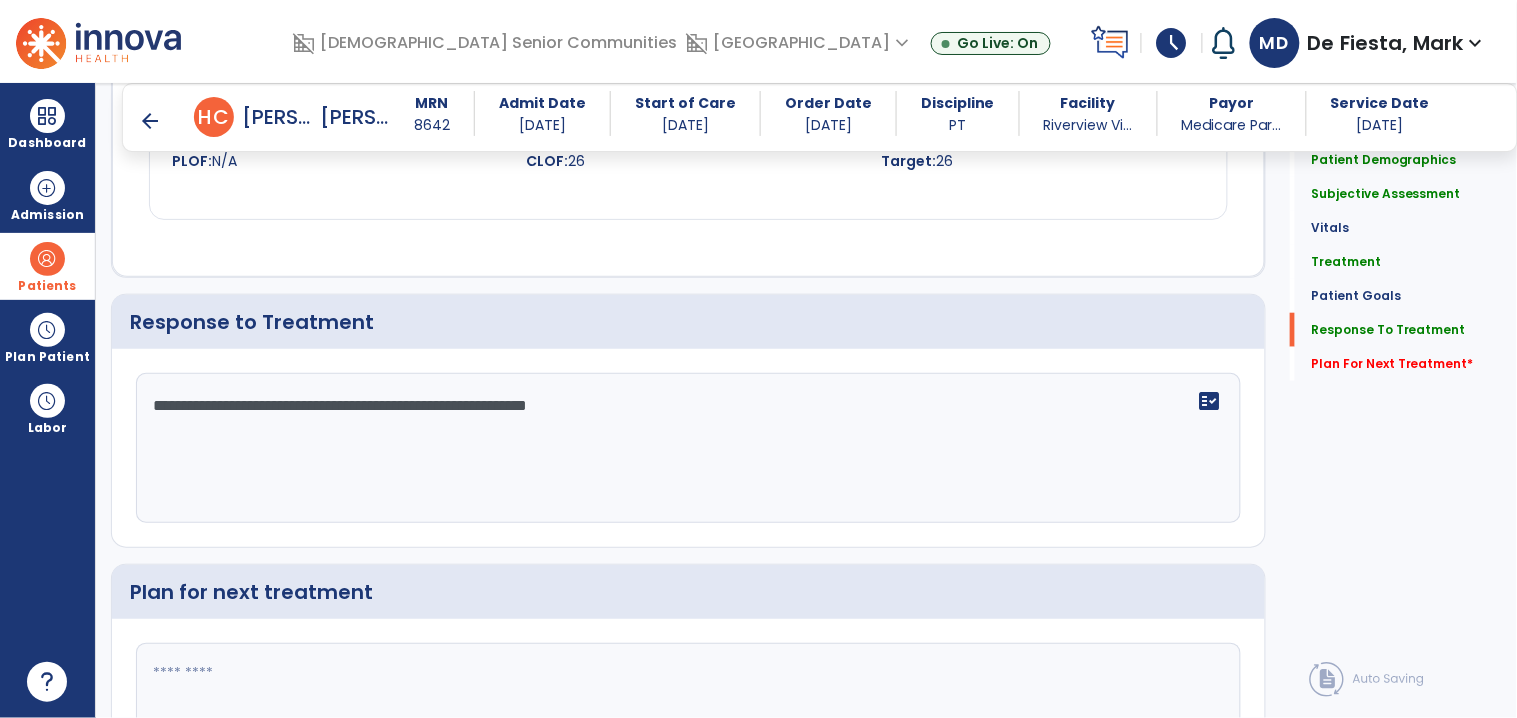 scroll, scrollTop: 2355, scrollLeft: 0, axis: vertical 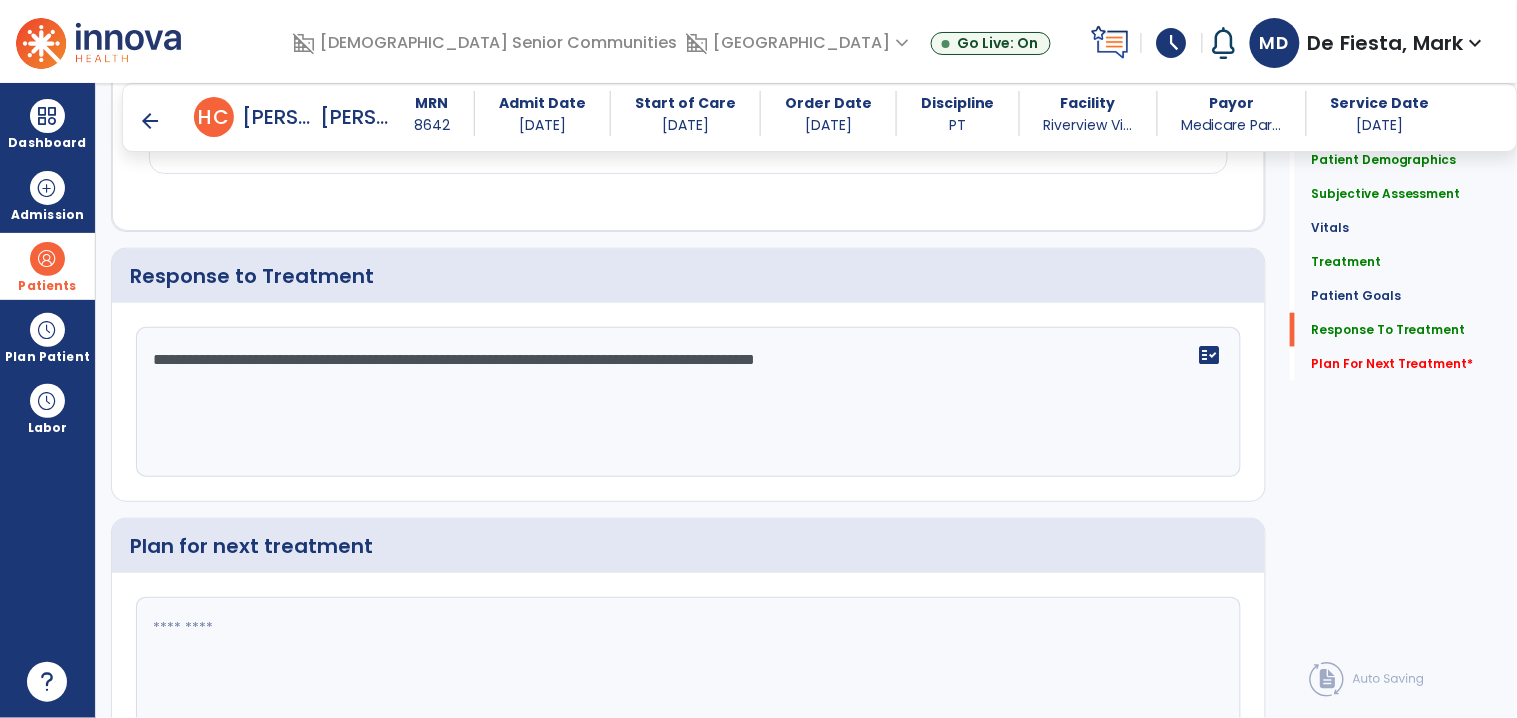 click on "**********" 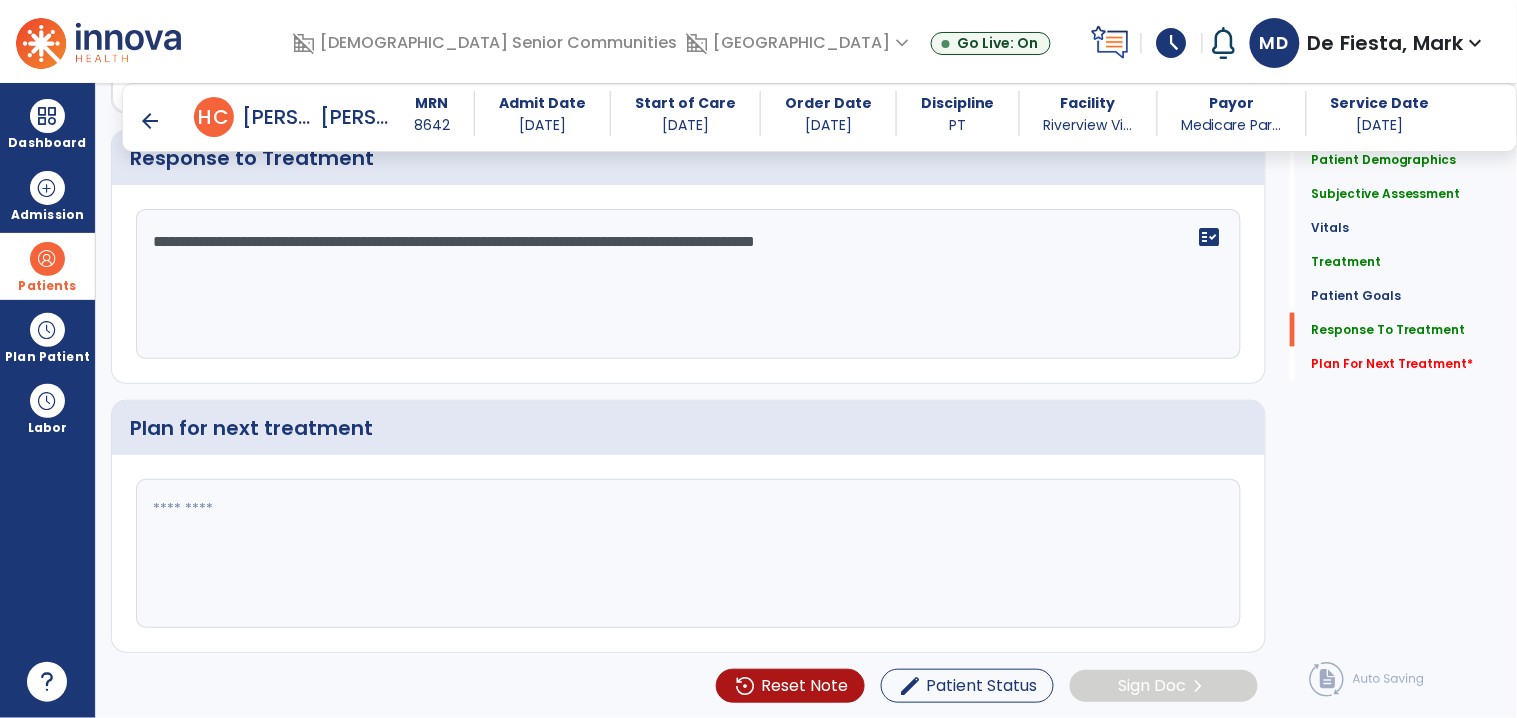 scroll, scrollTop: 2500, scrollLeft: 0, axis: vertical 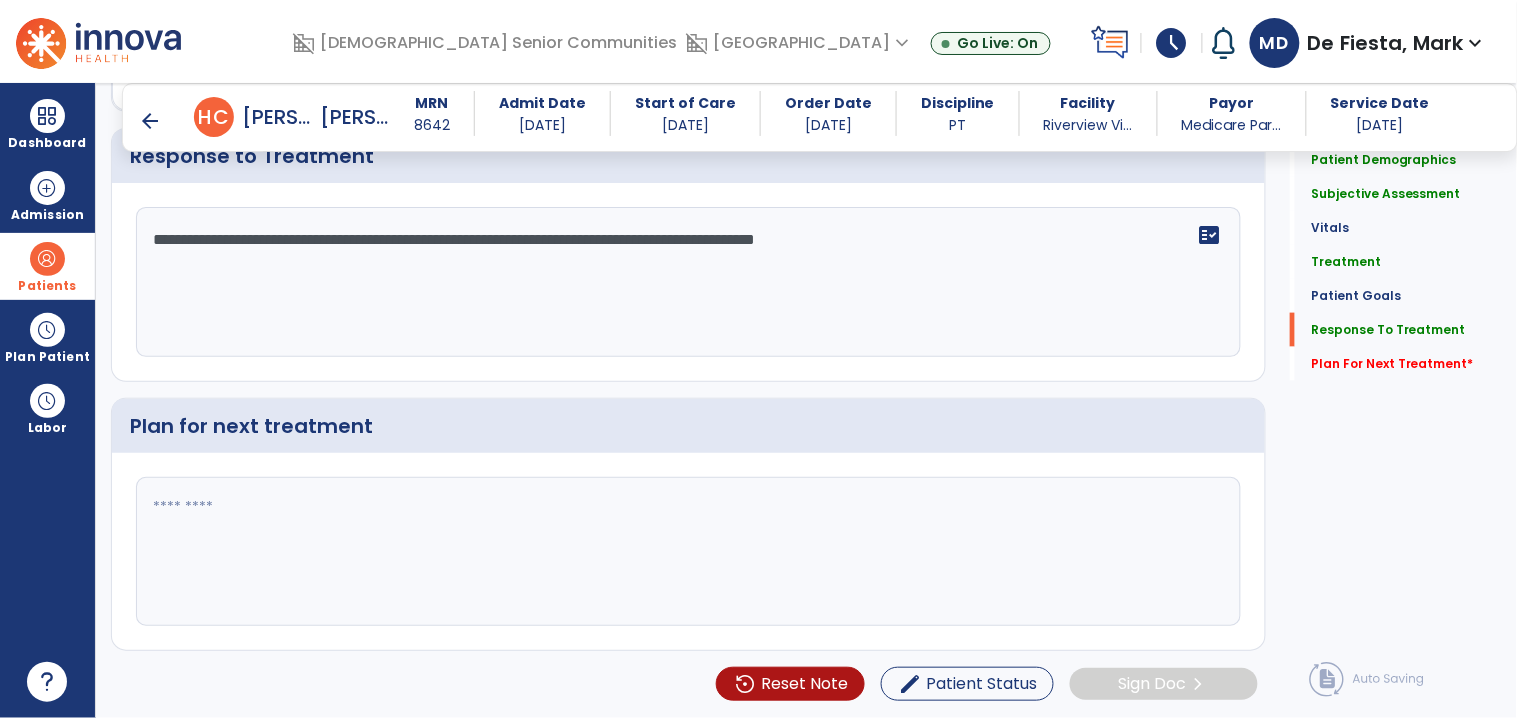 type on "**********" 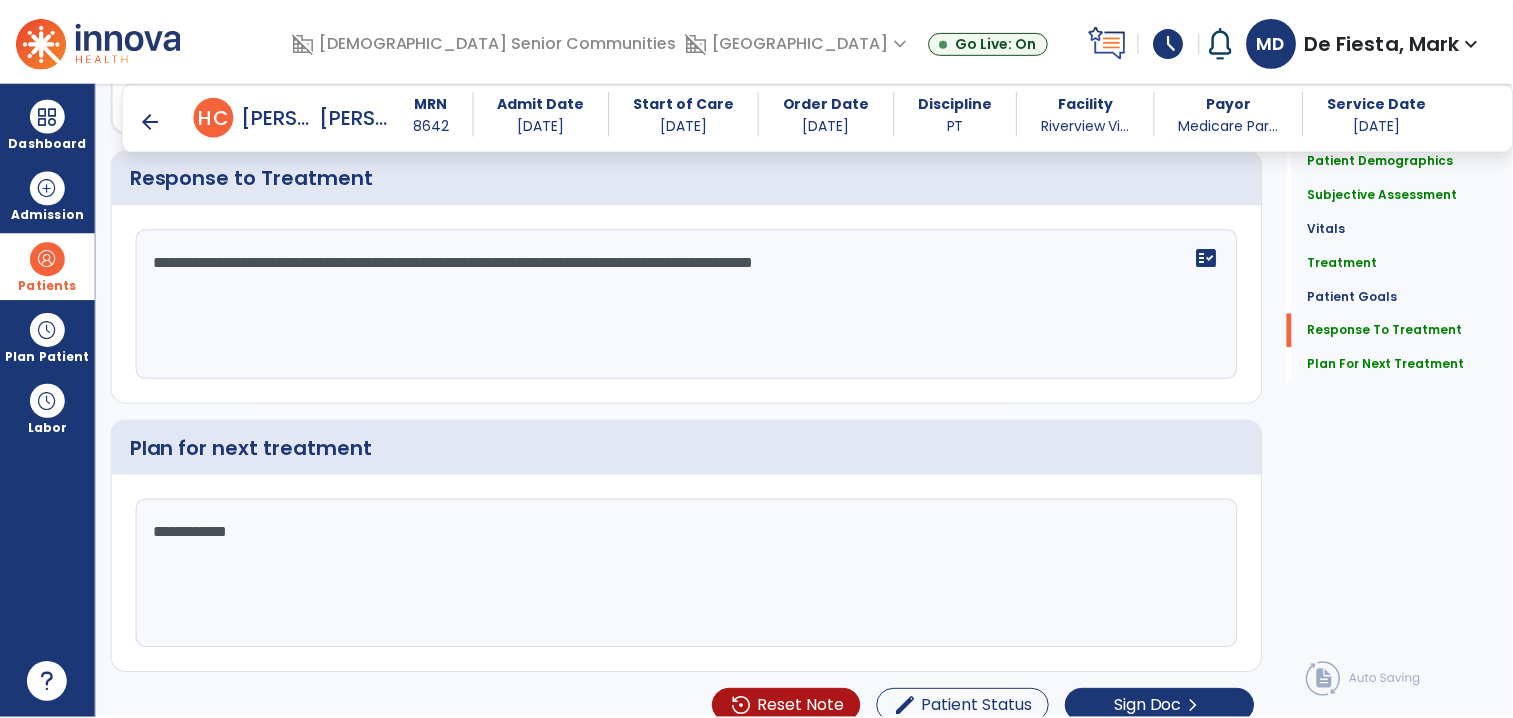 scroll, scrollTop: 2500, scrollLeft: 0, axis: vertical 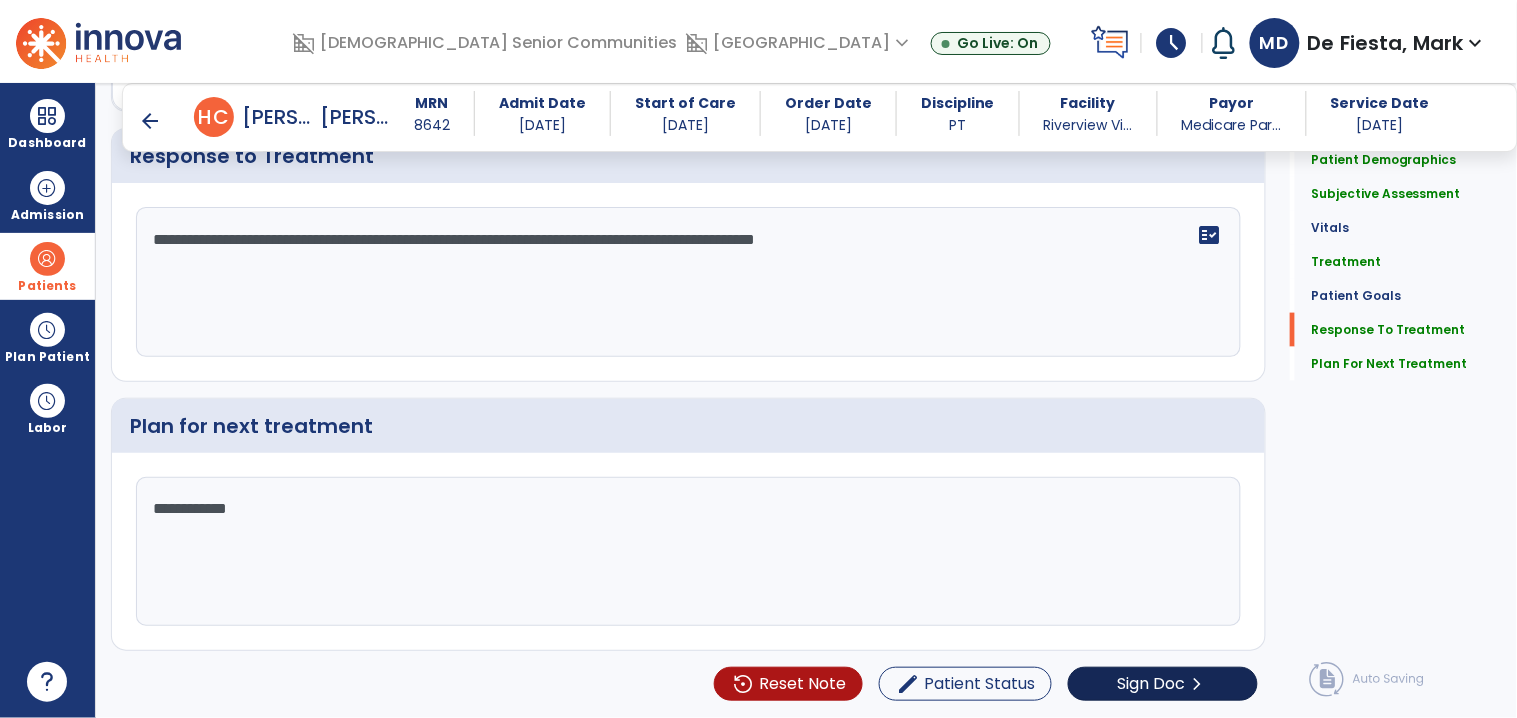 type on "**********" 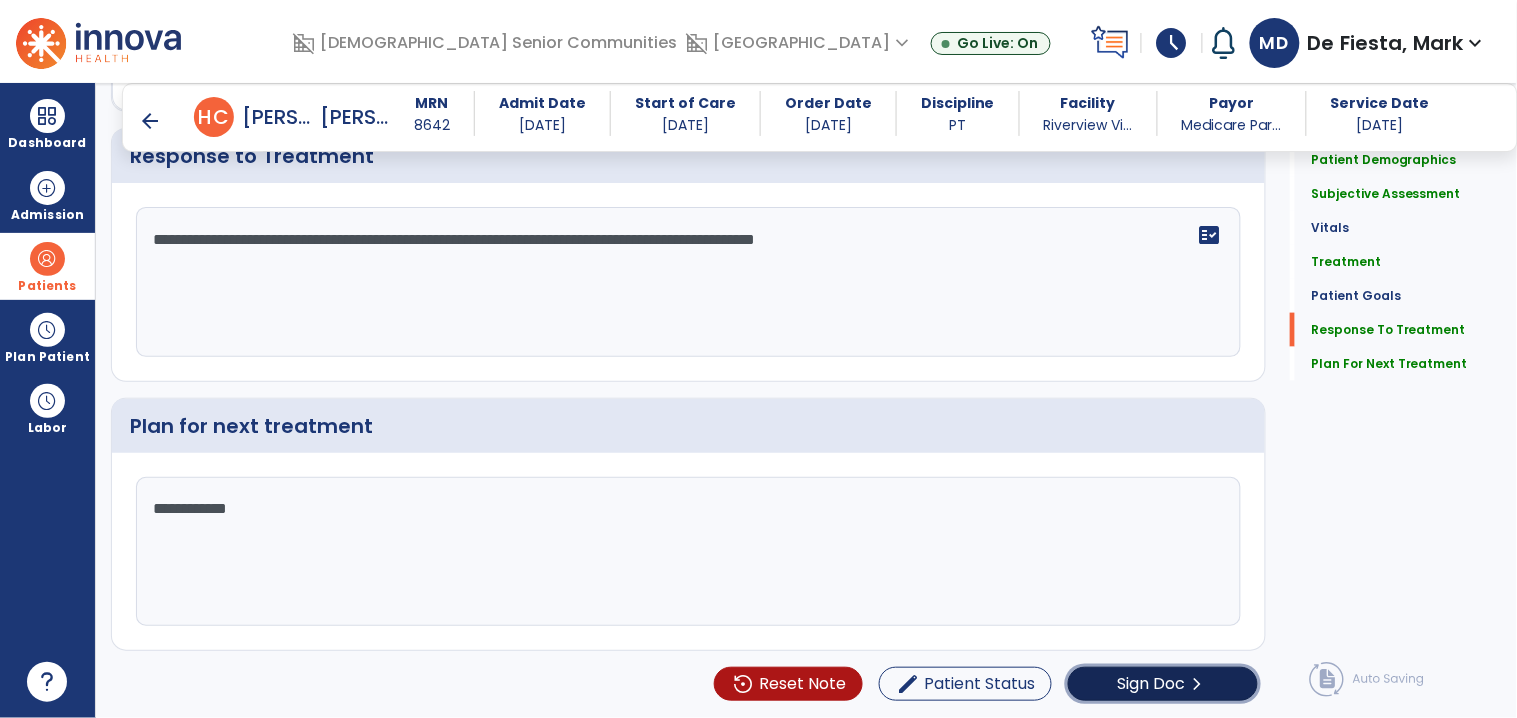 click on "Sign Doc  chevron_right" 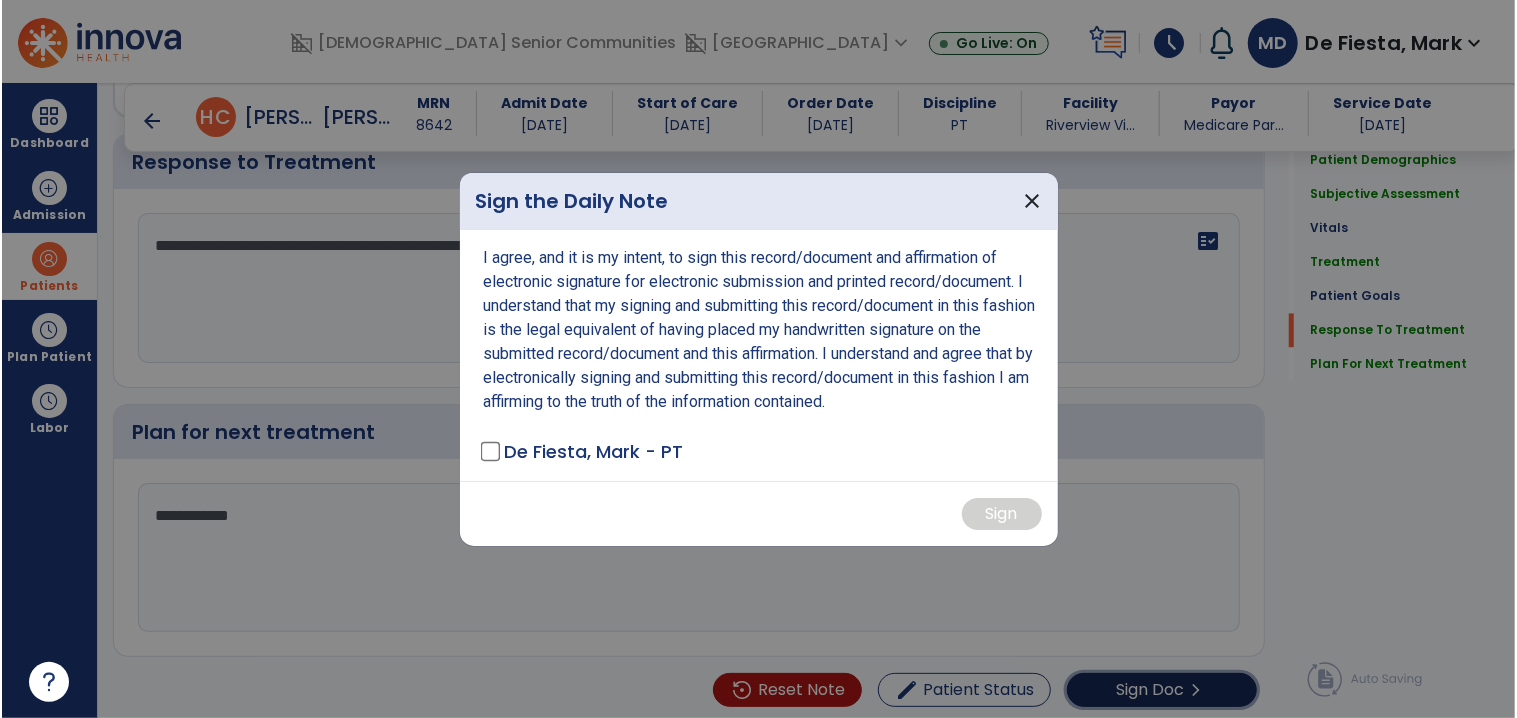 scroll, scrollTop: 2500, scrollLeft: 0, axis: vertical 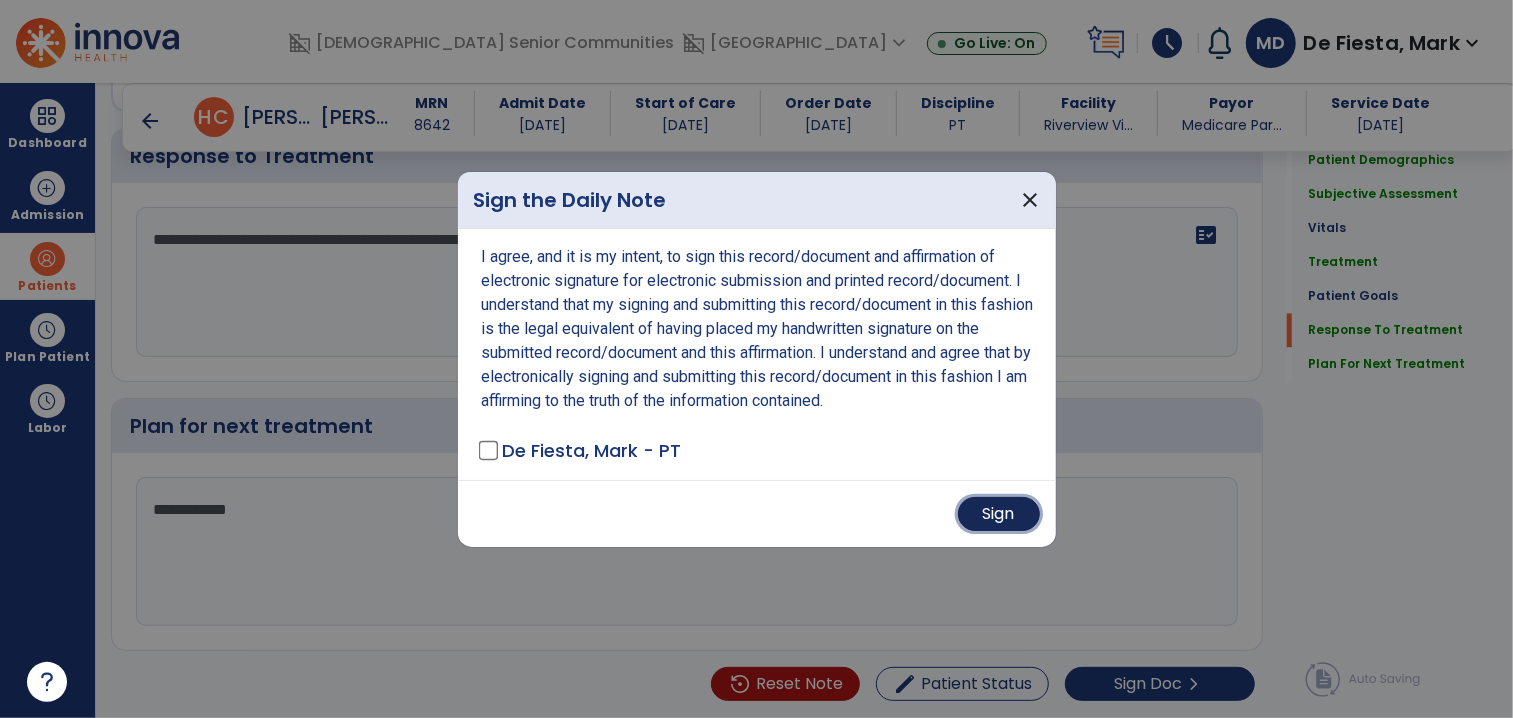 click on "Sign" at bounding box center (999, 514) 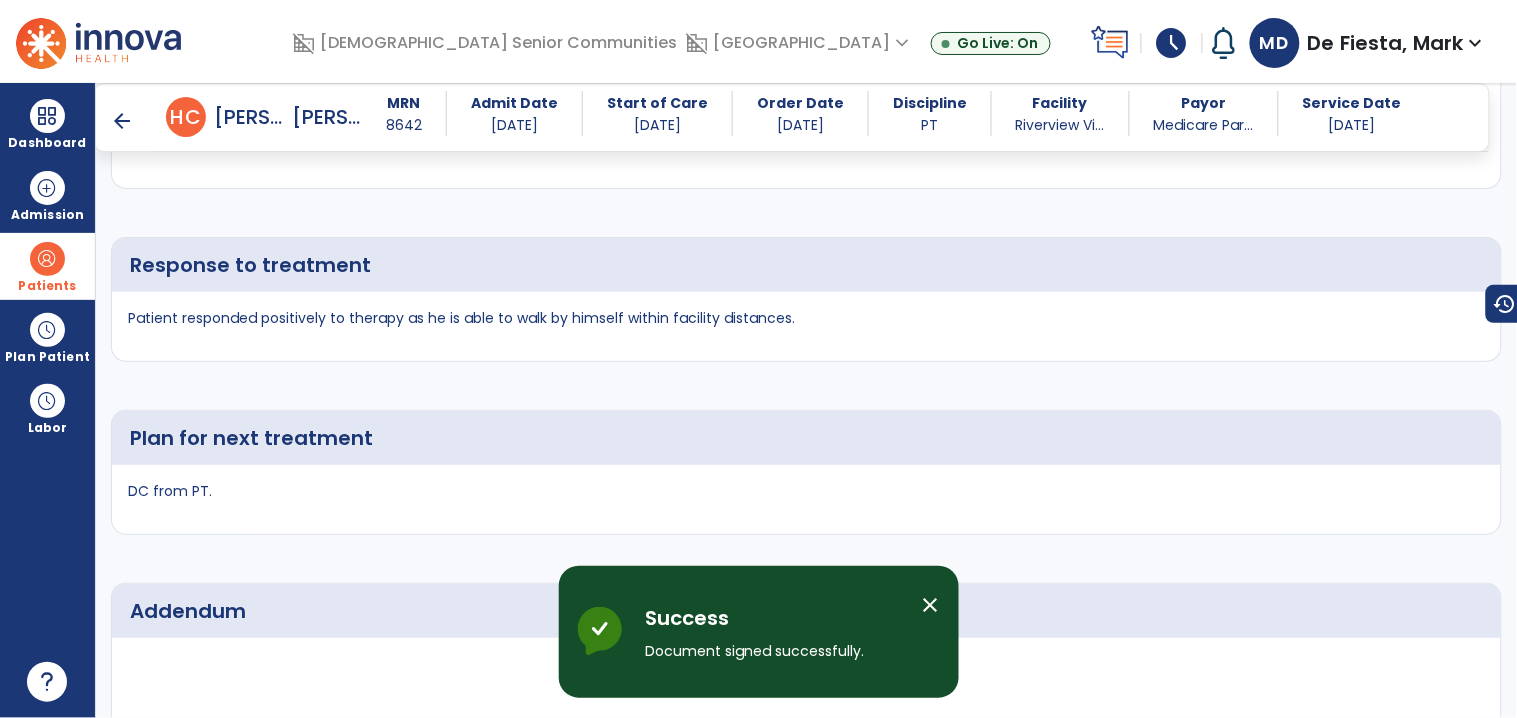 scroll, scrollTop: 4030, scrollLeft: 0, axis: vertical 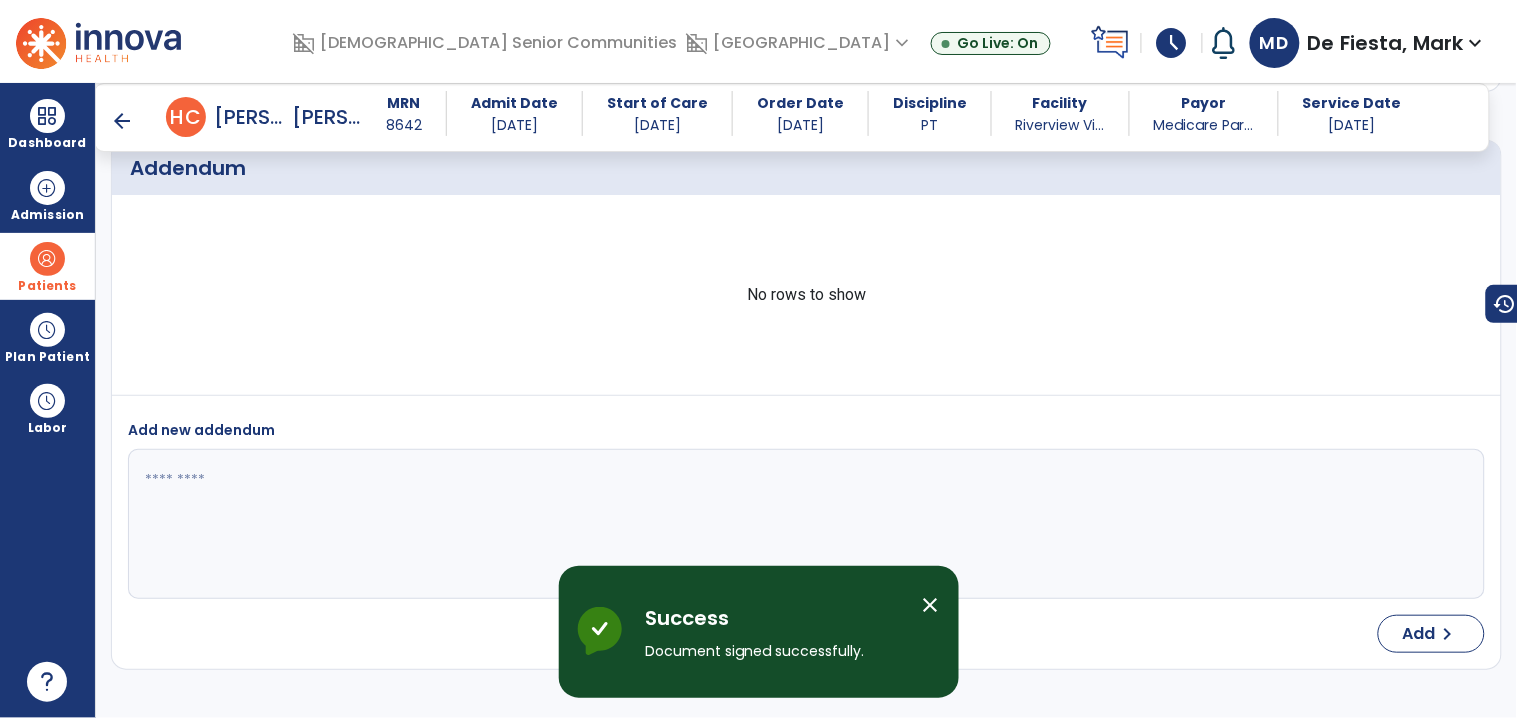 click on "arrow_back" at bounding box center (122, 121) 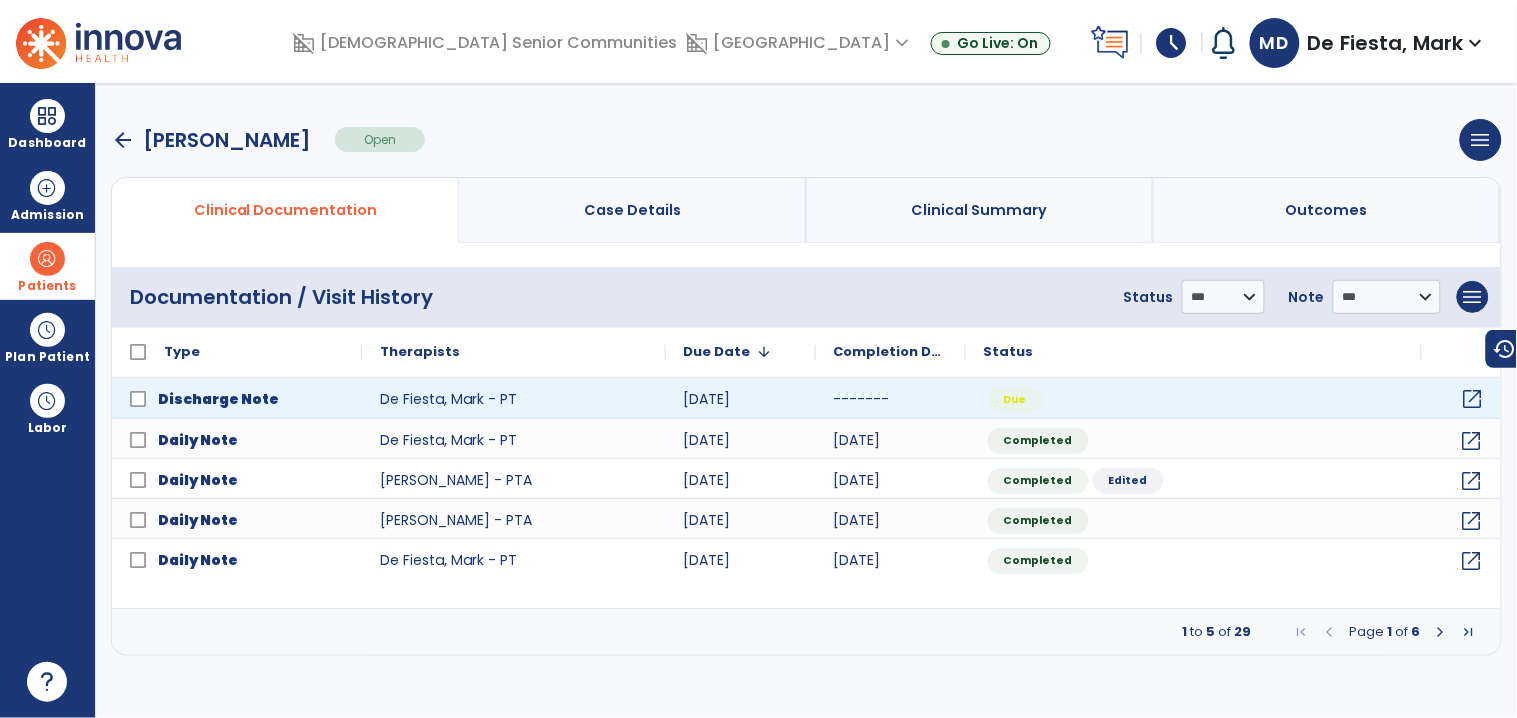 click on "open_in_new" 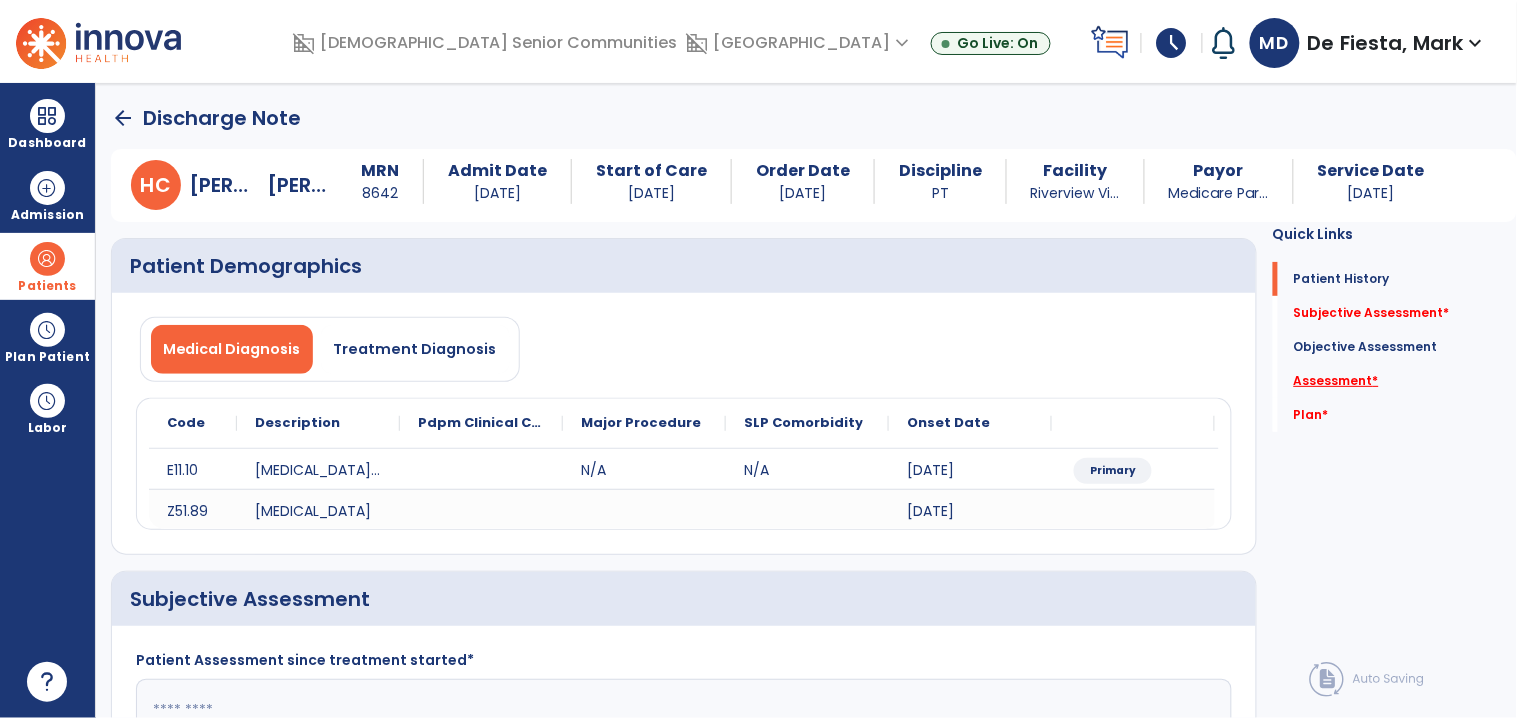 click on "Assessment   *" 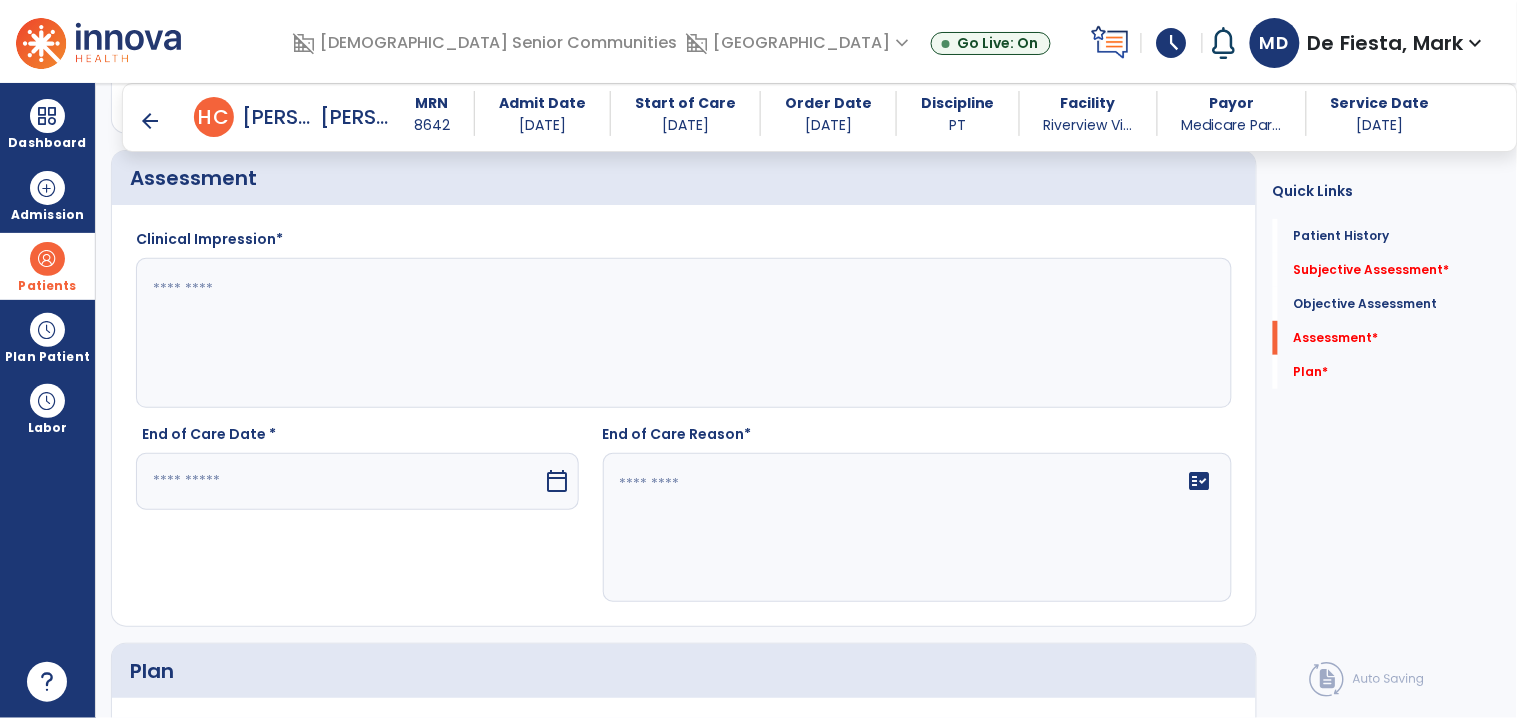 scroll, scrollTop: 2104, scrollLeft: 0, axis: vertical 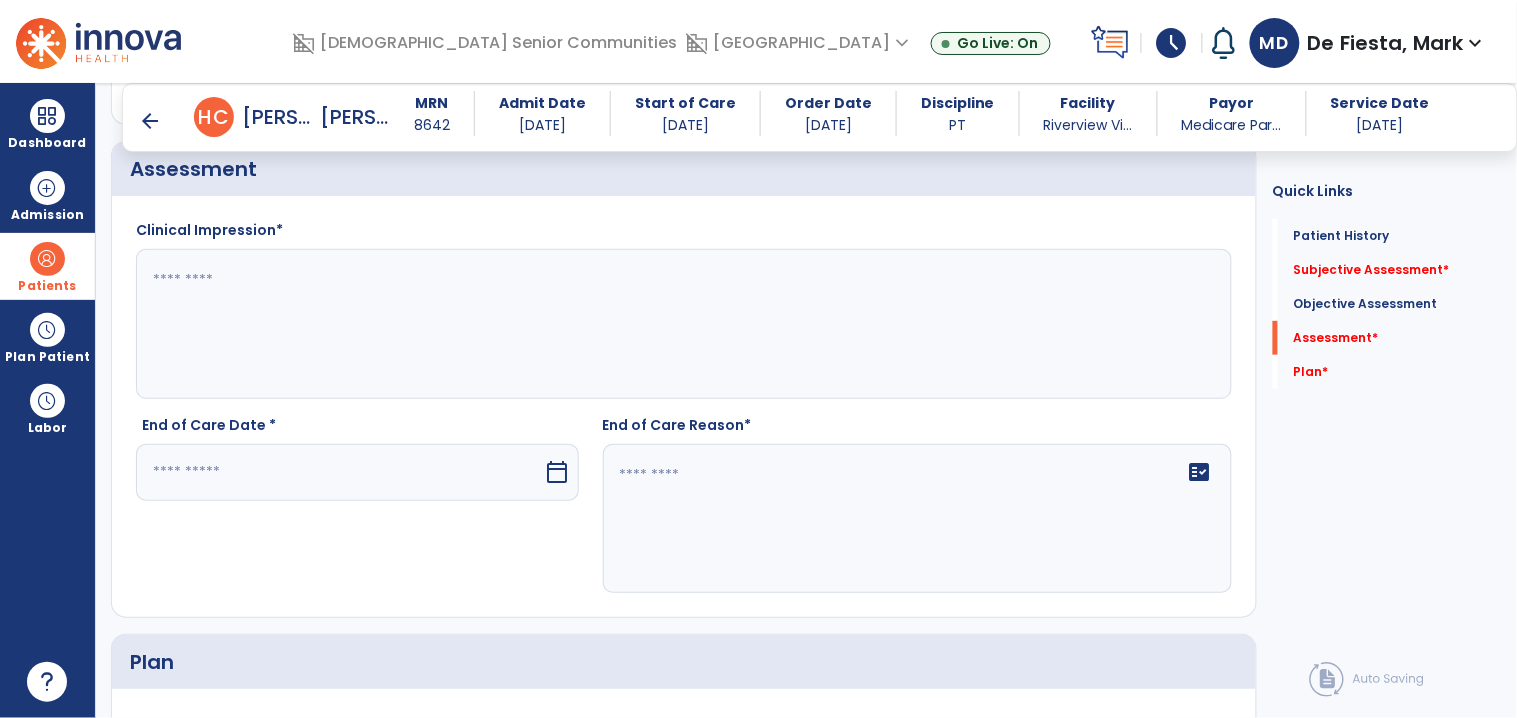 click 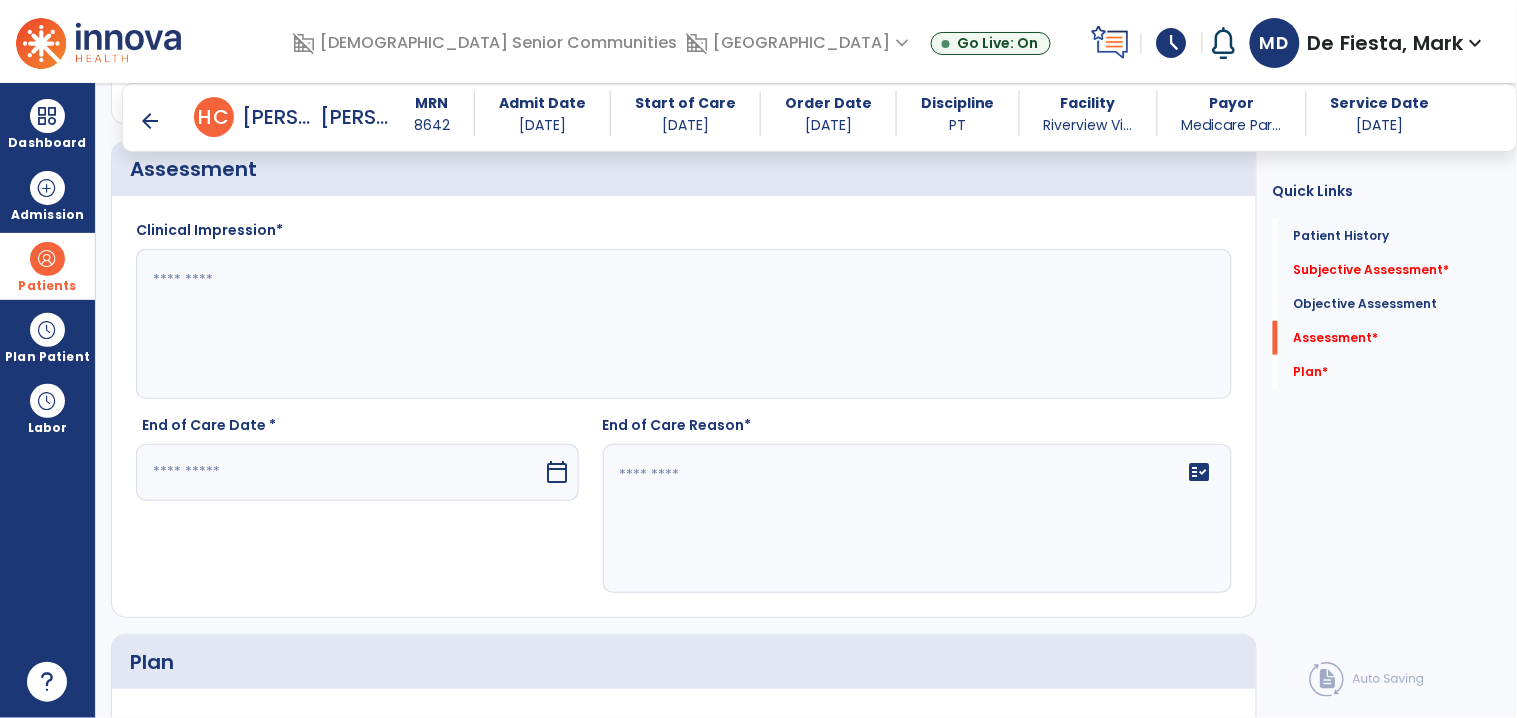 paste on "**********" 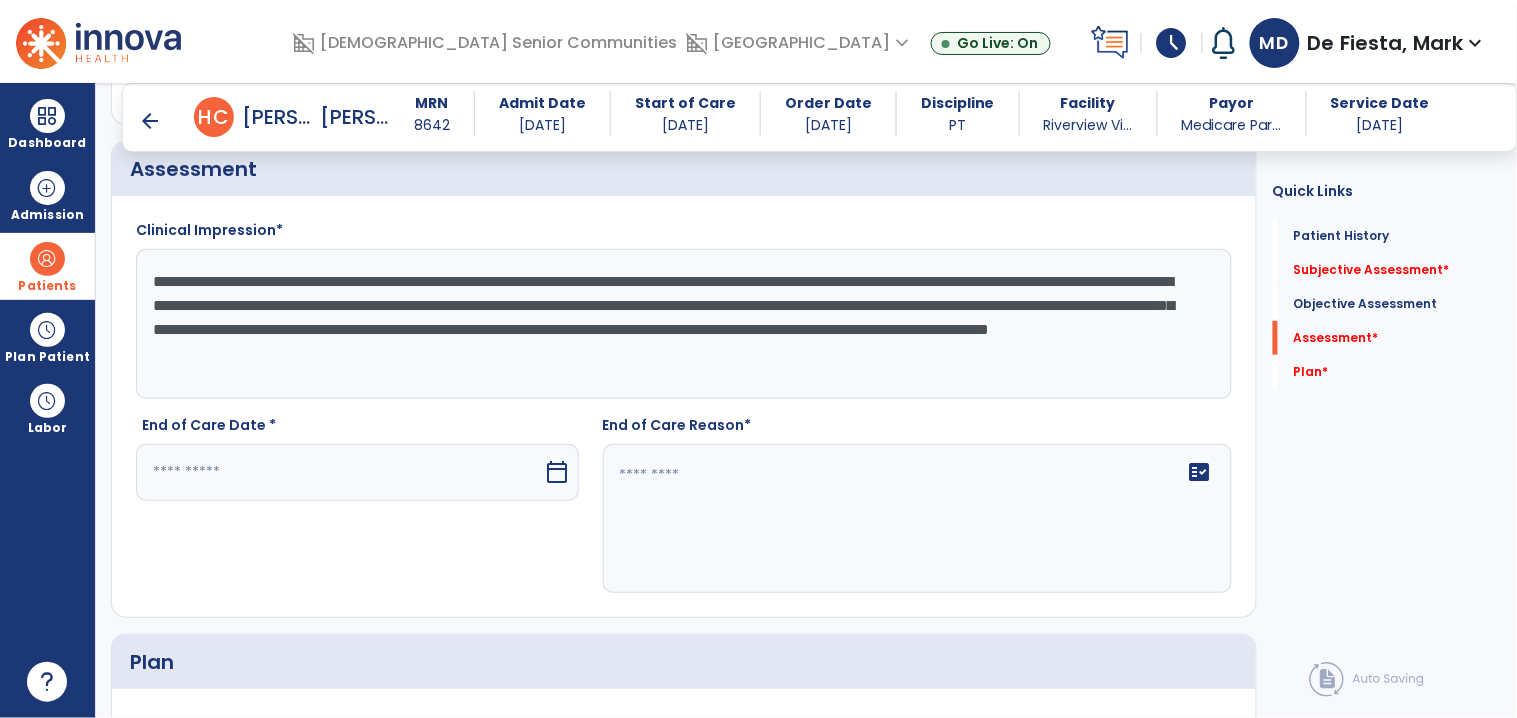 type on "**********" 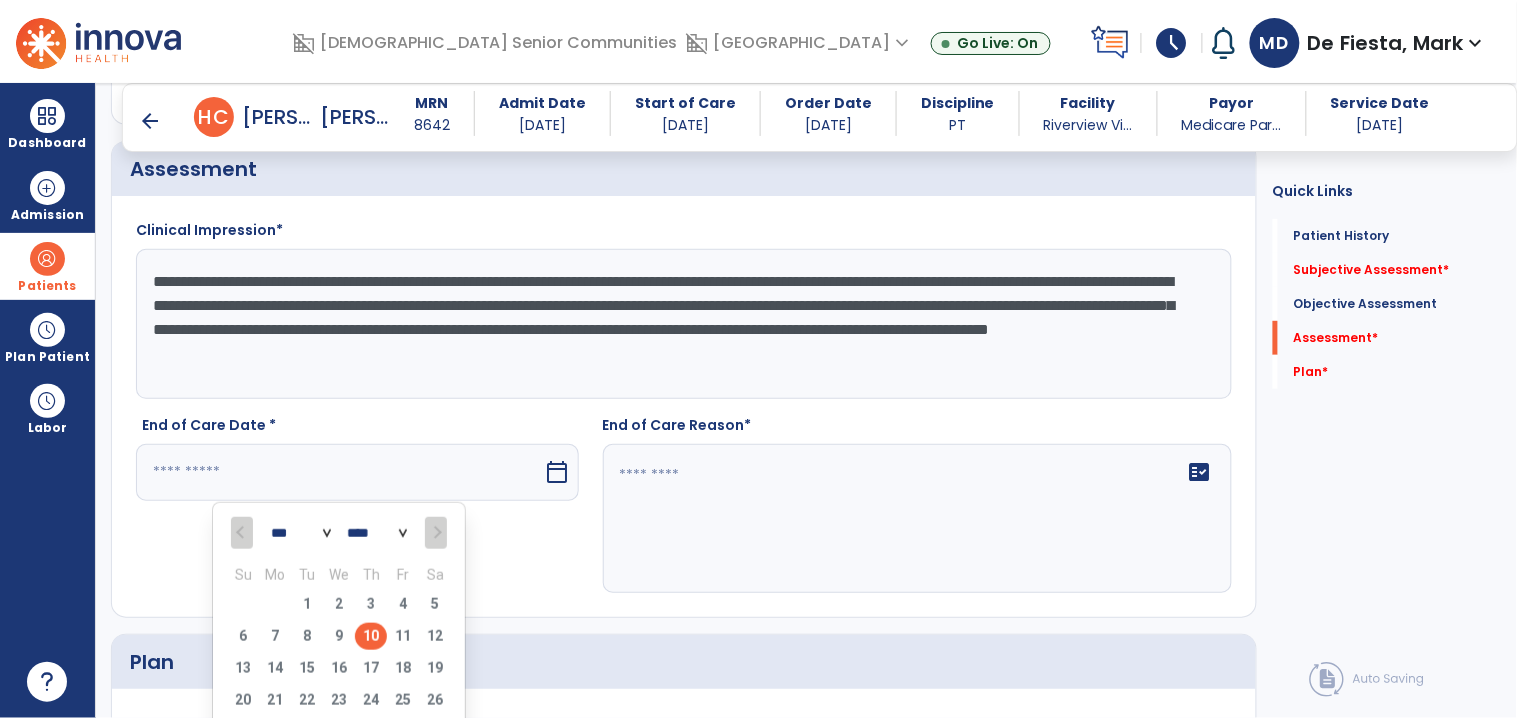 drag, startPoint x: 372, startPoint y: 644, endPoint x: 680, endPoint y: 543, distance: 324.13733 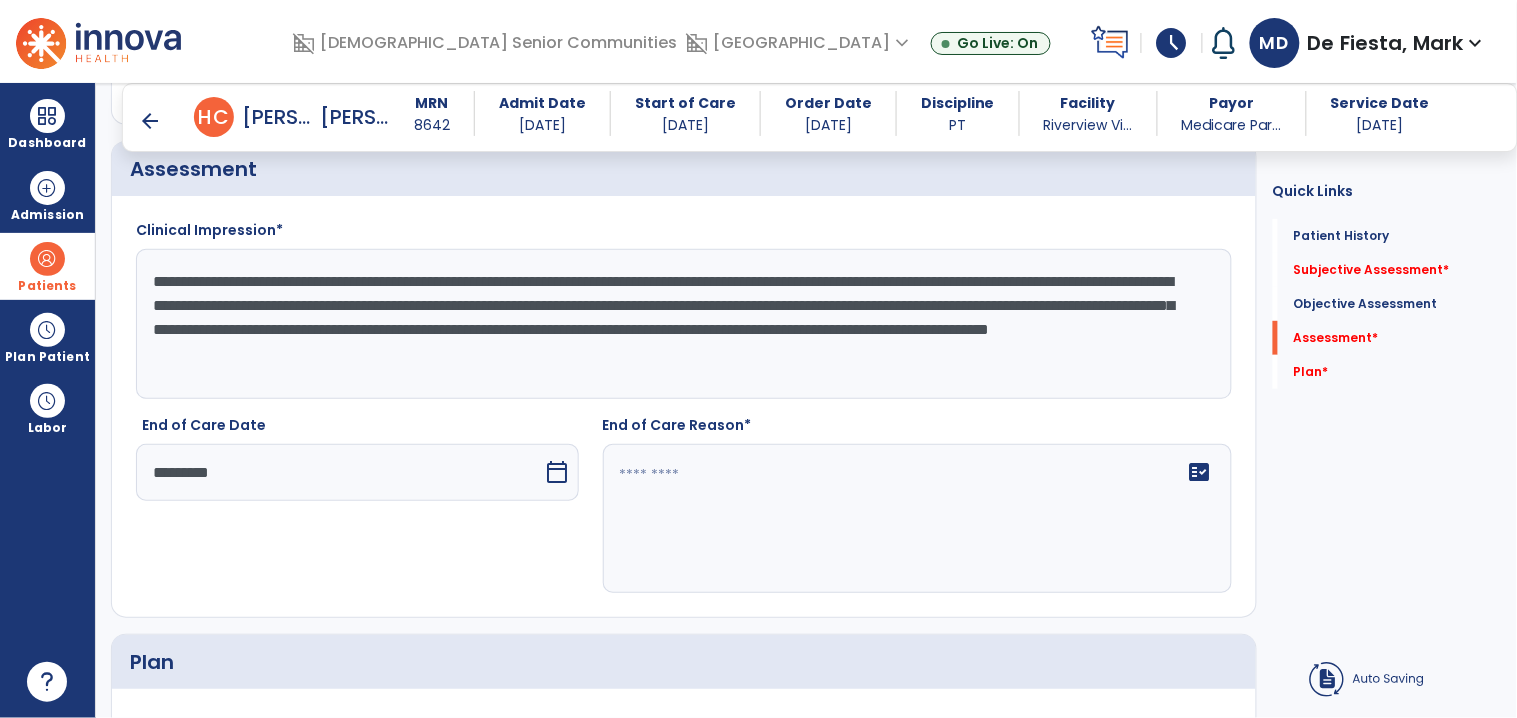 click on "fact_check" 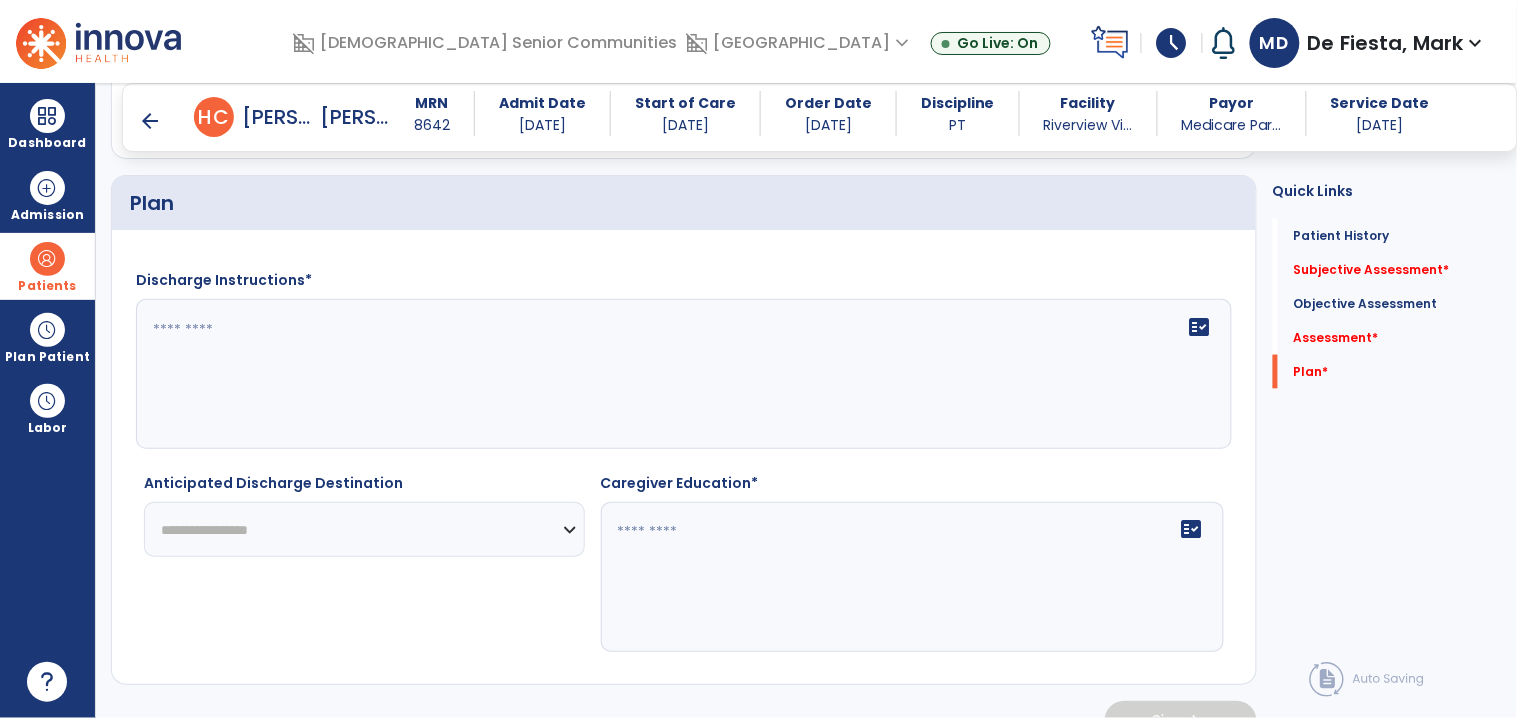 scroll, scrollTop: 2570, scrollLeft: 0, axis: vertical 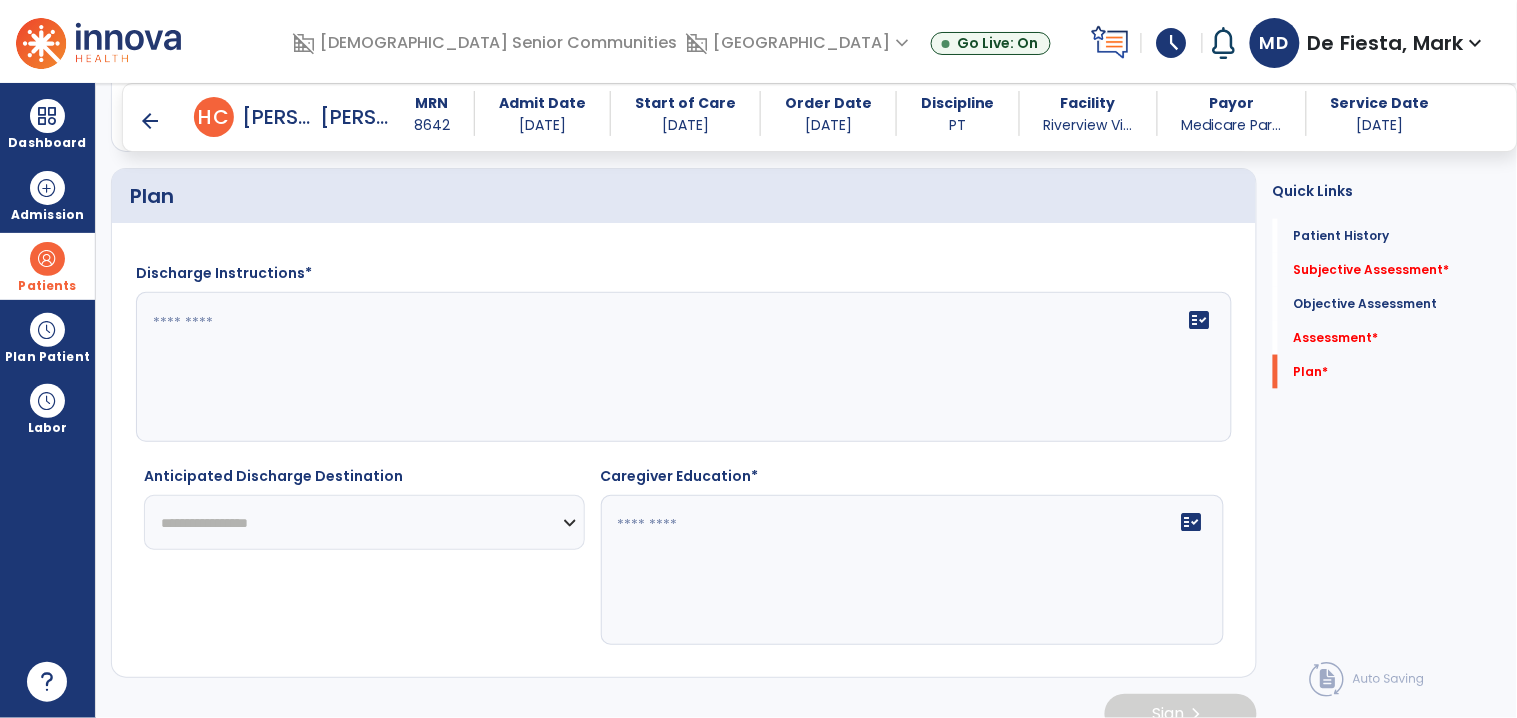 type on "**********" 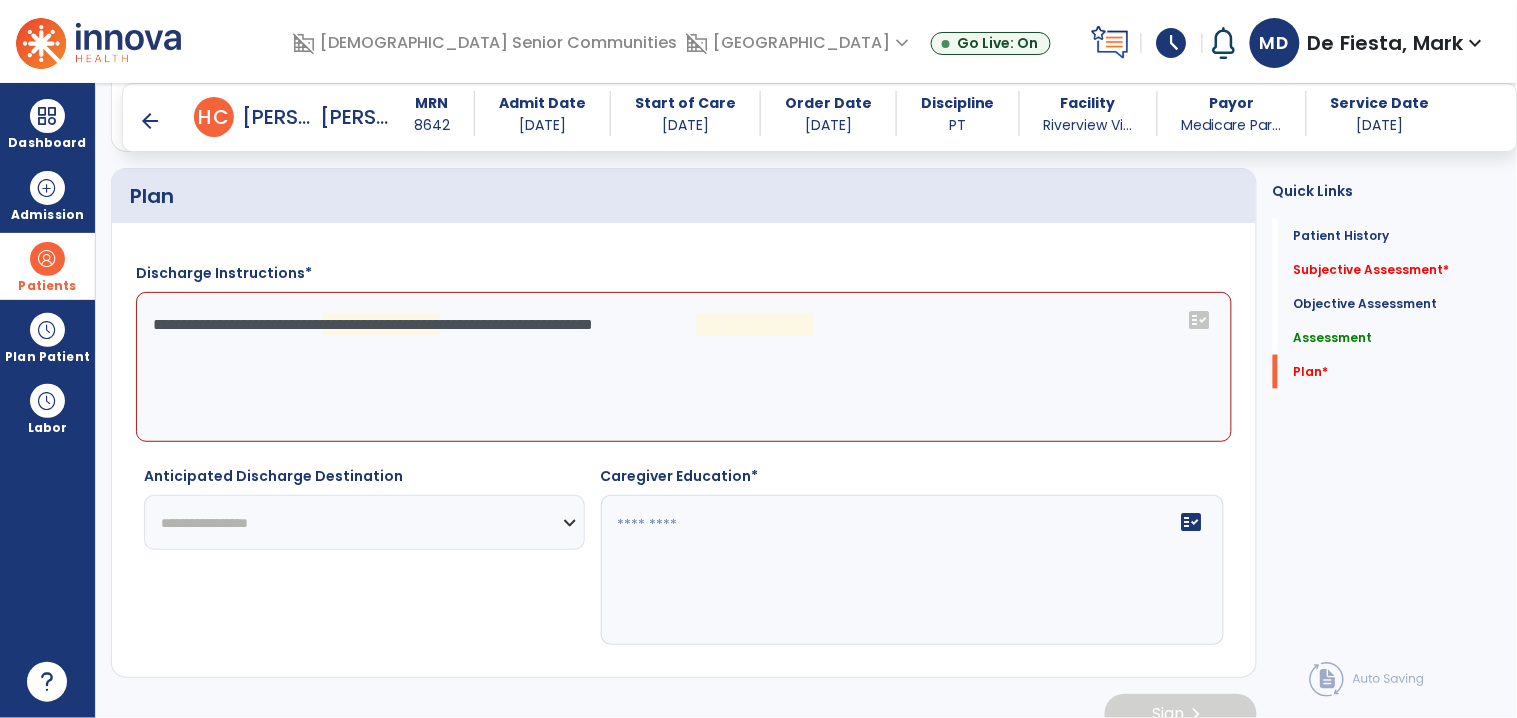 click on "**********" 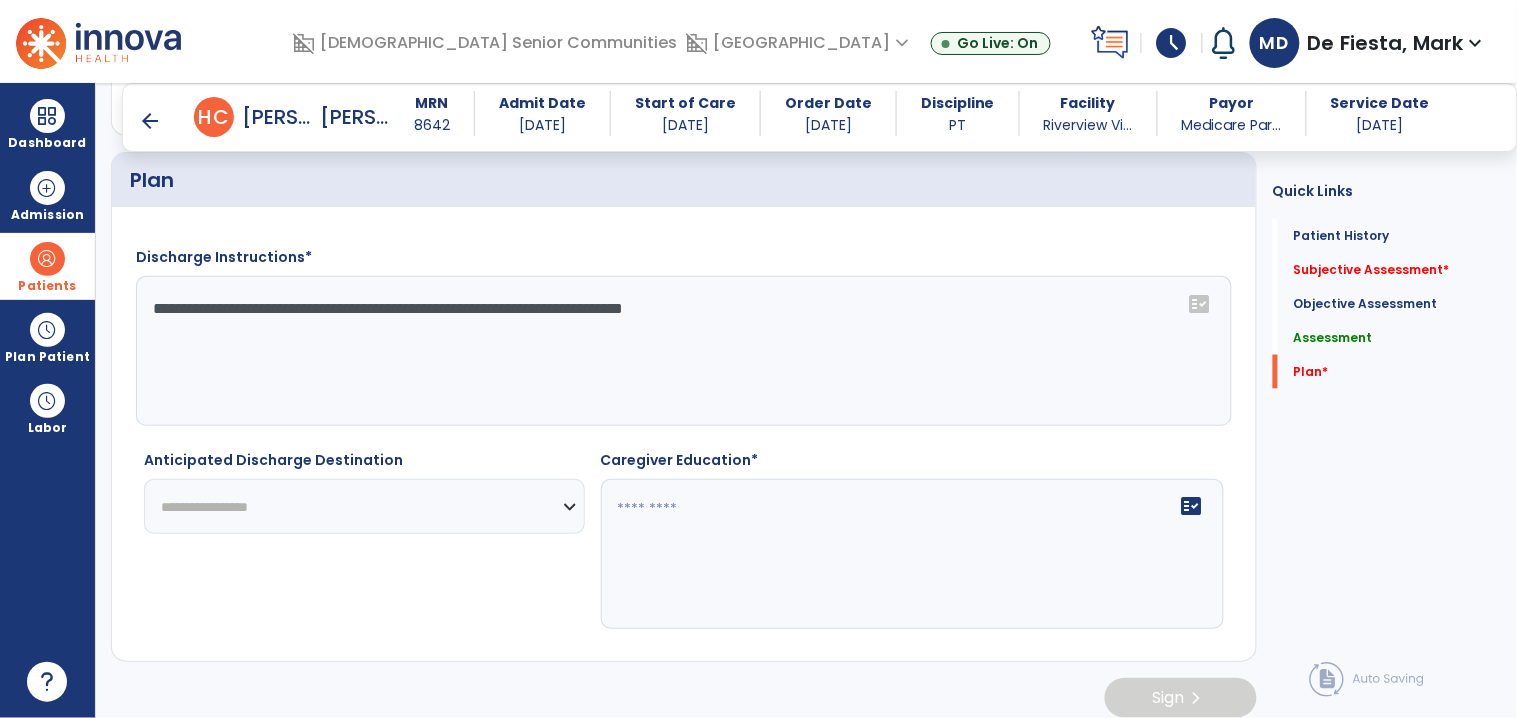 scroll, scrollTop: 2592, scrollLeft: 0, axis: vertical 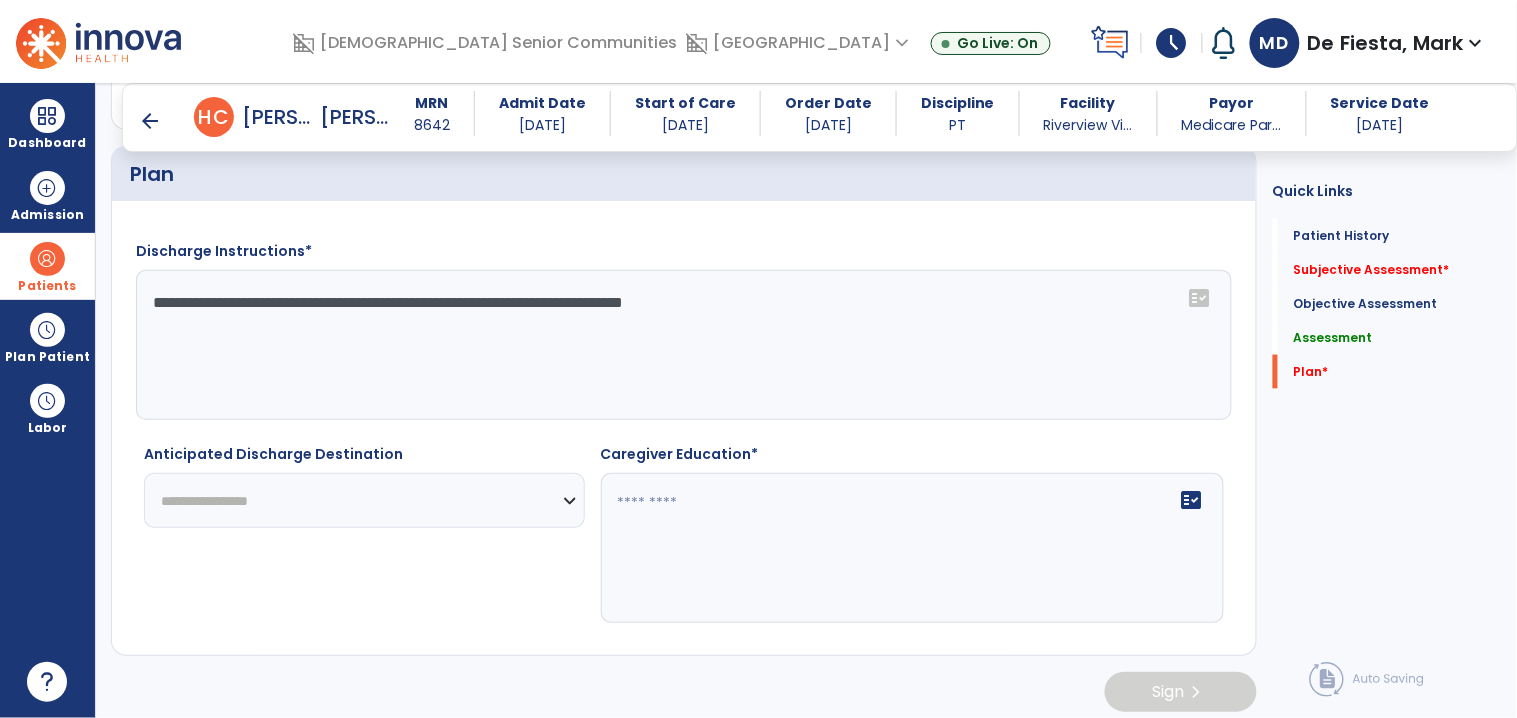type on "**********" 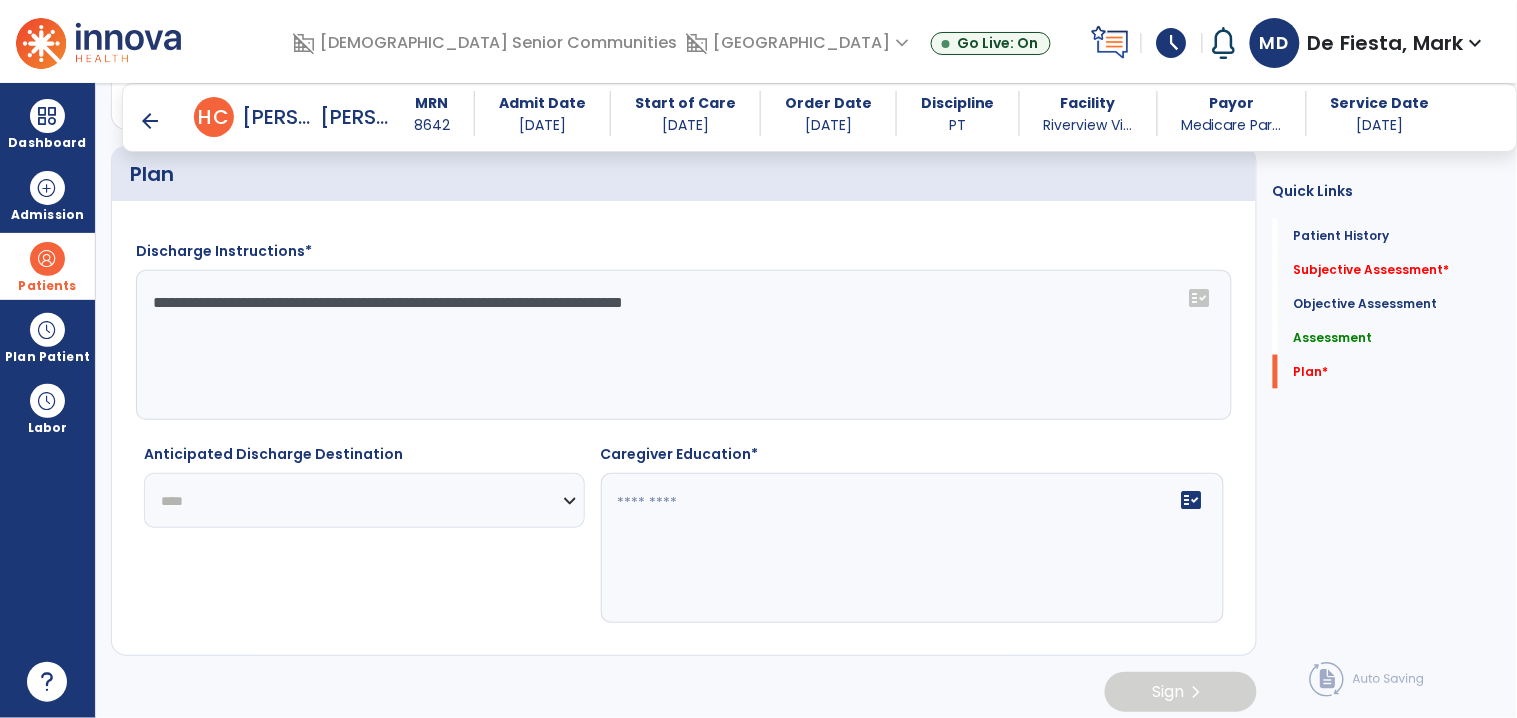 click on "**********" 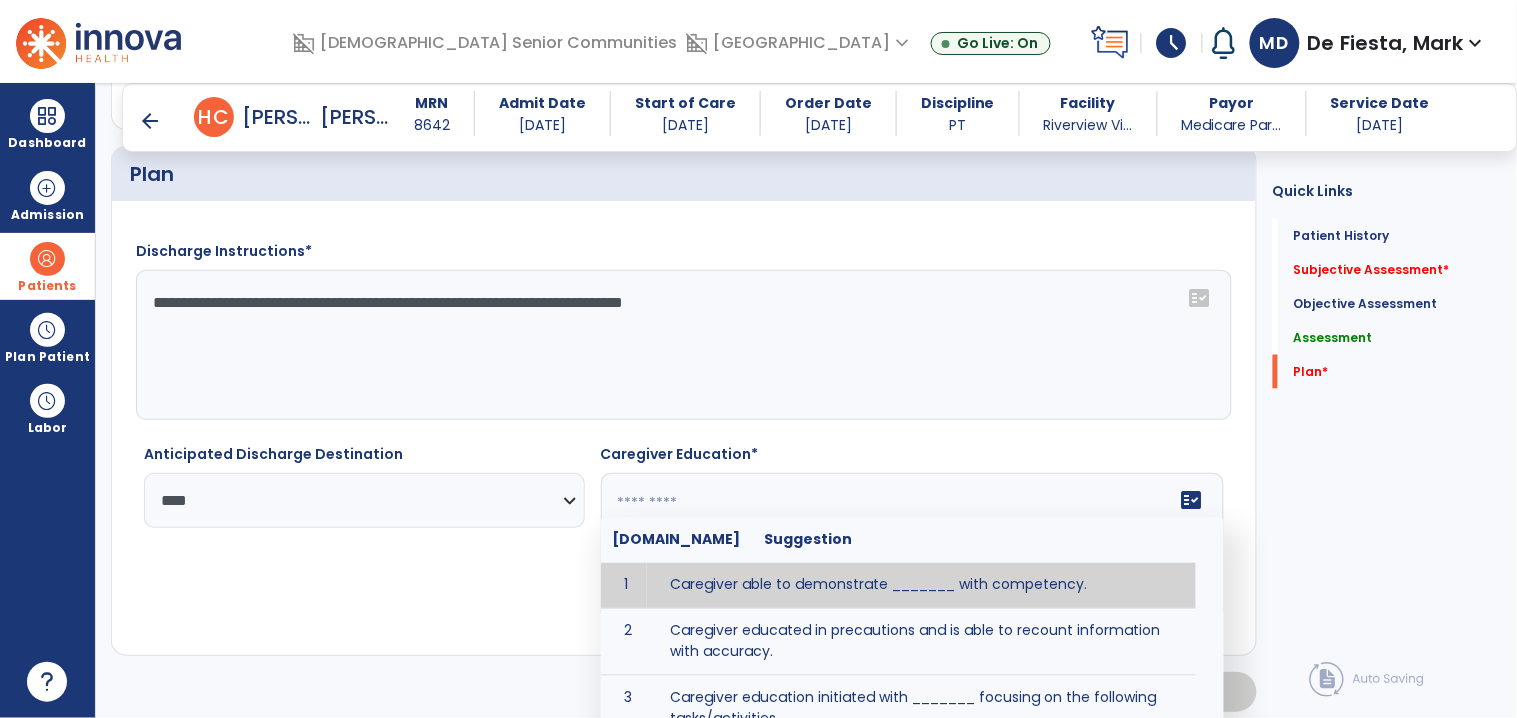 click 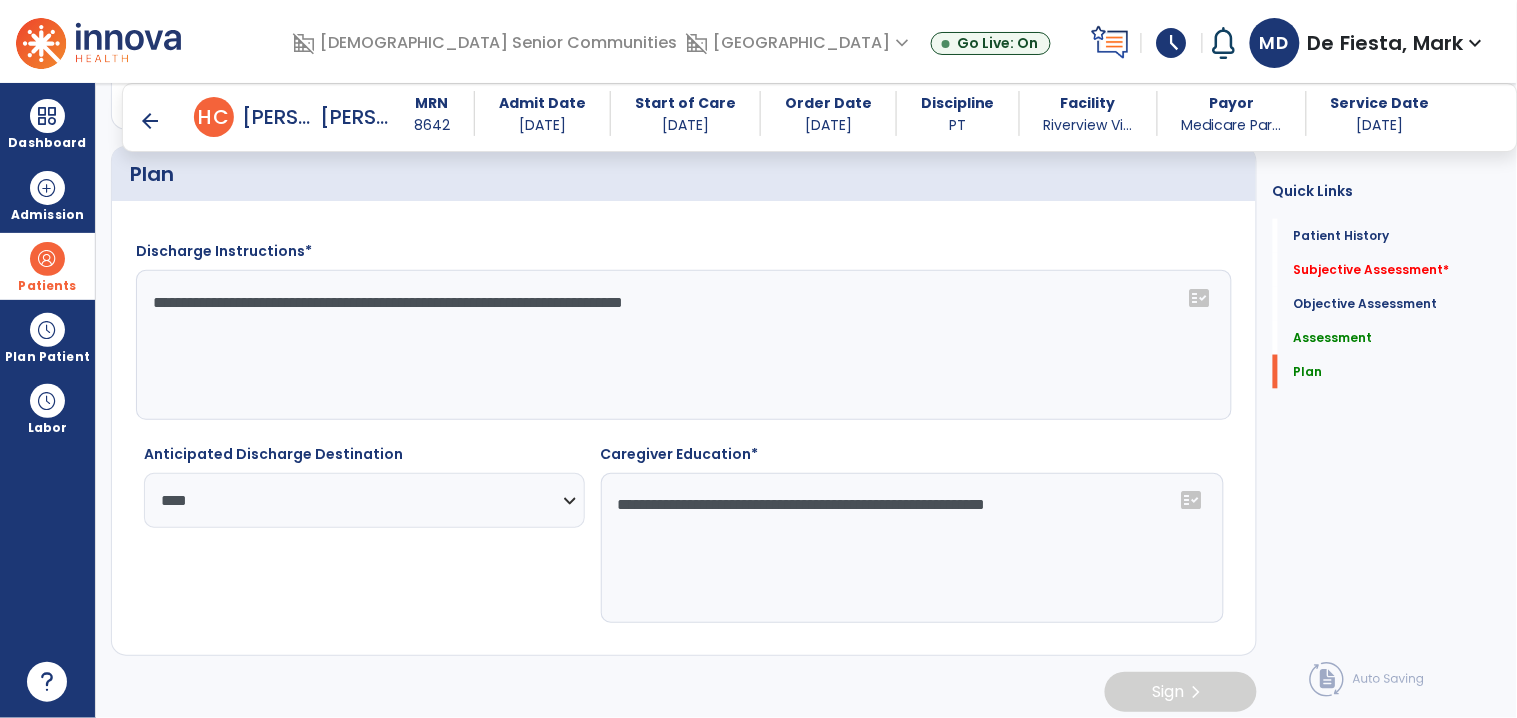 scroll, scrollTop: 2604, scrollLeft: 0, axis: vertical 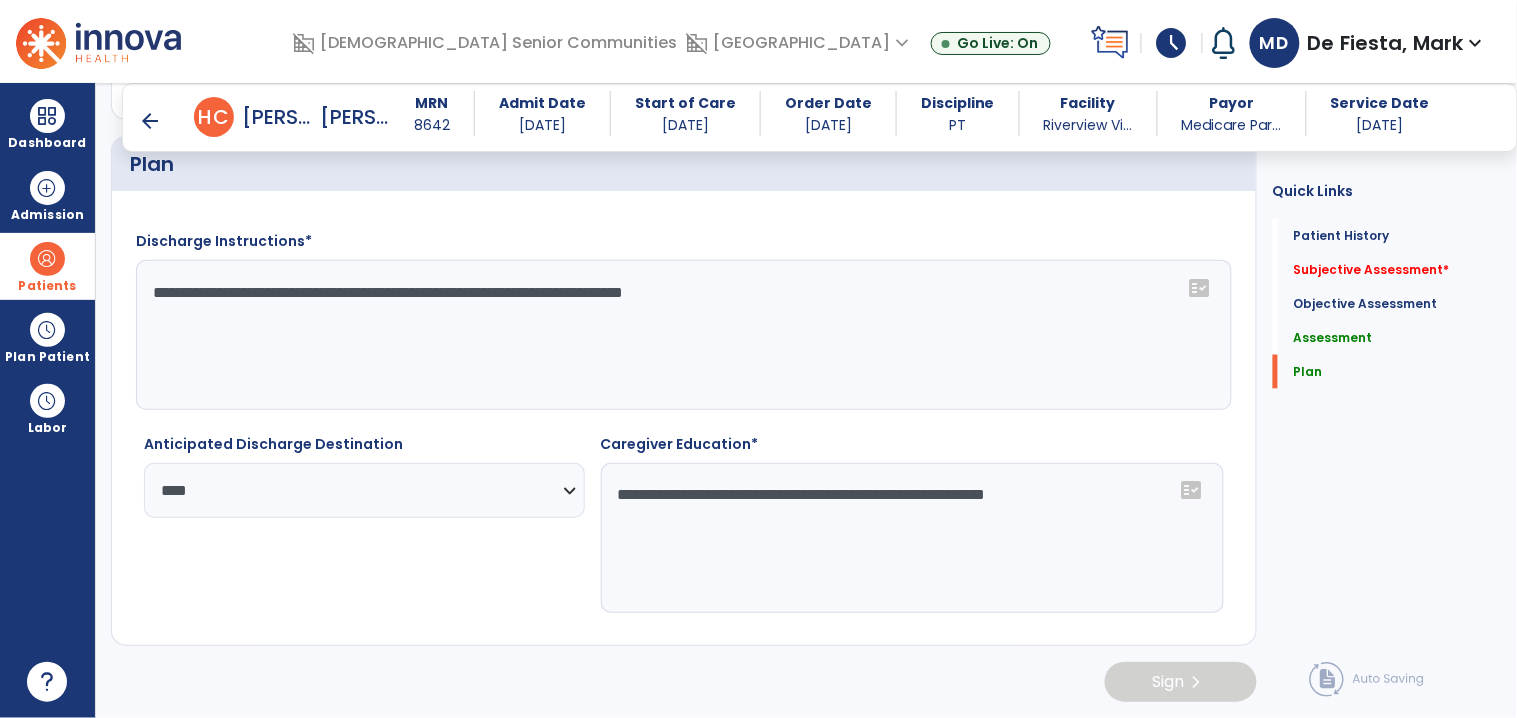 type on "**********" 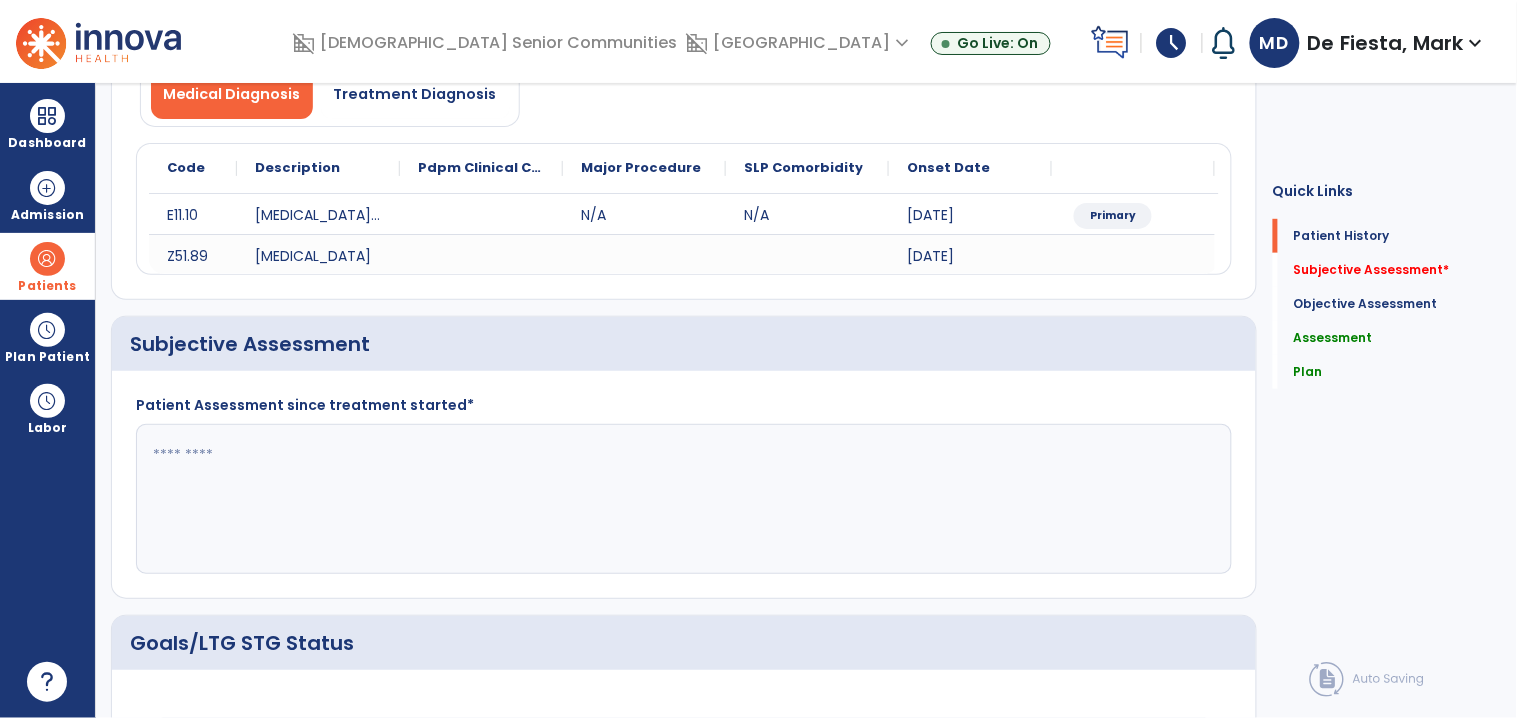 scroll, scrollTop: 323, scrollLeft: 0, axis: vertical 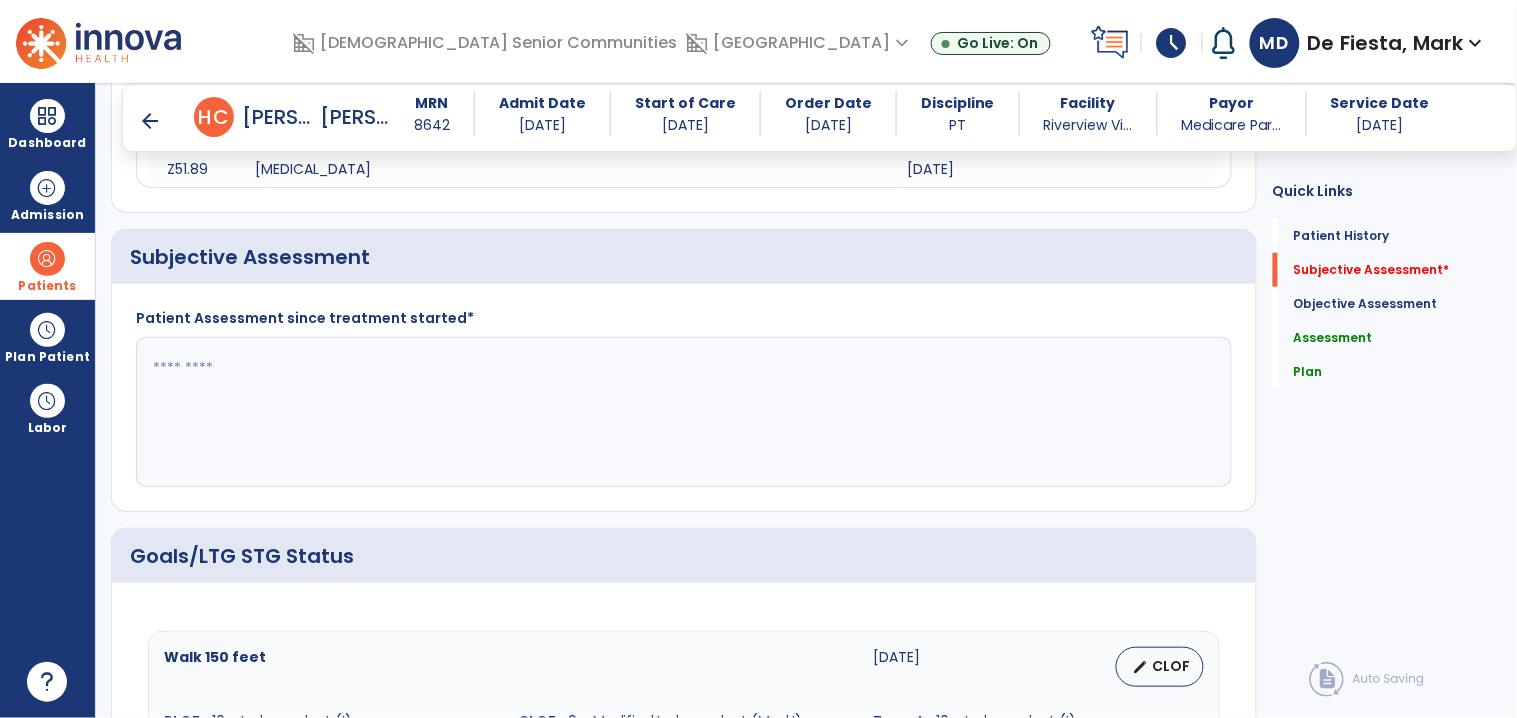 click 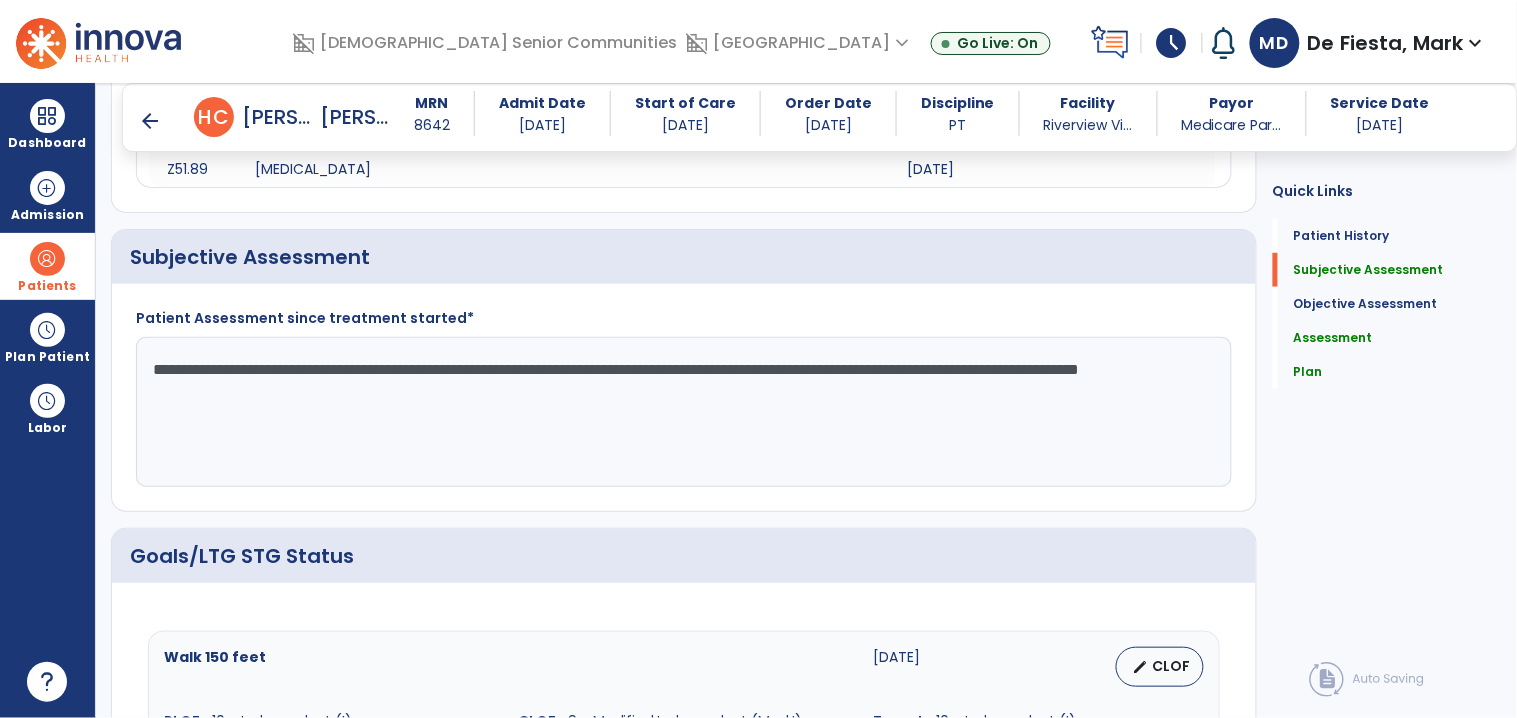 click on "**********" 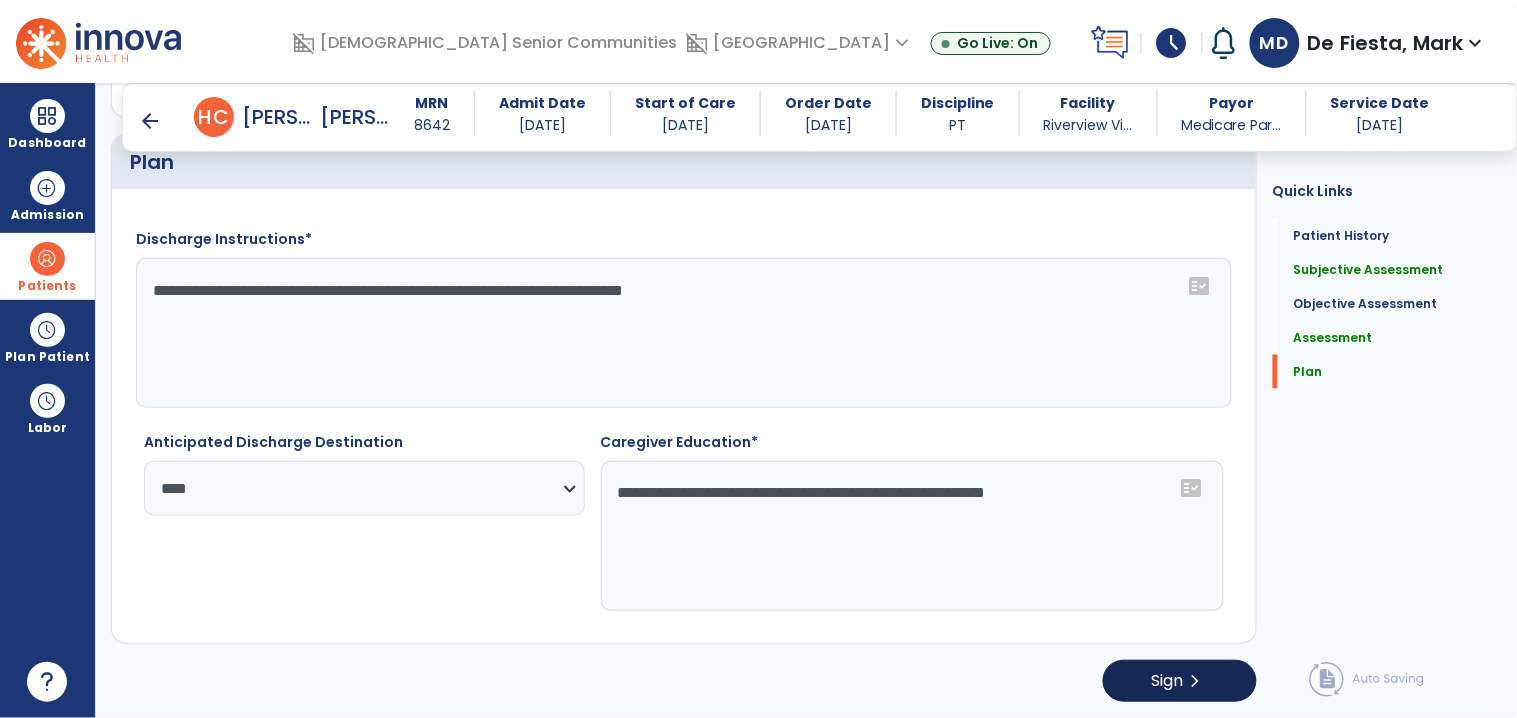 type on "**********" 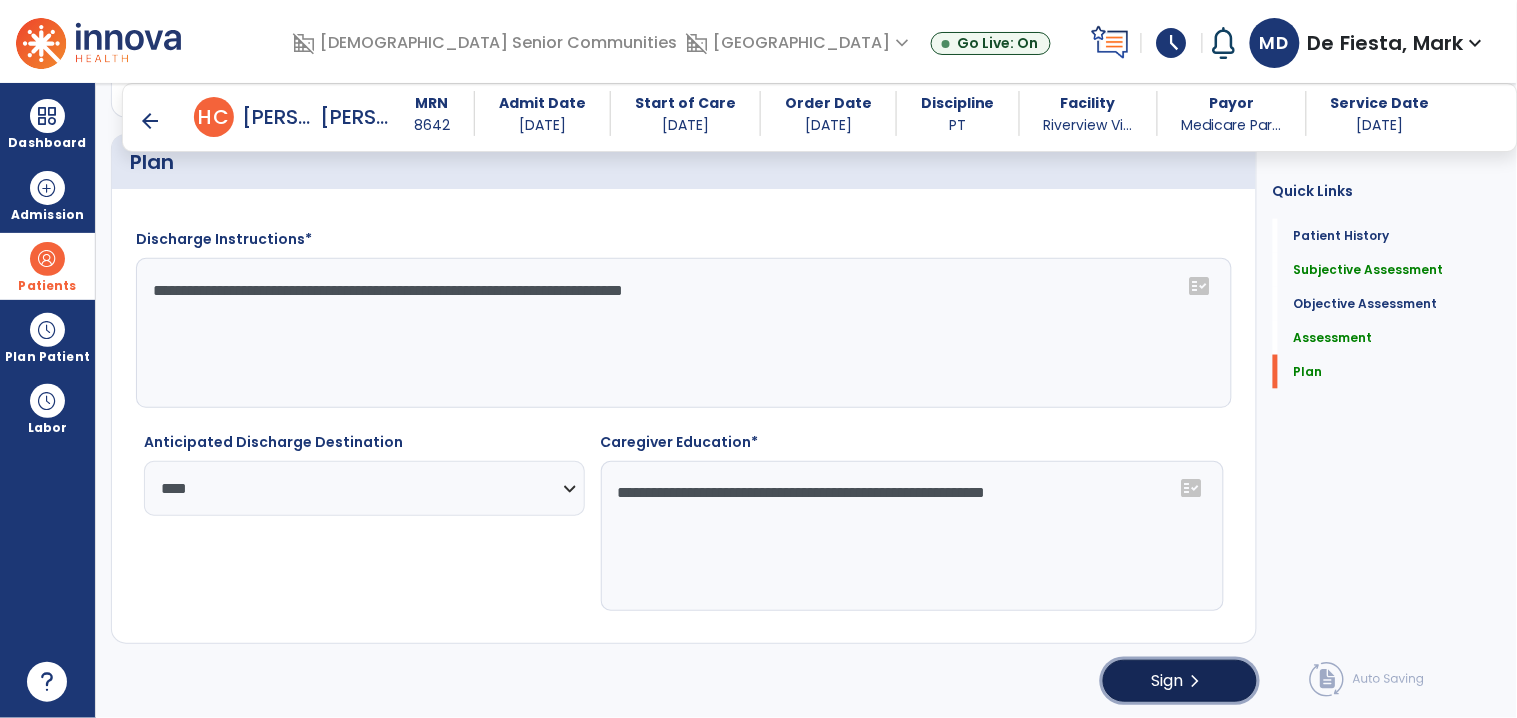 click on "chevron_right" 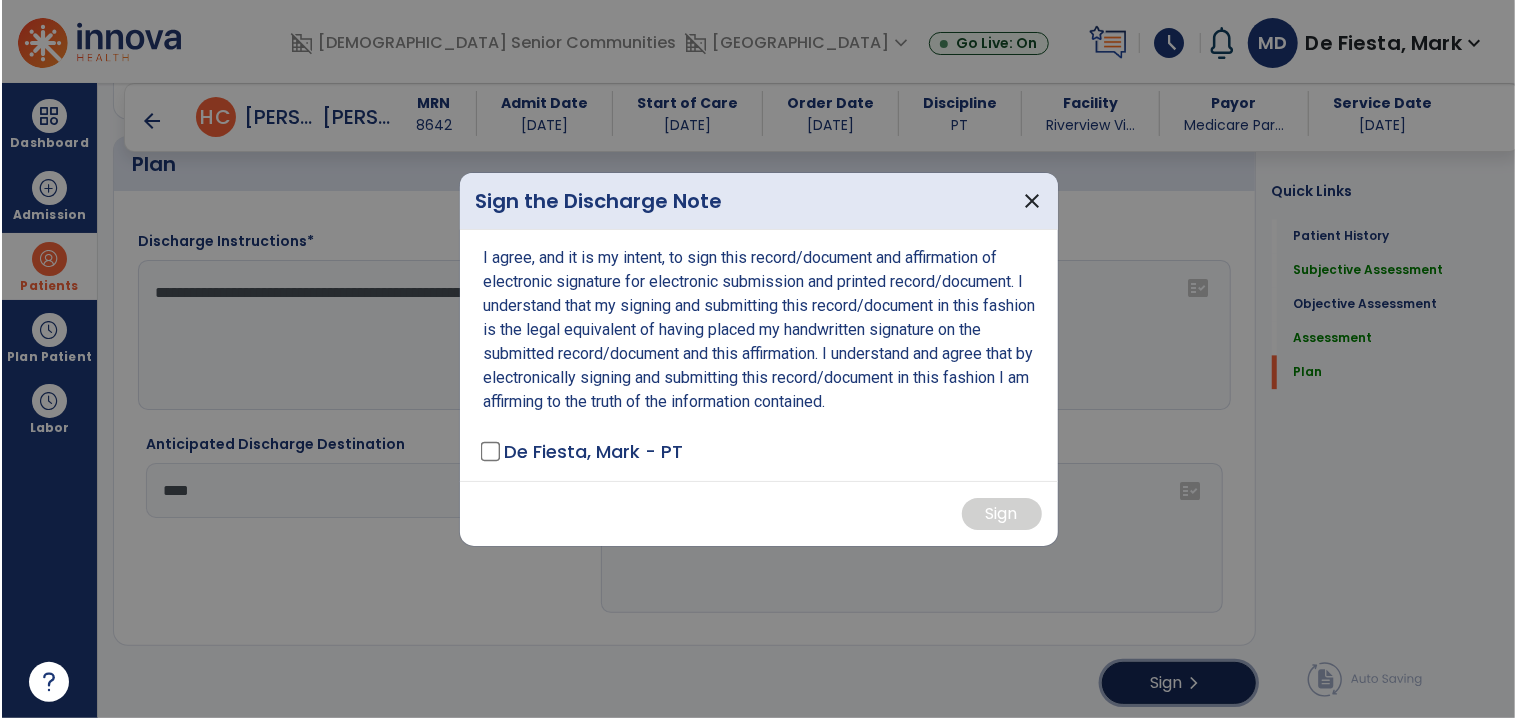 scroll, scrollTop: 2606, scrollLeft: 0, axis: vertical 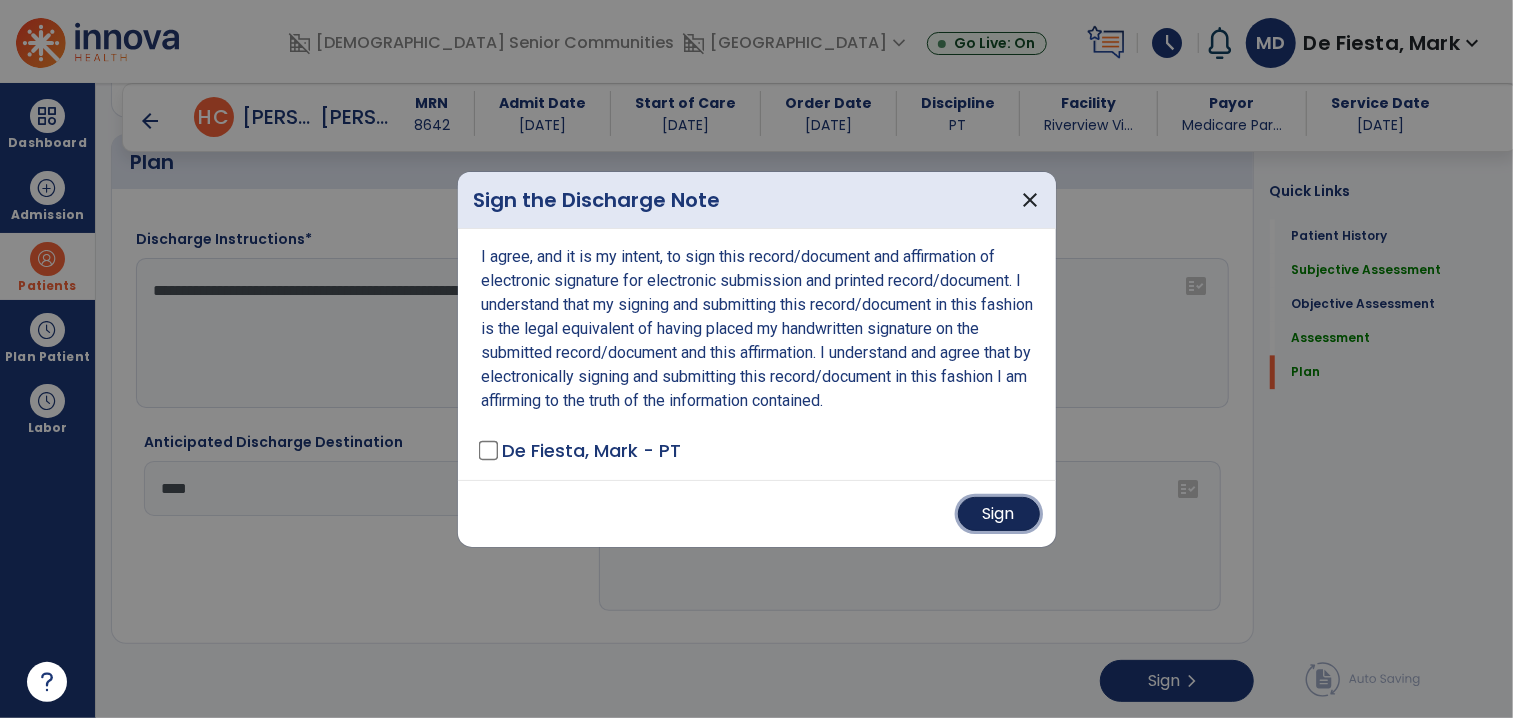 click on "Sign" at bounding box center (999, 514) 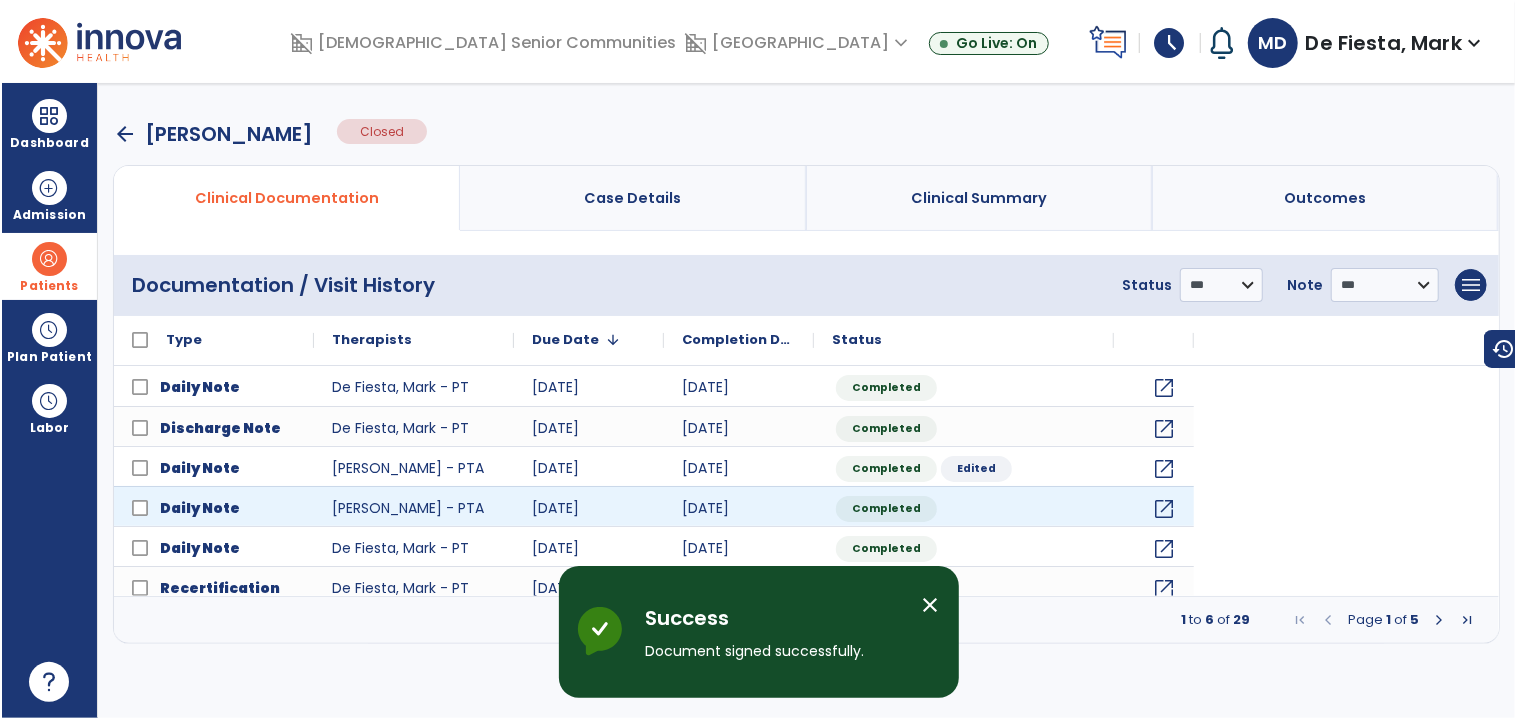 scroll, scrollTop: 0, scrollLeft: 0, axis: both 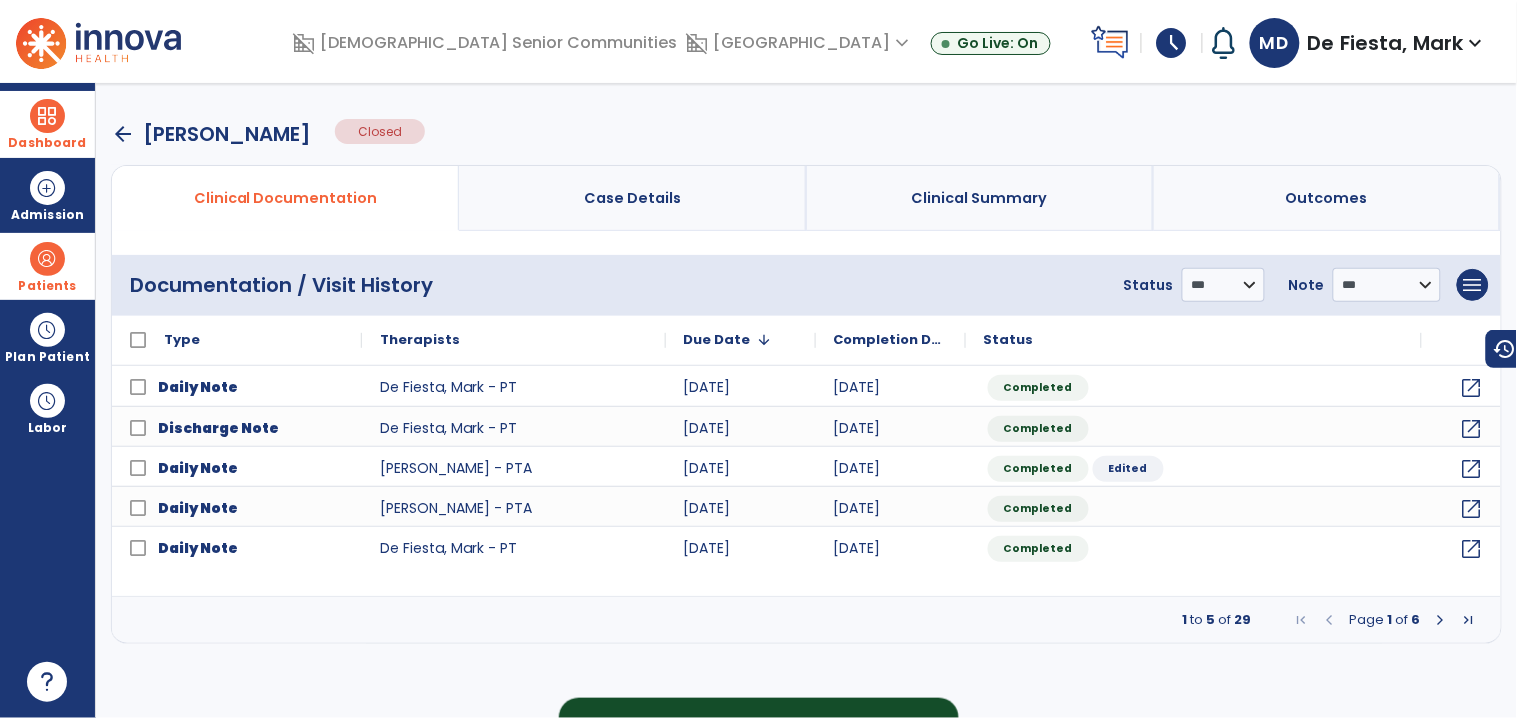 click on "Dashboard" at bounding box center [47, 124] 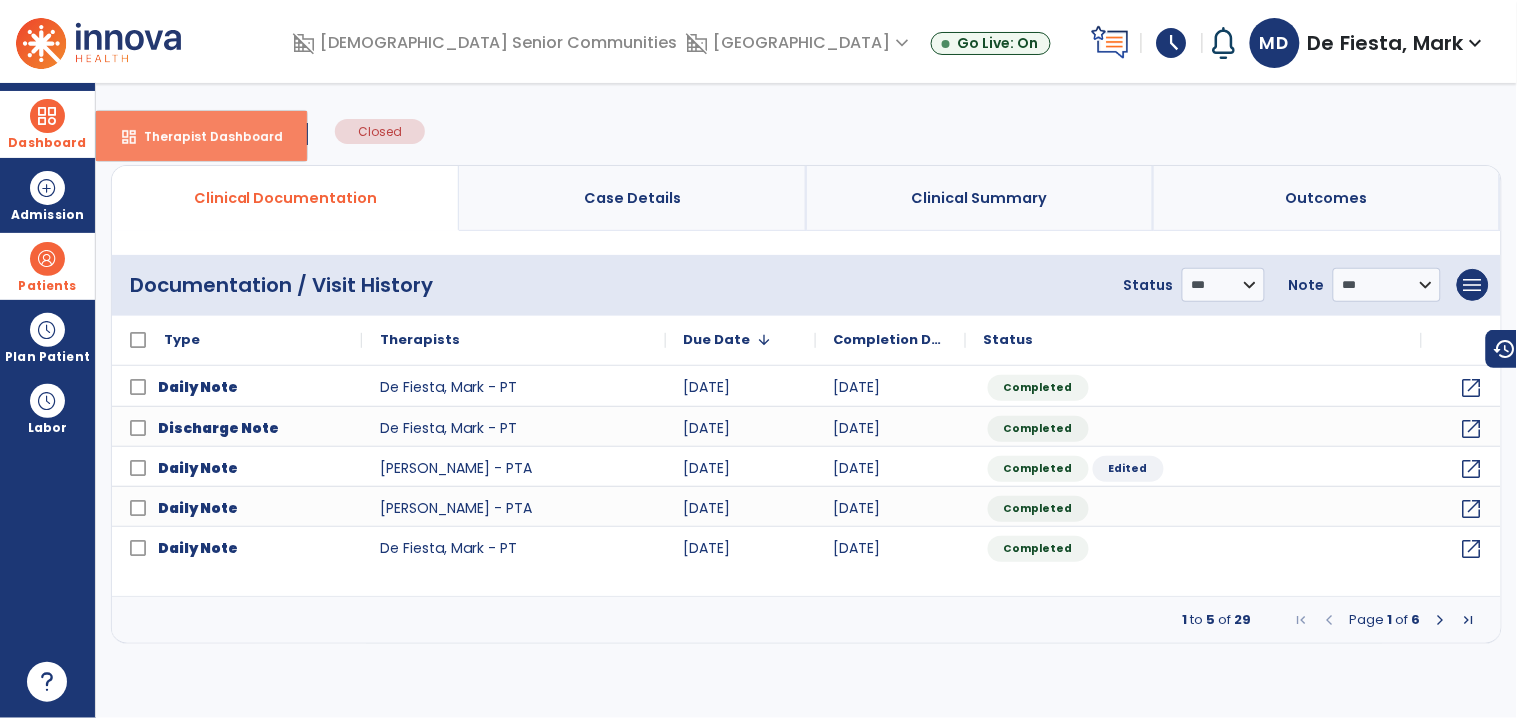 click on "dashboard  Therapist Dashboard" at bounding box center (201, 136) 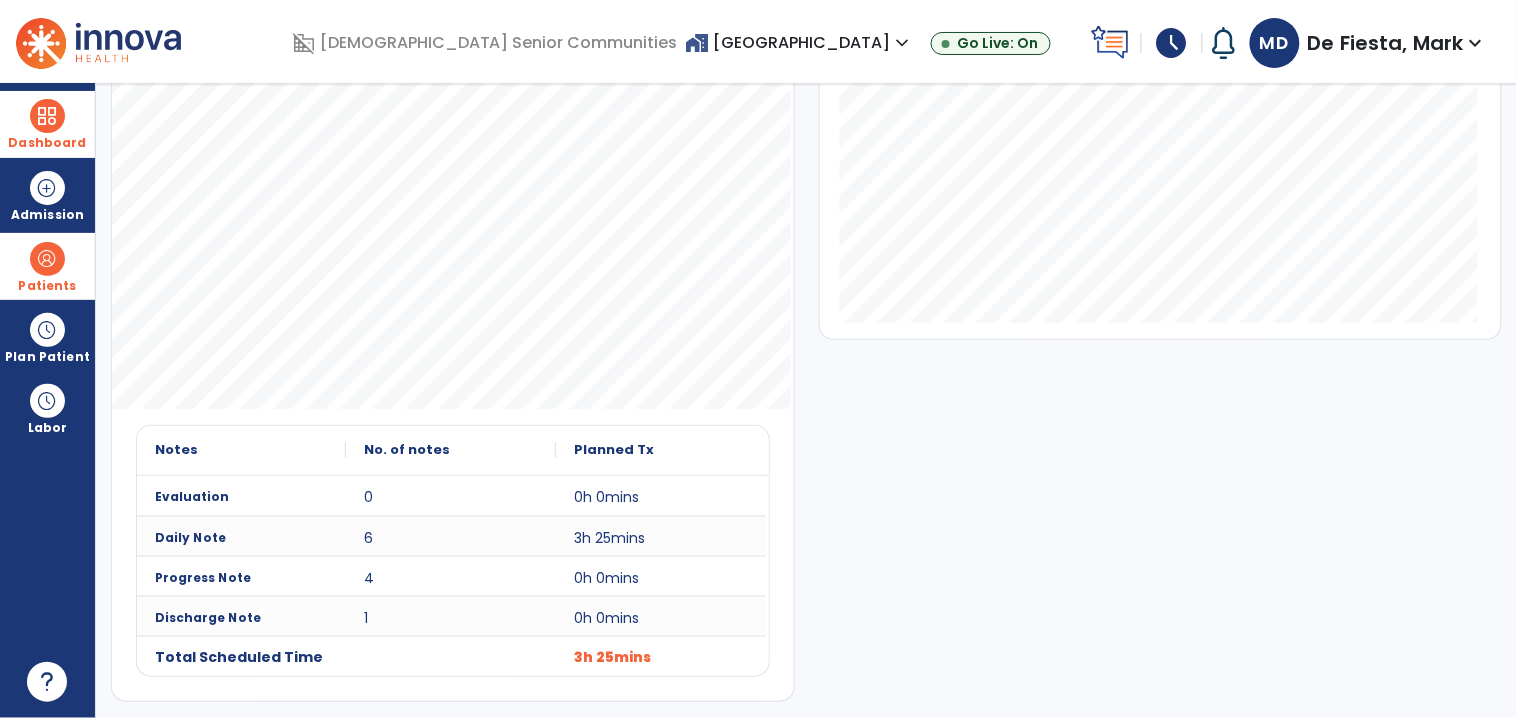 scroll, scrollTop: 0, scrollLeft: 0, axis: both 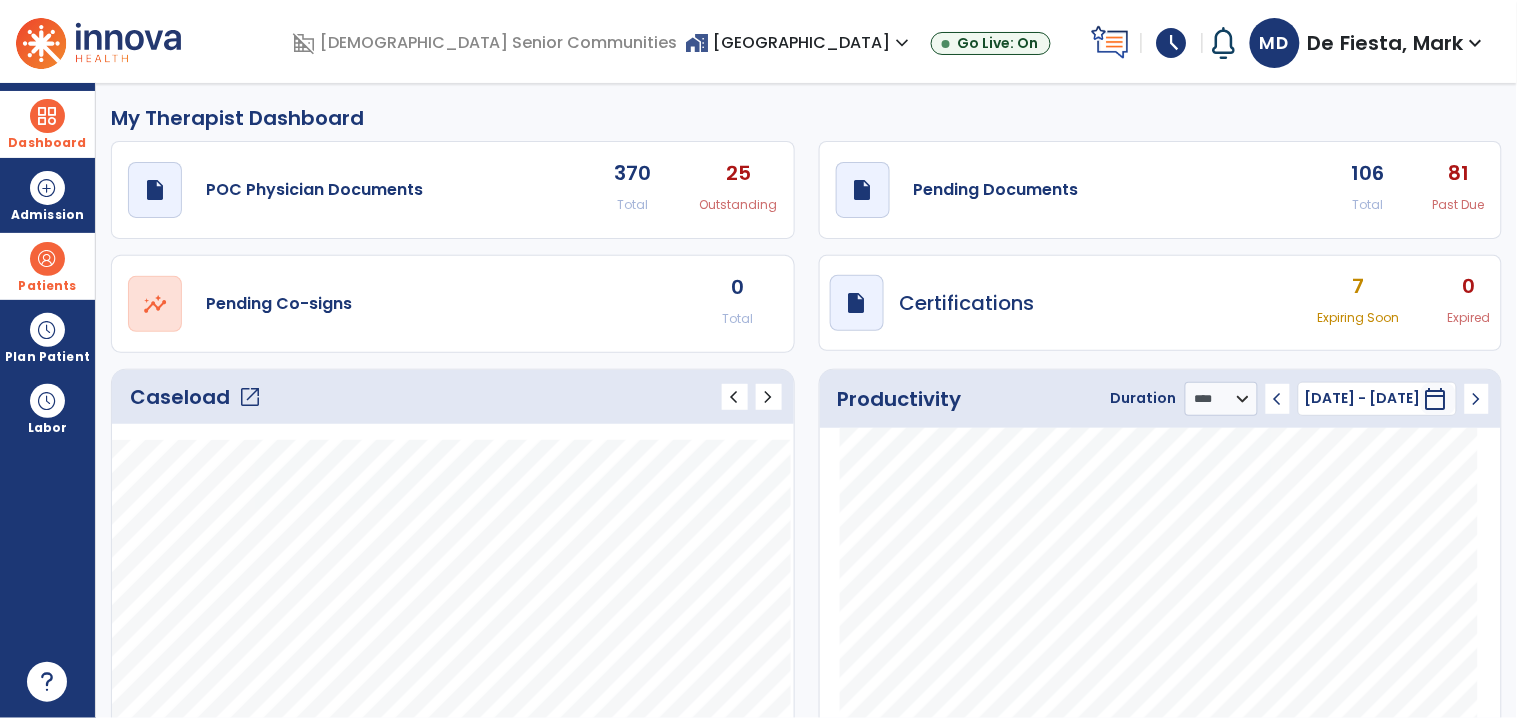 click on "open_in_new" 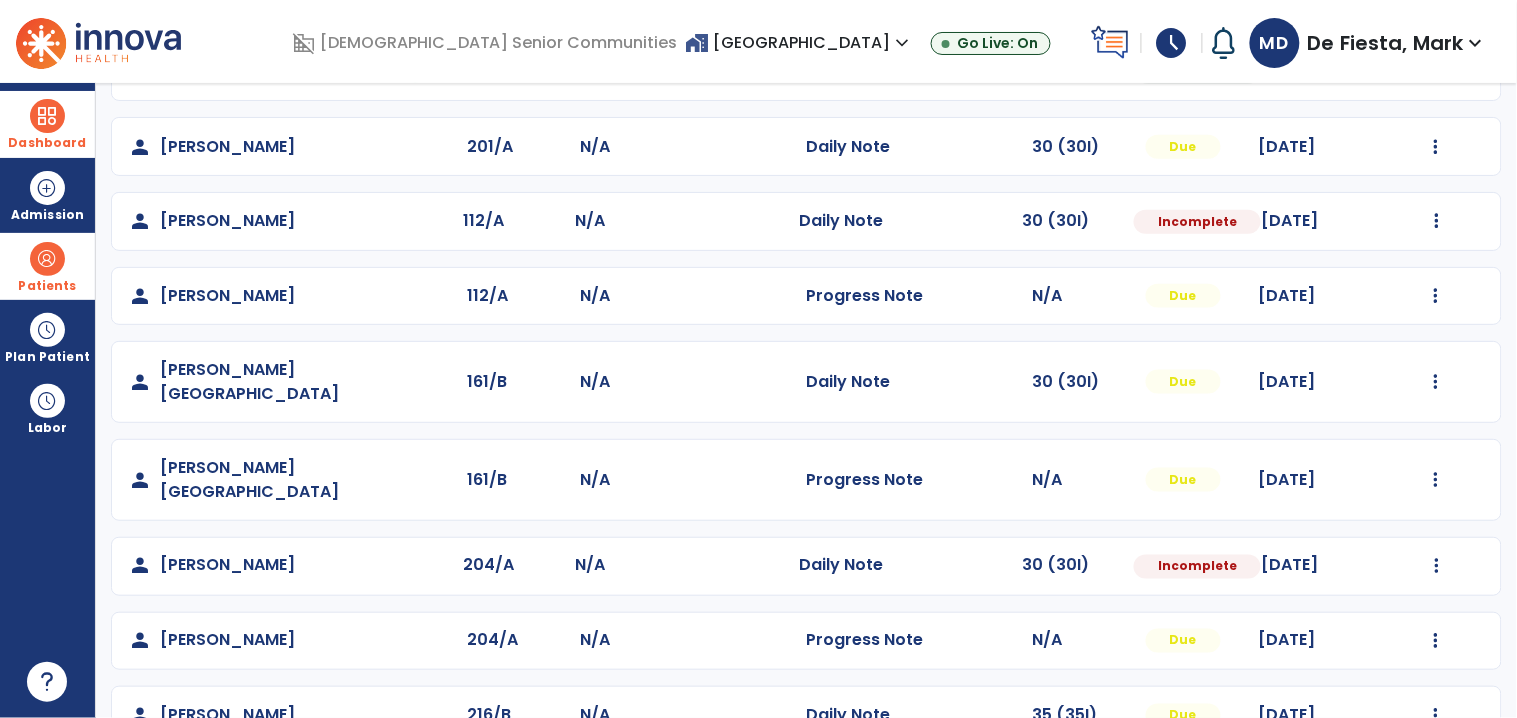 scroll, scrollTop: 511, scrollLeft: 0, axis: vertical 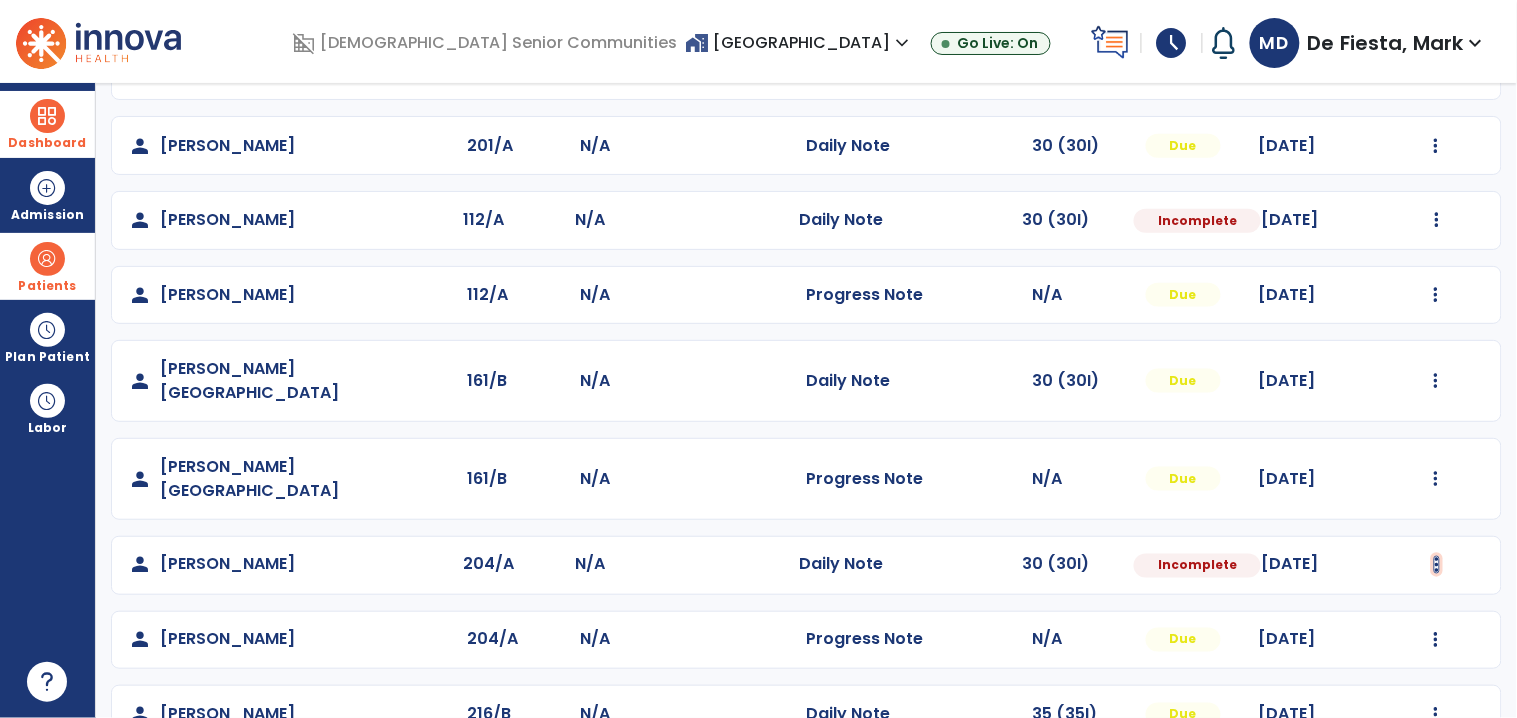 click at bounding box center (1436, -152) 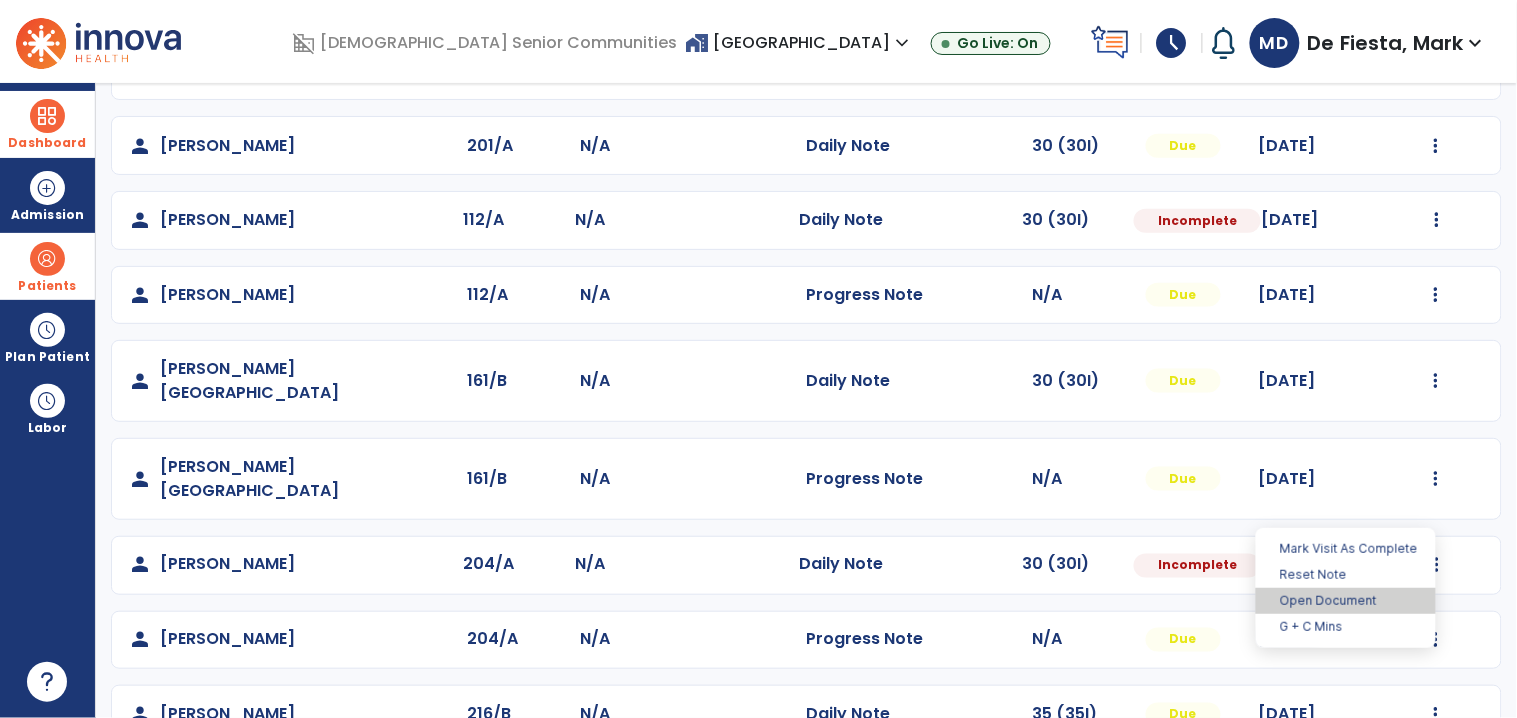 click on "Open Document" at bounding box center [1346, 601] 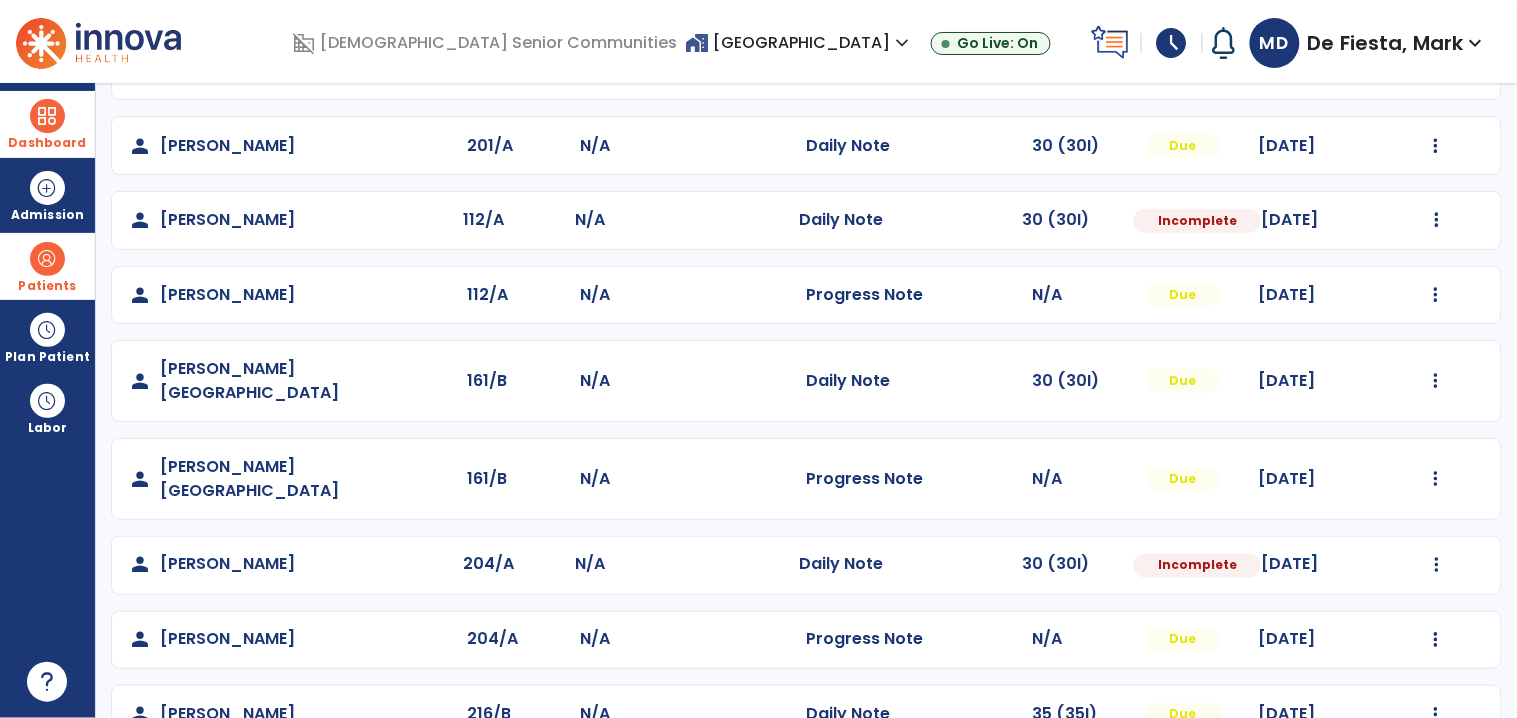 select on "*" 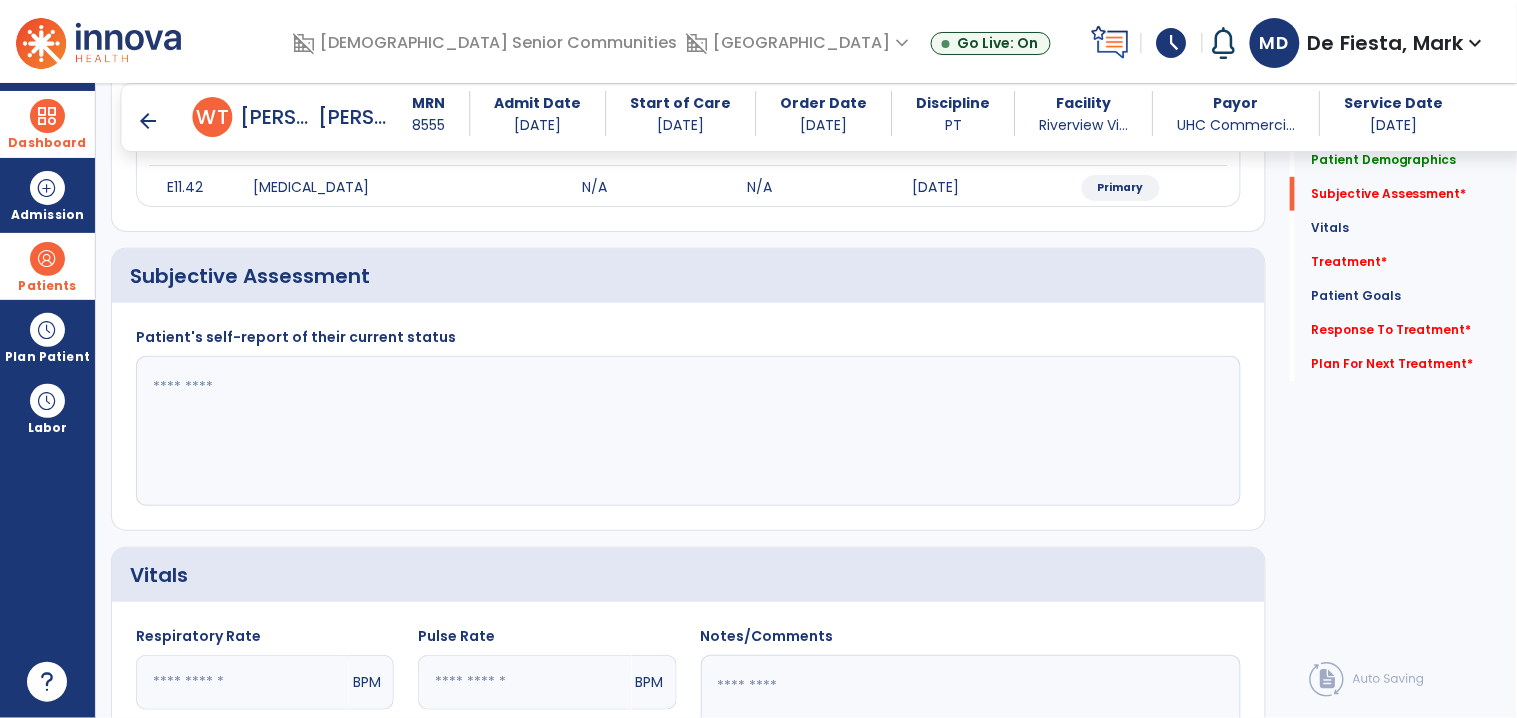 scroll, scrollTop: 278, scrollLeft: 0, axis: vertical 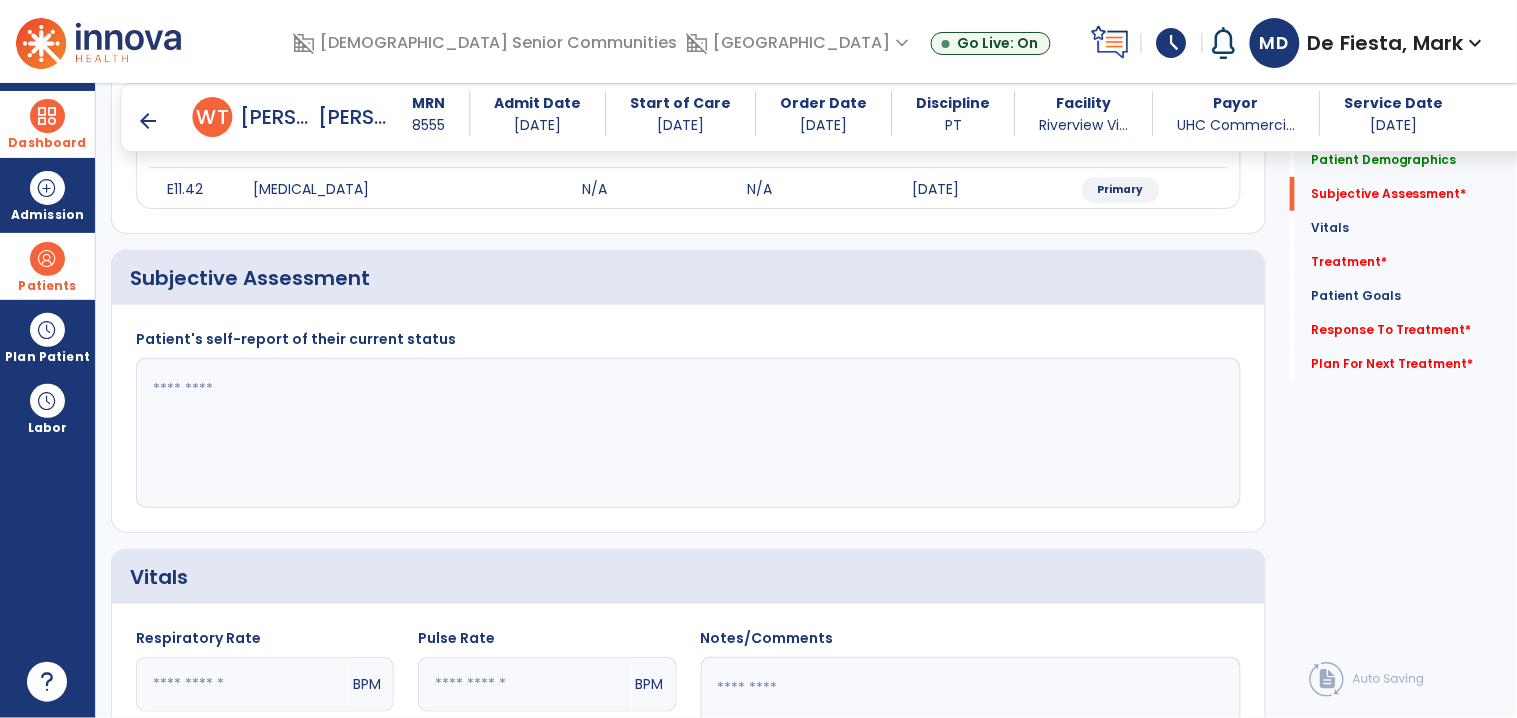 click 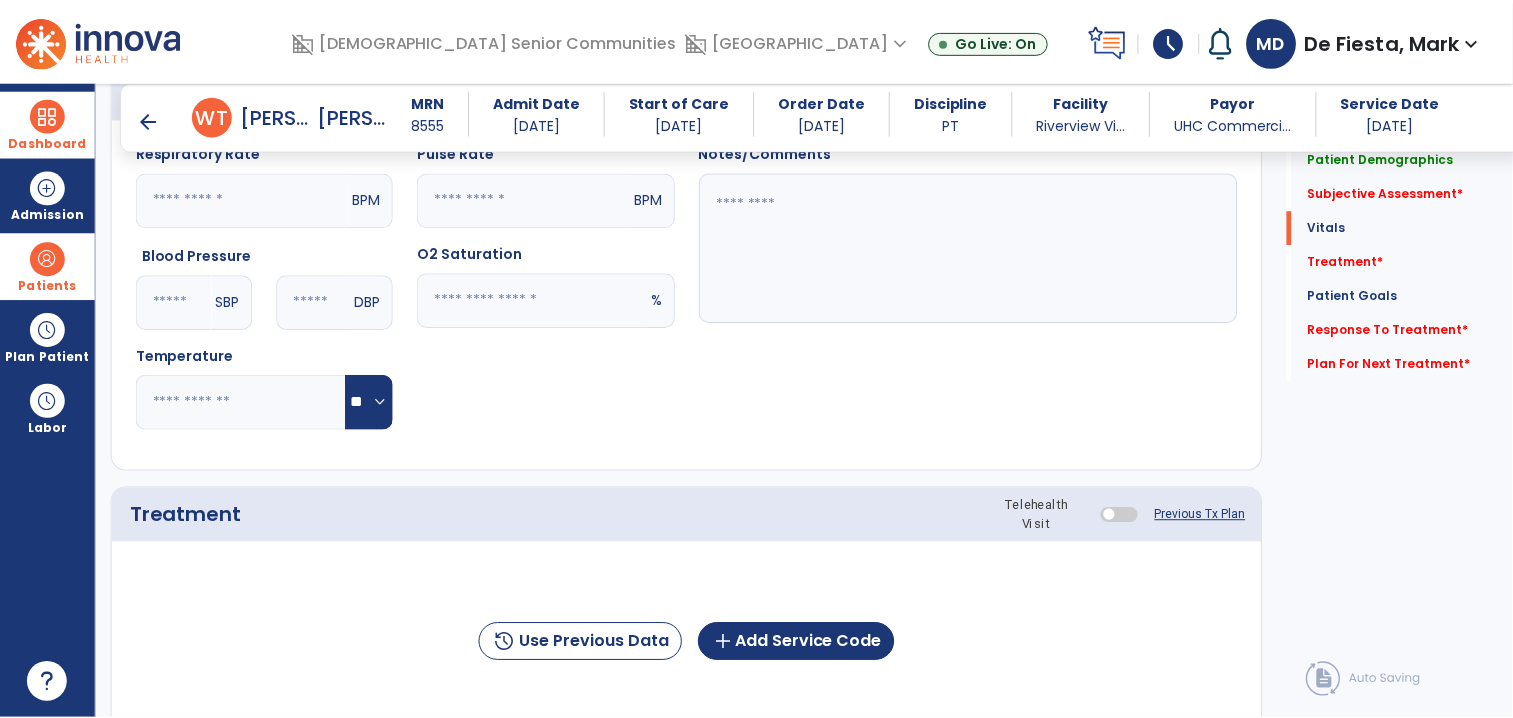 scroll, scrollTop: 883, scrollLeft: 0, axis: vertical 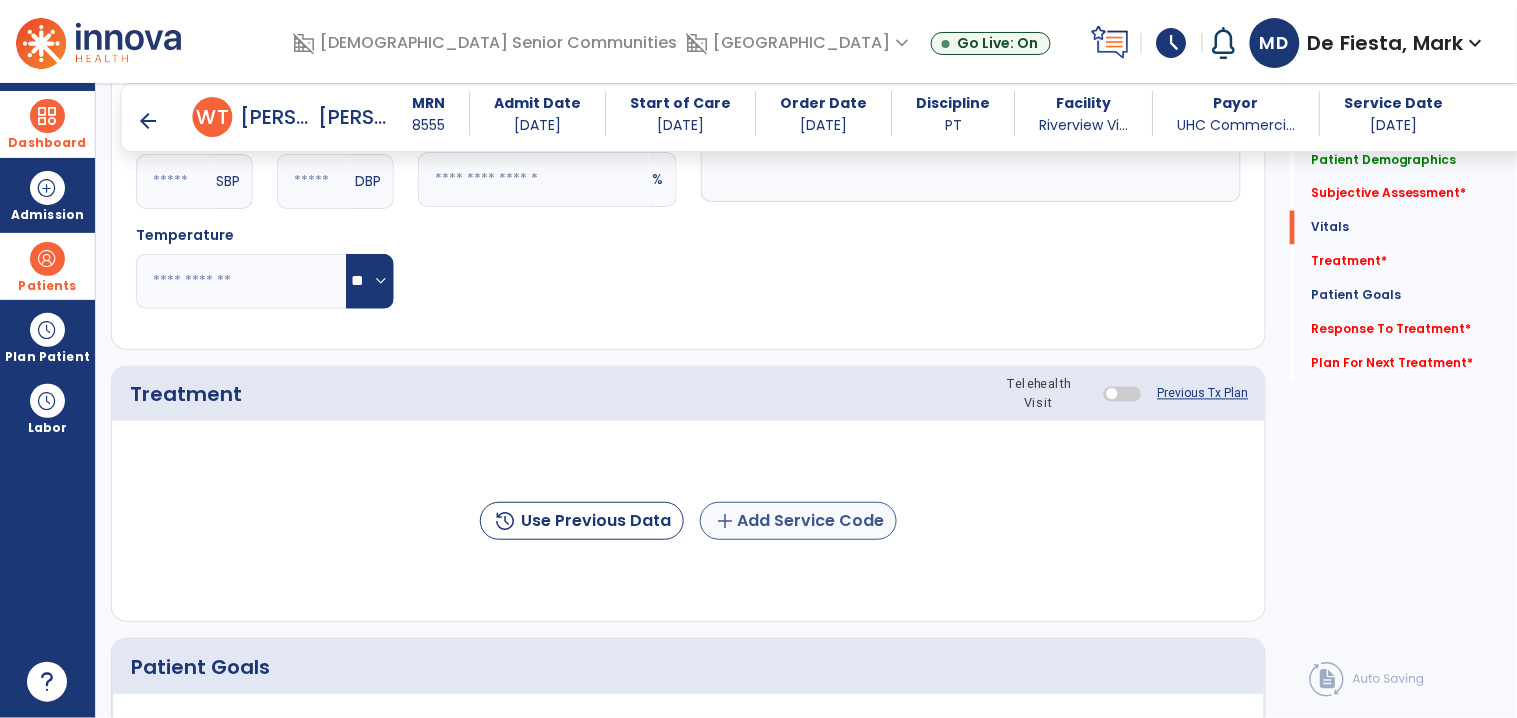type on "**********" 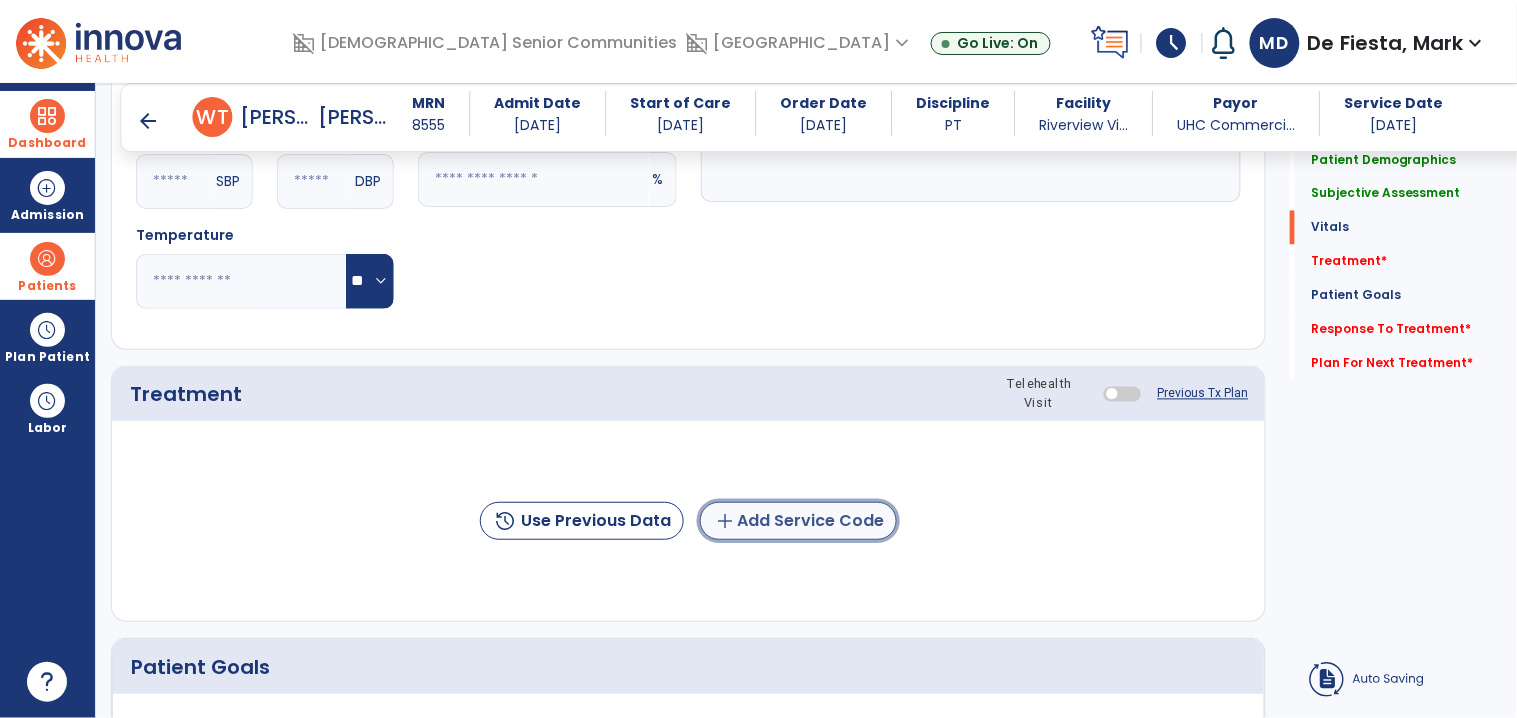 click on "add  Add Service Code" 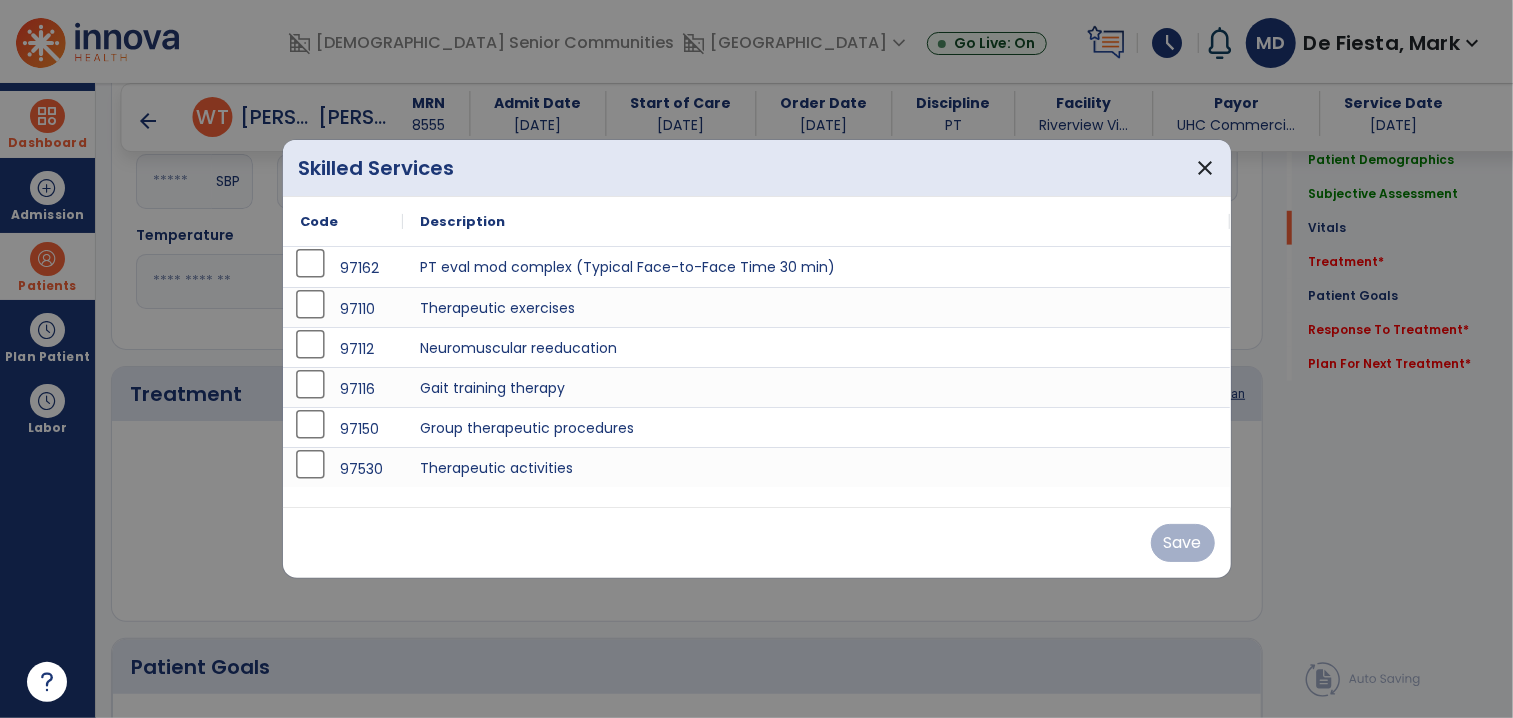 scroll, scrollTop: 883, scrollLeft: 0, axis: vertical 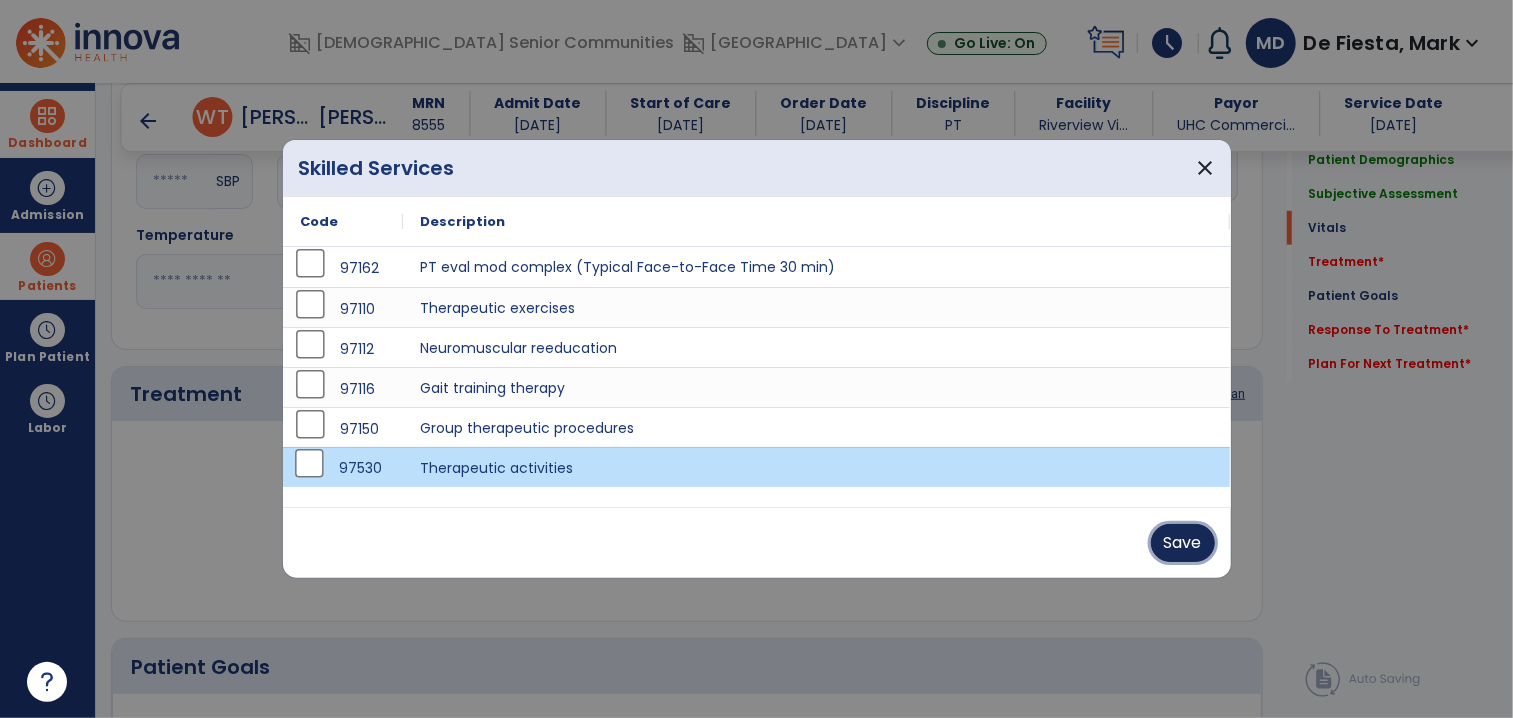 click on "Save" at bounding box center (1183, 543) 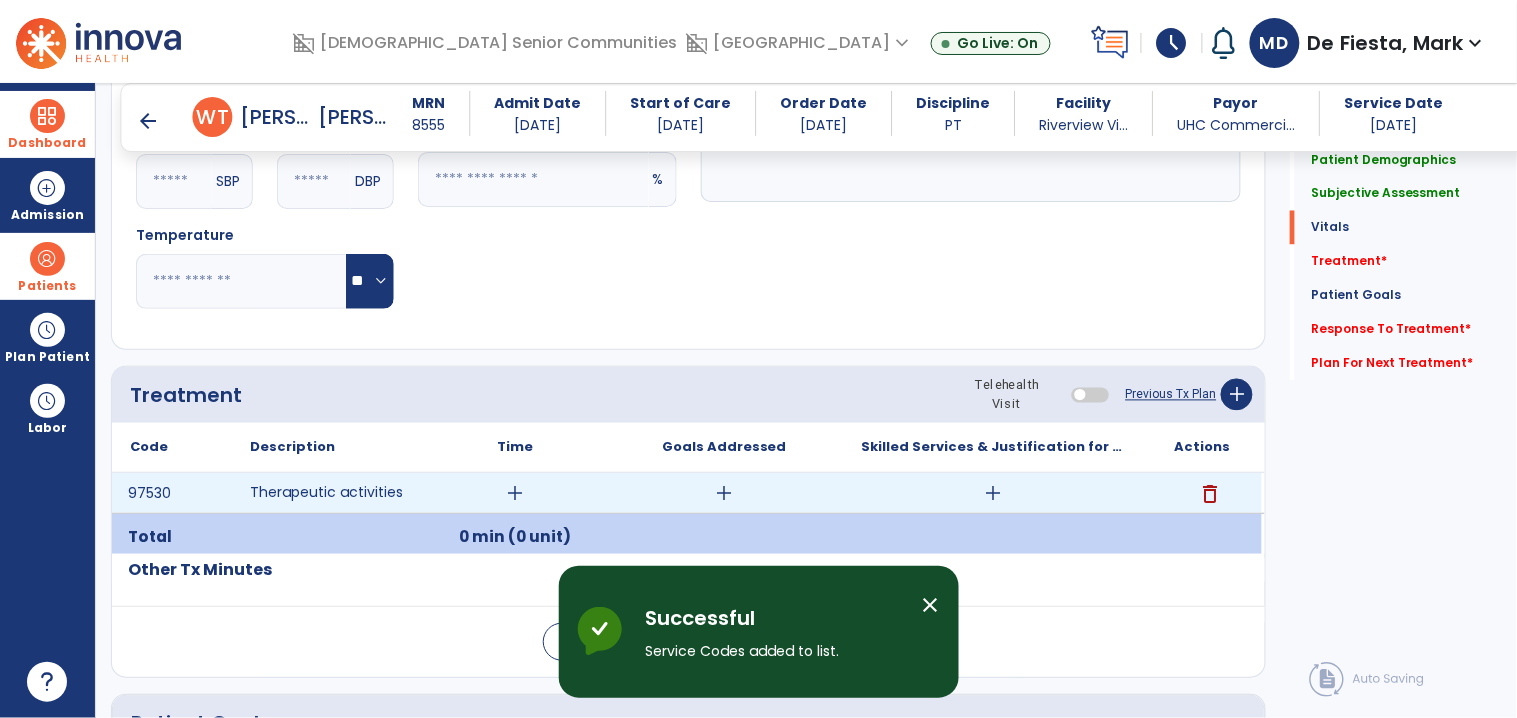 click on "add" at bounding box center [515, 493] 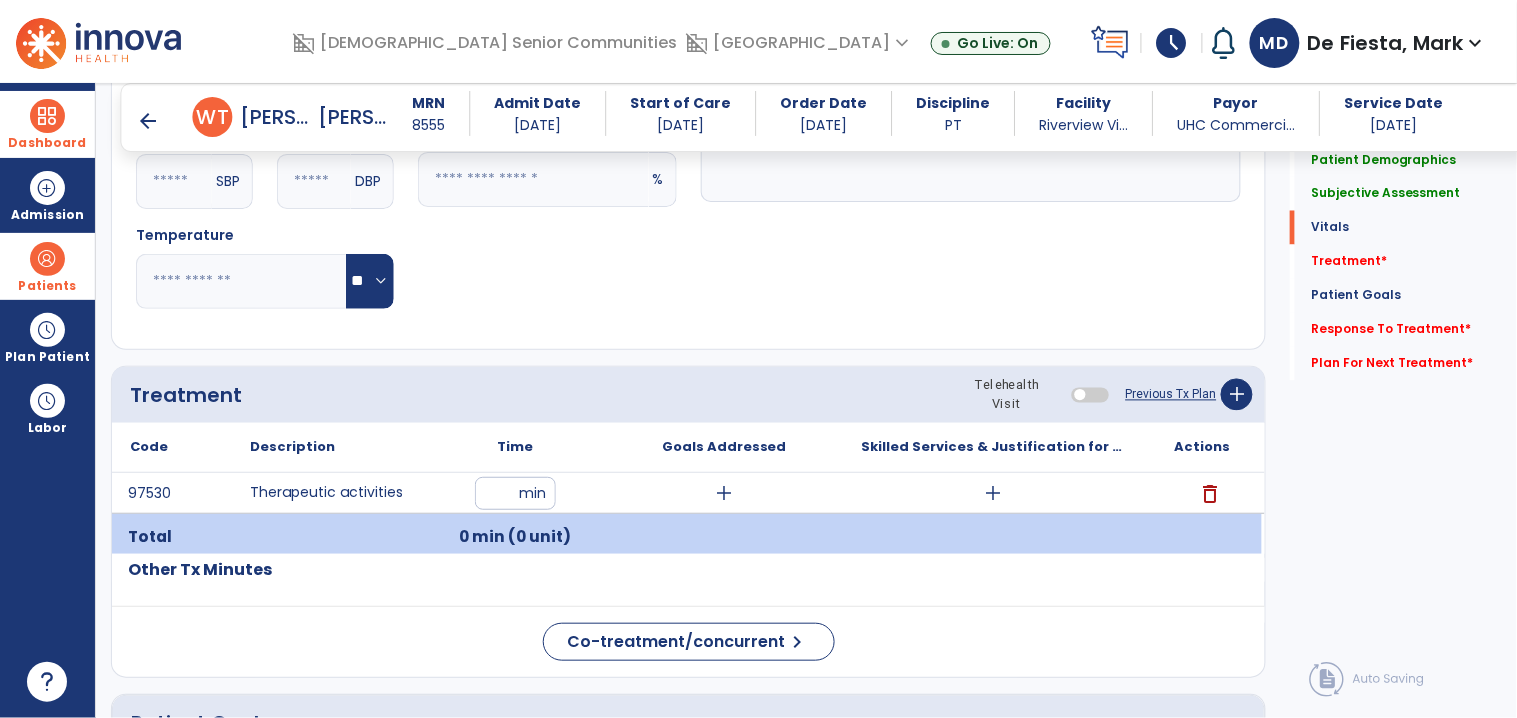 type on "**" 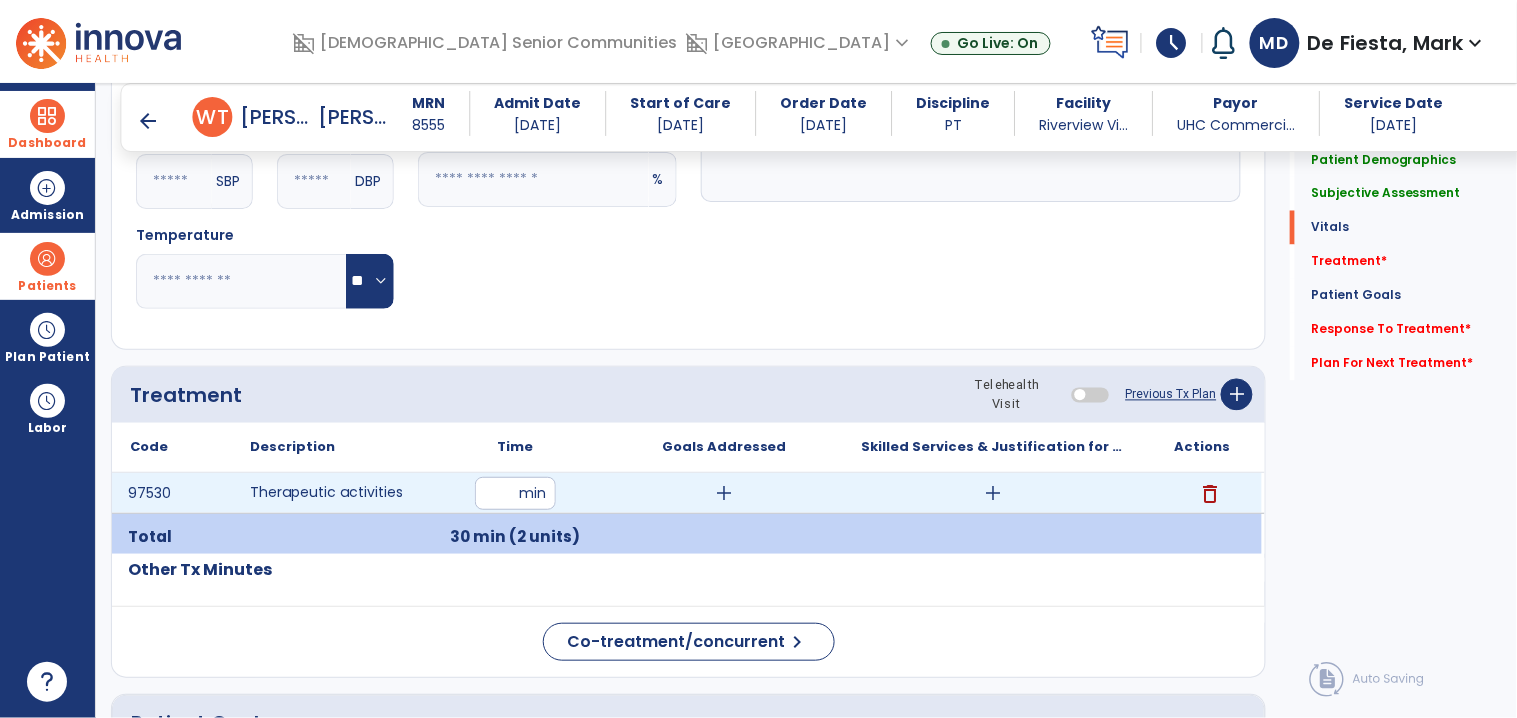 click on "add" at bounding box center [993, 493] 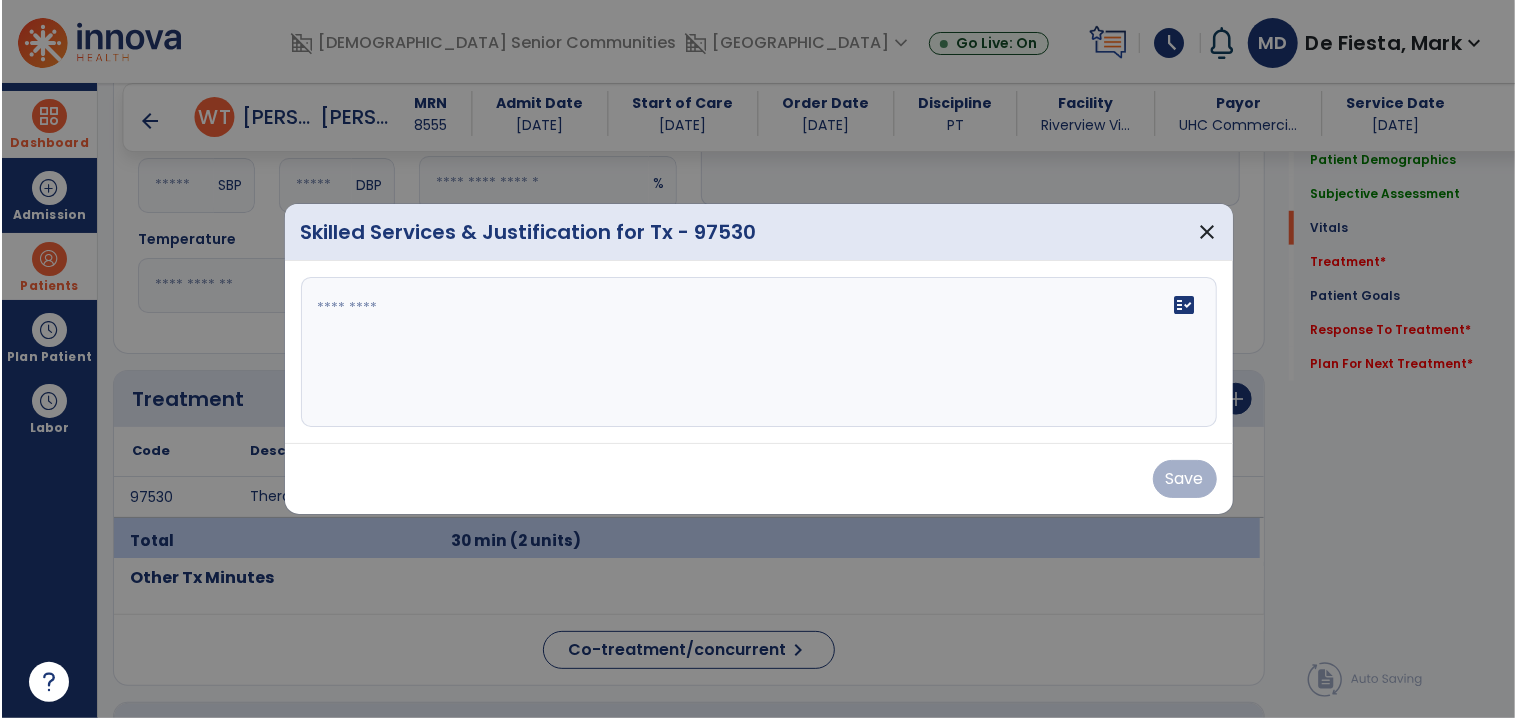 scroll, scrollTop: 883, scrollLeft: 0, axis: vertical 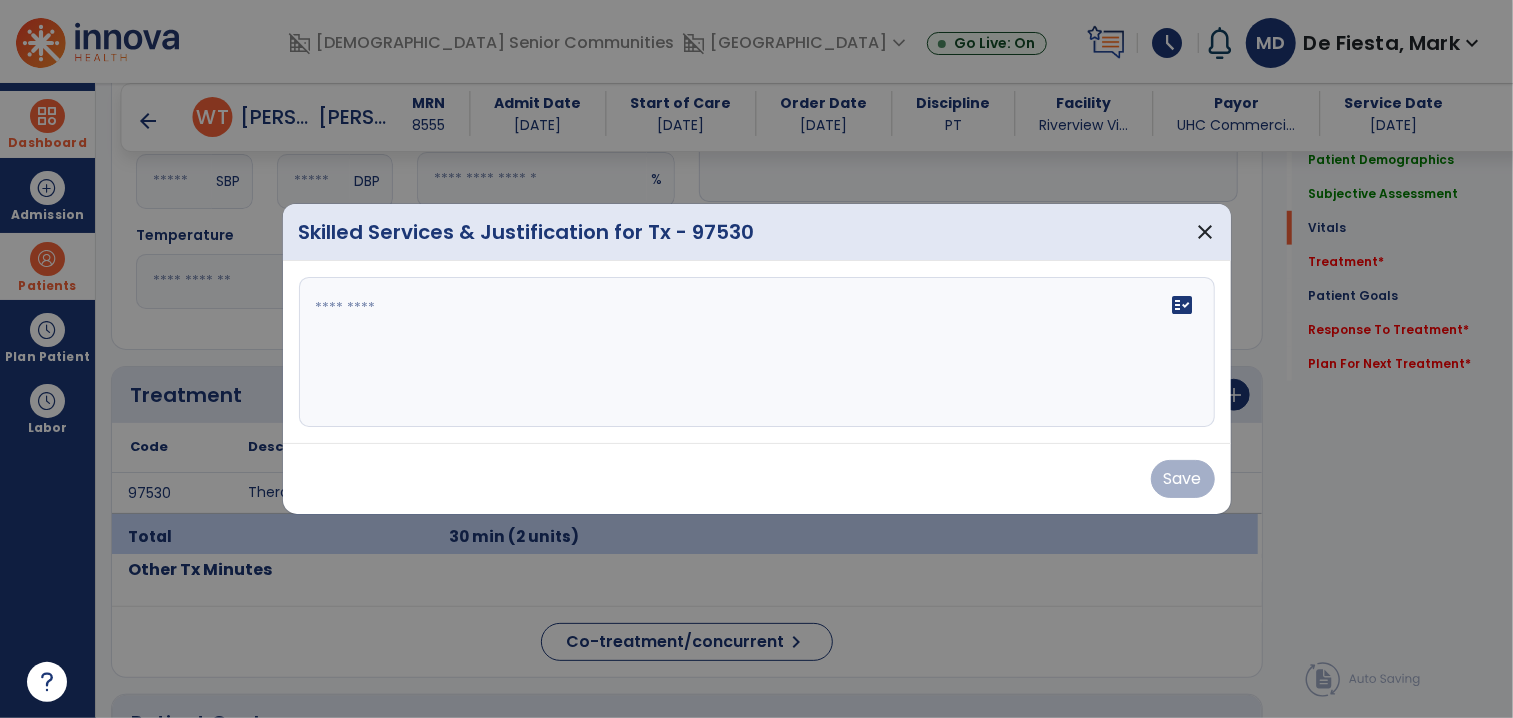 click on "fact_check" at bounding box center [757, 352] 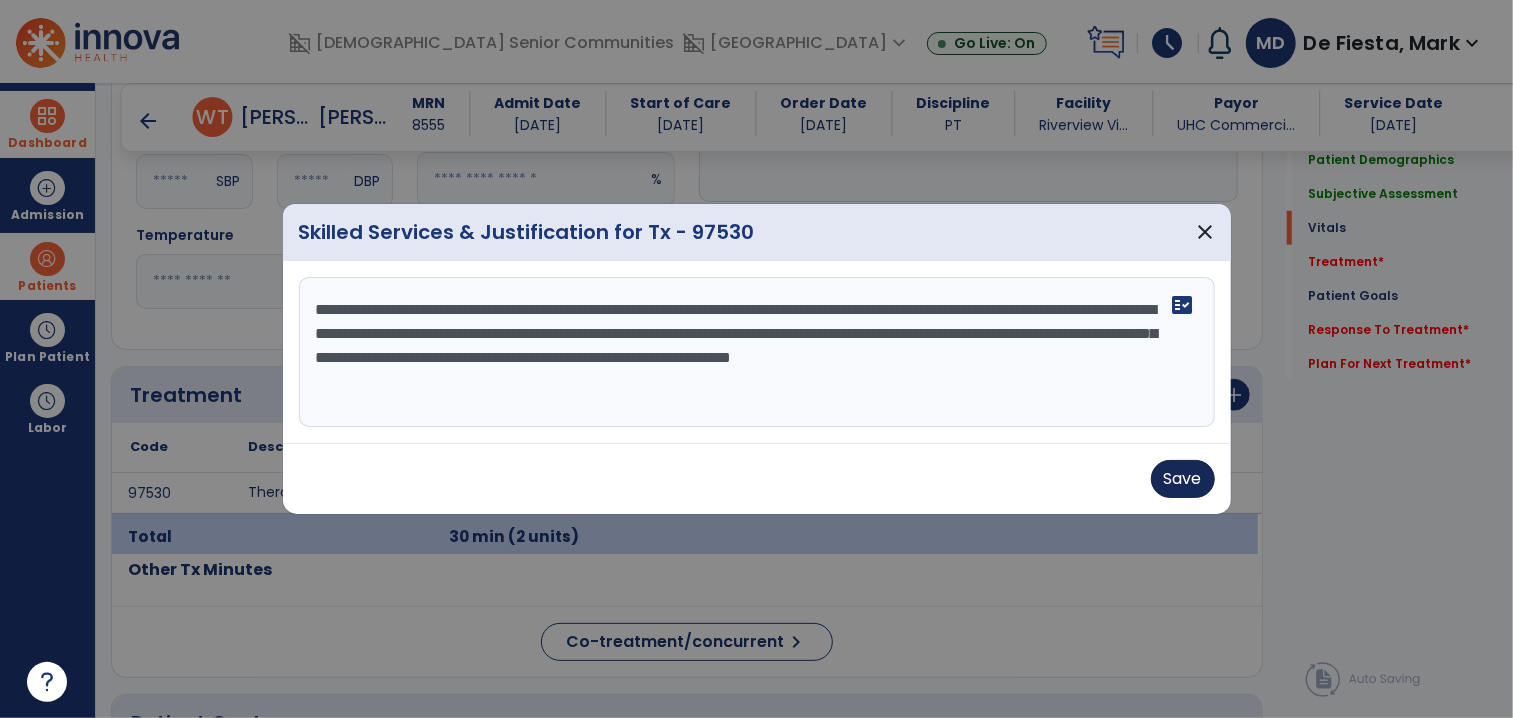 type on "**********" 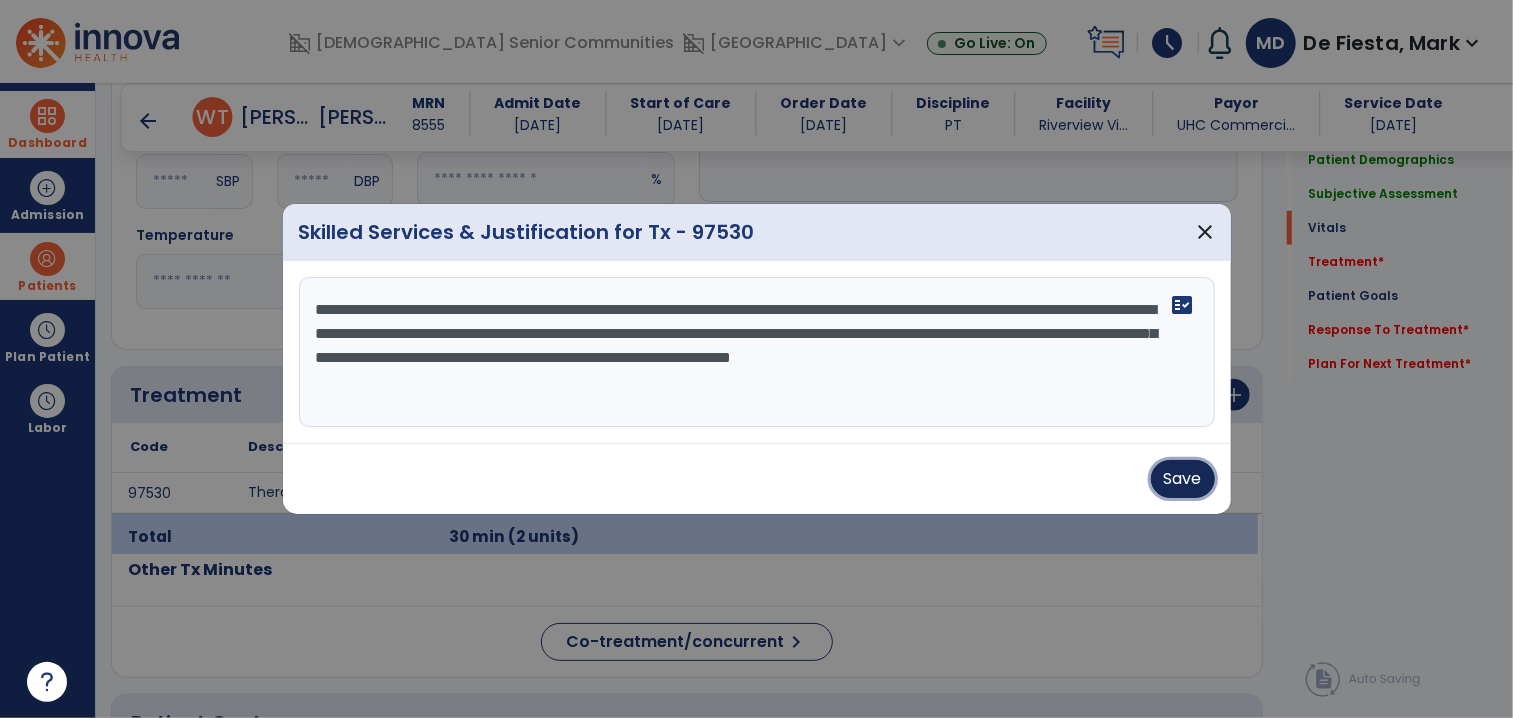 click on "Save" at bounding box center [1183, 479] 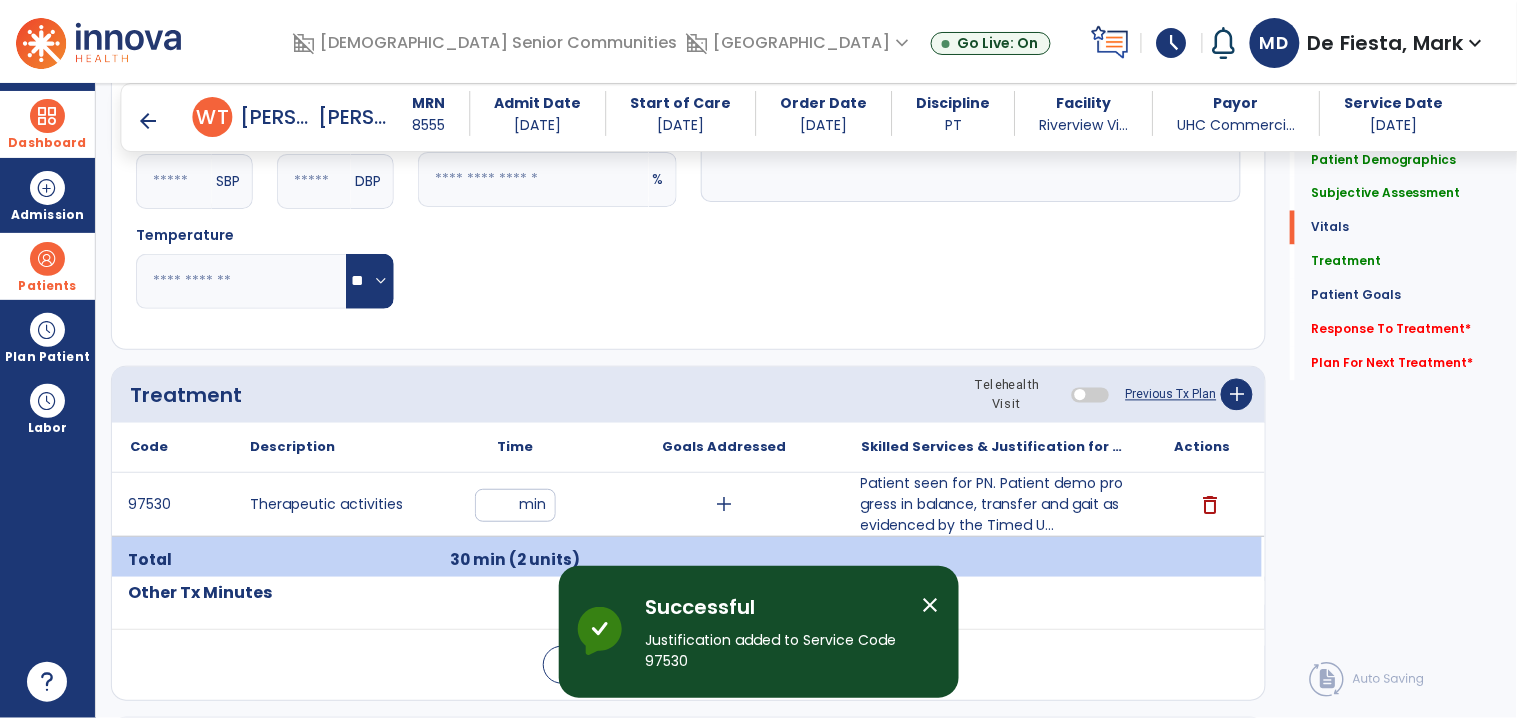 click on "arrow_back" at bounding box center (149, 121) 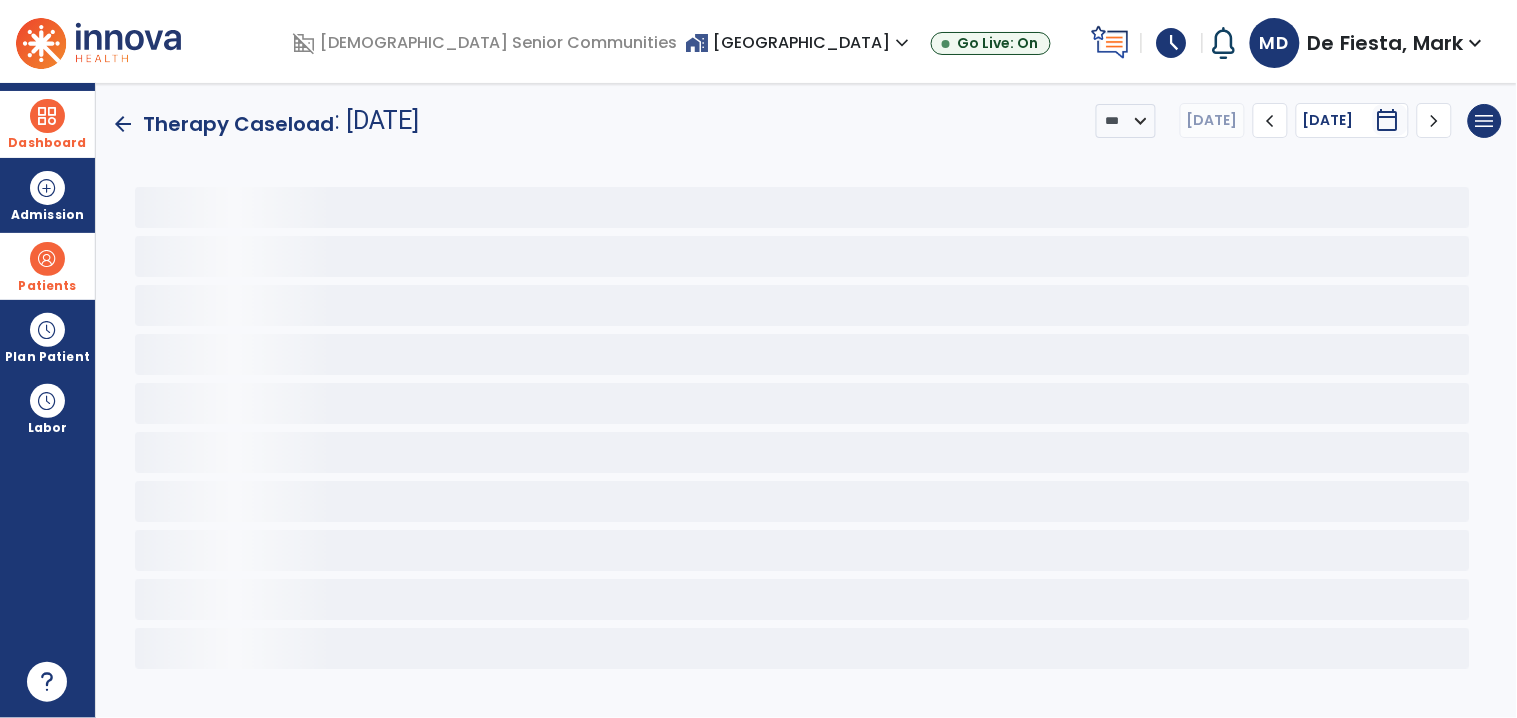 scroll, scrollTop: 0, scrollLeft: 0, axis: both 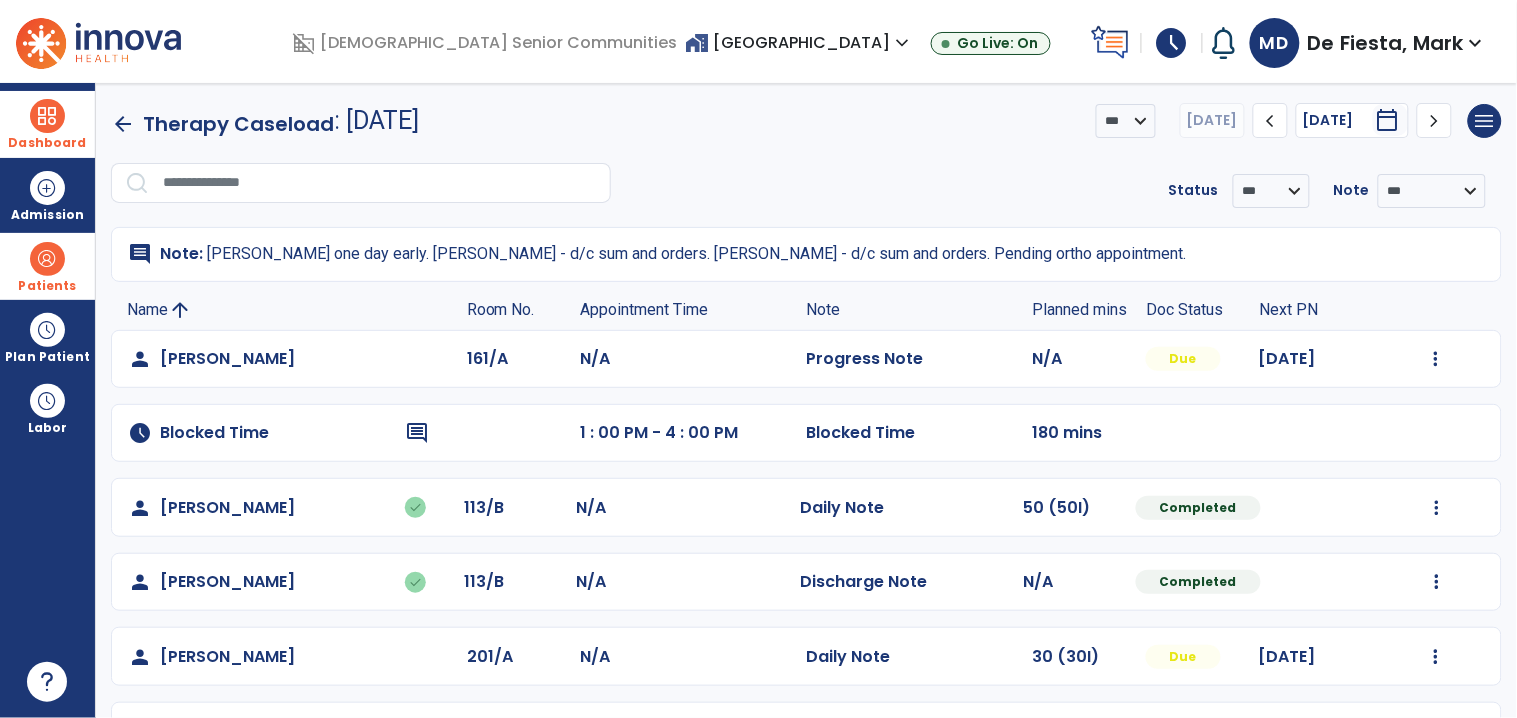 drag, startPoint x: 18, startPoint y: 263, endPoint x: 34, endPoint y: 259, distance: 16.492422 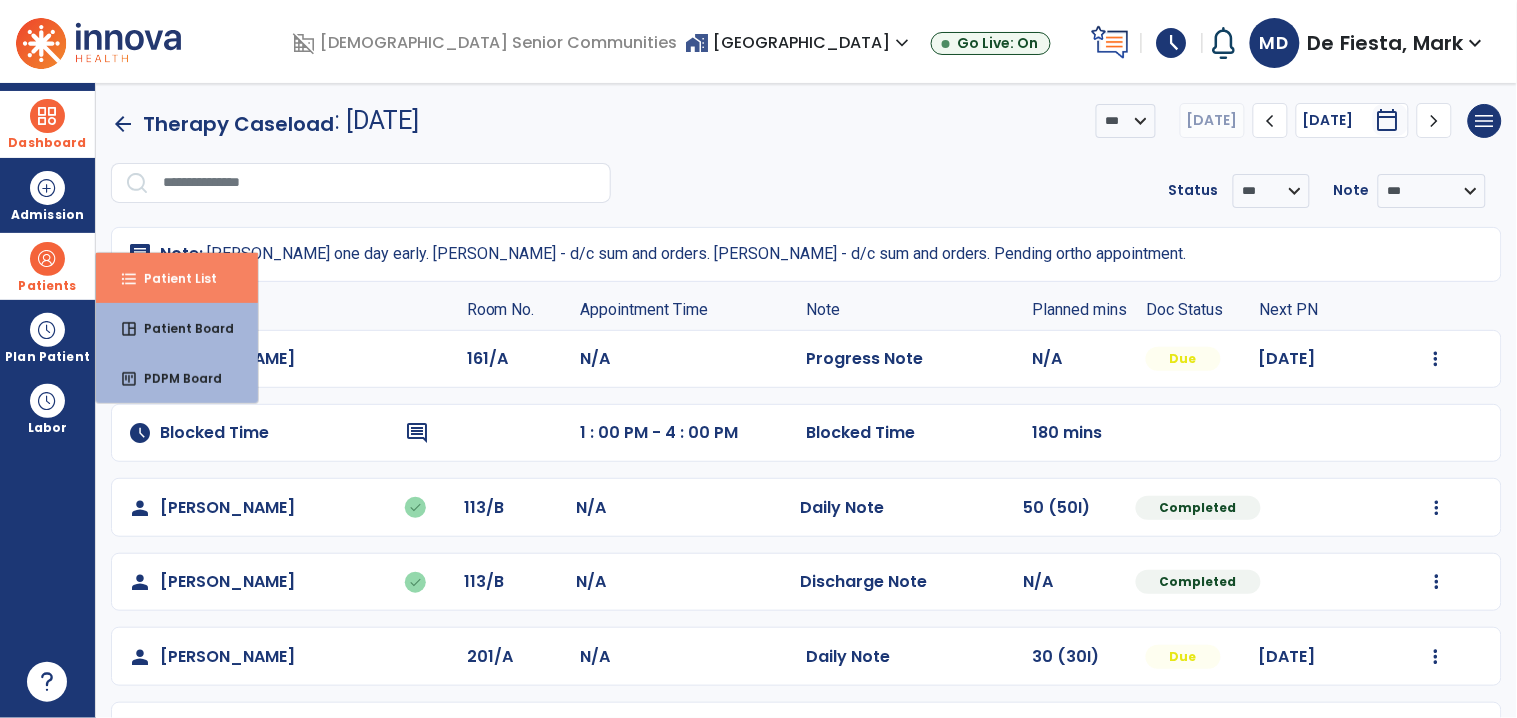 click on "format_list_bulleted  Patient List" at bounding box center [177, 278] 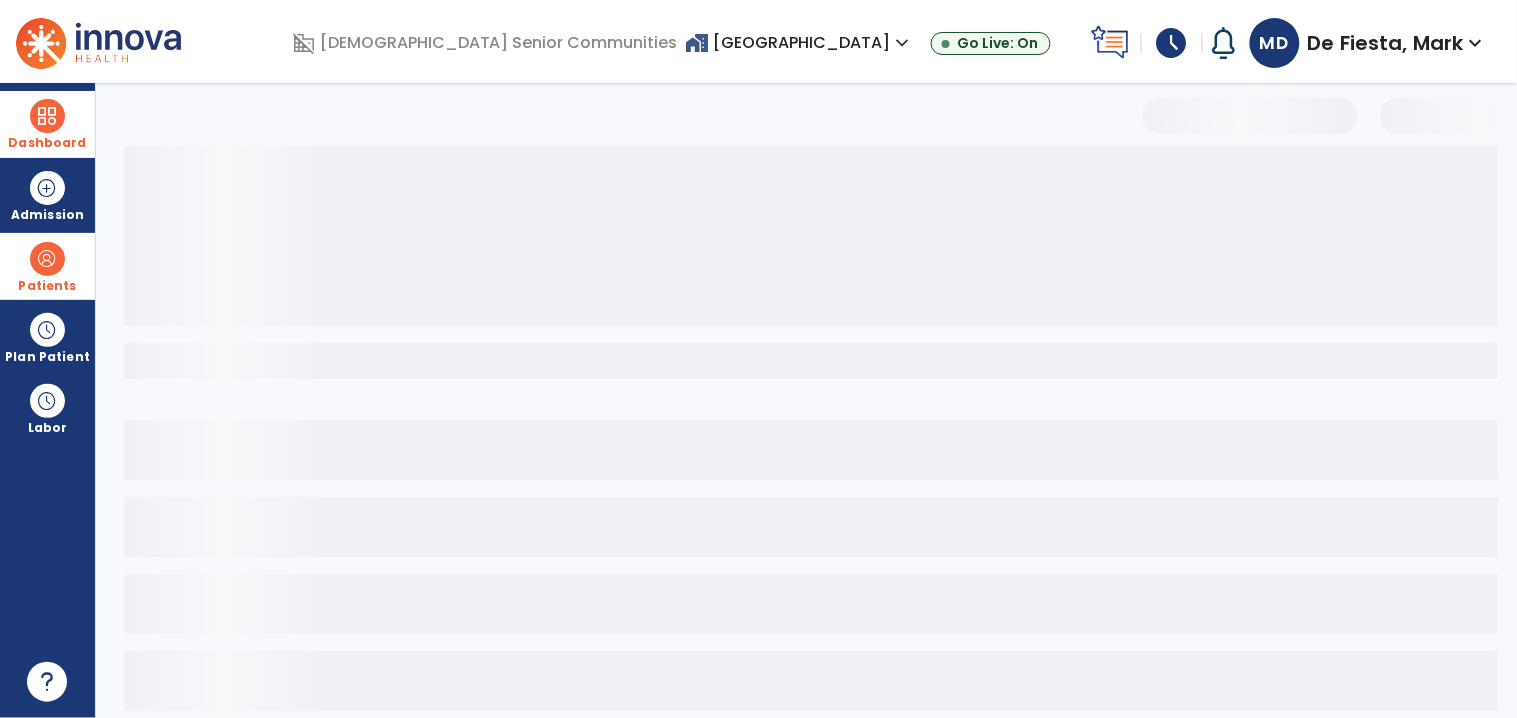 select on "***" 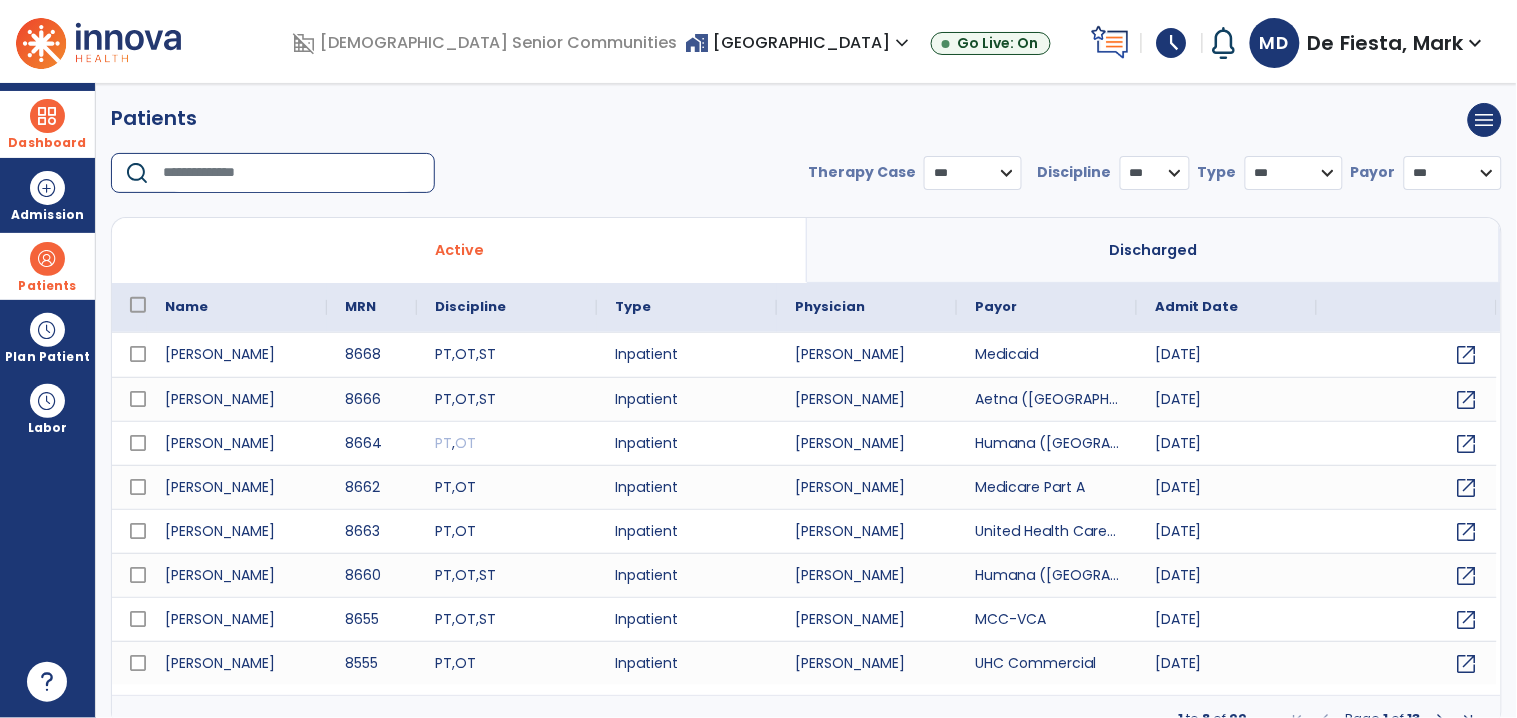 click at bounding box center (292, 173) 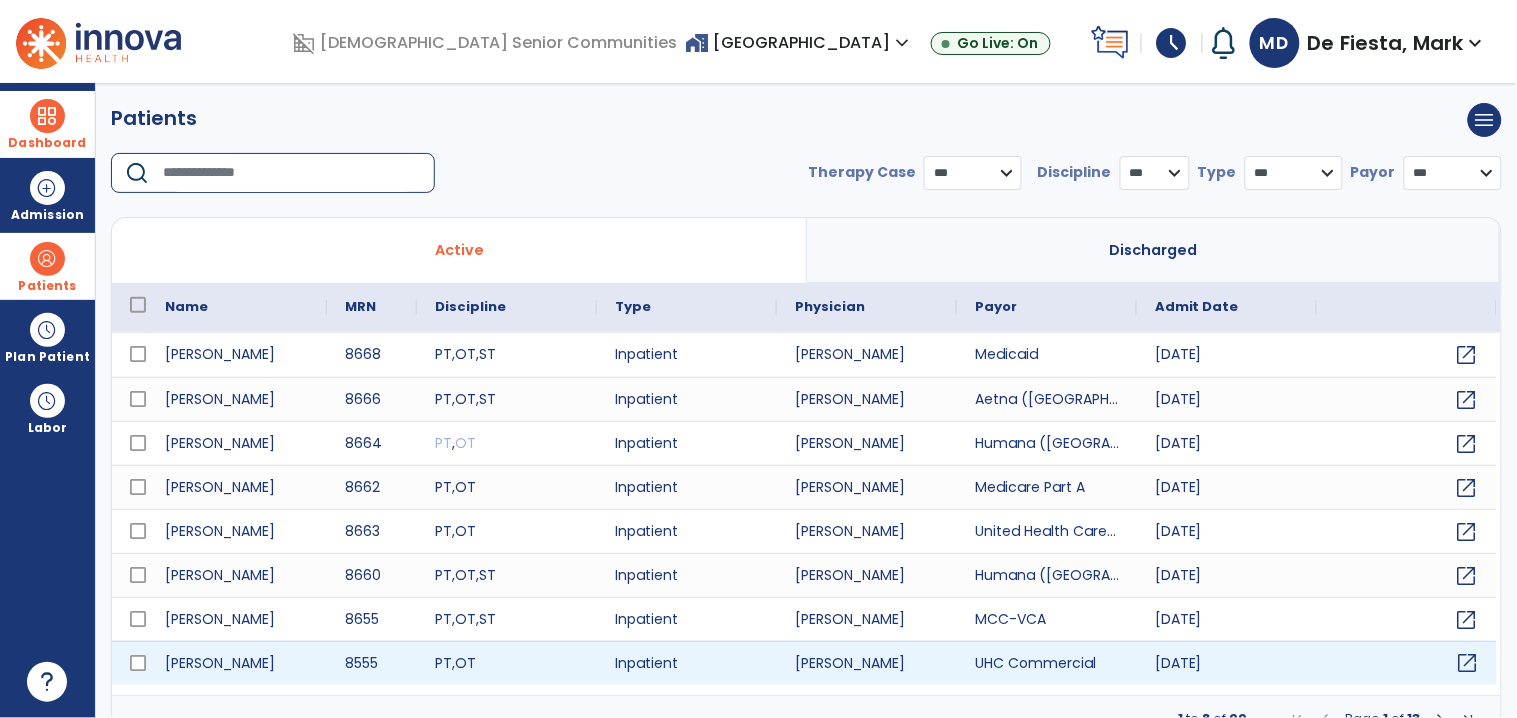 click on "open_in_new" at bounding box center (1407, 663) 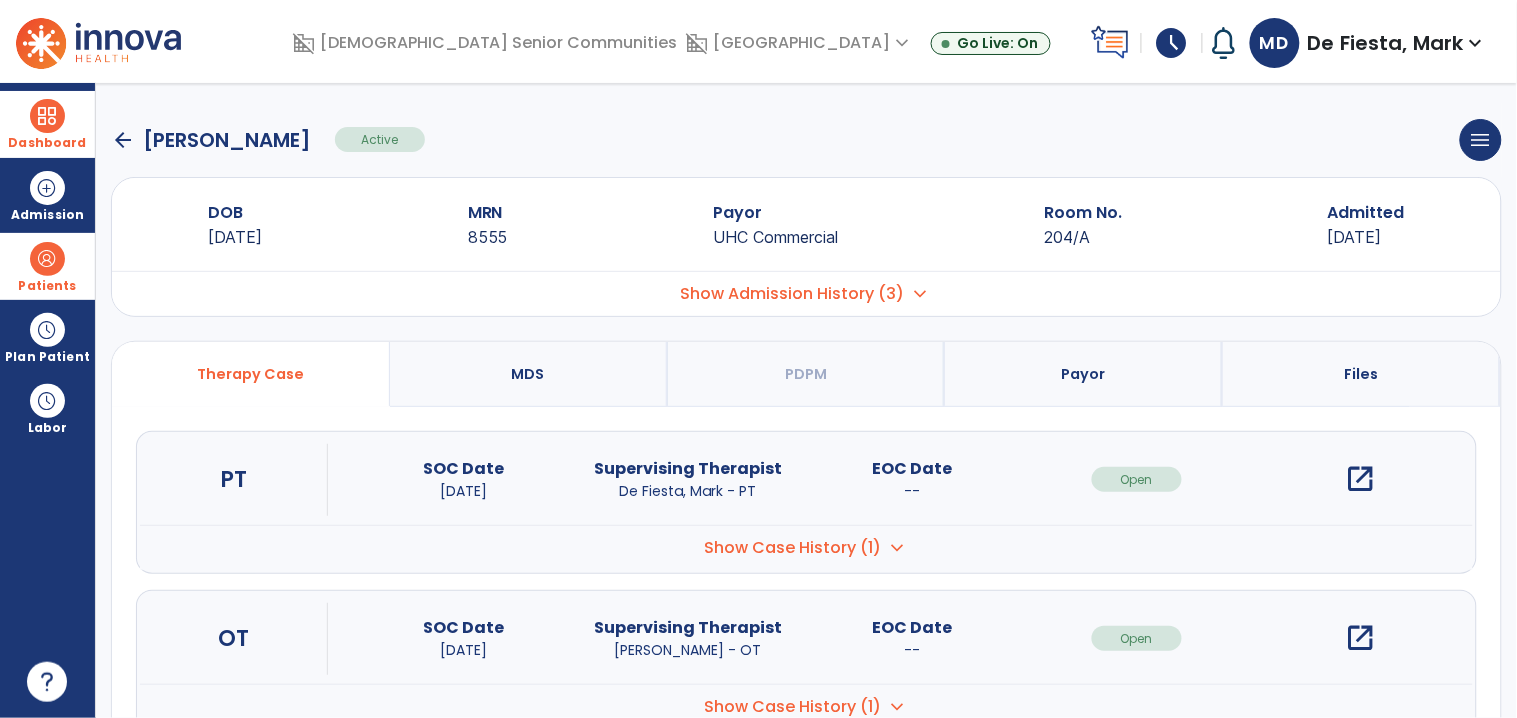 click on "open_in_new" at bounding box center [1361, 479] 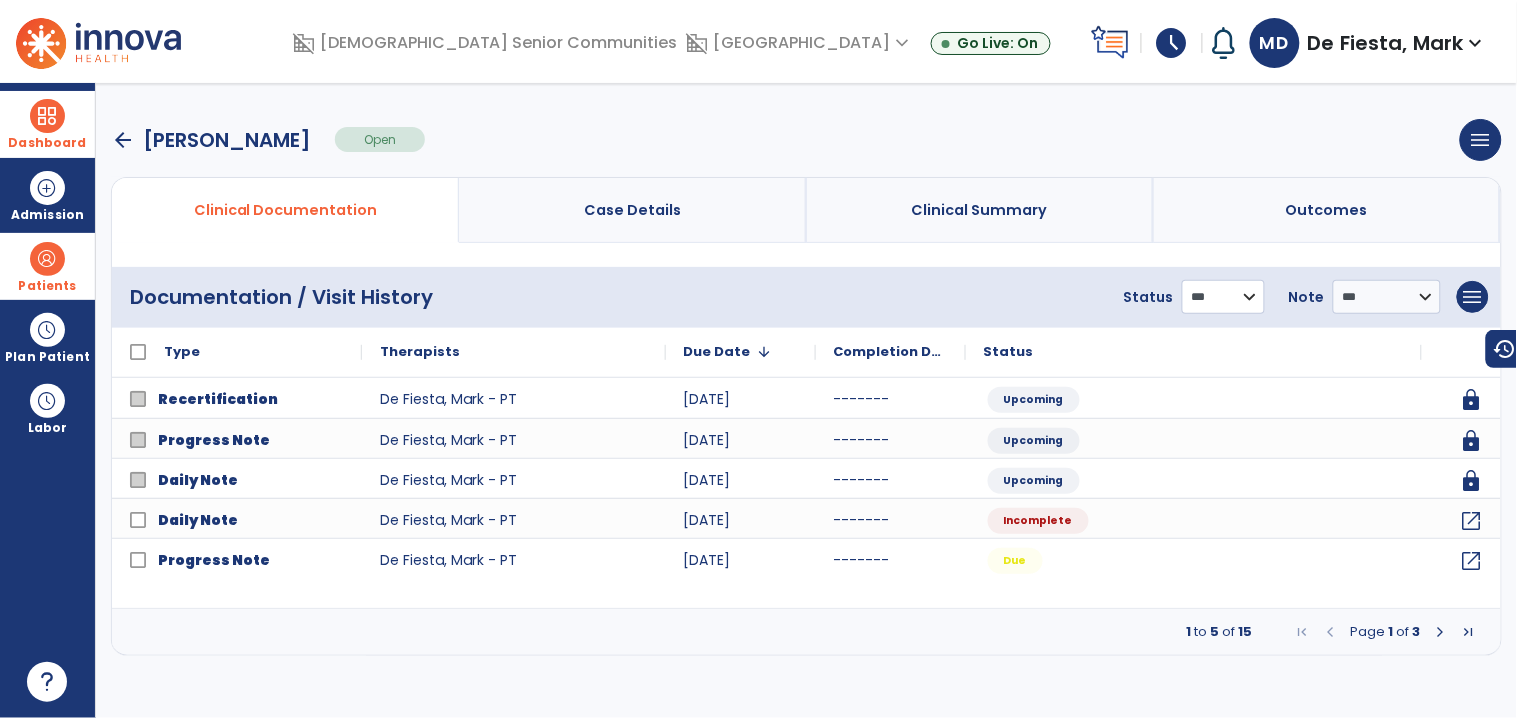 click on "**********" at bounding box center [1223, 297] 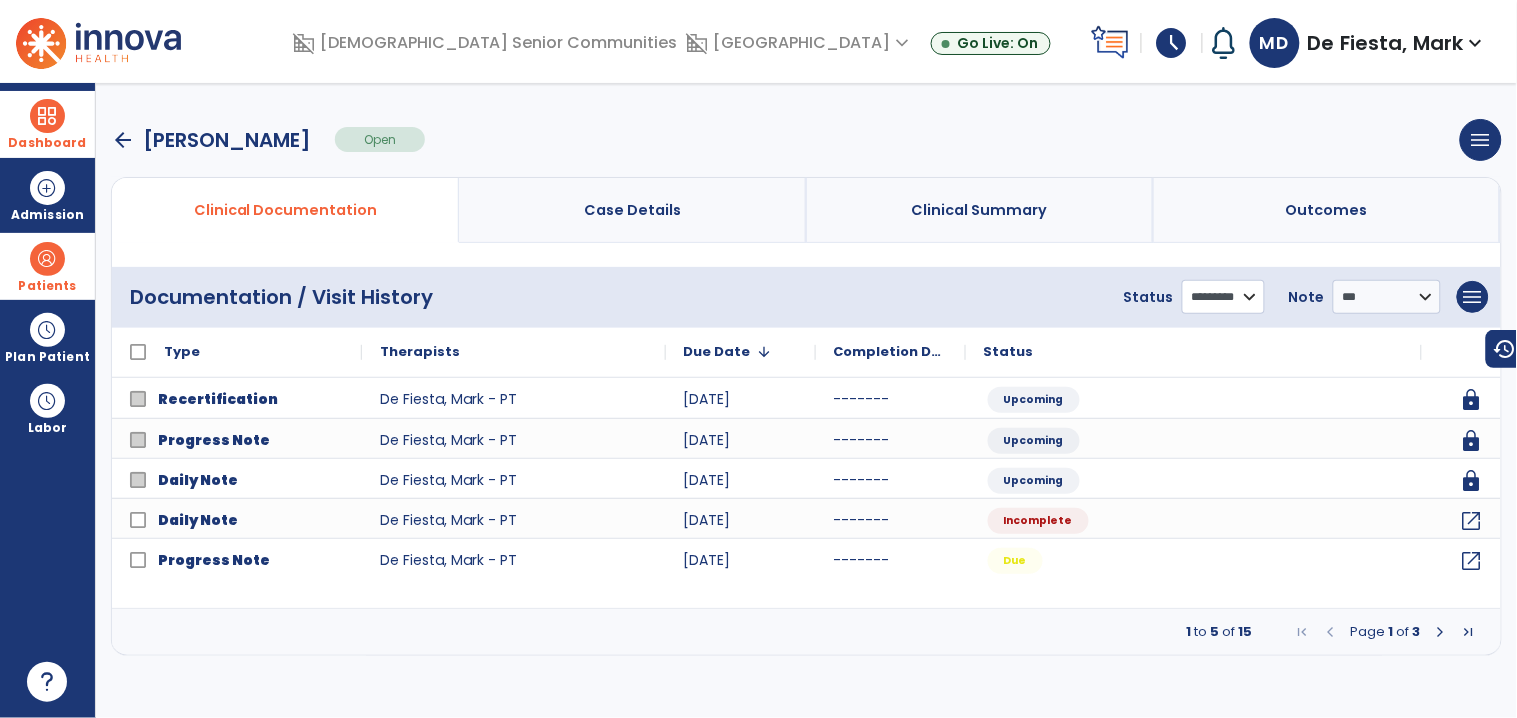 click on "**********" at bounding box center [1223, 297] 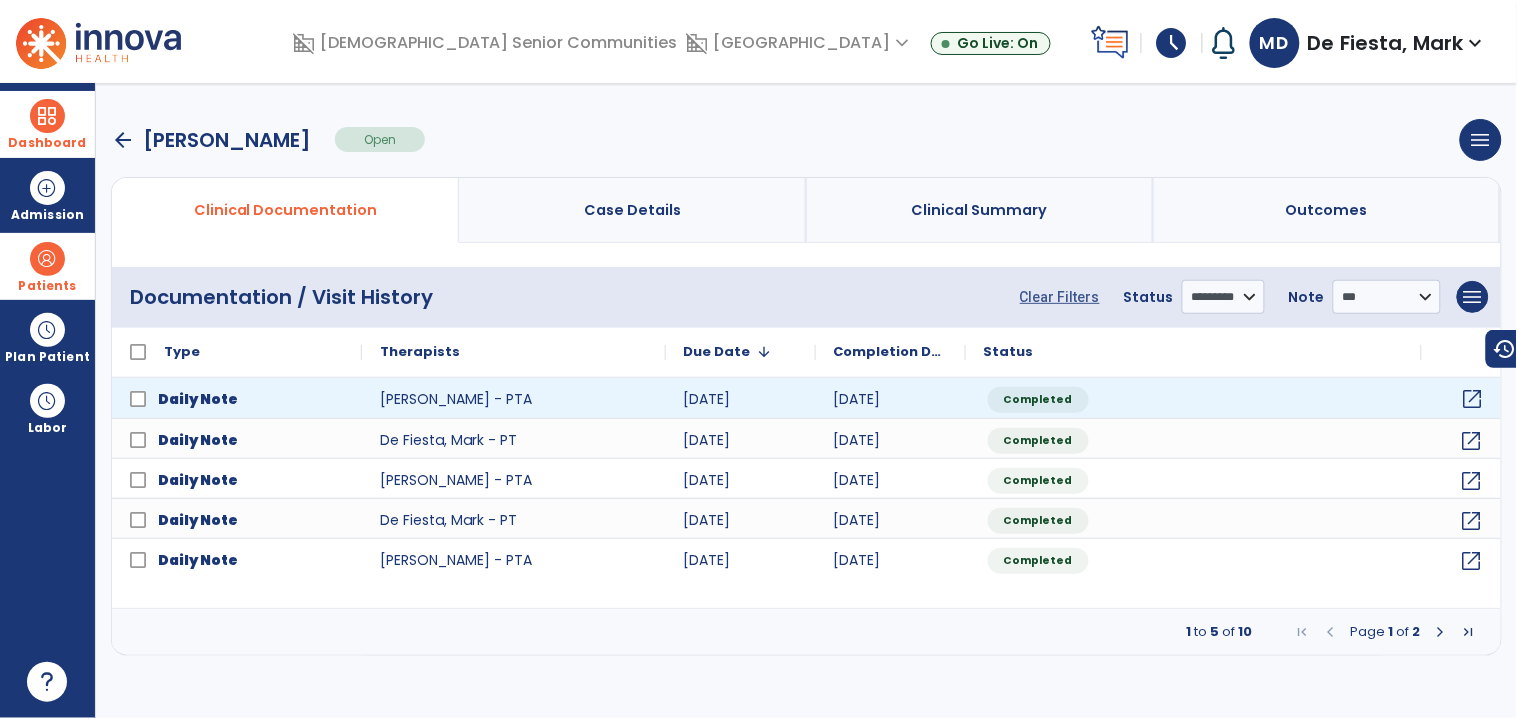 click on "open_in_new" 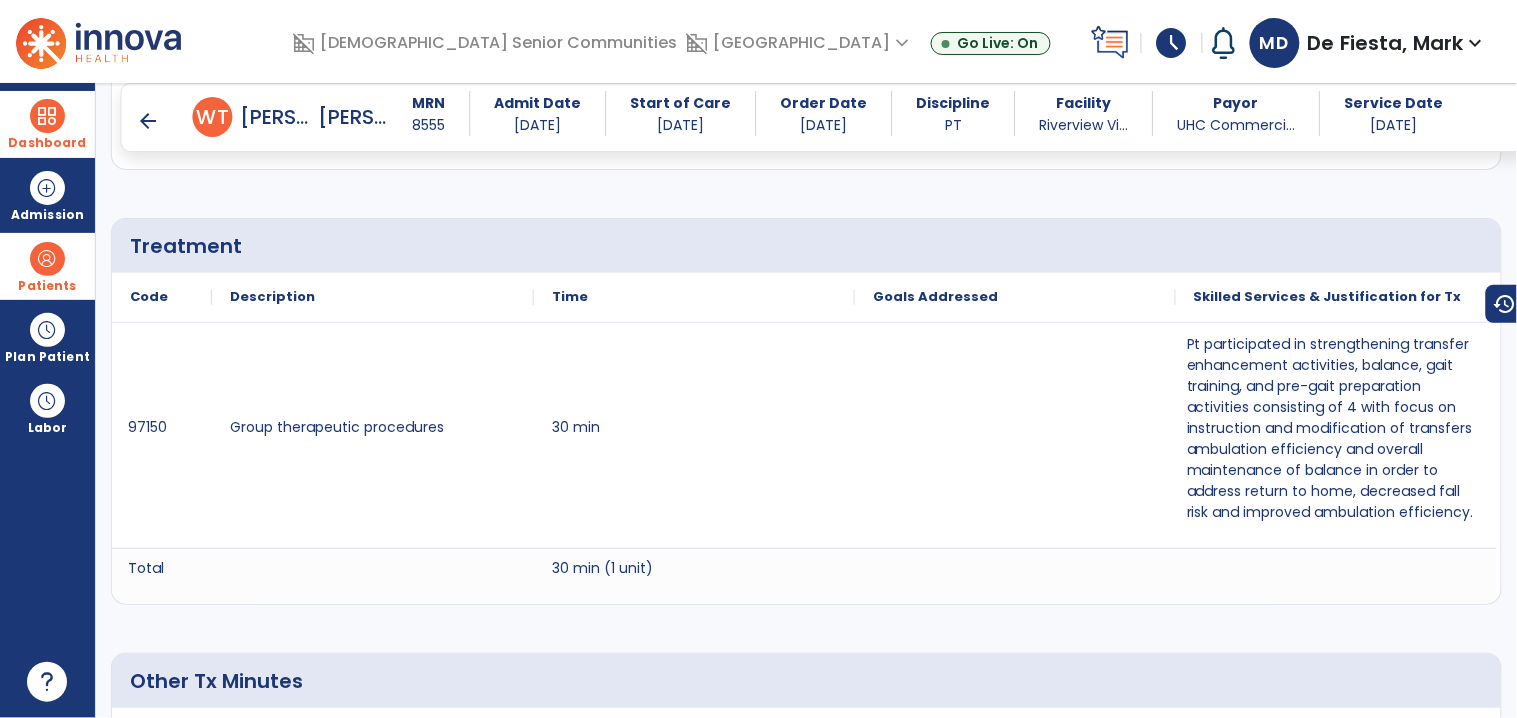 scroll, scrollTop: 1042, scrollLeft: 0, axis: vertical 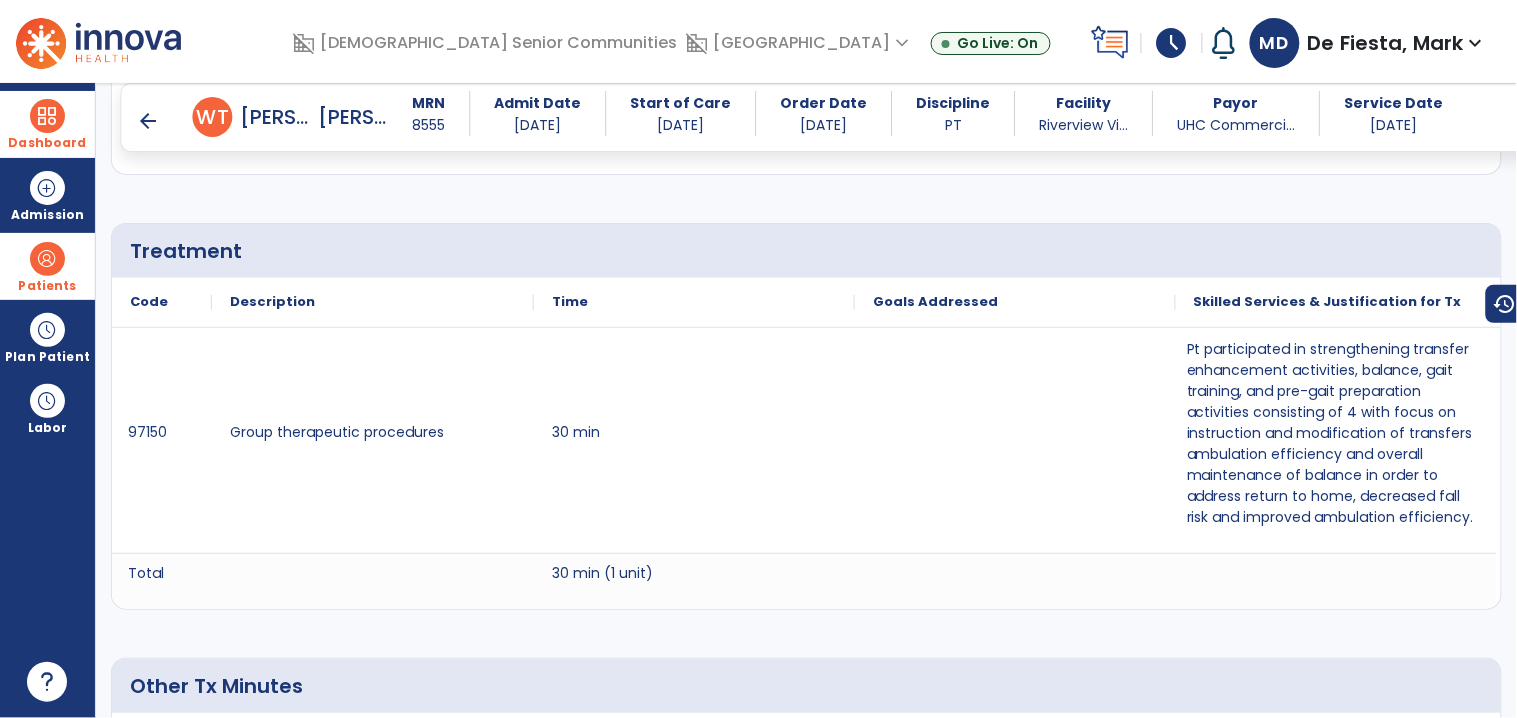 click on "arrow_back" at bounding box center [149, 121] 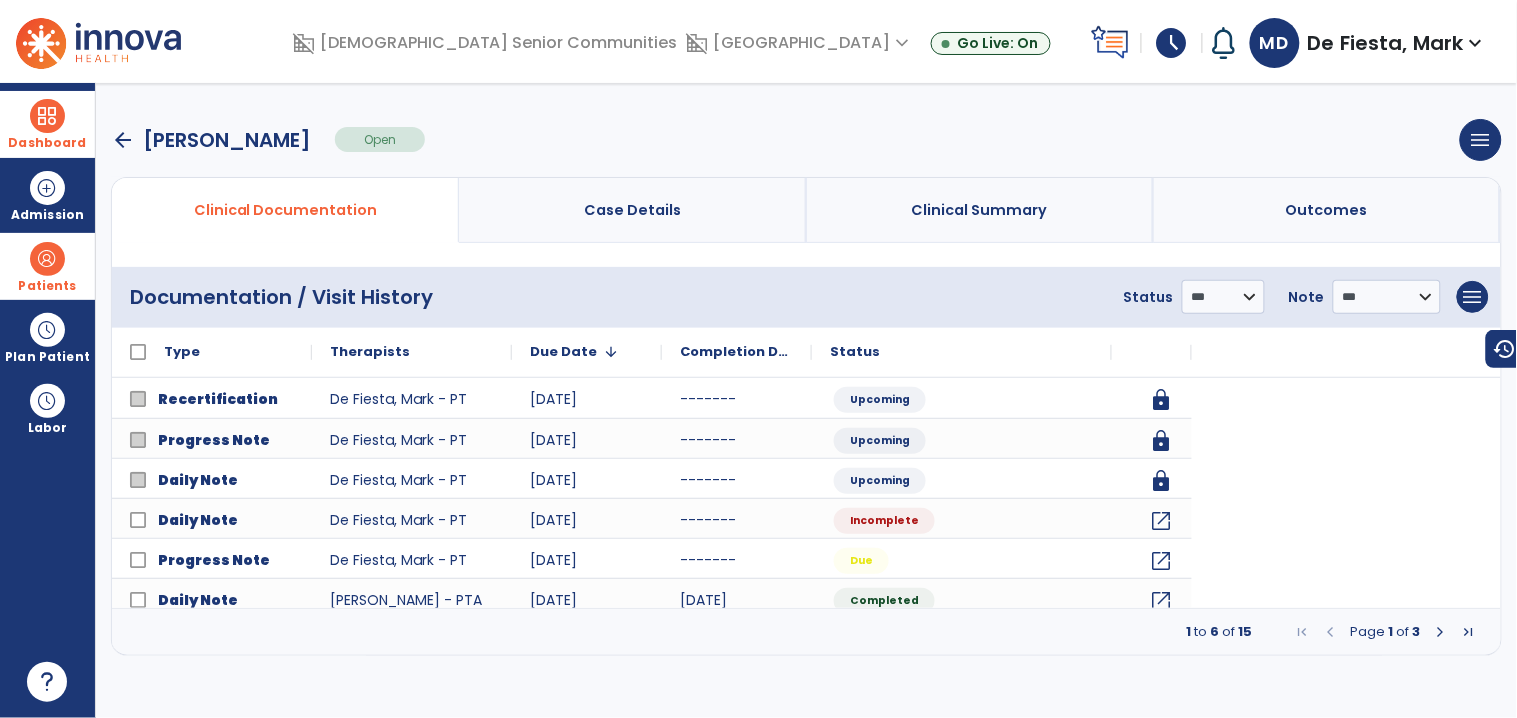 scroll, scrollTop: 0, scrollLeft: 0, axis: both 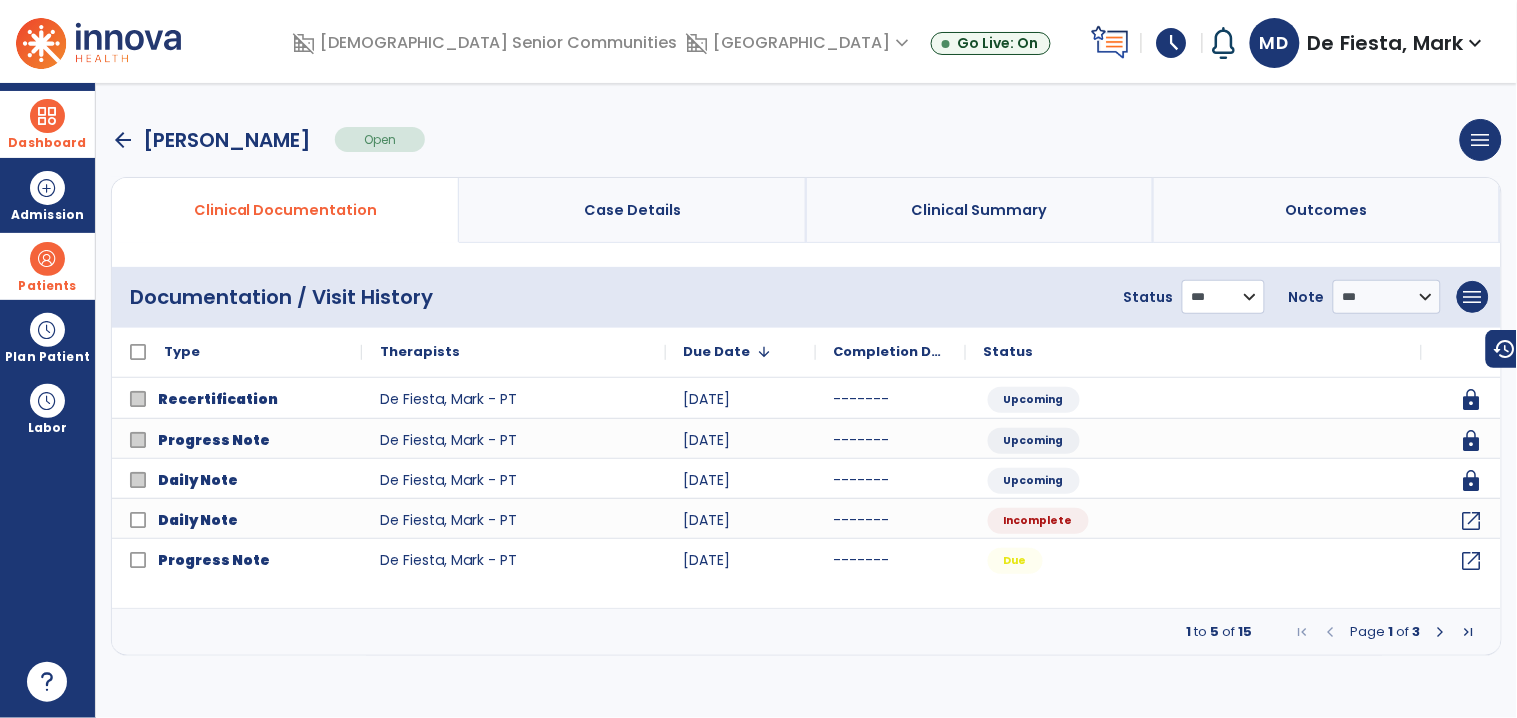 click on "**********" at bounding box center [1223, 297] 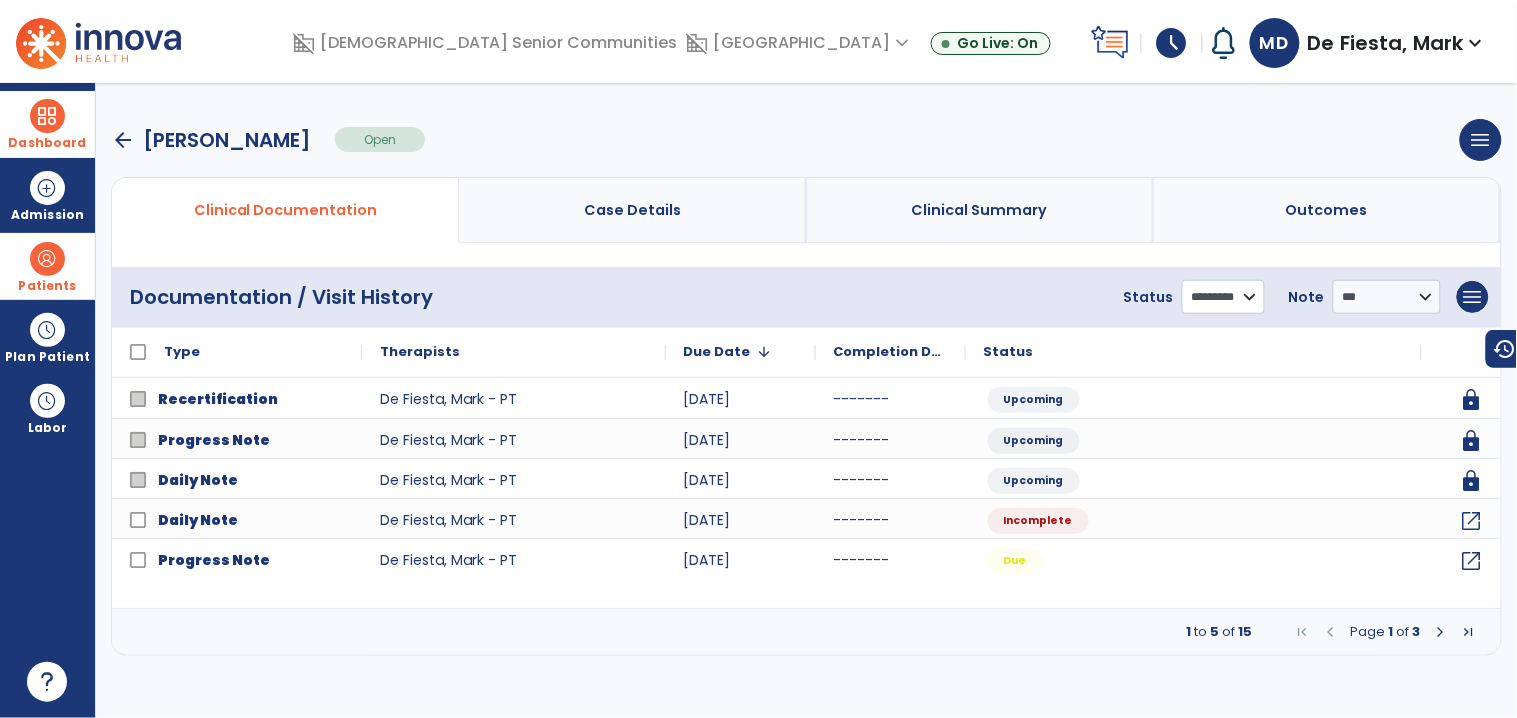 click on "**********" at bounding box center [1223, 297] 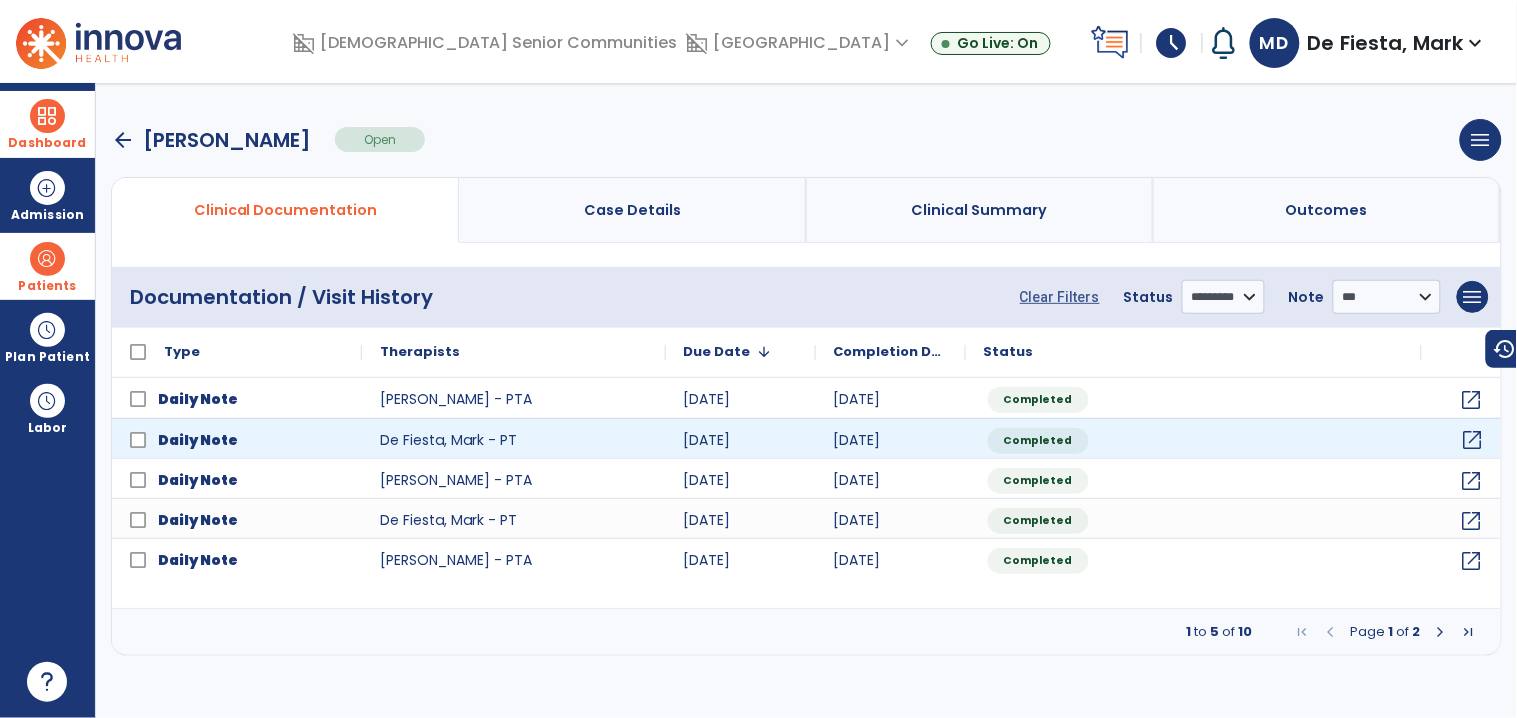 click on "open_in_new" 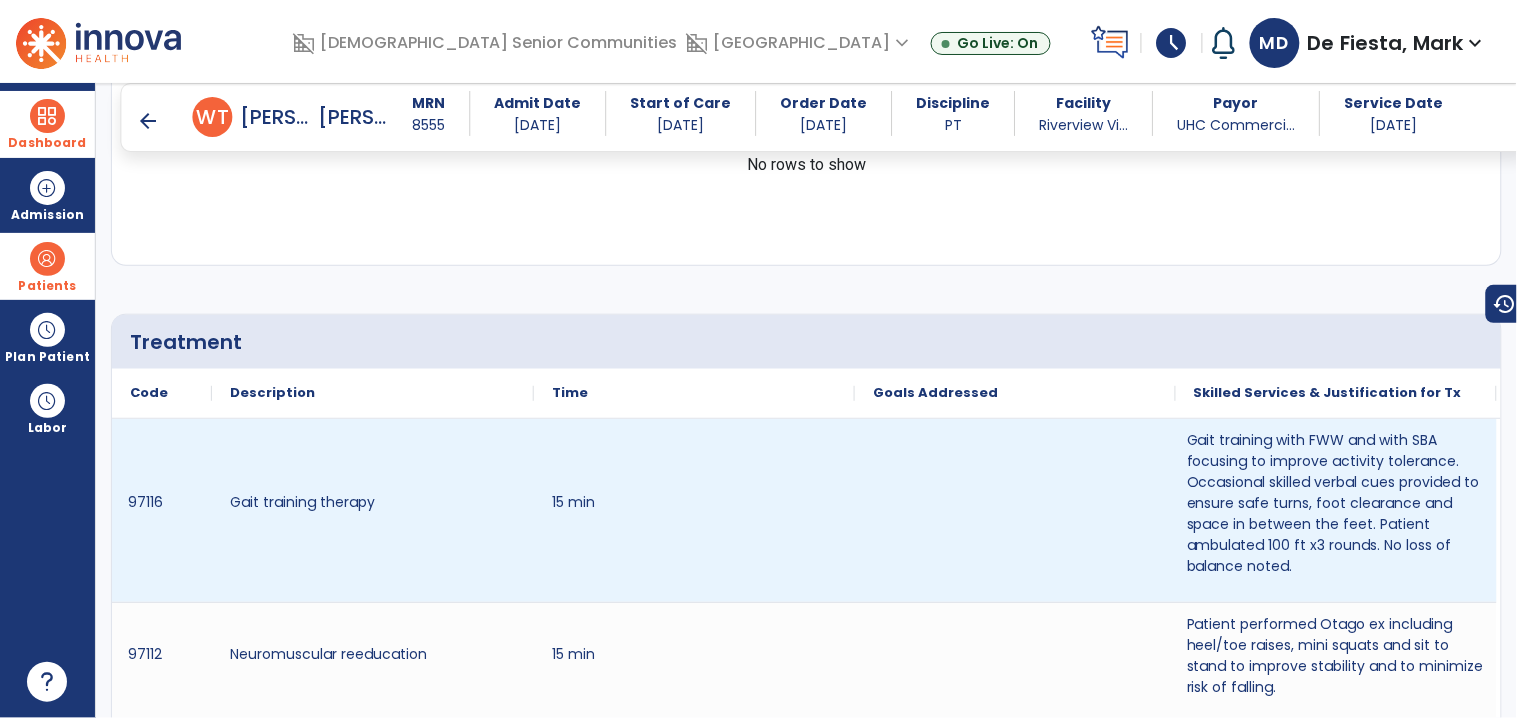 scroll, scrollTop: 1103, scrollLeft: 0, axis: vertical 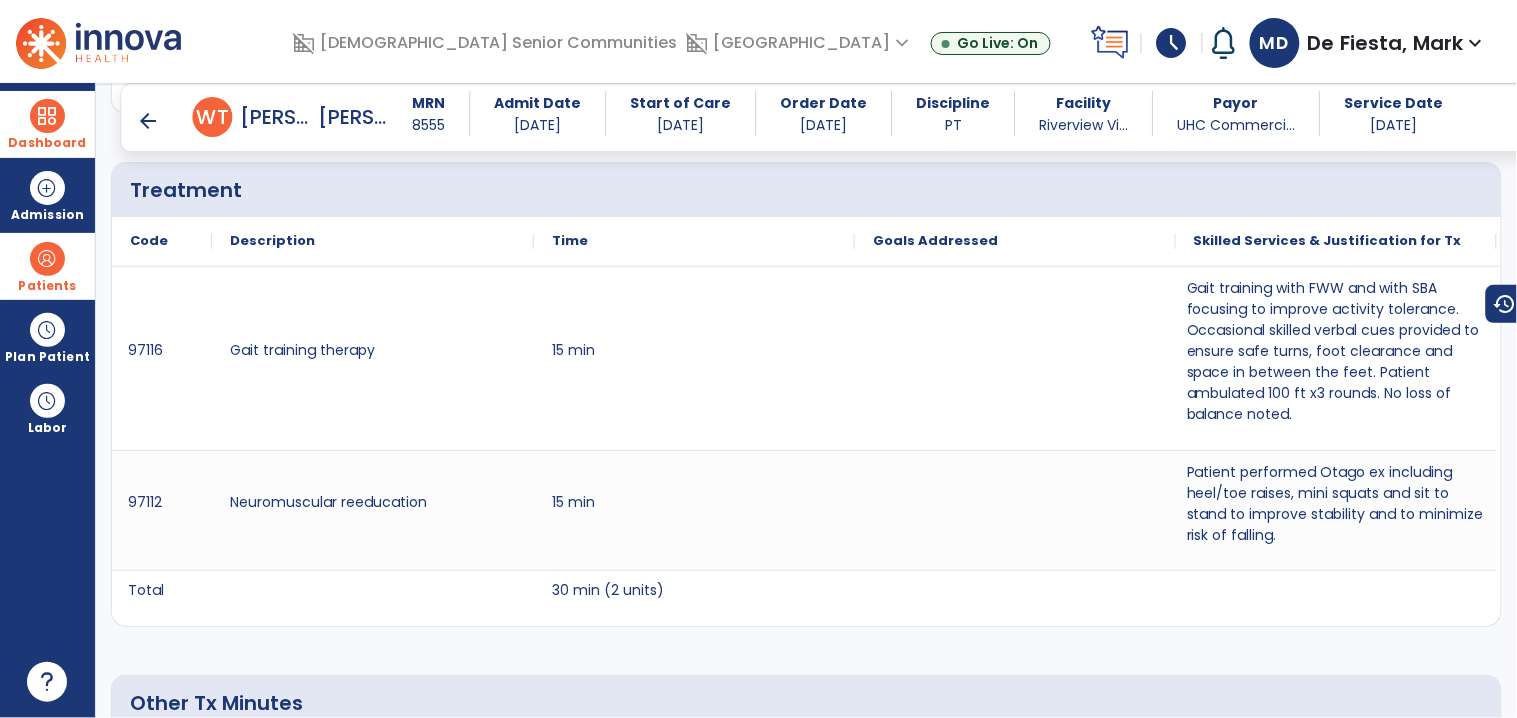 click on "arrow_back" at bounding box center [149, 121] 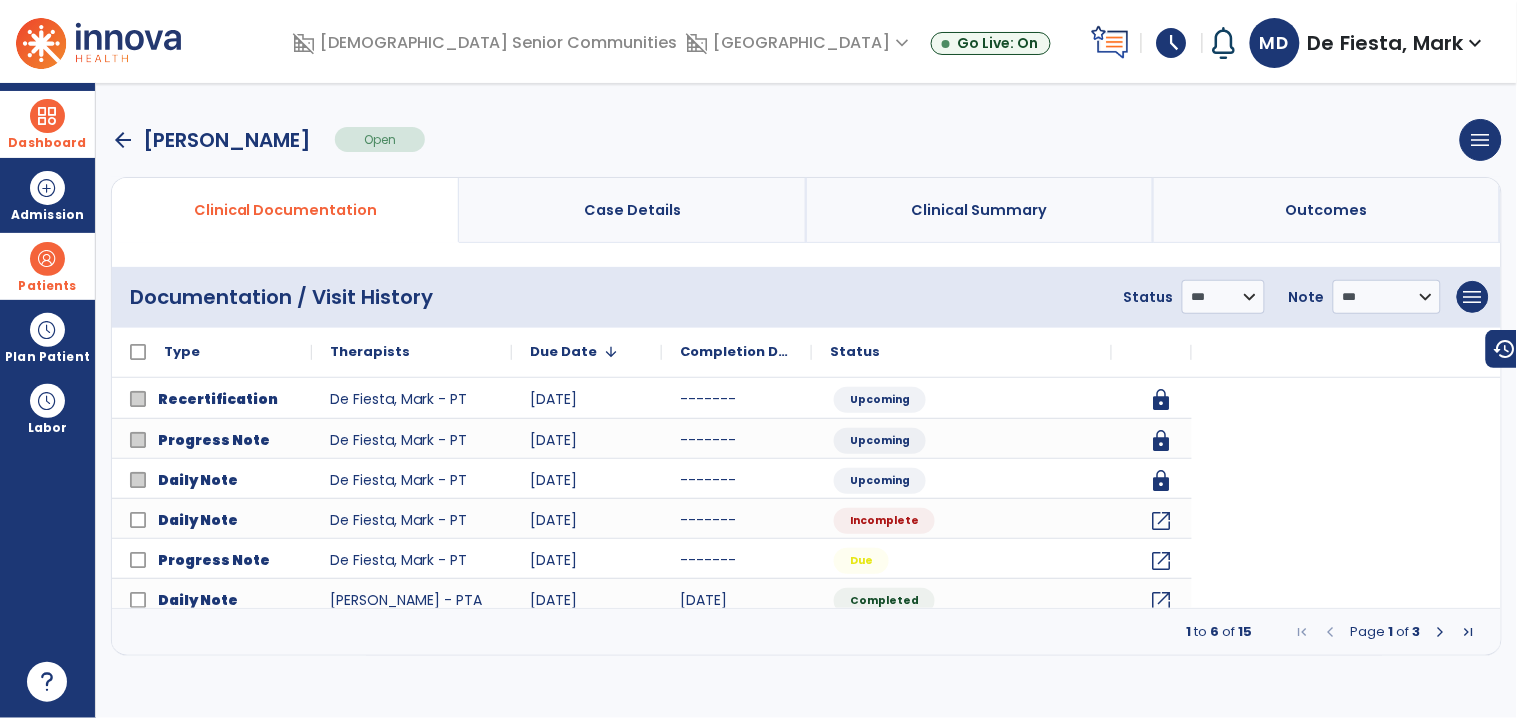 scroll, scrollTop: 0, scrollLeft: 0, axis: both 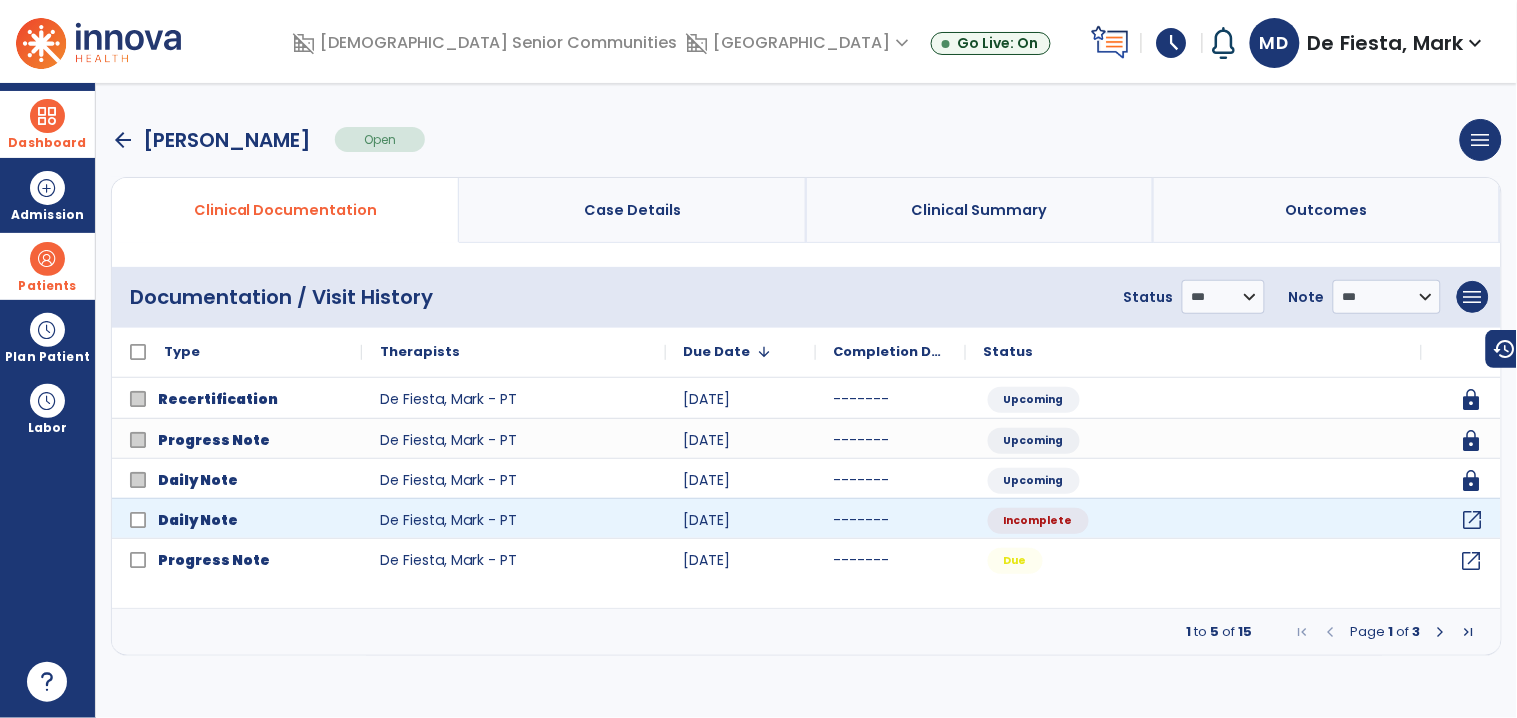 click on "open_in_new" 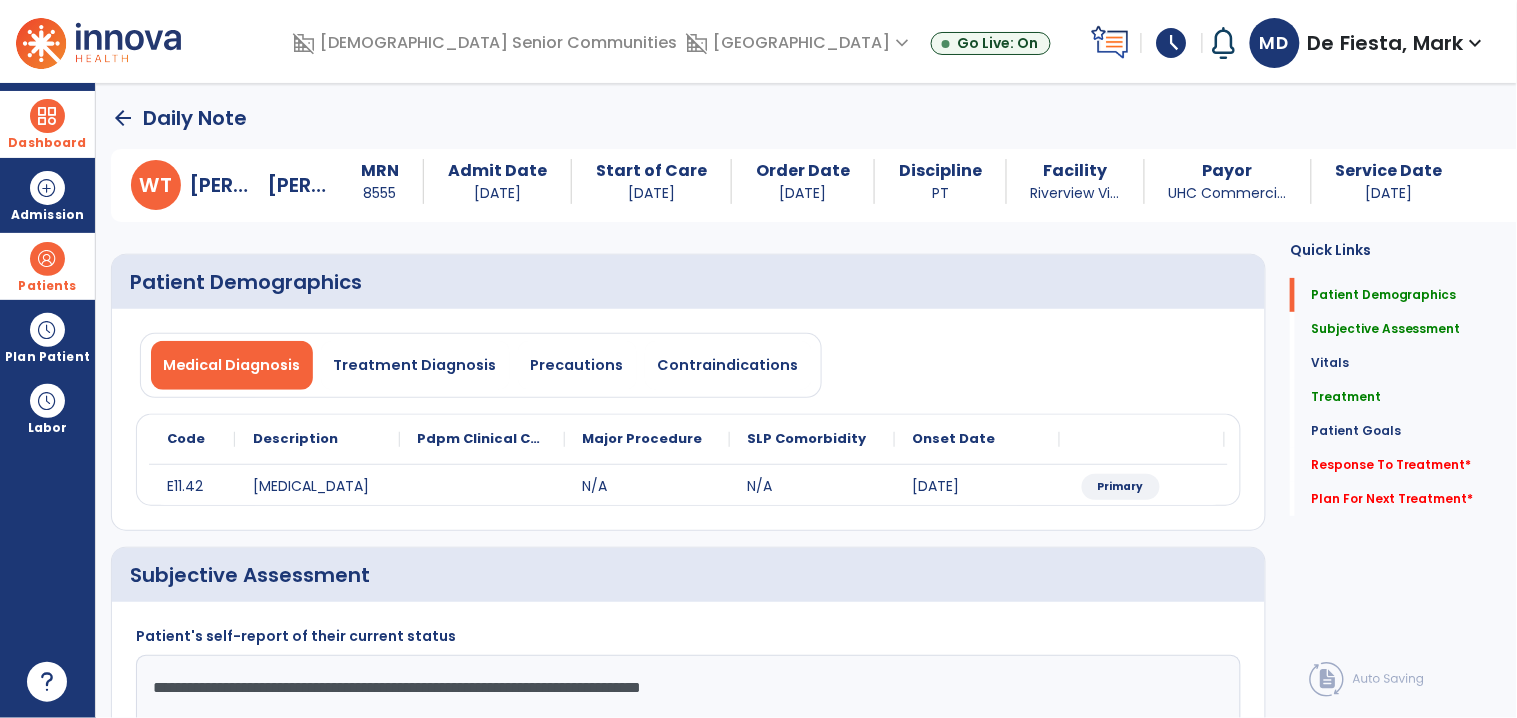 click on "arrow_back" 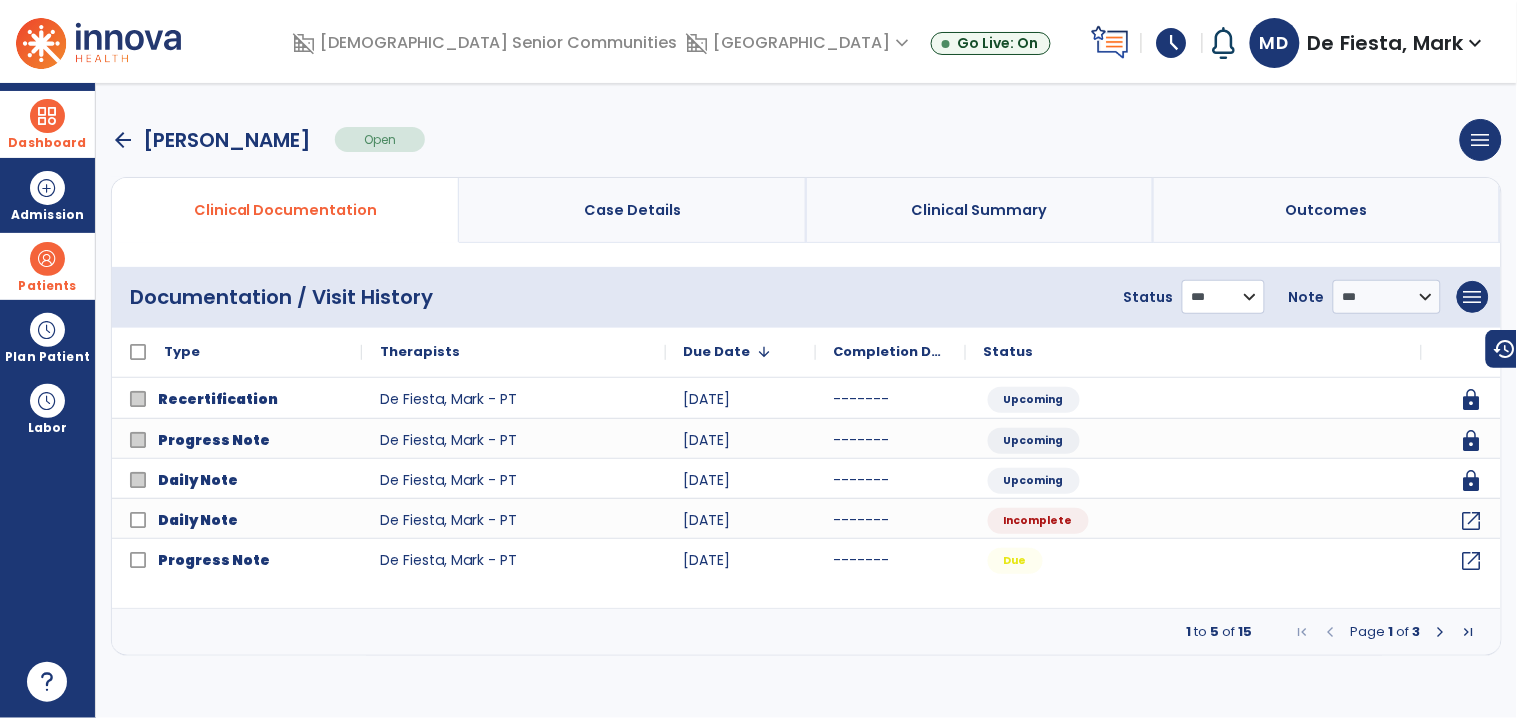 click on "**********" at bounding box center [1223, 297] 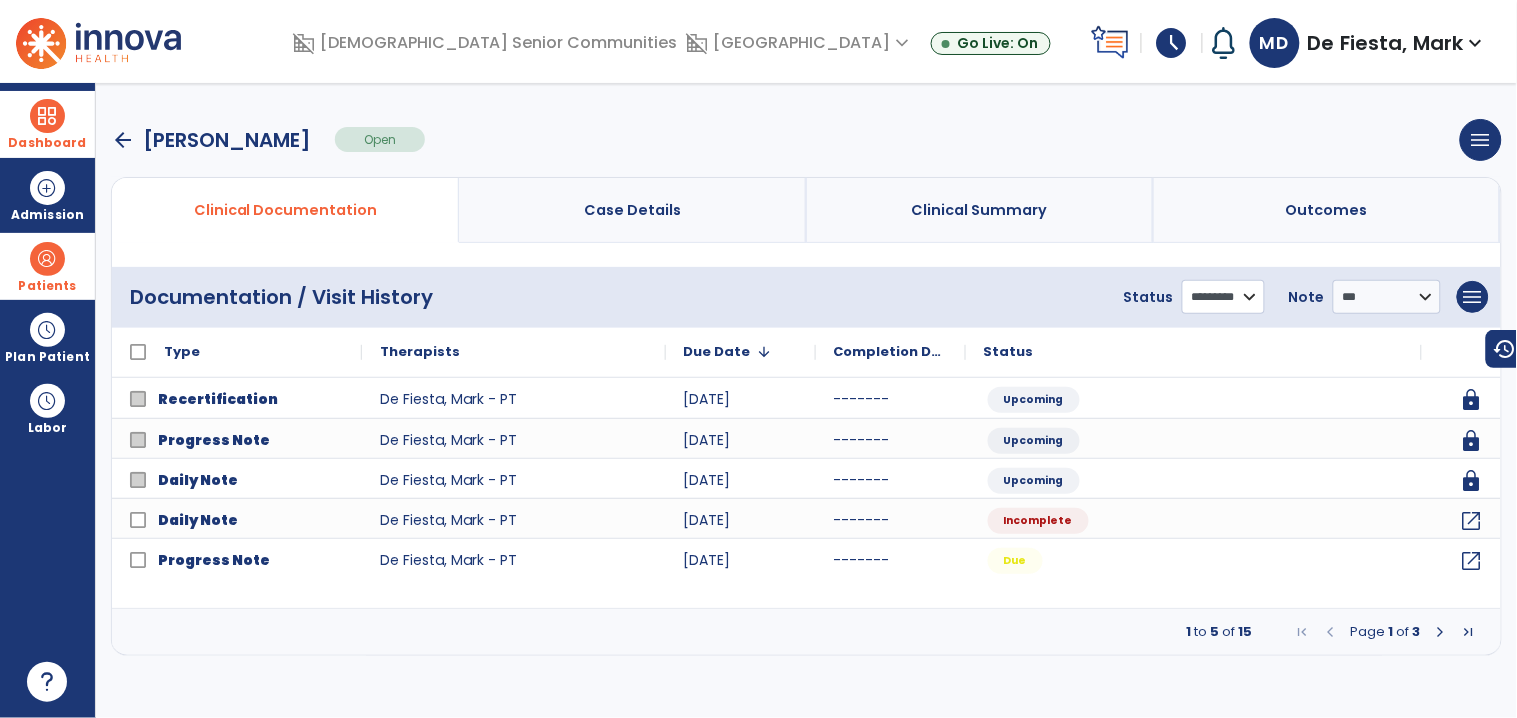 click on "**********" at bounding box center (1223, 297) 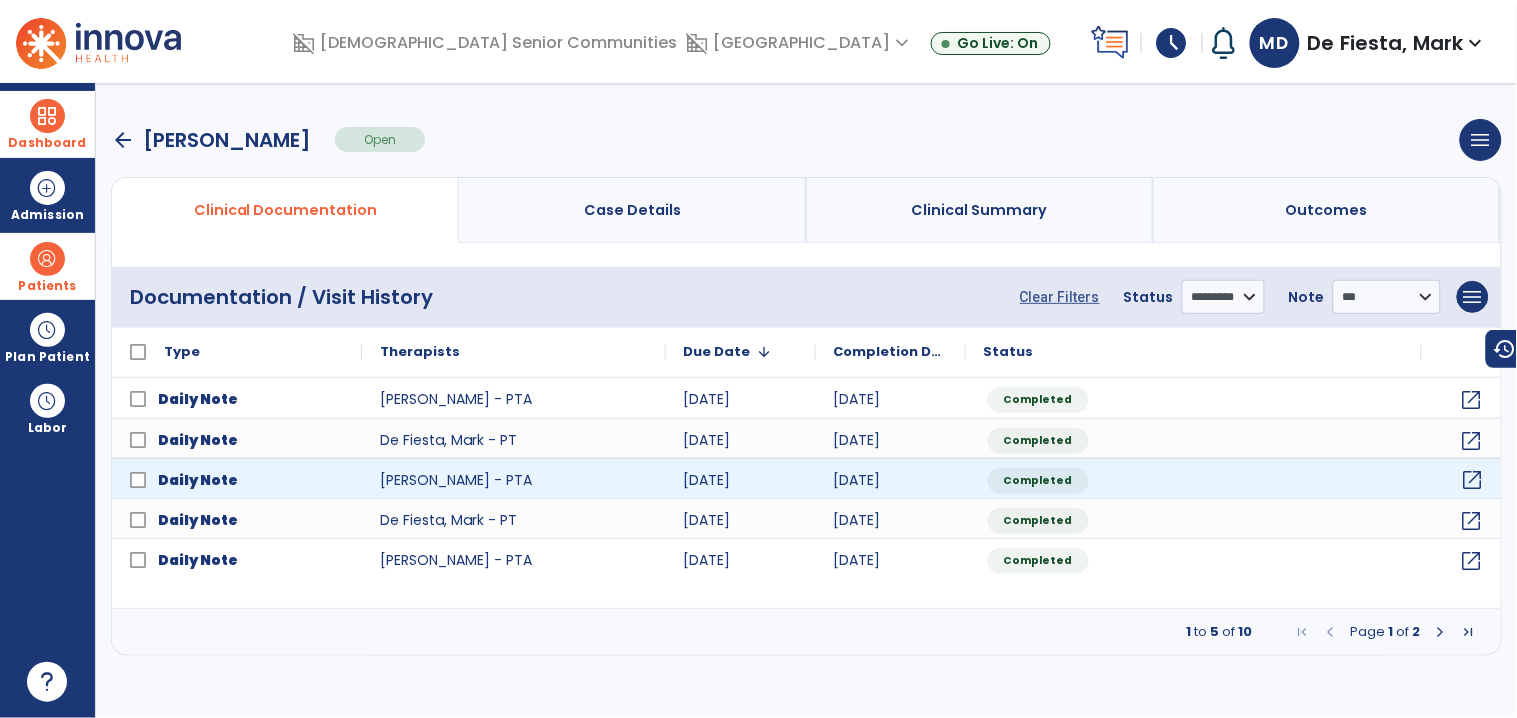 click on "open_in_new" 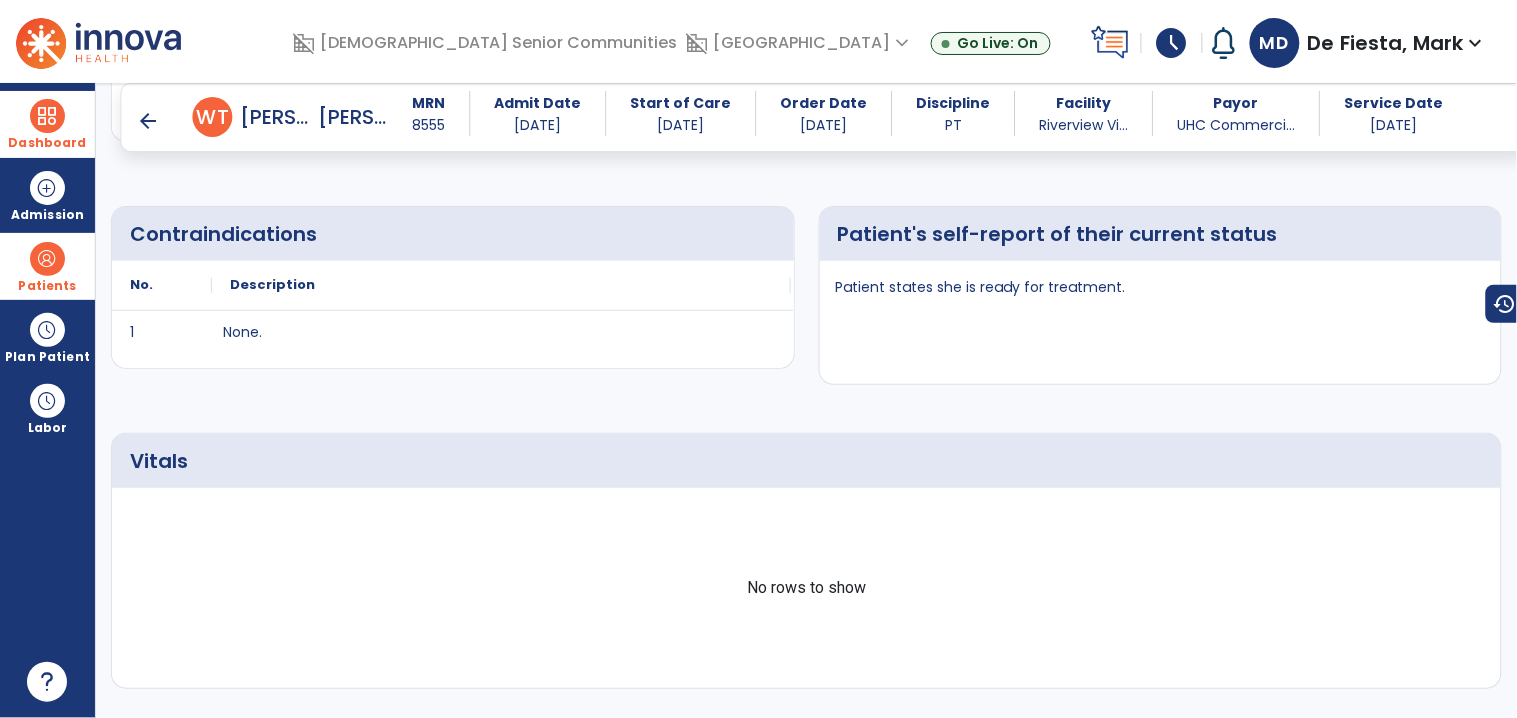 scroll, scrollTop: 1172, scrollLeft: 0, axis: vertical 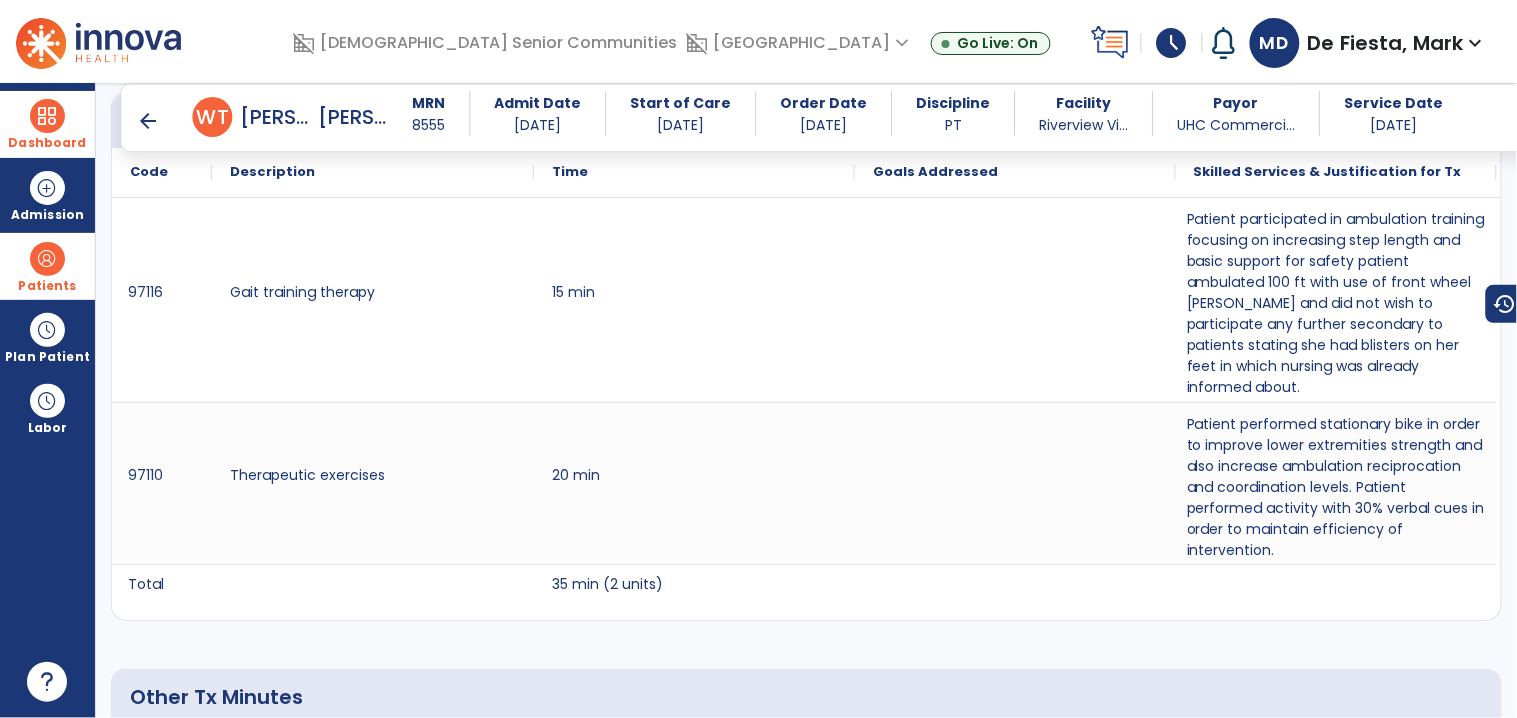 click on "arrow_back" at bounding box center (149, 121) 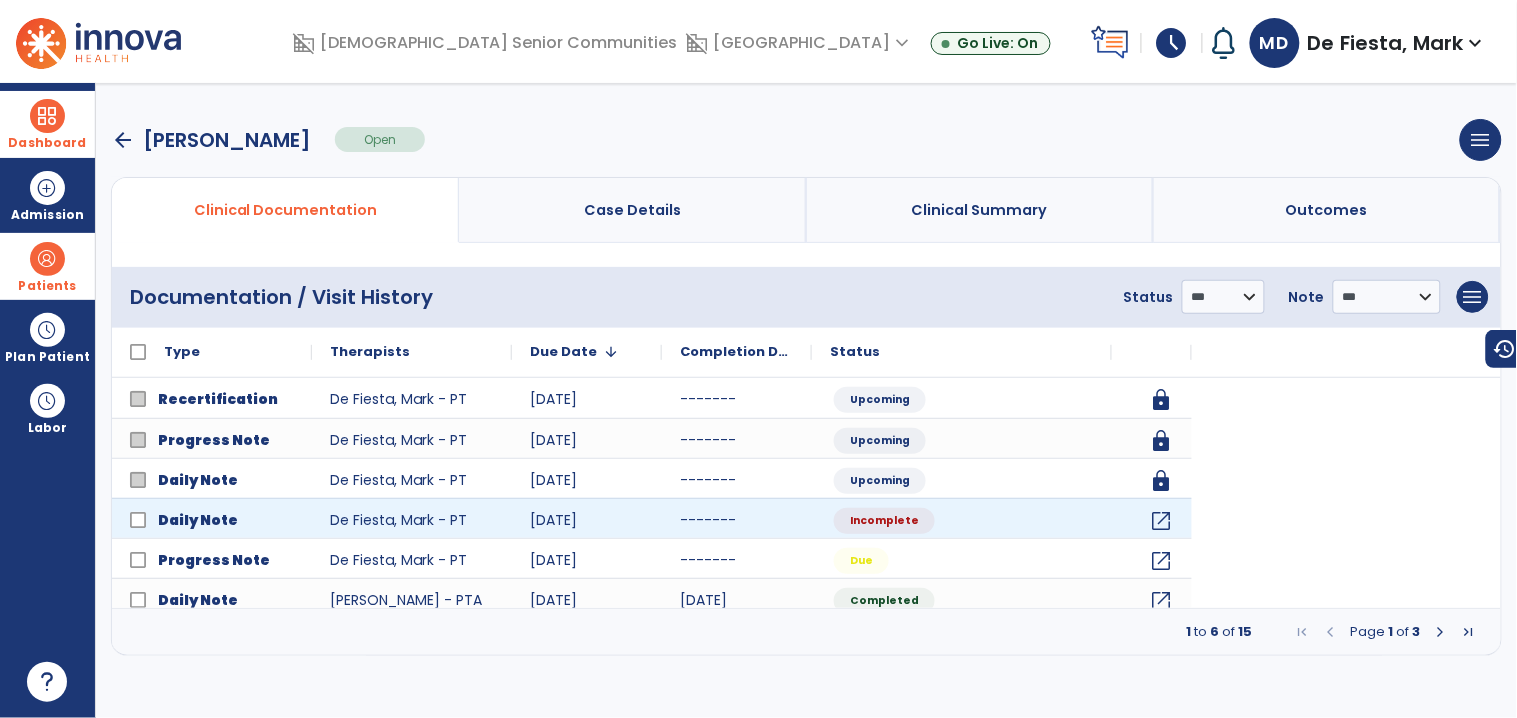 scroll, scrollTop: 0, scrollLeft: 0, axis: both 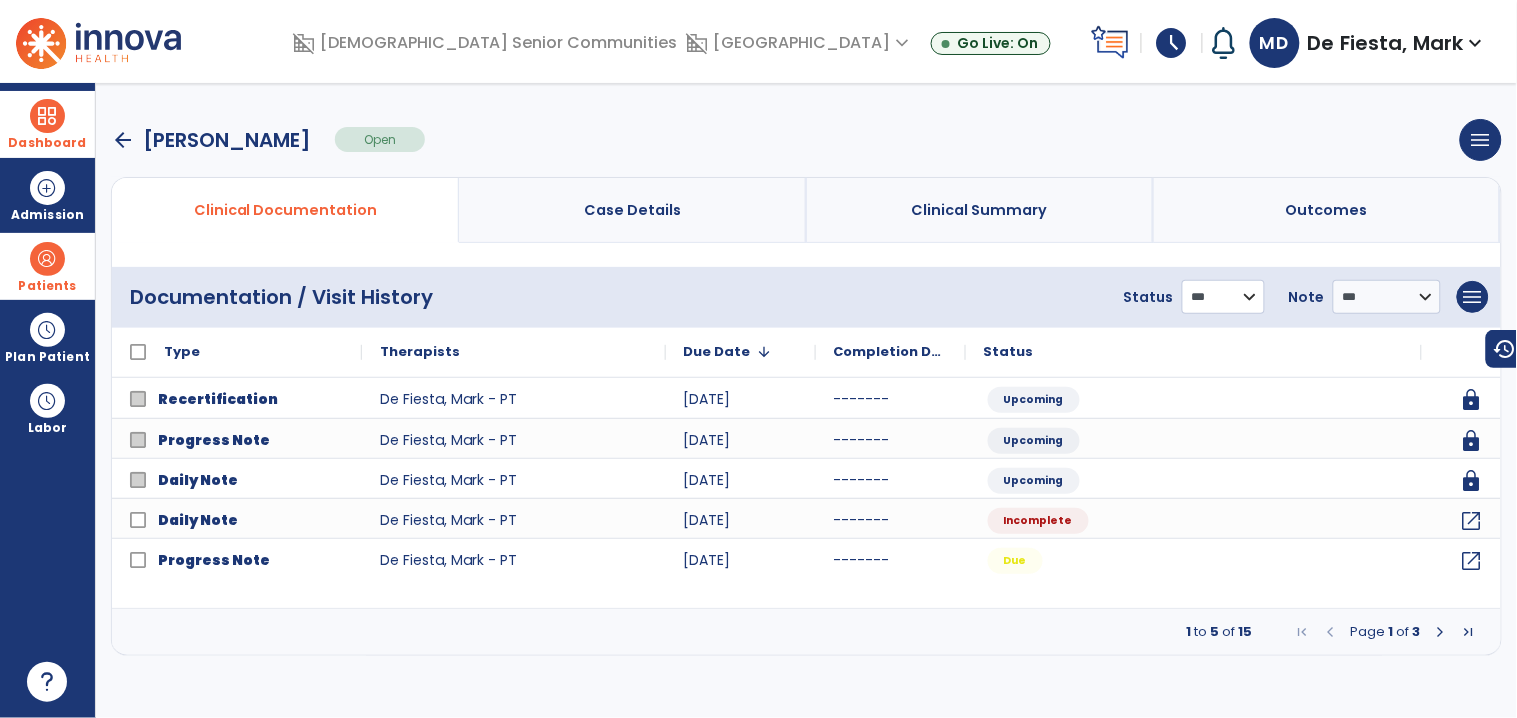 click on "**********" at bounding box center [1223, 297] 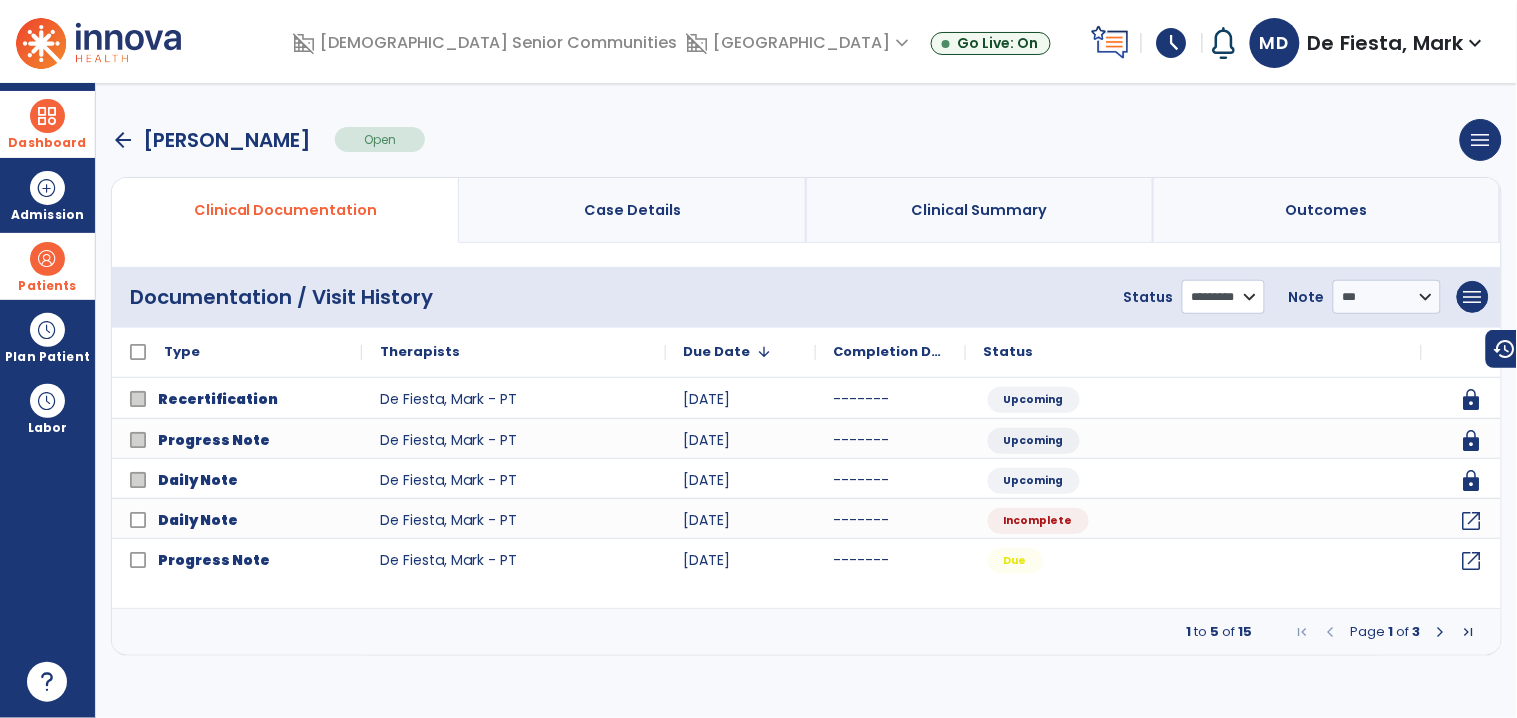 click on "**********" at bounding box center (1223, 297) 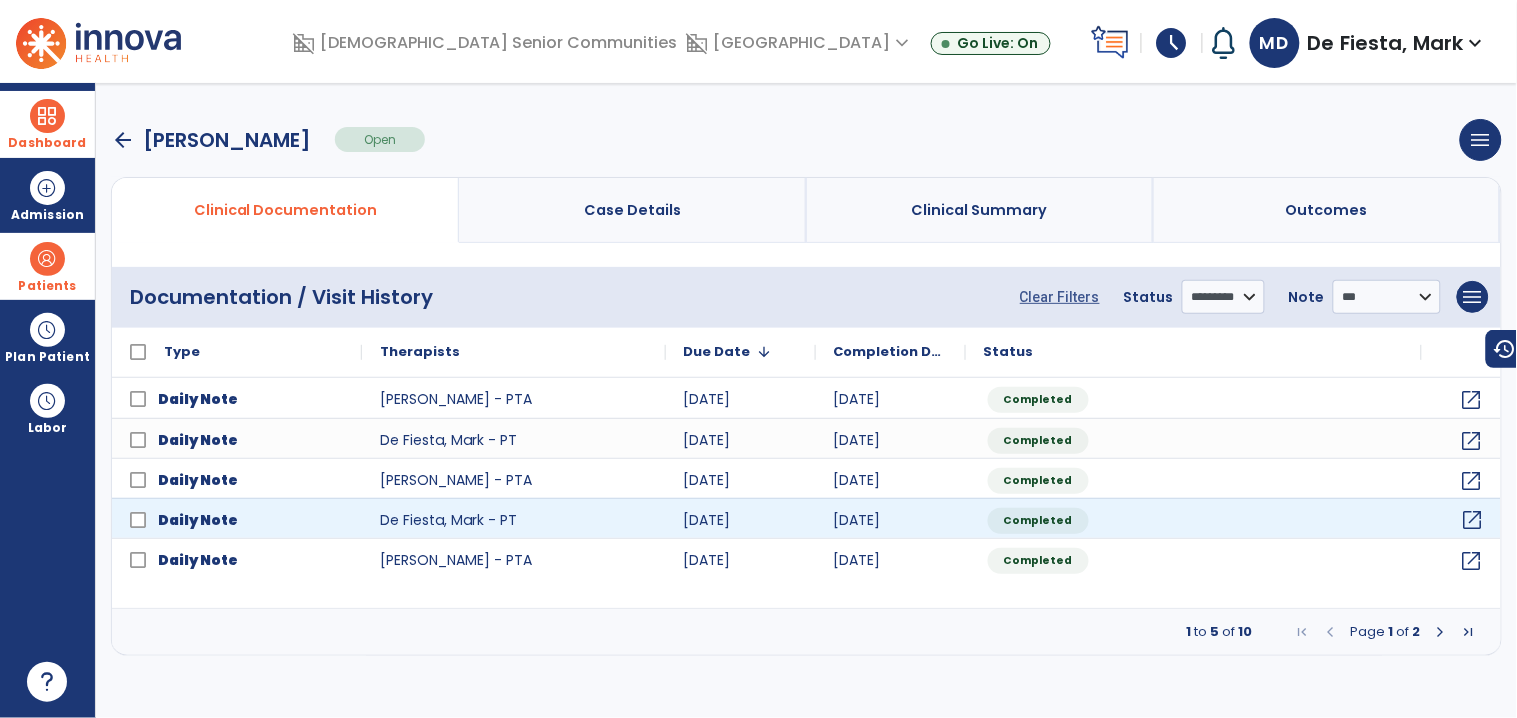 click on "open_in_new" 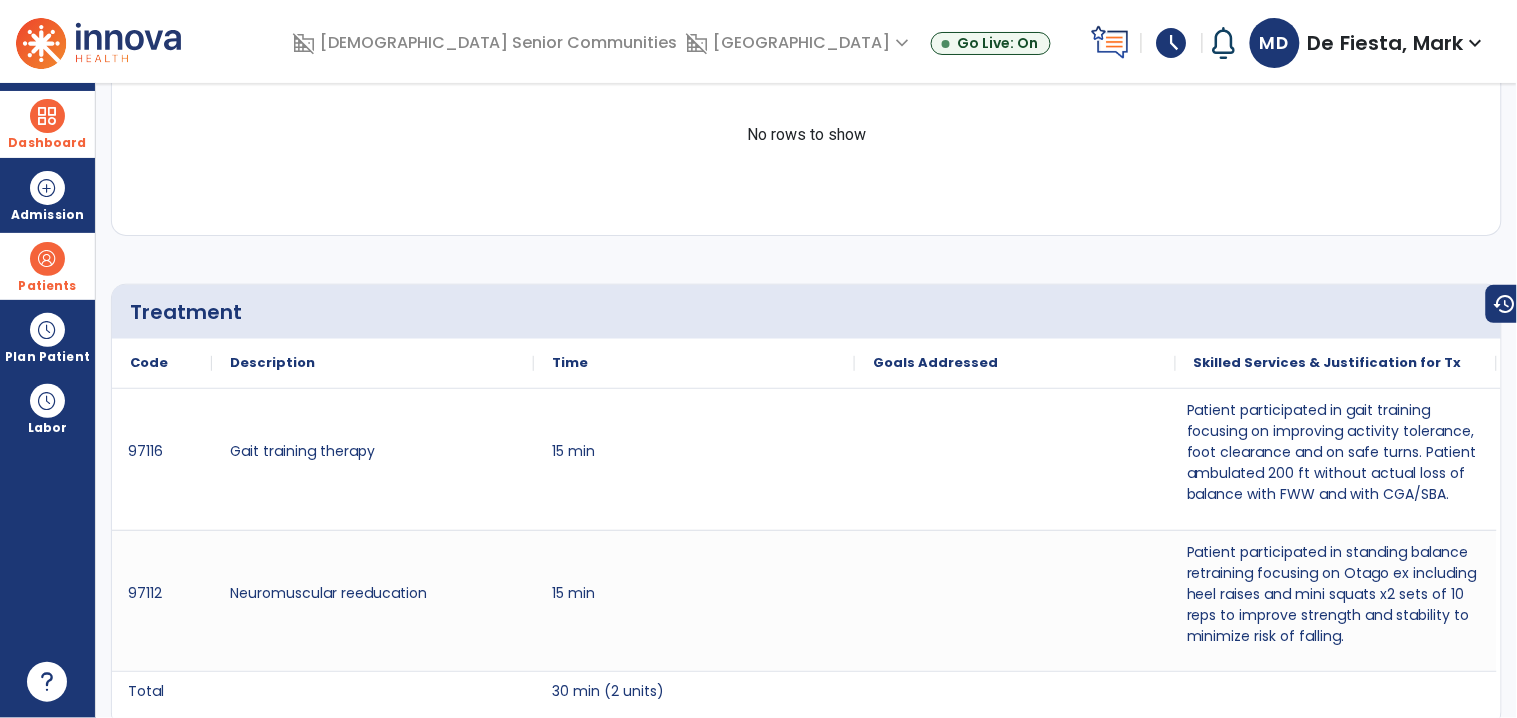 scroll, scrollTop: 0, scrollLeft: 0, axis: both 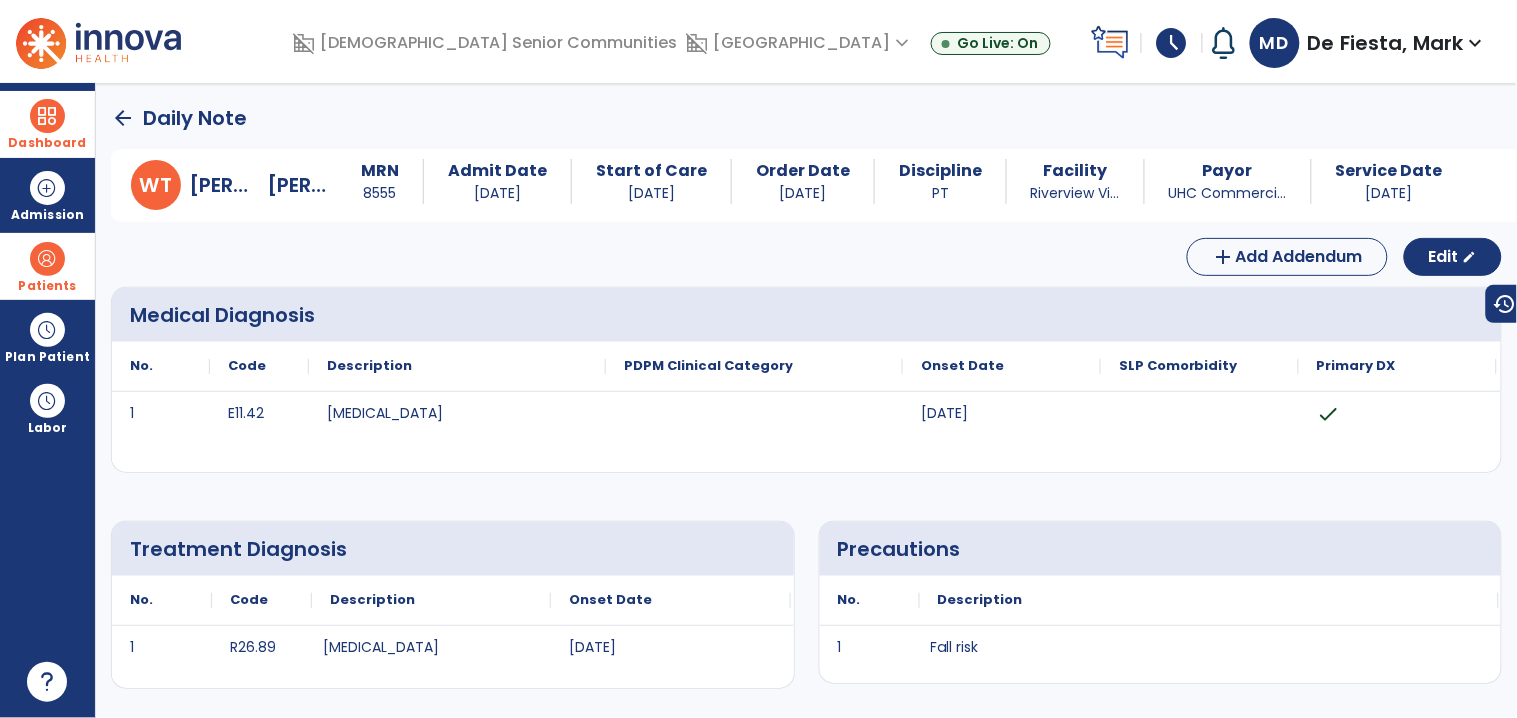 click on "arrow_back" 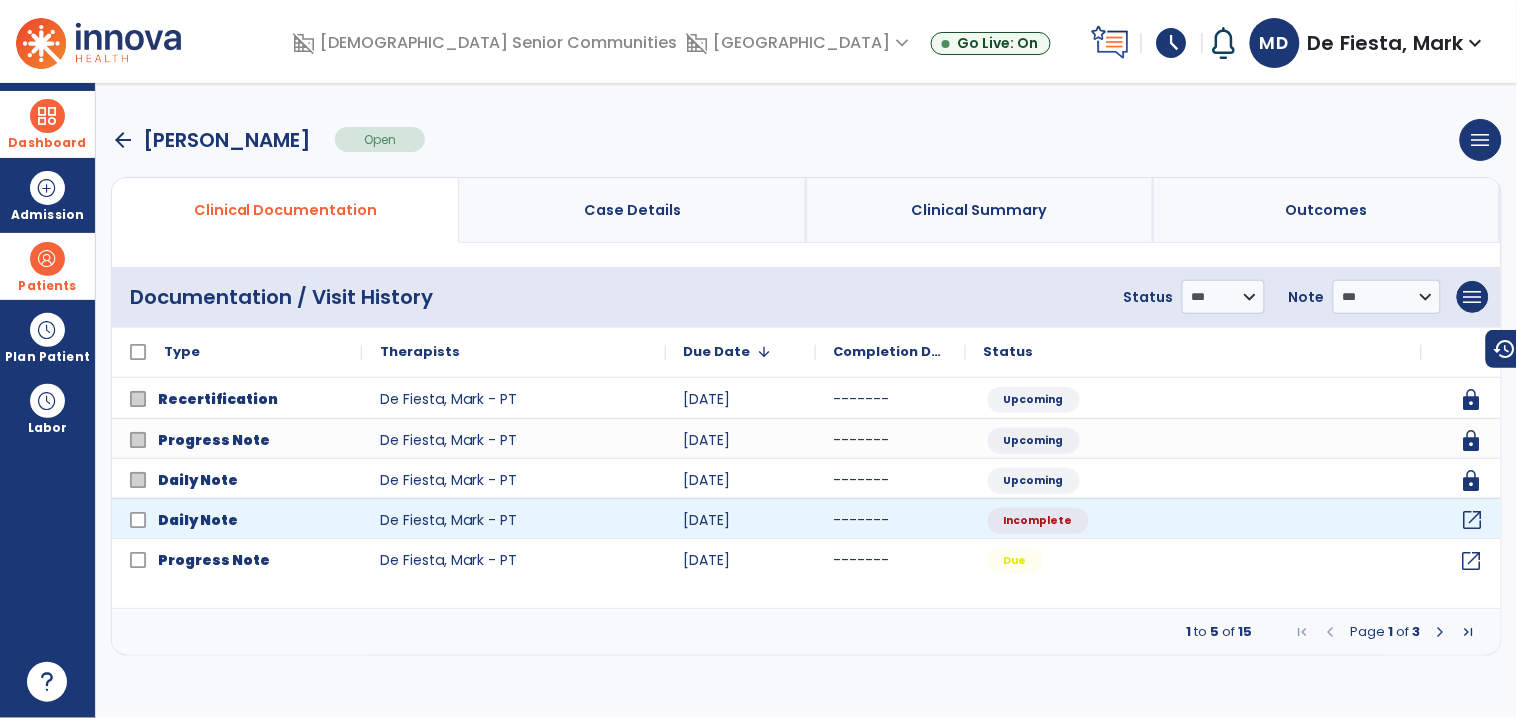click on "open_in_new" 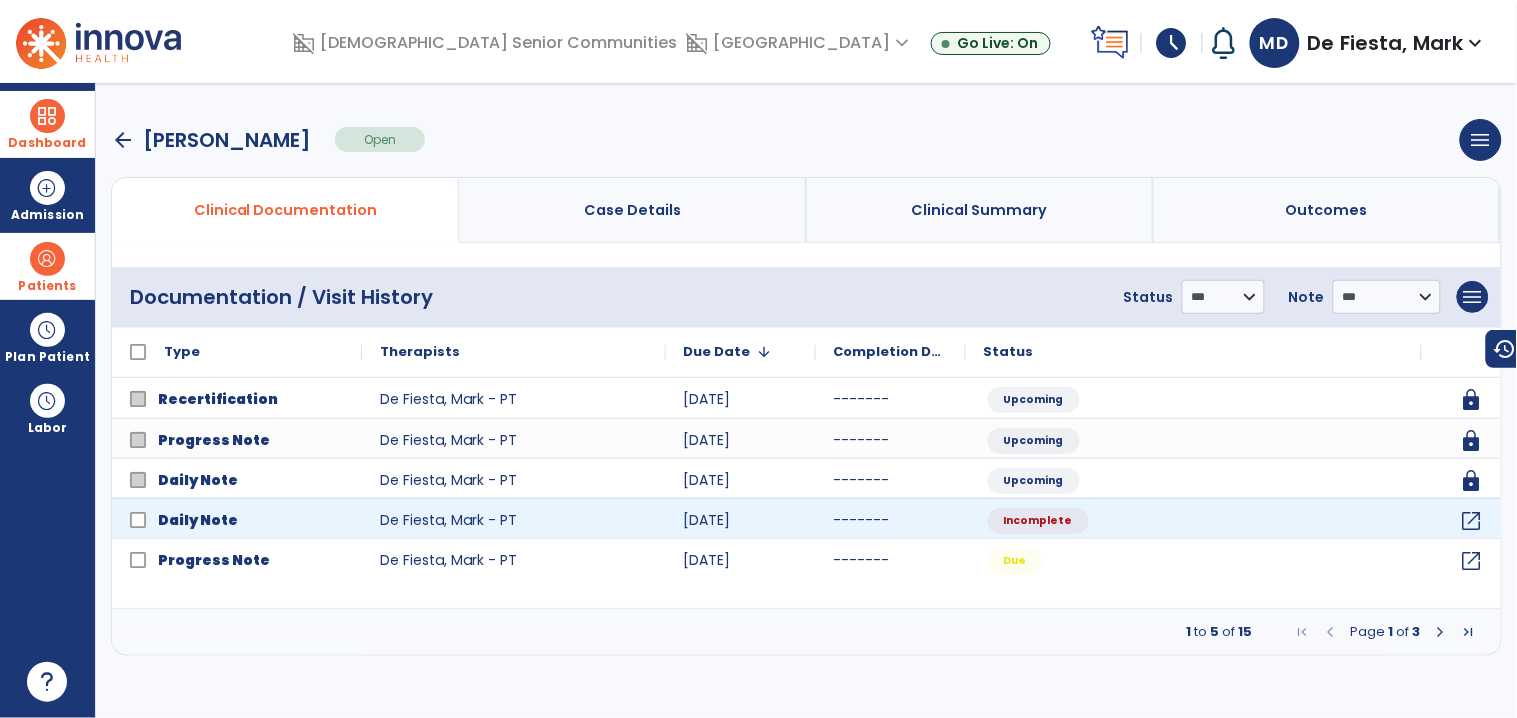 select on "*" 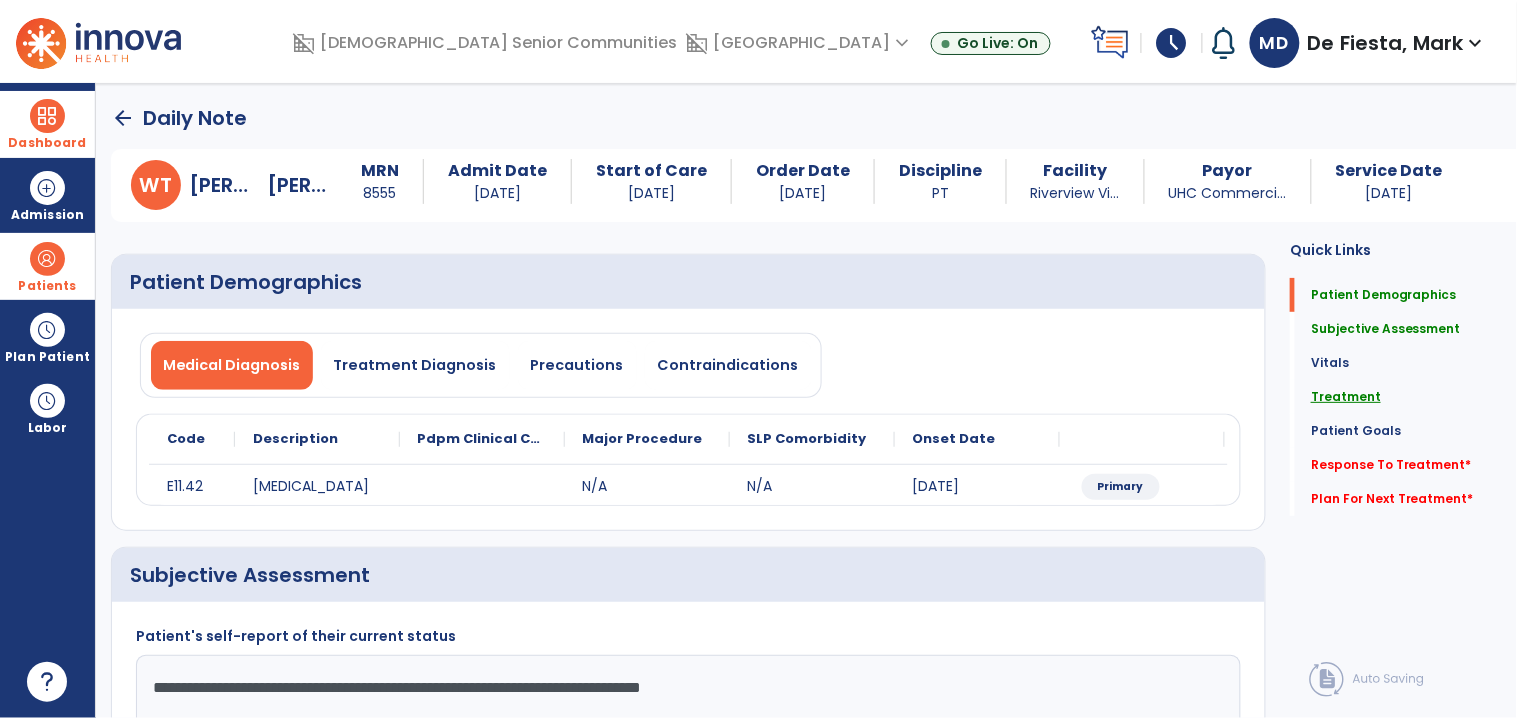 click on "Treatment" 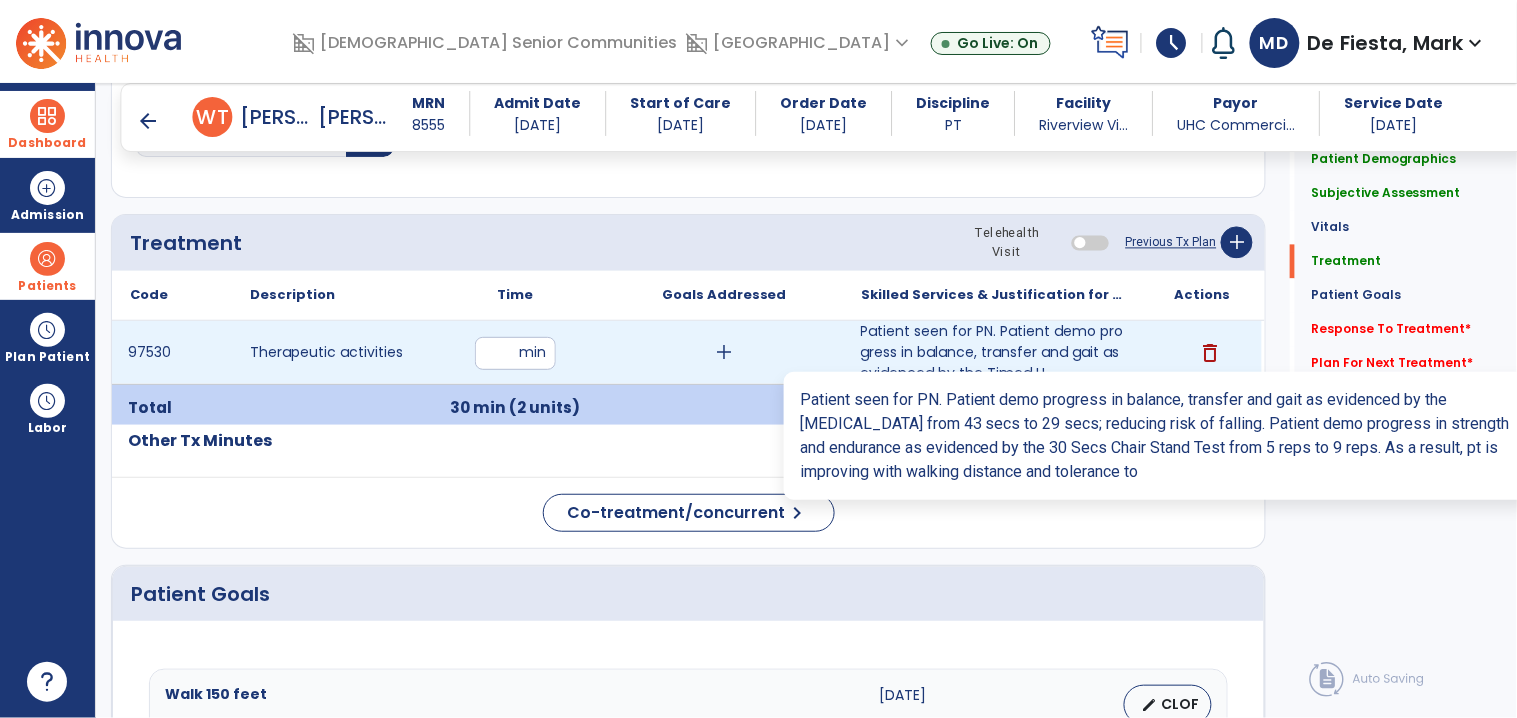 click on "Patient seen for PN. Patient demo progress in balance, transfer and gait as evidenced by the Timed U..." at bounding box center [993, 352] 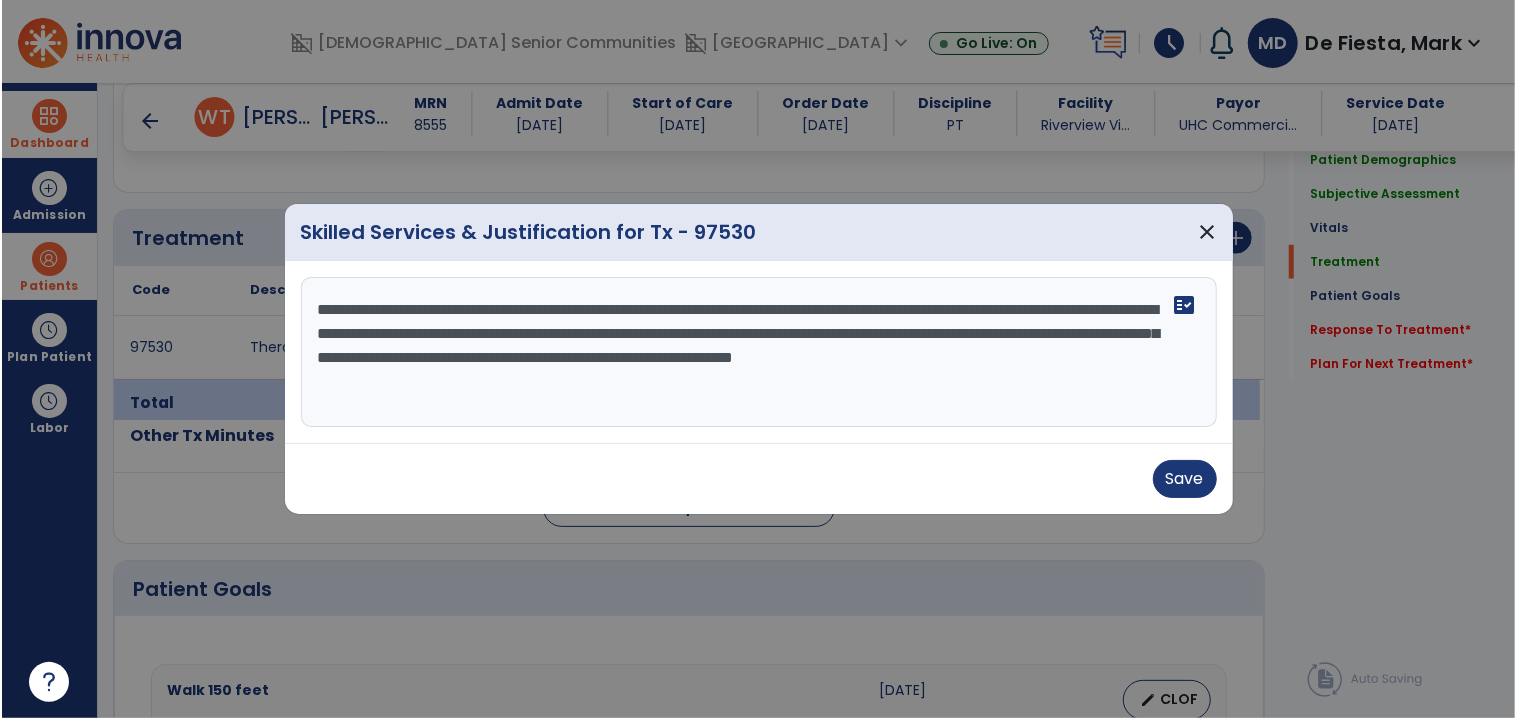 scroll, scrollTop: 1035, scrollLeft: 0, axis: vertical 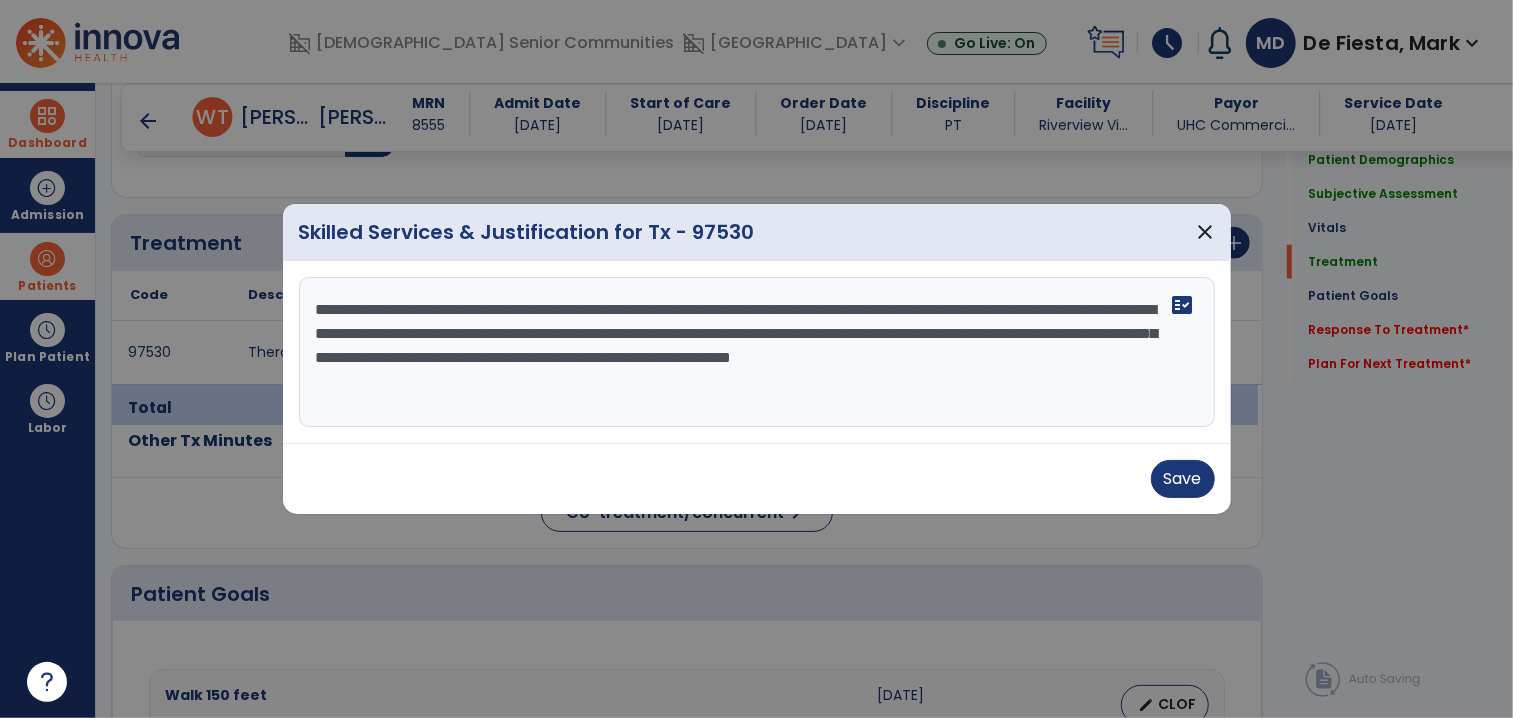 click on "**********" at bounding box center [757, 352] 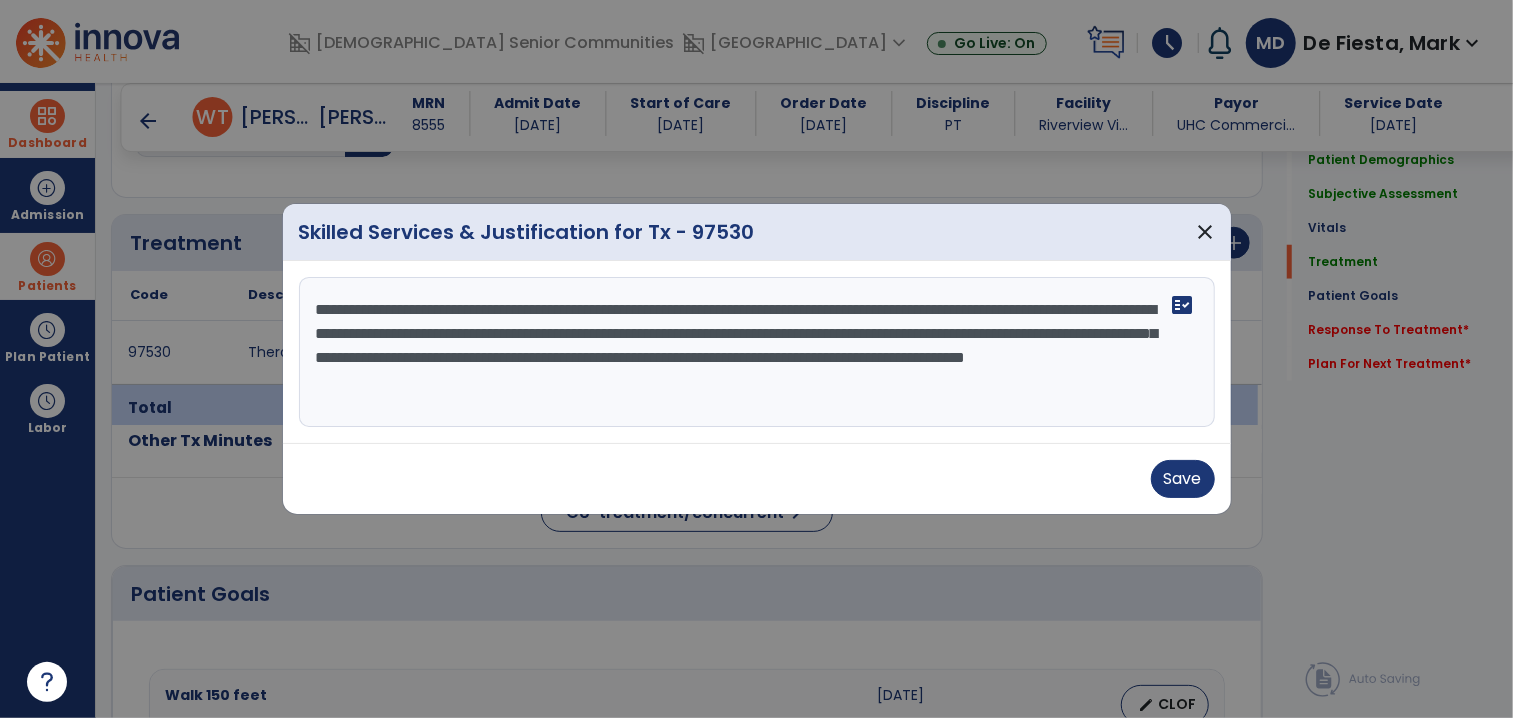 drag, startPoint x: 318, startPoint y: 307, endPoint x: 895, endPoint y: 366, distance: 580.0086 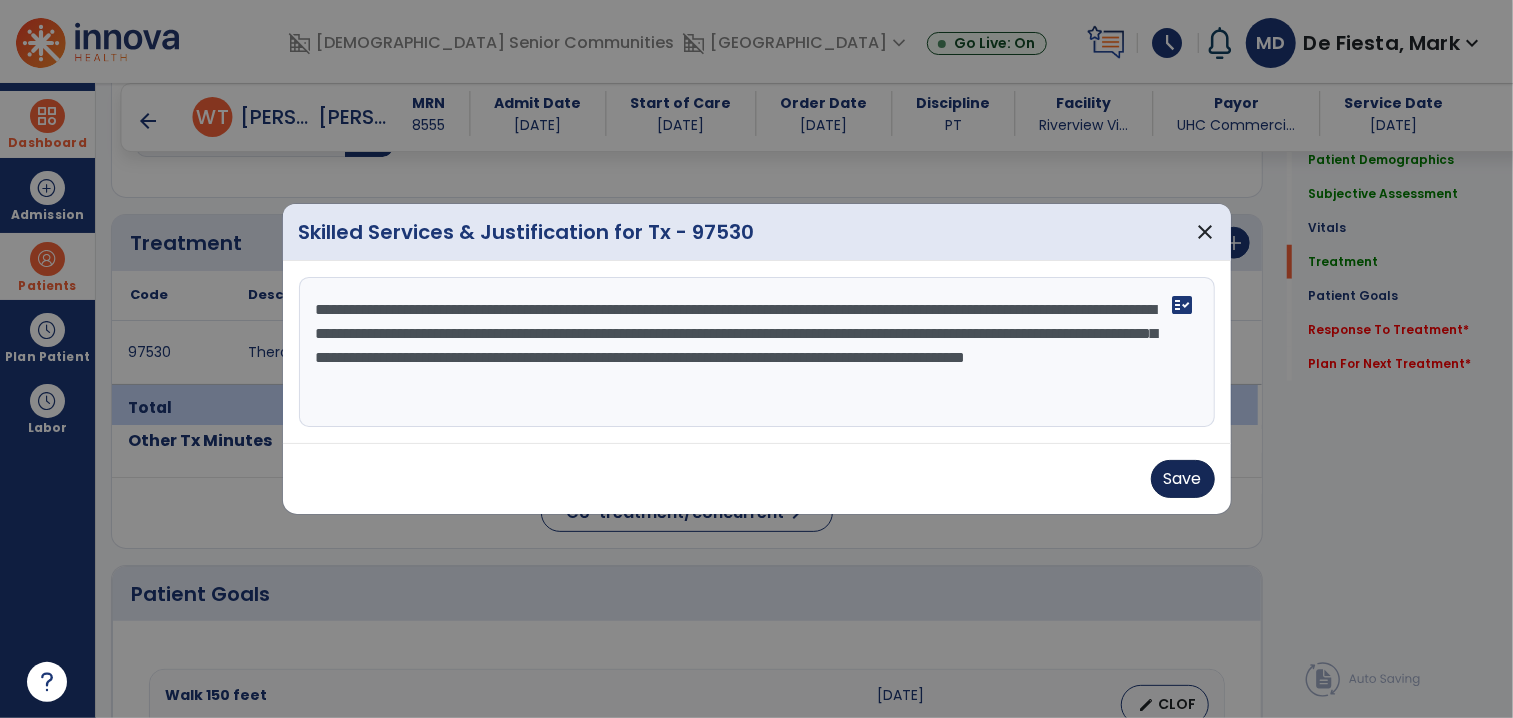 type on "**********" 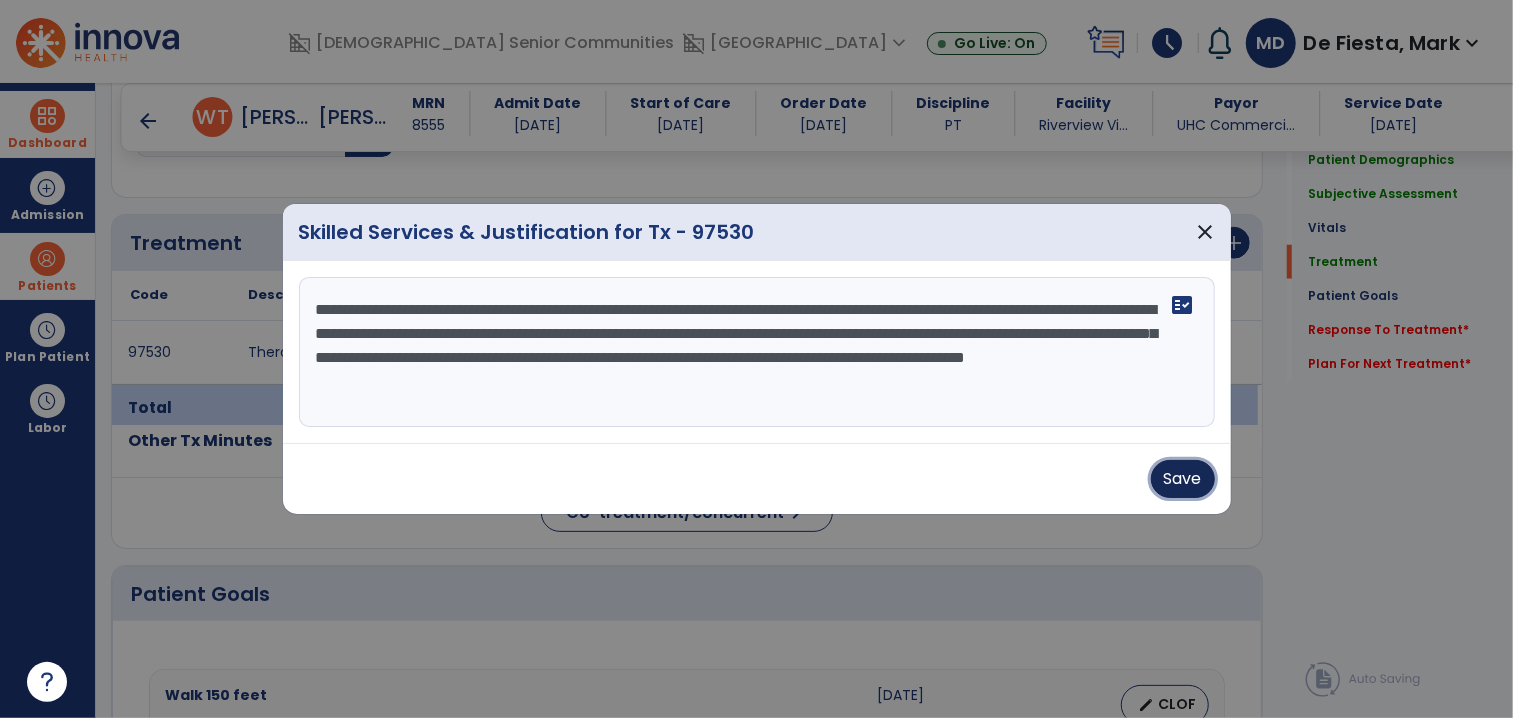 click on "Save" at bounding box center [1183, 479] 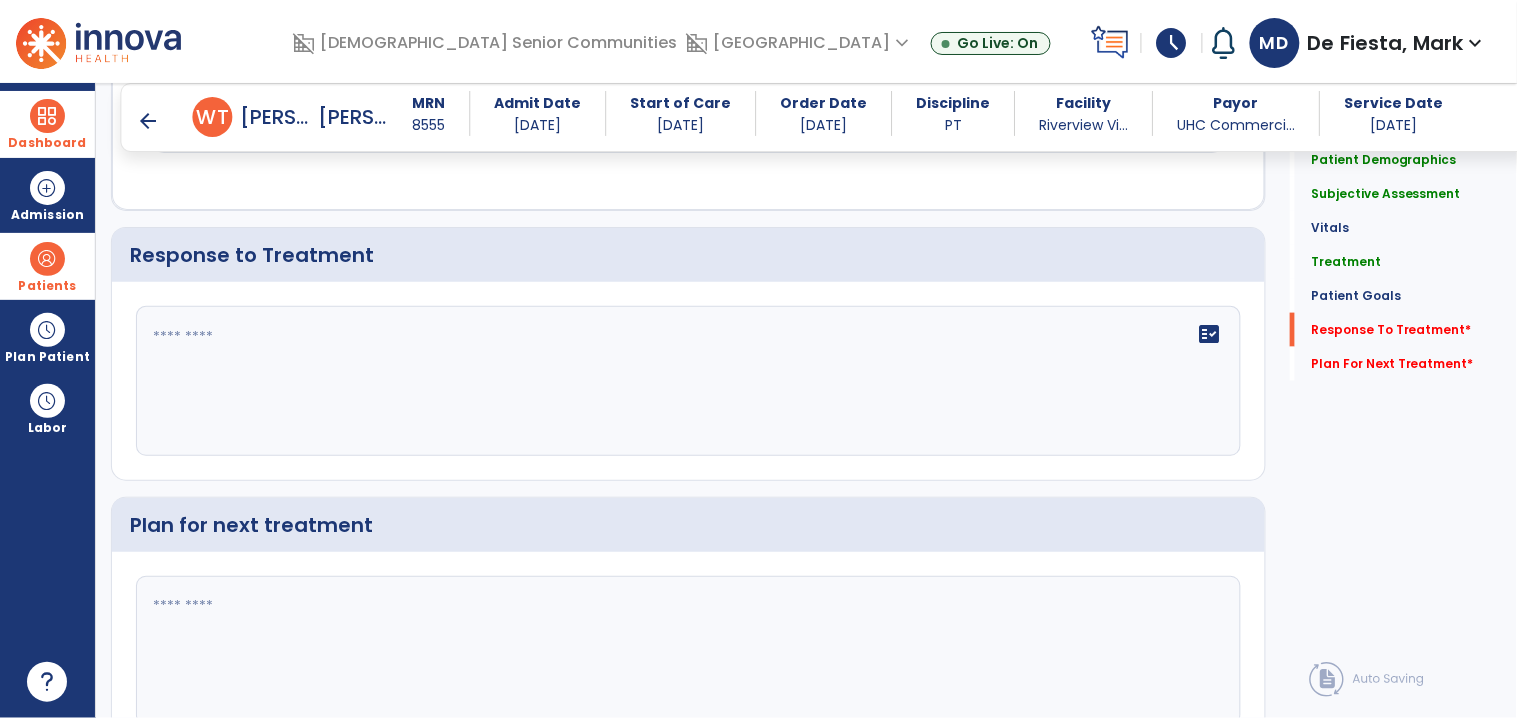 scroll, scrollTop: 2515, scrollLeft: 0, axis: vertical 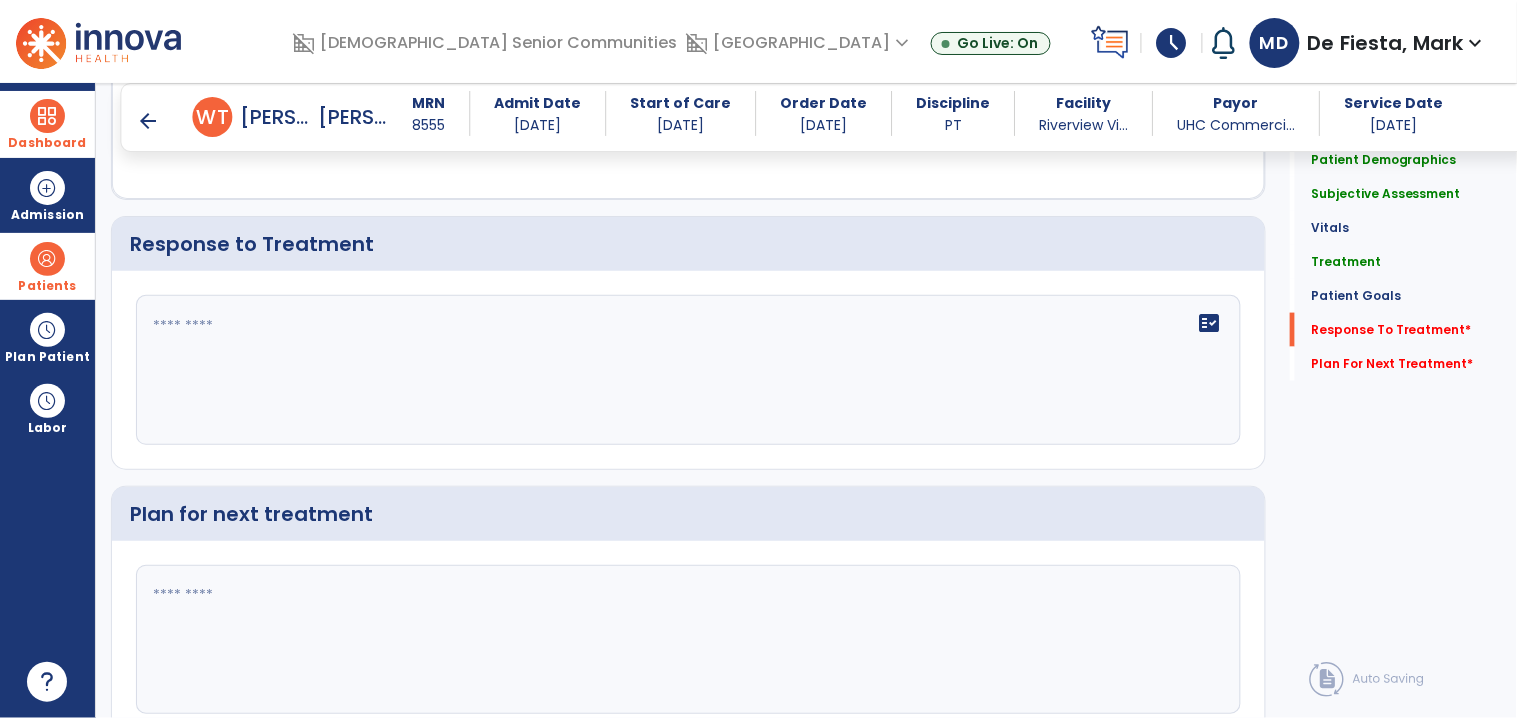 click on "fact_check" 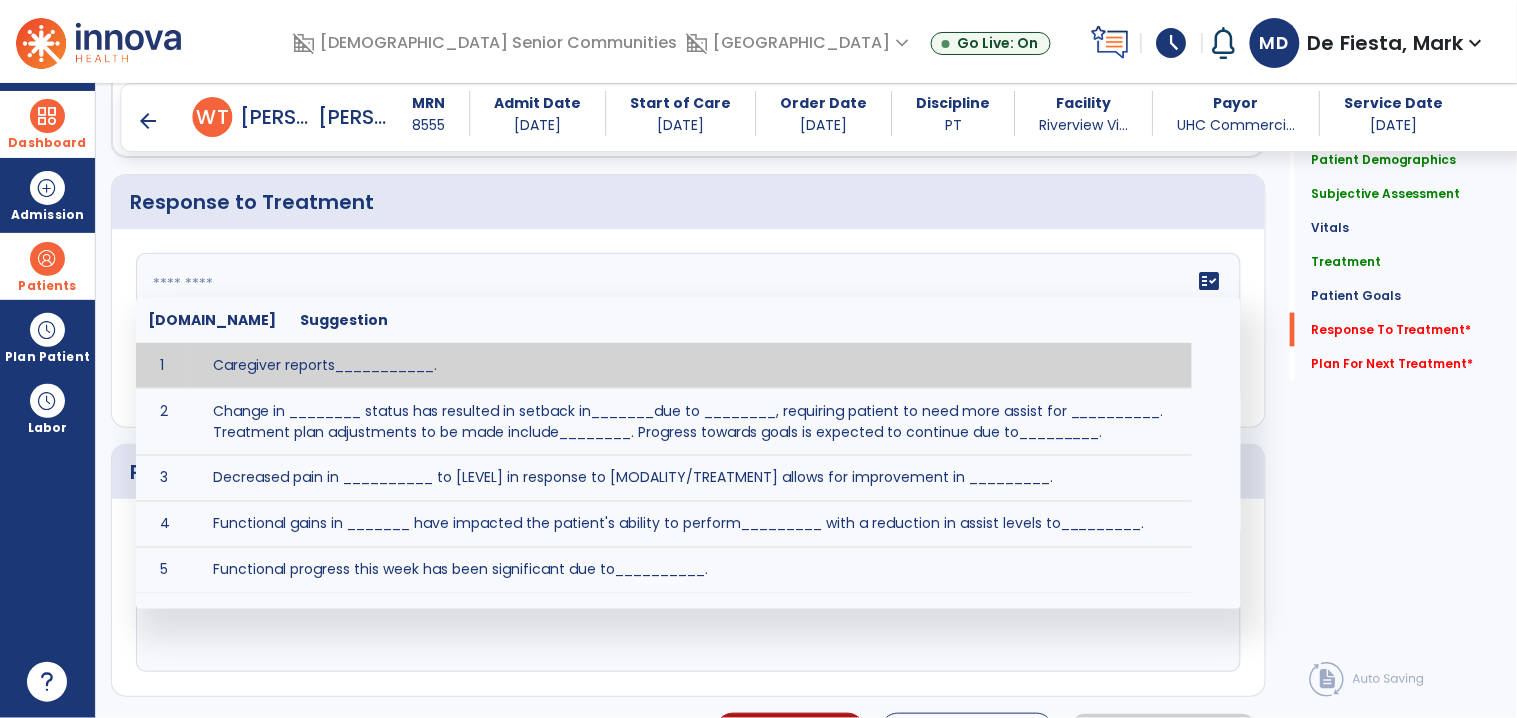 scroll, scrollTop: 2582, scrollLeft: 0, axis: vertical 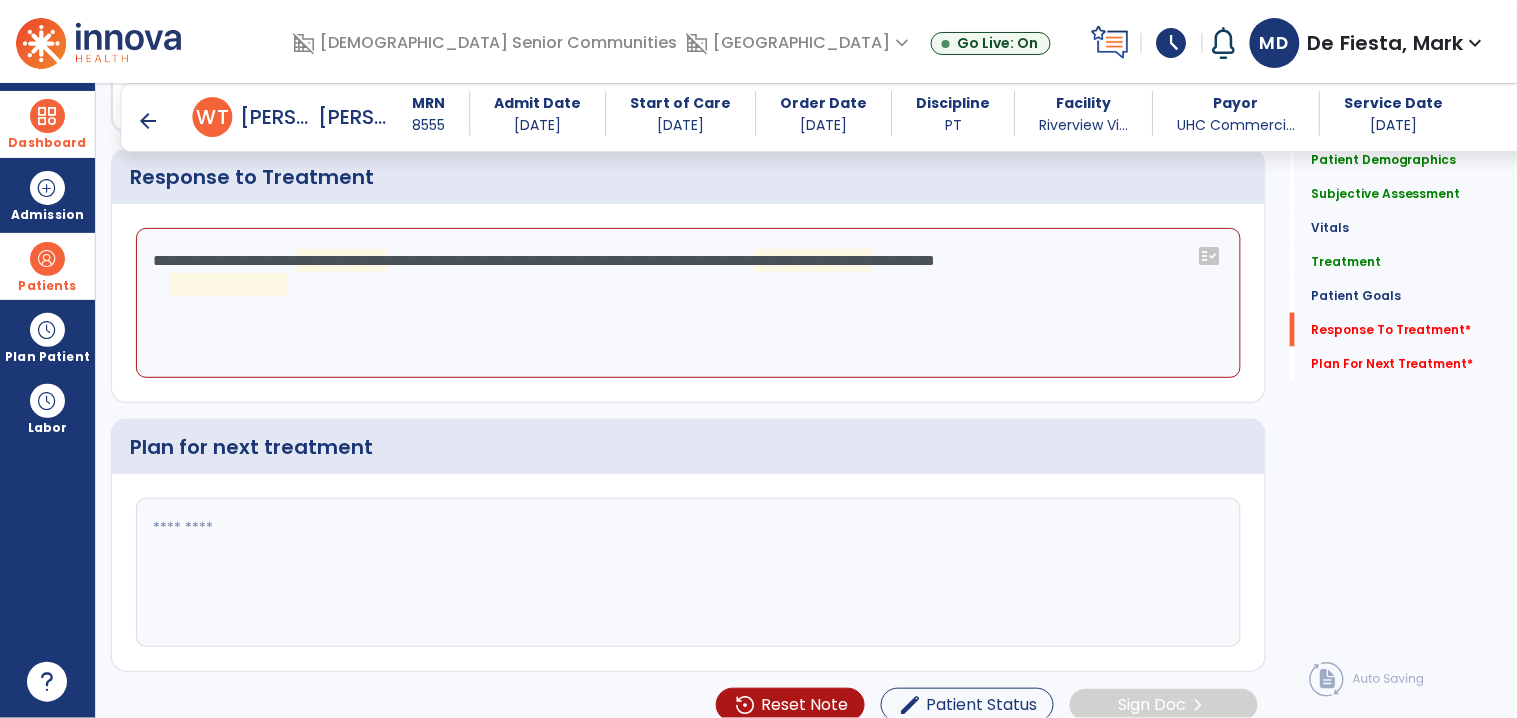 drag, startPoint x: 332, startPoint y: 261, endPoint x: 295, endPoint y: 459, distance: 201.4274 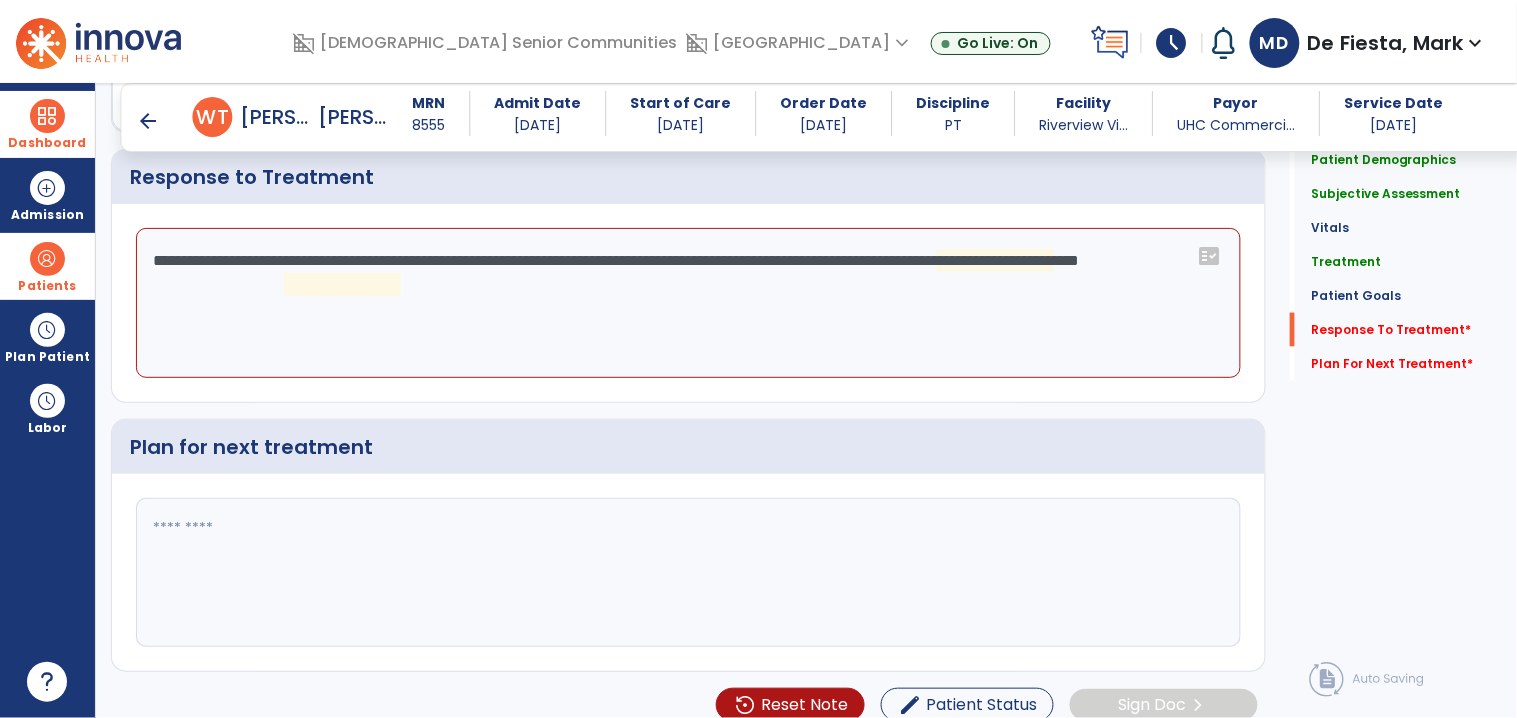 click on "**********" 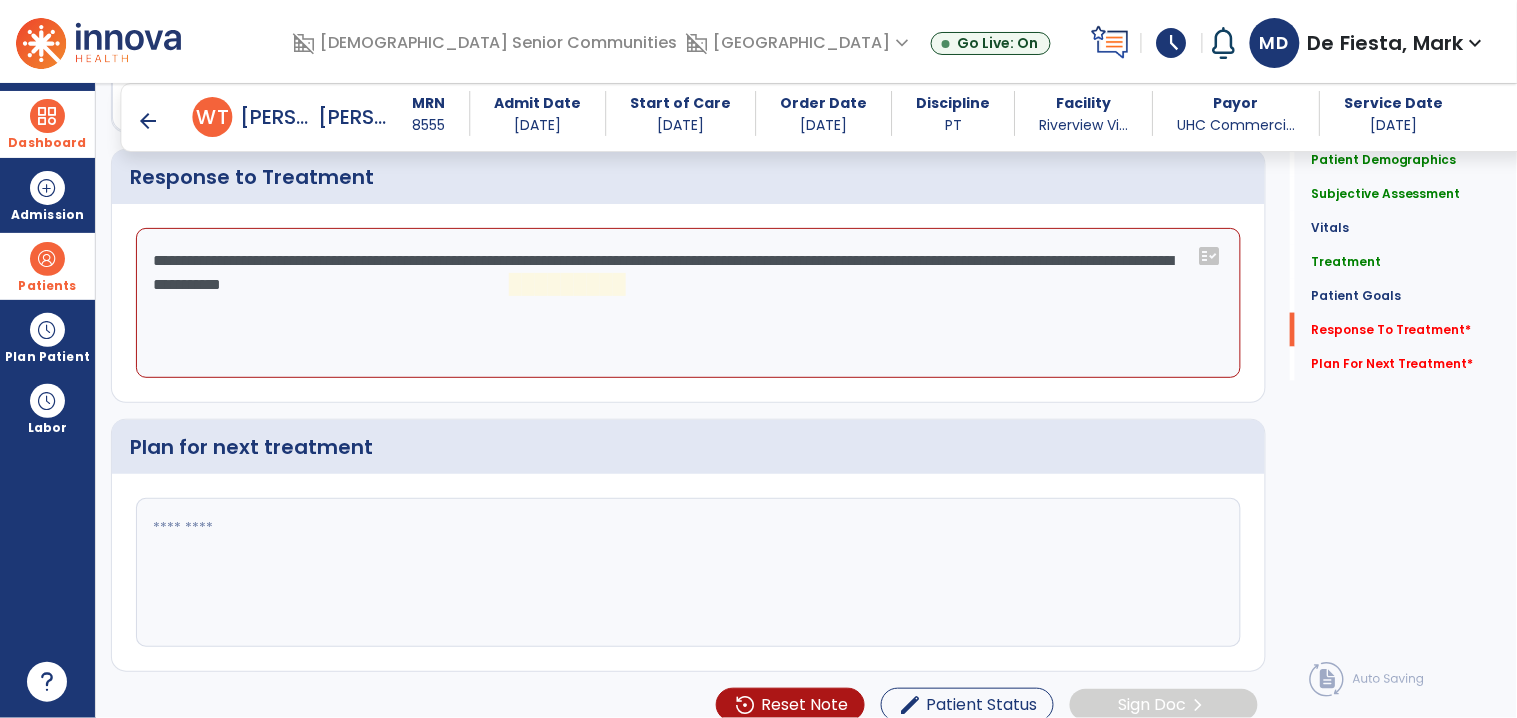click on "**********" 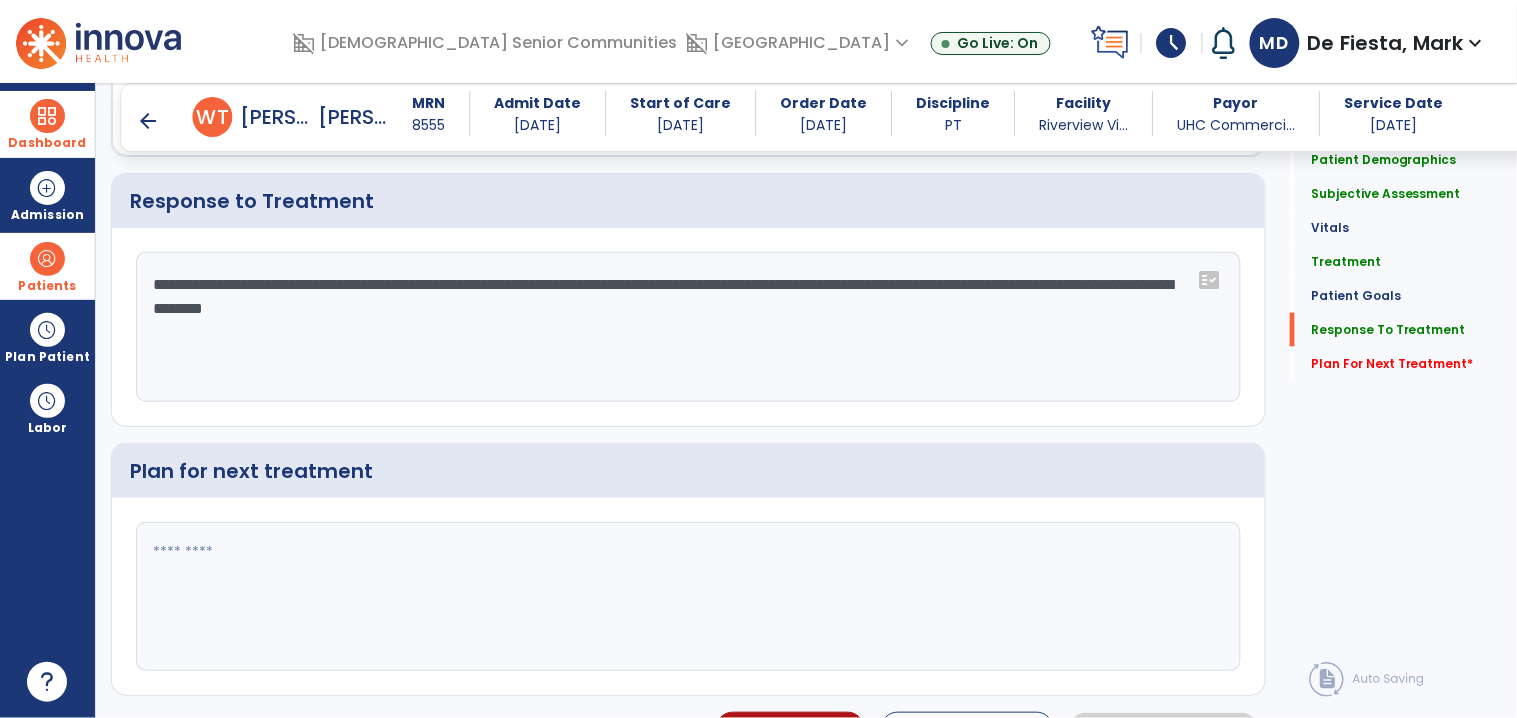 scroll, scrollTop: 2582, scrollLeft: 0, axis: vertical 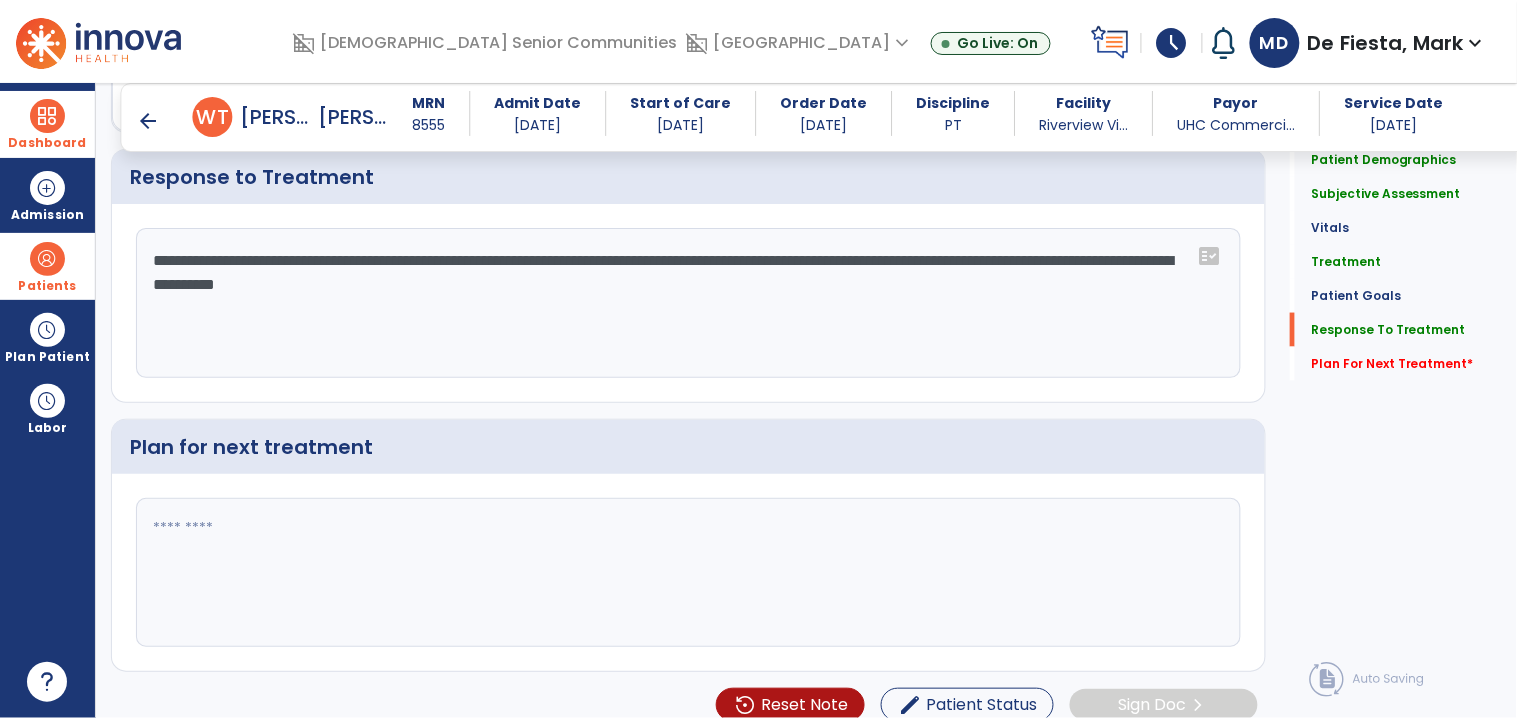 type on "**********" 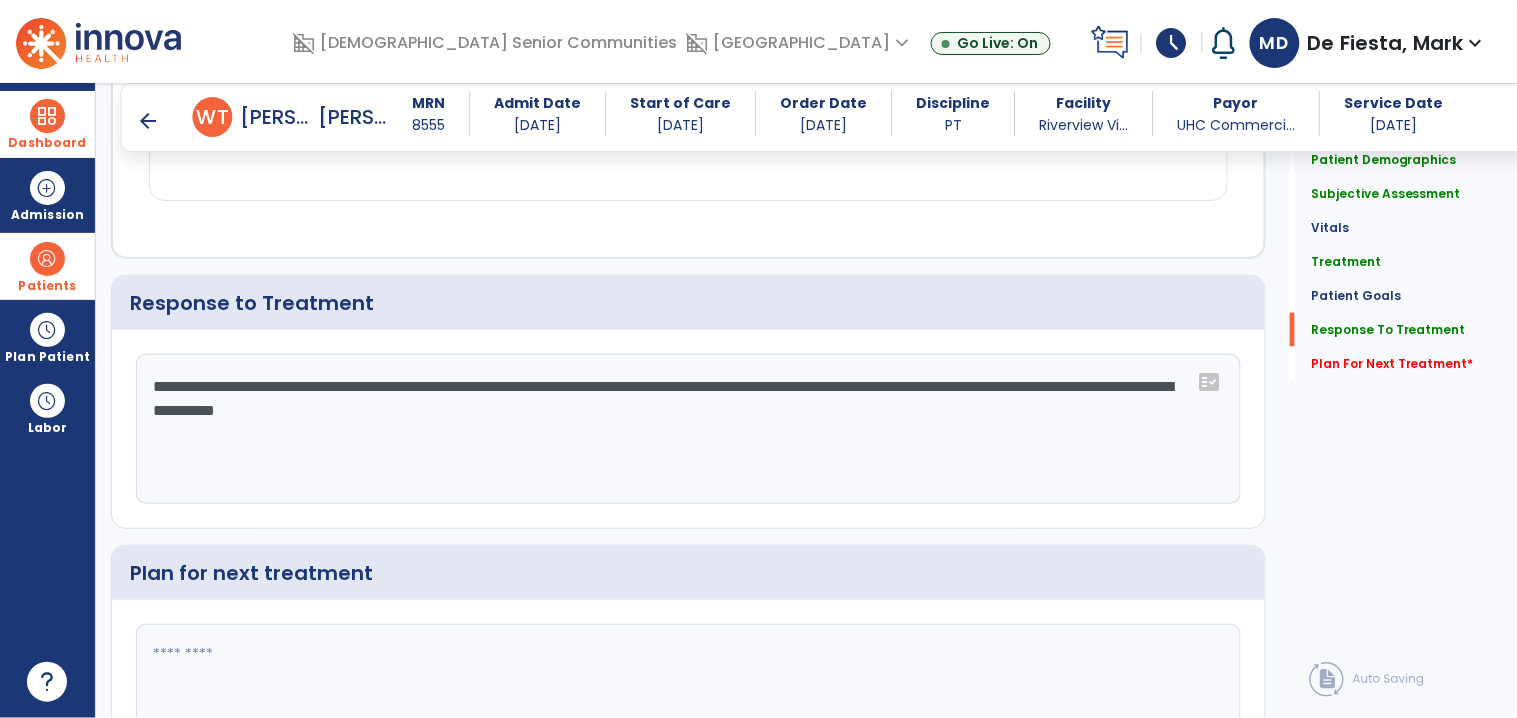 scroll, scrollTop: 2605, scrollLeft: 0, axis: vertical 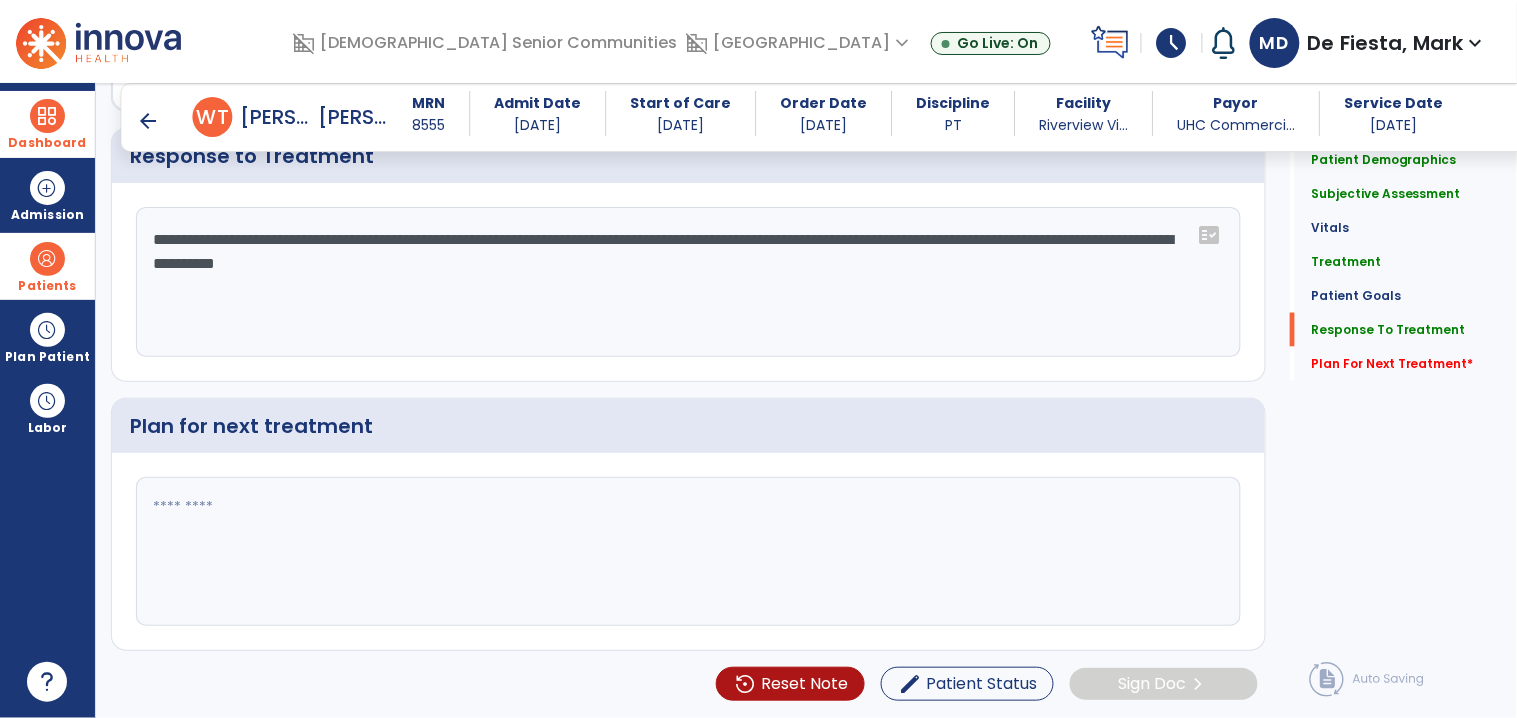 click 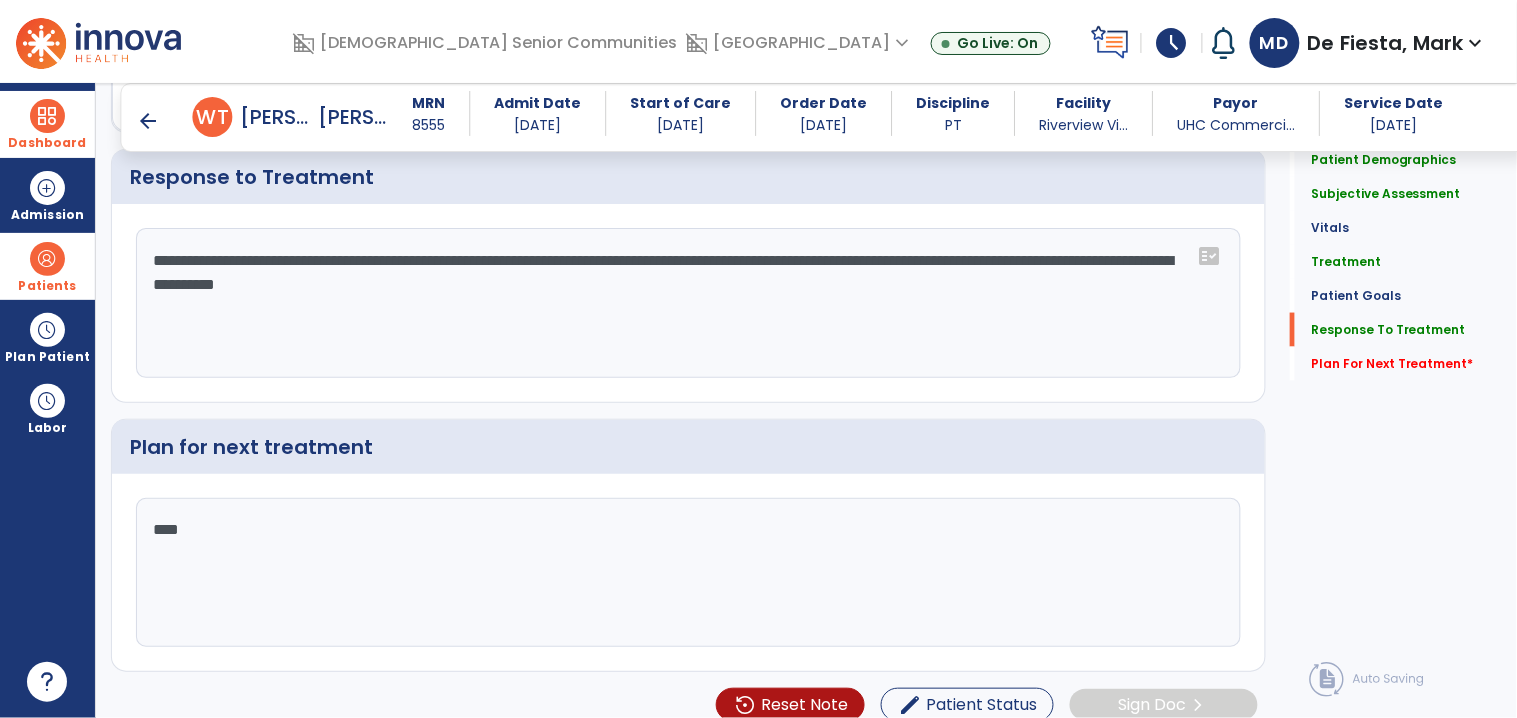 scroll, scrollTop: 2605, scrollLeft: 0, axis: vertical 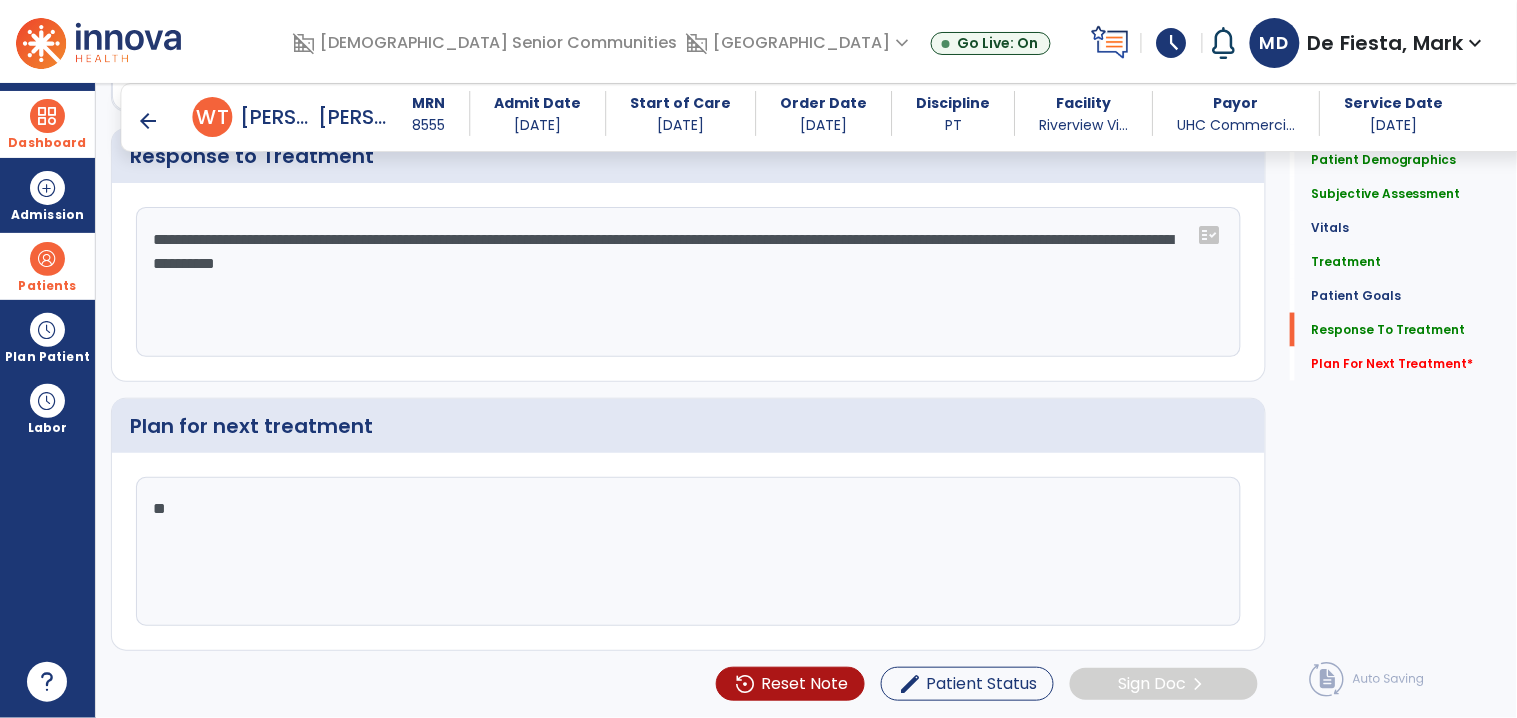 type on "*" 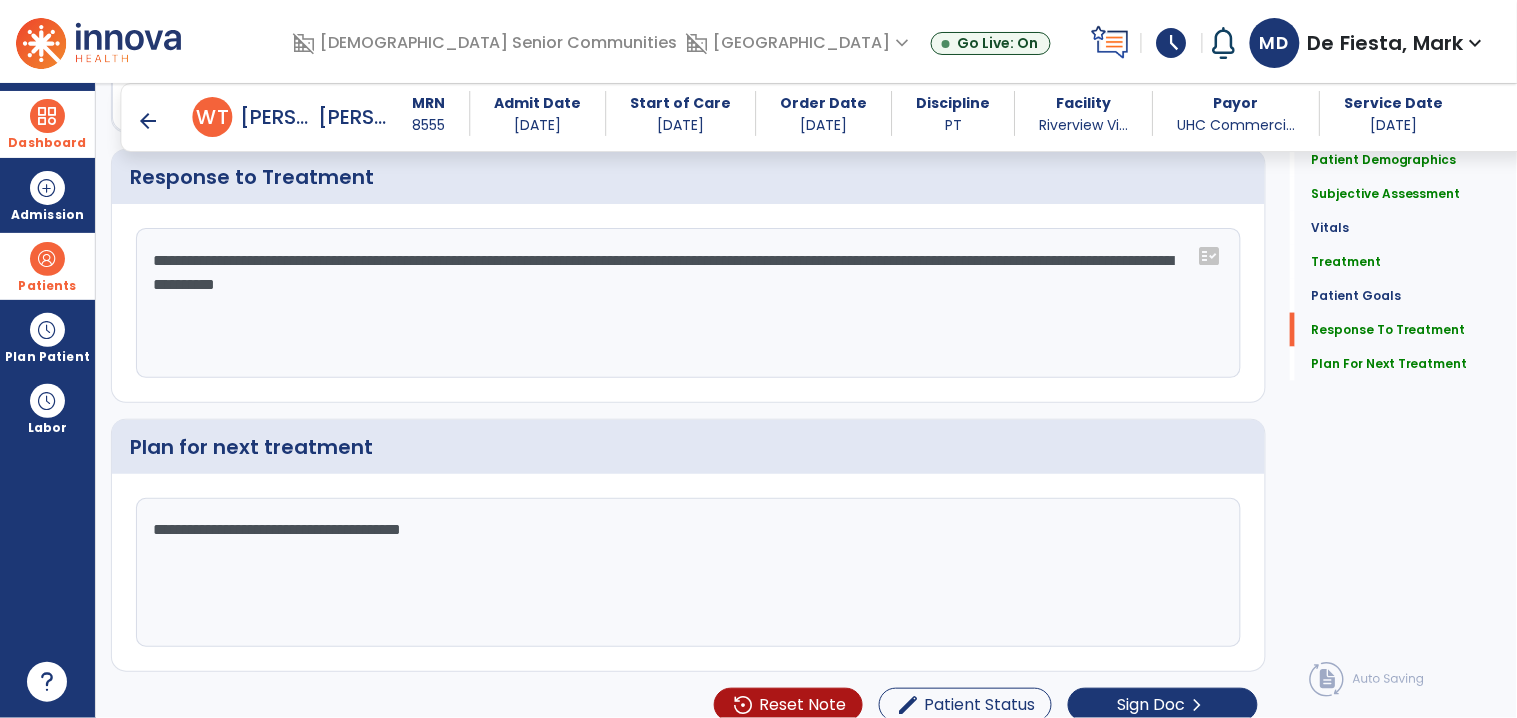 scroll, scrollTop: 2605, scrollLeft: 0, axis: vertical 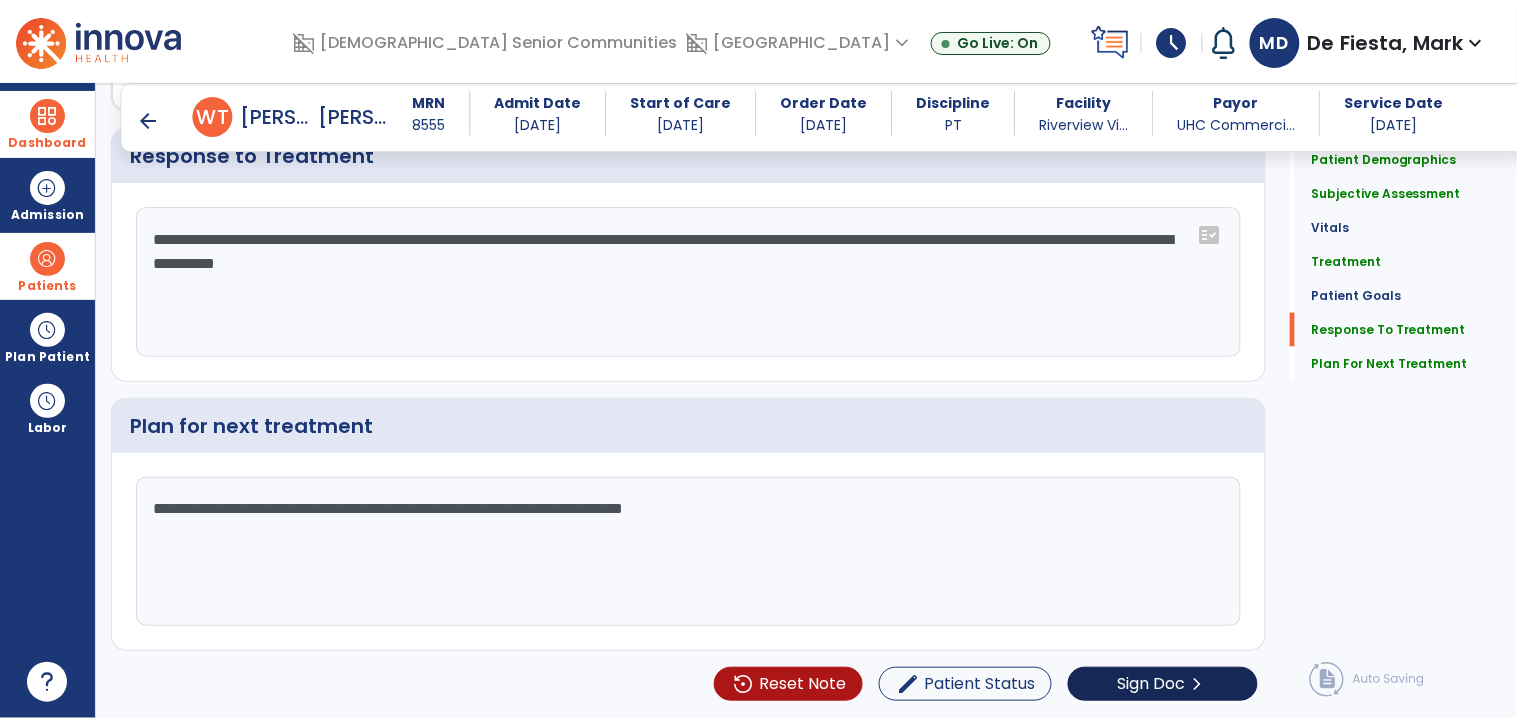 type on "**********" 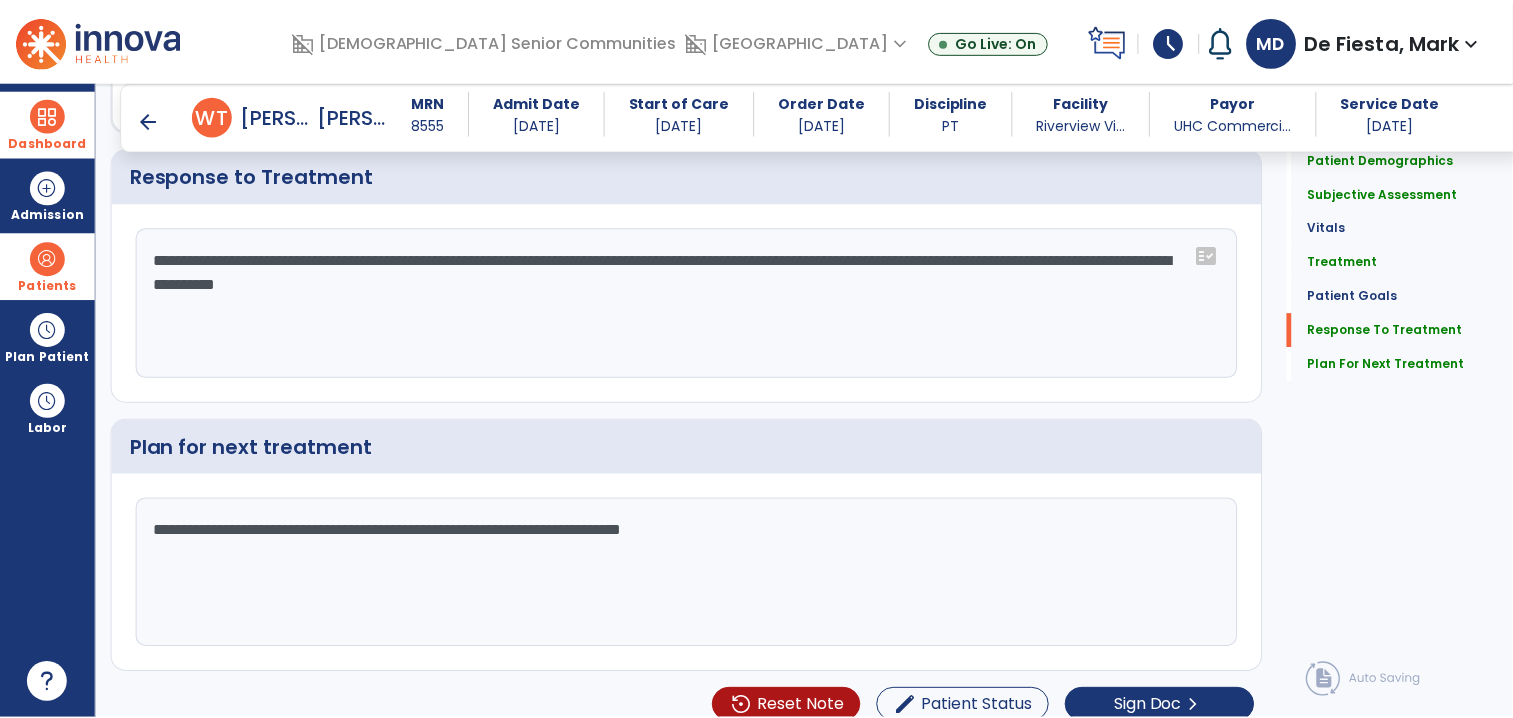 scroll, scrollTop: 2605, scrollLeft: 0, axis: vertical 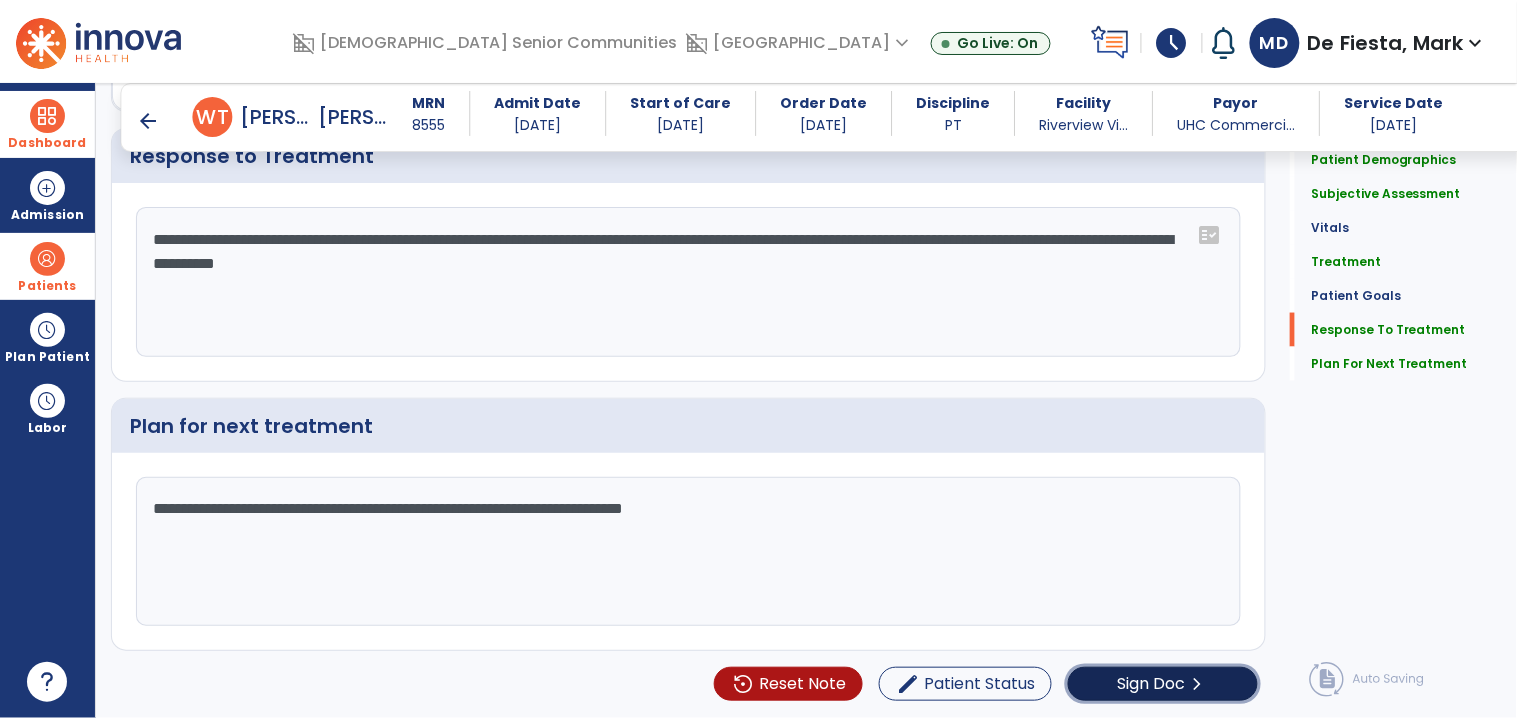 click on "chevron_right" 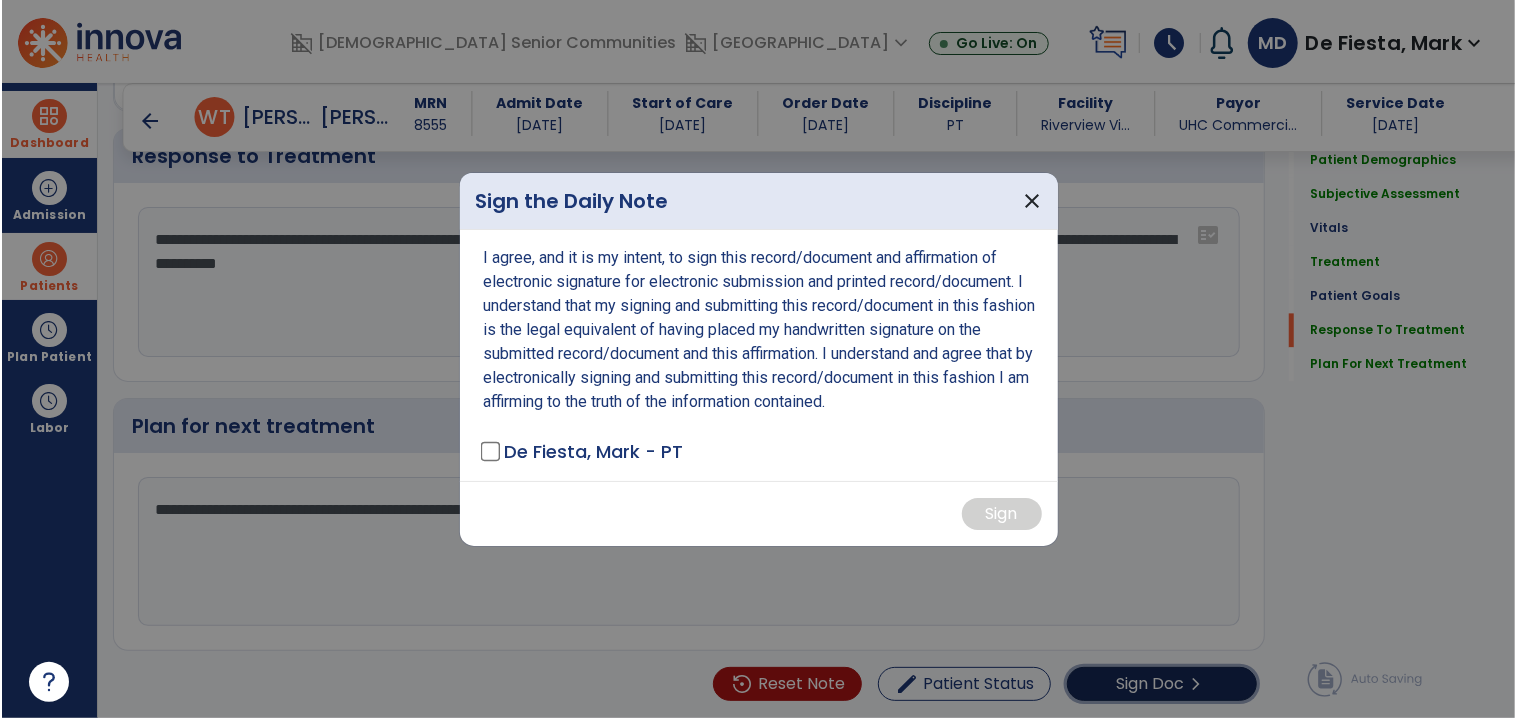 scroll, scrollTop: 2605, scrollLeft: 0, axis: vertical 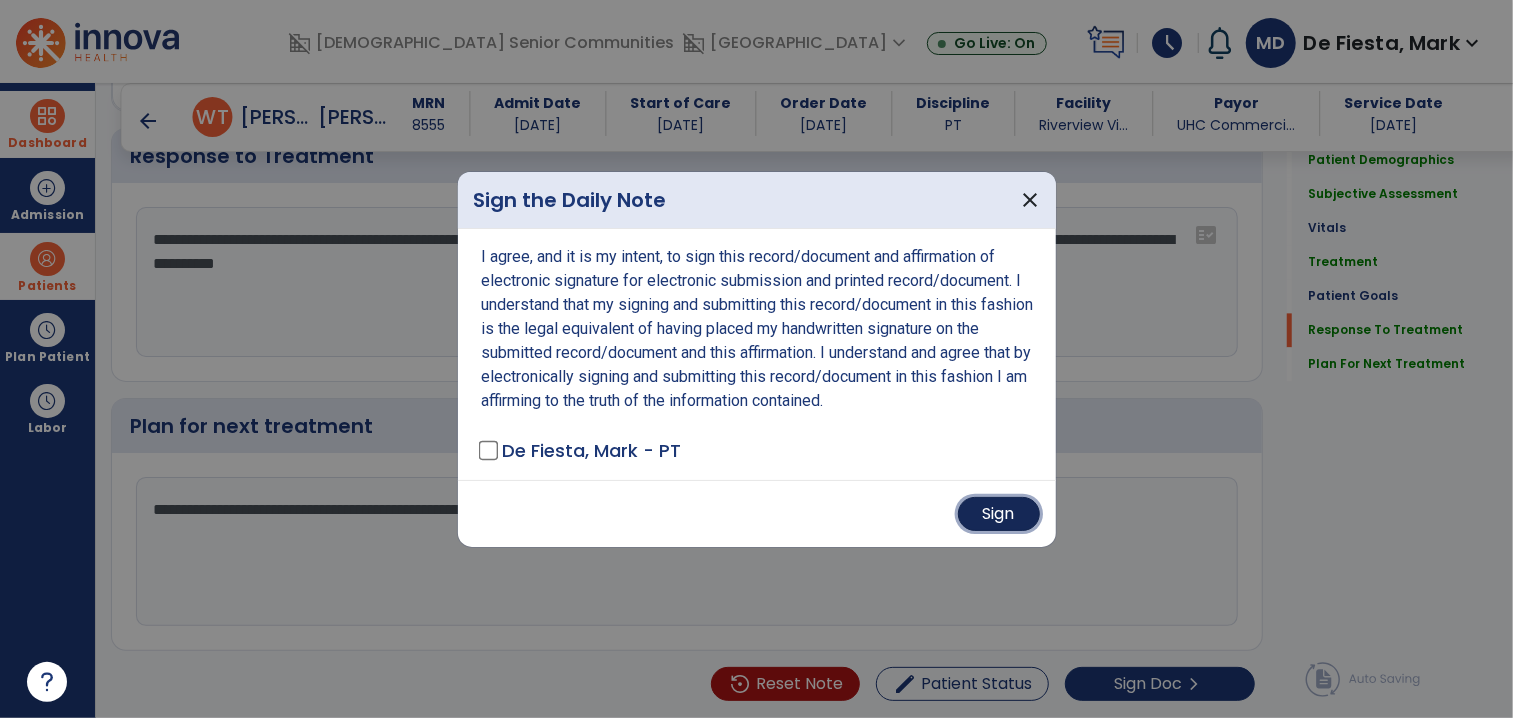 click on "Sign" at bounding box center [999, 514] 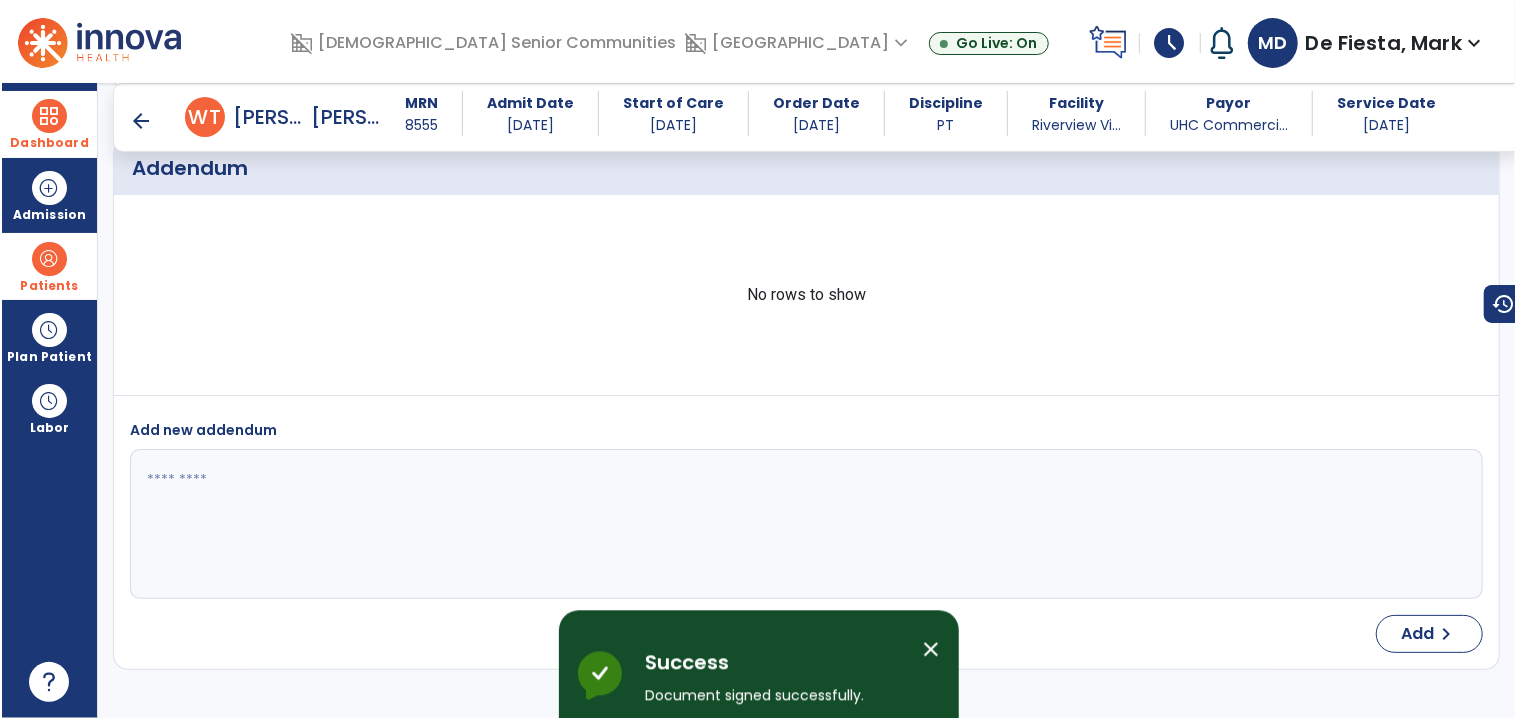 scroll, scrollTop: 3582, scrollLeft: 0, axis: vertical 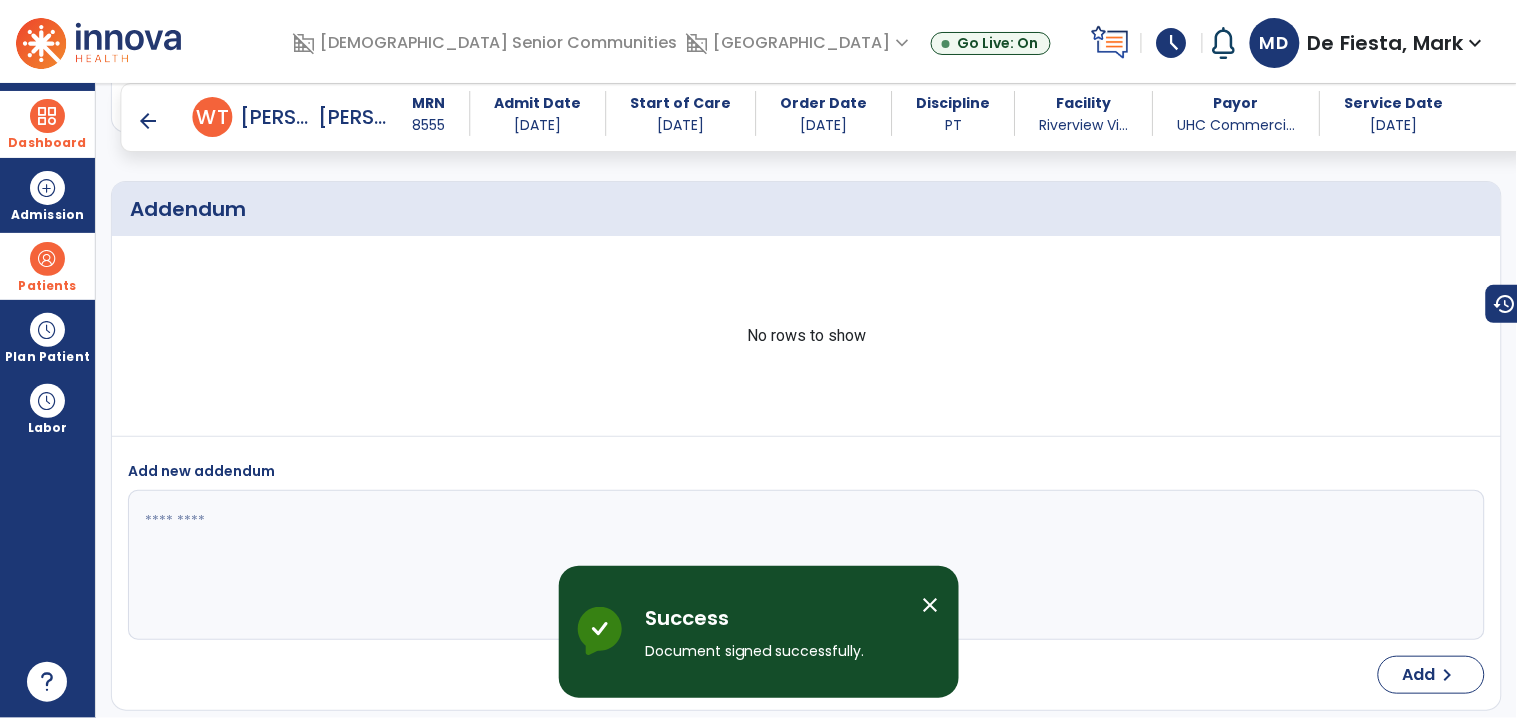 click on "arrow_back" at bounding box center (149, 121) 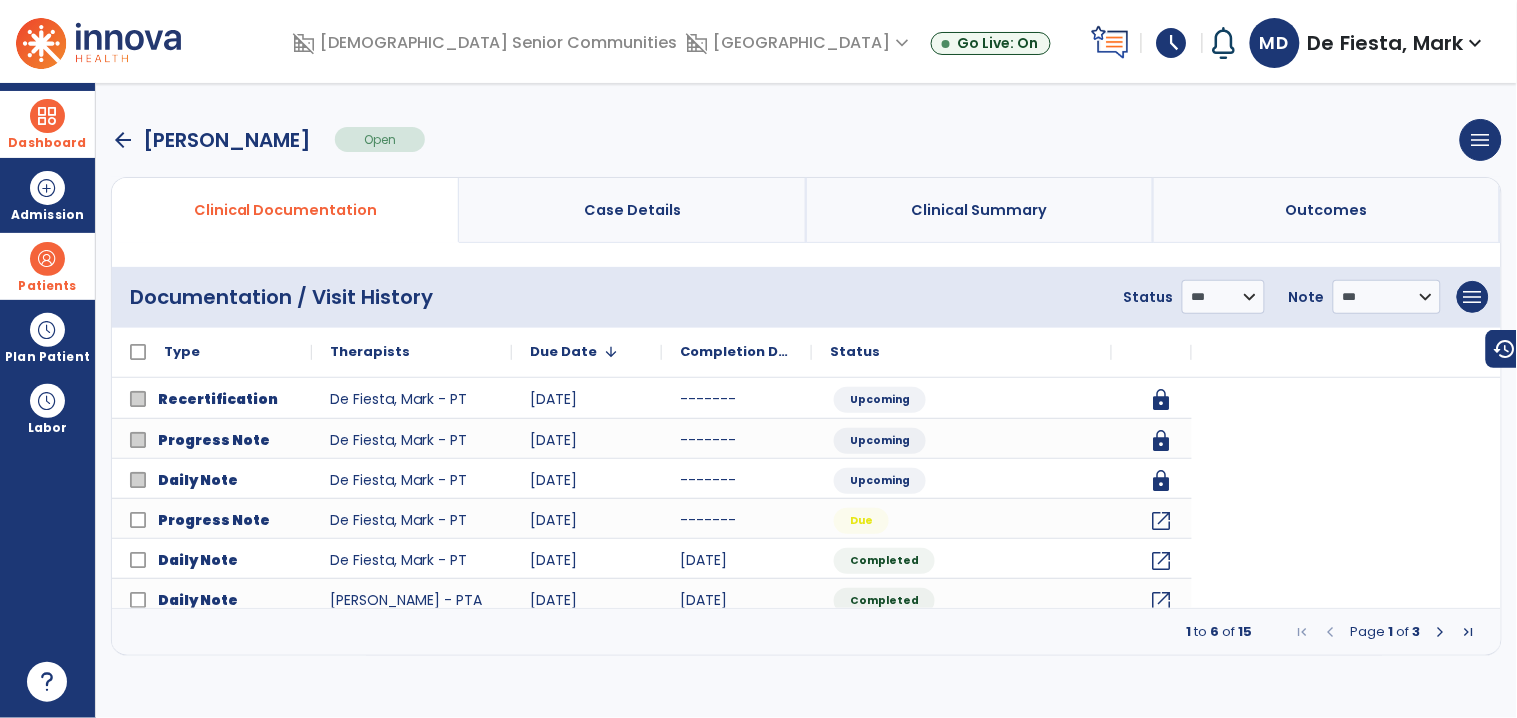 scroll, scrollTop: 0, scrollLeft: 0, axis: both 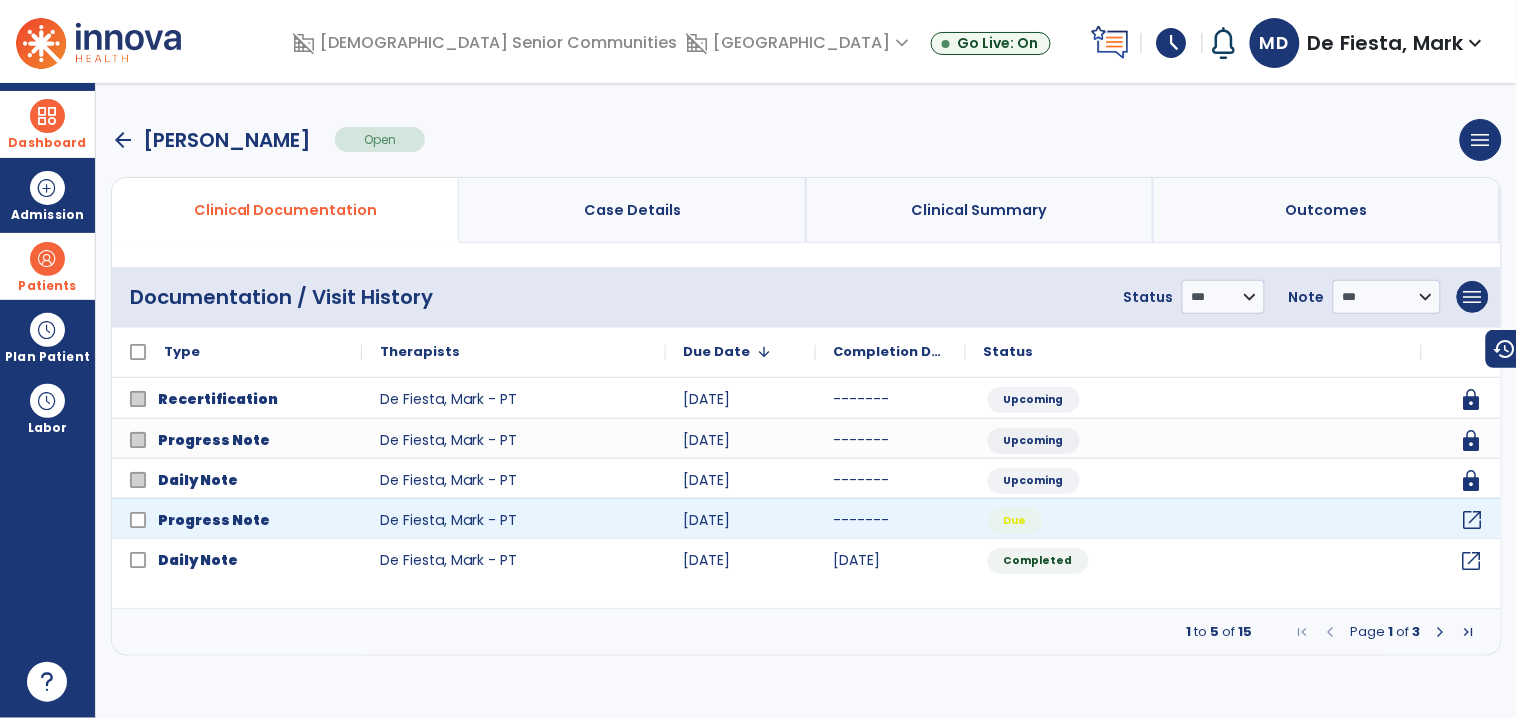 click on "open_in_new" 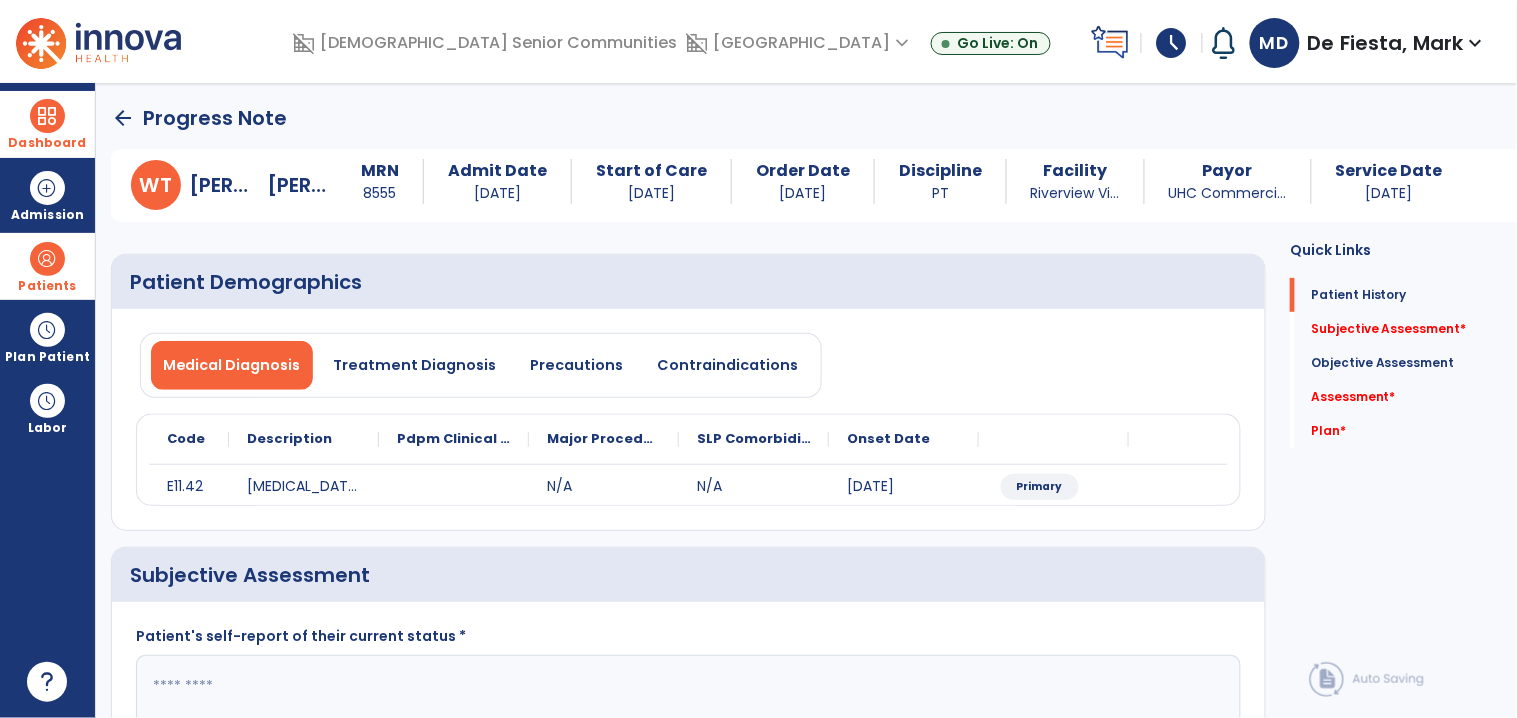 drag, startPoint x: 1463, startPoint y: 522, endPoint x: 1478, endPoint y: 518, distance: 15.524175 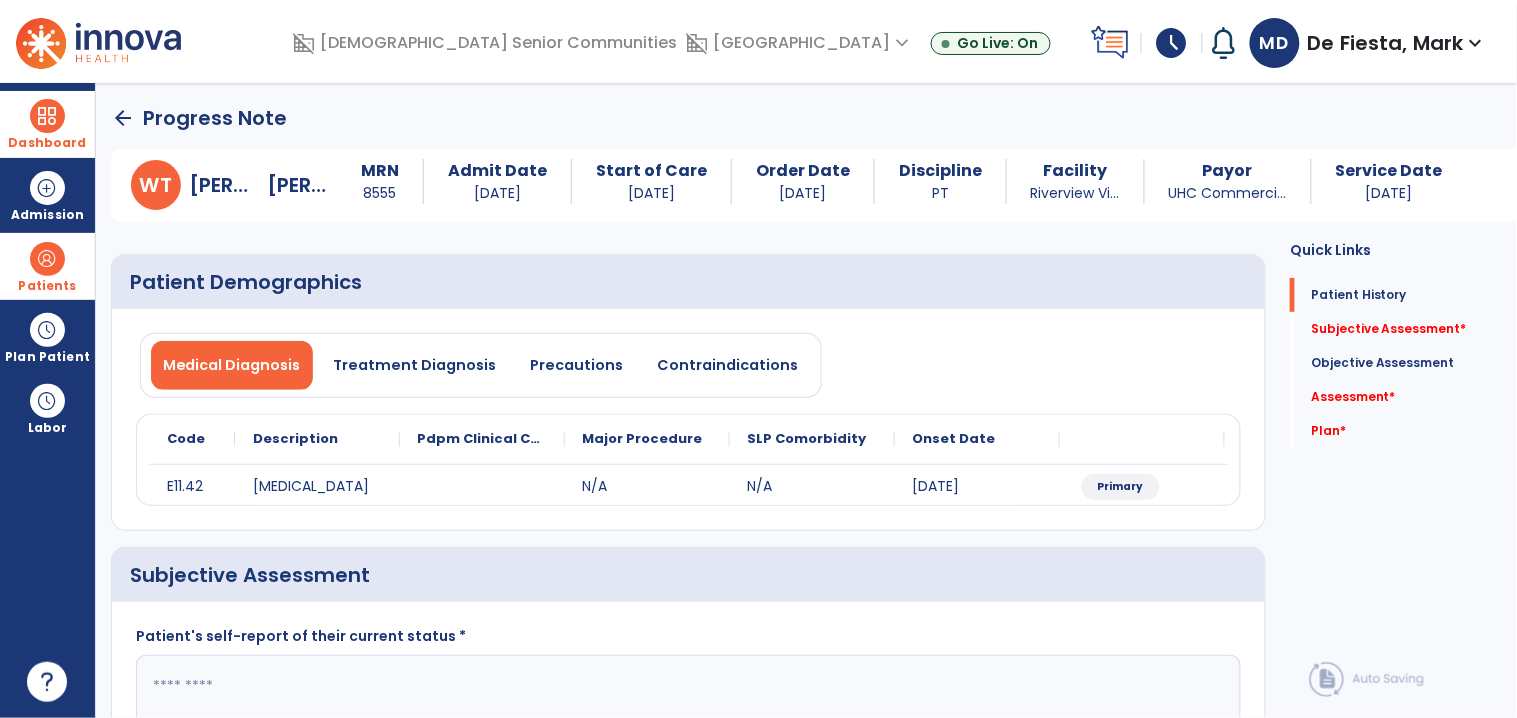 drag, startPoint x: 1323, startPoint y: 398, endPoint x: 701, endPoint y: 461, distance: 625.1824 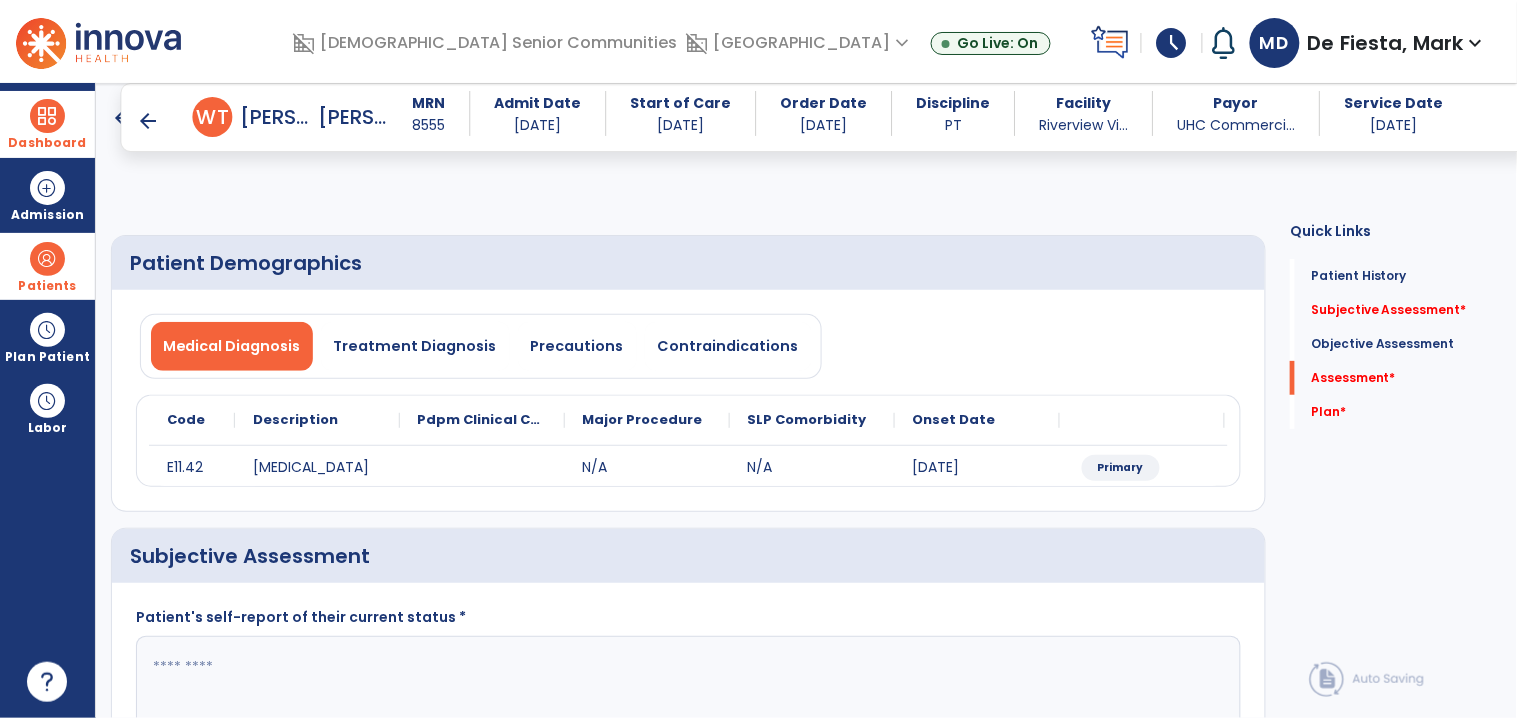 scroll, scrollTop: 970, scrollLeft: 0, axis: vertical 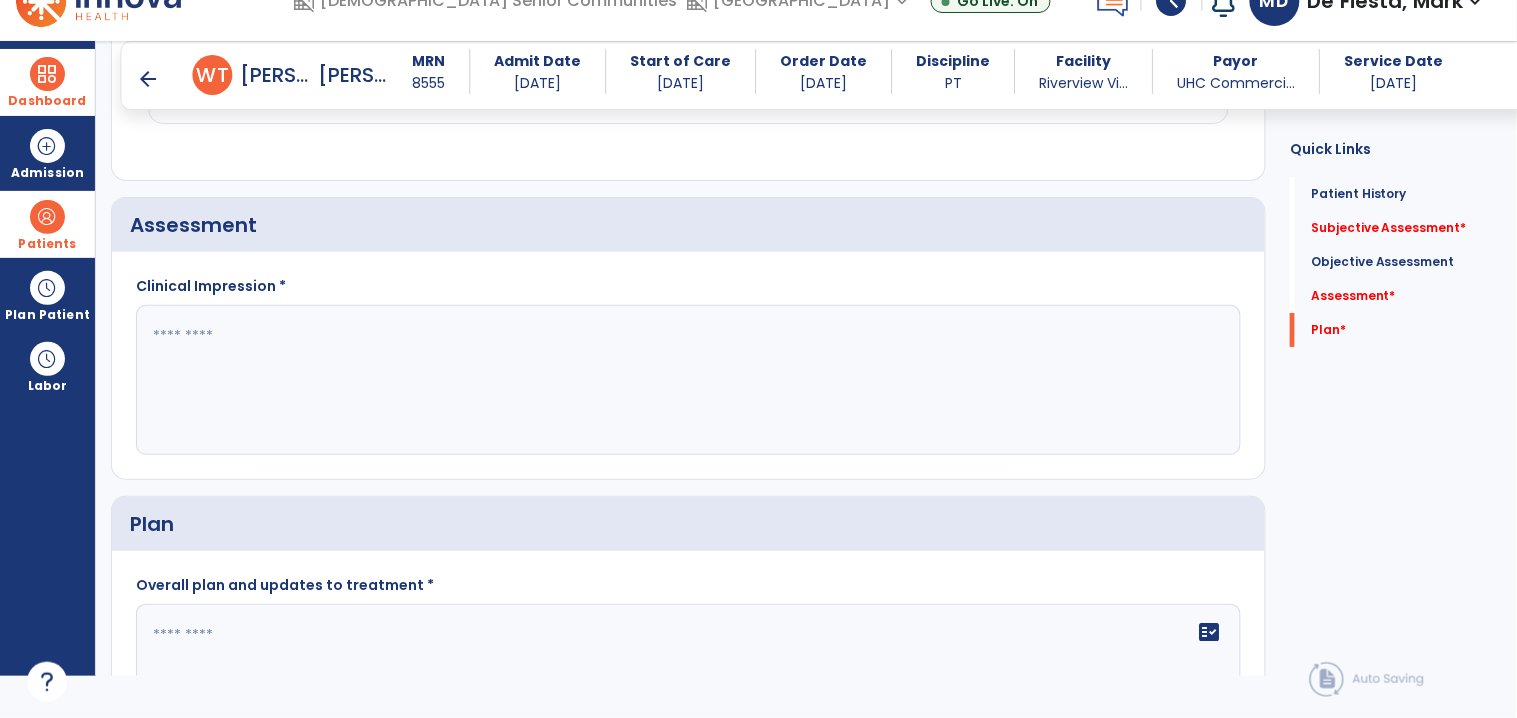 click 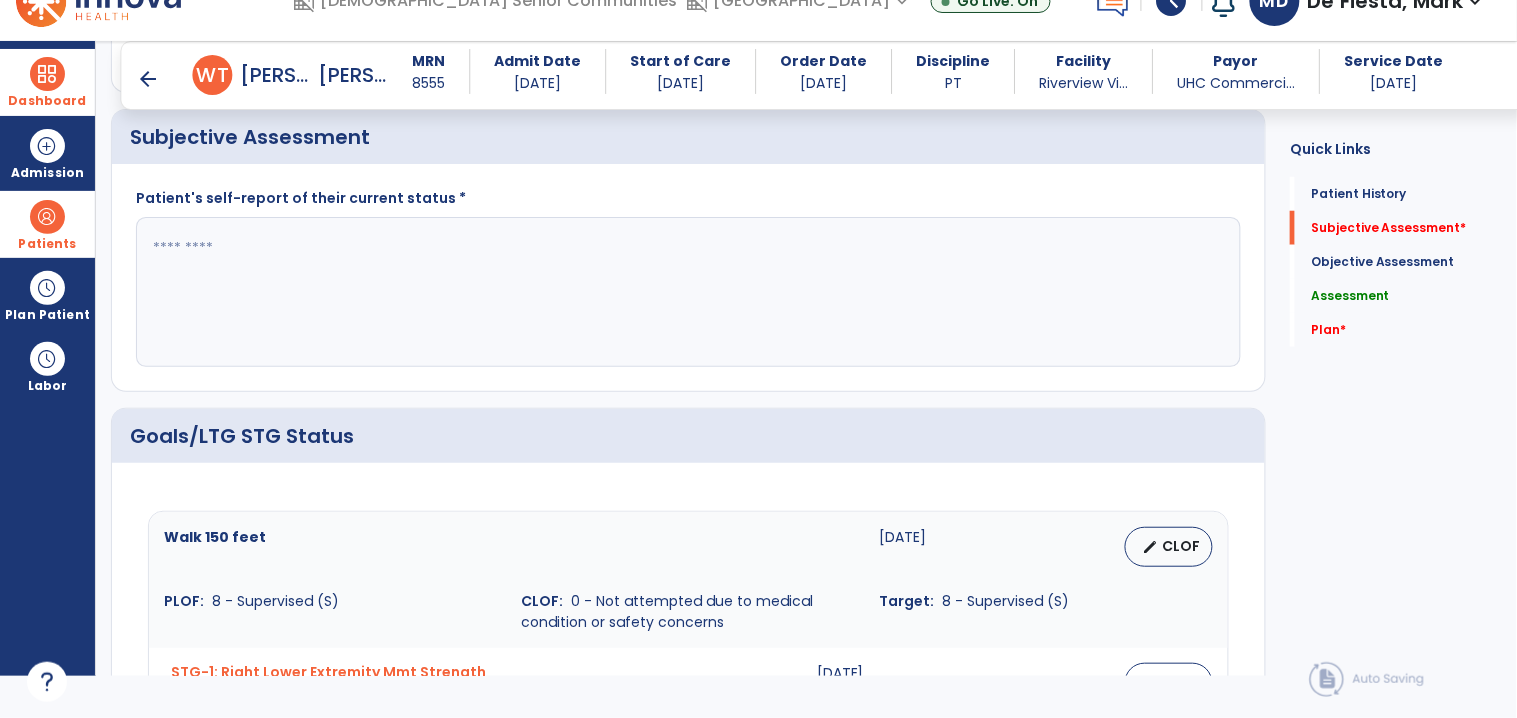 scroll, scrollTop: 284, scrollLeft: 0, axis: vertical 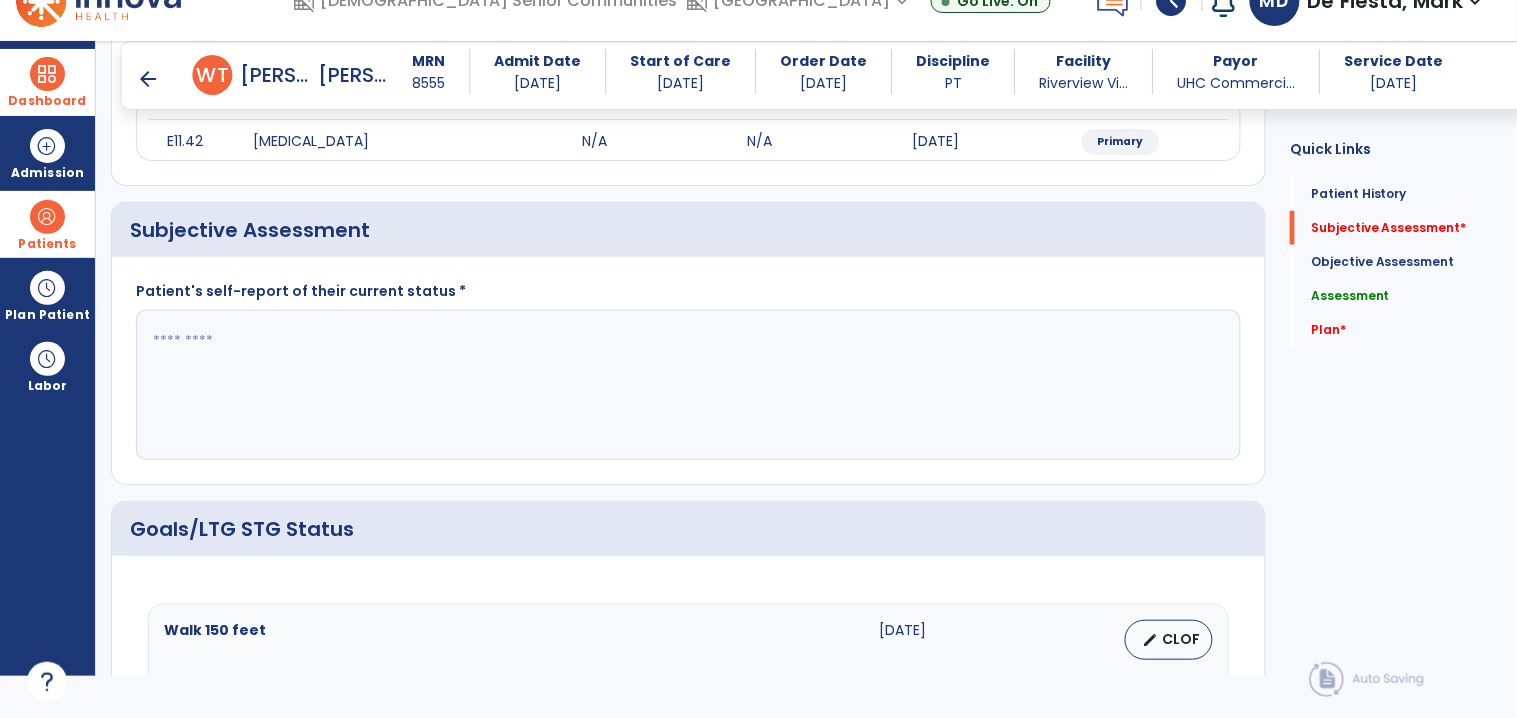 type on "**********" 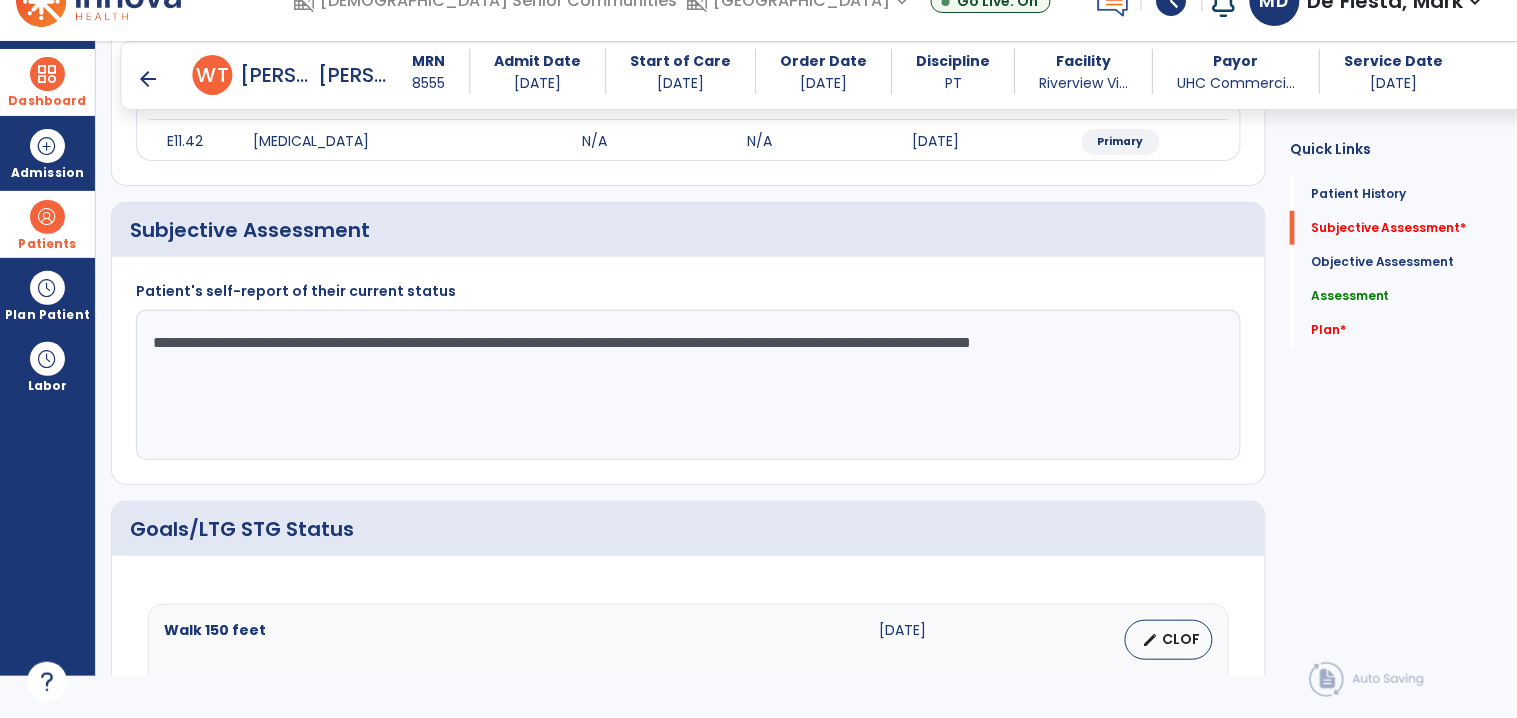 click on "**********" 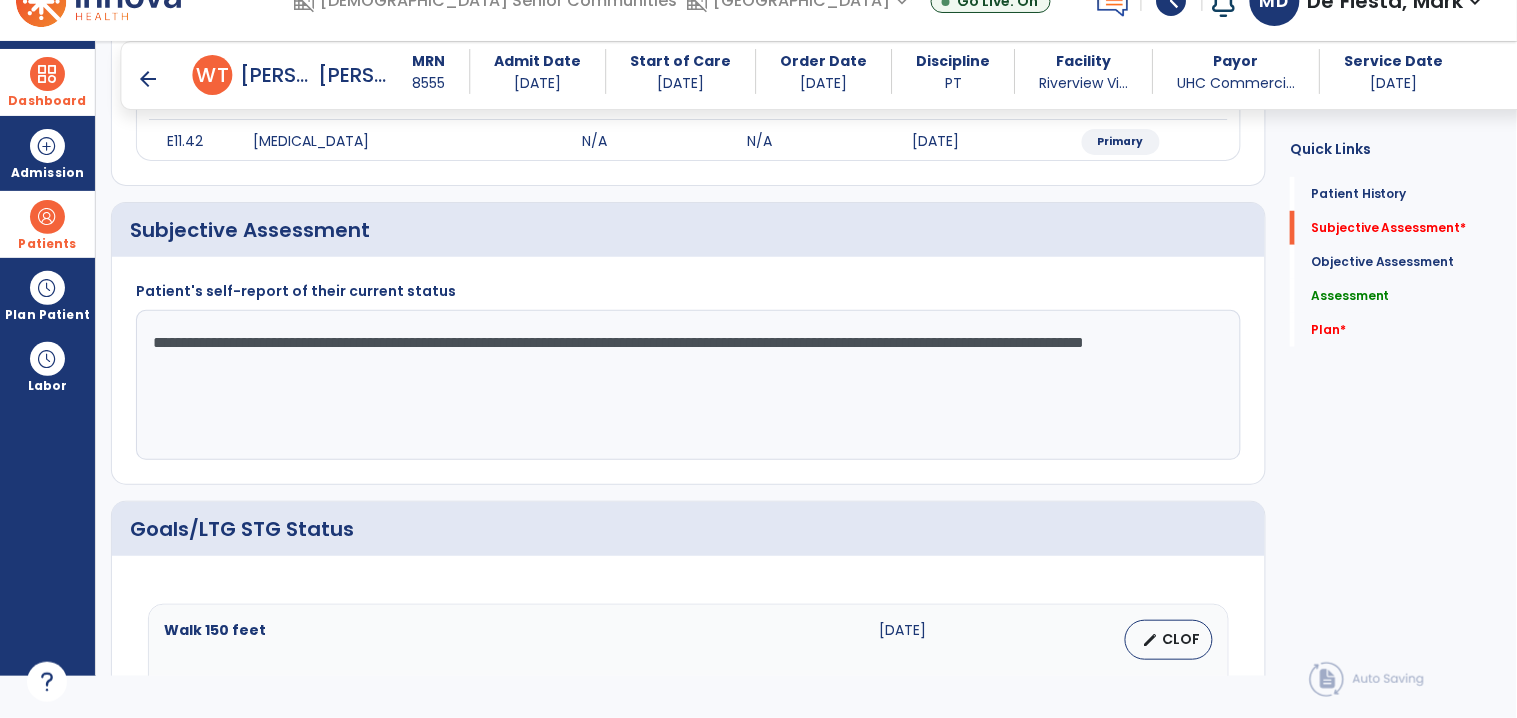click on "**********" 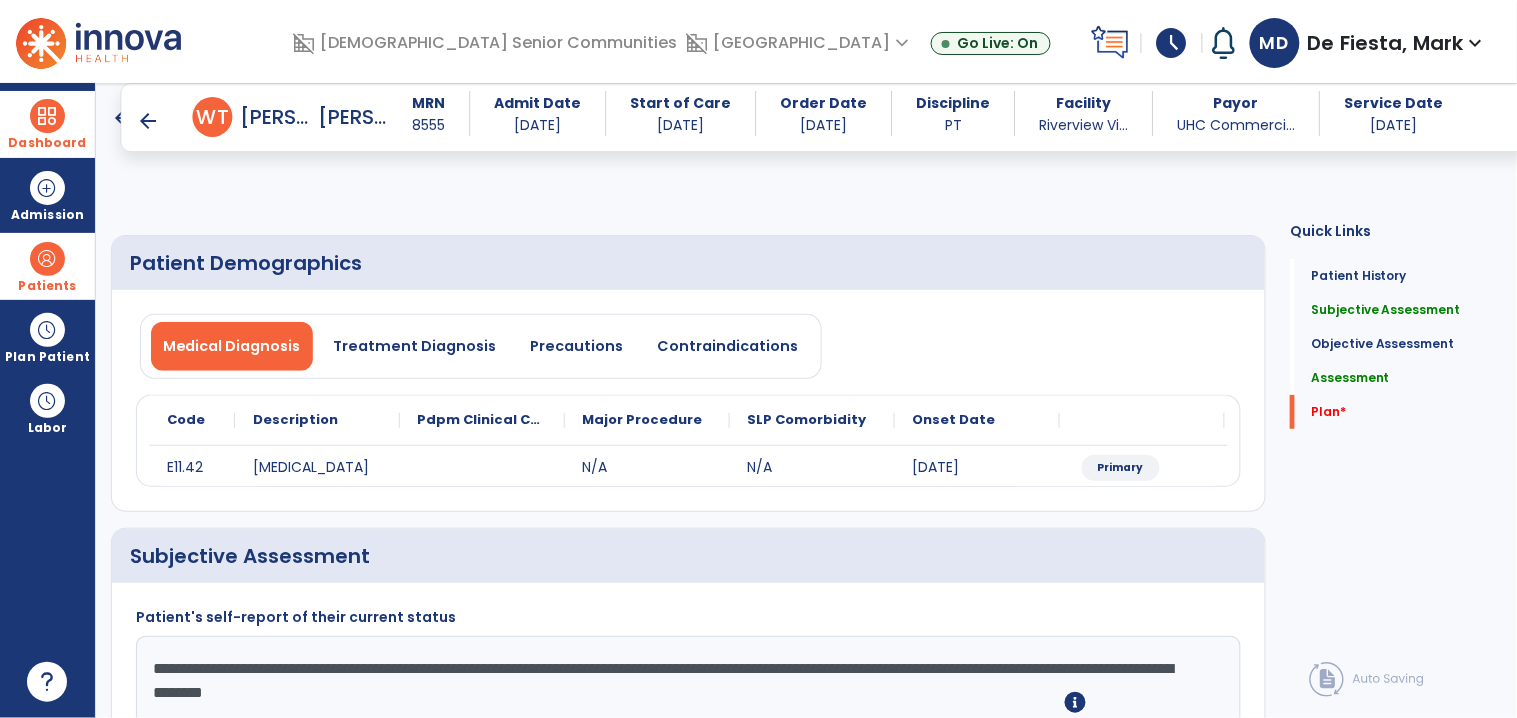 scroll, scrollTop: 2007, scrollLeft: 0, axis: vertical 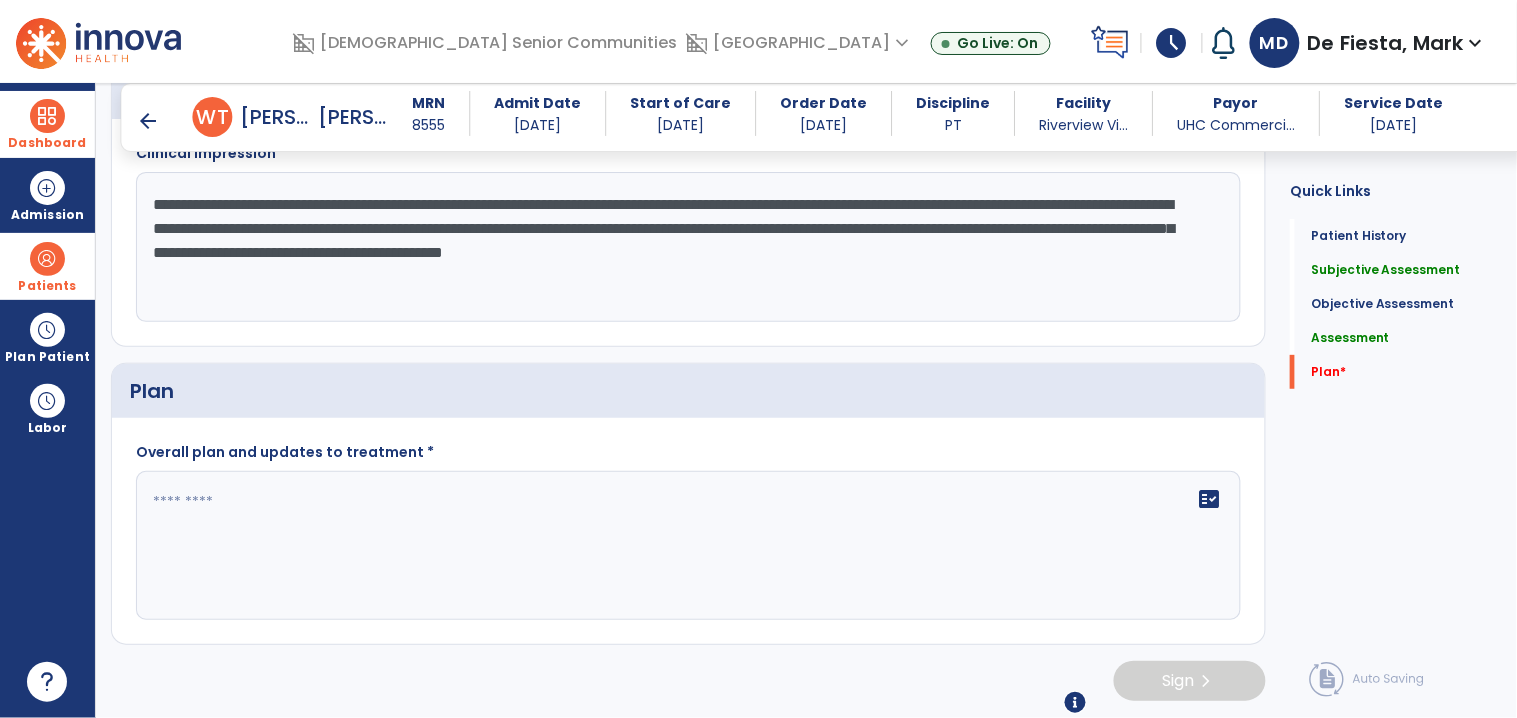 type on "**********" 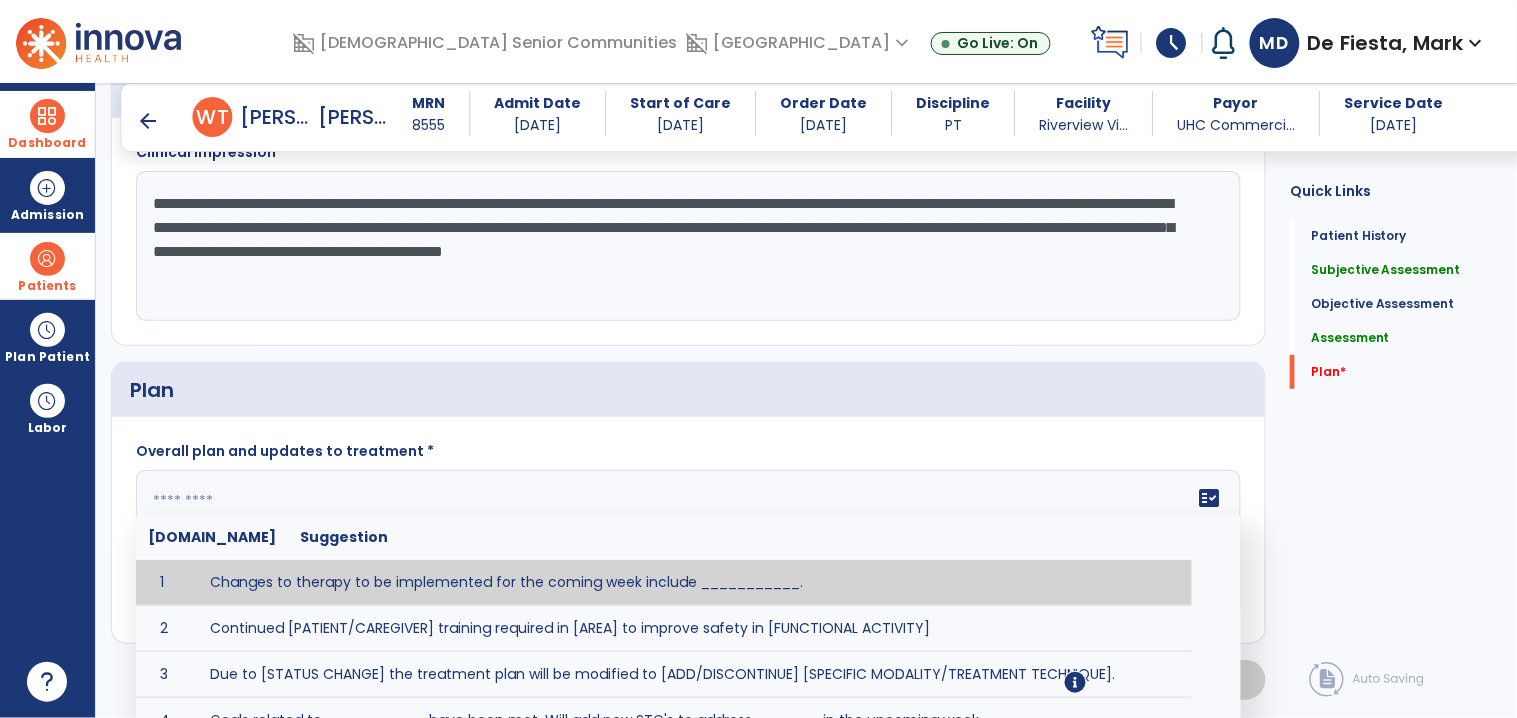 click on "fact_check  [DOMAIN_NAME] Suggestion 1 Changes to therapy to be implemented for the coming week include ___________. 2 Continued [PATIENT/CAREGIVER] training required in [AREA] to improve safety in [FUNCTIONAL ACTIVITY] 3 Due to [STATUS CHANGE] the treatment plan will be modified to [ADD/DISCONTINUE] [SPECIFIC MODALITY/TREATMENT TECHNIQUE]. 4 Goals related to ___________ have been met.  Will add new STG's to address _______ in the upcoming week. 5 Updated precautions include ________. 6 Progress treatment to include ____________. 7 Requires further [PATIENT/CAREGIVER] training in ______ to improve safety in ________. 8 Short term goals related to _________ have been met and new short term goals to be added as appropriate for patient. 9 STGs have been met, will now focus on LTGs. 10 The plan for next week's visits include [INTERVENTIONS] with the objective of improving [IMPAIRMENTS] to continue to progress toward long term goal(s). 11 12 13 Changes to therapy to be implemented for the coming week include ___________." 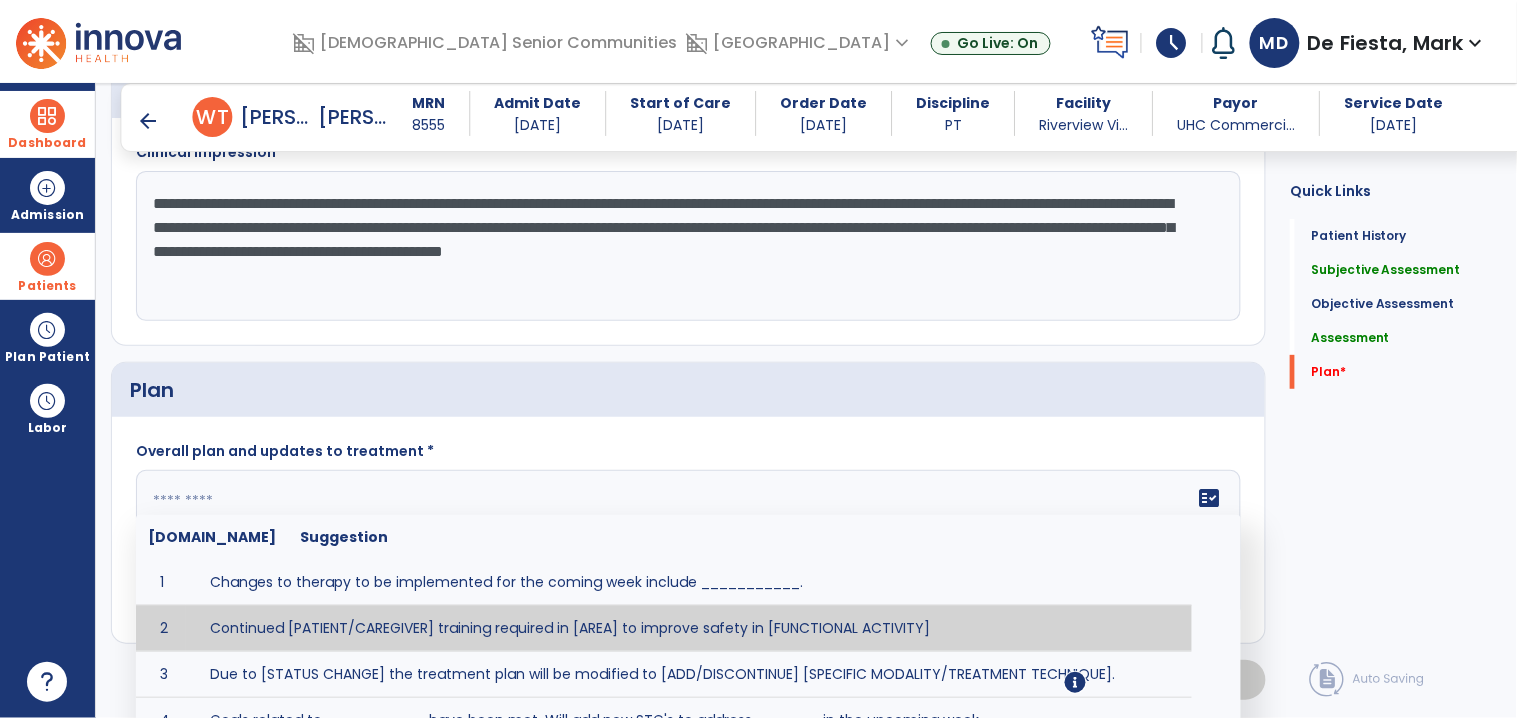 drag, startPoint x: 327, startPoint y: 621, endPoint x: 283, endPoint y: 532, distance: 99.282425 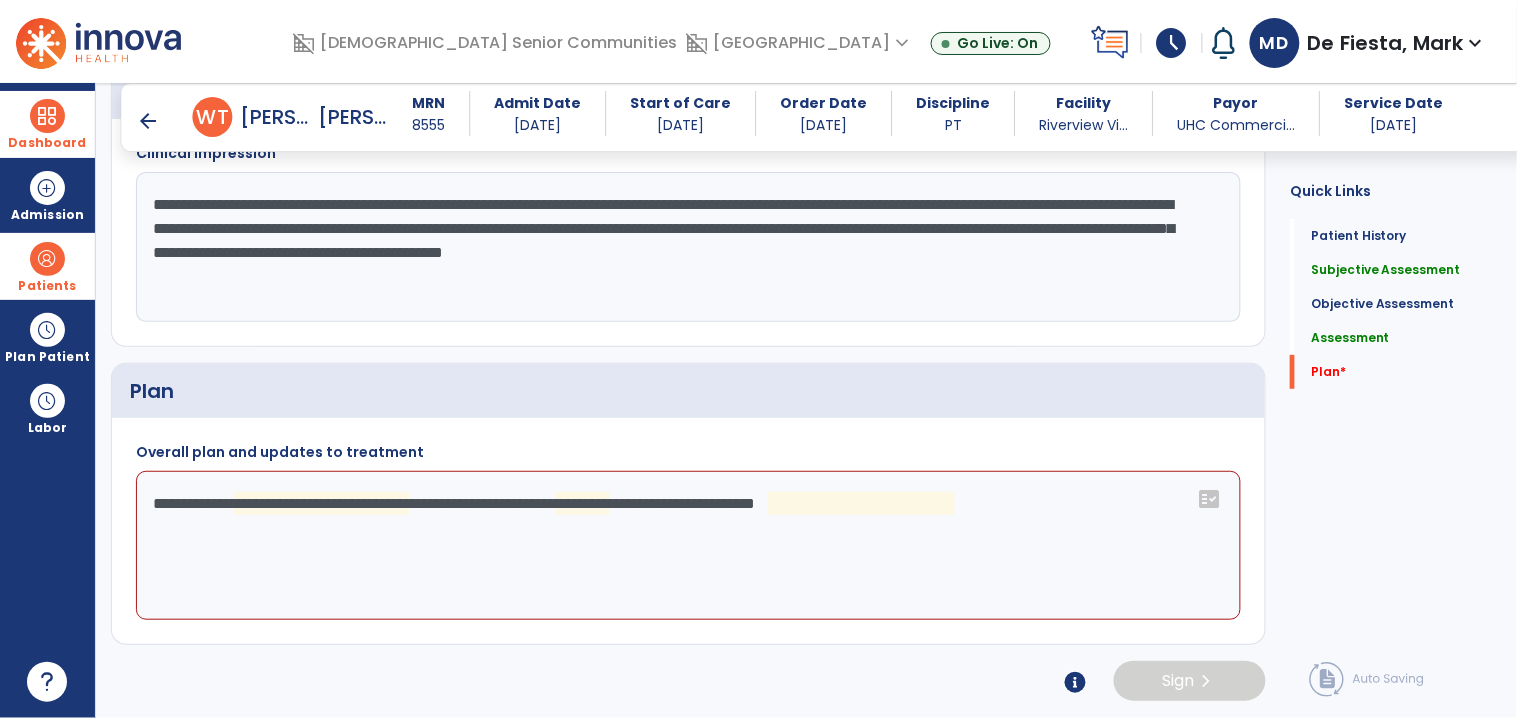 click on "**********" 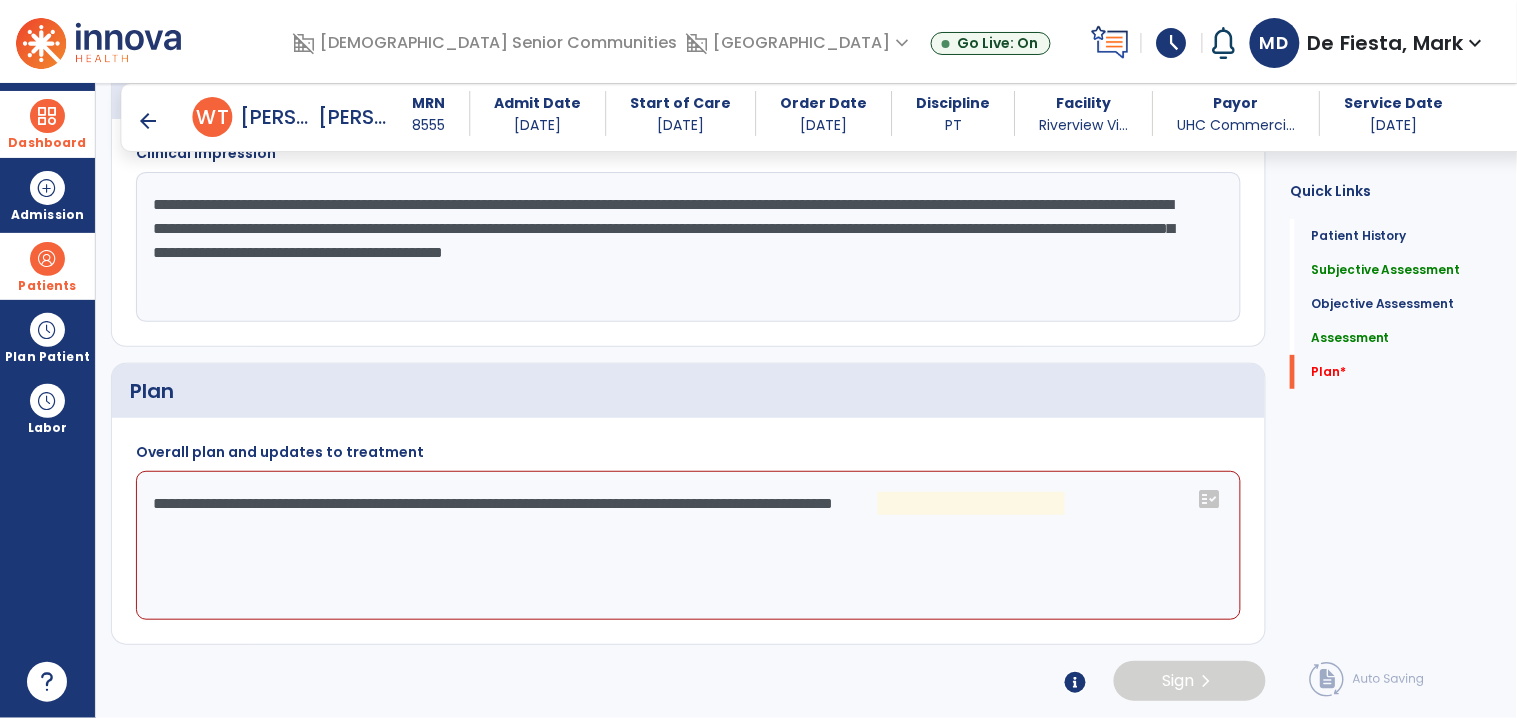 click on "**********" 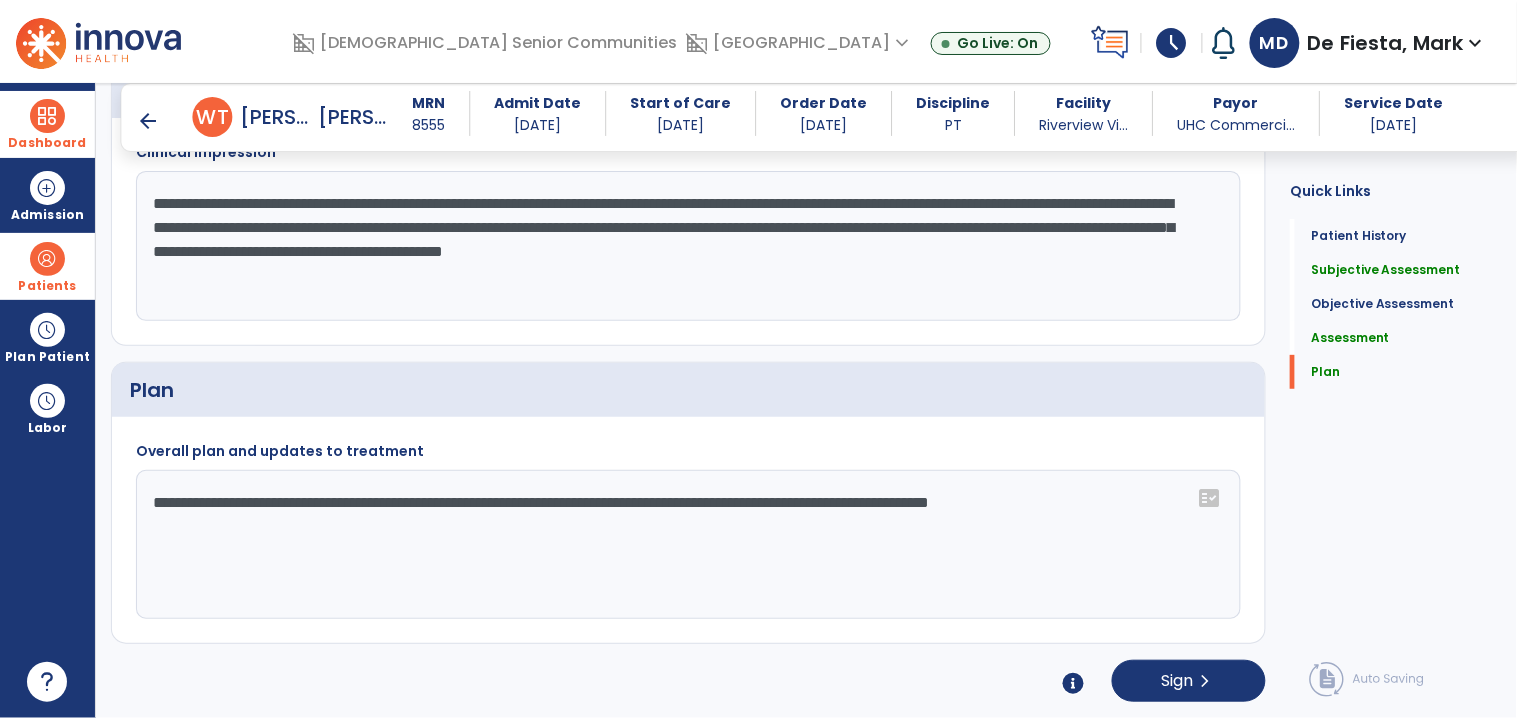 click on "**********" 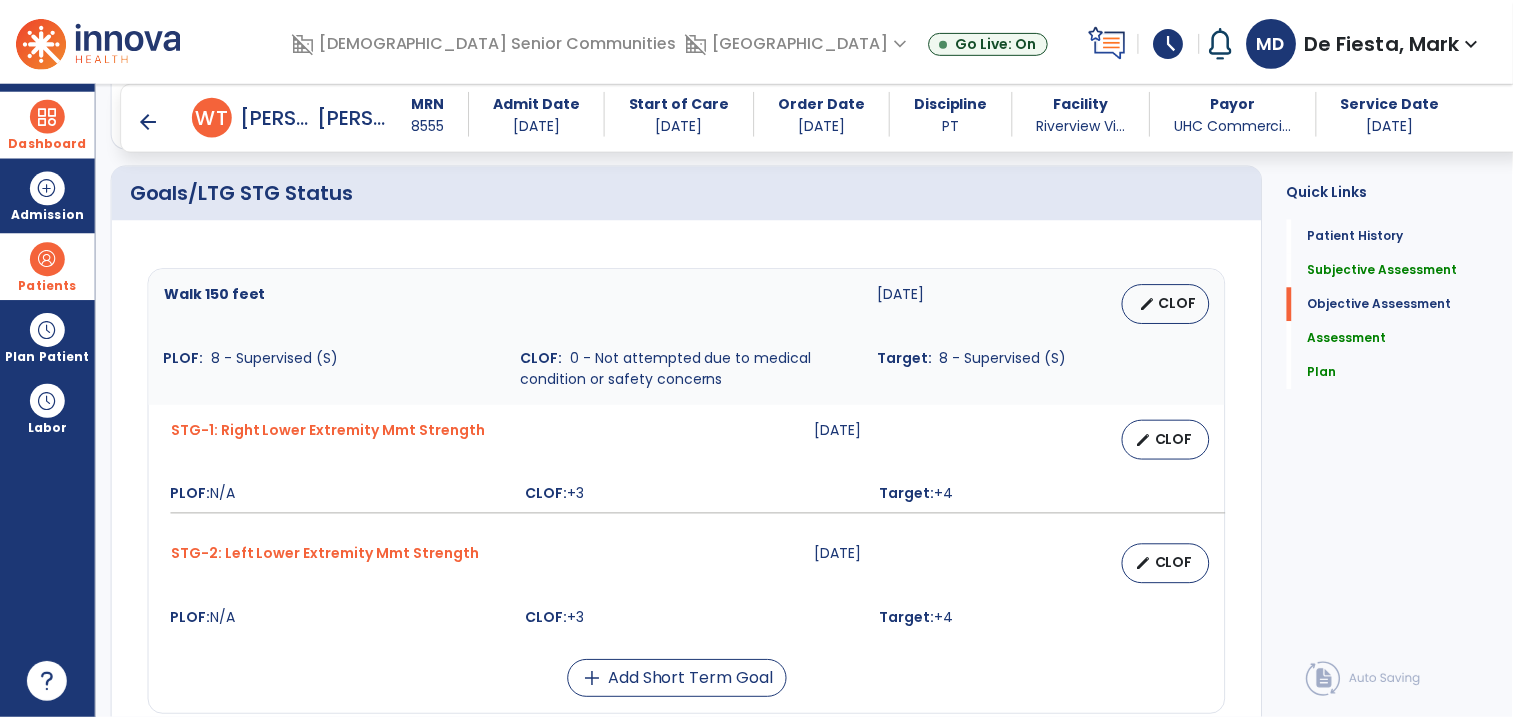 scroll, scrollTop: 665, scrollLeft: 0, axis: vertical 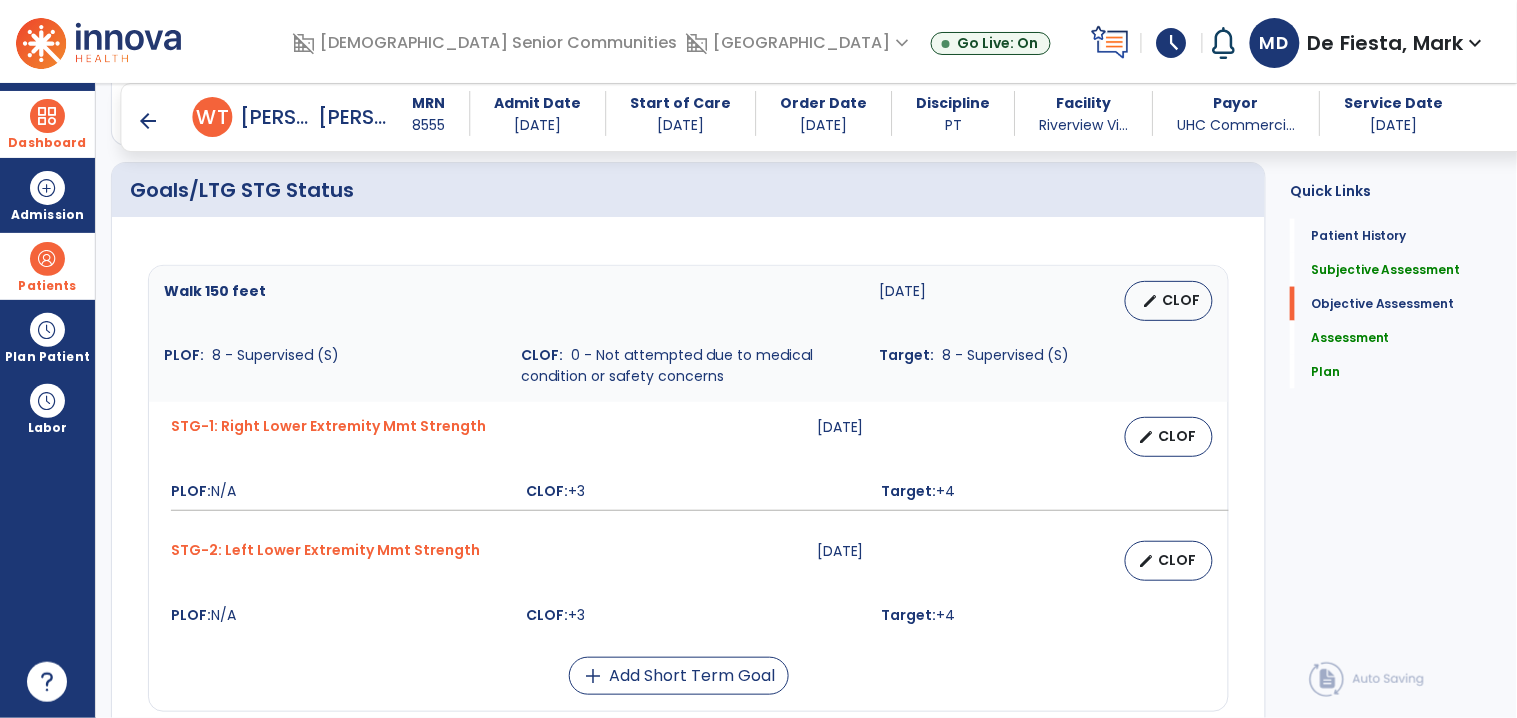 type on "**********" 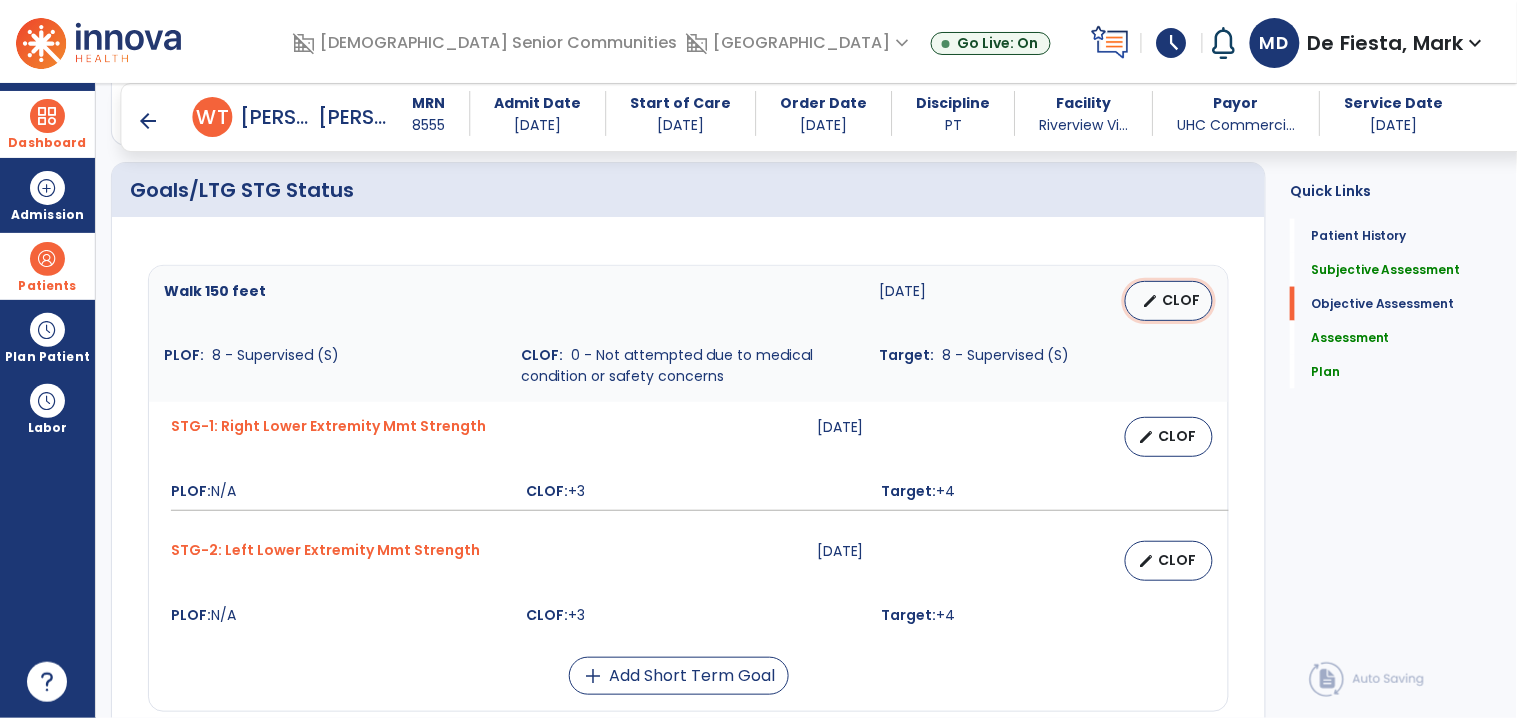 click on "edit" at bounding box center [1150, 301] 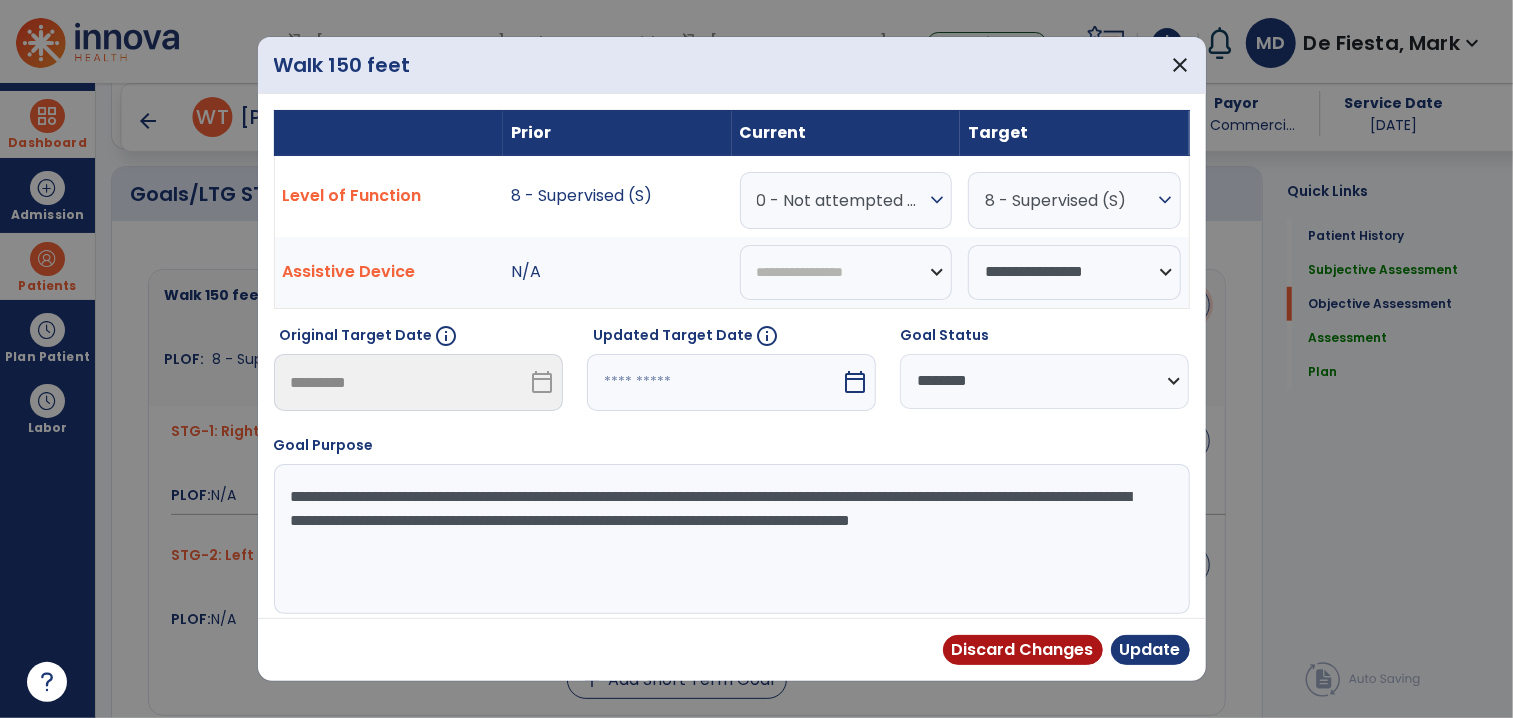 scroll, scrollTop: 665, scrollLeft: 0, axis: vertical 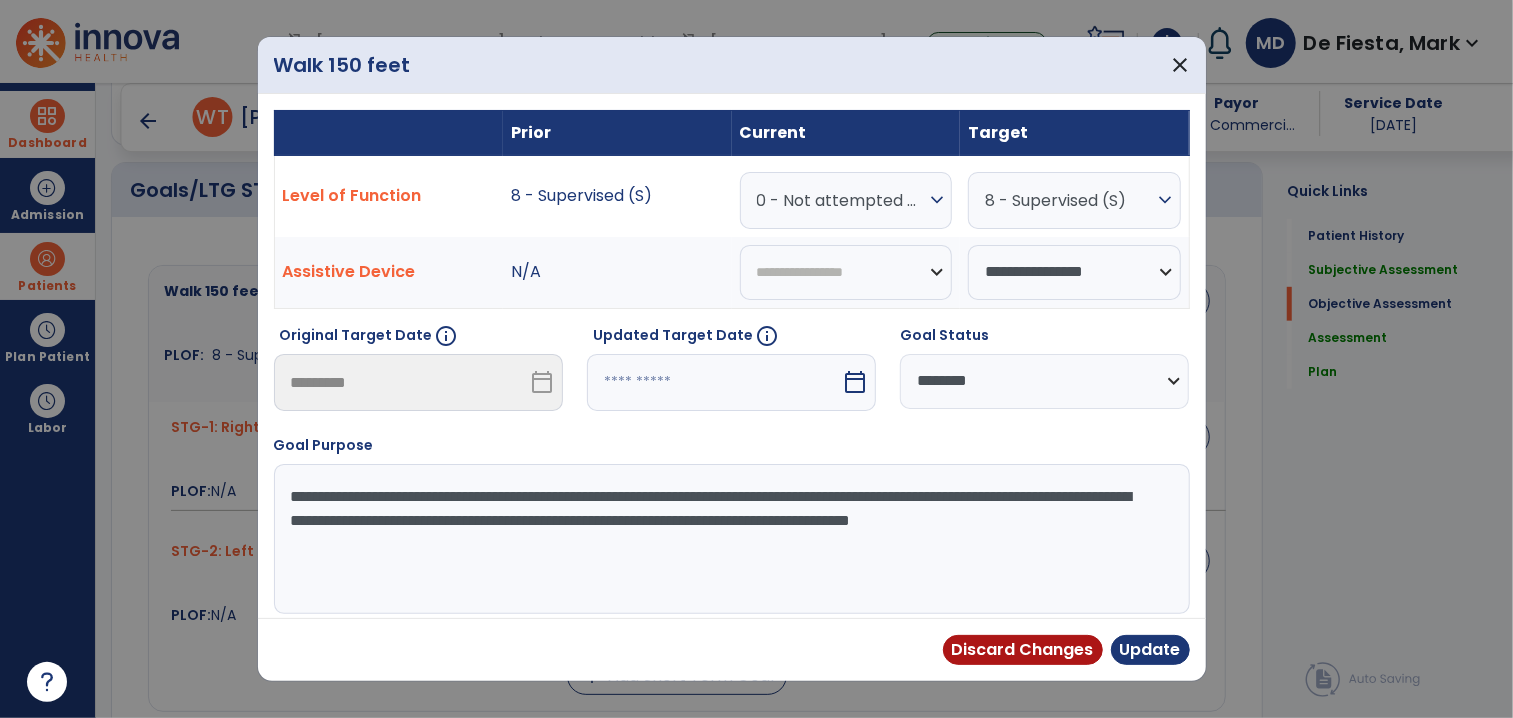 click on "0 - Not attempted due to medical condition or safety concerns" at bounding box center [841, 200] 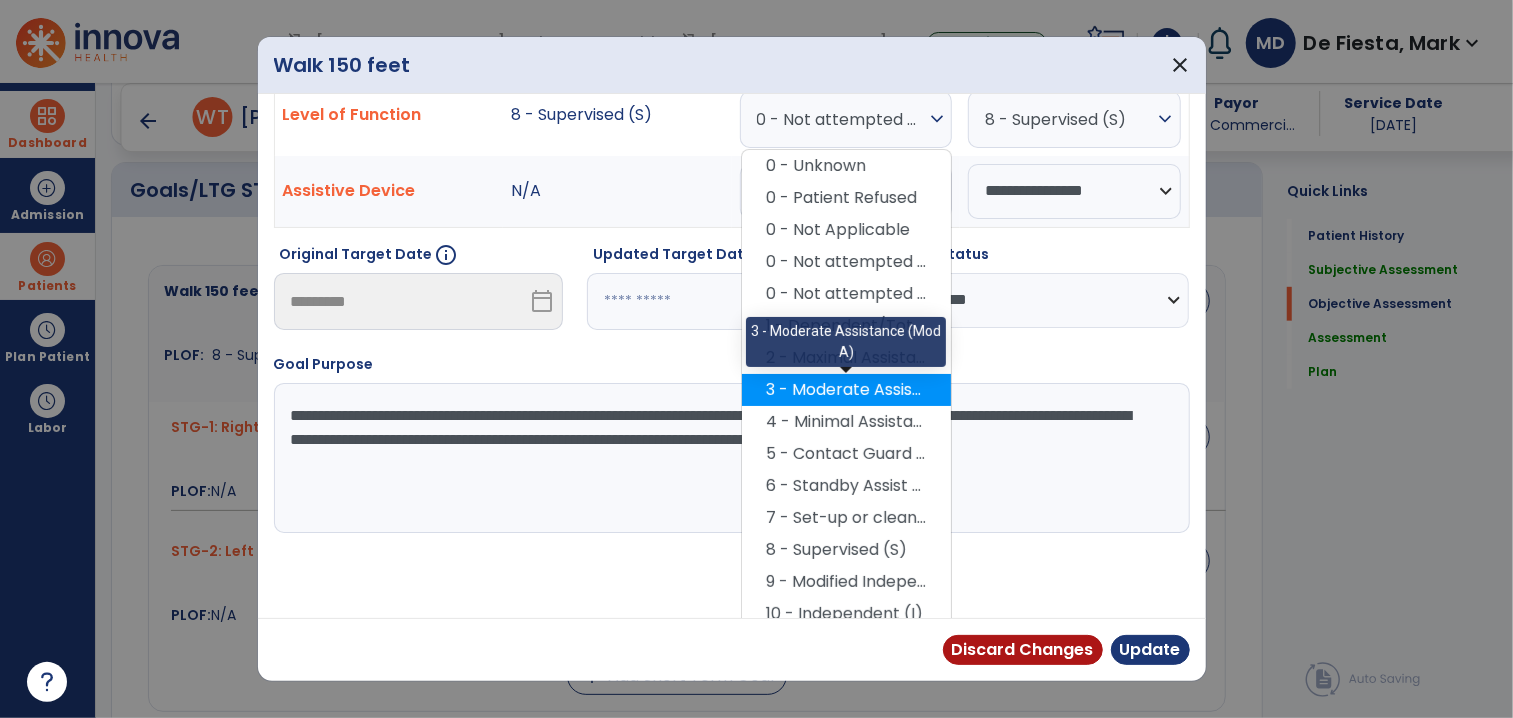 scroll, scrollTop: 93, scrollLeft: 0, axis: vertical 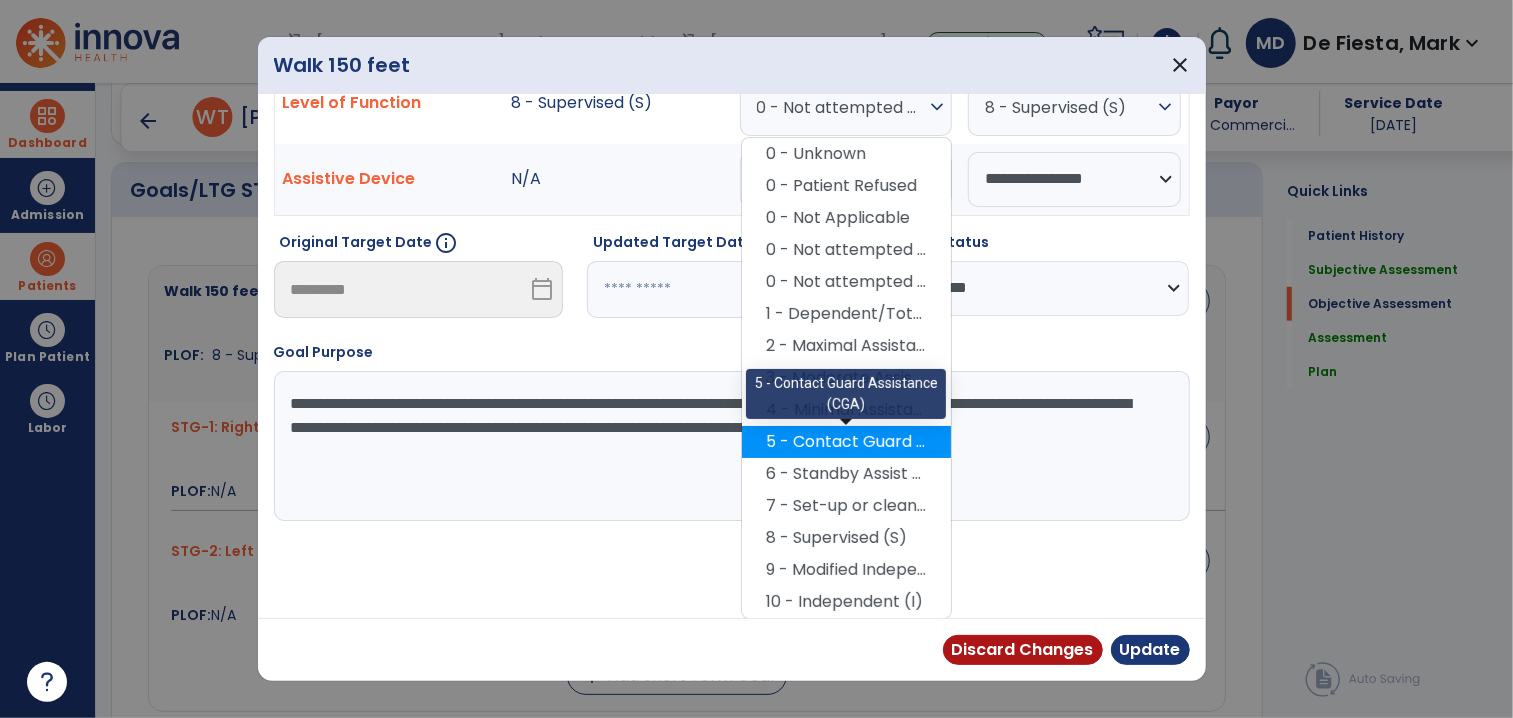 click on "5 - Contact Guard Assistance (CGA)" at bounding box center (846, 442) 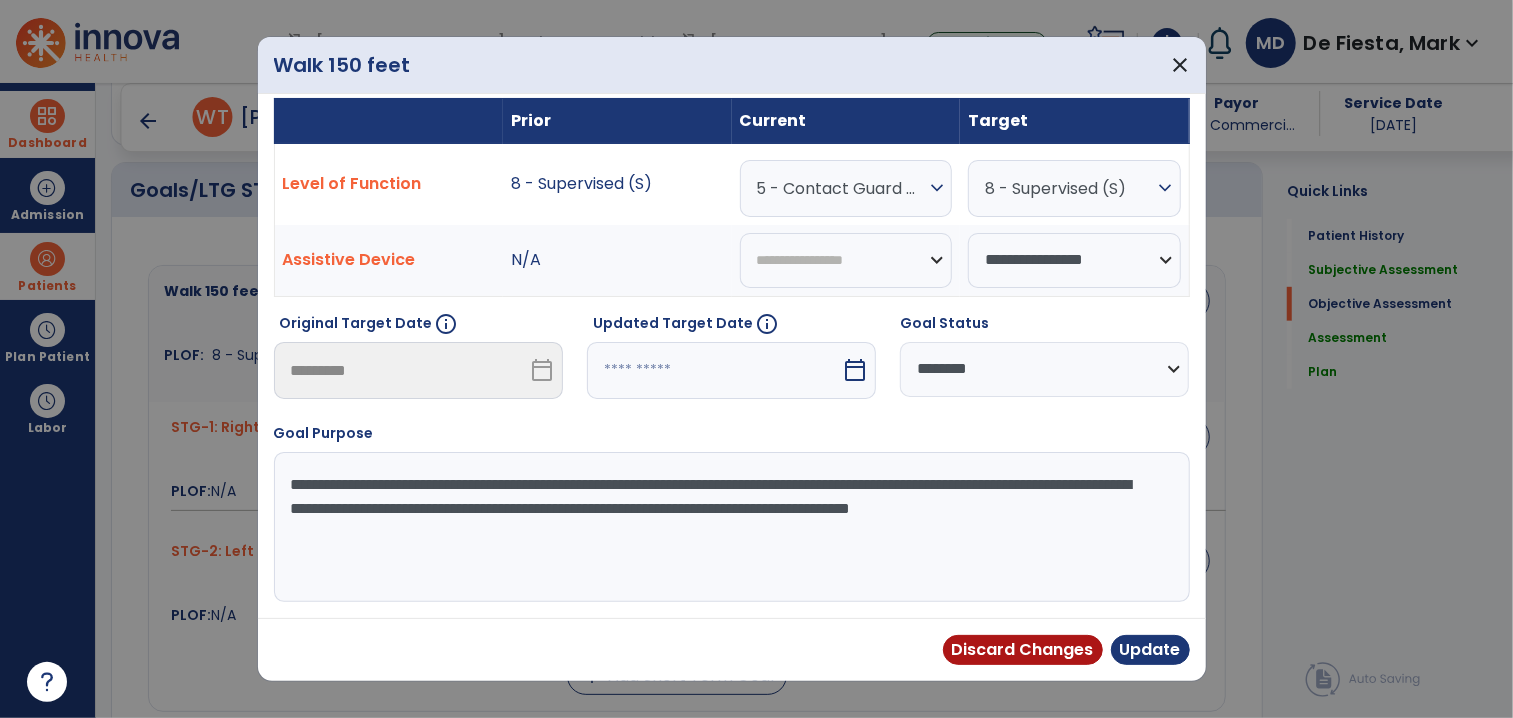 scroll, scrollTop: 0, scrollLeft: 0, axis: both 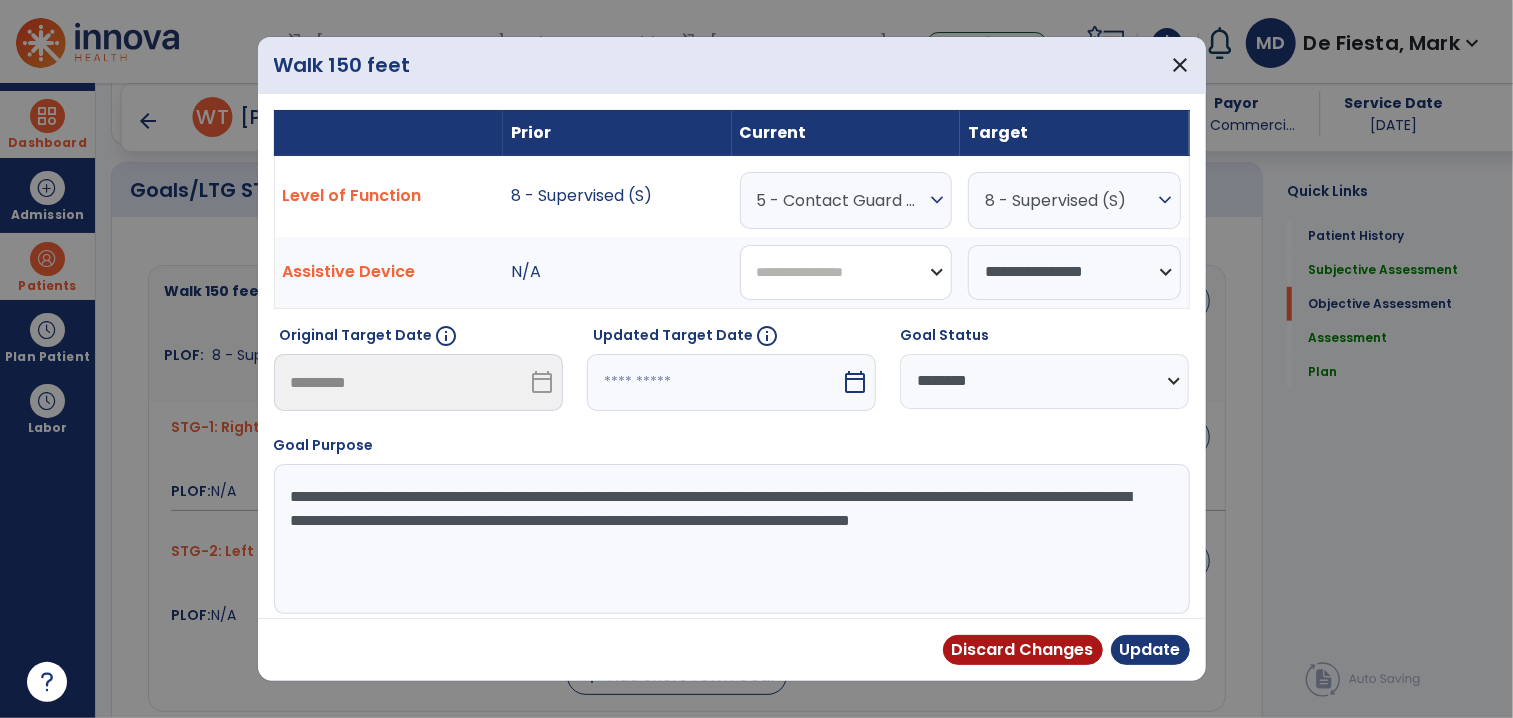 click on "**********" at bounding box center [846, 272] 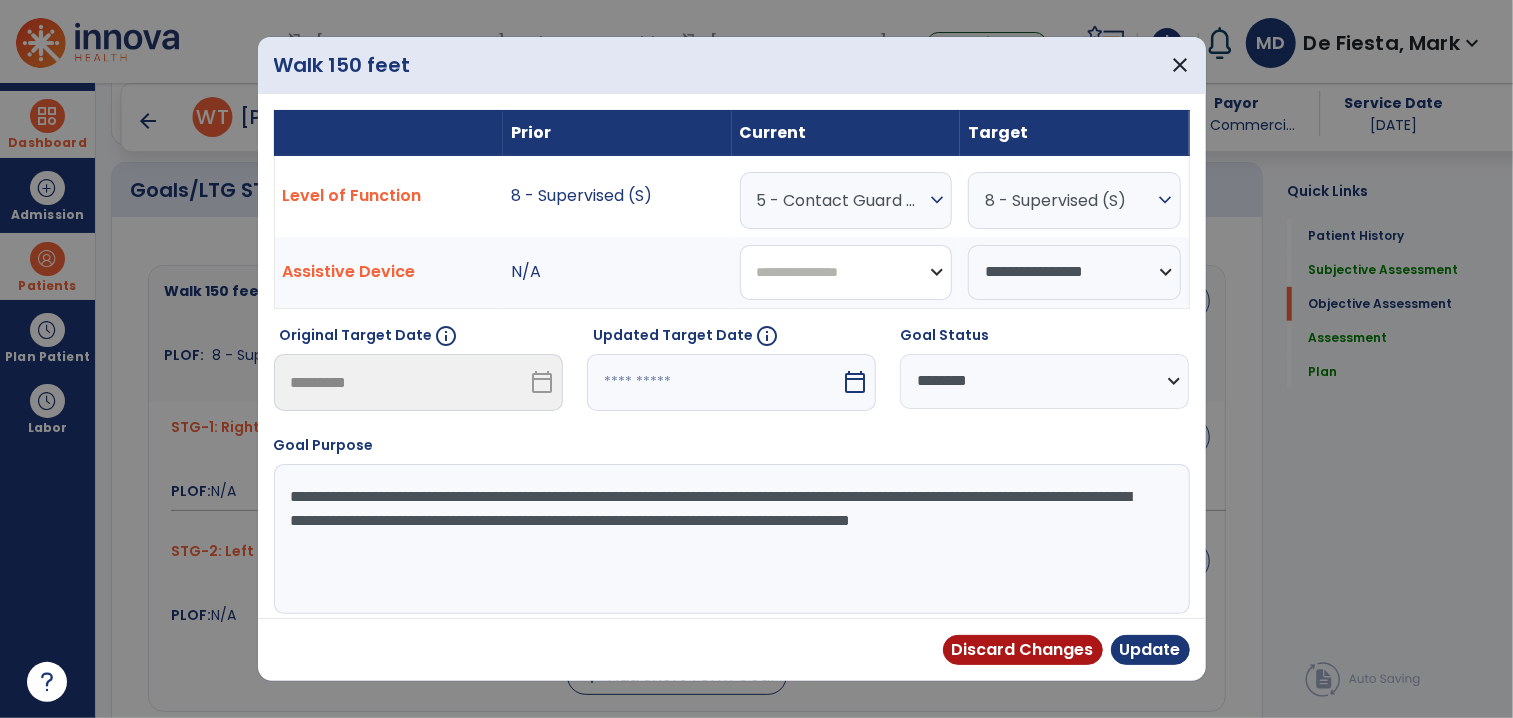 click on "**********" at bounding box center [846, 272] 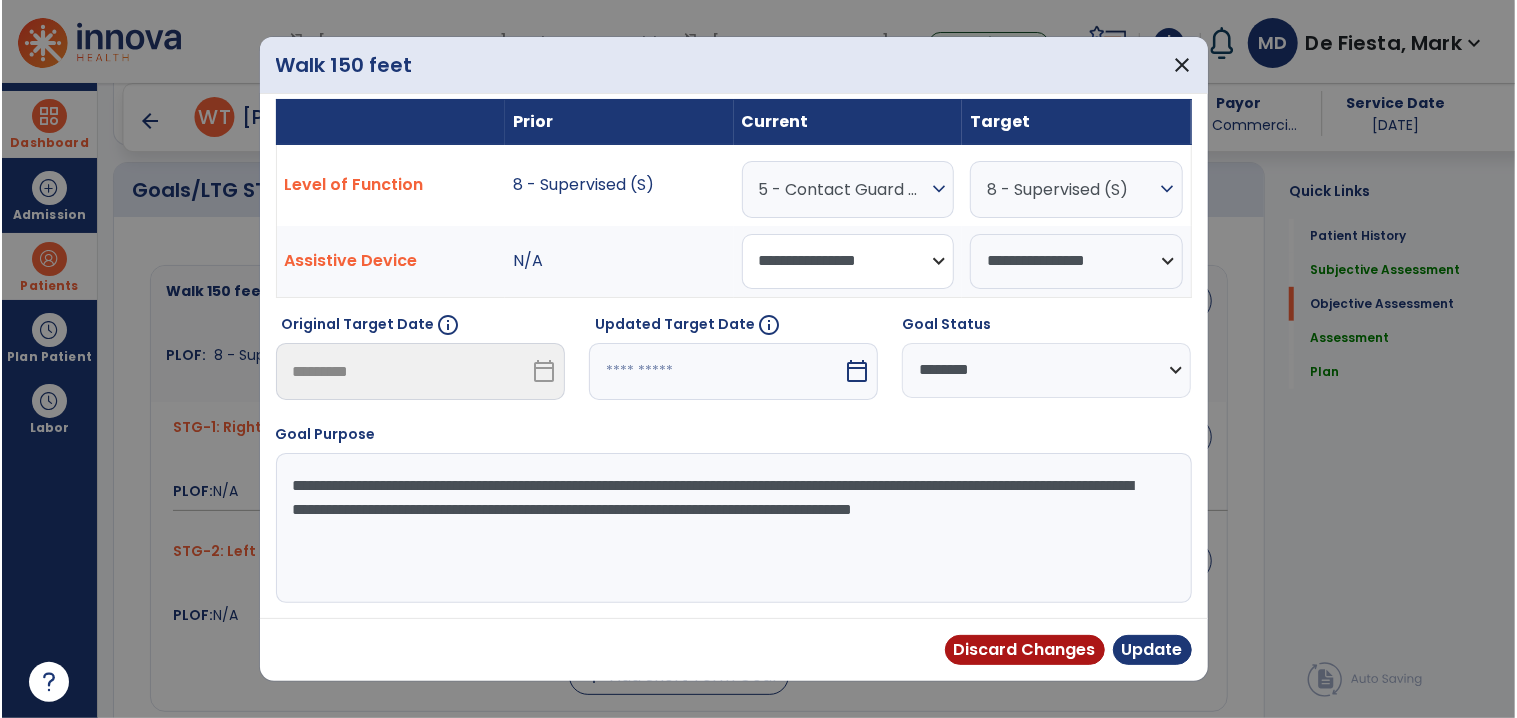 scroll, scrollTop: 12, scrollLeft: 0, axis: vertical 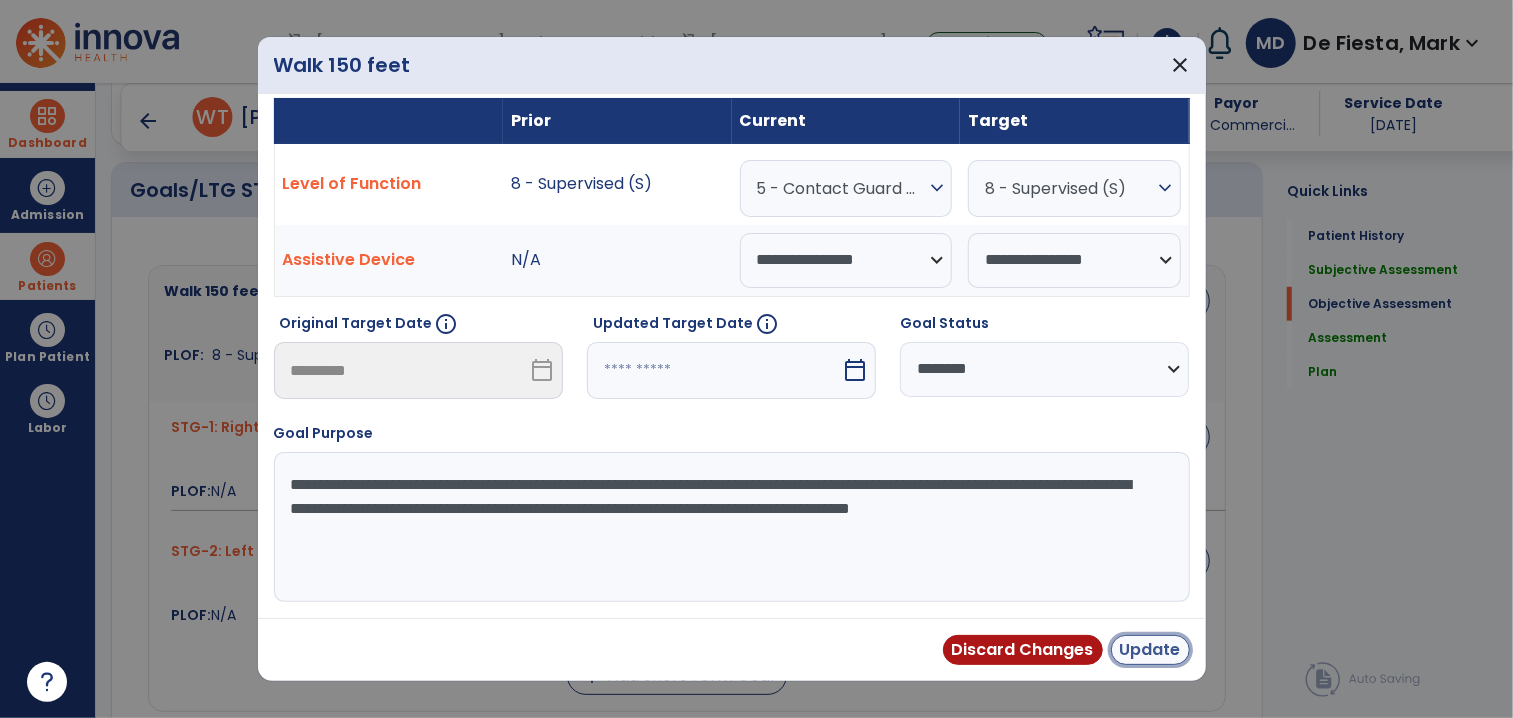 click on "Update" at bounding box center (1150, 650) 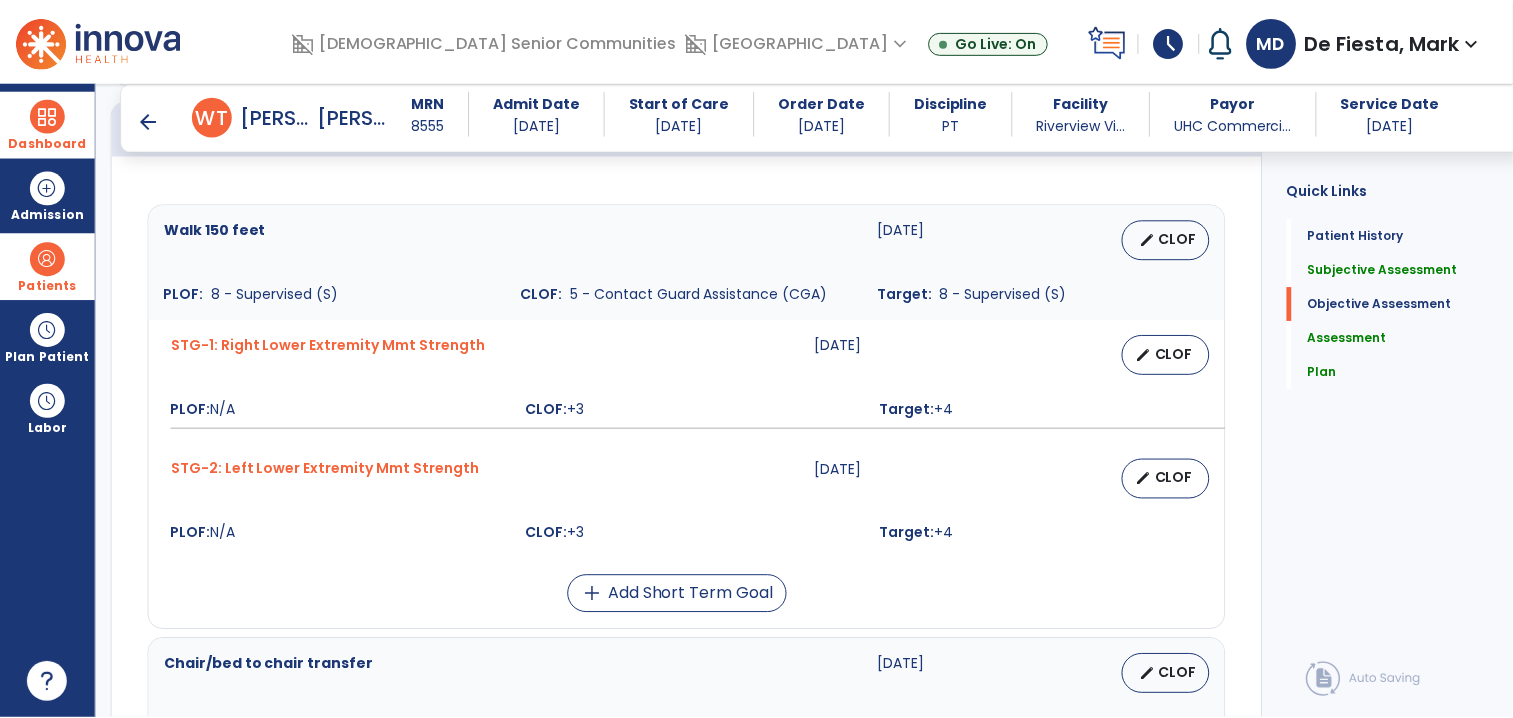 scroll, scrollTop: 727, scrollLeft: 0, axis: vertical 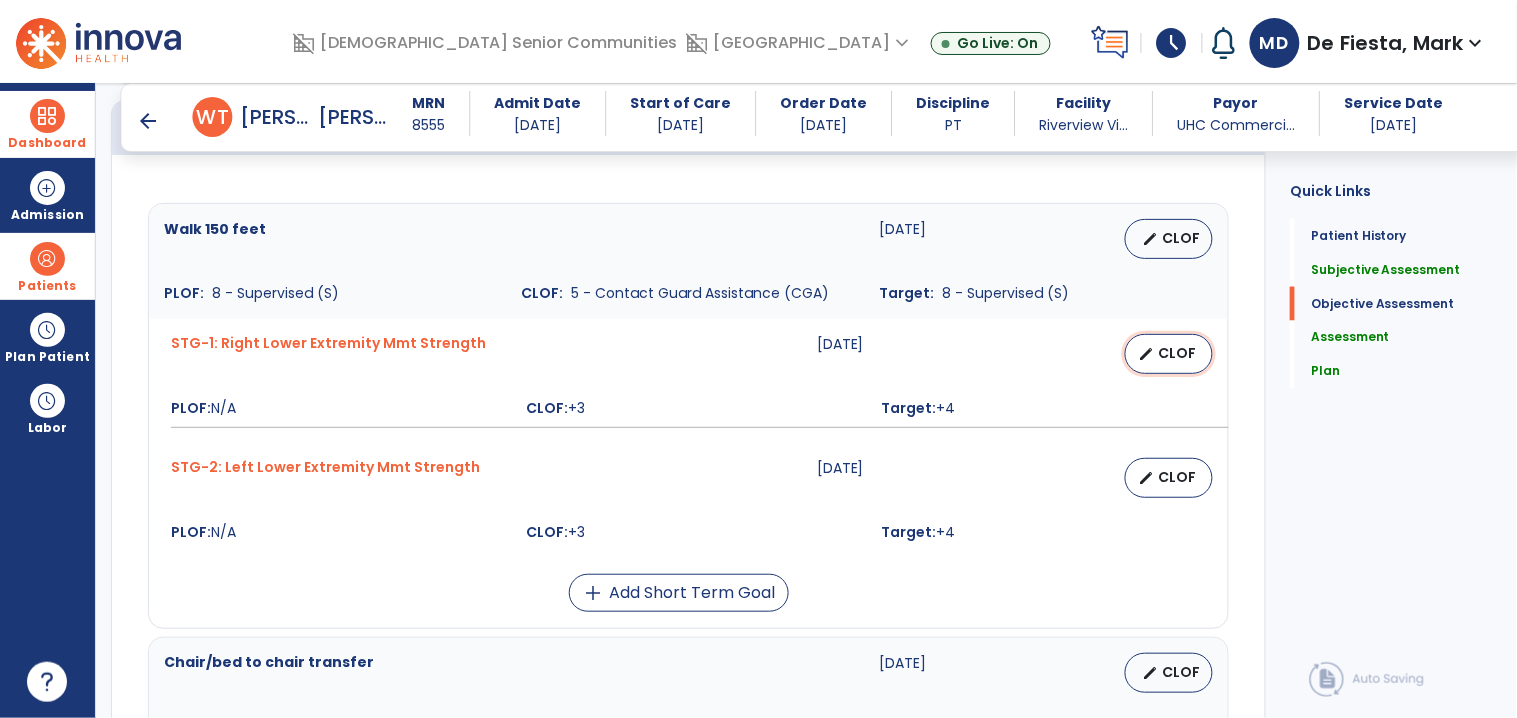 click on "edit   CLOF" at bounding box center (1169, 354) 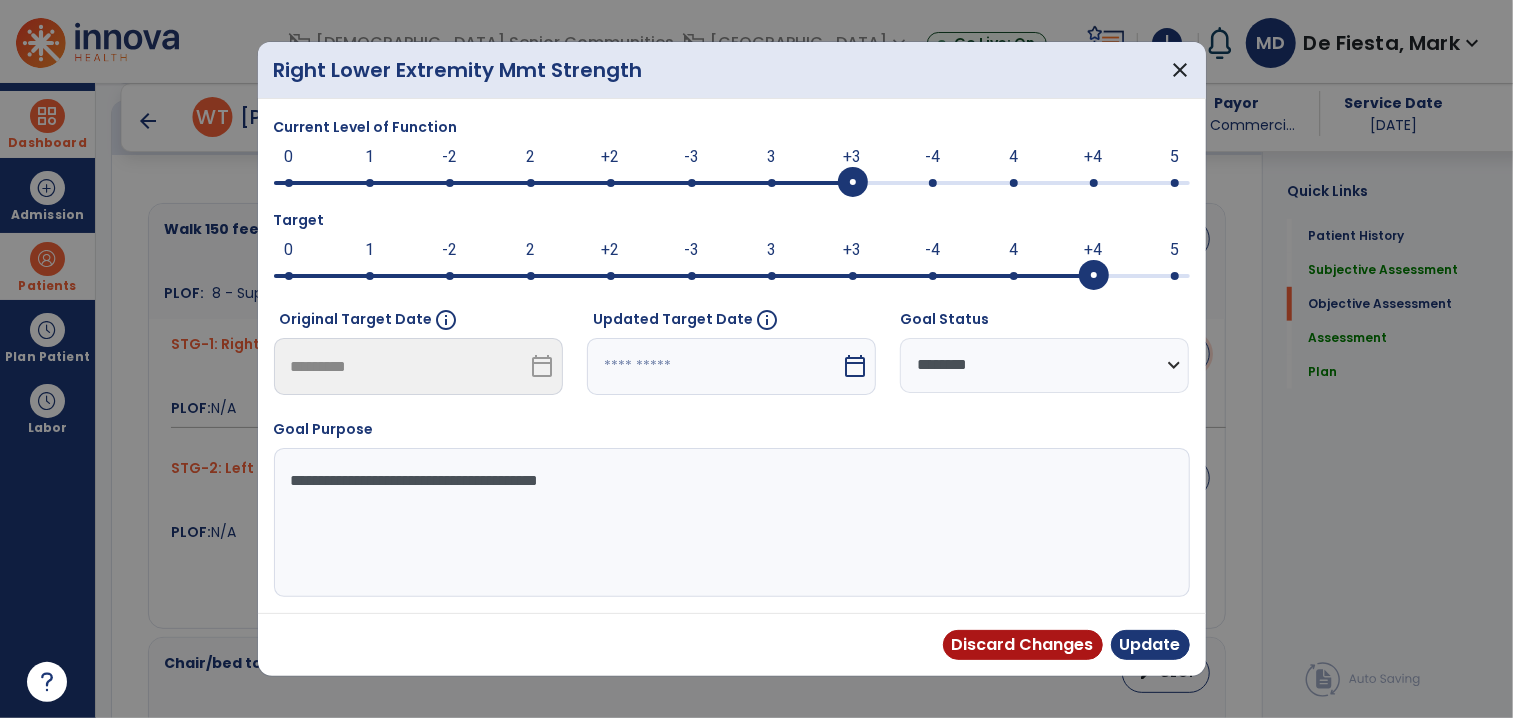 scroll, scrollTop: 727, scrollLeft: 0, axis: vertical 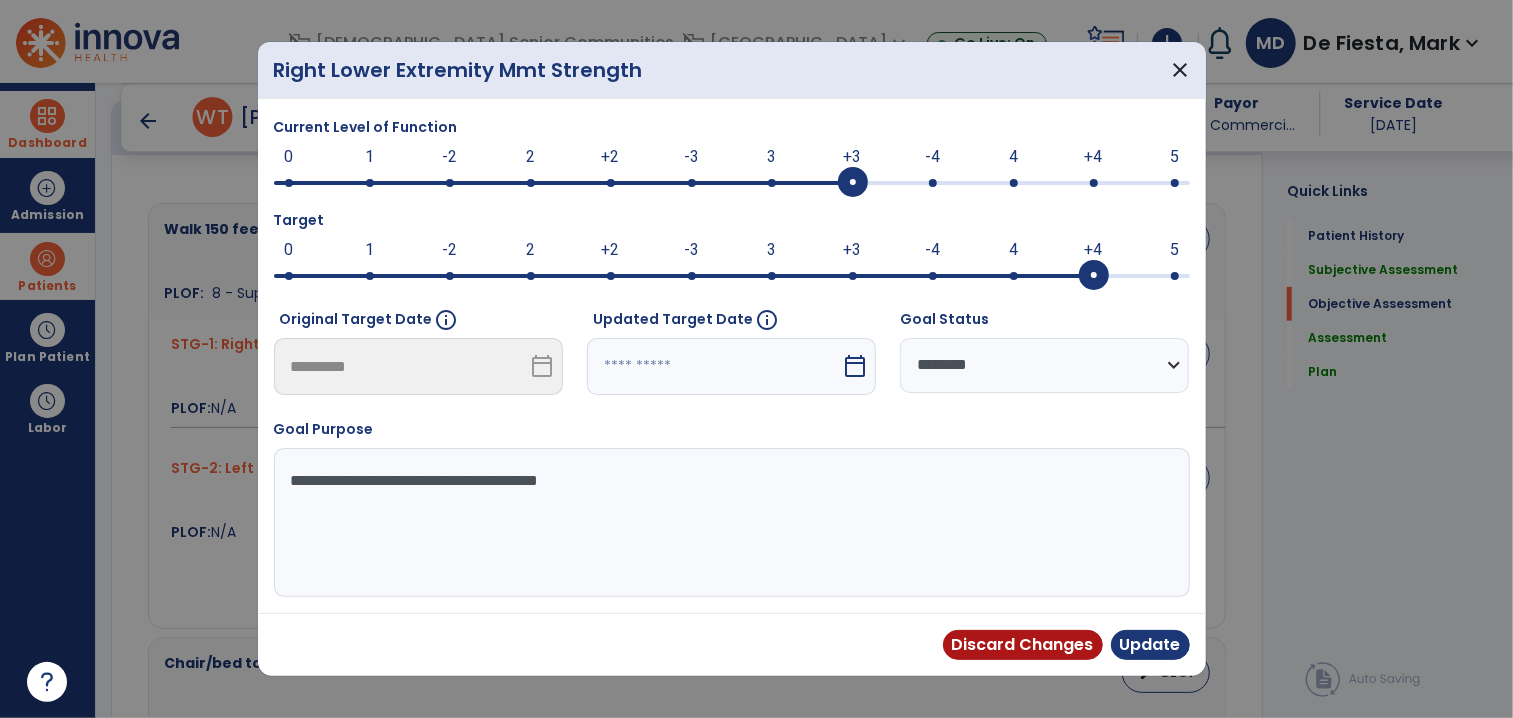 click at bounding box center (732, 181) 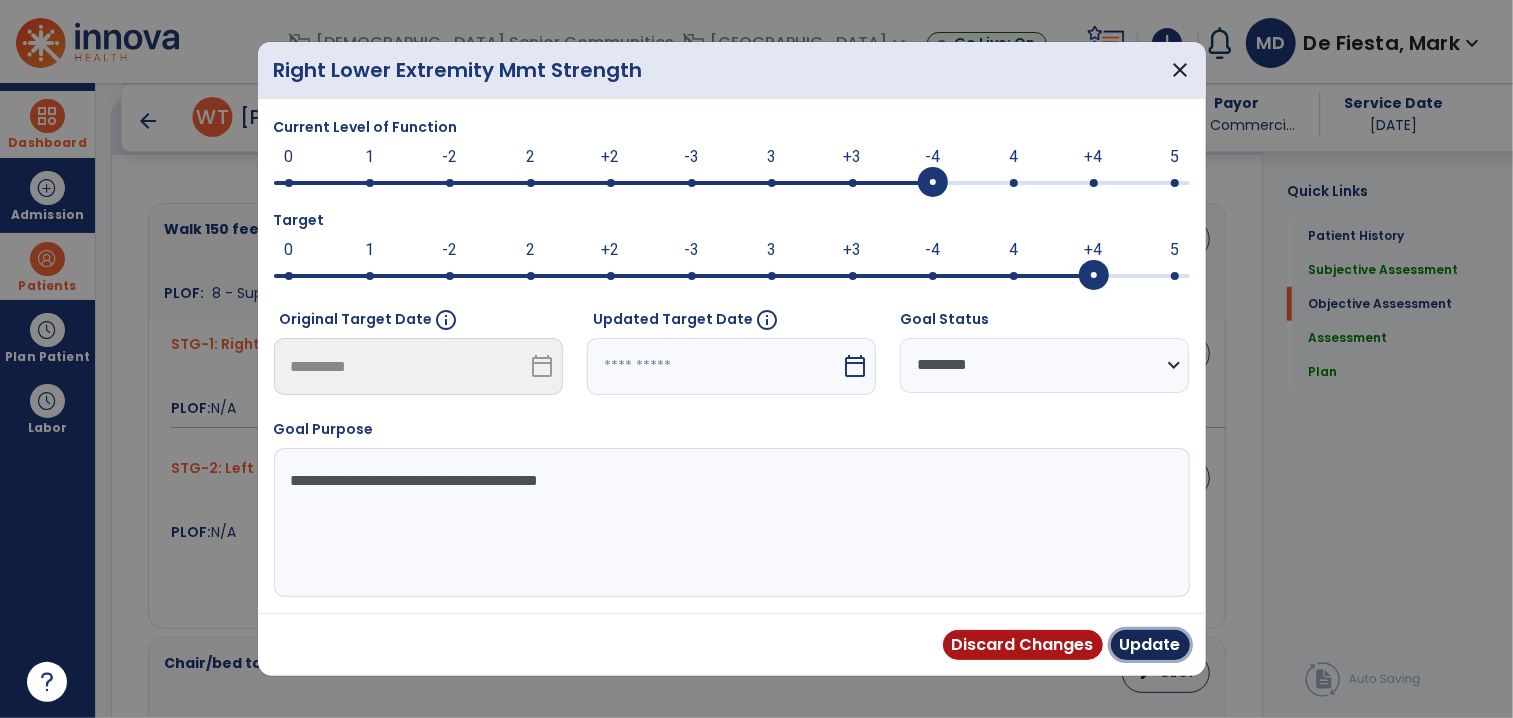 drag, startPoint x: 1154, startPoint y: 644, endPoint x: 1034, endPoint y: 505, distance: 183.63278 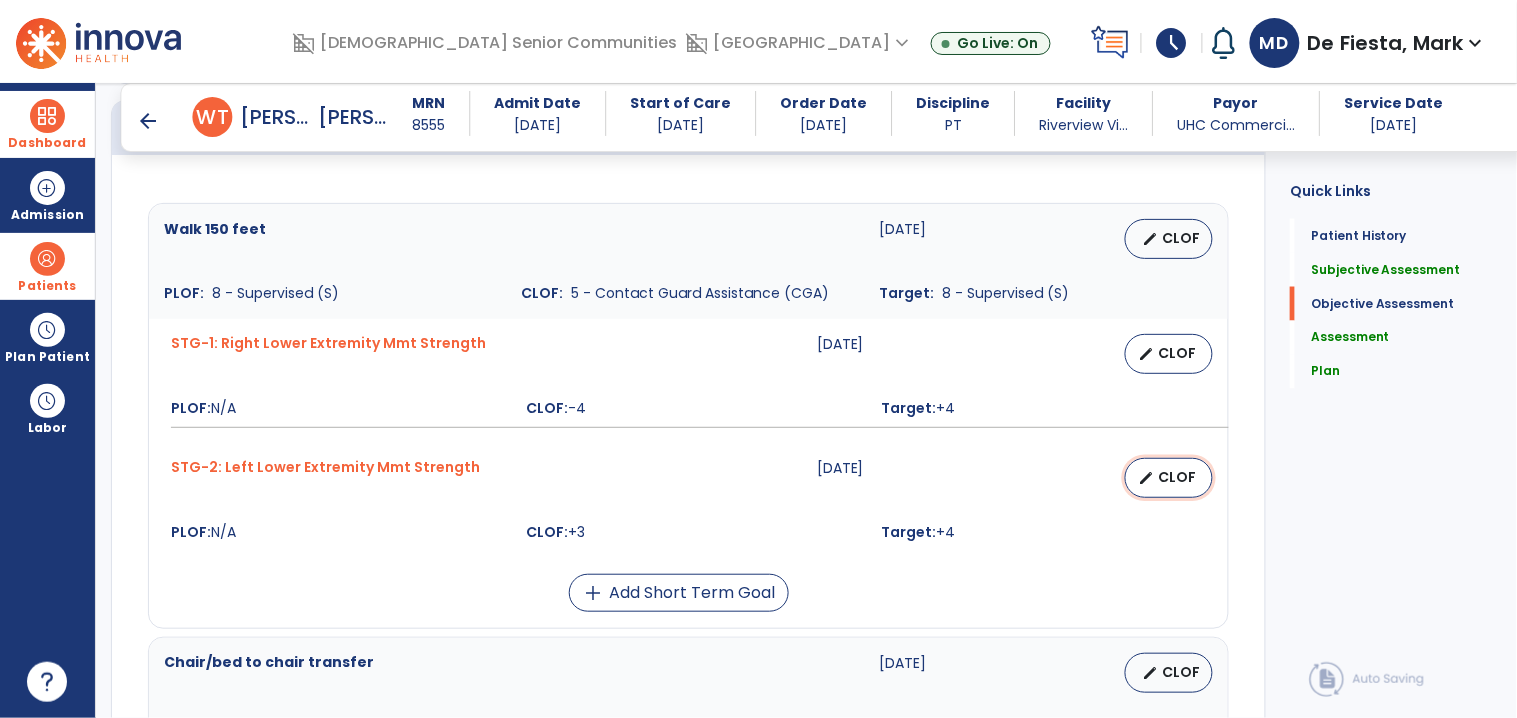 click on "edit" at bounding box center [1146, 478] 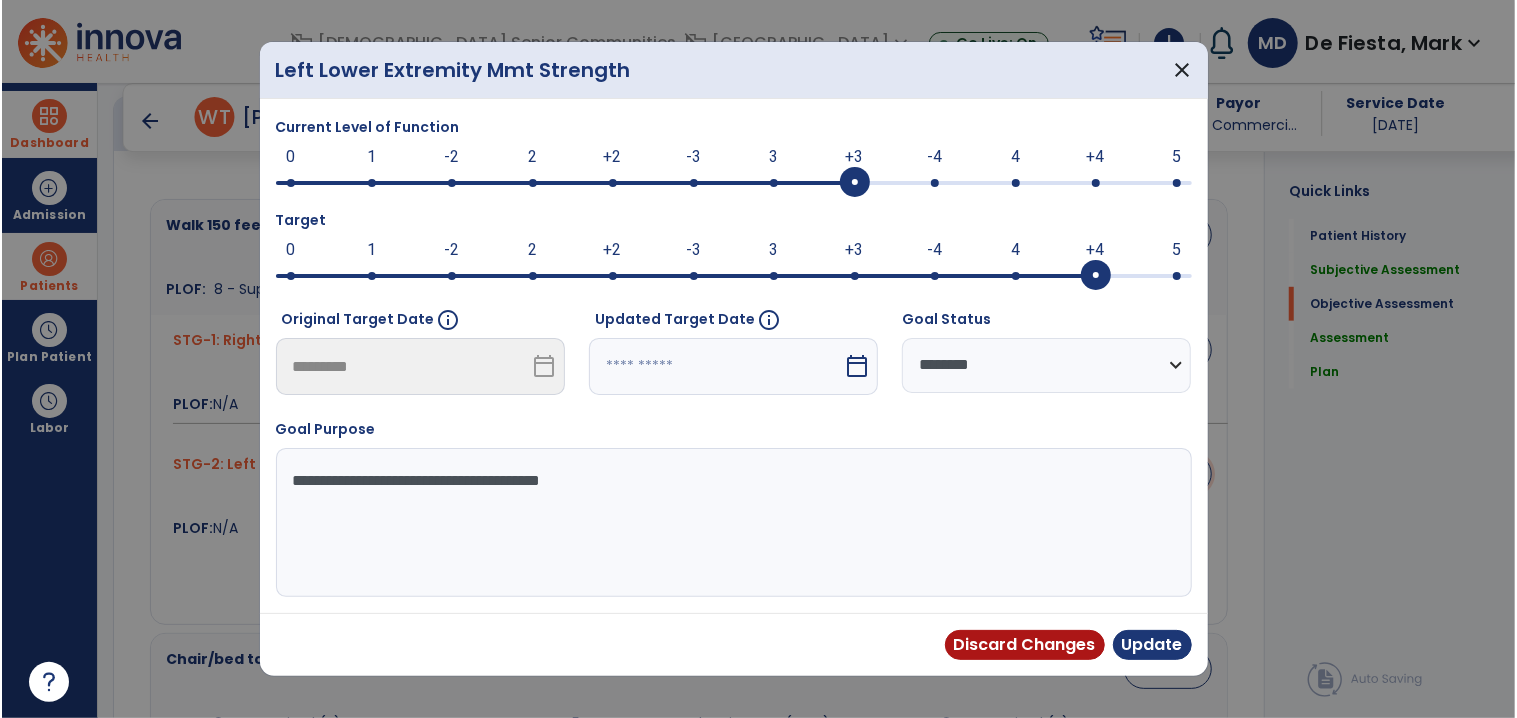 scroll, scrollTop: 727, scrollLeft: 0, axis: vertical 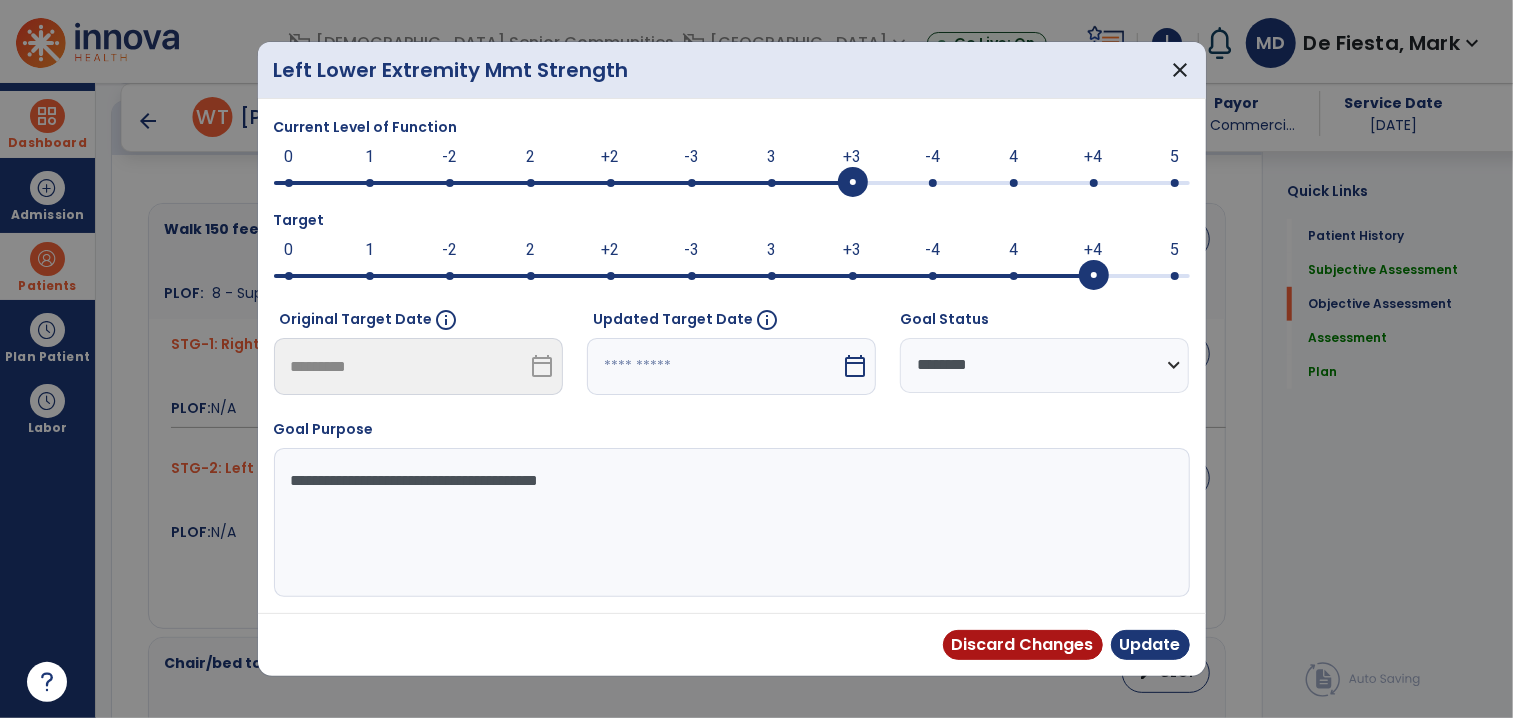 click at bounding box center (732, 181) 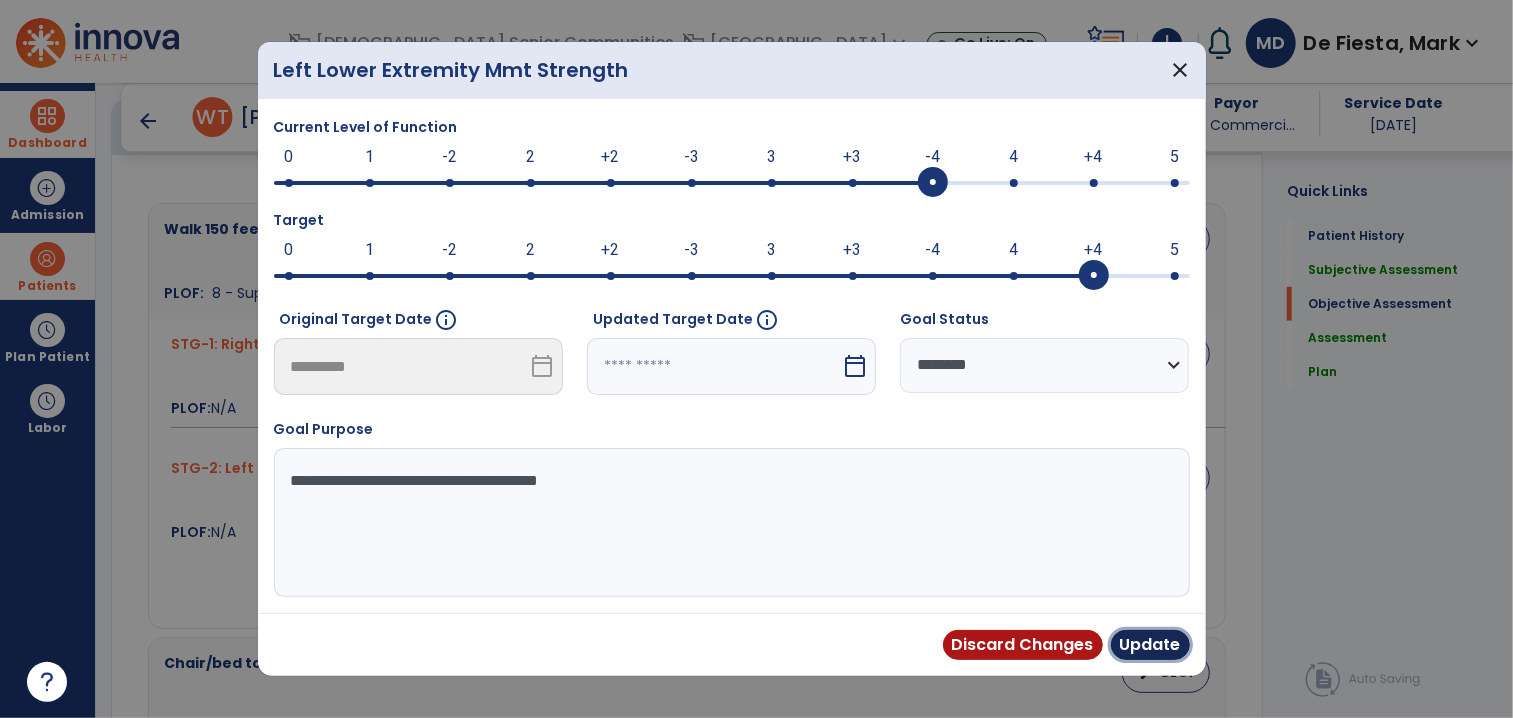 click on "Update" at bounding box center [1150, 645] 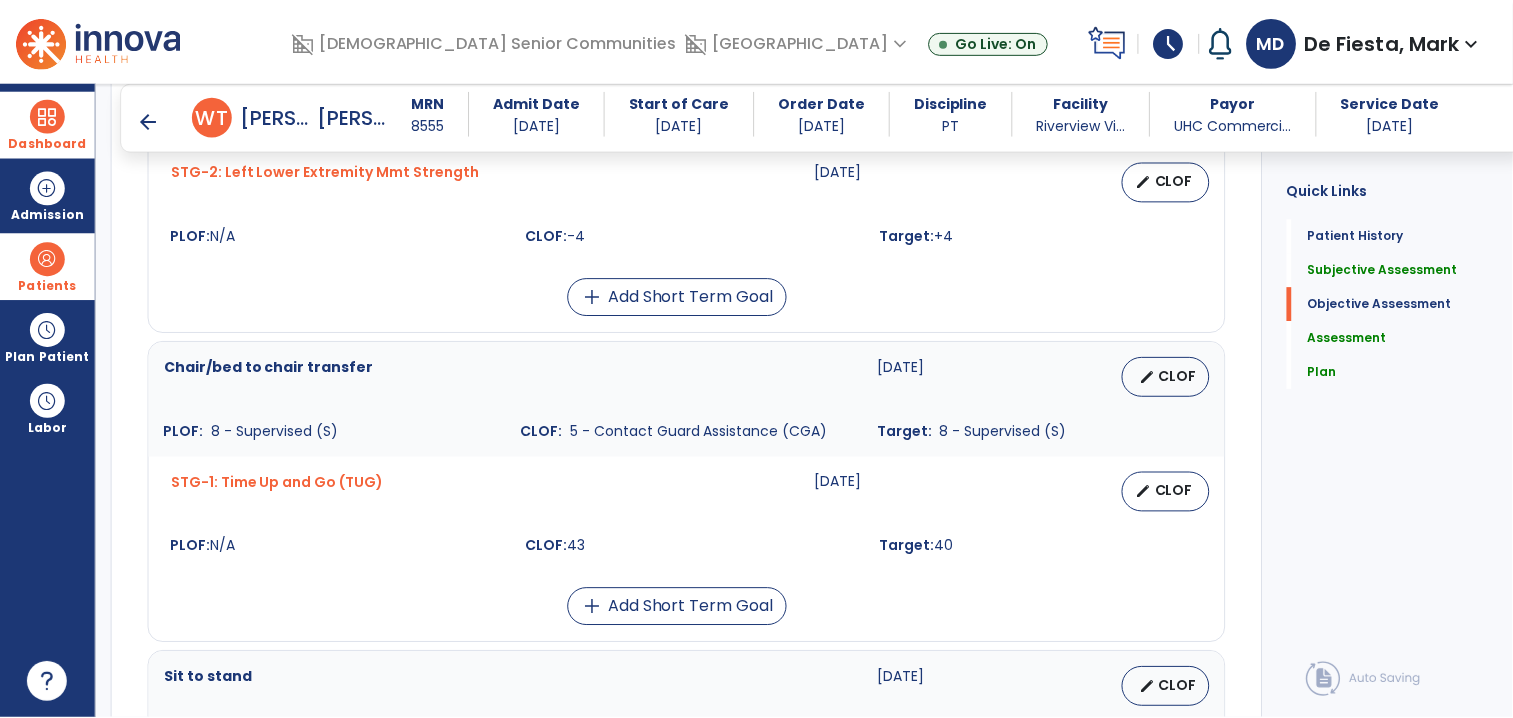 scroll, scrollTop: 1104, scrollLeft: 0, axis: vertical 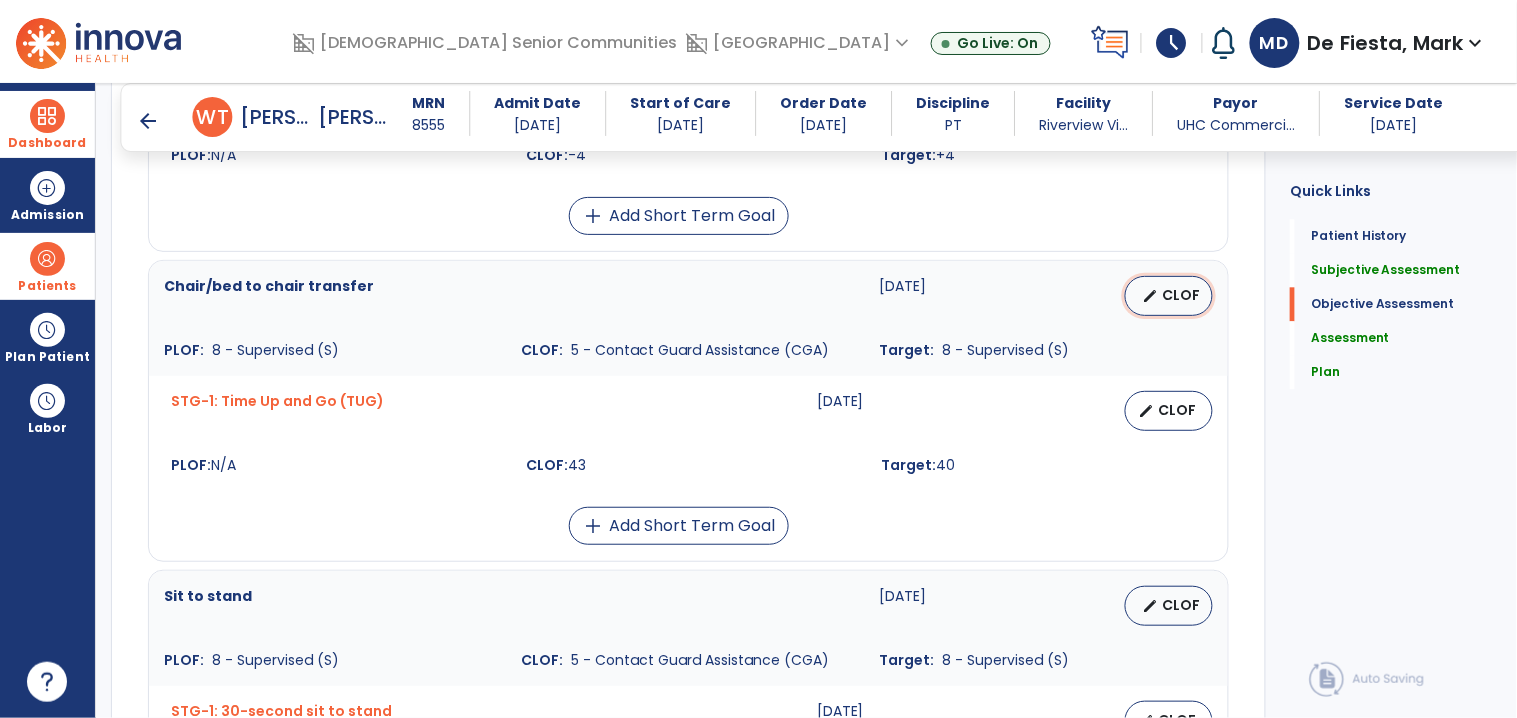 click on "edit   CLOF" at bounding box center (1169, 296) 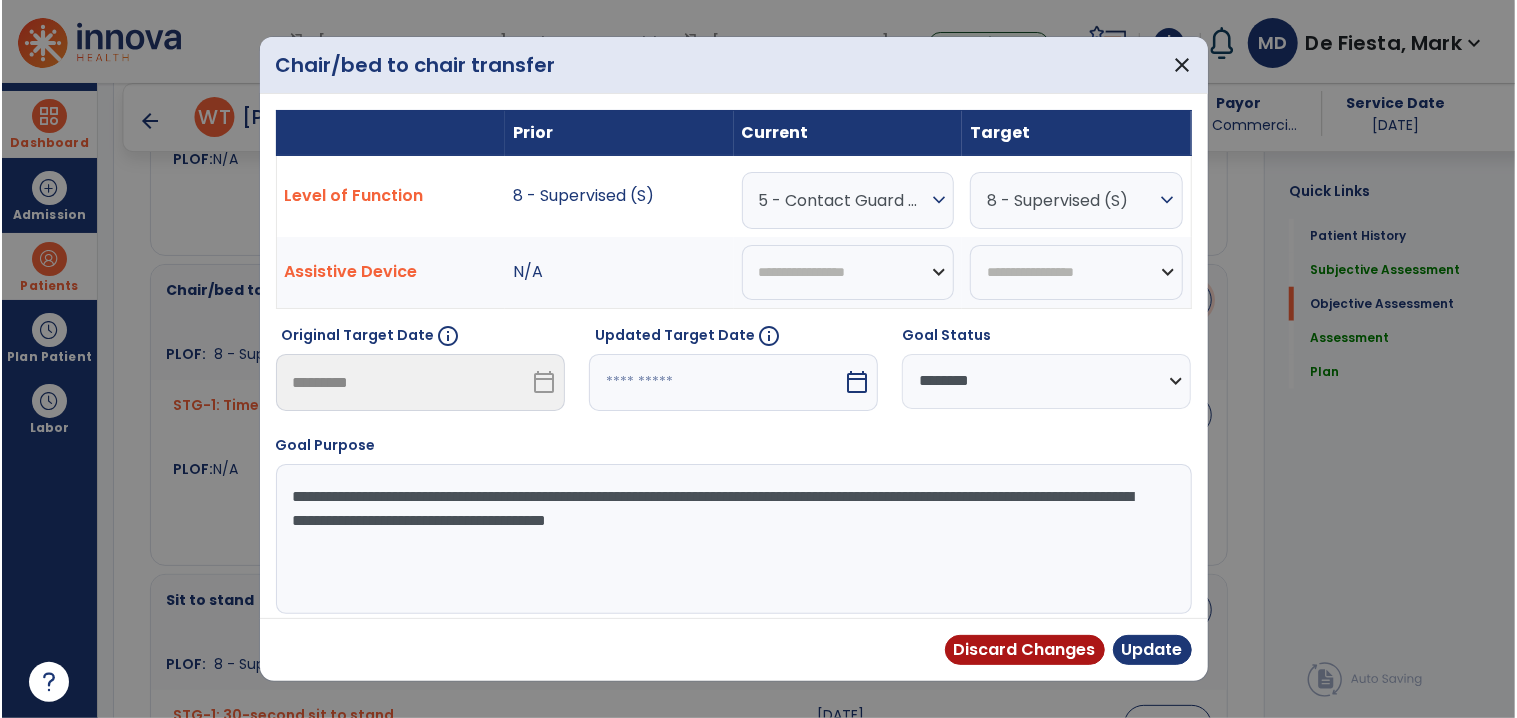 scroll, scrollTop: 1104, scrollLeft: 0, axis: vertical 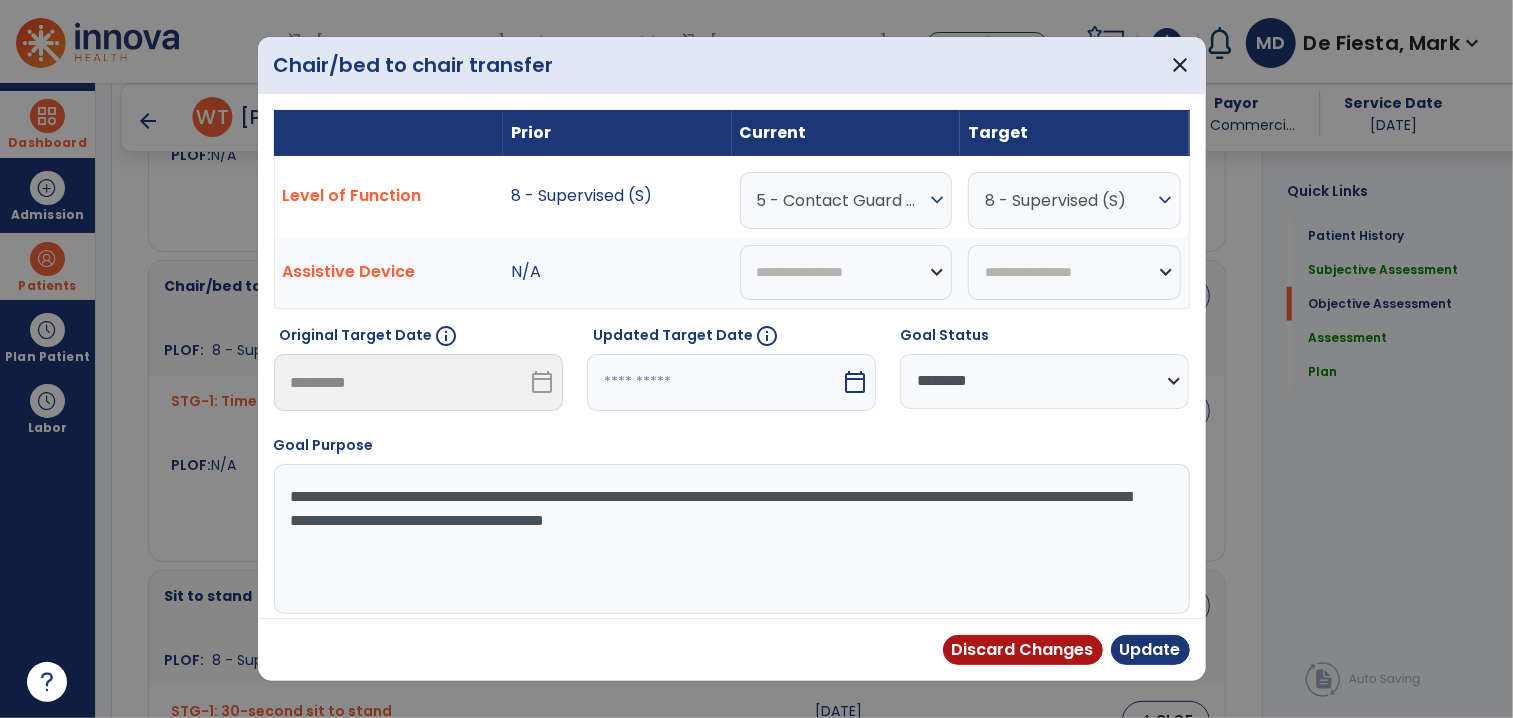 click on "5 - Contact Guard Assistance (CGA)" at bounding box center [841, 200] 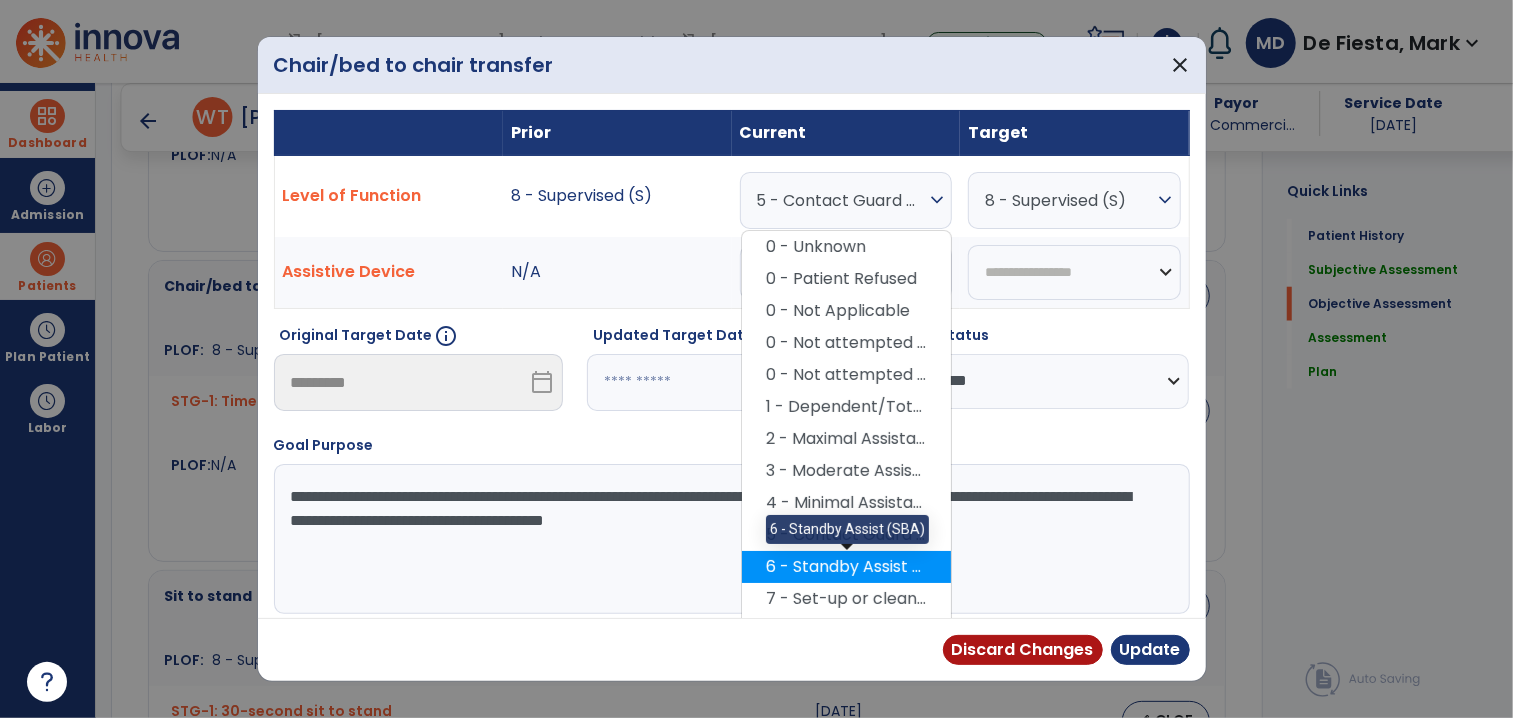 click on "6 - Standby Assist (SBA)" at bounding box center (846, 567) 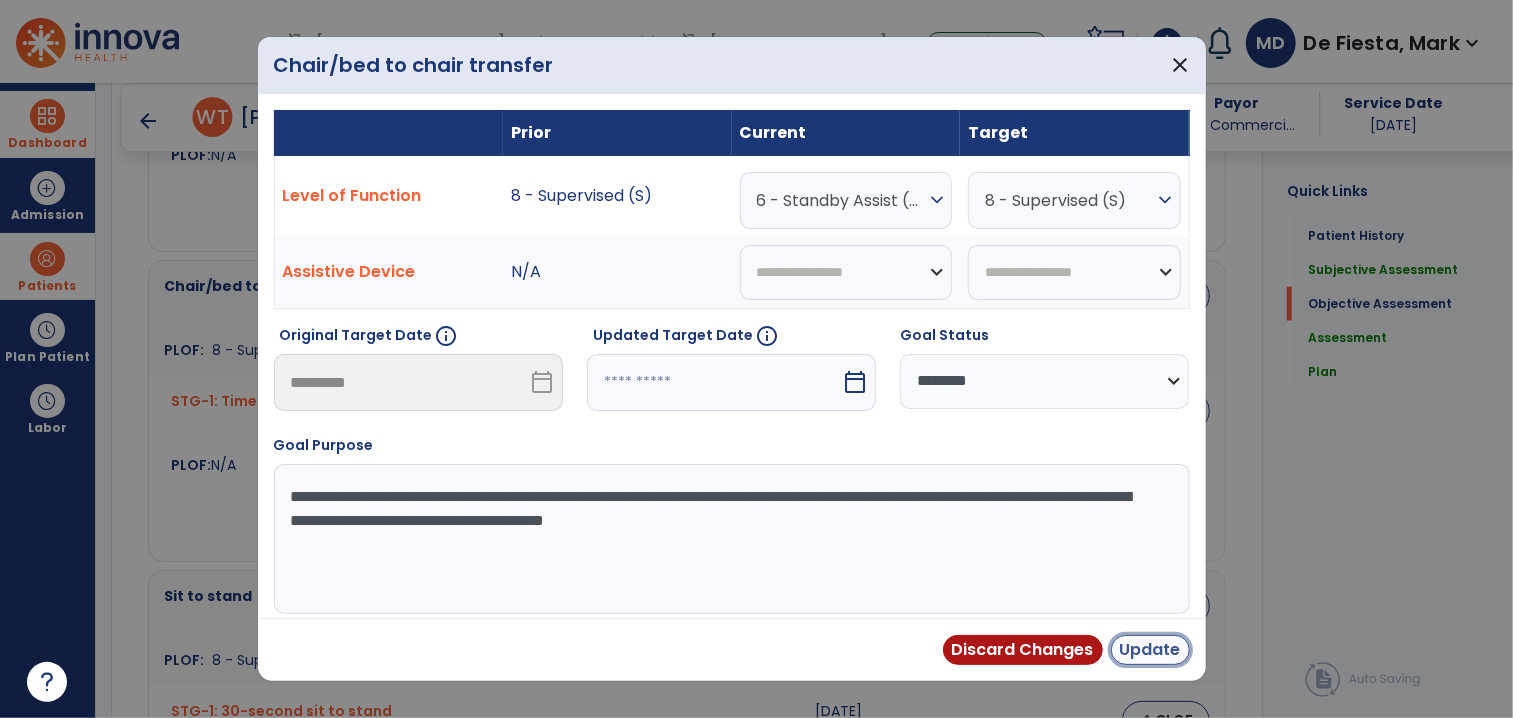 click on "Update" at bounding box center (1150, 650) 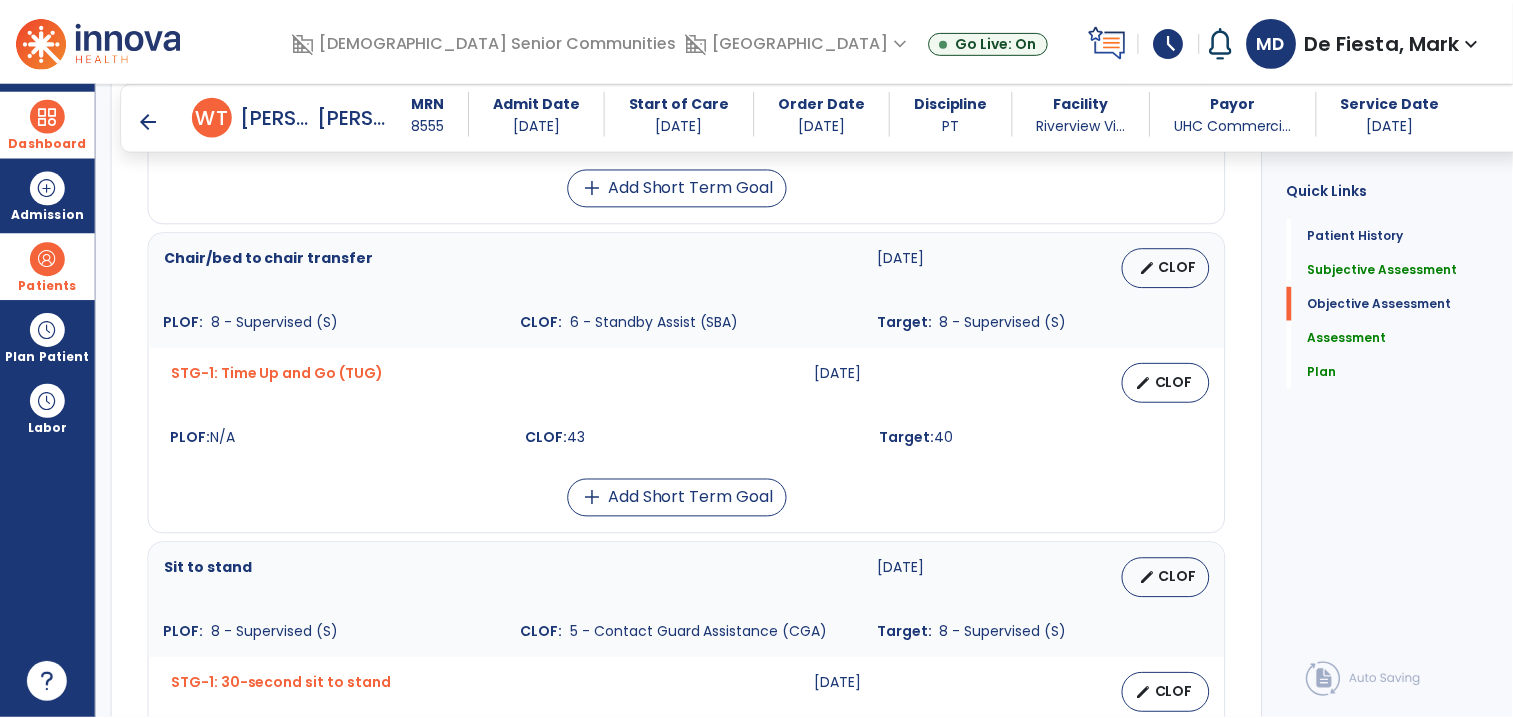 scroll, scrollTop: 1160, scrollLeft: 0, axis: vertical 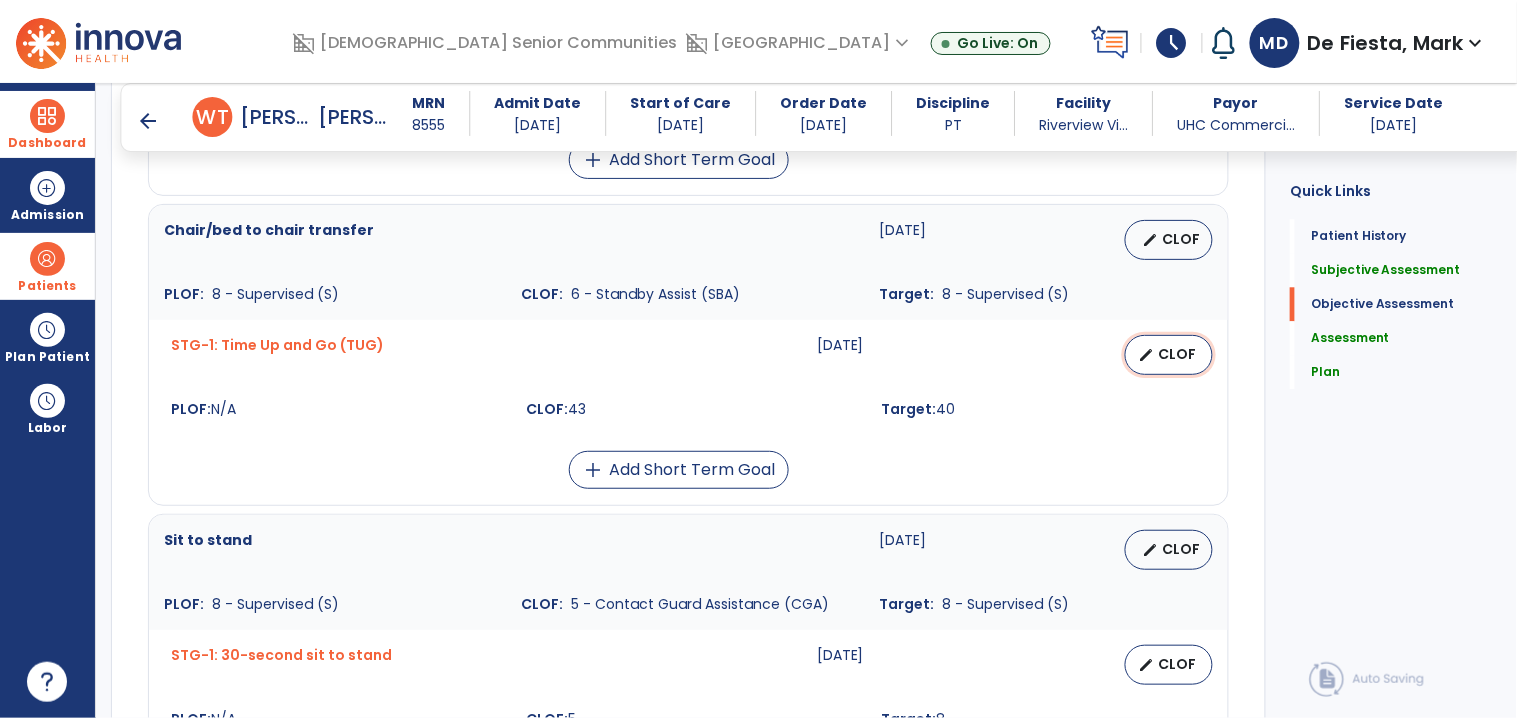 click on "edit   CLOF" at bounding box center [1169, 355] 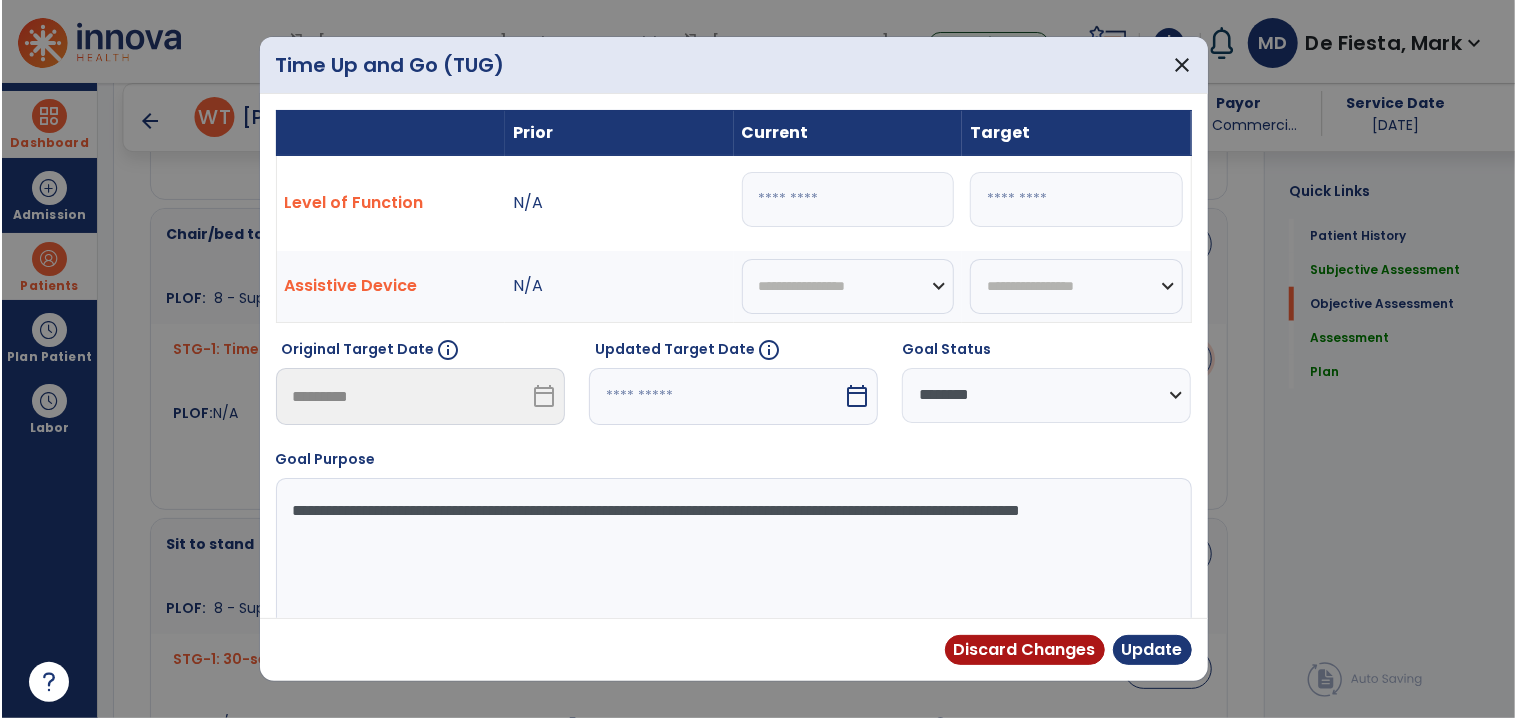 scroll, scrollTop: 1160, scrollLeft: 0, axis: vertical 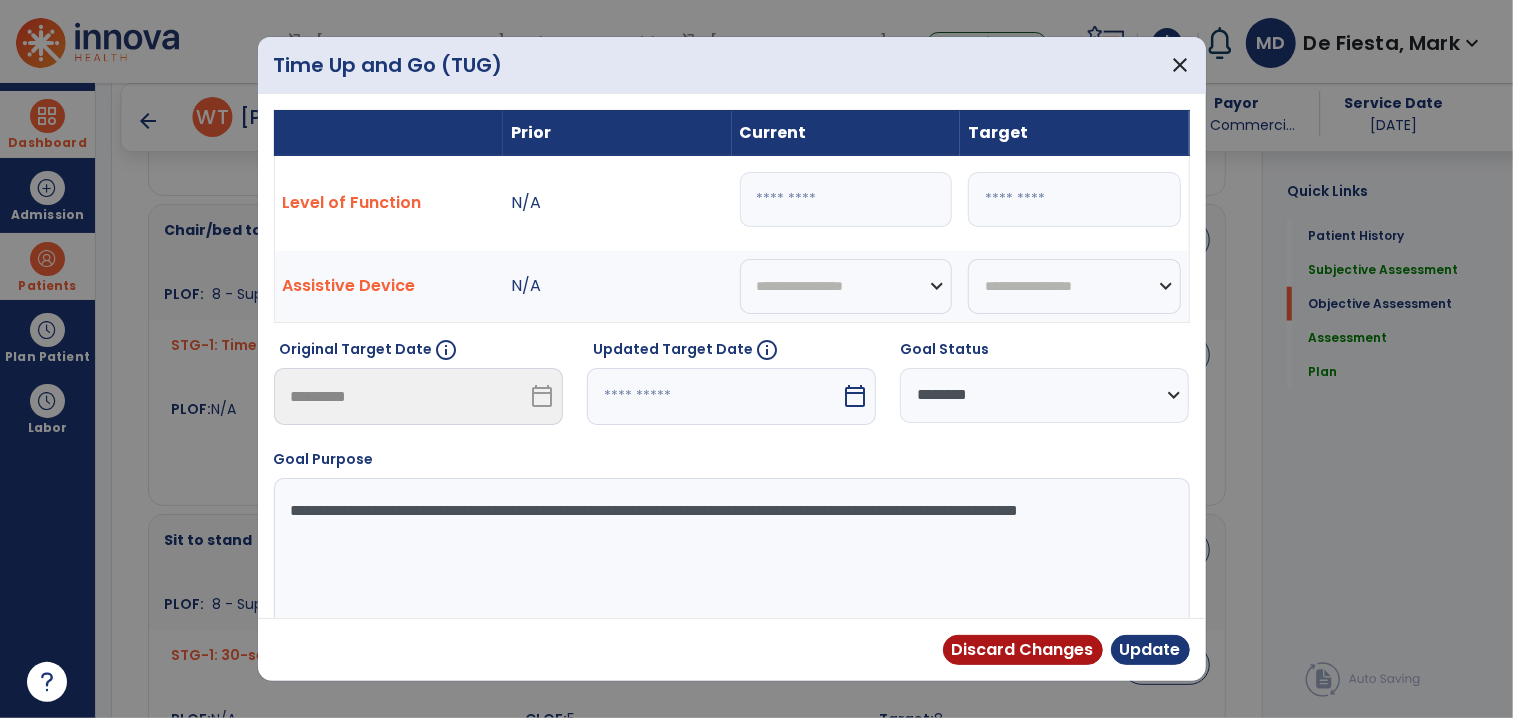 drag, startPoint x: 830, startPoint y: 196, endPoint x: 691, endPoint y: 214, distance: 140.16063 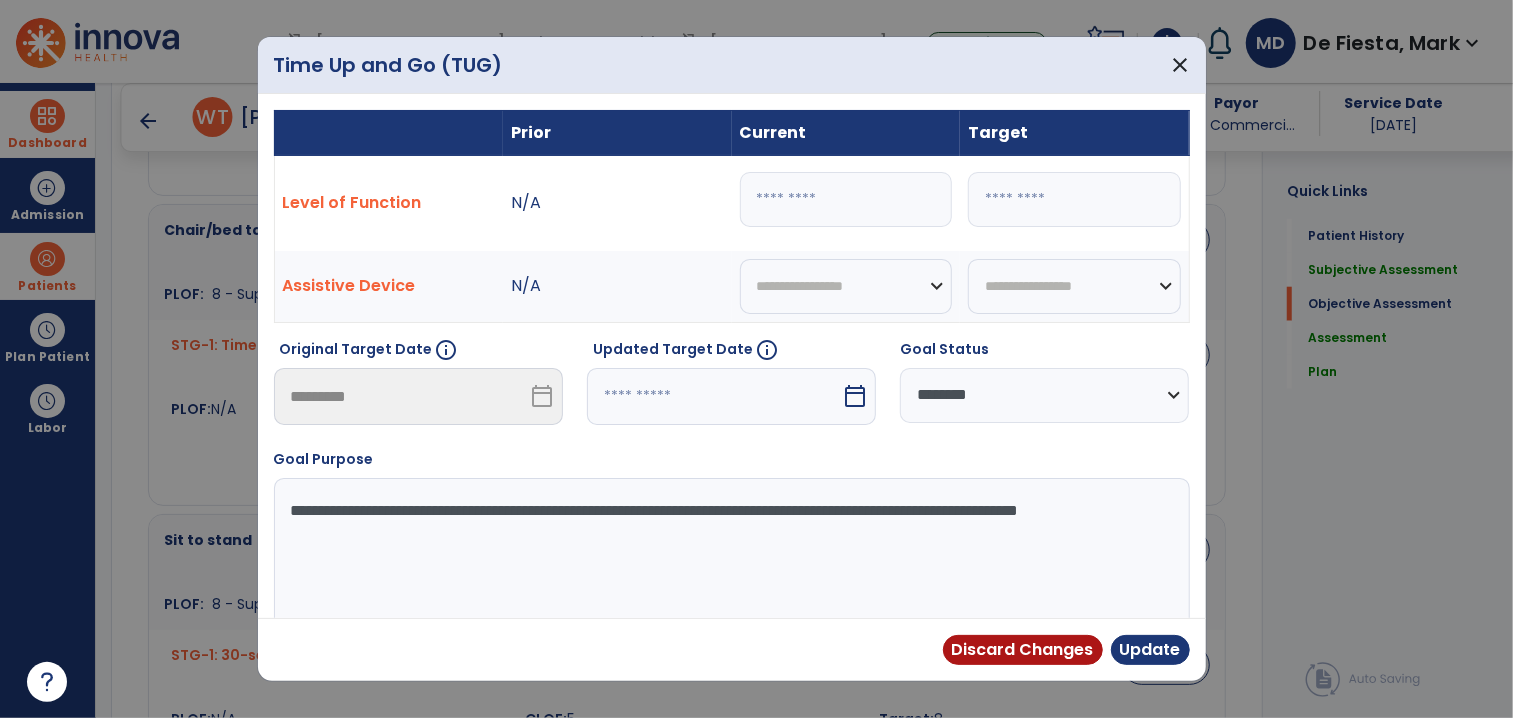 type on "**" 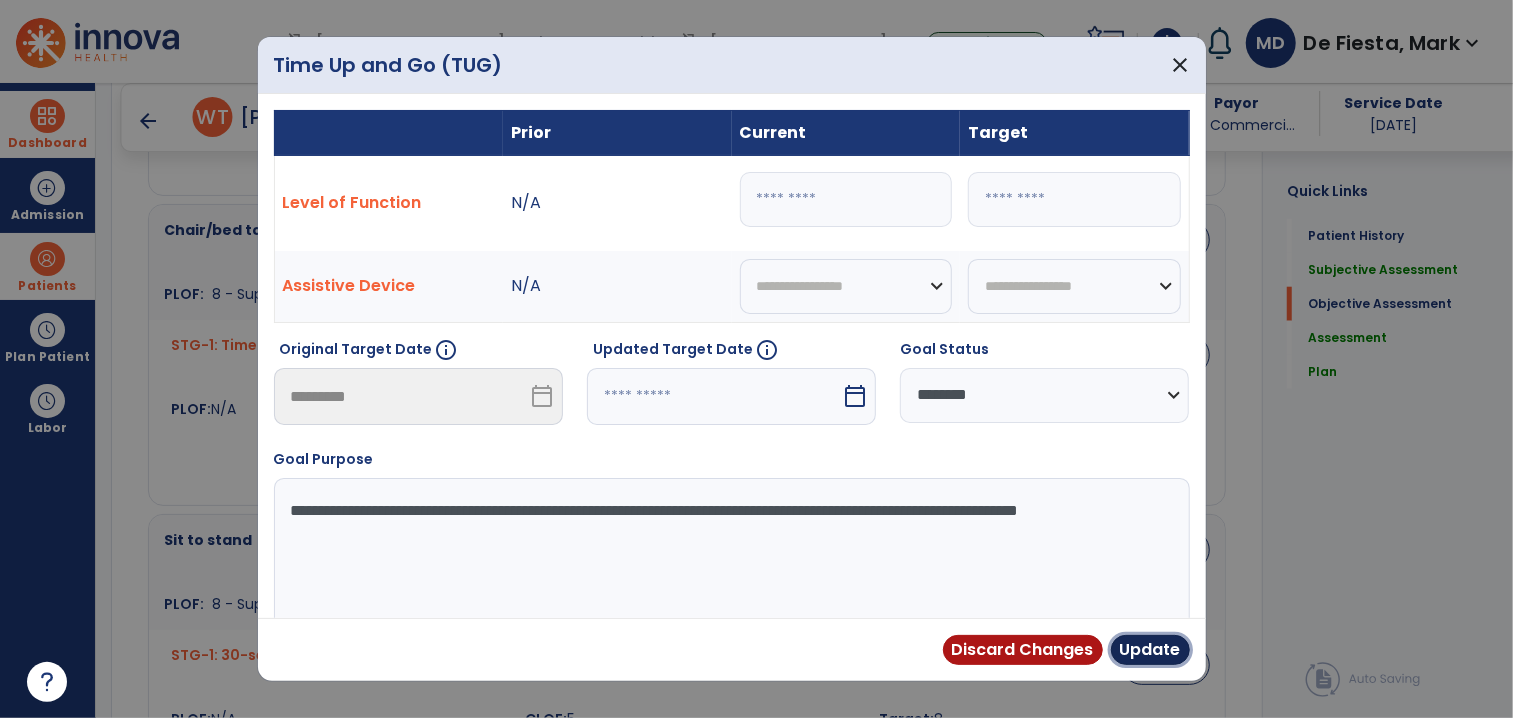 drag, startPoint x: 1160, startPoint y: 646, endPoint x: 940, endPoint y: 486, distance: 272.02942 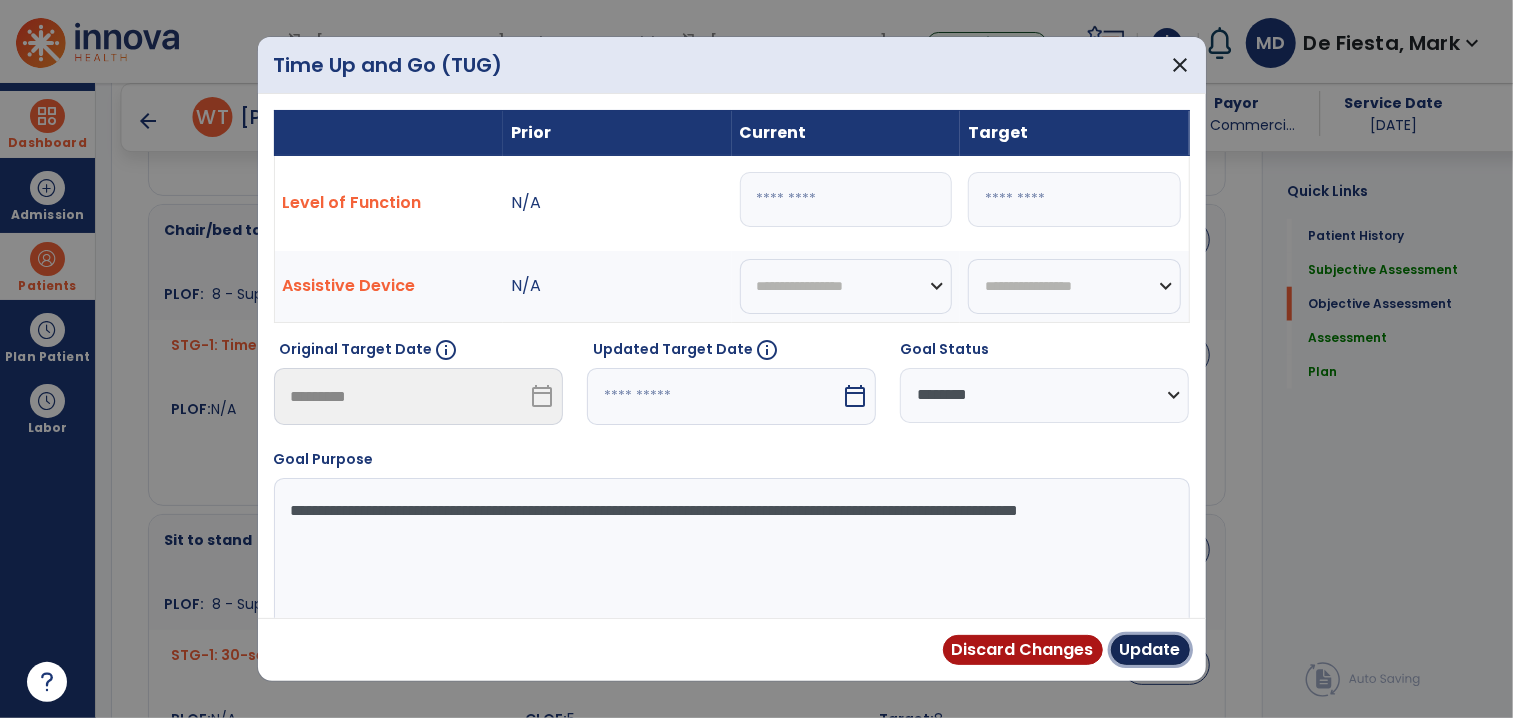 click on "Update" at bounding box center (1150, 650) 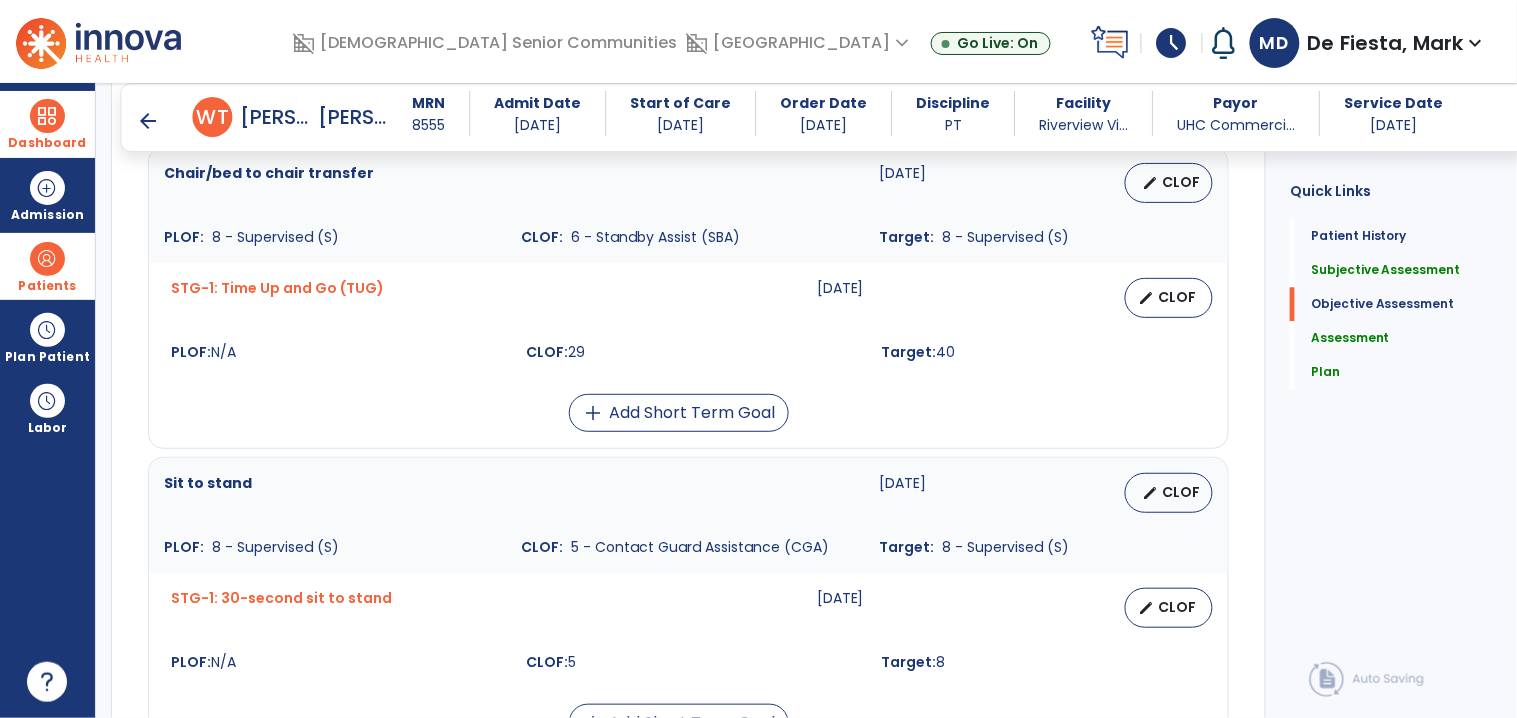 scroll, scrollTop: 1215, scrollLeft: 0, axis: vertical 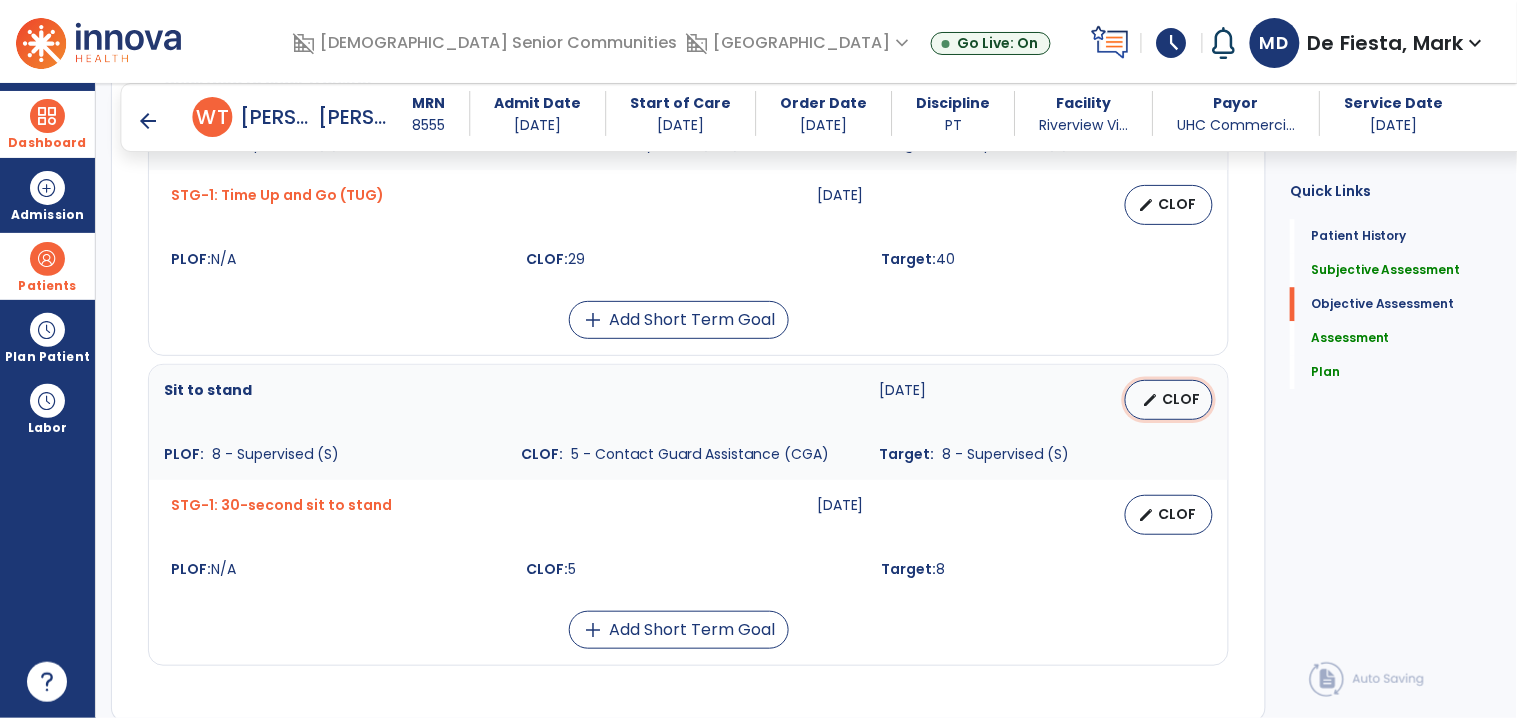 click on "edit" at bounding box center (1150, 400) 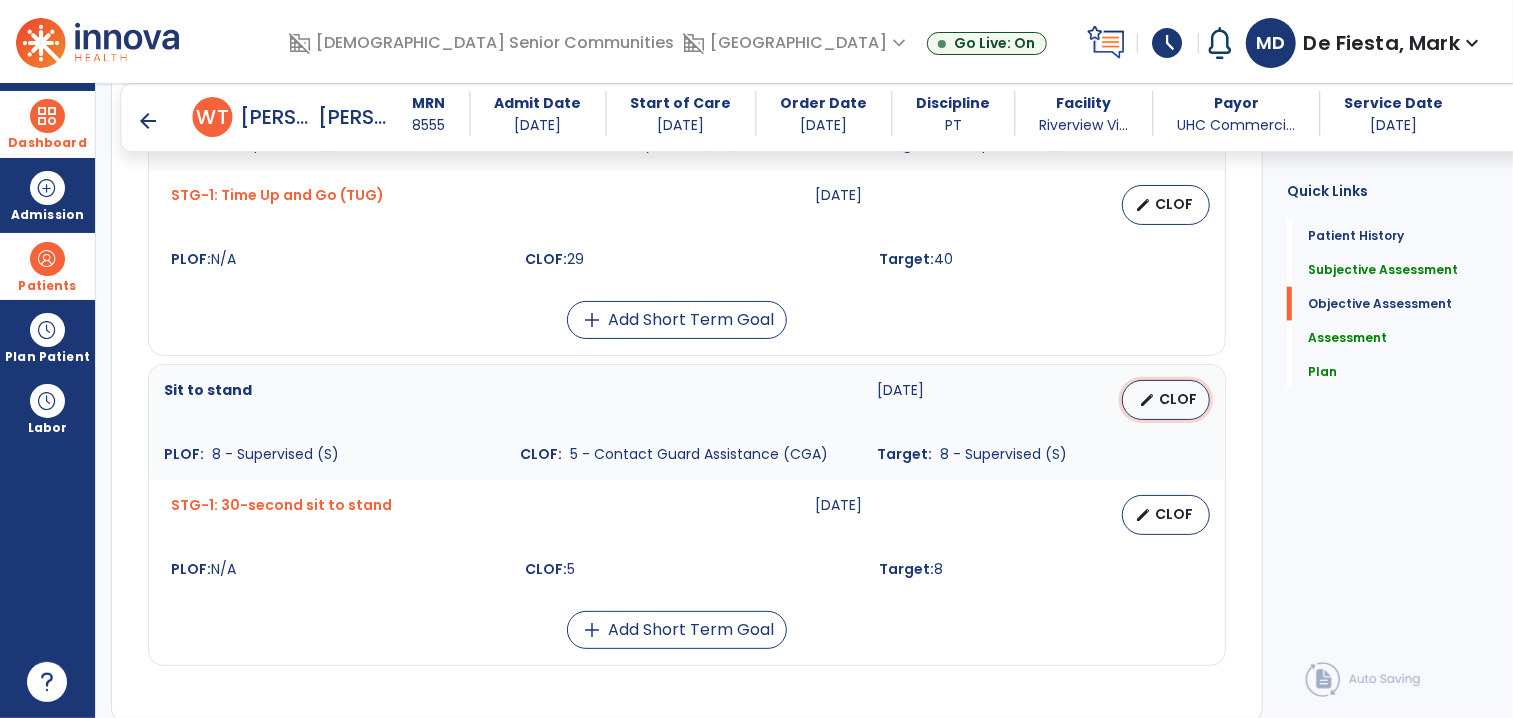 select on "********" 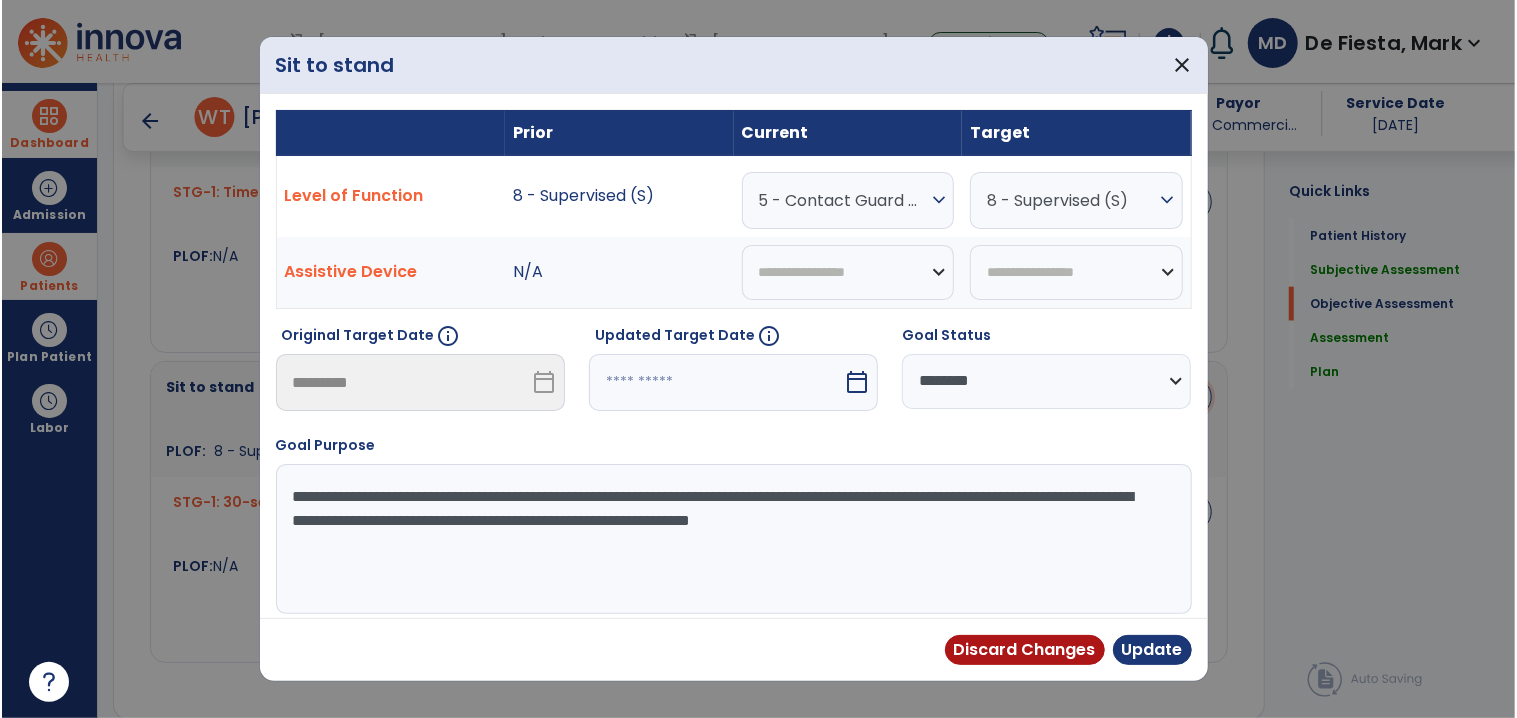scroll, scrollTop: 1310, scrollLeft: 0, axis: vertical 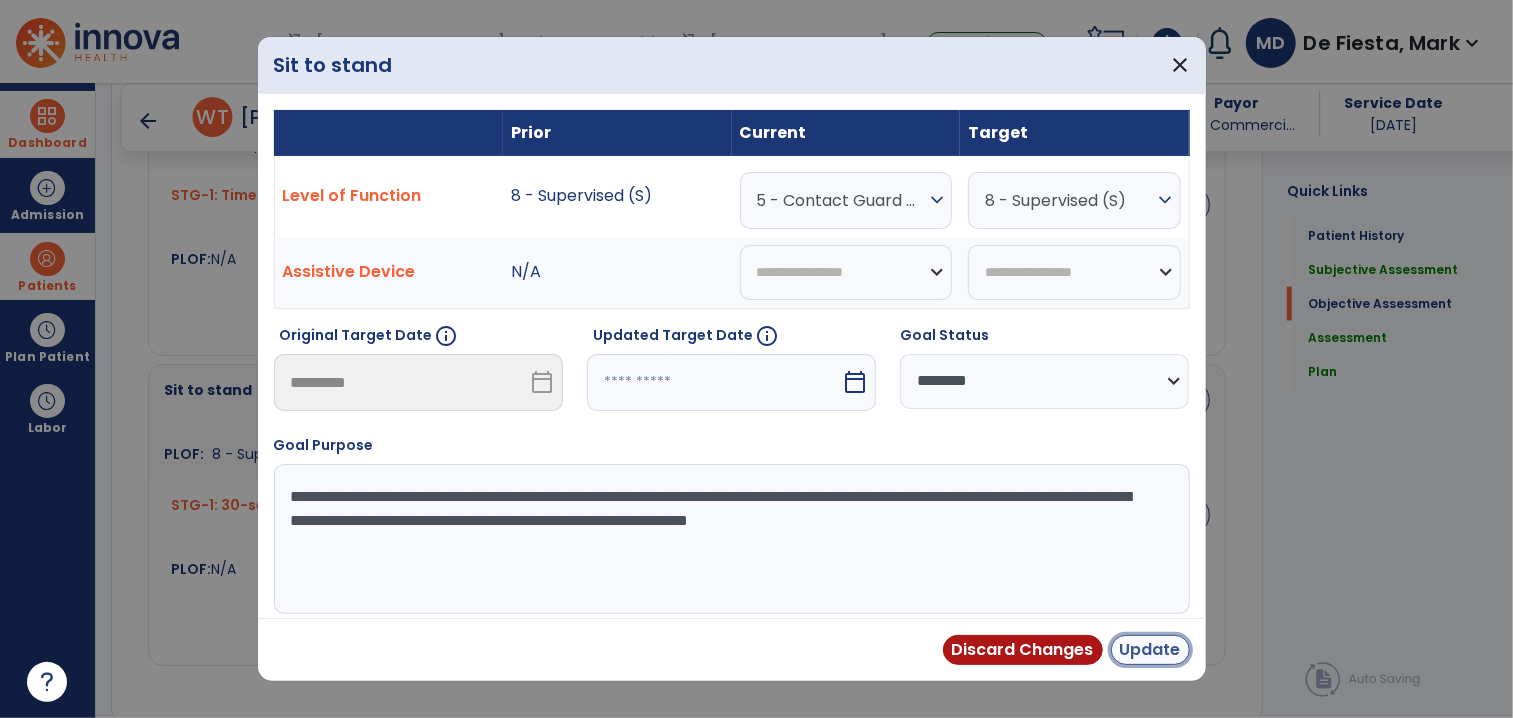 click on "Update" at bounding box center (1150, 650) 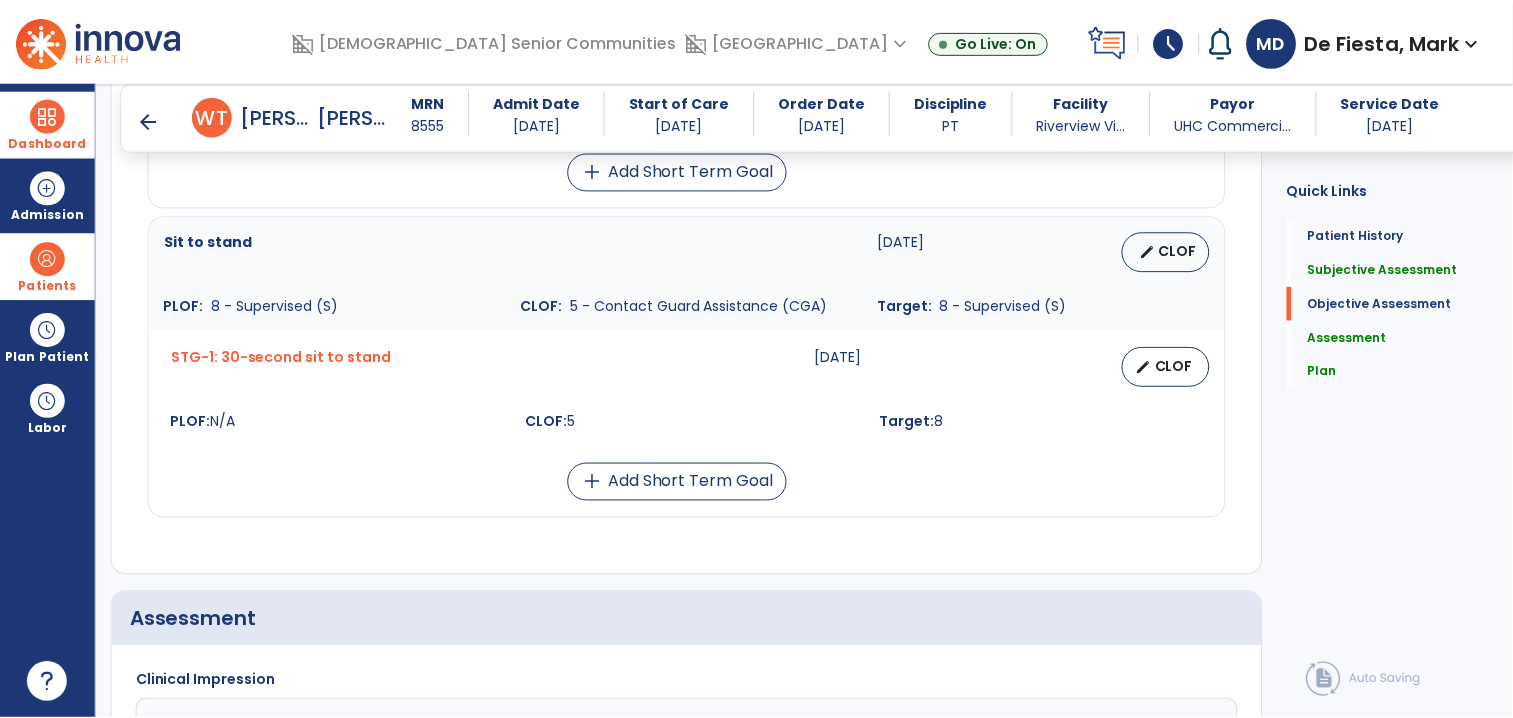 scroll, scrollTop: 1462, scrollLeft: 0, axis: vertical 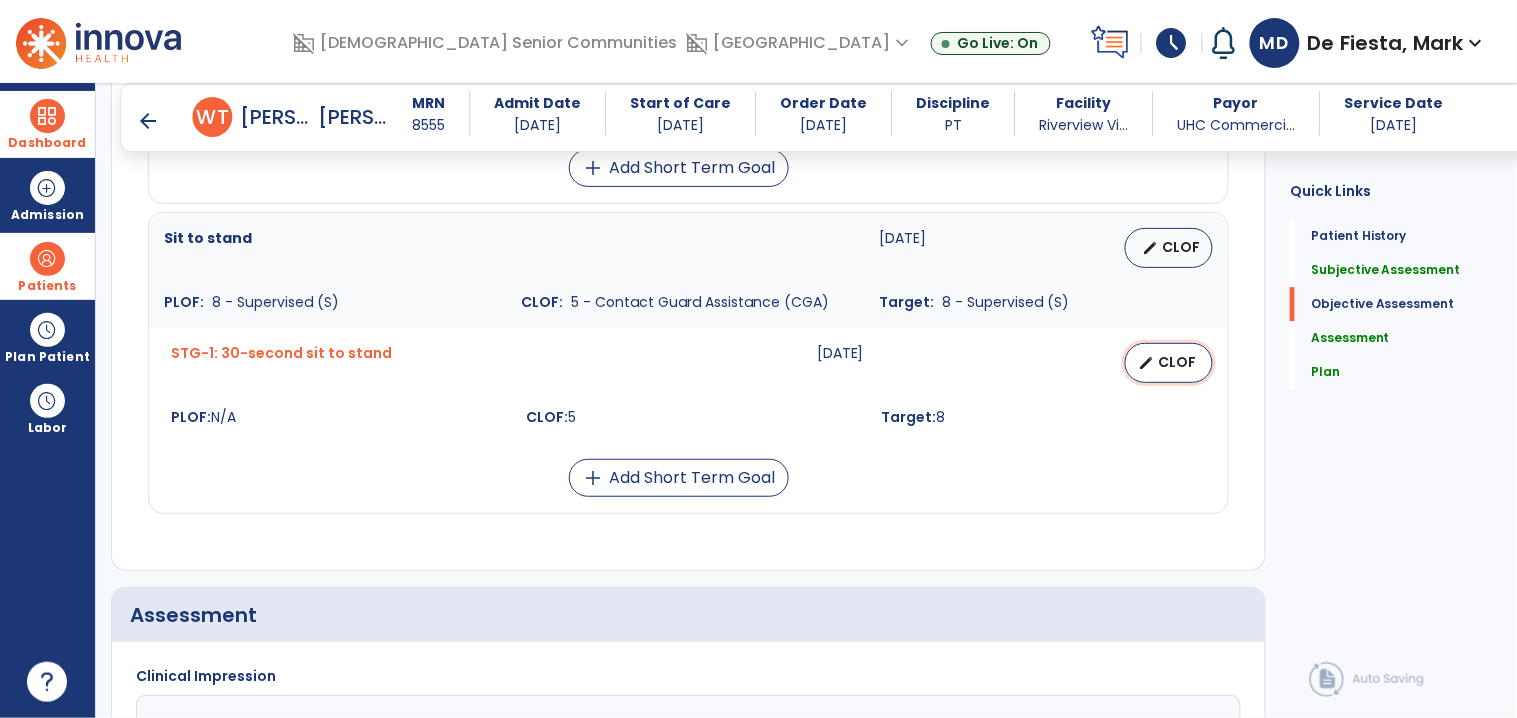 click on "CLOF" at bounding box center (1177, 362) 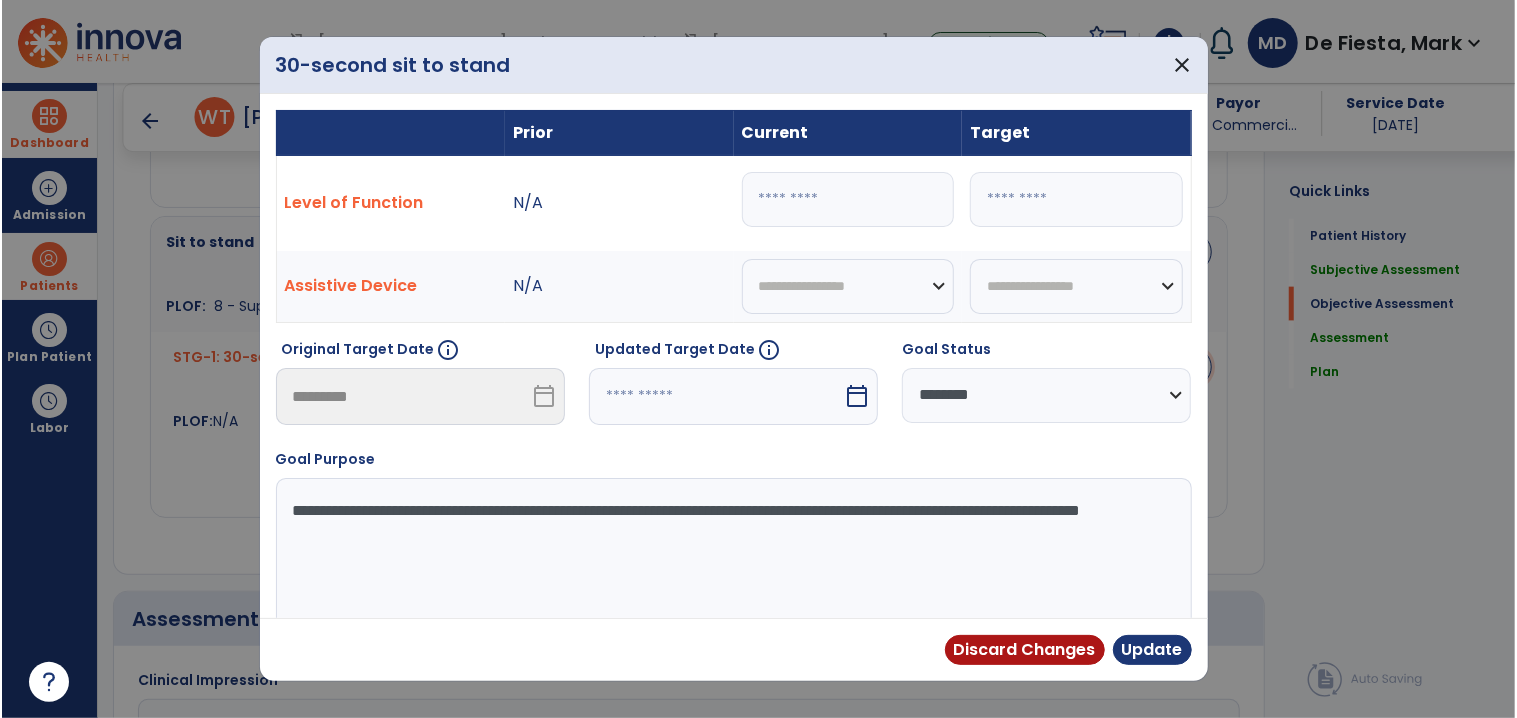 scroll, scrollTop: 1462, scrollLeft: 0, axis: vertical 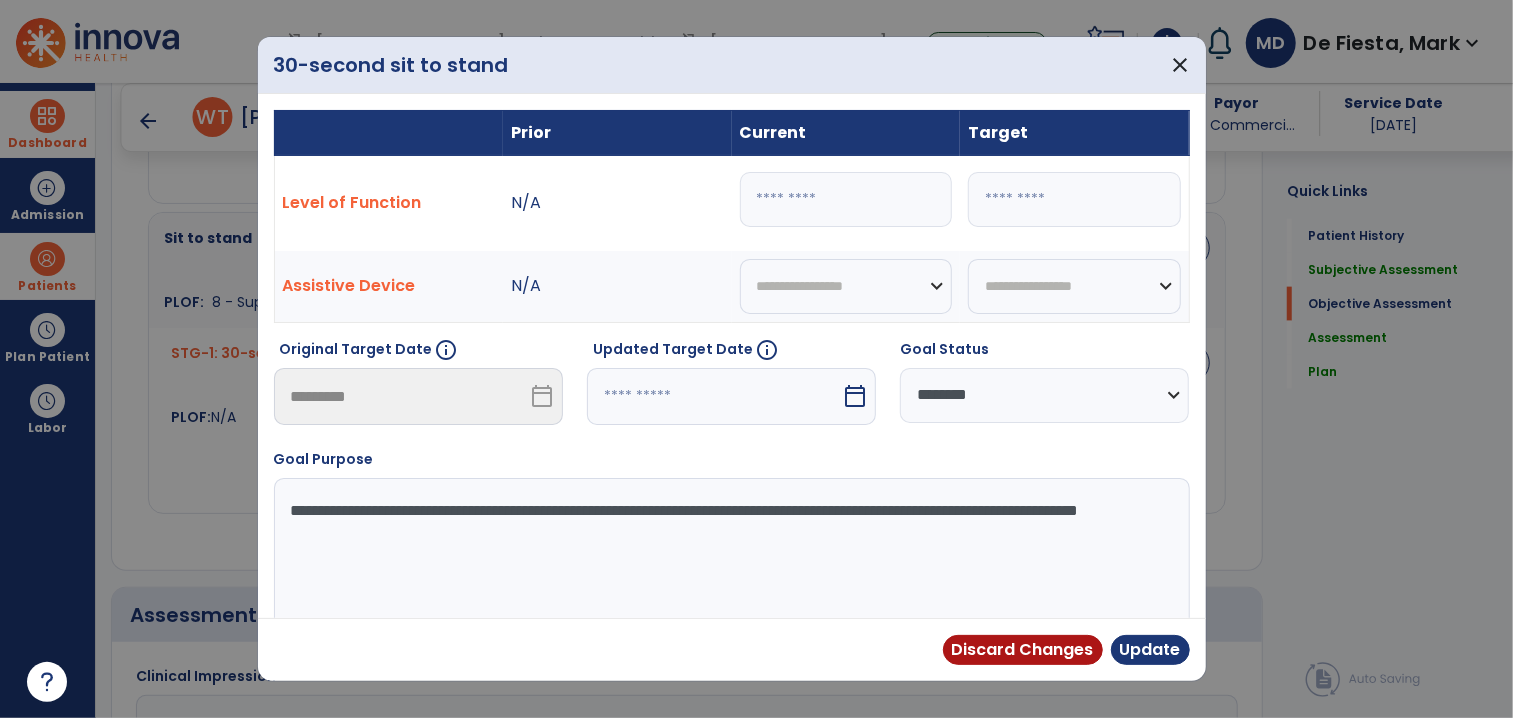 drag, startPoint x: 812, startPoint y: 204, endPoint x: 684, endPoint y: 251, distance: 136.35616 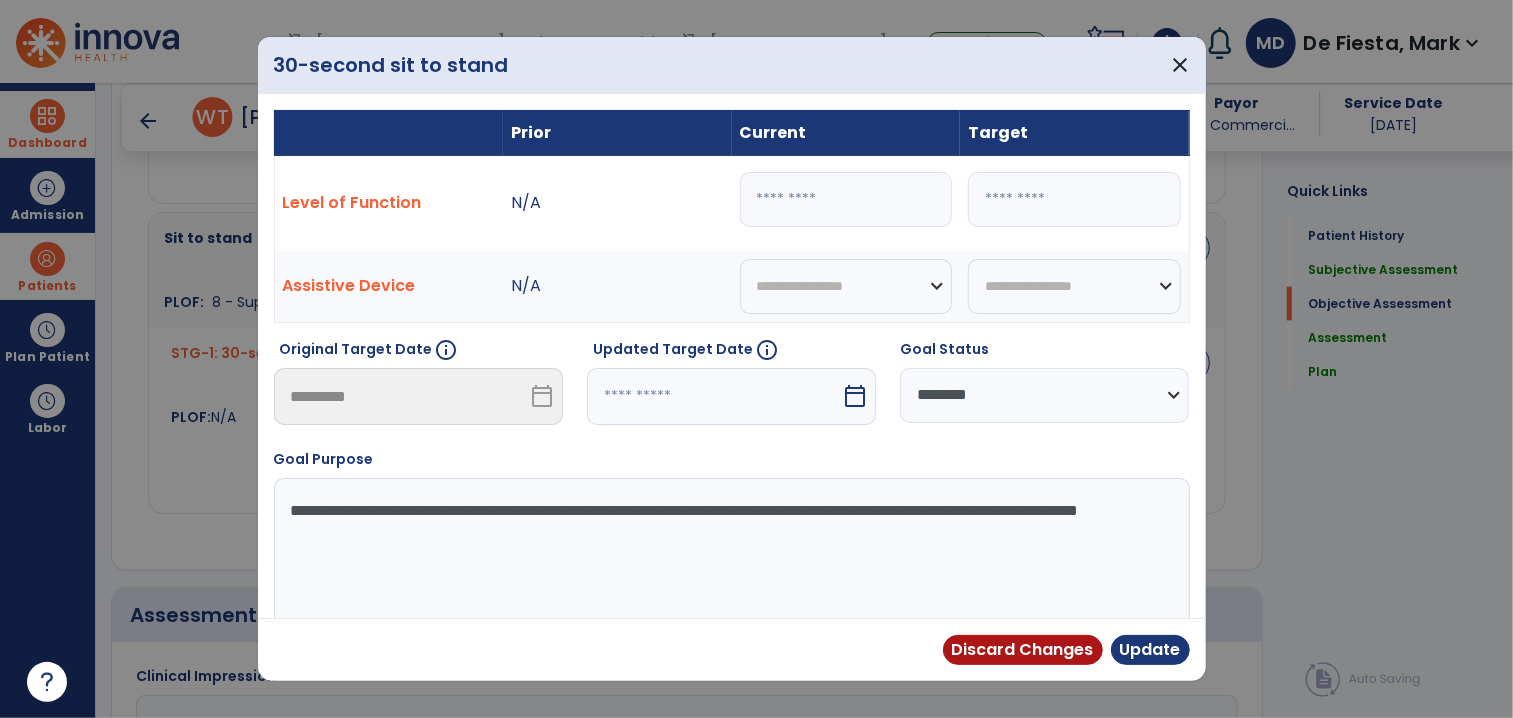 type on "*" 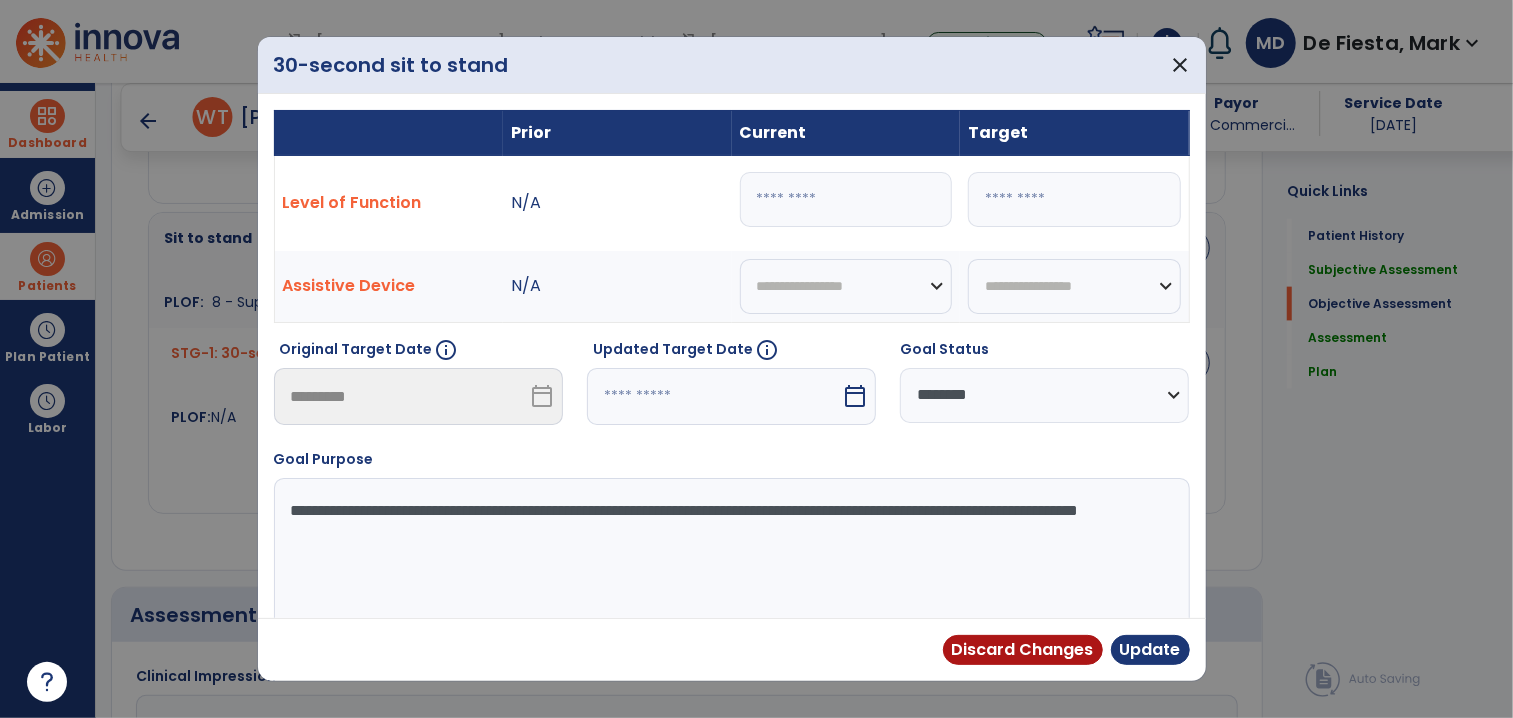 click on "**********" at bounding box center (1044, 395) 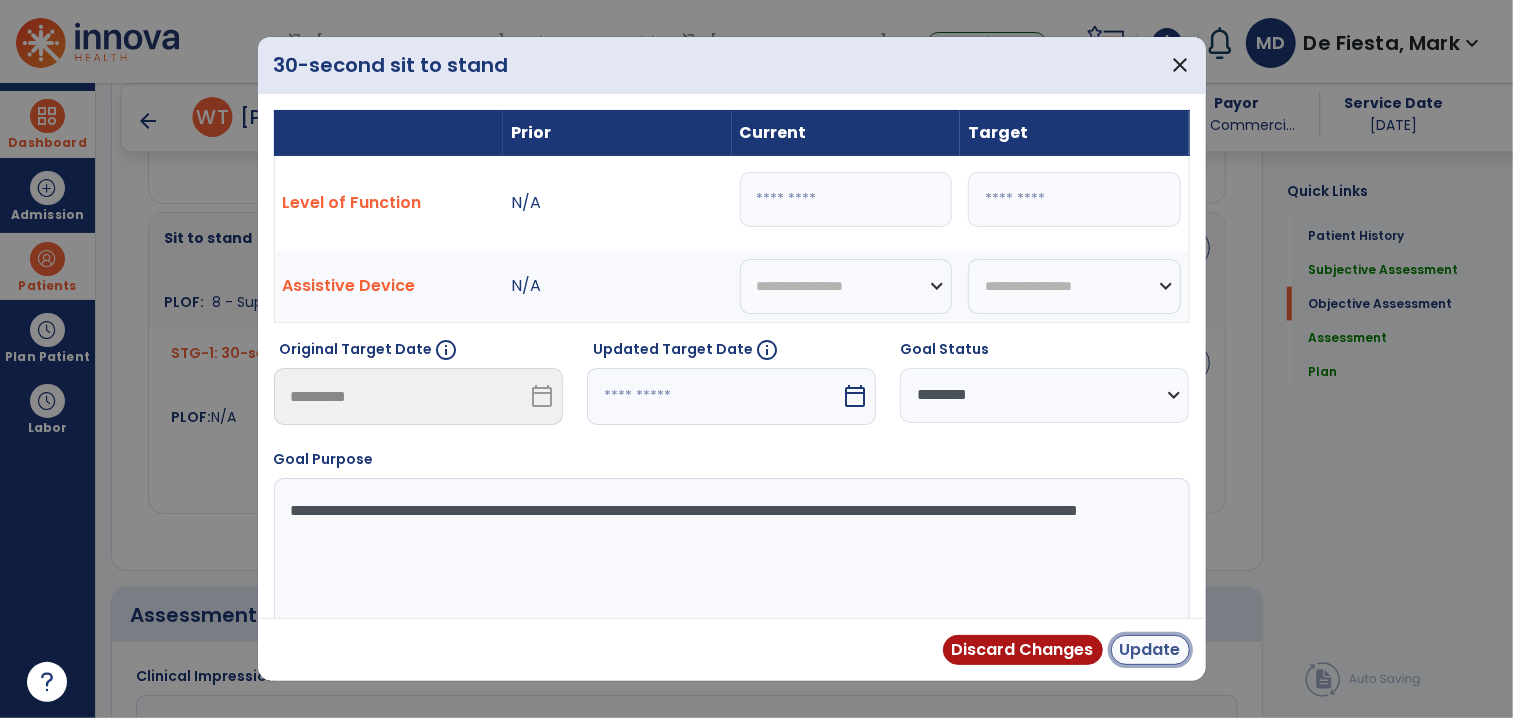 click on "Update" at bounding box center (1150, 650) 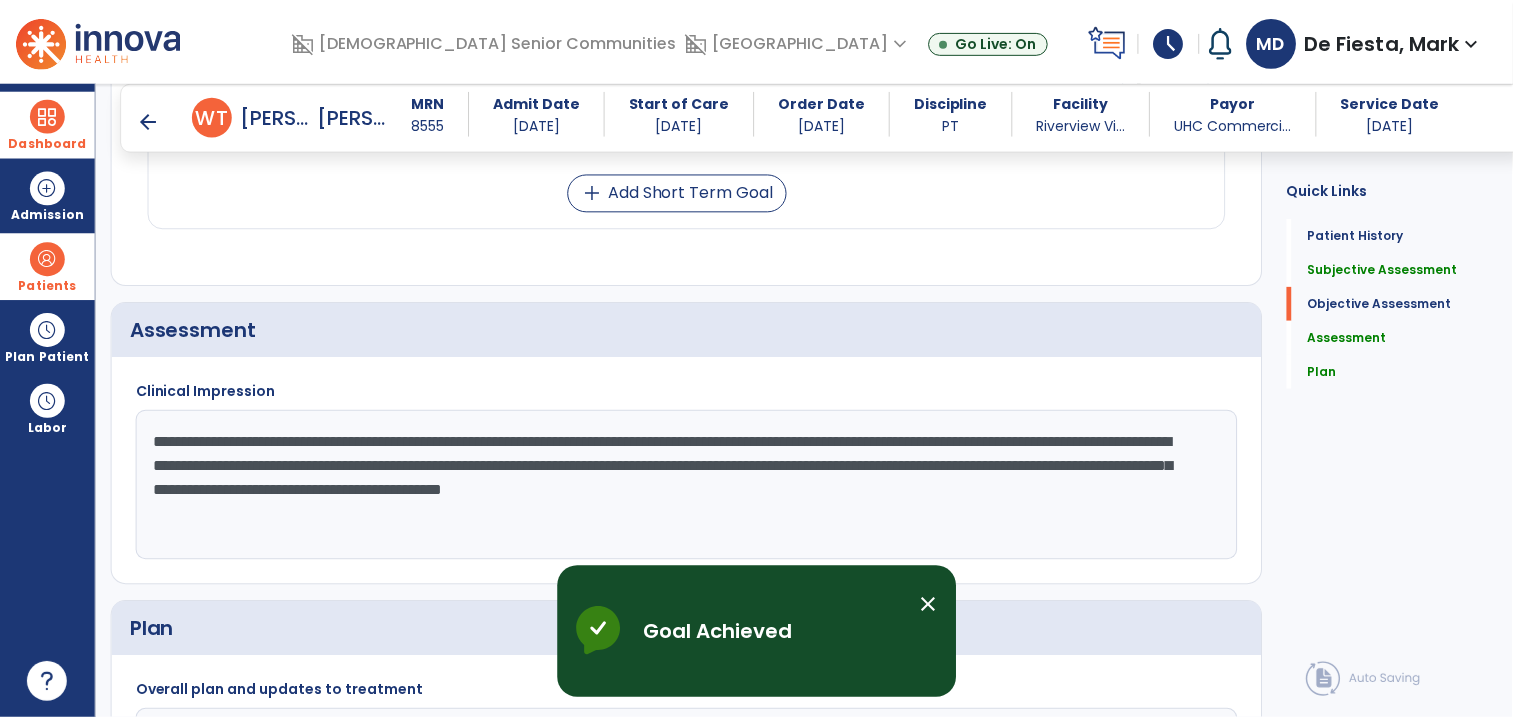 scroll, scrollTop: 1988, scrollLeft: 0, axis: vertical 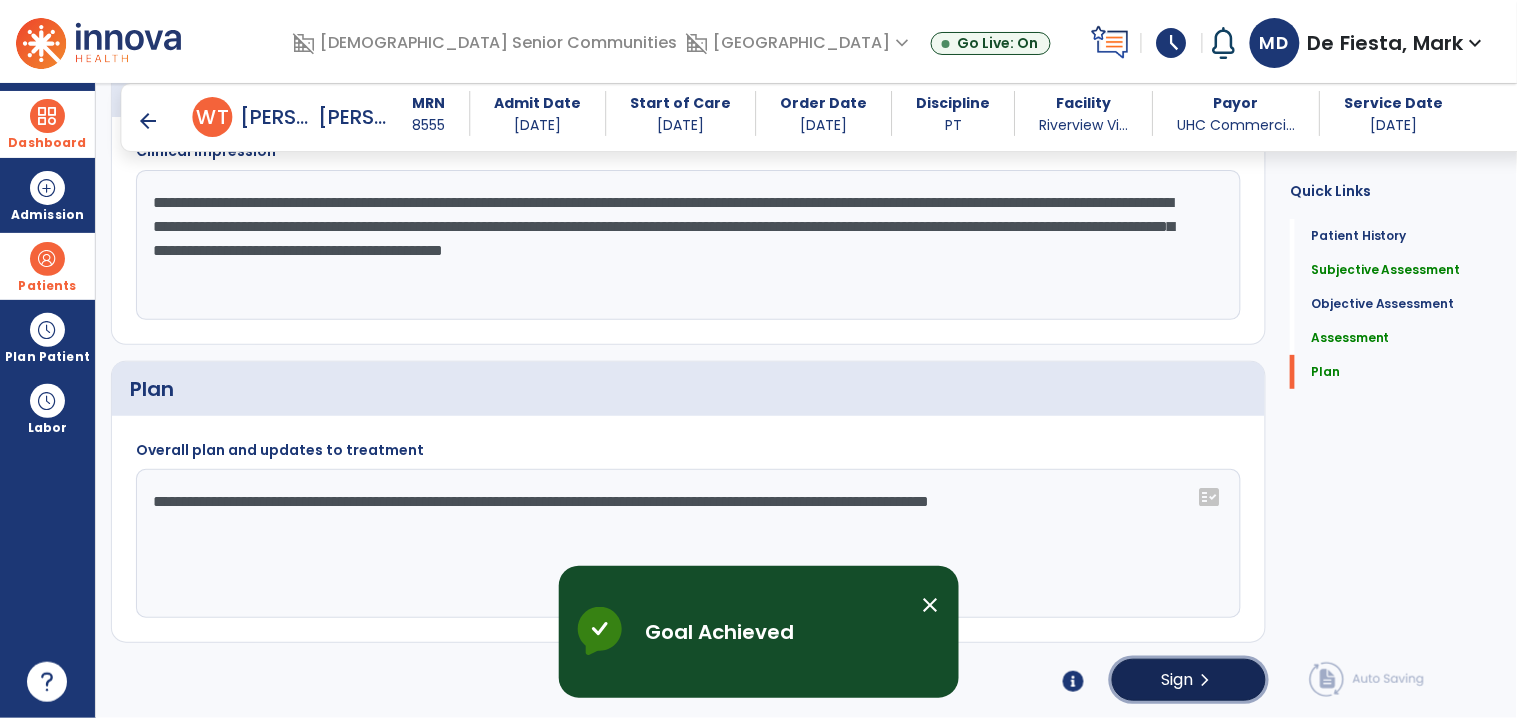 click on "chevron_right" 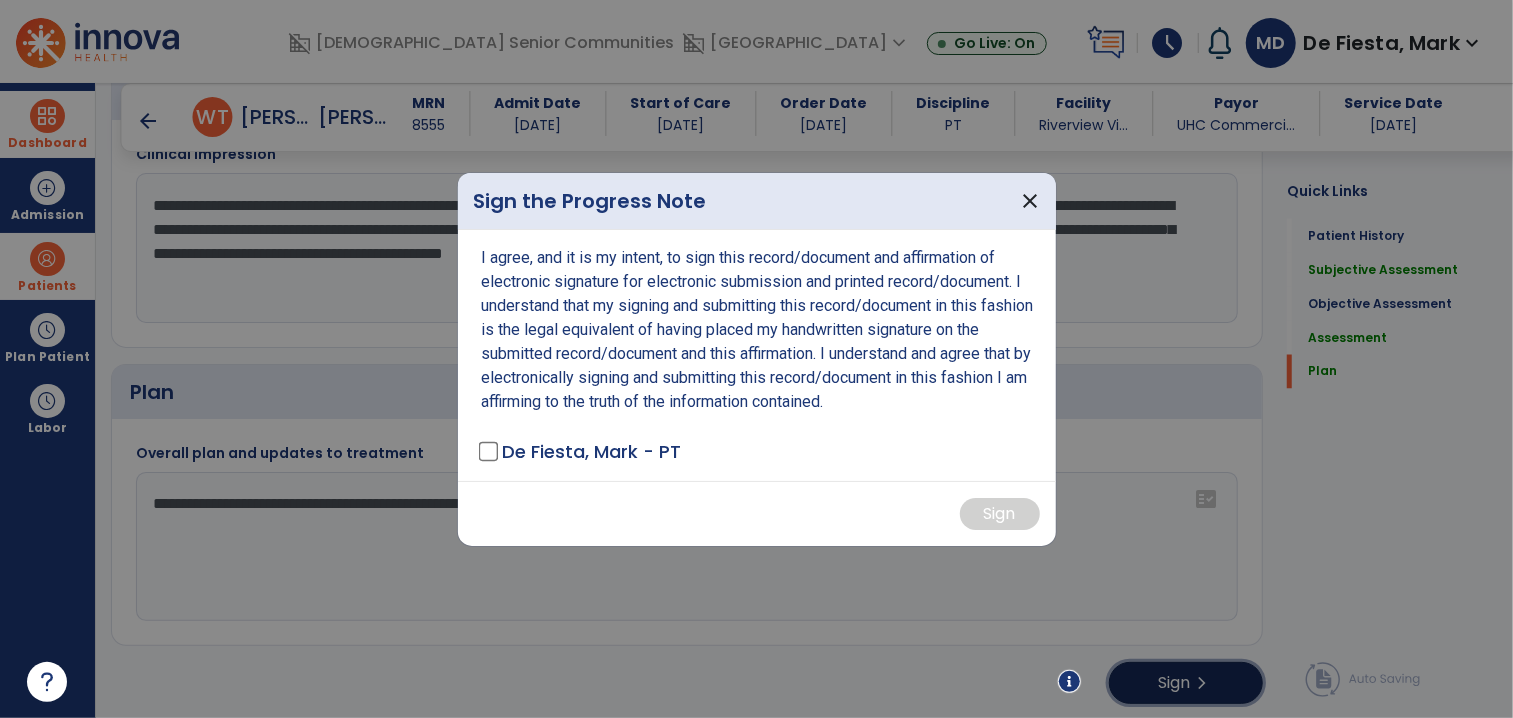 scroll, scrollTop: 1988, scrollLeft: 0, axis: vertical 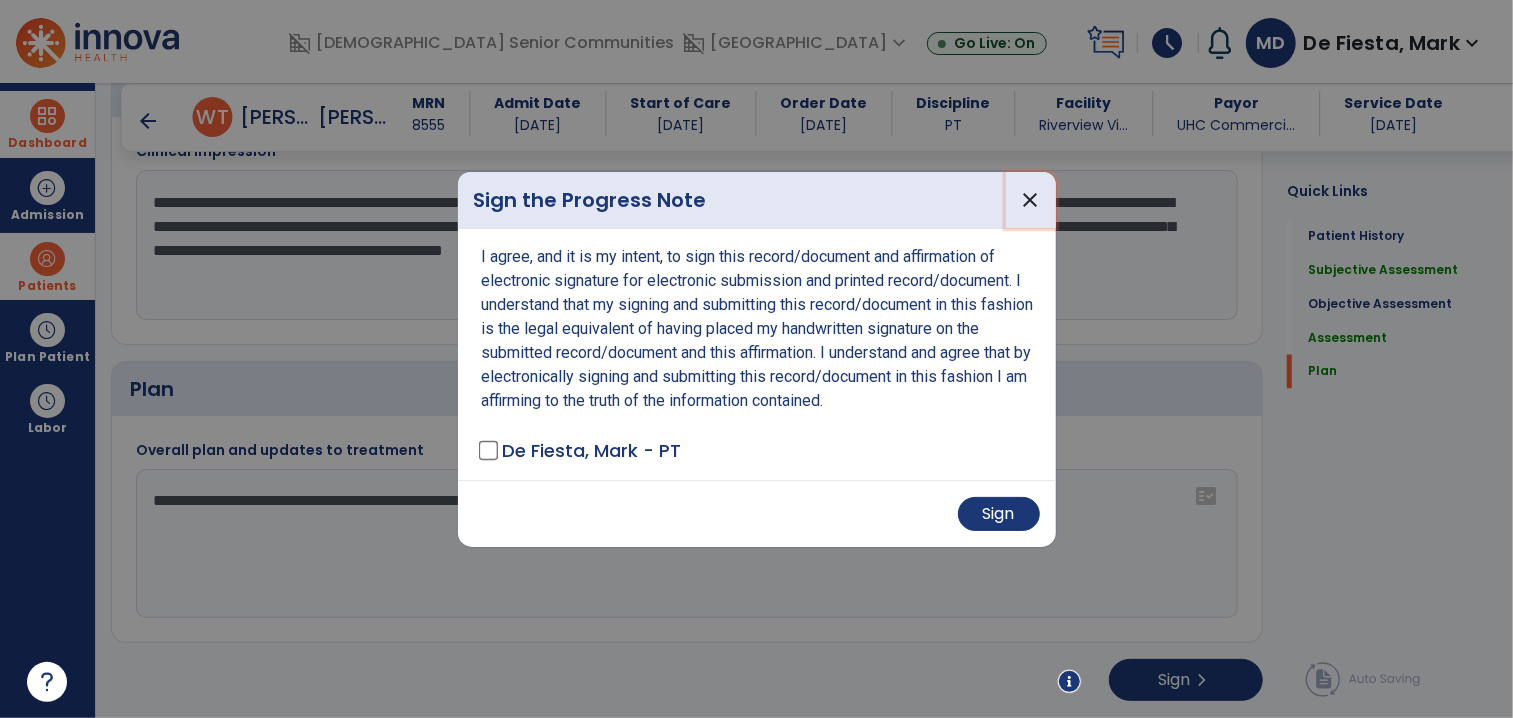 drag, startPoint x: 1030, startPoint y: 194, endPoint x: 519, endPoint y: 294, distance: 520.6928 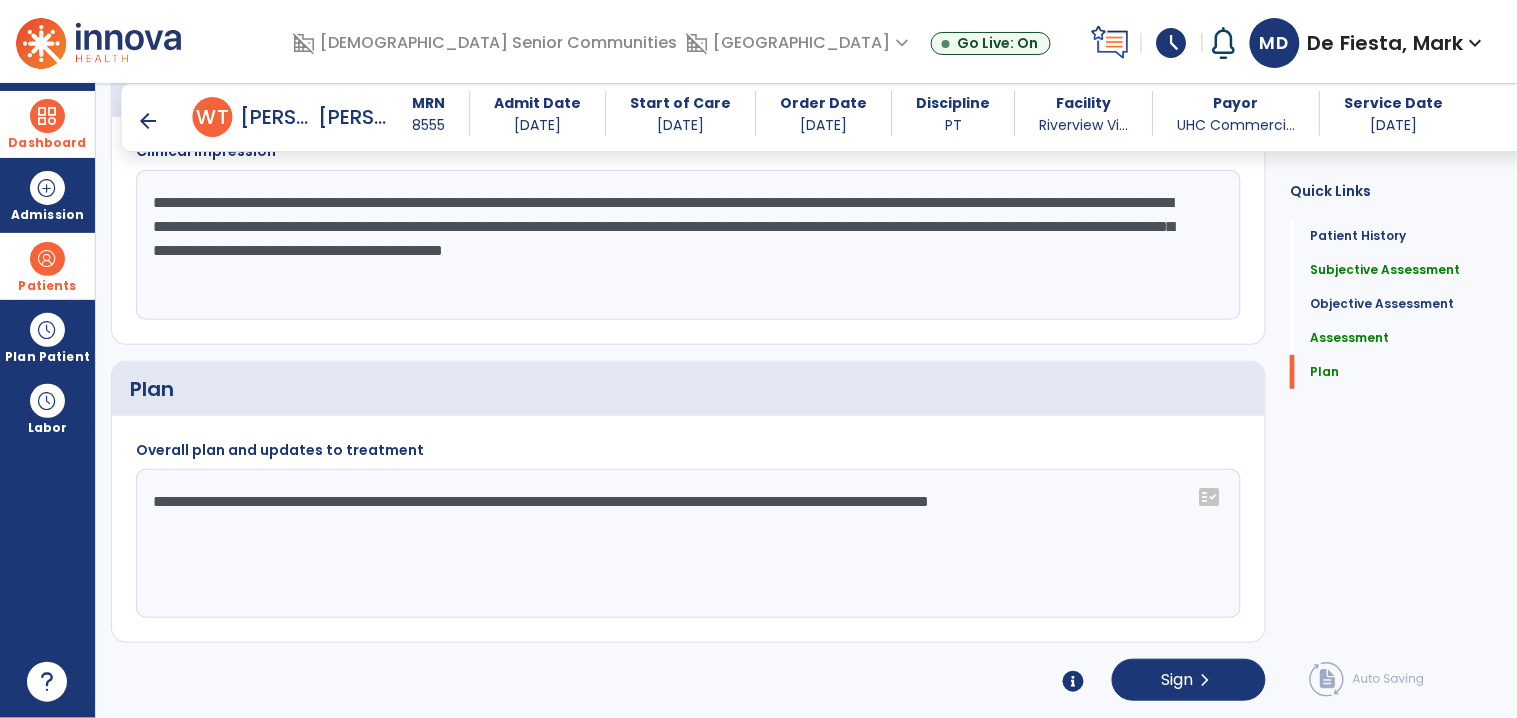 drag, startPoint x: 352, startPoint y: 260, endPoint x: 357, endPoint y: 294, distance: 34.36568 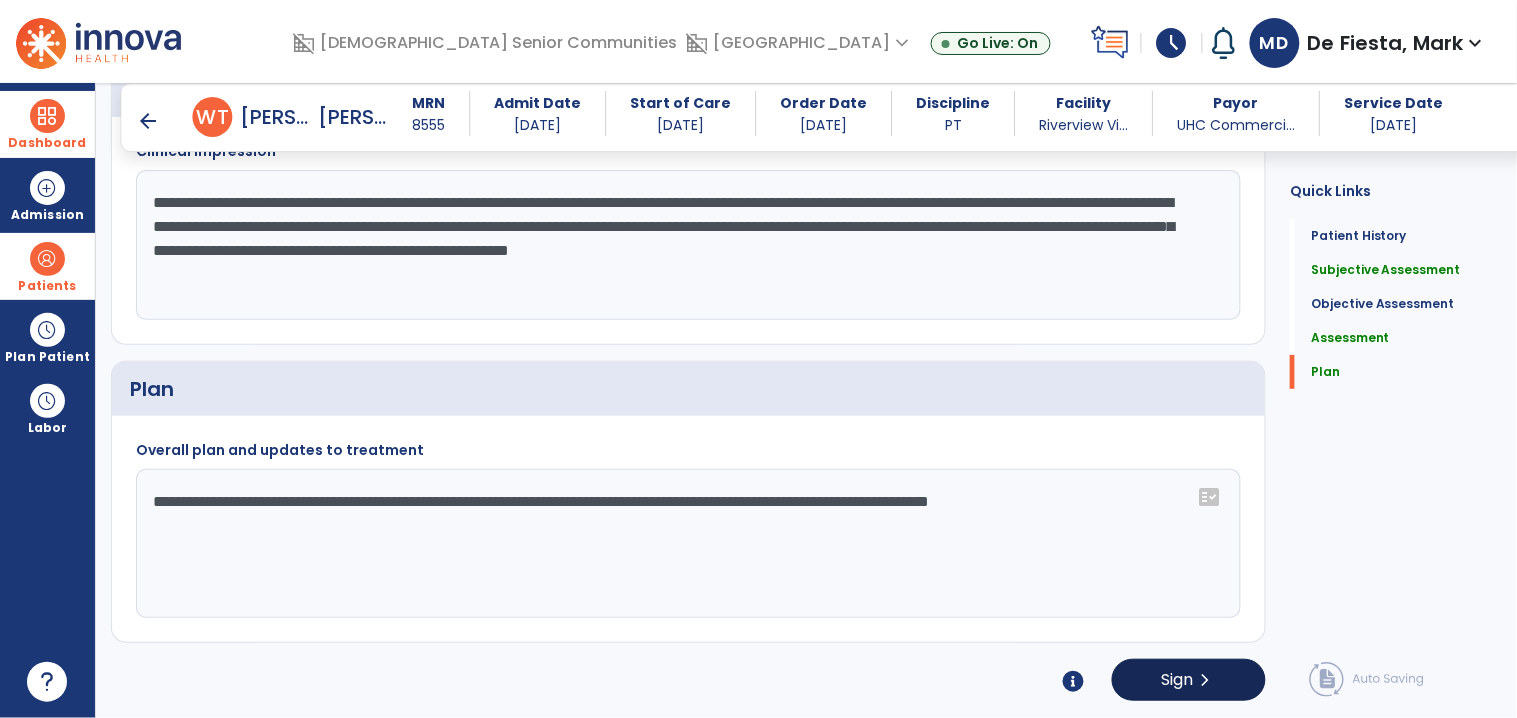 type on "**********" 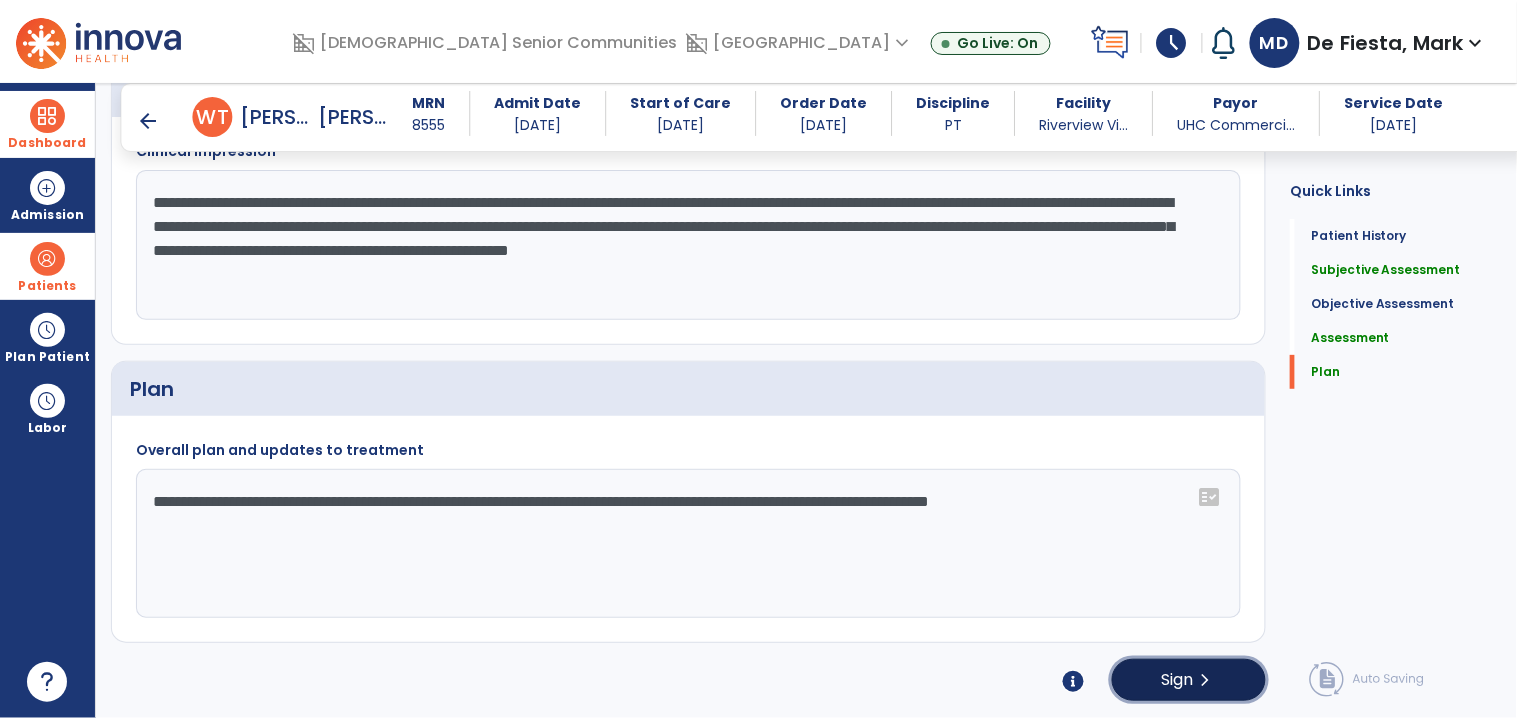 click on "chevron_right" 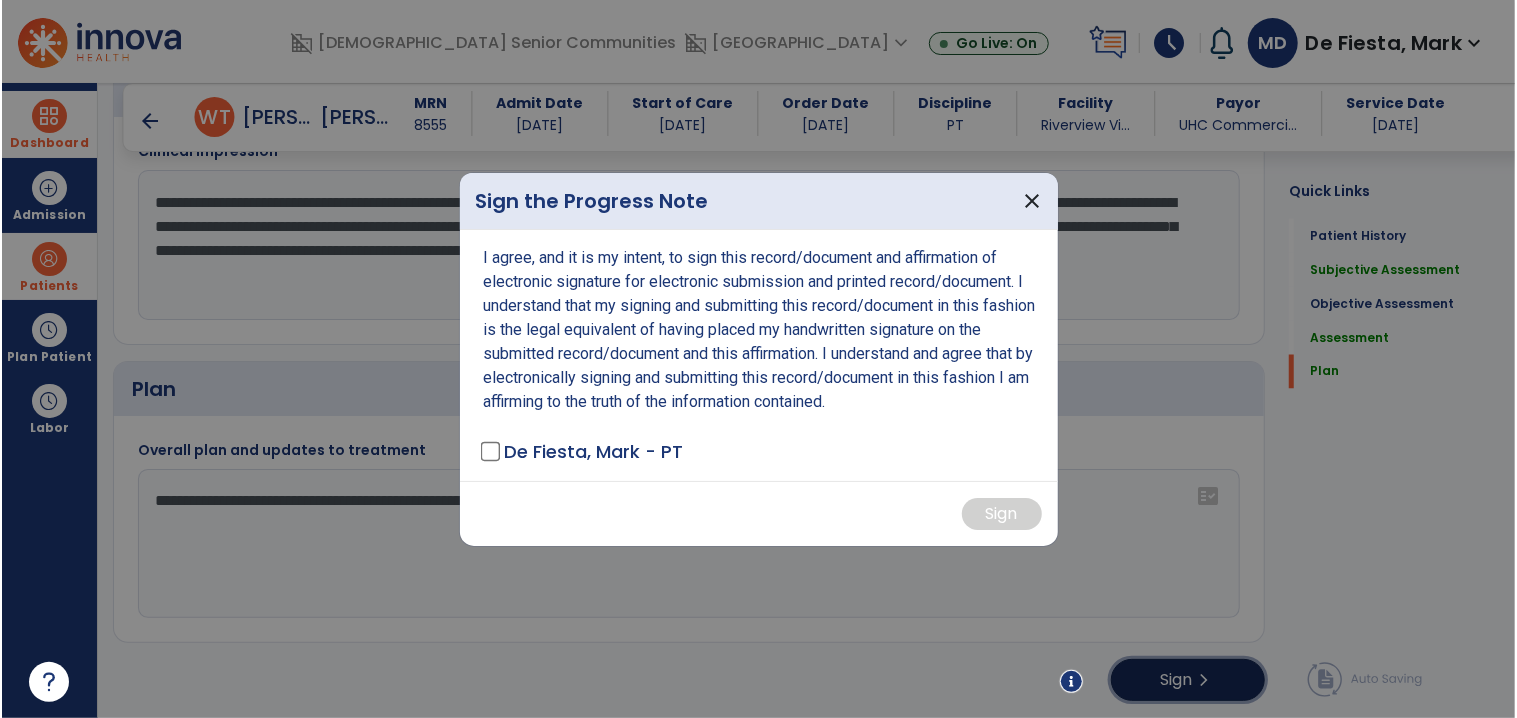 scroll, scrollTop: 1988, scrollLeft: 0, axis: vertical 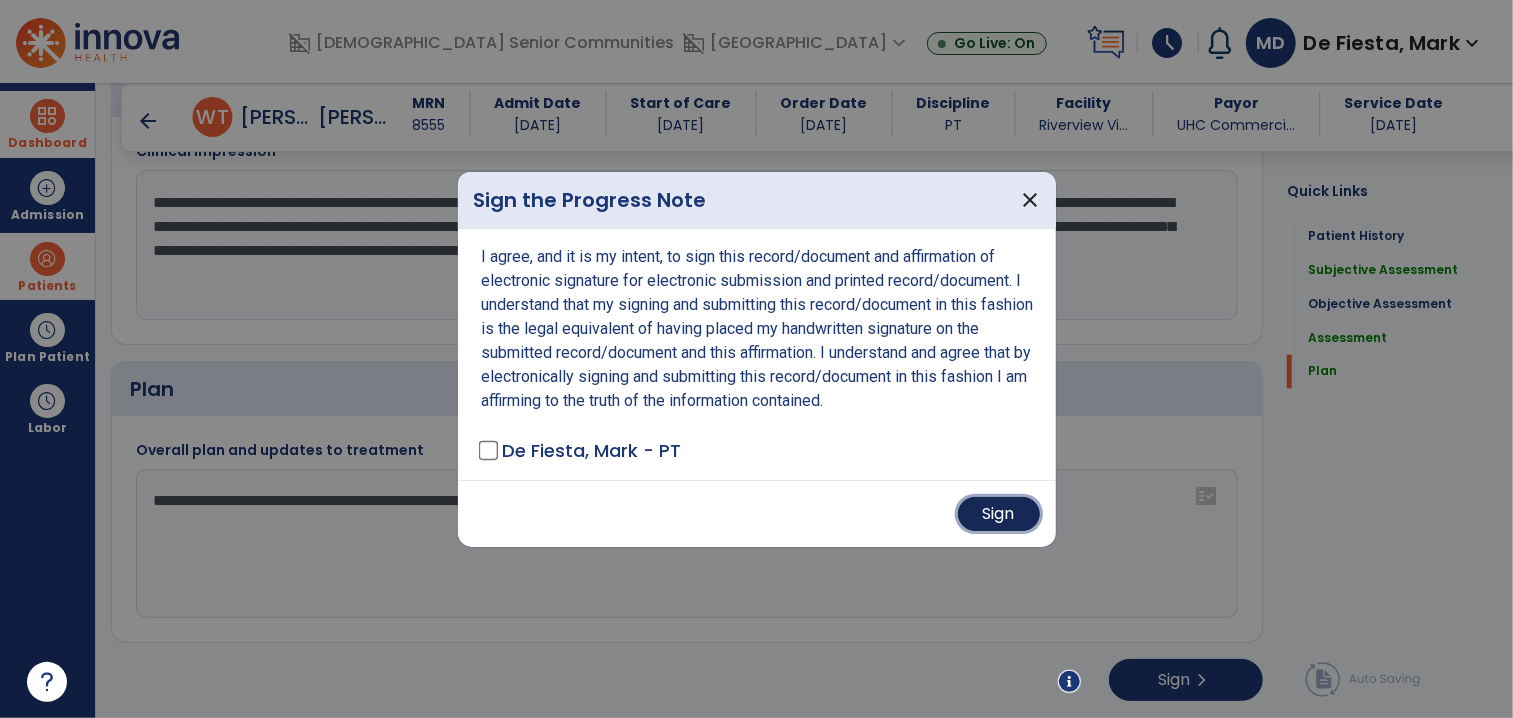 click on "Sign" at bounding box center (999, 514) 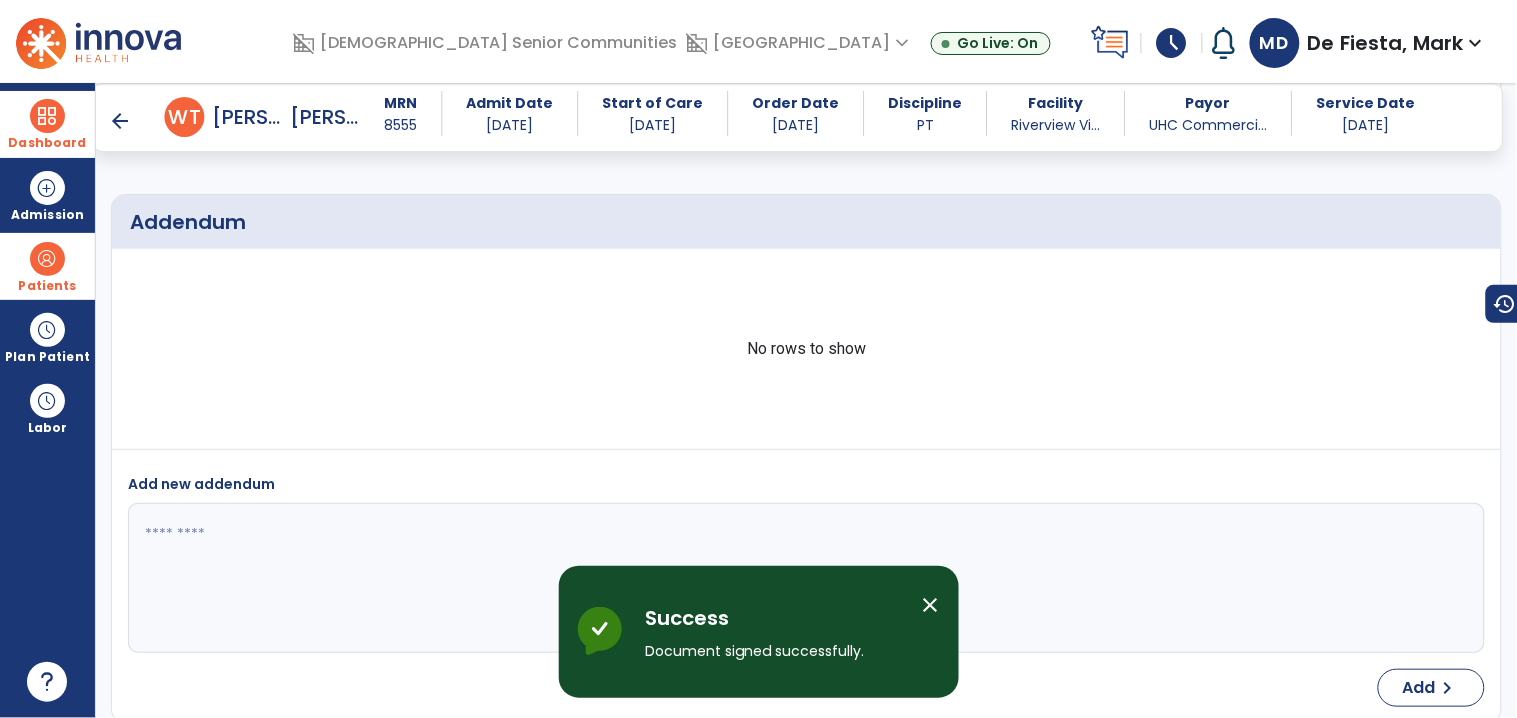 scroll, scrollTop: 2825, scrollLeft: 0, axis: vertical 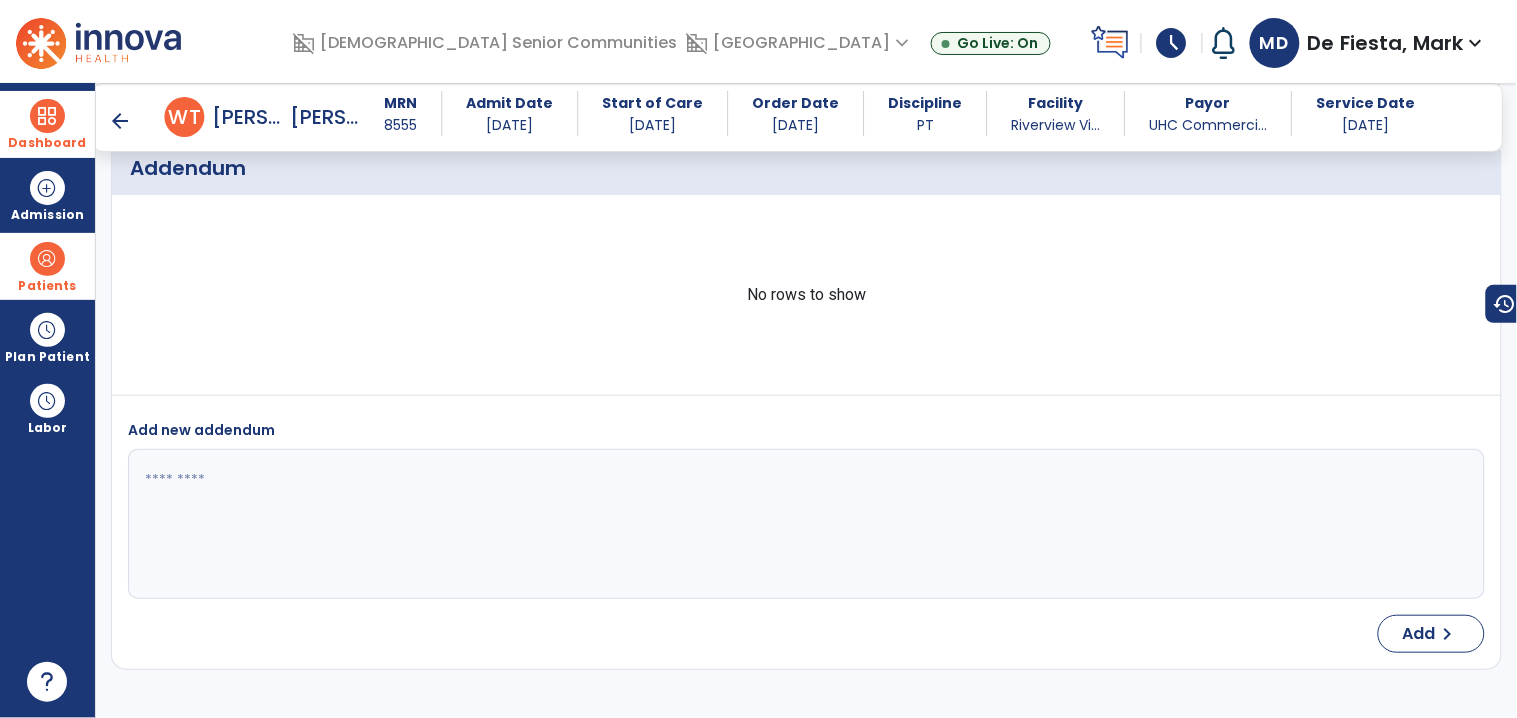click on "arrow_back" at bounding box center (121, 121) 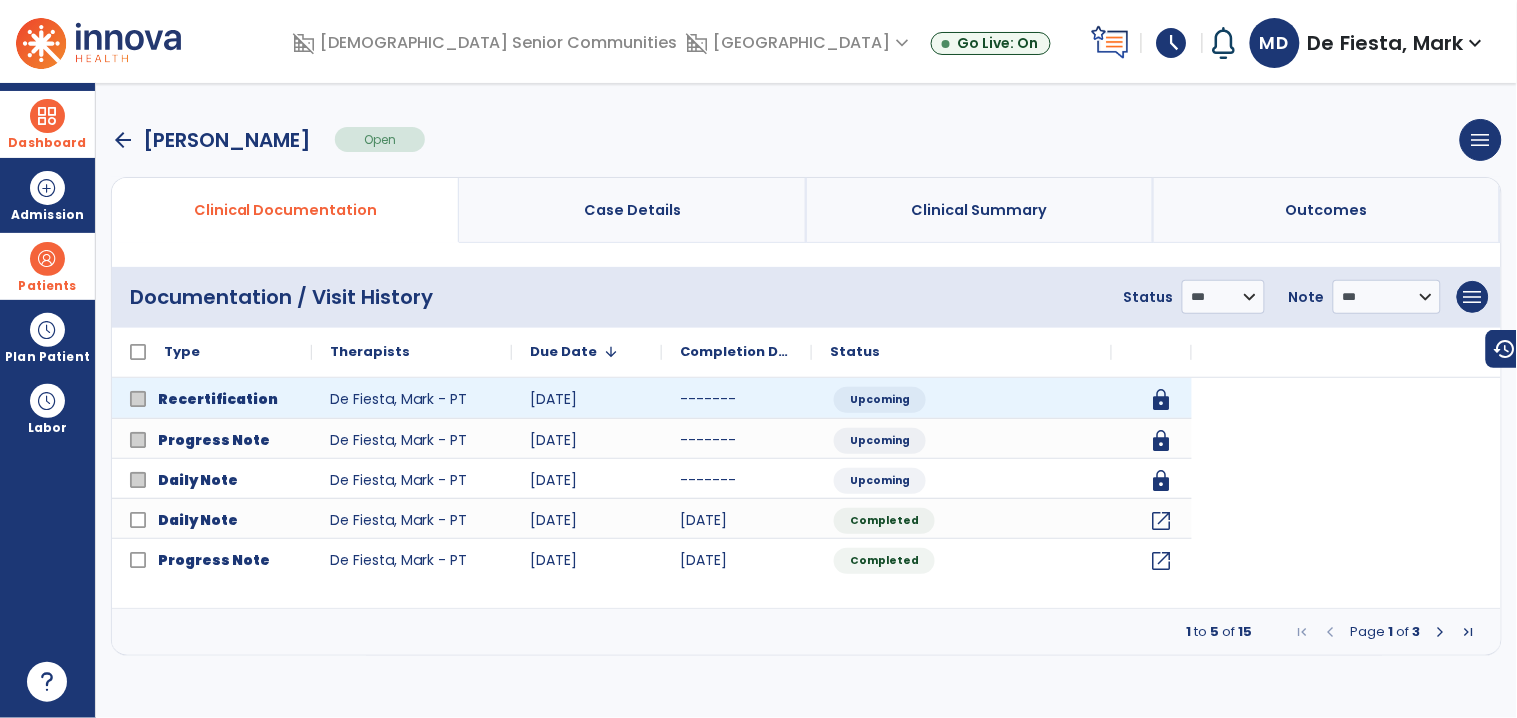 scroll, scrollTop: 0, scrollLeft: 0, axis: both 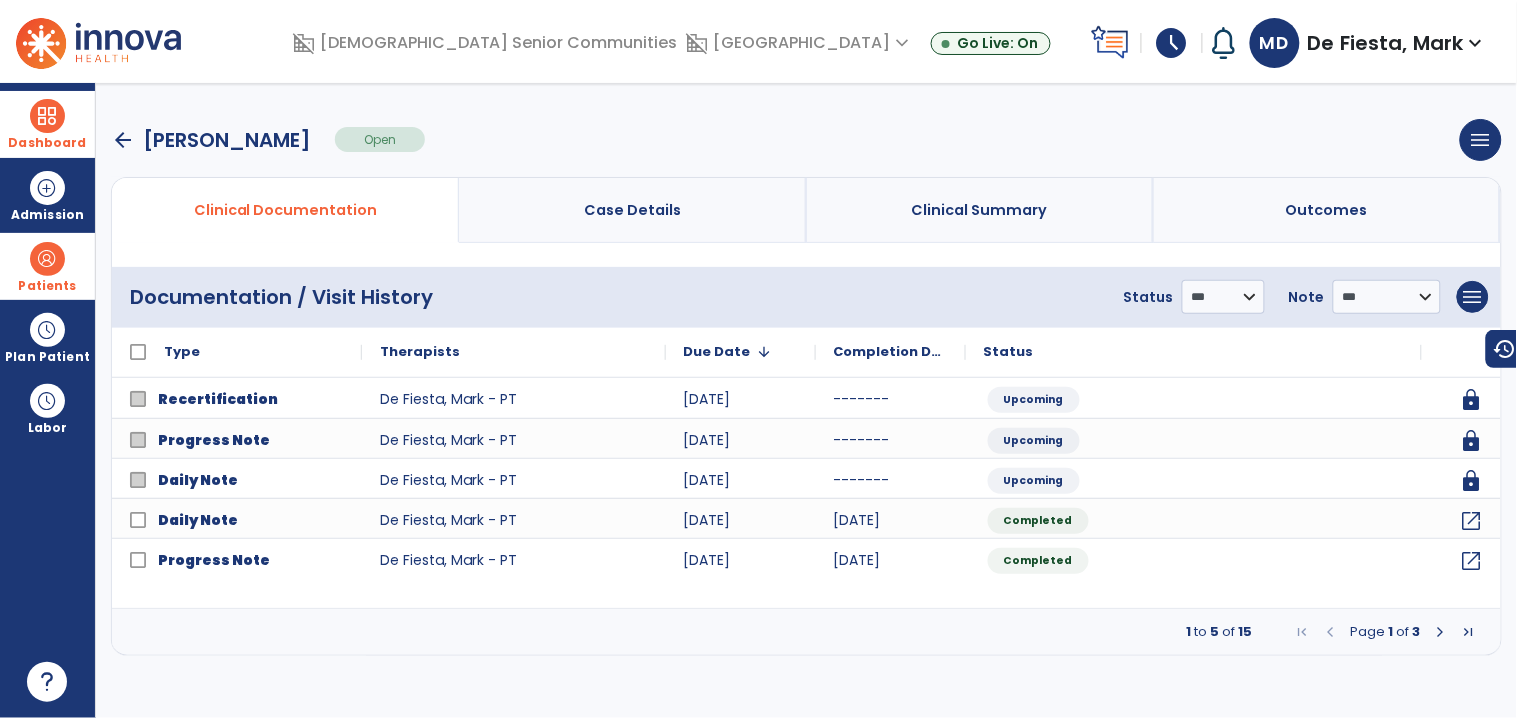 drag, startPoint x: 50, startPoint y: 126, endPoint x: 209, endPoint y: 134, distance: 159.20113 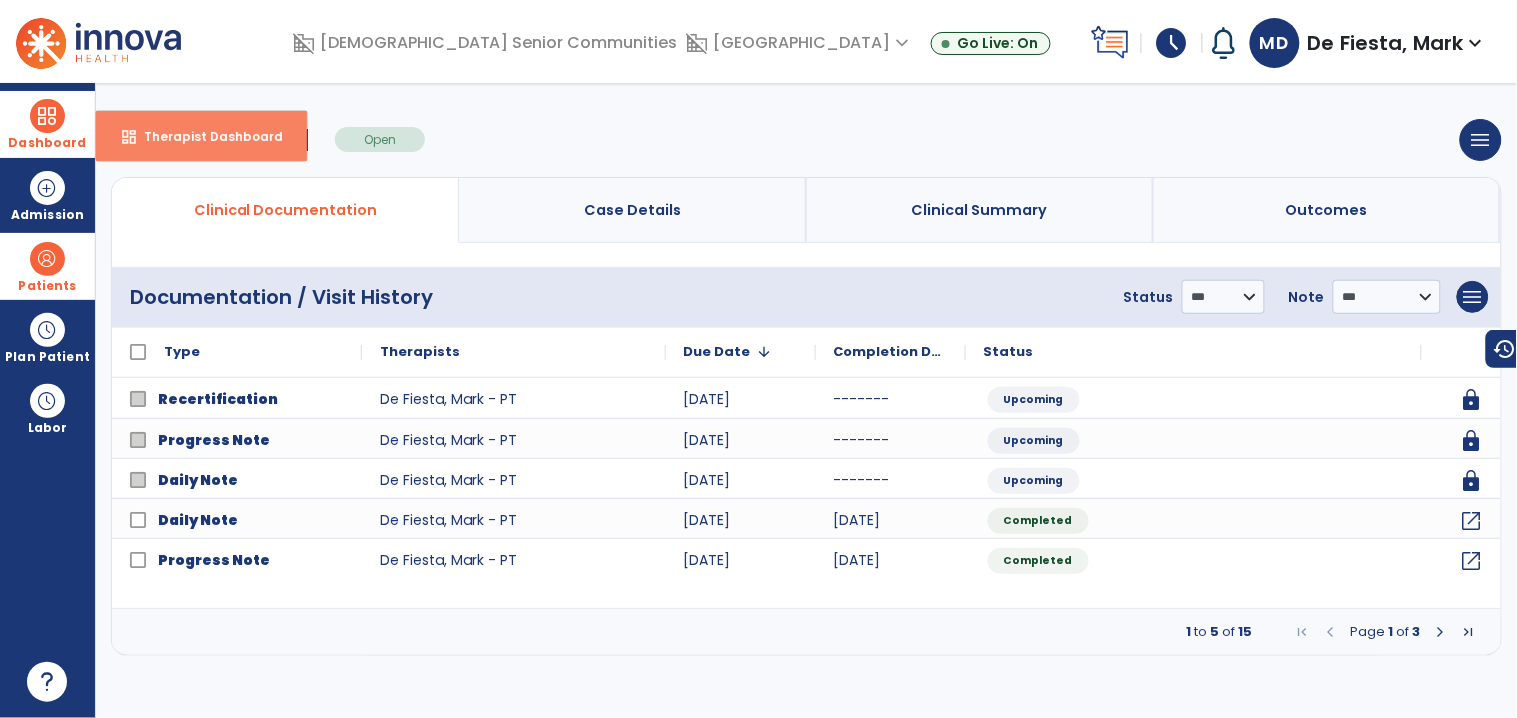click on "Therapist Dashboard" at bounding box center (205, 136) 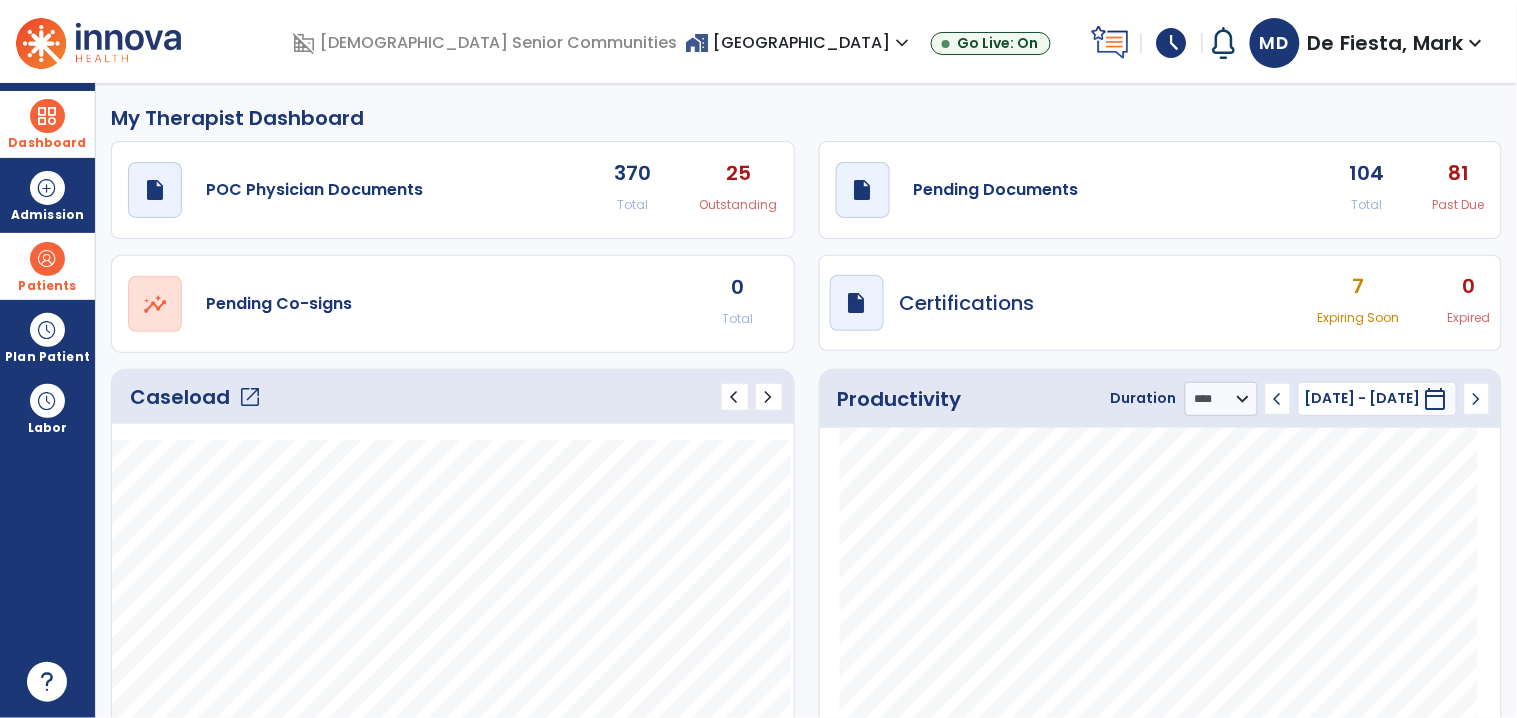 click on "open_in_new" 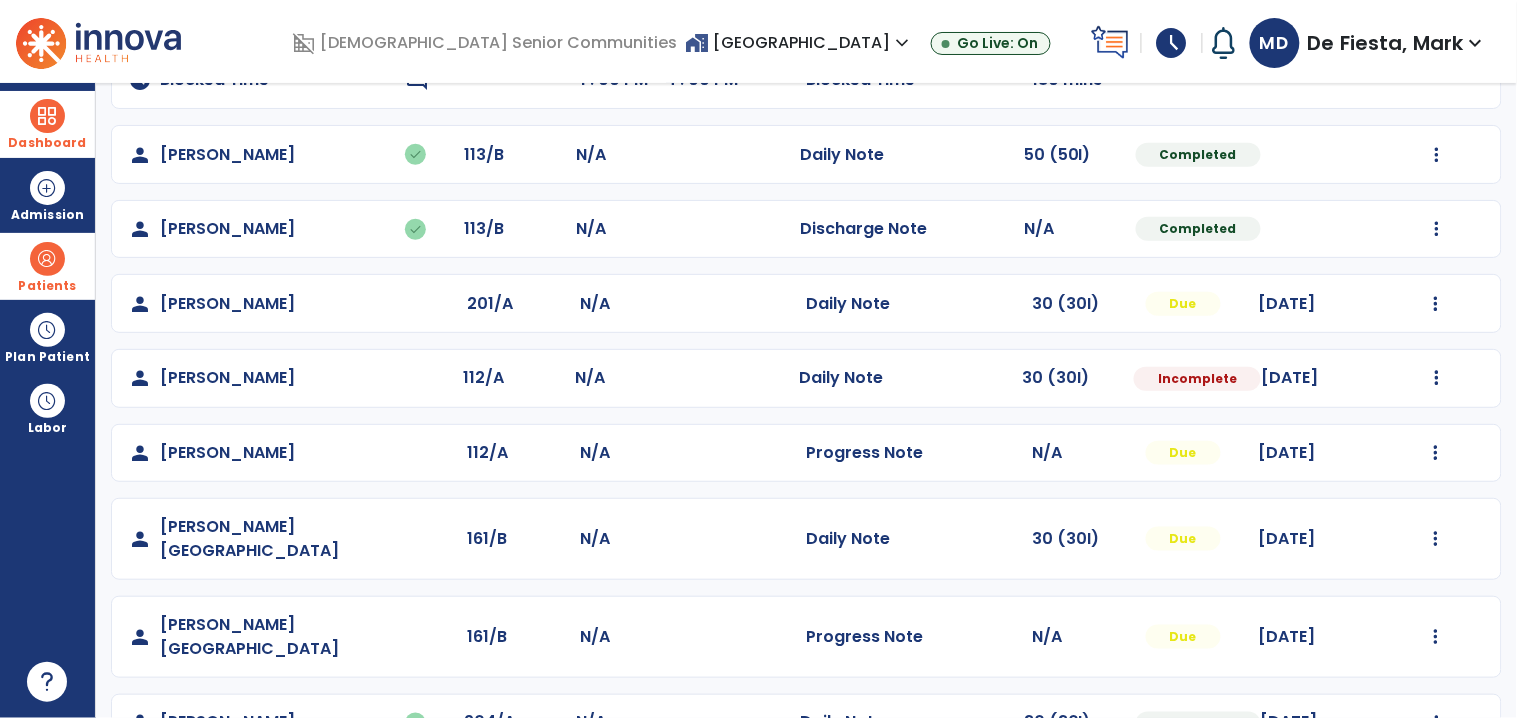 scroll, scrollTop: 354, scrollLeft: 0, axis: vertical 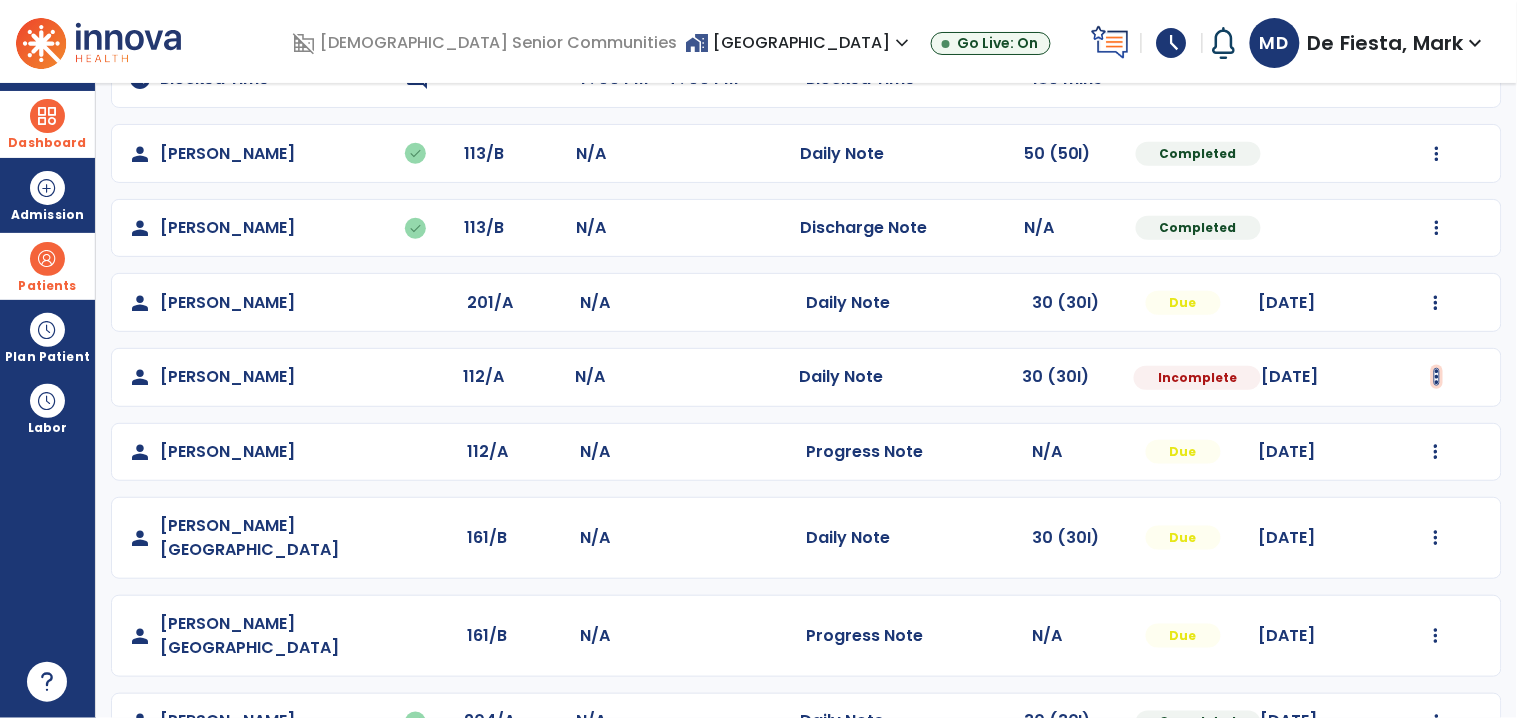 click at bounding box center [1436, 5] 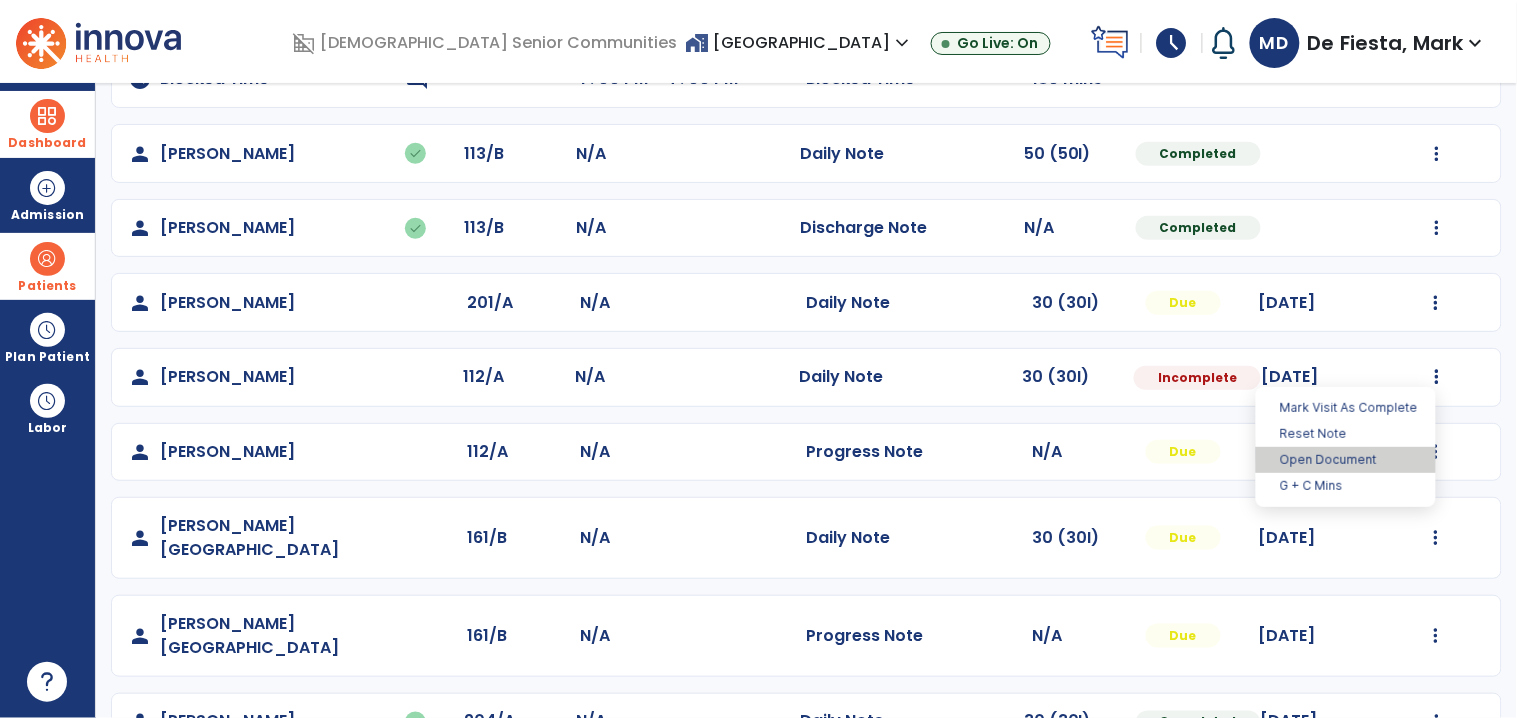 click on "Open Document" at bounding box center (1346, 460) 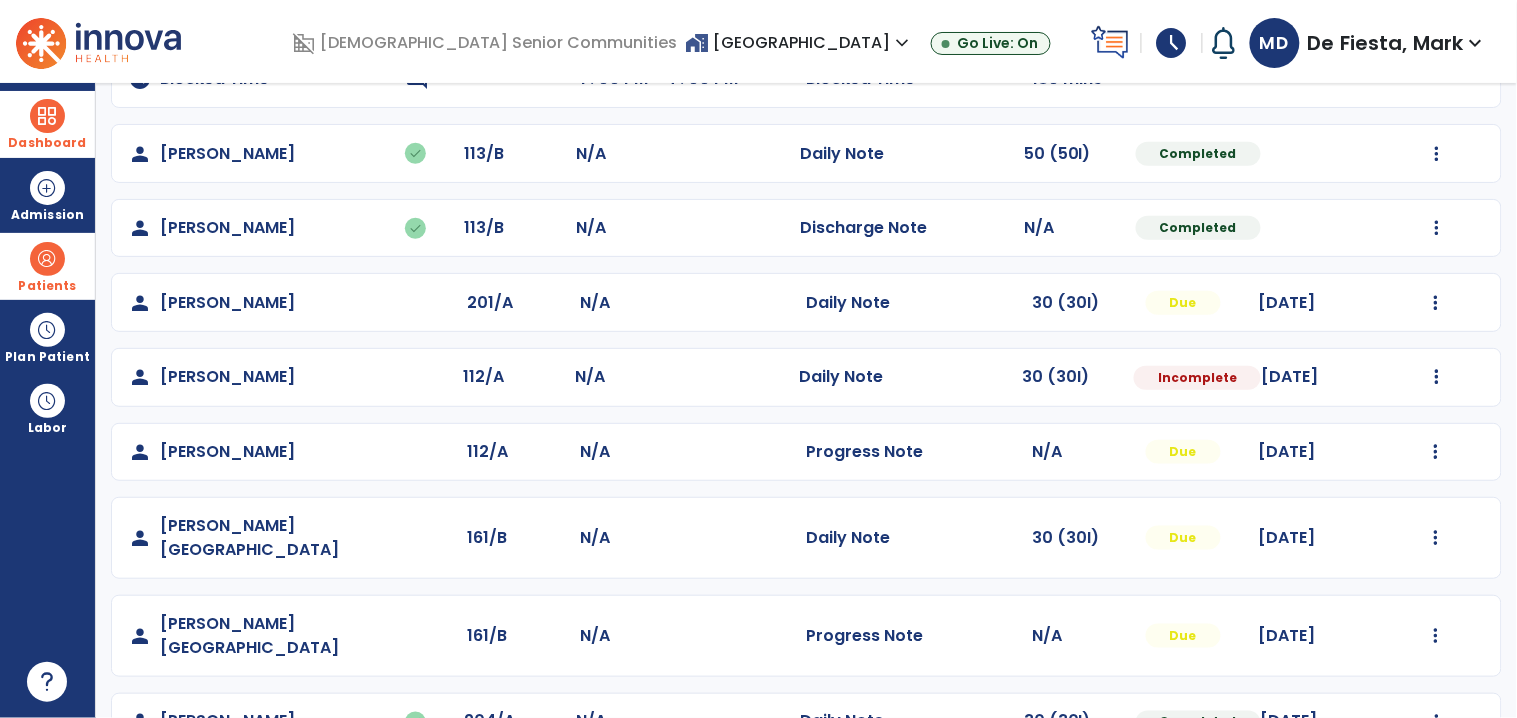 select on "*" 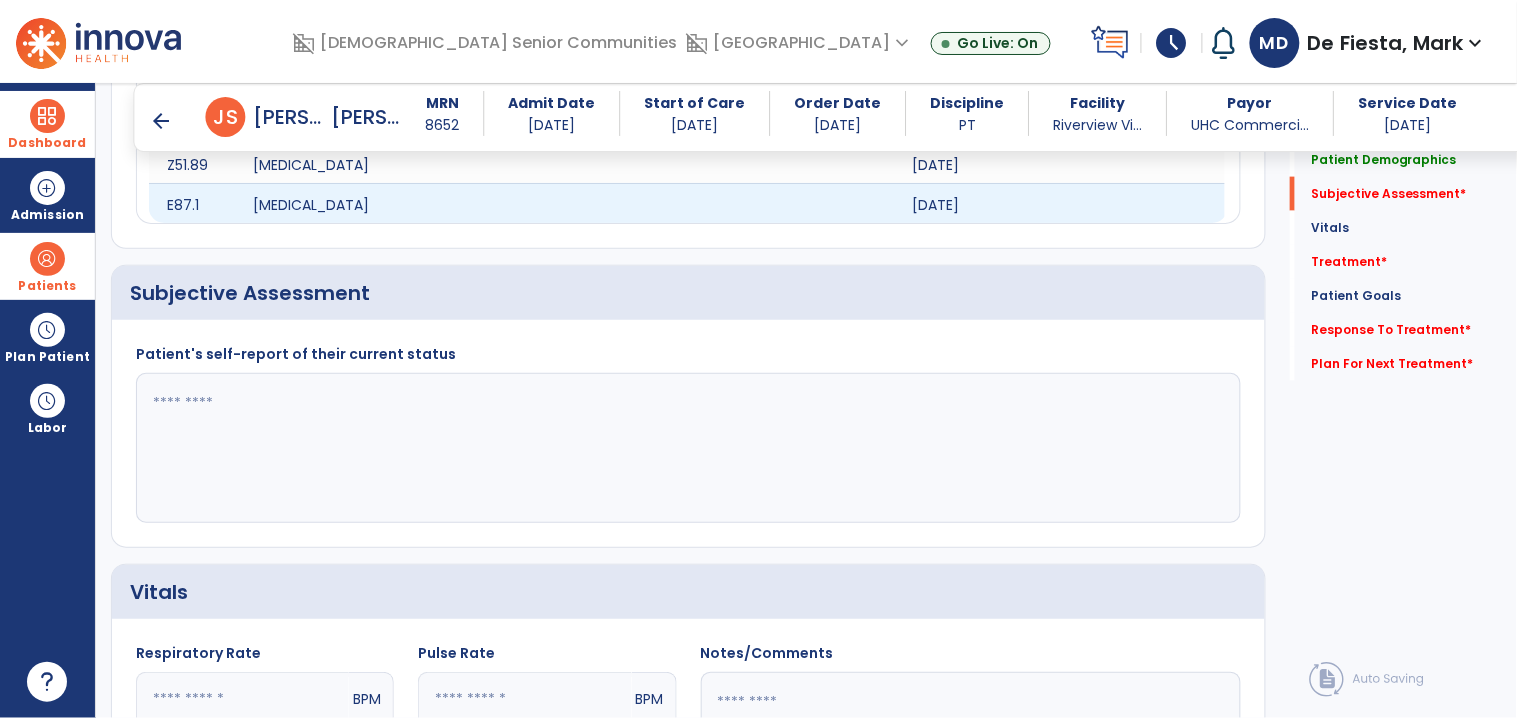 scroll, scrollTop: 664, scrollLeft: 0, axis: vertical 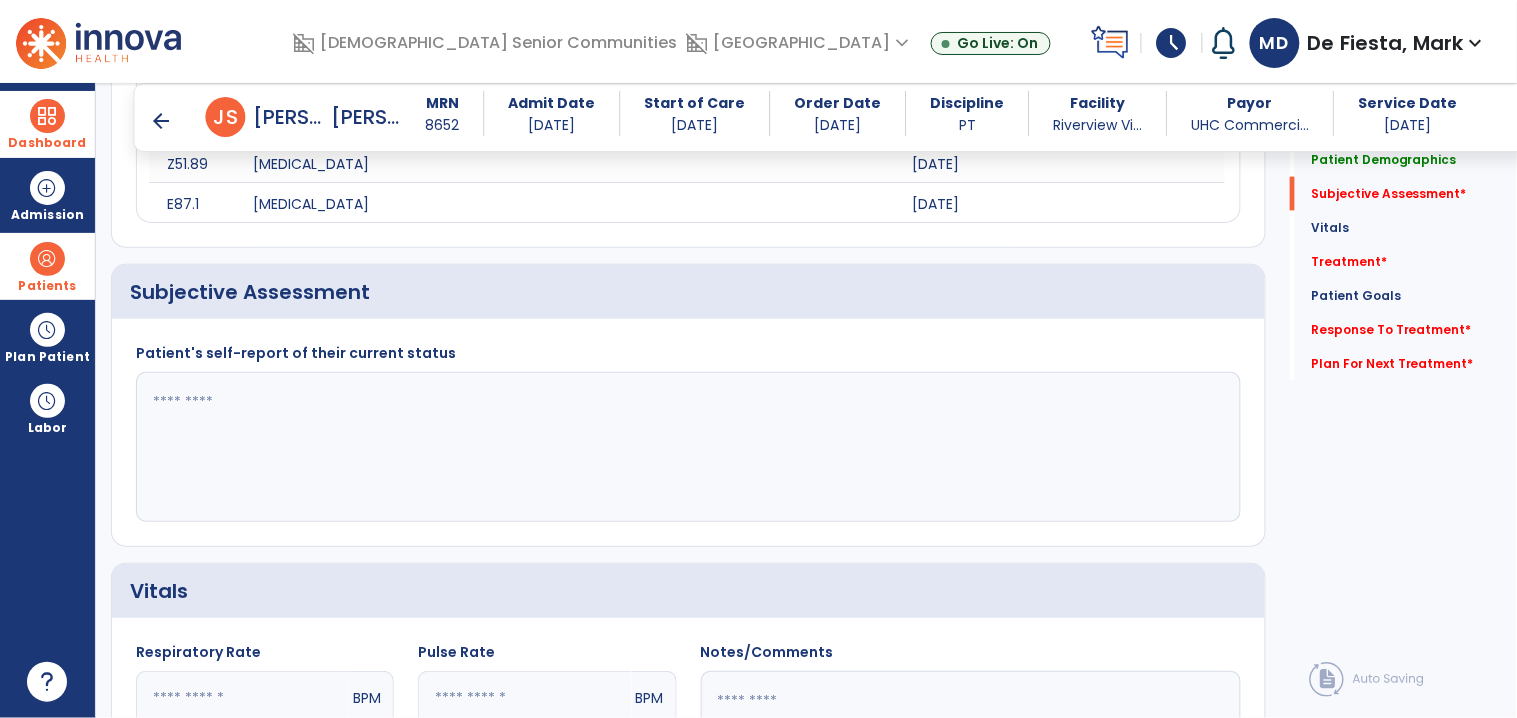 click 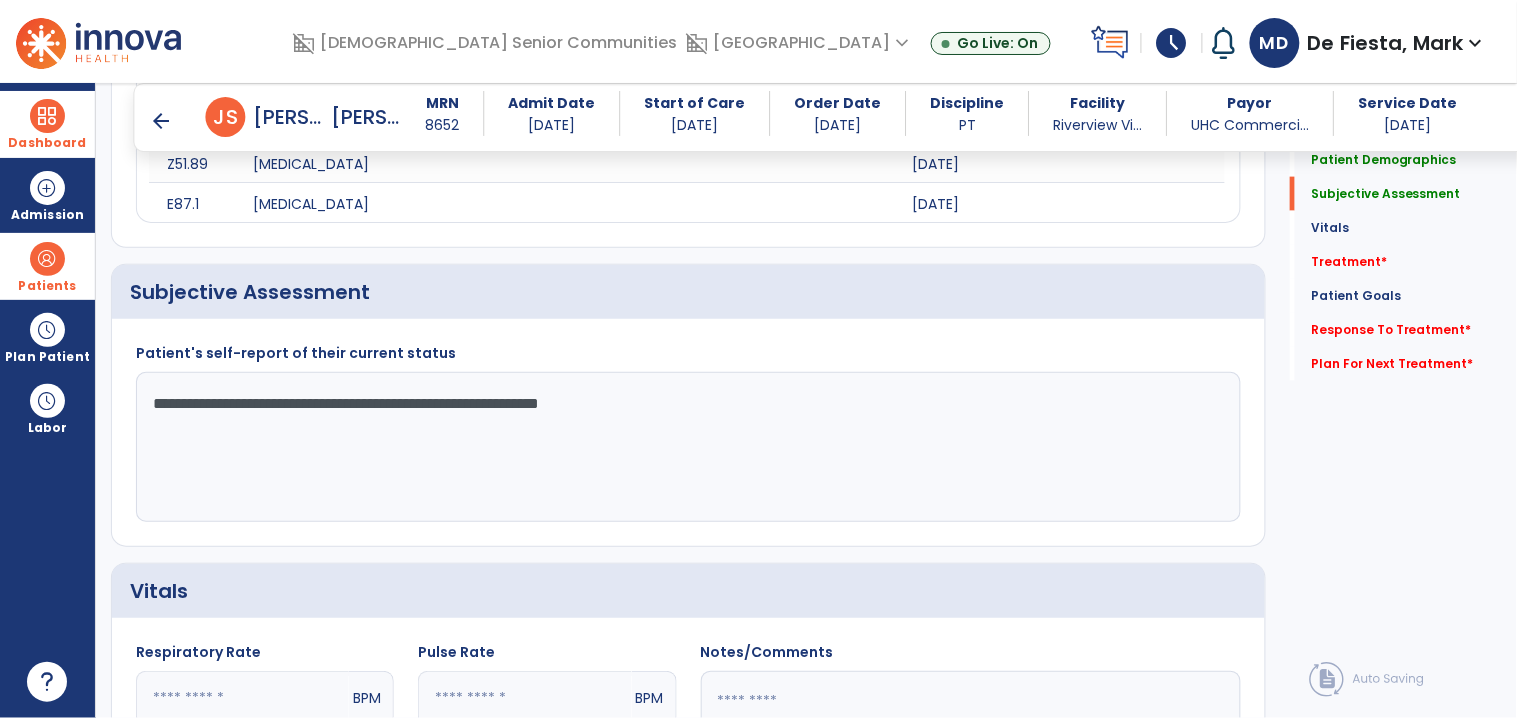 click on "**********" 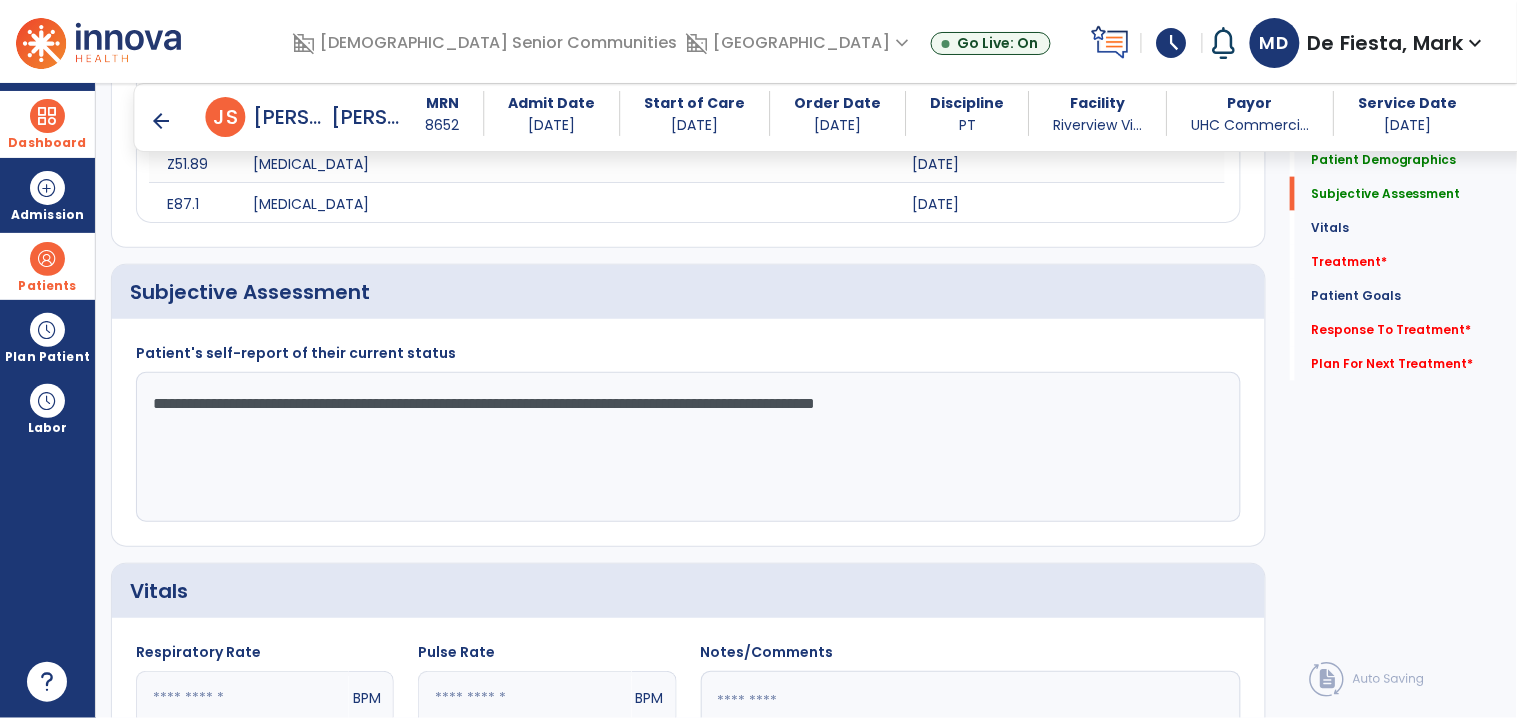click on "**********" 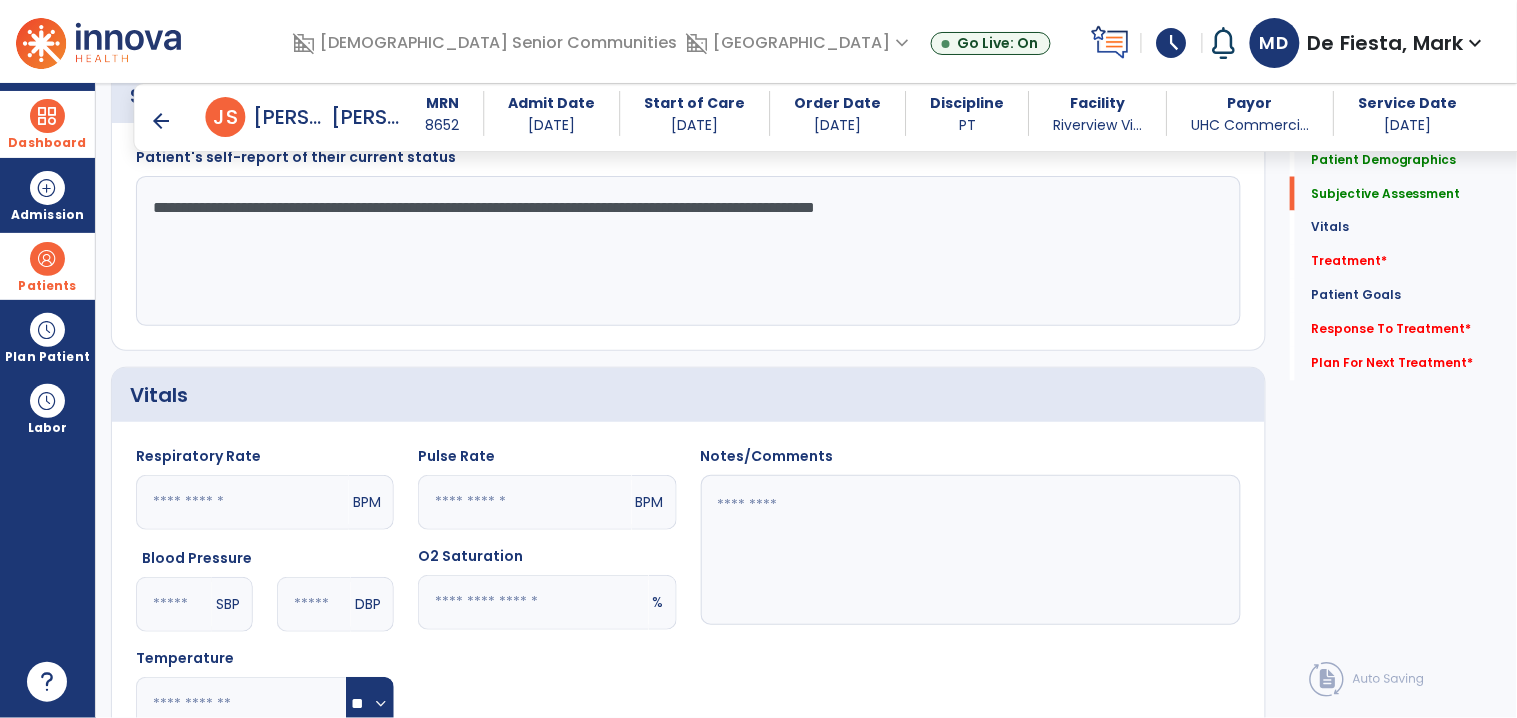 click on "**********" 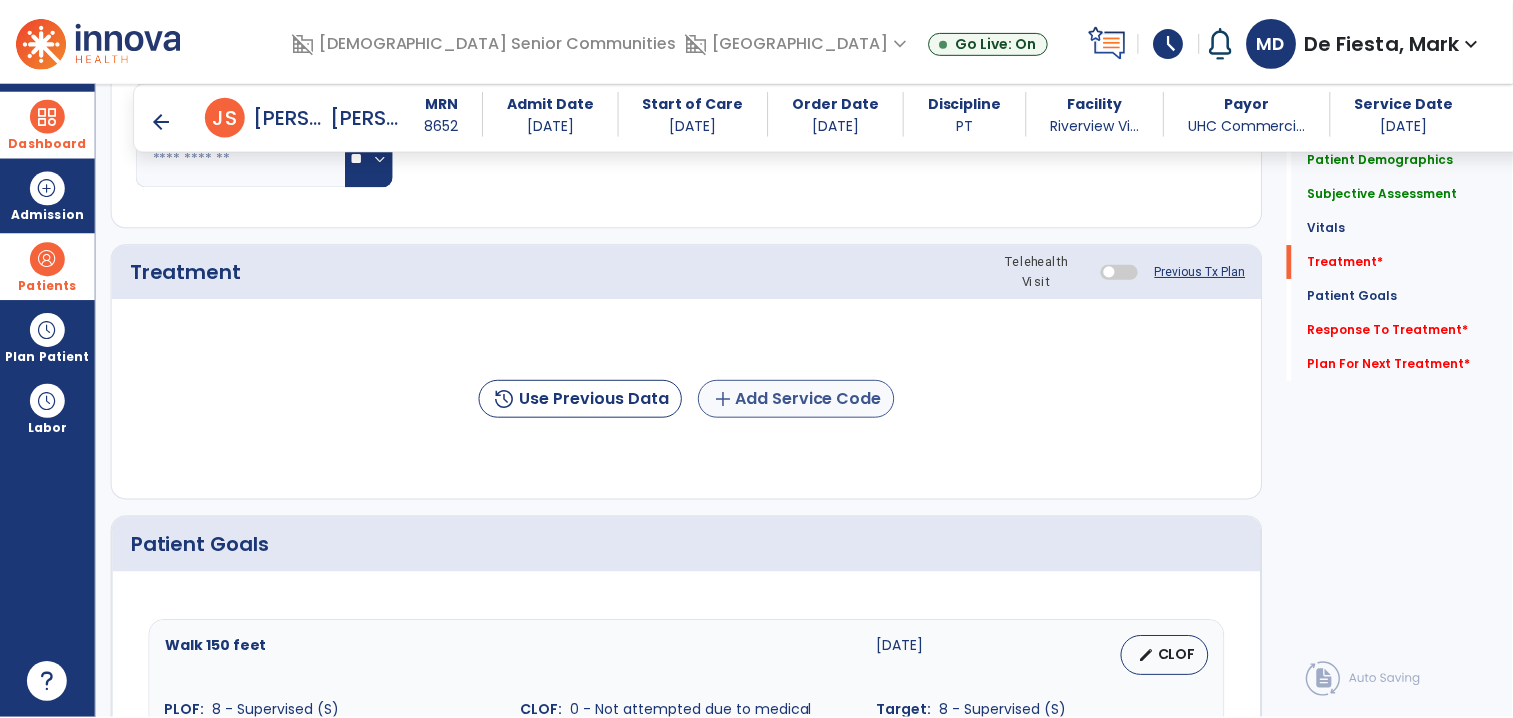 scroll, scrollTop: 1407, scrollLeft: 0, axis: vertical 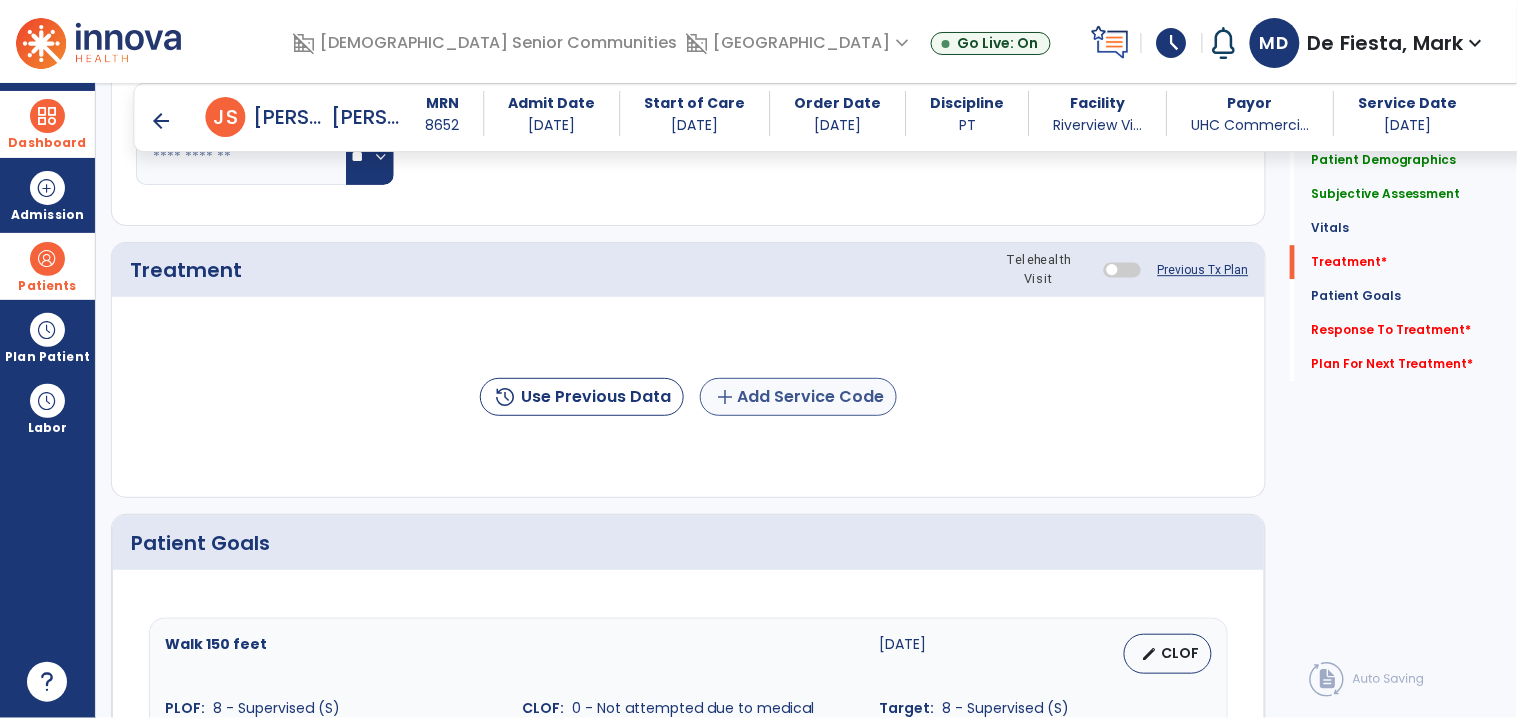 type on "**********" 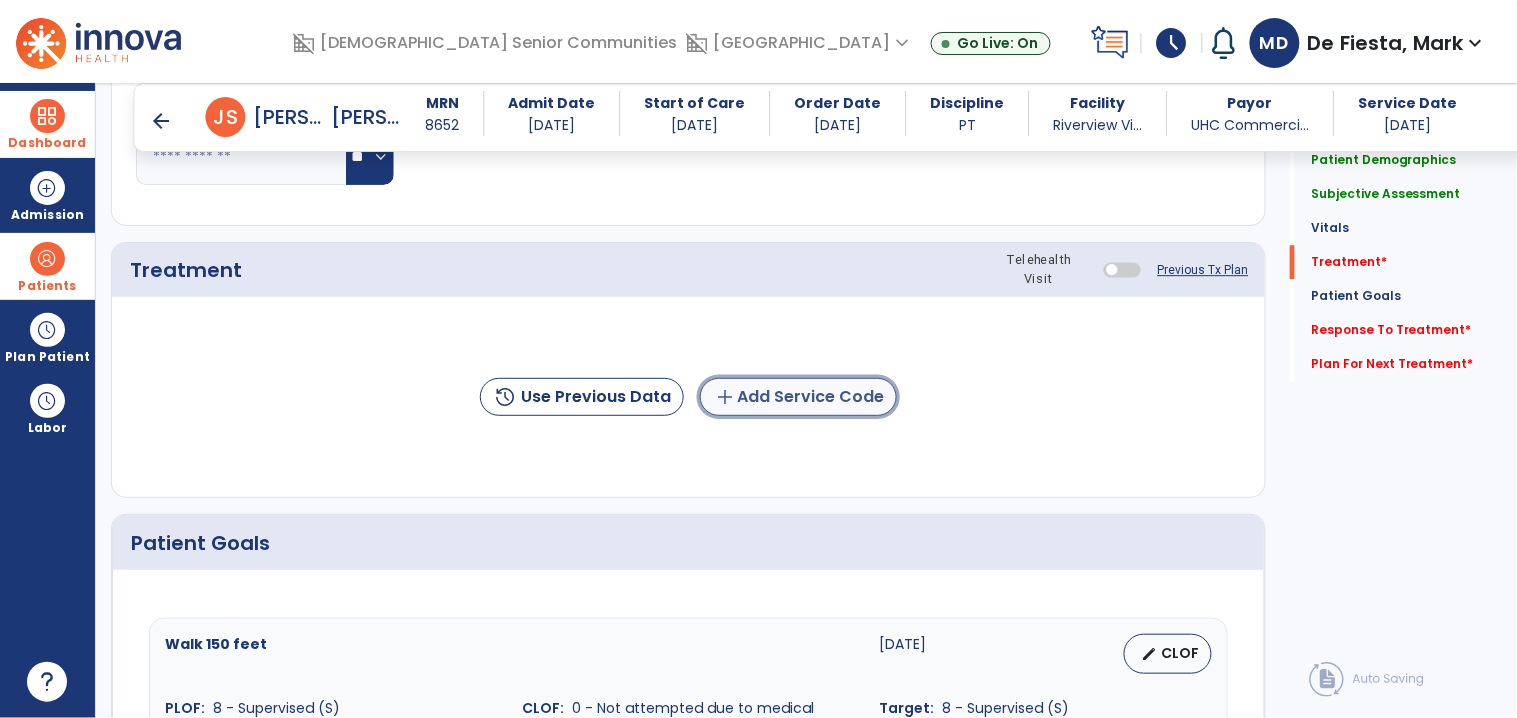 click on "add  Add Service Code" 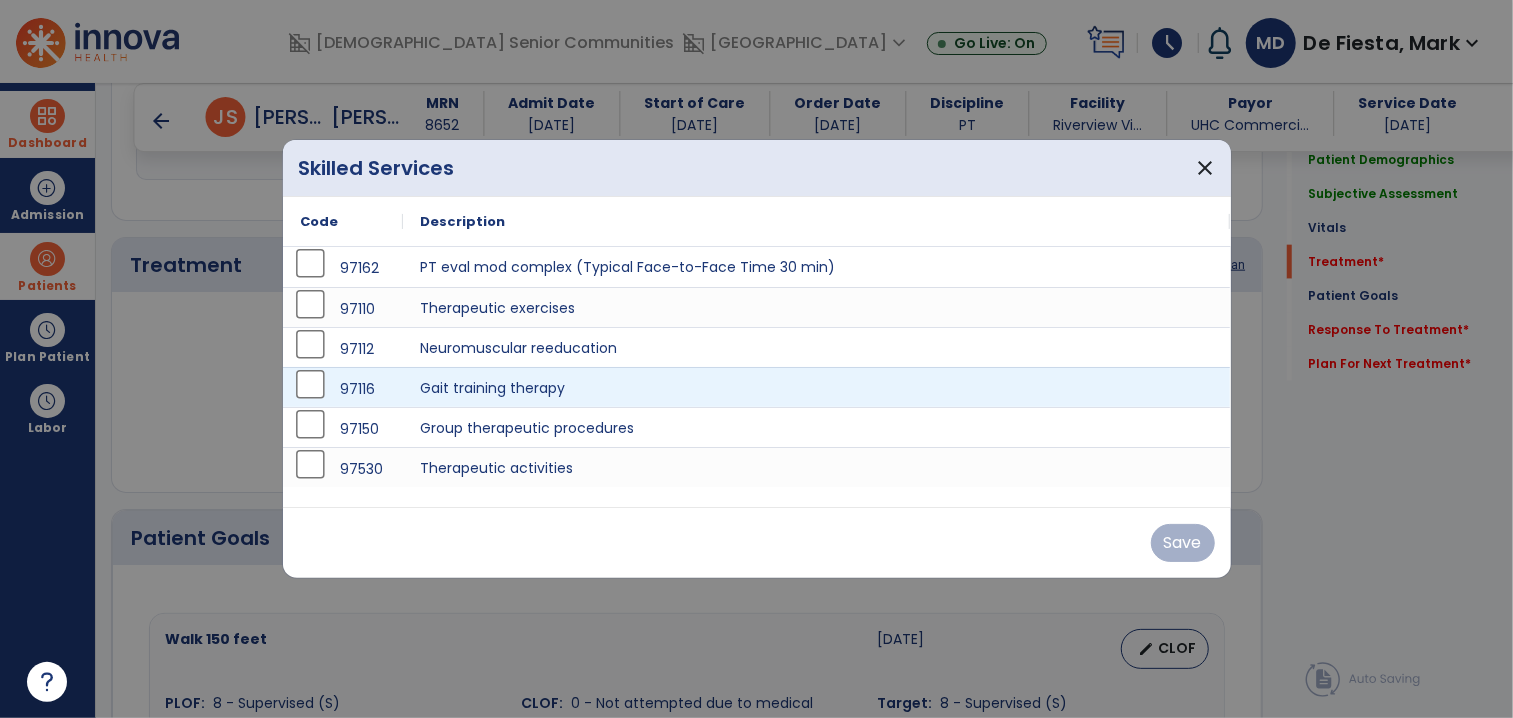 scroll, scrollTop: 1407, scrollLeft: 0, axis: vertical 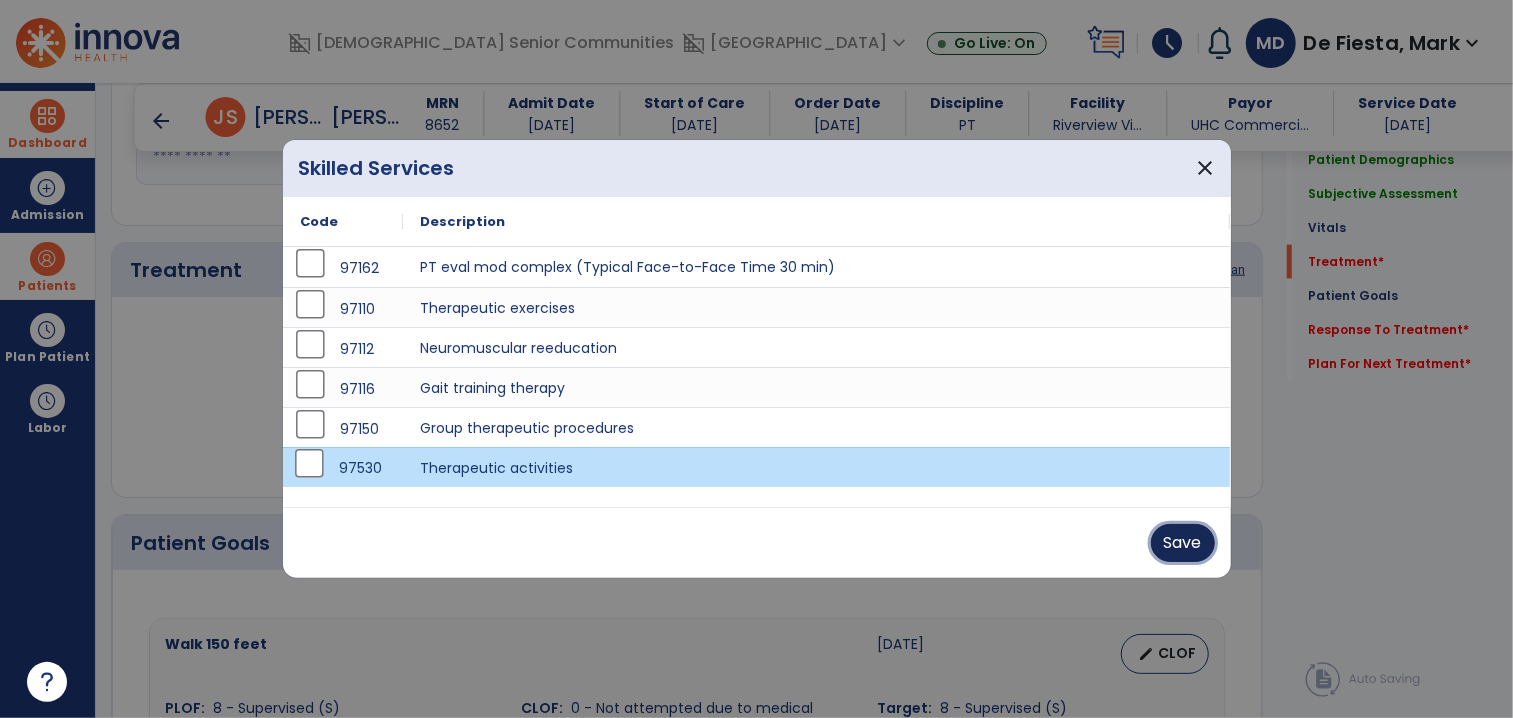 click on "Save" at bounding box center [1183, 543] 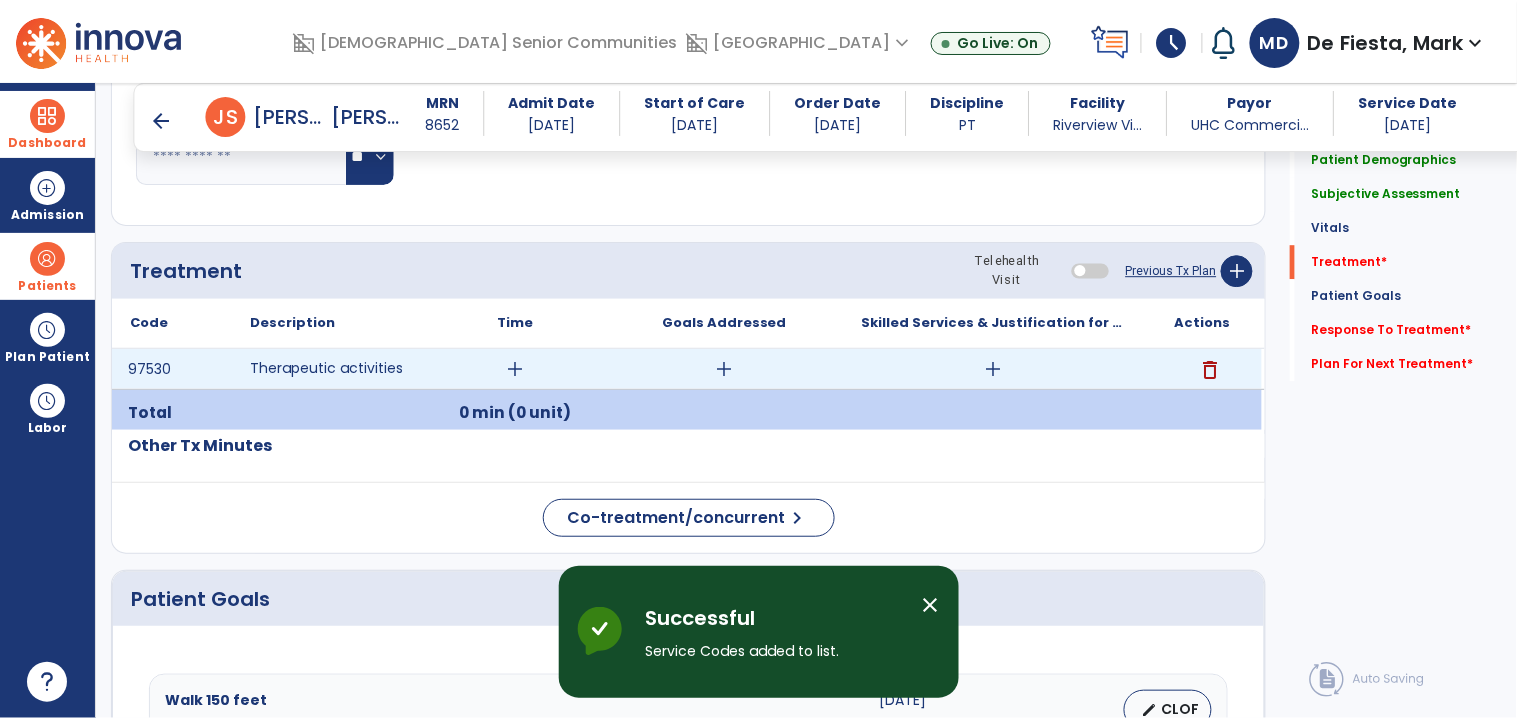 click on "add" at bounding box center (515, 369) 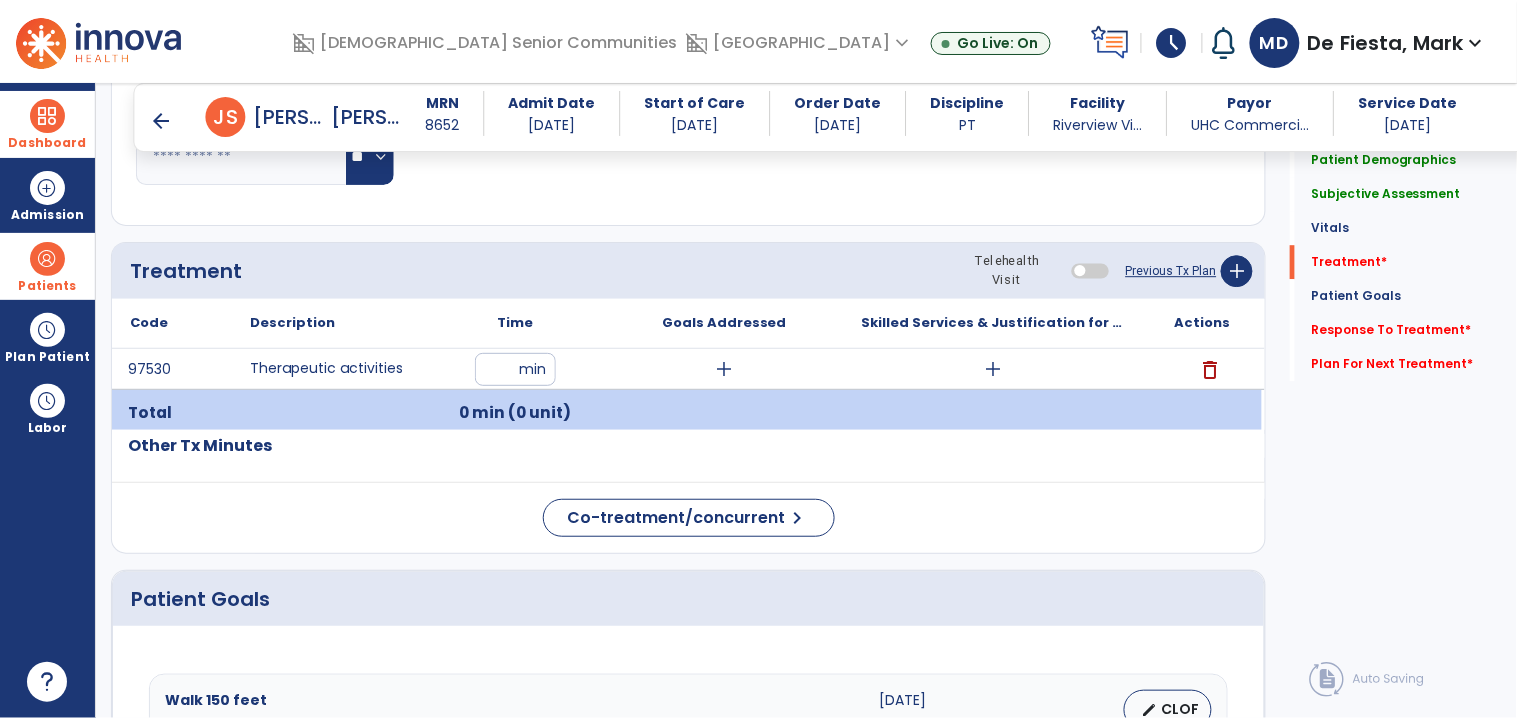 type on "**" 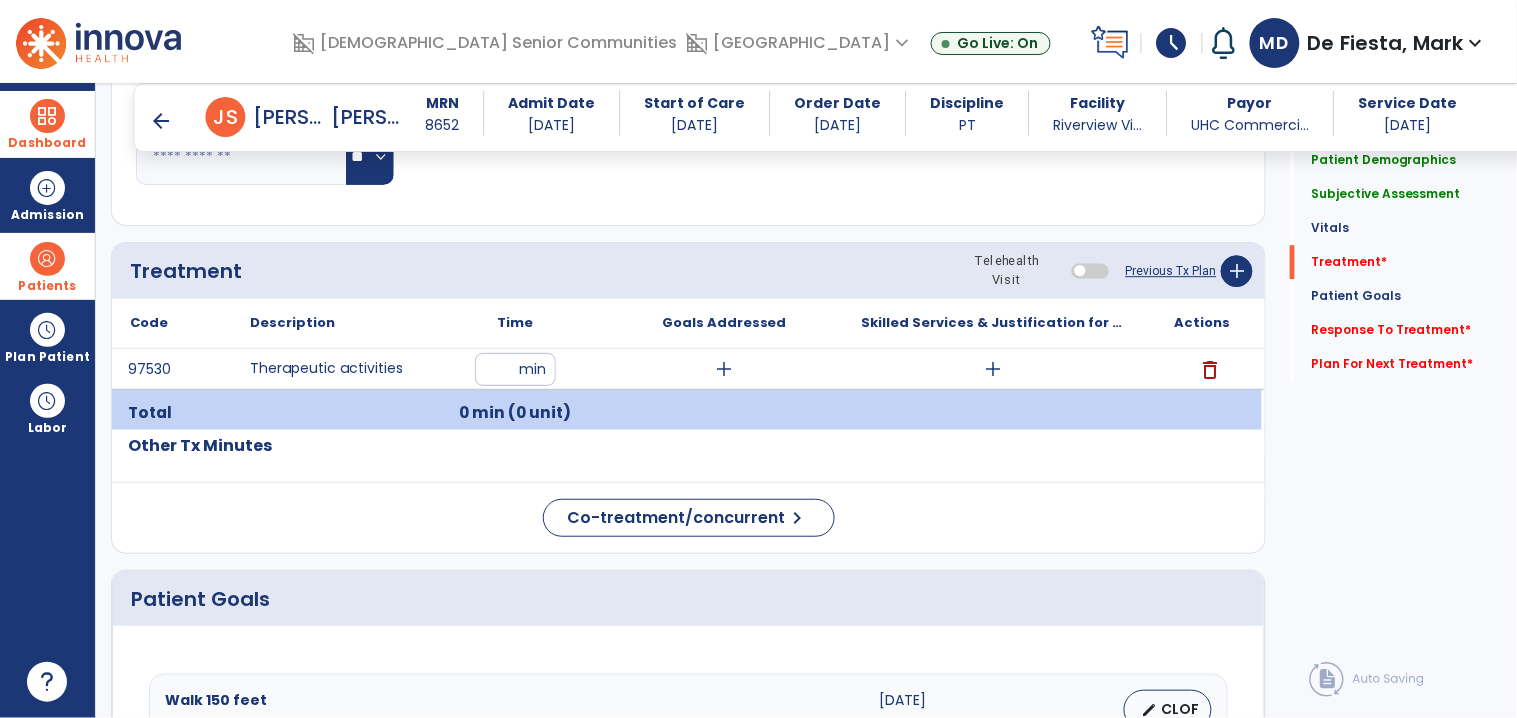 click on "Code
Description
Time" 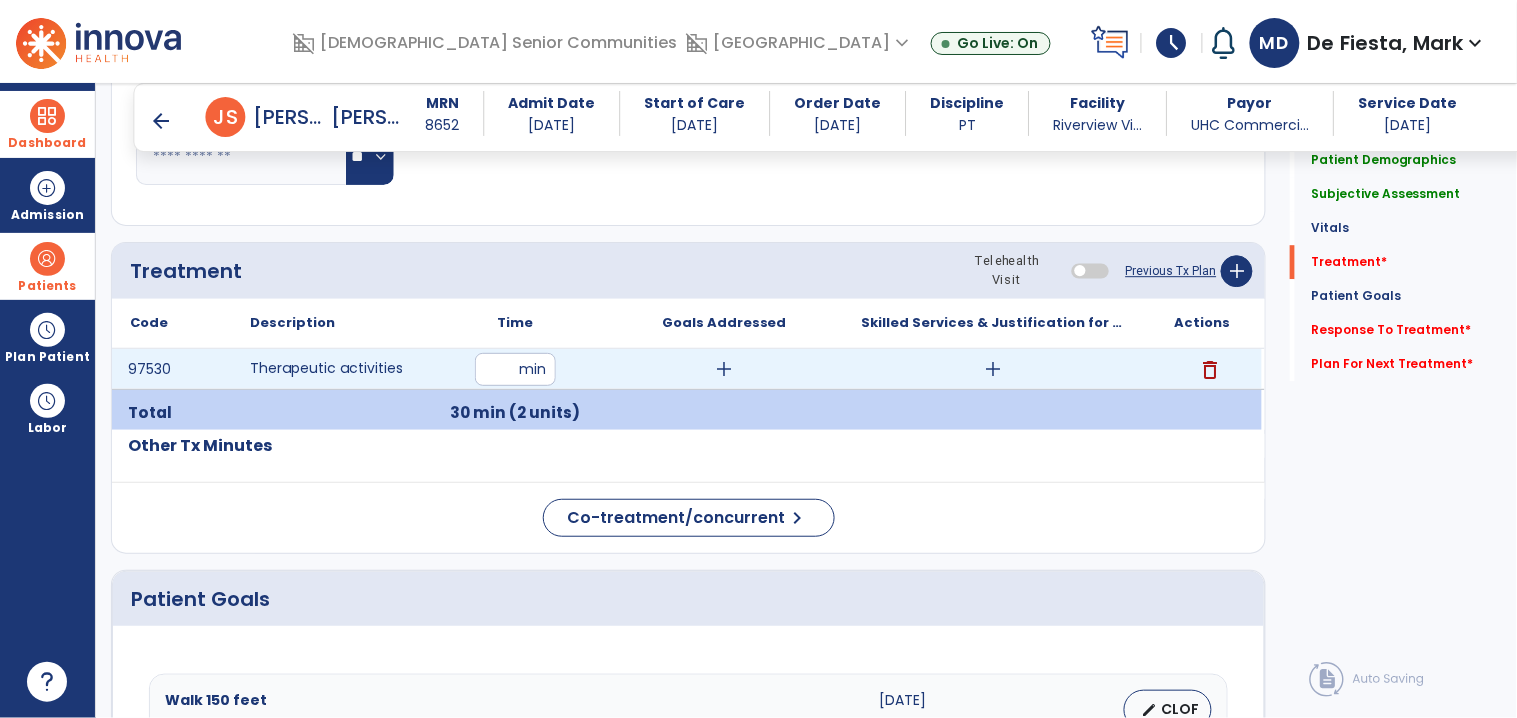 click on "add" at bounding box center [993, 369] 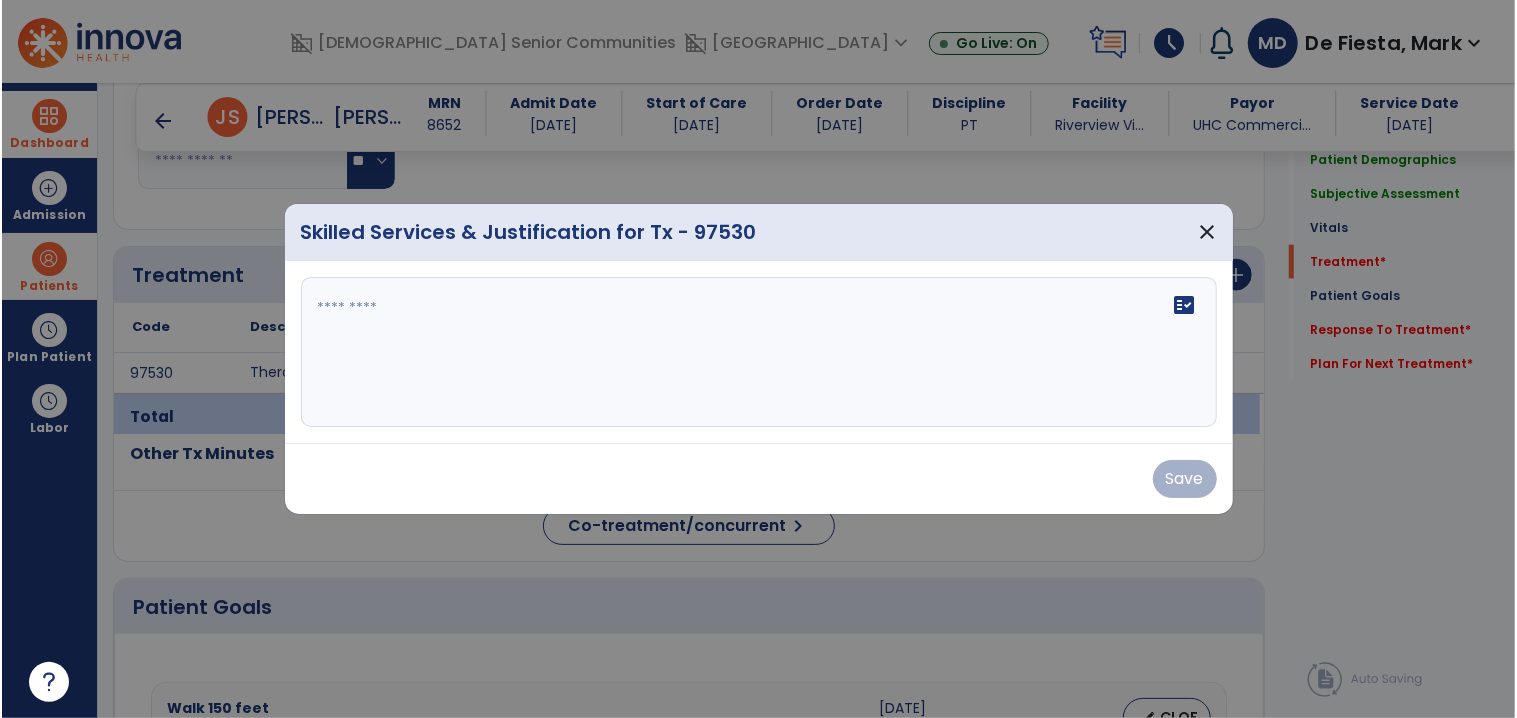 scroll, scrollTop: 1407, scrollLeft: 0, axis: vertical 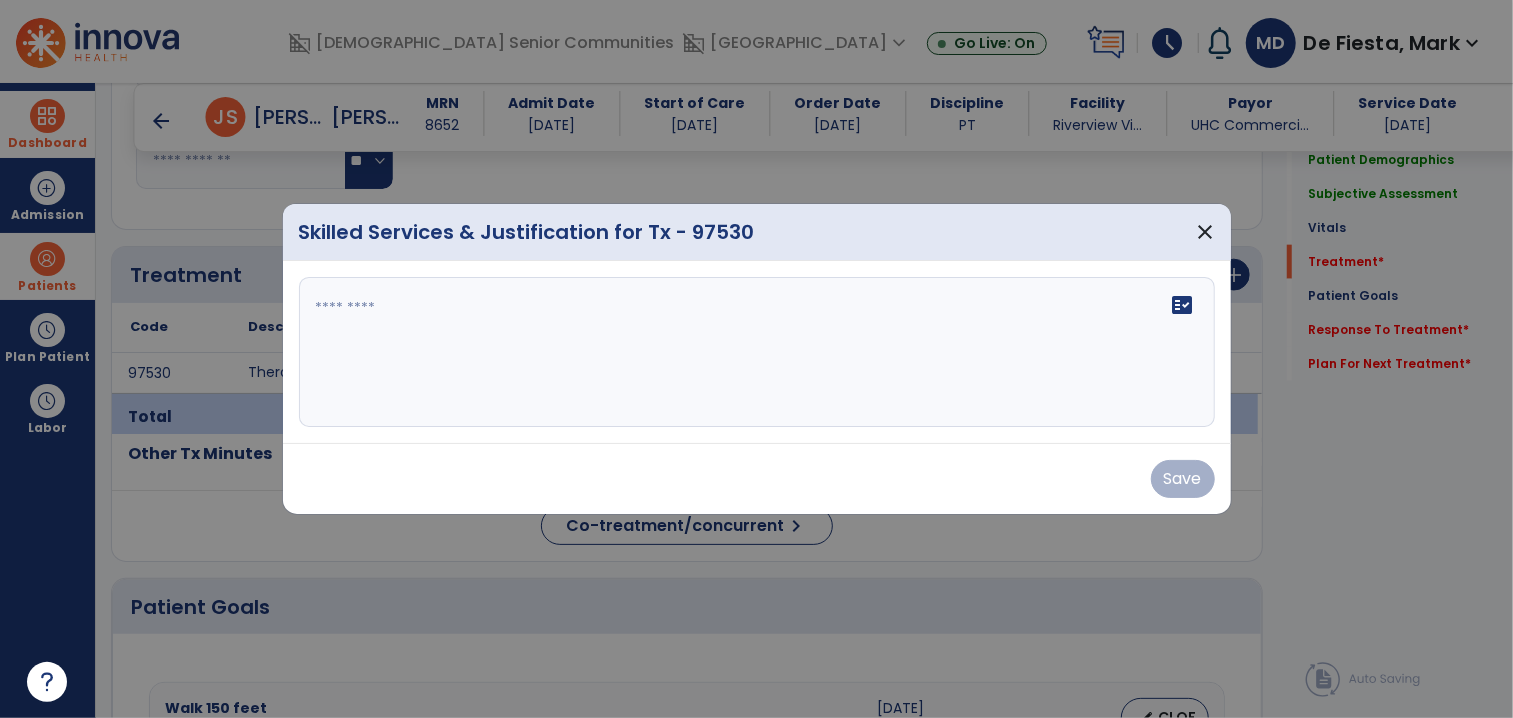 click on "fact_check" at bounding box center [757, 352] 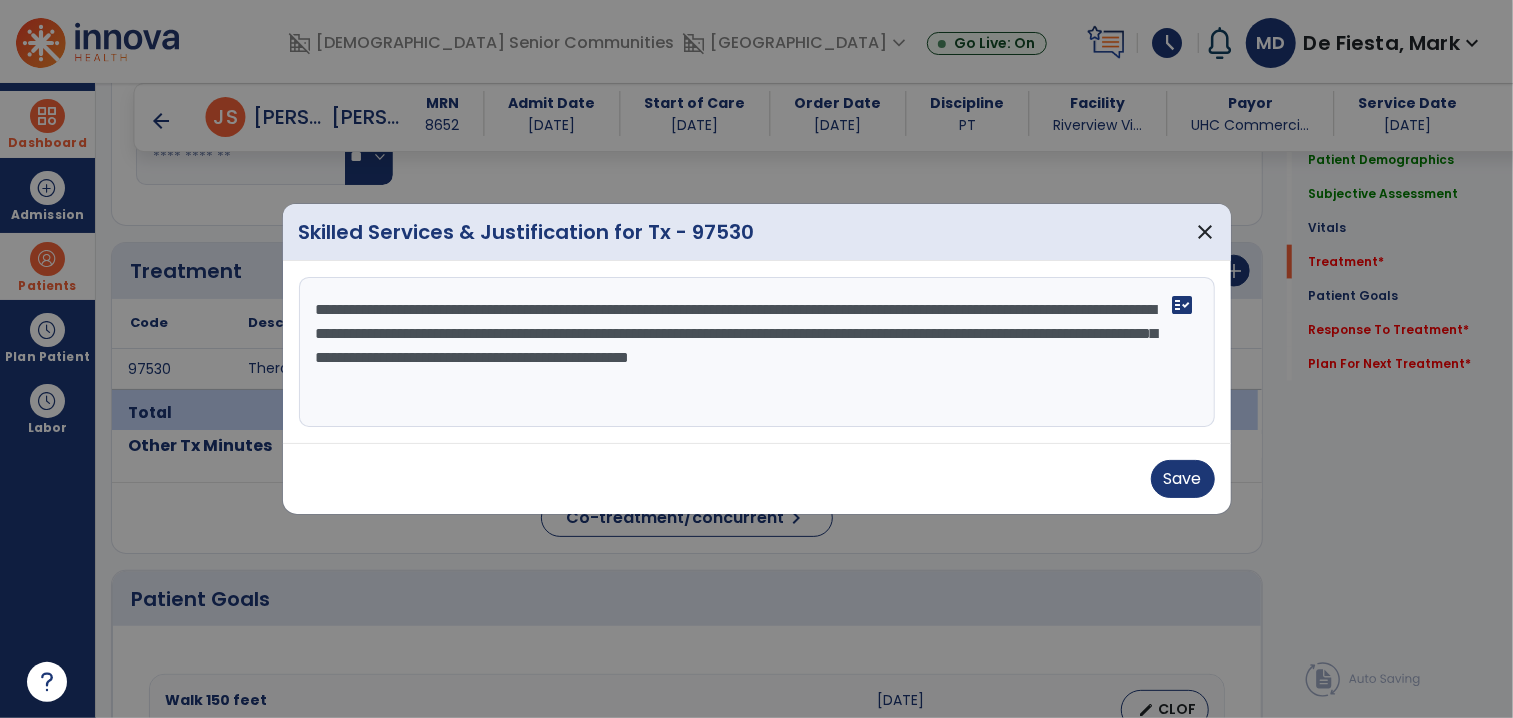 drag, startPoint x: 309, startPoint y: 305, endPoint x: 504, endPoint y: 365, distance: 204.02206 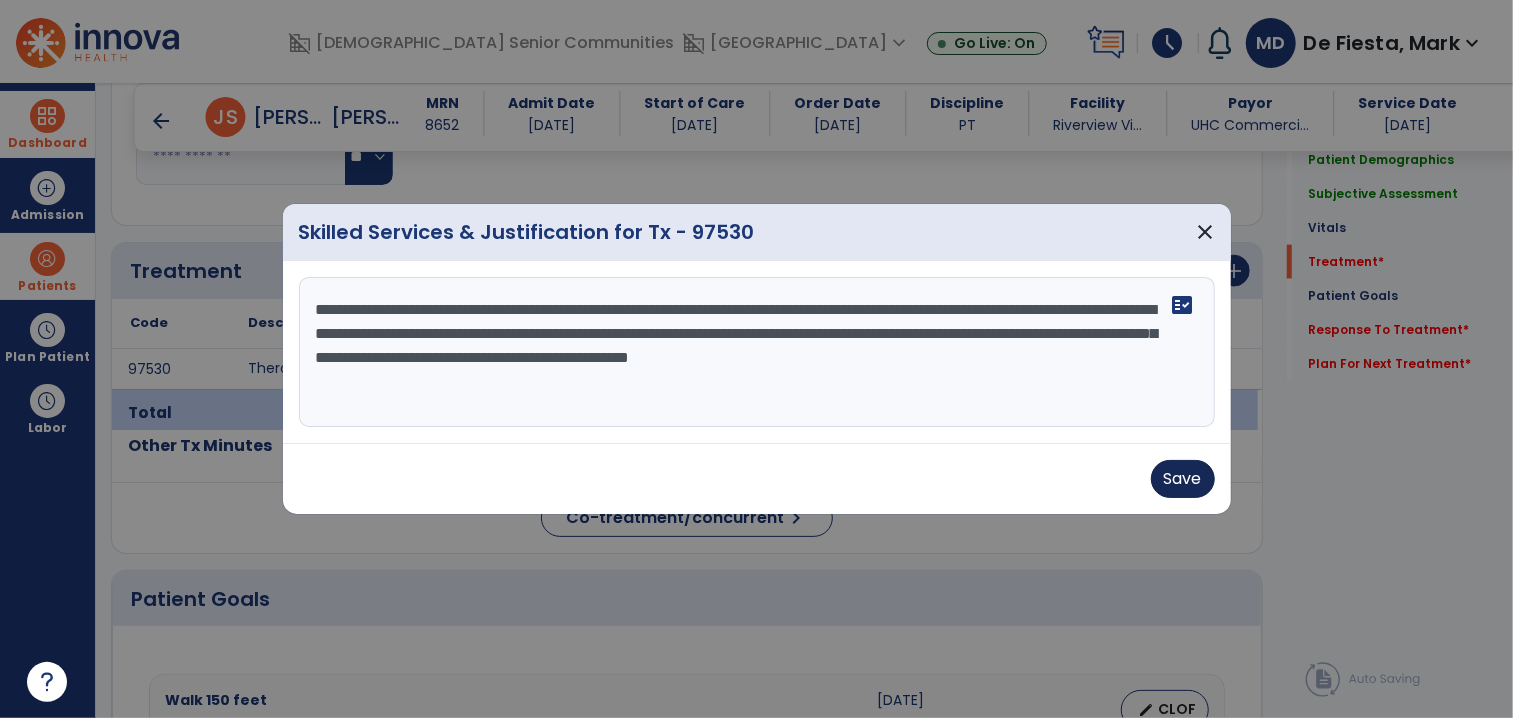 type on "**********" 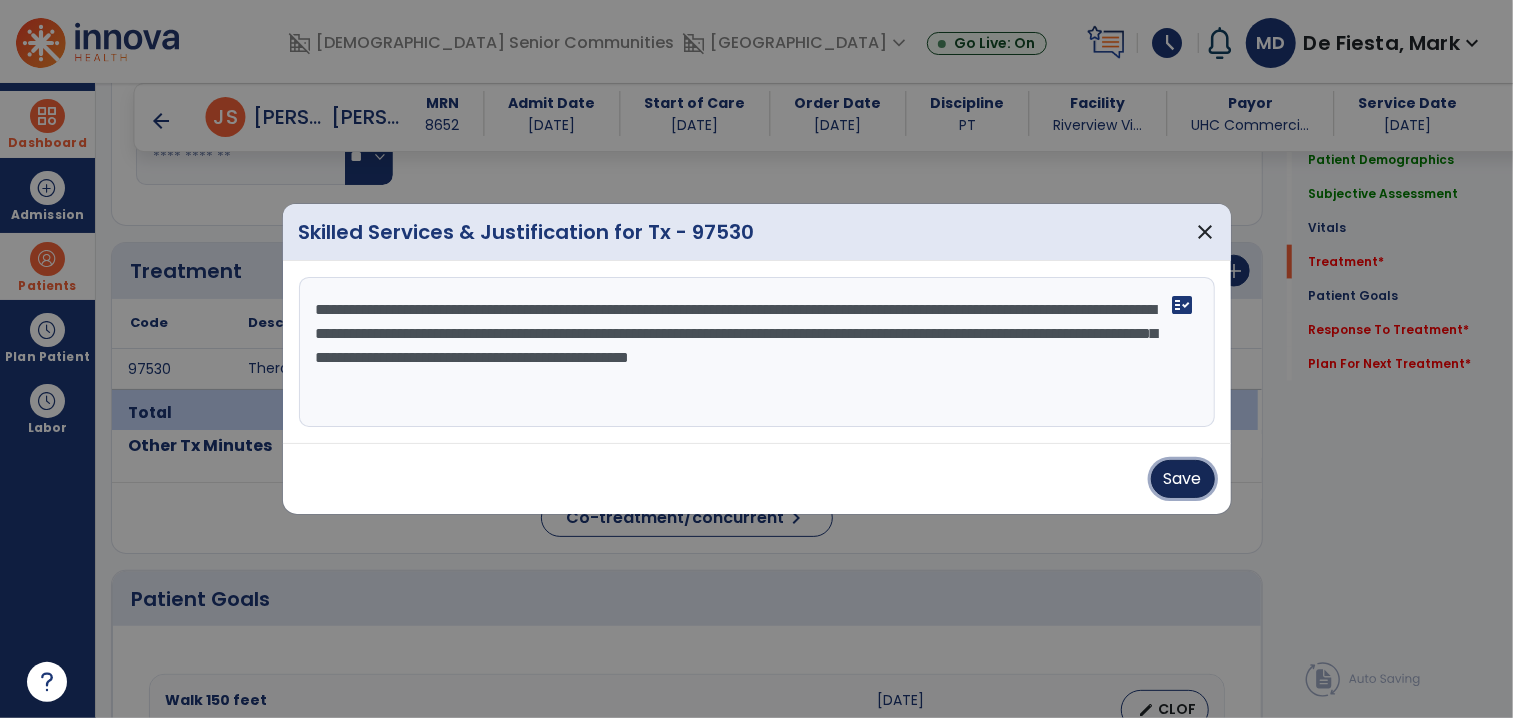 click on "Save" at bounding box center [1183, 479] 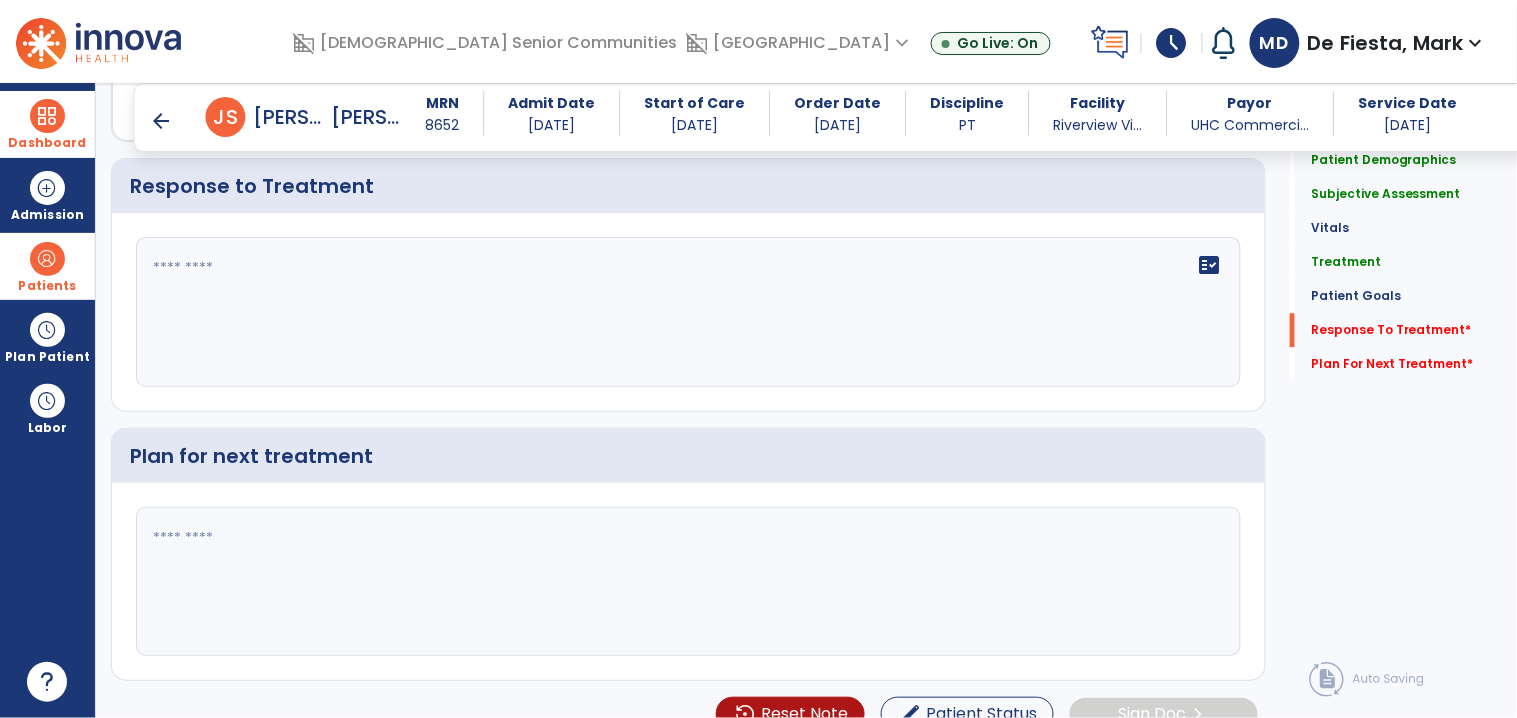 scroll, scrollTop: 3175, scrollLeft: 0, axis: vertical 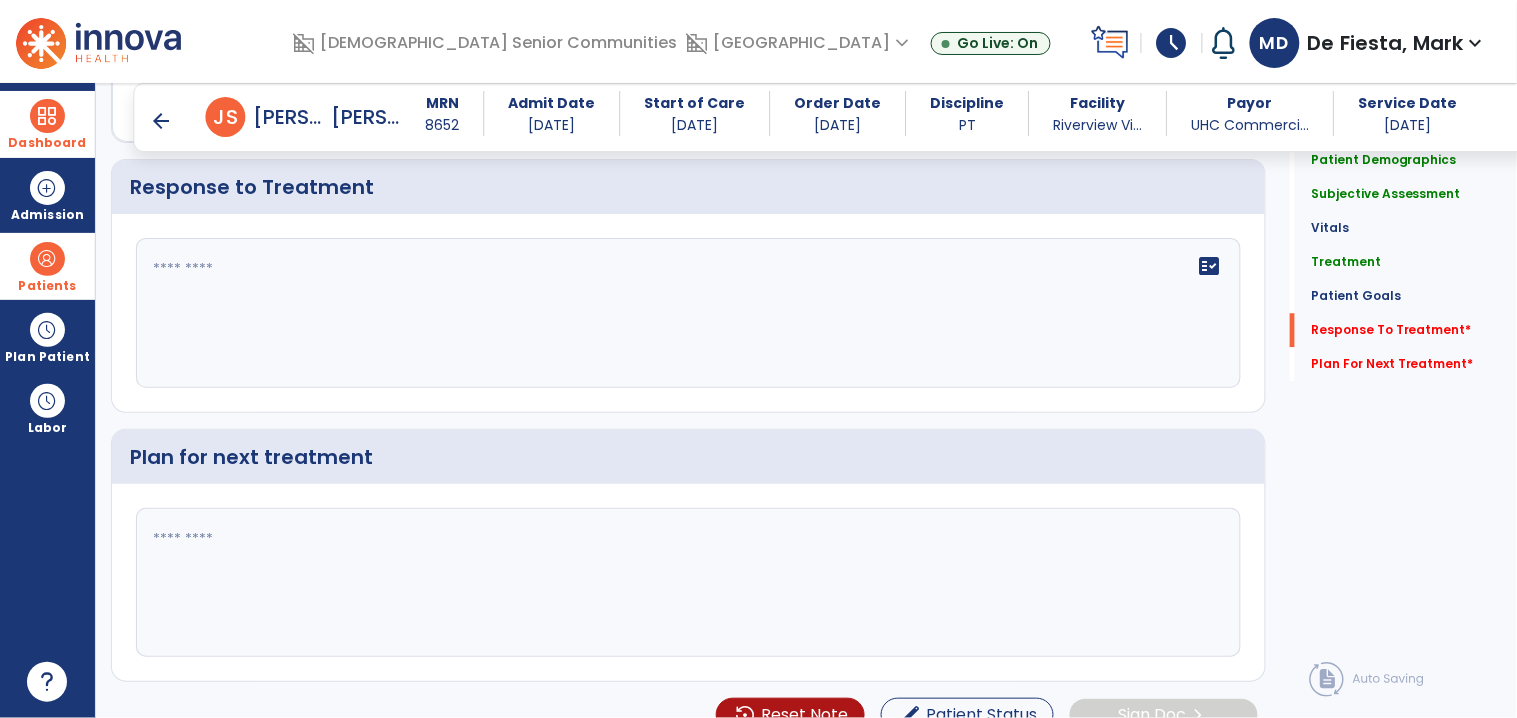 click 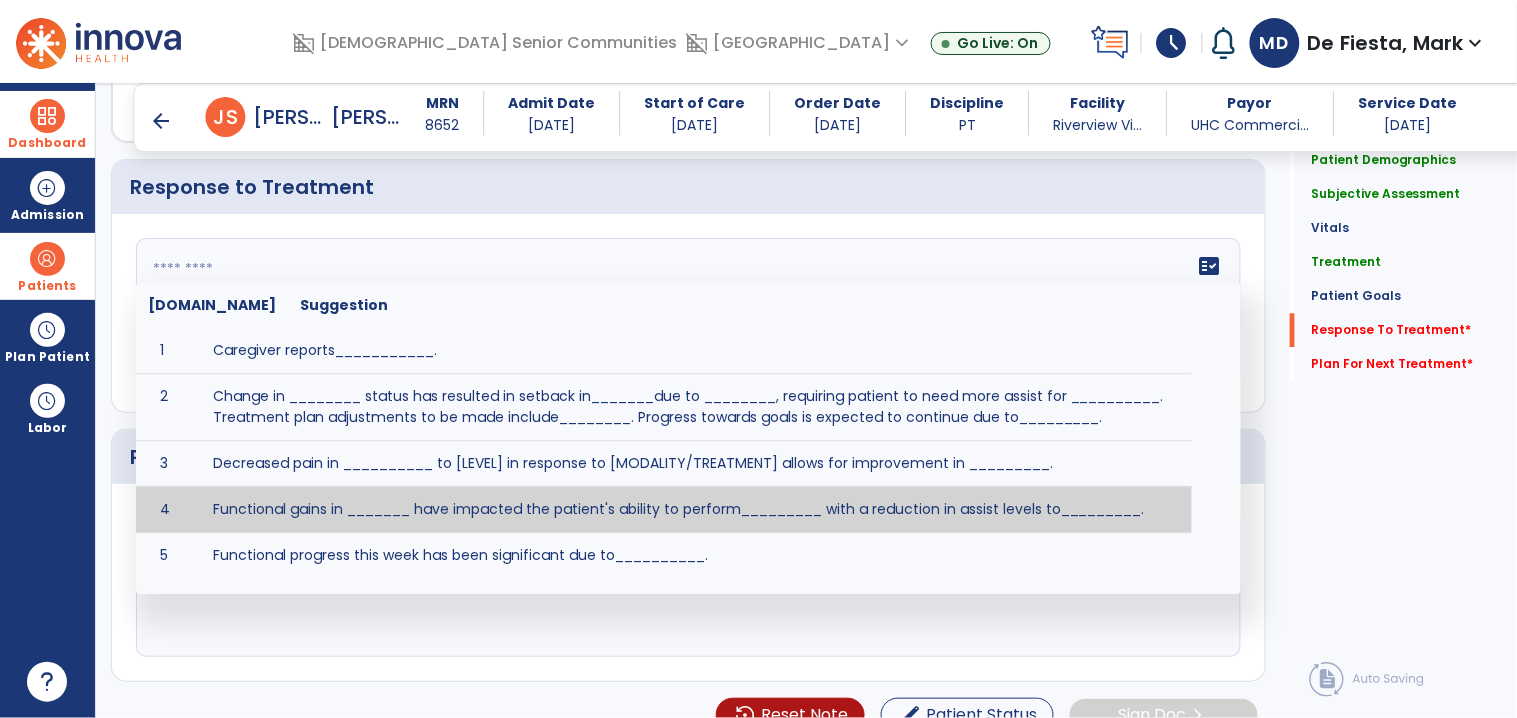 drag, startPoint x: 383, startPoint y: 517, endPoint x: 326, endPoint y: 367, distance: 160.46495 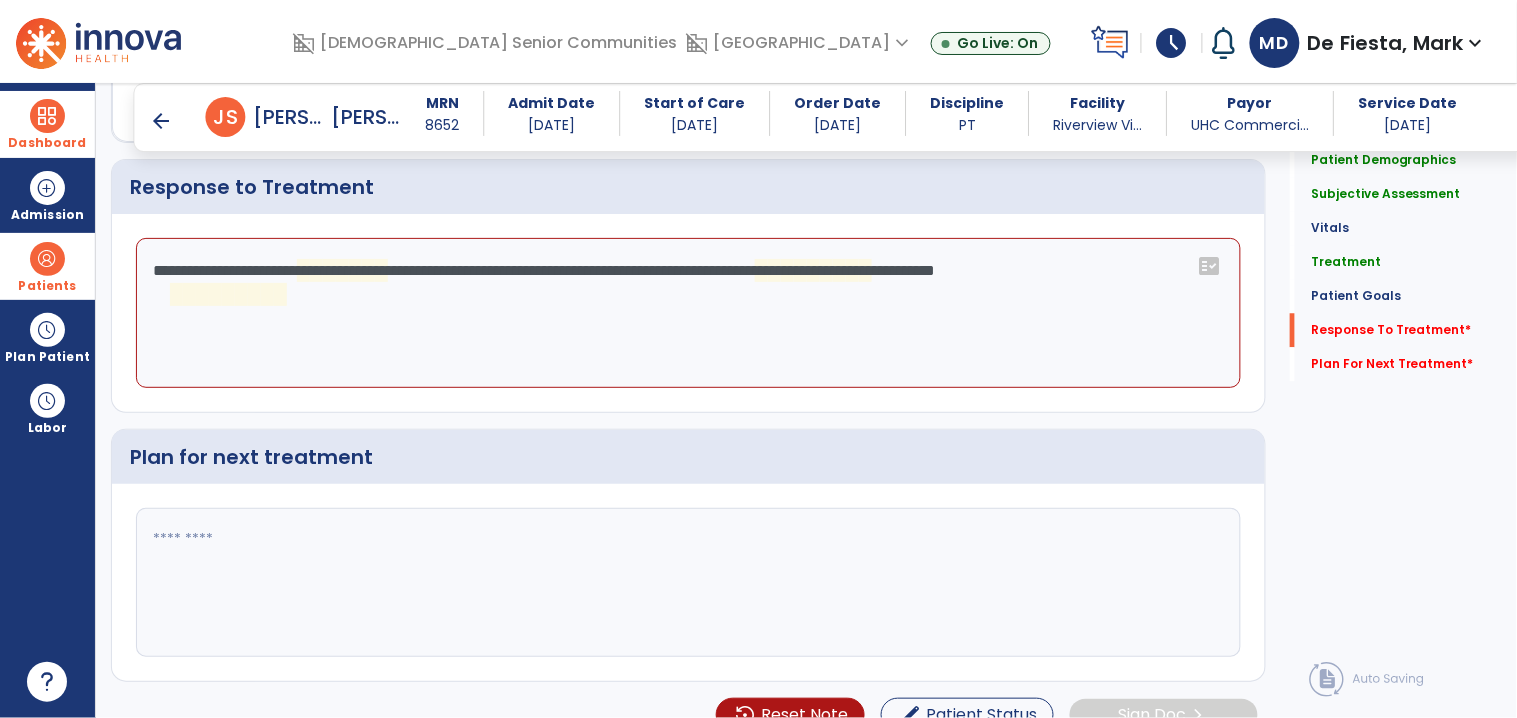 click on "**********" 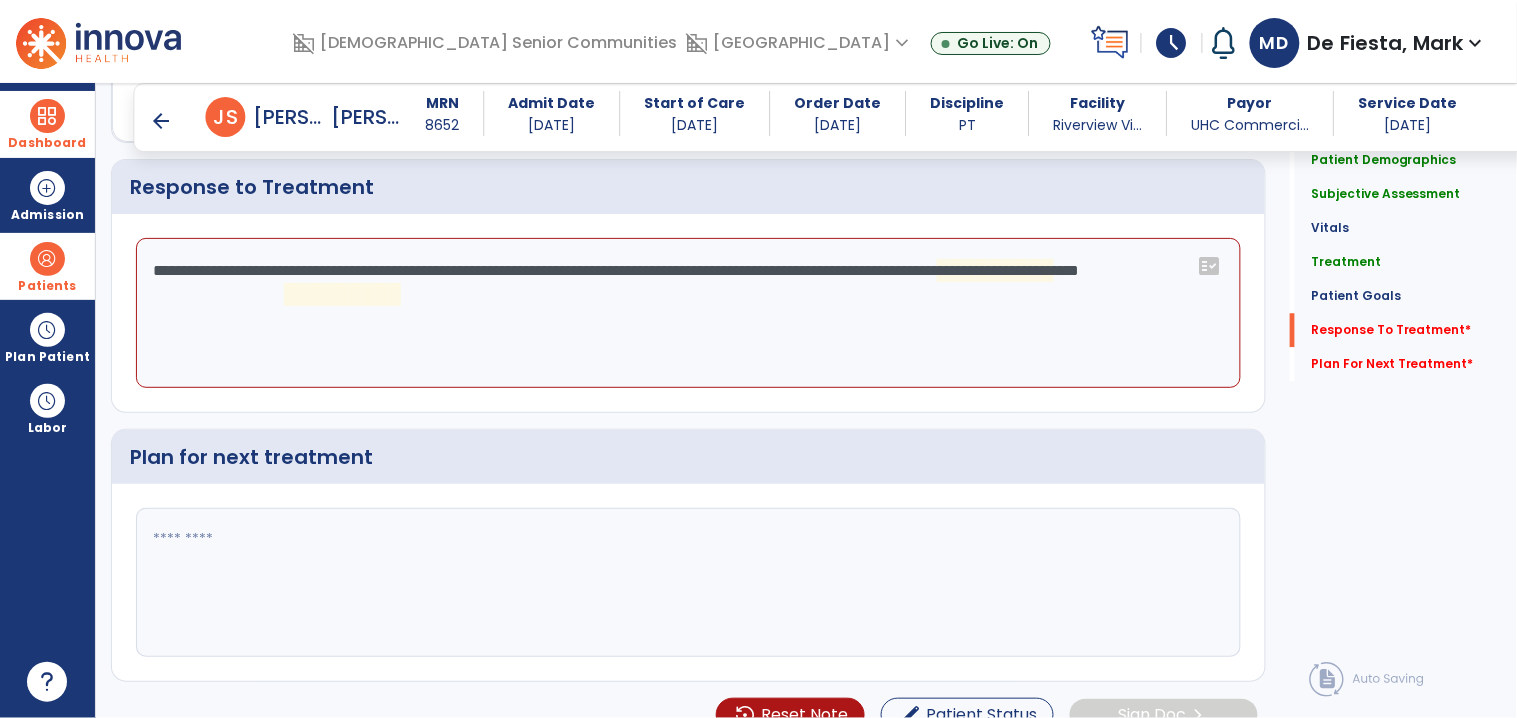 click on "**********" 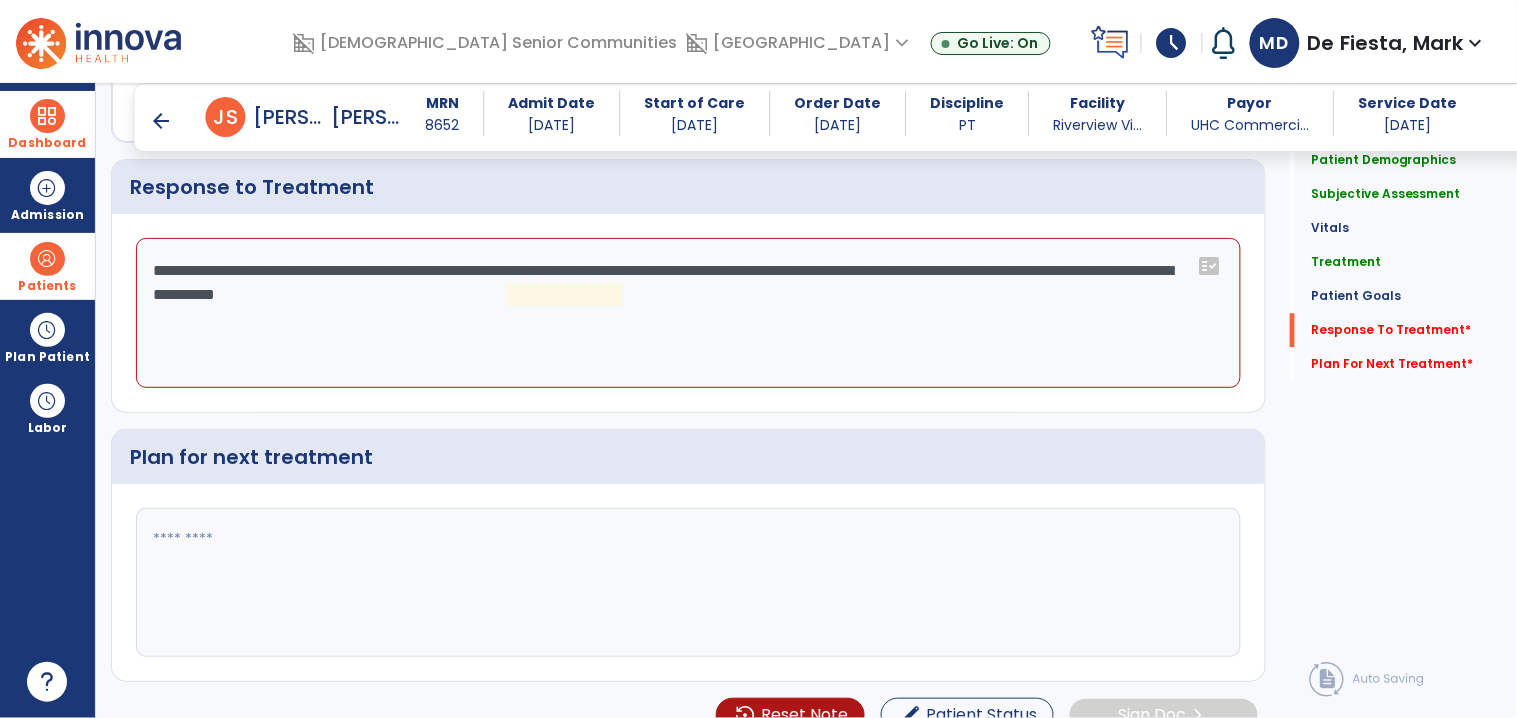 click on "**********" 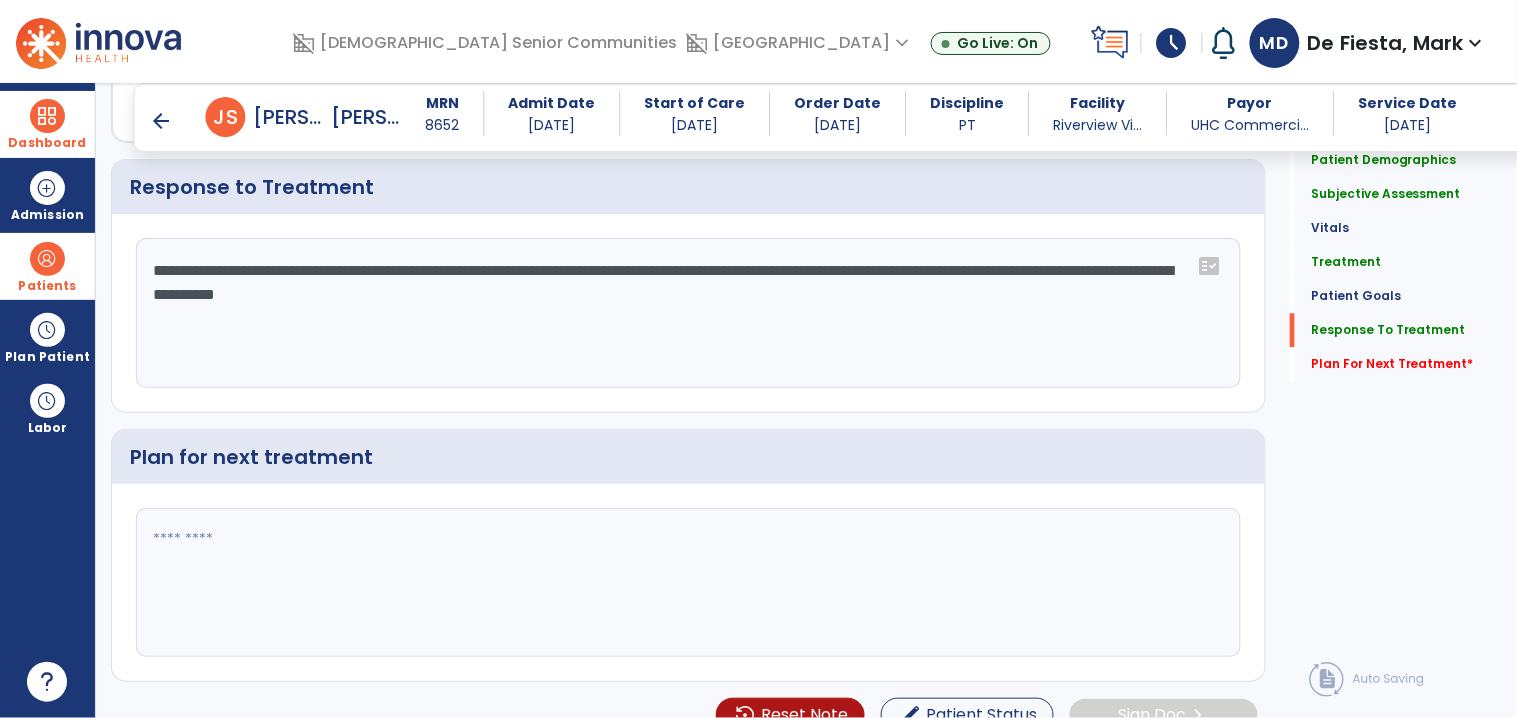 type on "**********" 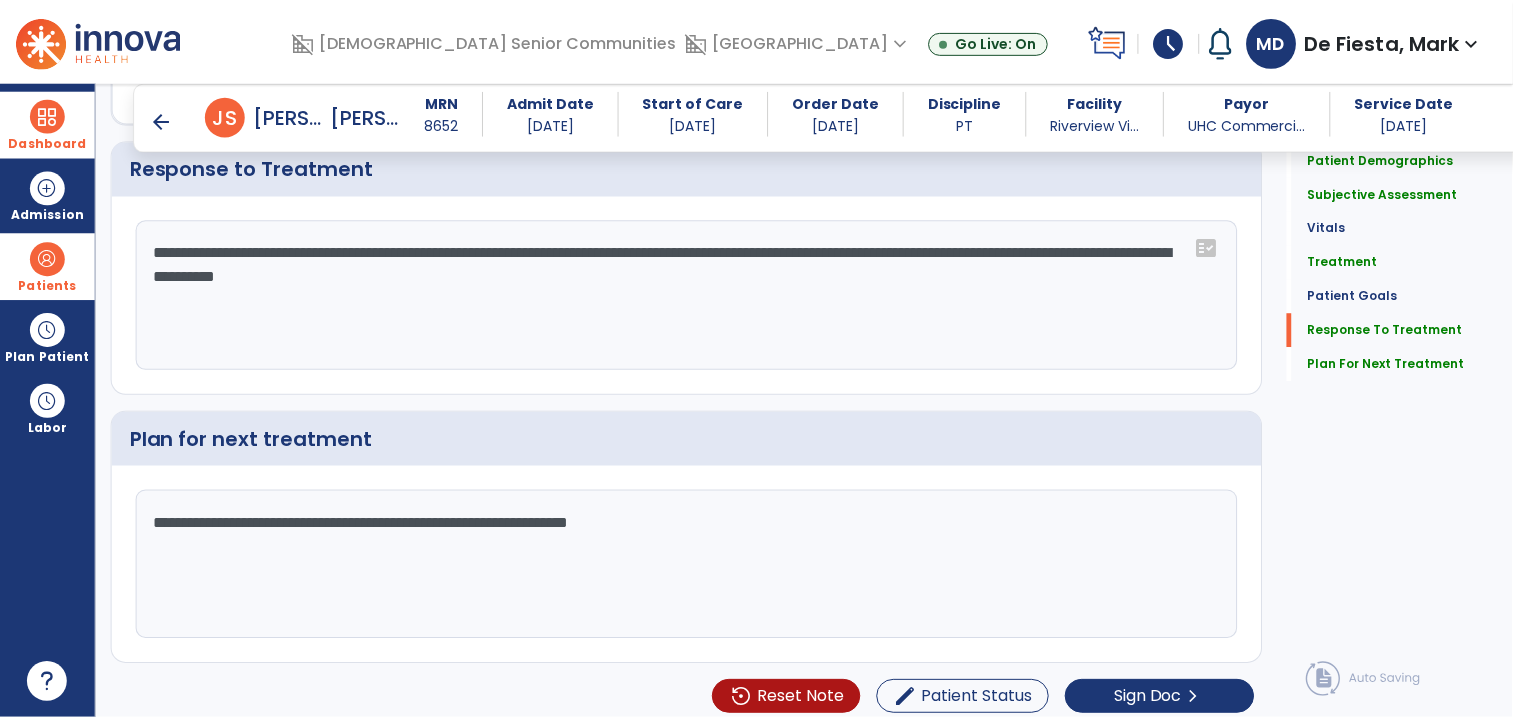 scroll, scrollTop: 3208, scrollLeft: 0, axis: vertical 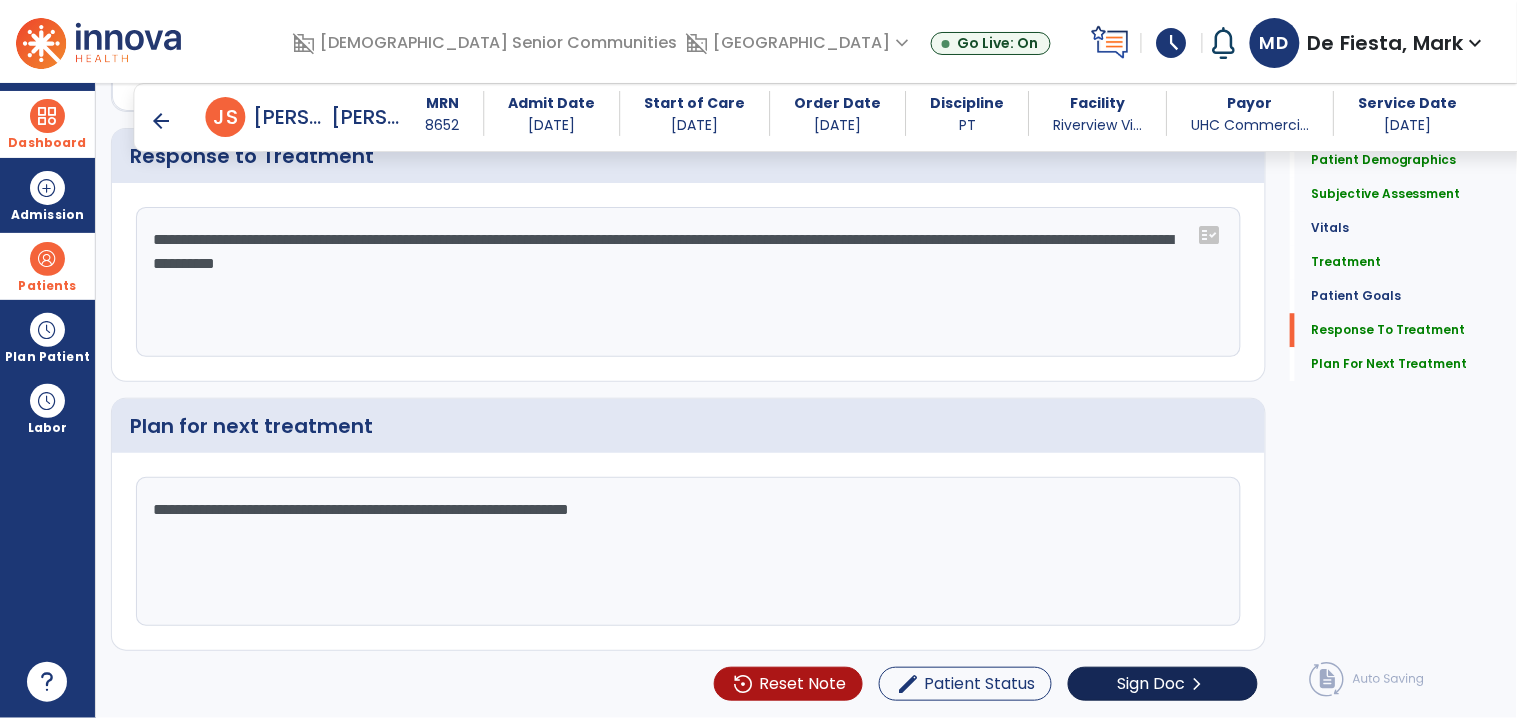type on "**********" 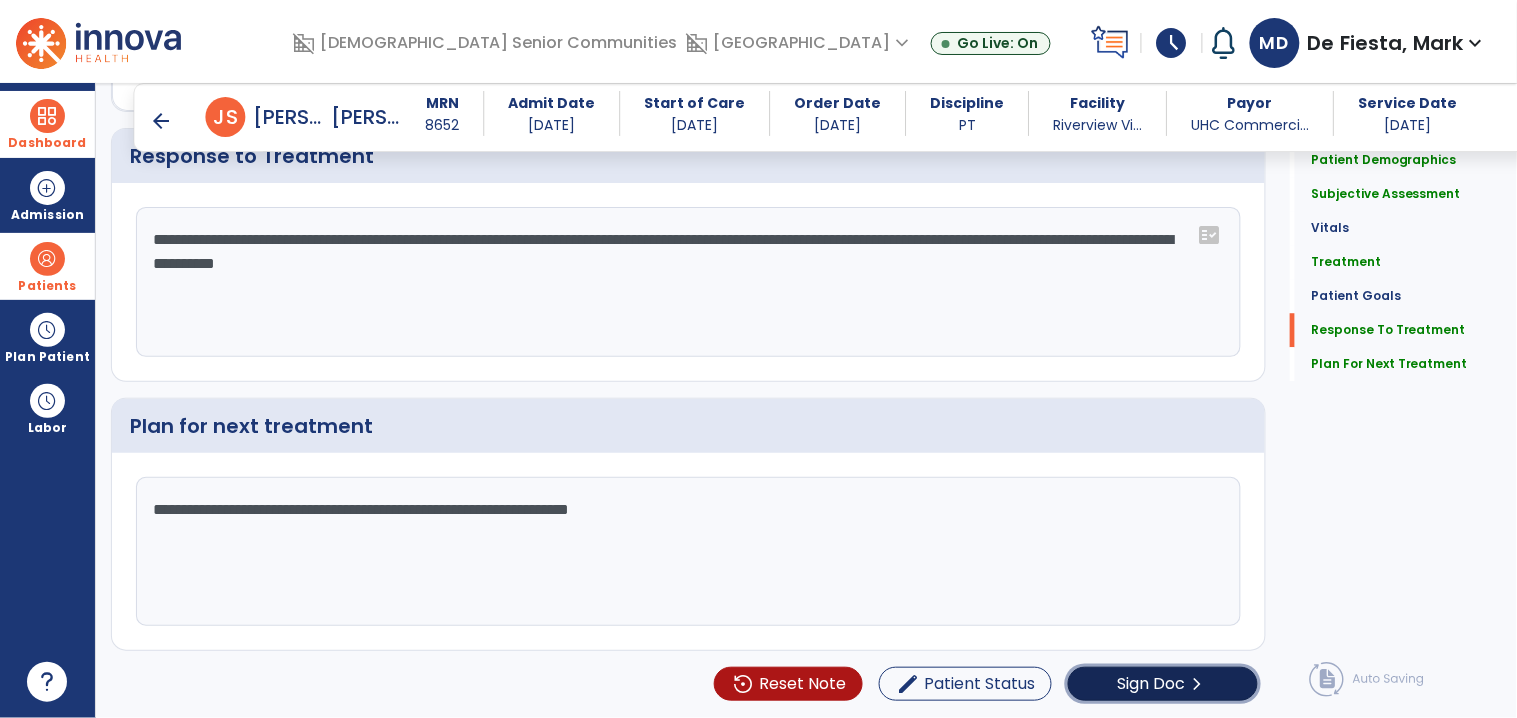click on "chevron_right" 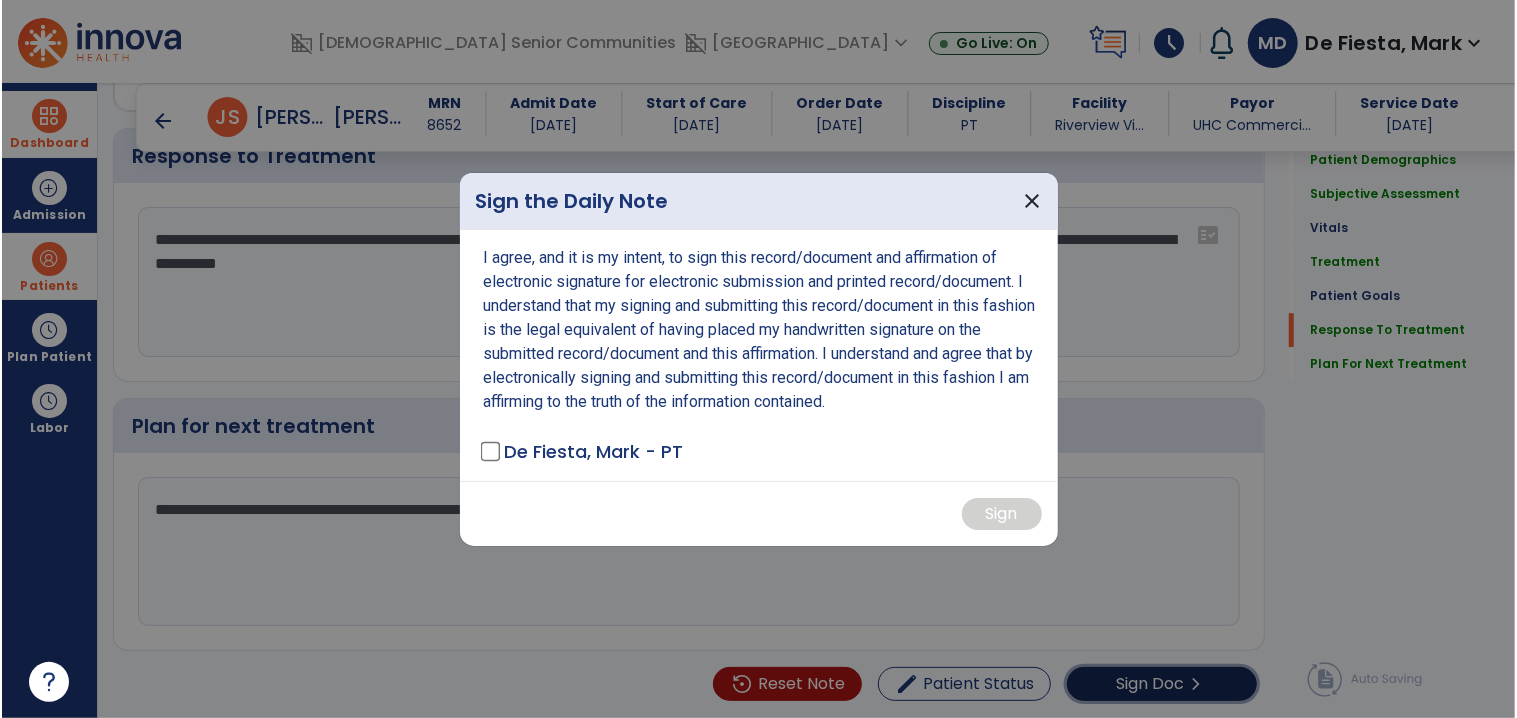 scroll, scrollTop: 3208, scrollLeft: 0, axis: vertical 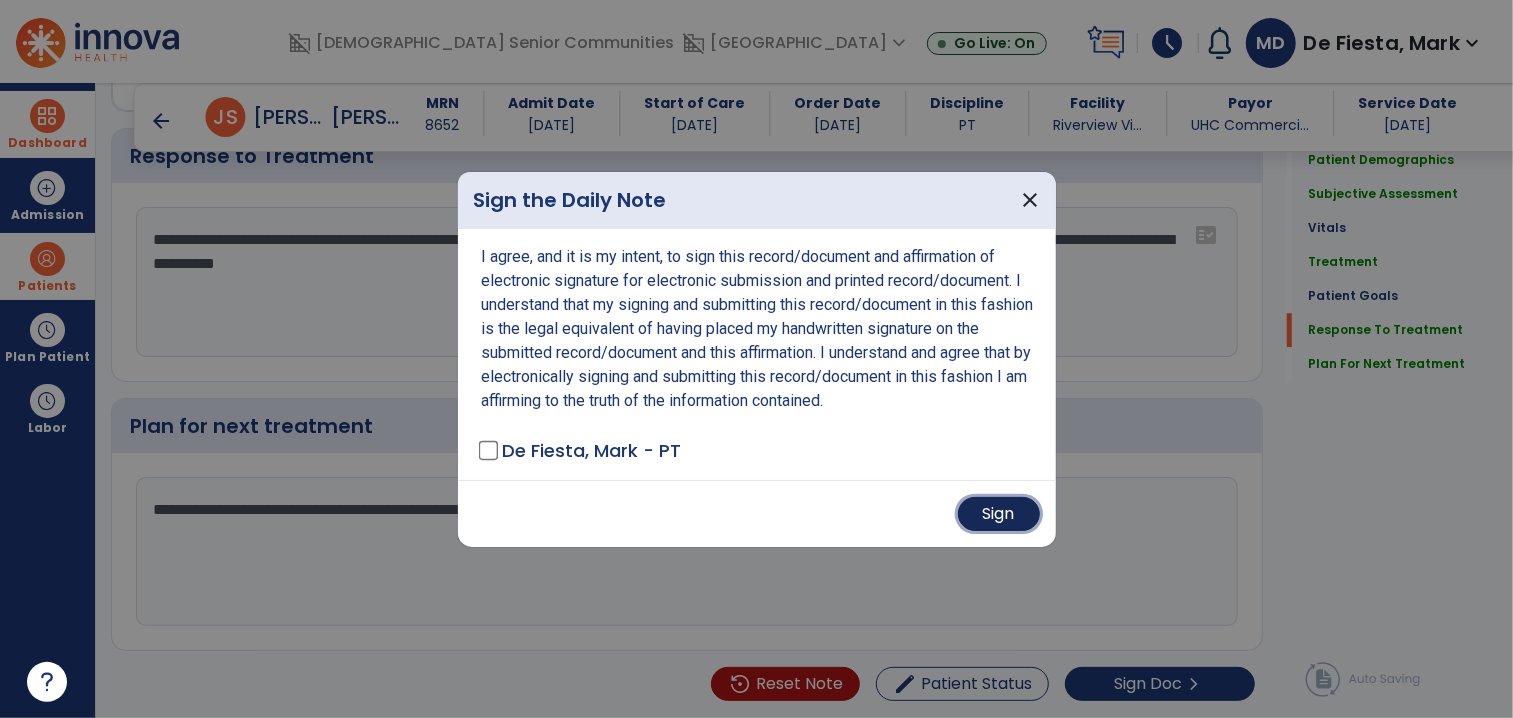drag, startPoint x: 991, startPoint y: 509, endPoint x: 755, endPoint y: 525, distance: 236.54175 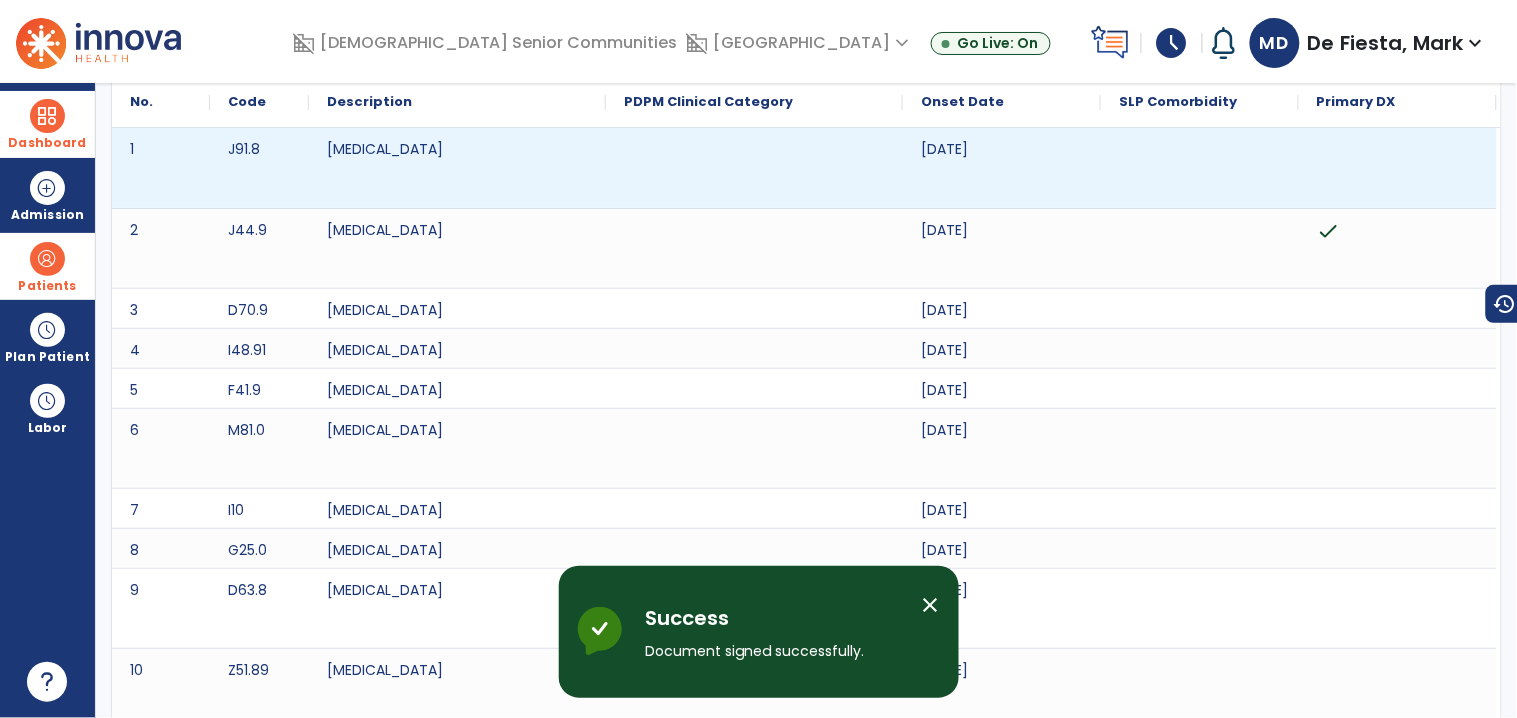 scroll, scrollTop: 0, scrollLeft: 0, axis: both 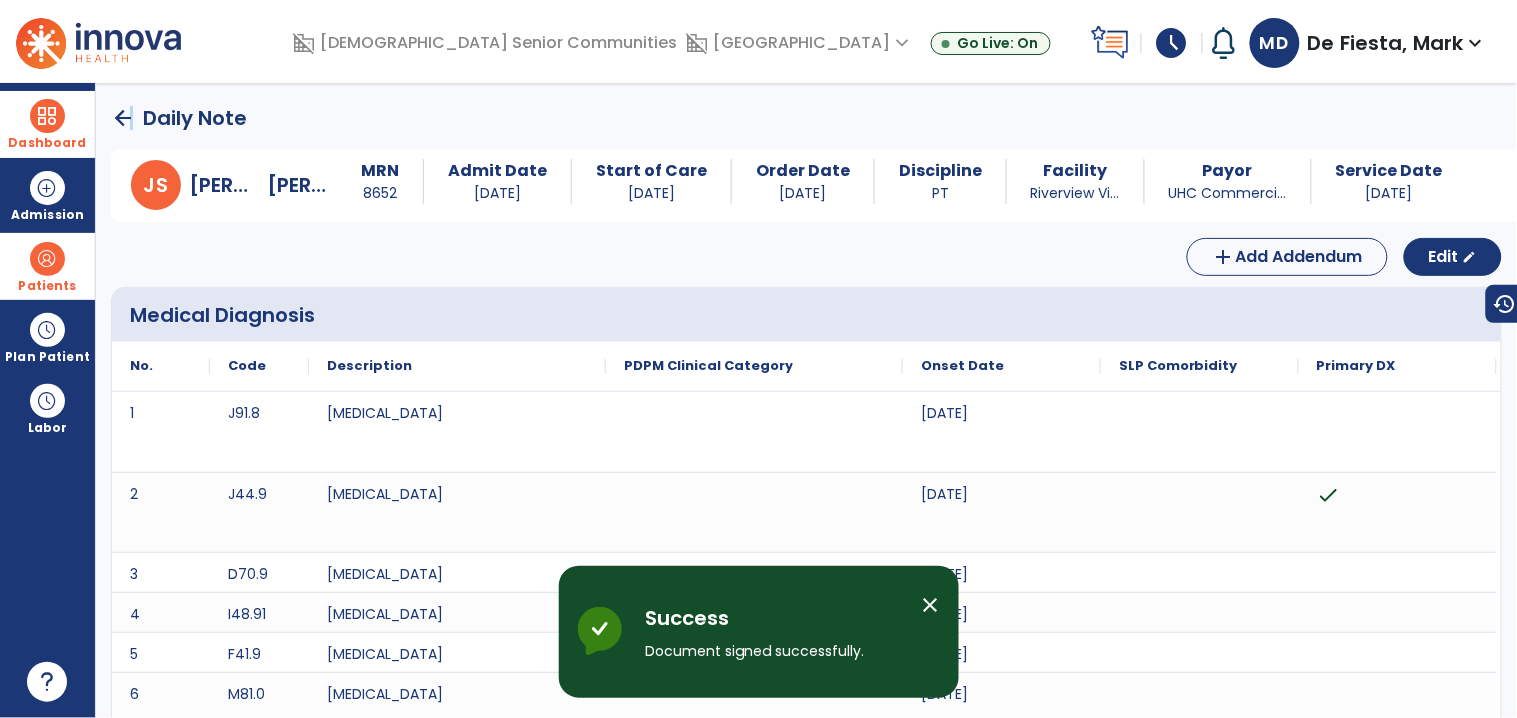 click on "arrow_back" 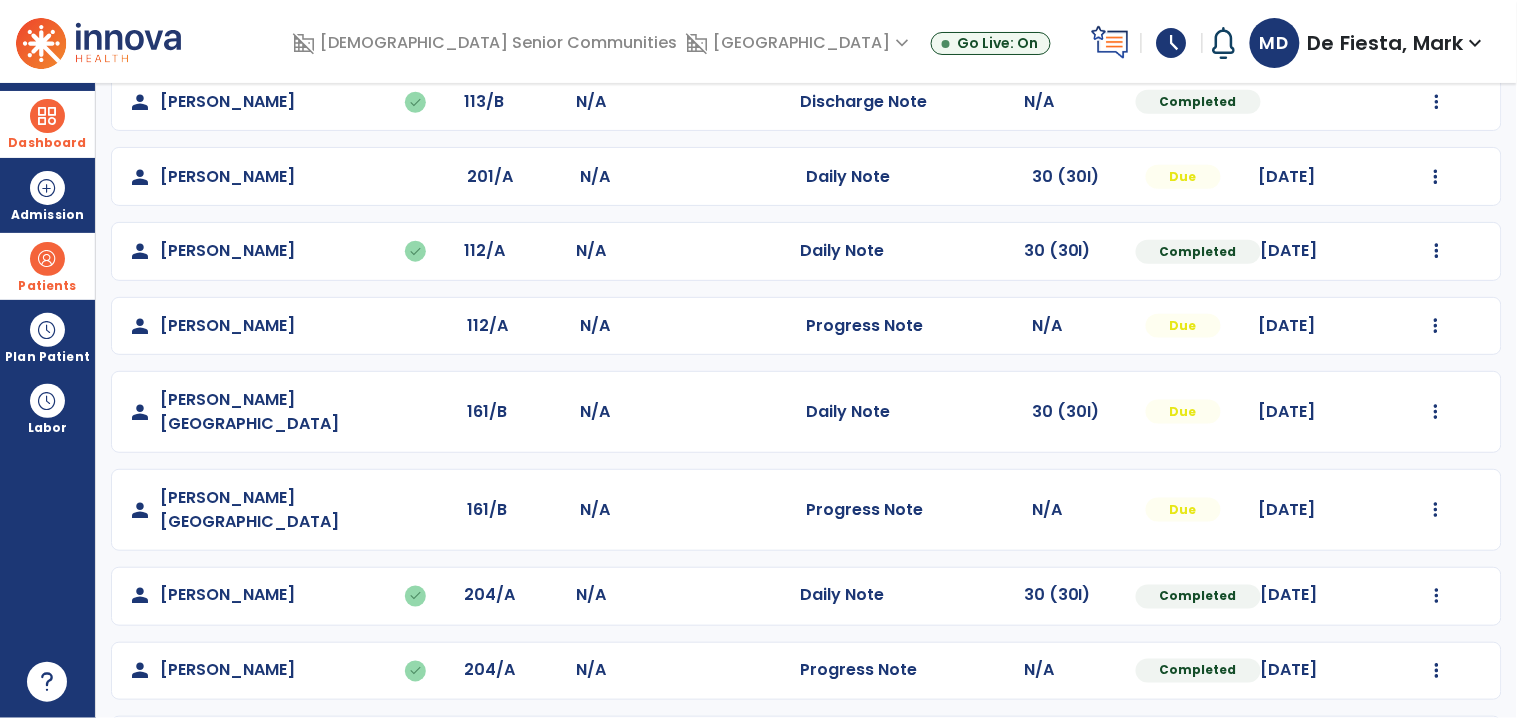 scroll, scrollTop: 476, scrollLeft: 0, axis: vertical 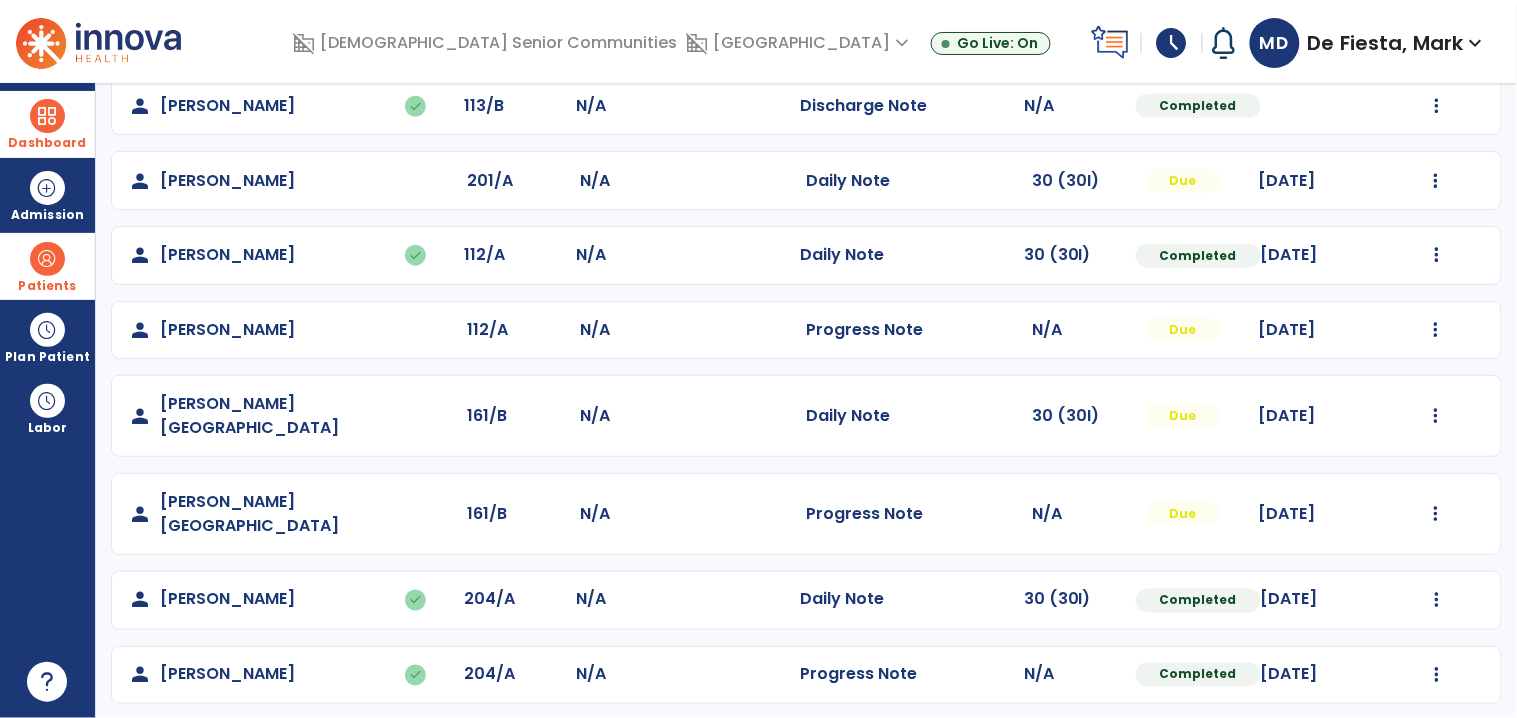 click on "Mark Visit As Complete   Reset Note   Open Document   G + C Mins" 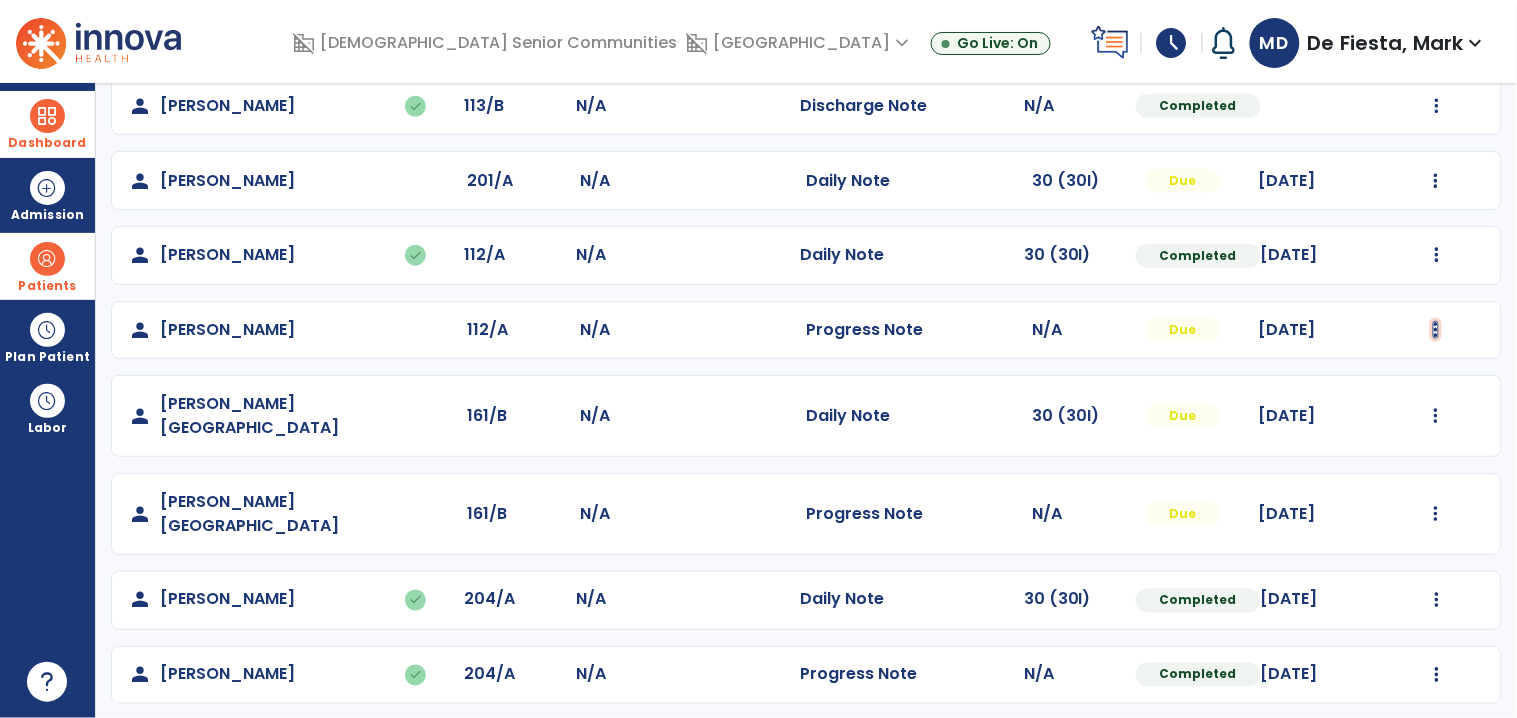 click at bounding box center (1436, -117) 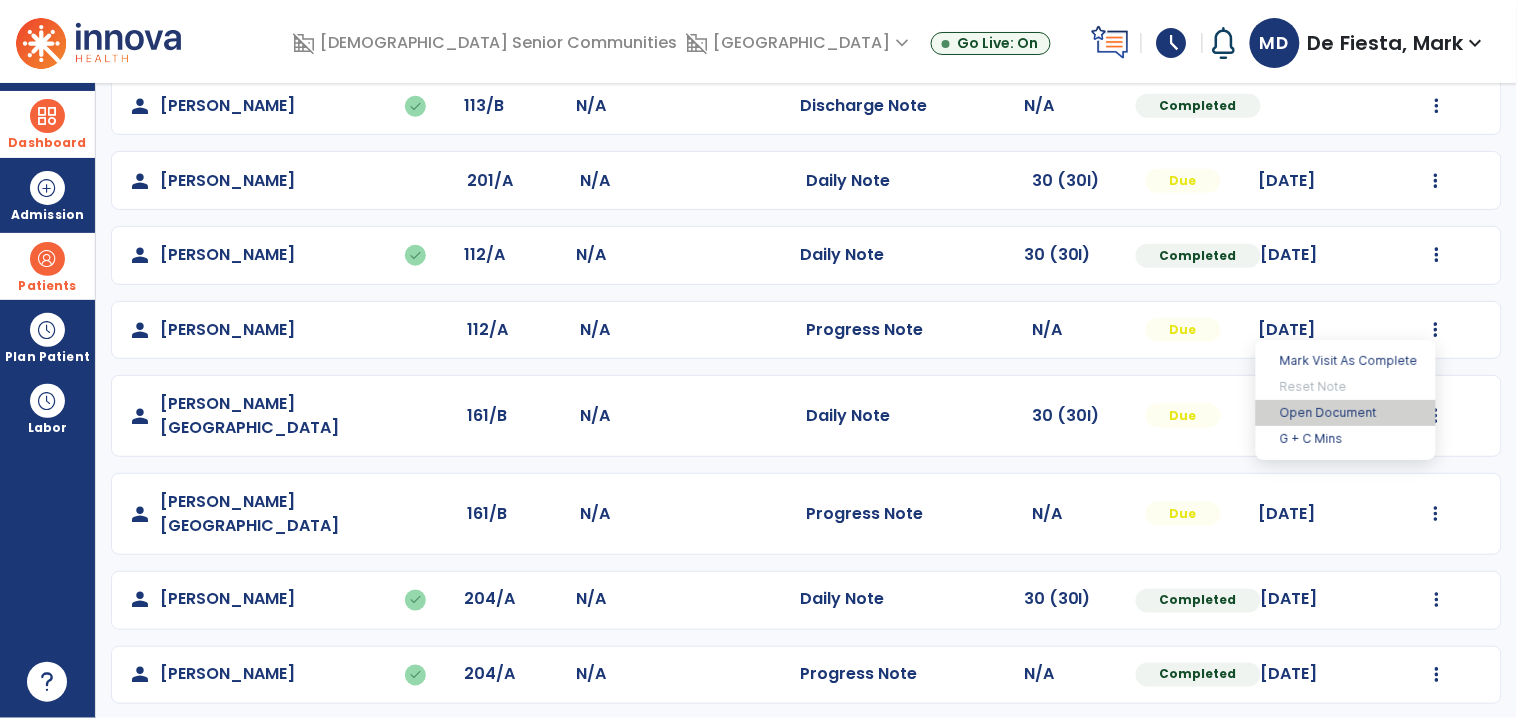 click on "Open Document" at bounding box center [1346, 413] 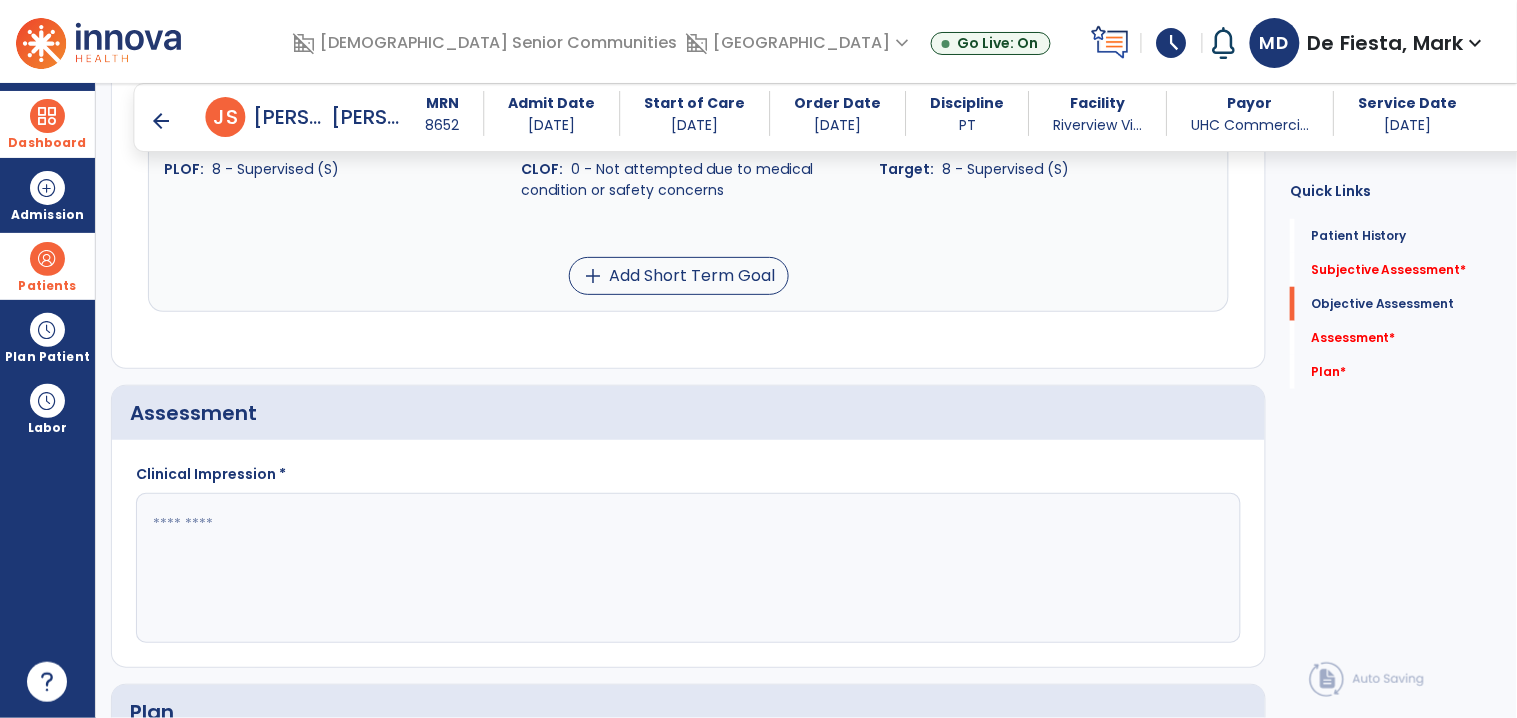 scroll, scrollTop: 2352, scrollLeft: 0, axis: vertical 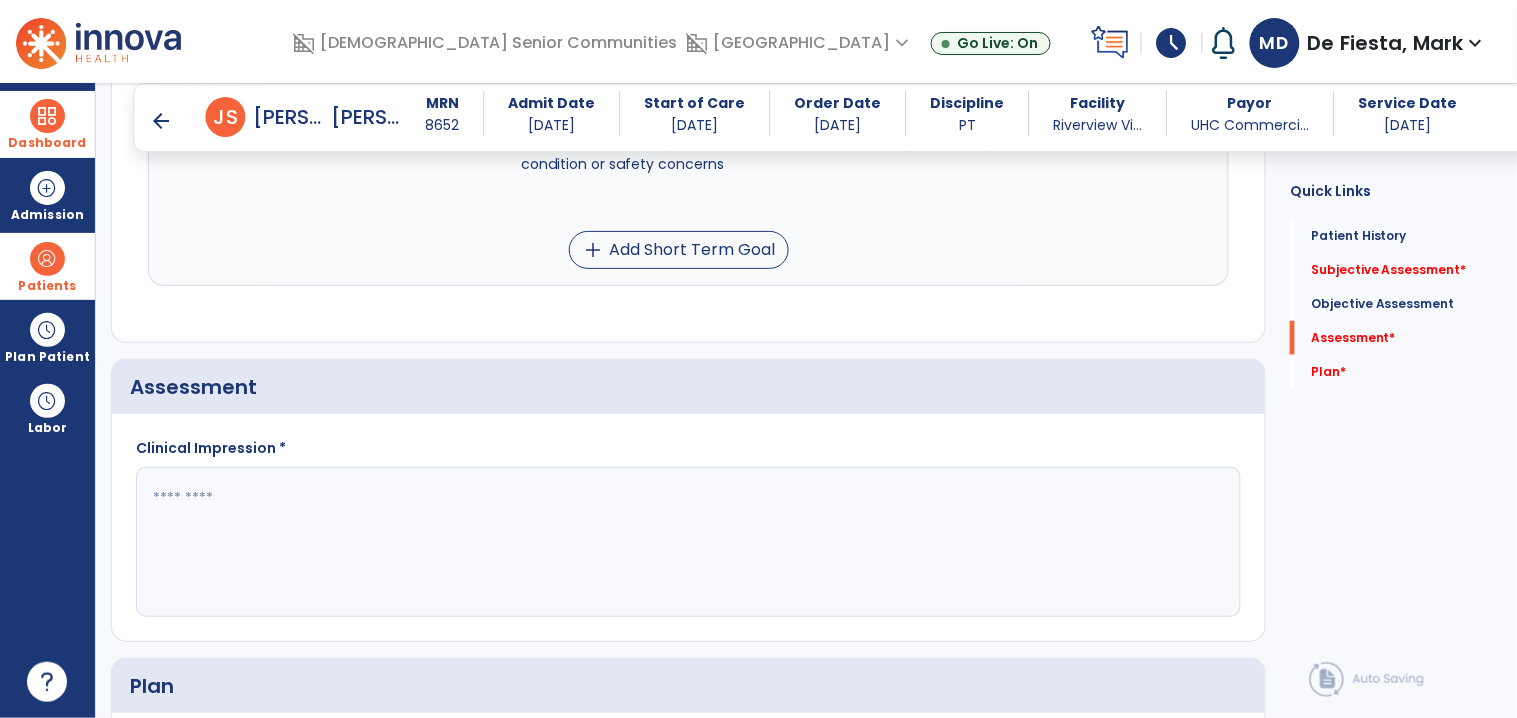 click 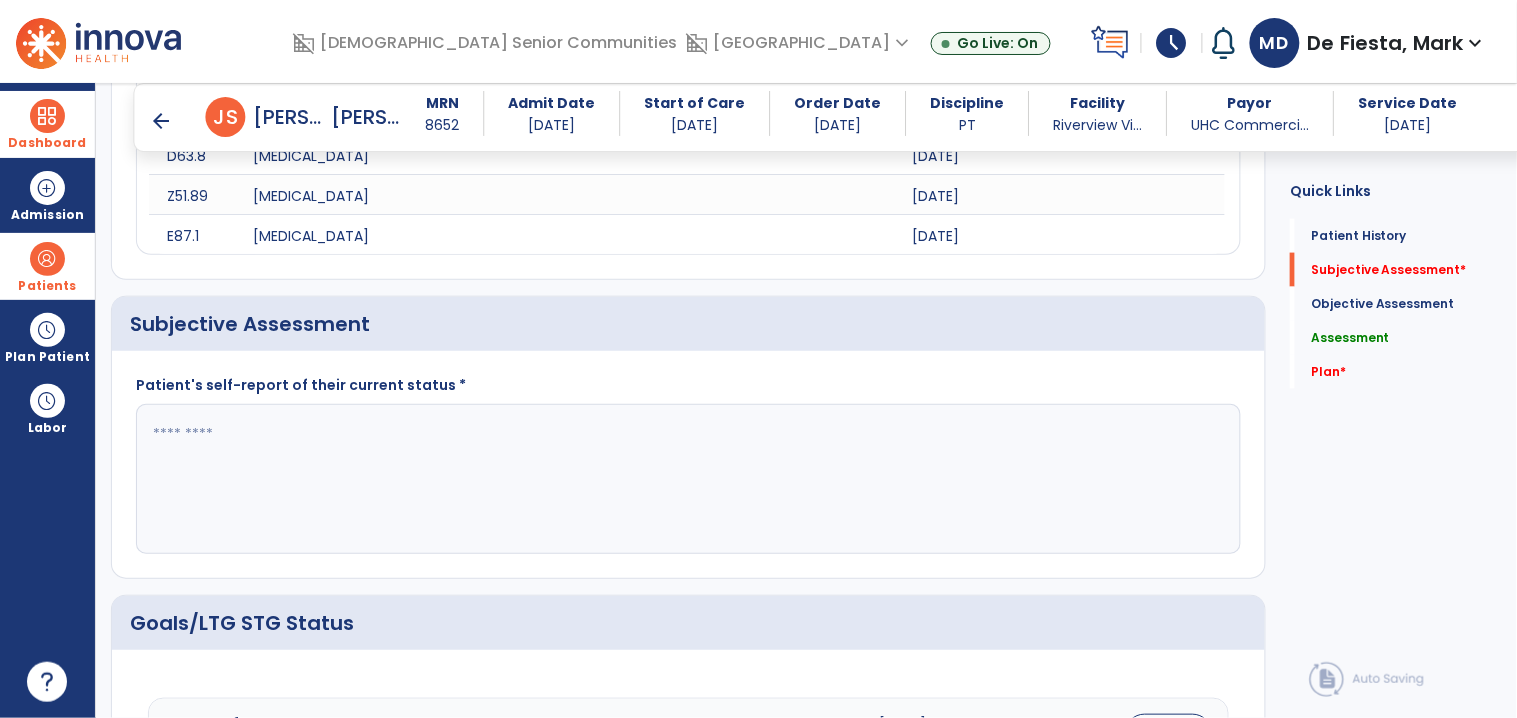 scroll, scrollTop: 630, scrollLeft: 0, axis: vertical 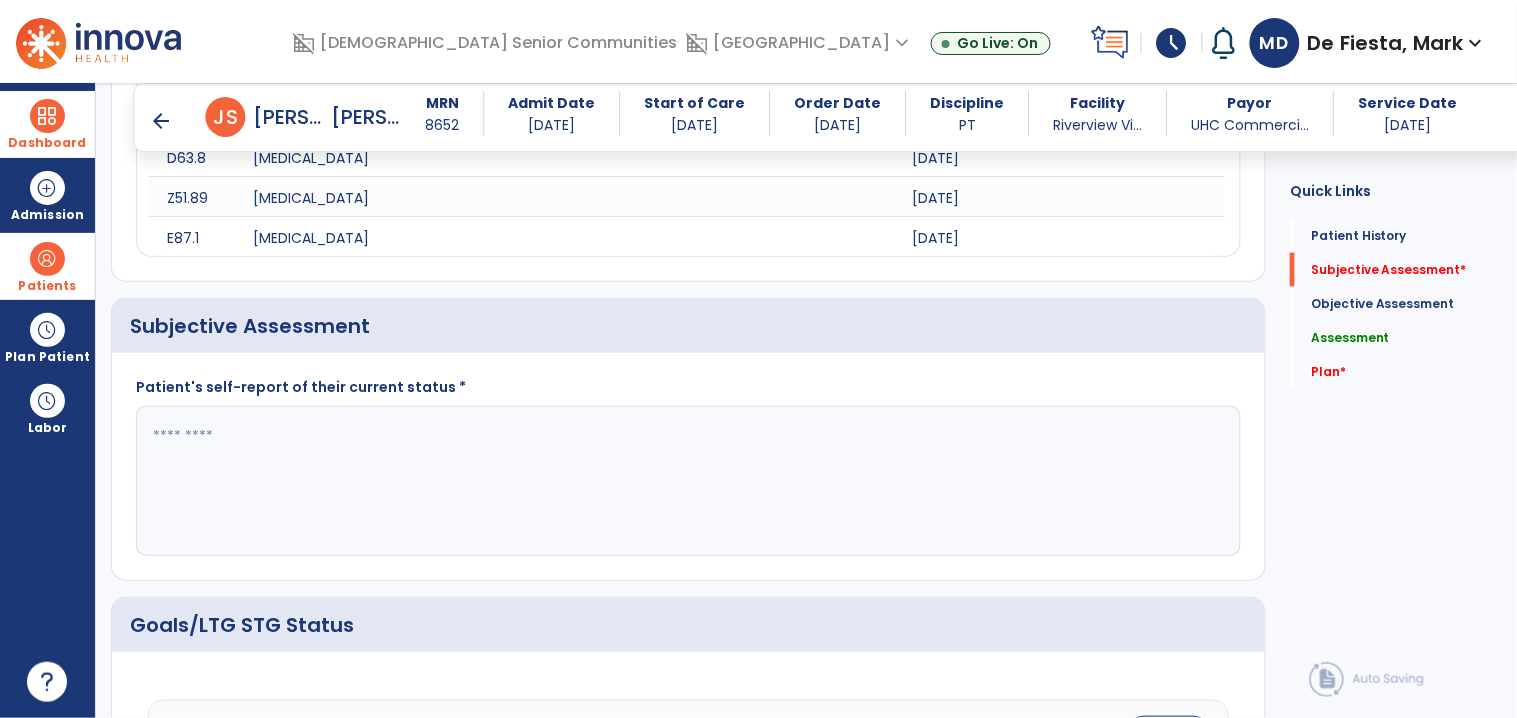 type on "**********" 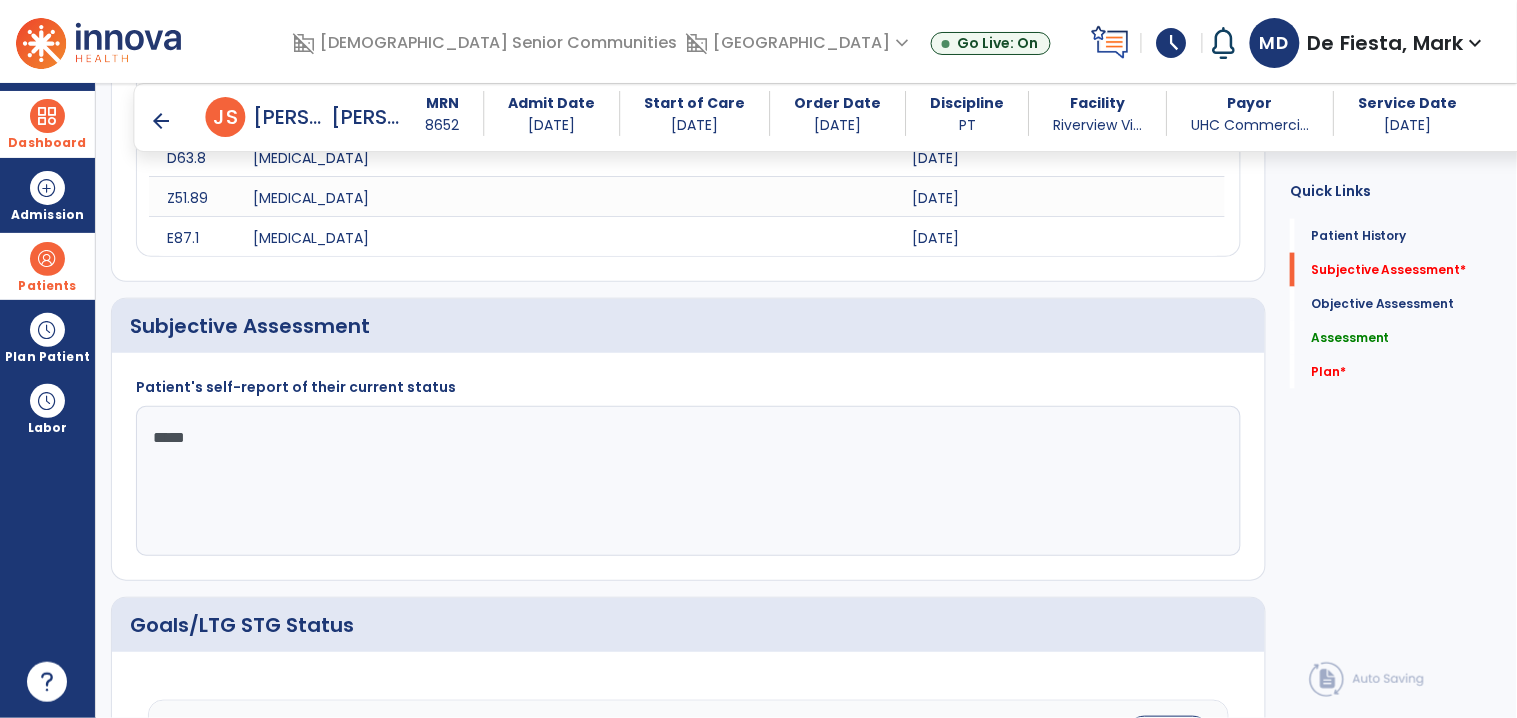type on "******" 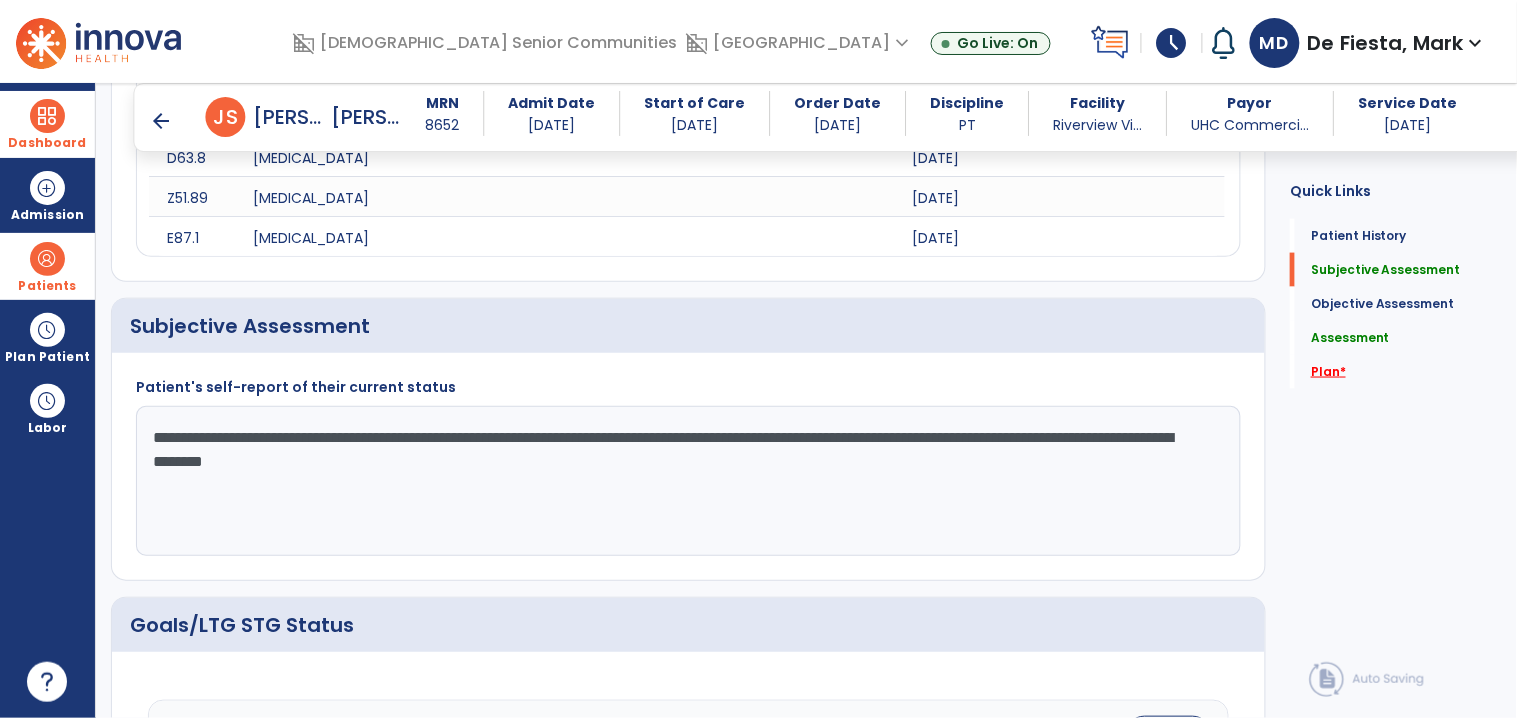 type on "**********" 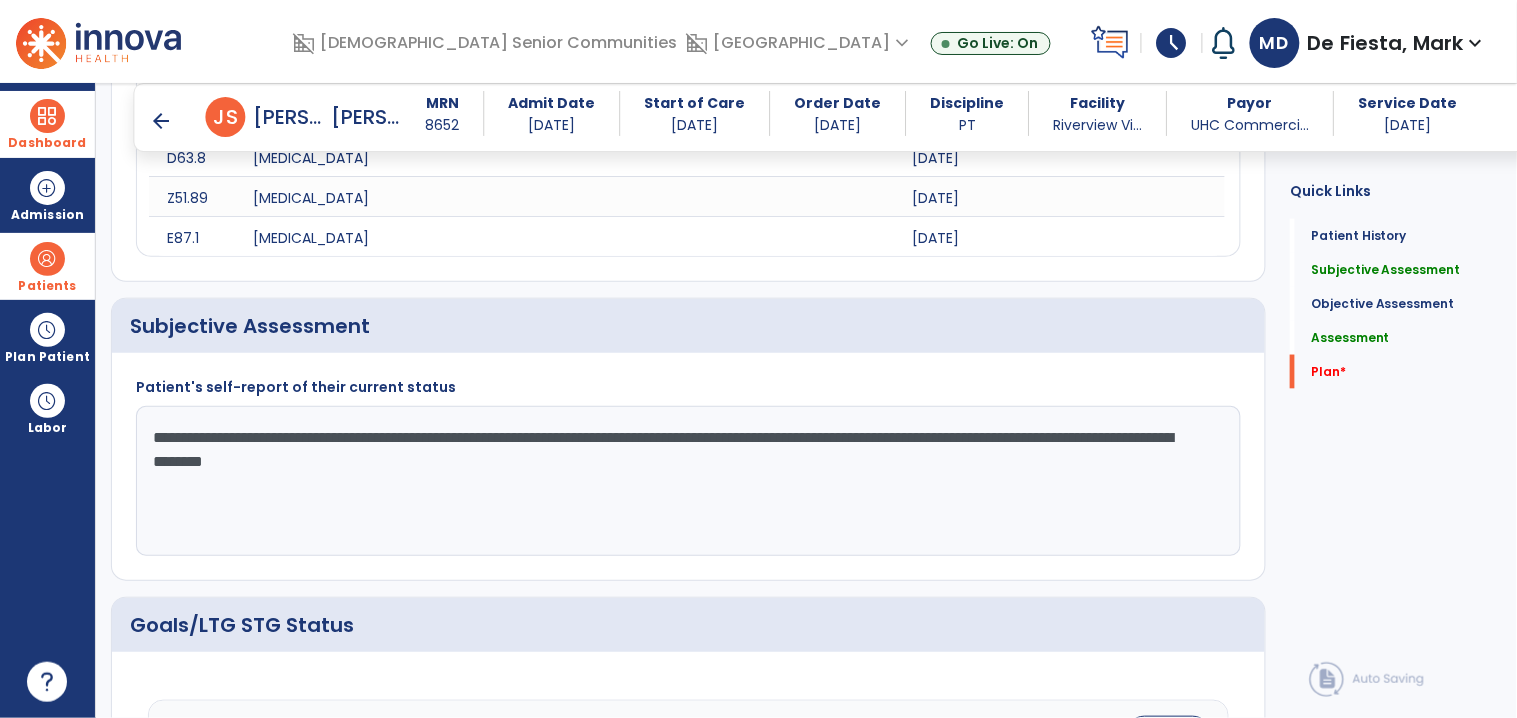 scroll, scrollTop: 778, scrollLeft: 0, axis: vertical 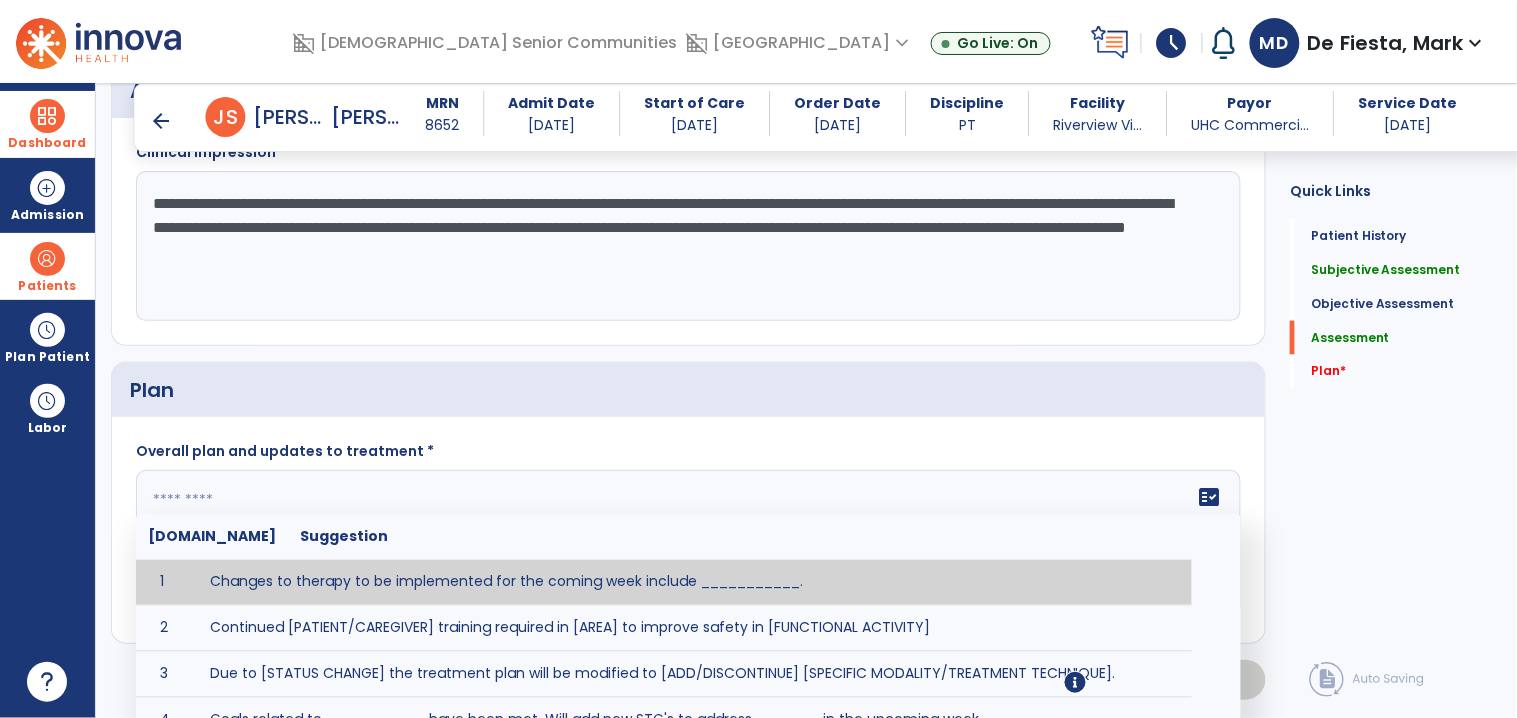 click on "fact_check  [DOMAIN_NAME] Suggestion 1 Changes to therapy to be implemented for the coming week include ___________. 2 Continued [PATIENT/CAREGIVER] training required in [AREA] to improve safety in [FUNCTIONAL ACTIVITY] 3 Due to [STATUS CHANGE] the treatment plan will be modified to [ADD/DISCONTINUE] [SPECIFIC MODALITY/TREATMENT TECHNIQUE]. 4 Goals related to ___________ have been met.  Will add new STG's to address _______ in the upcoming week. 5 Updated precautions include ________. 6 Progress treatment to include ____________. 7 Requires further [PATIENT/CAREGIVER] training in ______ to improve safety in ________. 8 Short term goals related to _________ have been met and new short term goals to be added as appropriate for patient. 9 STGs have been met, will now focus on LTGs. 10 The plan for next week's visits include [INTERVENTIONS] with the objective of improving [IMPAIRMENTS] to continue to progress toward long term goal(s). 11 12 13 Changes to therapy to be implemented for the coming week include ___________." 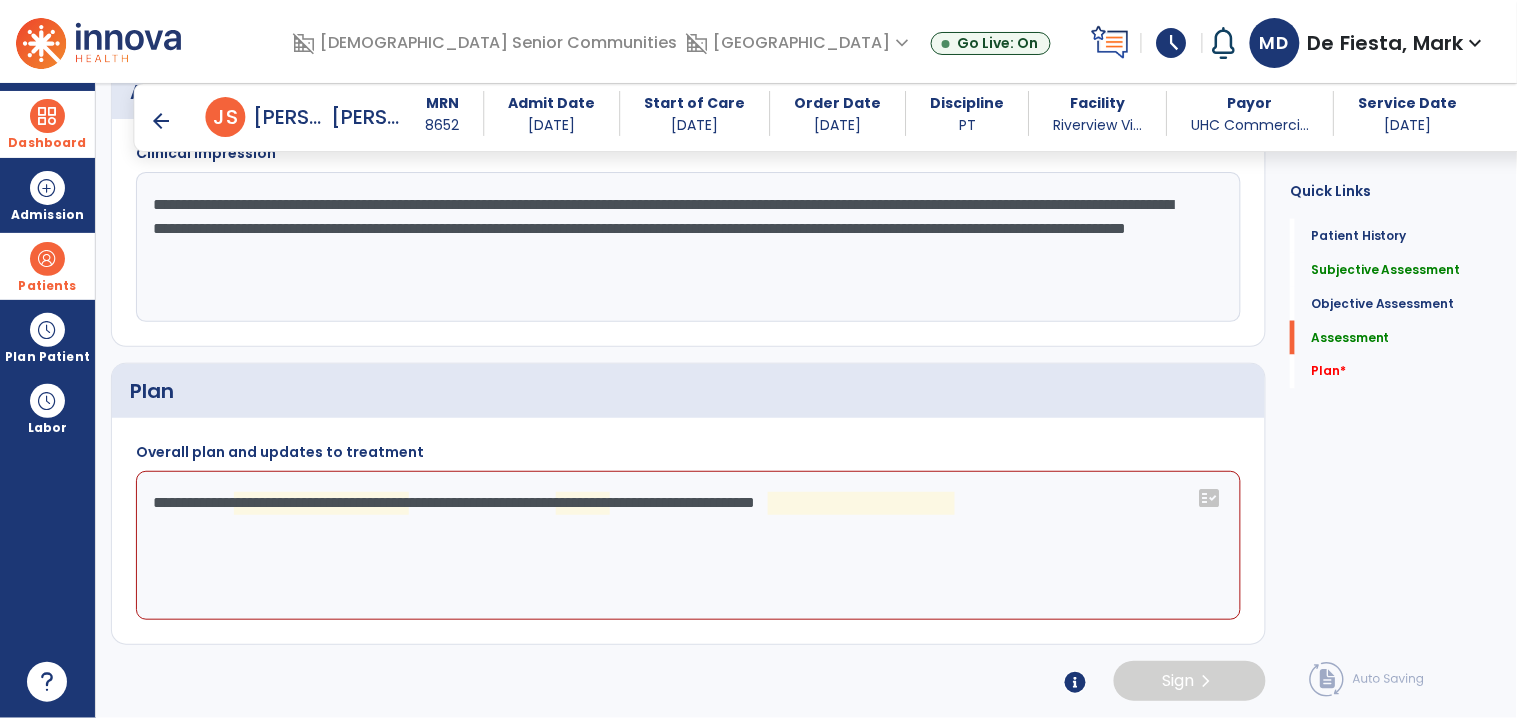 click on "**********" 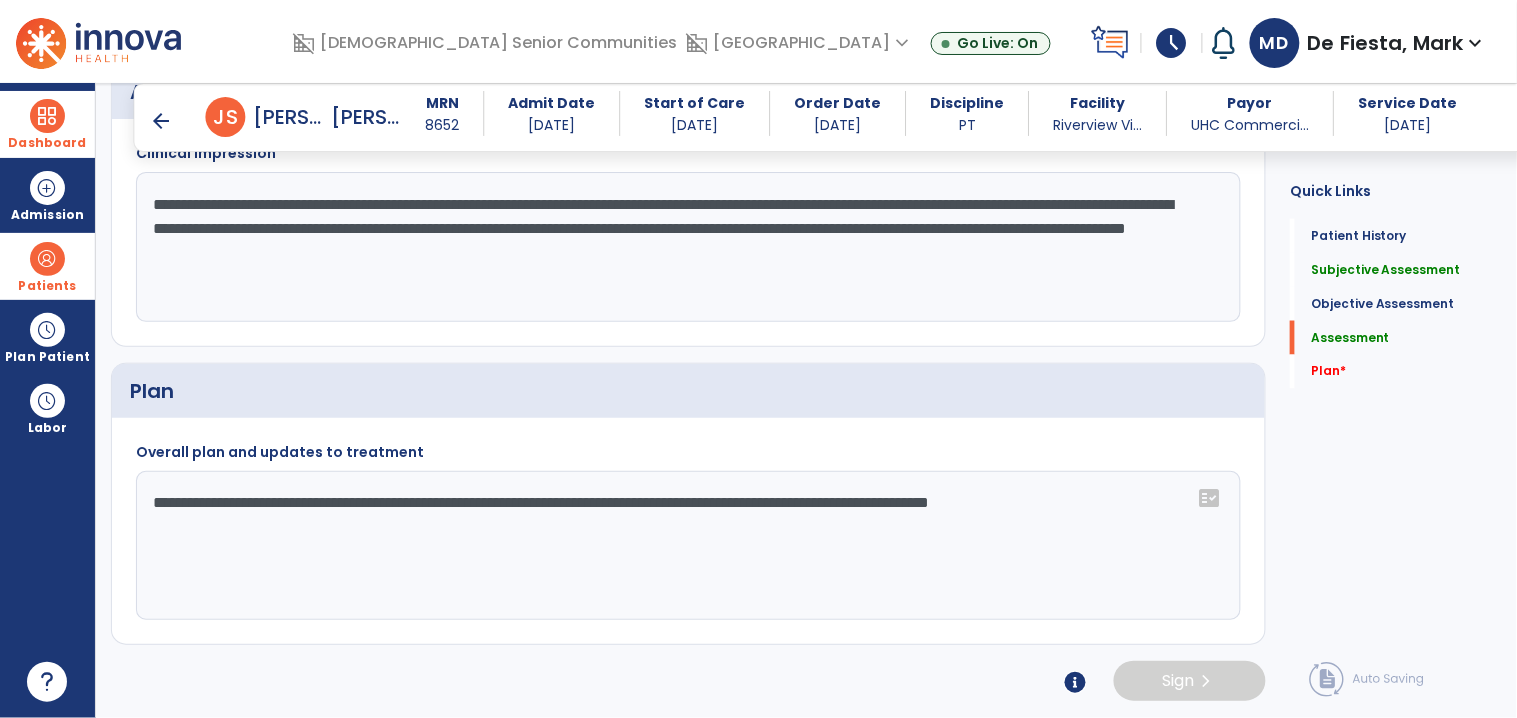 click on "**********" 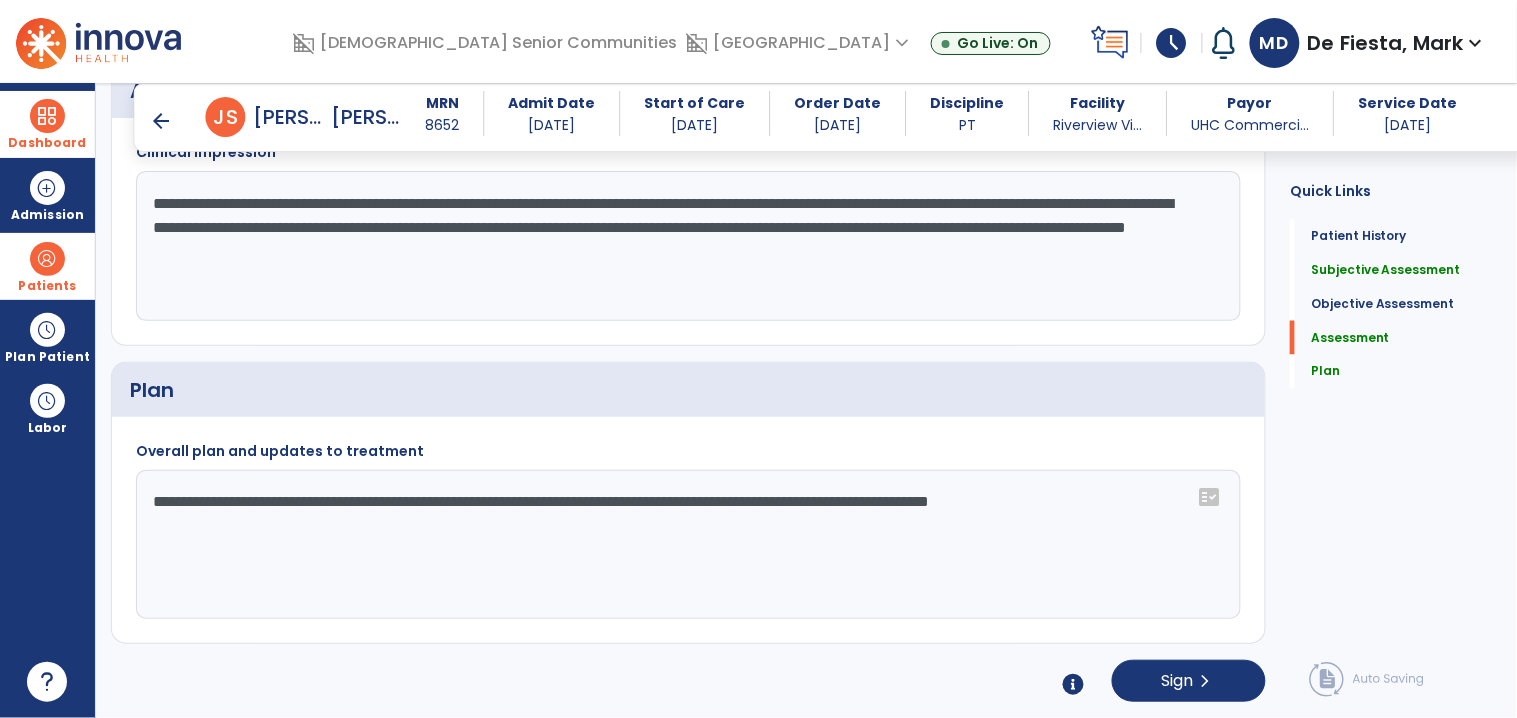 click on "**********" 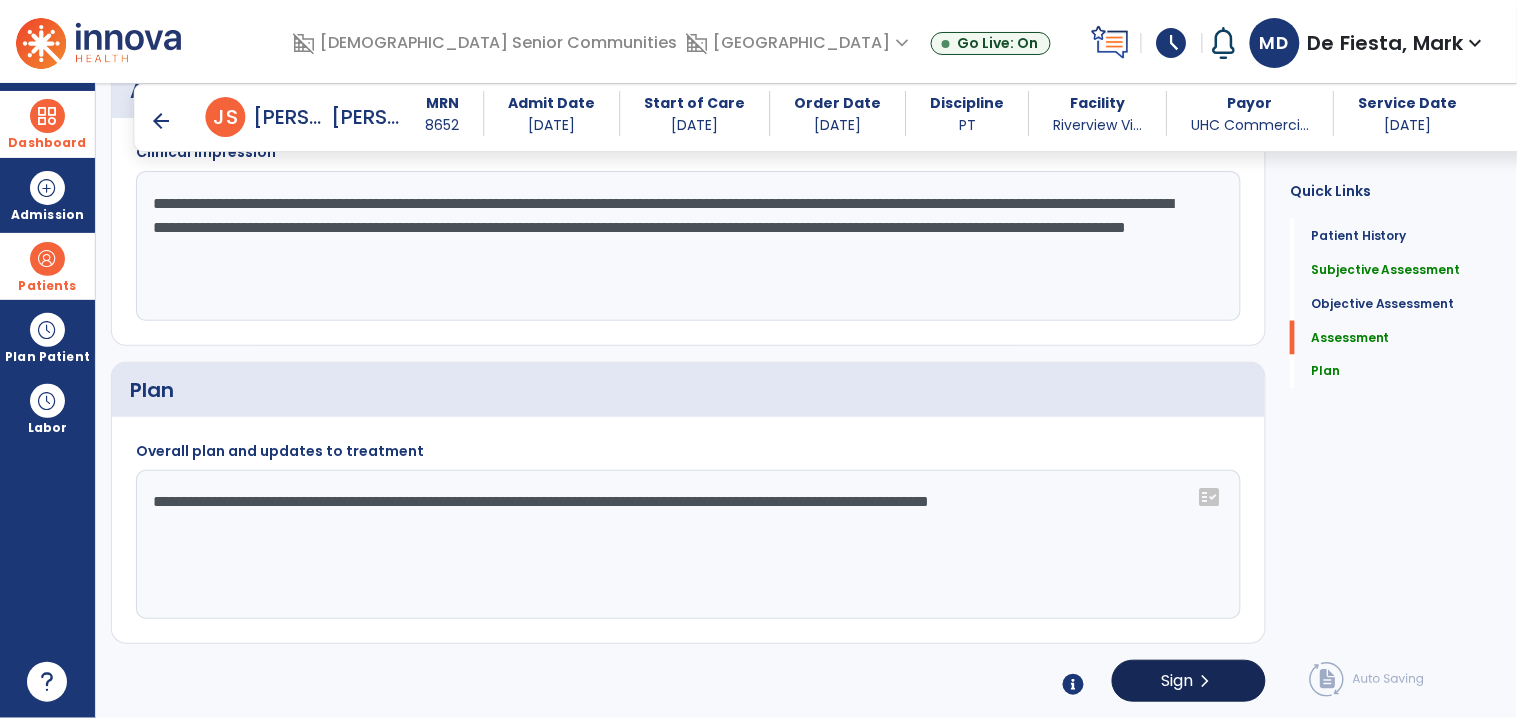 type on "**********" 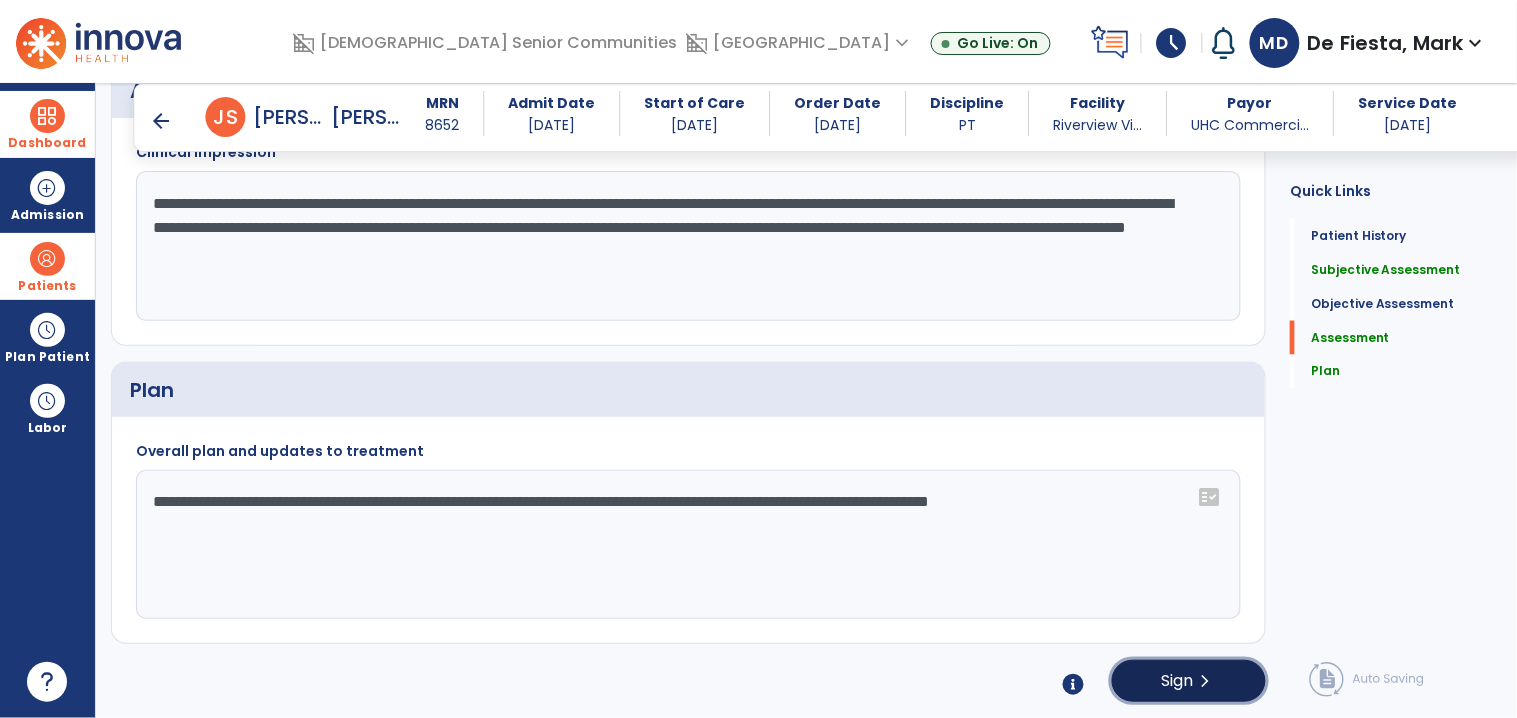 click on "Sign  chevron_right" 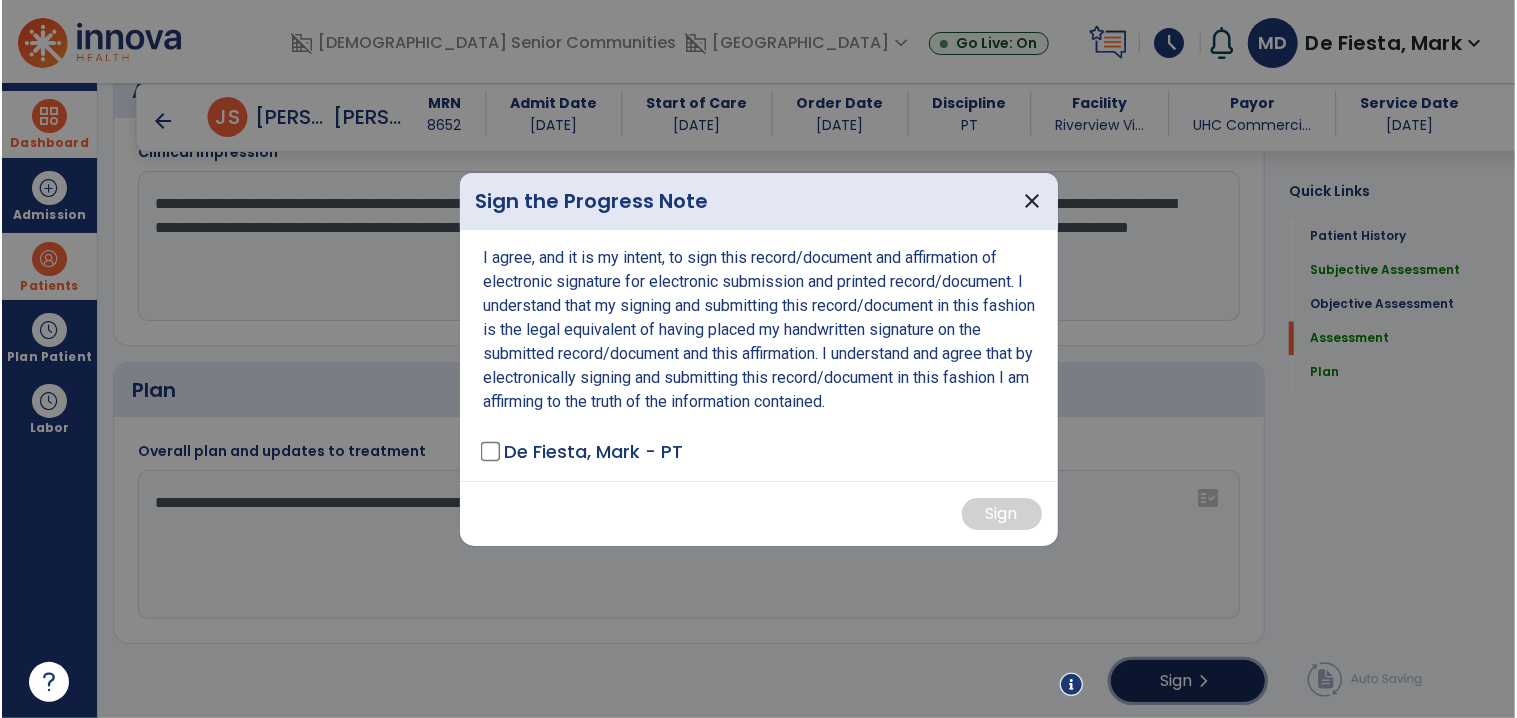 scroll, scrollTop: 2648, scrollLeft: 0, axis: vertical 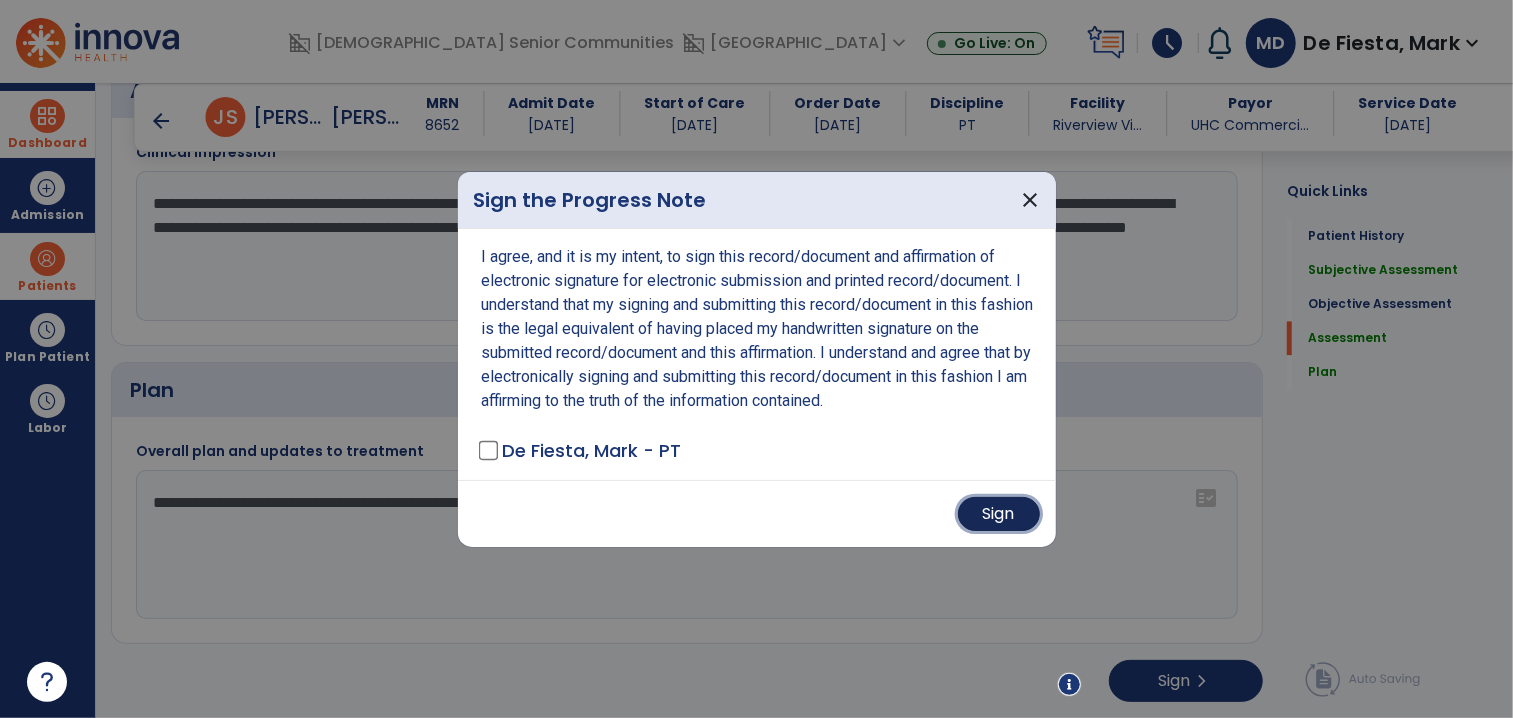 click on "Sign" at bounding box center [999, 514] 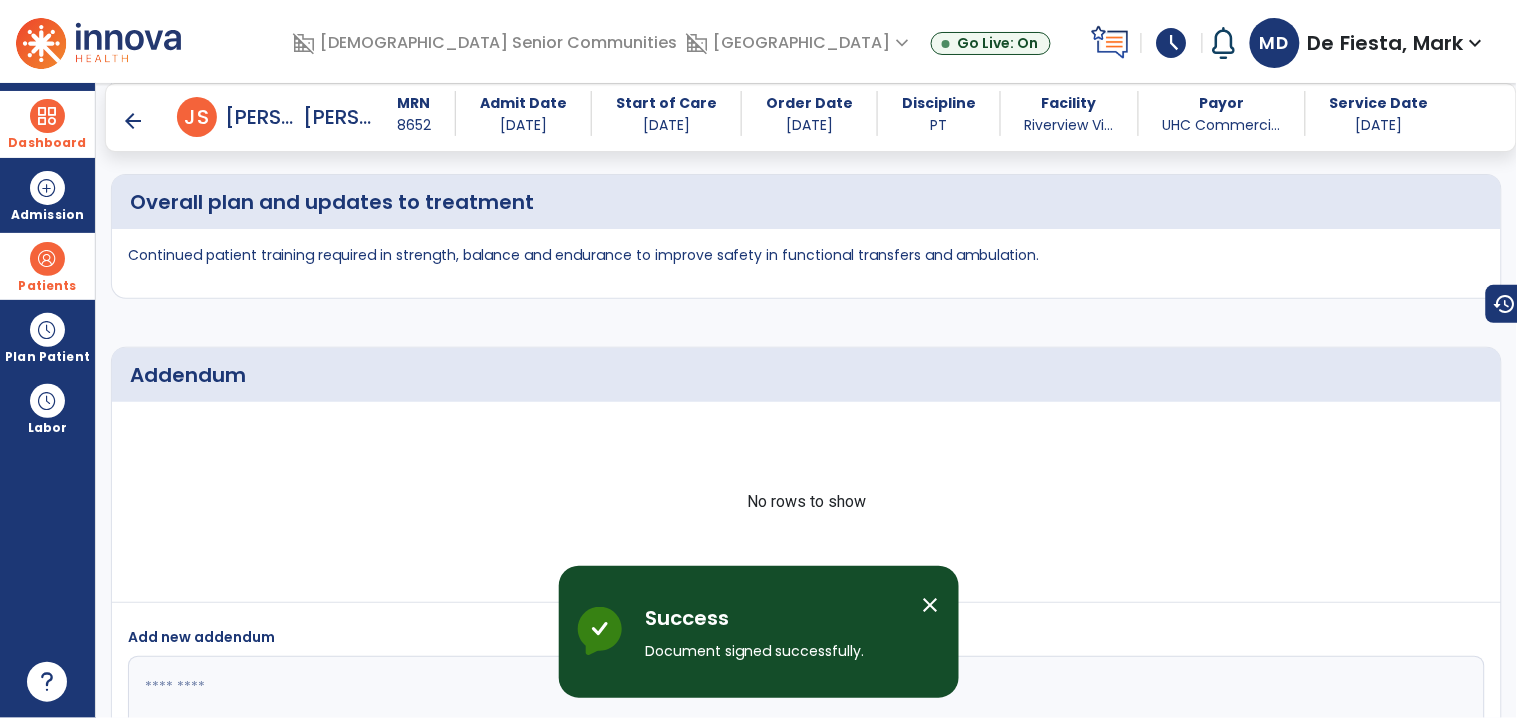 scroll, scrollTop: 0, scrollLeft: 0, axis: both 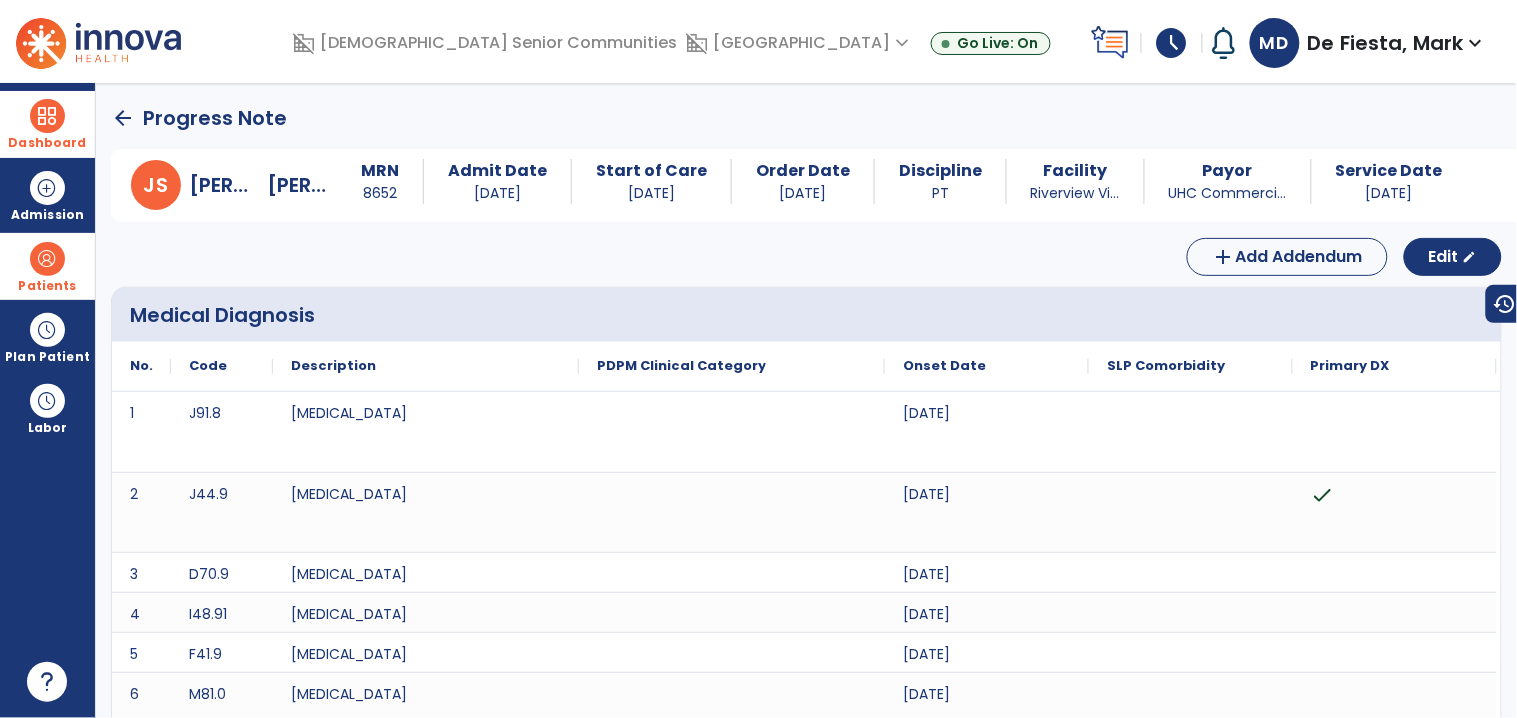 click on "arrow_back" 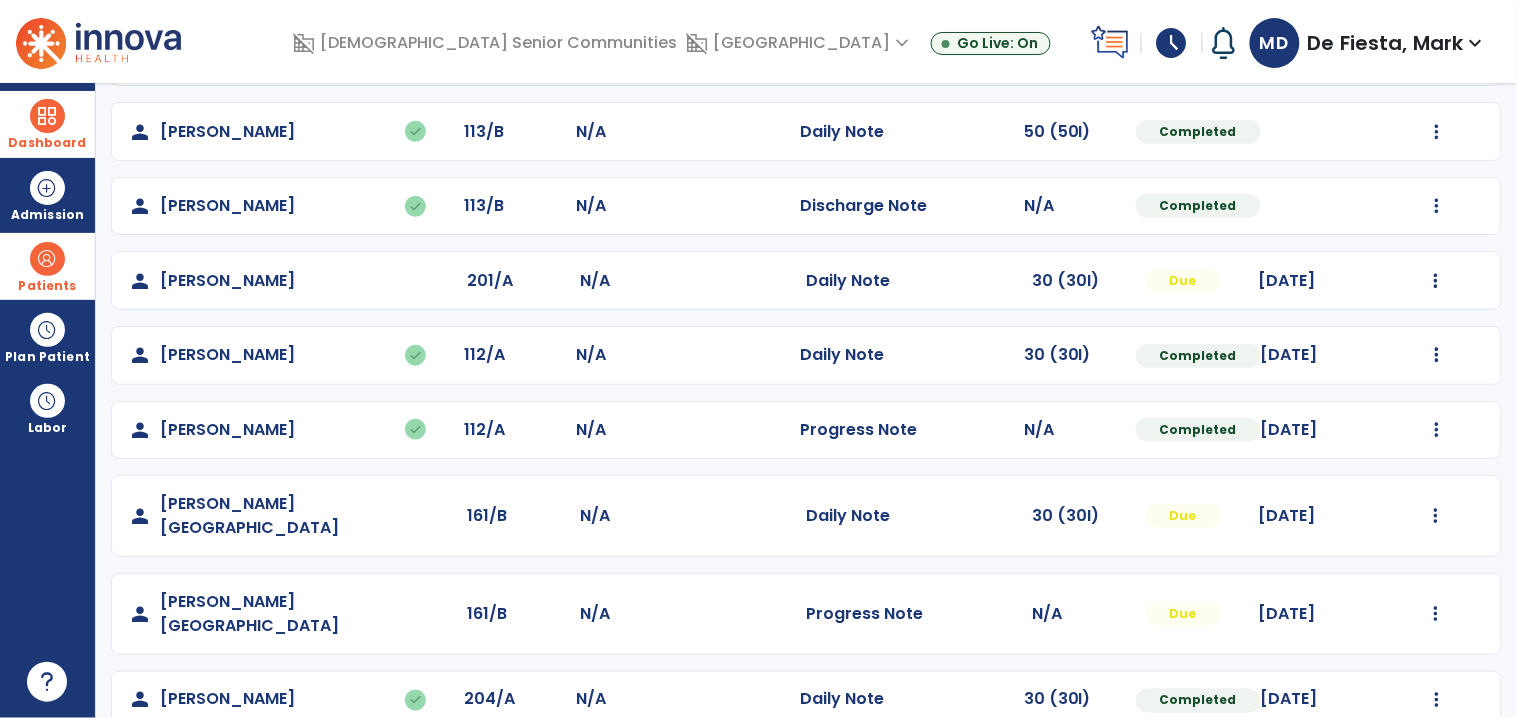 scroll, scrollTop: 354, scrollLeft: 0, axis: vertical 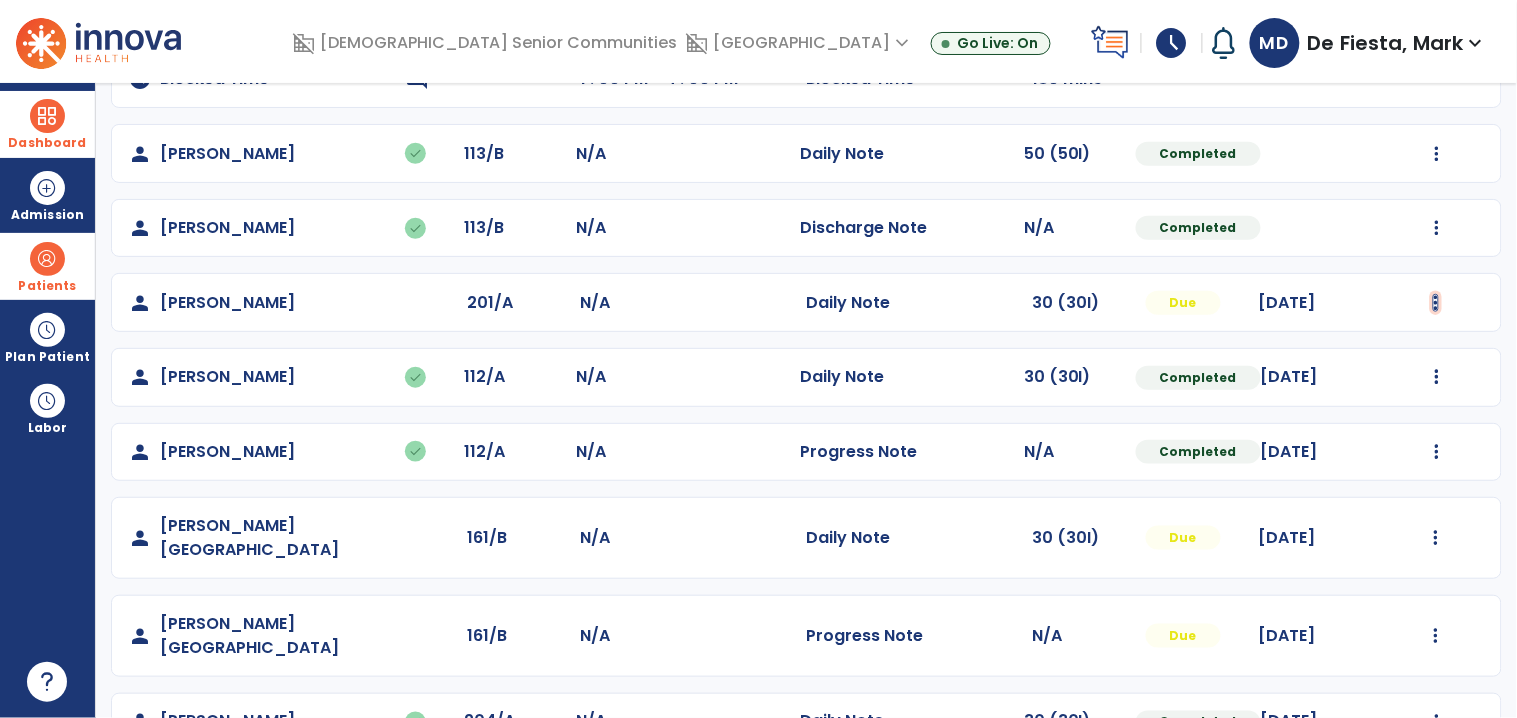 click at bounding box center [1436, 5] 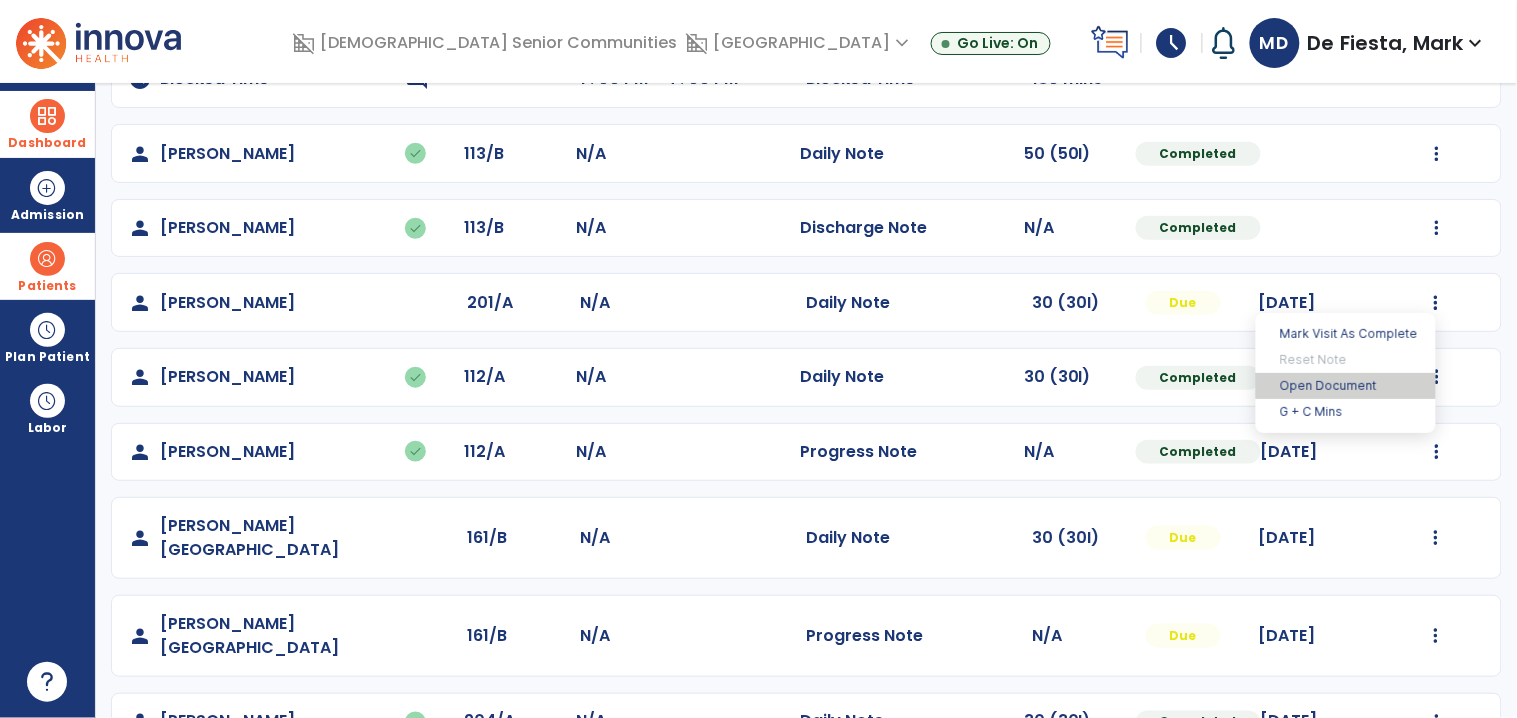 click on "Open Document" at bounding box center (1346, 386) 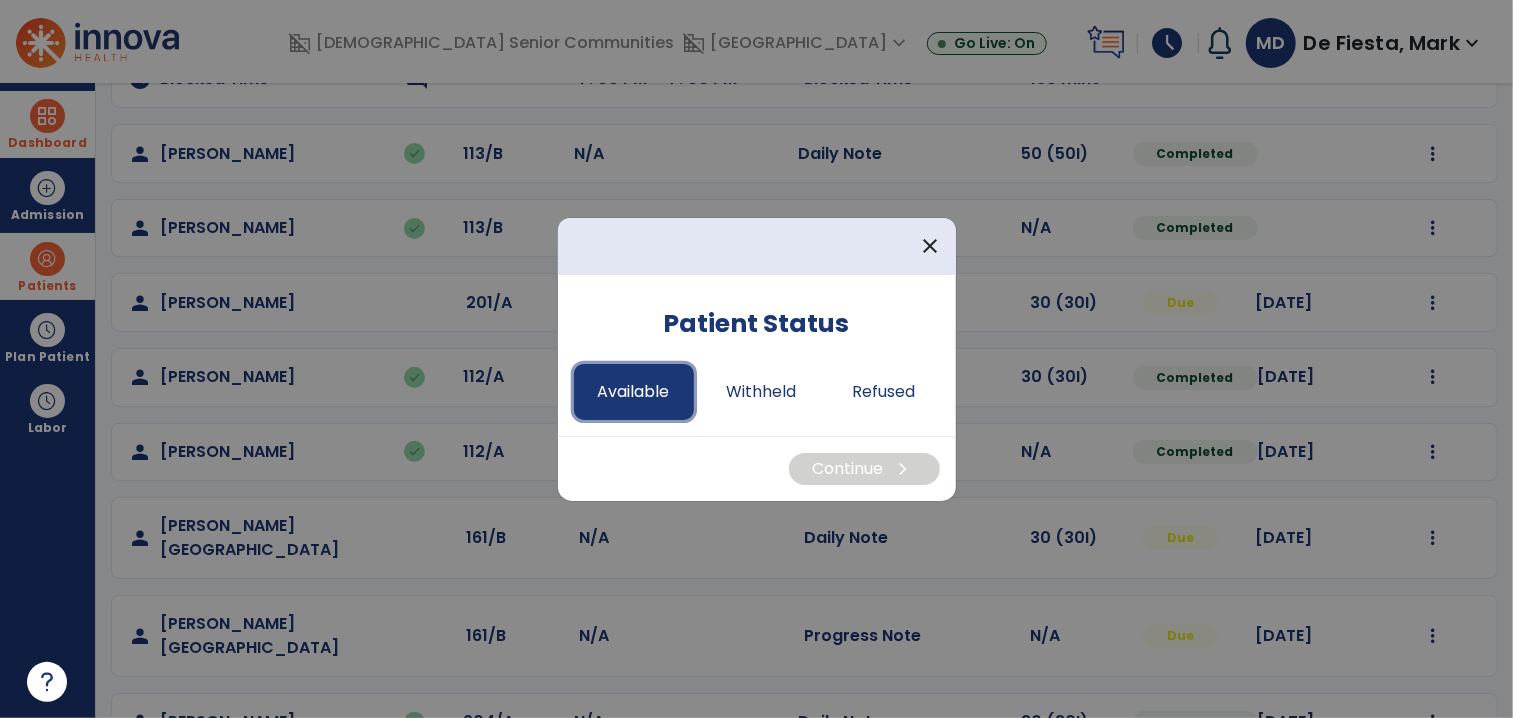 click on "Available" at bounding box center [634, 392] 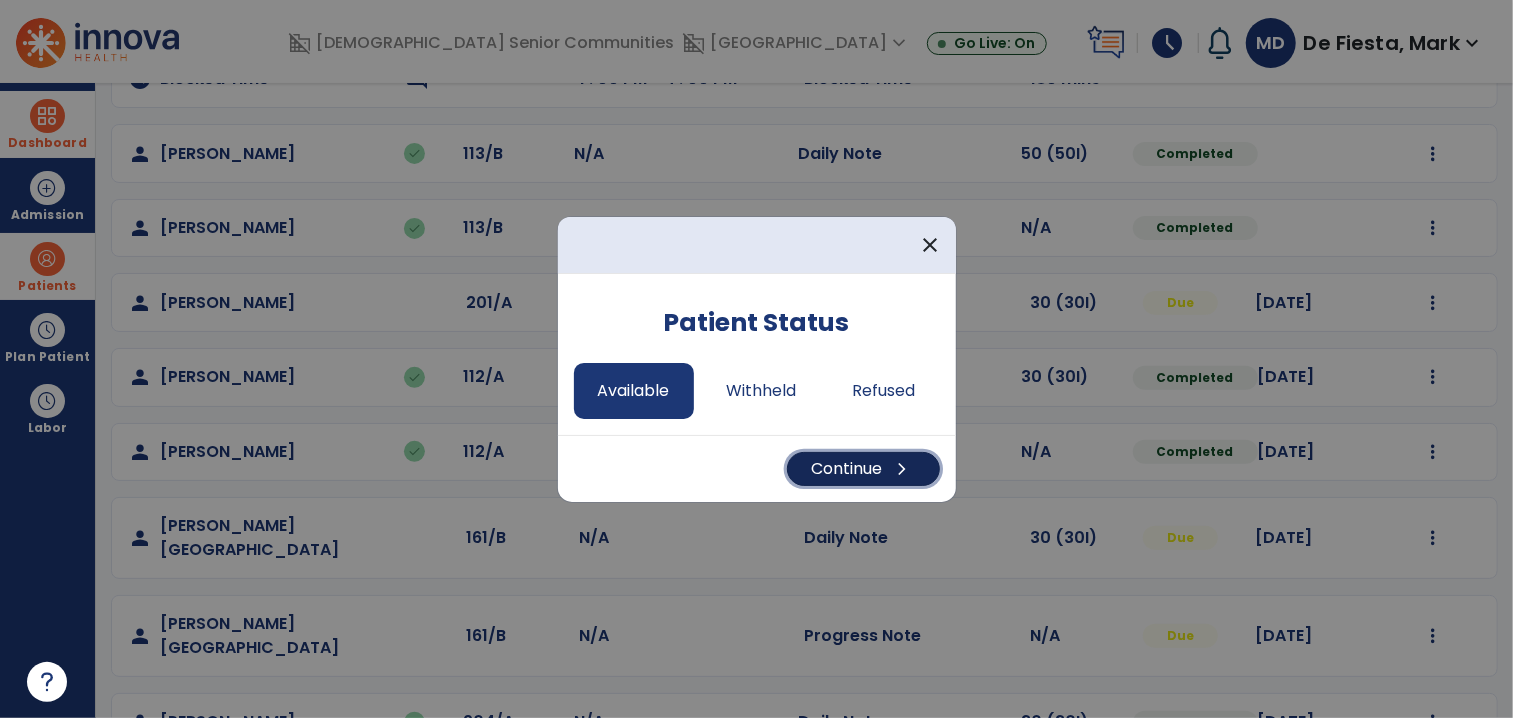 drag, startPoint x: 851, startPoint y: 468, endPoint x: 784, endPoint y: 480, distance: 68.06615 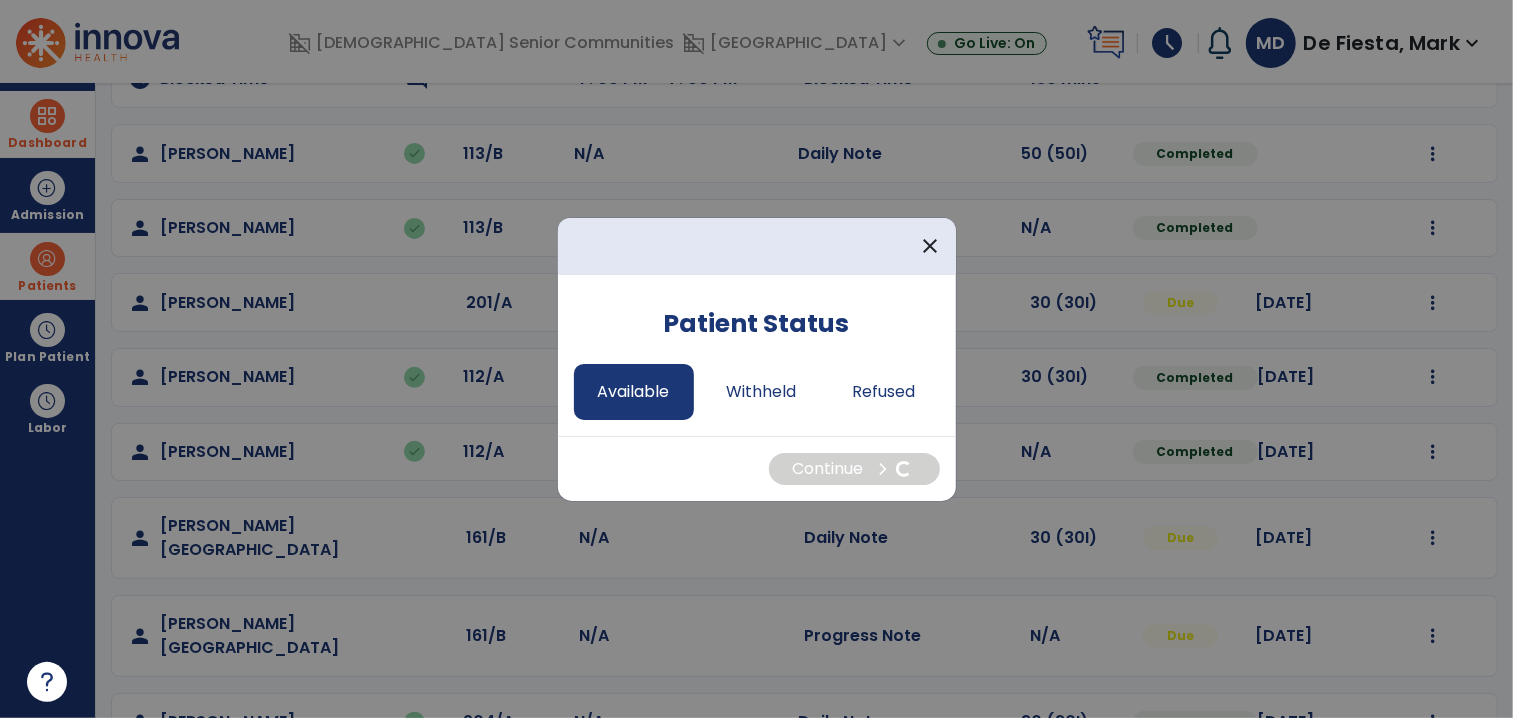 select on "*" 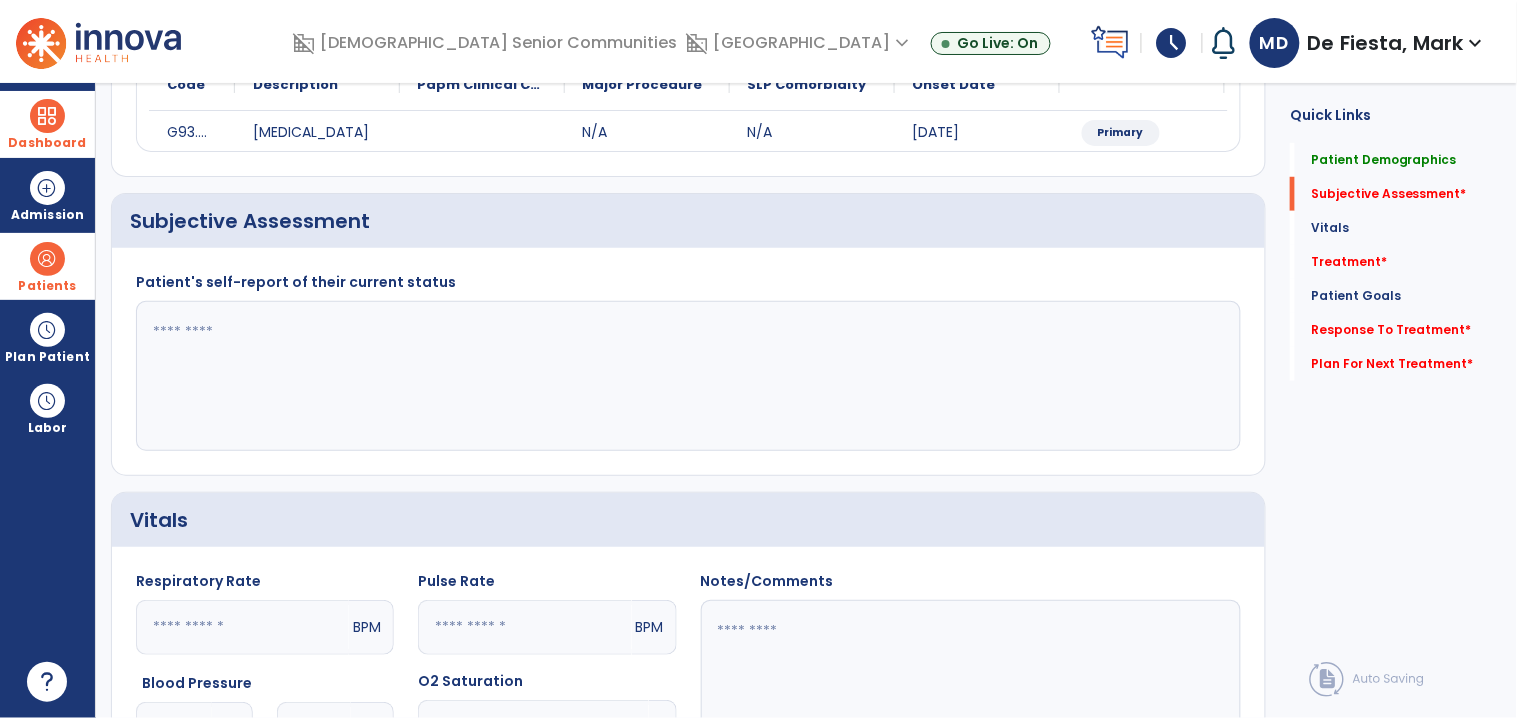 click 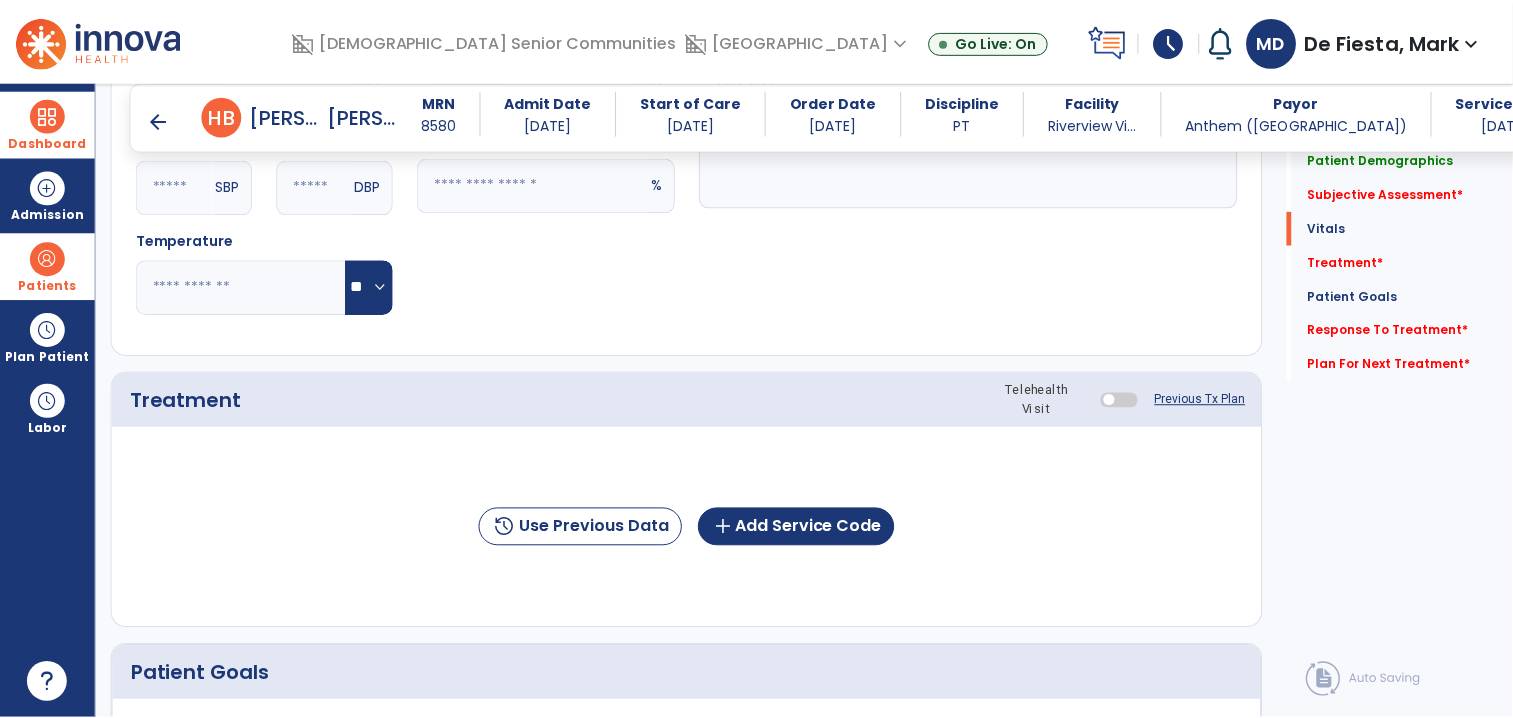 scroll, scrollTop: 884, scrollLeft: 0, axis: vertical 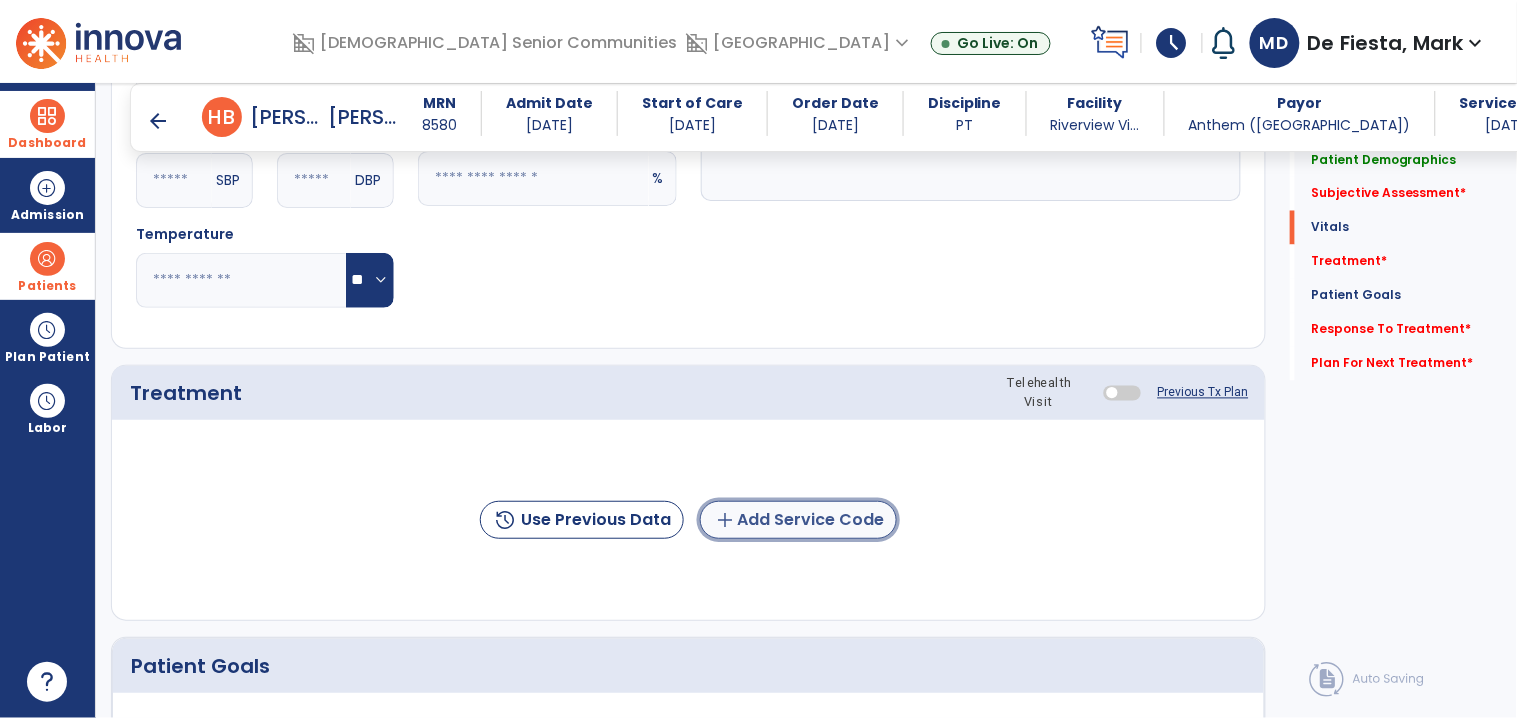 click on "add  Add Service Code" 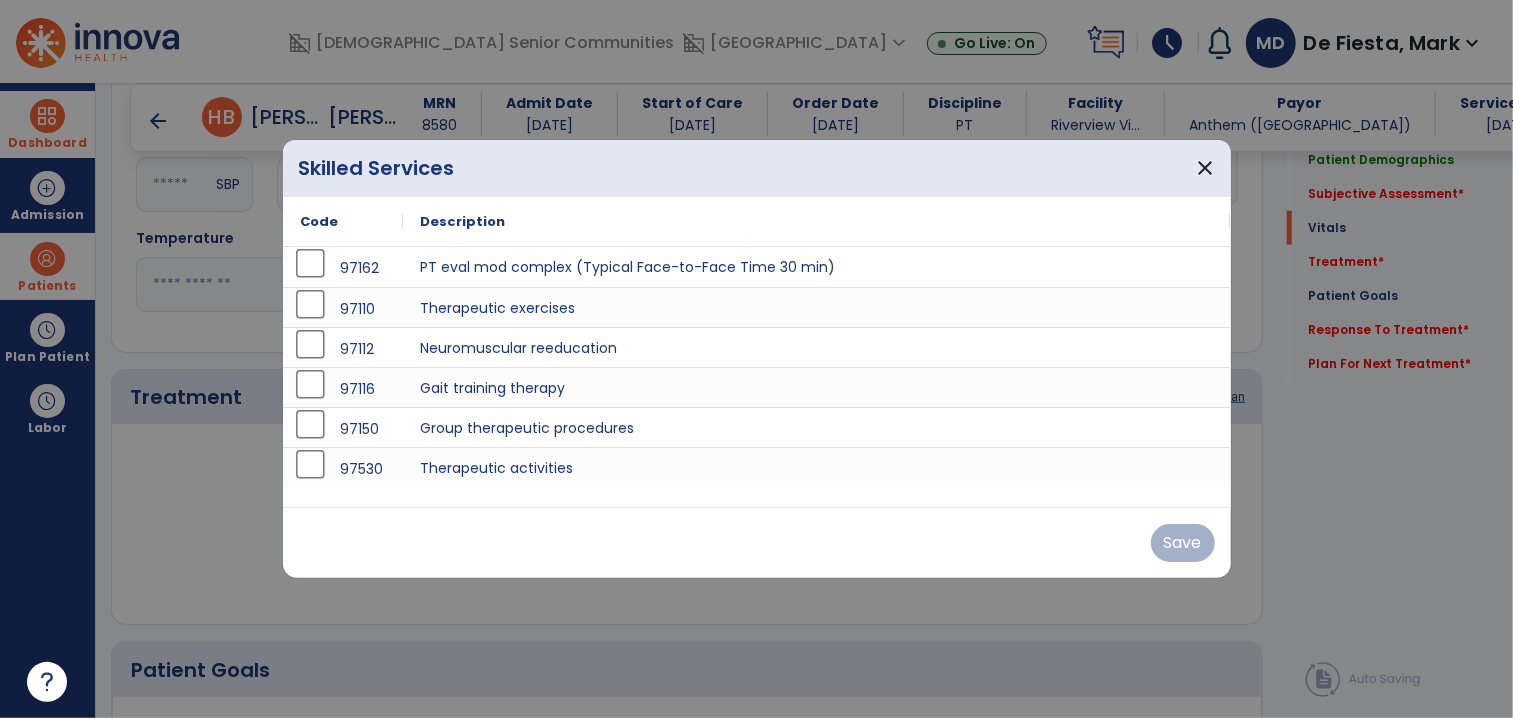 scroll, scrollTop: 884, scrollLeft: 0, axis: vertical 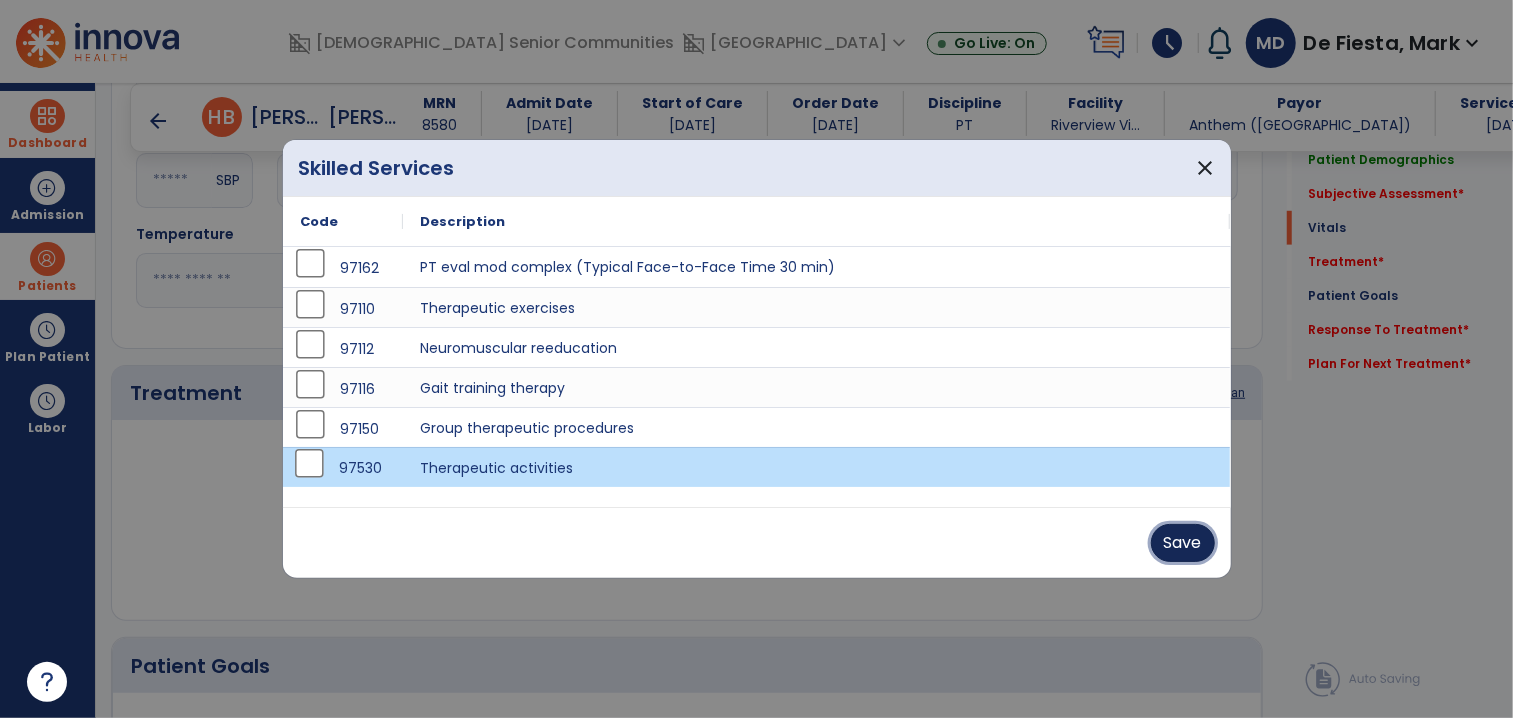 drag, startPoint x: 1174, startPoint y: 535, endPoint x: 830, endPoint y: 514, distance: 344.64038 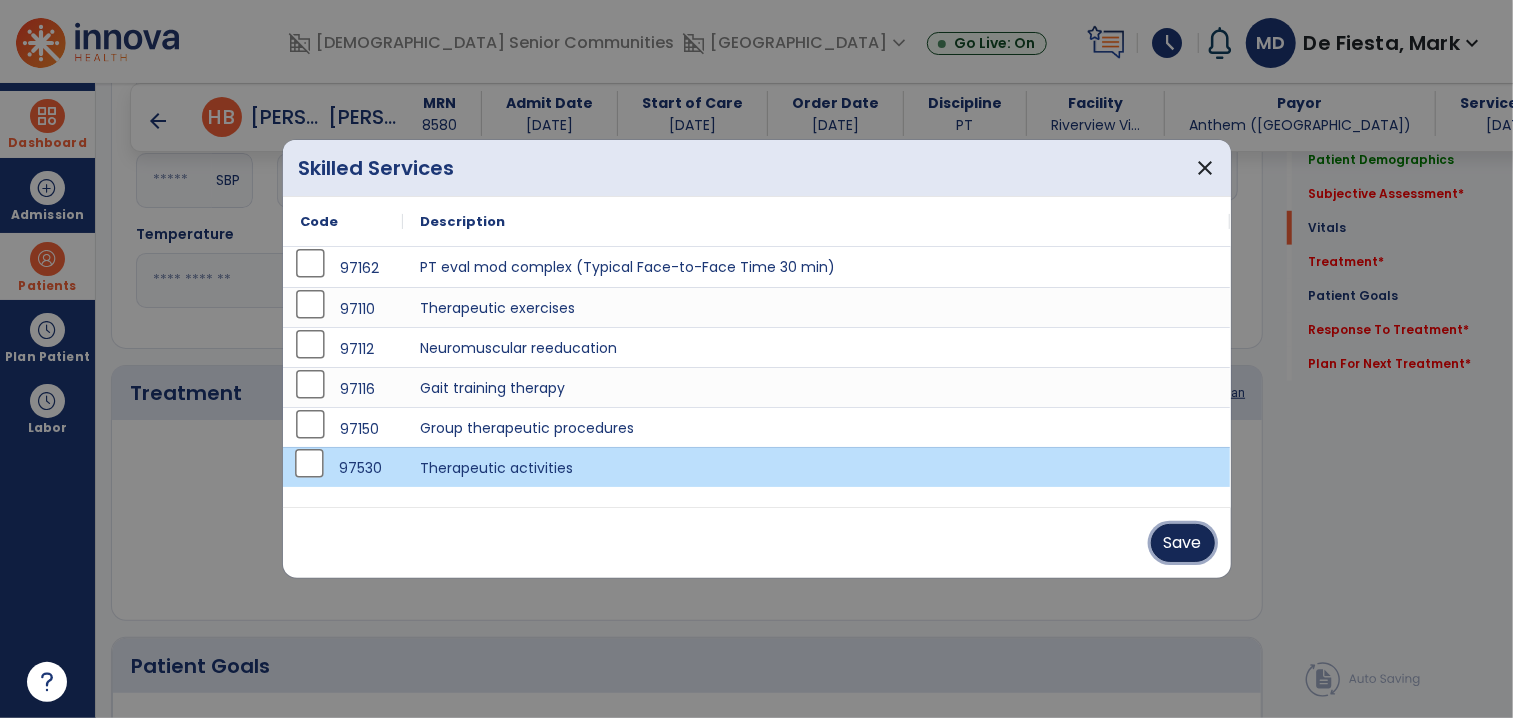 click on "Save" at bounding box center (1183, 543) 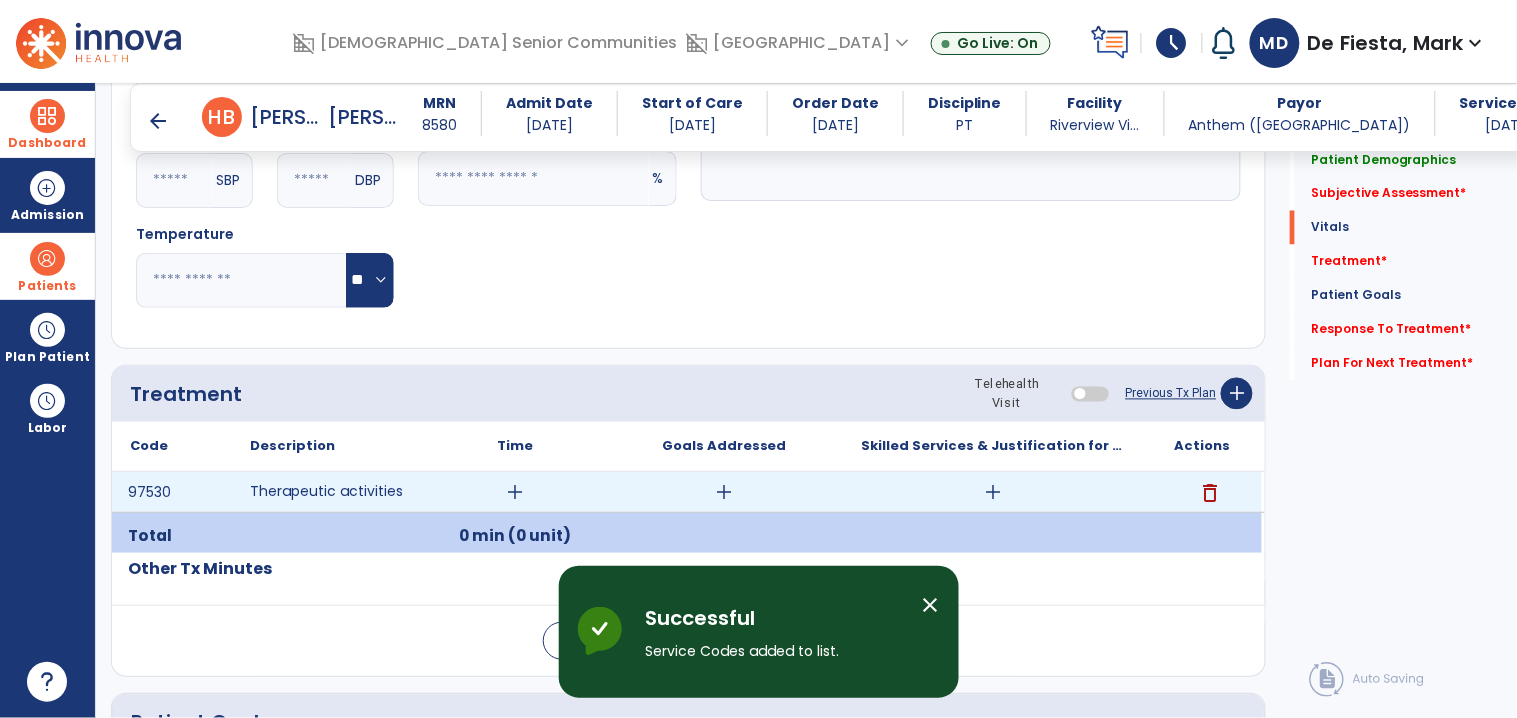 click on "add" at bounding box center (515, 492) 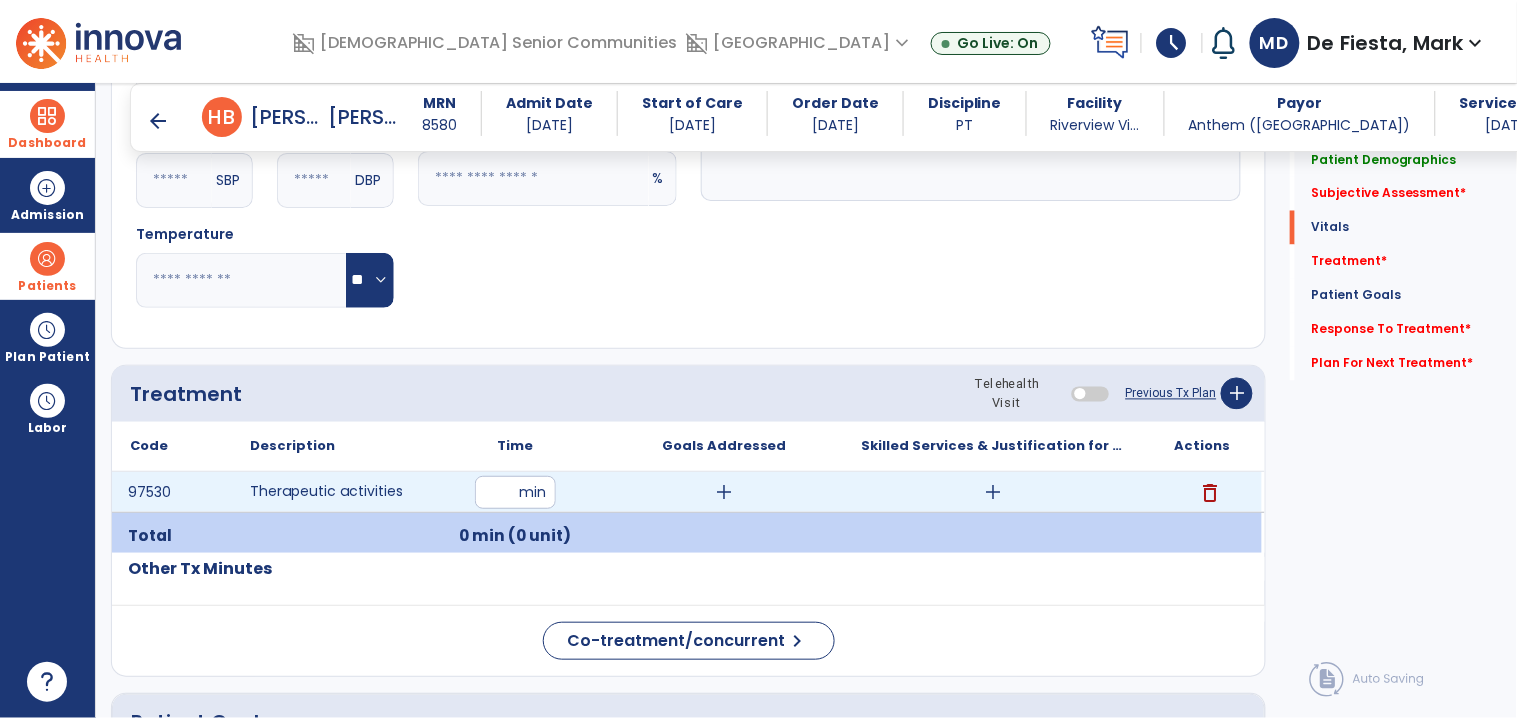 type on "**" 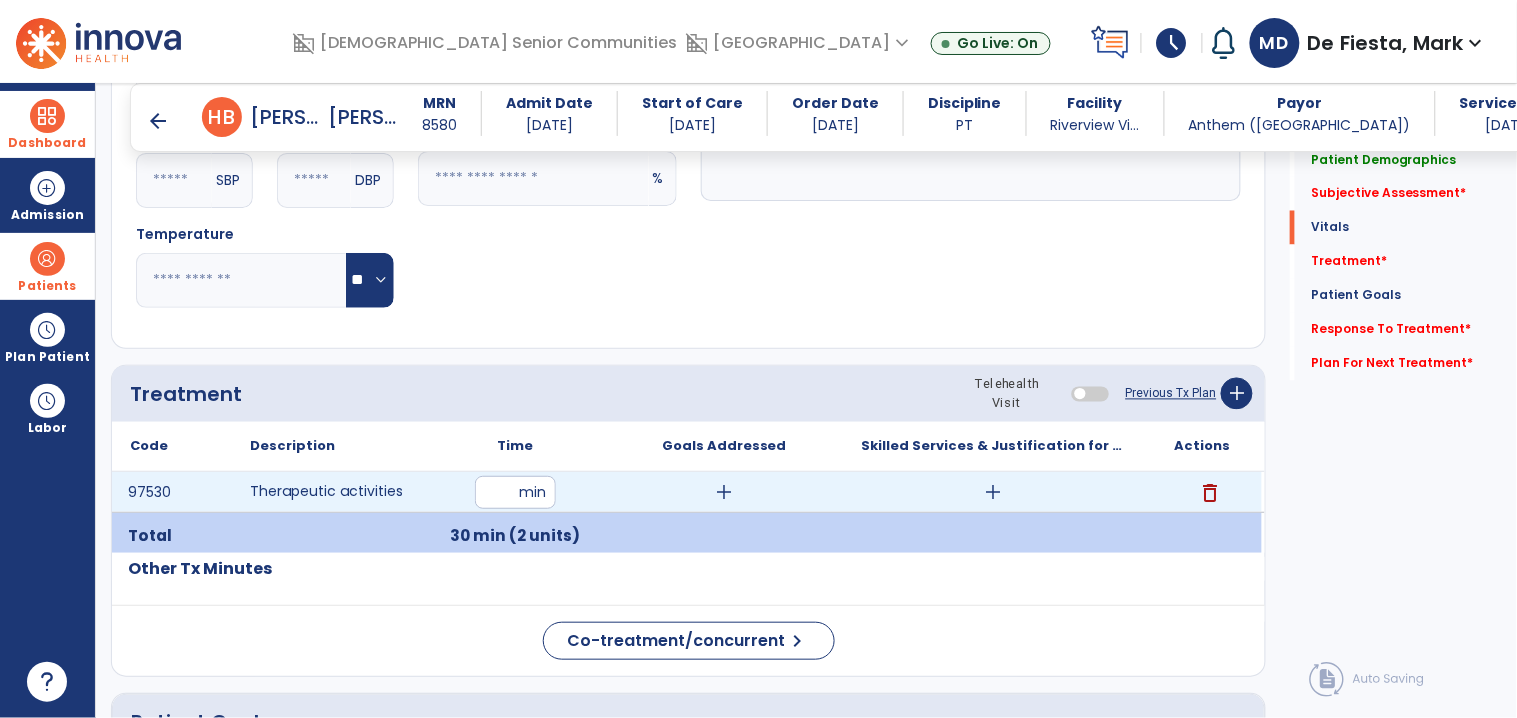 click on "add" at bounding box center (993, 492) 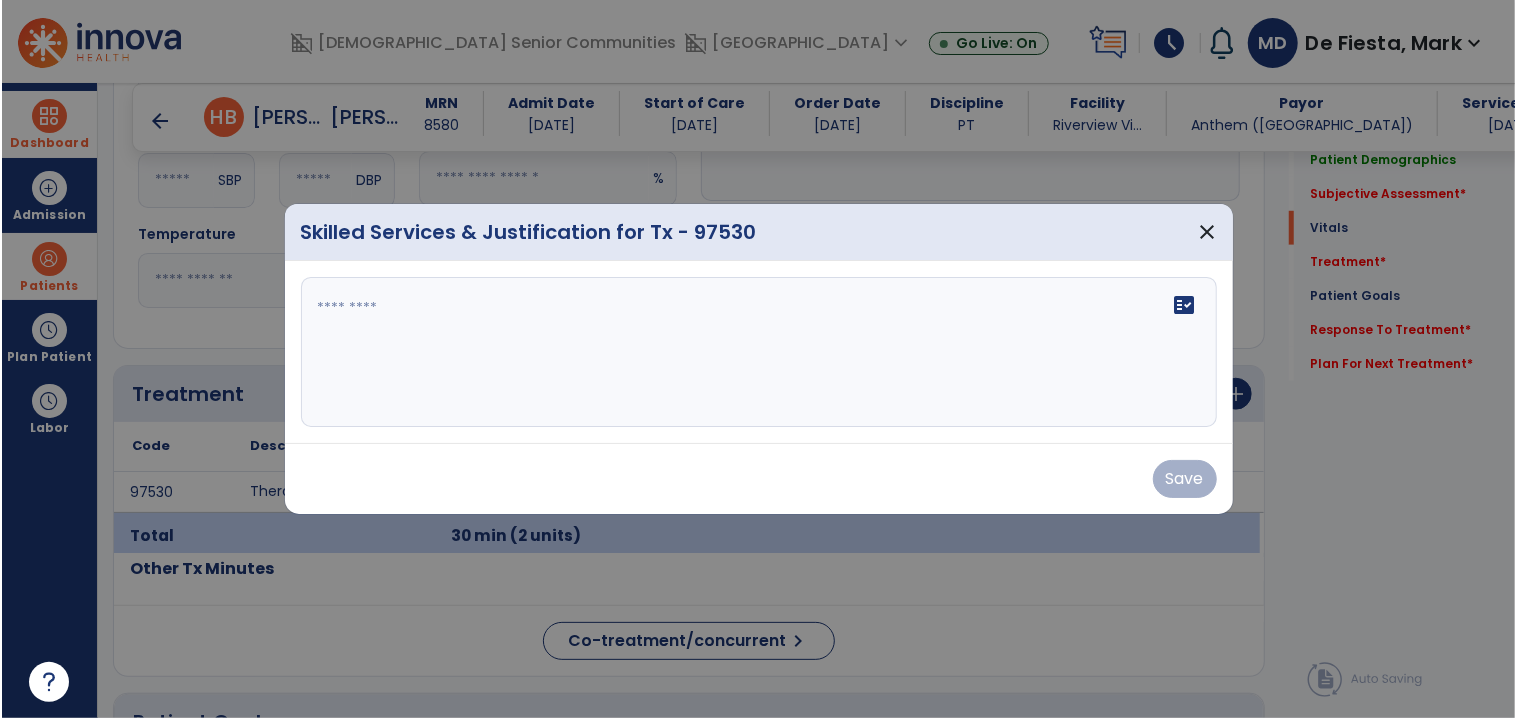 scroll, scrollTop: 884, scrollLeft: 0, axis: vertical 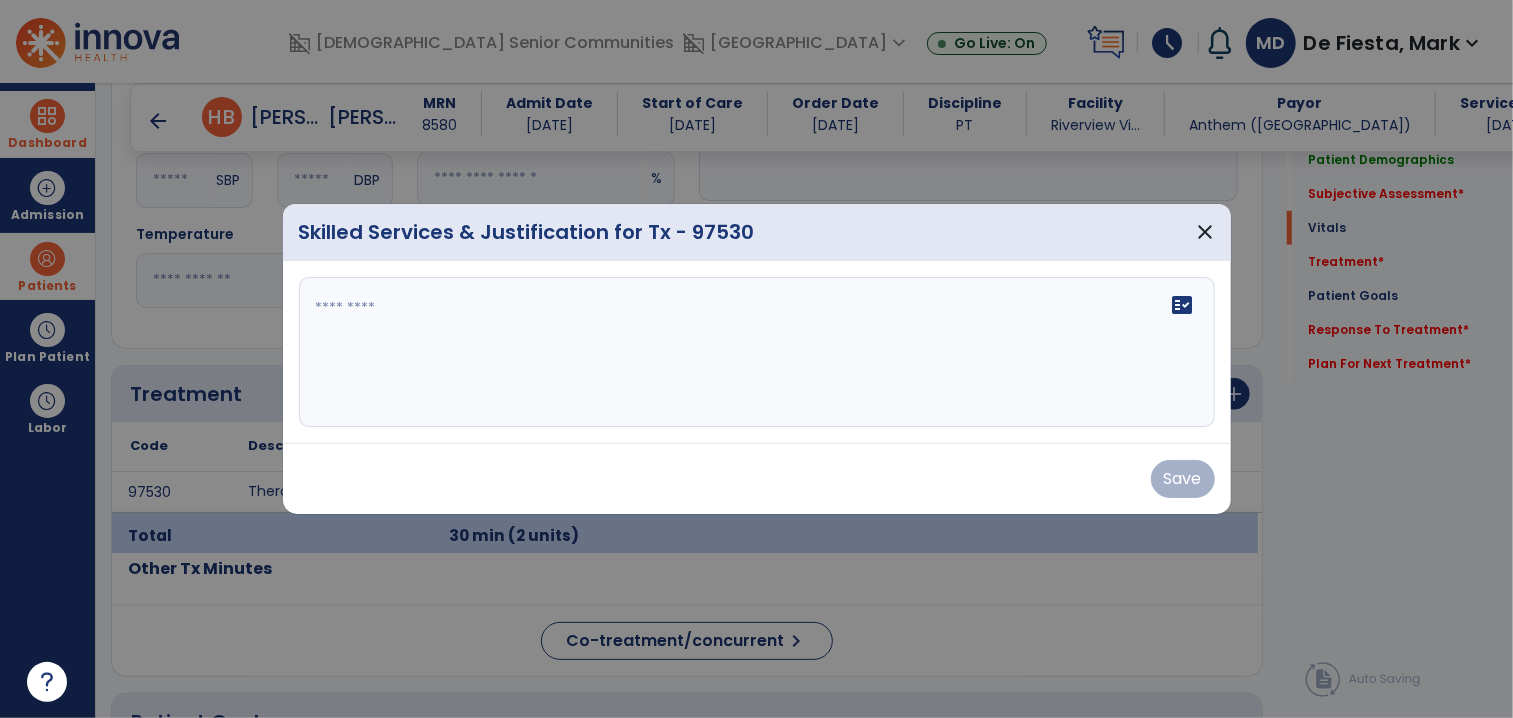 click on "fact_check" at bounding box center [757, 352] 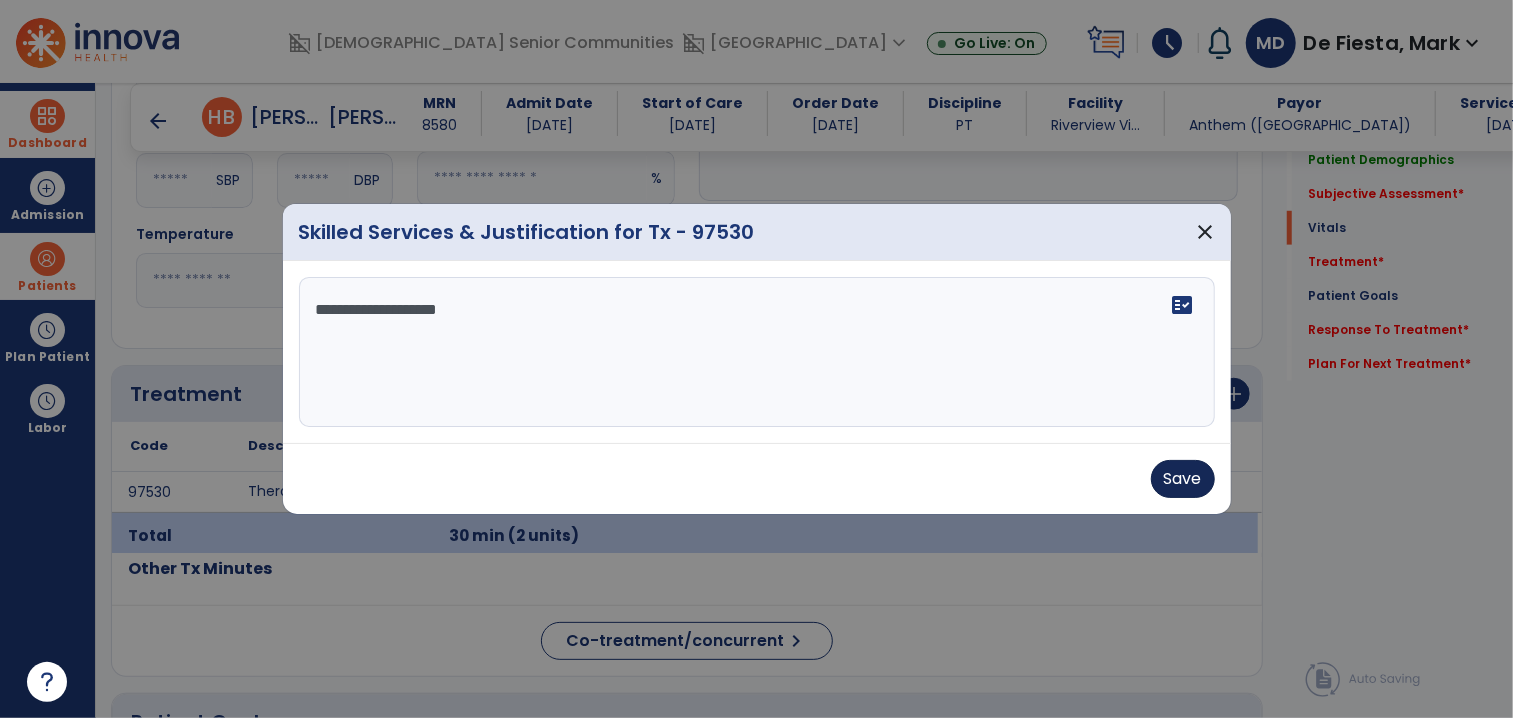 type on "**********" 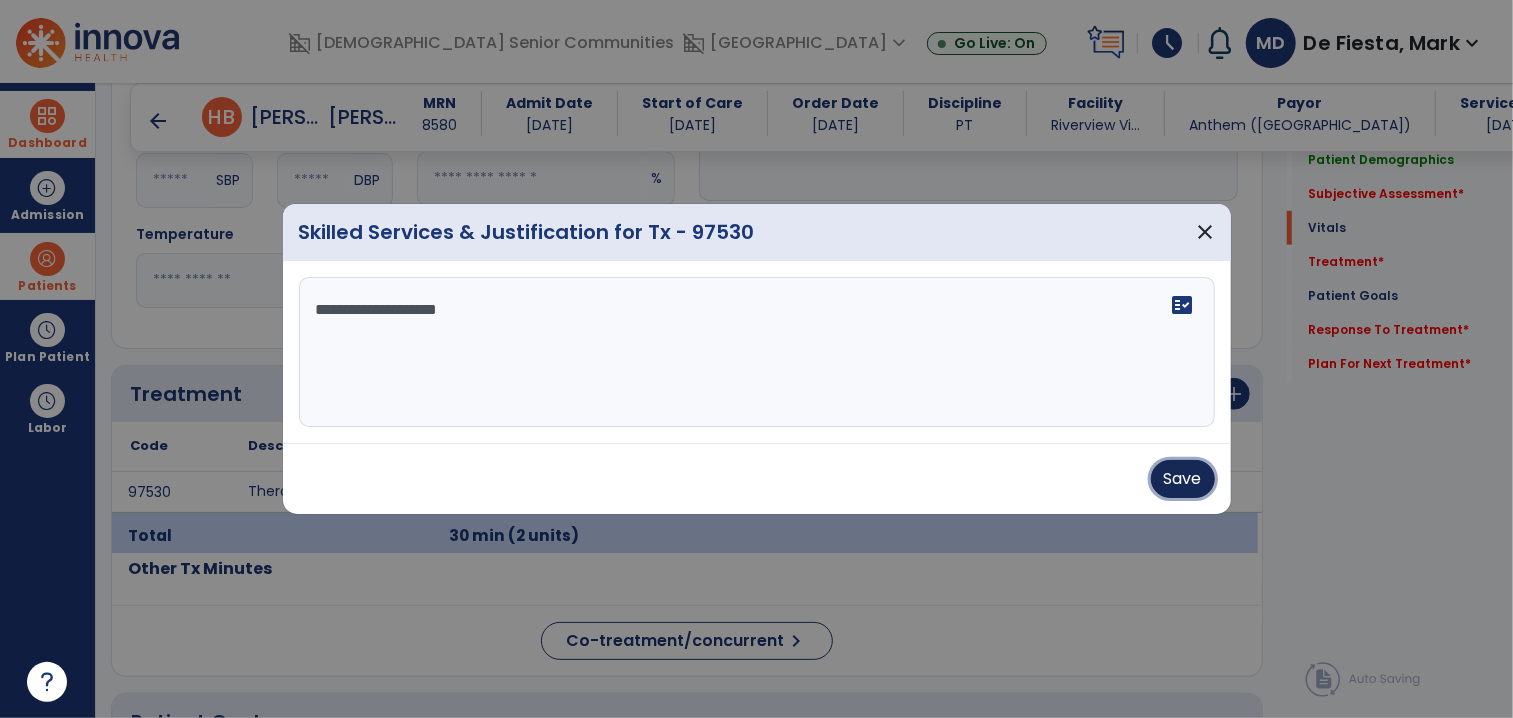 drag, startPoint x: 1169, startPoint y: 468, endPoint x: 756, endPoint y: 359, distance: 427.14166 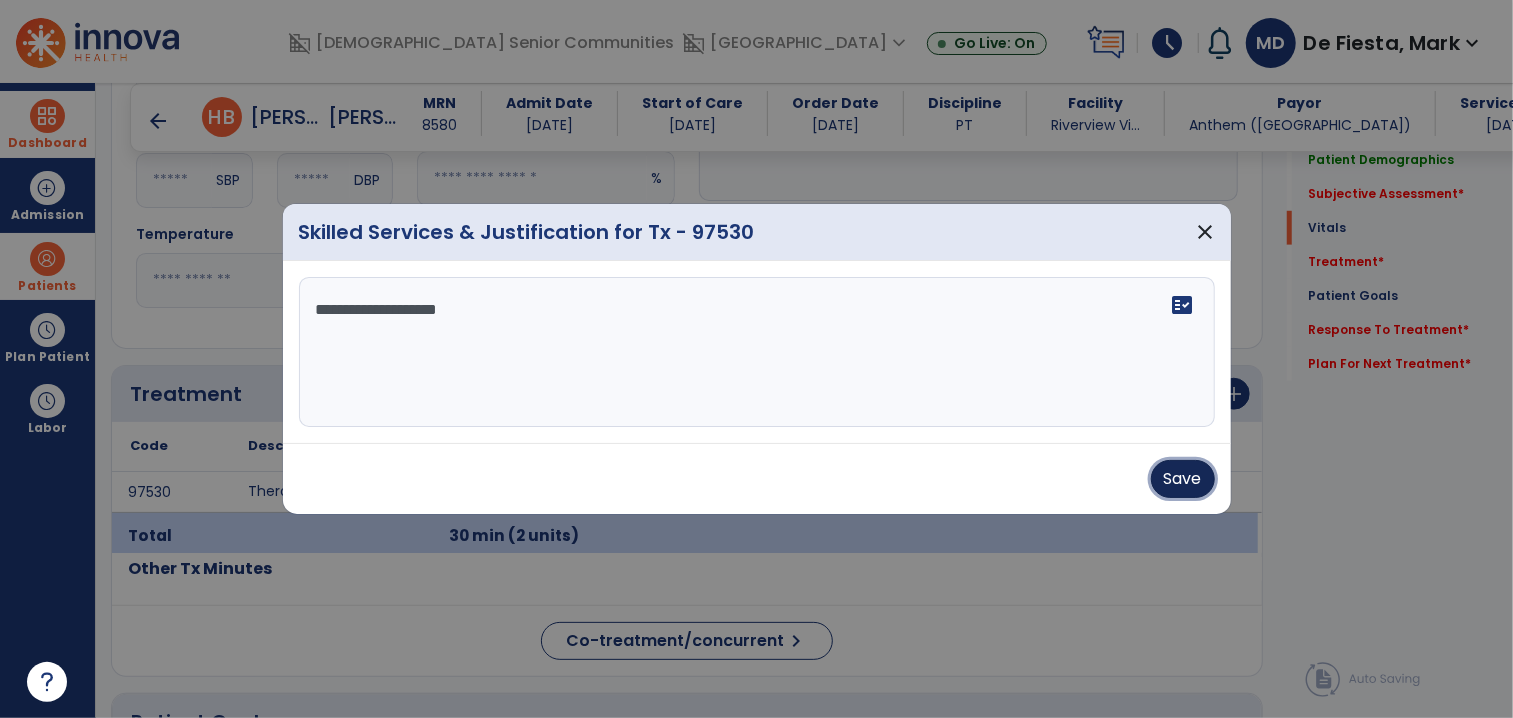 click on "Save" at bounding box center (1183, 479) 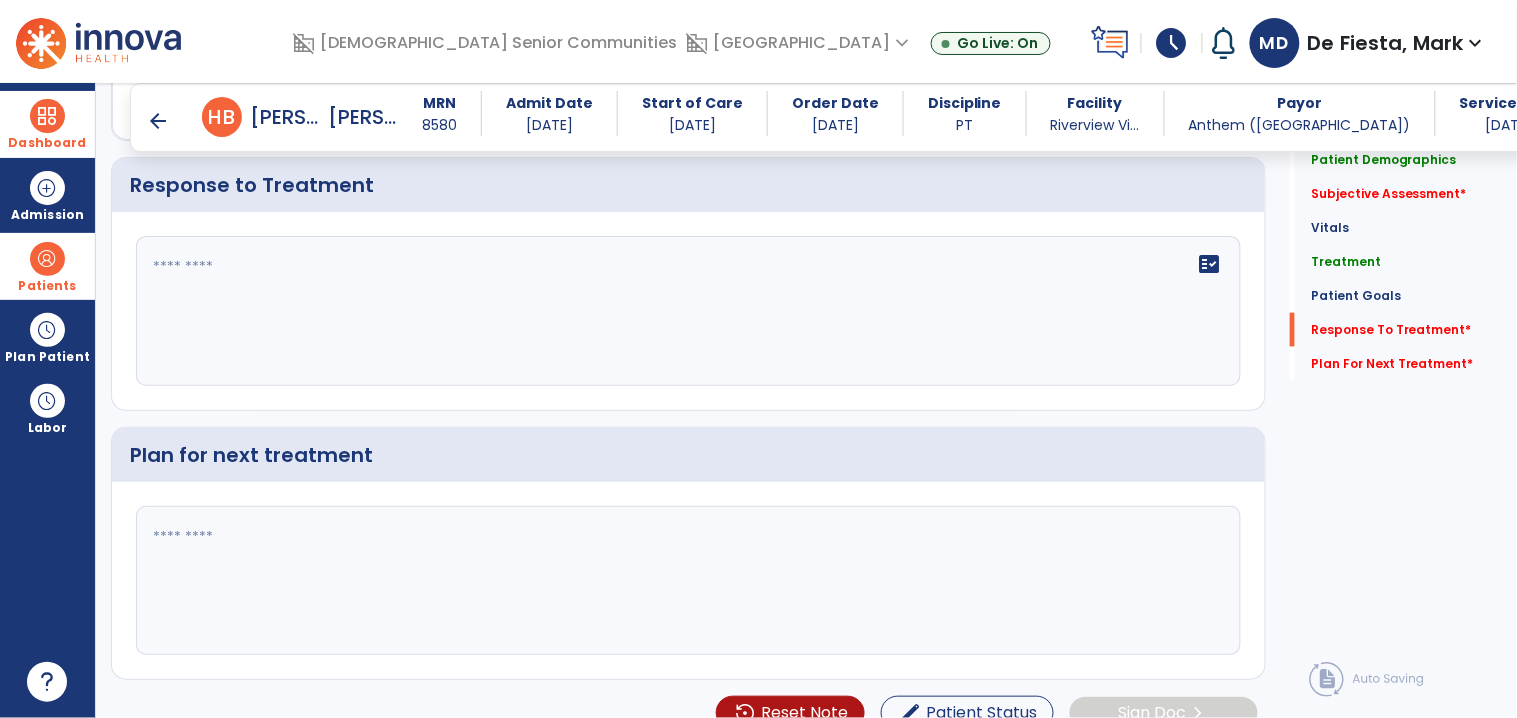 scroll, scrollTop: 2444, scrollLeft: 0, axis: vertical 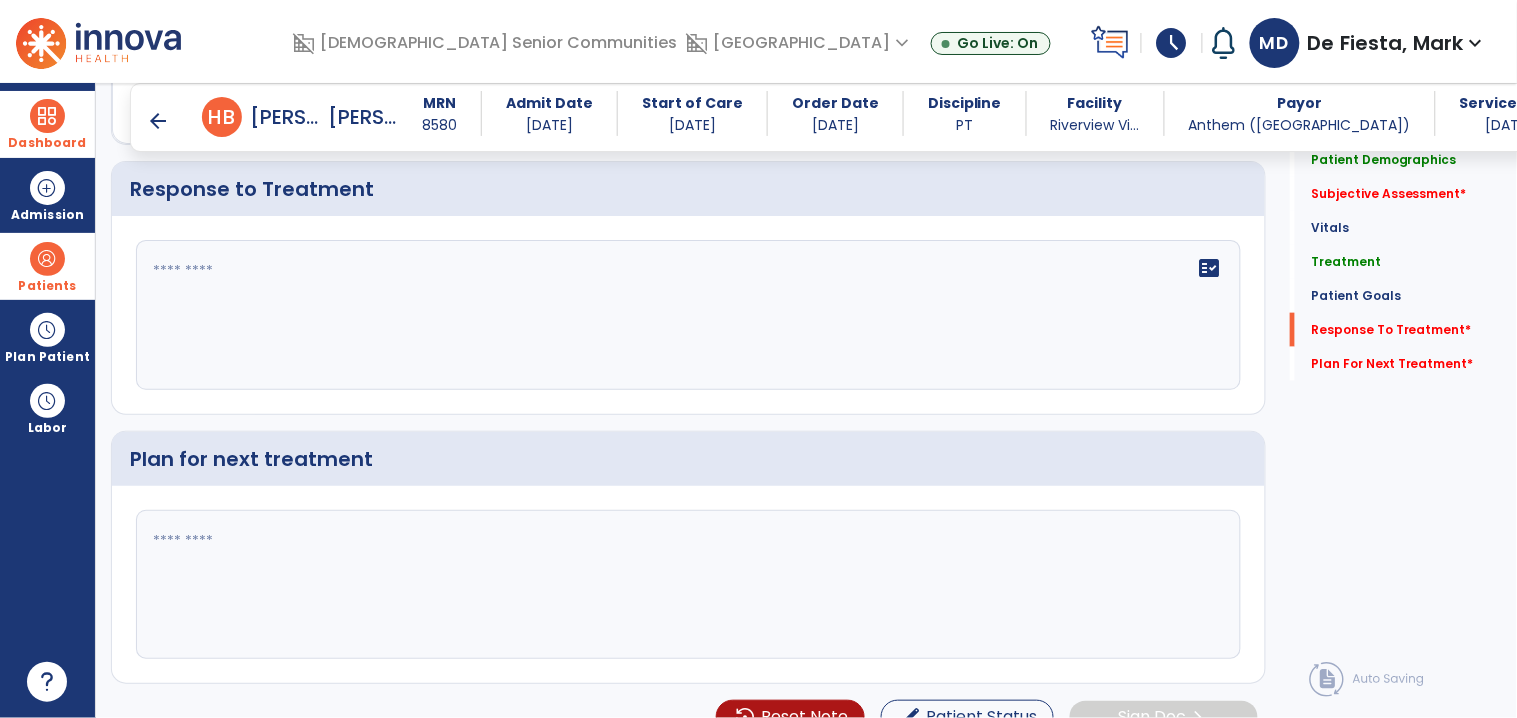 click on "fact_check" 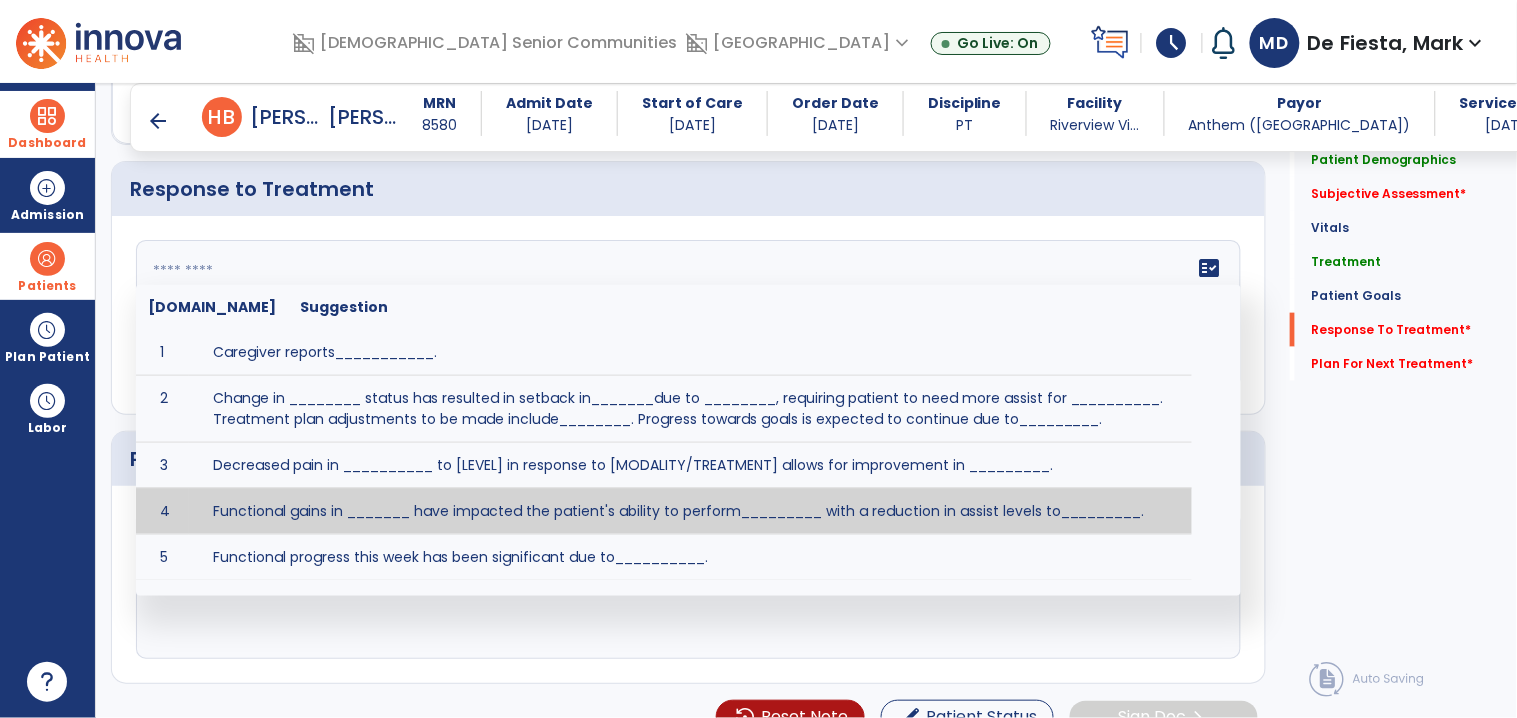 drag, startPoint x: 445, startPoint y: 532, endPoint x: 322, endPoint y: 408, distance: 174.6568 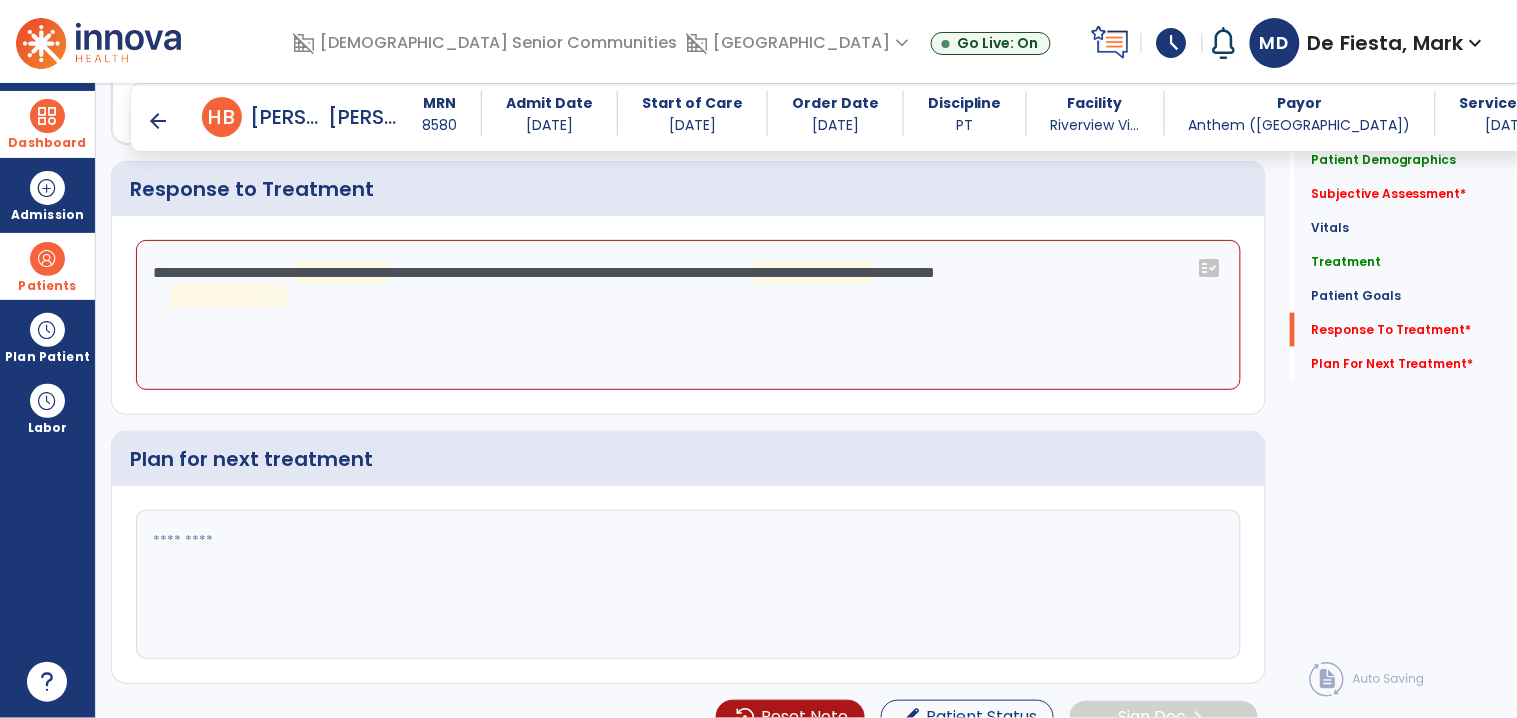 click on "**********" 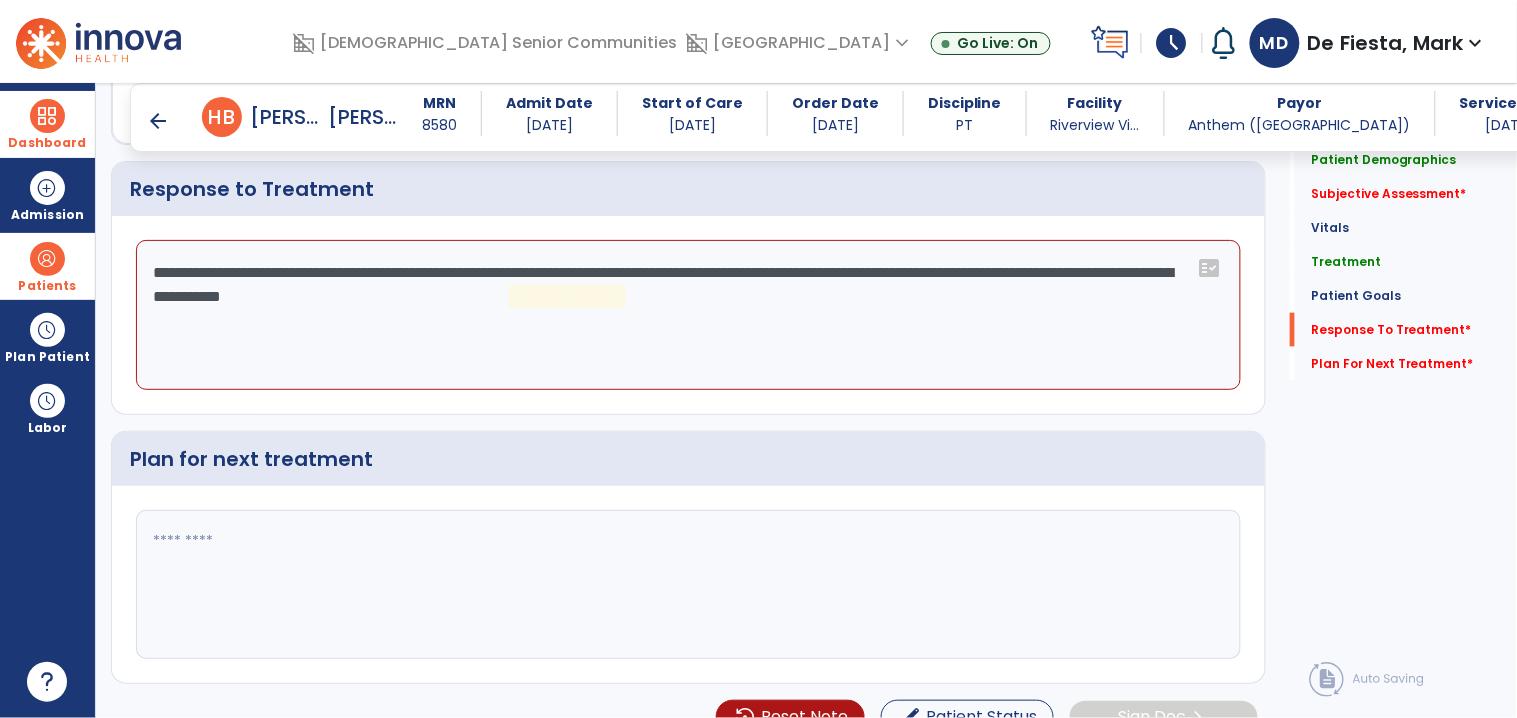 click on "**********" 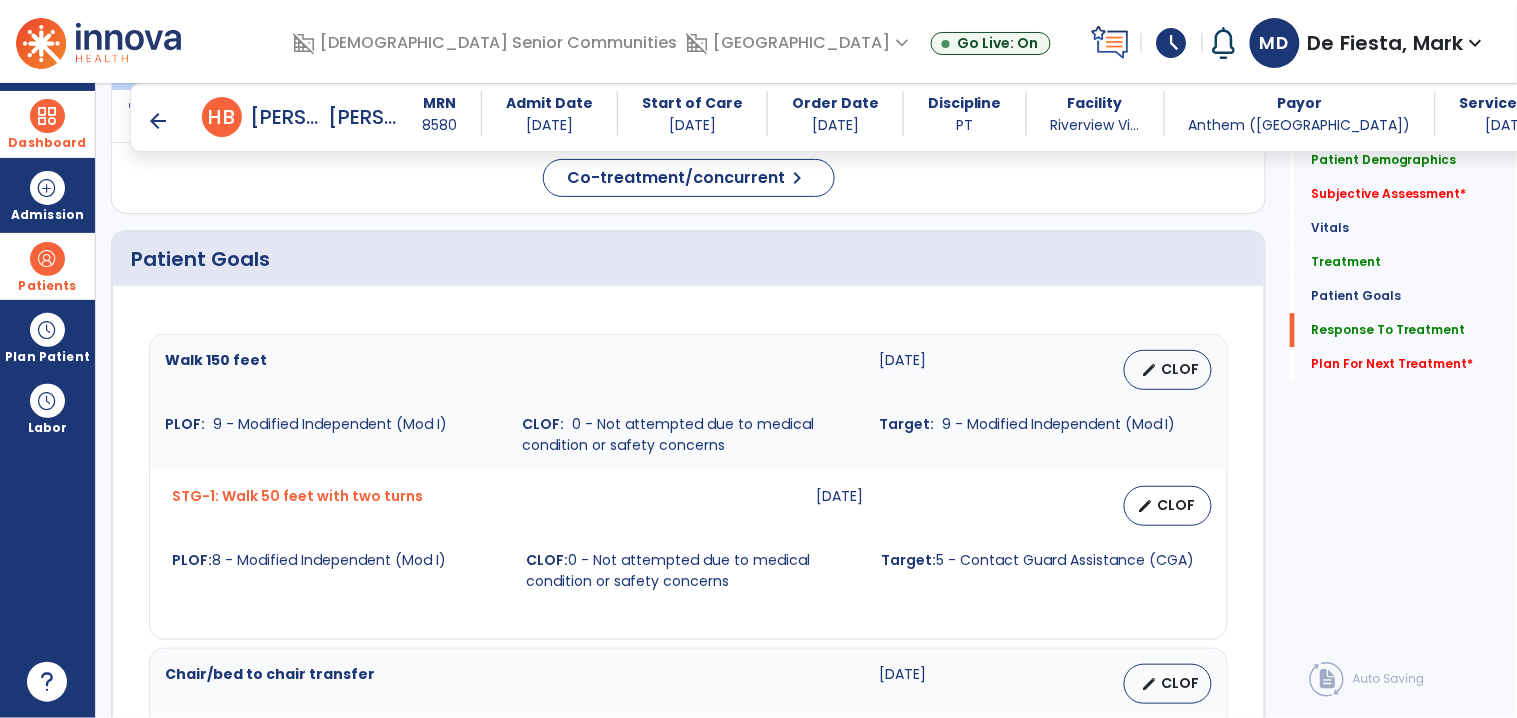 scroll, scrollTop: 0, scrollLeft: 0, axis: both 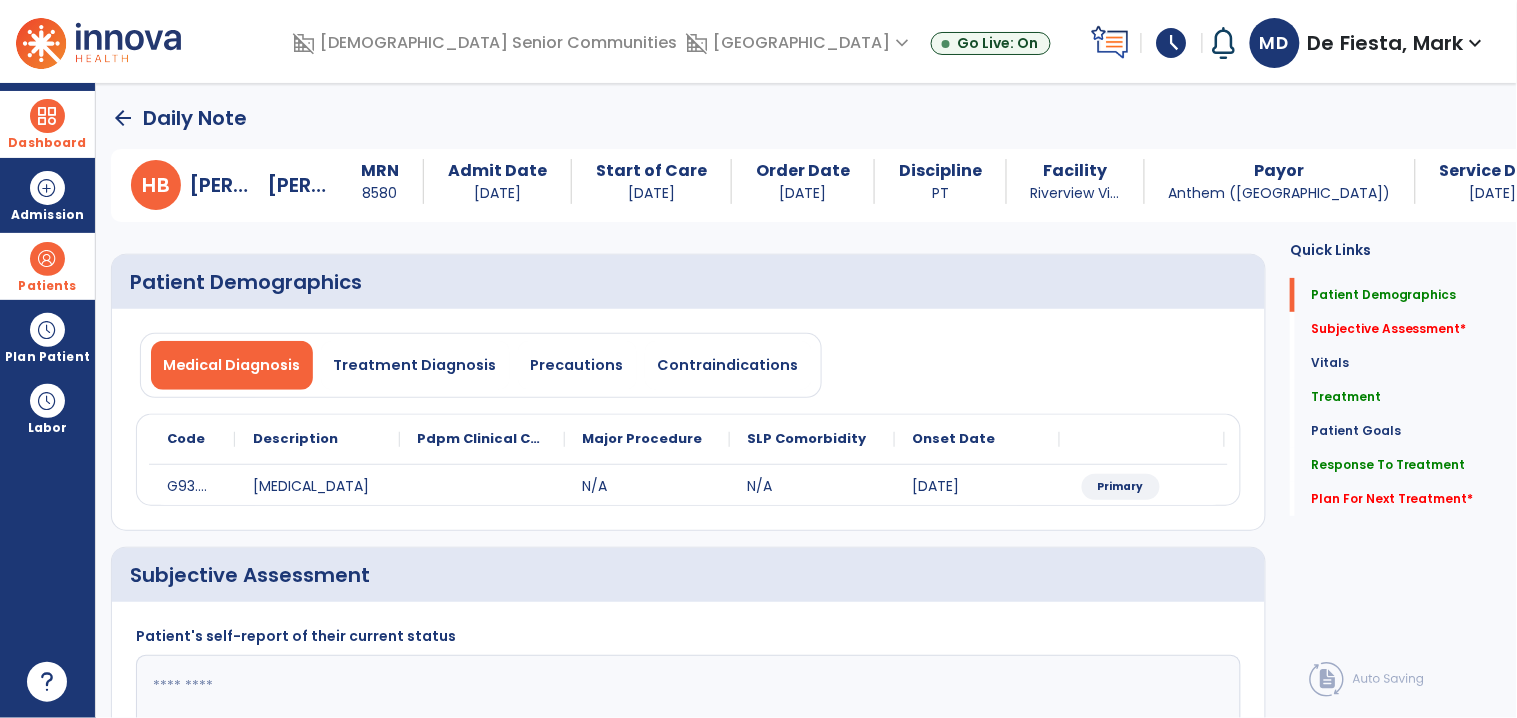 type on "**********" 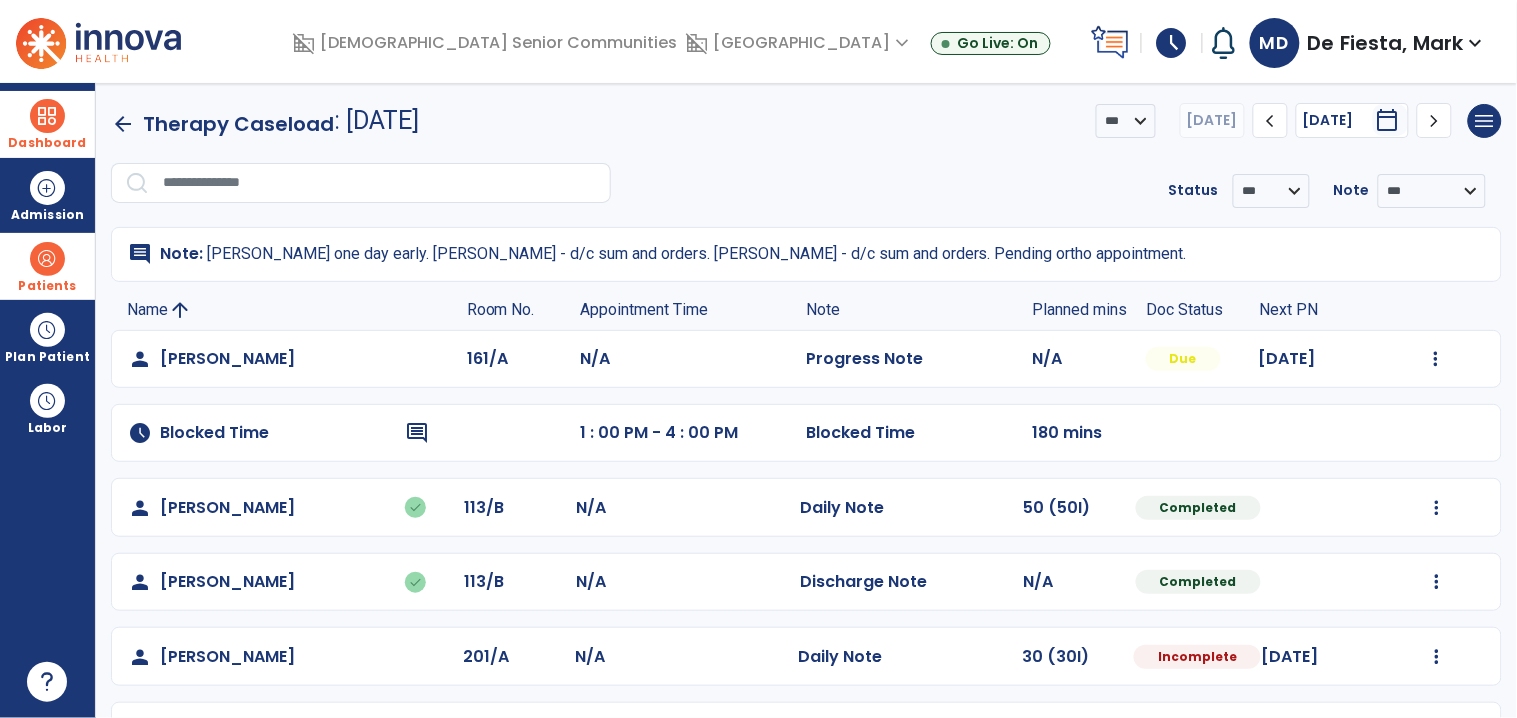 click on "Patients" at bounding box center (47, 286) 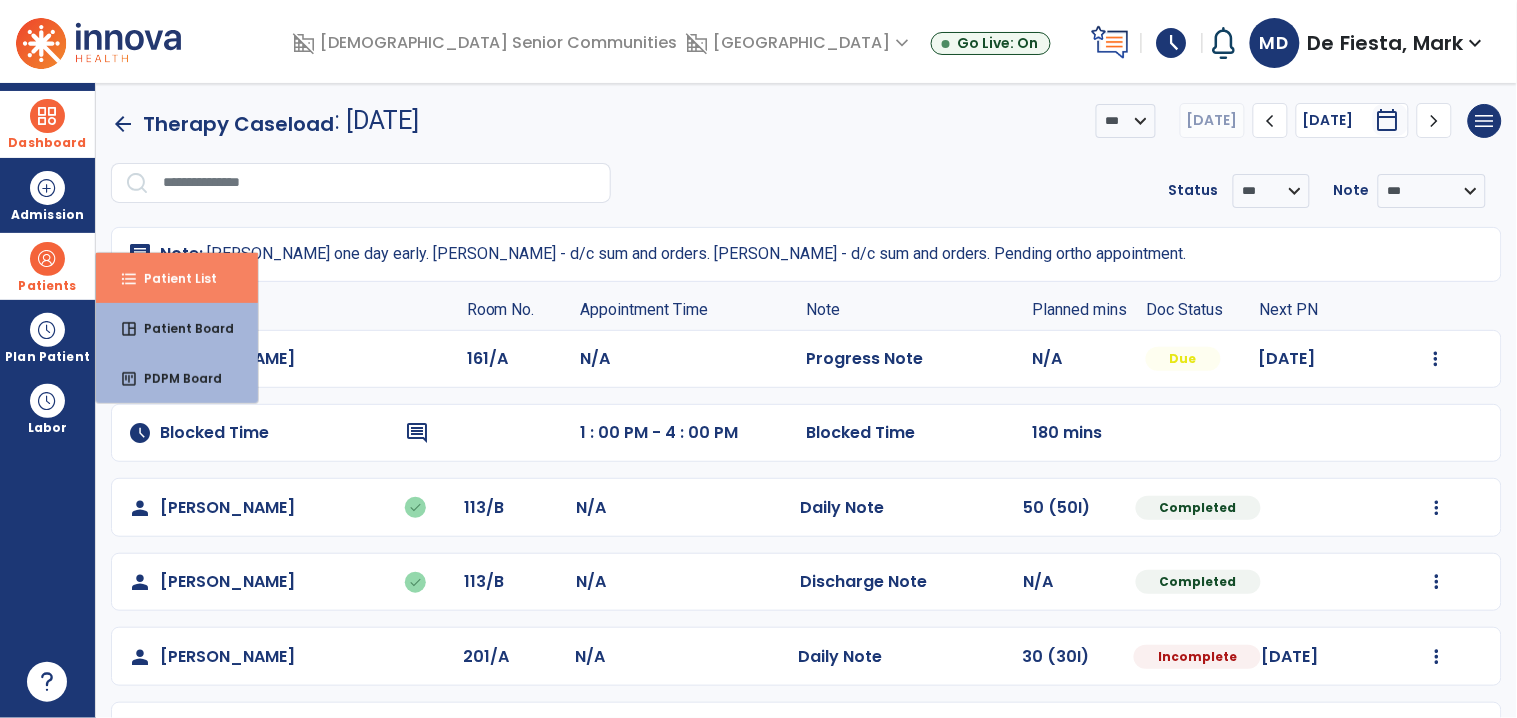 click on "Patient List" at bounding box center [172, 278] 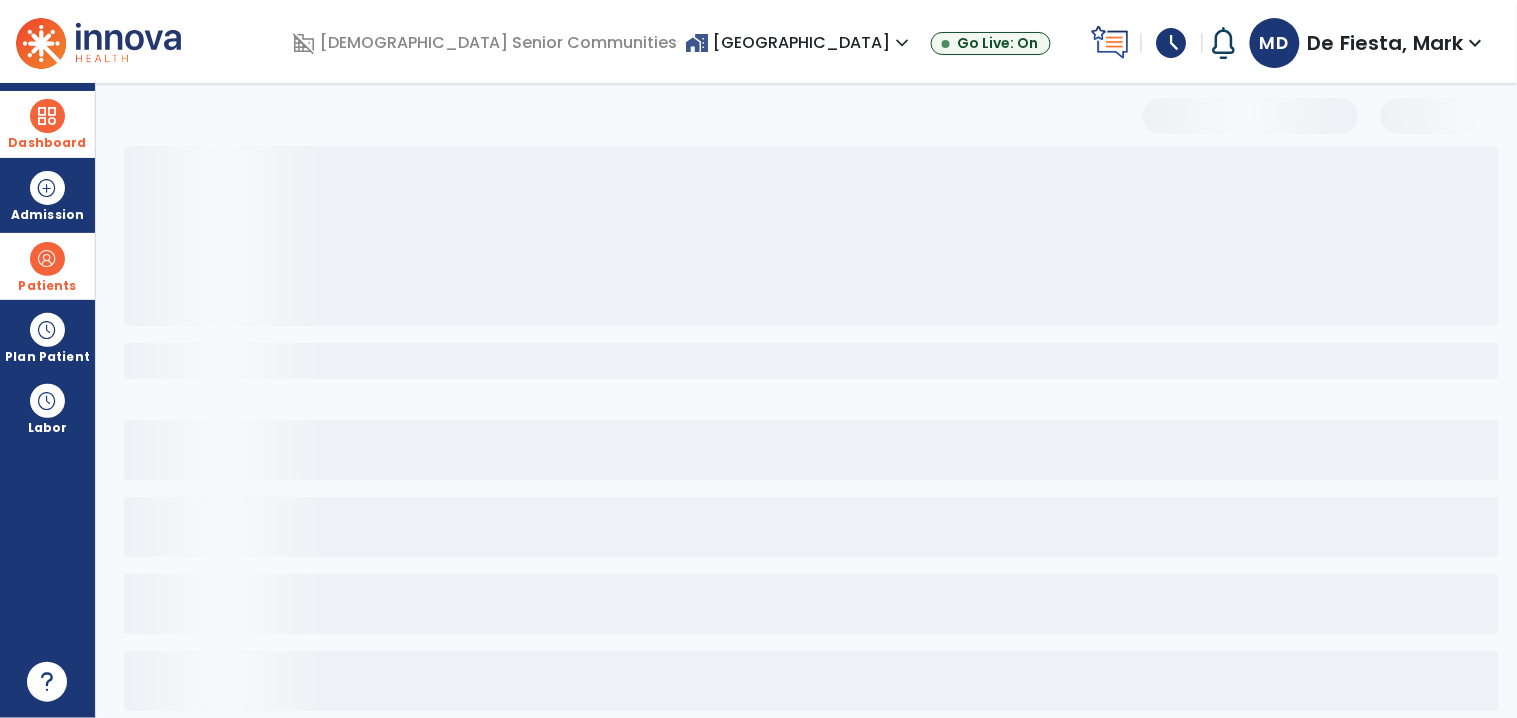 select on "***" 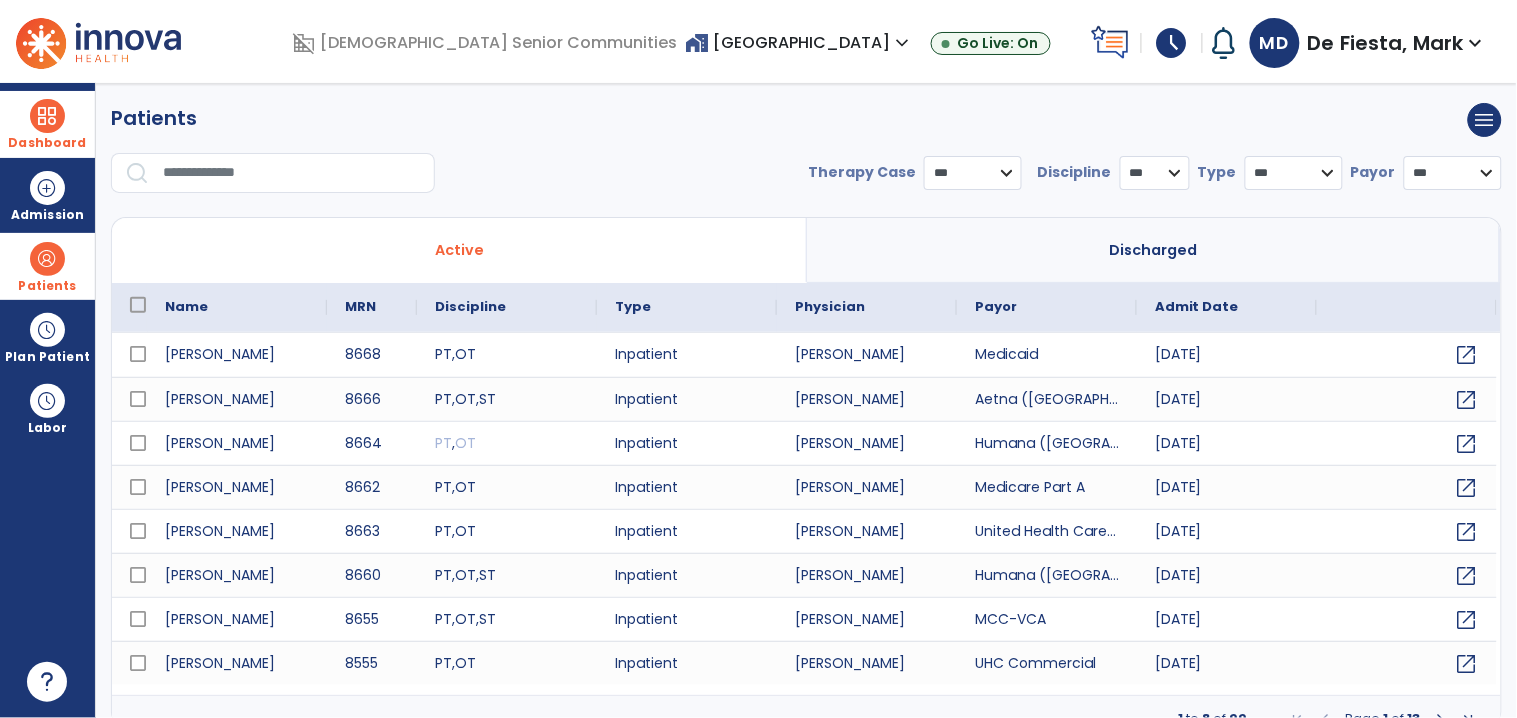 click at bounding box center (292, 173) 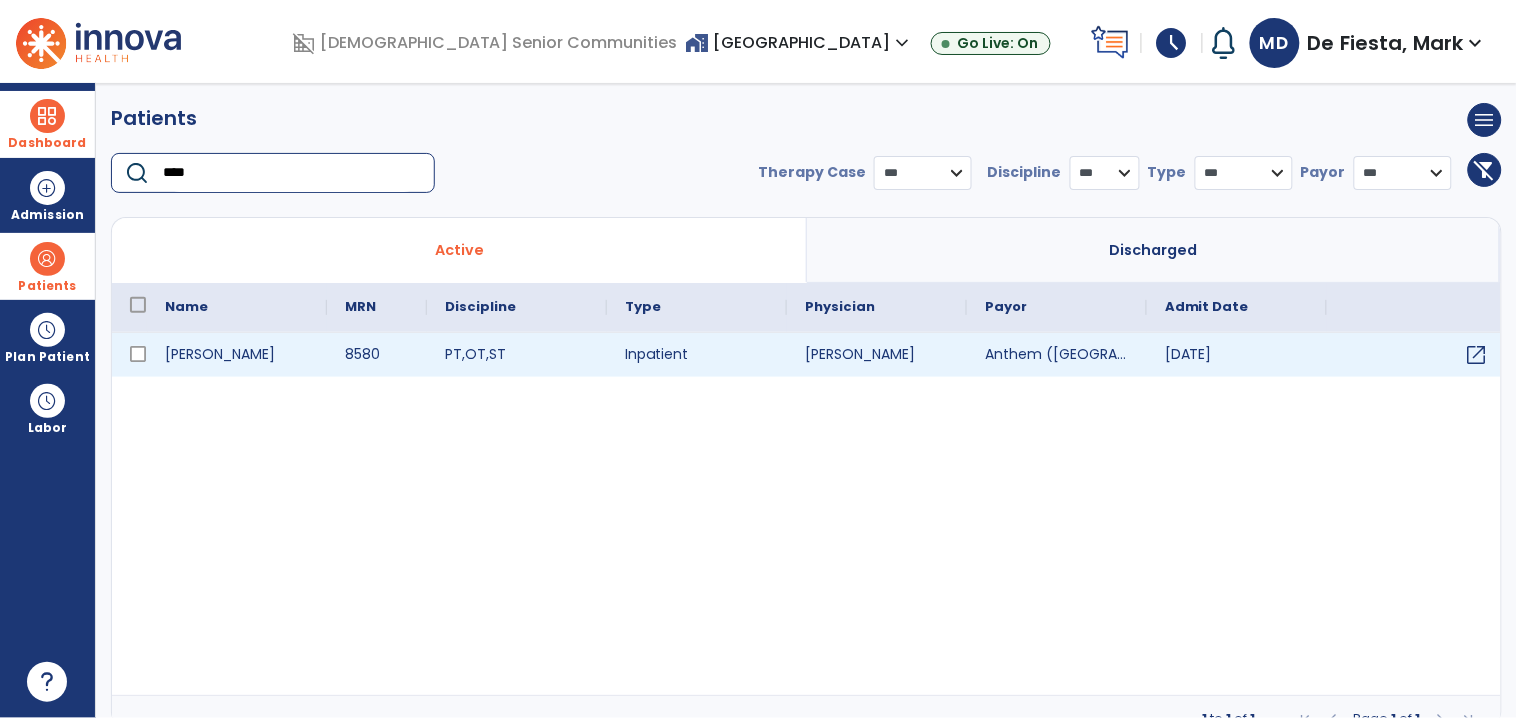 type on "****" 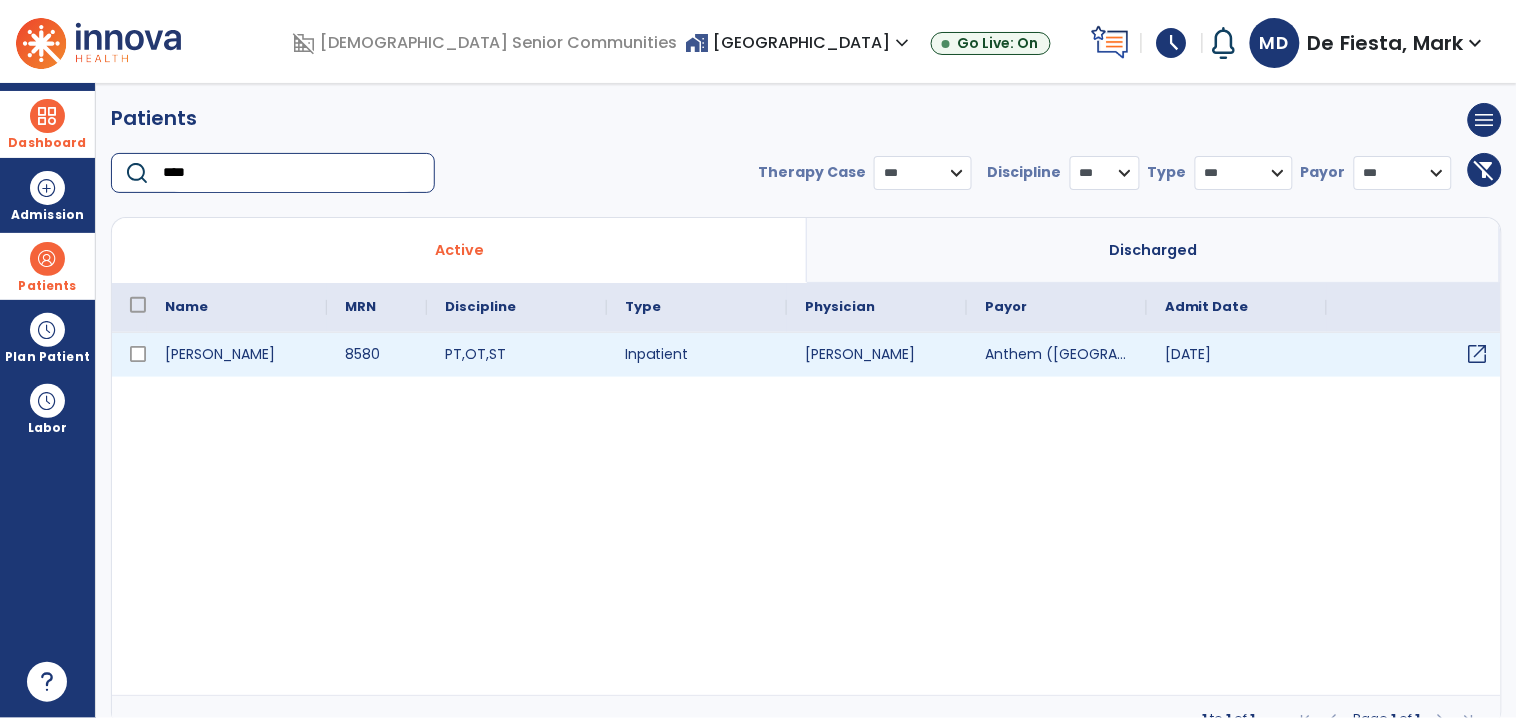 click on "open_in_new" at bounding box center [1478, 354] 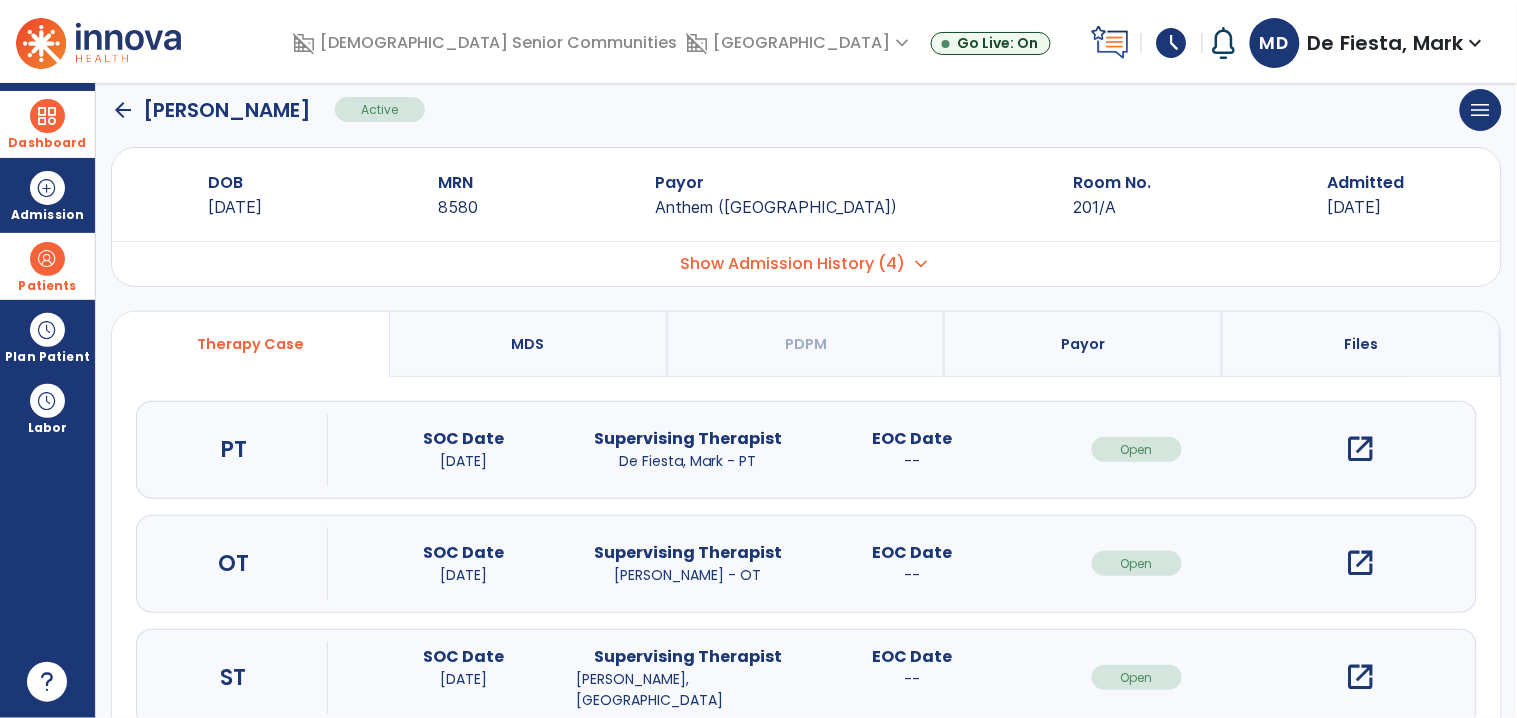 scroll, scrollTop: 34, scrollLeft: 0, axis: vertical 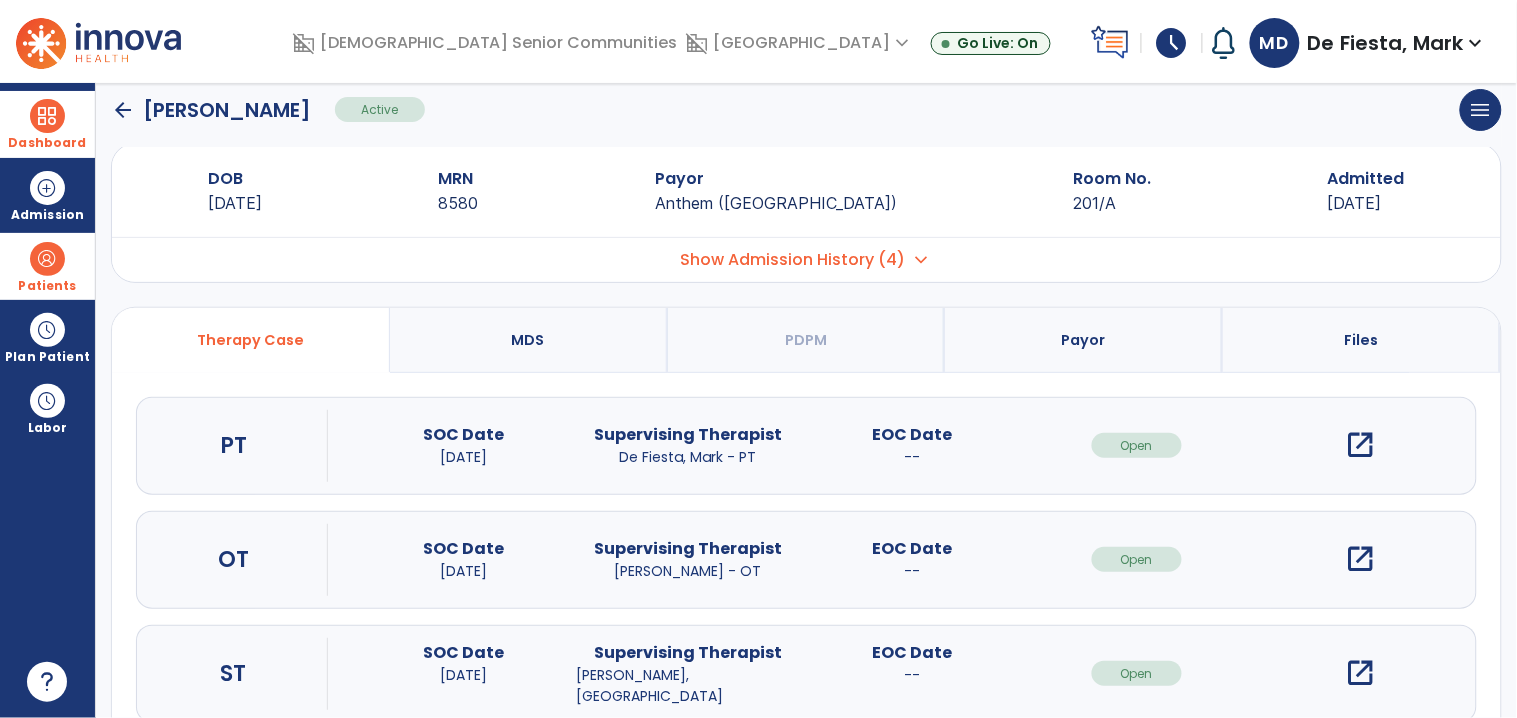 click on "open_in_new" at bounding box center [1361, 445] 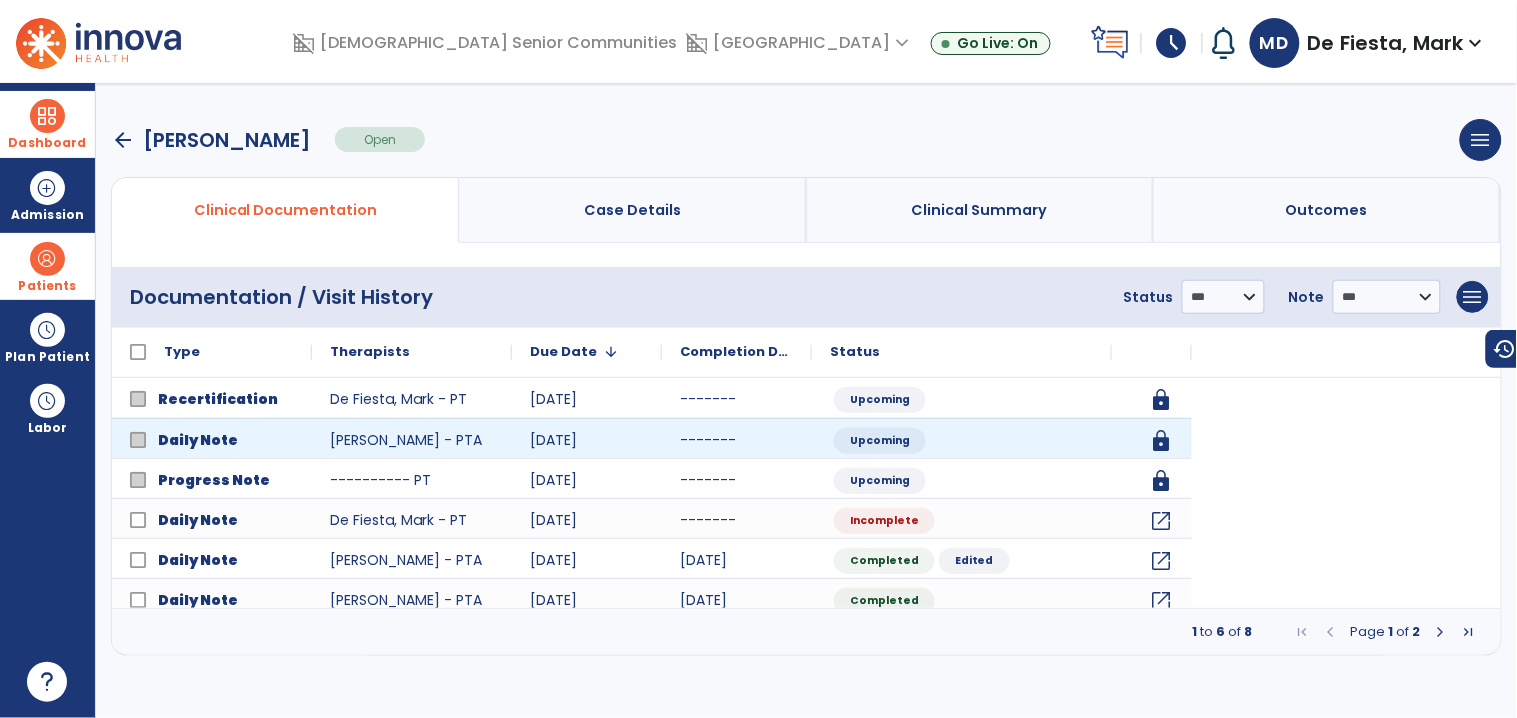 scroll, scrollTop: 0, scrollLeft: 0, axis: both 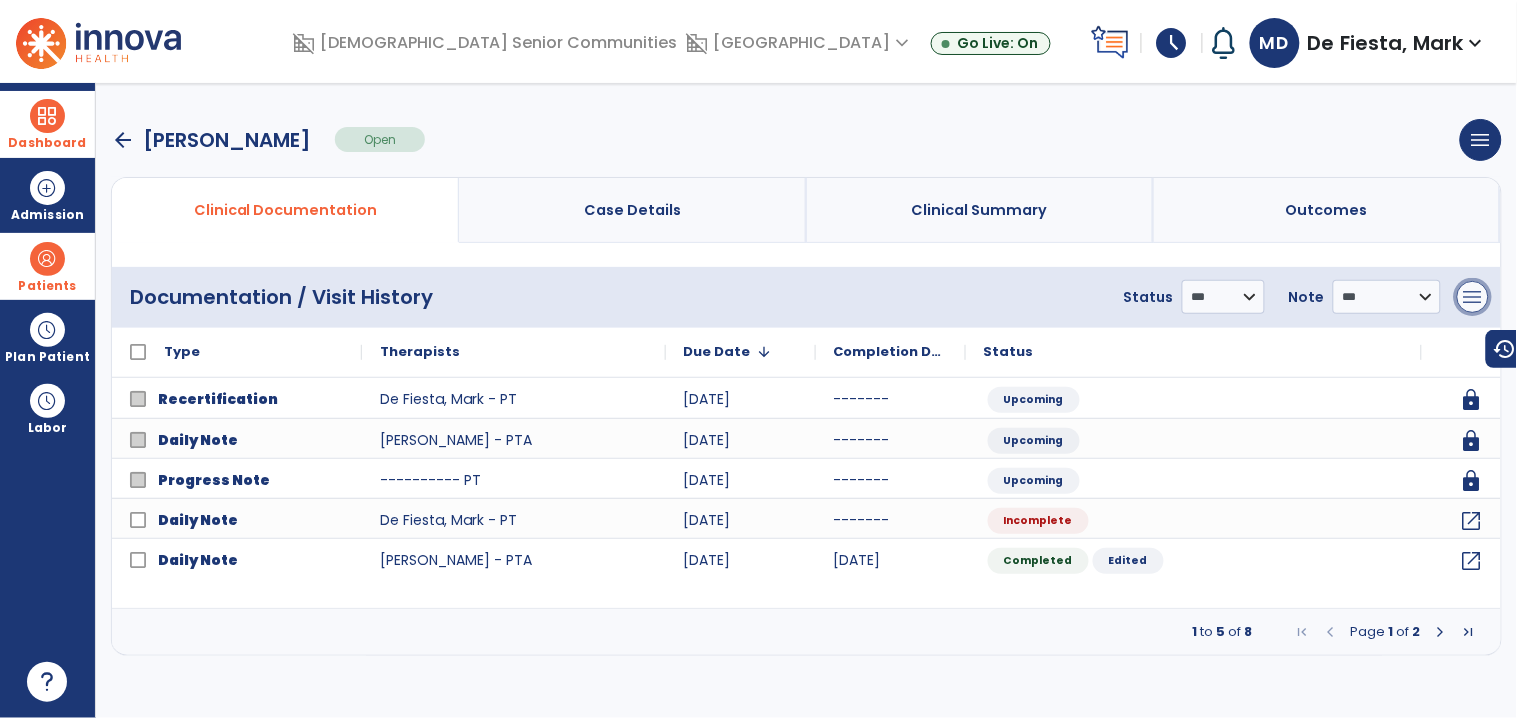 click on "menu" at bounding box center (1473, 297) 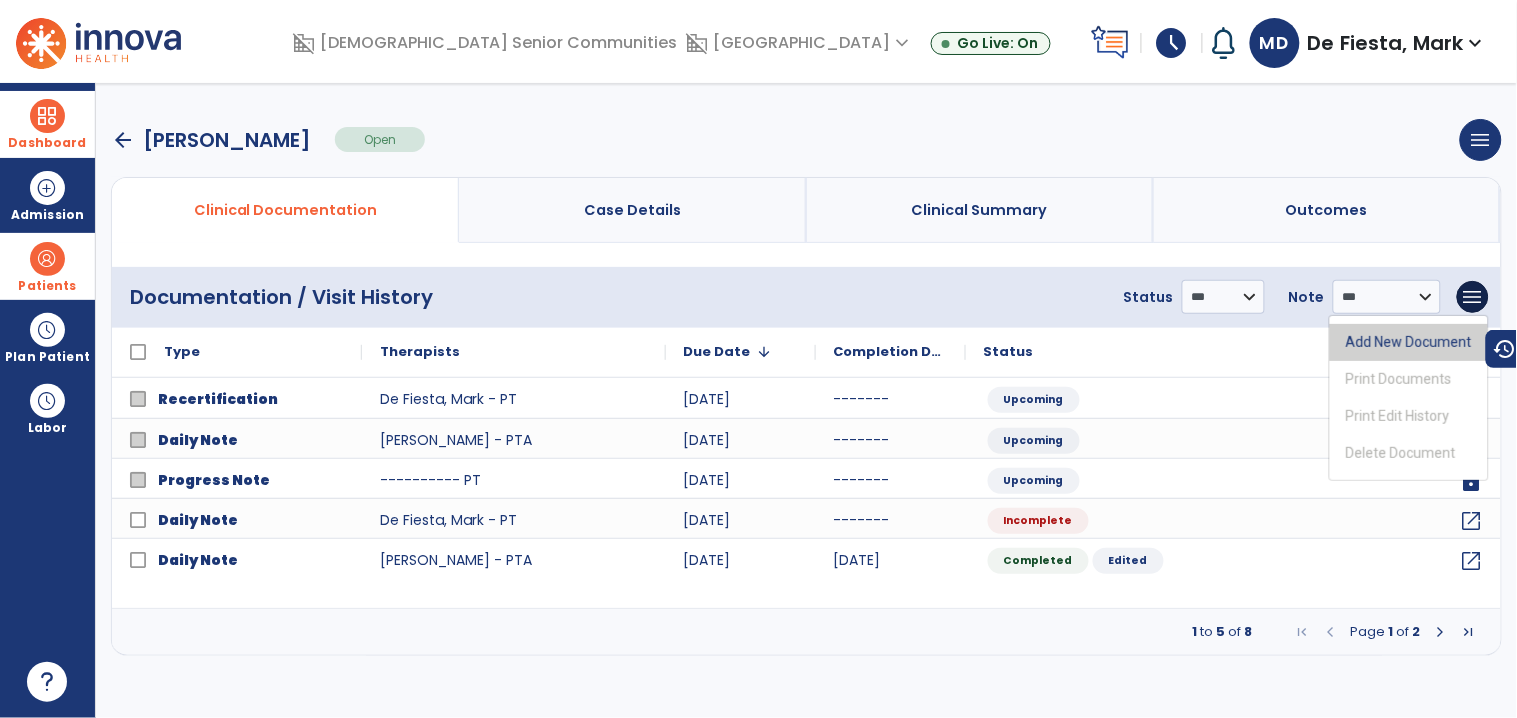 click on "Add New Document" at bounding box center (1409, 342) 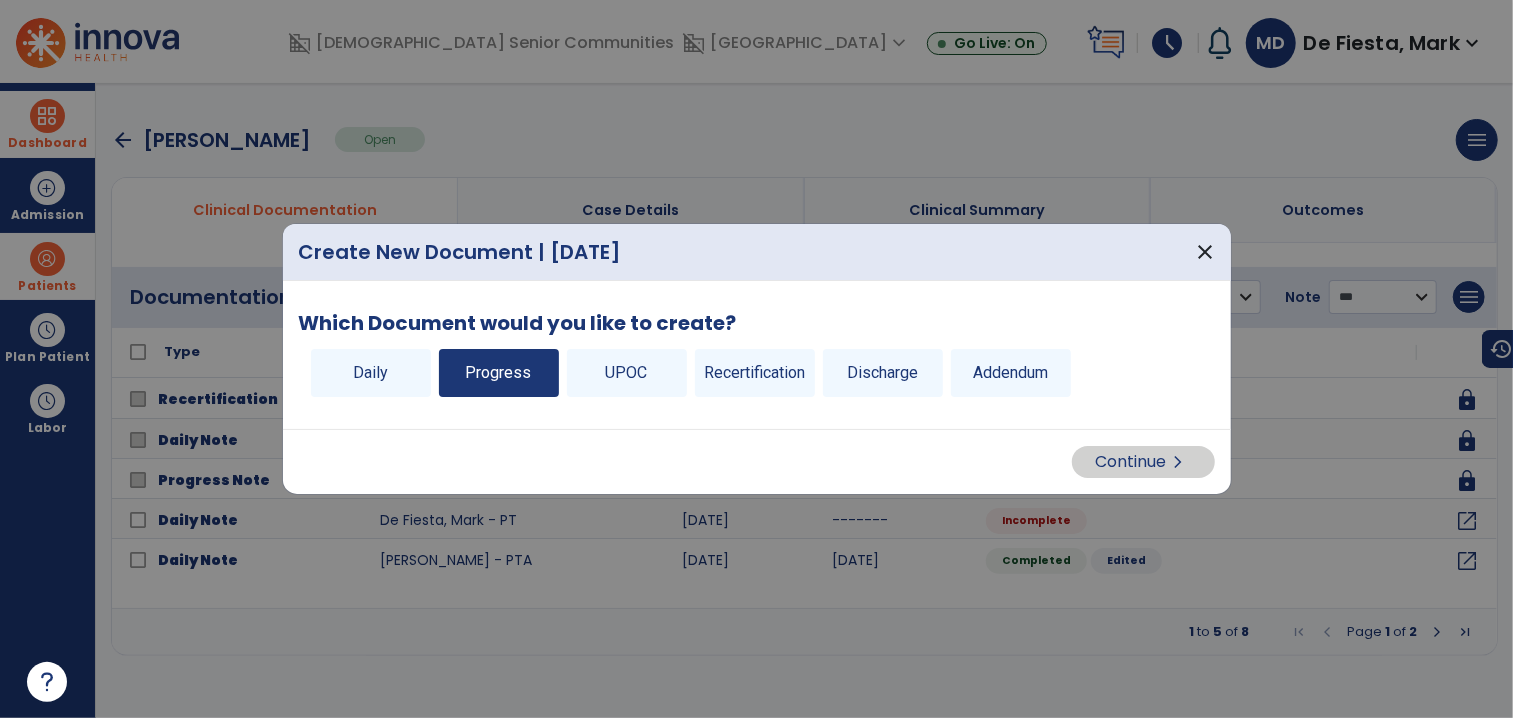 click on "Progress" at bounding box center (499, 373) 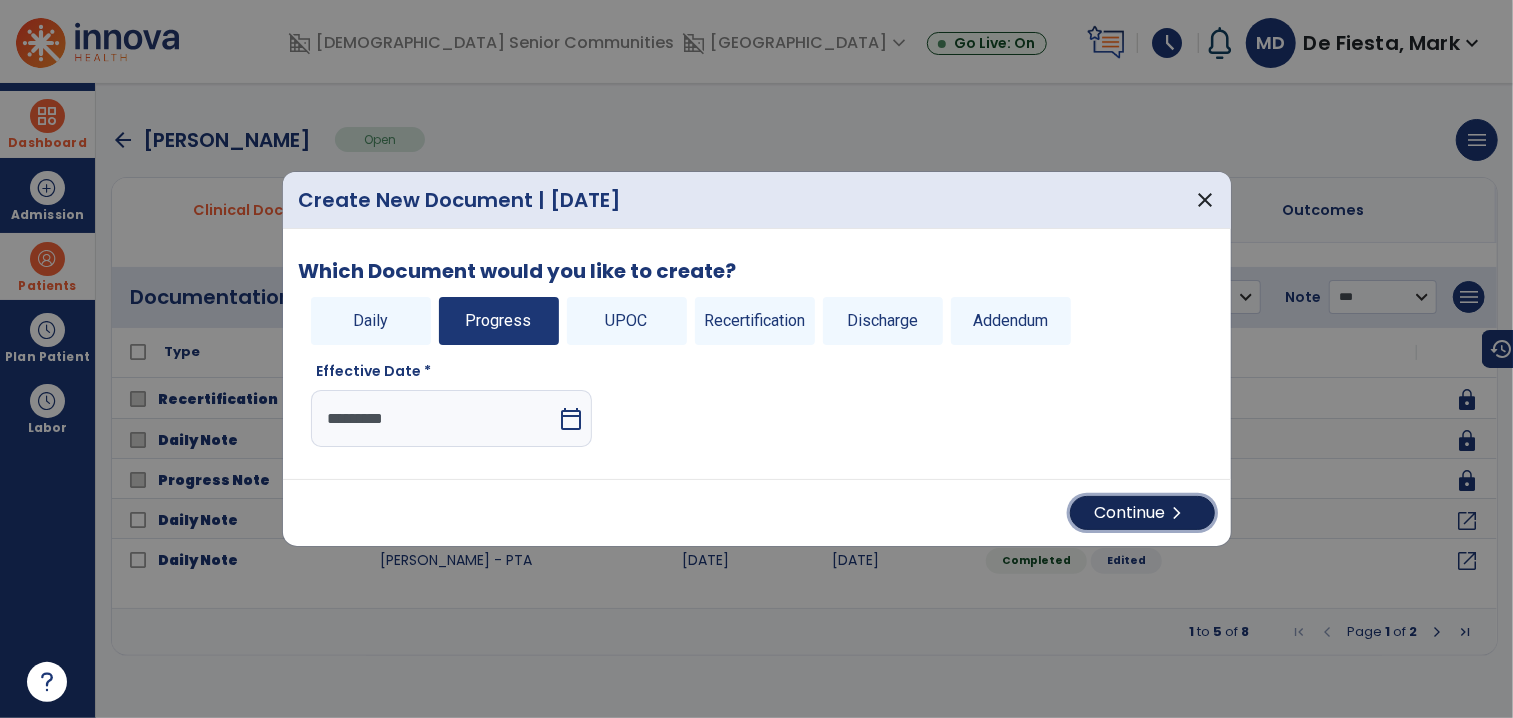 click on "Continue   chevron_right" at bounding box center (1142, 513) 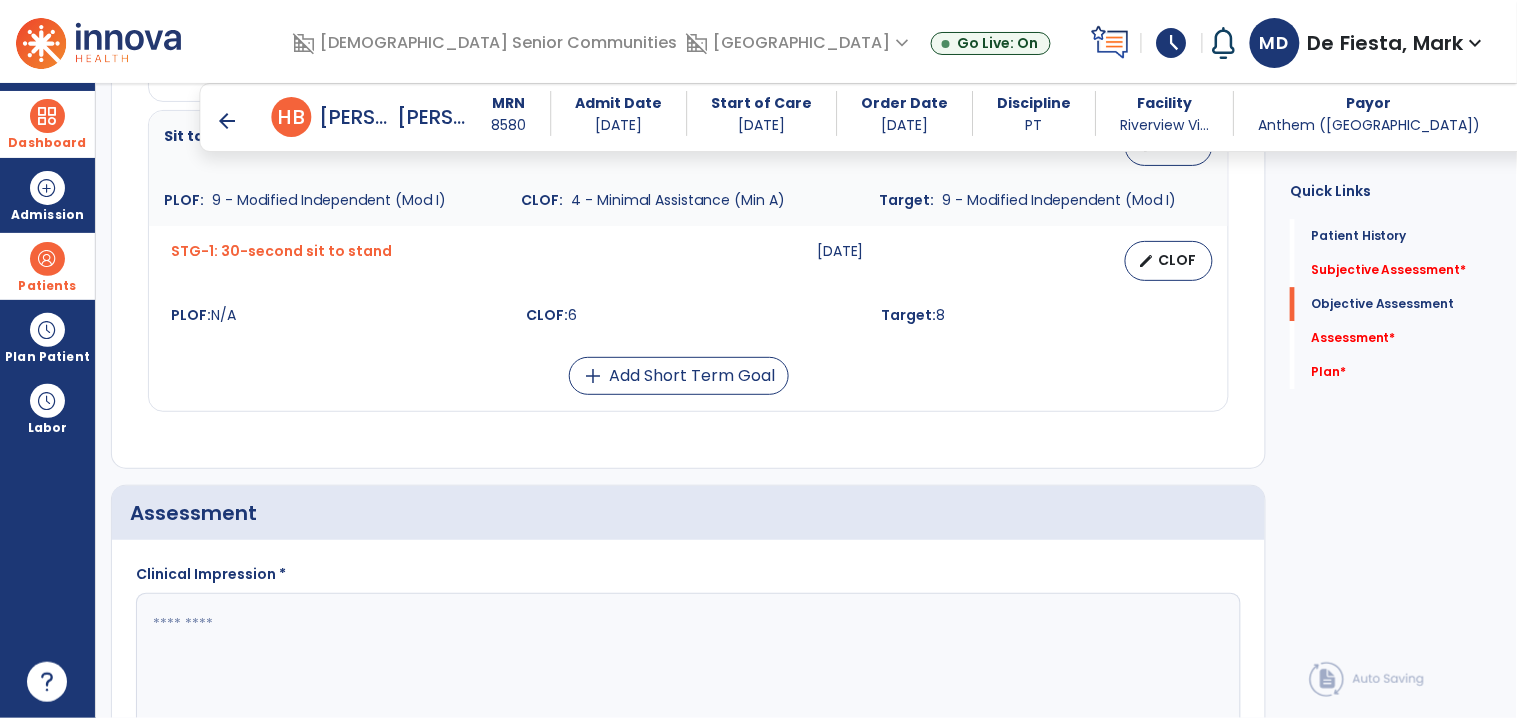 scroll, scrollTop: 1494, scrollLeft: 0, axis: vertical 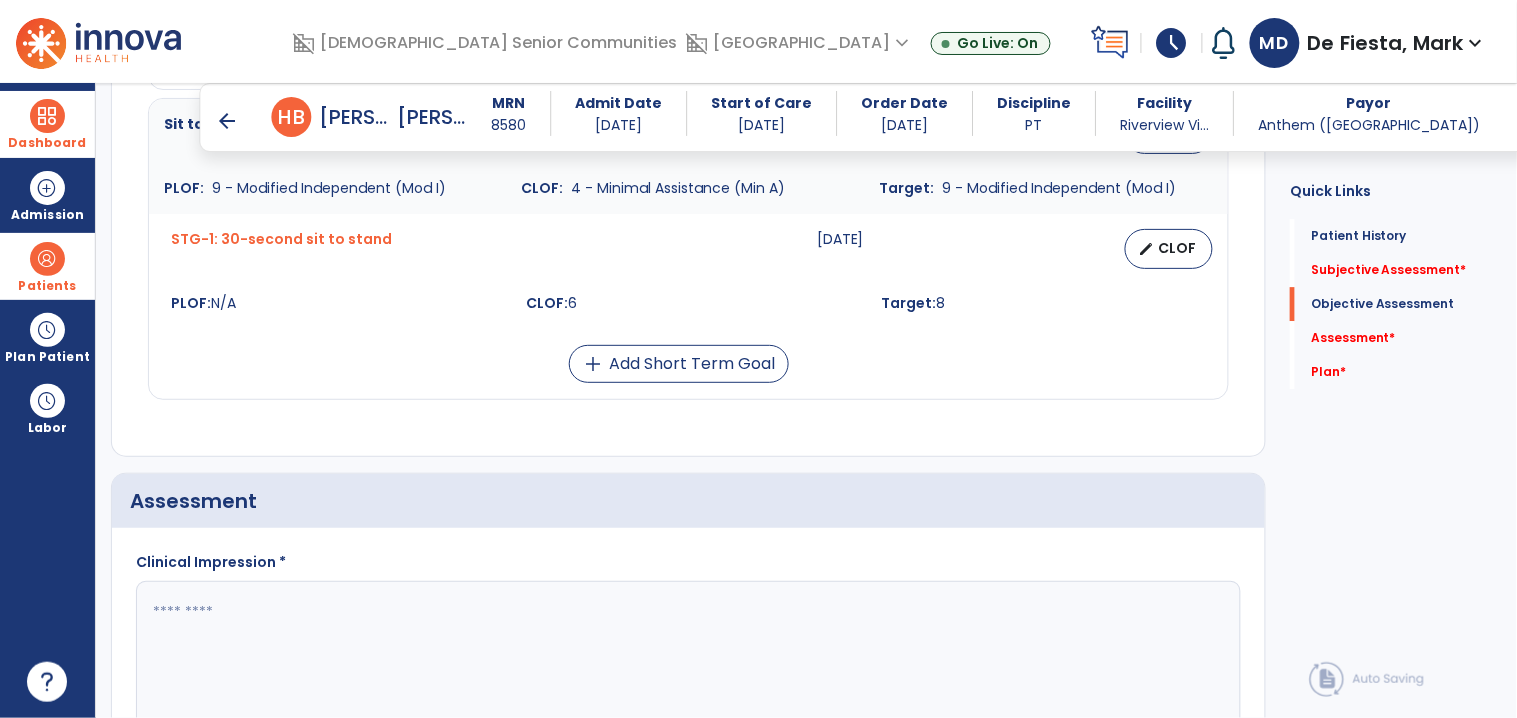 click 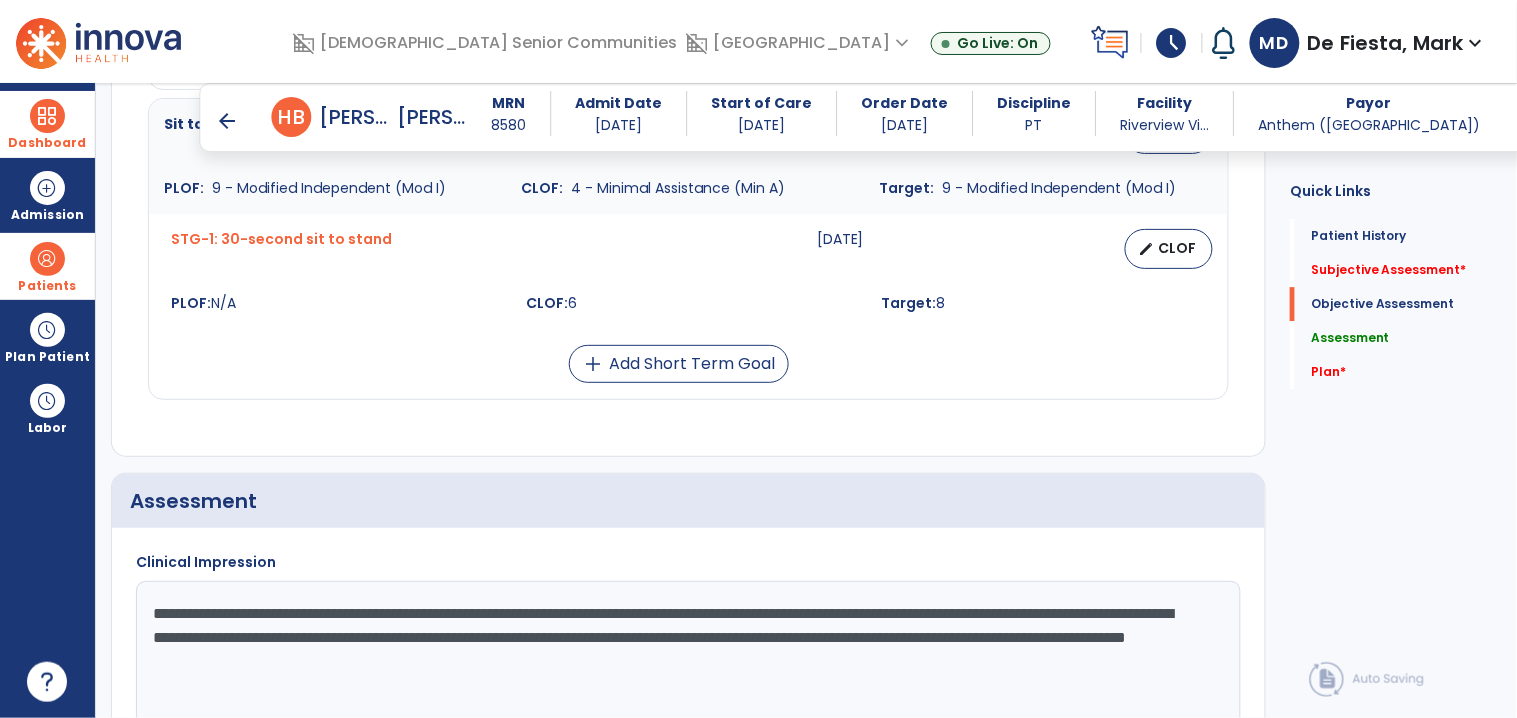 drag, startPoint x: 315, startPoint y: 613, endPoint x: 929, endPoint y: 667, distance: 616.37 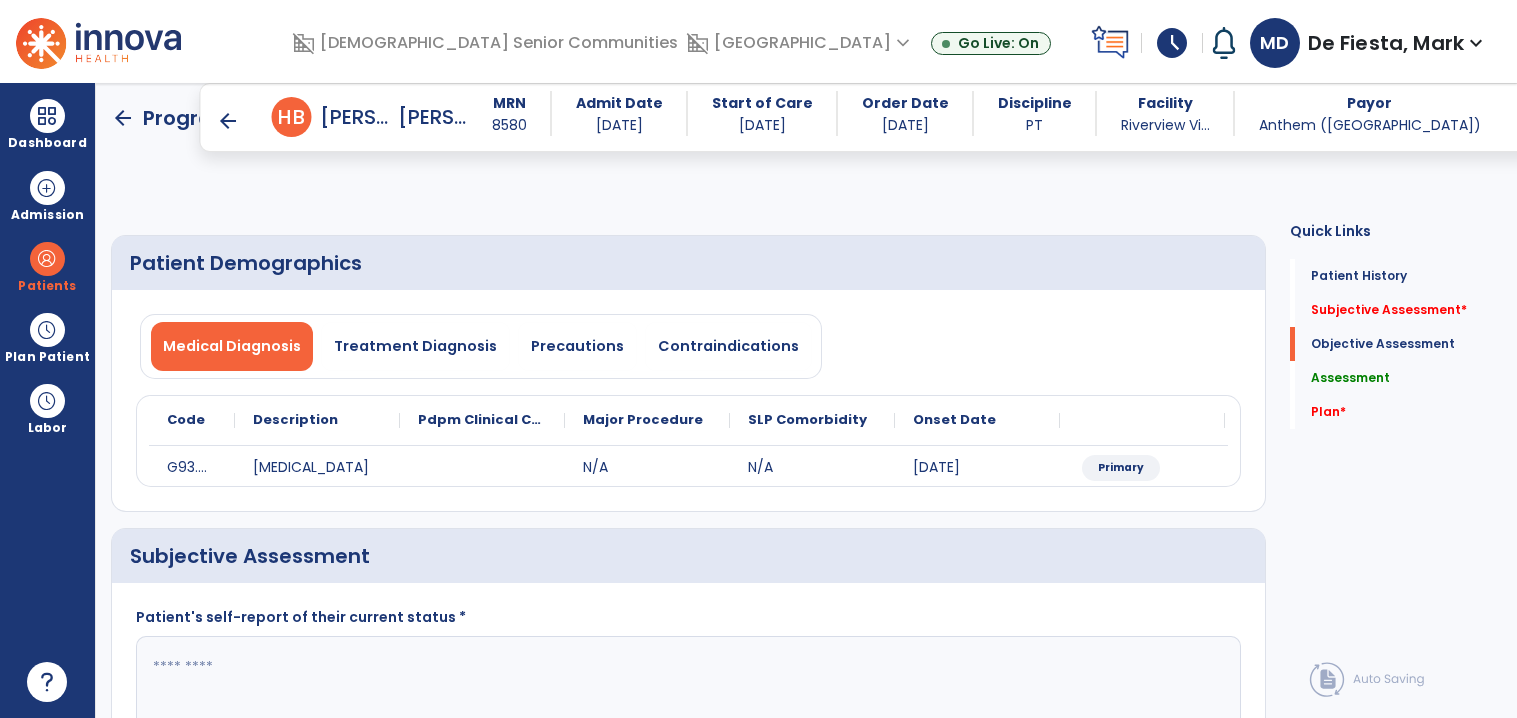 scroll, scrollTop: 0, scrollLeft: 0, axis: both 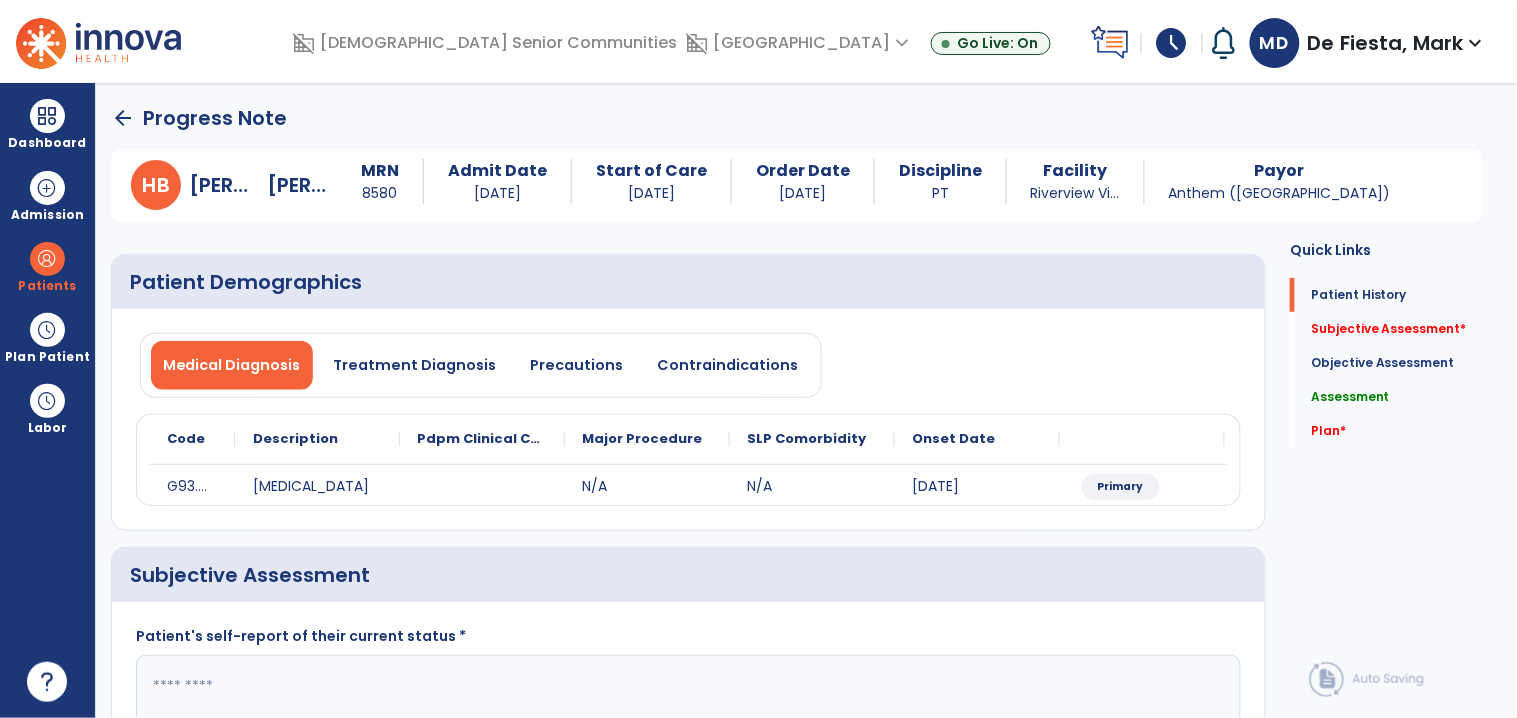type on "**********" 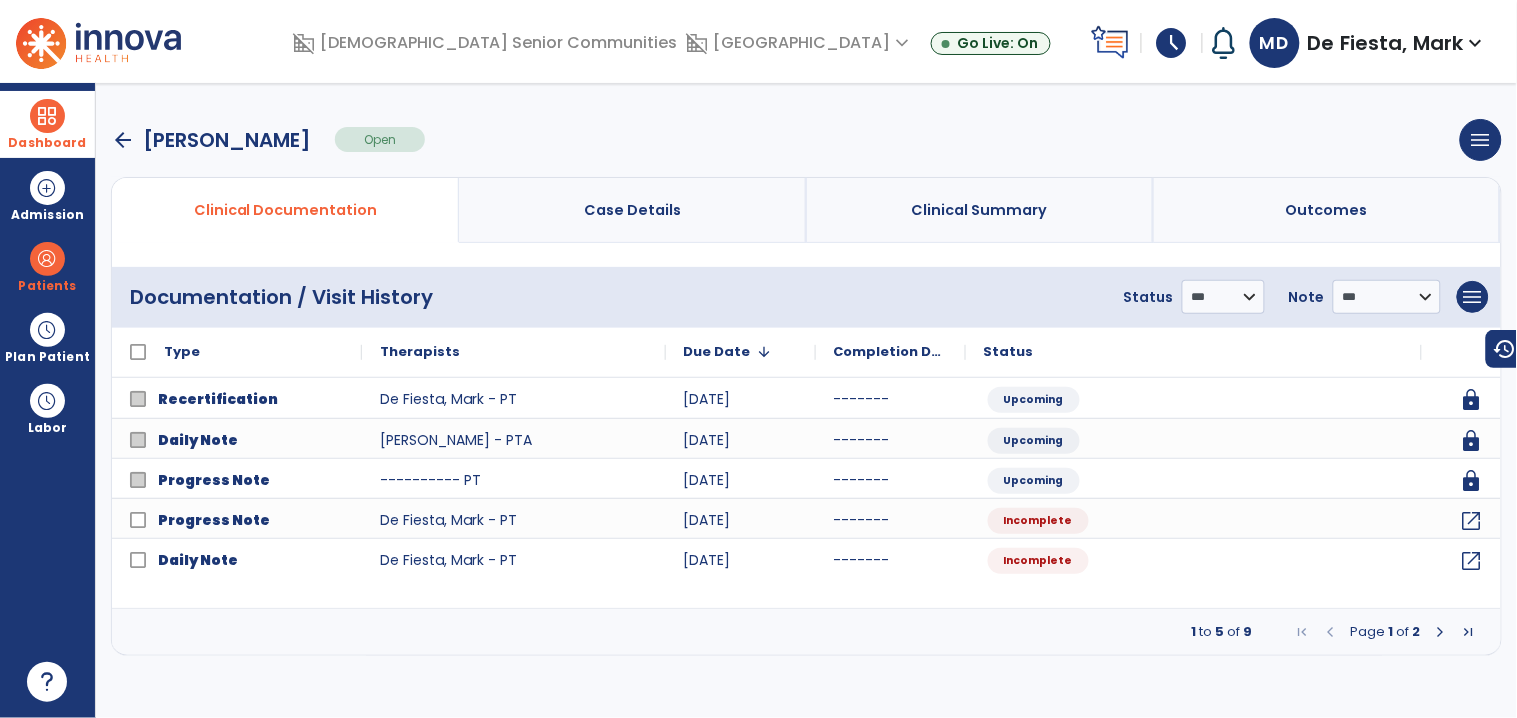 click at bounding box center (47, 116) 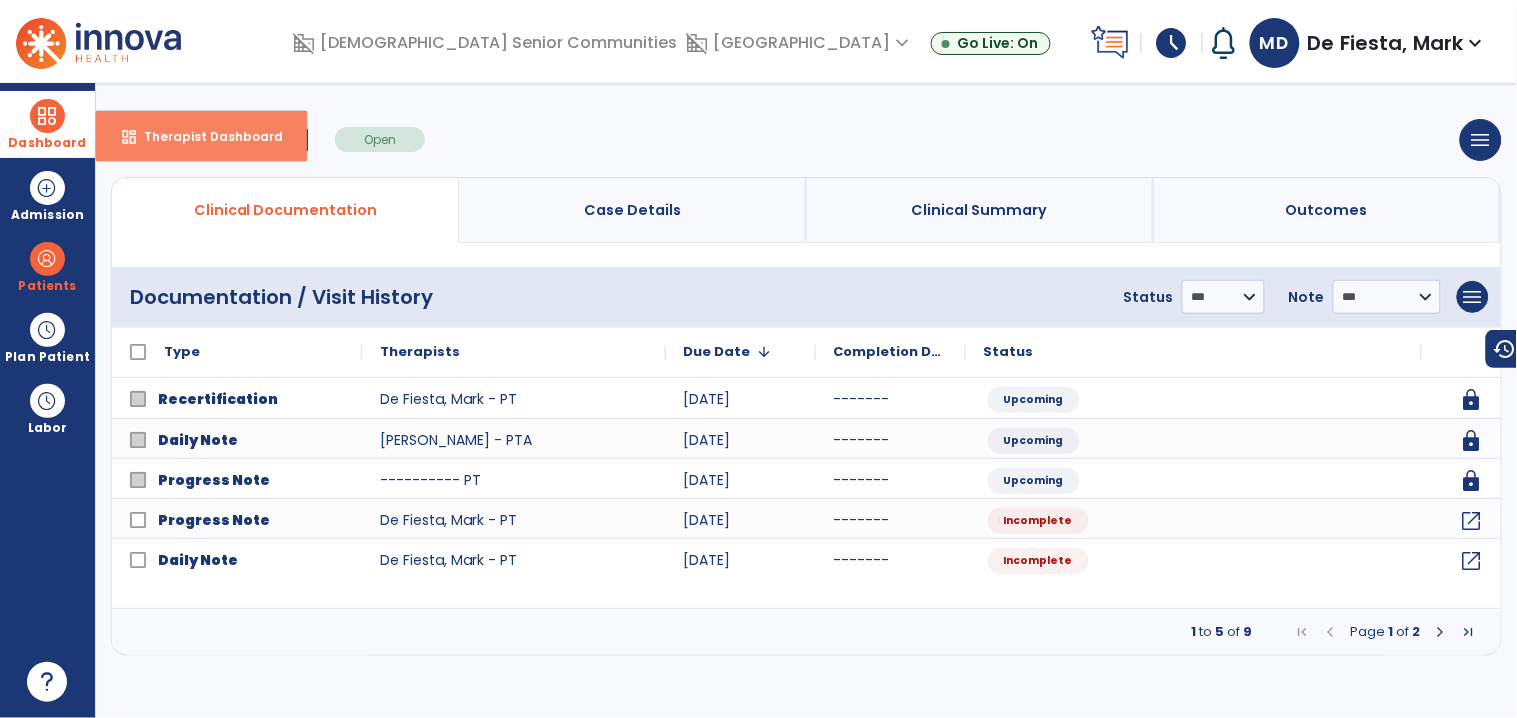 click on "Therapist Dashboard" at bounding box center [205, 136] 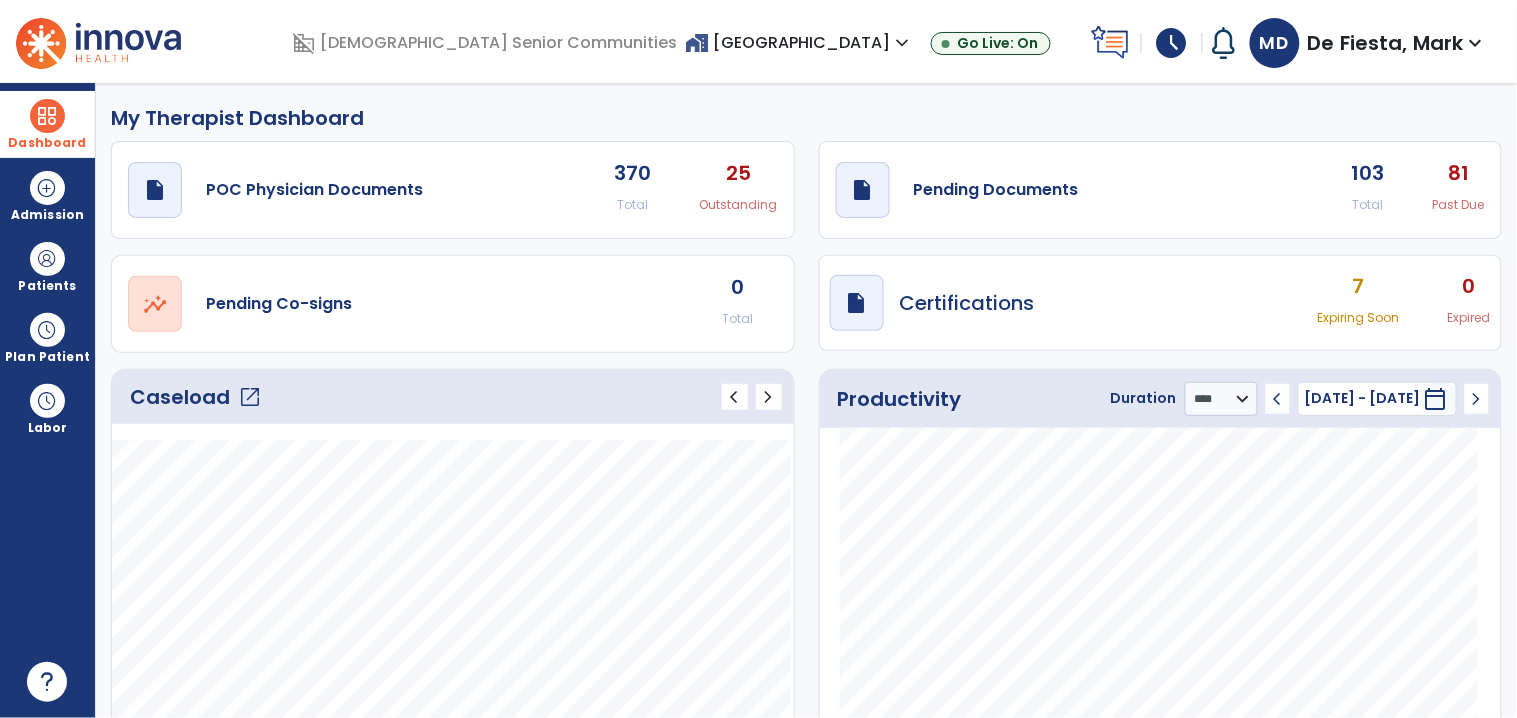 click on "home_work   Riverview Village   expand_more" at bounding box center (800, 42) 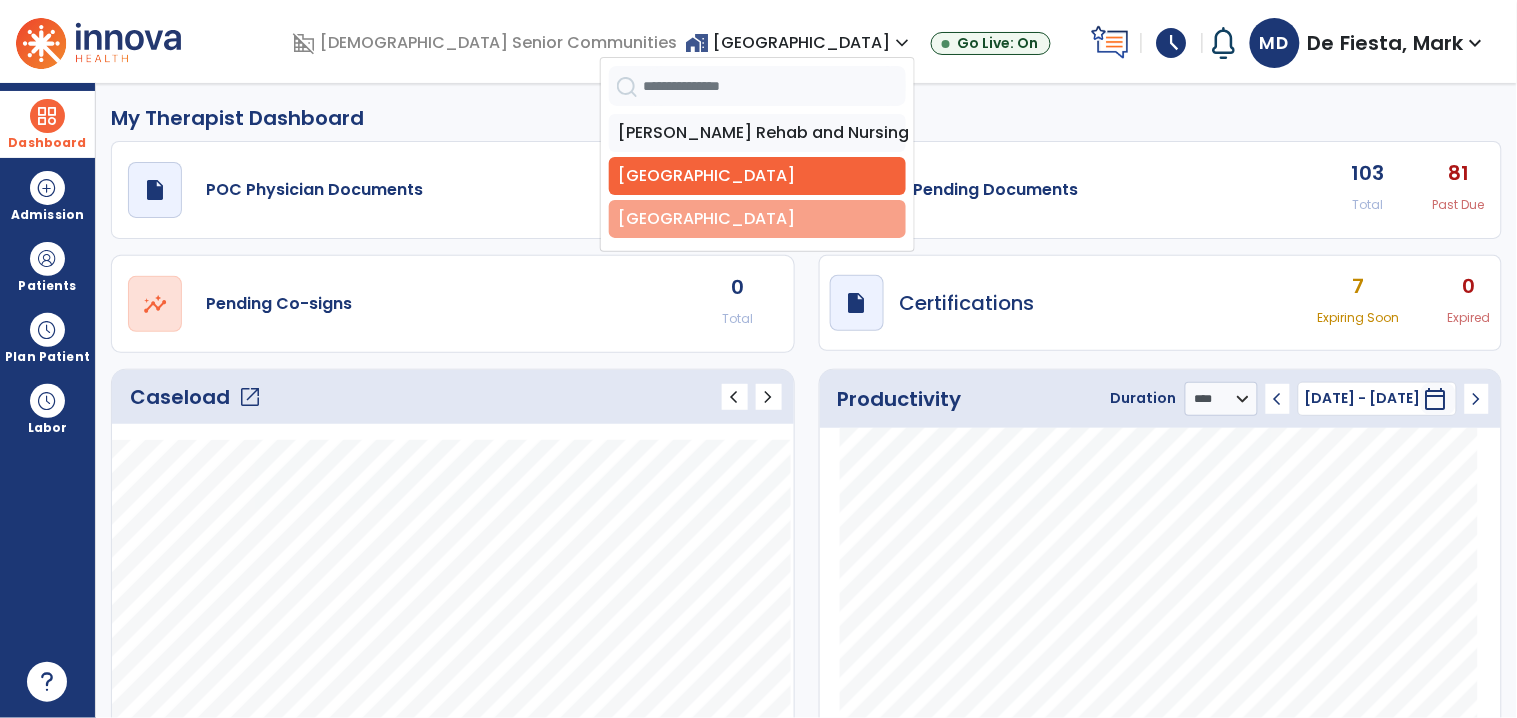 click on "[GEOGRAPHIC_DATA]" at bounding box center (757, 219) 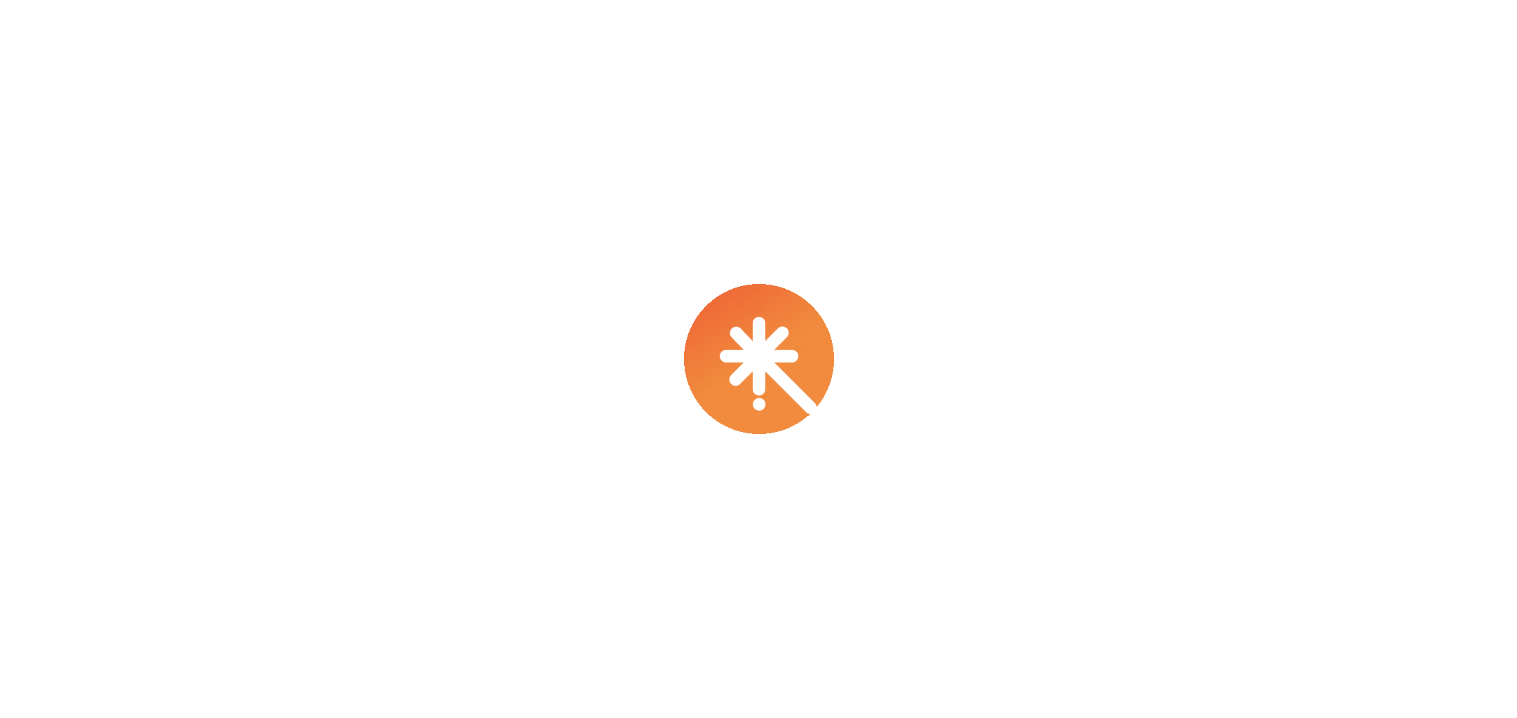 scroll, scrollTop: 0, scrollLeft: 0, axis: both 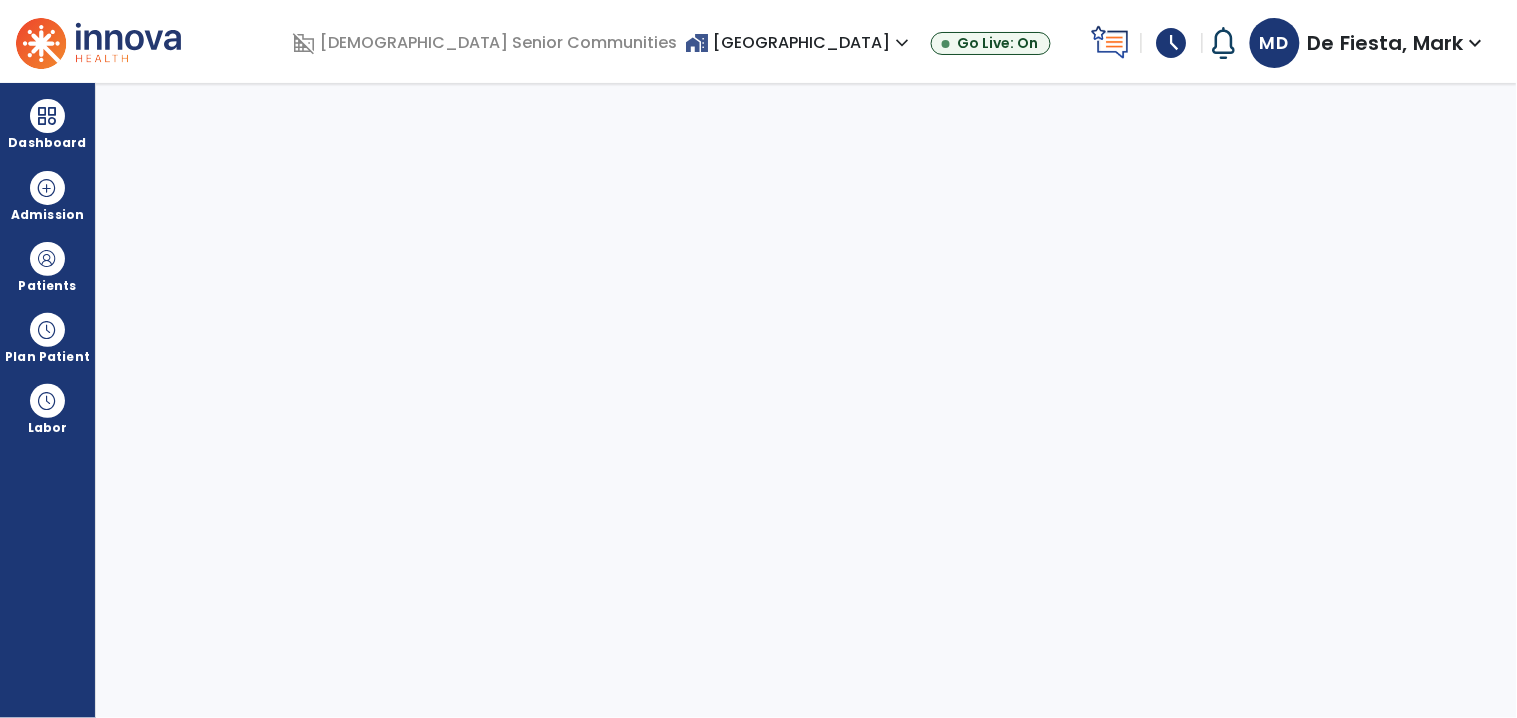 select on "****" 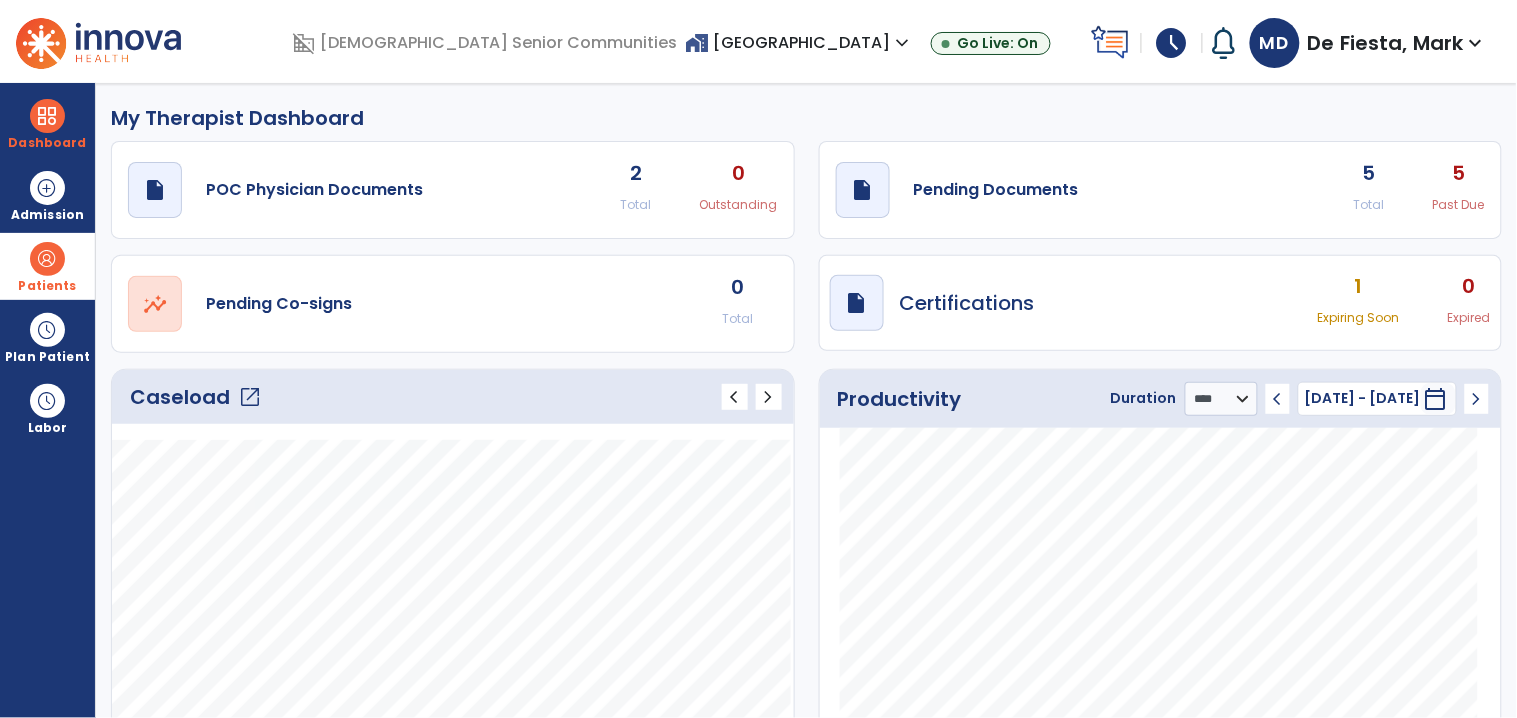 click at bounding box center [47, 259] 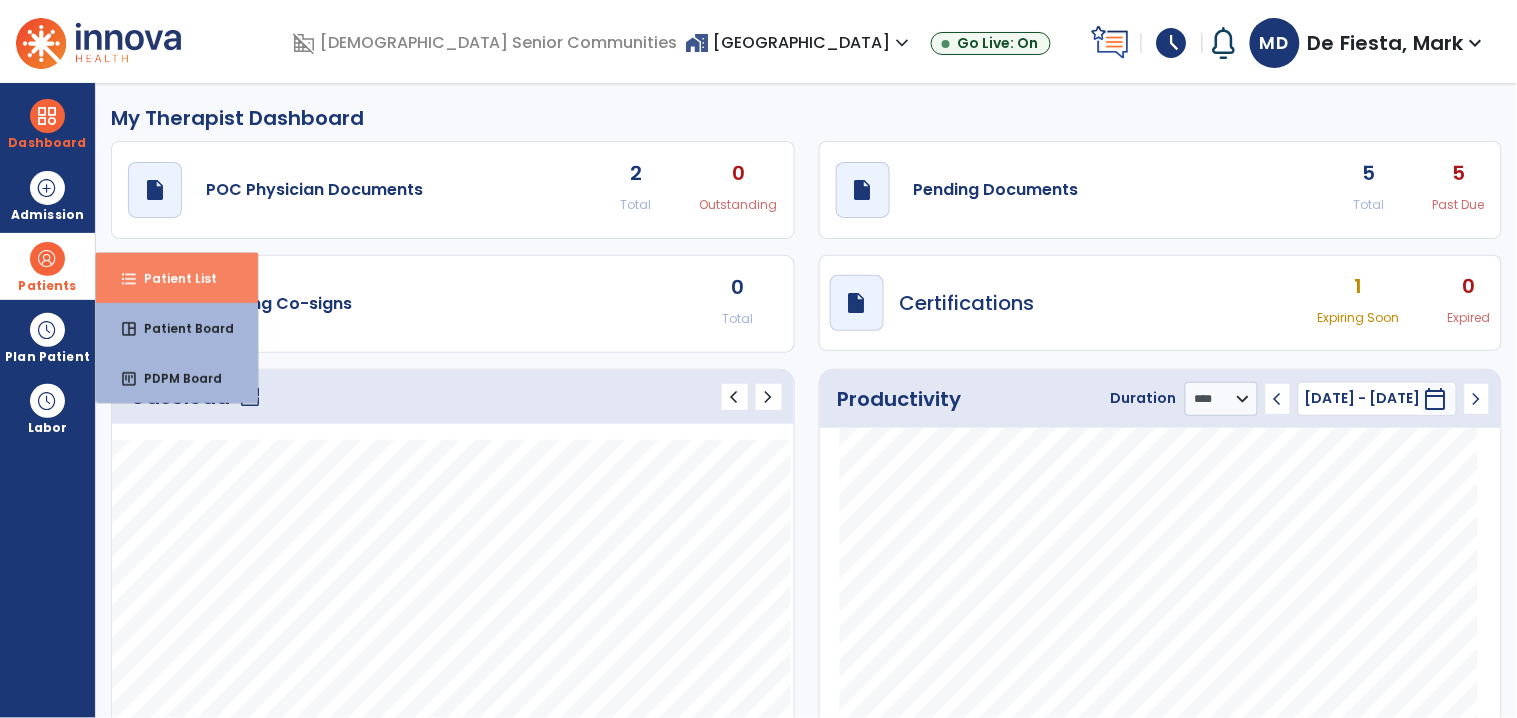 click on "Patient List" at bounding box center [172, 278] 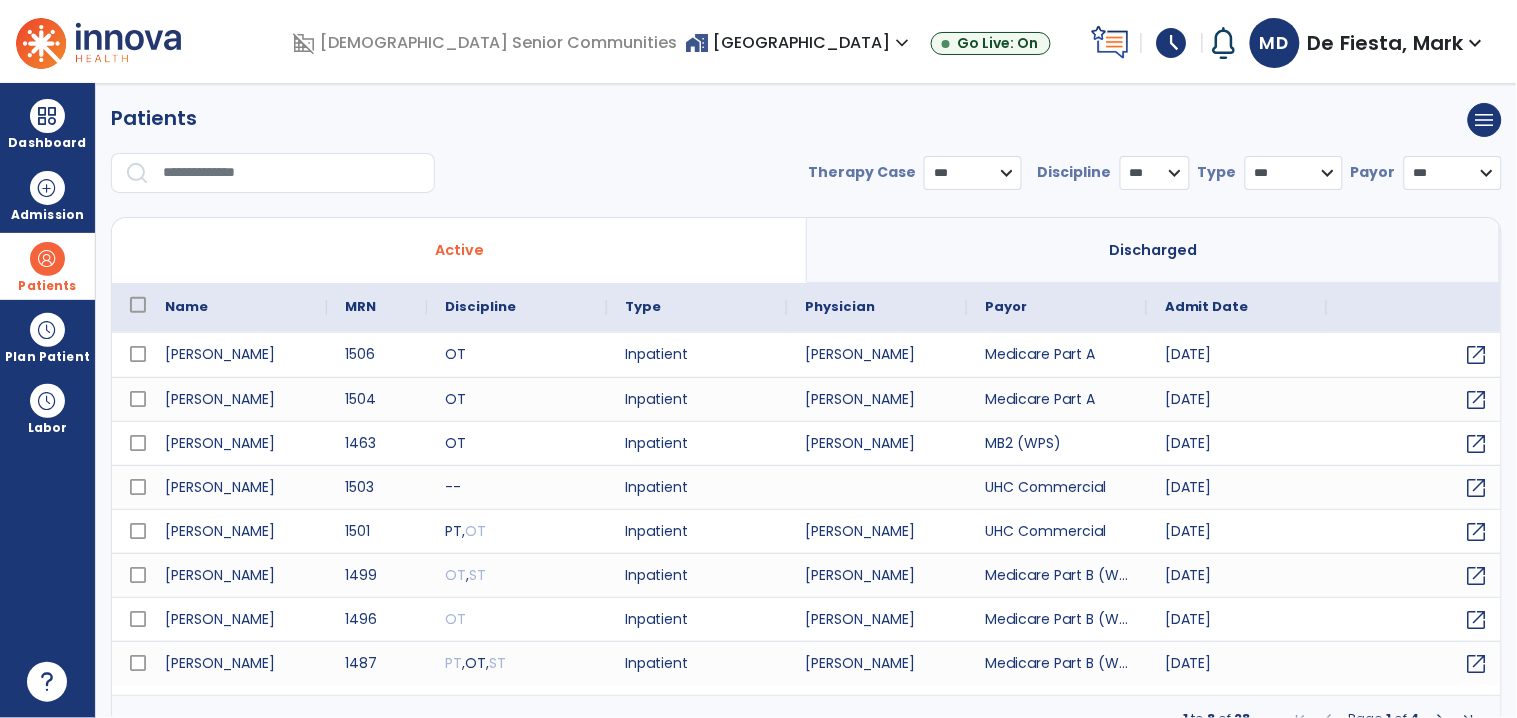 select on "***" 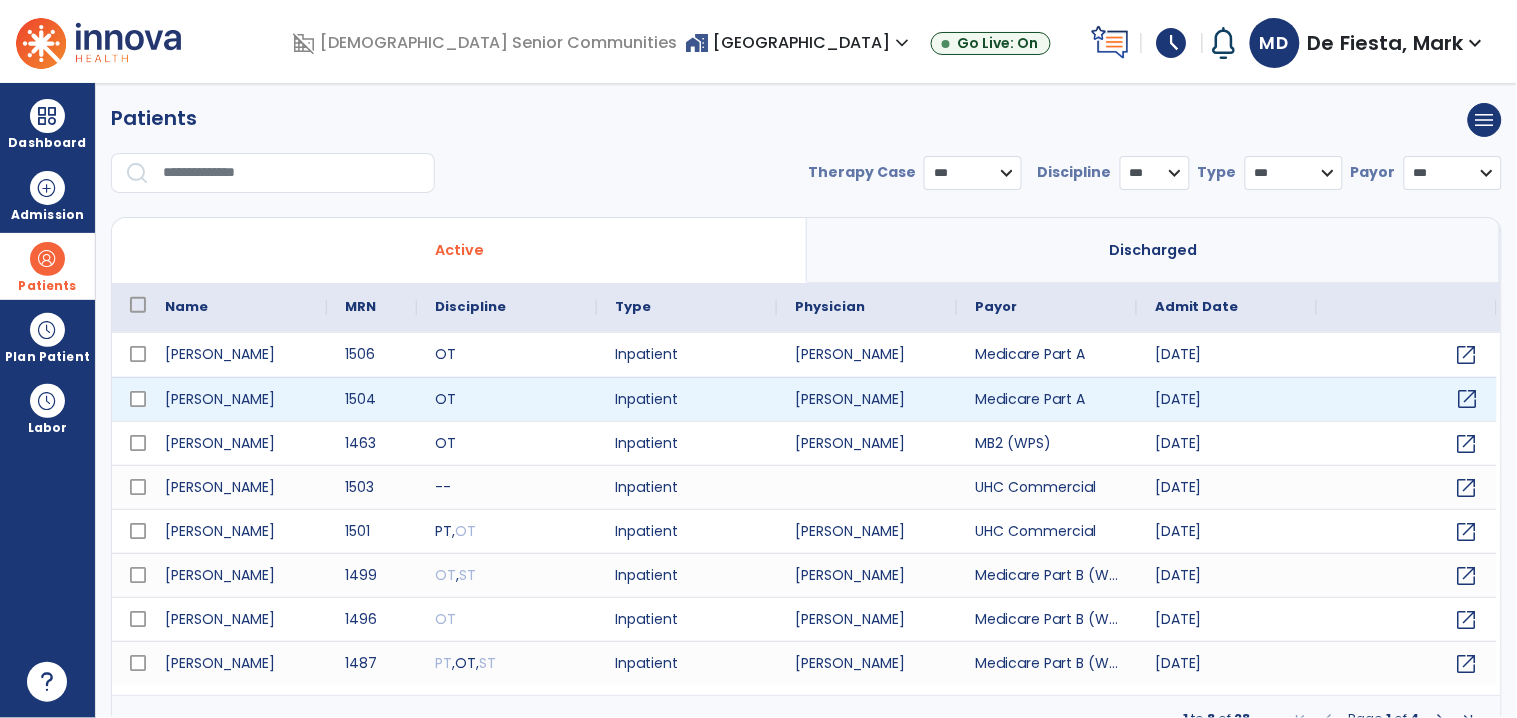 click on "open_in_new" at bounding box center [1468, 399] 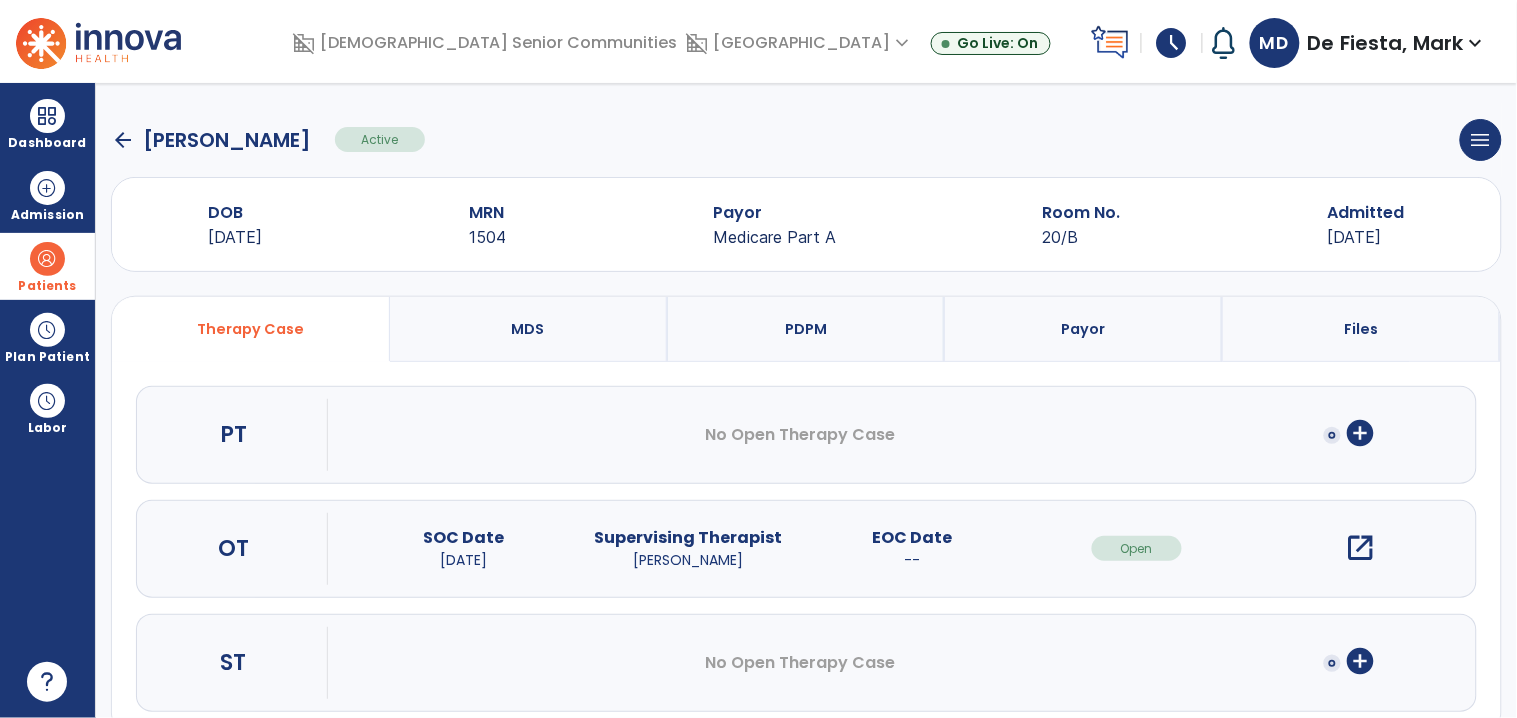 click on "add_circle" at bounding box center [1361, 433] 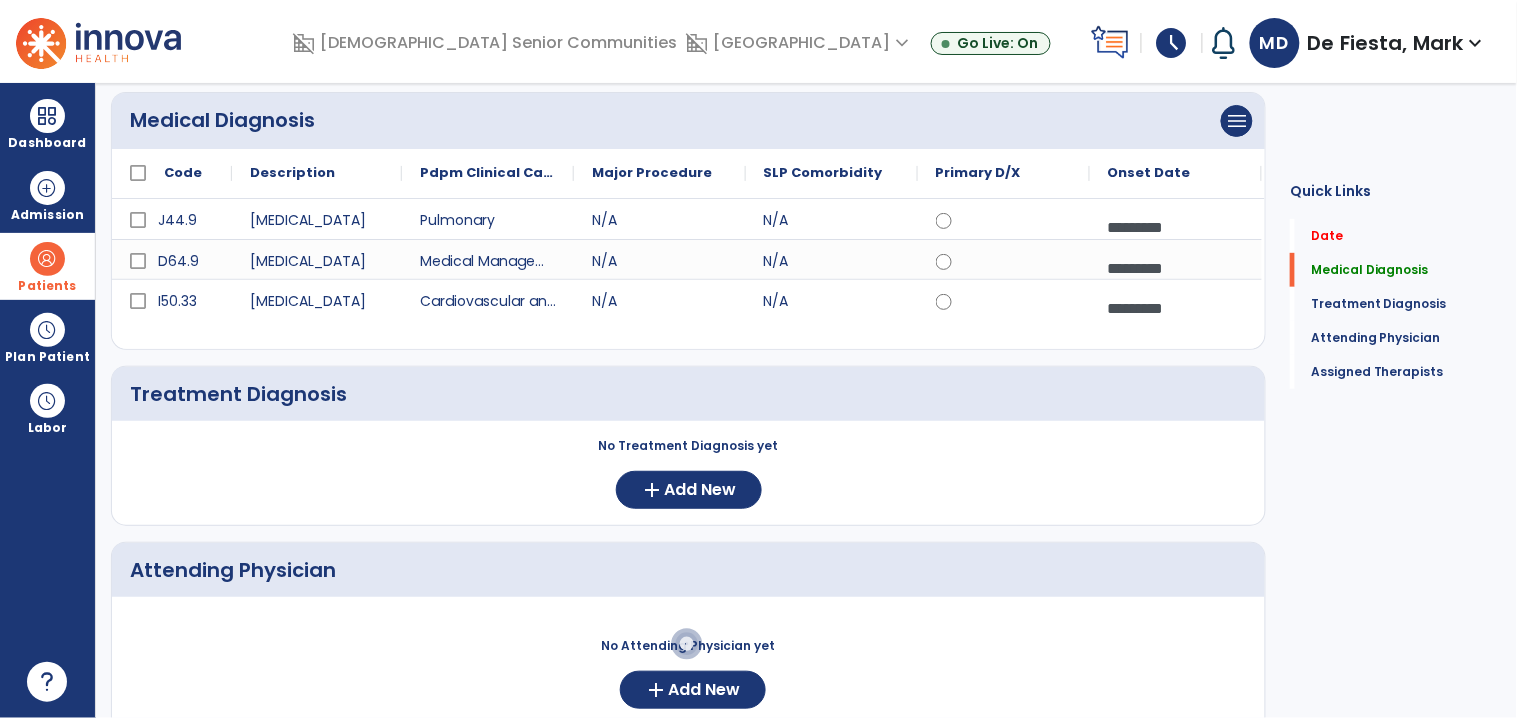 scroll, scrollTop: 185, scrollLeft: 0, axis: vertical 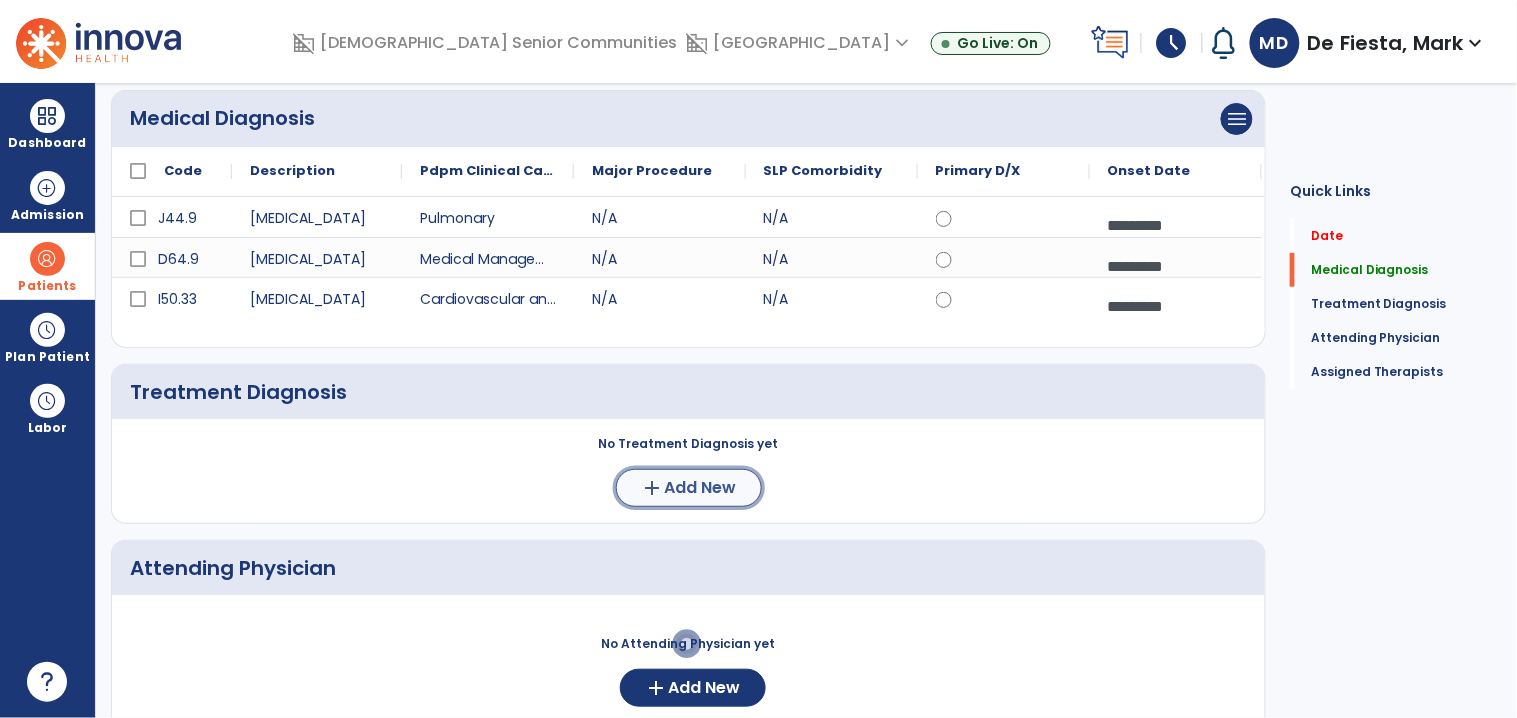 click on "Add New" 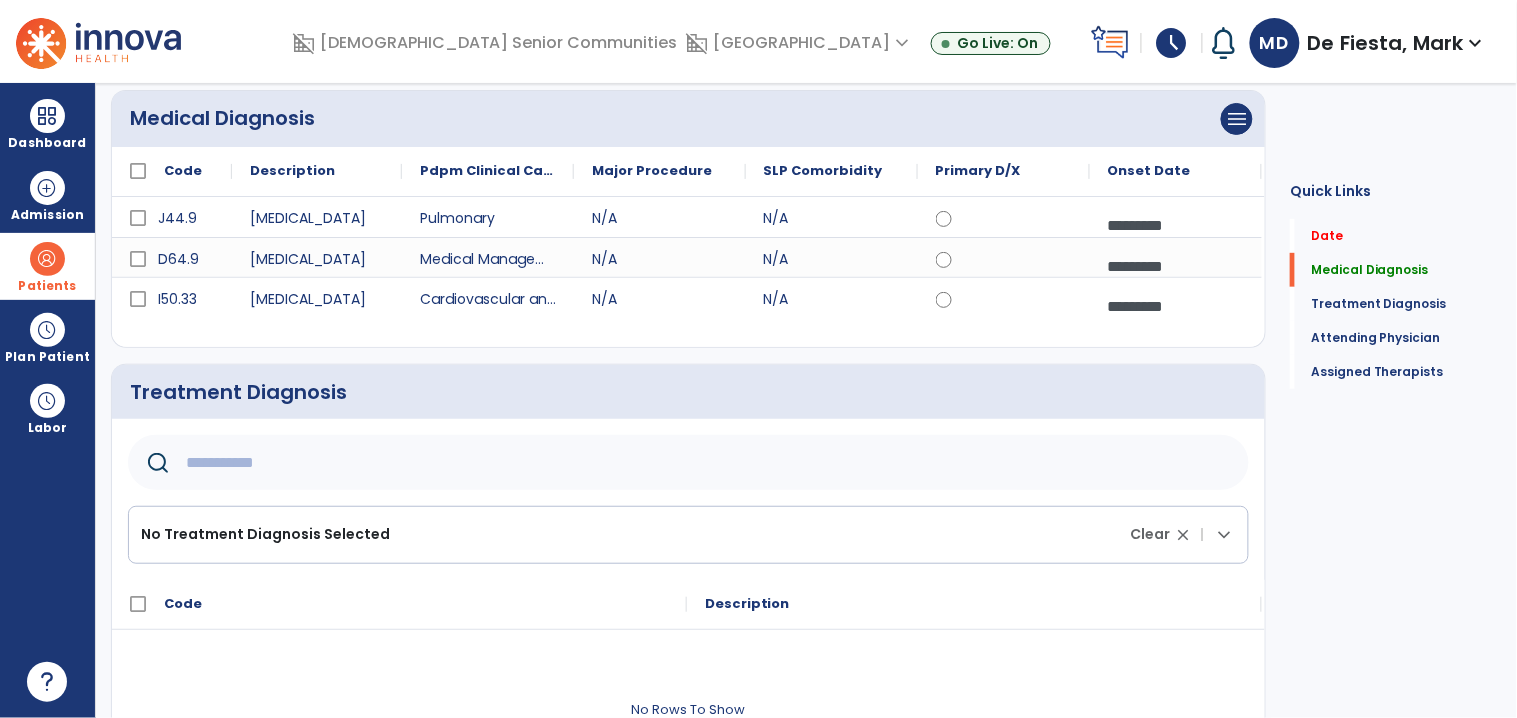 click 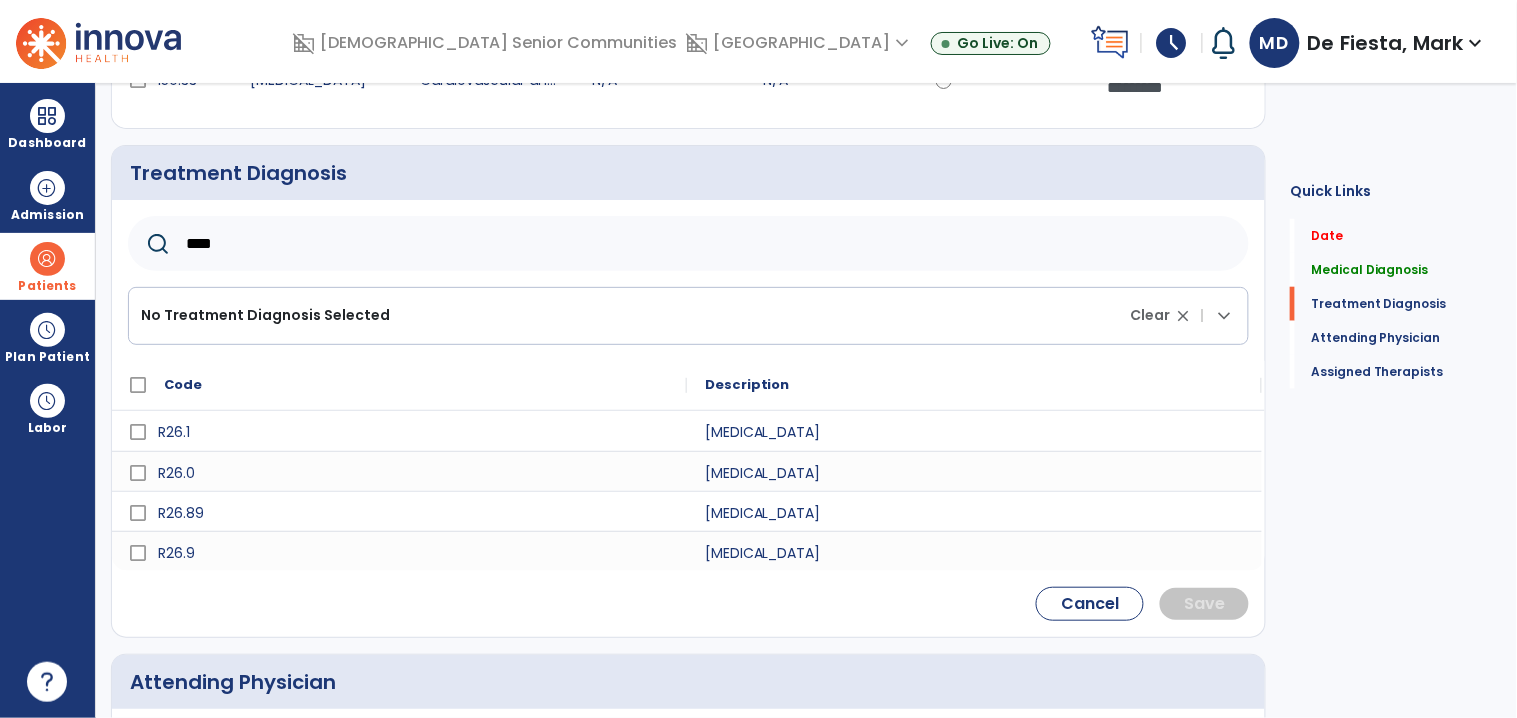 scroll, scrollTop: 433, scrollLeft: 0, axis: vertical 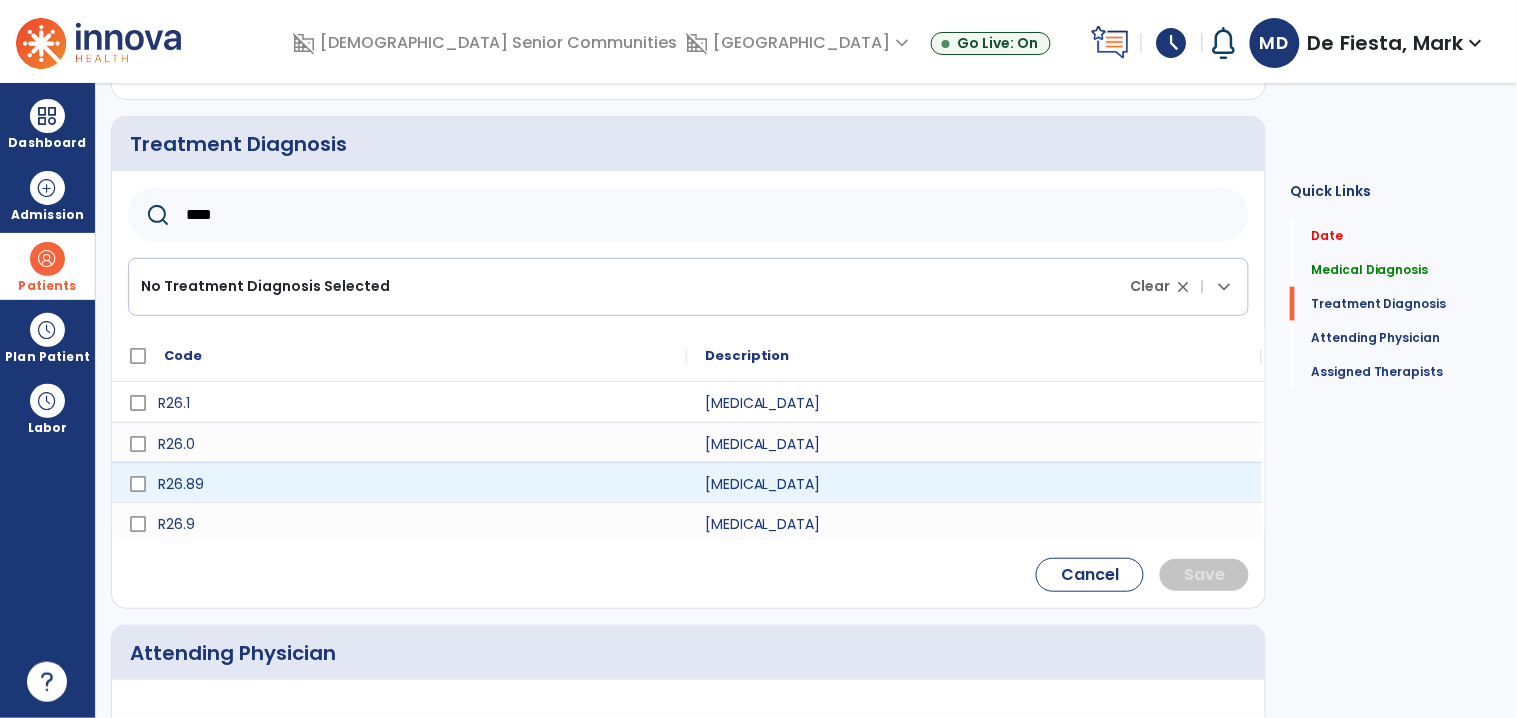 type on "****" 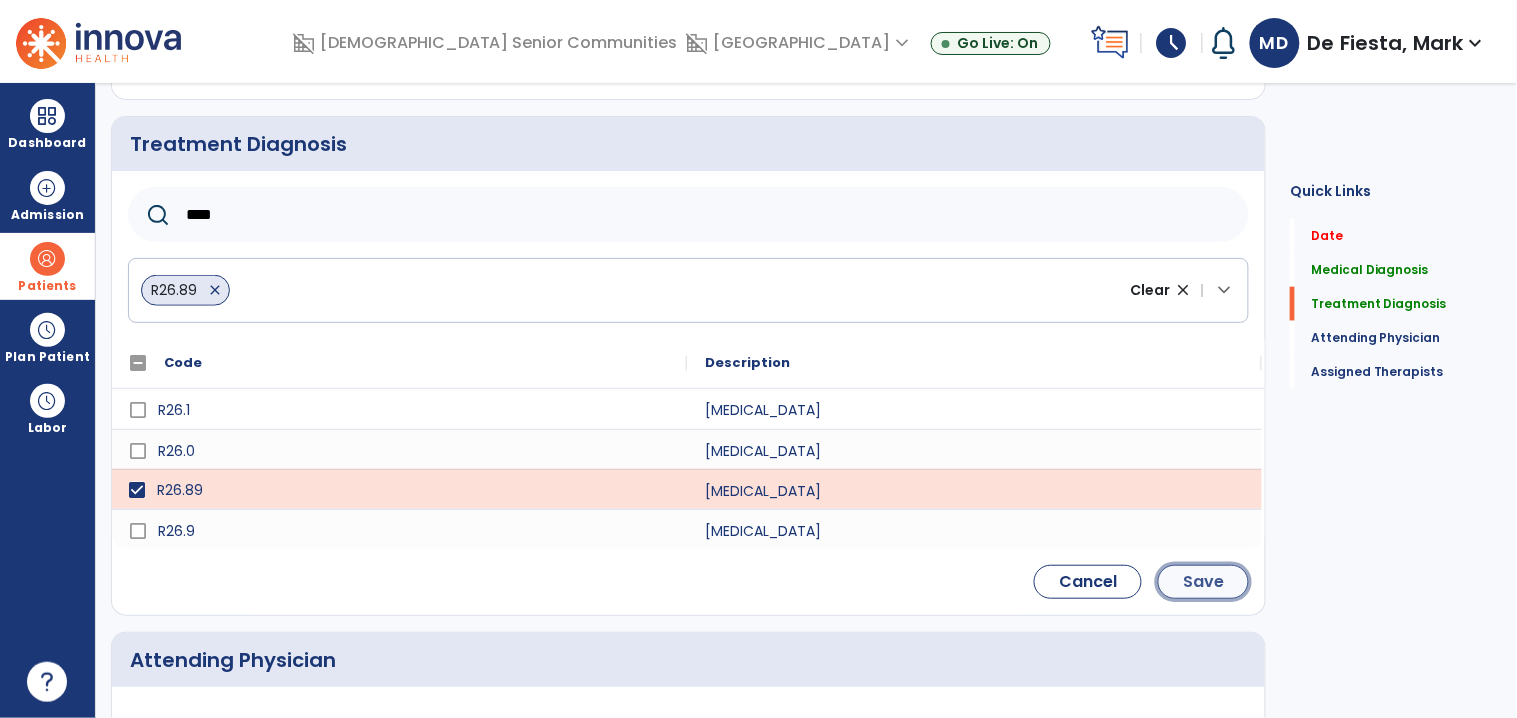 click on "Save" 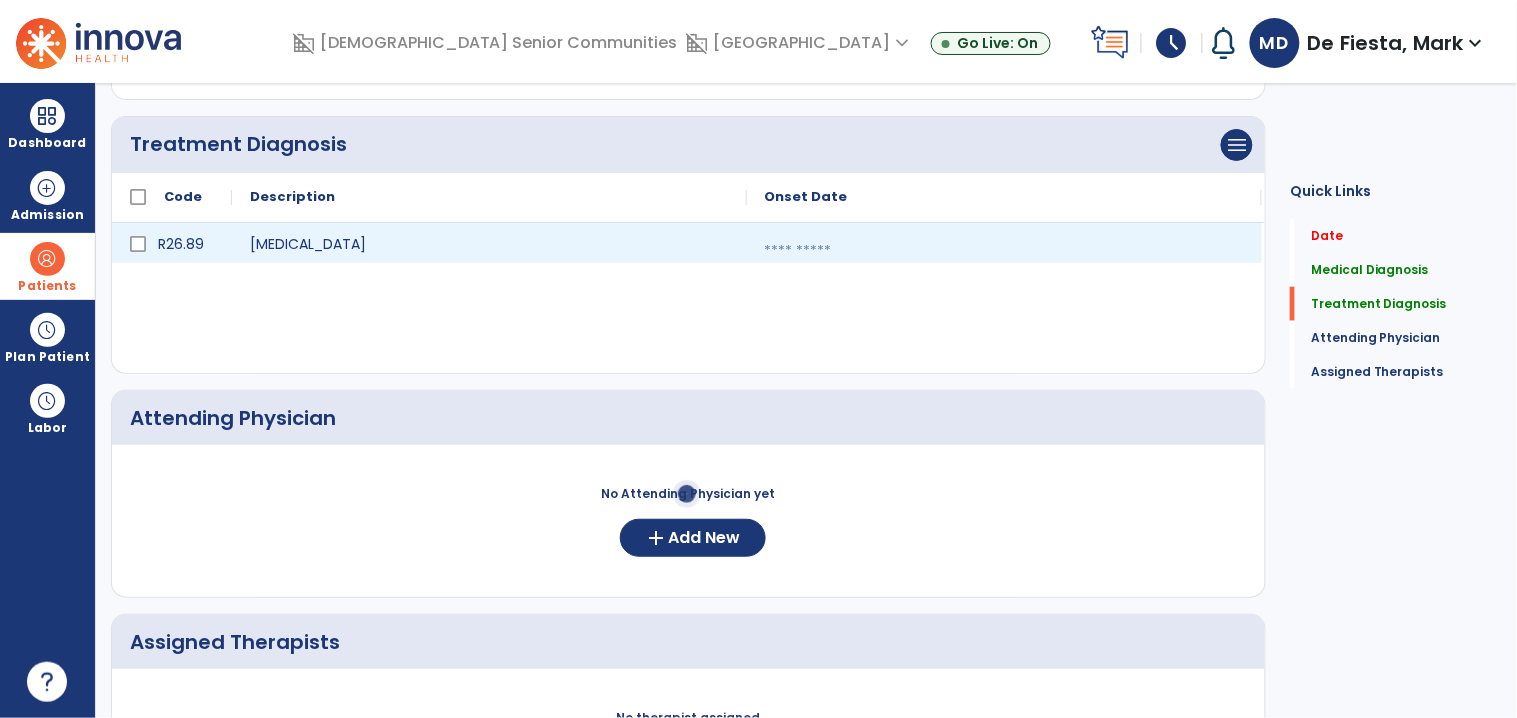 click at bounding box center (1004, 251) 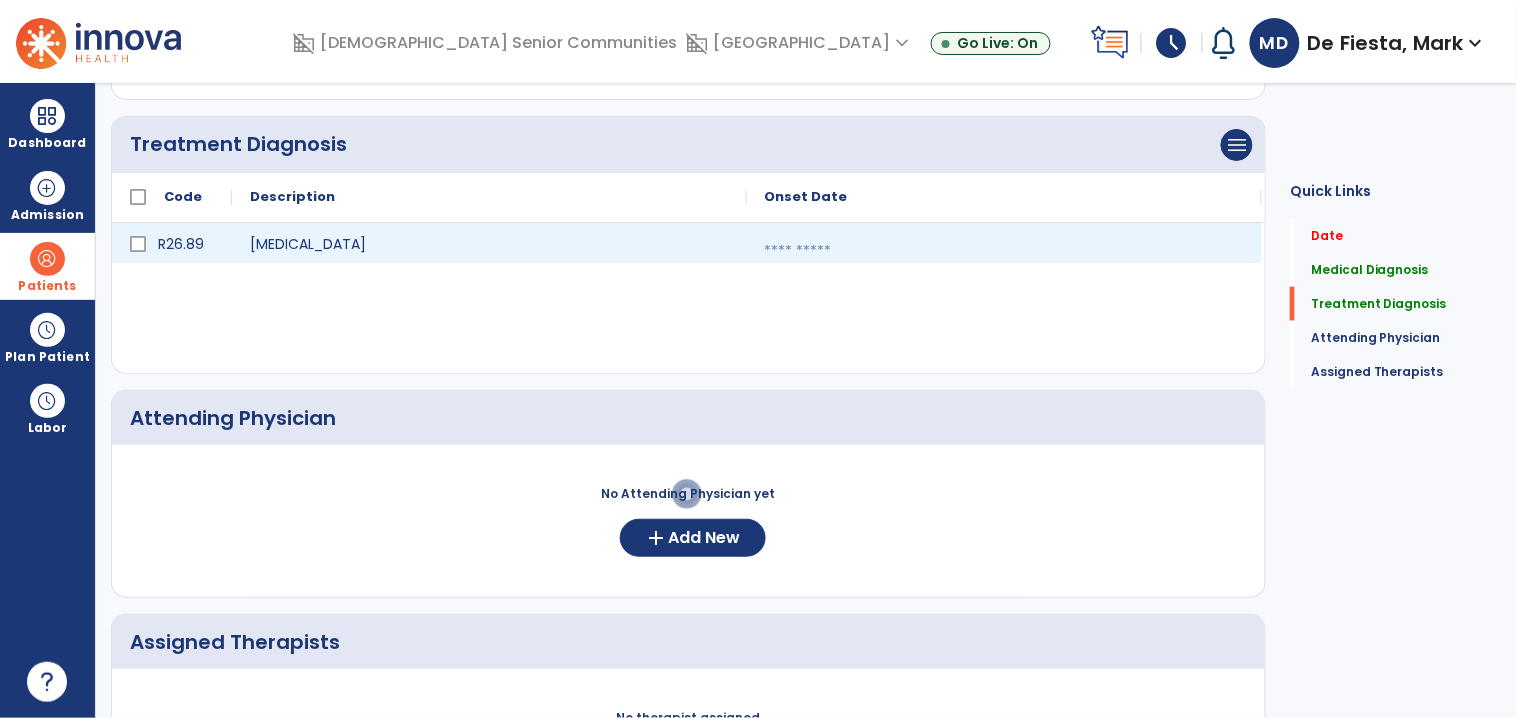 select on "*" 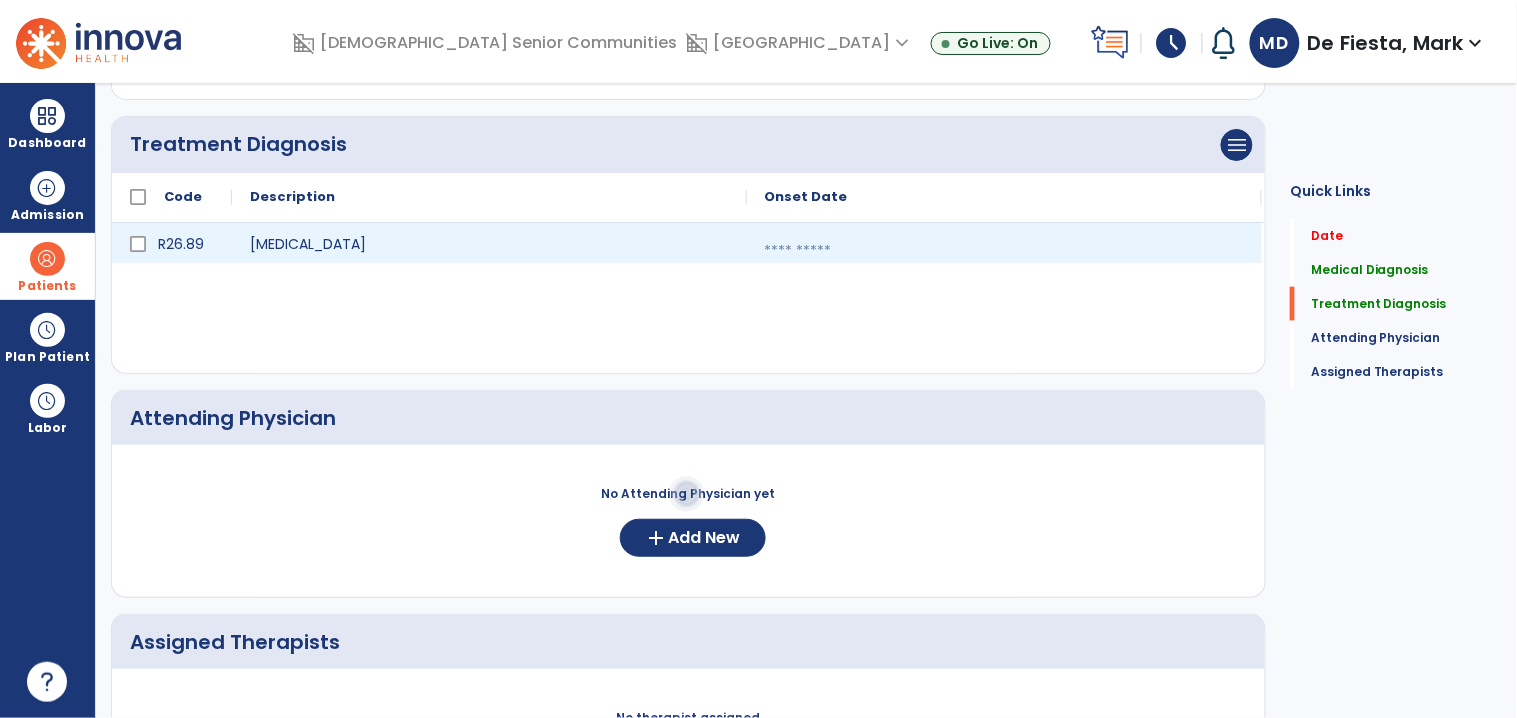 select on "****" 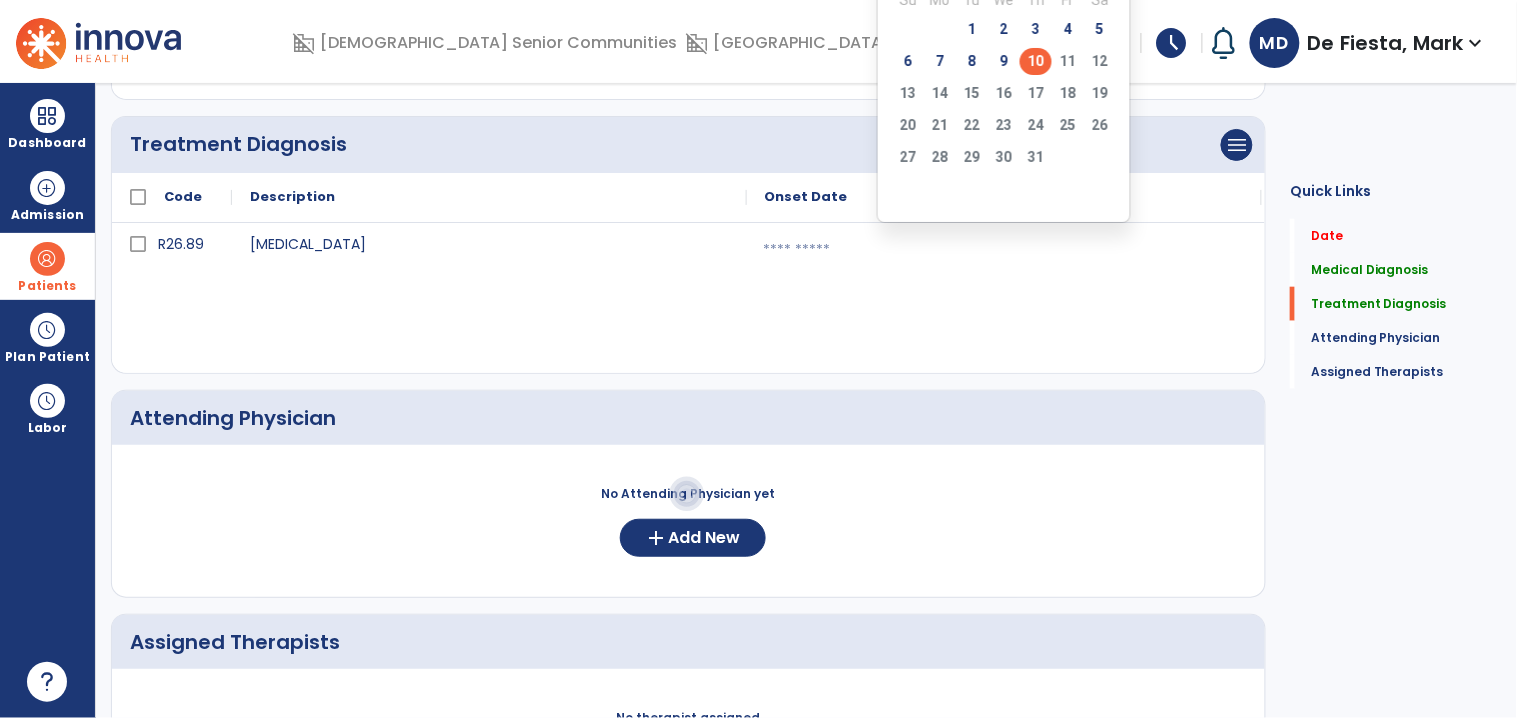 click on "10" 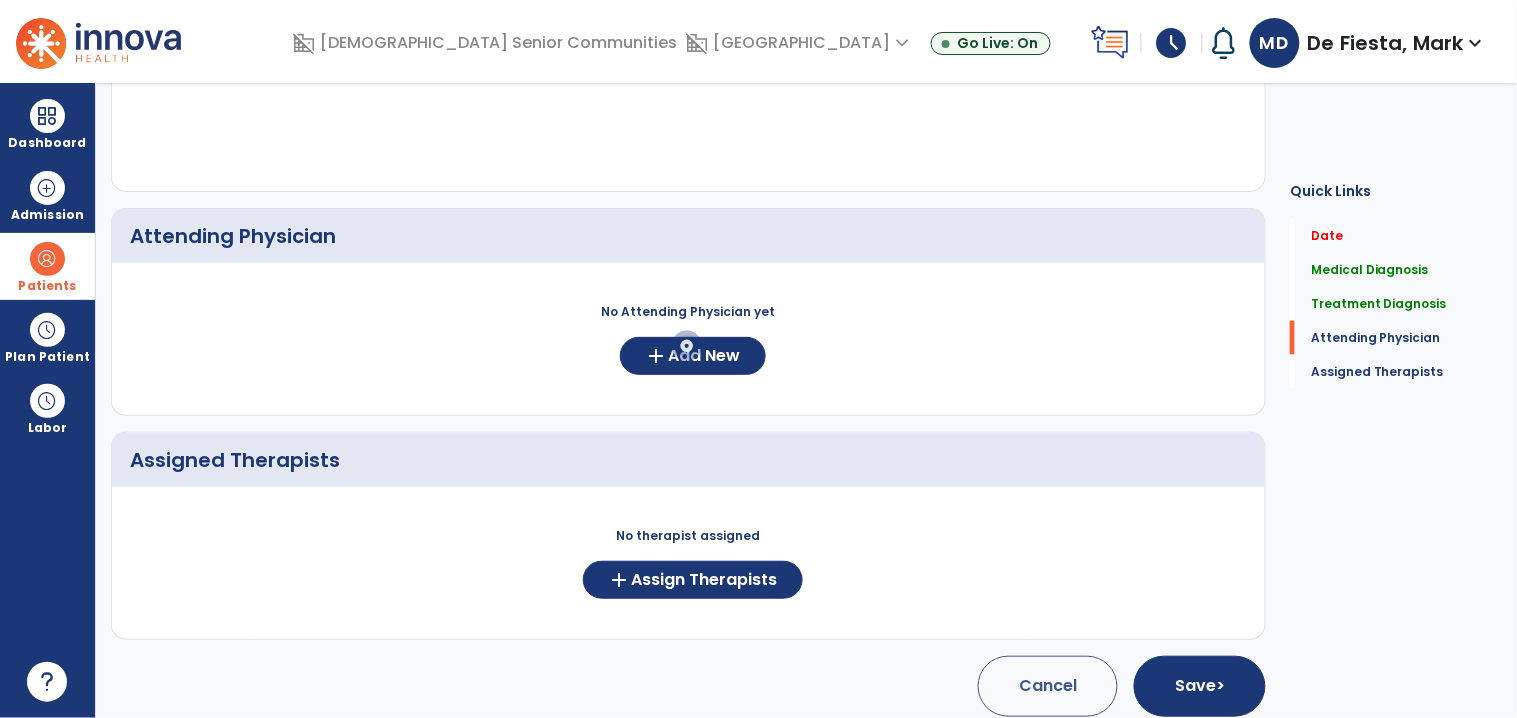 scroll, scrollTop: 630, scrollLeft: 0, axis: vertical 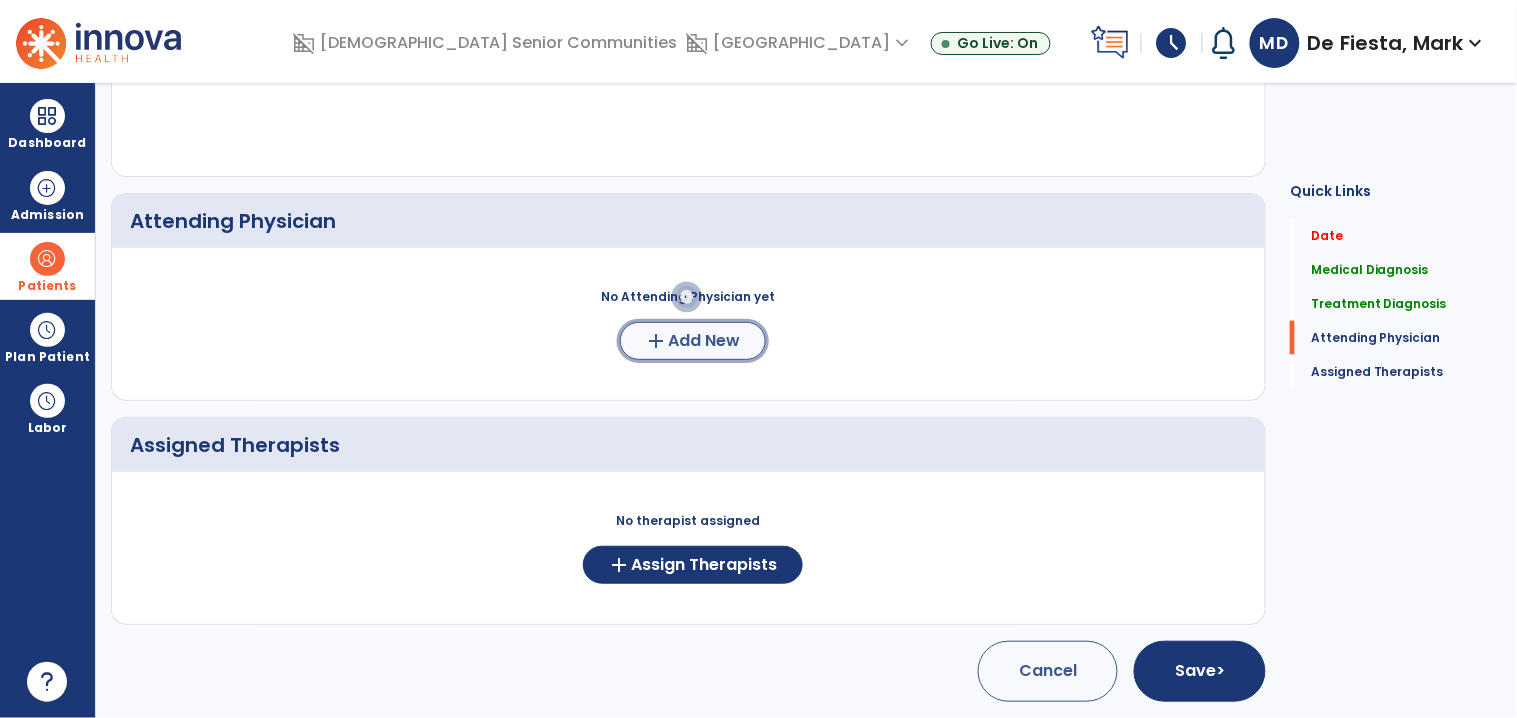 click on "Add New" 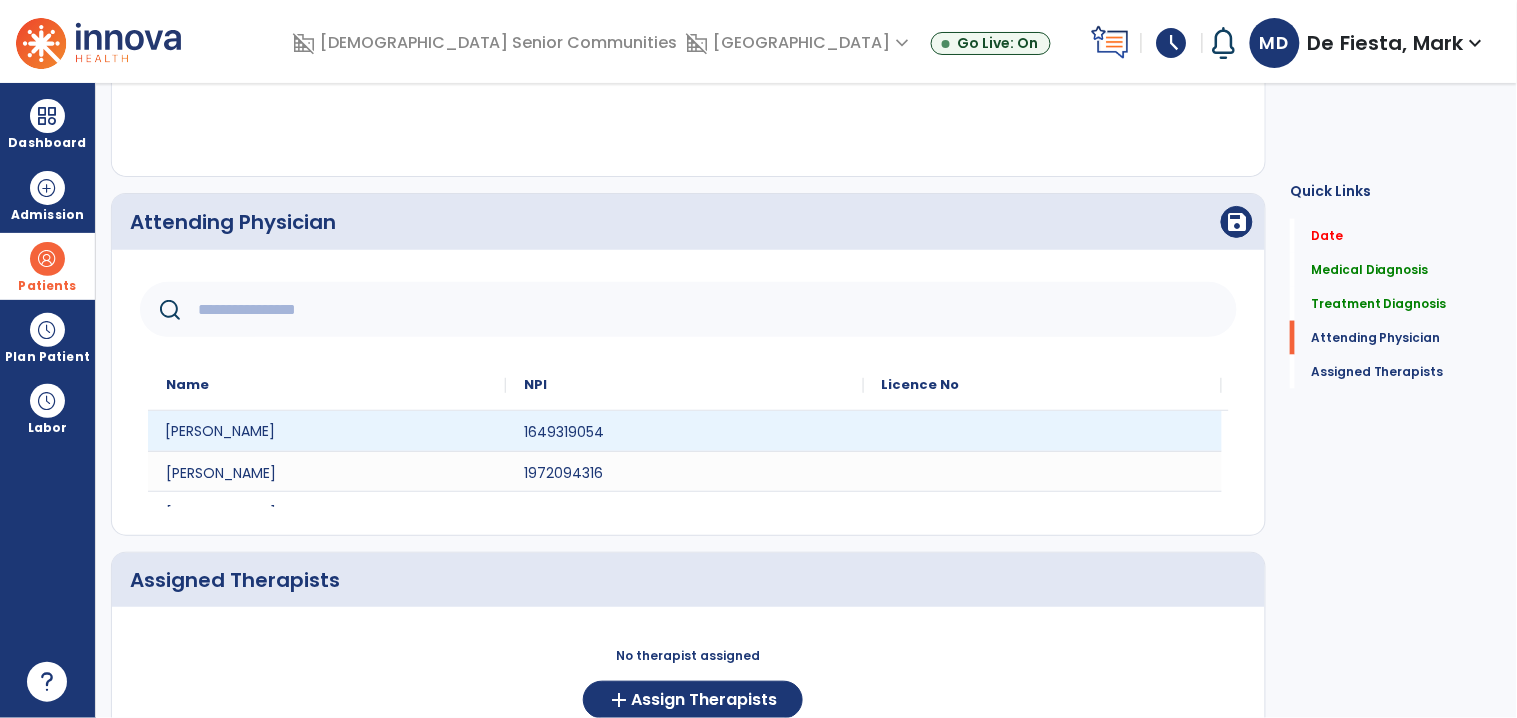 click on "Ryan Flamion" 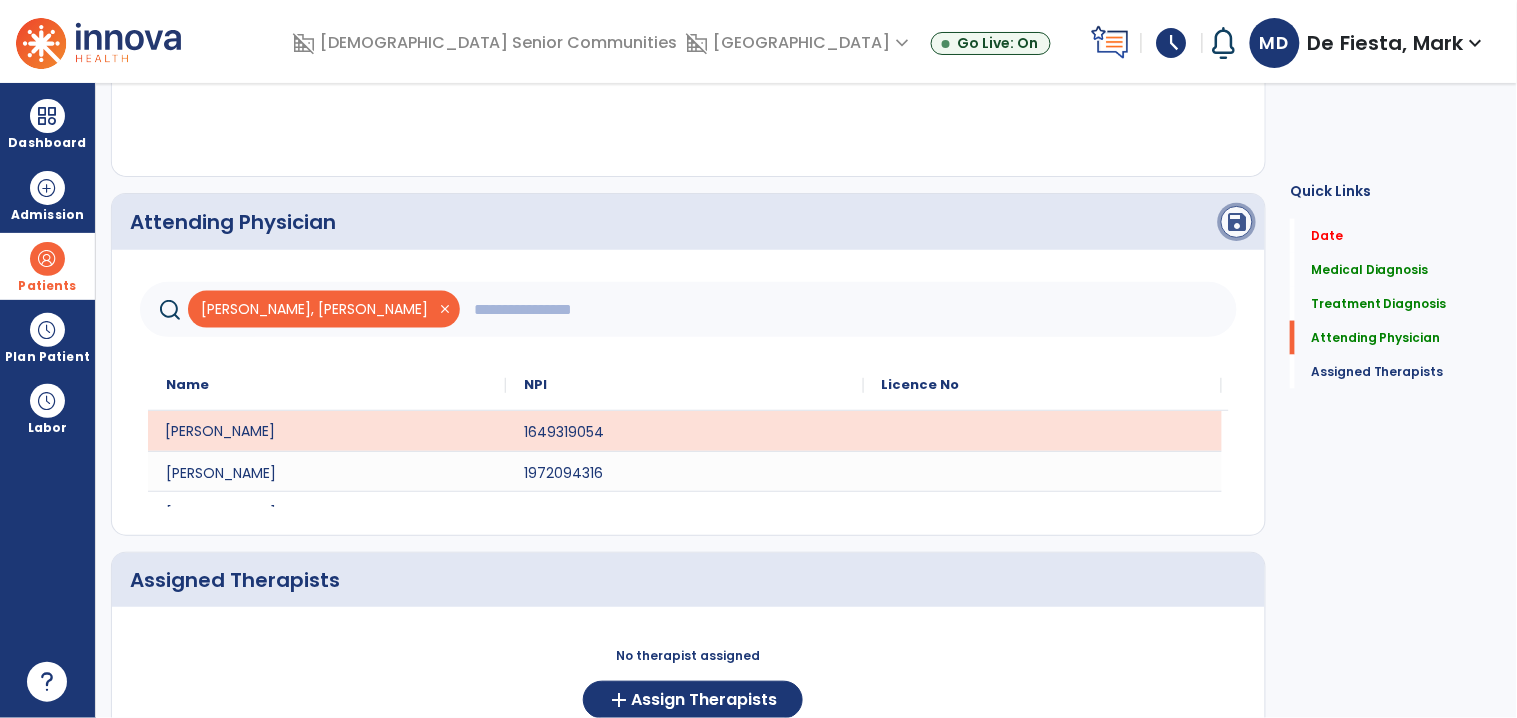 click on "save" 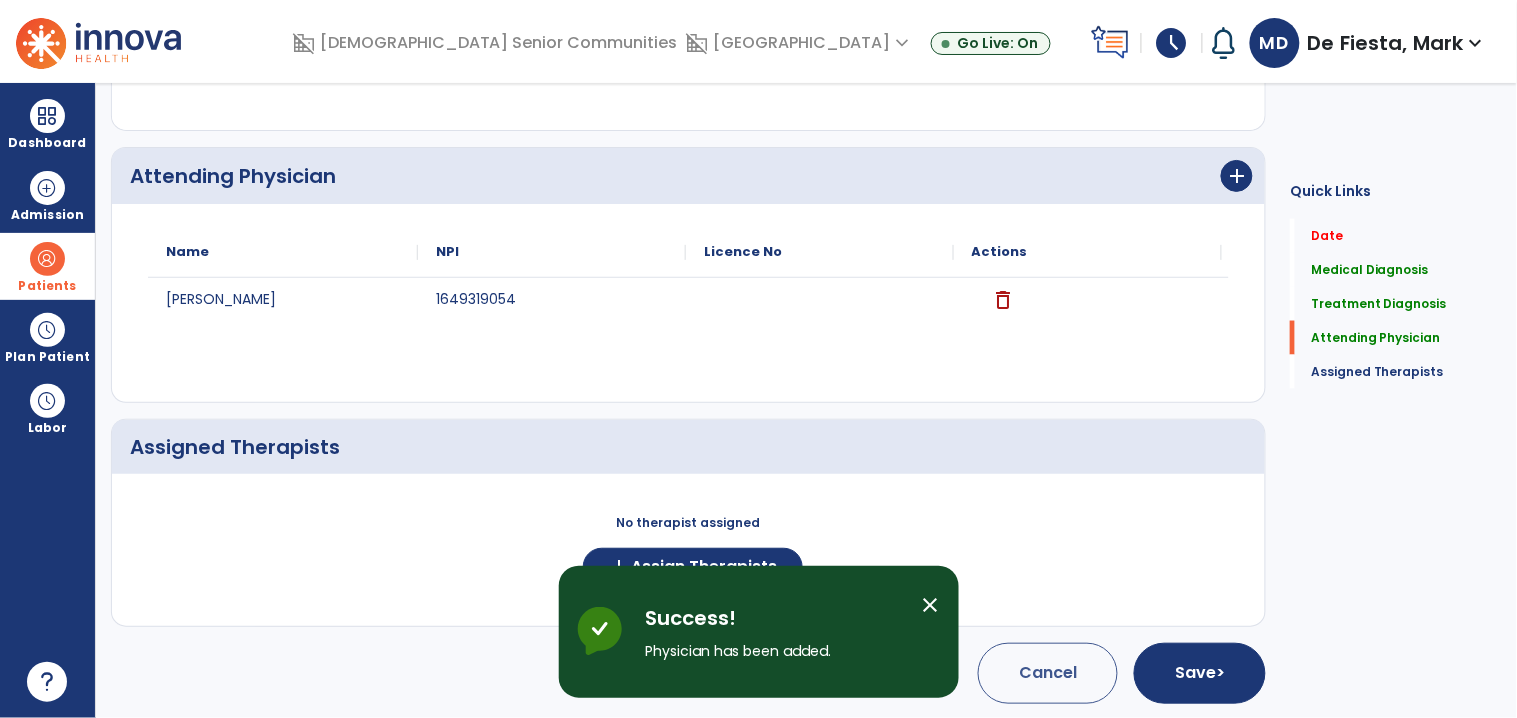 scroll, scrollTop: 677, scrollLeft: 0, axis: vertical 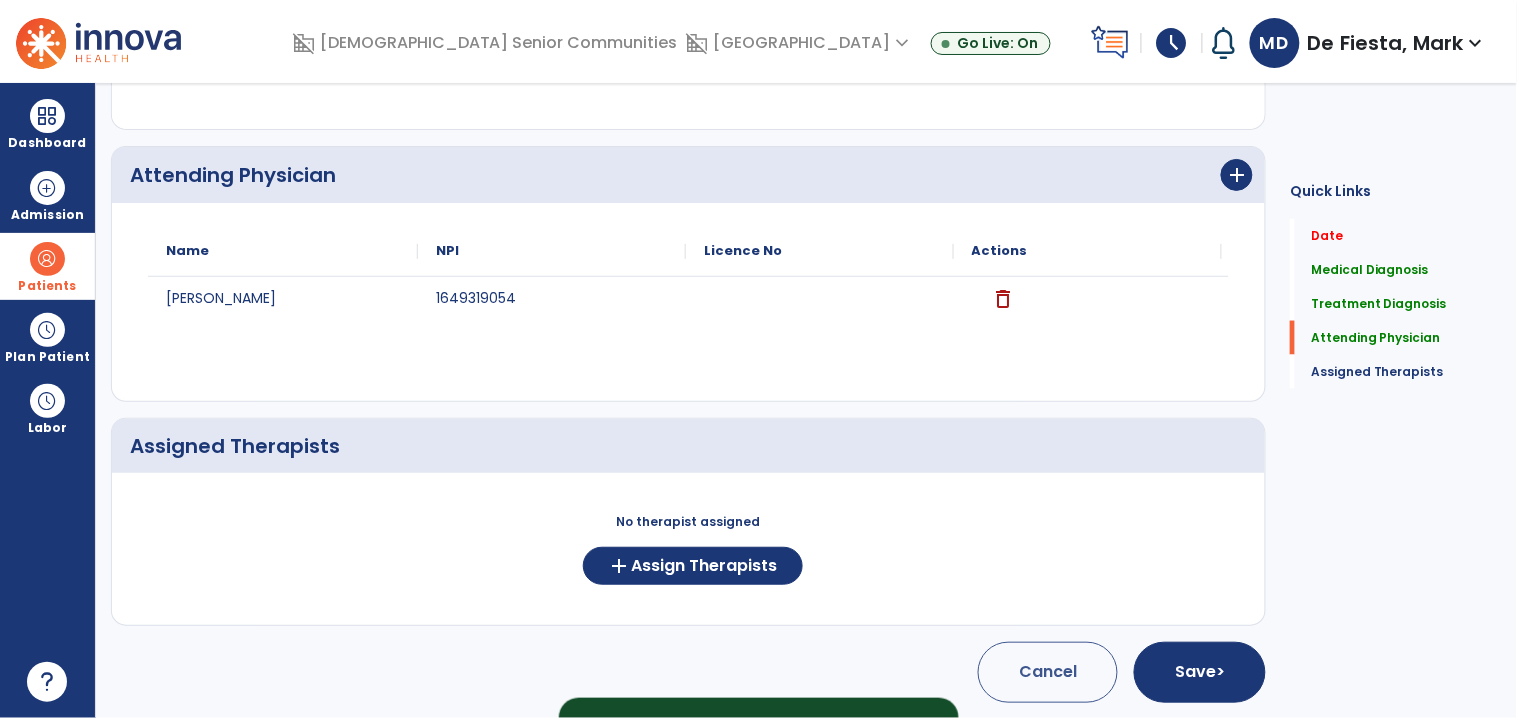 click on "Success! Physician  has been added.  close   Innova Health  Success!" at bounding box center [759, 632] 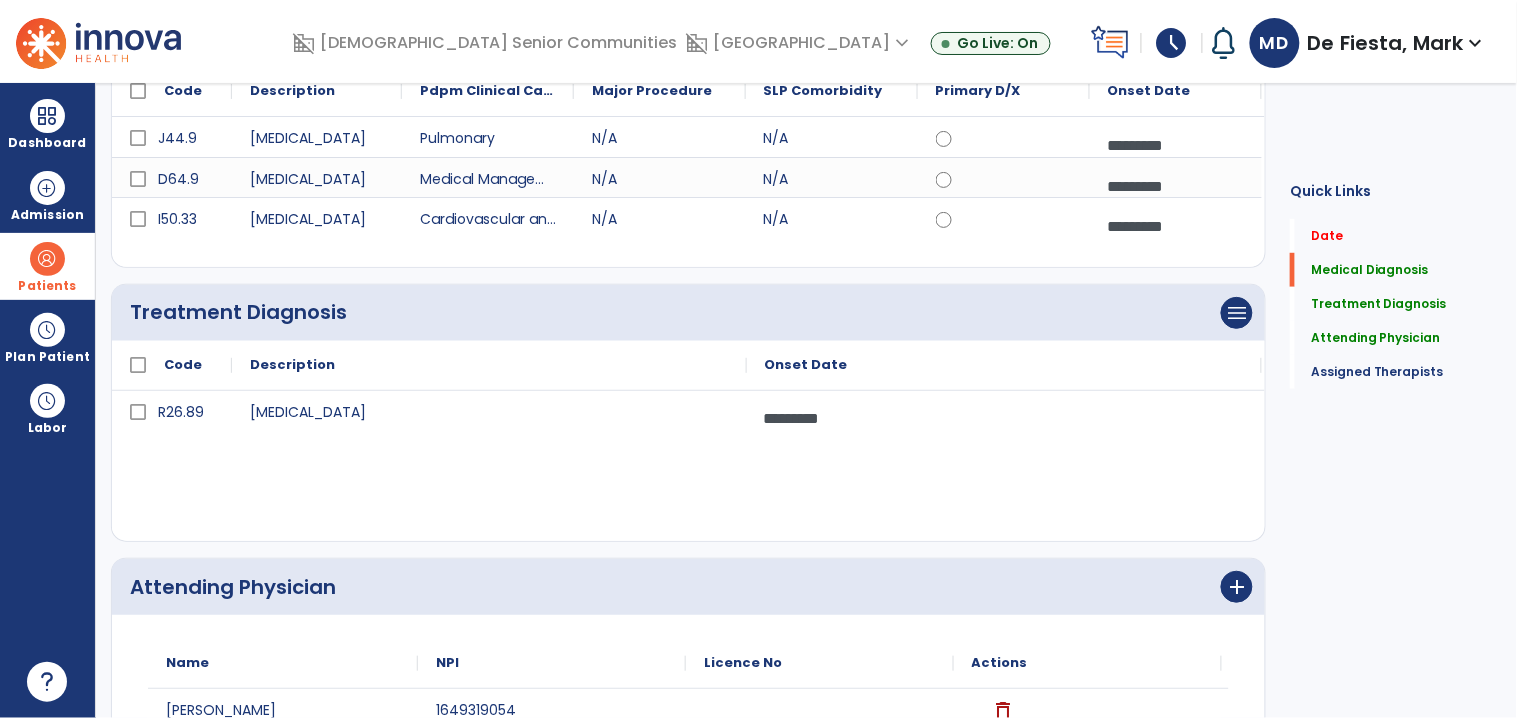 scroll, scrollTop: 0, scrollLeft: 0, axis: both 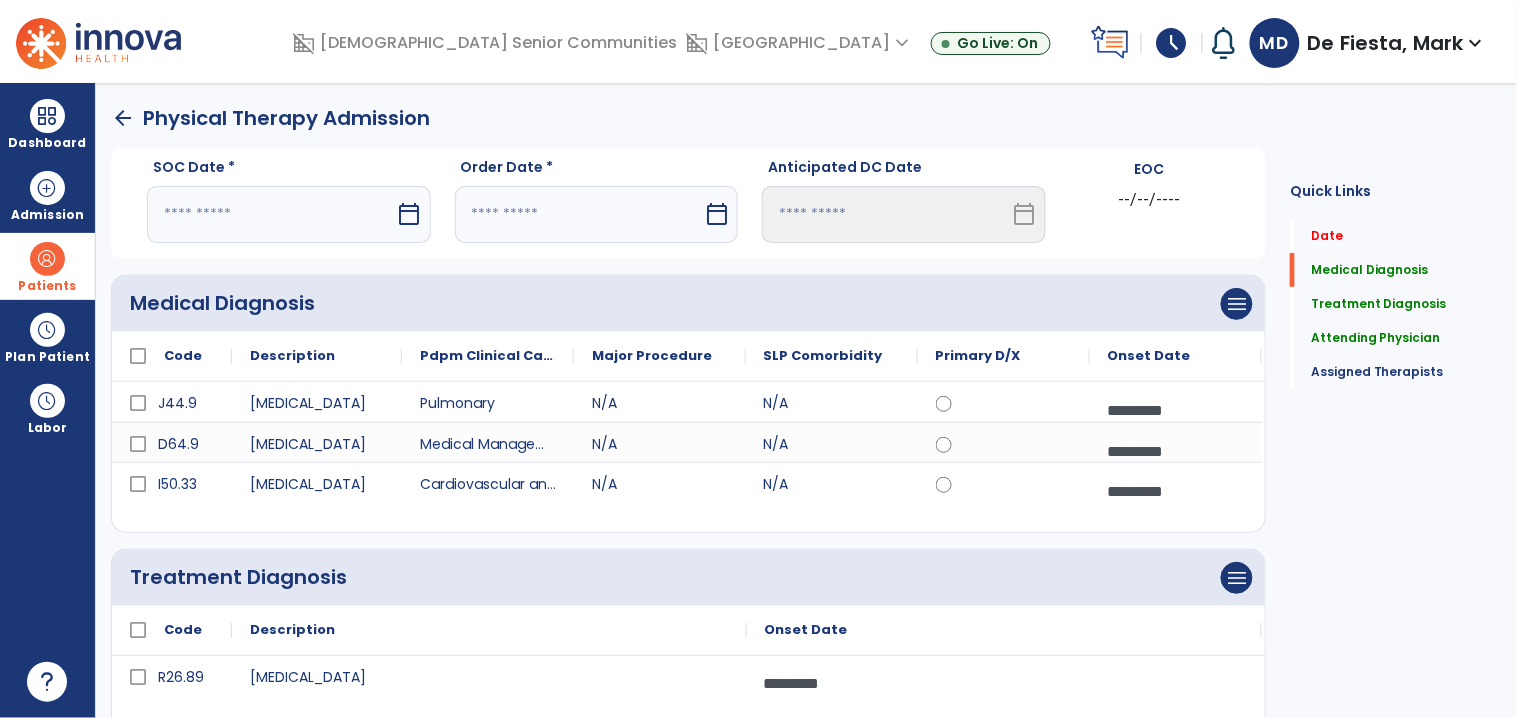click at bounding box center [271, 214] 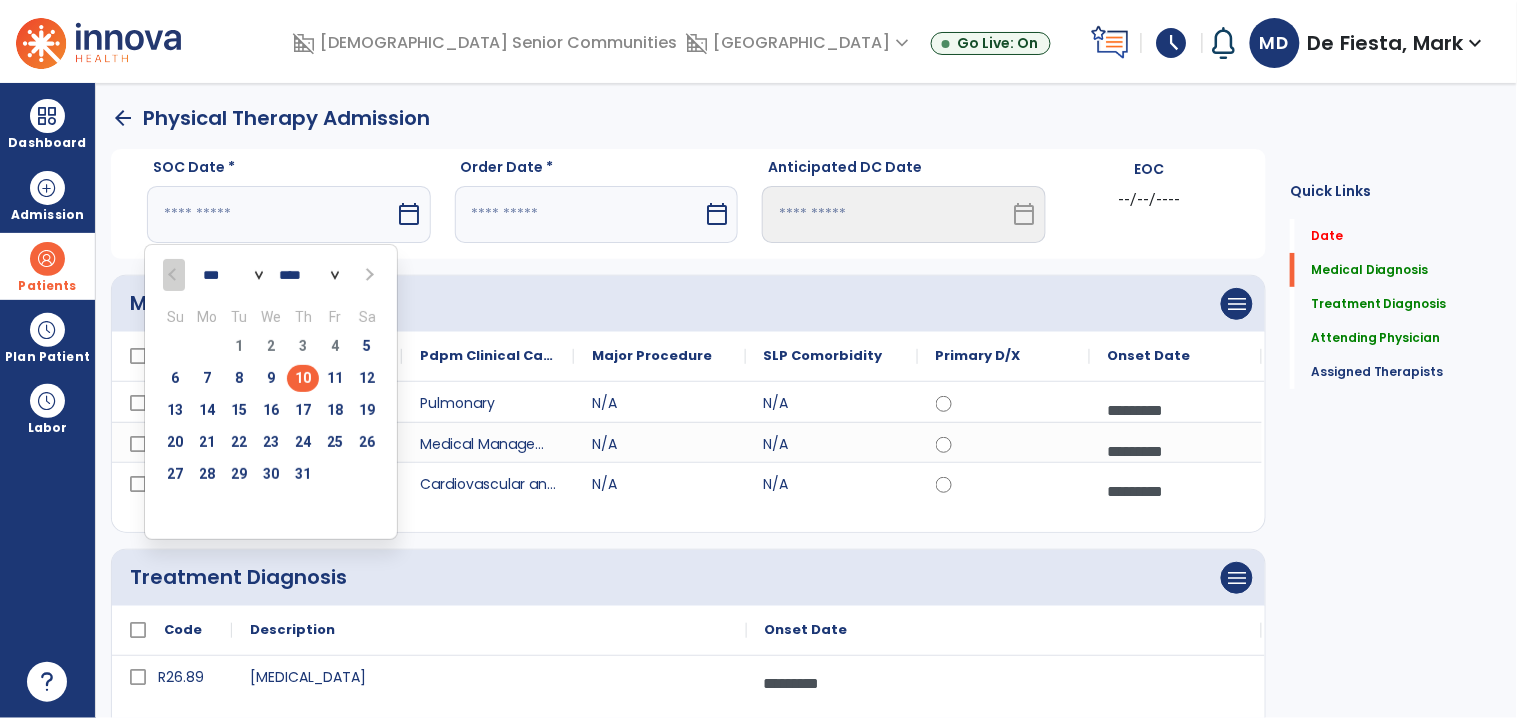 drag, startPoint x: 305, startPoint y: 380, endPoint x: 354, endPoint y: 364, distance: 51.546097 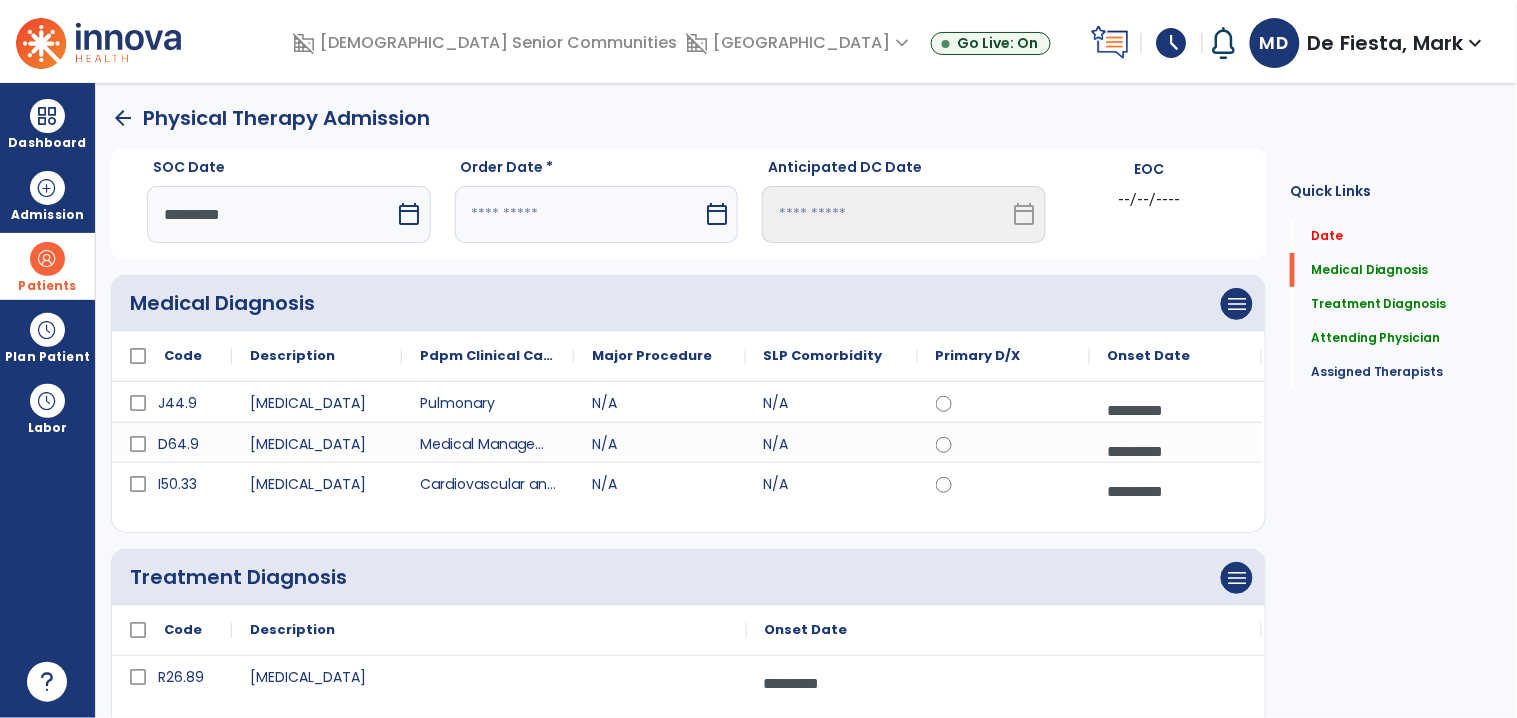 click at bounding box center (579, 214) 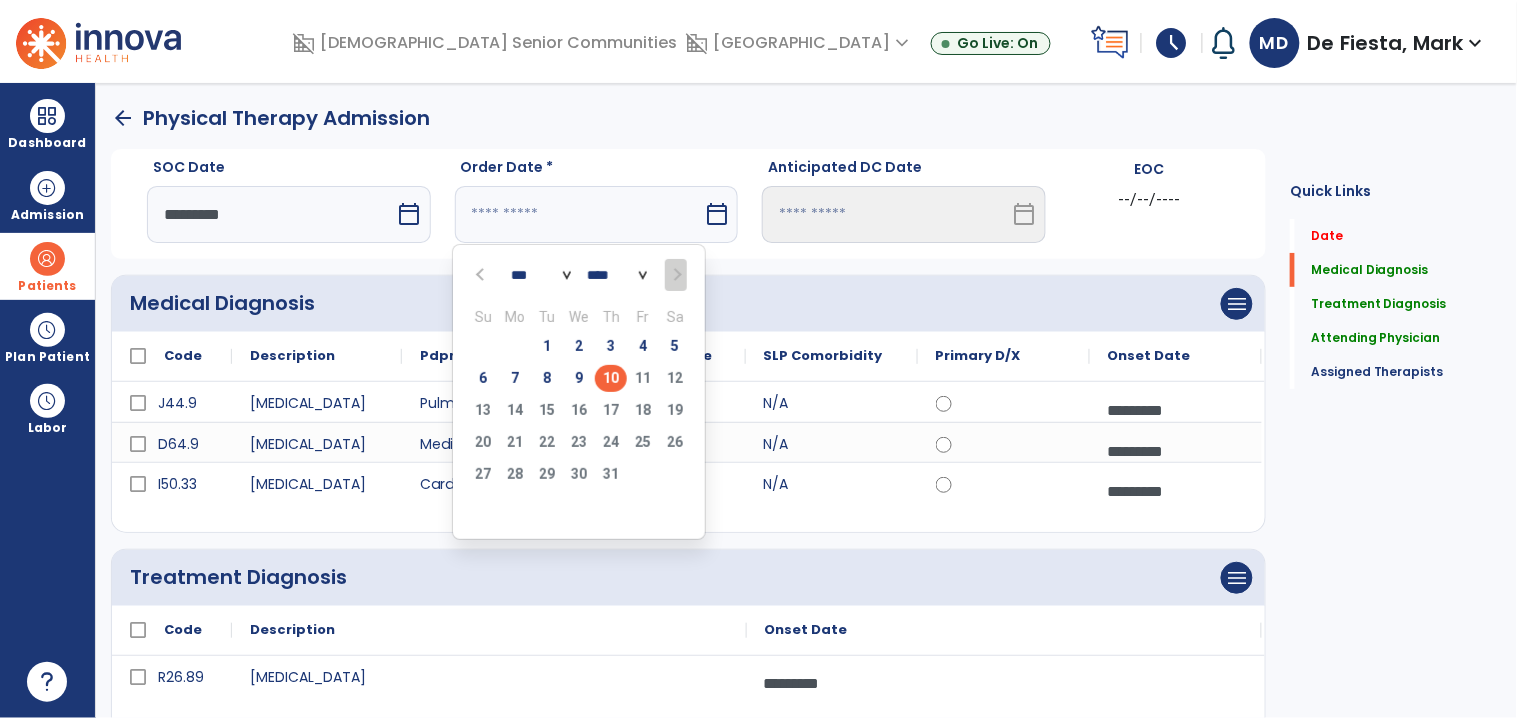 click on "10" at bounding box center (611, 378) 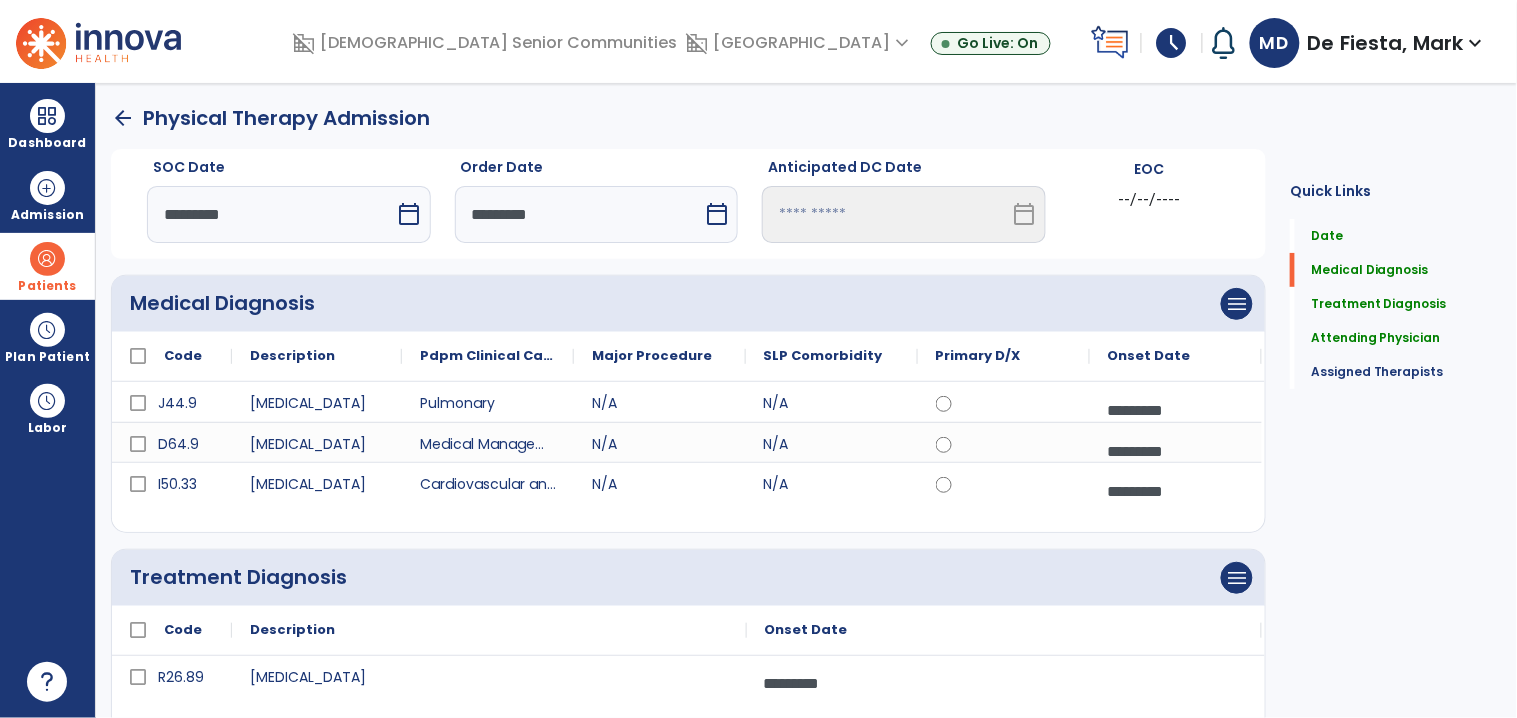 click on "arrow_back   Physical Therapy Admission" 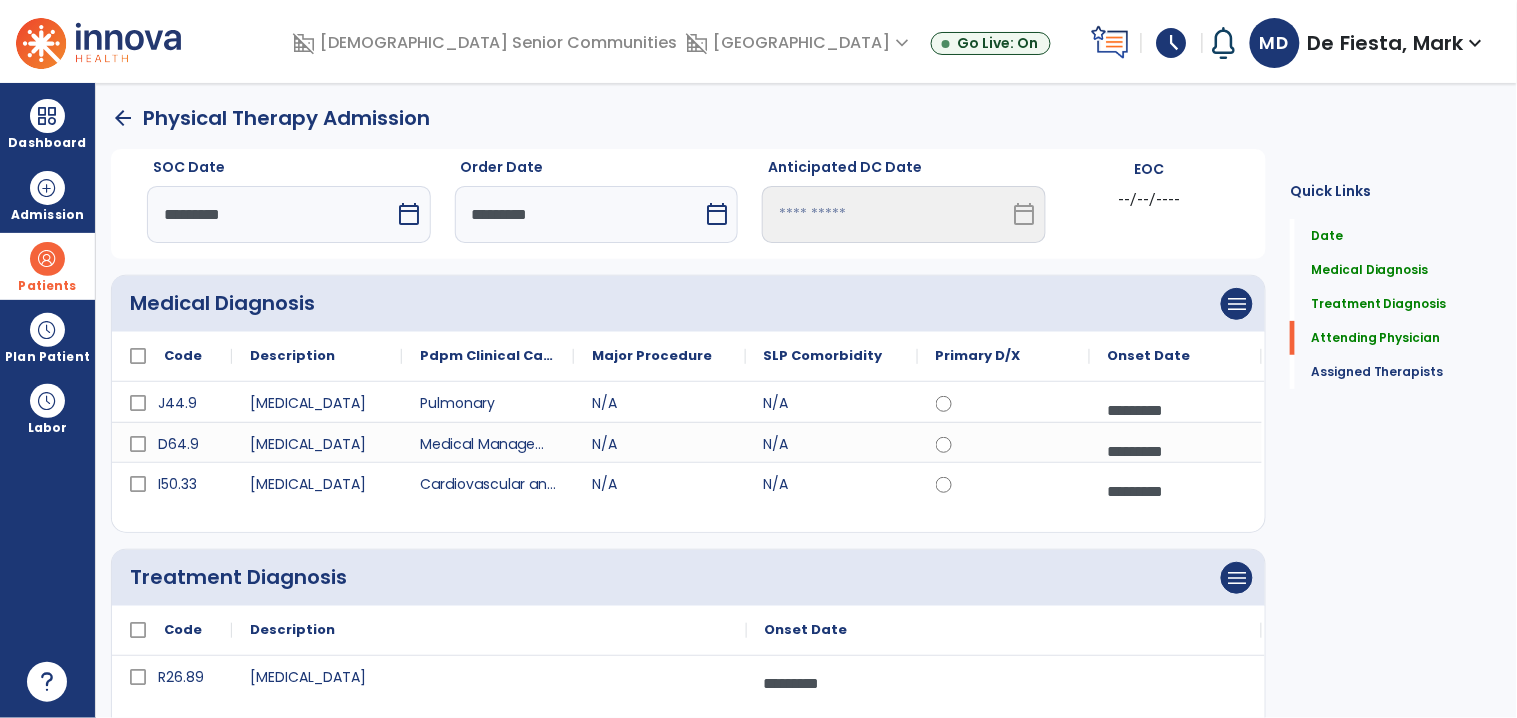 scroll, scrollTop: 677, scrollLeft: 0, axis: vertical 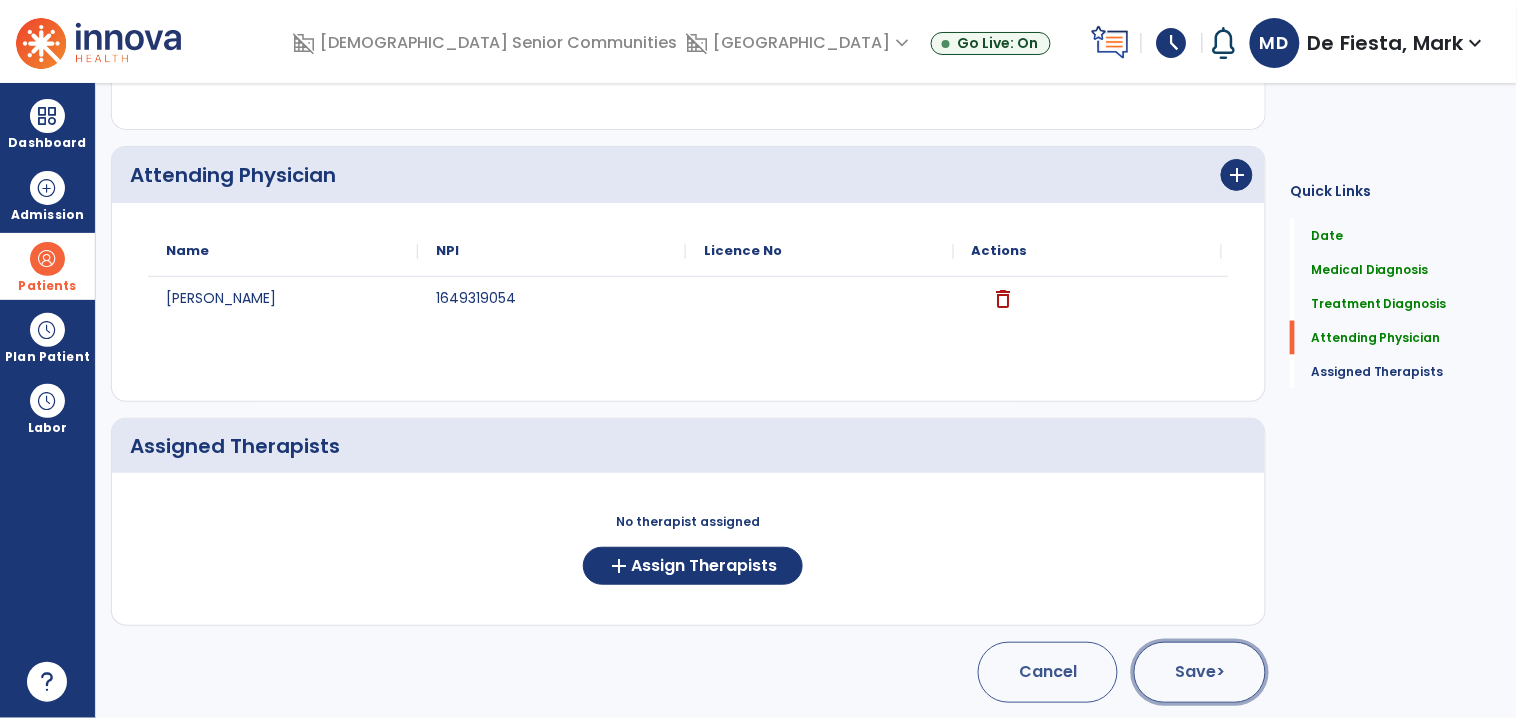 click on "Save  >" 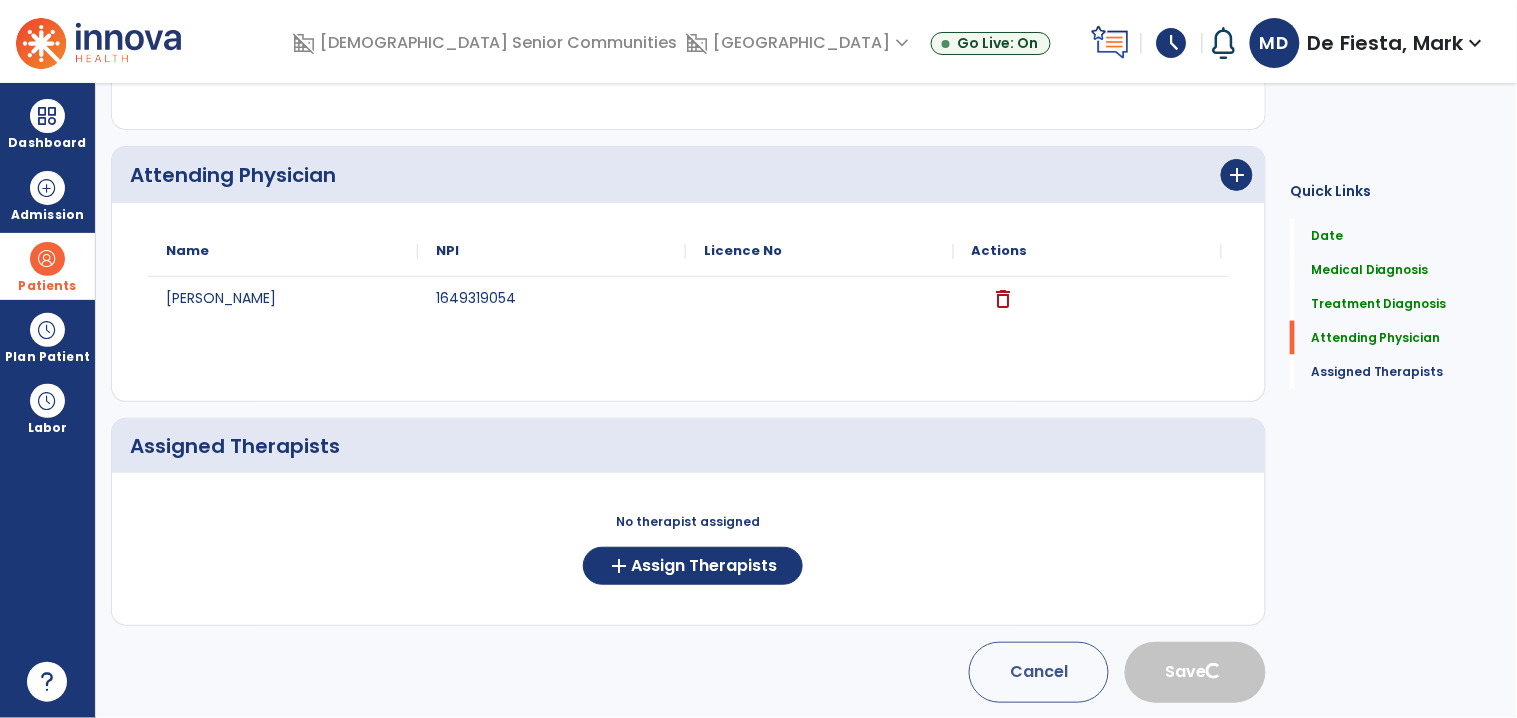 type 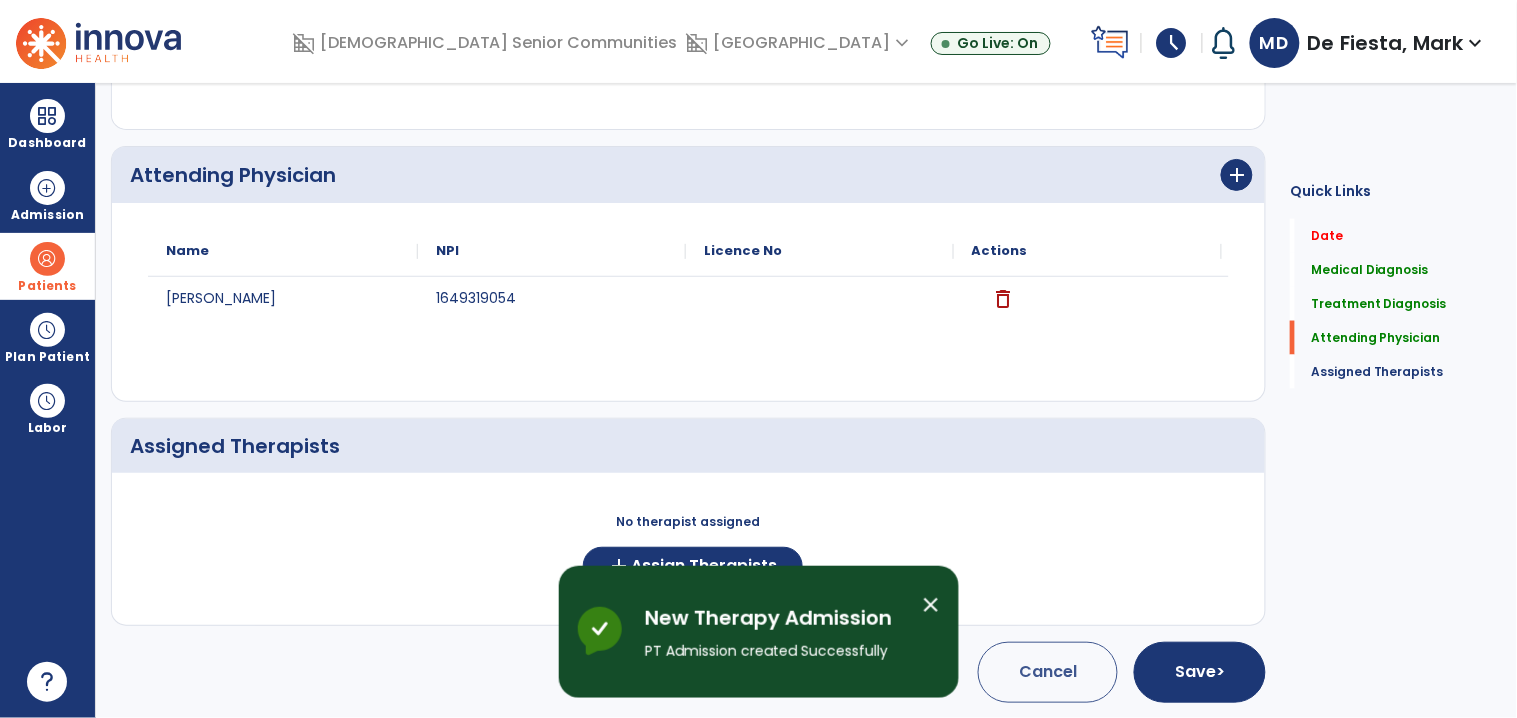 scroll, scrollTop: 43, scrollLeft: 0, axis: vertical 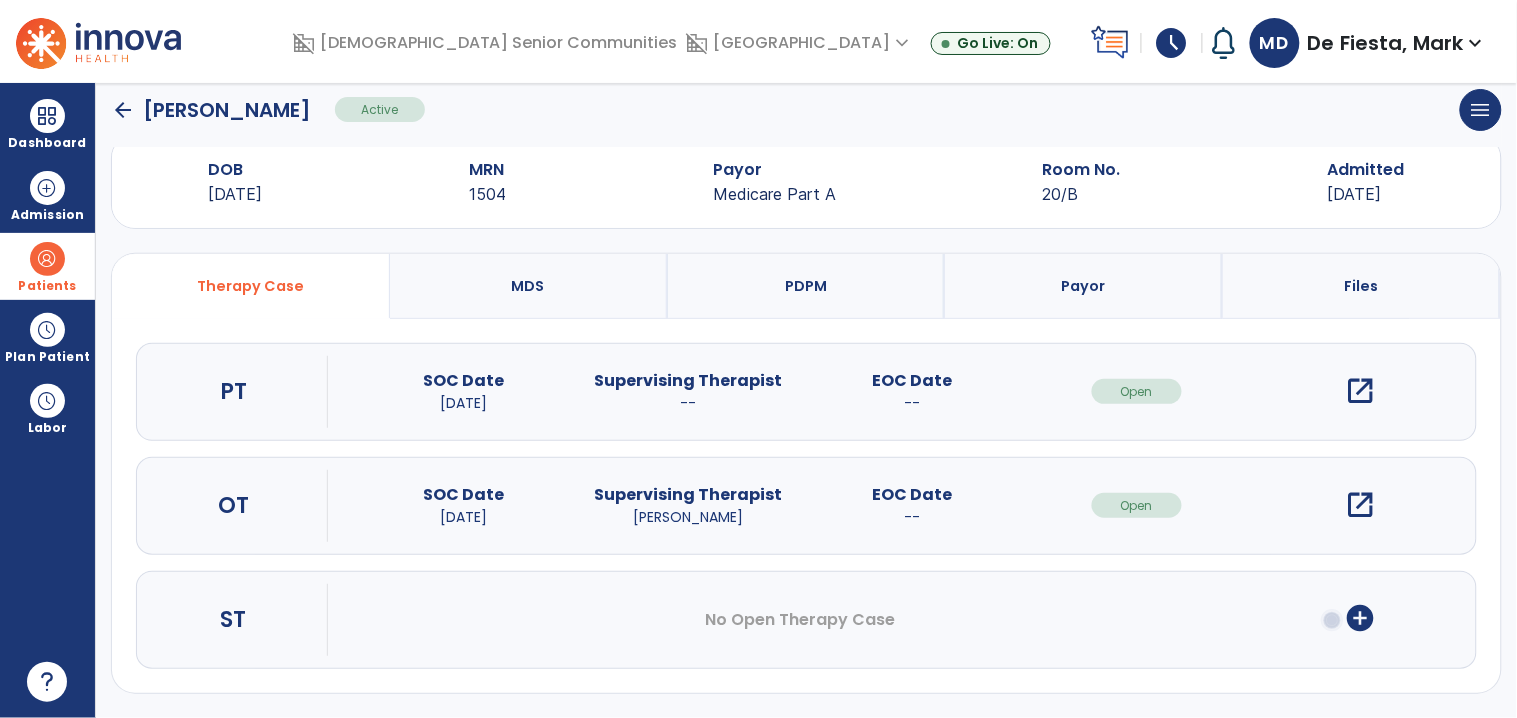 click on "open_in_new" at bounding box center (1361, 391) 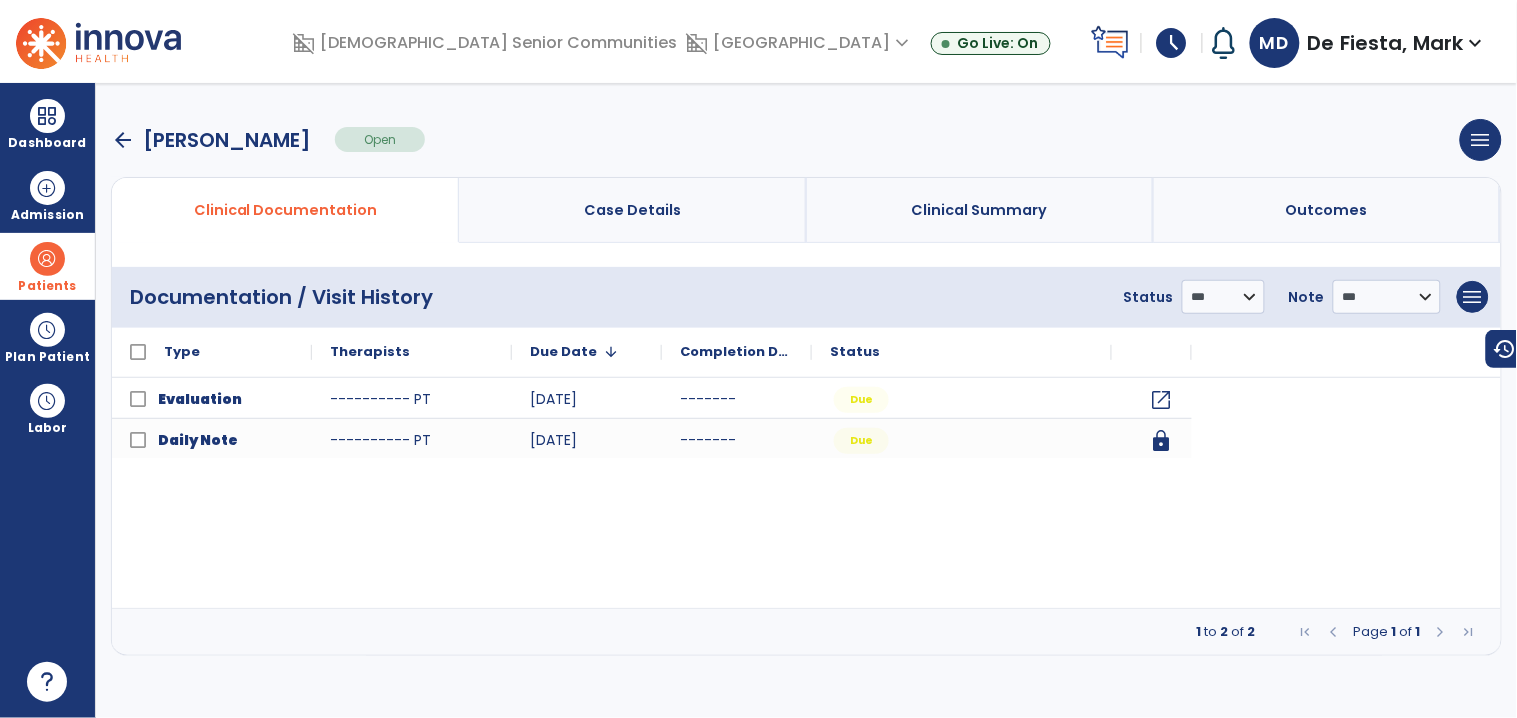 scroll, scrollTop: 0, scrollLeft: 0, axis: both 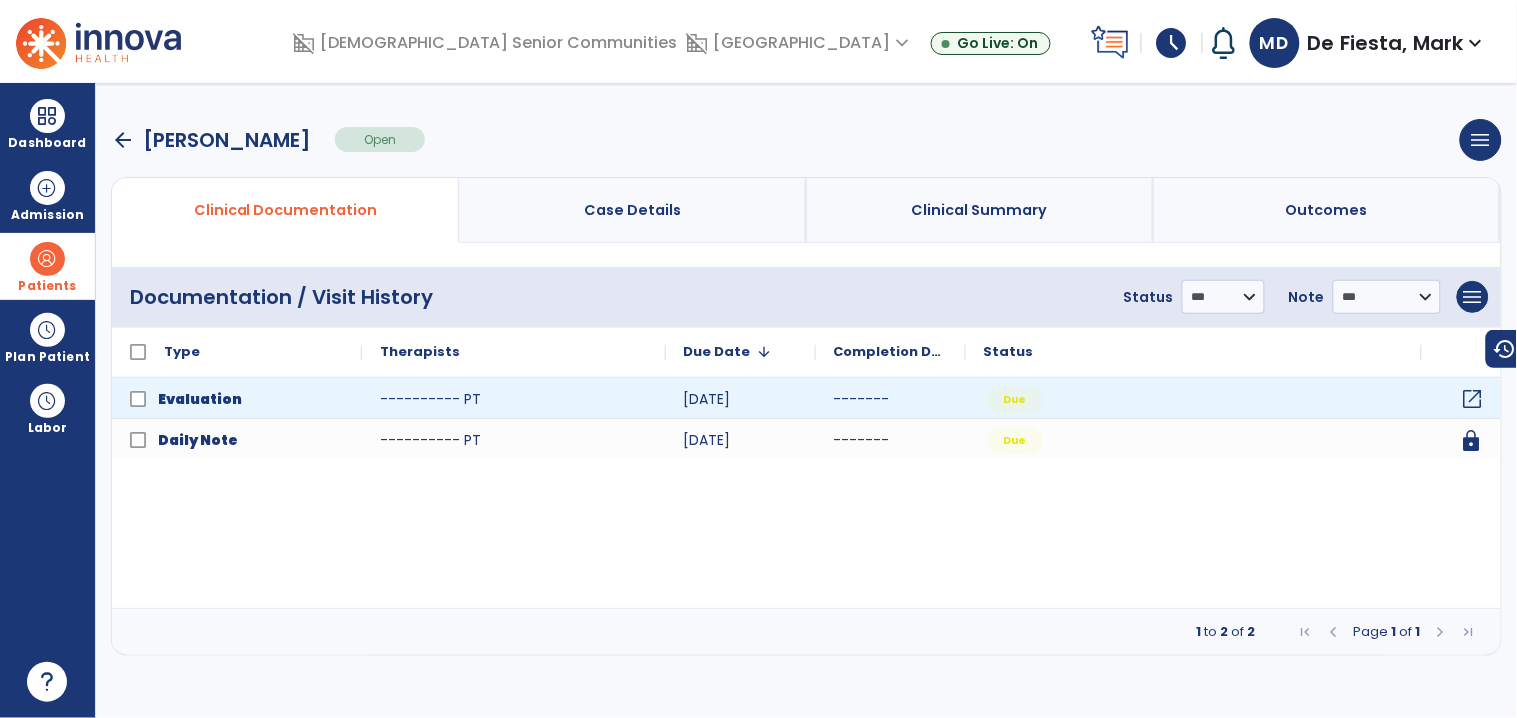 click on "open_in_new" 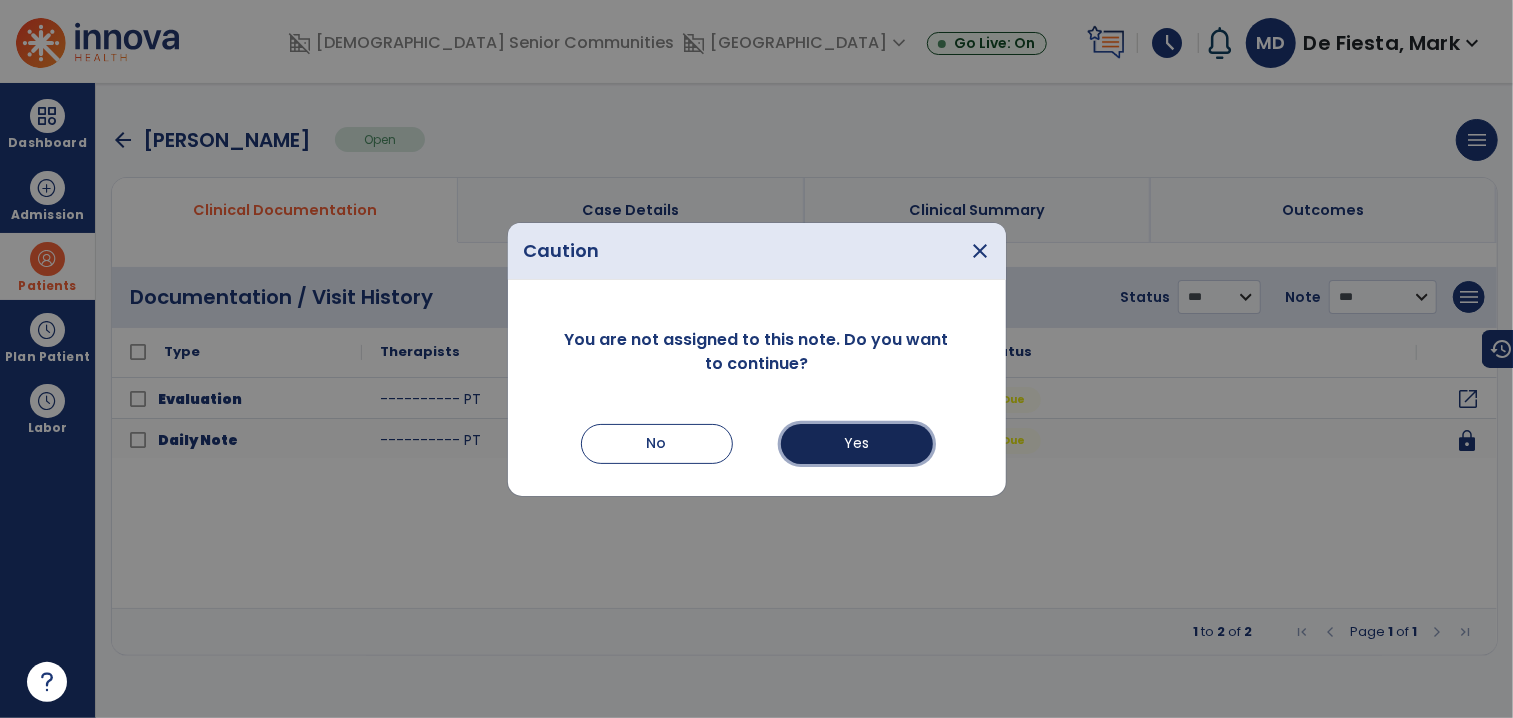 click on "Yes" at bounding box center (857, 444) 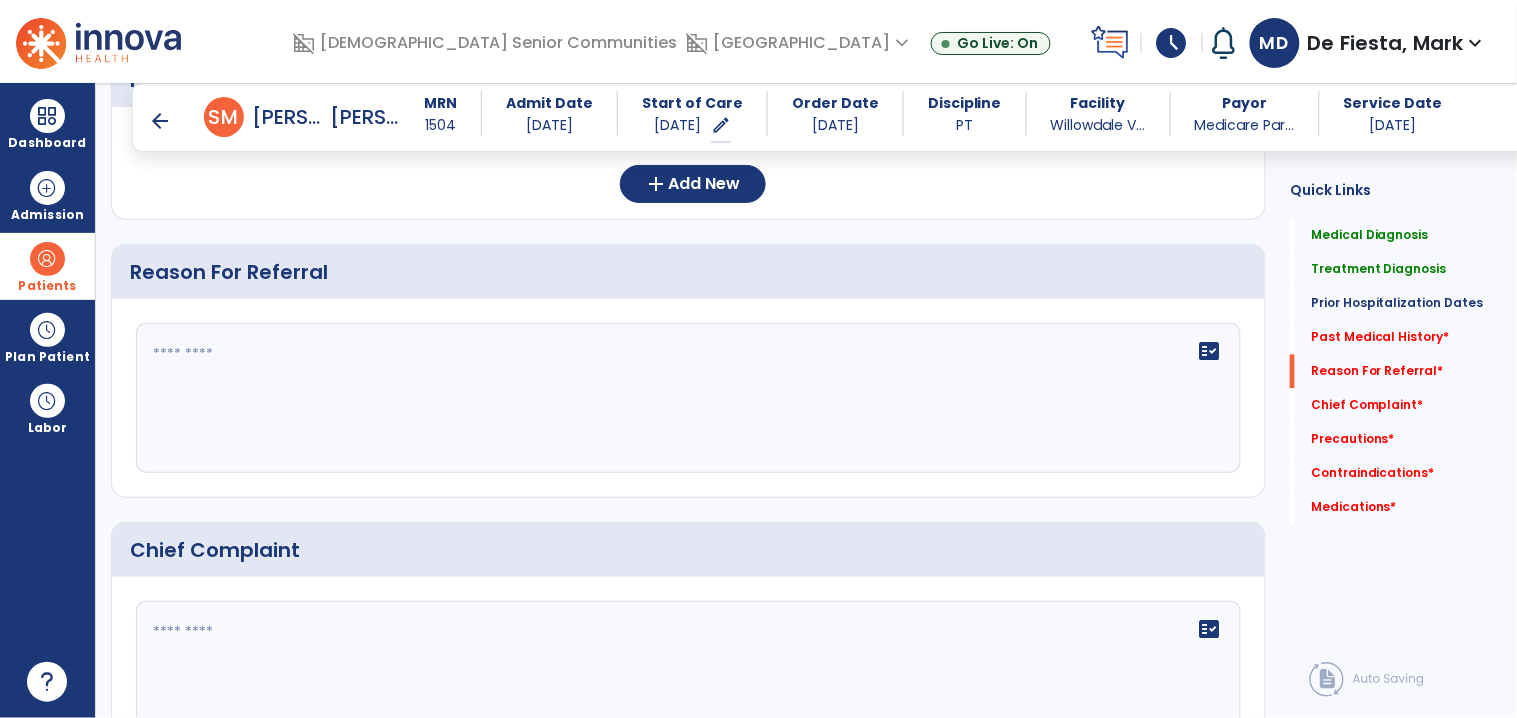 scroll, scrollTop: 1084, scrollLeft: 0, axis: vertical 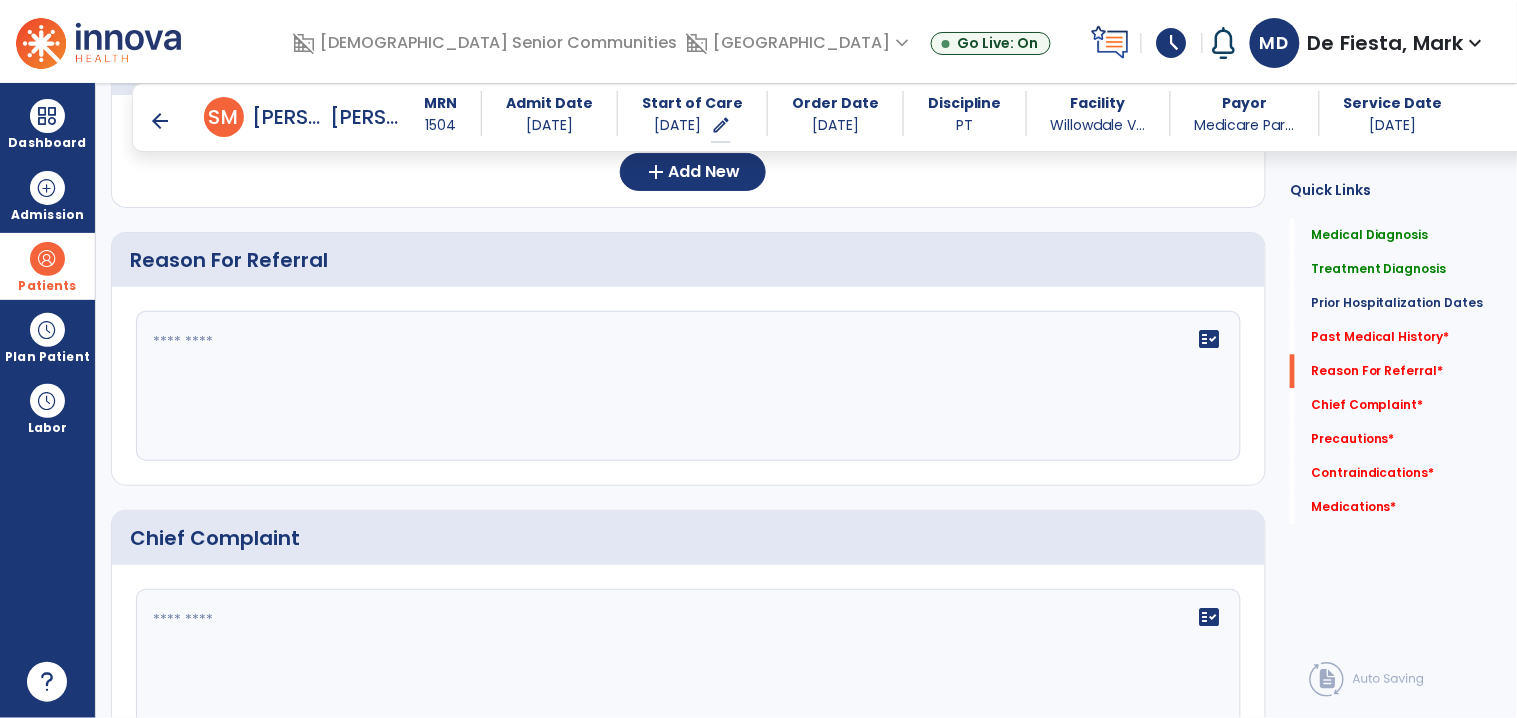click on "fact_check" 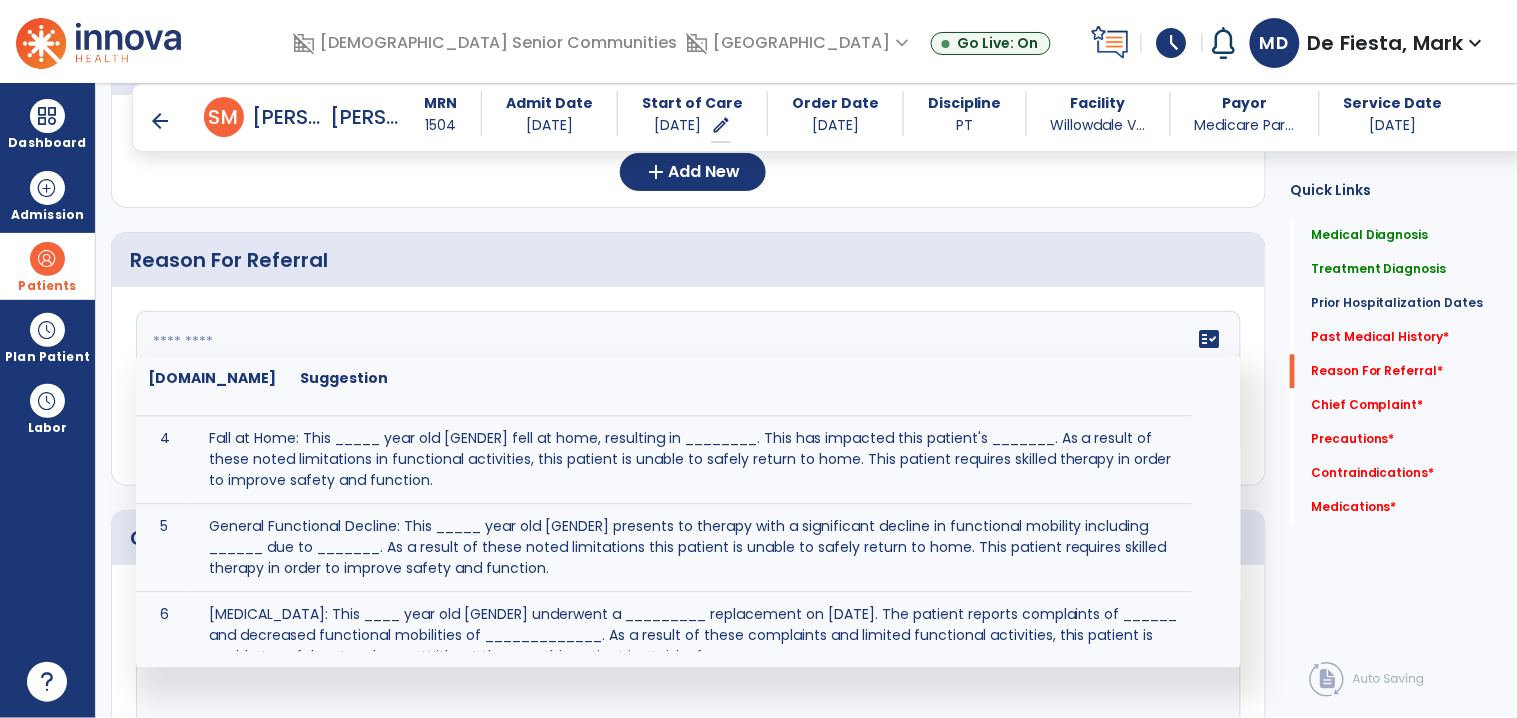 scroll, scrollTop: 208, scrollLeft: 0, axis: vertical 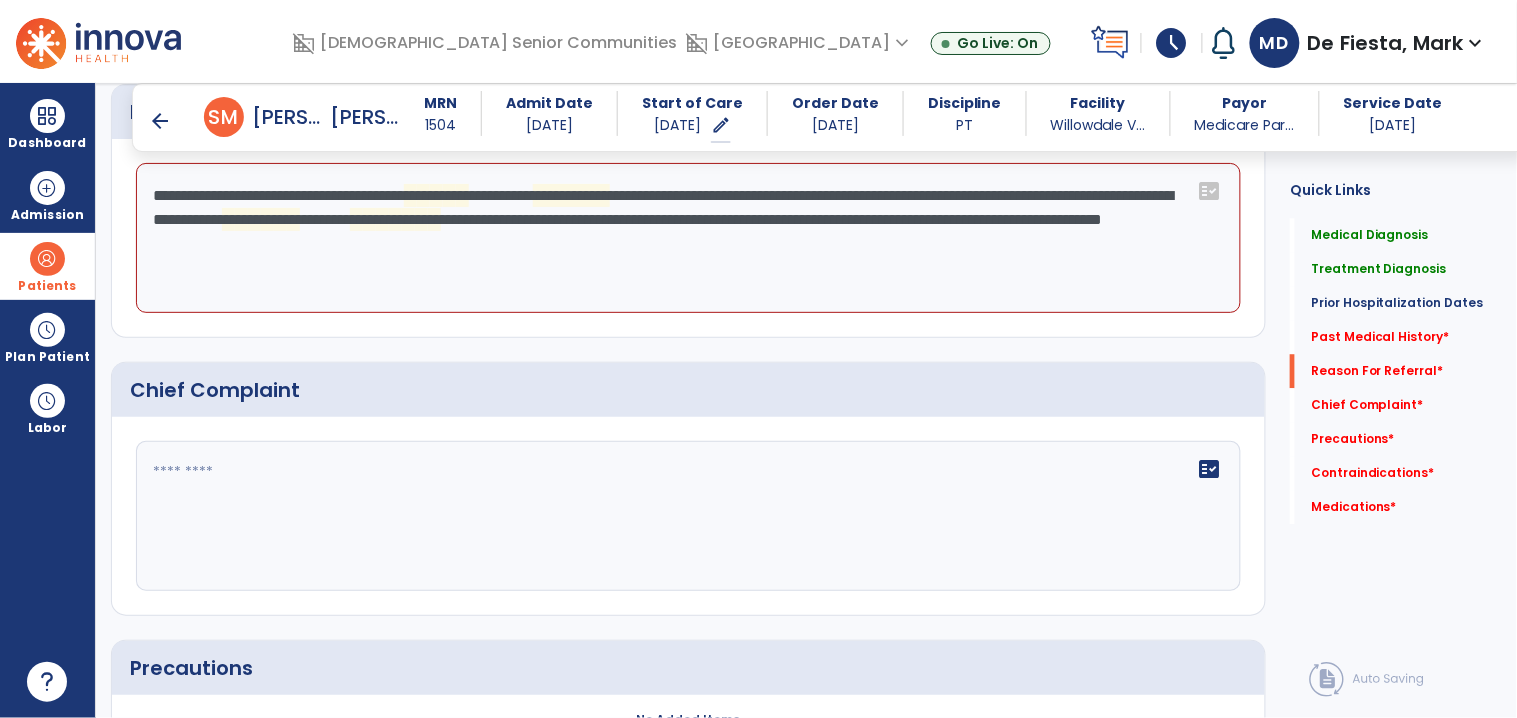 click on "**********" 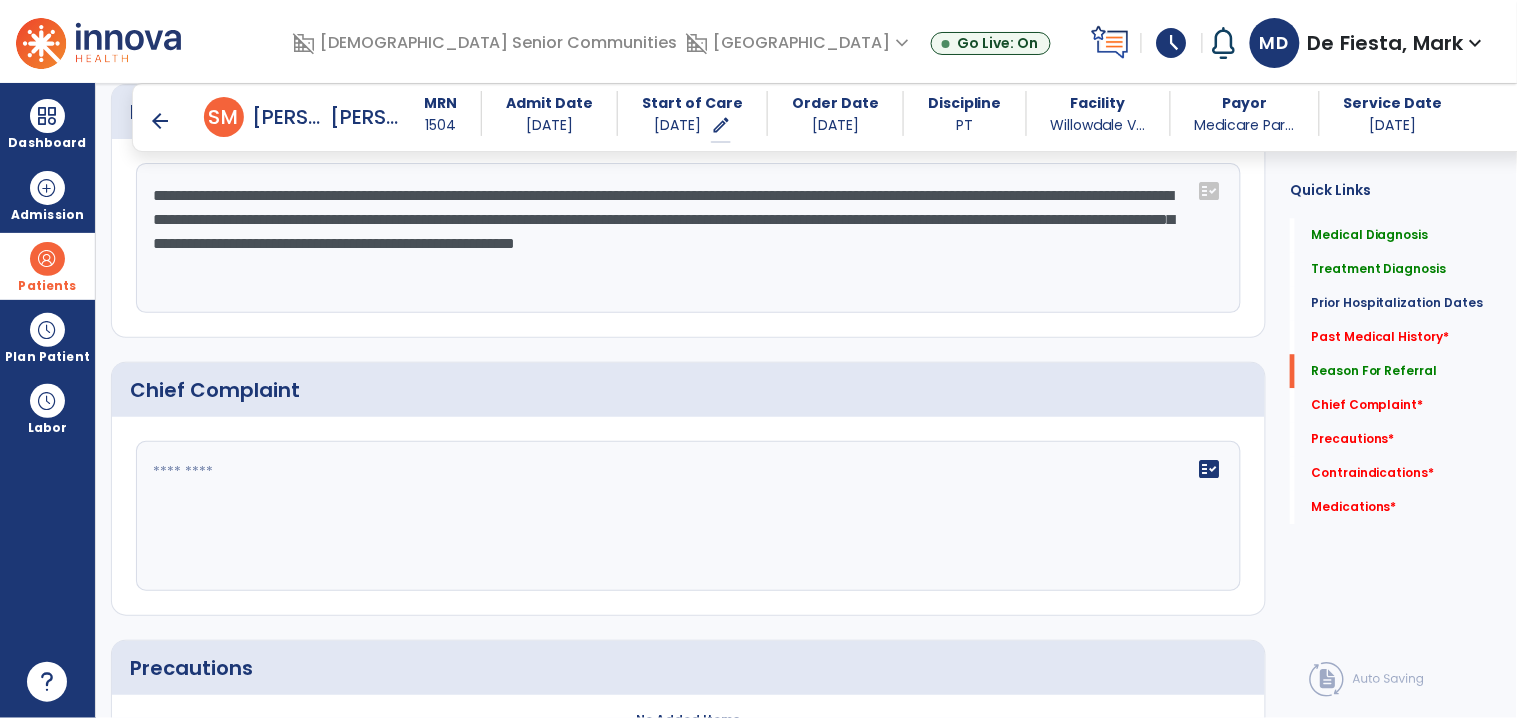 type on "**********" 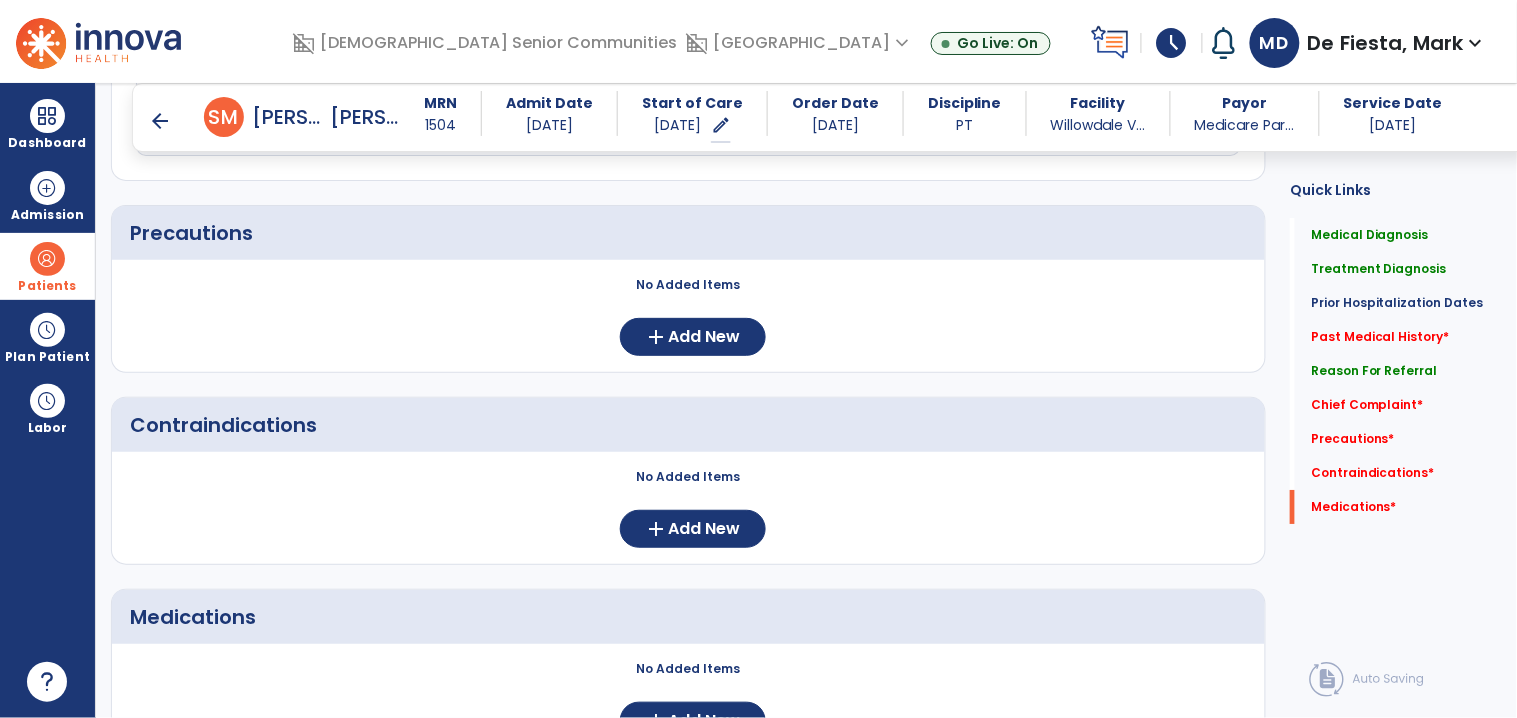 scroll, scrollTop: 1768, scrollLeft: 0, axis: vertical 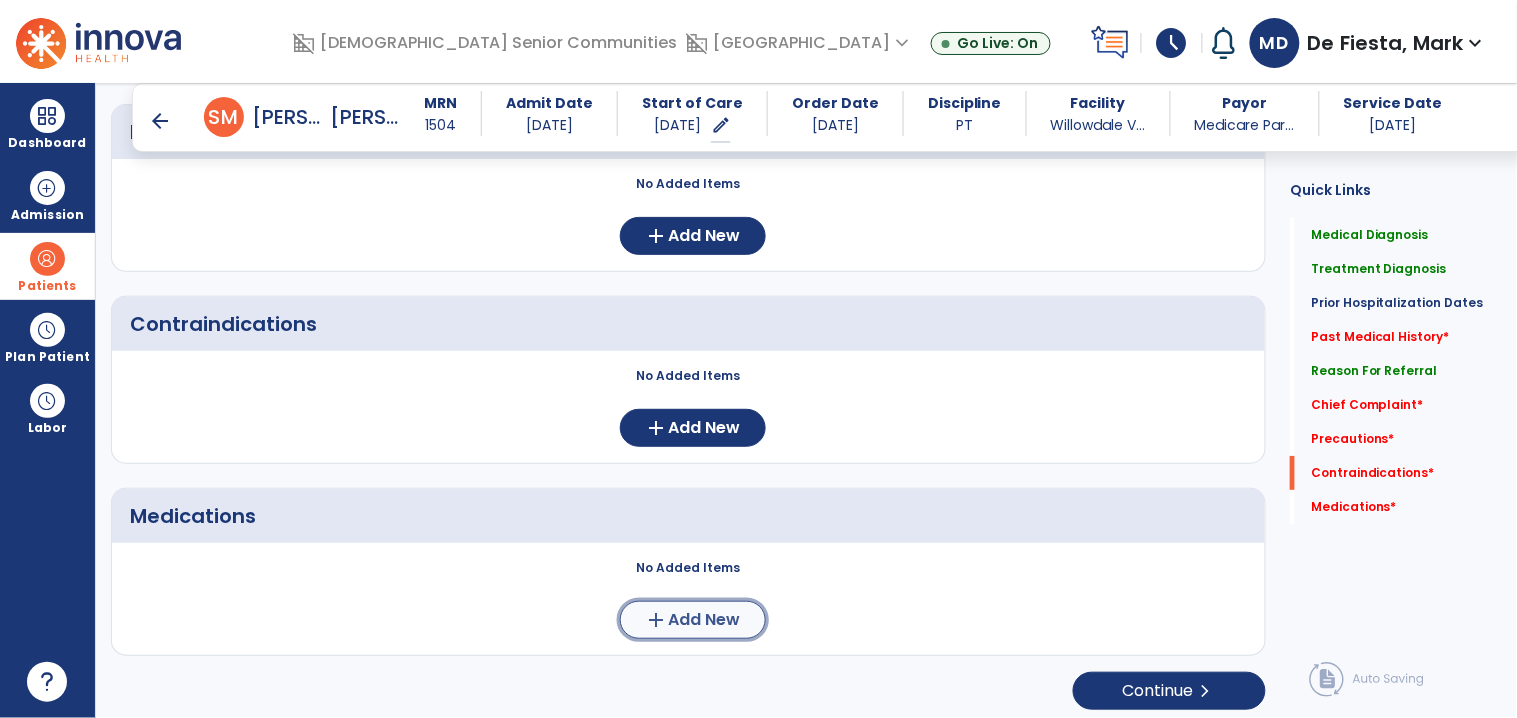 click on "Add New" 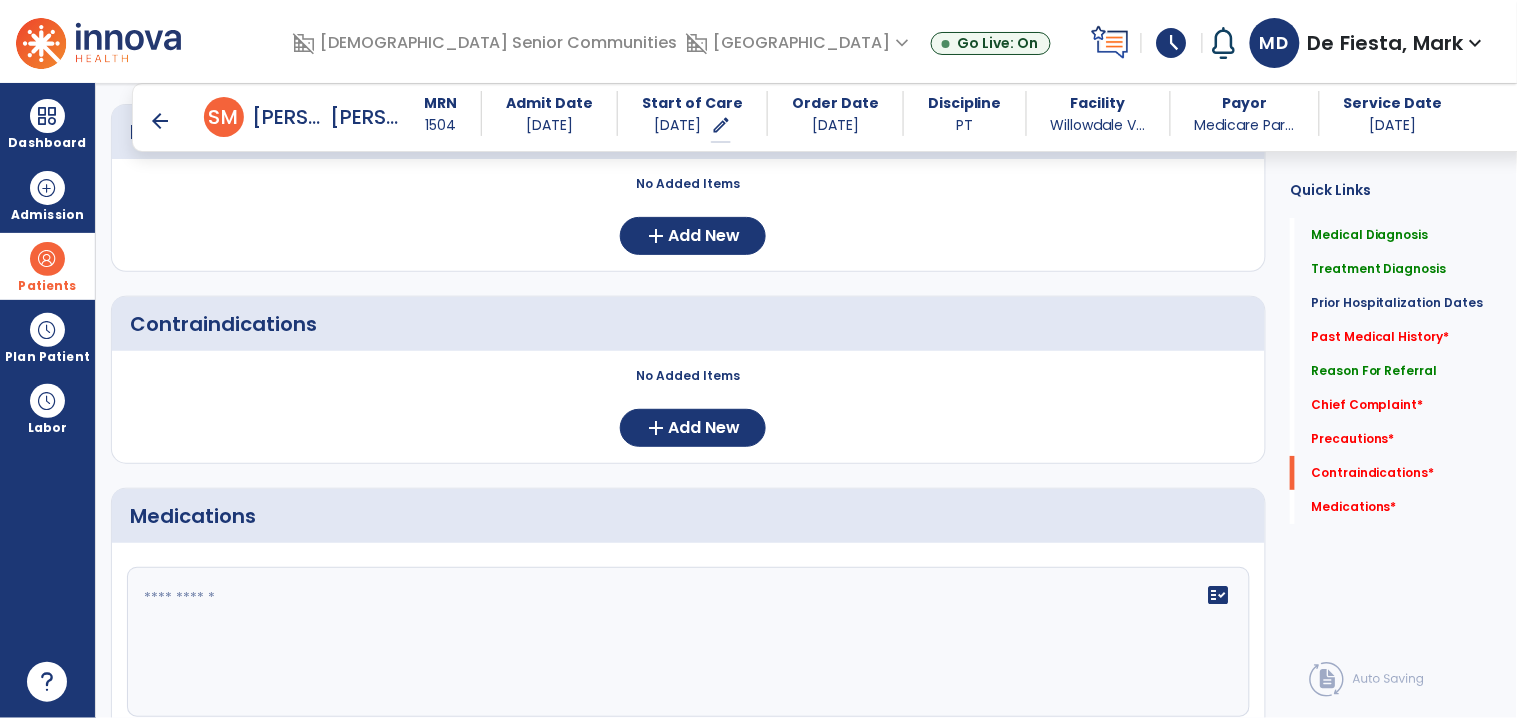 click 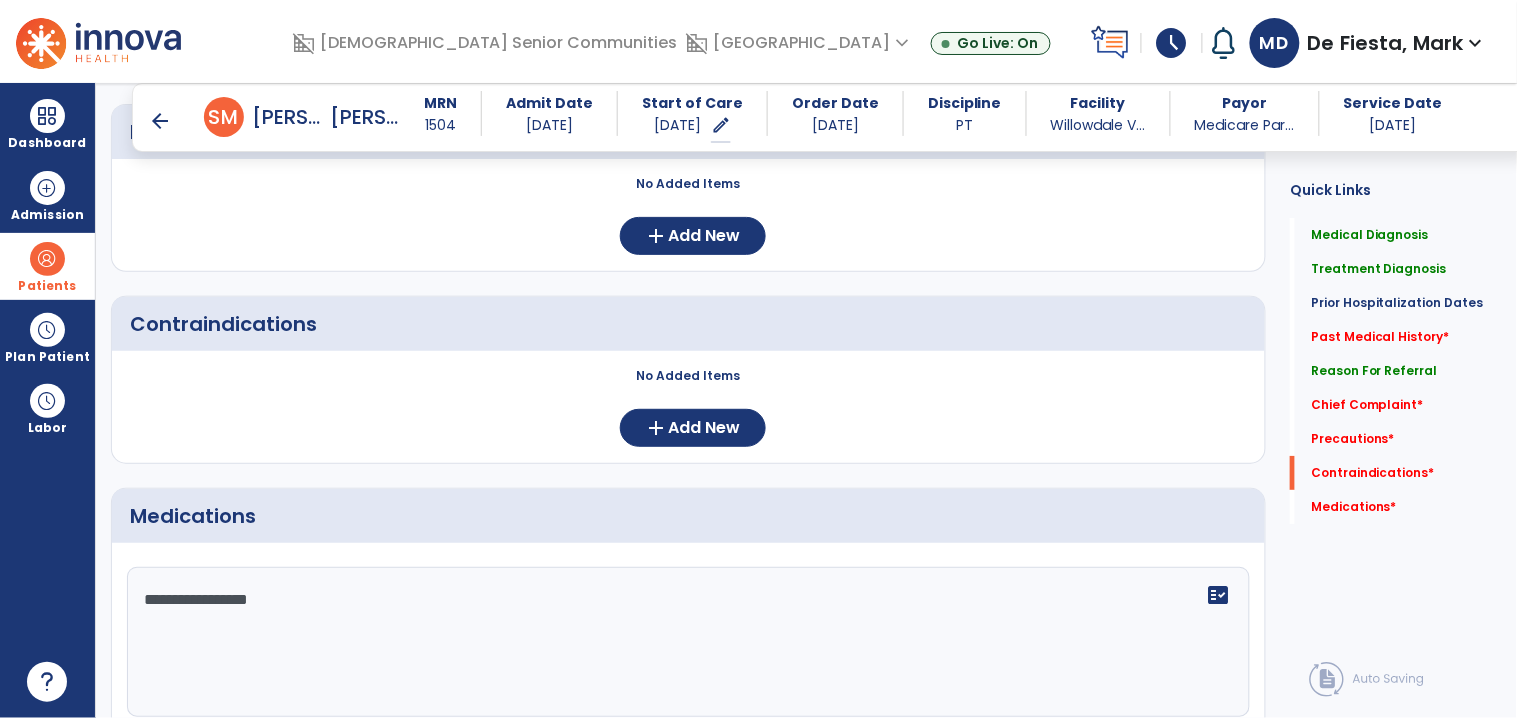 type on "**********" 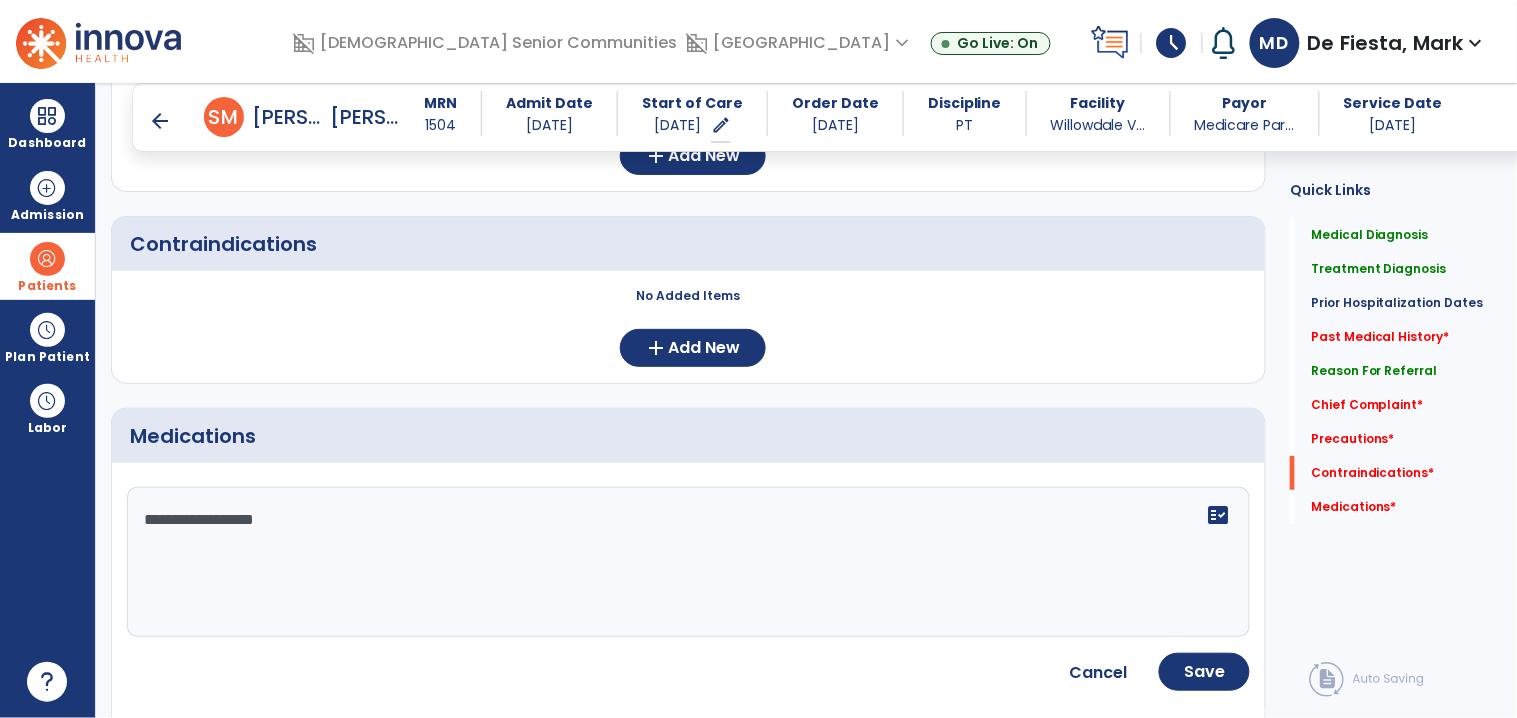 scroll, scrollTop: 2022, scrollLeft: 0, axis: vertical 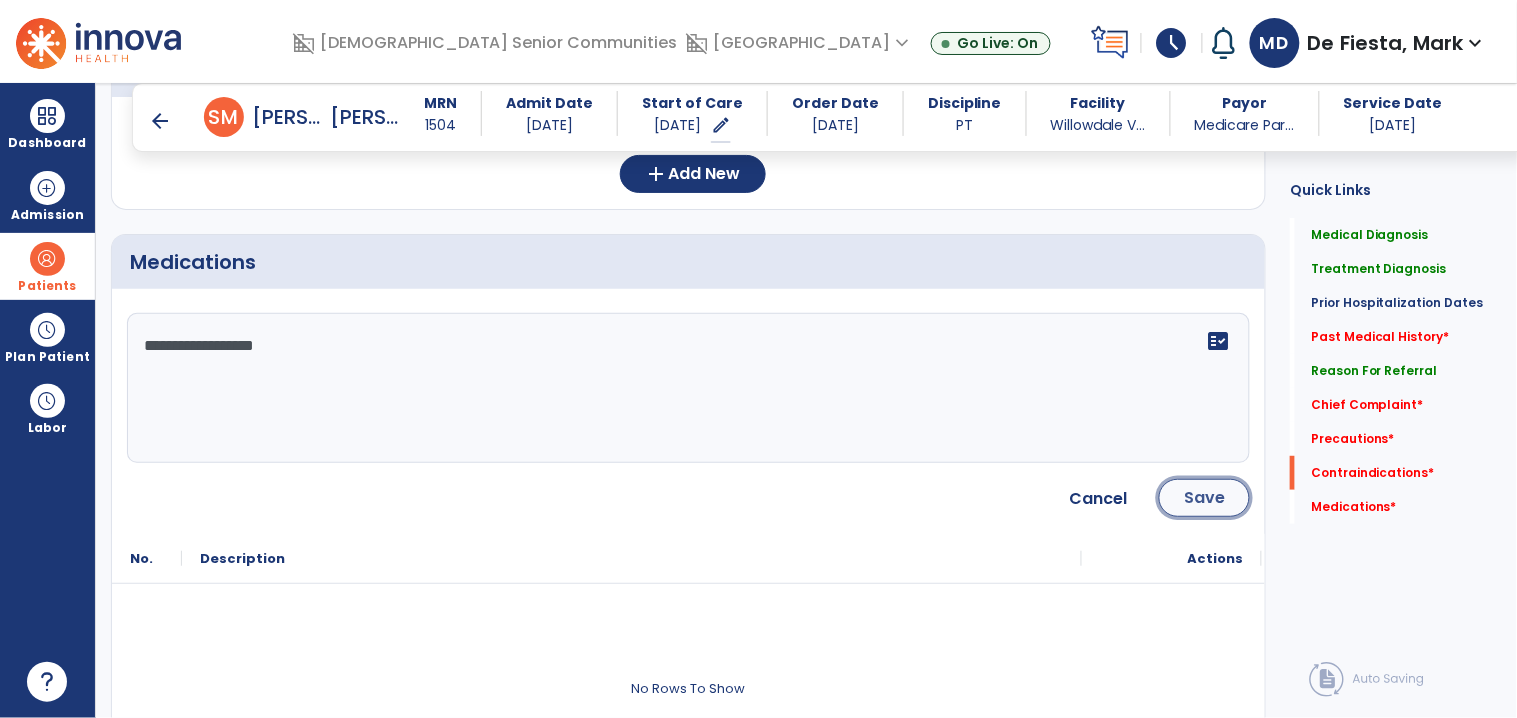 click on "Save" 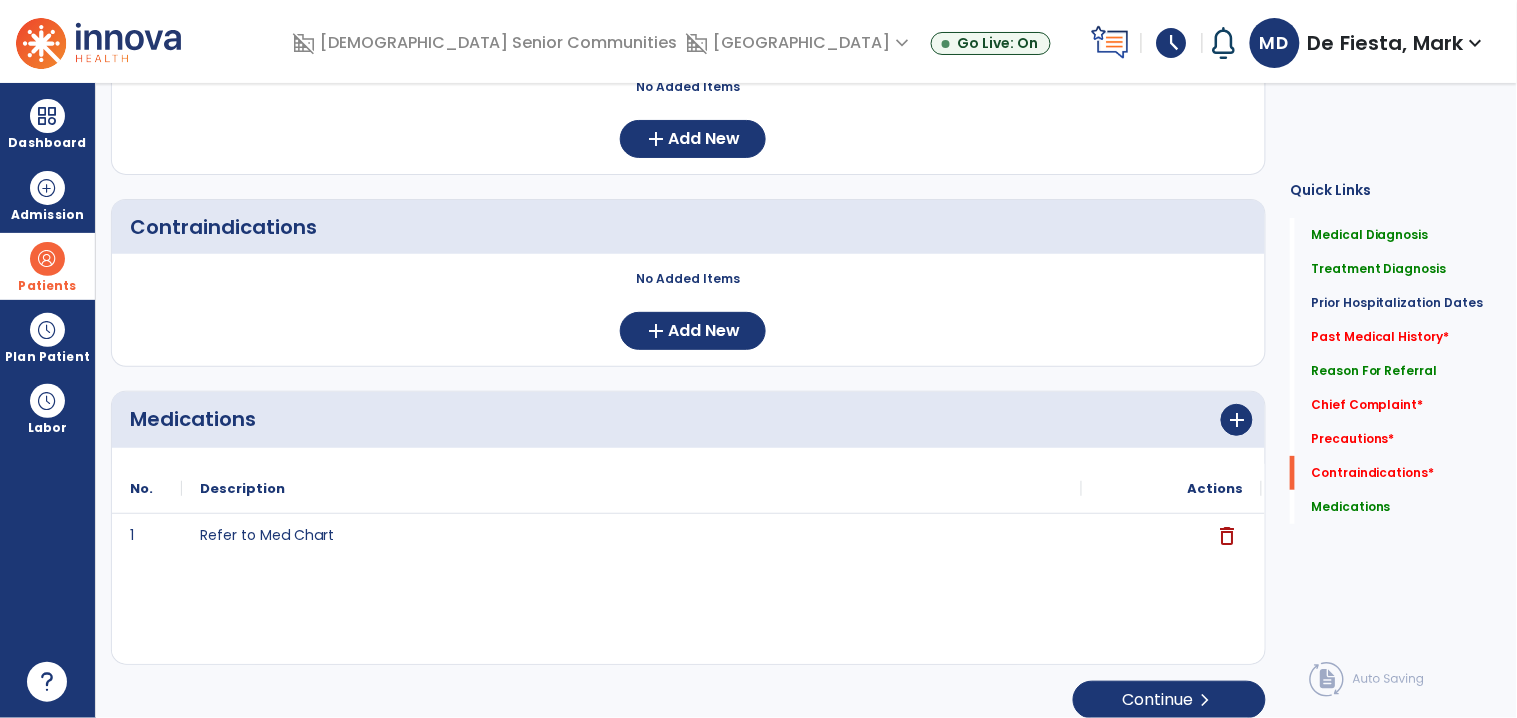 scroll, scrollTop: 0, scrollLeft: 0, axis: both 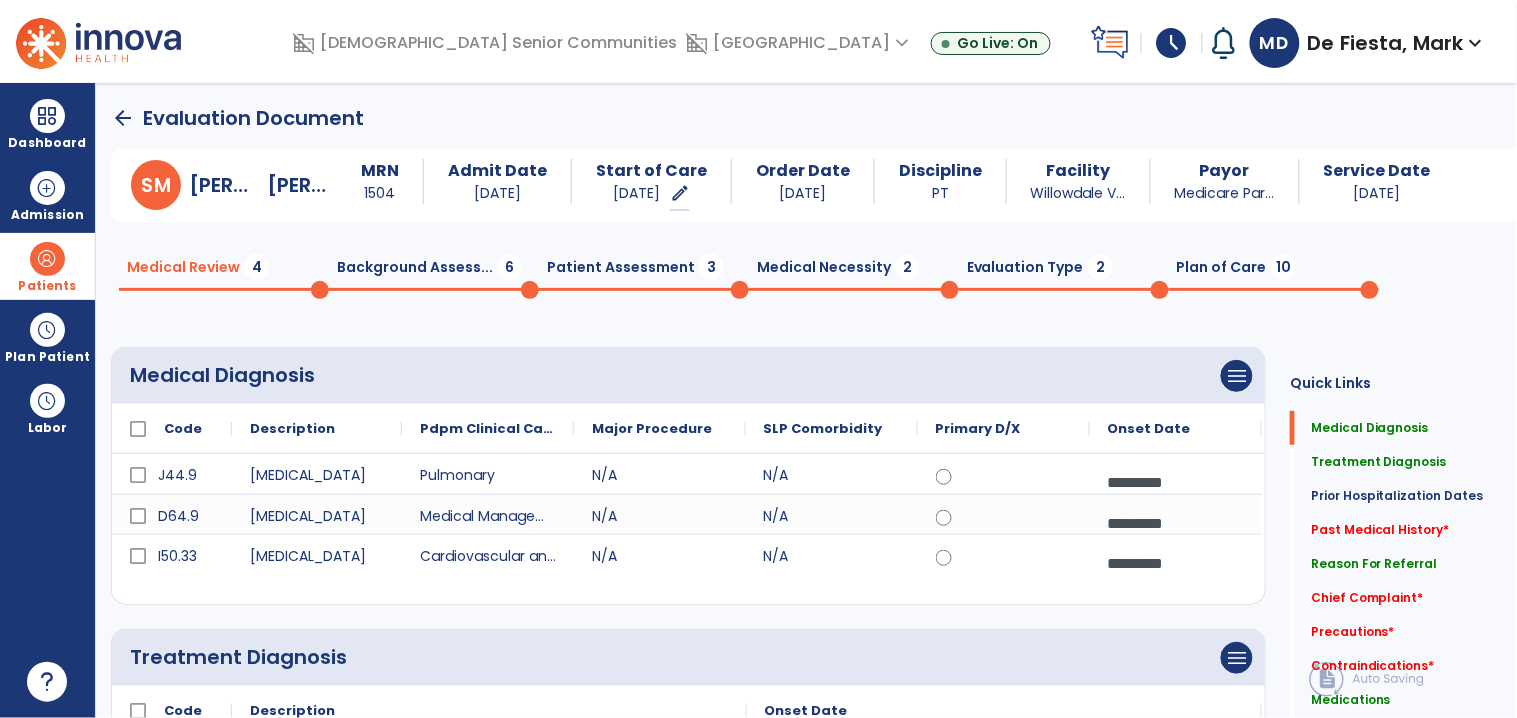 click on "Background Assess...  6" 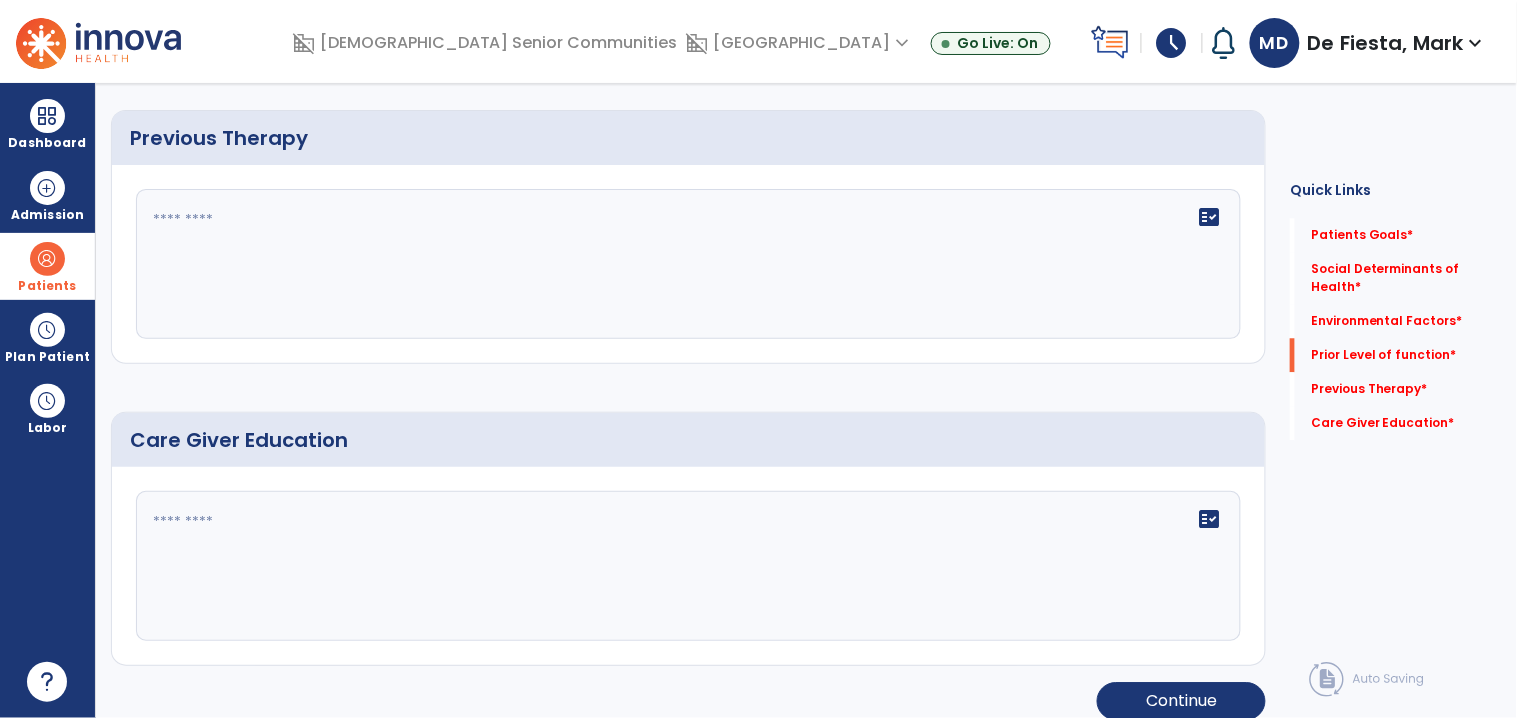 scroll, scrollTop: 0, scrollLeft: 0, axis: both 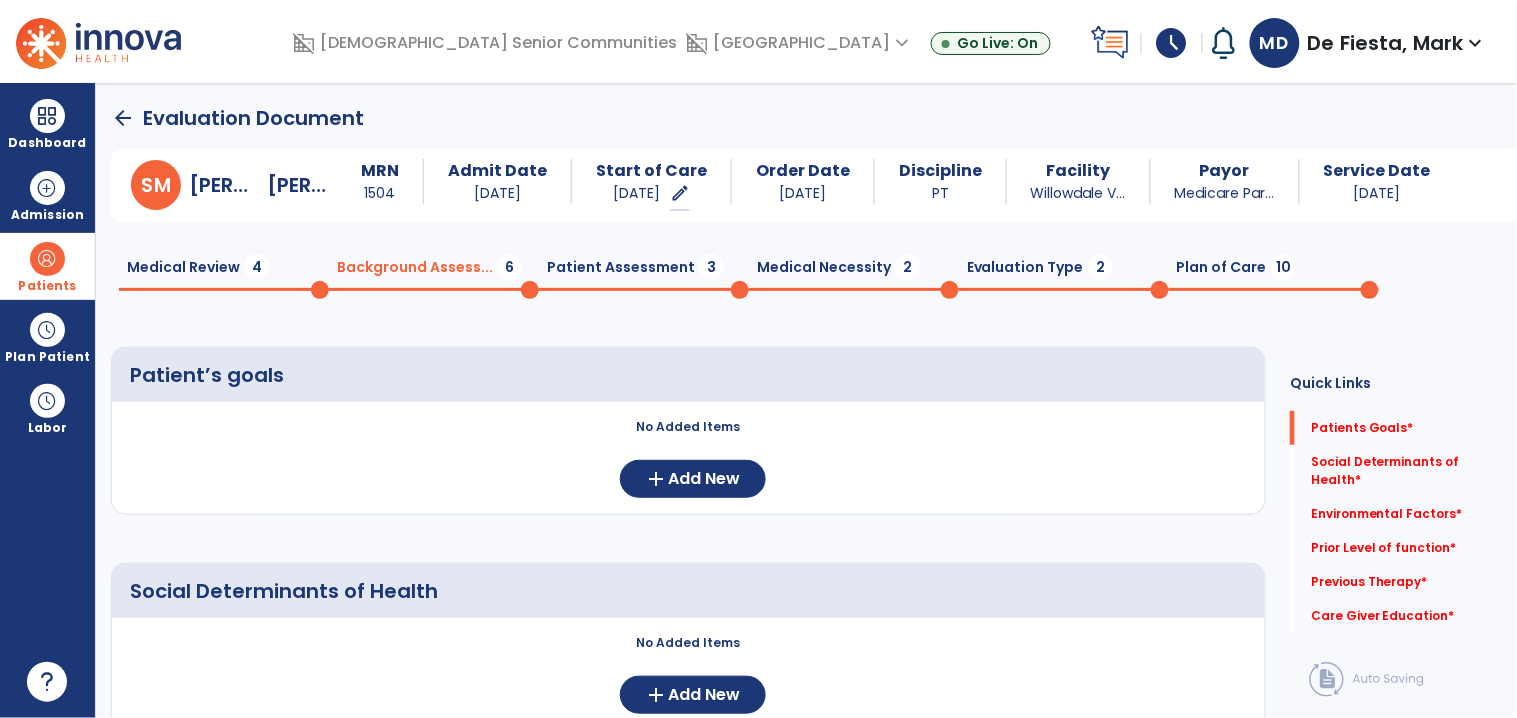 click on "Medical Review  4" 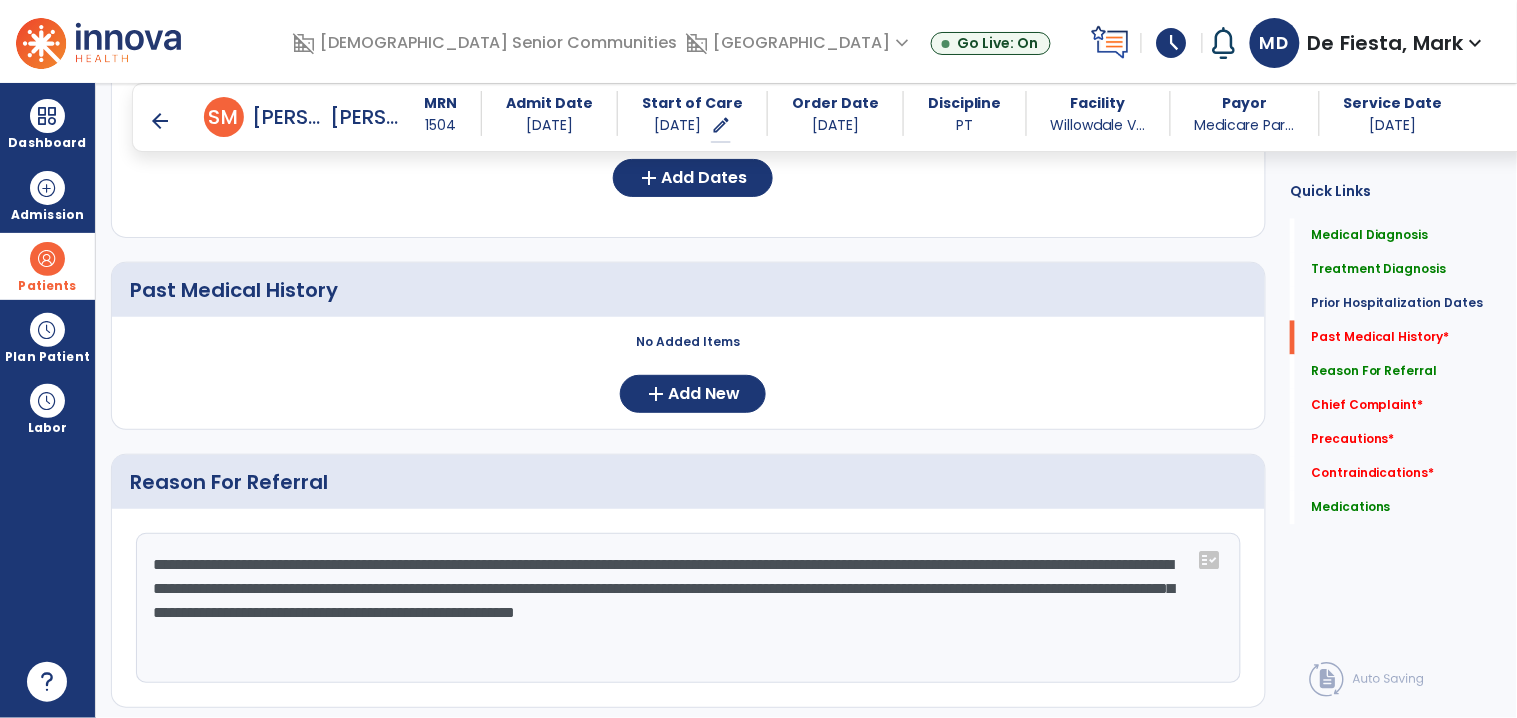 scroll, scrollTop: 853, scrollLeft: 0, axis: vertical 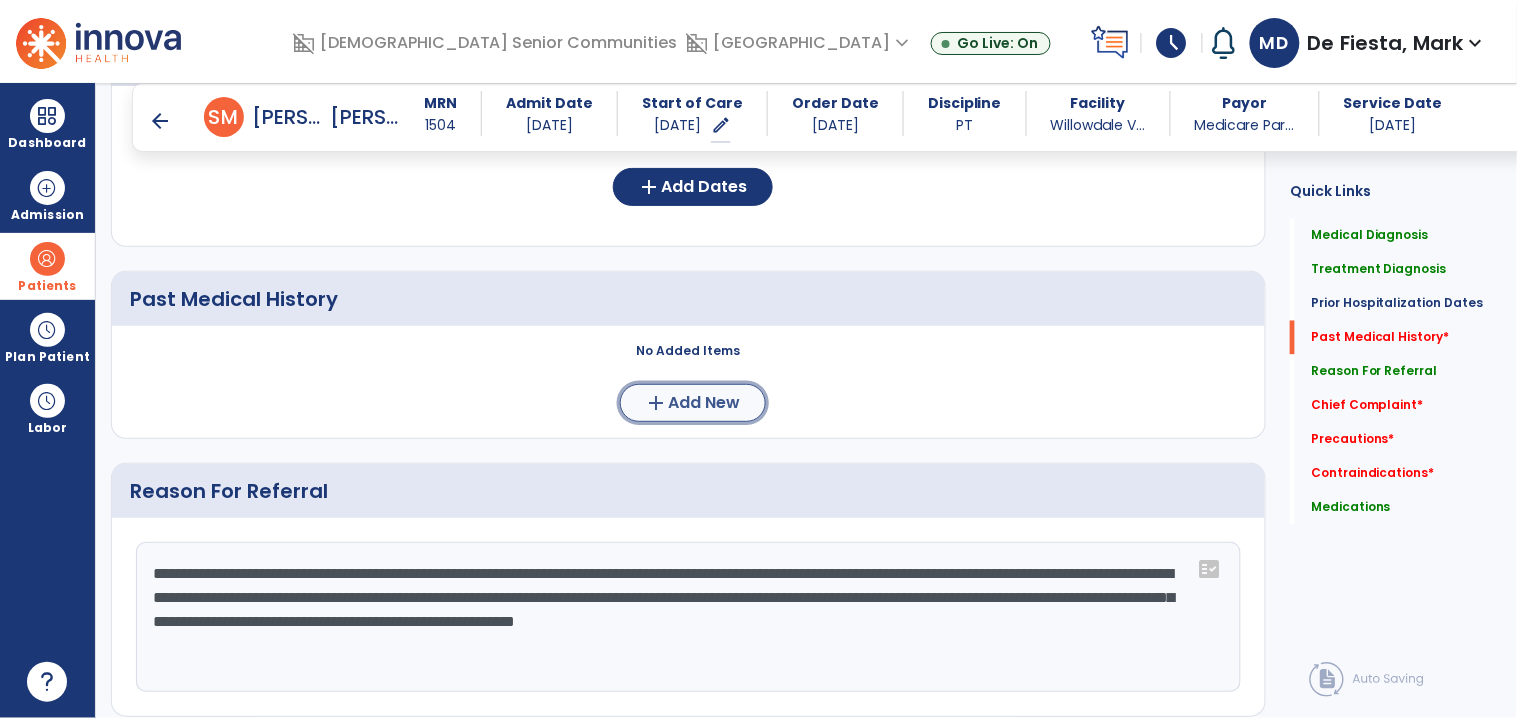 click on "Add New" 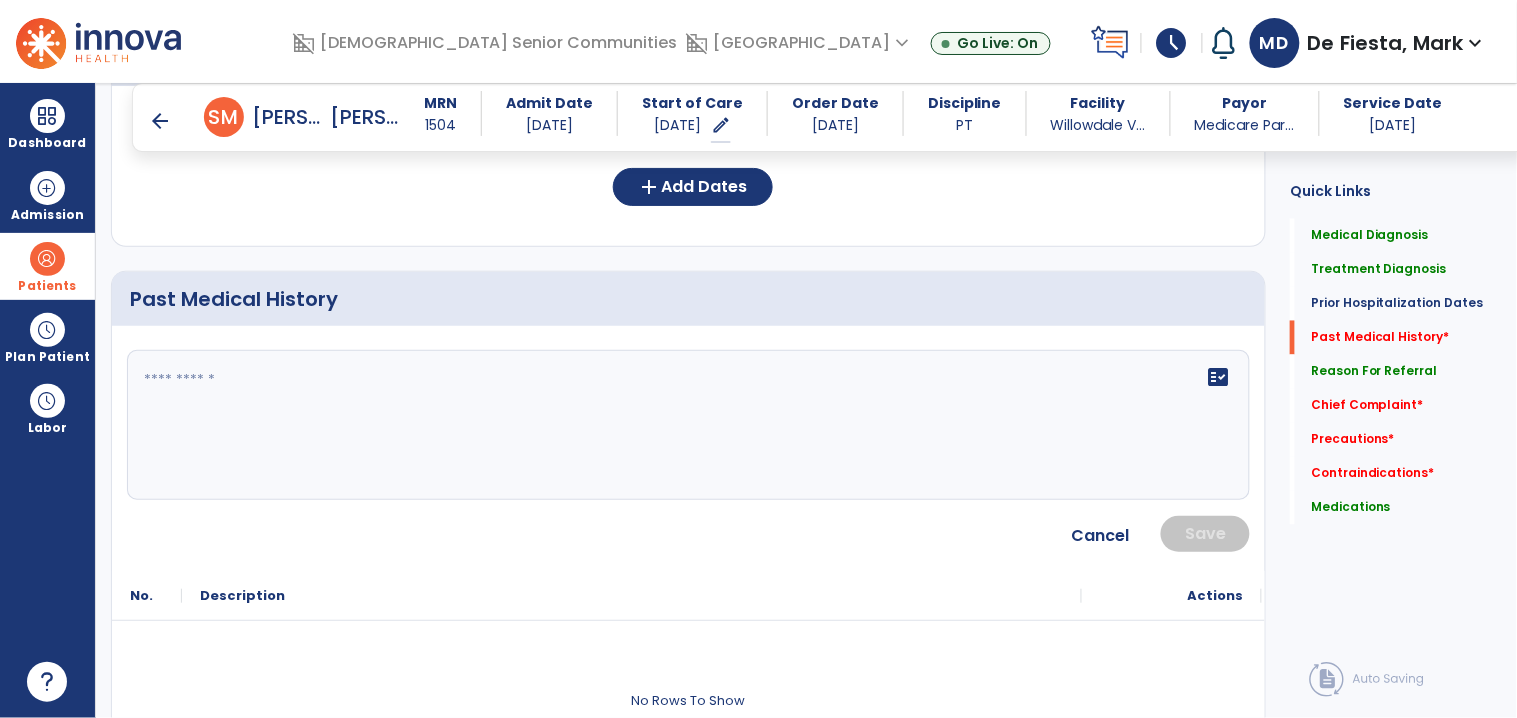 click on "fact_check" 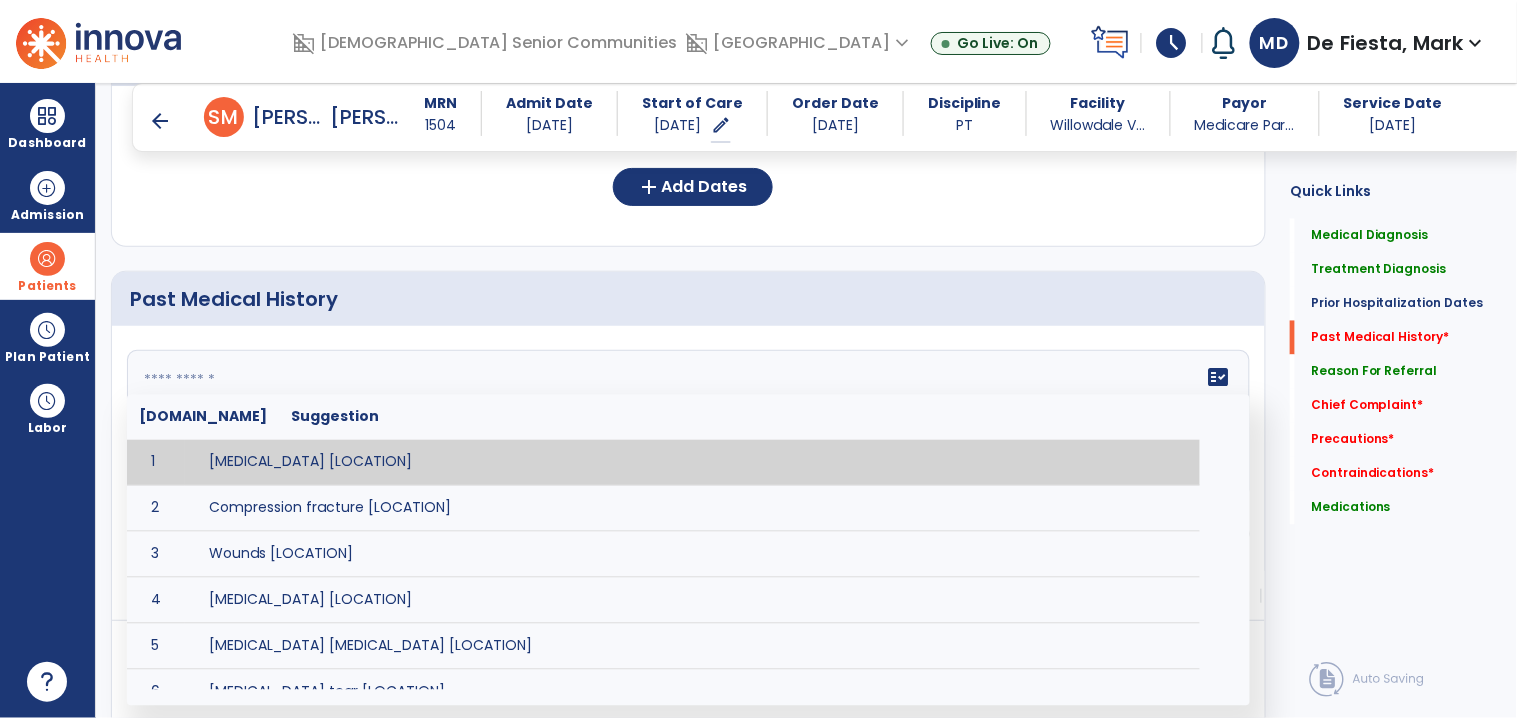 paste on "**********" 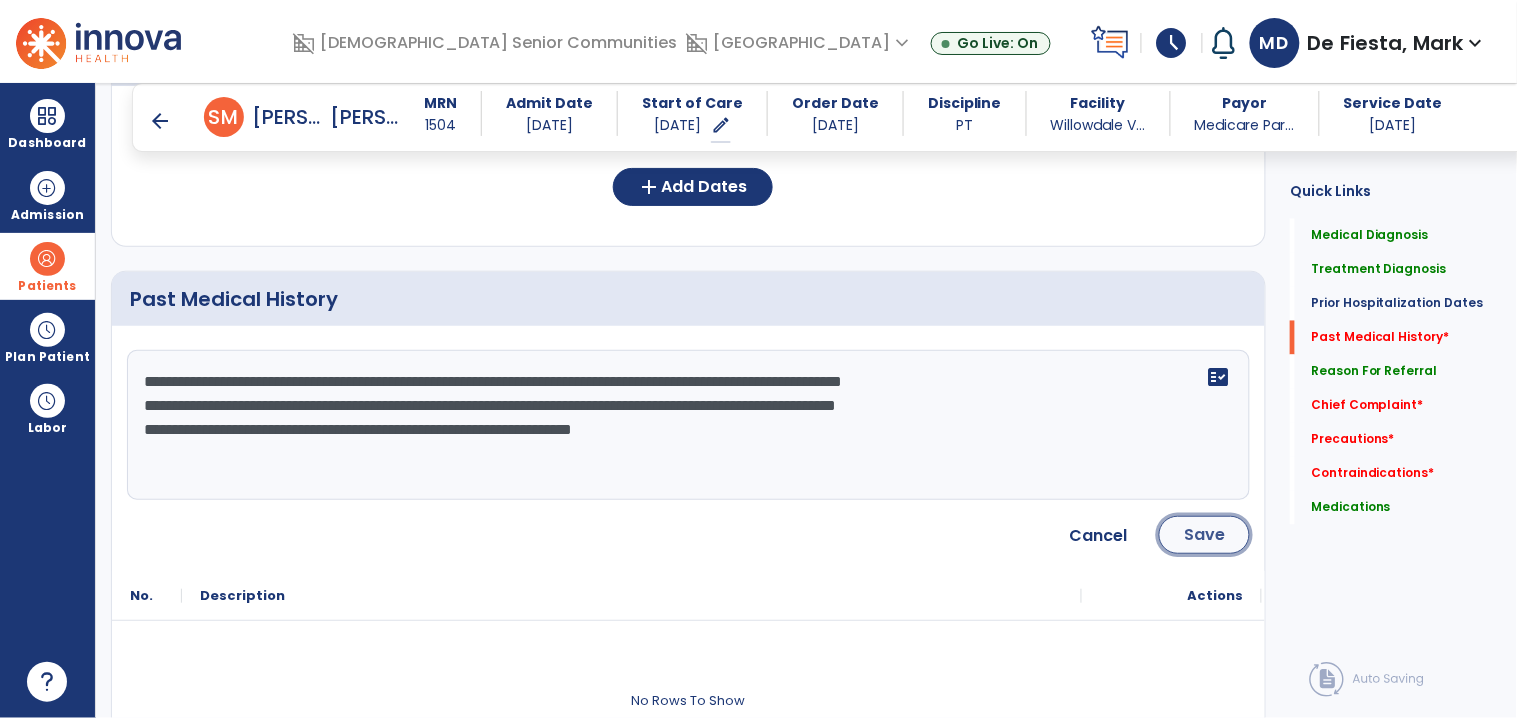 click on "Save" 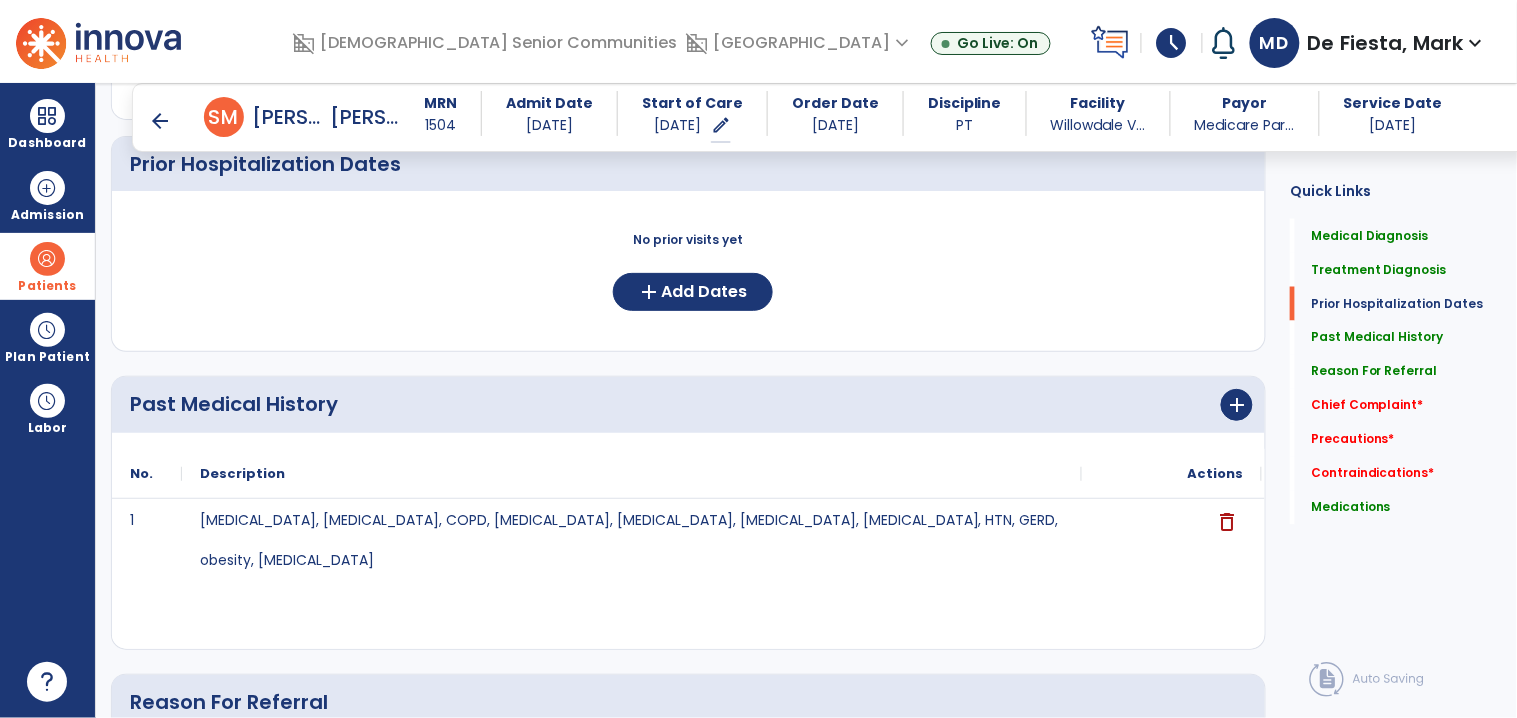 scroll, scrollTop: 752, scrollLeft: 0, axis: vertical 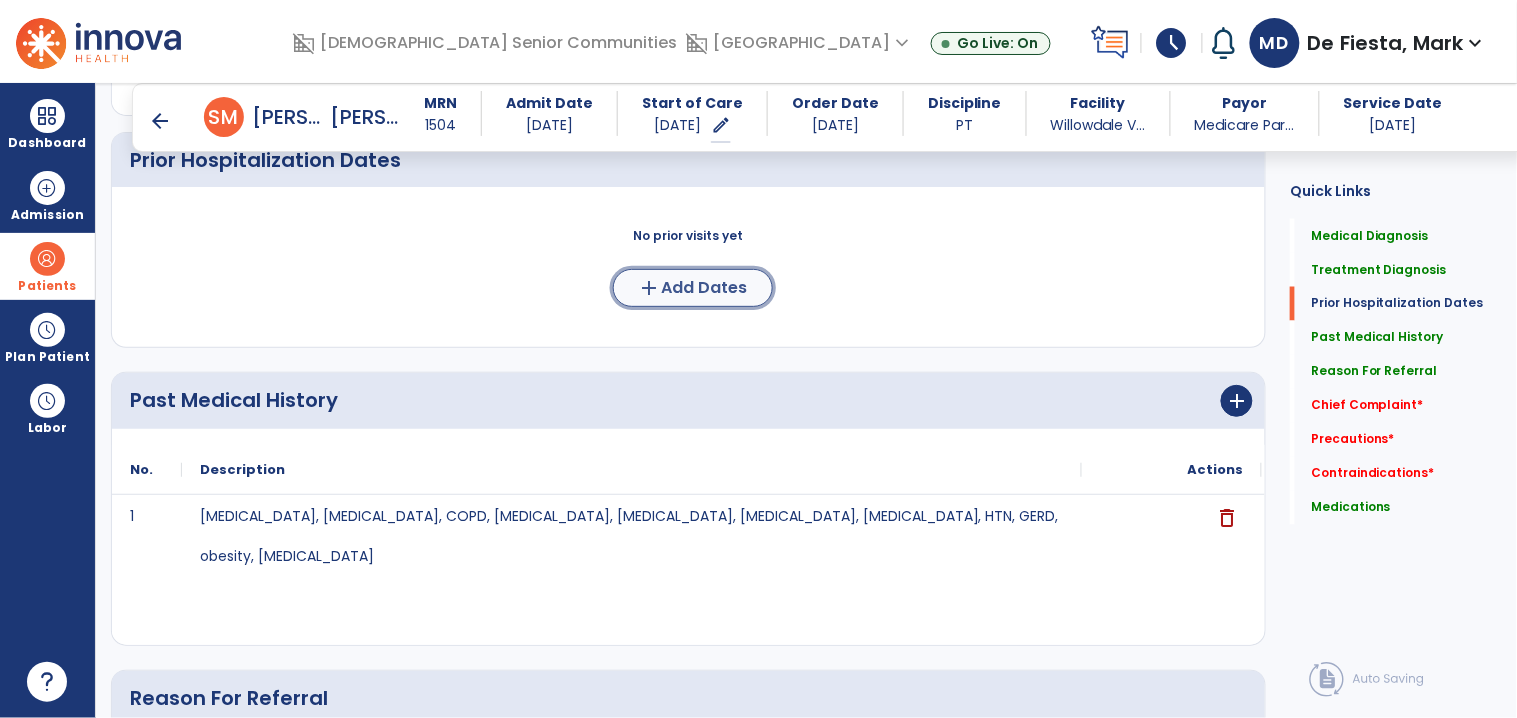click on "Add Dates" 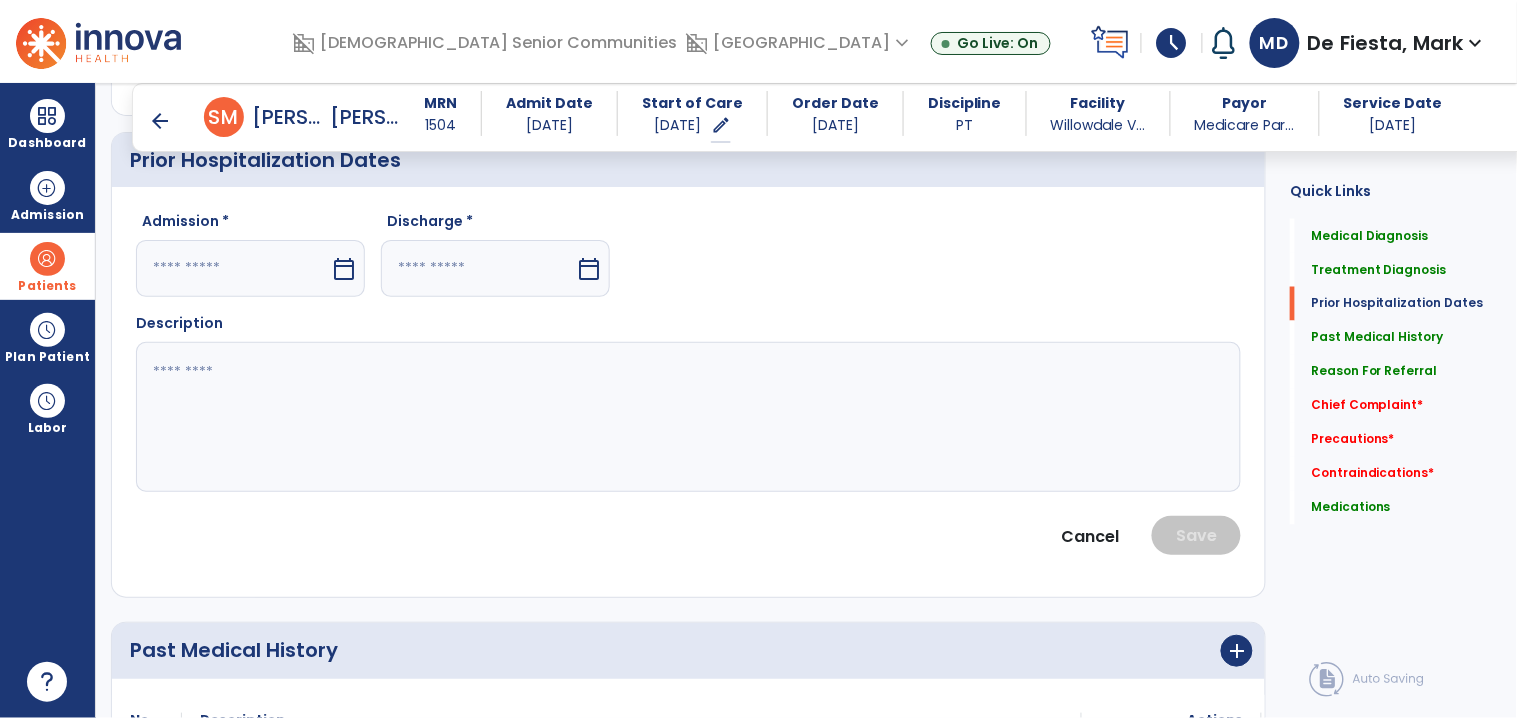 click at bounding box center [233, 268] 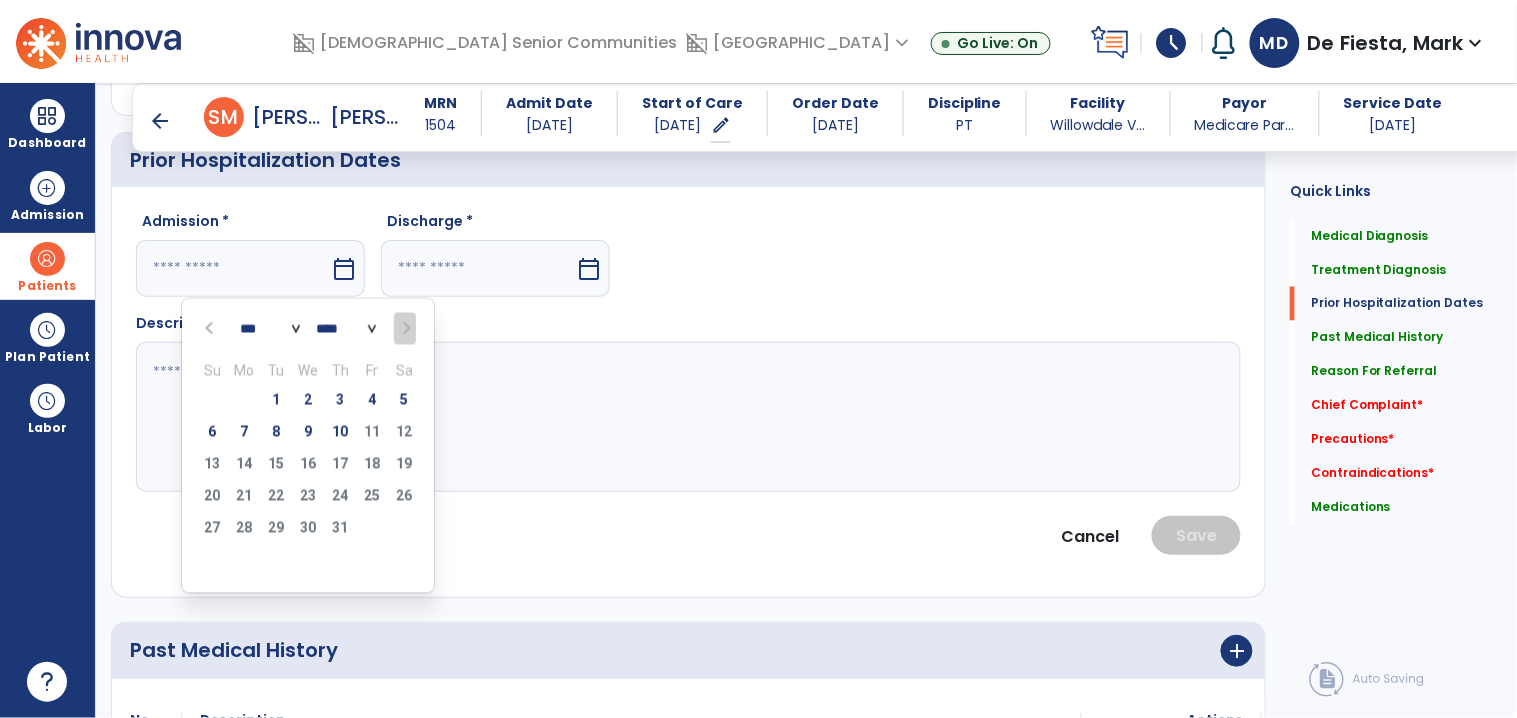 click at bounding box center (211, 329) 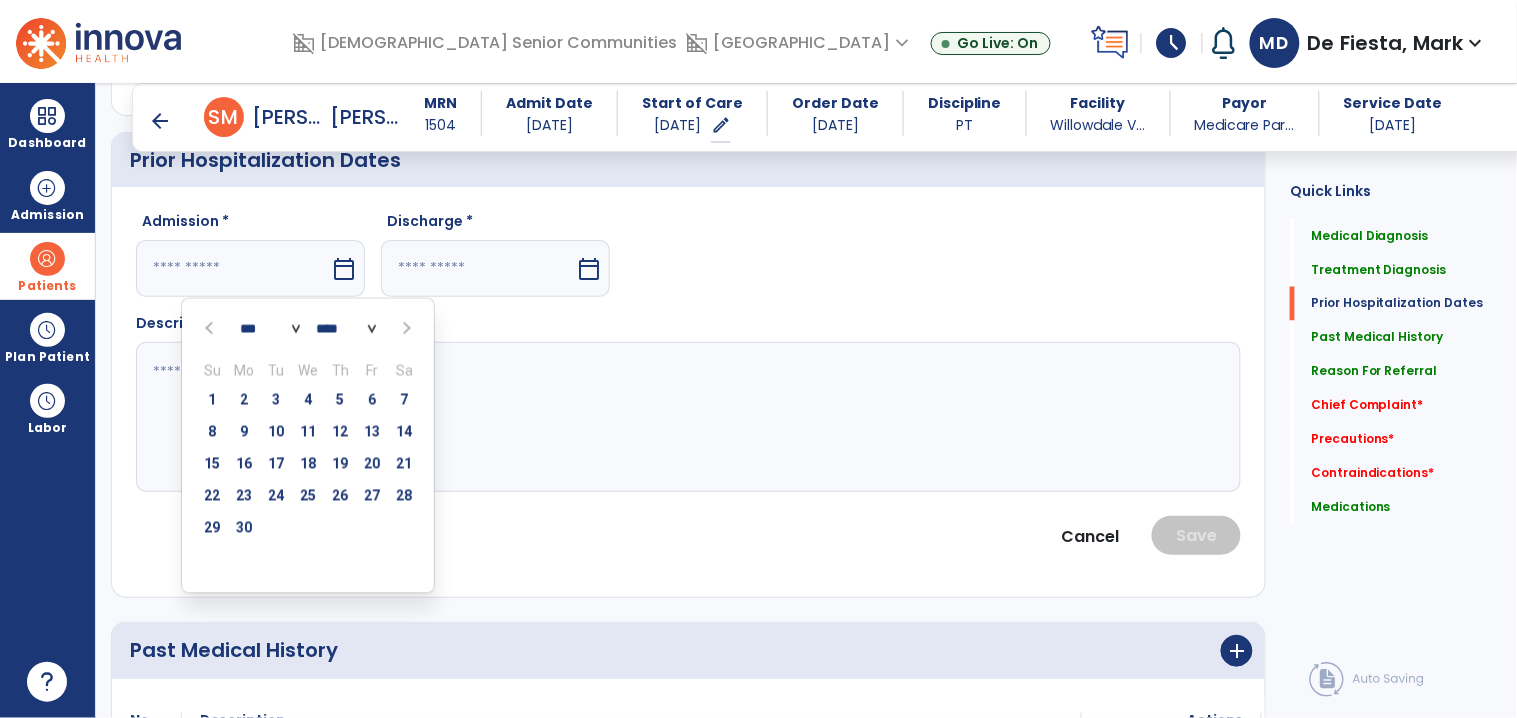 drag, startPoint x: 217, startPoint y: 530, endPoint x: 409, endPoint y: 476, distance: 199.44925 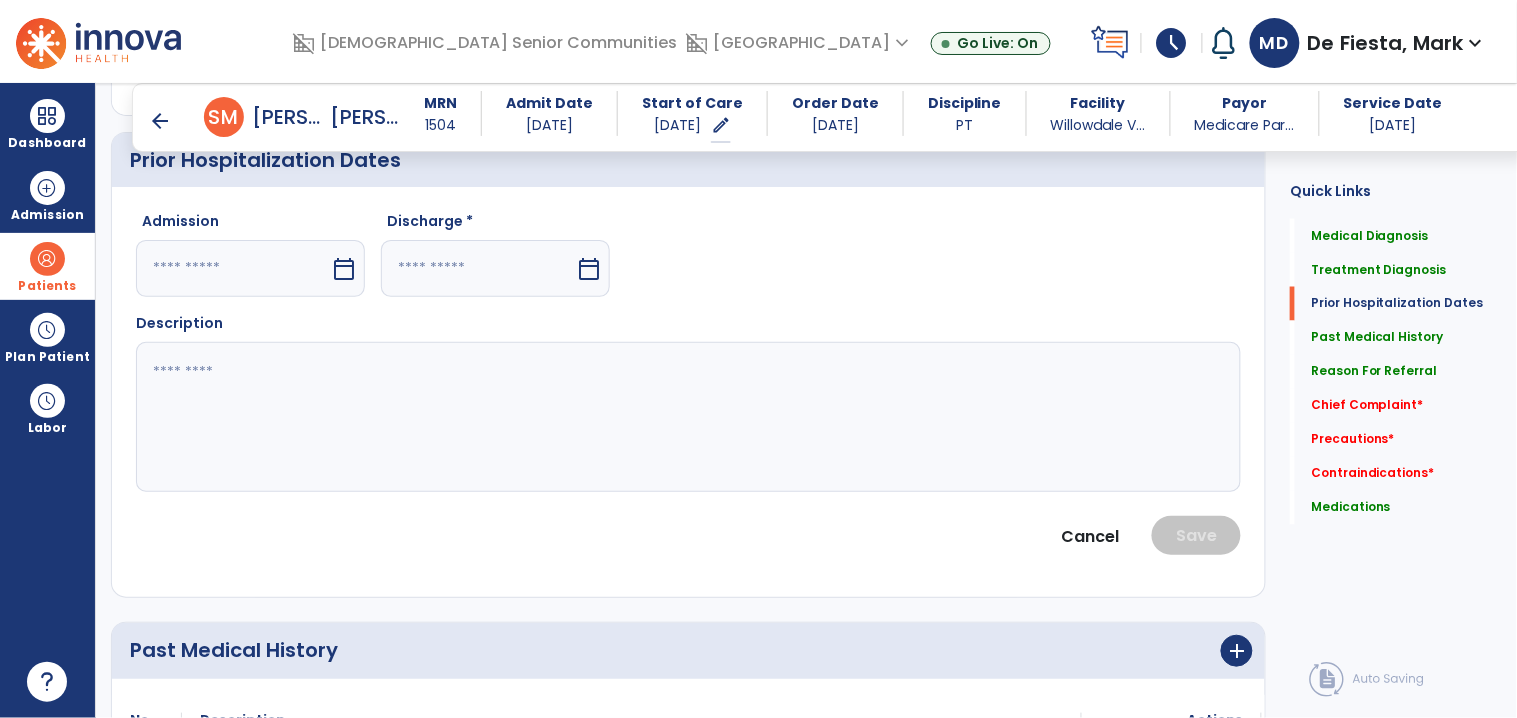 type on "*********" 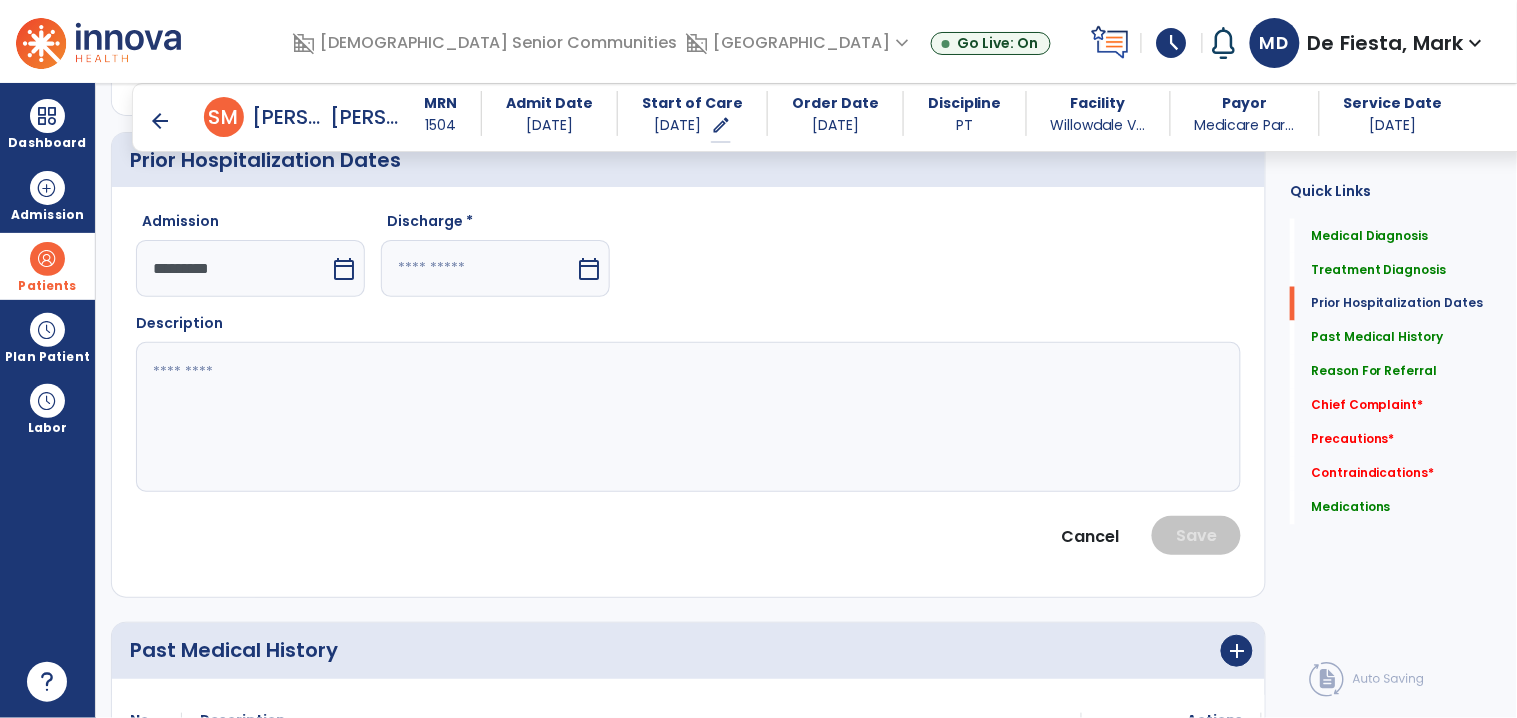 click at bounding box center [478, 268] 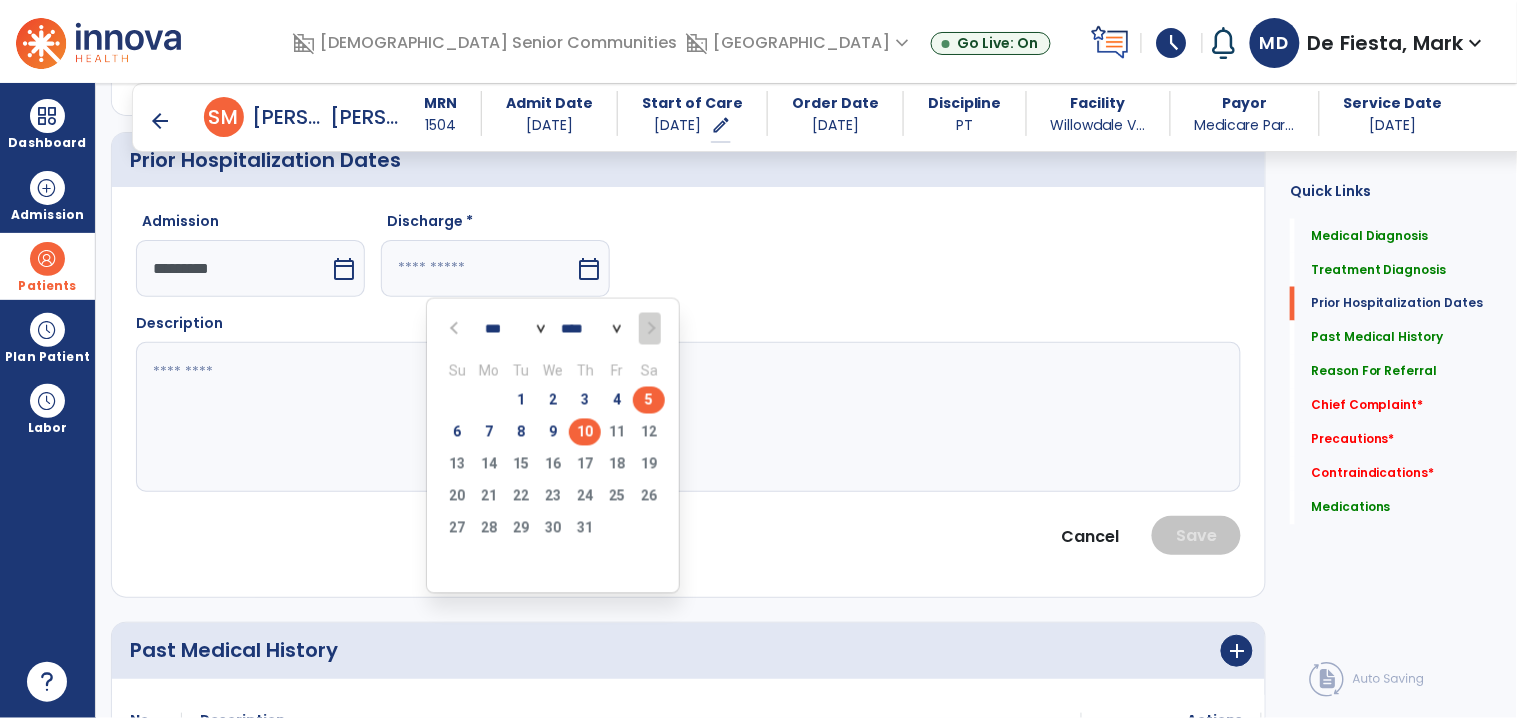 click on "5" at bounding box center (649, 400) 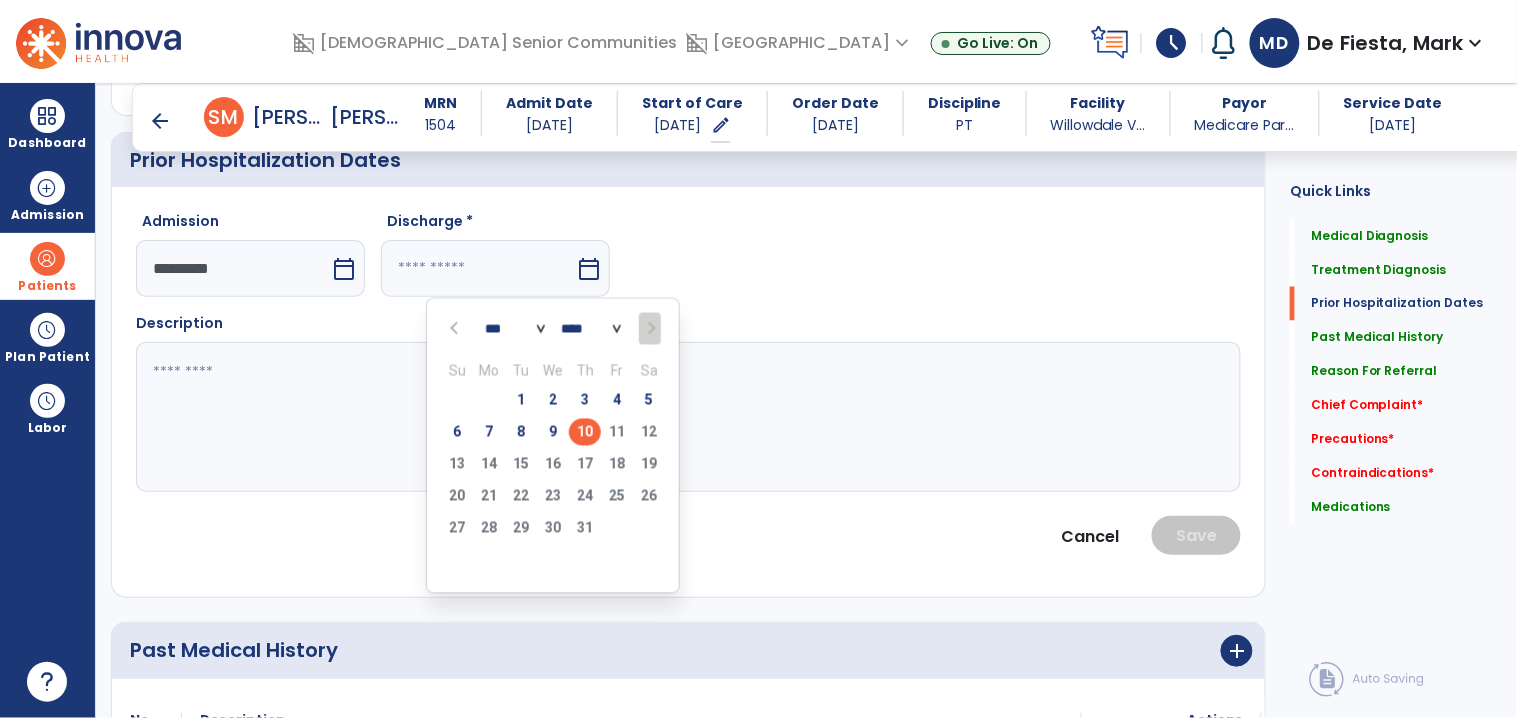 type on "********" 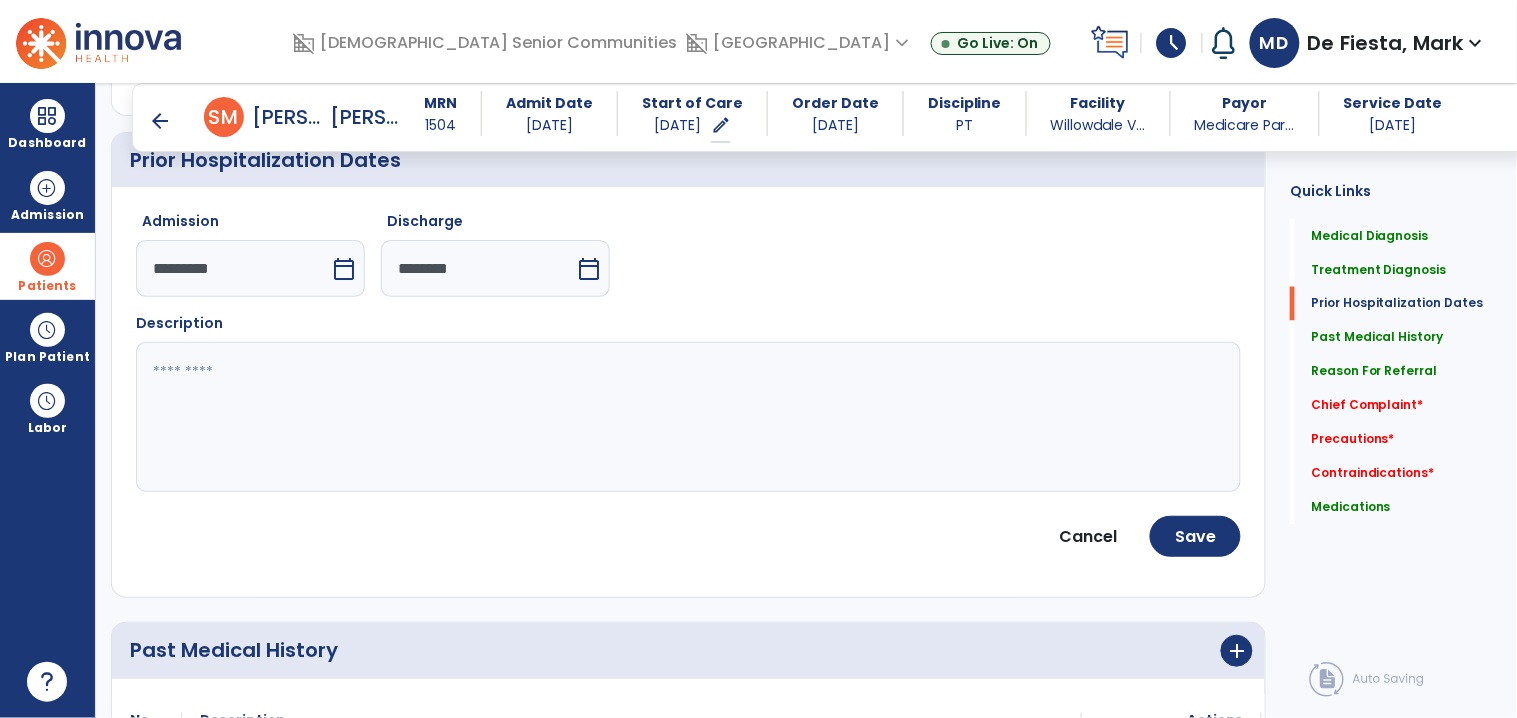 click 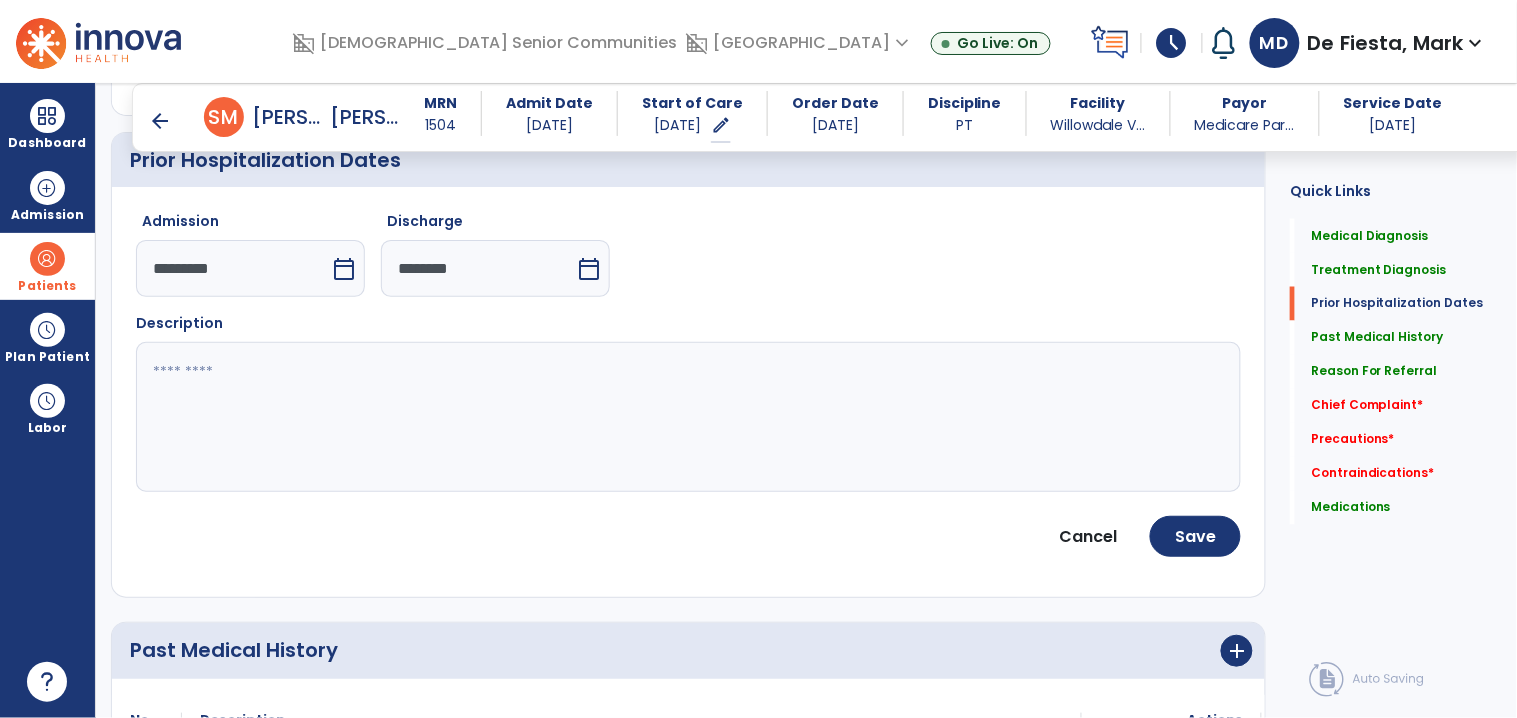 paste on "**********" 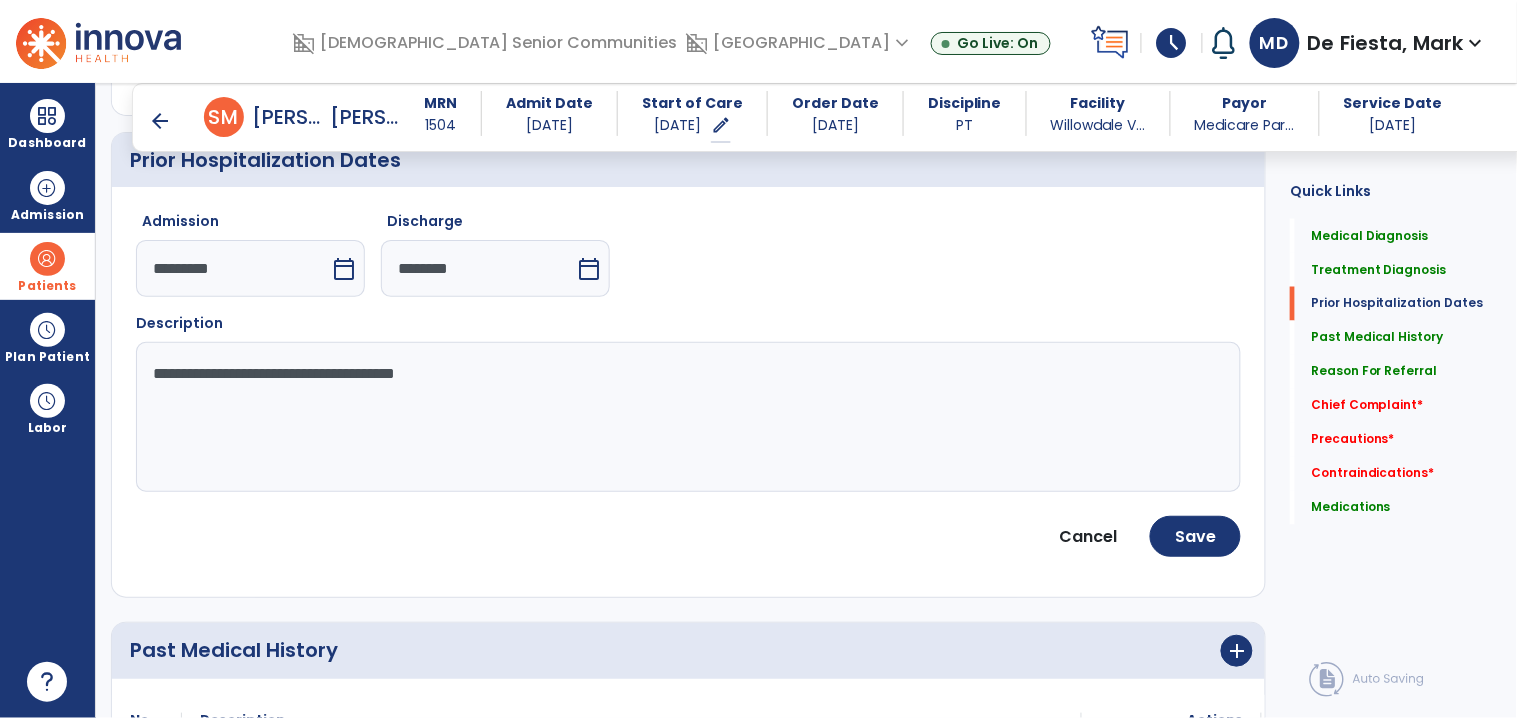 click on "**********" 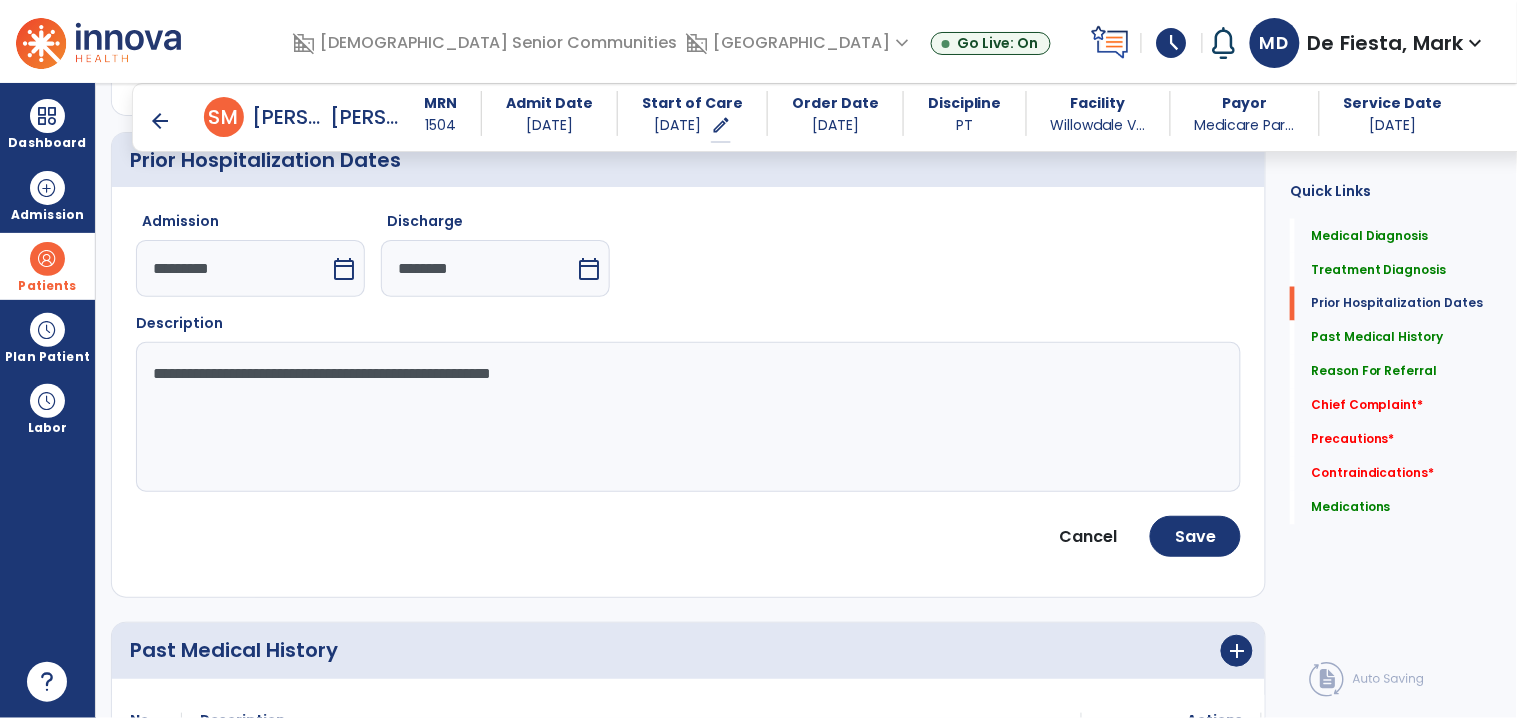 type on "**********" 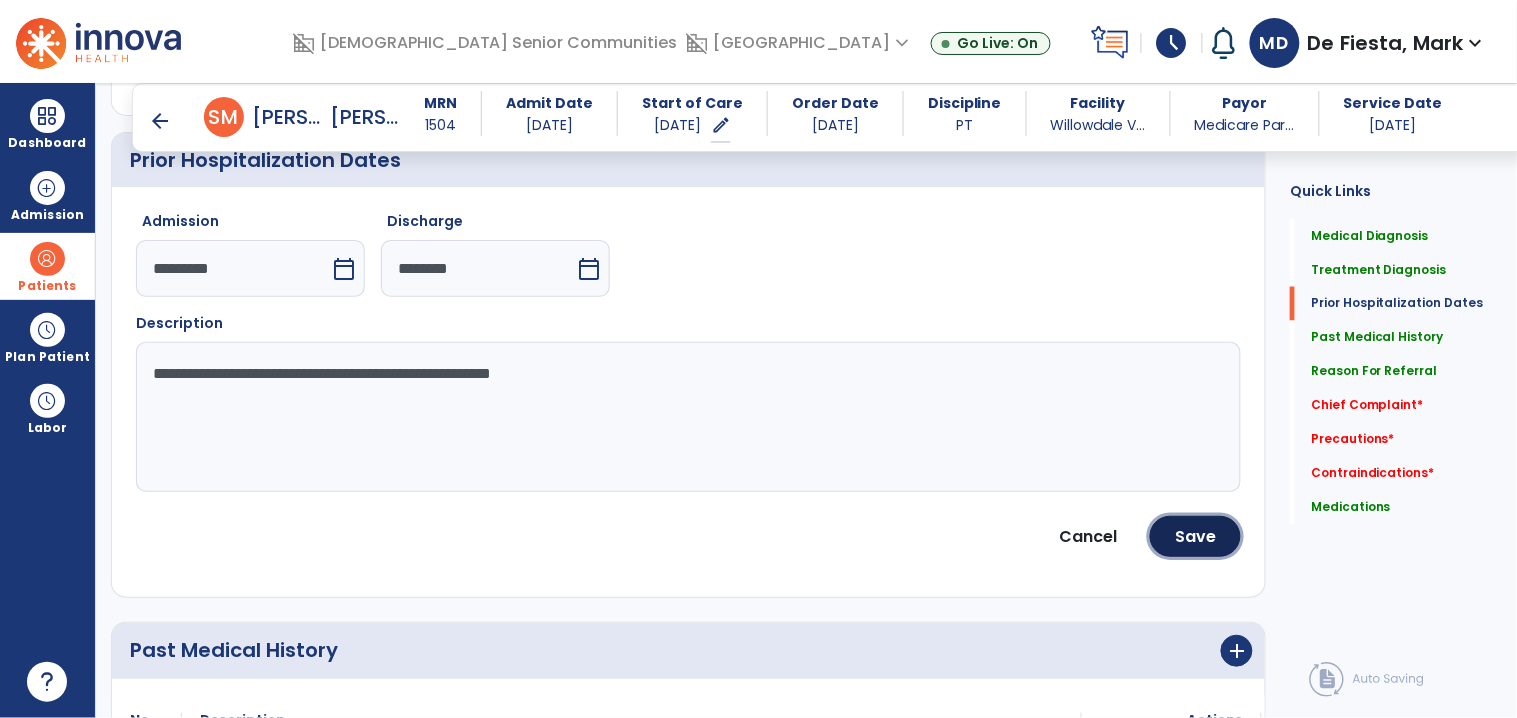 click on "Save" 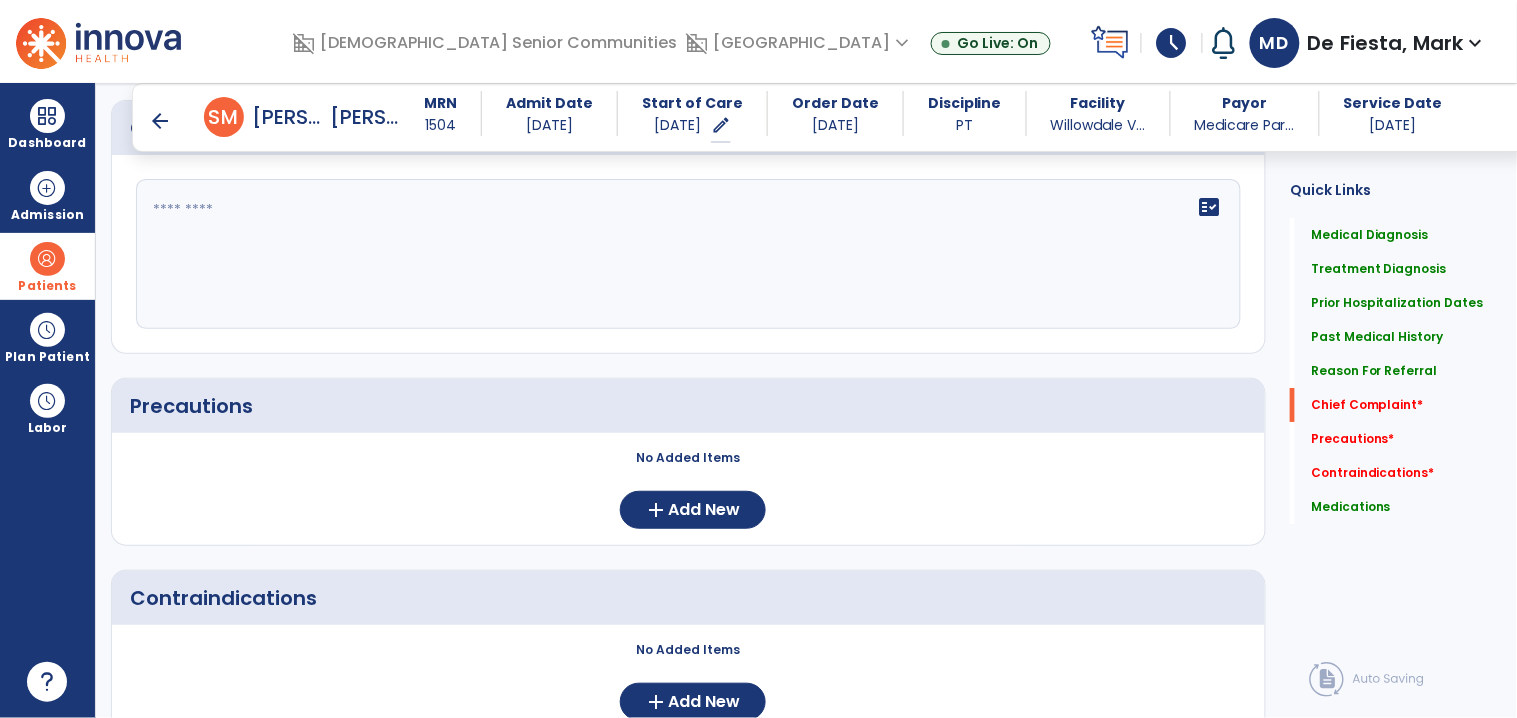 scroll, scrollTop: 1823, scrollLeft: 0, axis: vertical 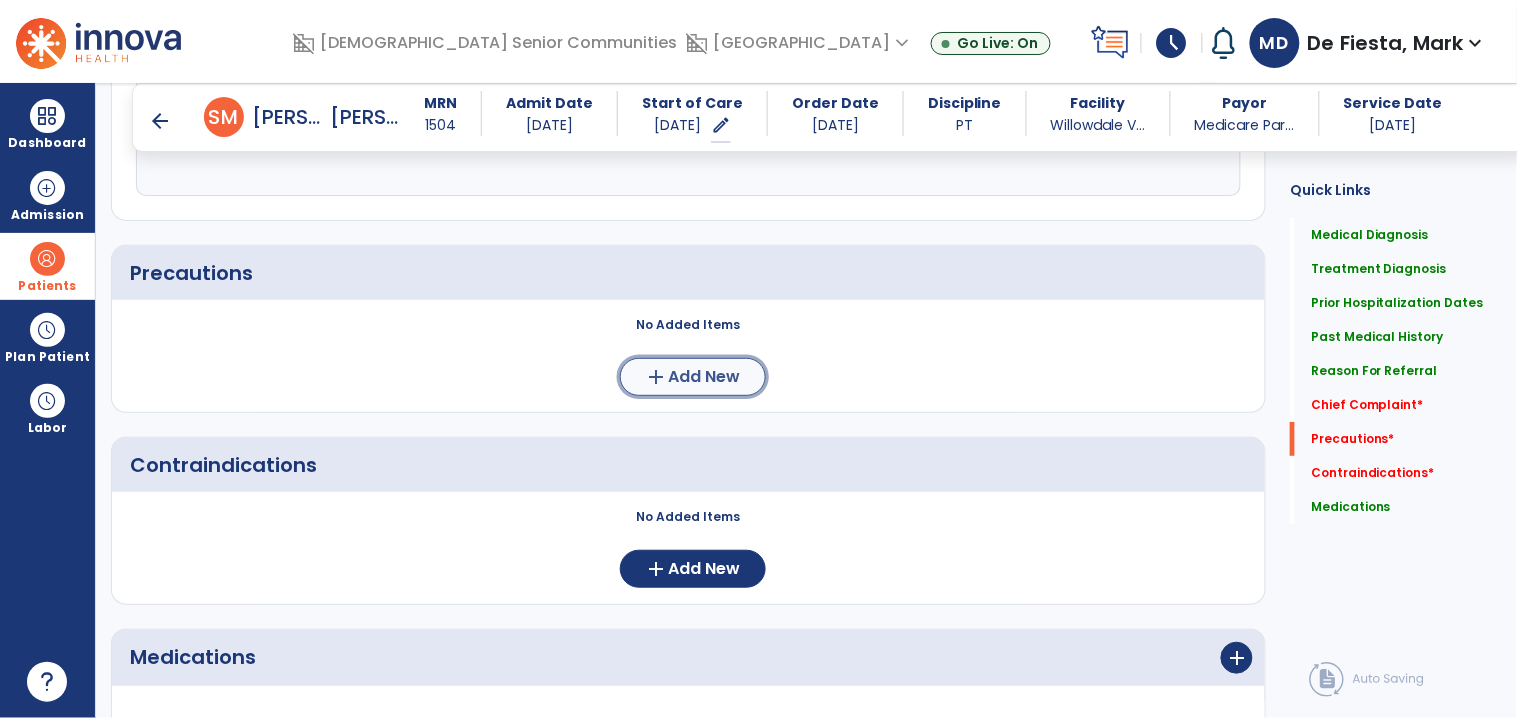 click on "Add New" 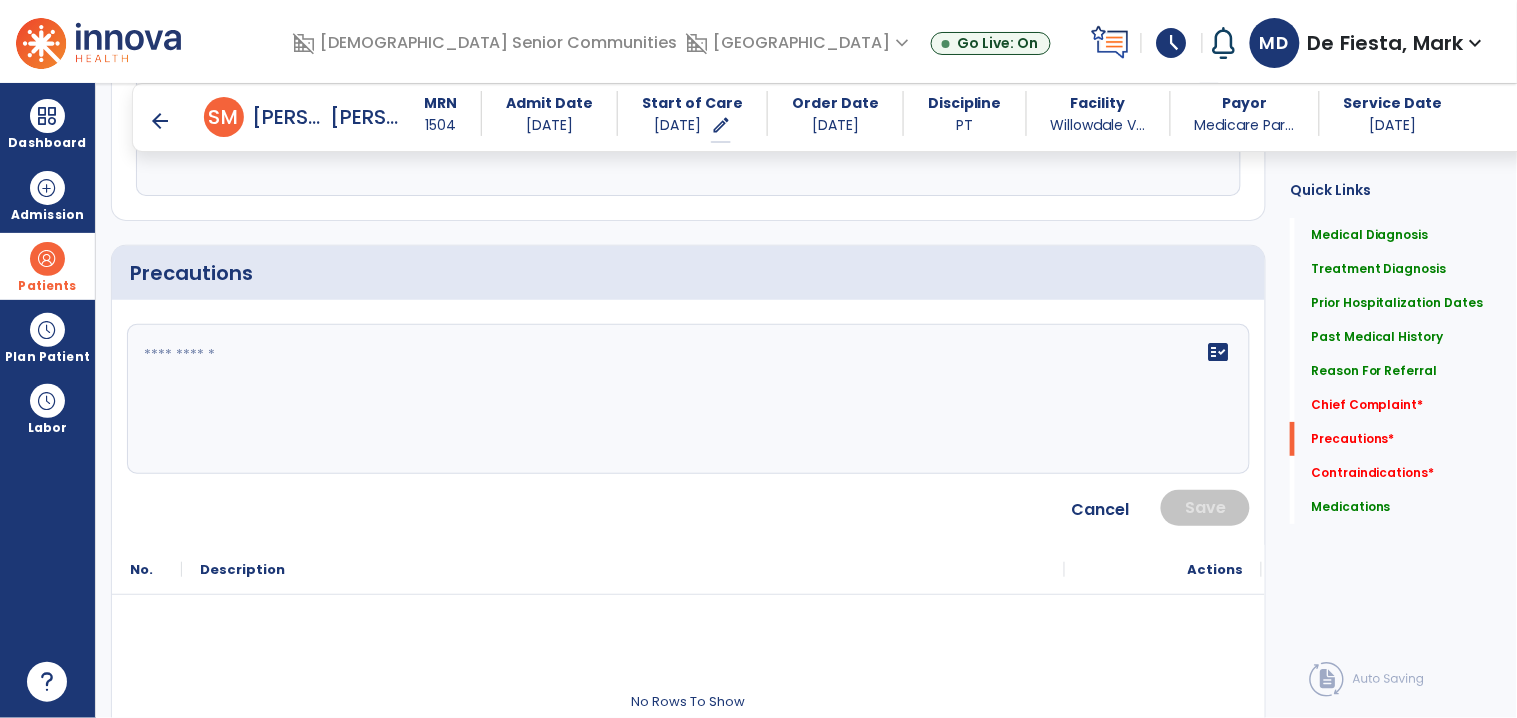 click on "fact_check" 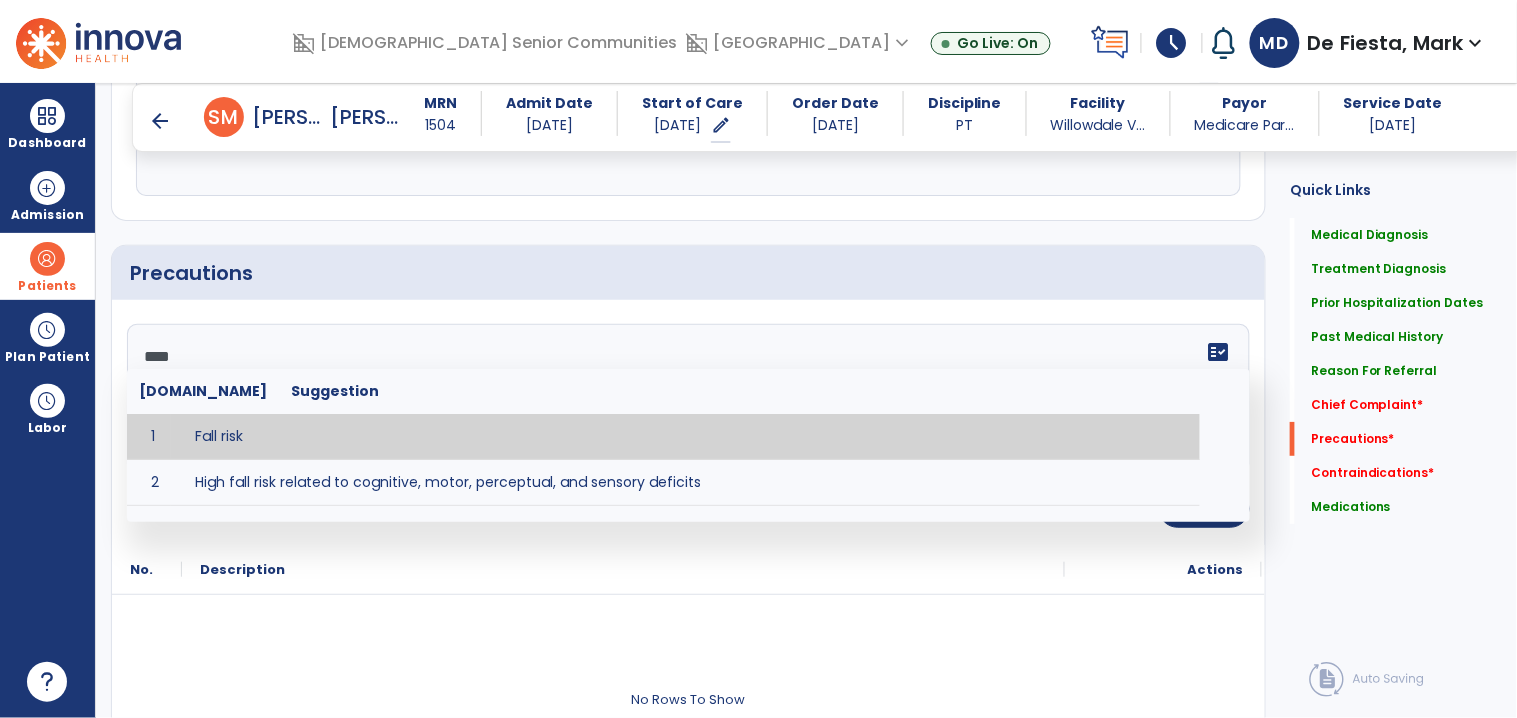 type on "*********" 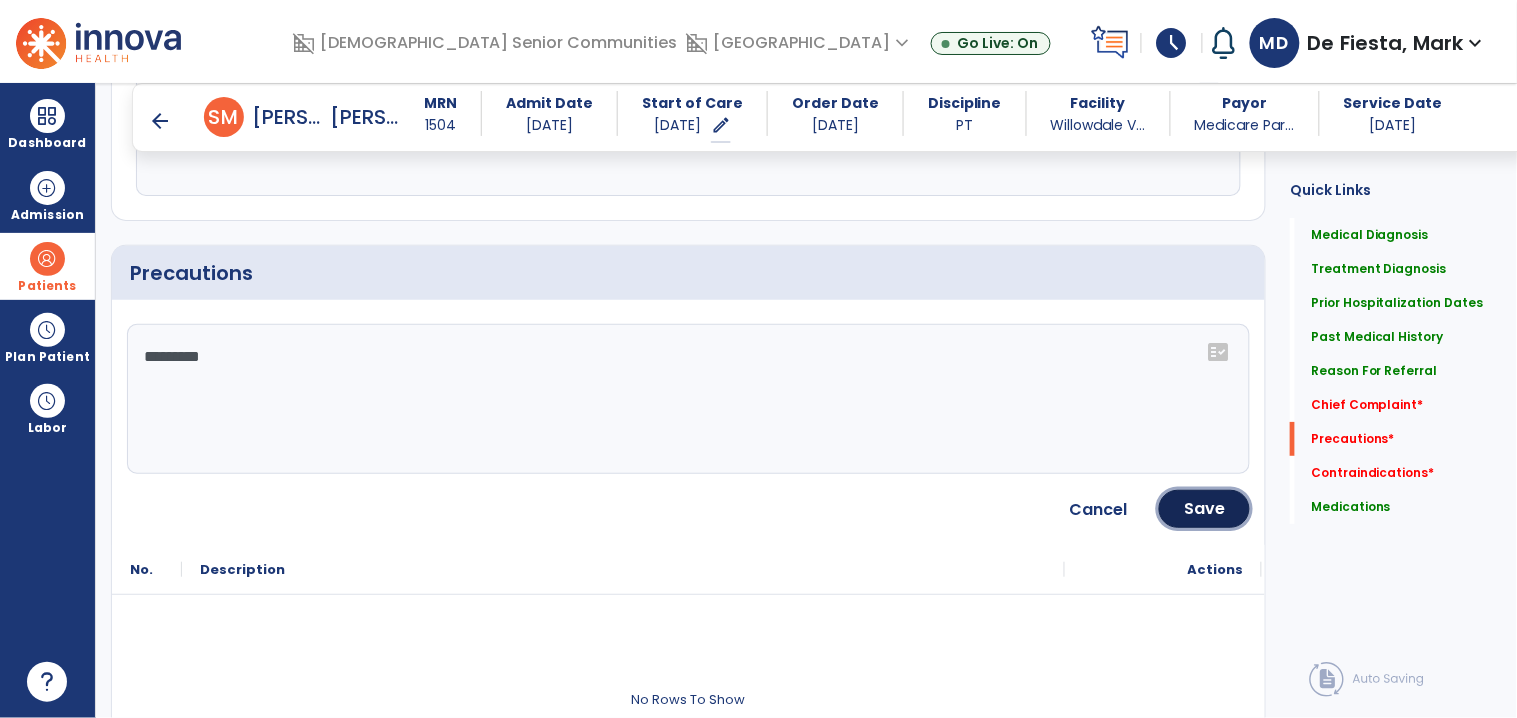 drag, startPoint x: 1216, startPoint y: 502, endPoint x: 753, endPoint y: 434, distance: 467.9669 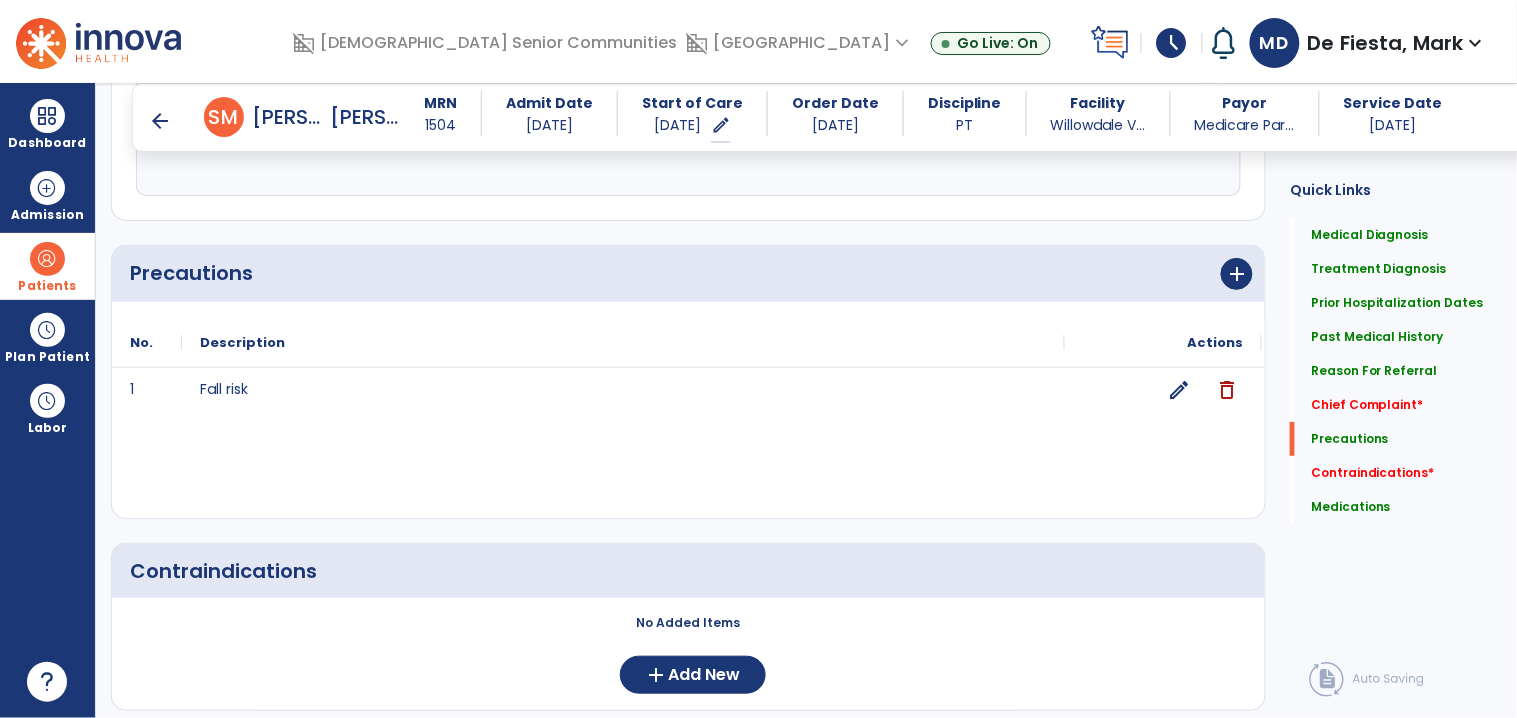 scroll, scrollTop: 2046, scrollLeft: 0, axis: vertical 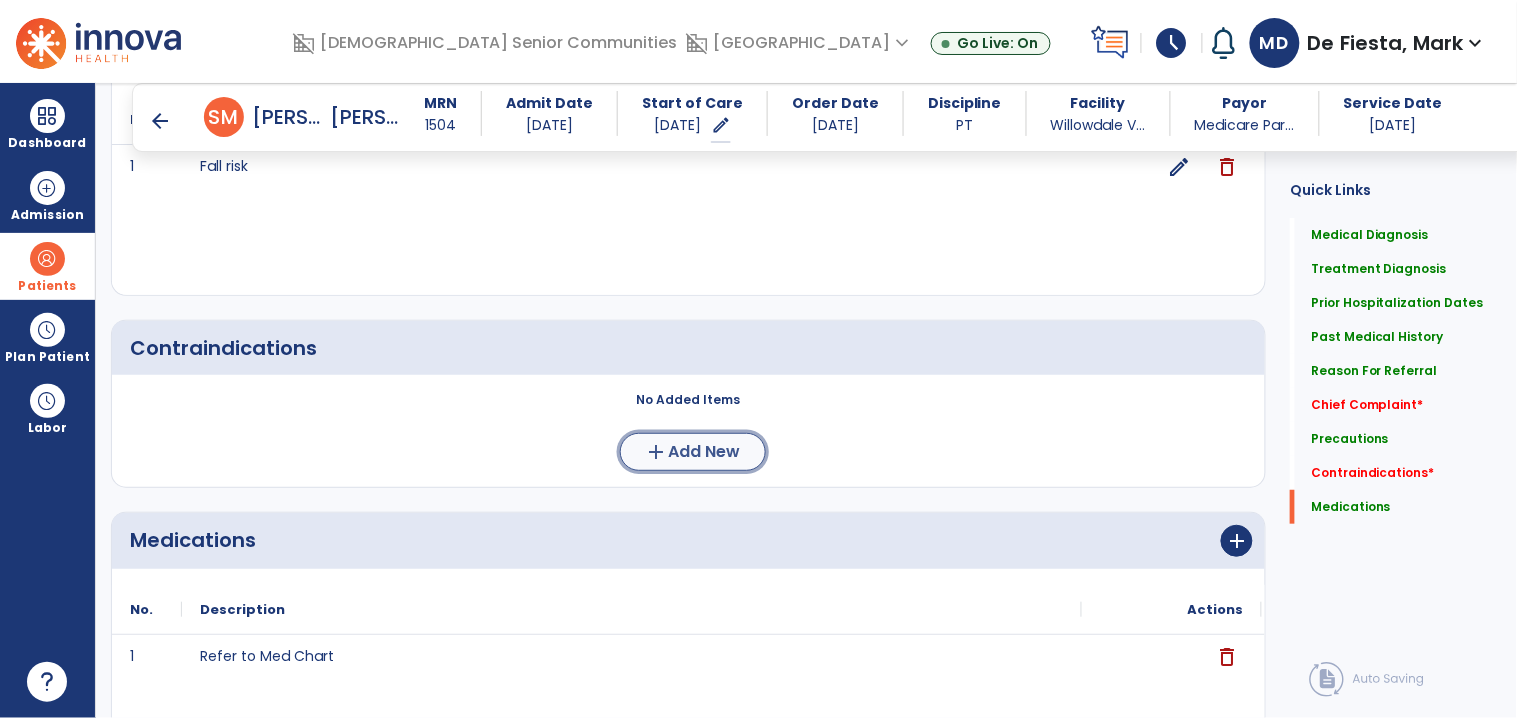 click on "add" 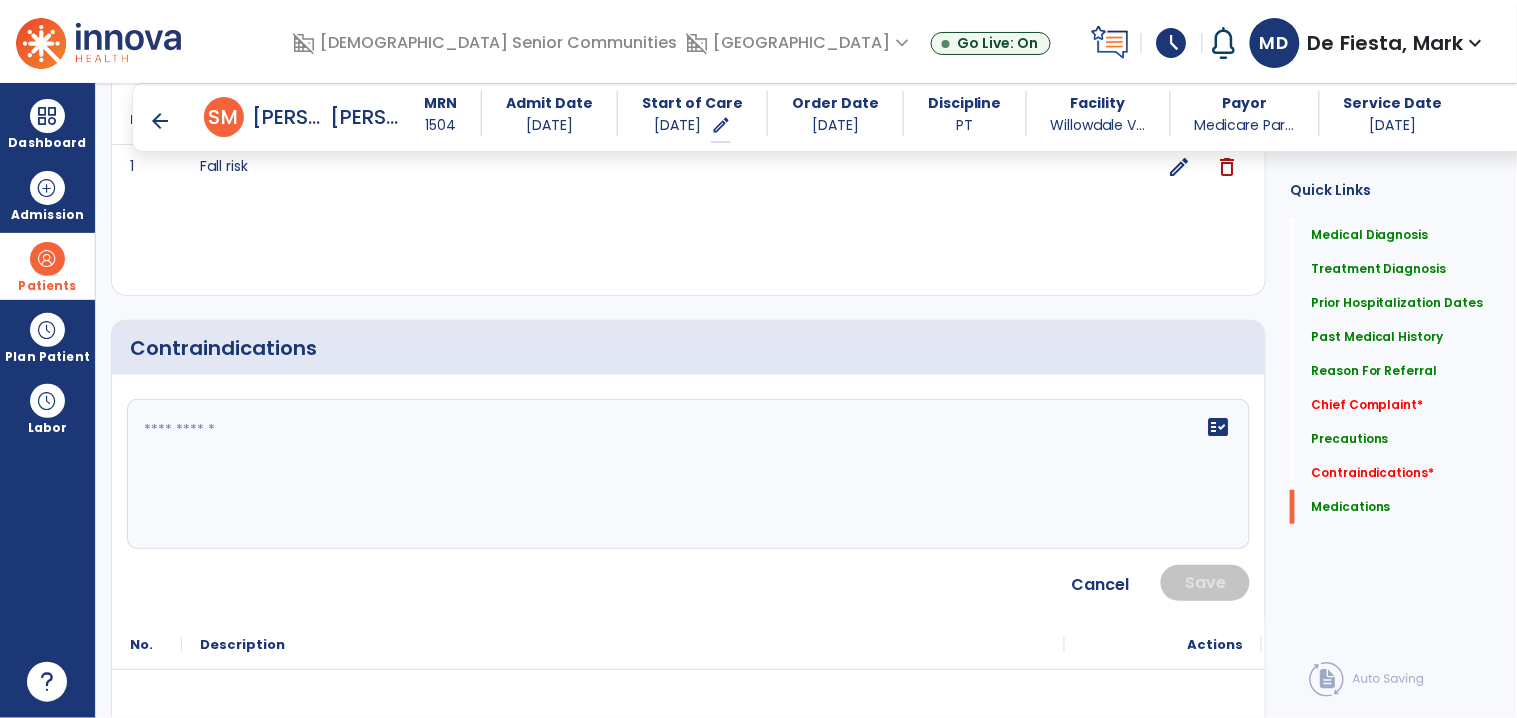 click on "fact_check" 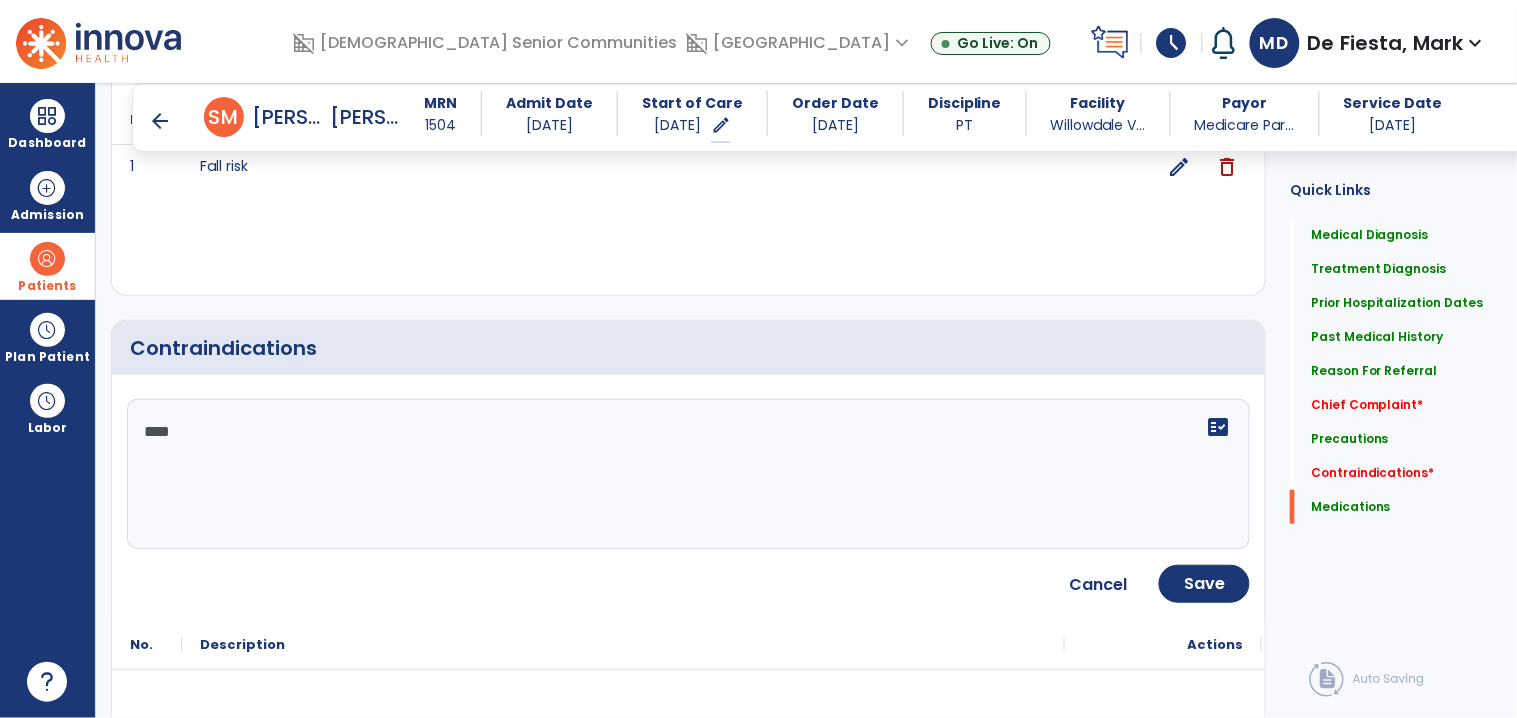 type on "*****" 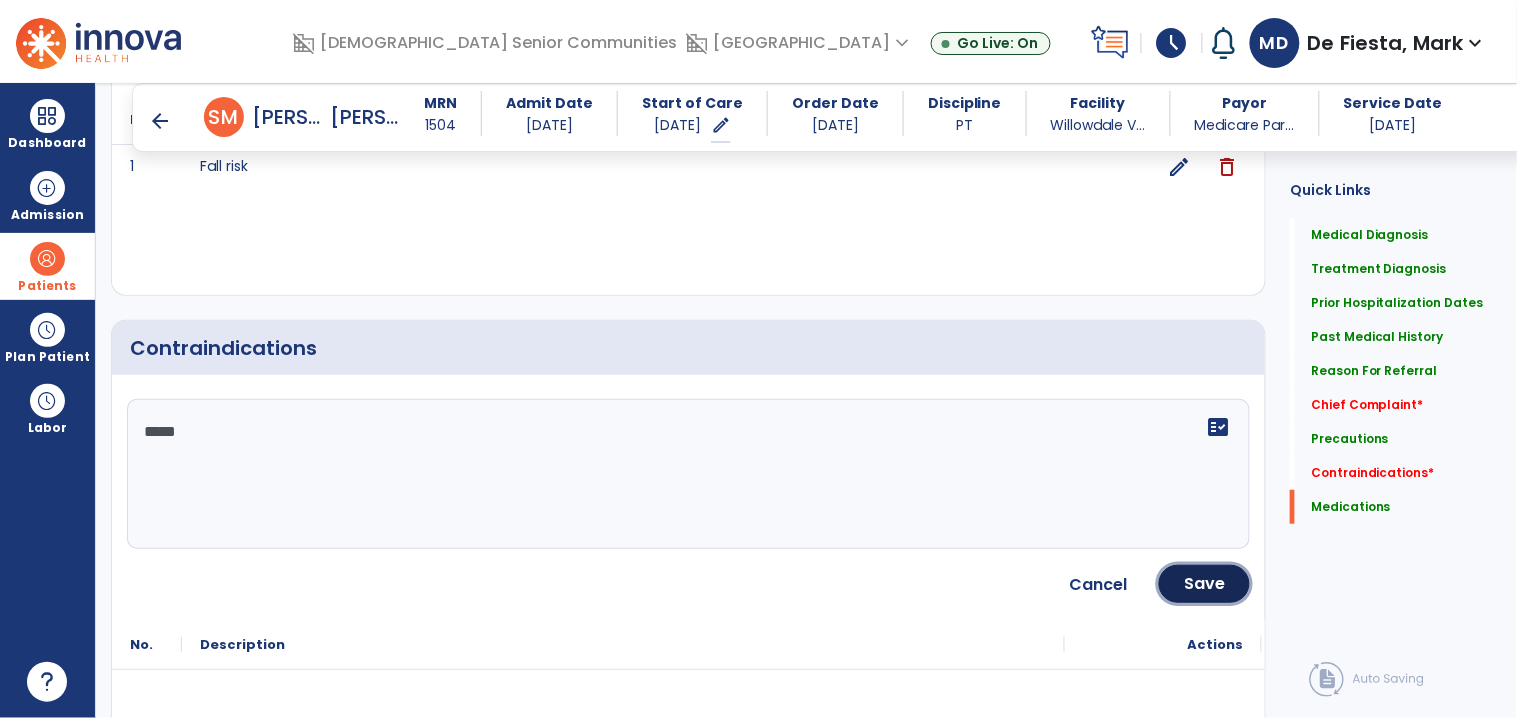 drag, startPoint x: 1223, startPoint y: 600, endPoint x: 537, endPoint y: 515, distance: 691.246 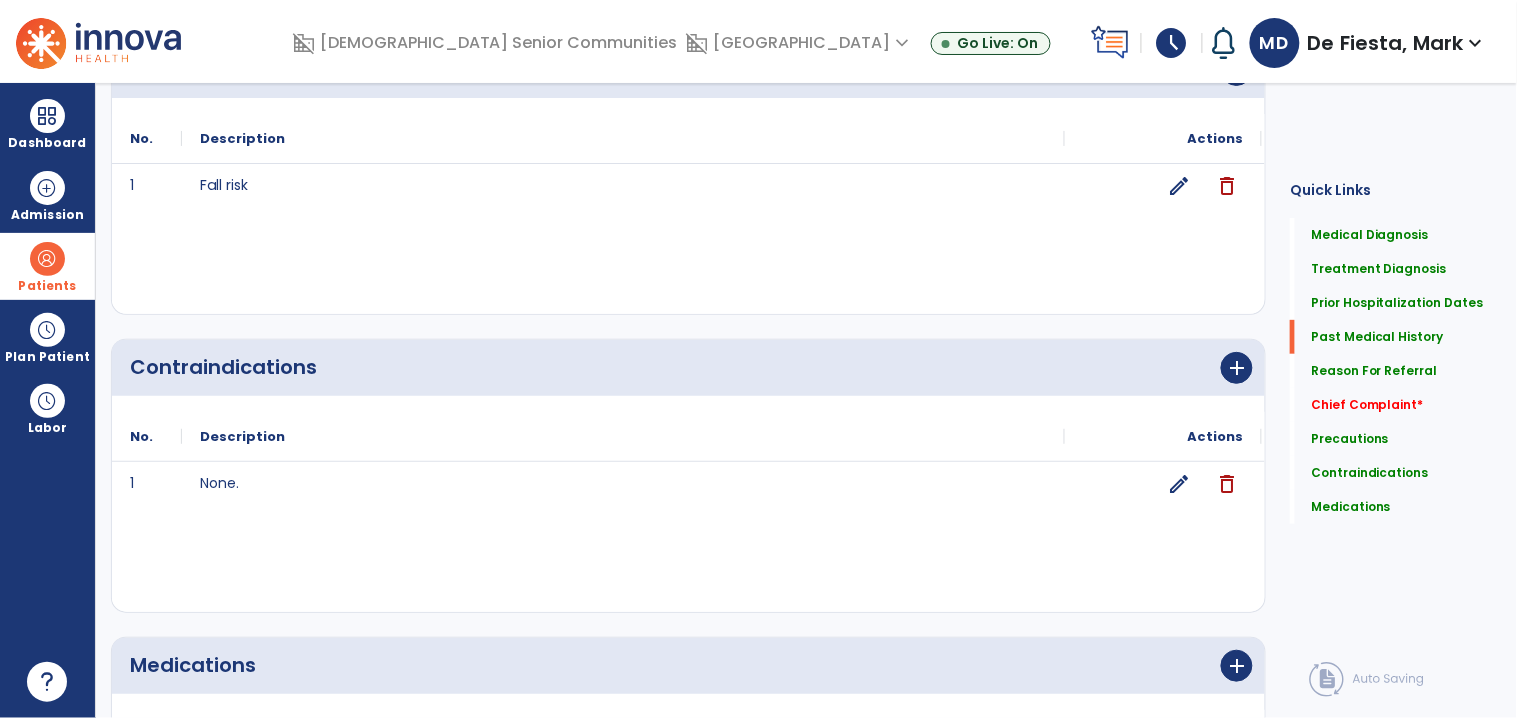scroll, scrollTop: 0, scrollLeft: 0, axis: both 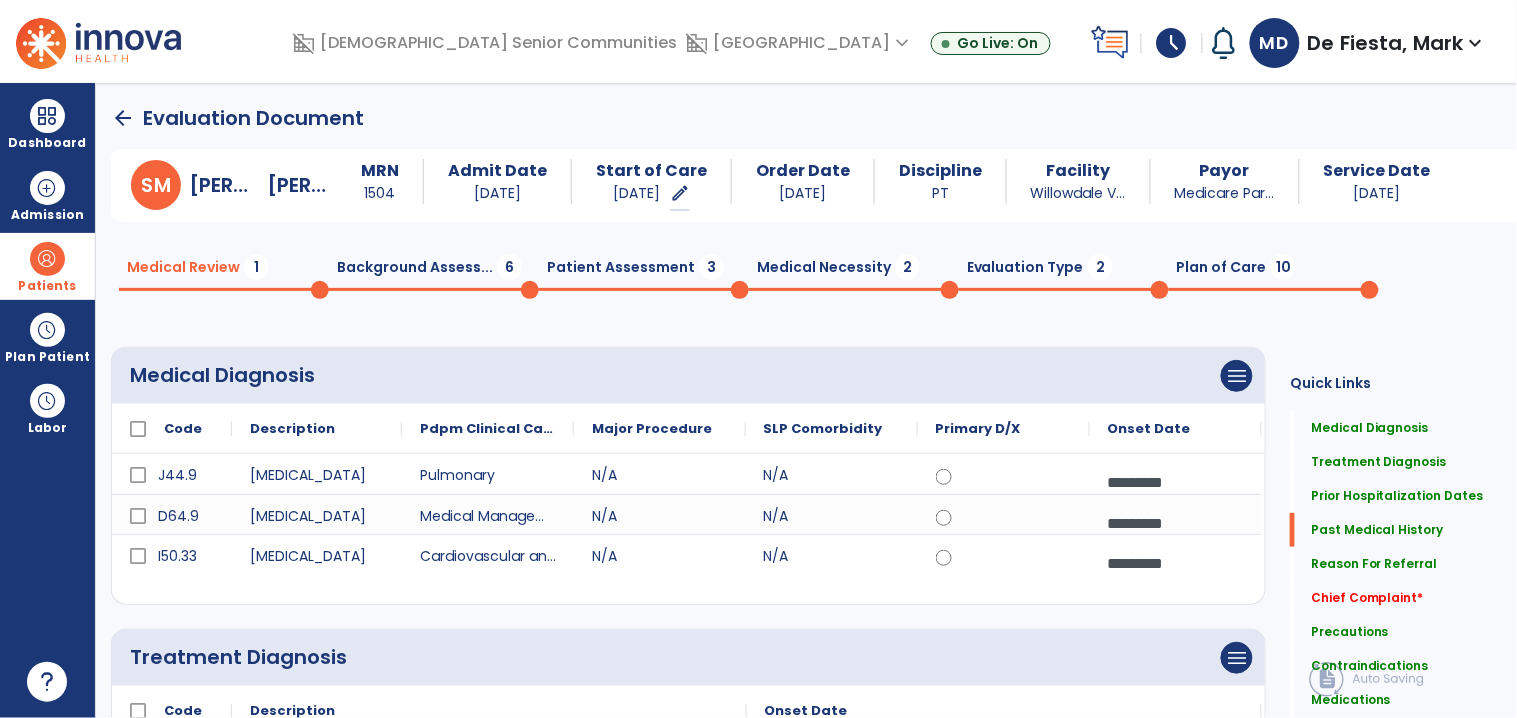 click on "Background Assess...  6" 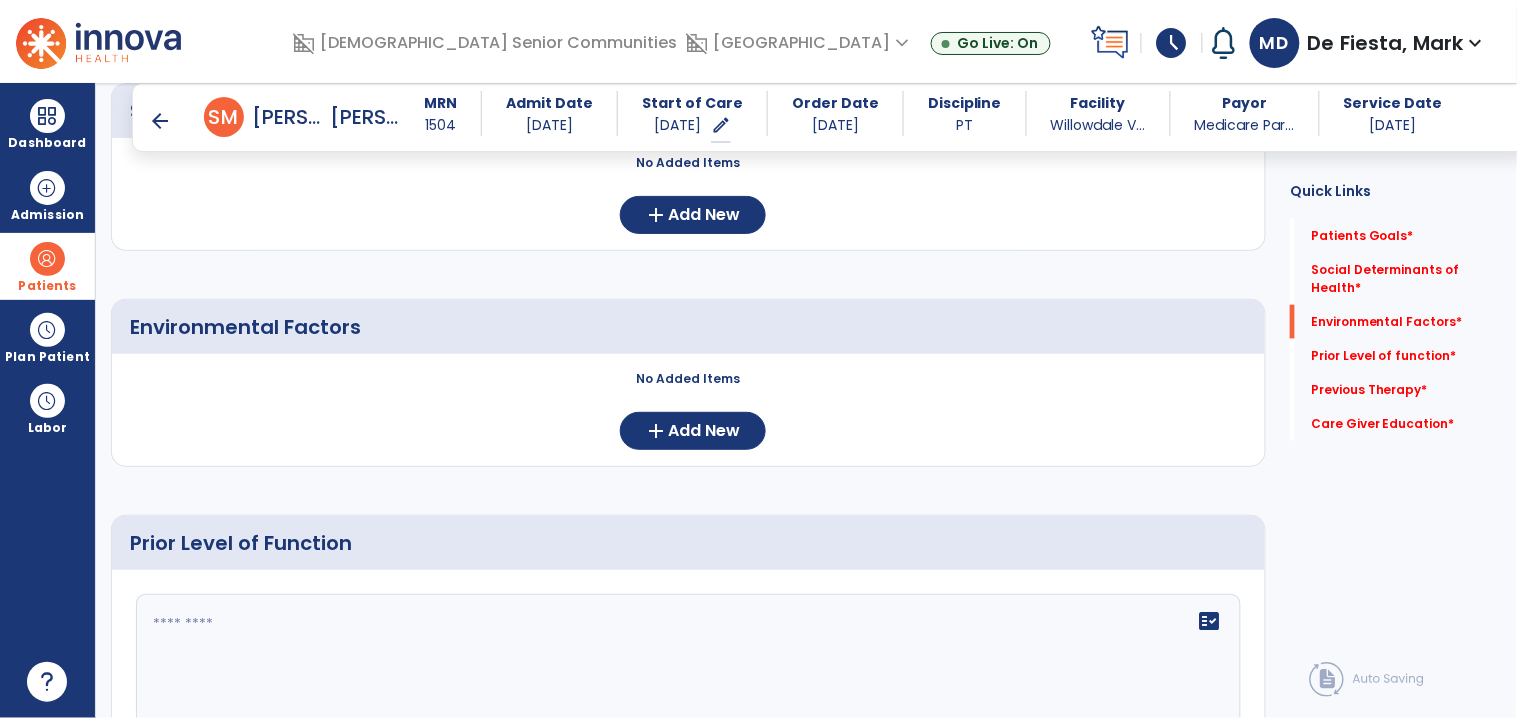 scroll, scrollTop: 472, scrollLeft: 0, axis: vertical 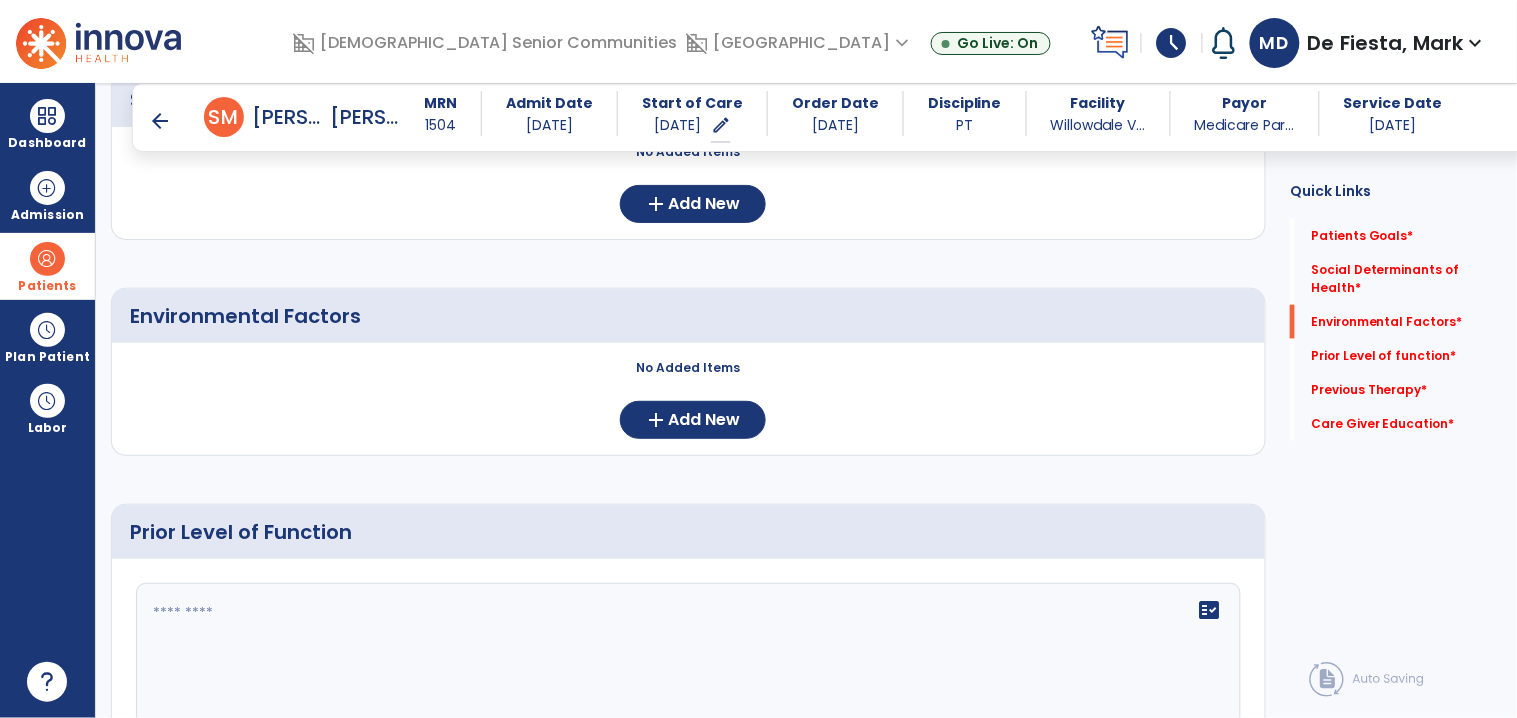click 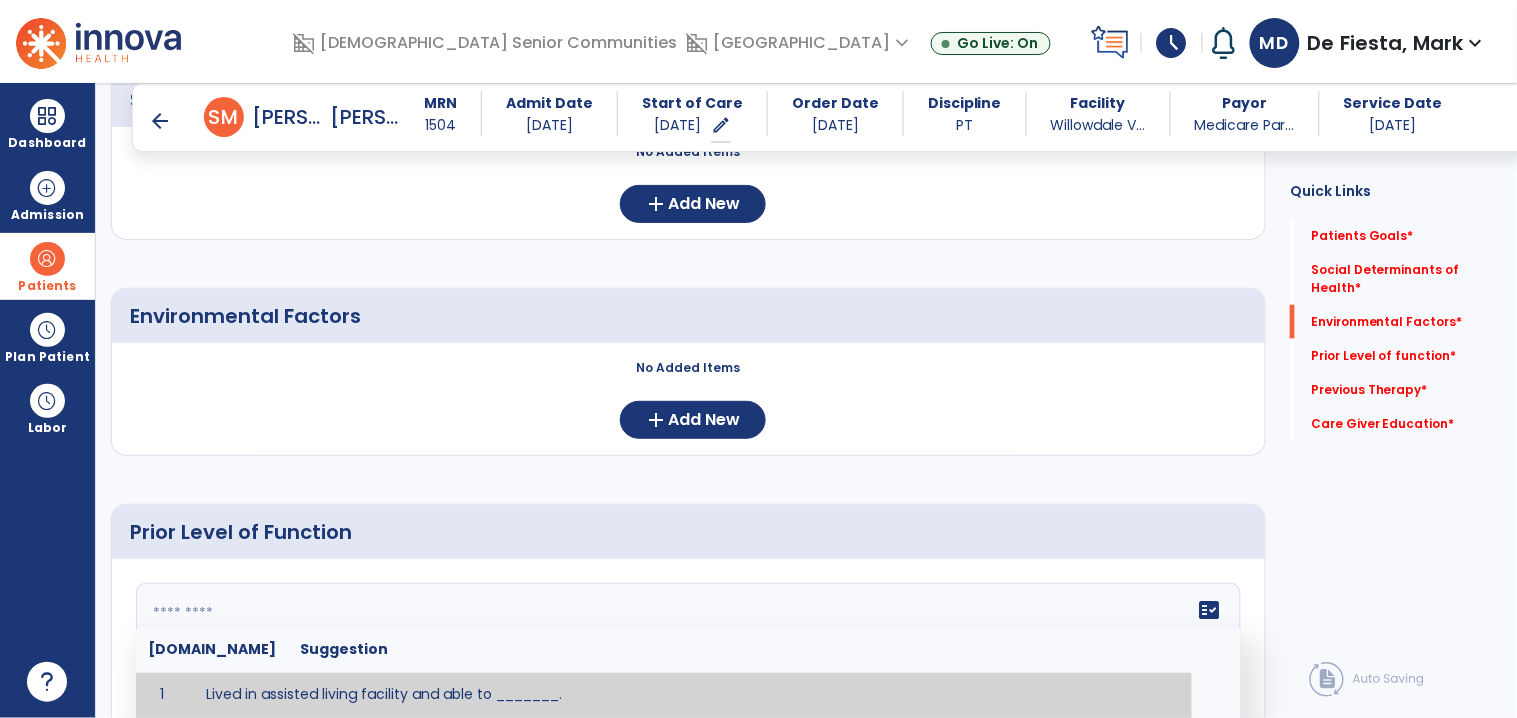 paste on "**********" 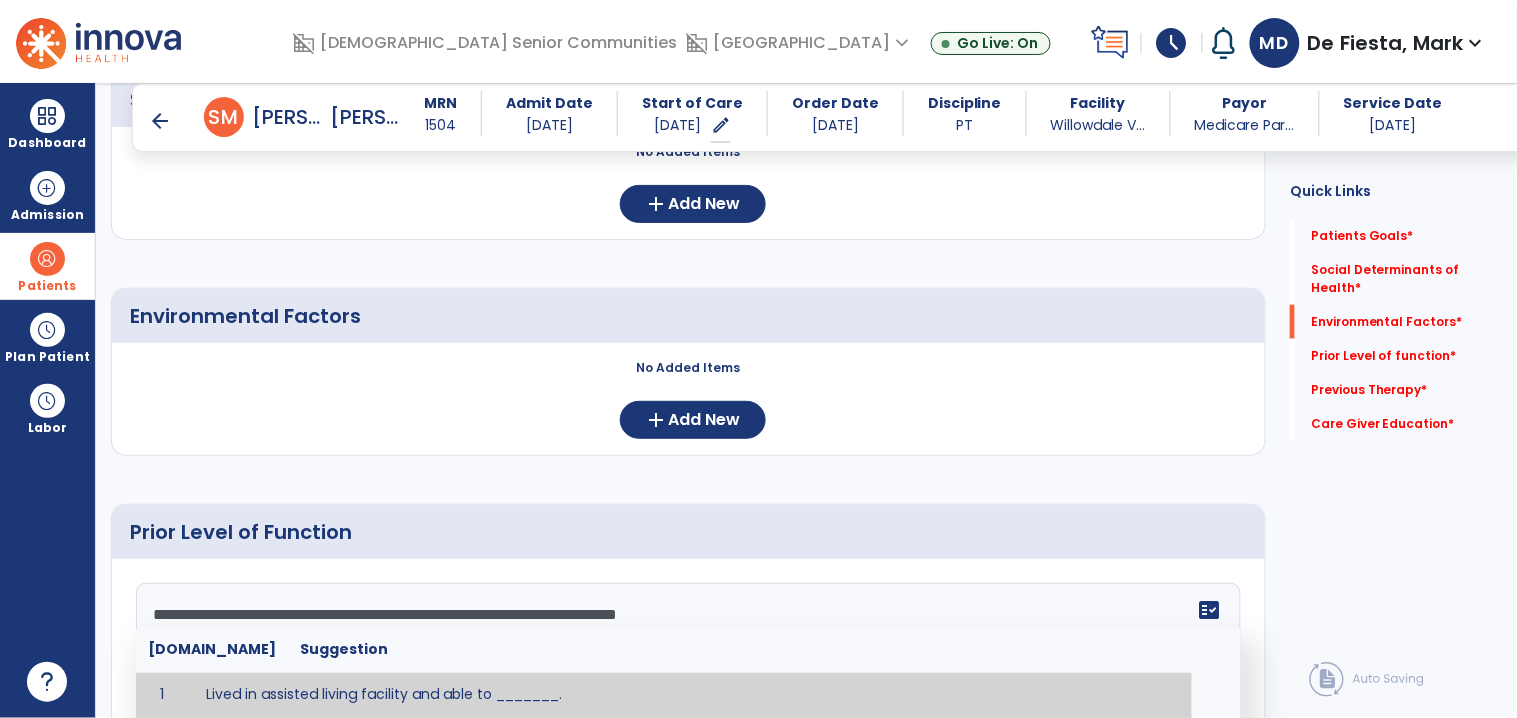 scroll, scrollTop: 473, scrollLeft: 0, axis: vertical 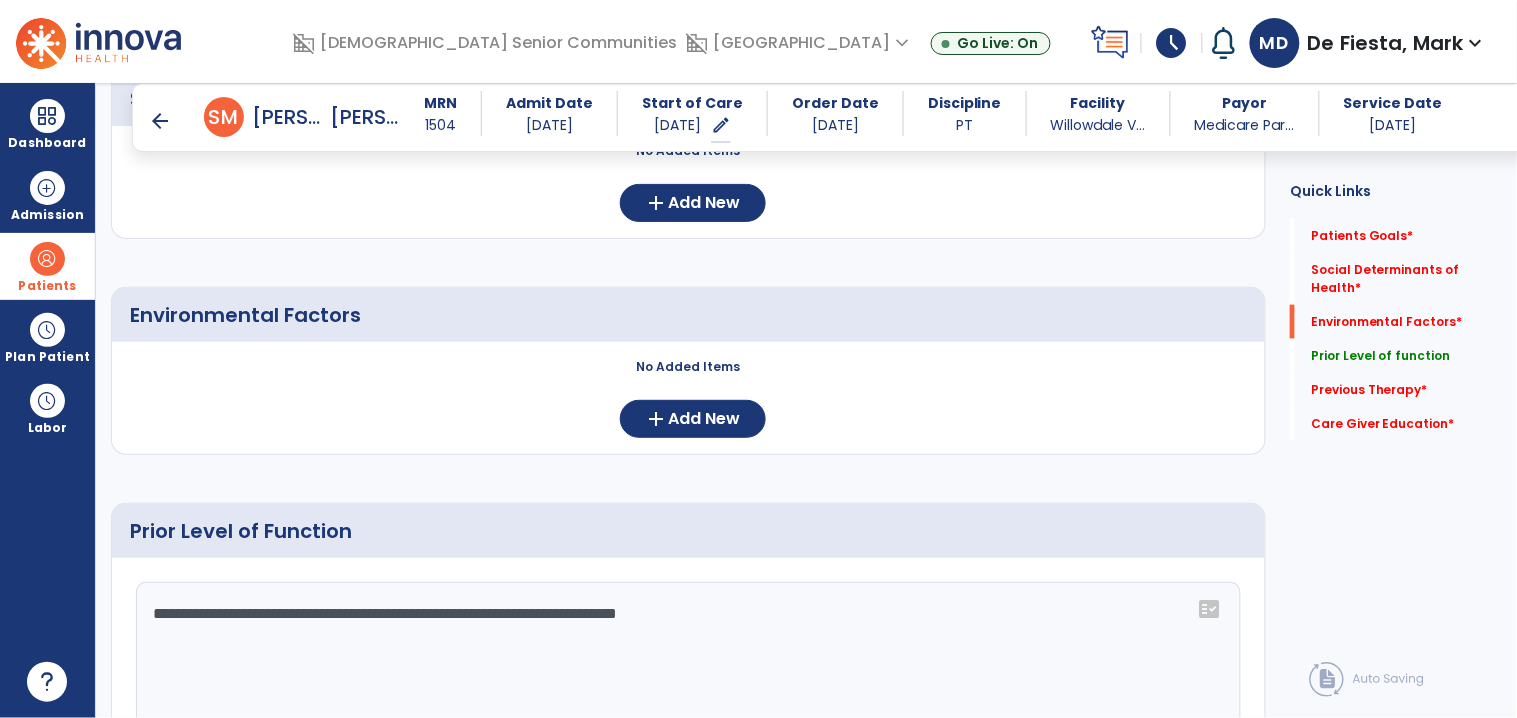 type on "**********" 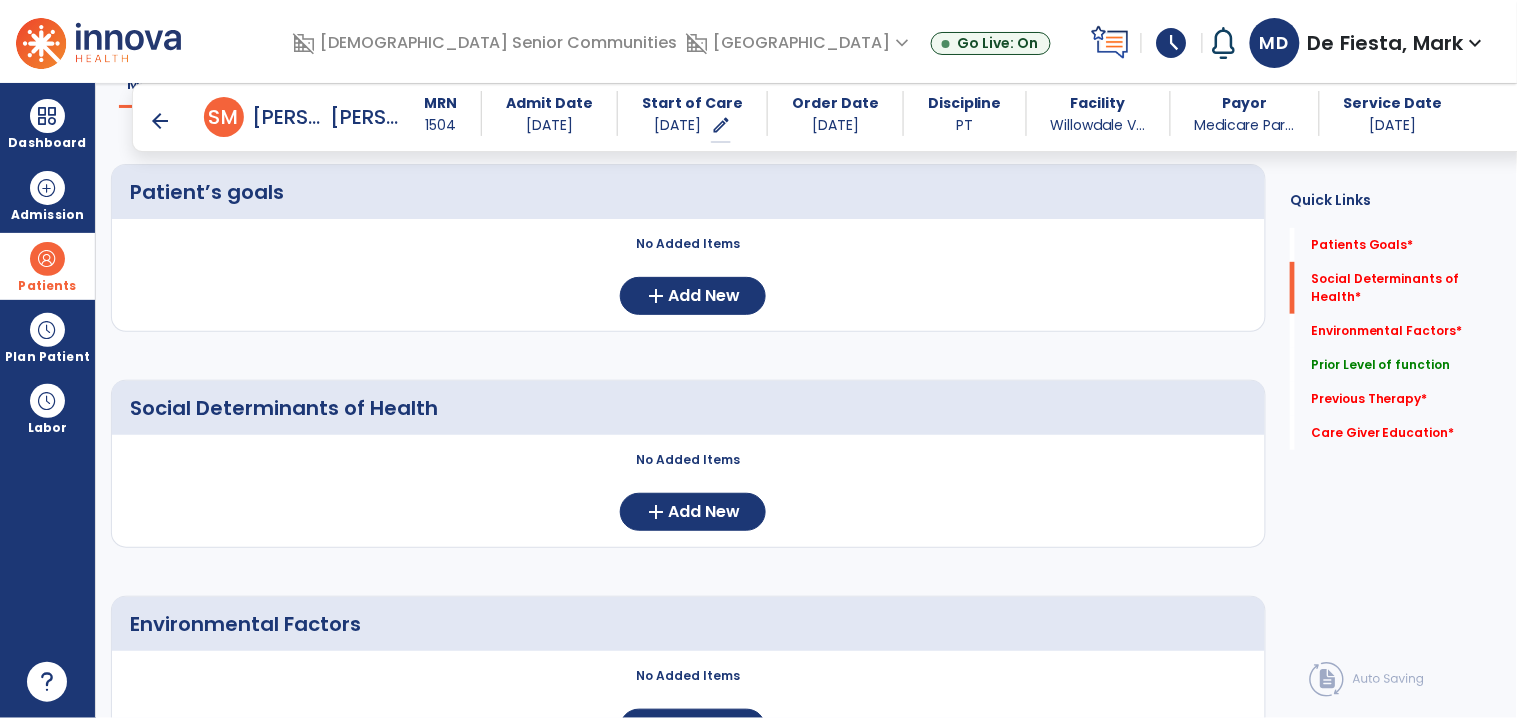 scroll, scrollTop: 153, scrollLeft: 0, axis: vertical 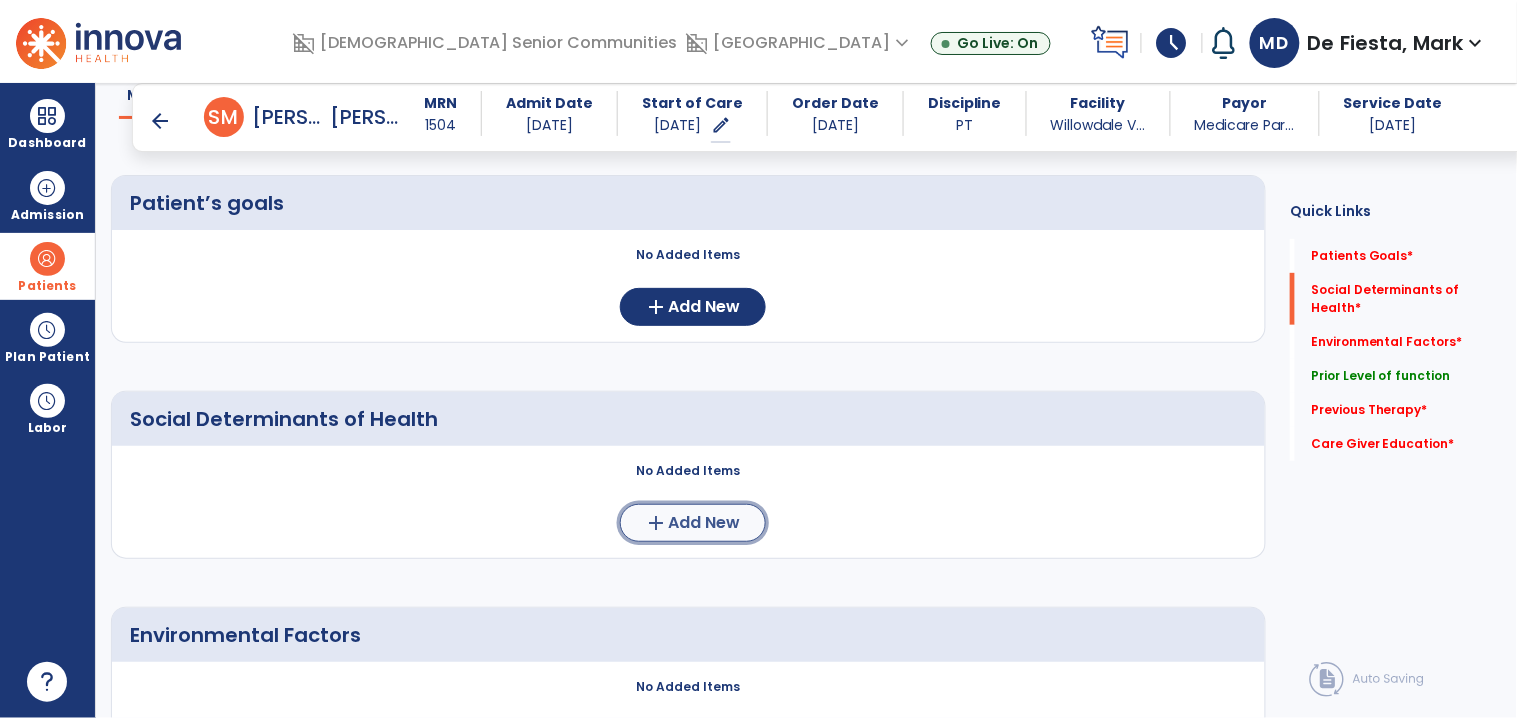 click on "Add New" 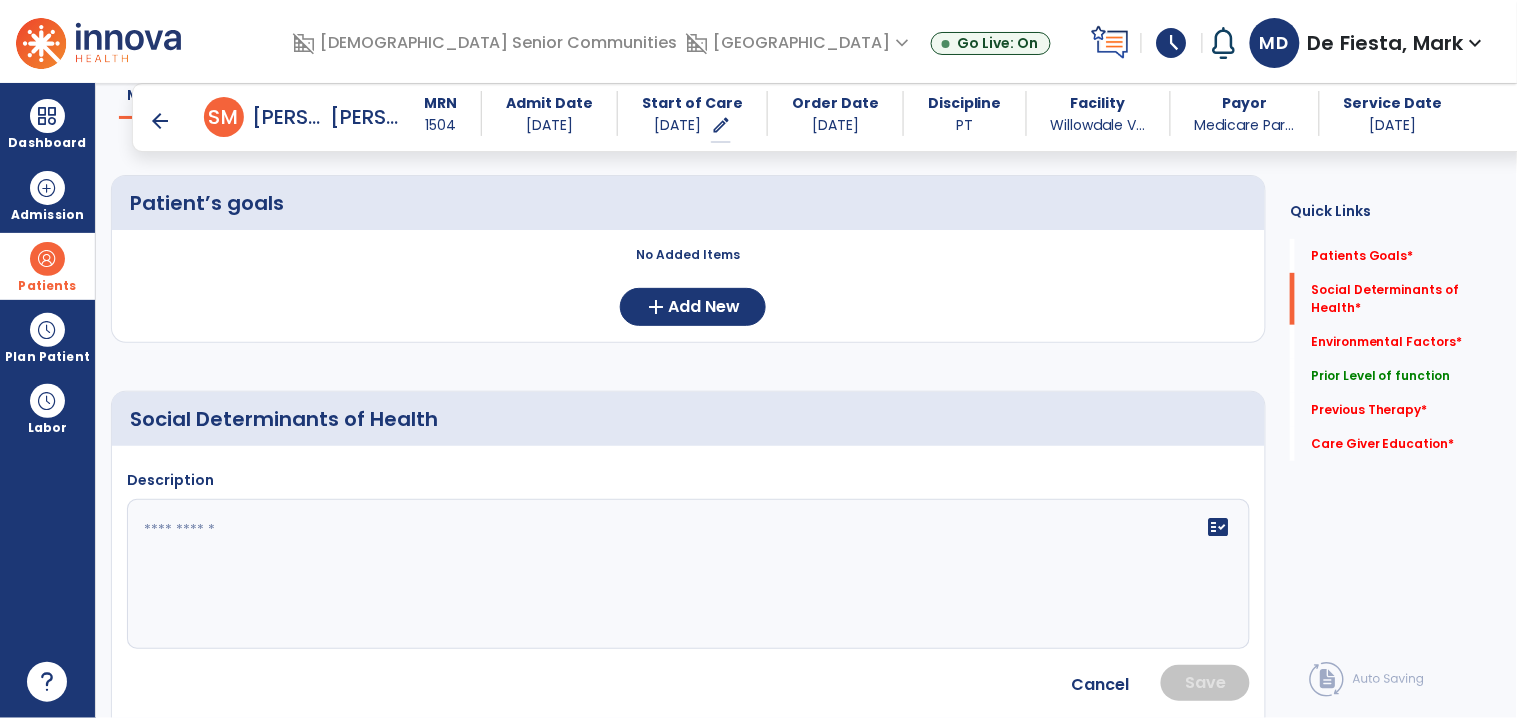 click 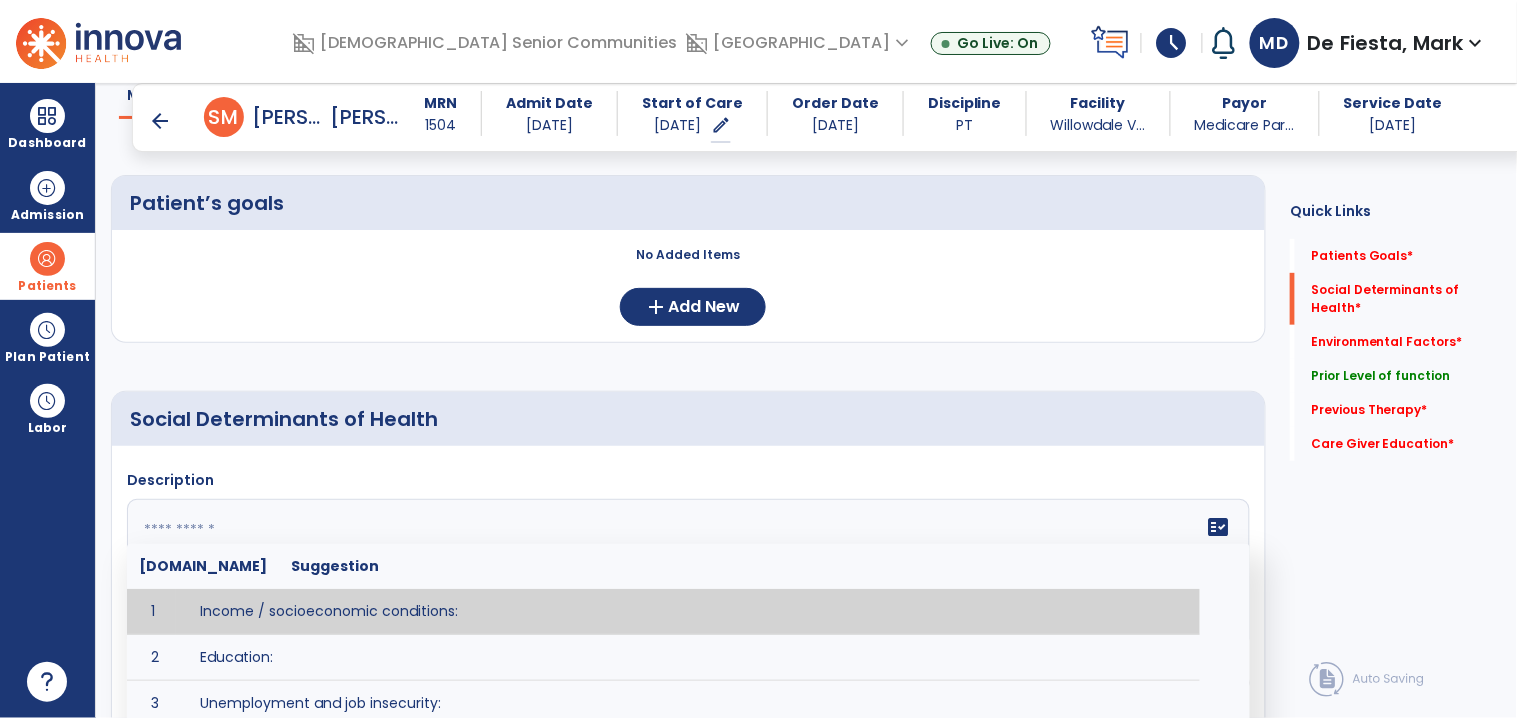 paste on "**********" 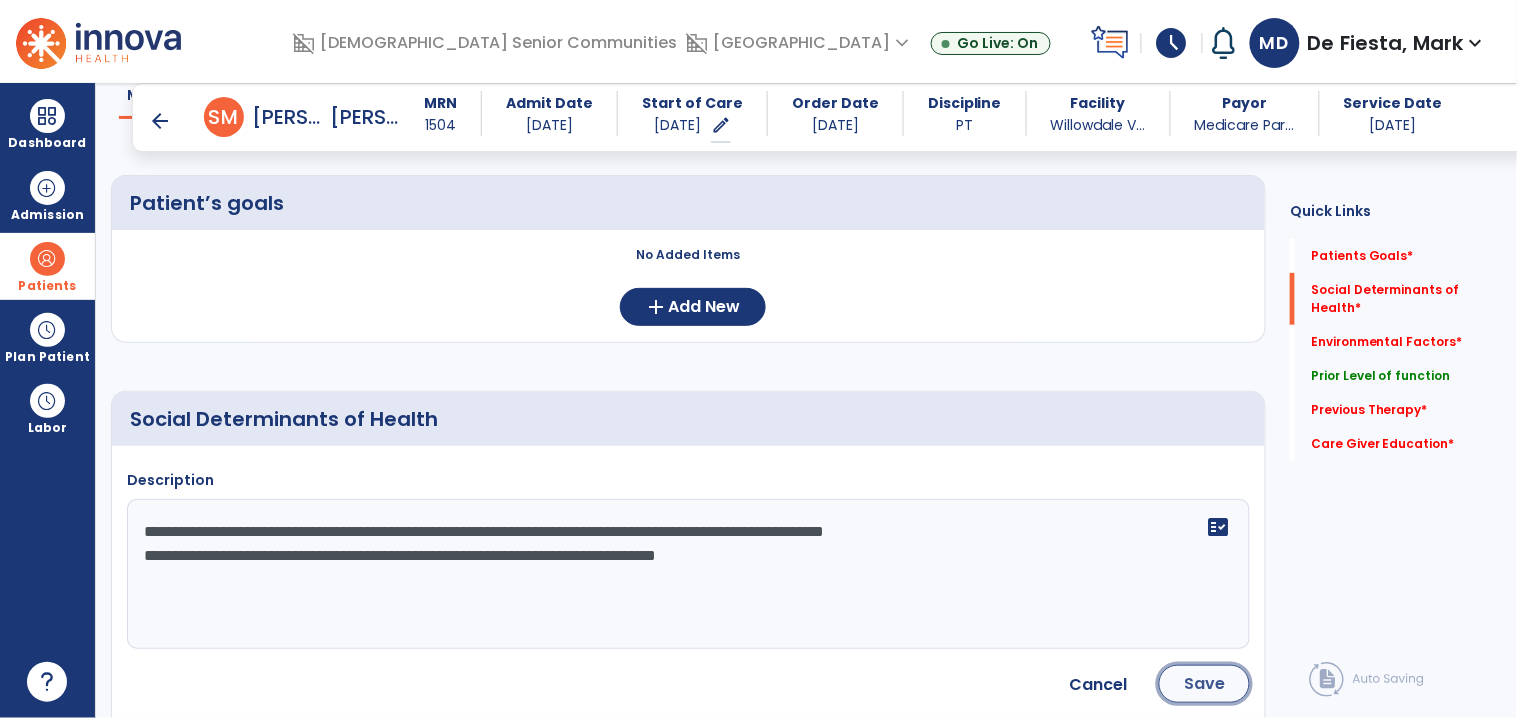 click on "Save" 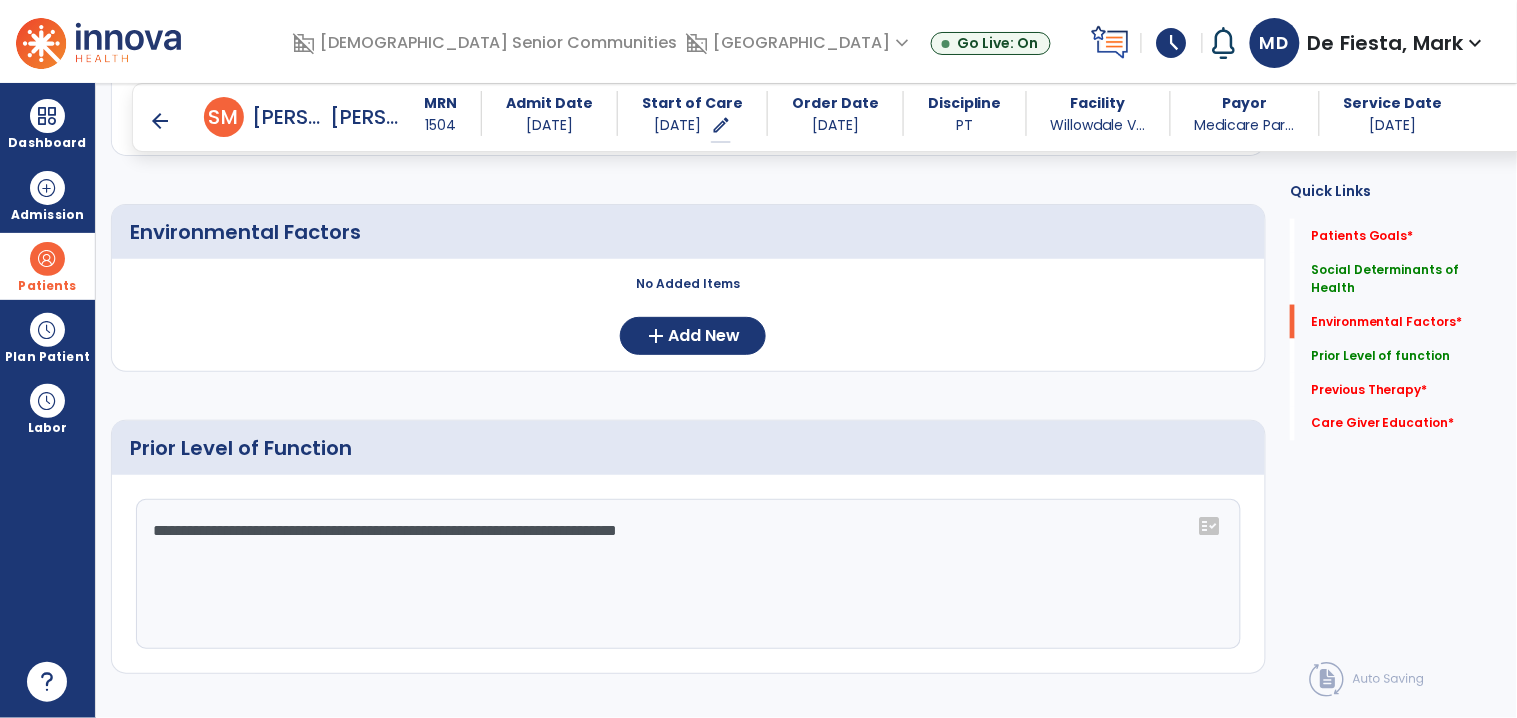 scroll, scrollTop: 701, scrollLeft: 0, axis: vertical 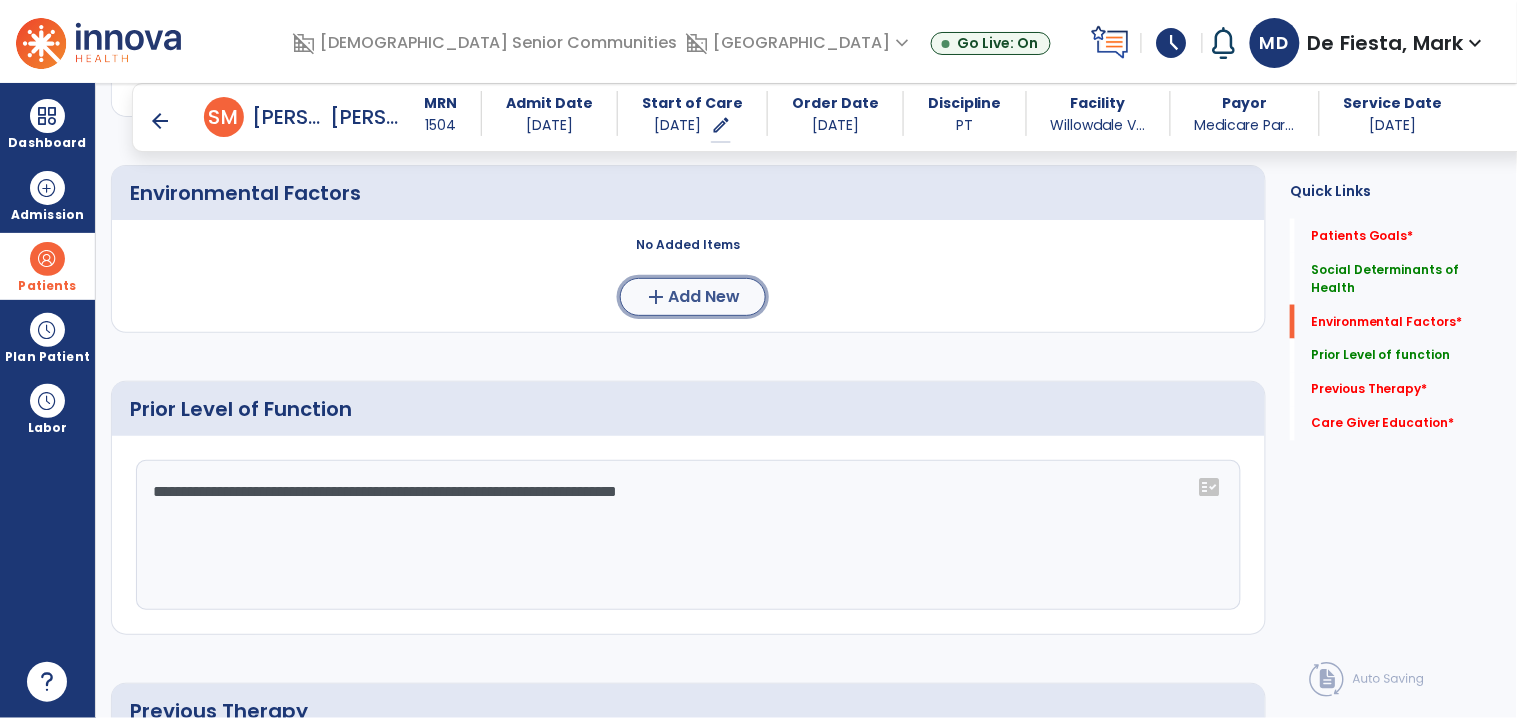 click on "Add New" 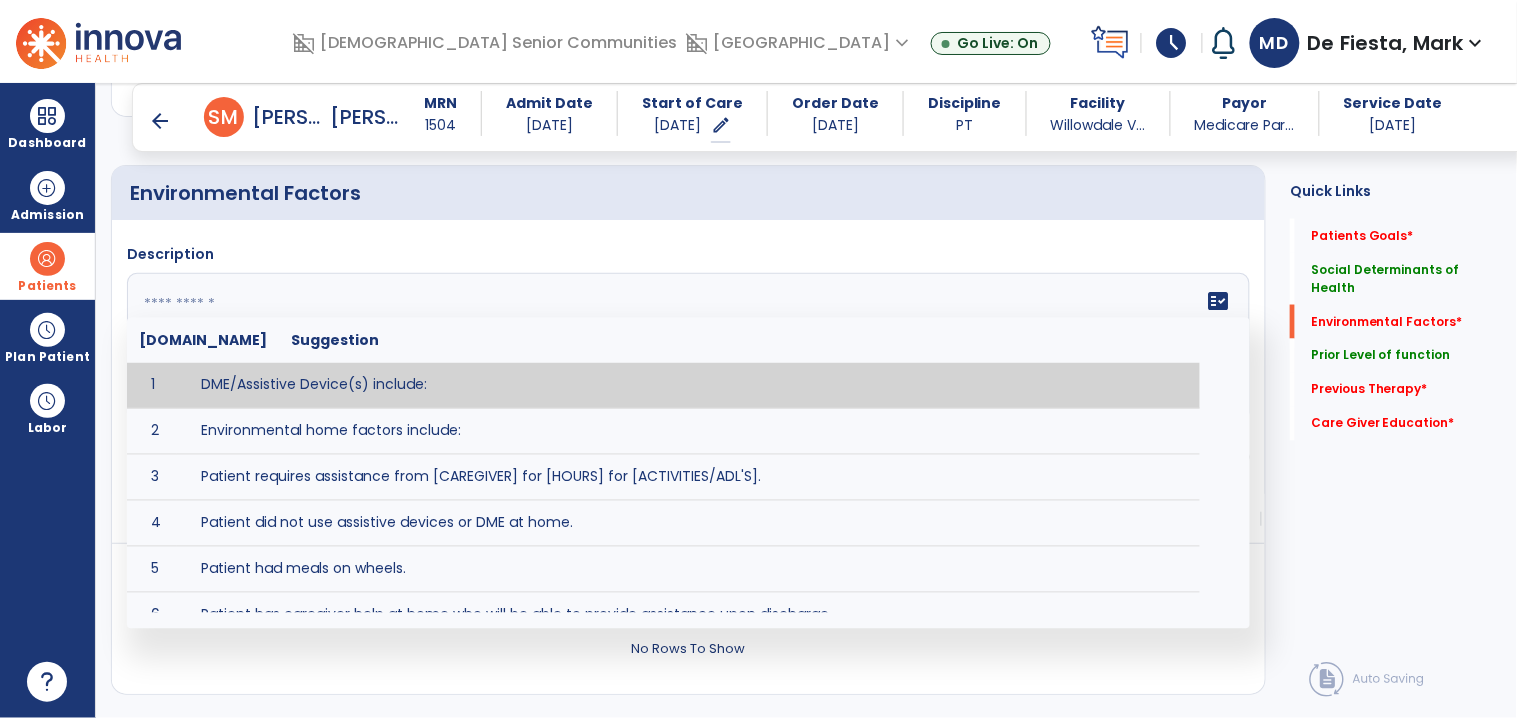 click 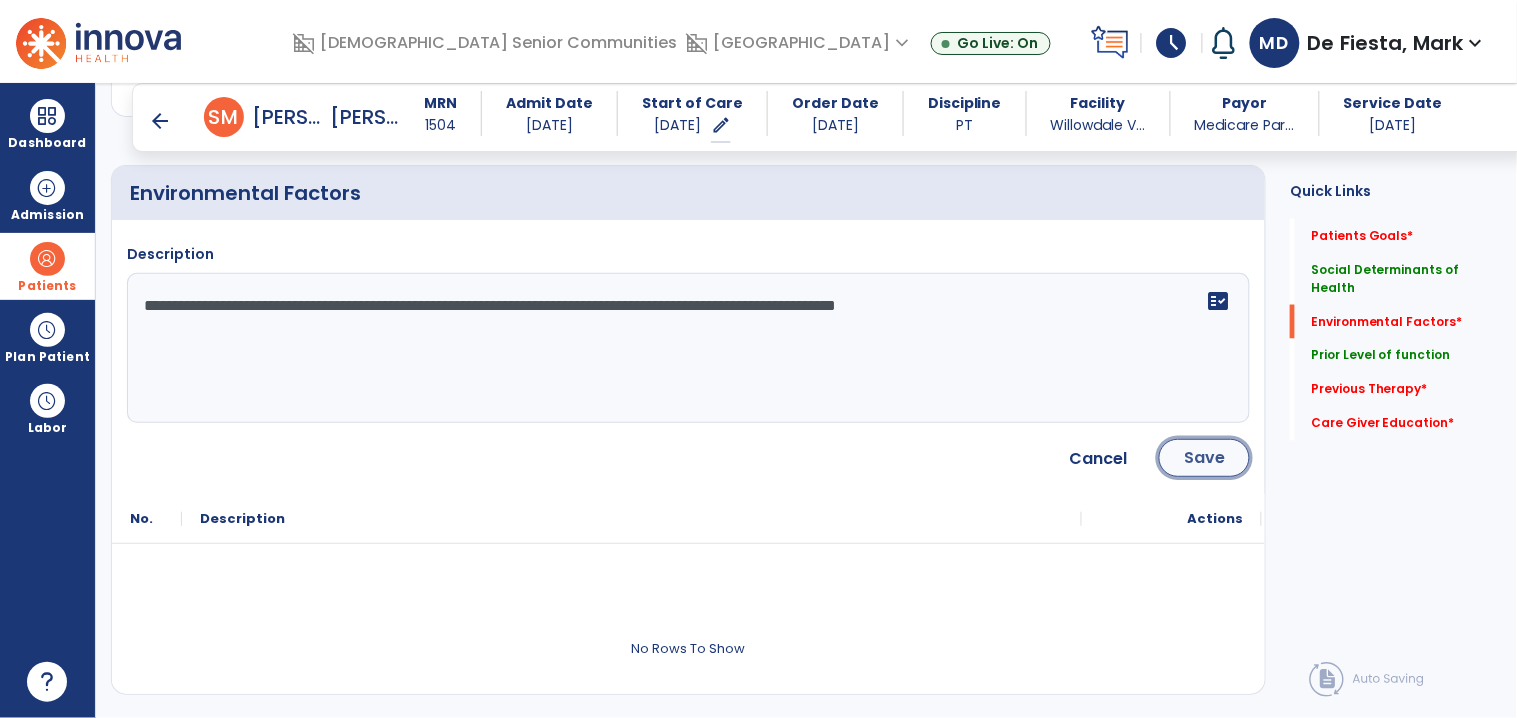 click on "Save" 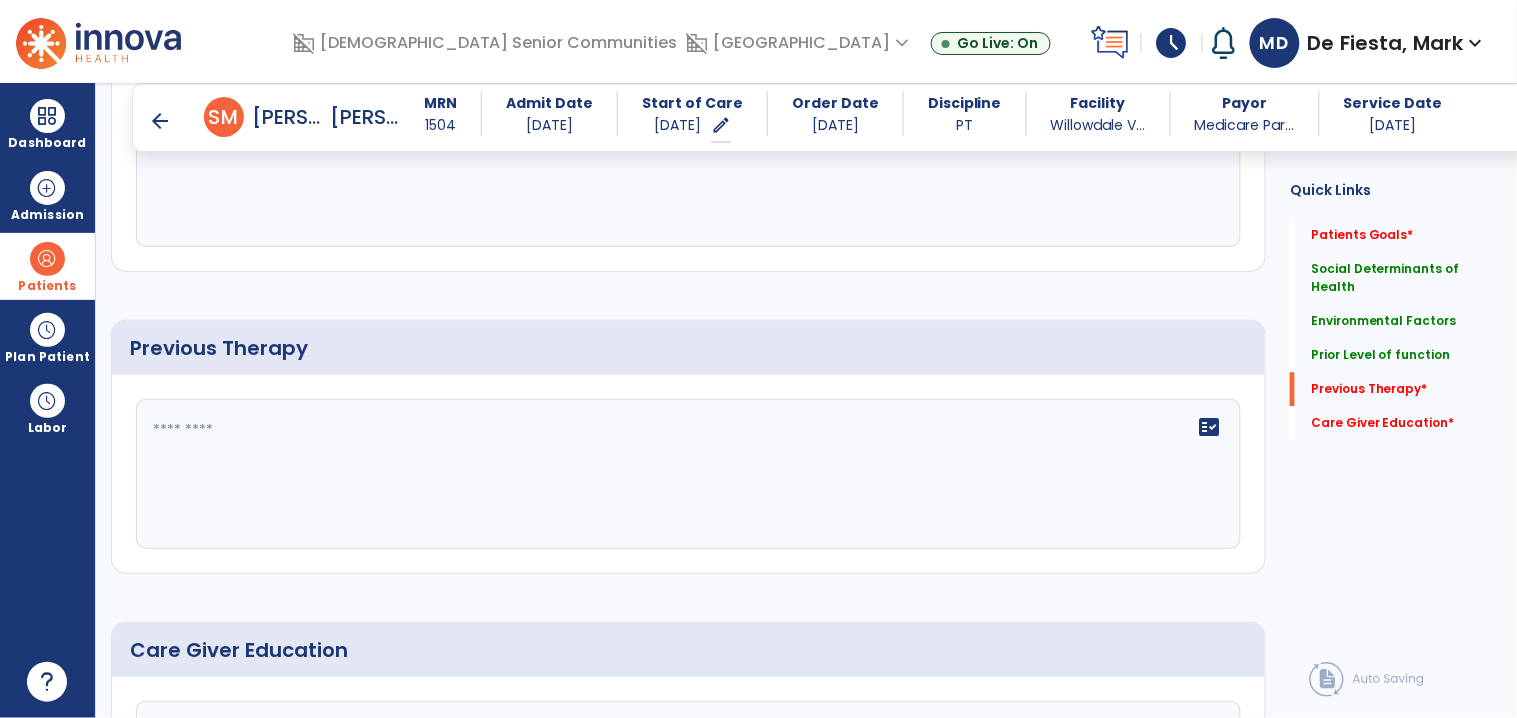 scroll, scrollTop: 1183, scrollLeft: 0, axis: vertical 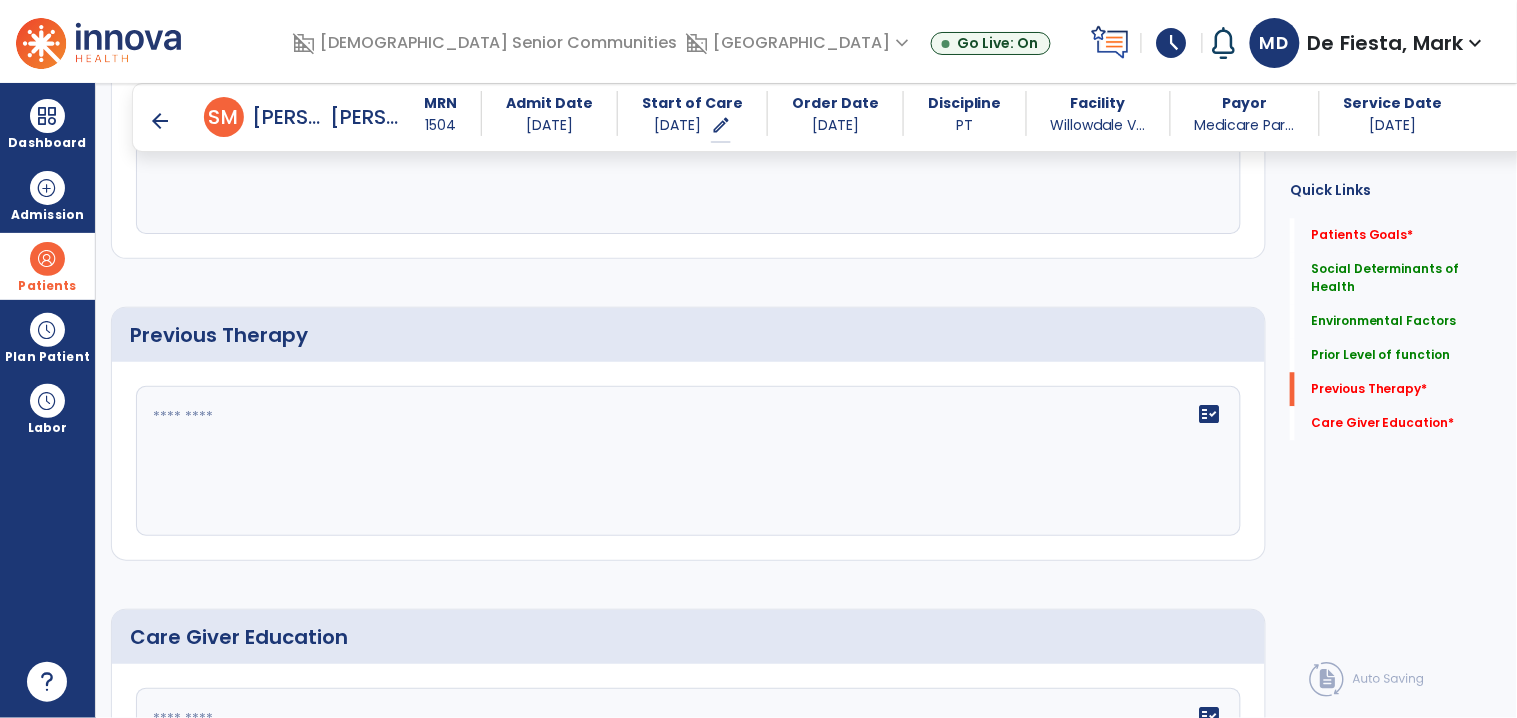 click 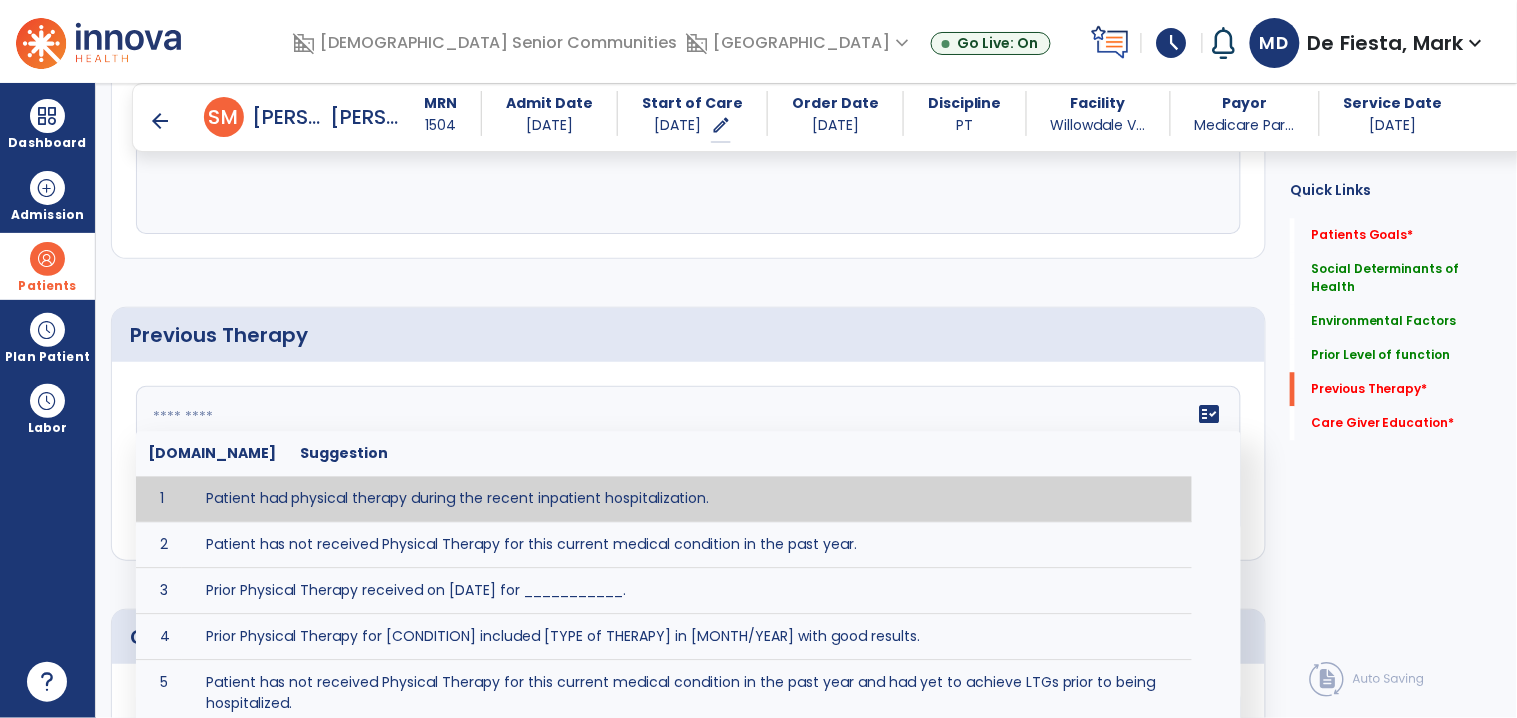 type on "**********" 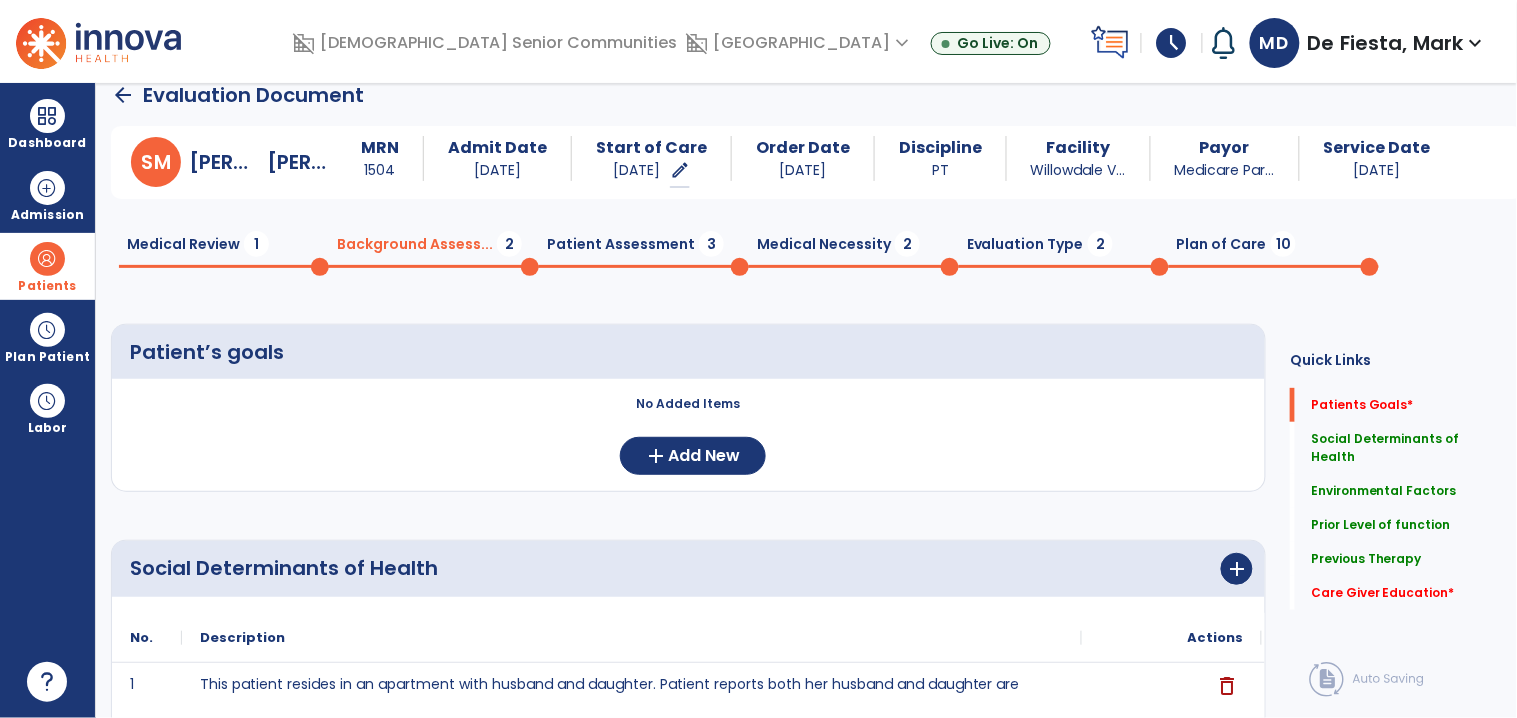 scroll, scrollTop: 0, scrollLeft: 0, axis: both 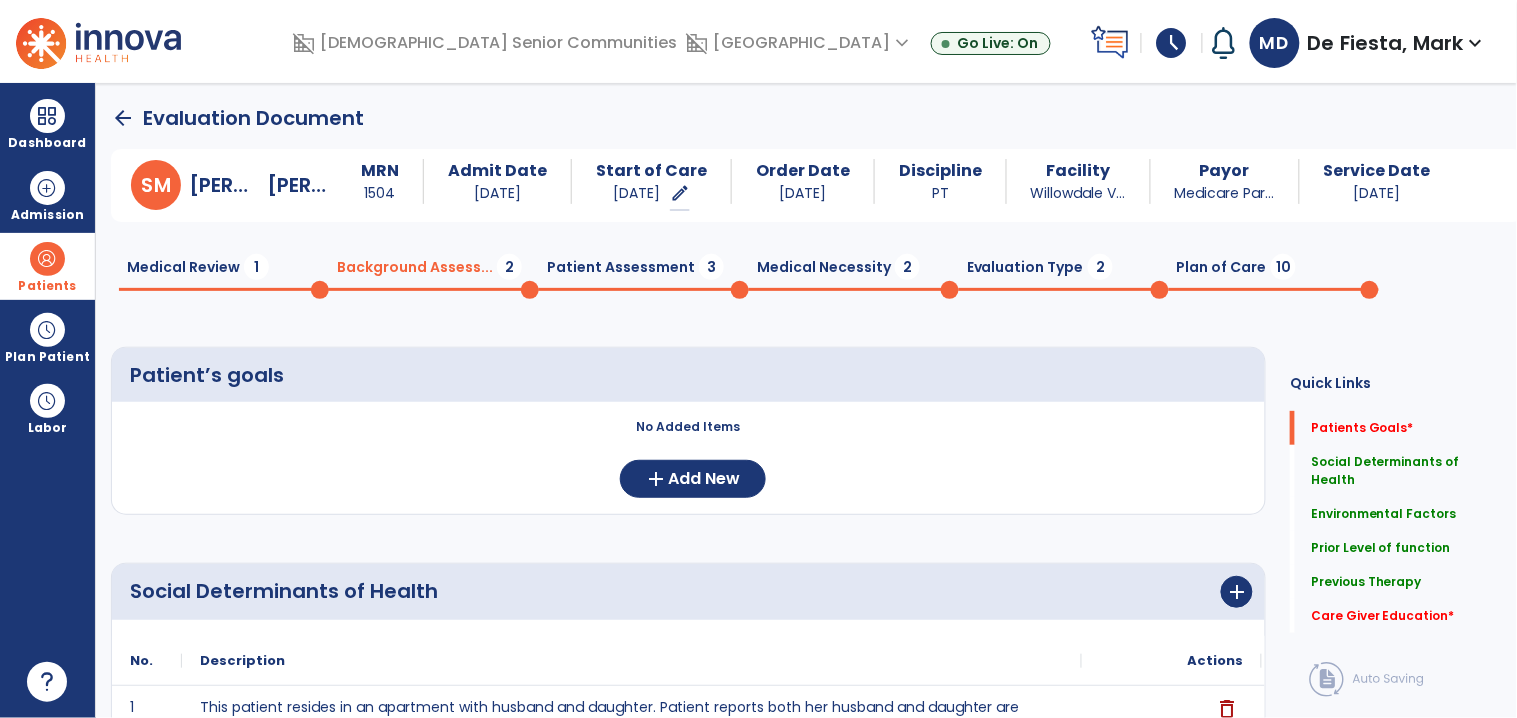 click on "Patient Assessment  3" 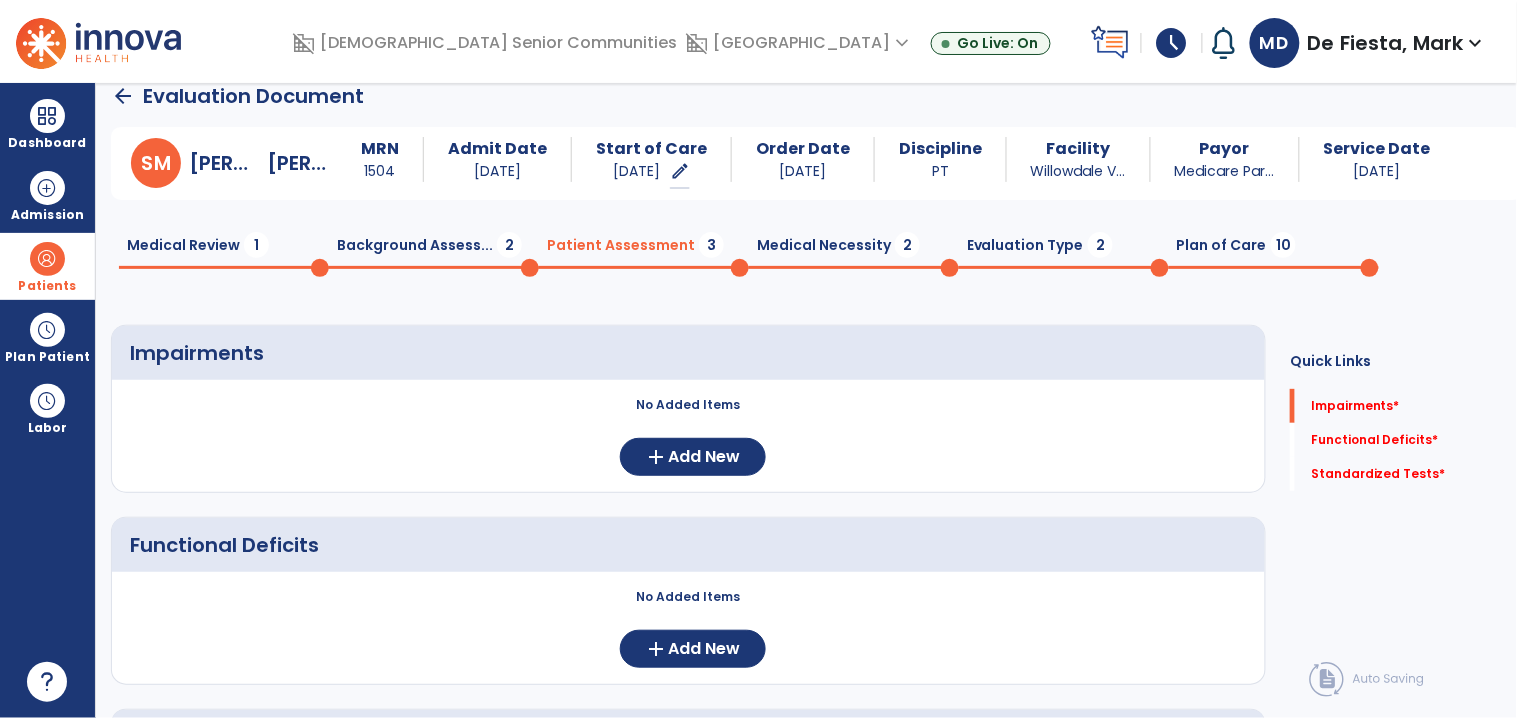 scroll, scrollTop: 0, scrollLeft: 0, axis: both 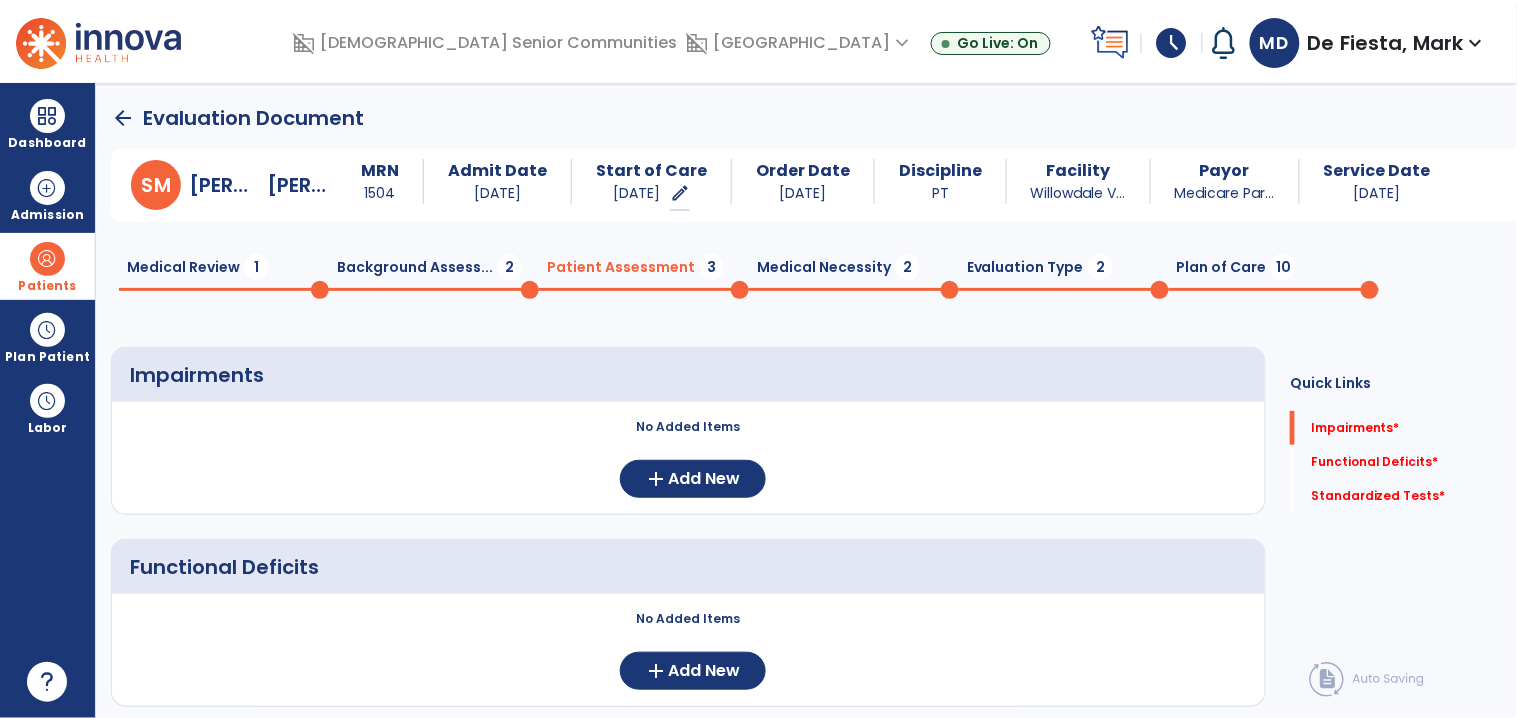 click on "Medical Necessity  2" 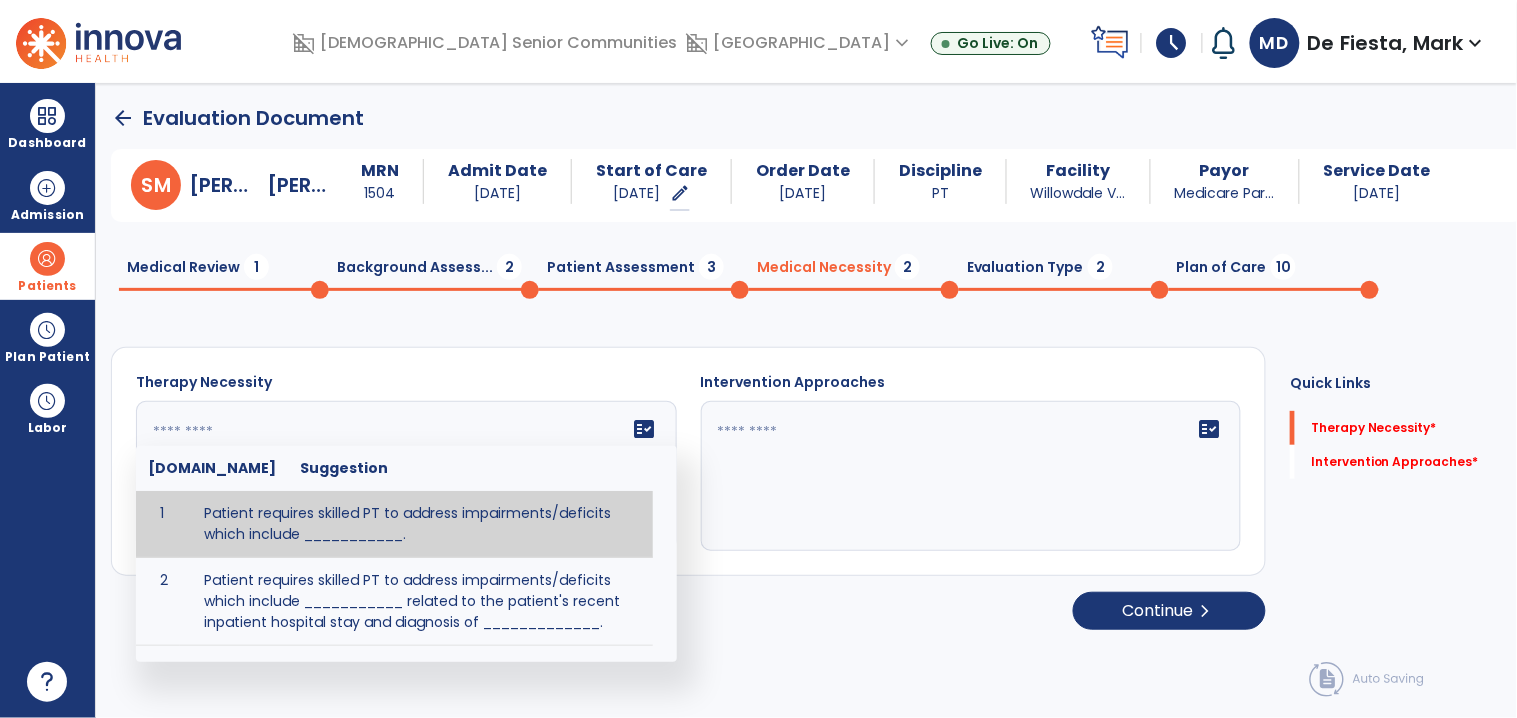 click on "fact_check  Sr.No Suggestion 1 Patient requires skilled PT to address impairments/deficits which include ___________. 2 Patient requires skilled PT to address impairments/deficits which include ___________ related to the patient's recent inpatient hospital stay and diagnosis of _____________." 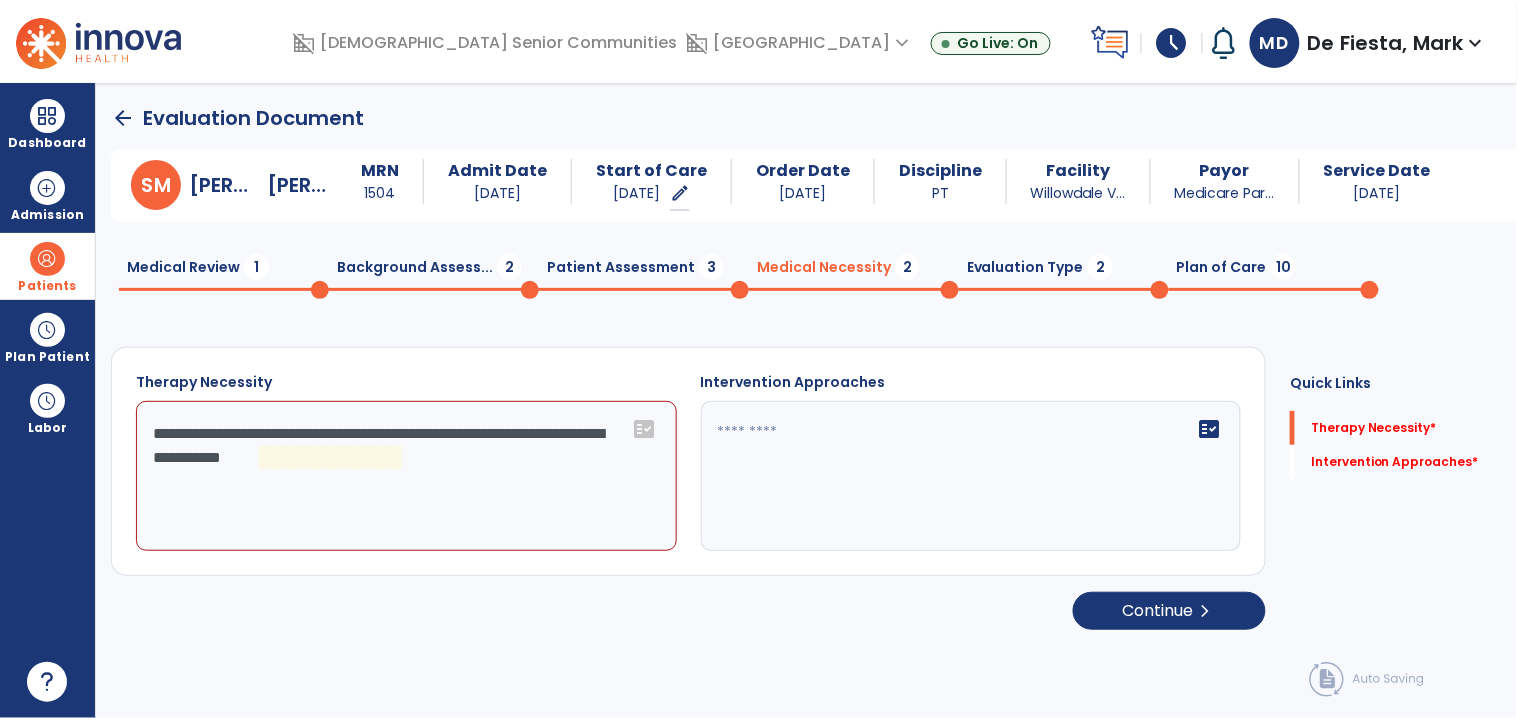 drag, startPoint x: 315, startPoint y: 453, endPoint x: 309, endPoint y: 577, distance: 124.14507 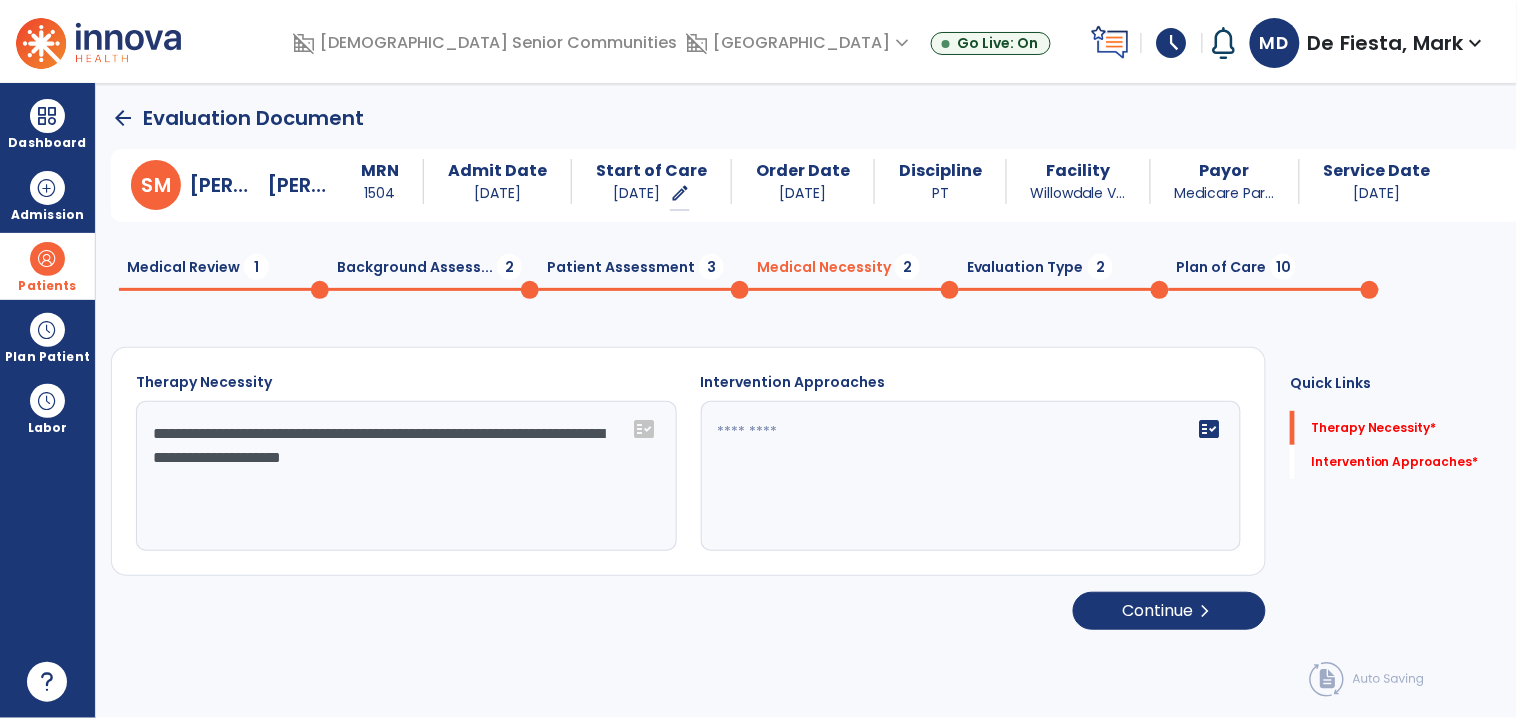 type on "**********" 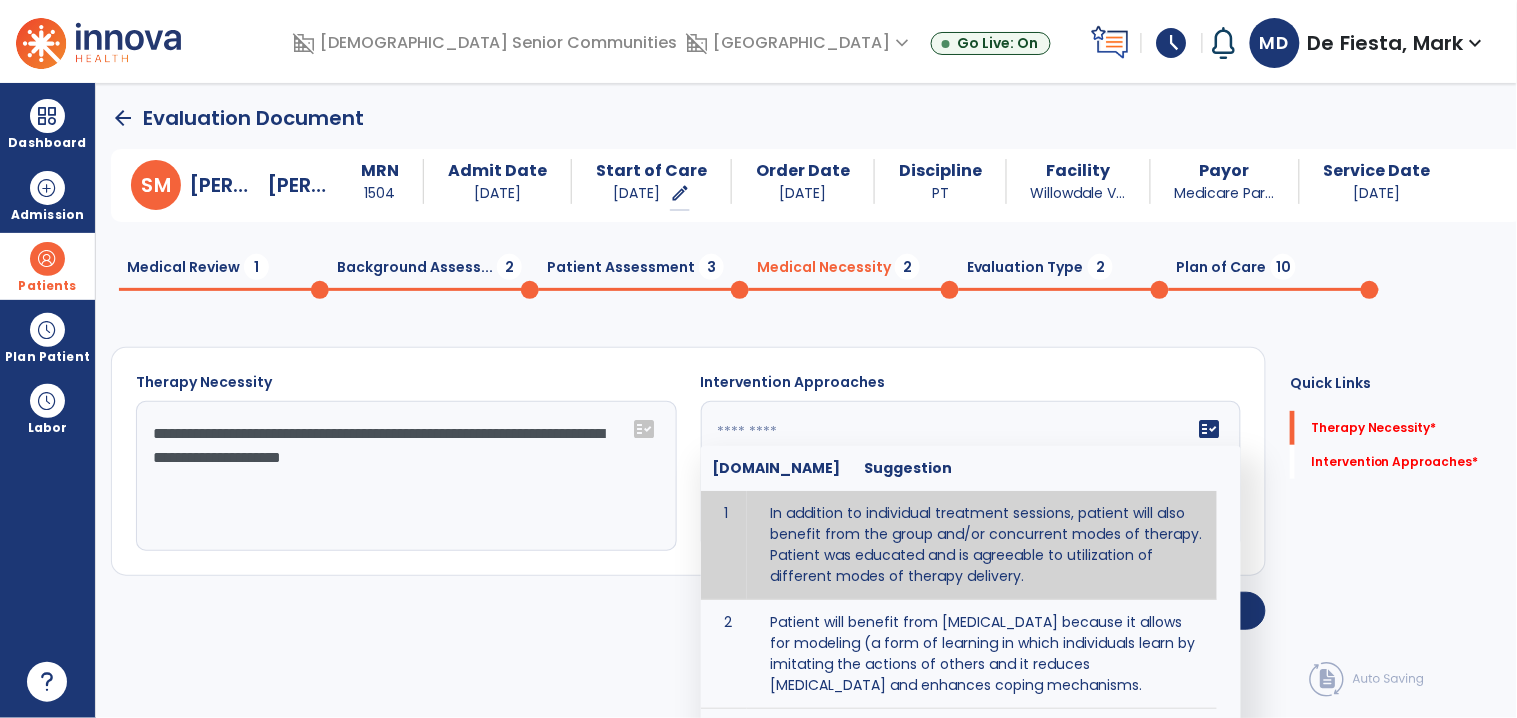 click on "fact_check  Sr.No Suggestion 1 In addition to individual treatment sessions, patient will also benefit from the group and/or concurrent modes of therapy. Patient was educated and is agreeable to utilization of different modes of therapy delivery. 2 Patient will benefit from group therapy because it allows for modeling (a form of learning in which individuals learn by imitating the actions of others and it reduces social isolation and enhances coping mechanisms. 3 Patient will benefit from group therapy to: Create a network that promotes growth and learning by enabling patients to receive and give support and to share experiences from different points of view. 4 Patient will benefit from group/concurrent therapy because it is supported by evidence to promote increased patient engagement and sustainable outcomes. 5 Patient will benefit from group/concurrent therapy to: Promote independence and minimize dependence." 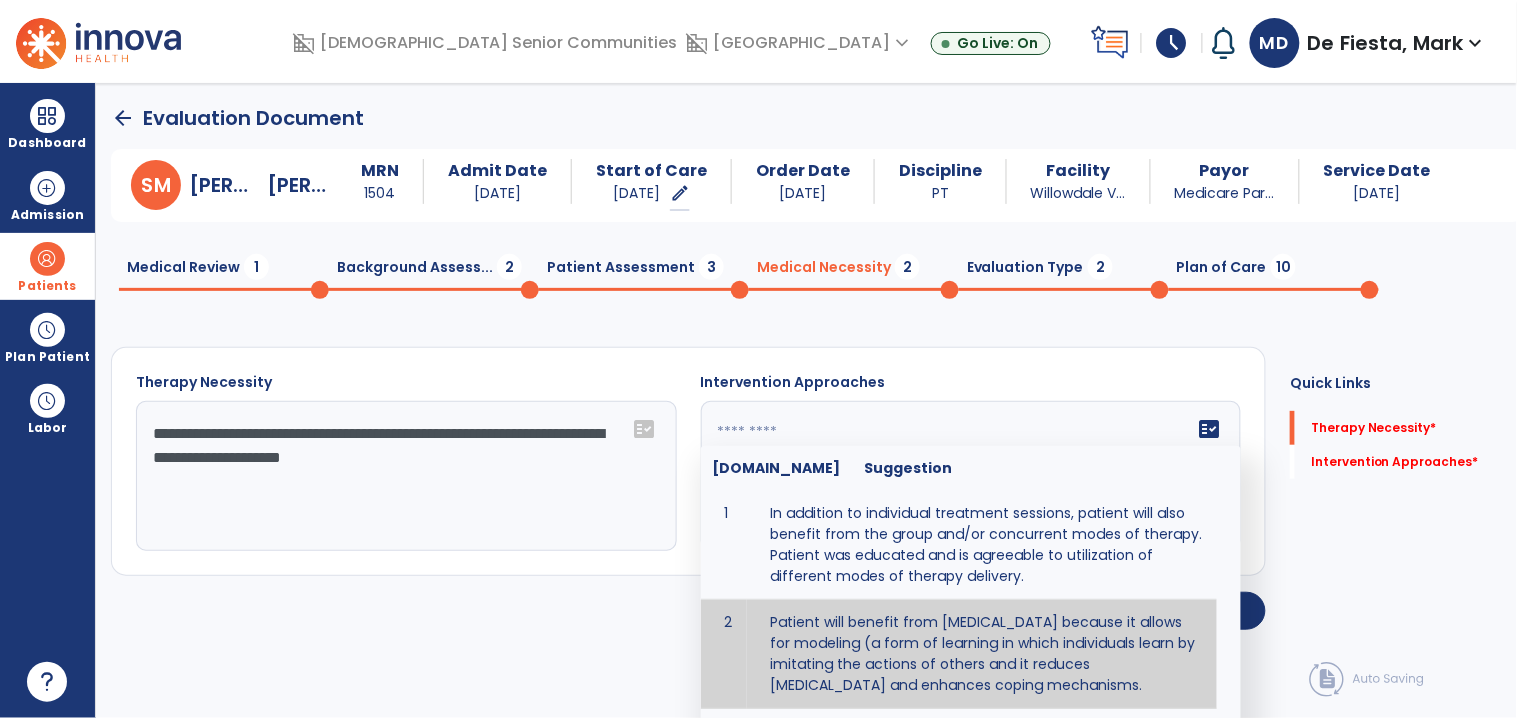 type on "**********" 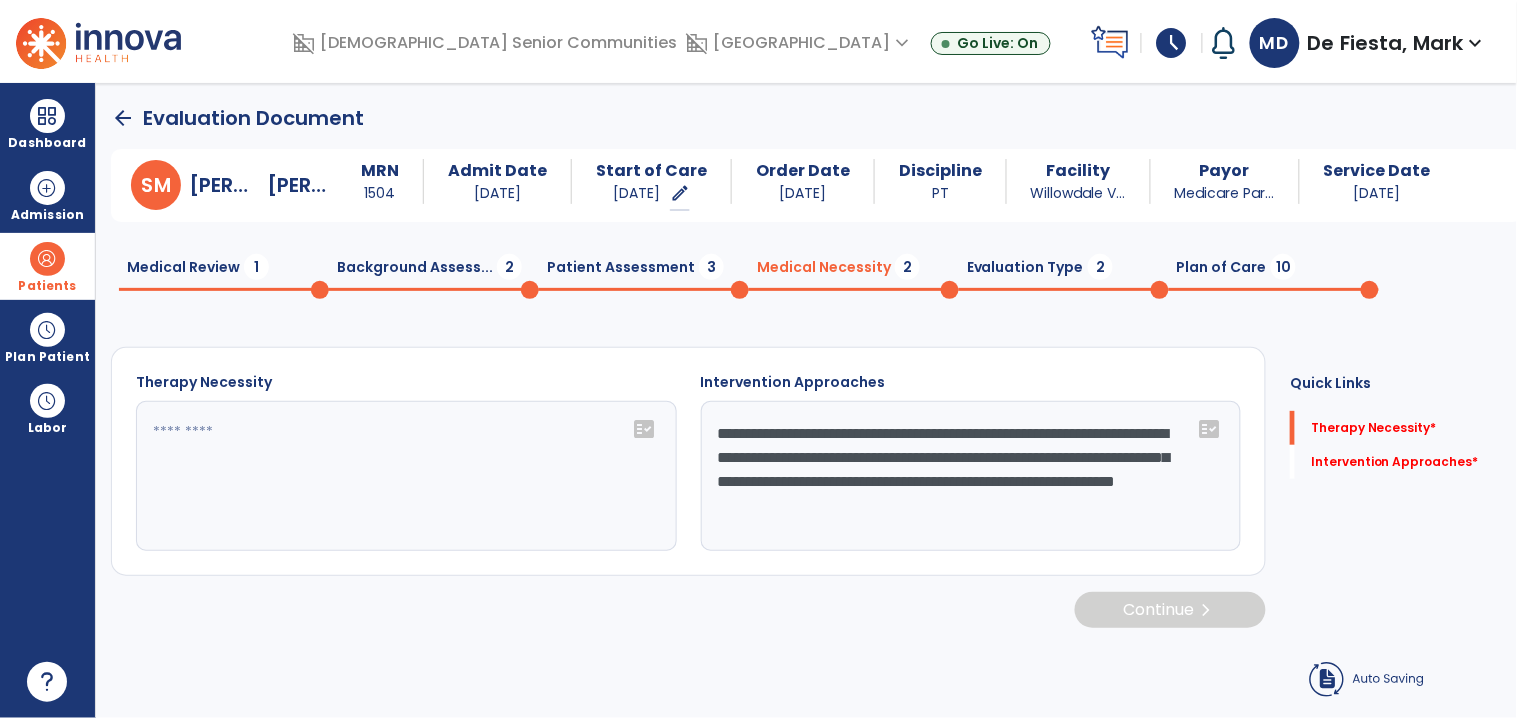 click on "**********" 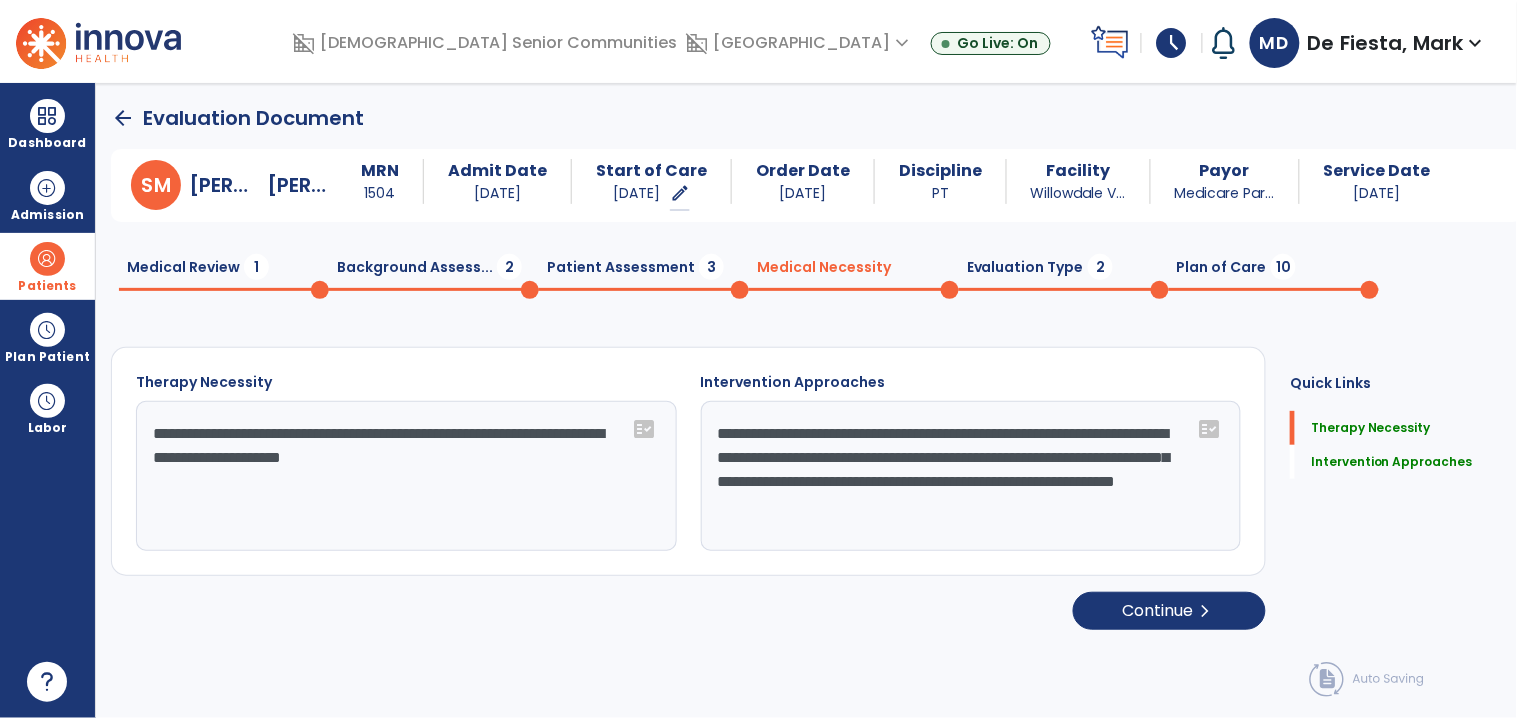 click on "Continue  chevron_right" 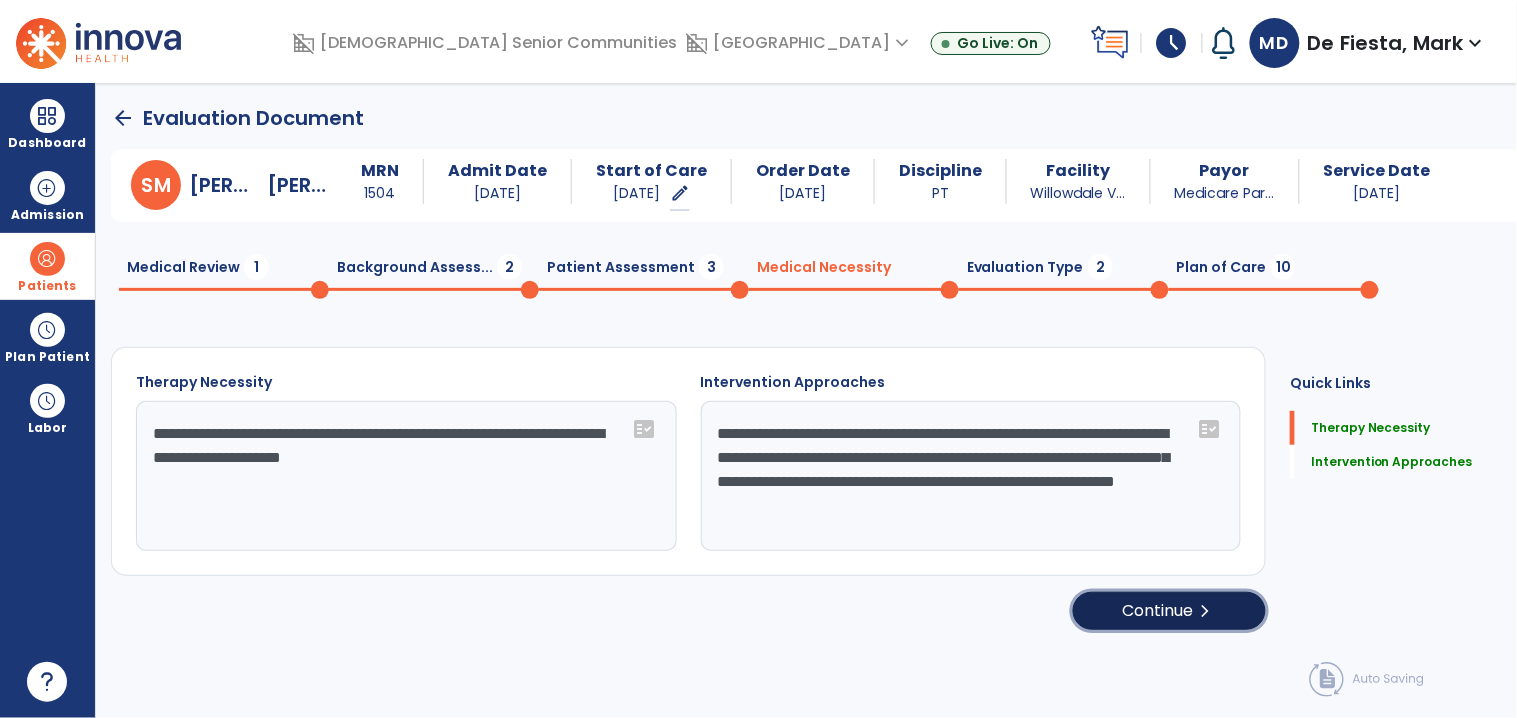 click on "Continue  chevron_right" 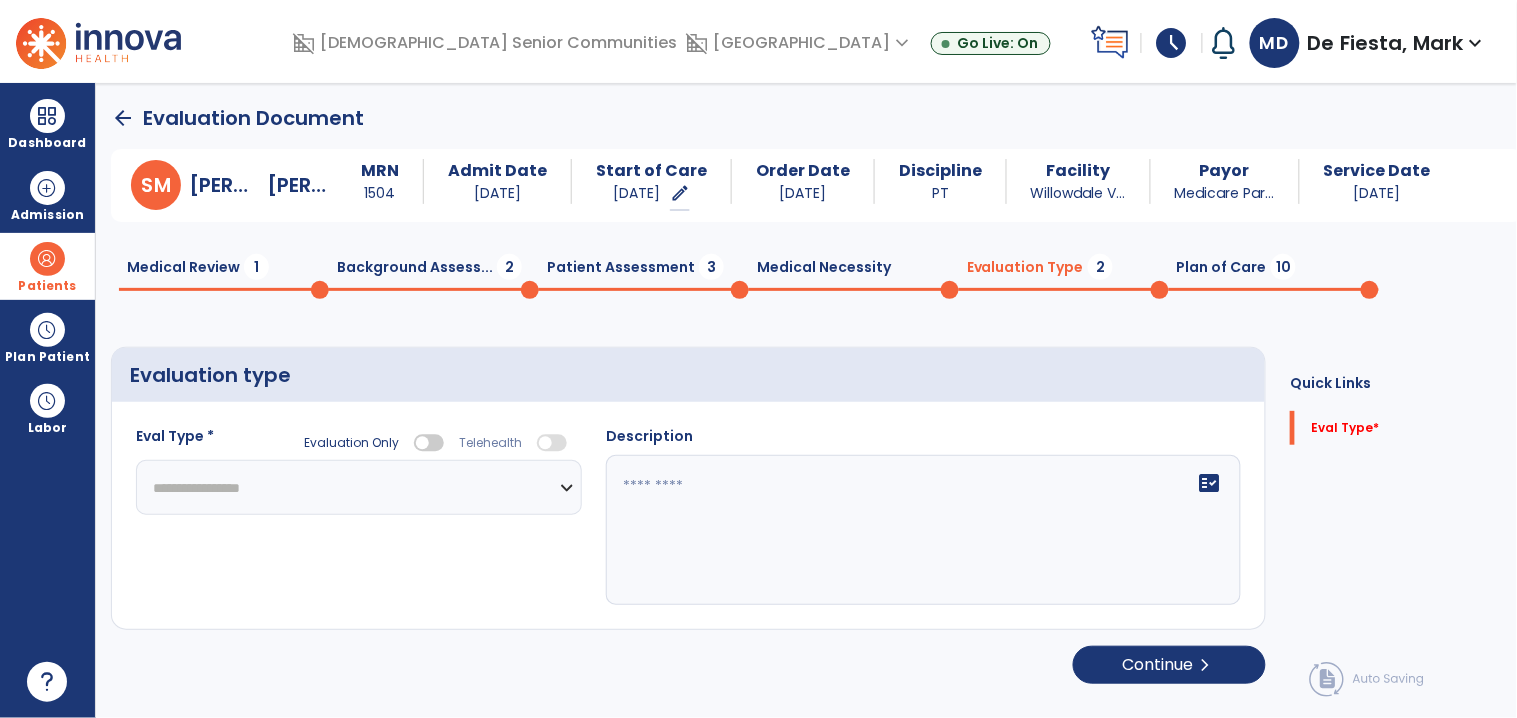 click on "**********" 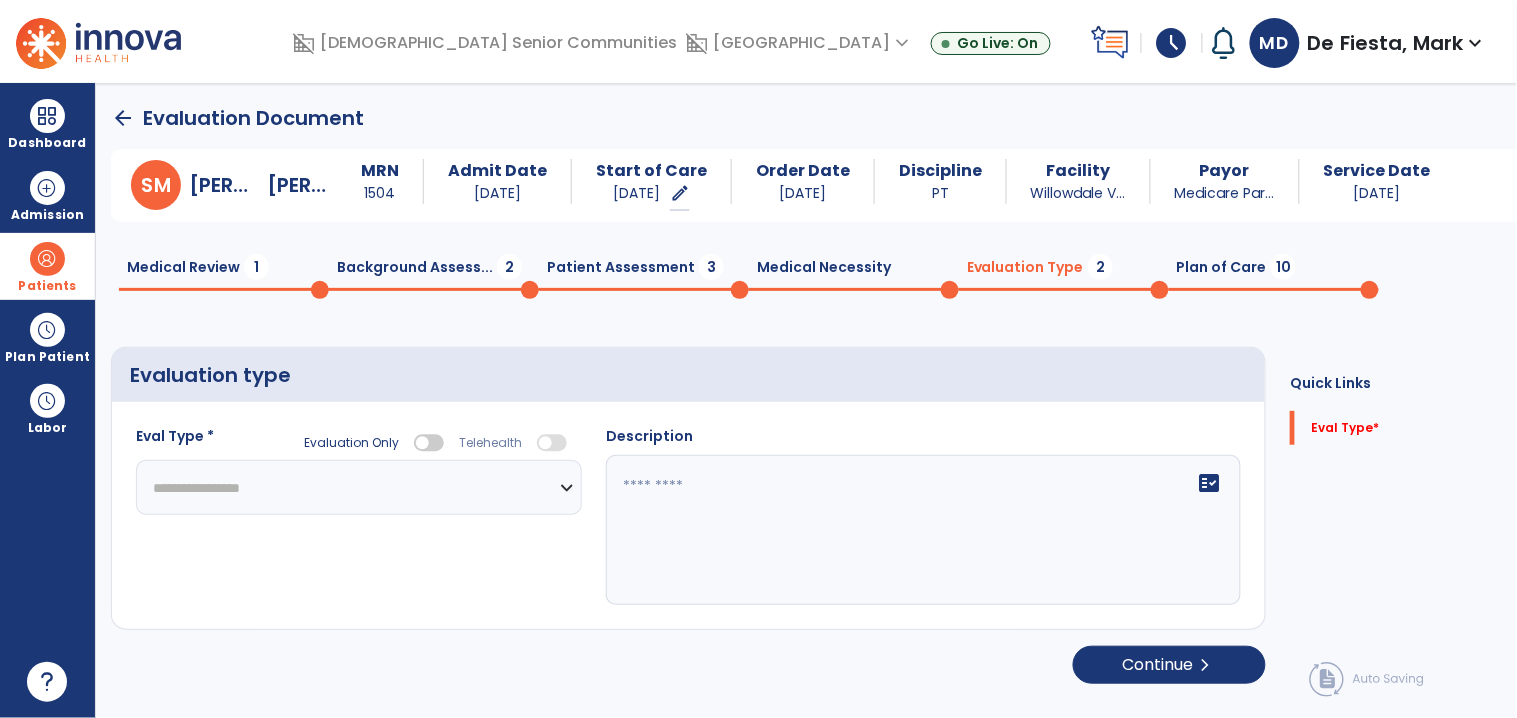 select on "**********" 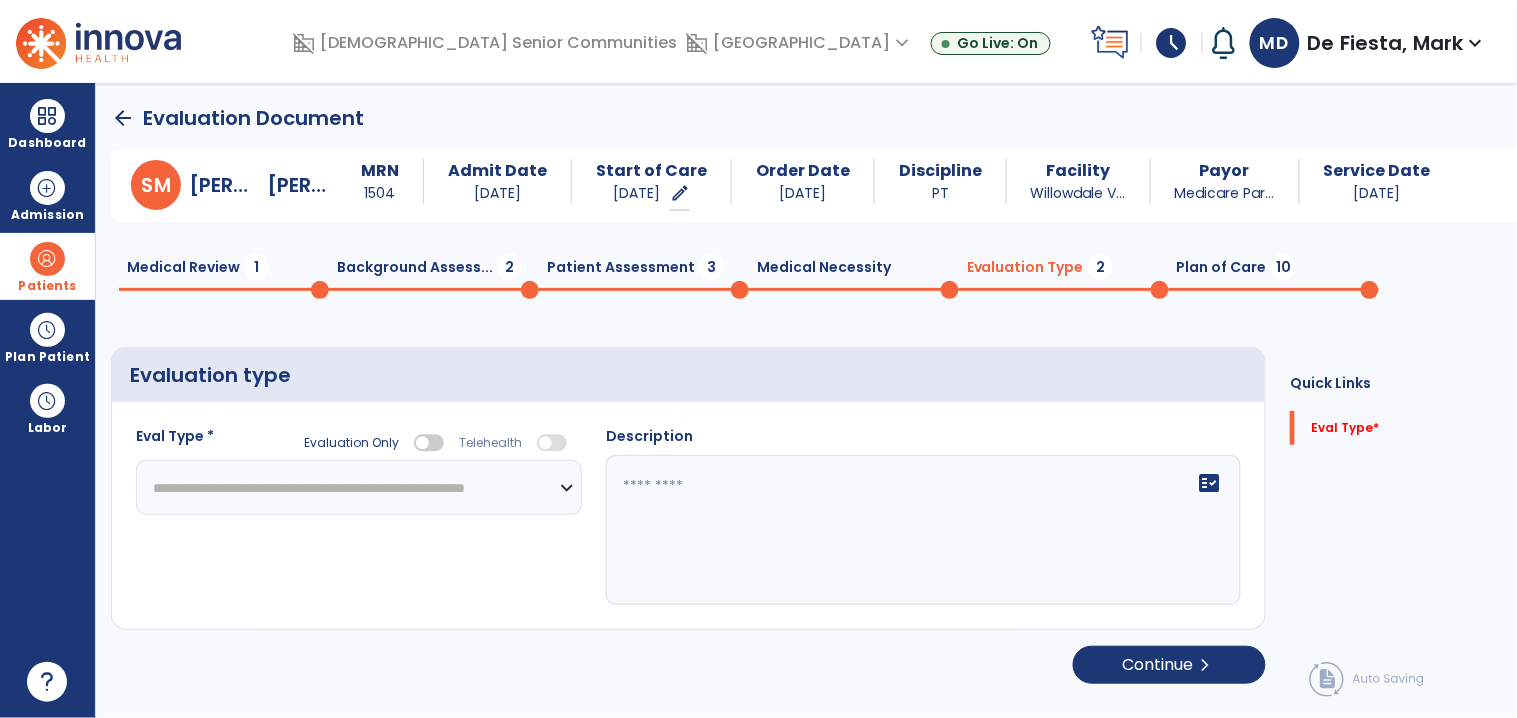 click on "**********" 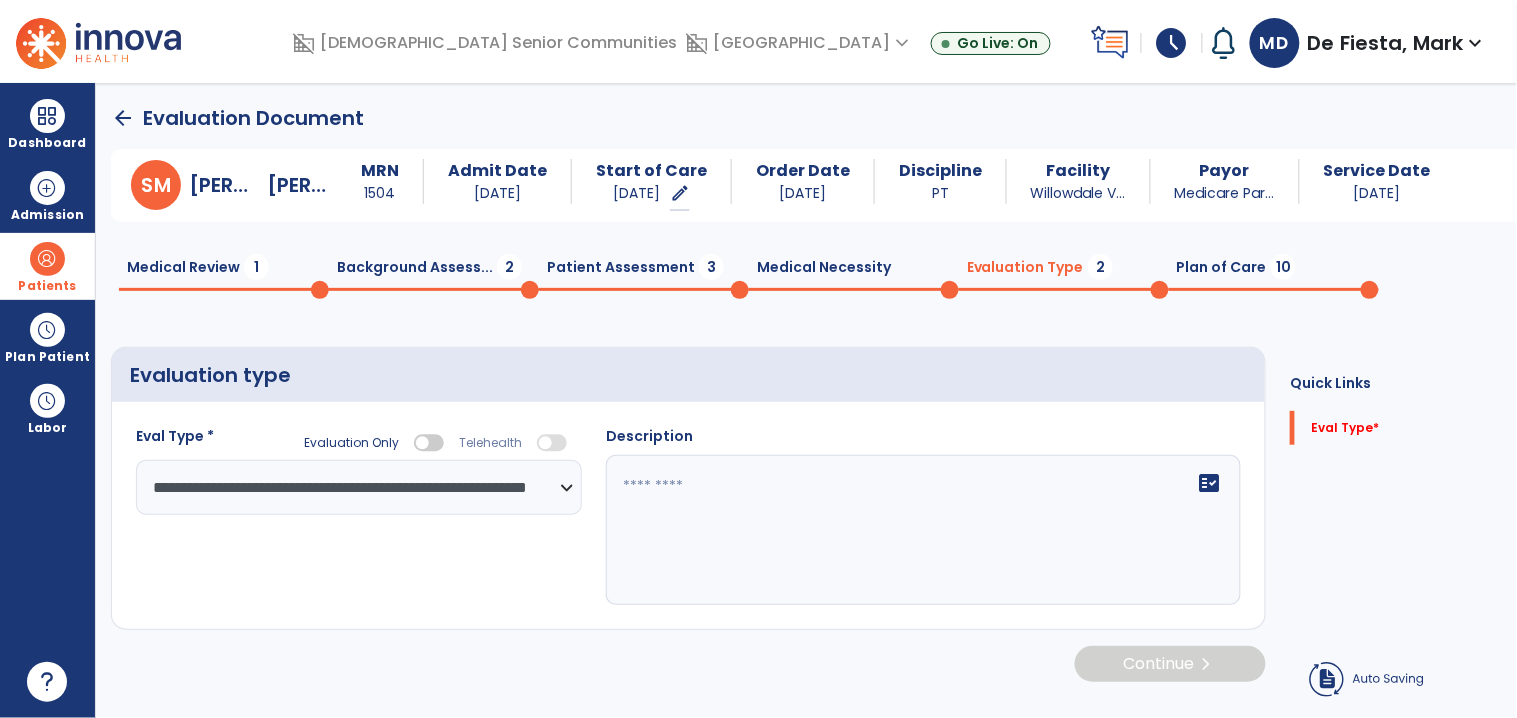 click on "fact_check" 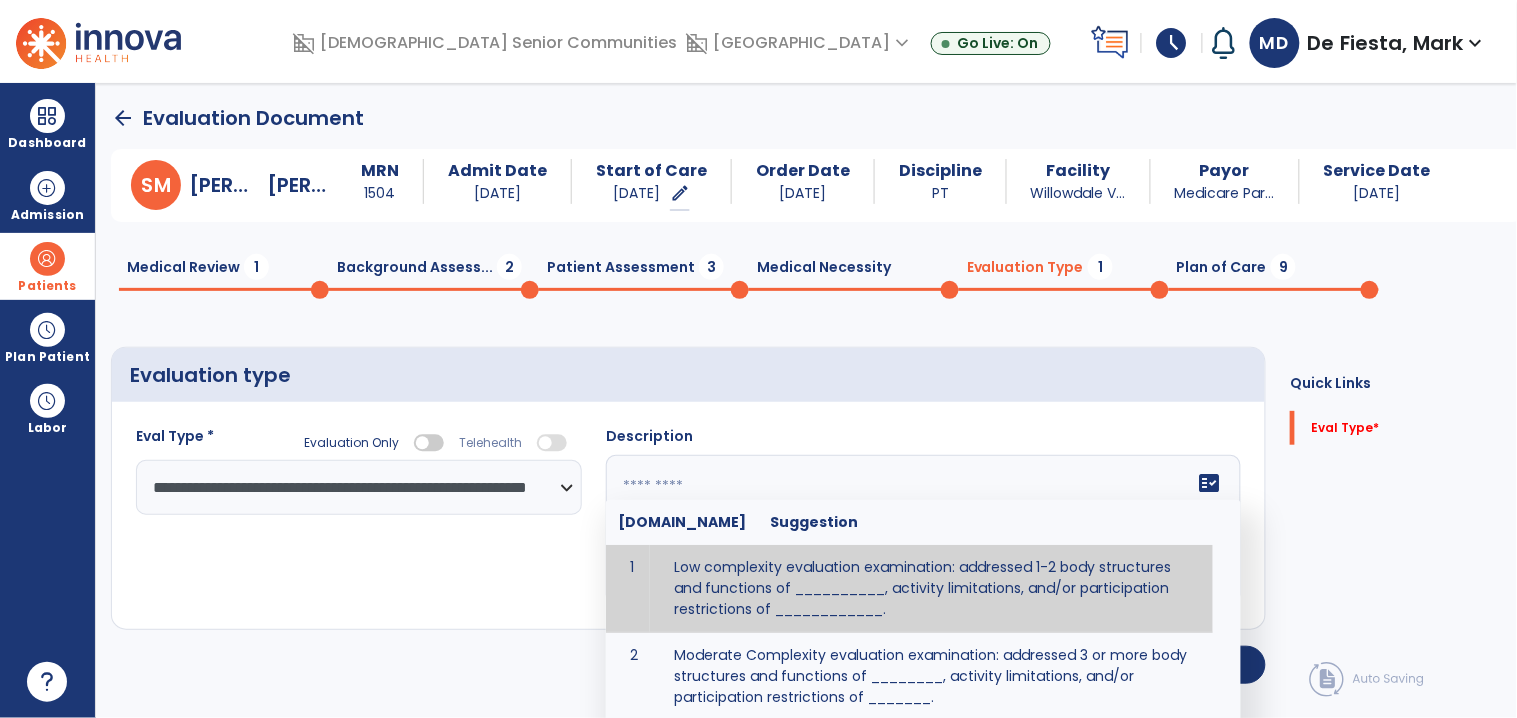 type on "**********" 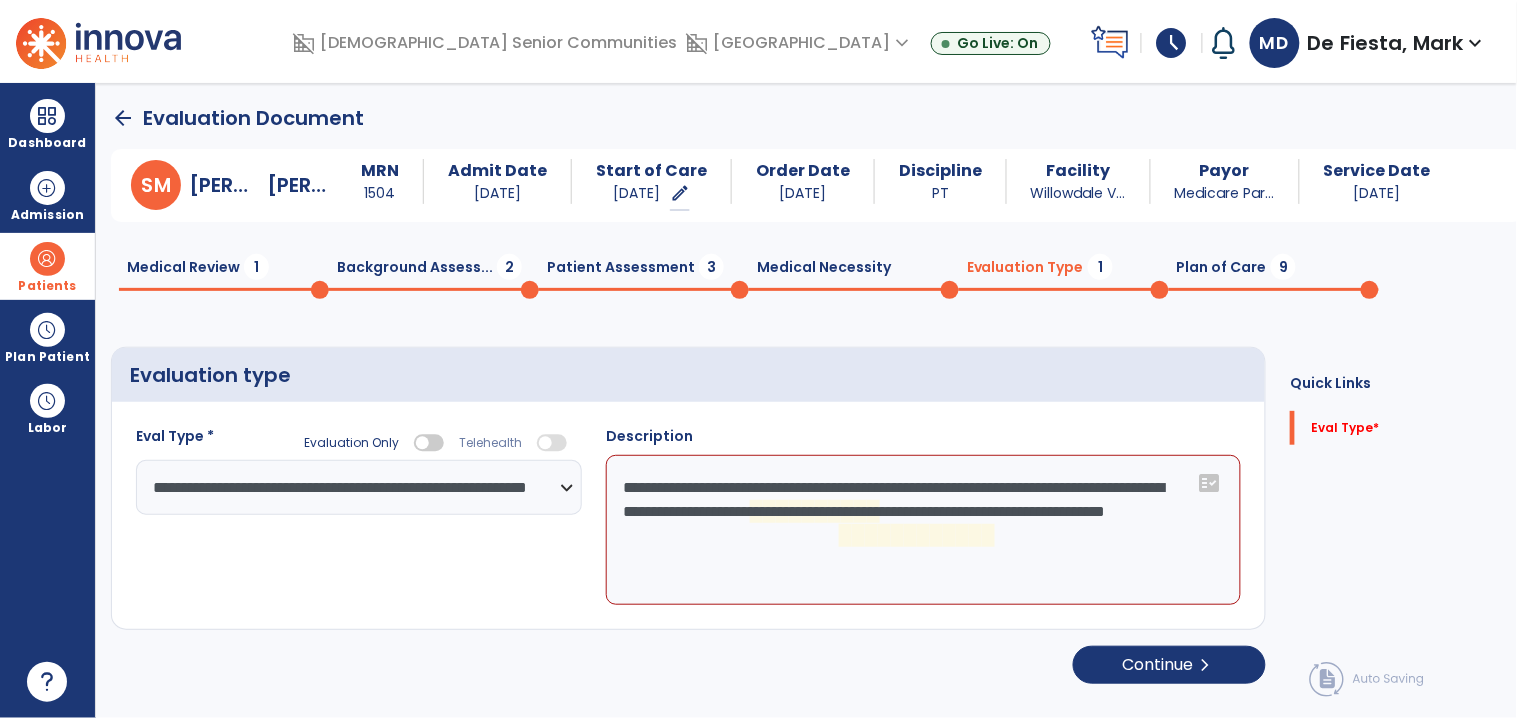 drag, startPoint x: 624, startPoint y: 490, endPoint x: 1113, endPoint y: 565, distance: 494.7181 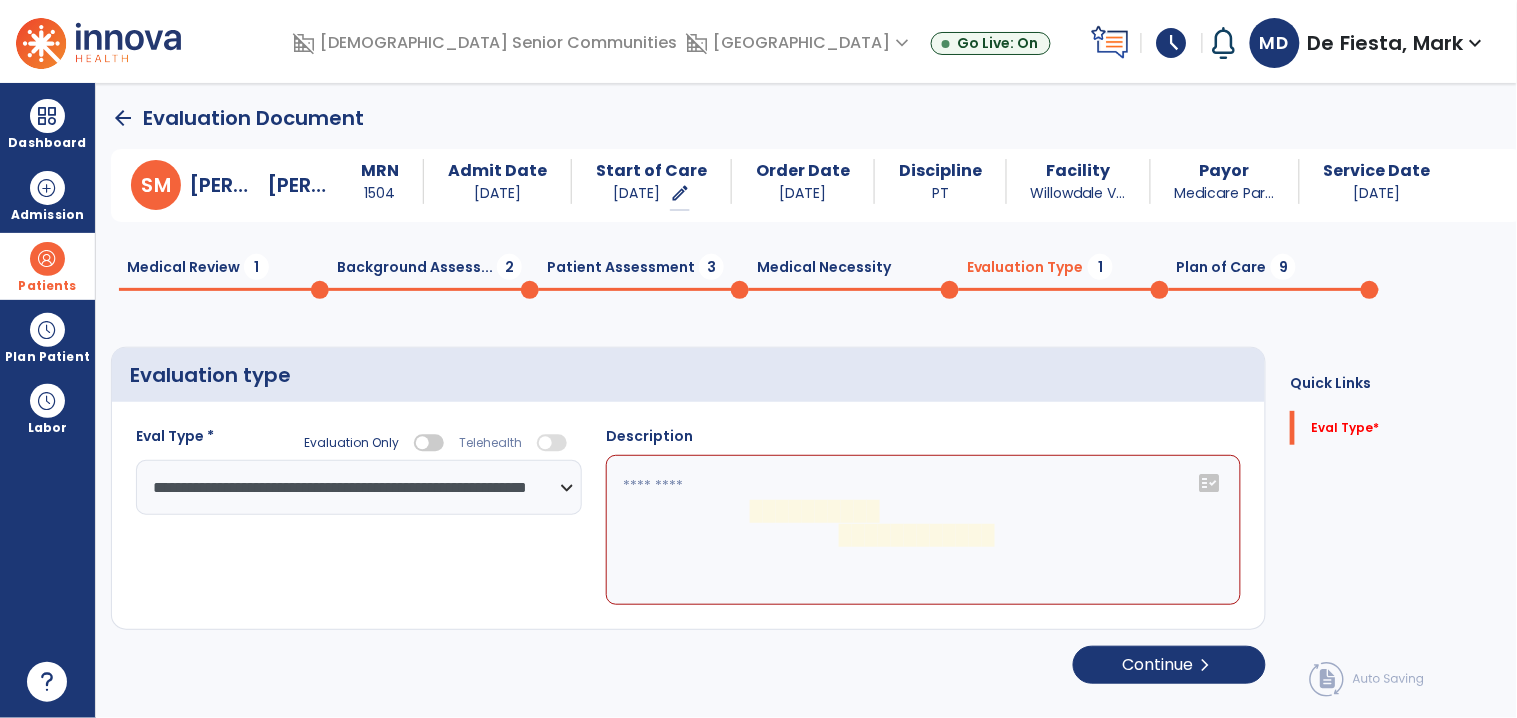drag, startPoint x: 1095, startPoint y: 555, endPoint x: 580, endPoint y: 486, distance: 519.60175 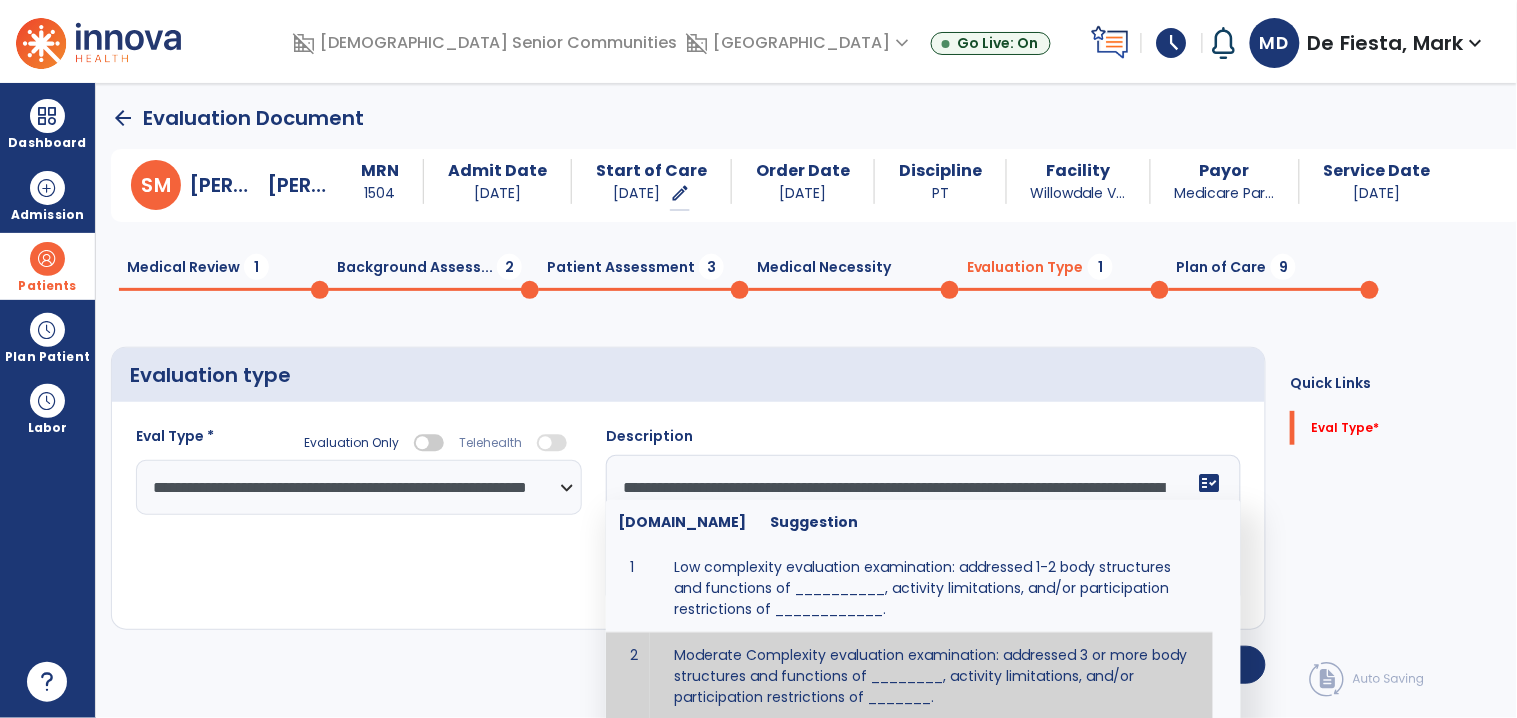 drag, startPoint x: 799, startPoint y: 657, endPoint x: 705, endPoint y: 605, distance: 107.42439 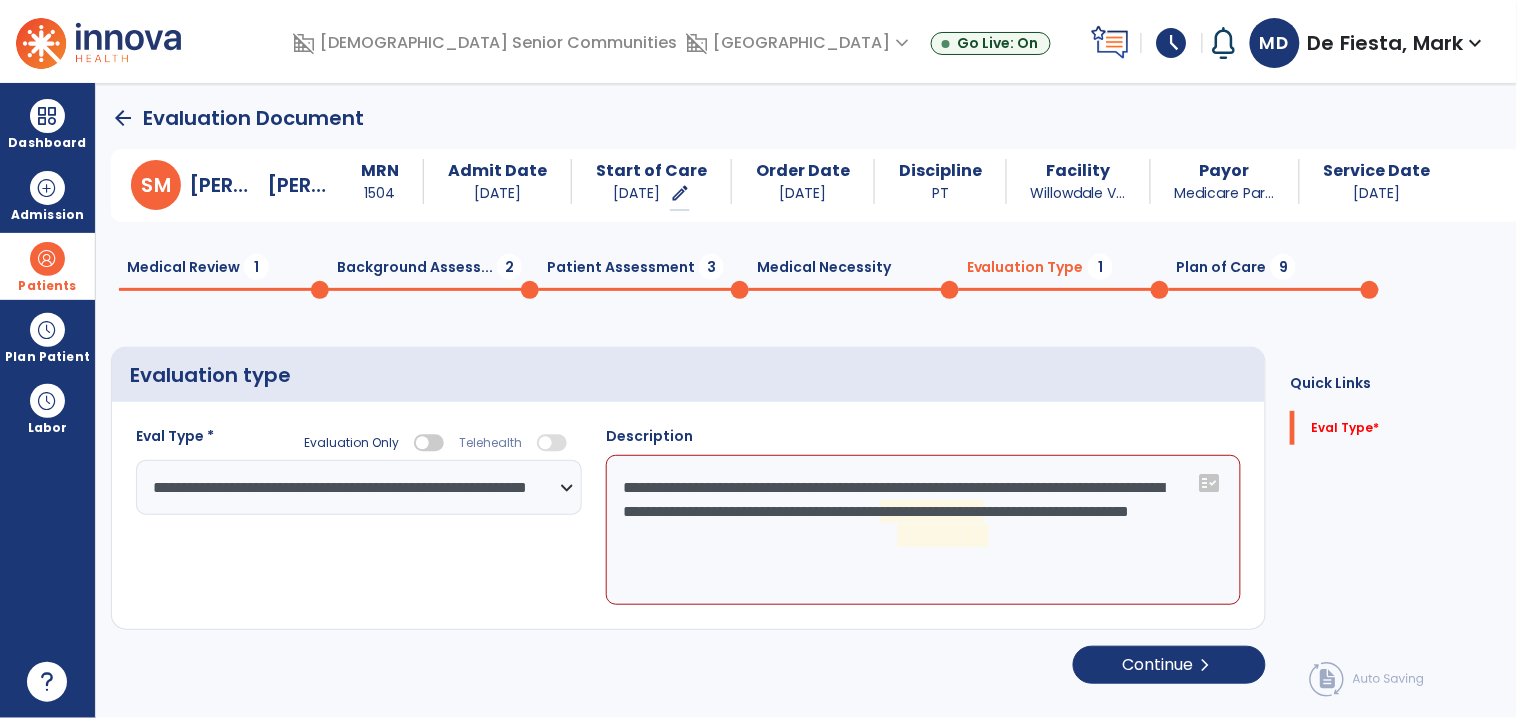 drag, startPoint x: 948, startPoint y: 505, endPoint x: 576, endPoint y: 685, distance: 413.26022 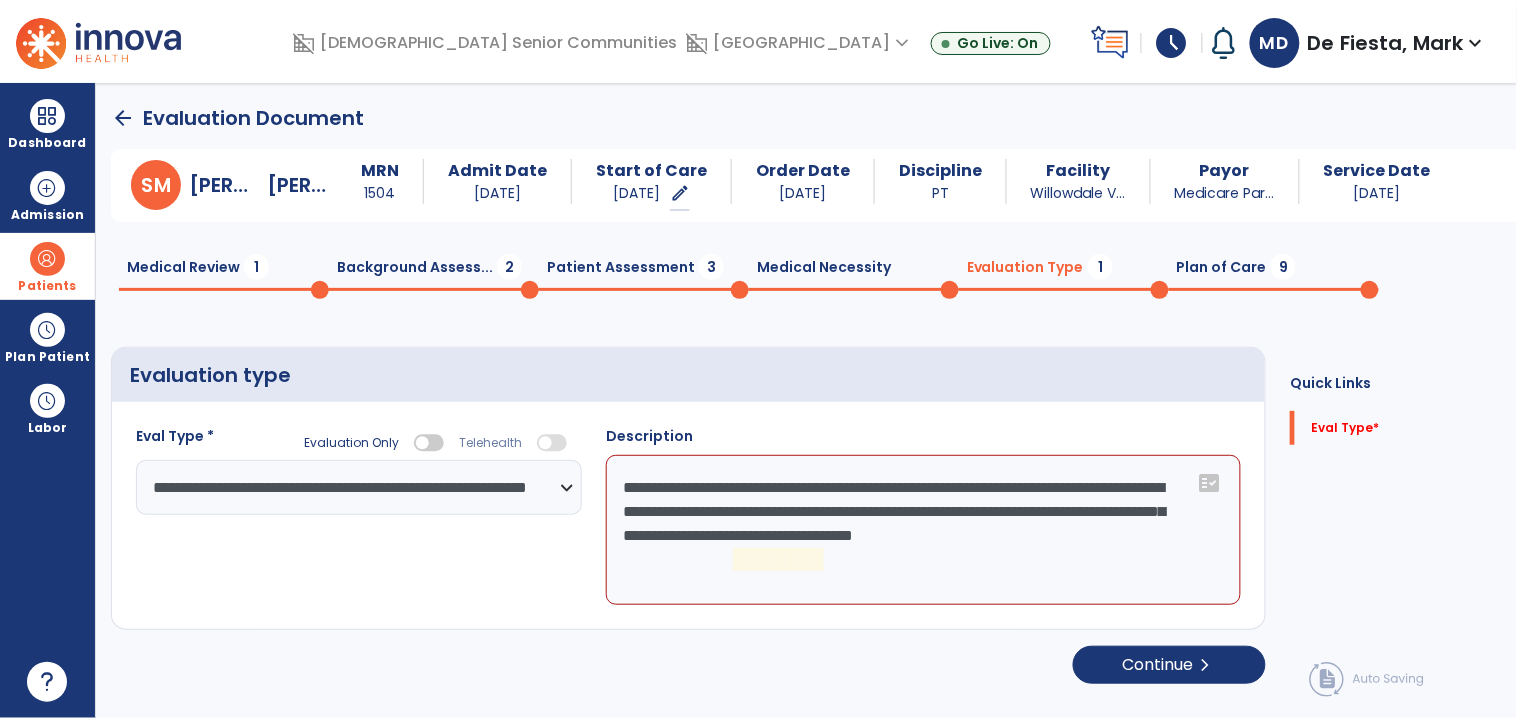 click on "**********" 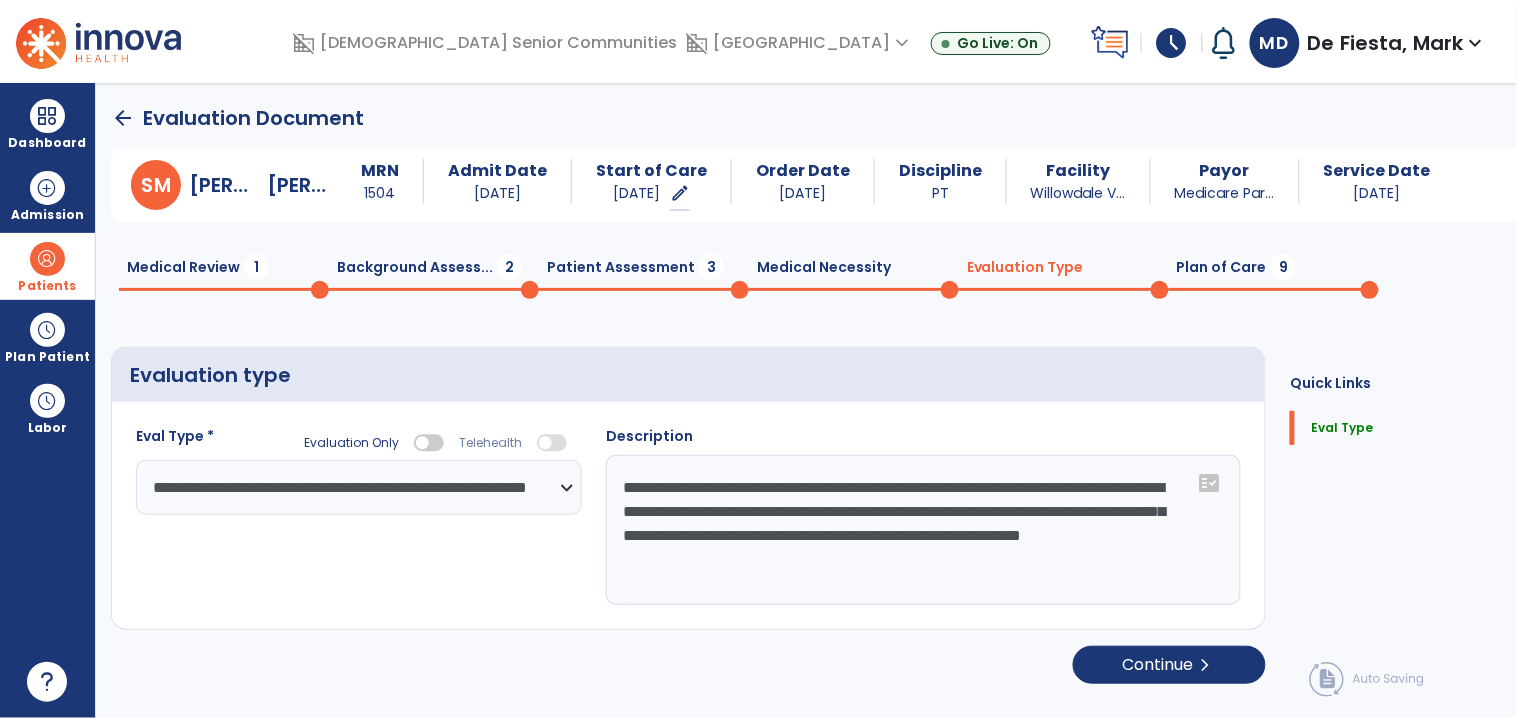 type on "**********" 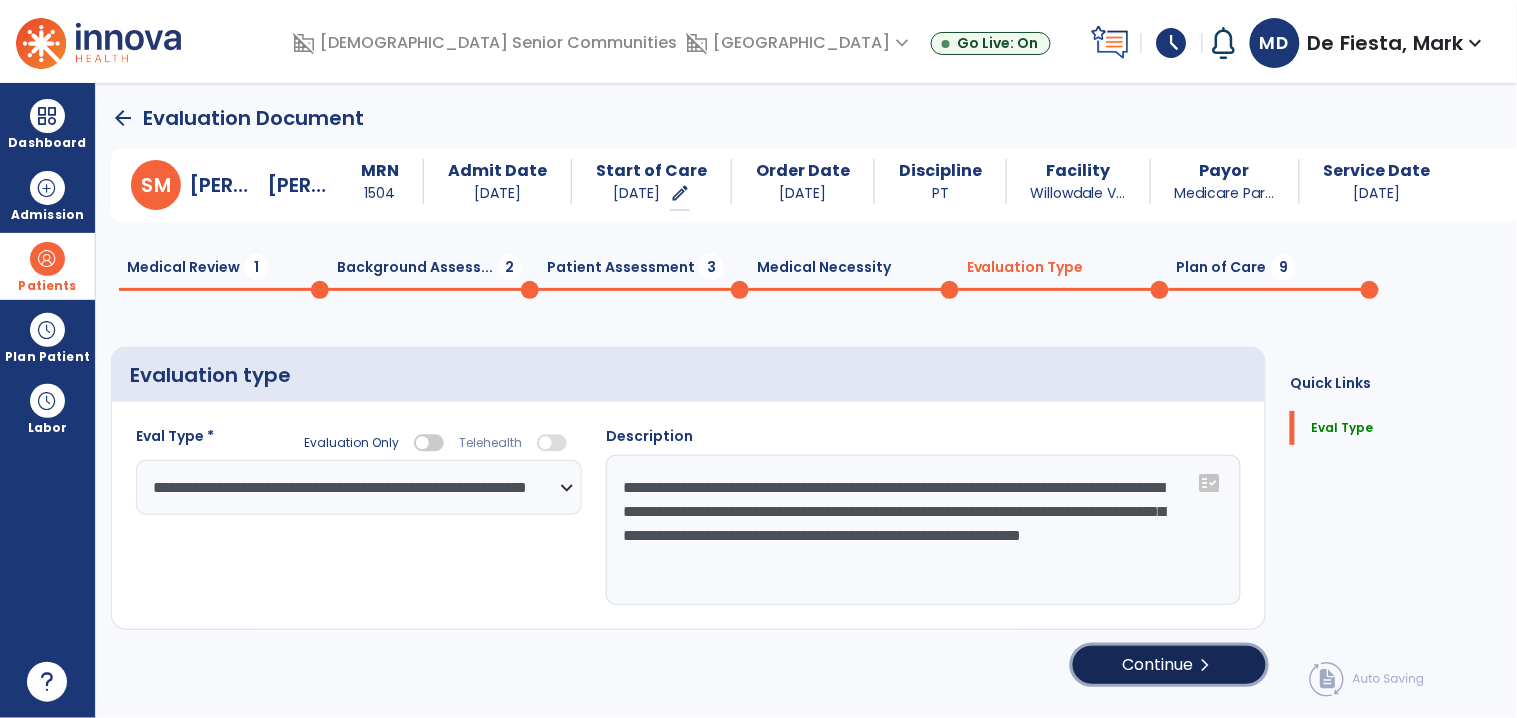 click on "Continue  chevron_right" 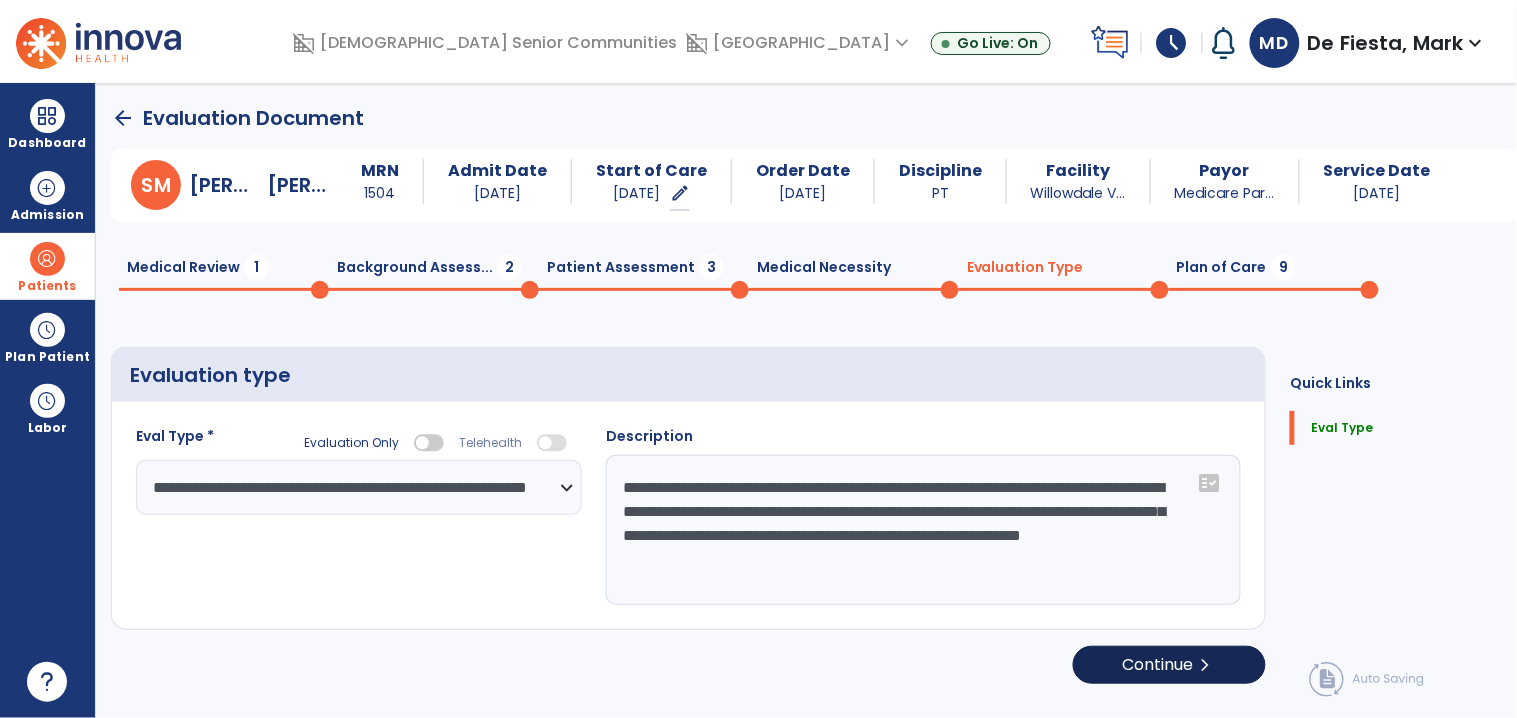 select on "*****" 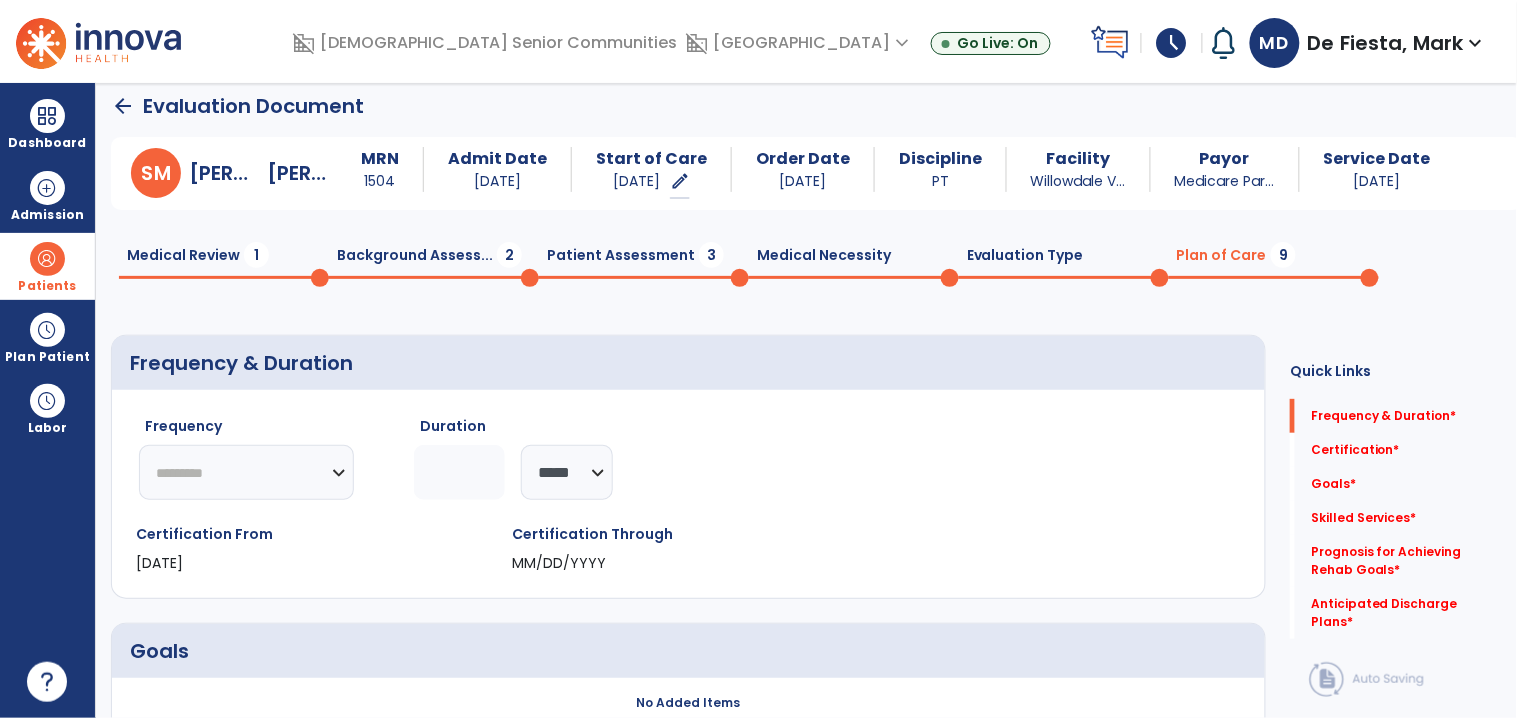 scroll, scrollTop: 23, scrollLeft: 0, axis: vertical 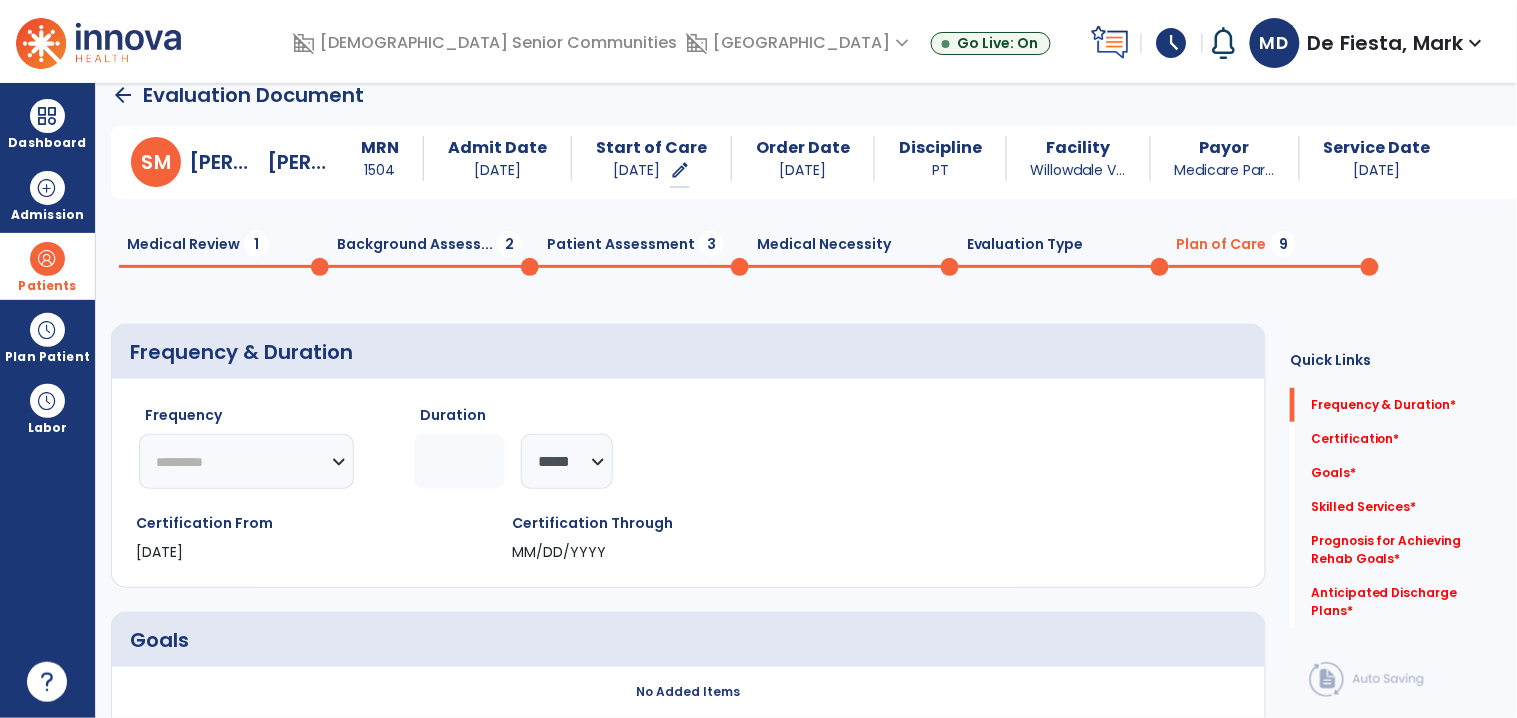 click on "********* ** ** ** ** ** ** **" 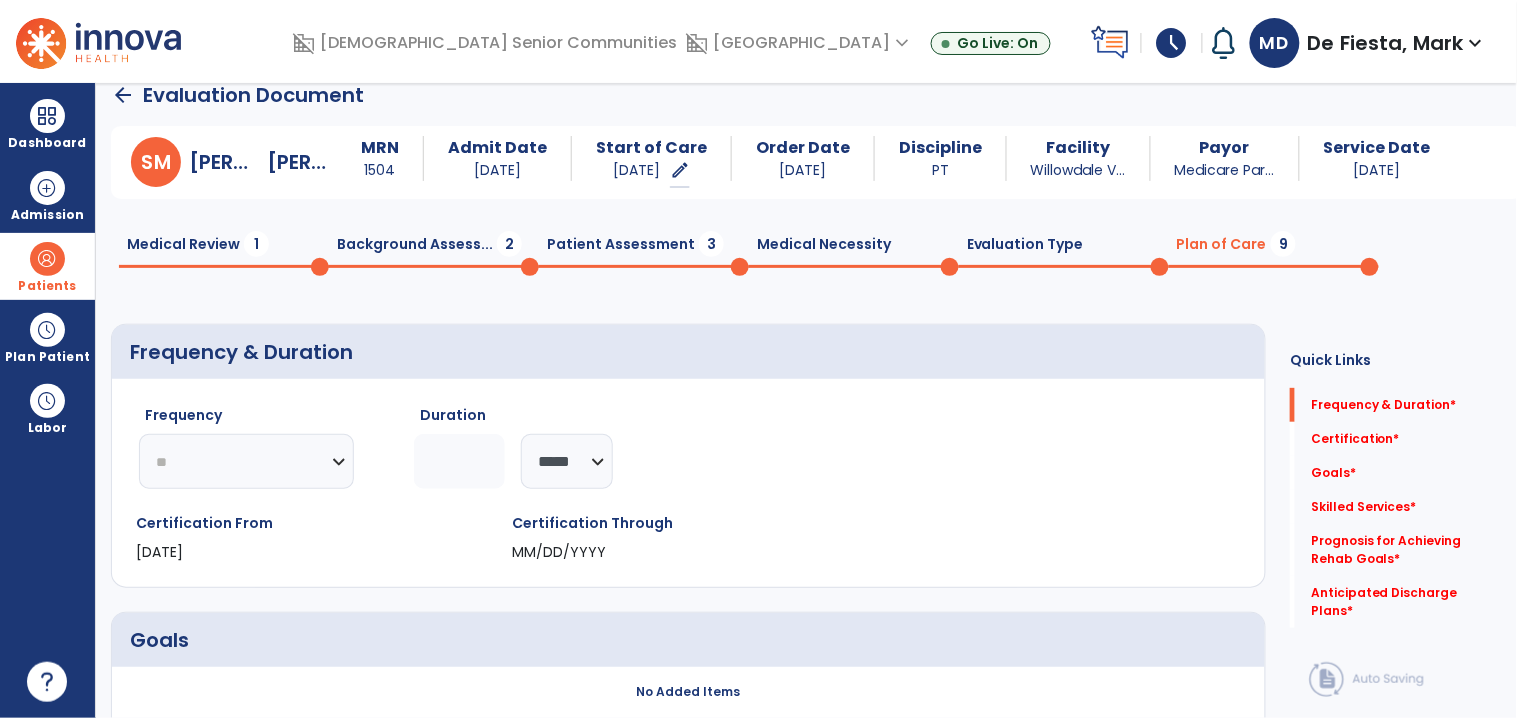 click on "********* ** ** ** ** ** ** **" 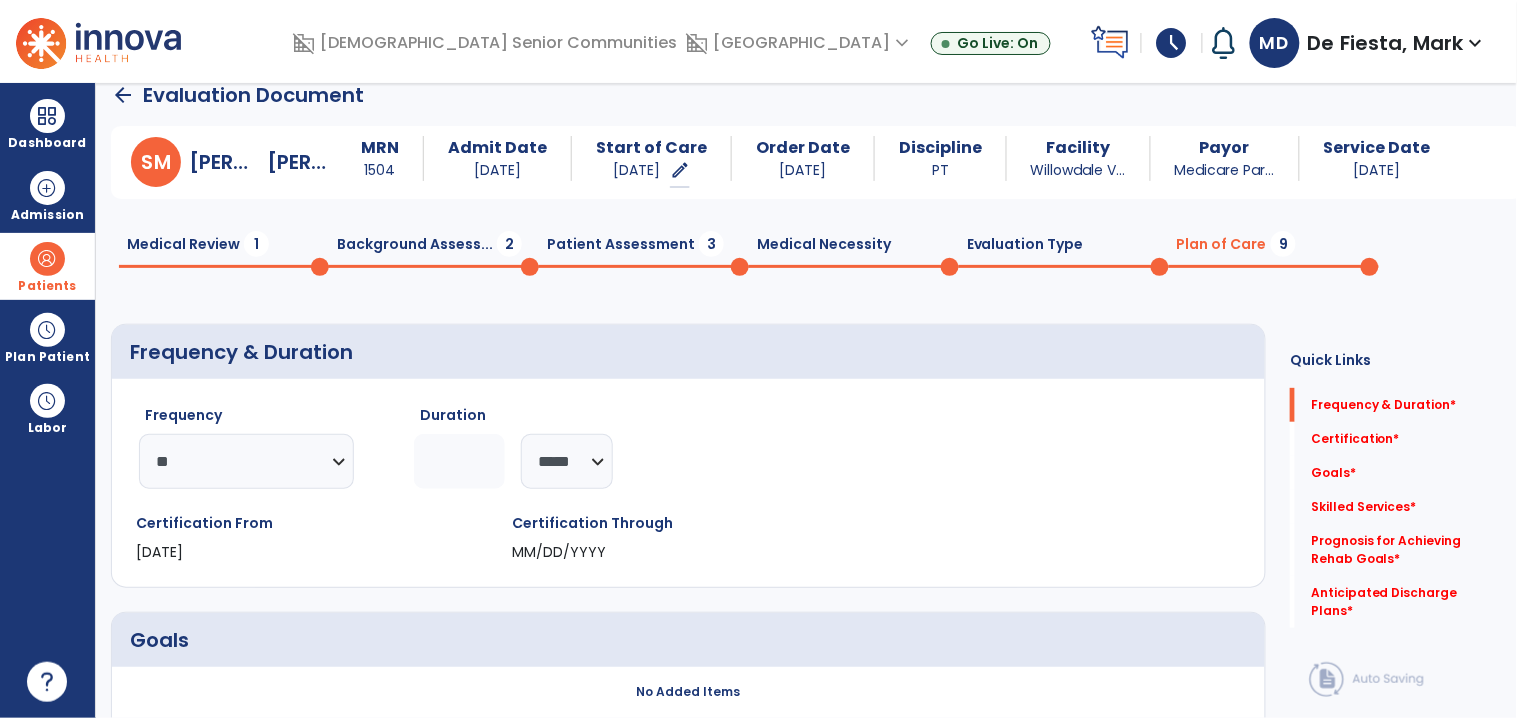 click 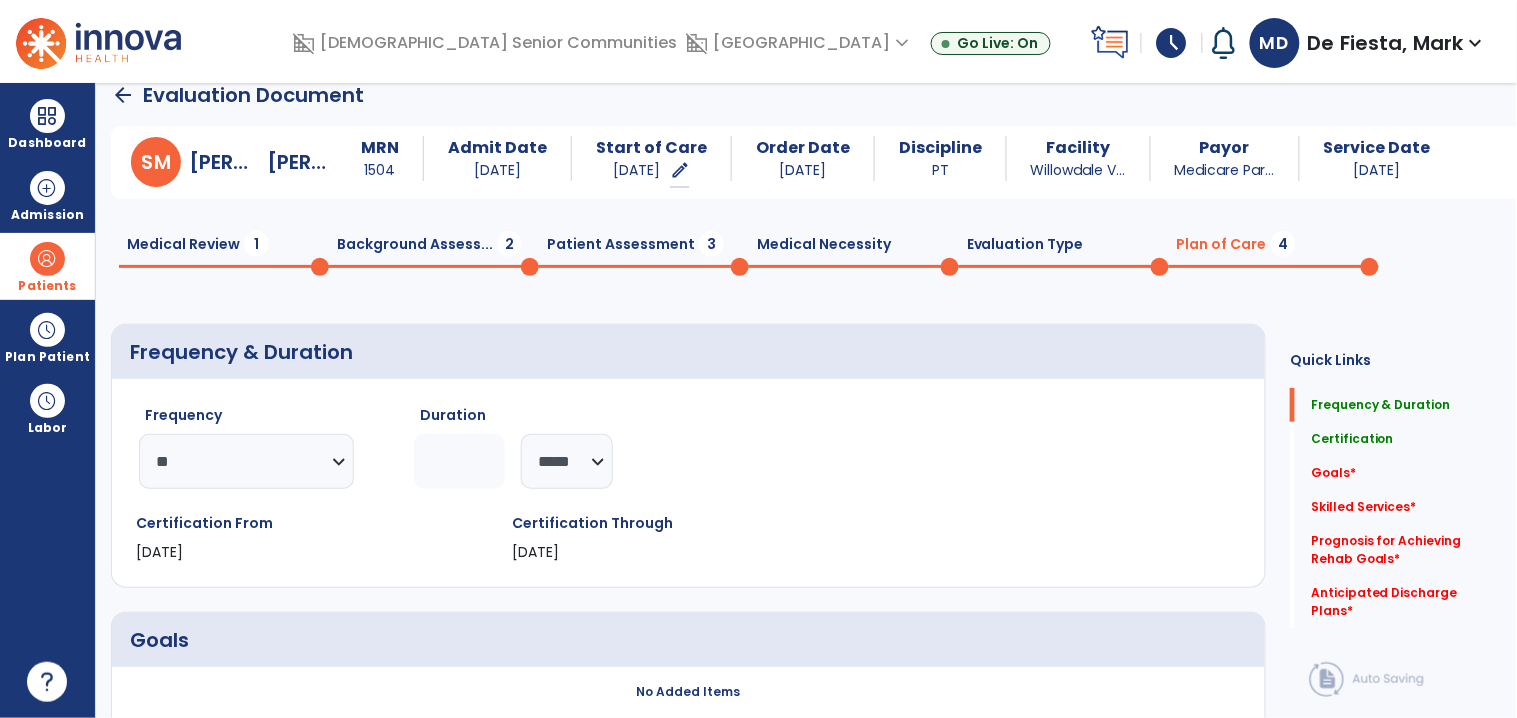 type on "*" 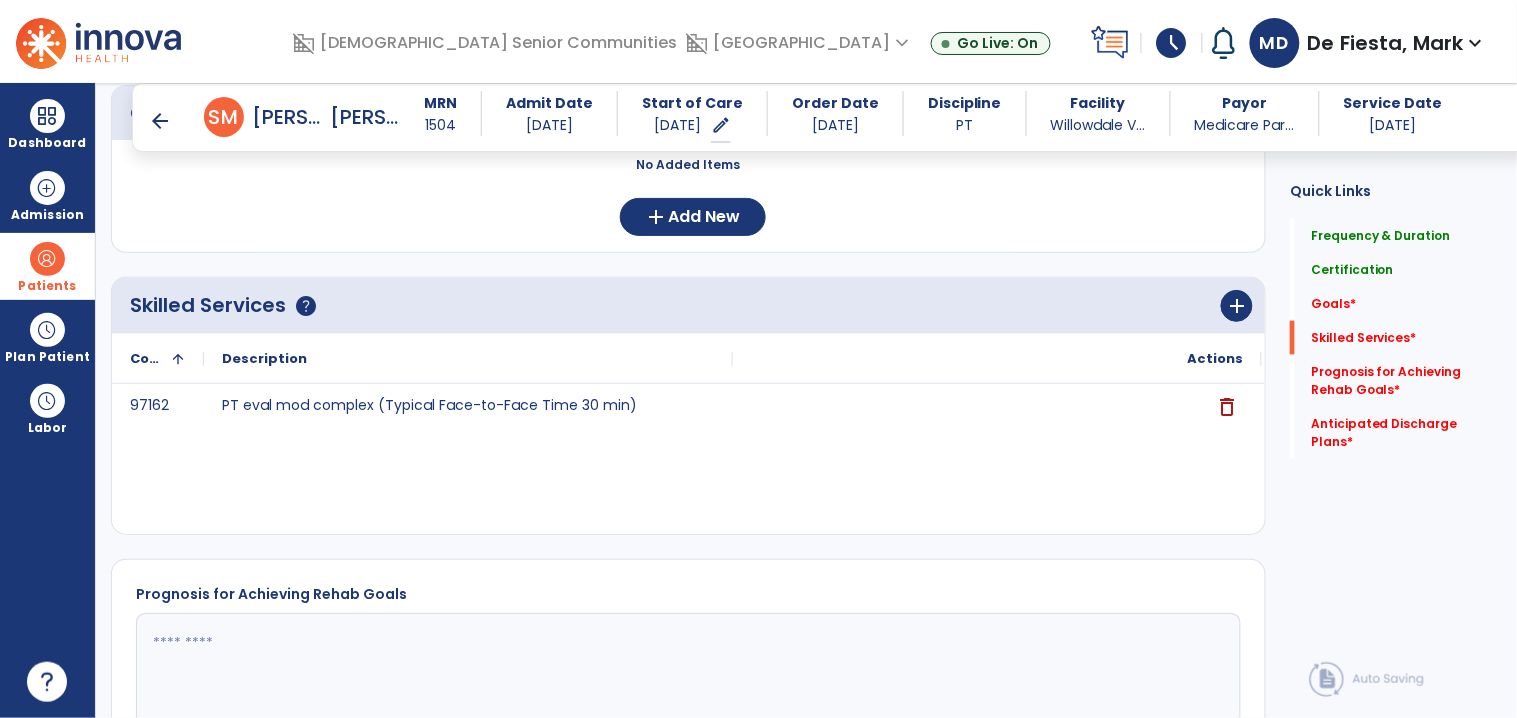 scroll, scrollTop: 537, scrollLeft: 0, axis: vertical 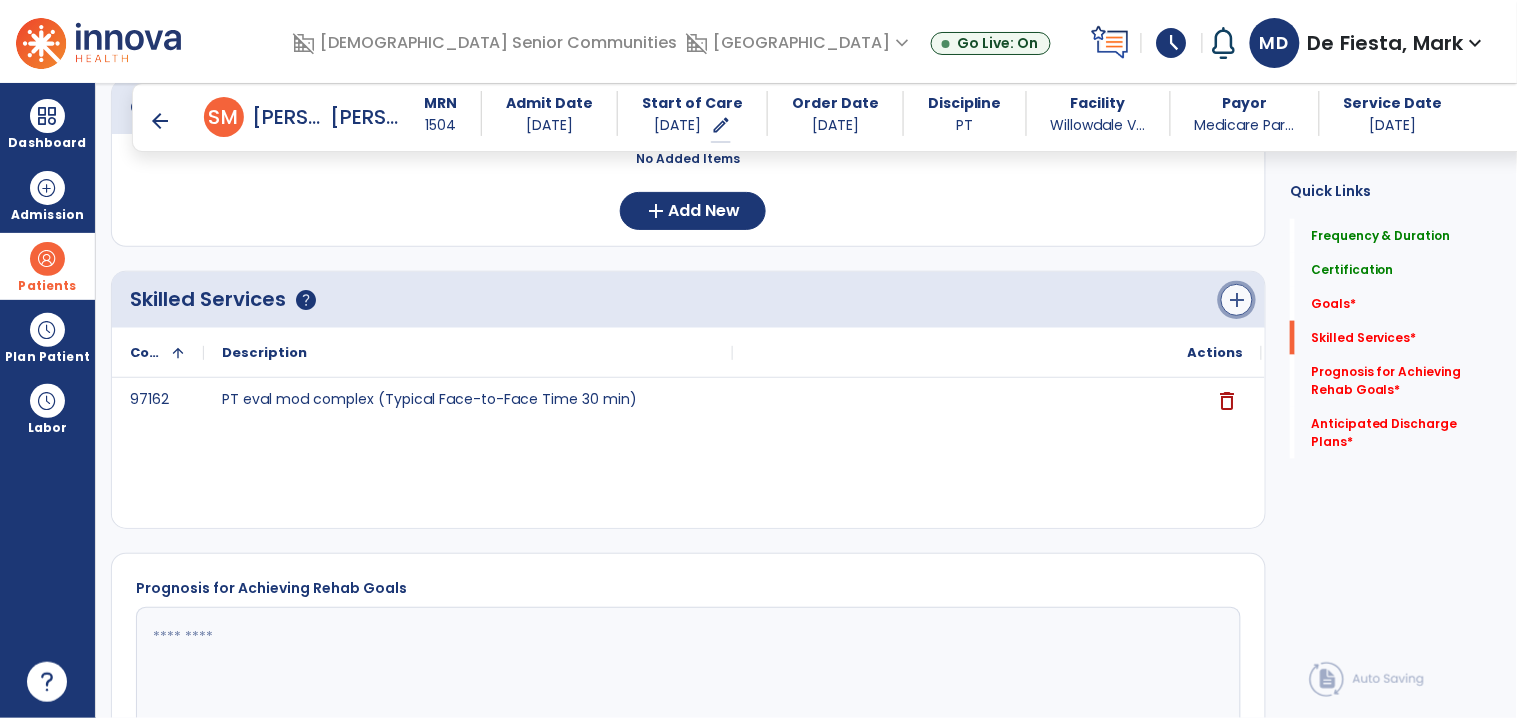 click on "add" 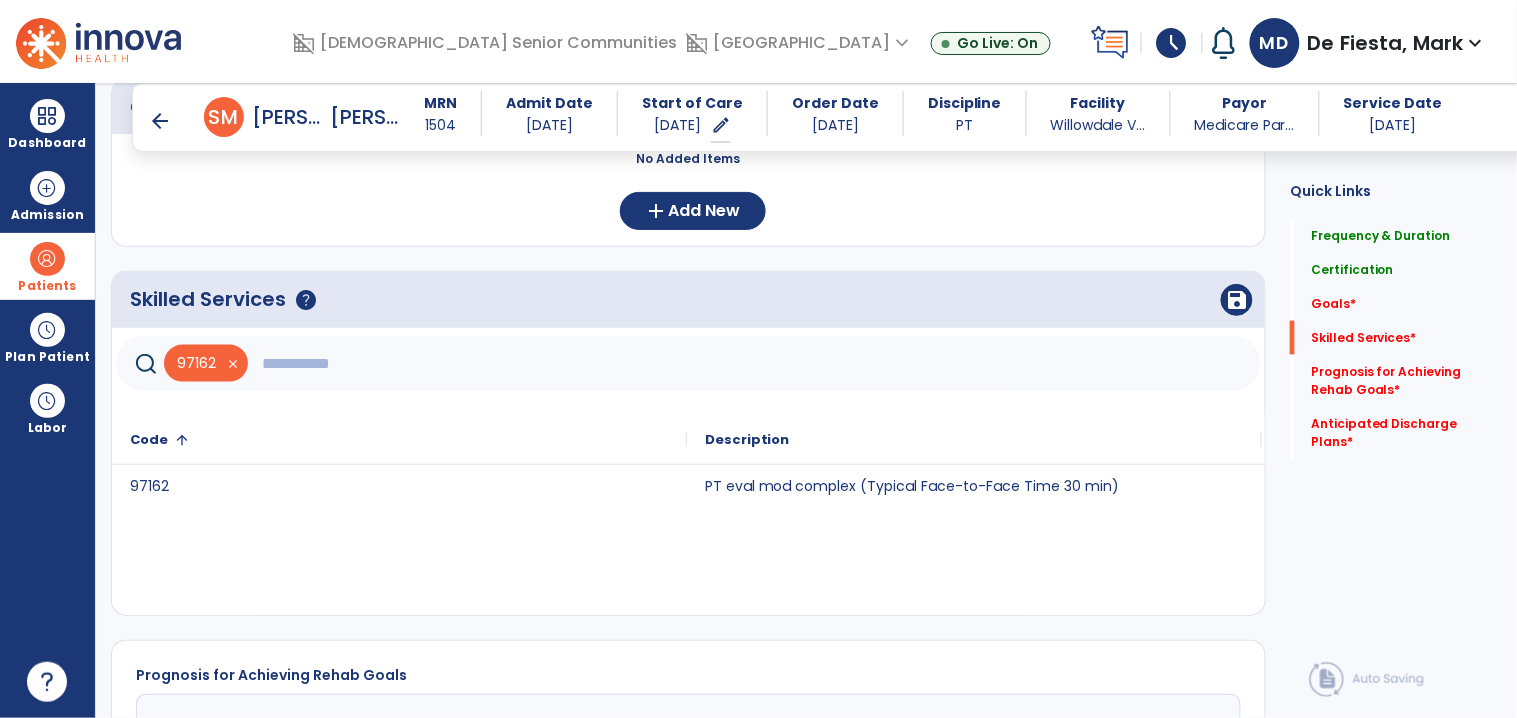 click 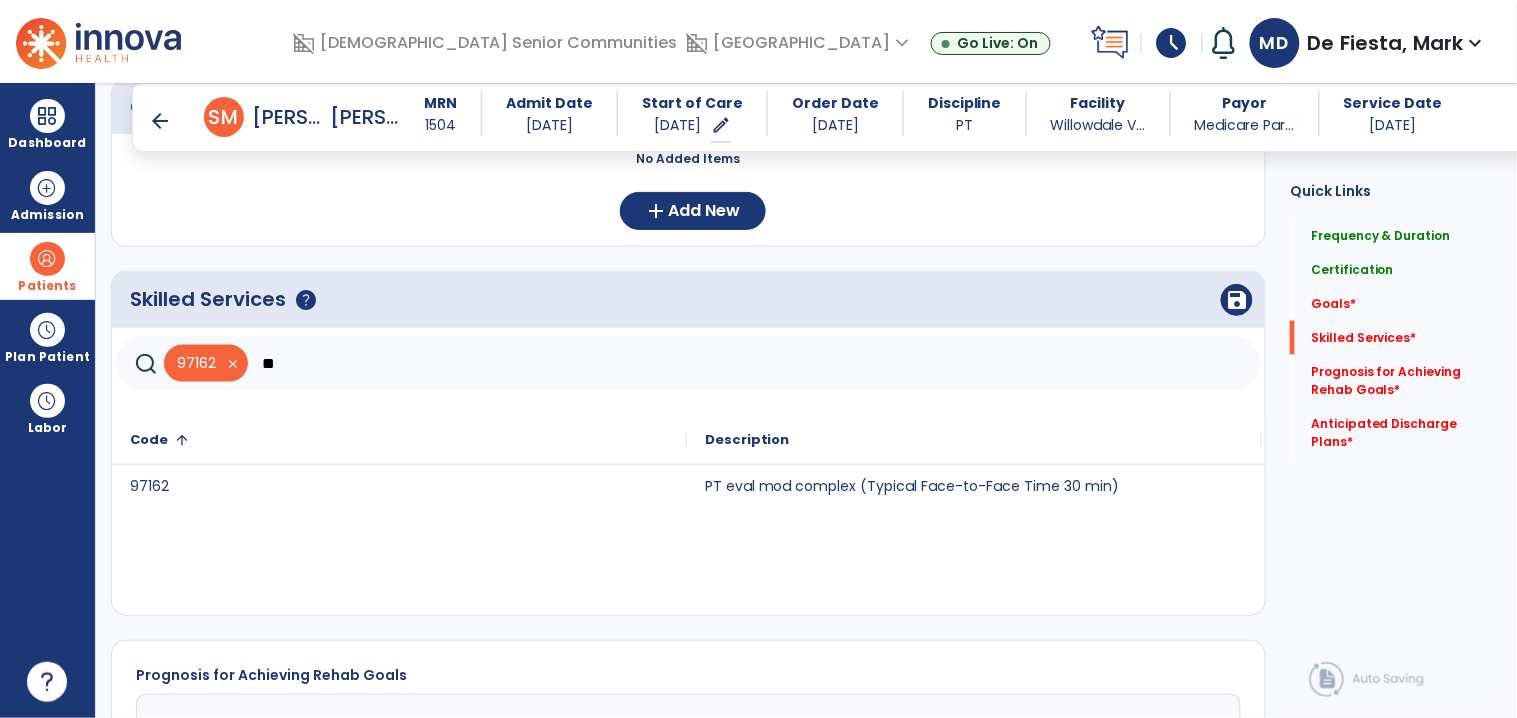 type on "*" 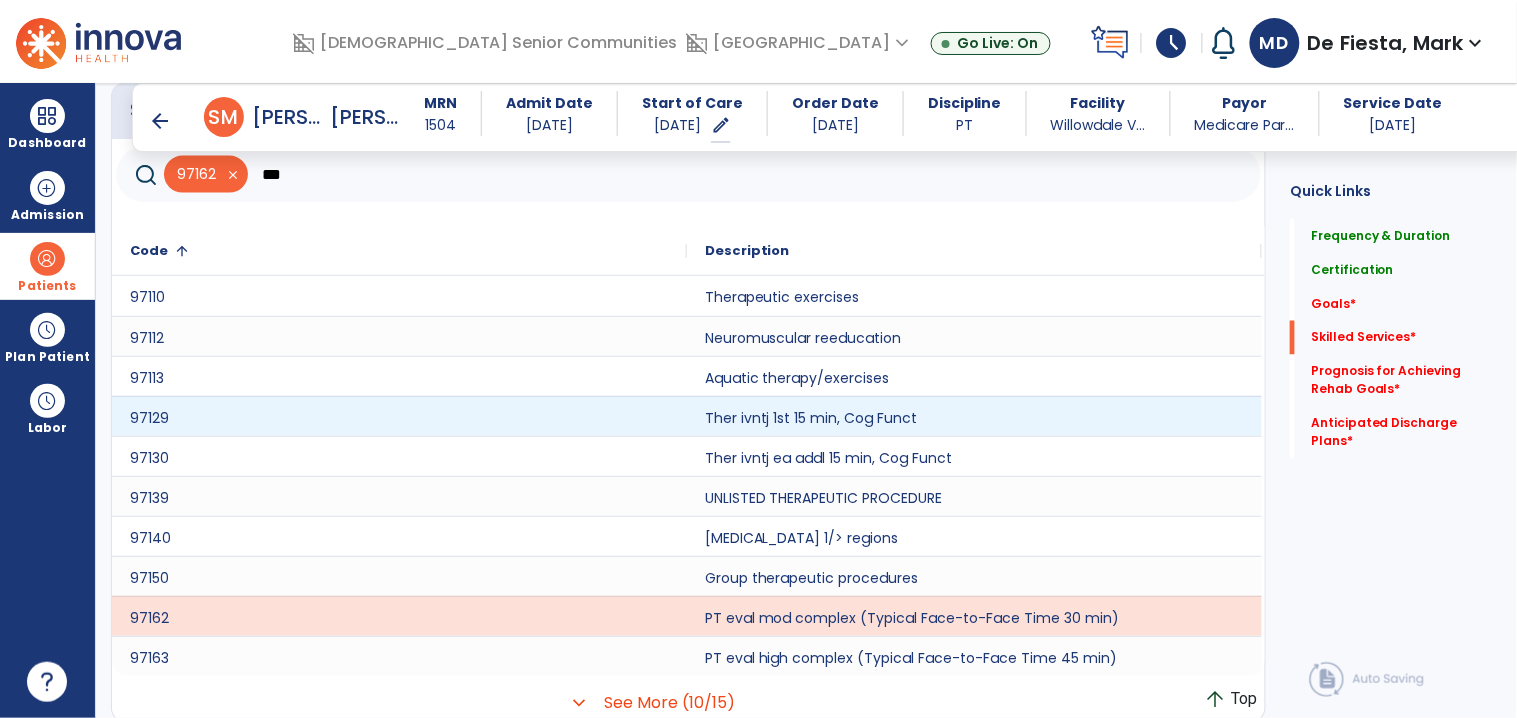 scroll, scrollTop: 741, scrollLeft: 0, axis: vertical 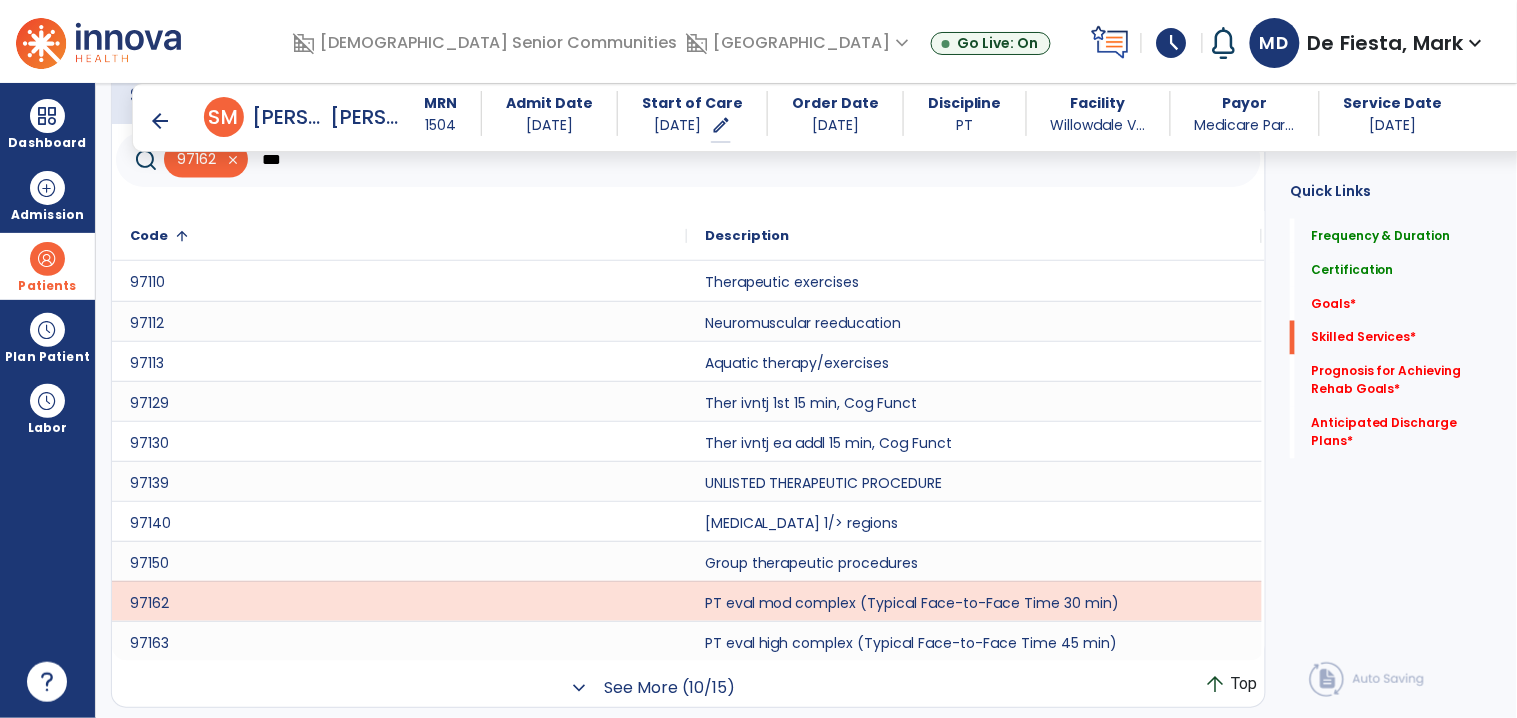 click on "See More (10/15)" 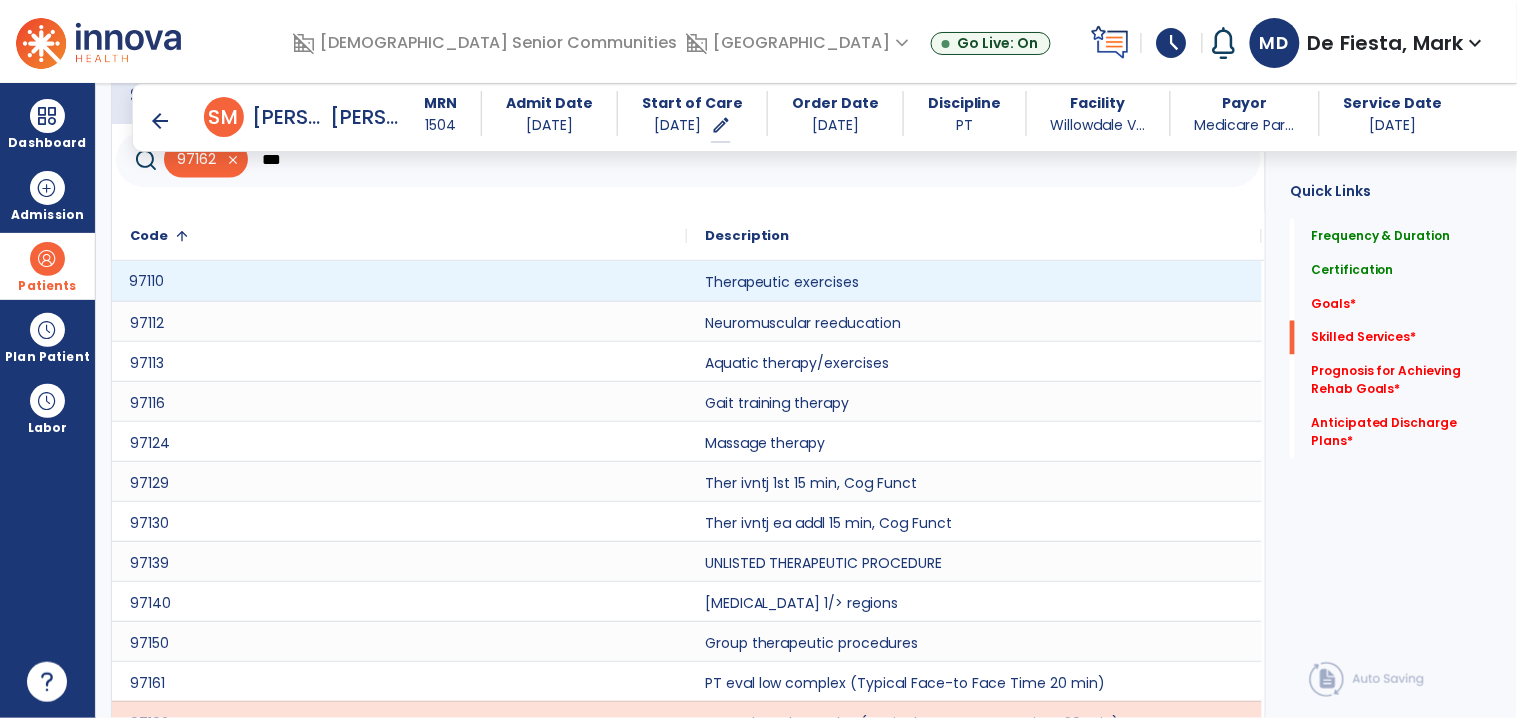 drag, startPoint x: 567, startPoint y: 277, endPoint x: 570, endPoint y: 289, distance: 12.369317 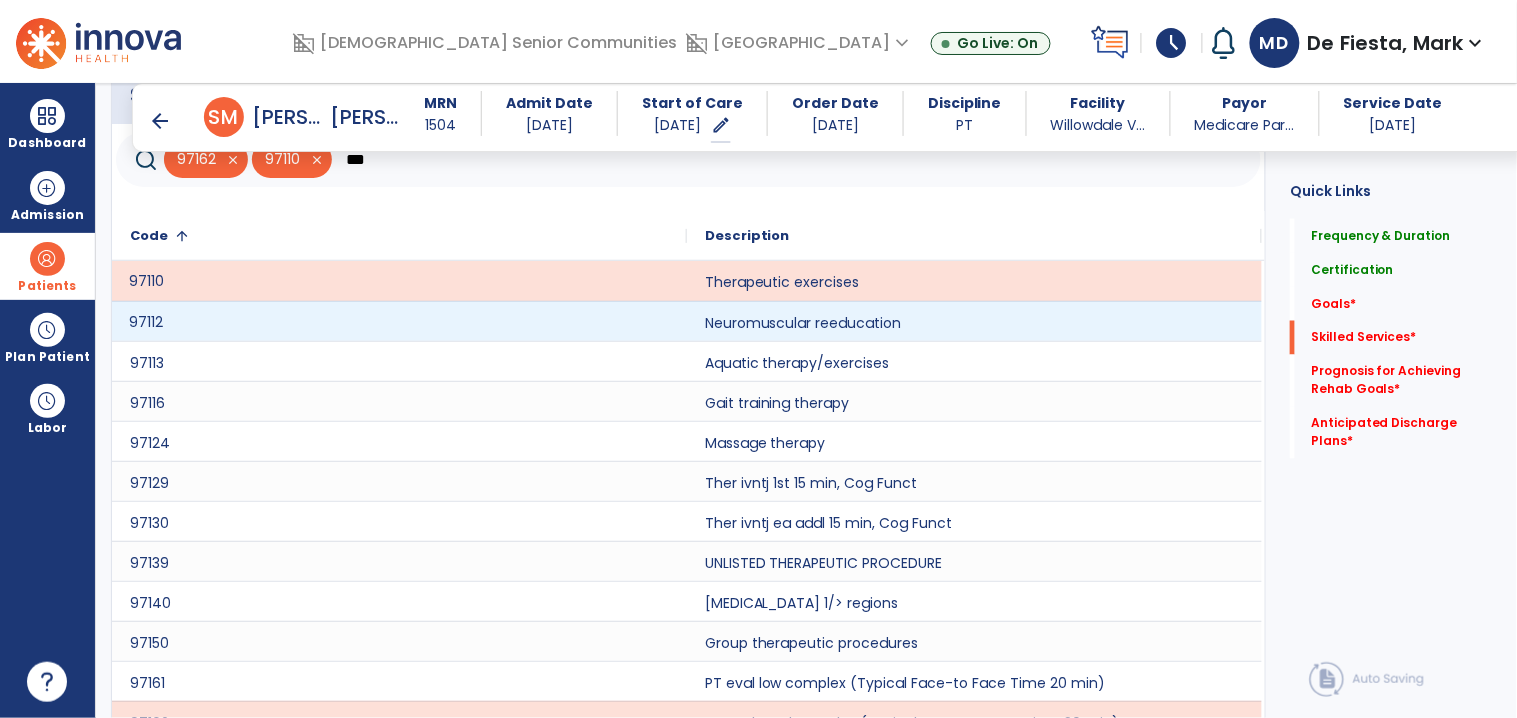 click on "97112" 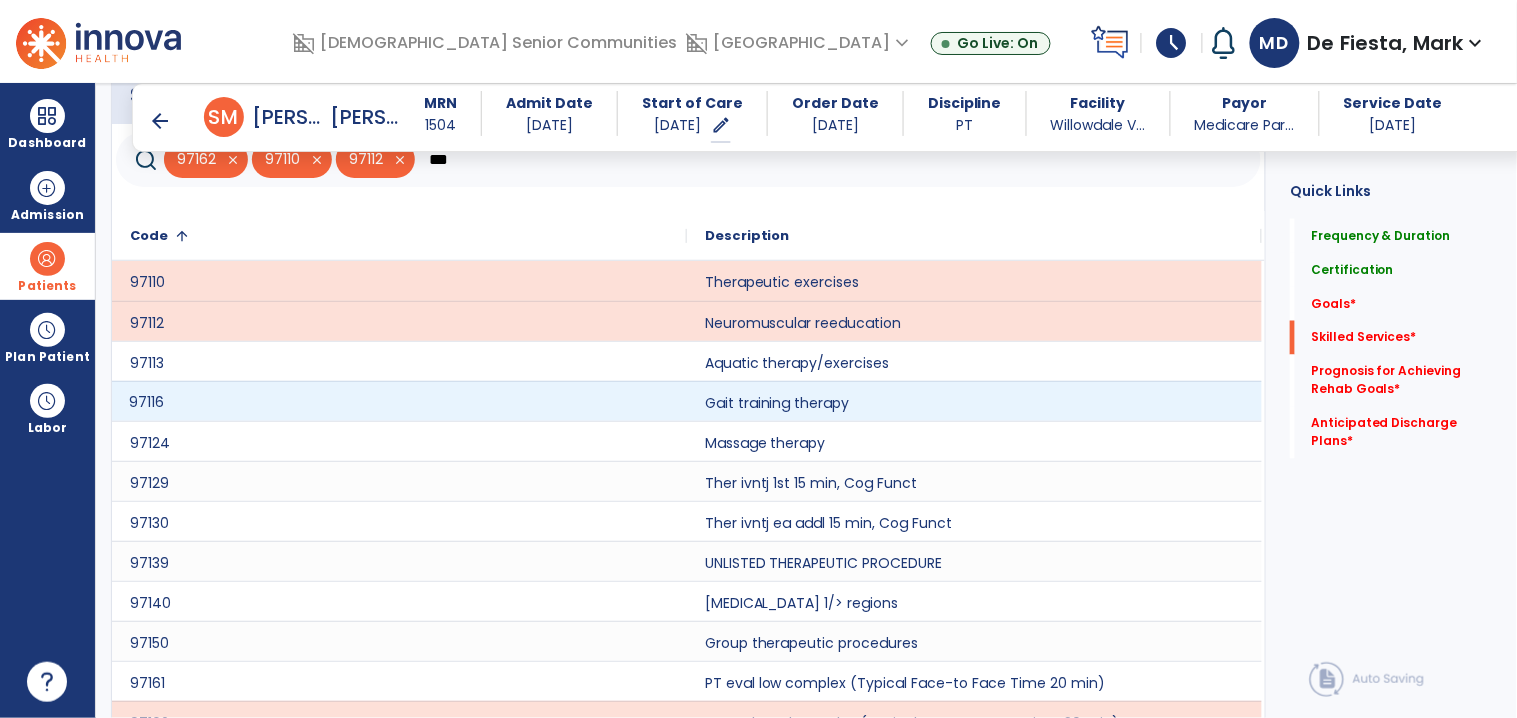 click on "97116" 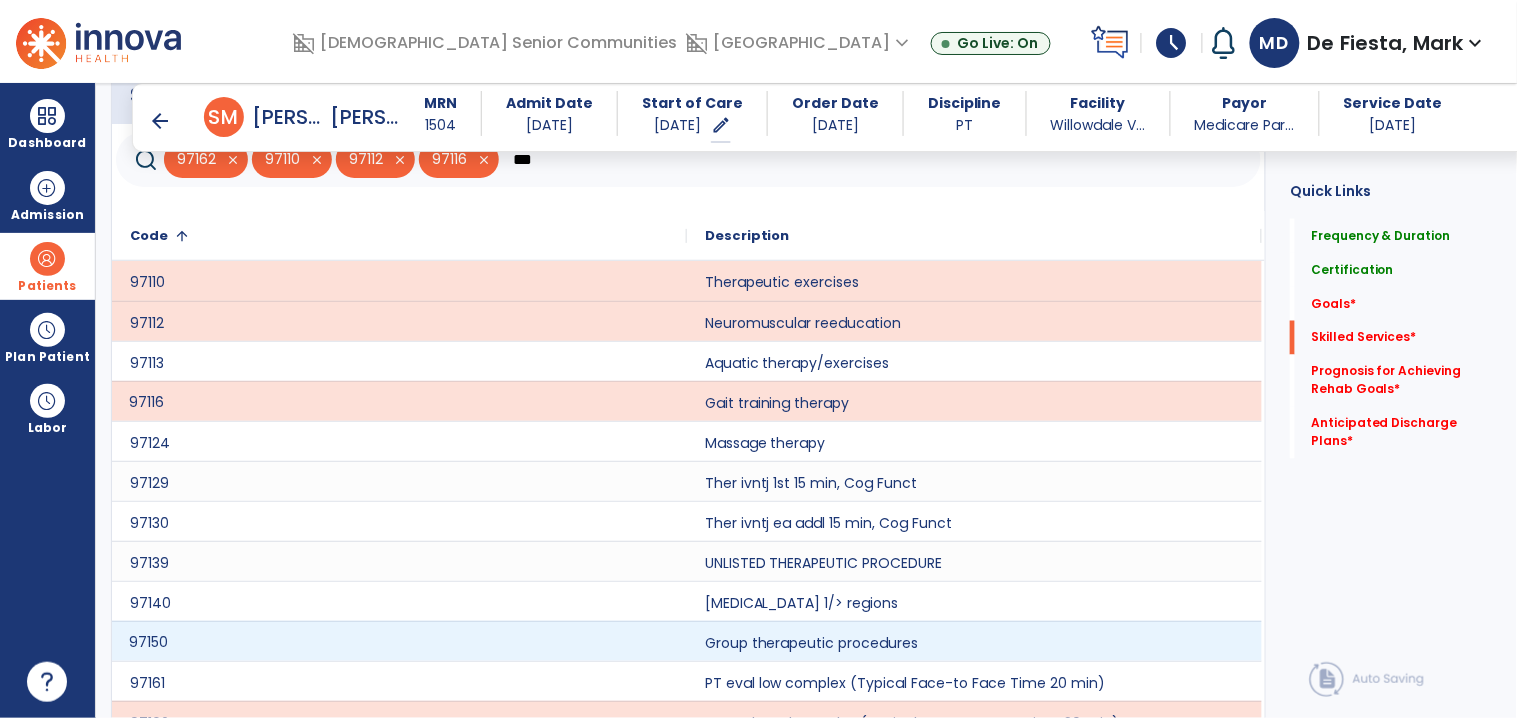 click on "97150" 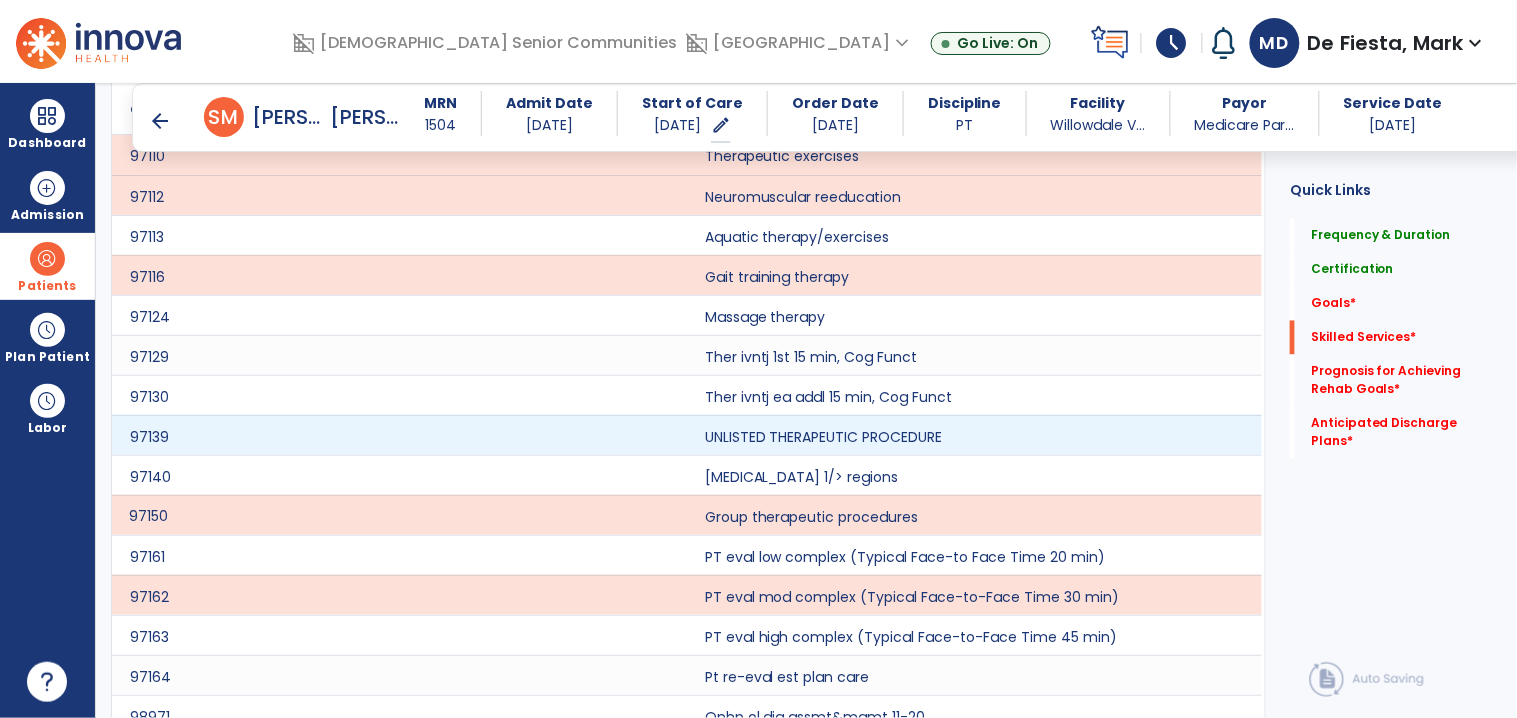 scroll, scrollTop: 637, scrollLeft: 0, axis: vertical 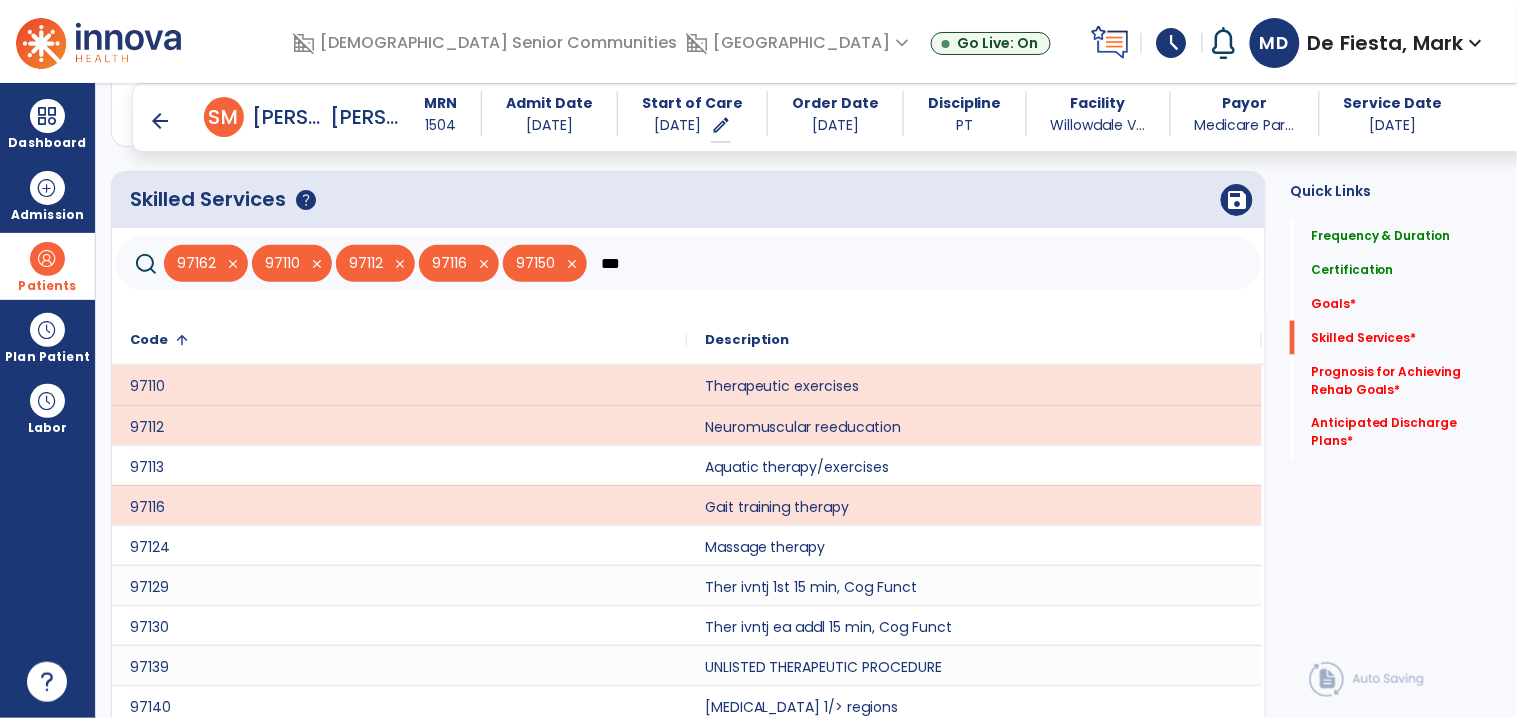 click on "***" 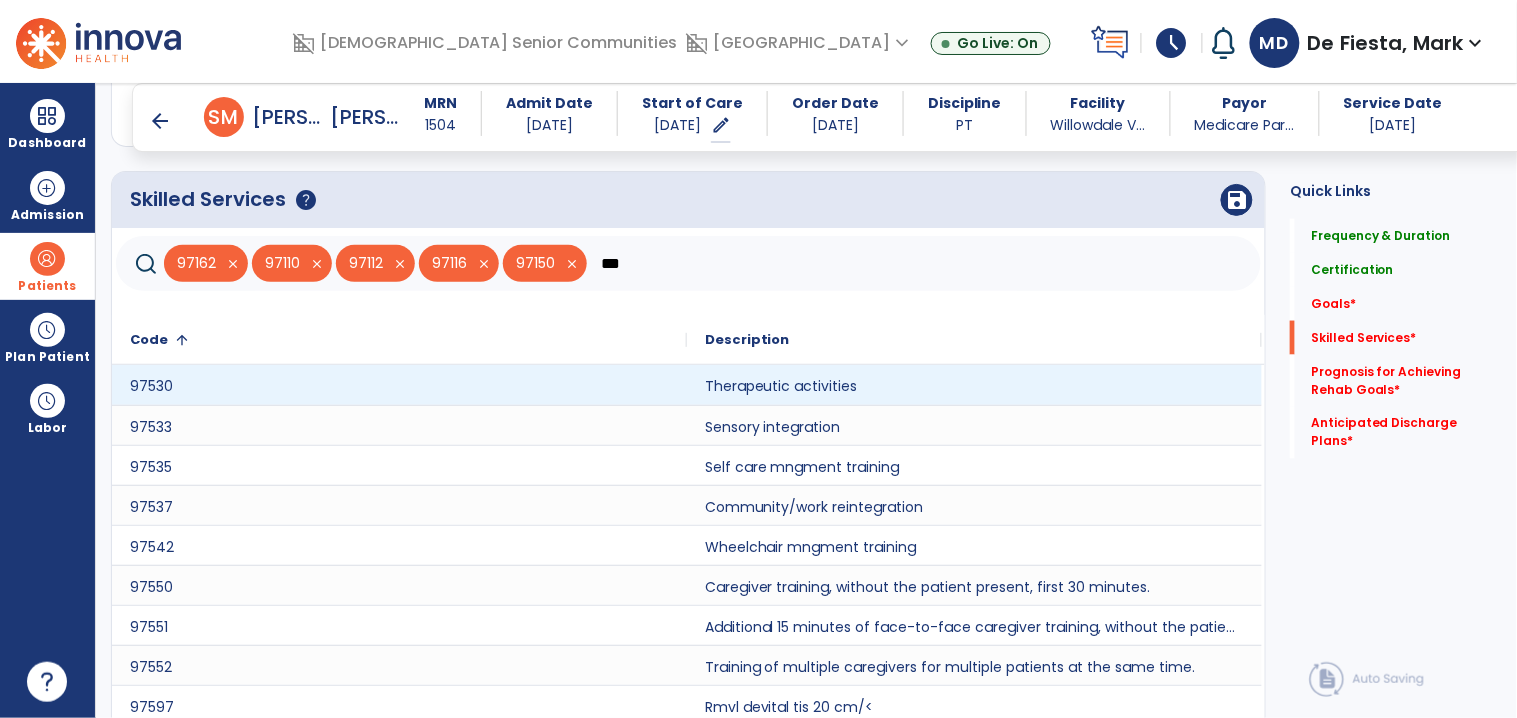 type on "***" 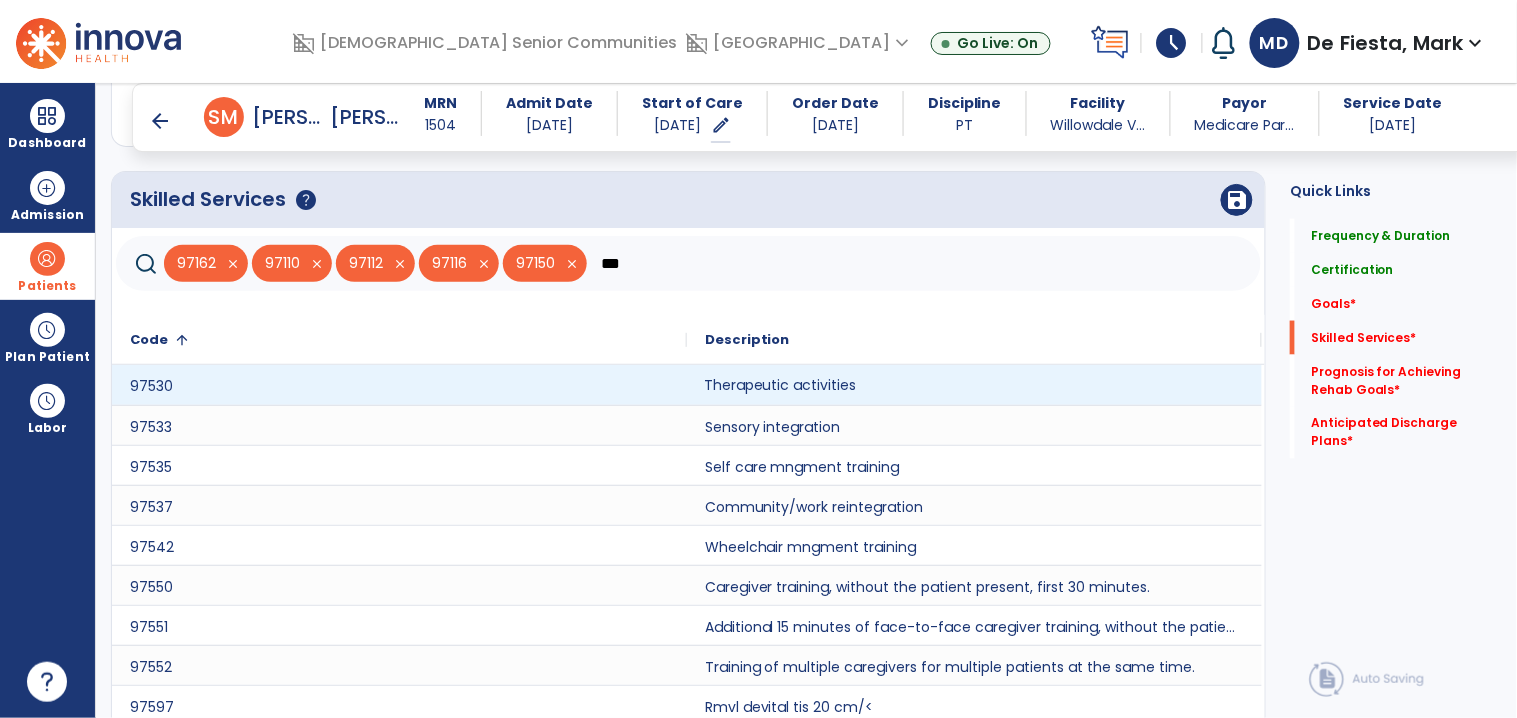 click on "Therapeutic activities" 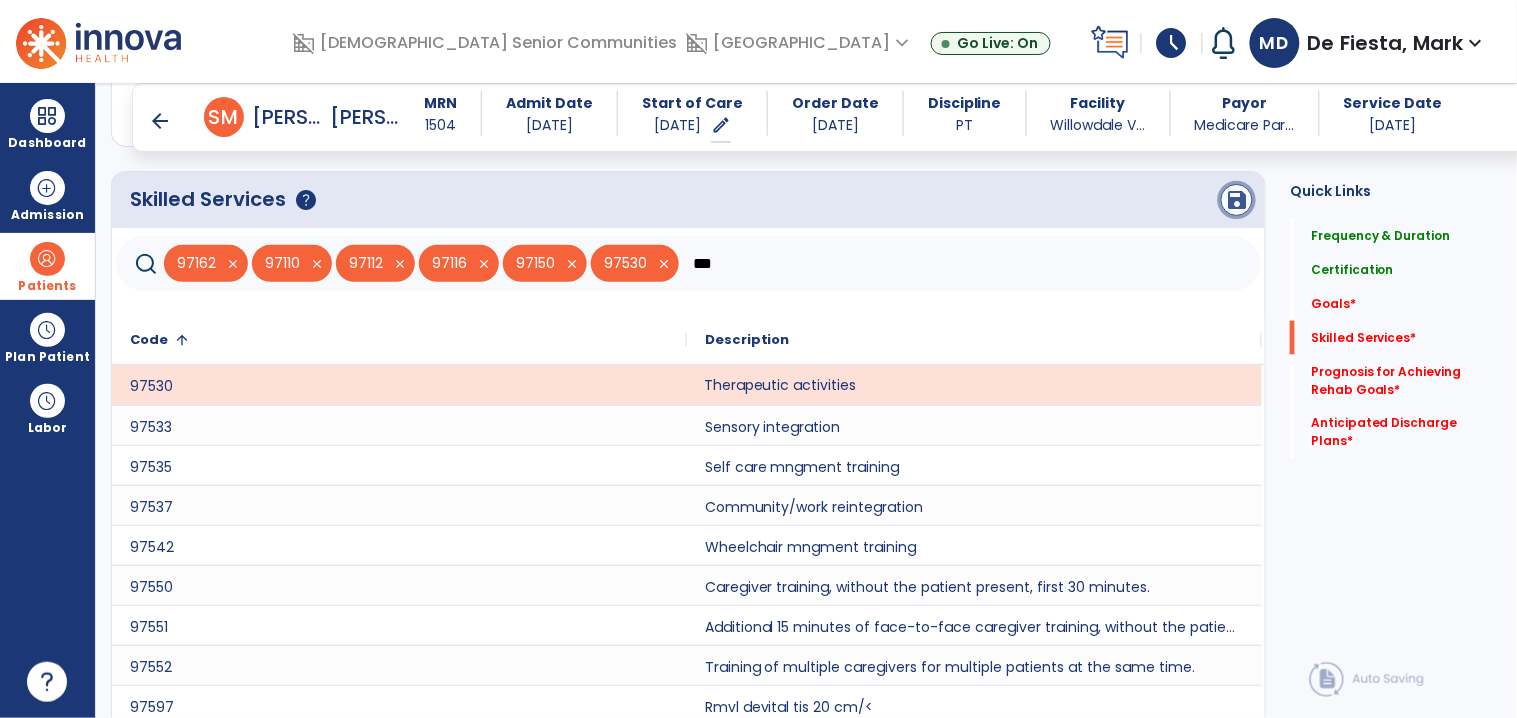 click on "save" 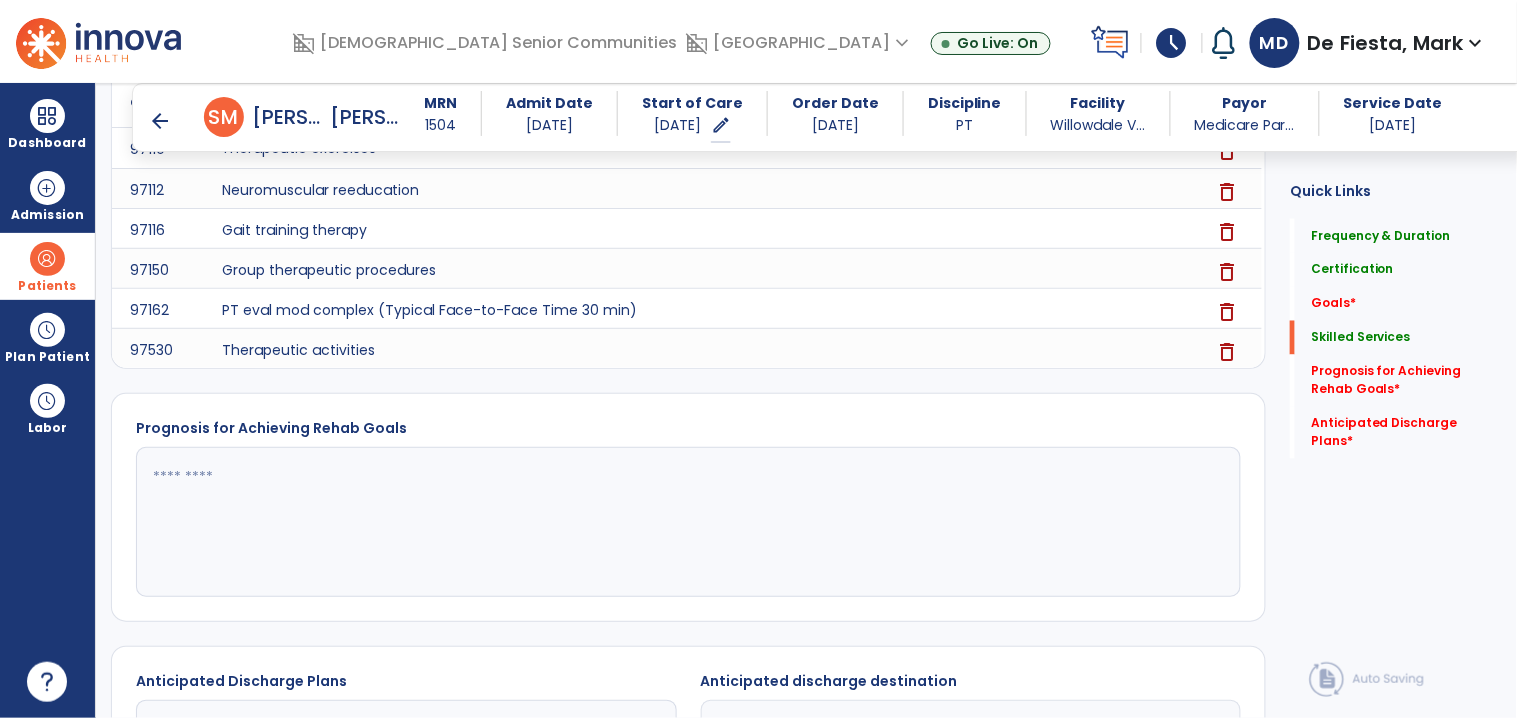 scroll, scrollTop: 852, scrollLeft: 0, axis: vertical 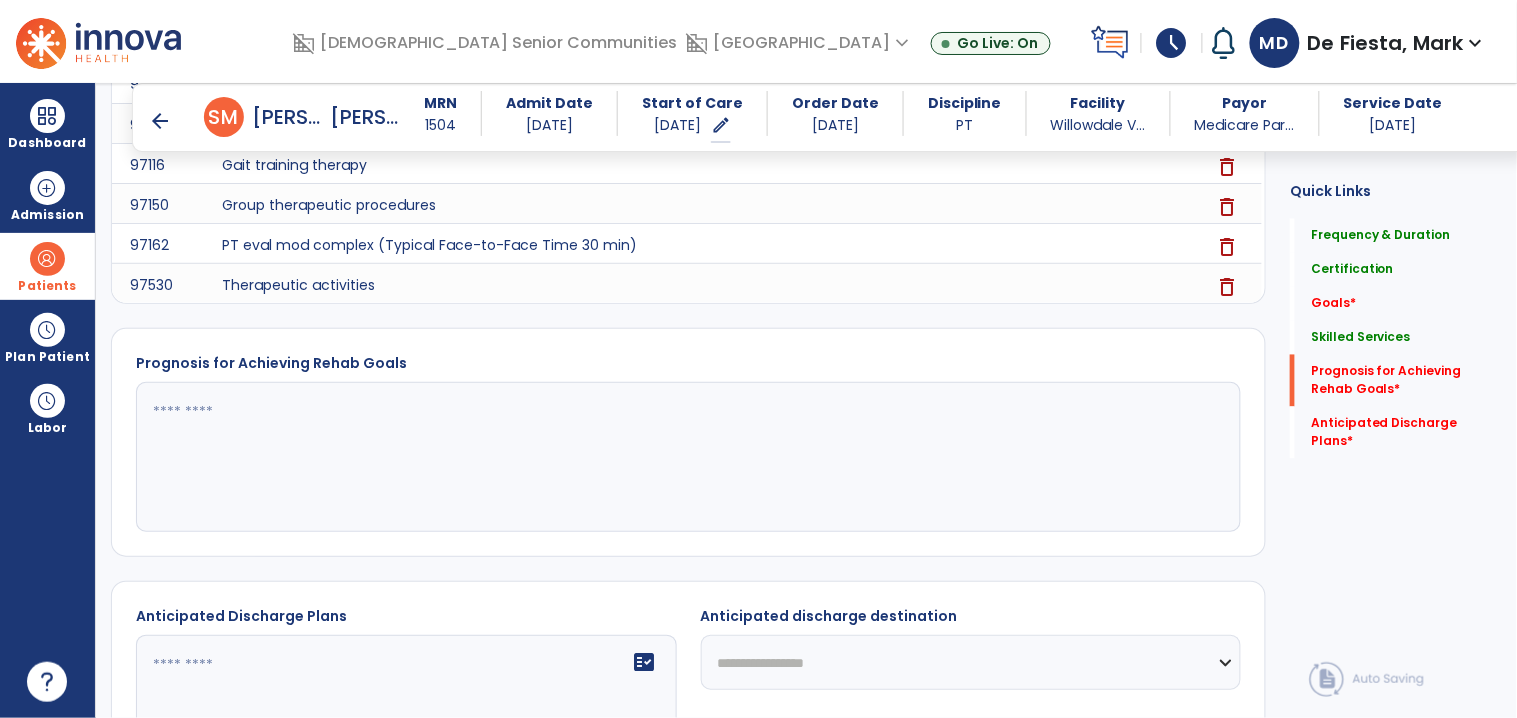 click 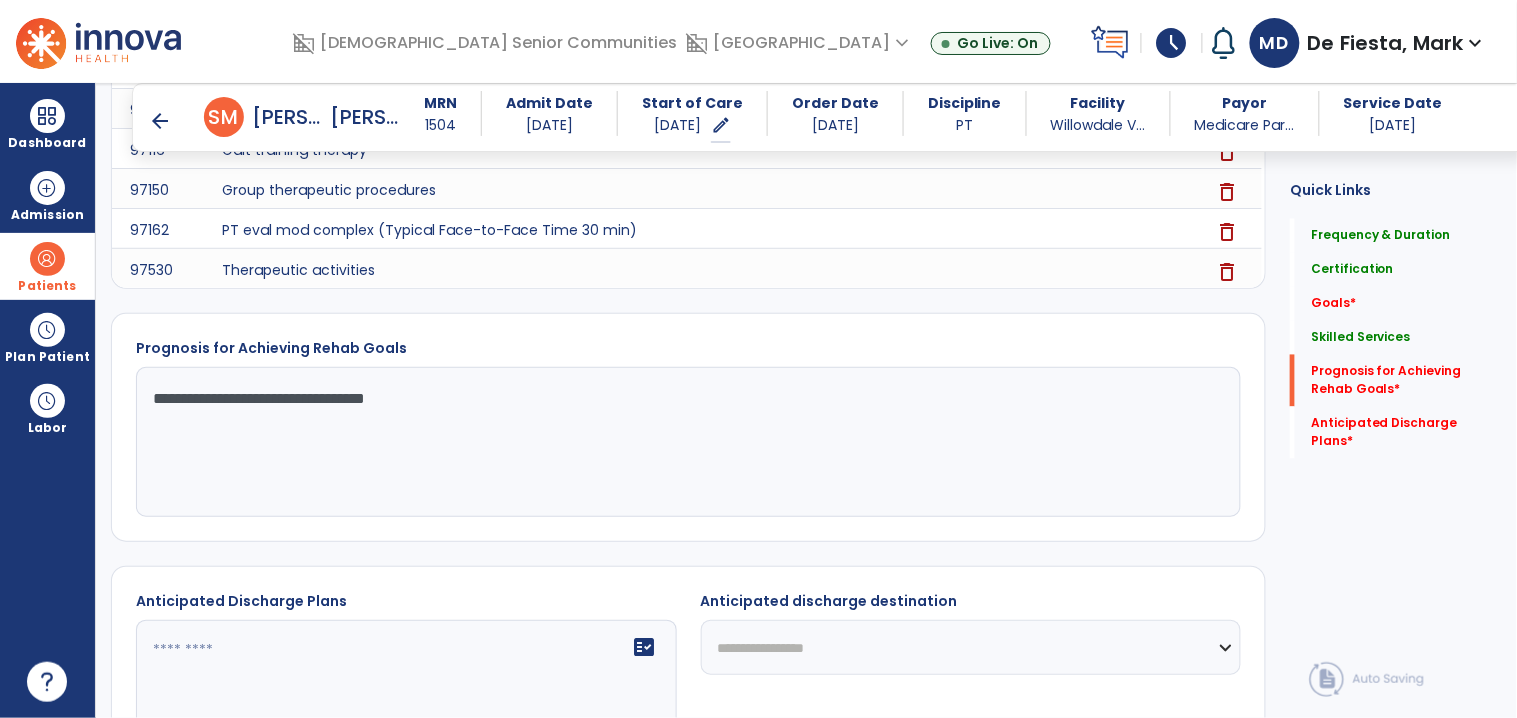 scroll, scrollTop: 1020, scrollLeft: 0, axis: vertical 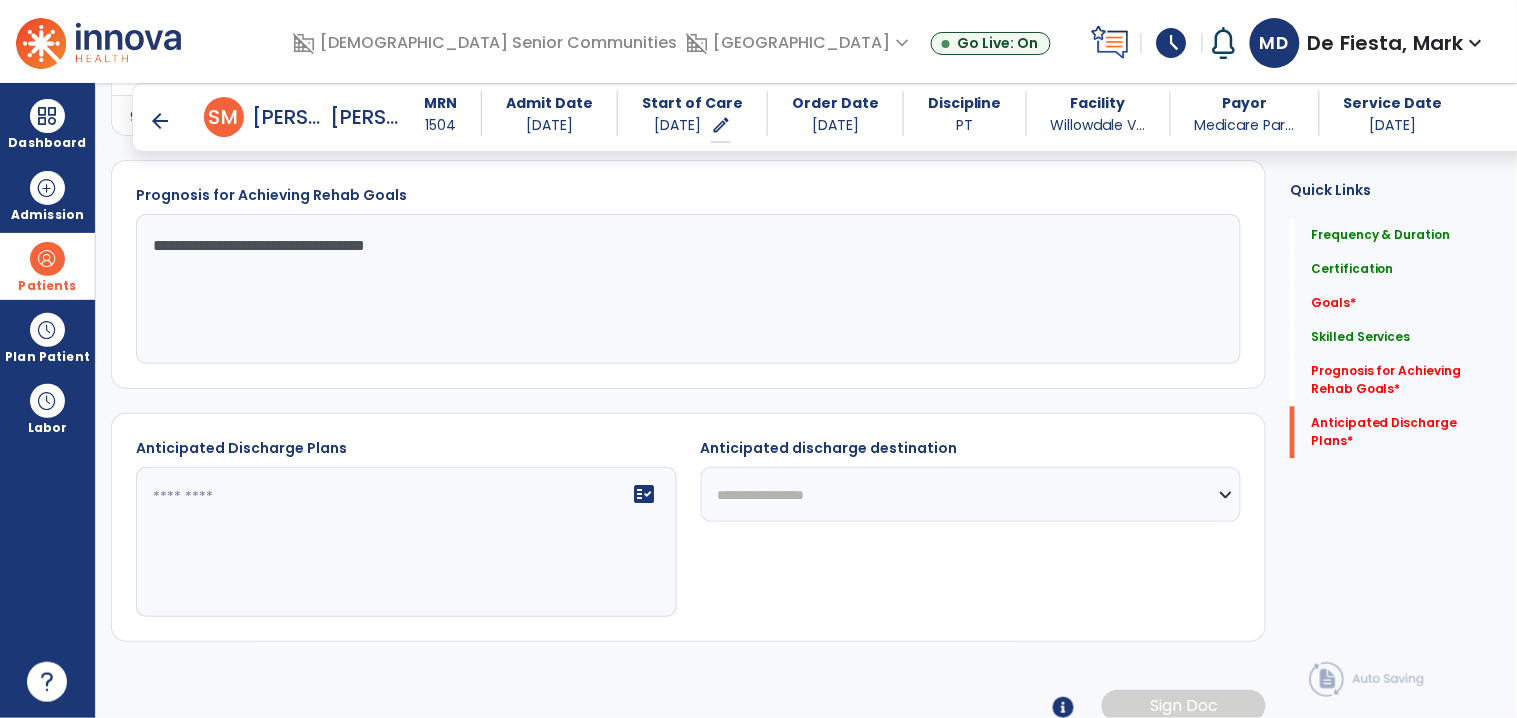 type on "**********" 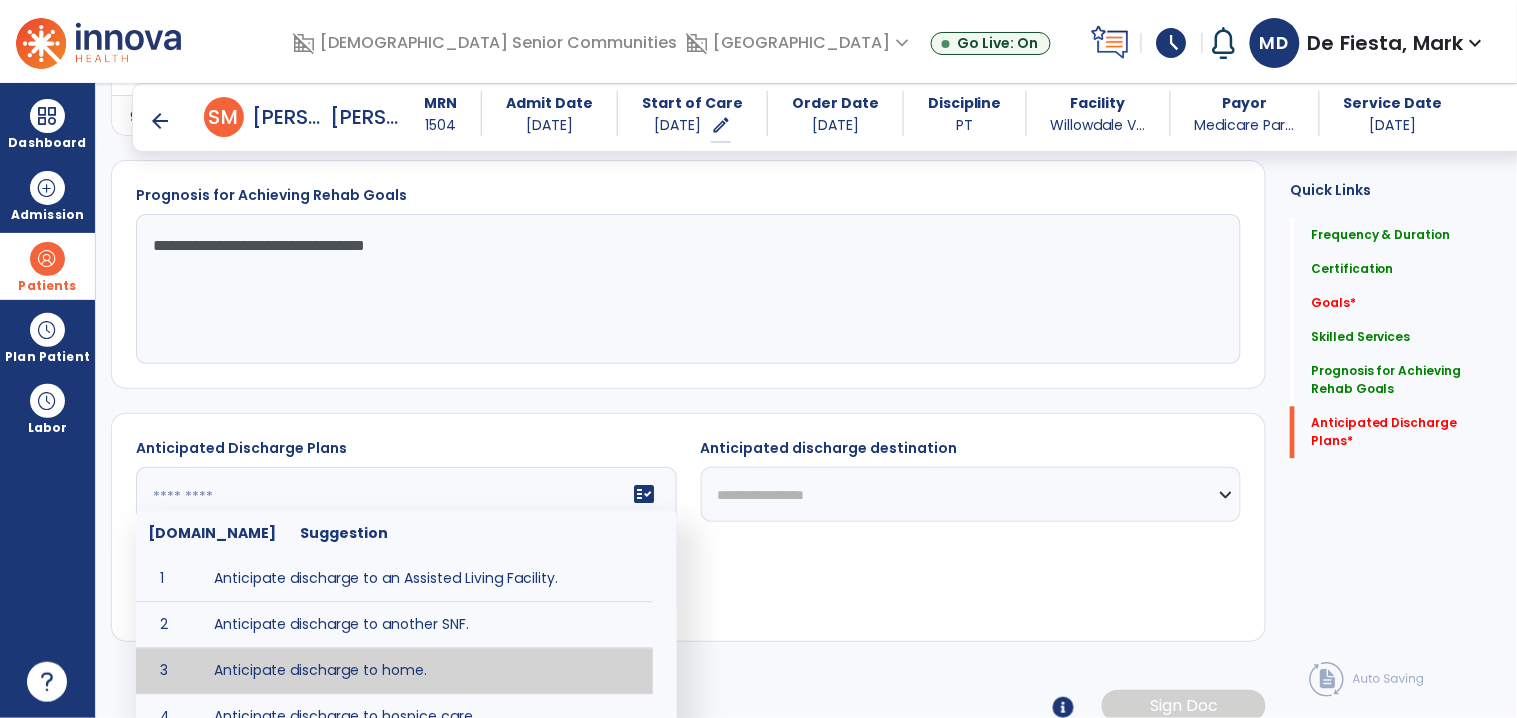 type on "**********" 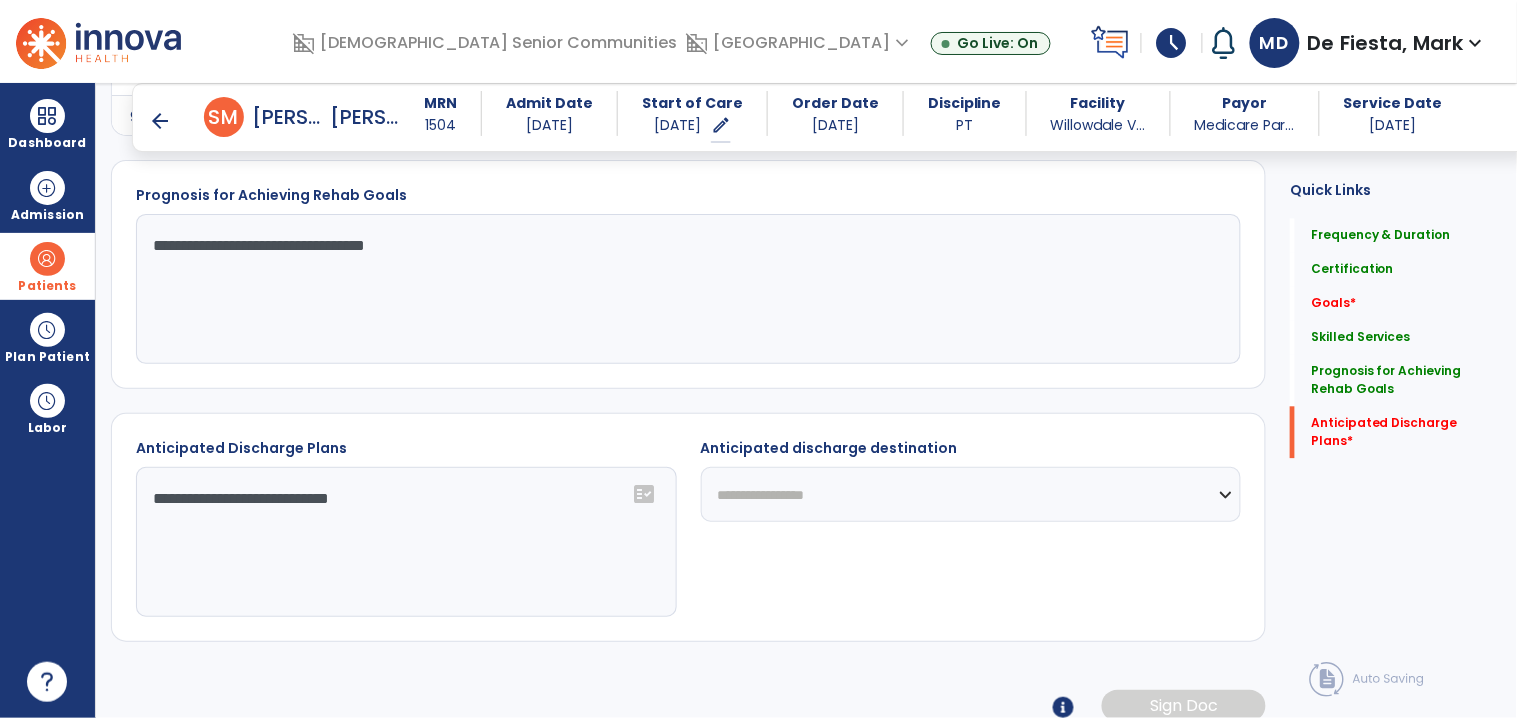 drag, startPoint x: 454, startPoint y: 516, endPoint x: 0, endPoint y: 556, distance: 455.7587 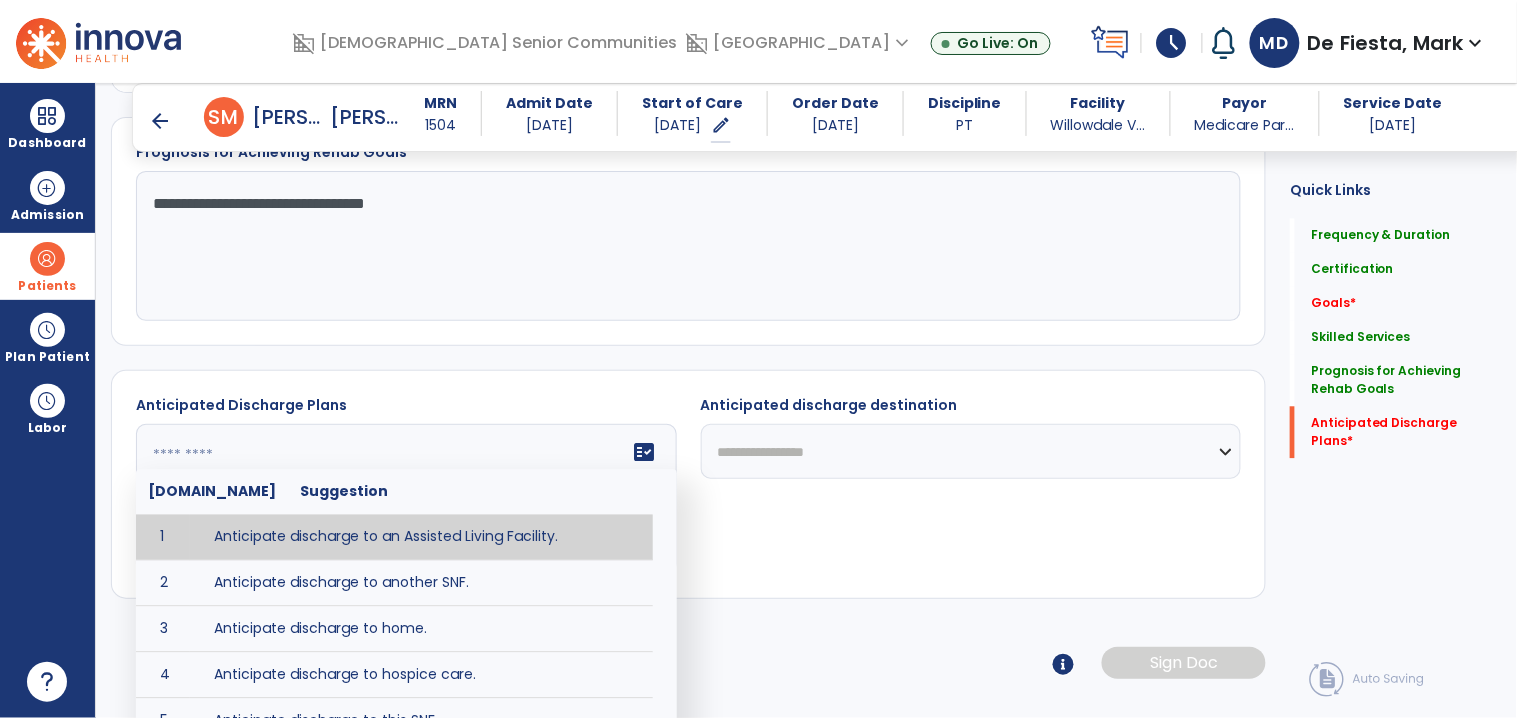 scroll, scrollTop: 1125, scrollLeft: 0, axis: vertical 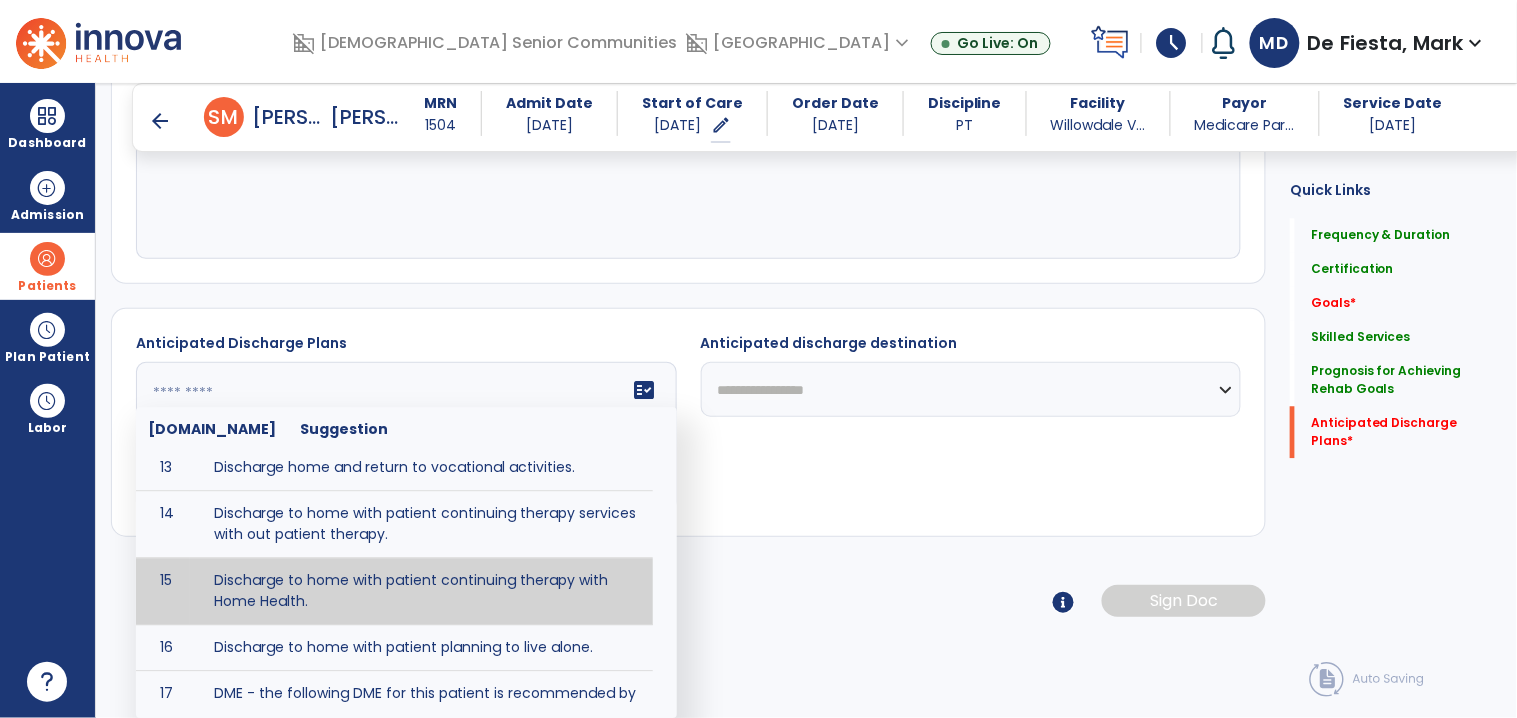 type on "**********" 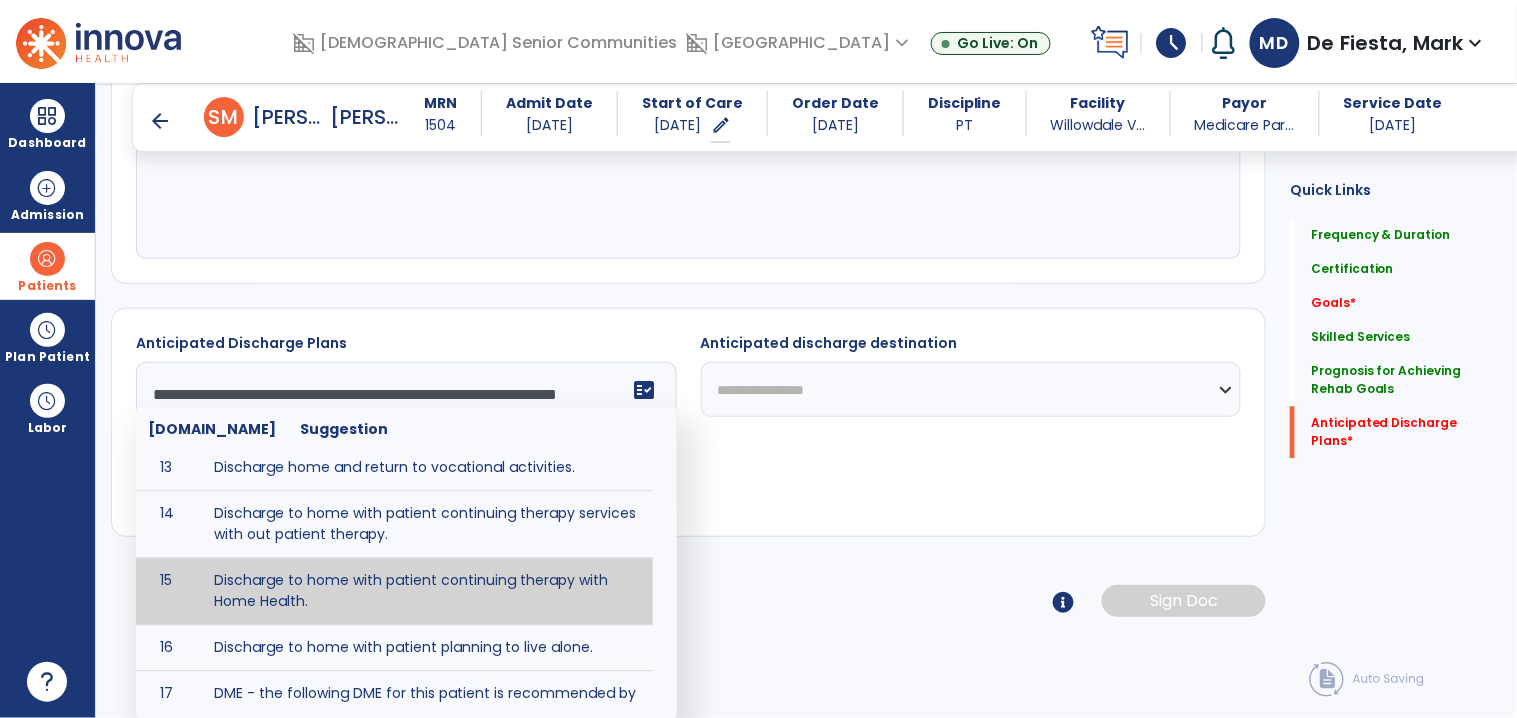 scroll, scrollTop: 1041, scrollLeft: 0, axis: vertical 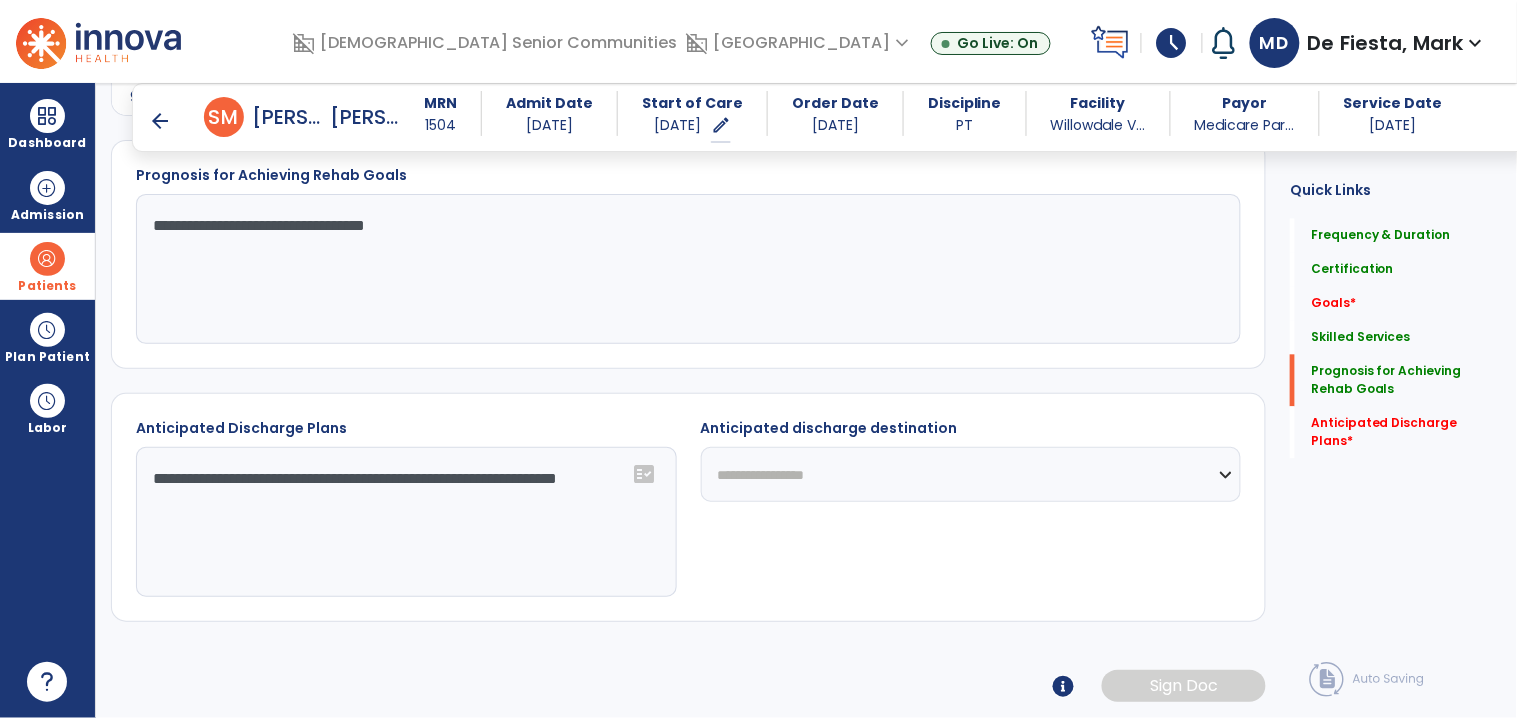 click on "**********" 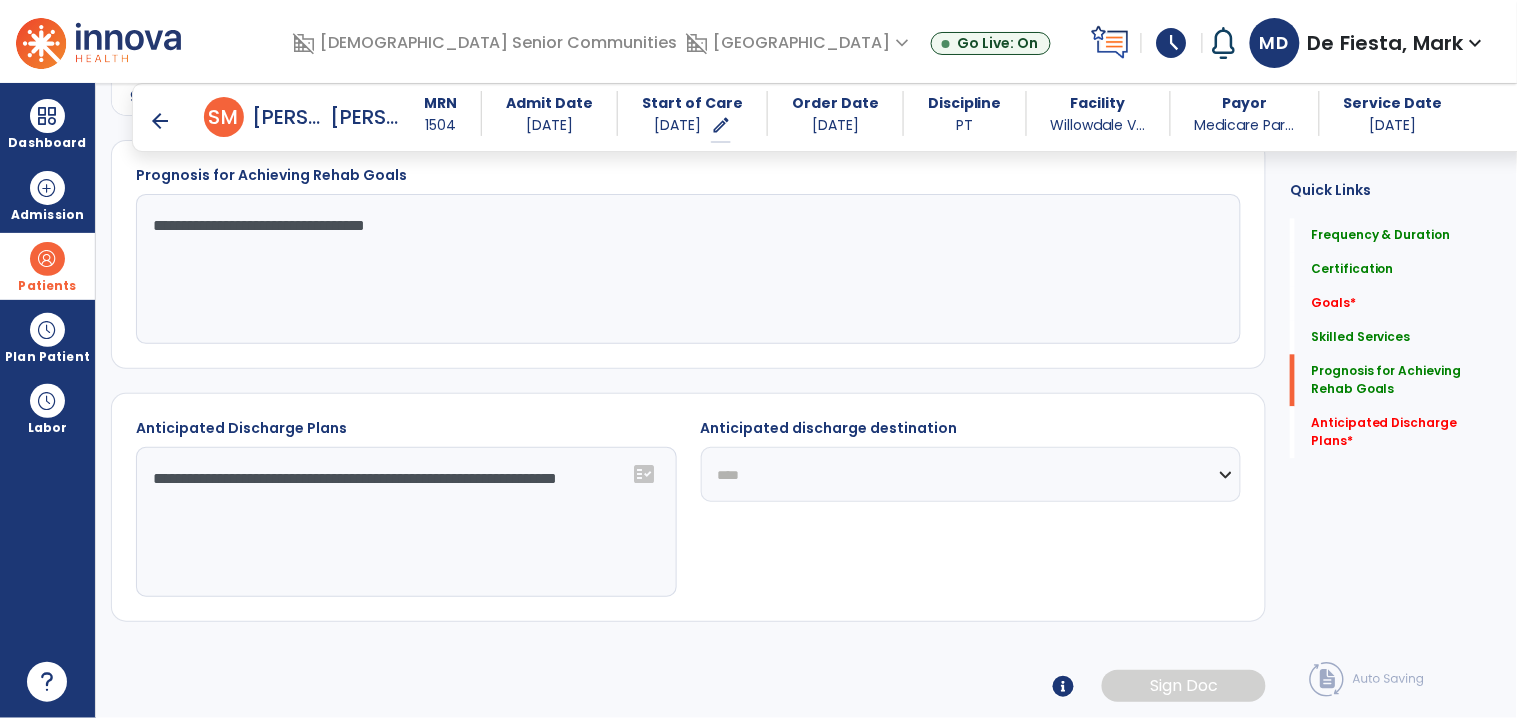 click on "**********" 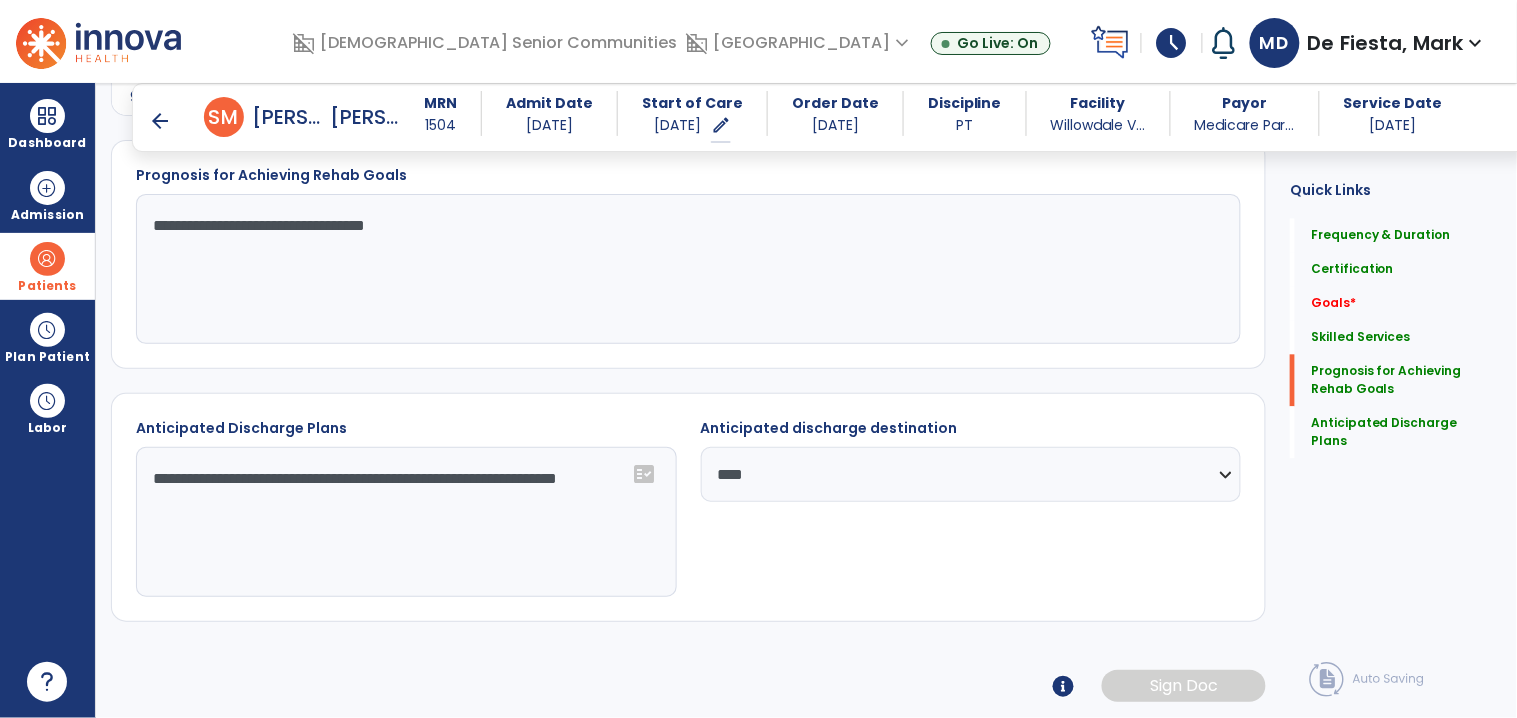 click on "**********" 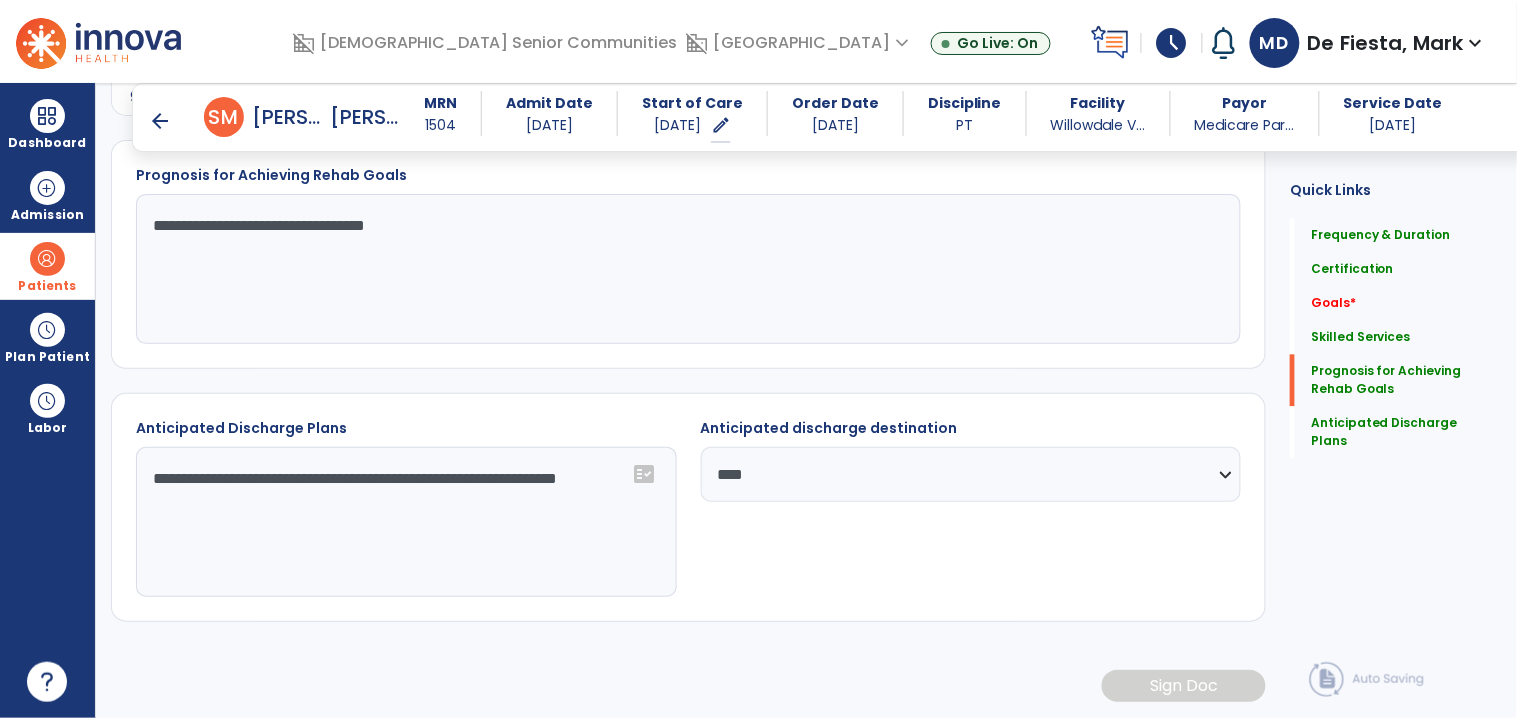 scroll, scrollTop: 0, scrollLeft: 0, axis: both 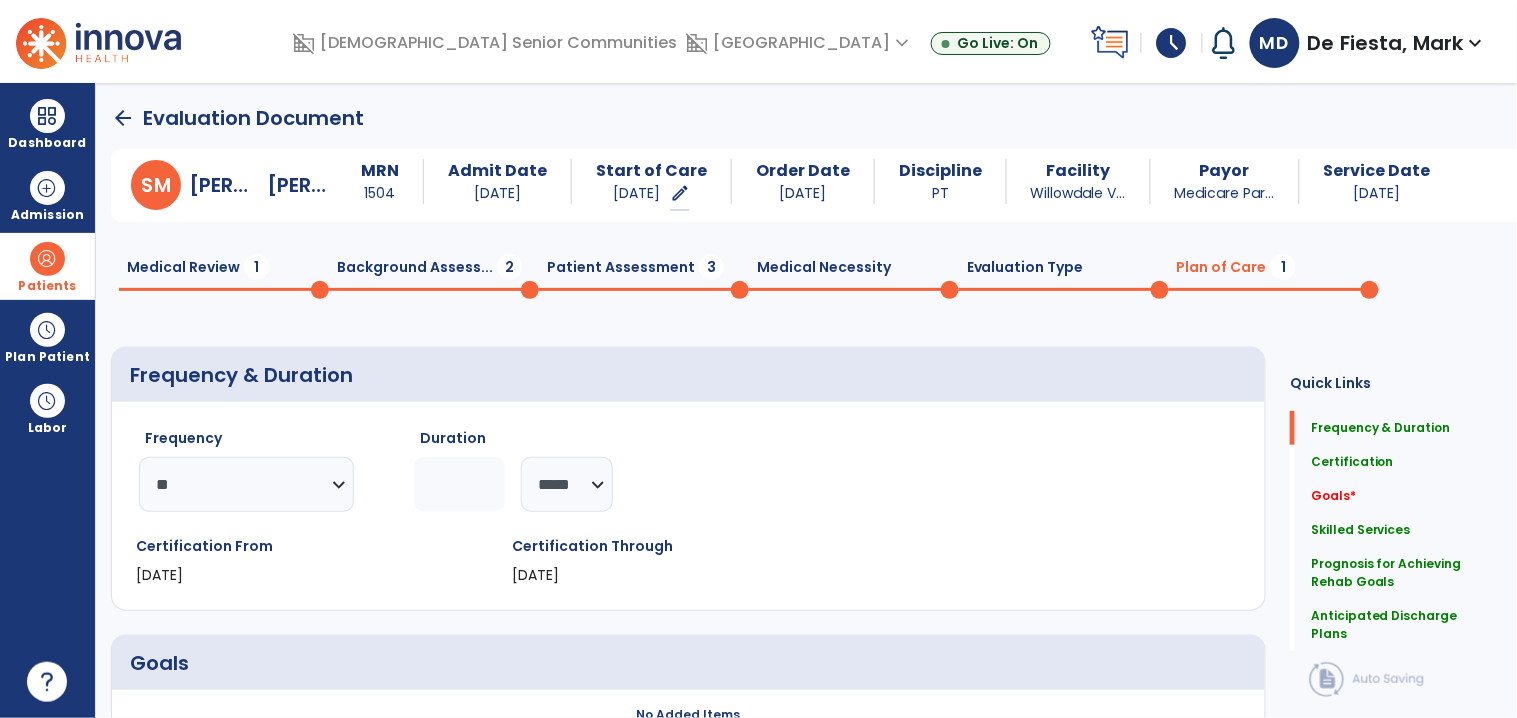 click on "arrow_back" 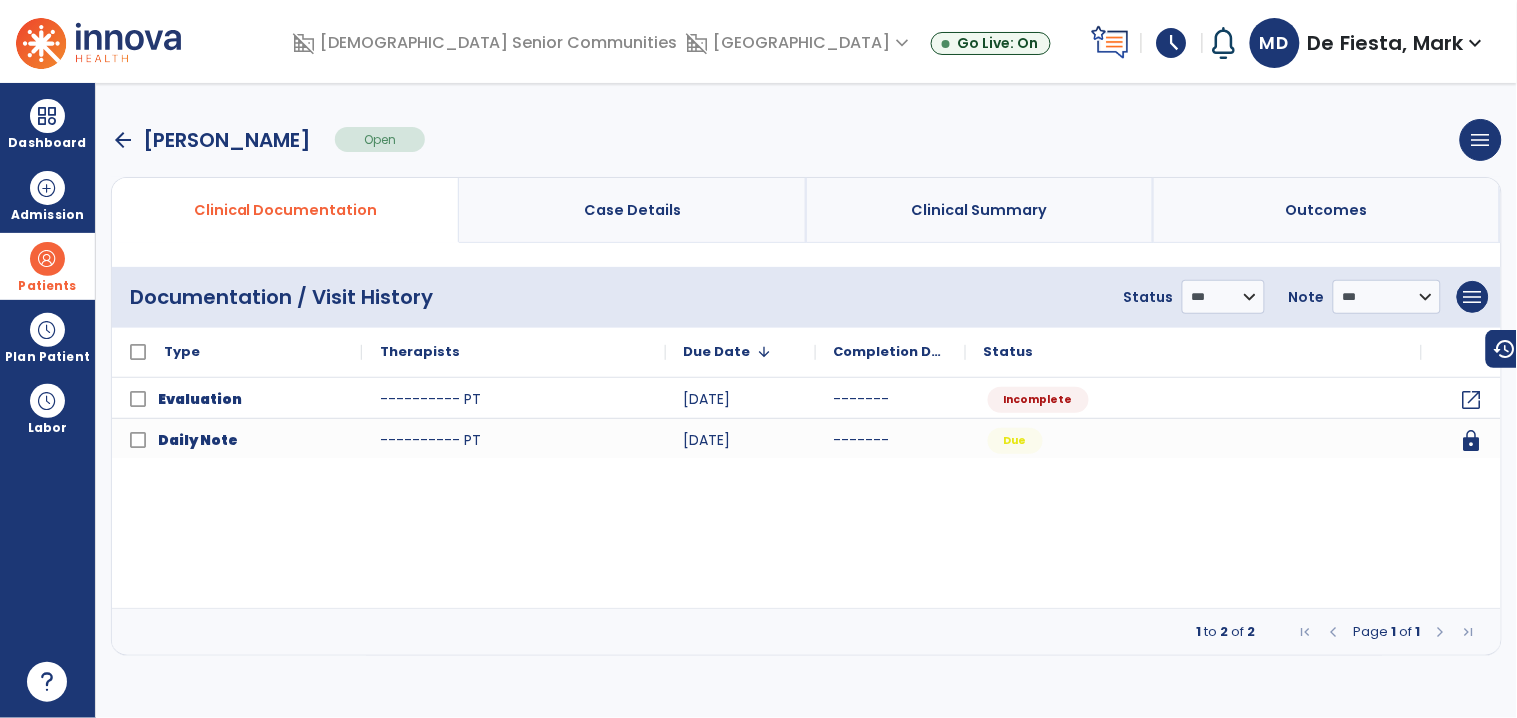 click on "arrow_back" at bounding box center [123, 140] 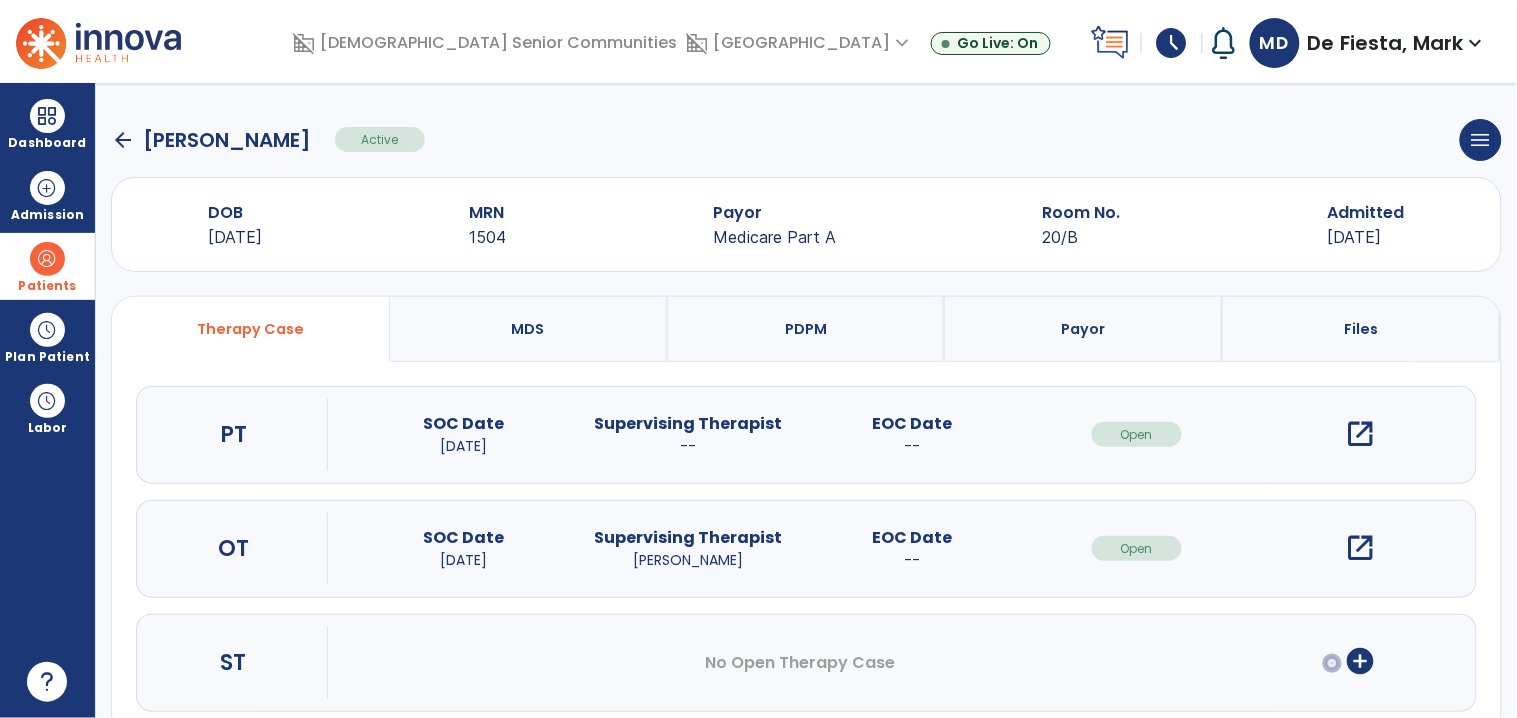 click on "arrow_back" 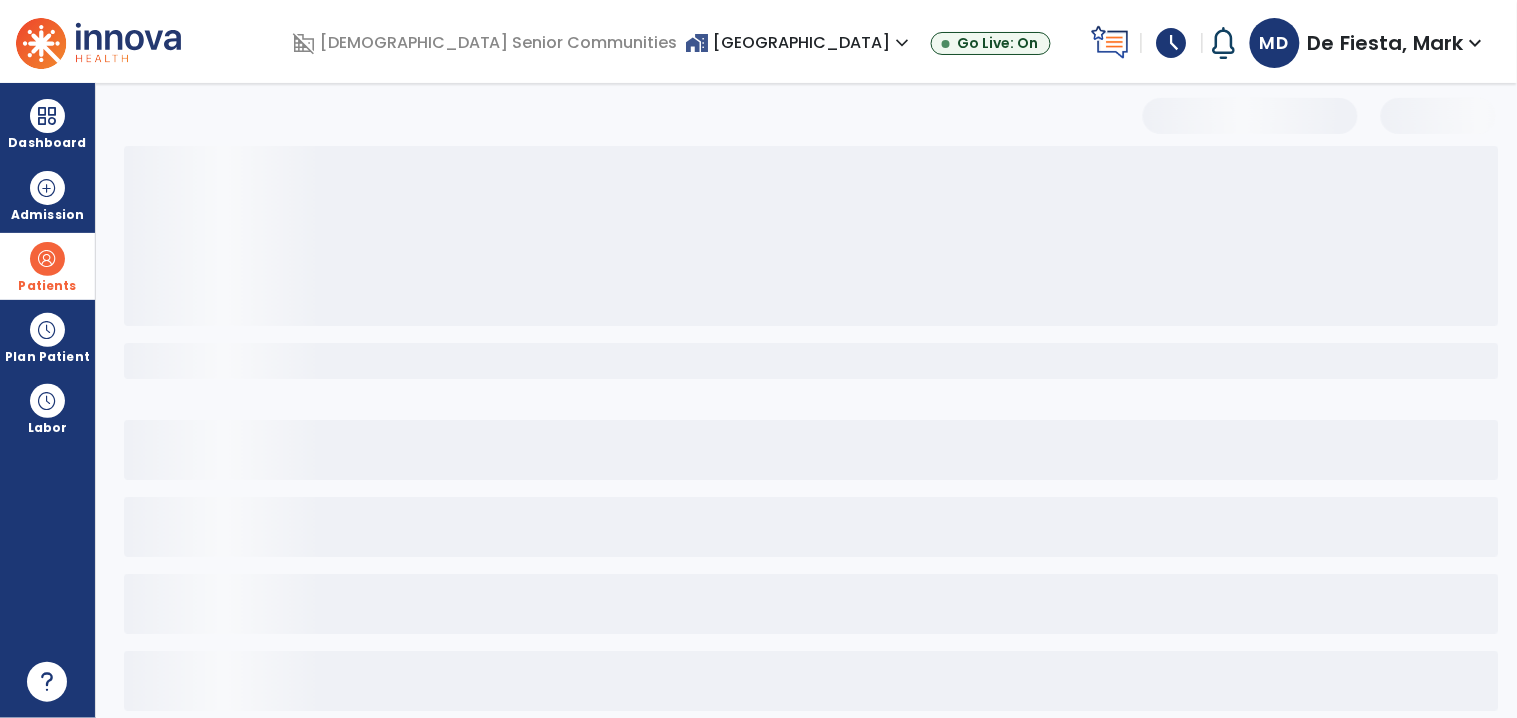 select on "***" 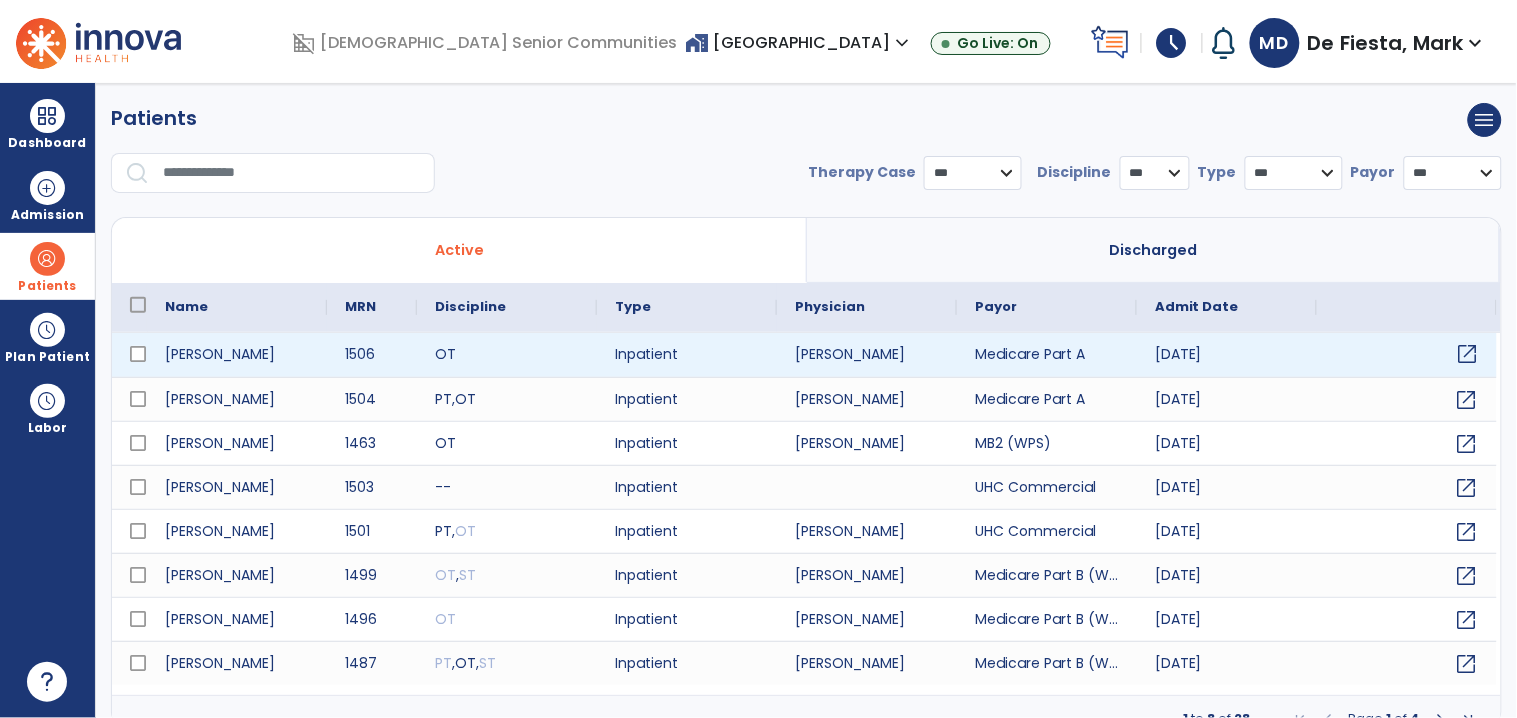 click on "open_in_new" at bounding box center (1468, 354) 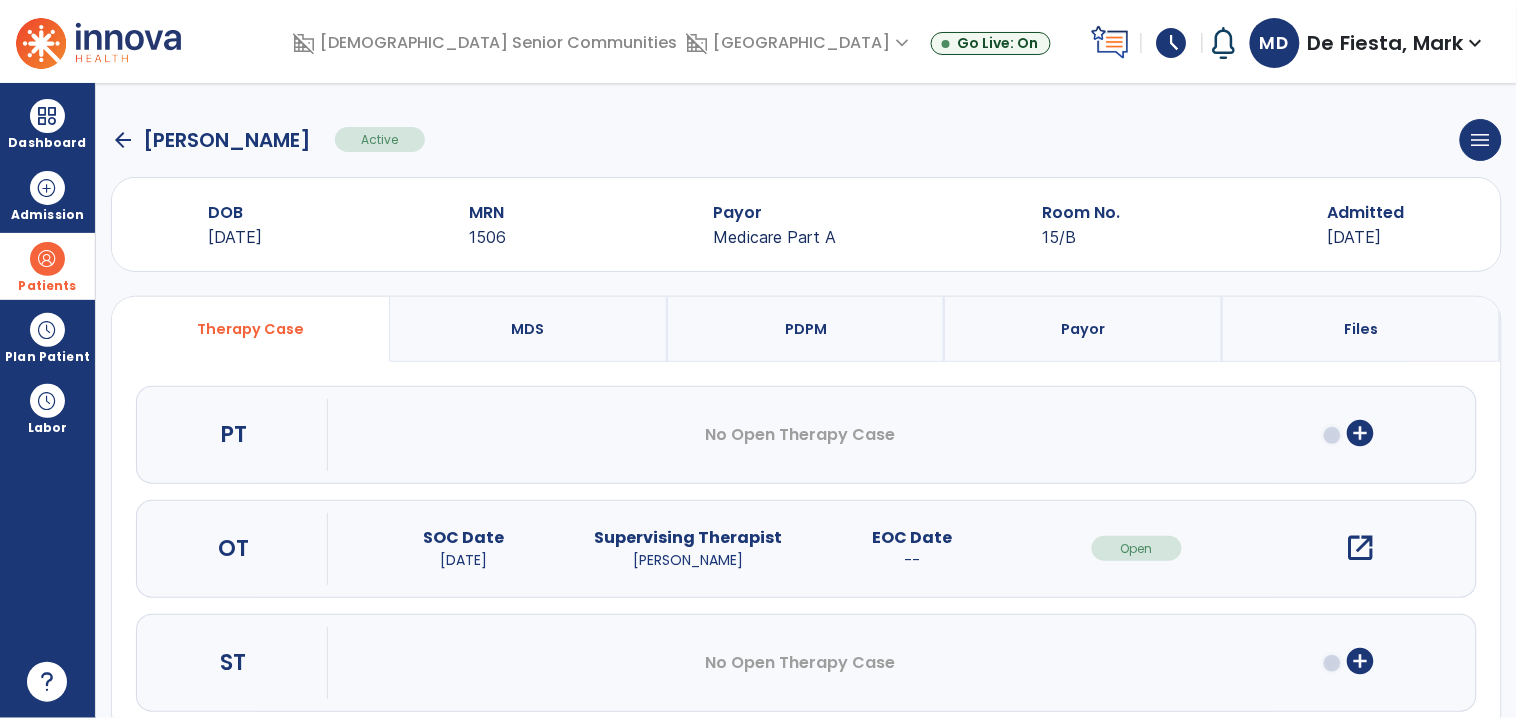 click on "add_circle" at bounding box center (1361, 433) 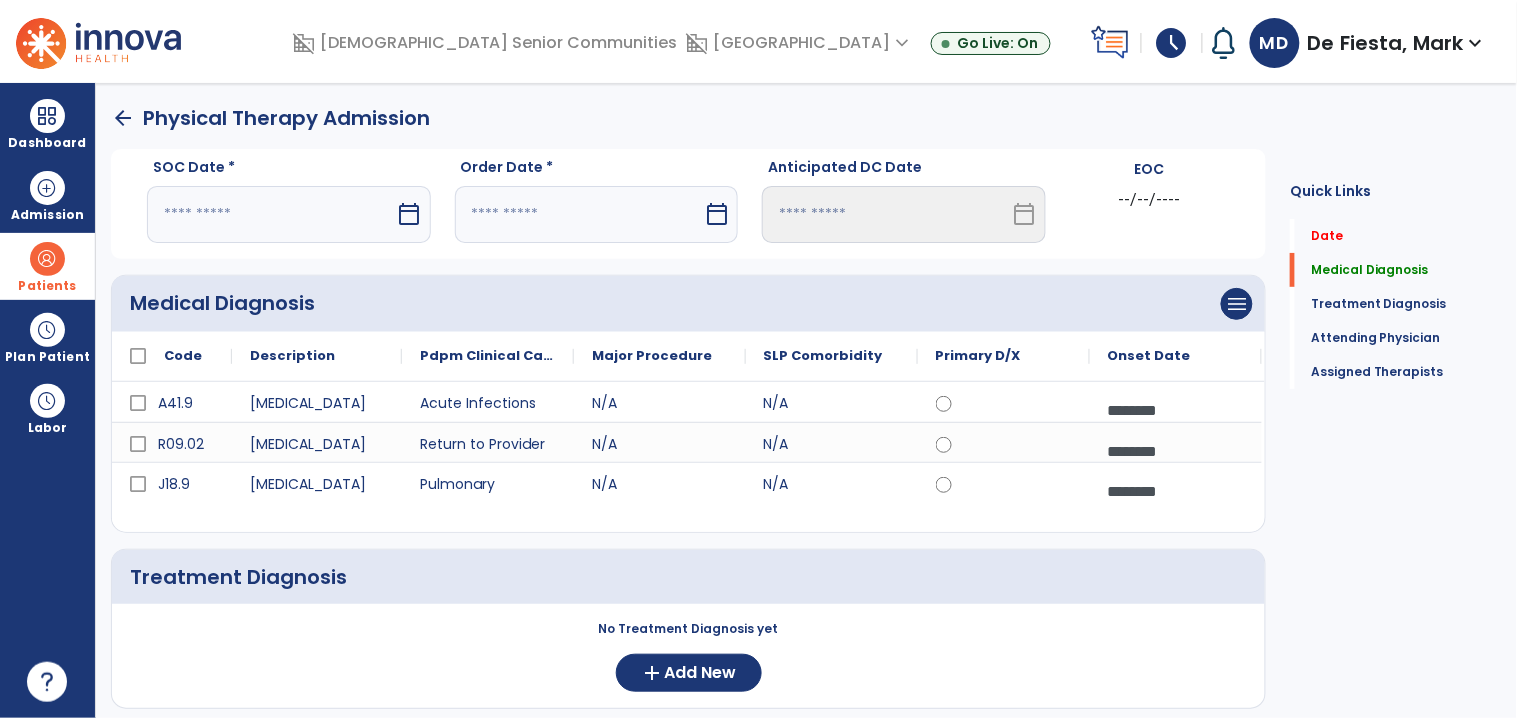 click at bounding box center [271, 214] 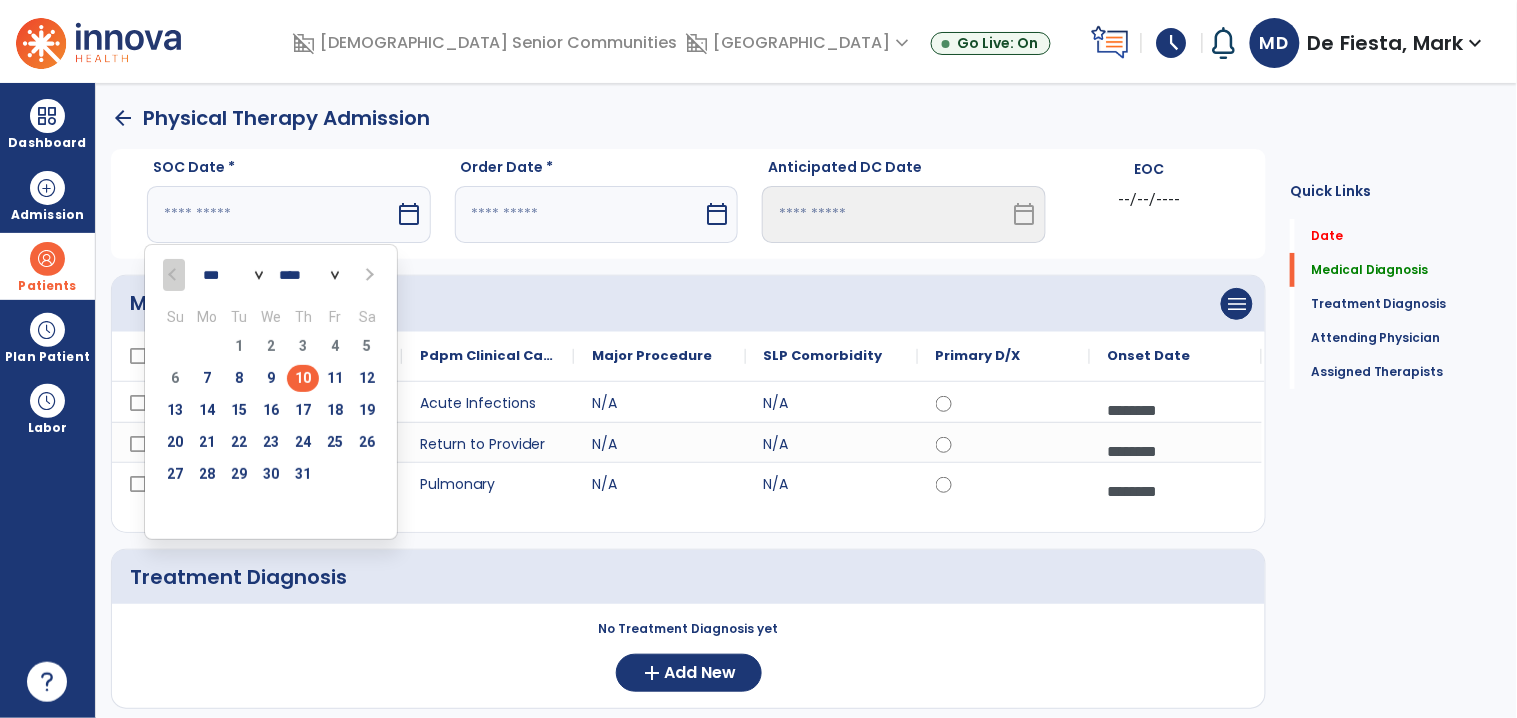 click on "10" at bounding box center [303, 378] 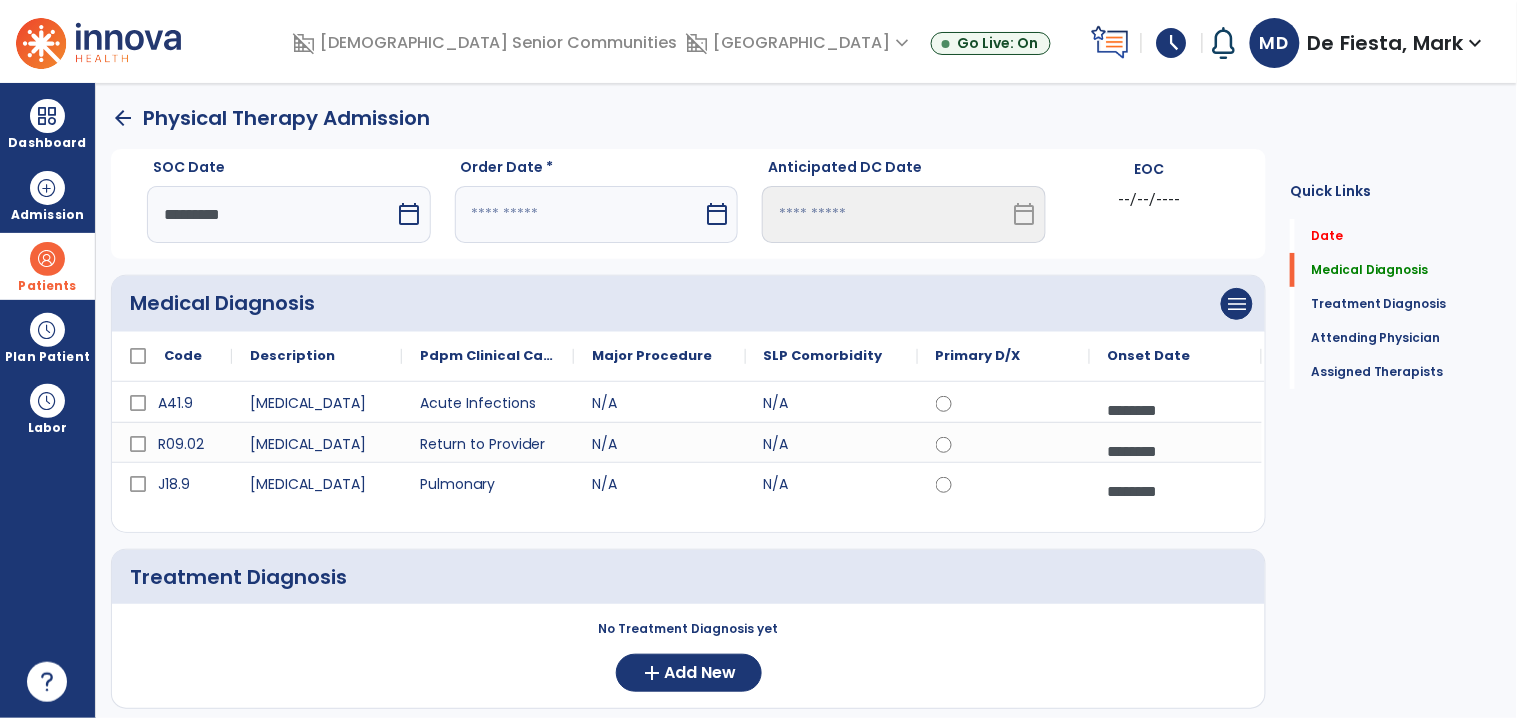 click at bounding box center (579, 214) 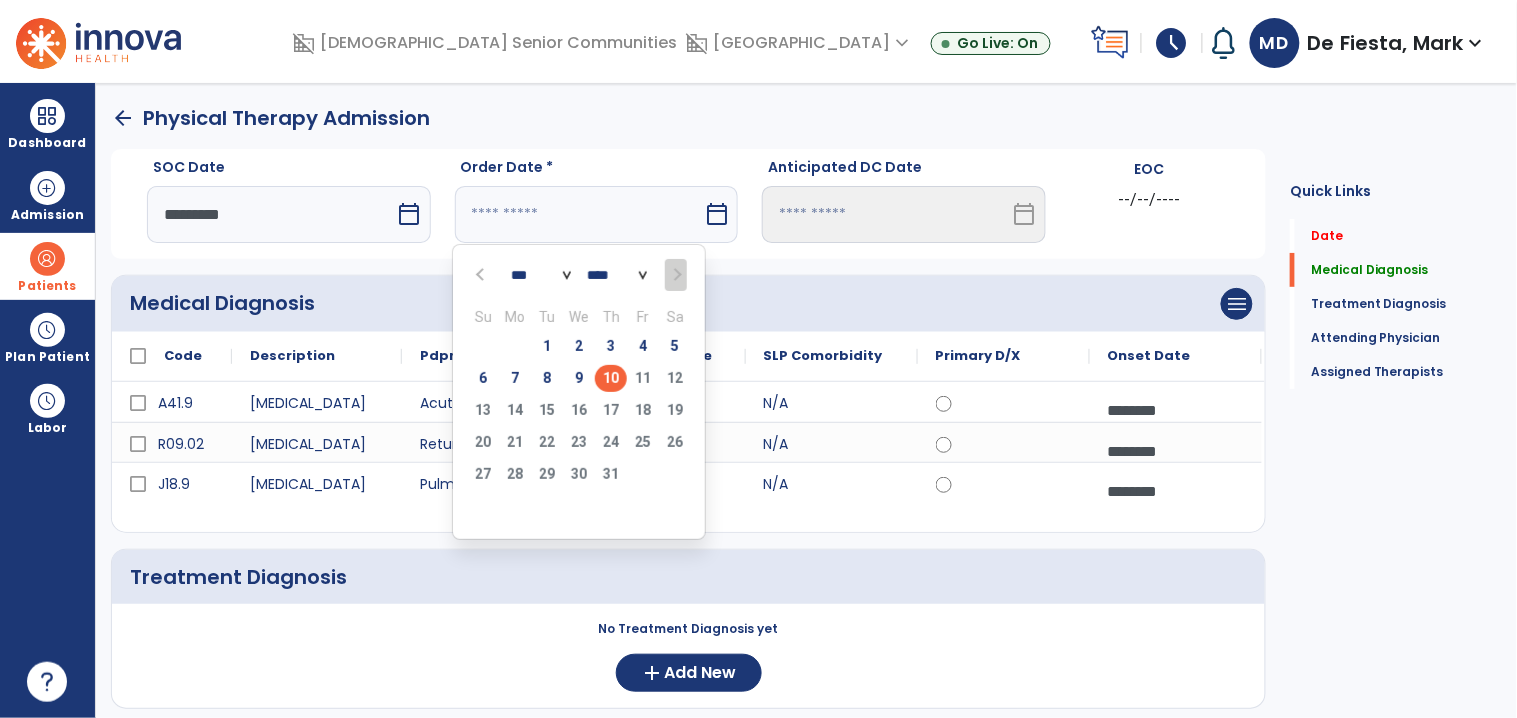 drag, startPoint x: 614, startPoint y: 375, endPoint x: 556, endPoint y: 355, distance: 61.351448 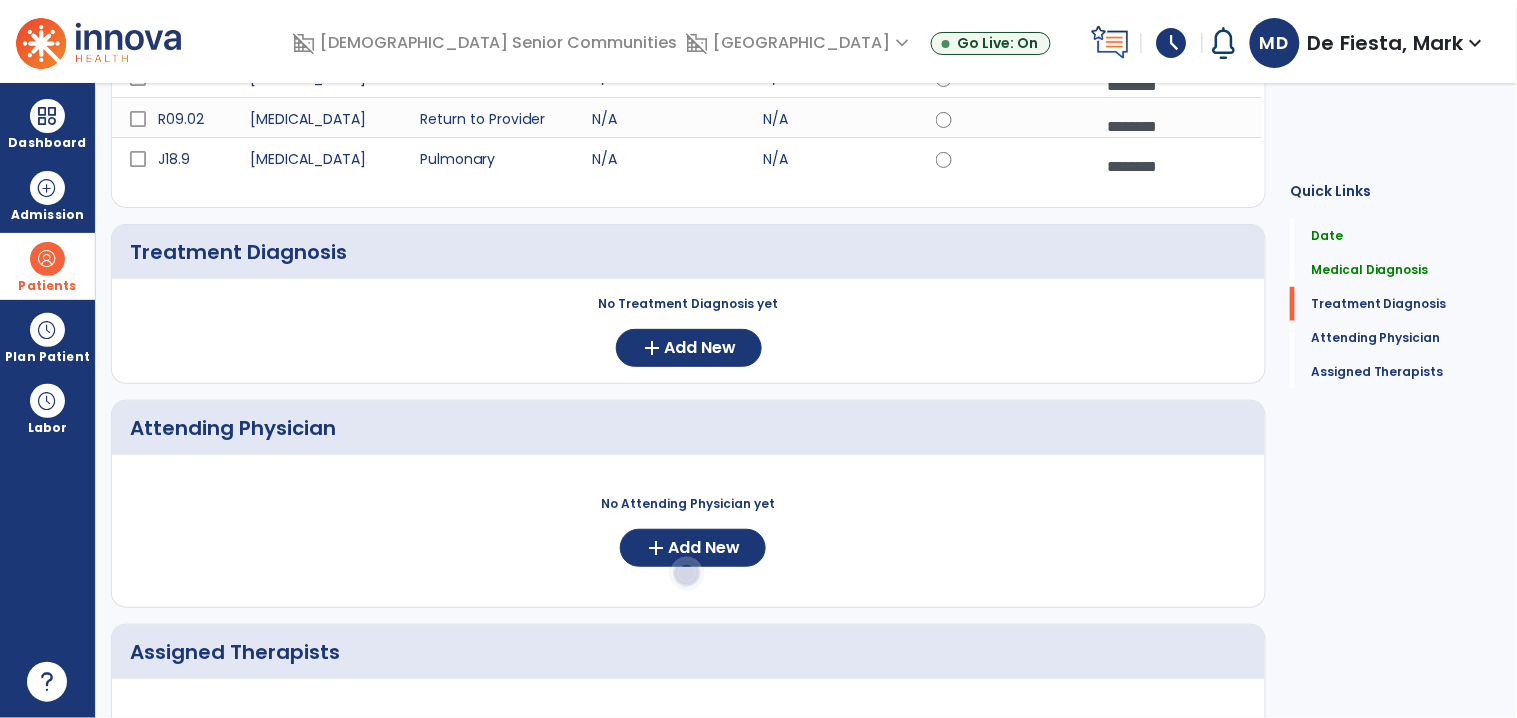 scroll, scrollTop: 352, scrollLeft: 0, axis: vertical 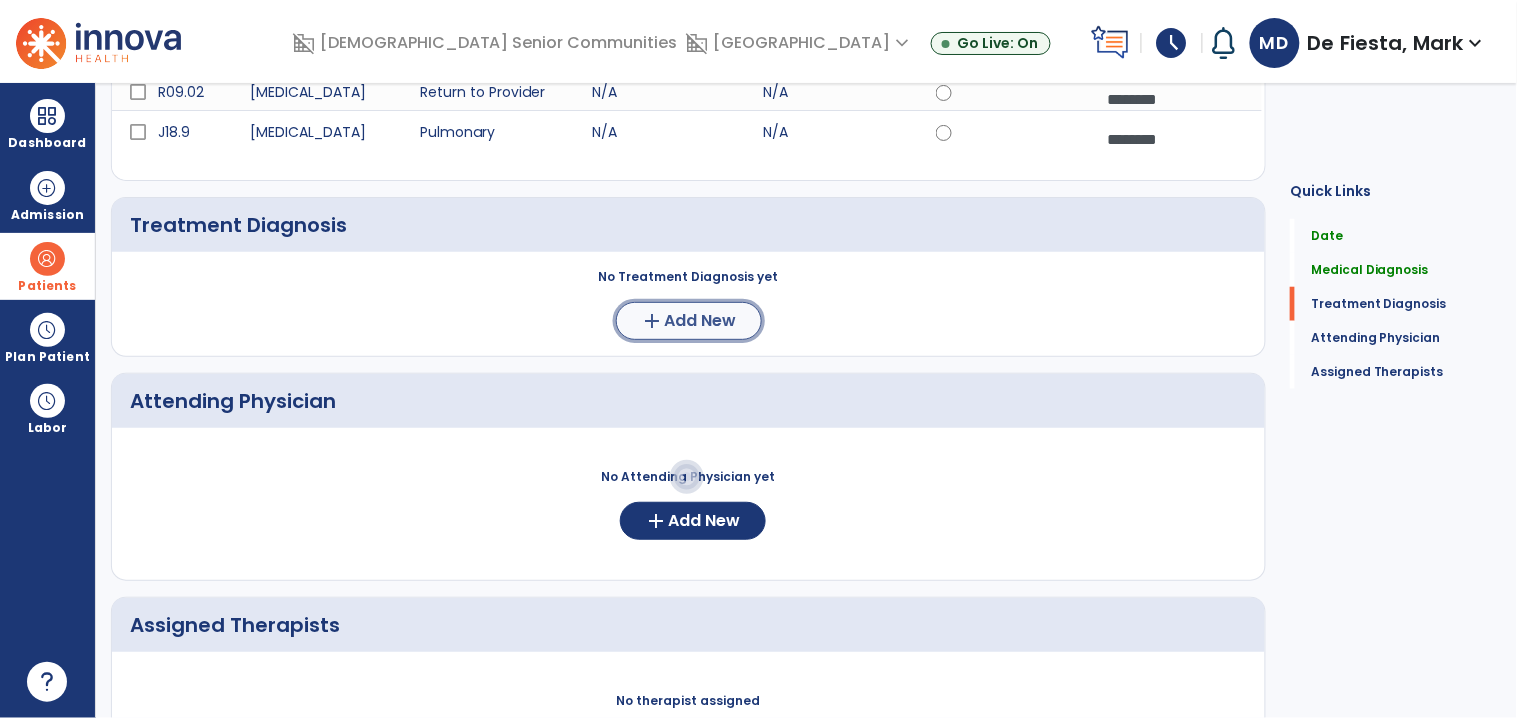 click on "Add New" 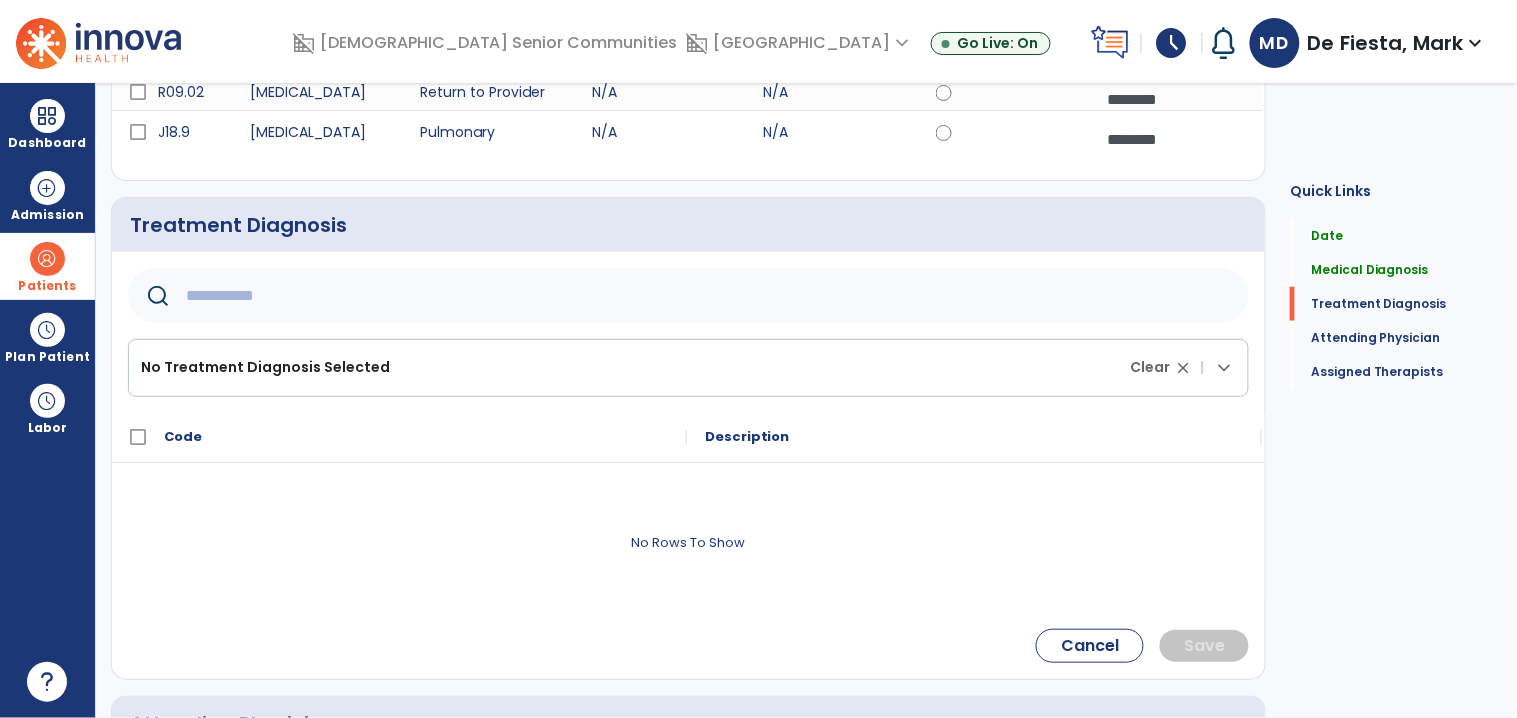 click 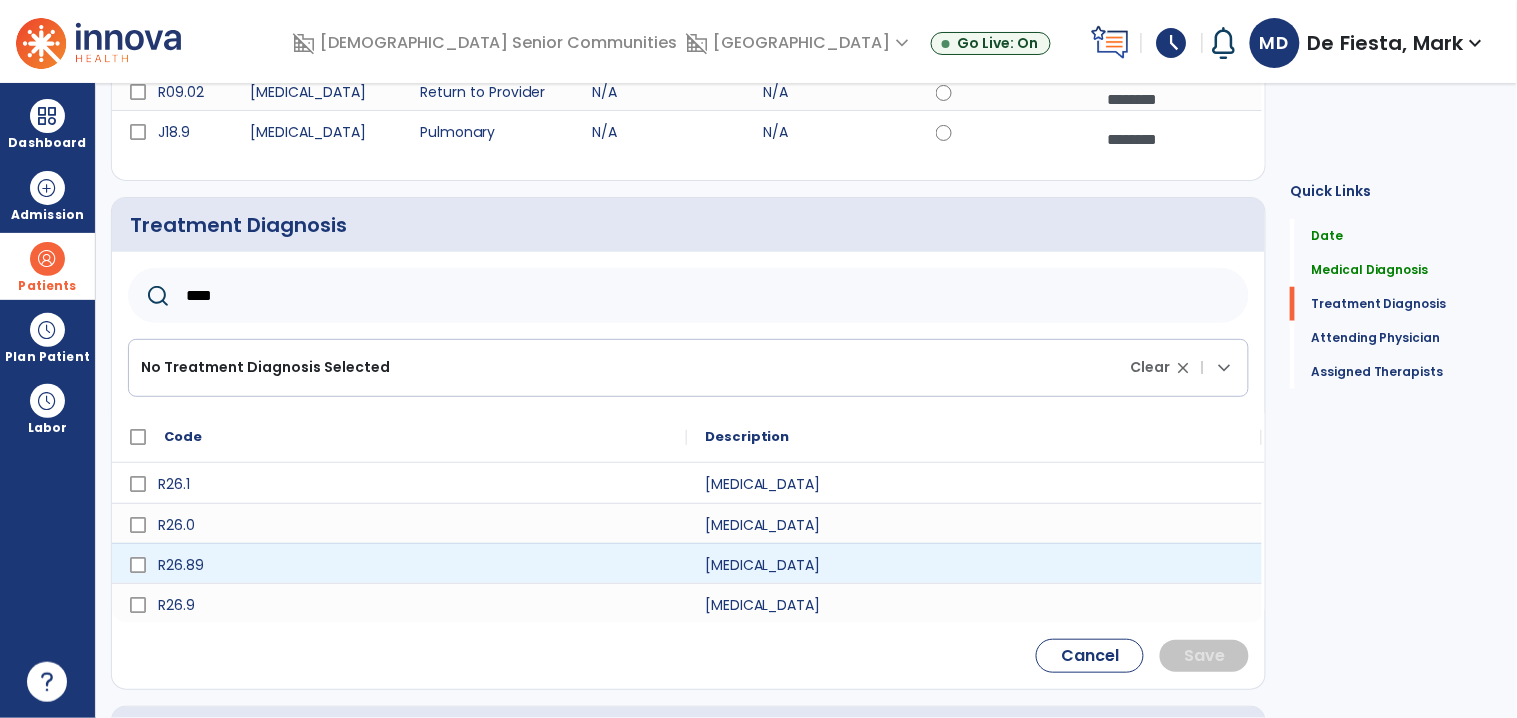 type on "****" 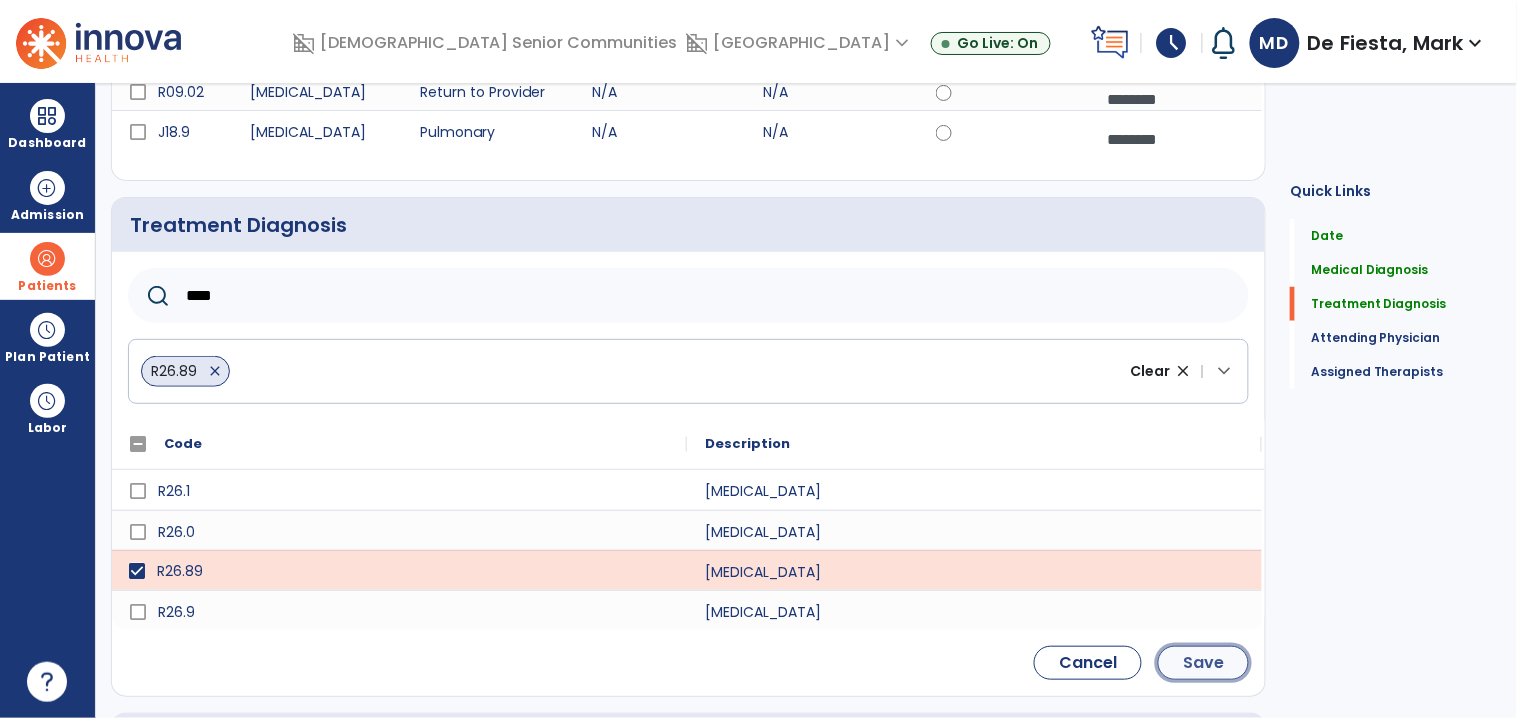 click on "Save" 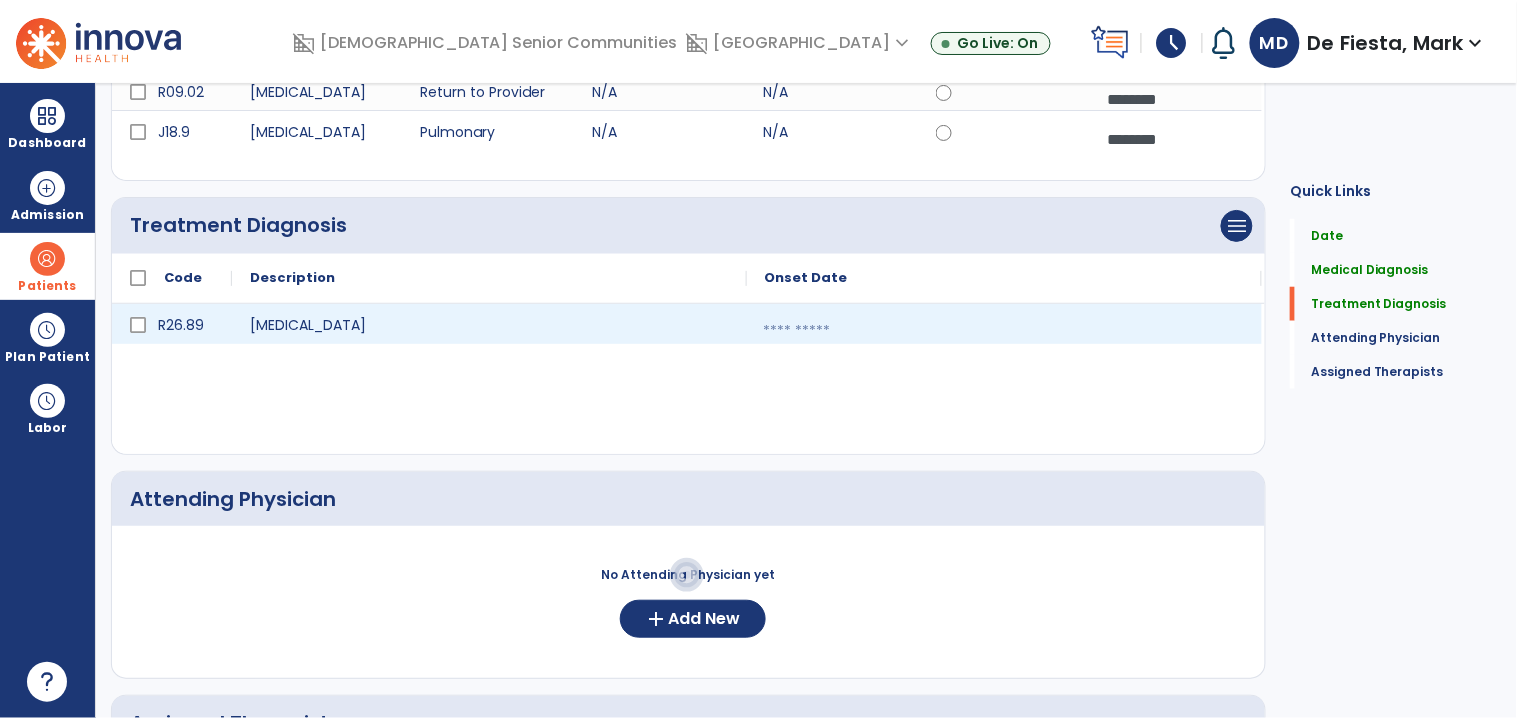 click at bounding box center [1004, 331] 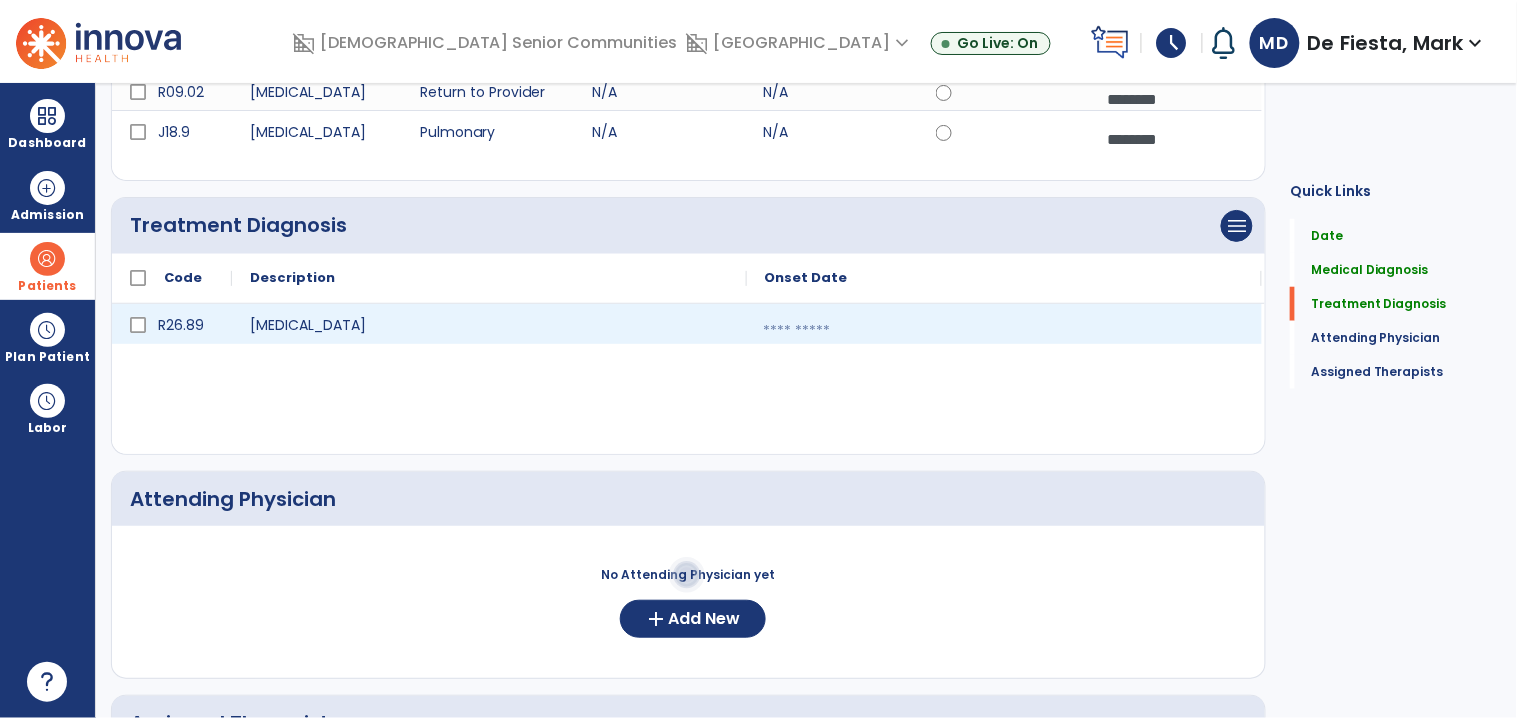 select on "*" 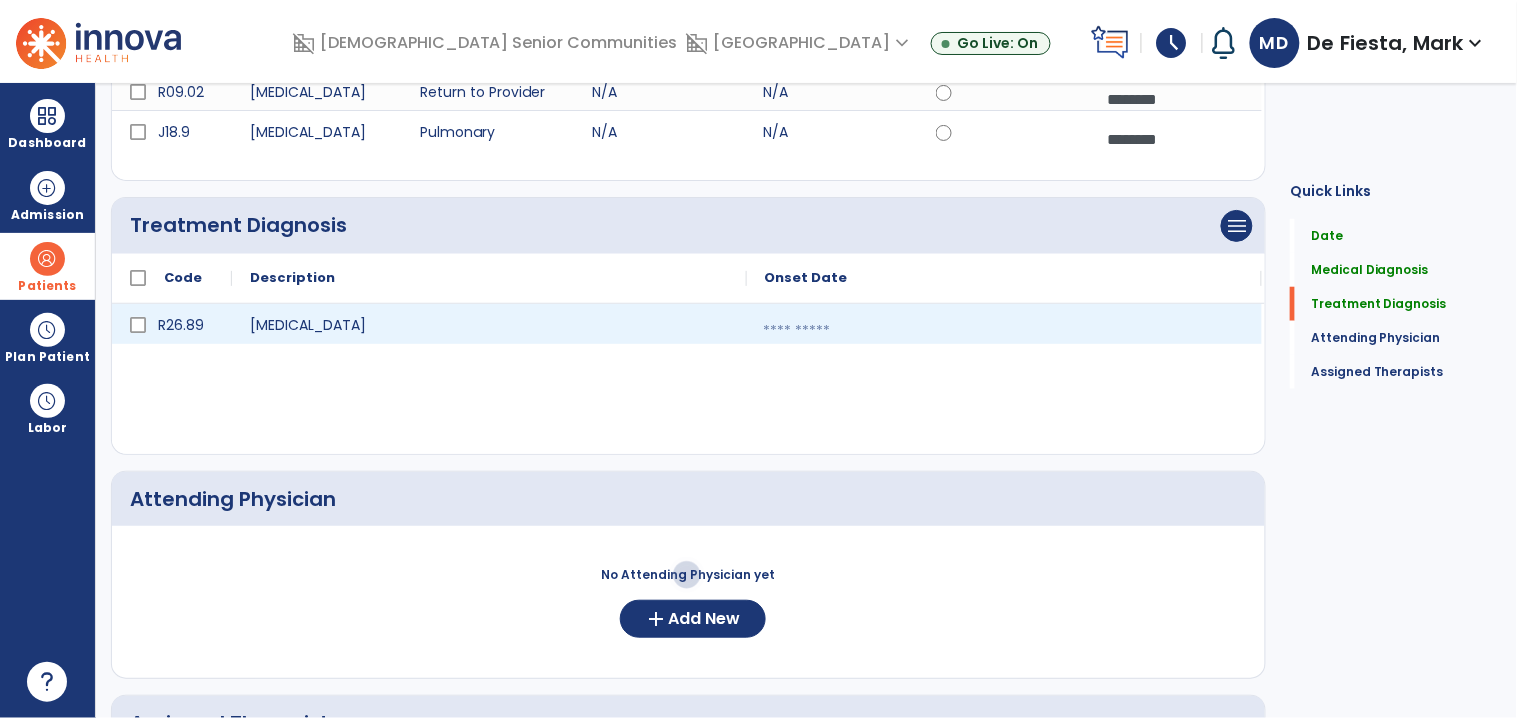 select on "****" 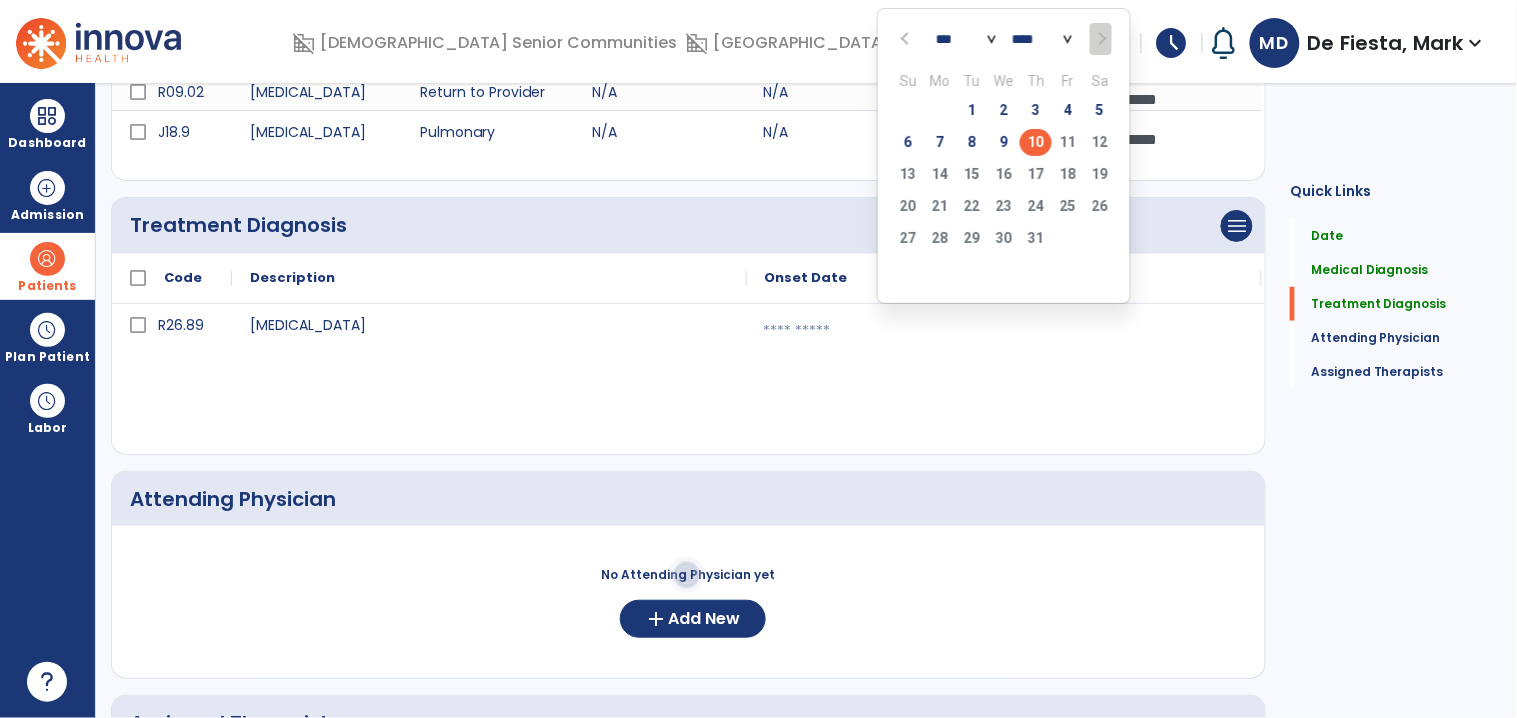click on "10" 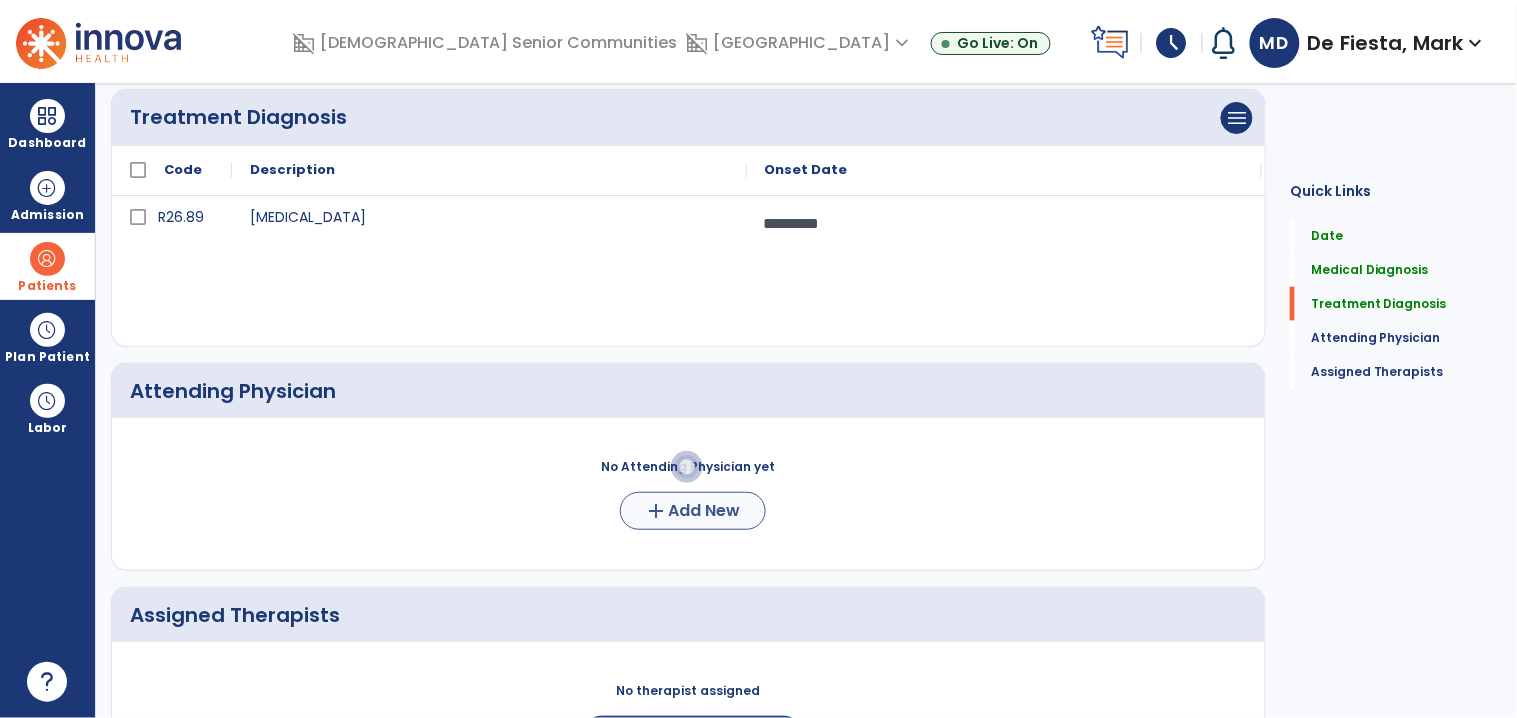 scroll, scrollTop: 462, scrollLeft: 0, axis: vertical 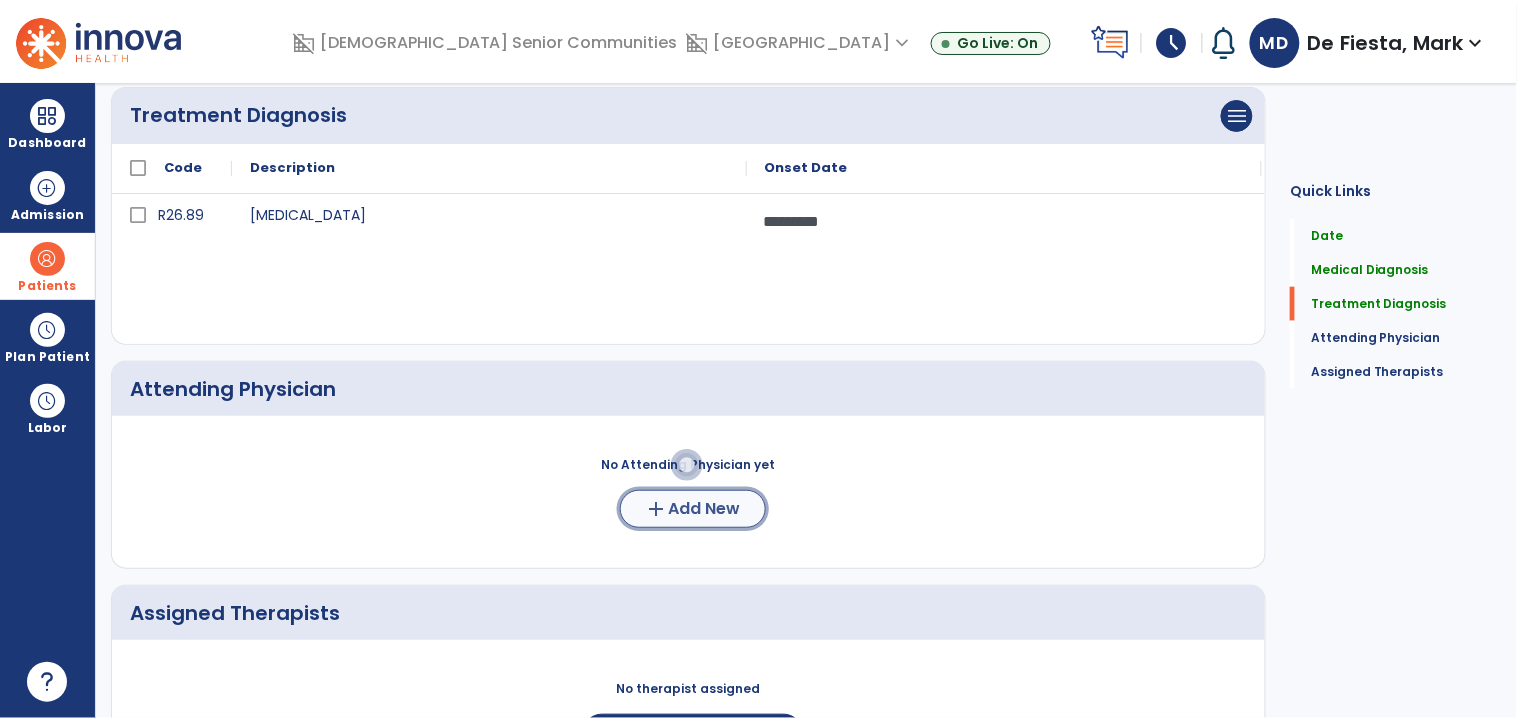 click on "Add New" 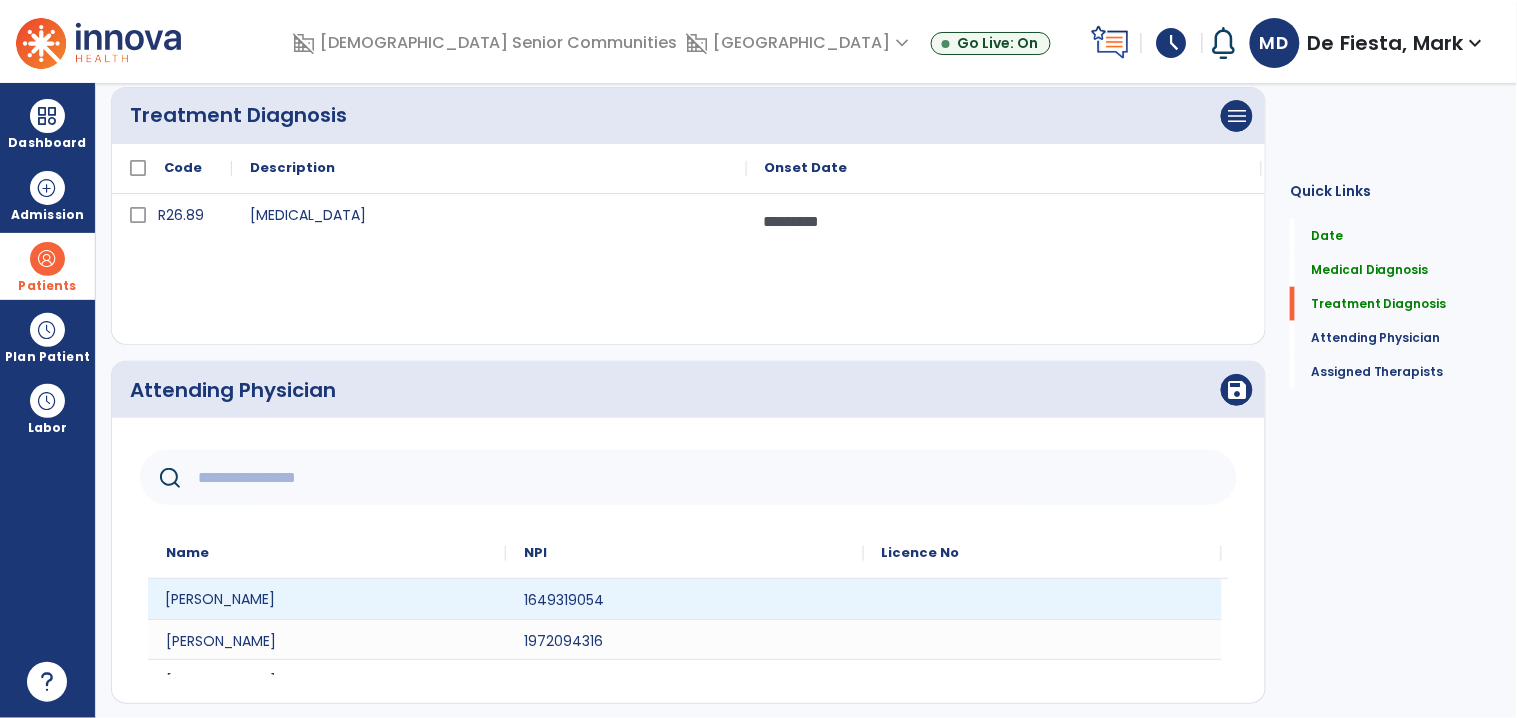 click on "Ryan Flamion" 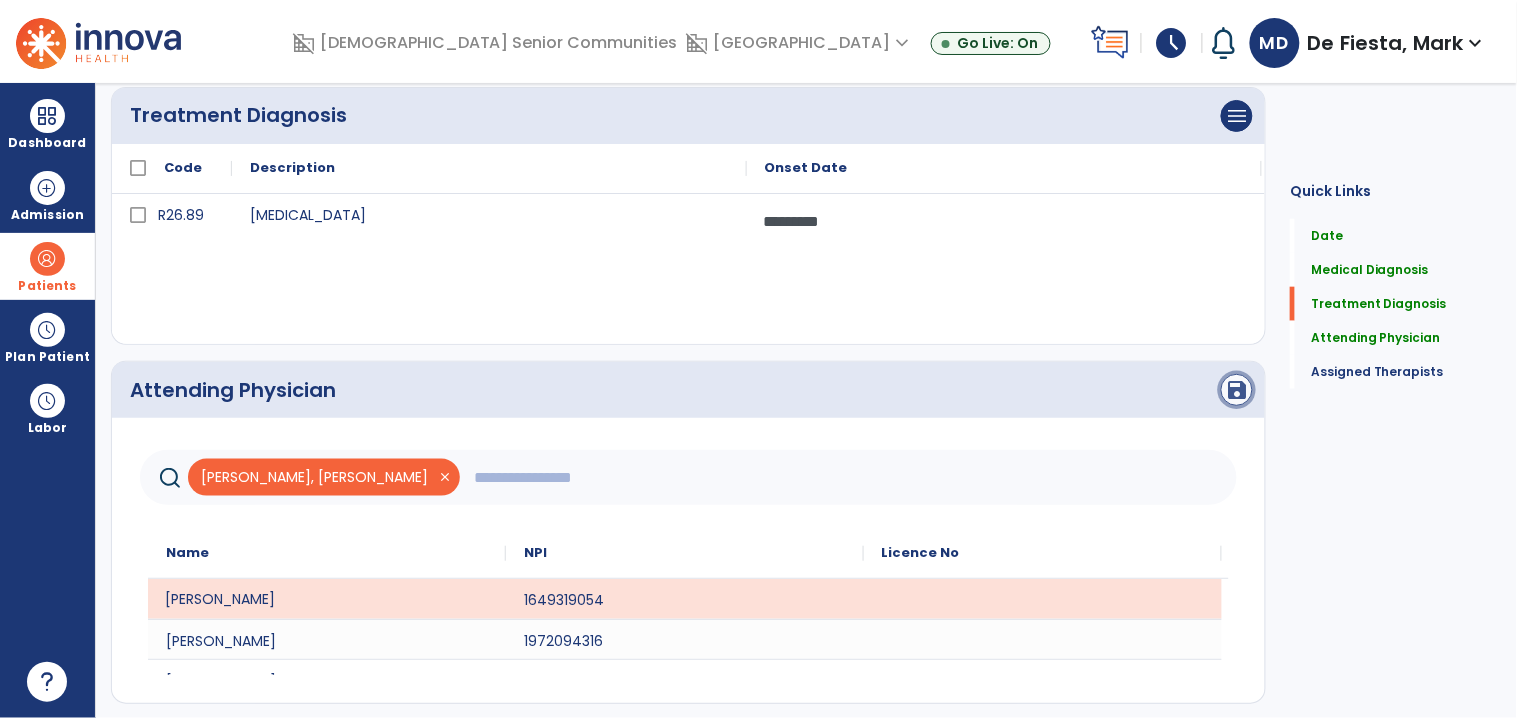 click on "save" 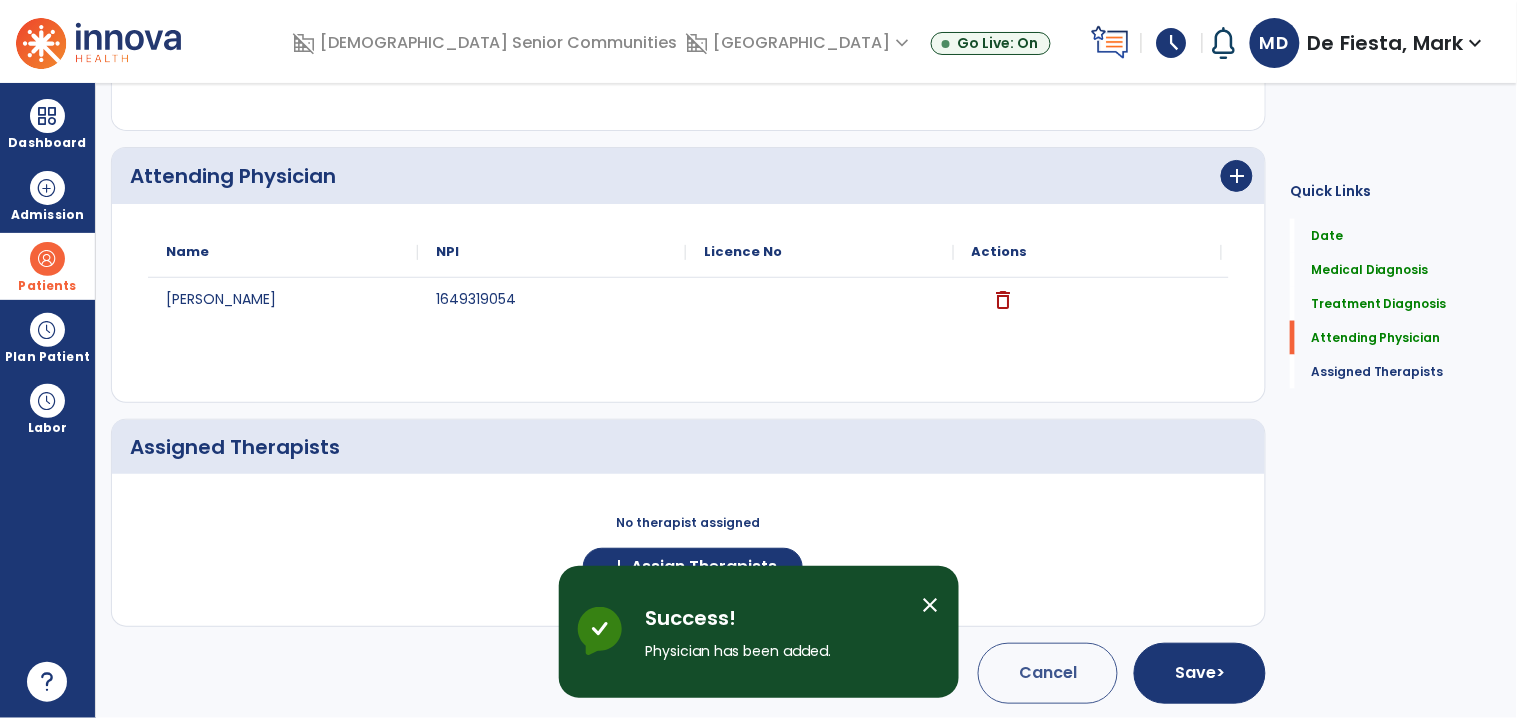 scroll, scrollTop: 677, scrollLeft: 0, axis: vertical 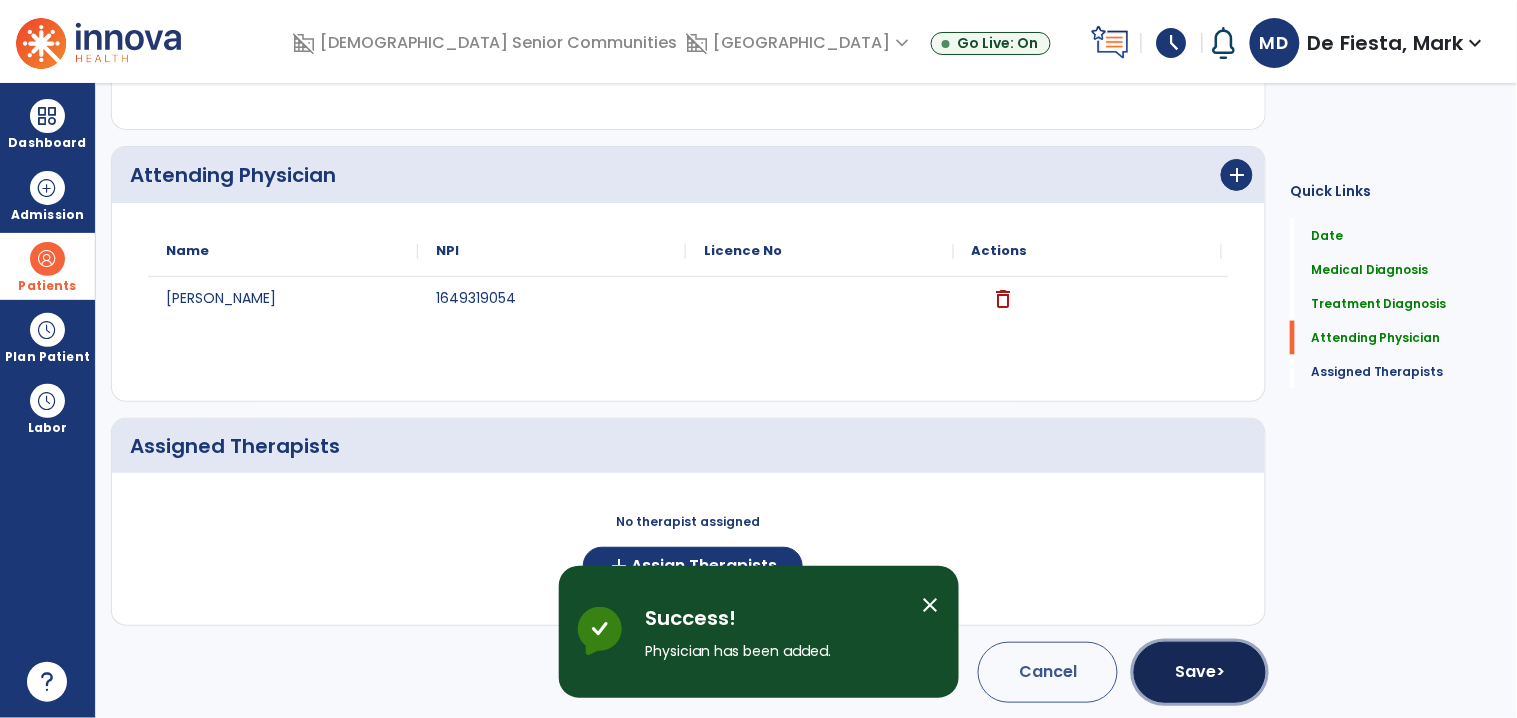 drag, startPoint x: 1187, startPoint y: 665, endPoint x: 1095, endPoint y: 542, distance: 153.60013 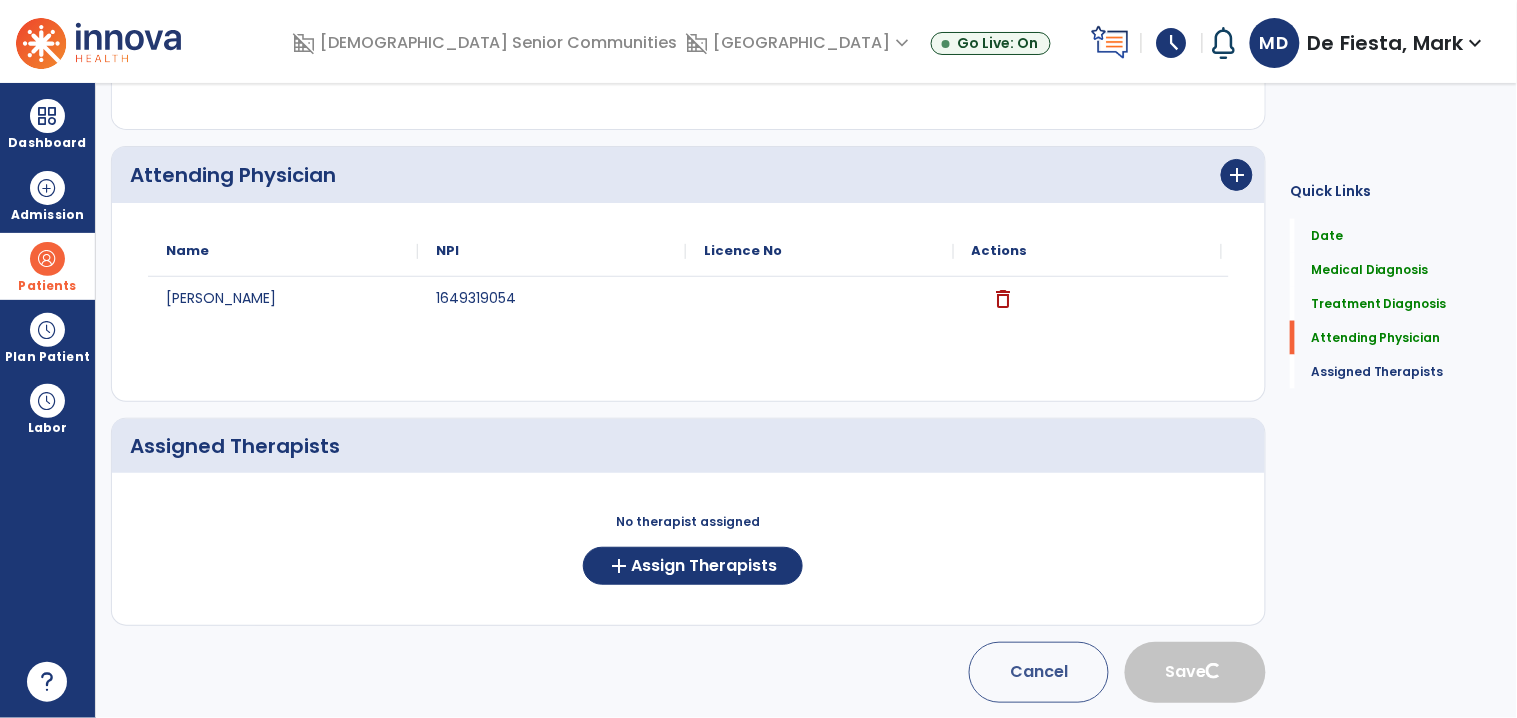 type 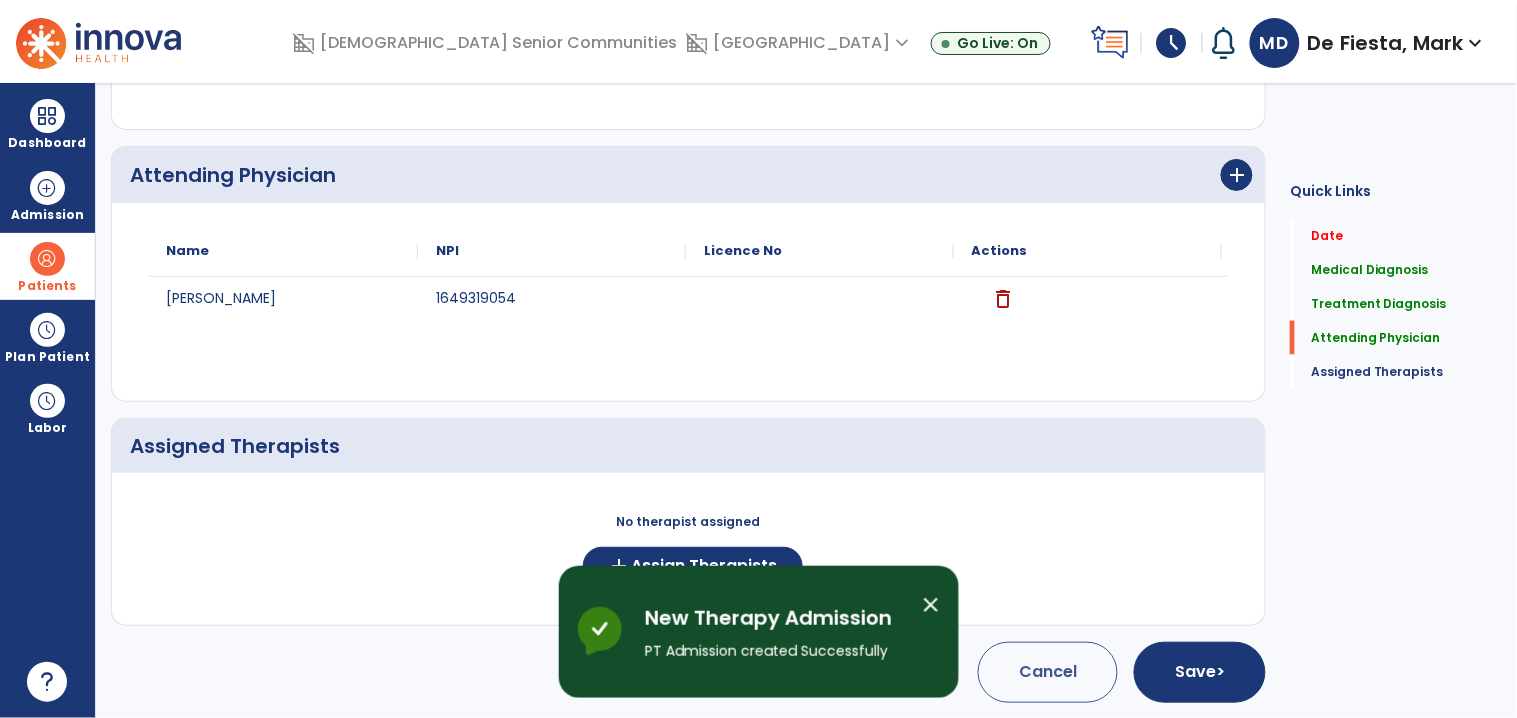 scroll, scrollTop: 43, scrollLeft: 0, axis: vertical 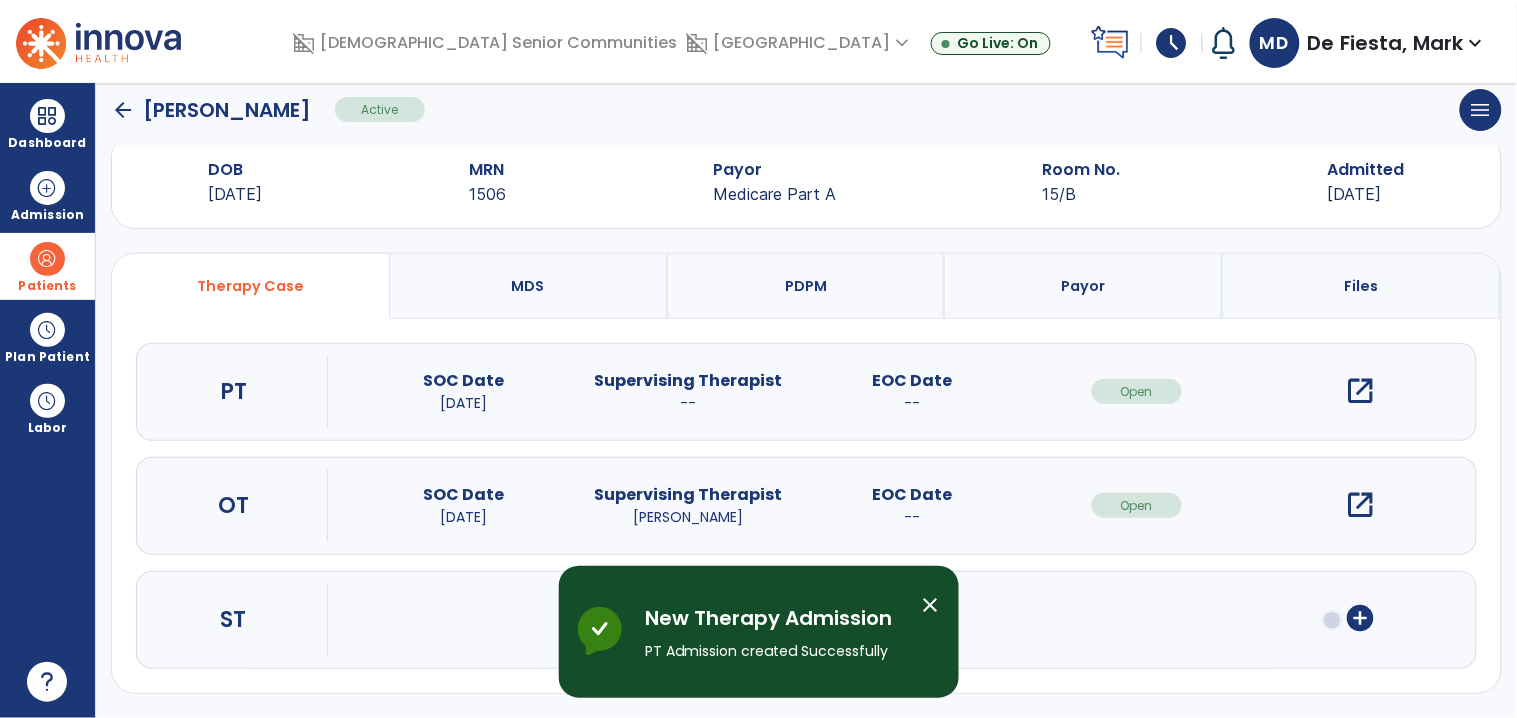 click on "open_in_new" at bounding box center (1361, 391) 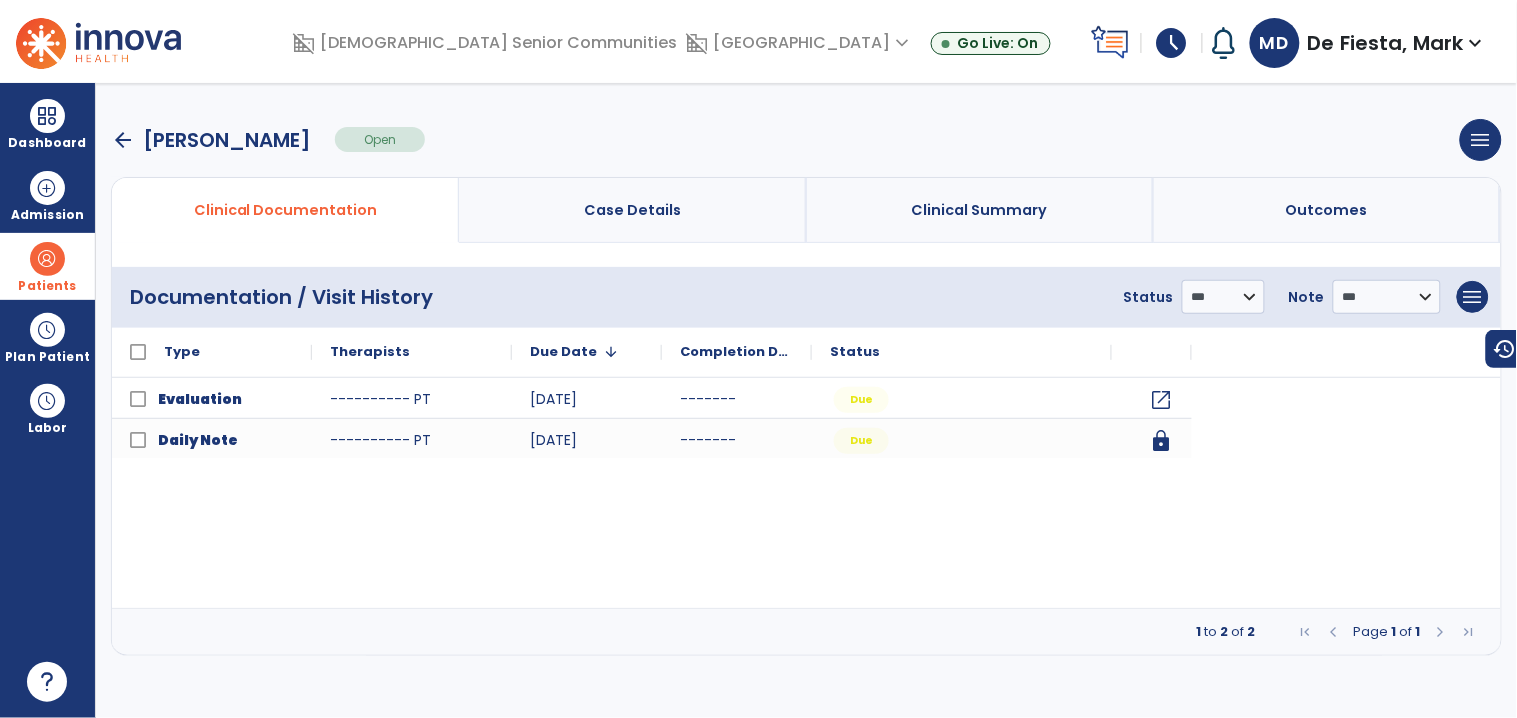 scroll, scrollTop: 0, scrollLeft: 0, axis: both 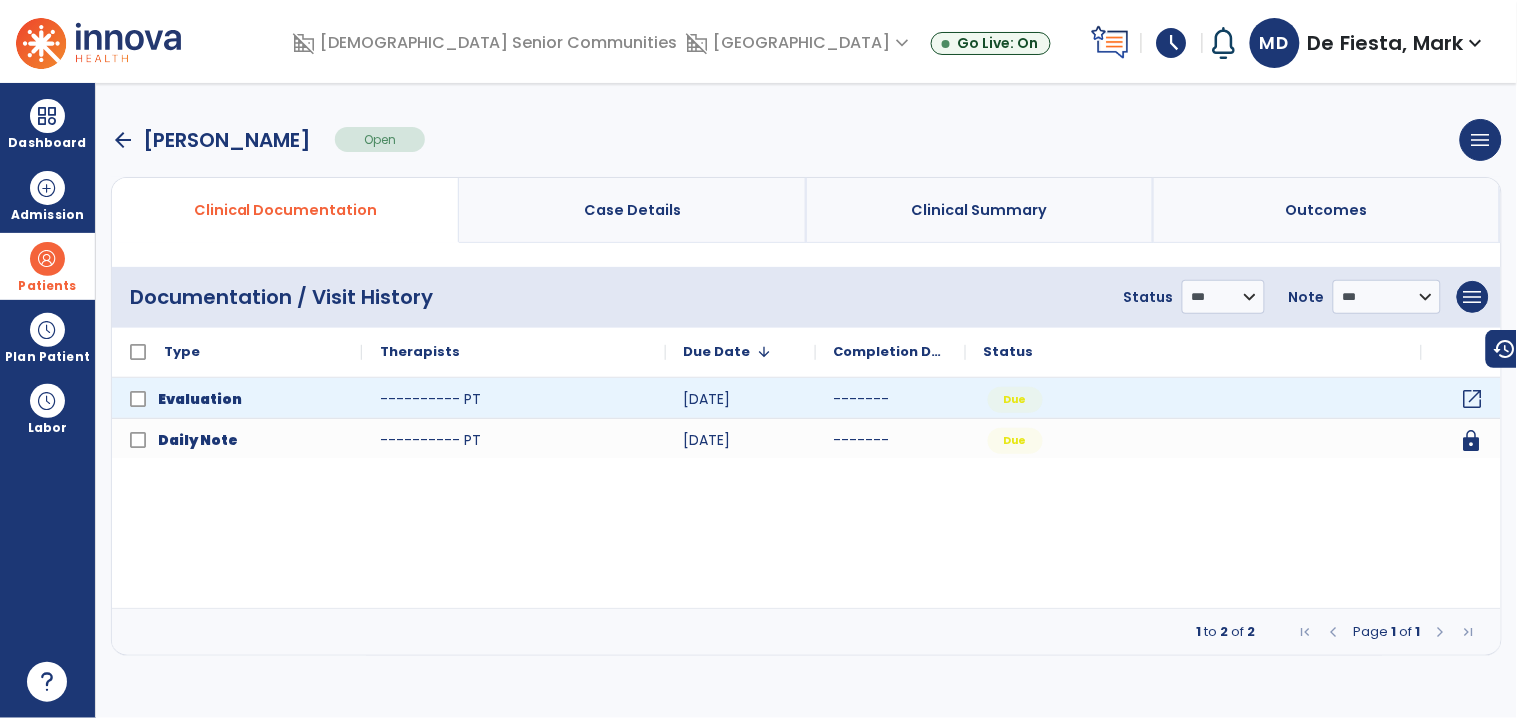 click on "open_in_new" 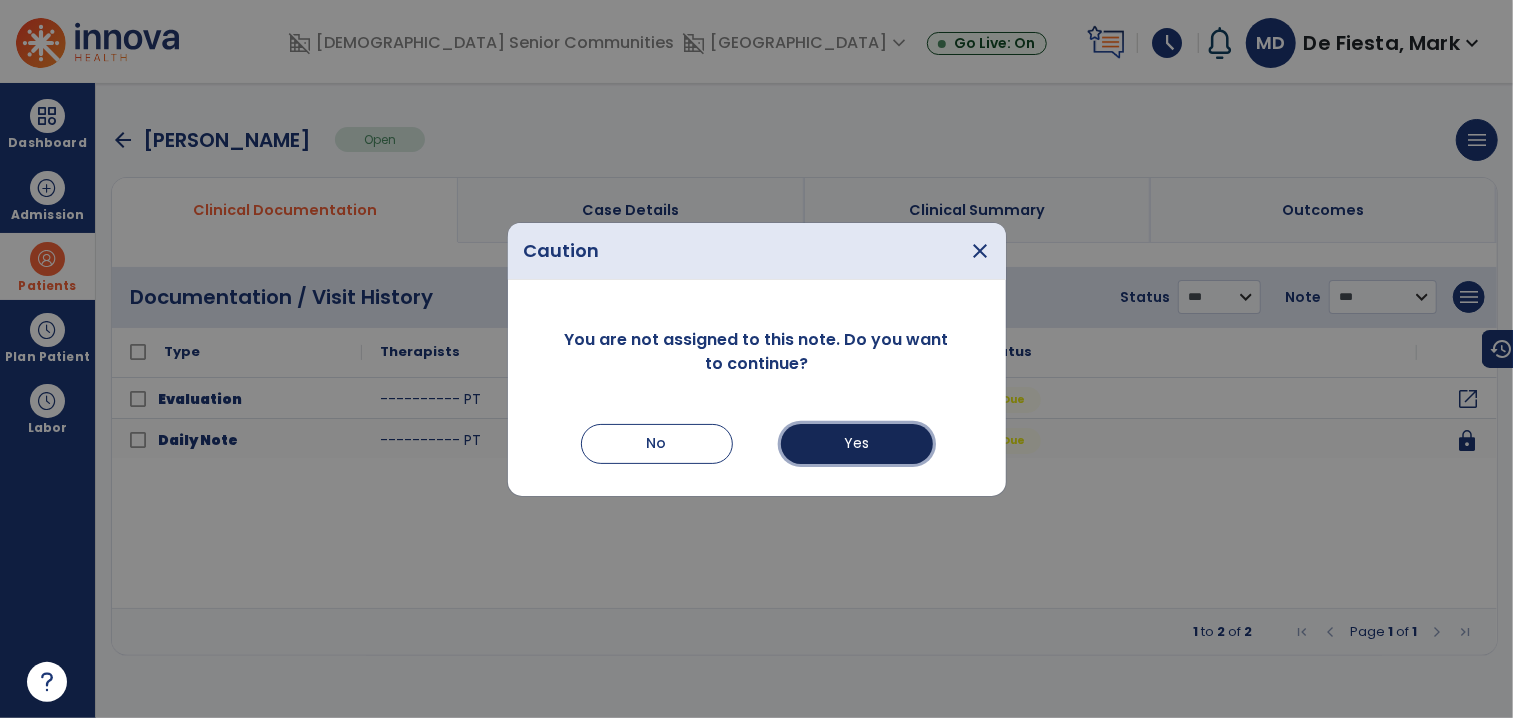 click on "Yes" at bounding box center (857, 444) 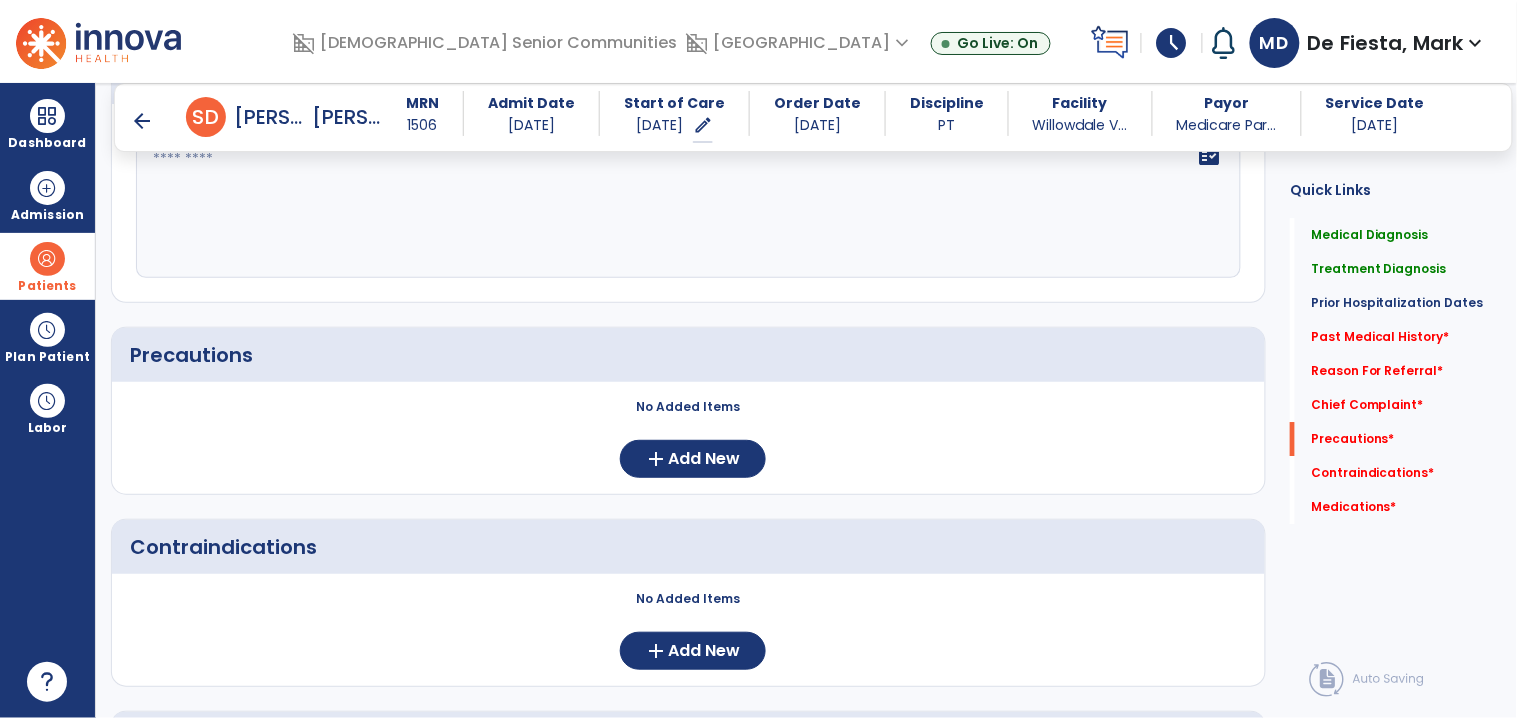 scroll, scrollTop: 1546, scrollLeft: 0, axis: vertical 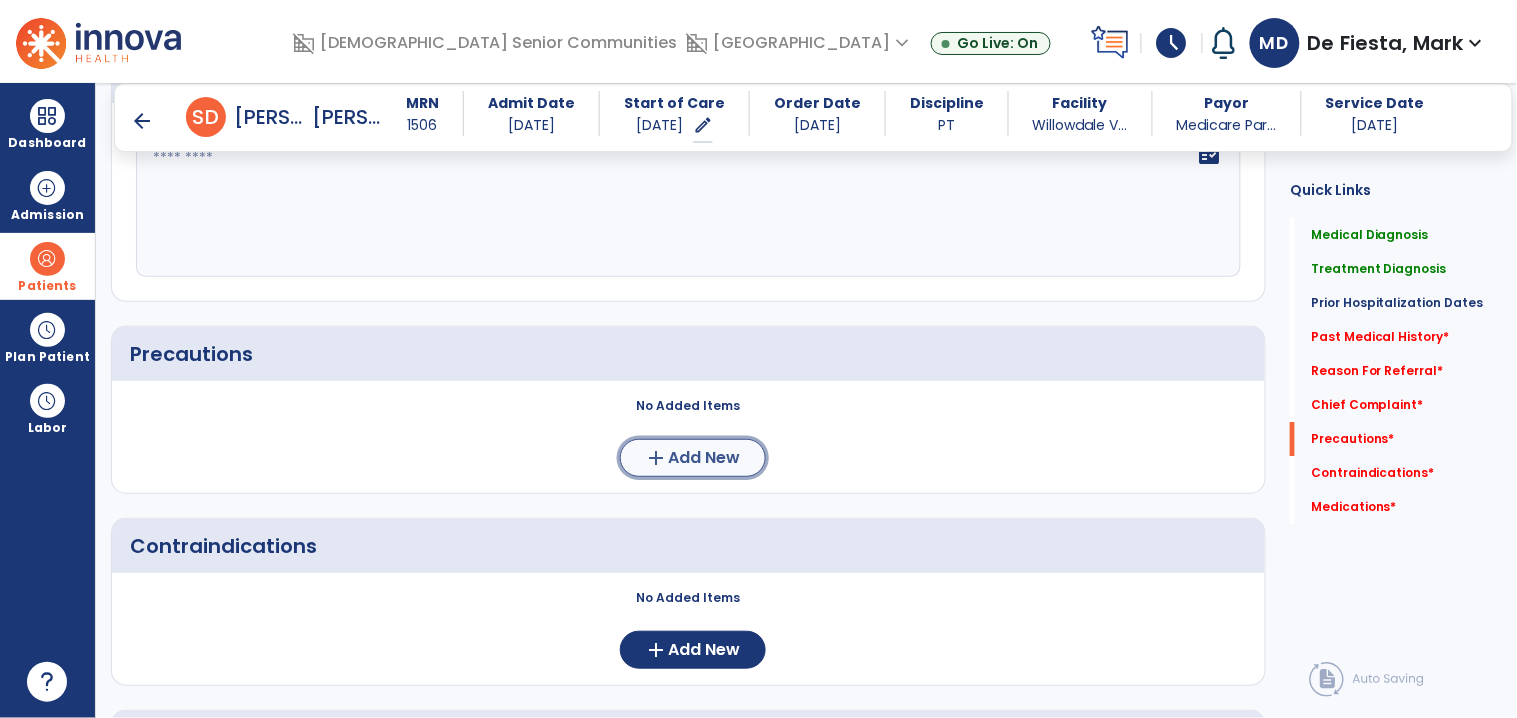 click on "Add New" 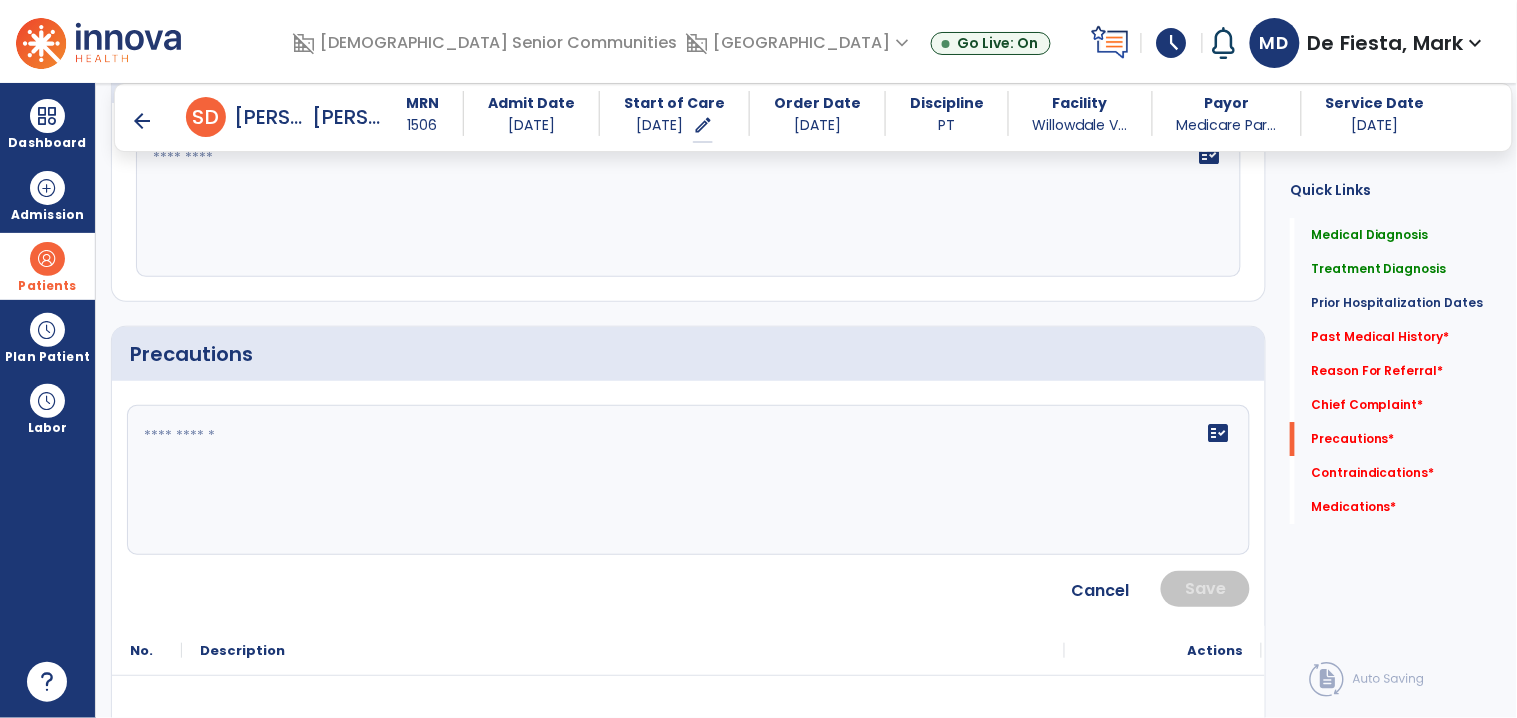 click 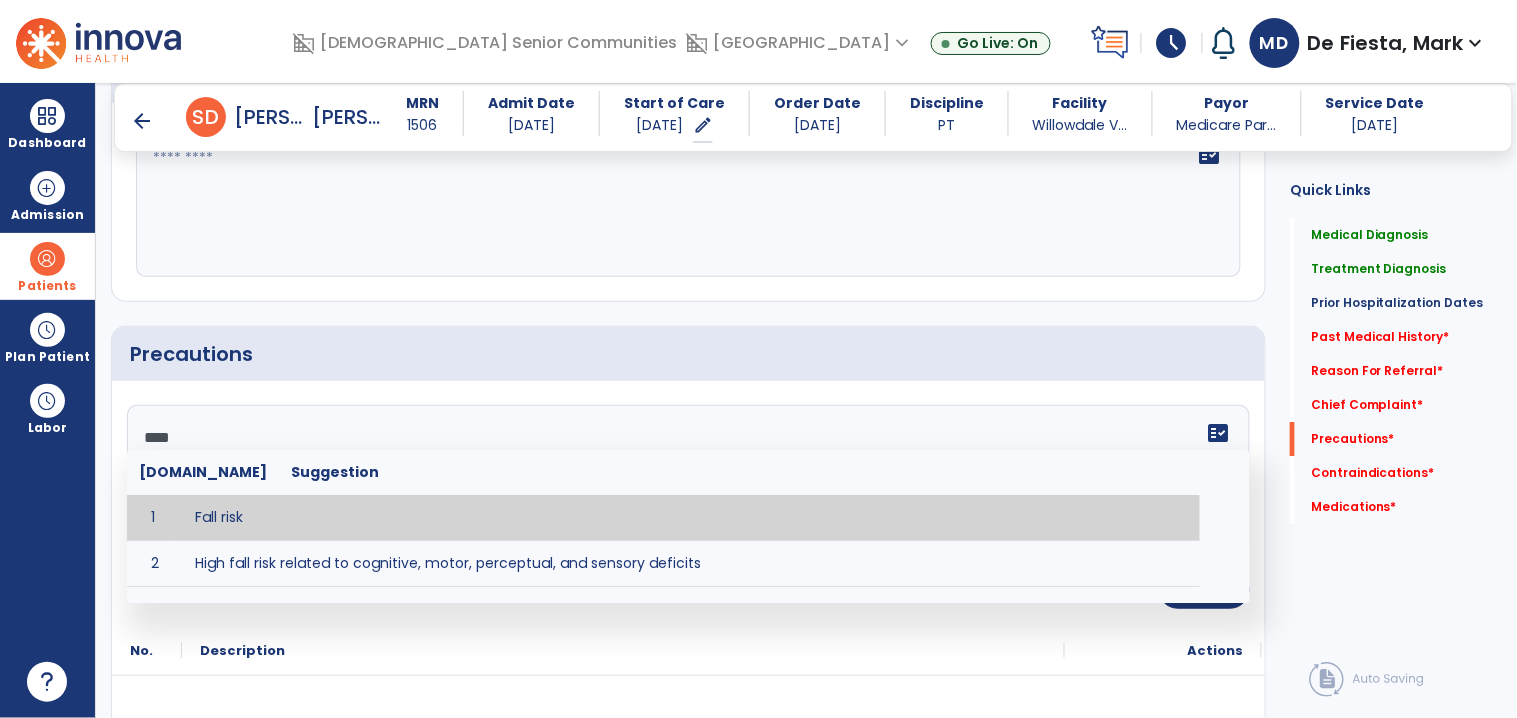 type on "*********" 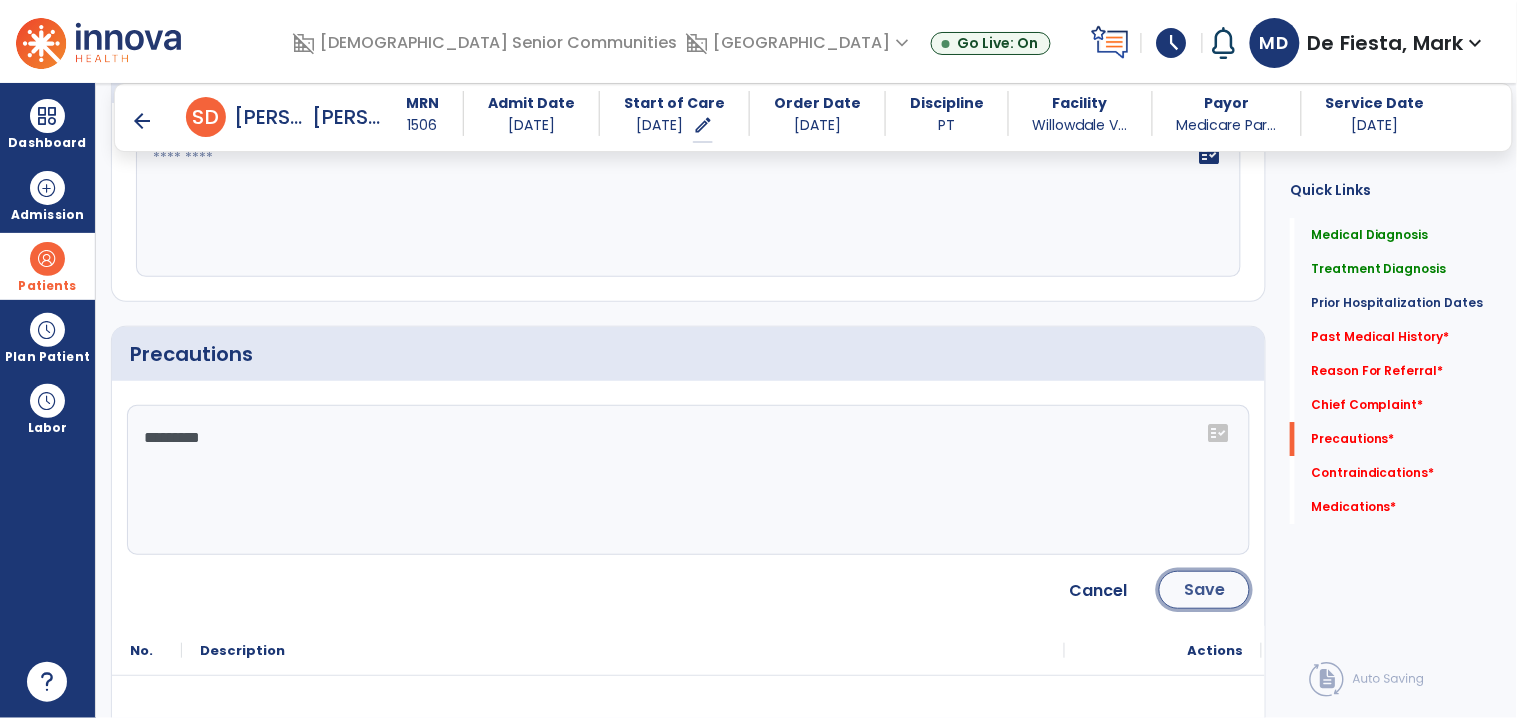 click on "Save" 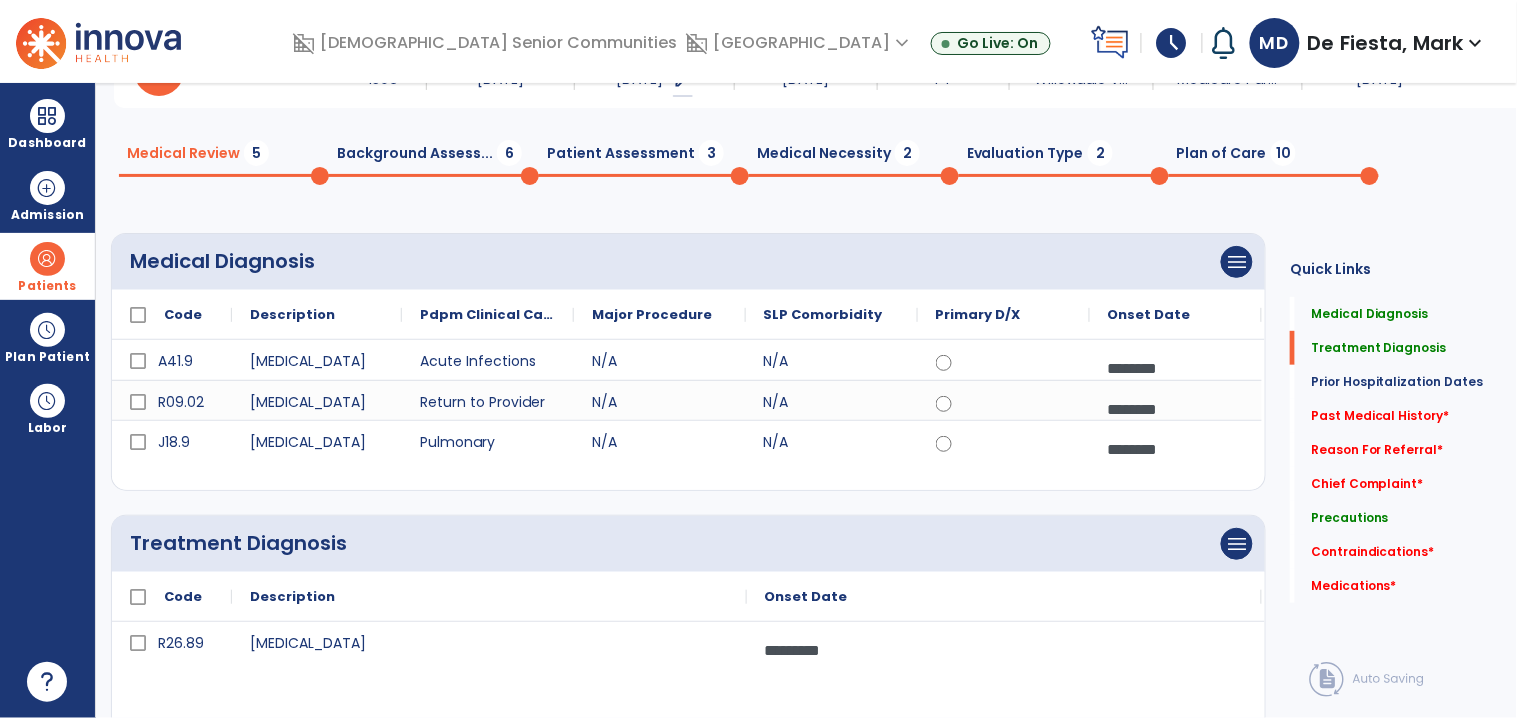 scroll, scrollTop: 0, scrollLeft: 0, axis: both 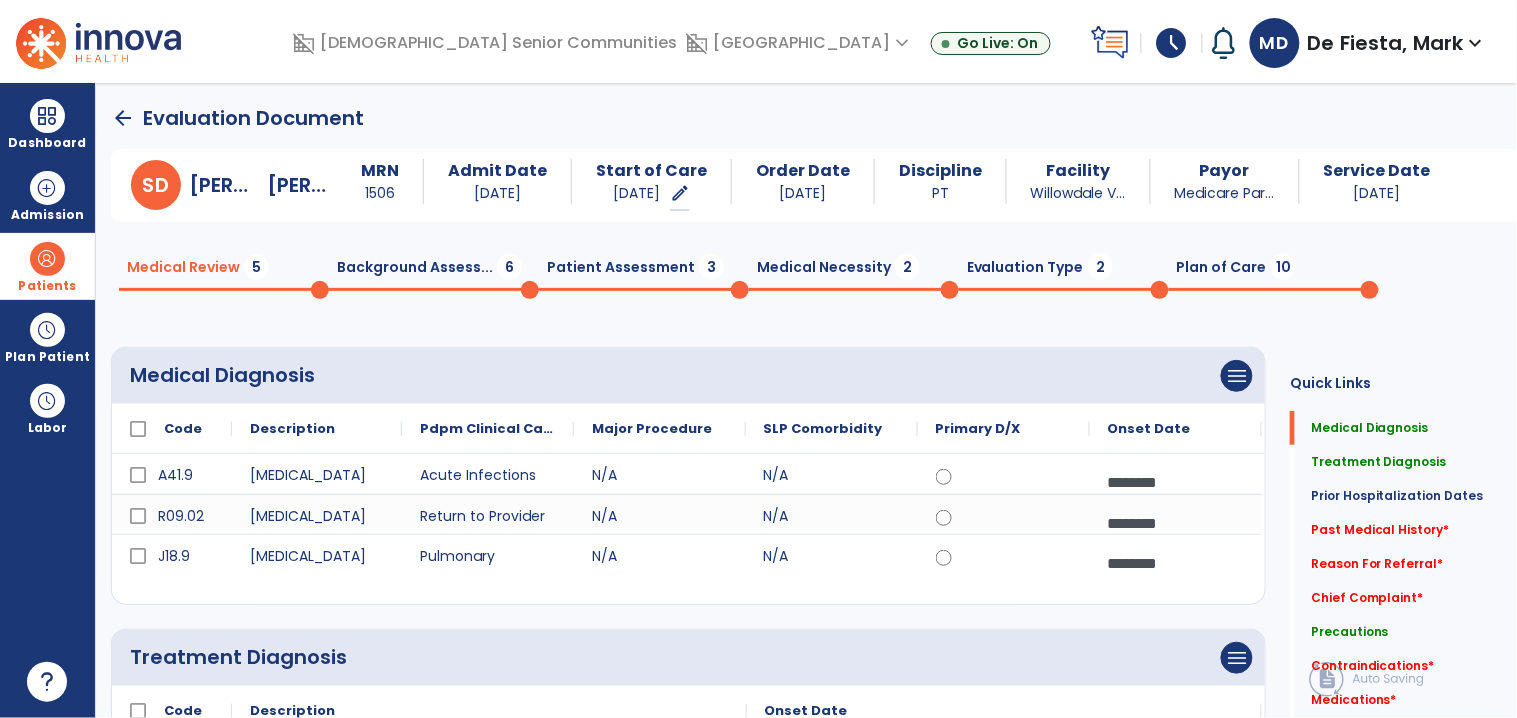 click on "Background Assess...  6" 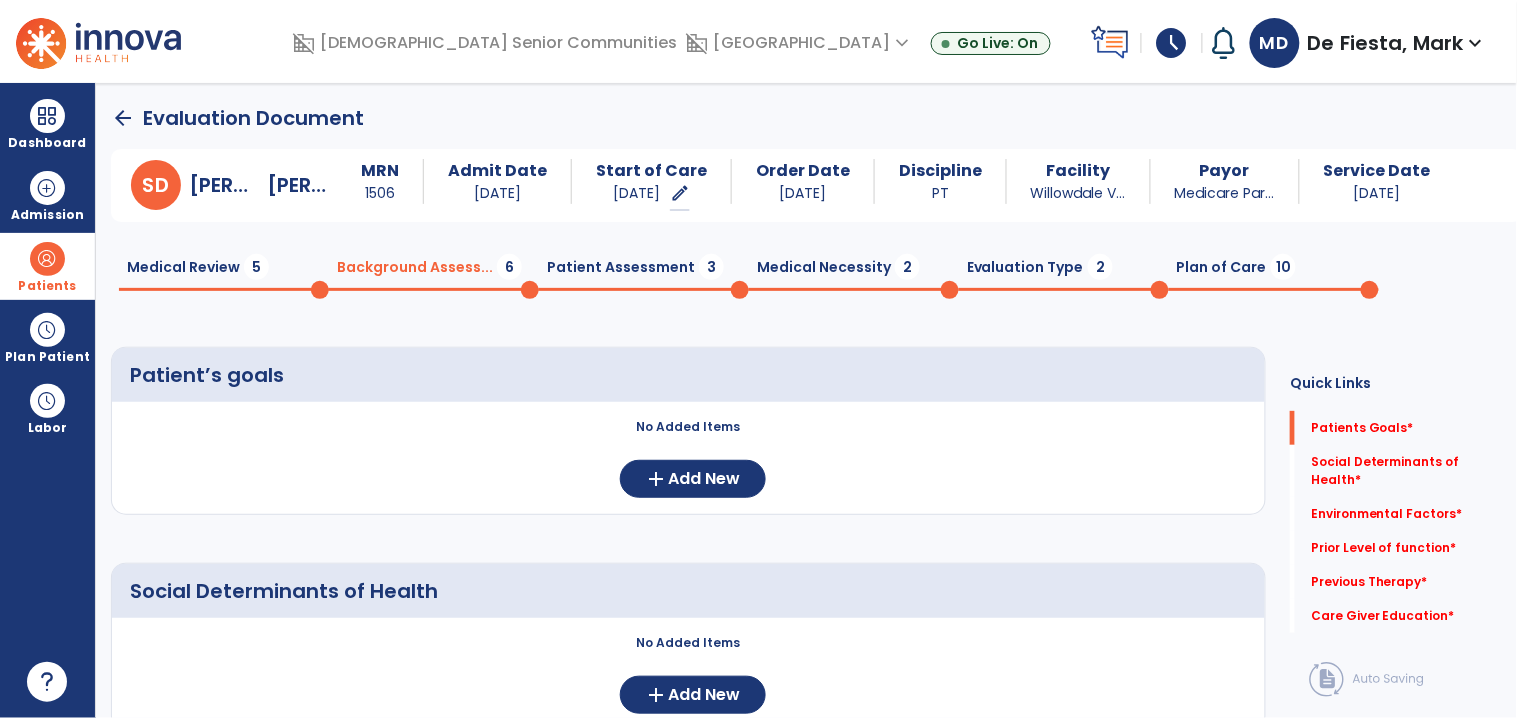 click on "Evaluation Type  2" 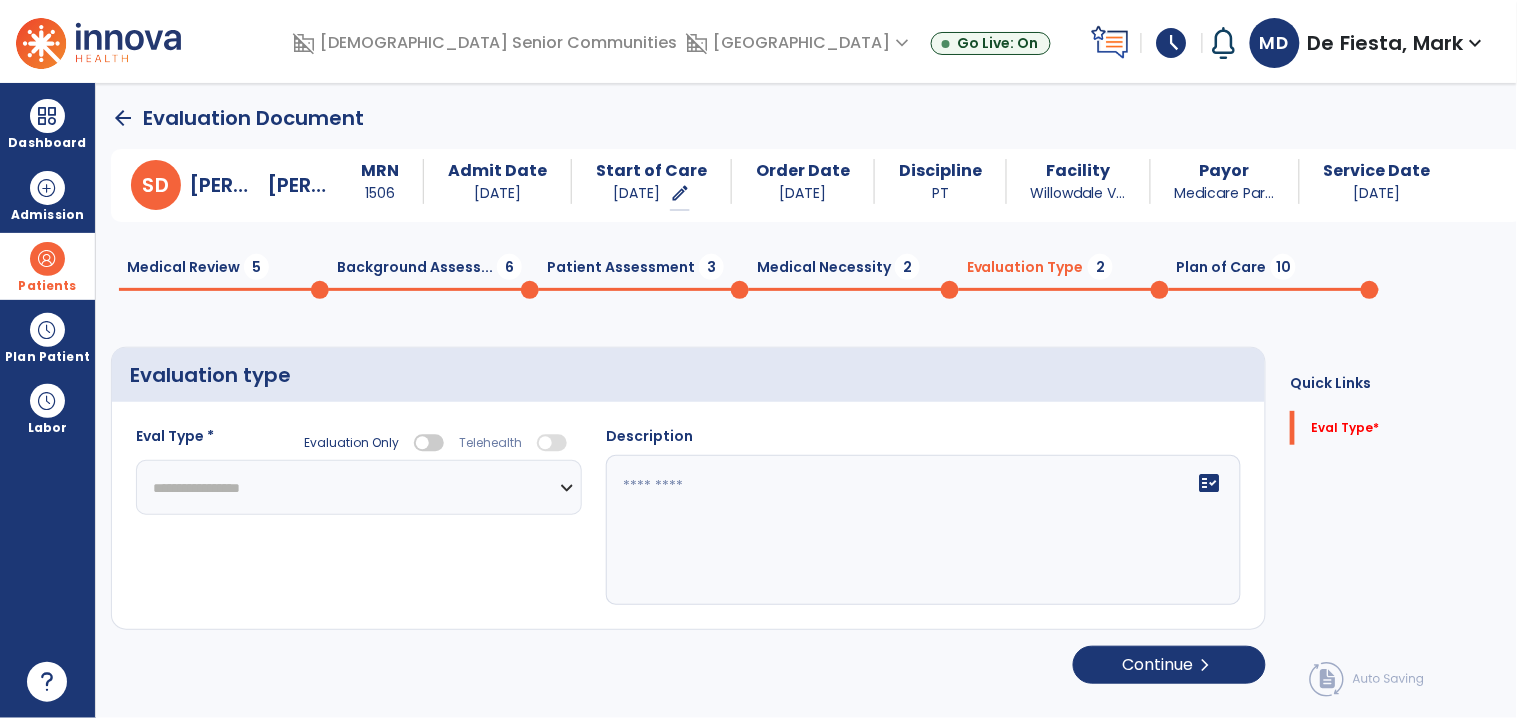 click on "**********" 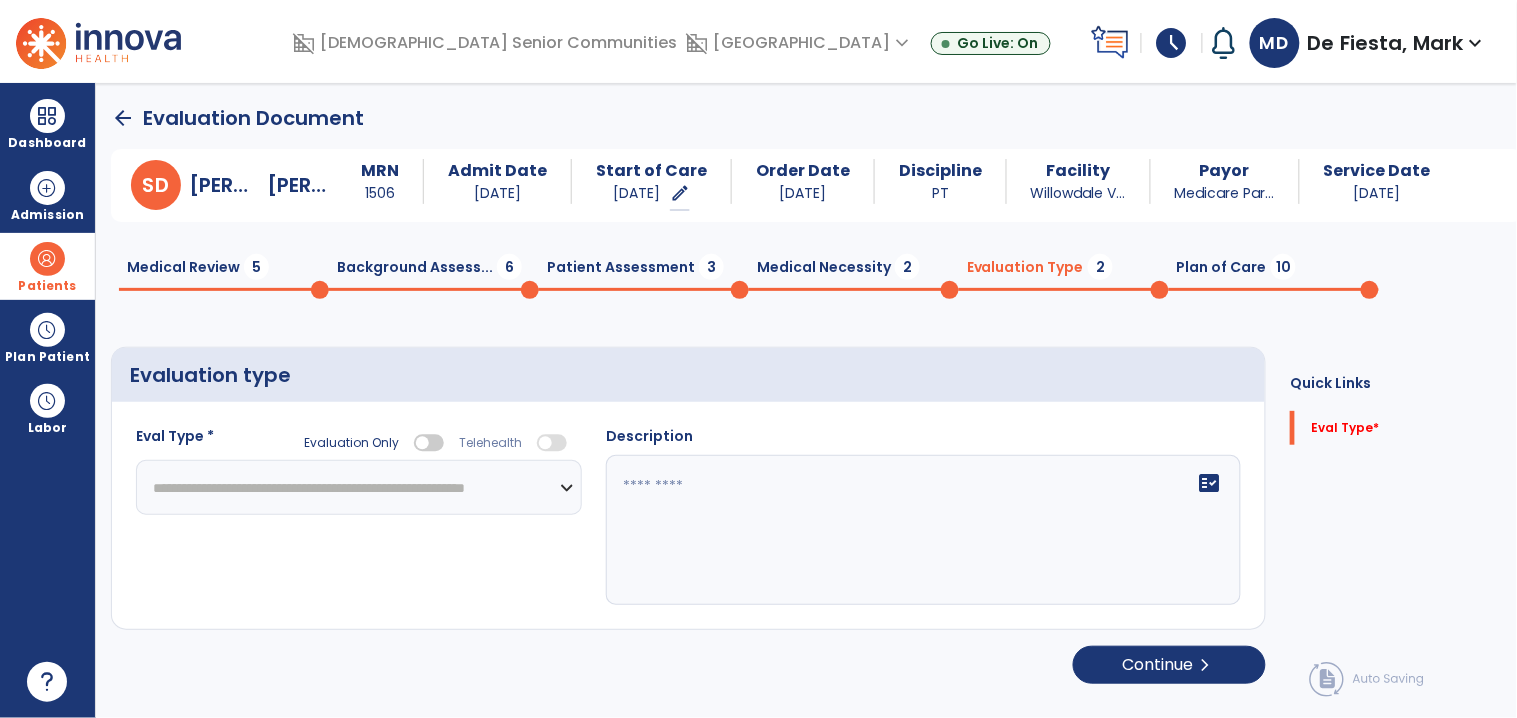 click on "**********" 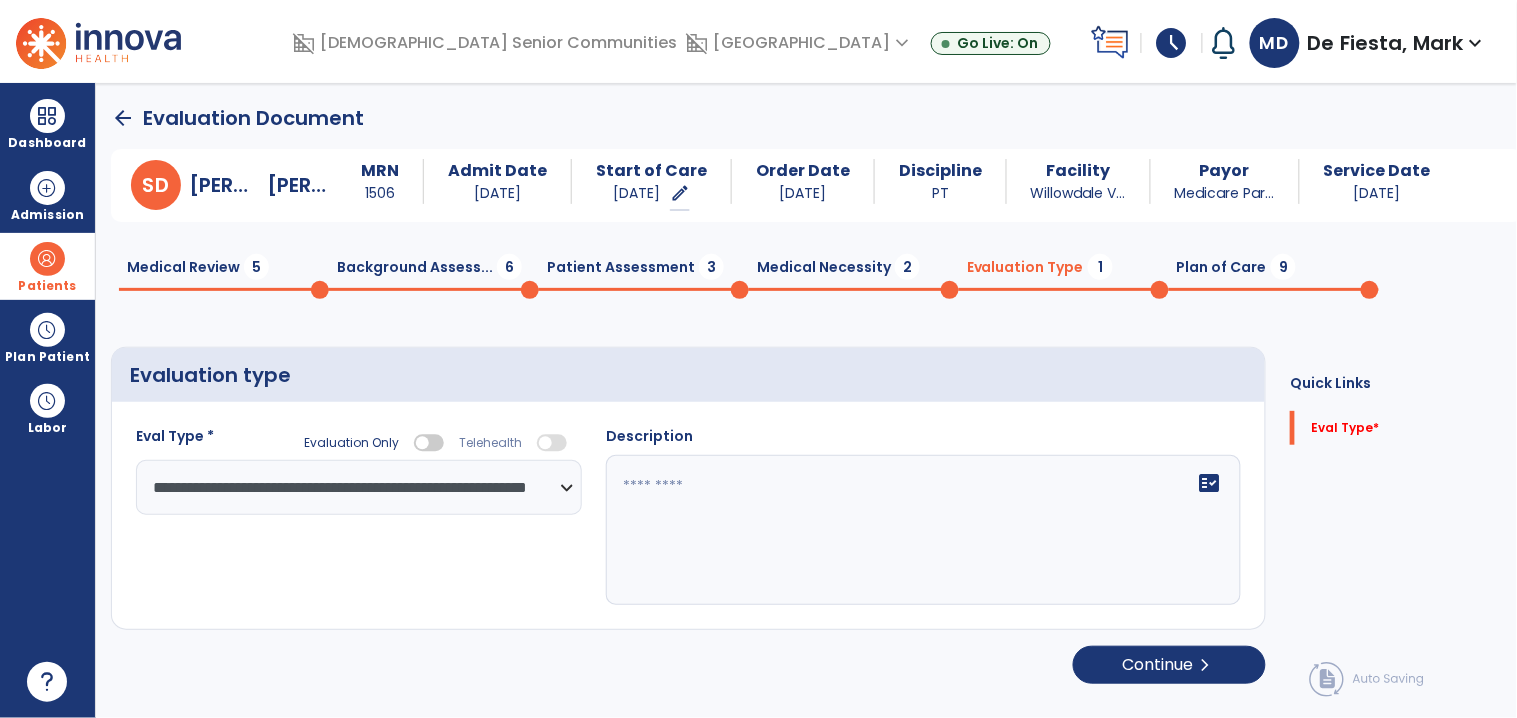 click 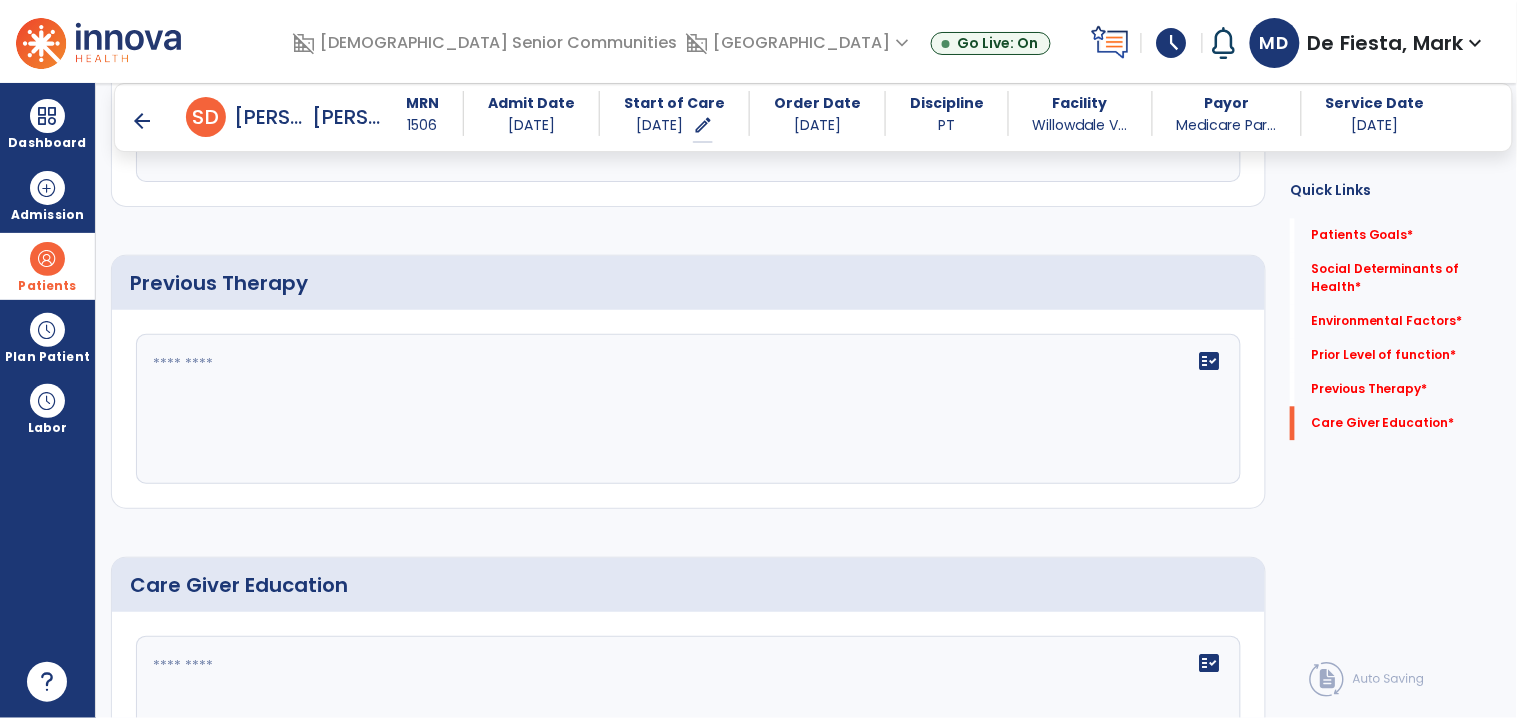 scroll, scrollTop: 1021, scrollLeft: 0, axis: vertical 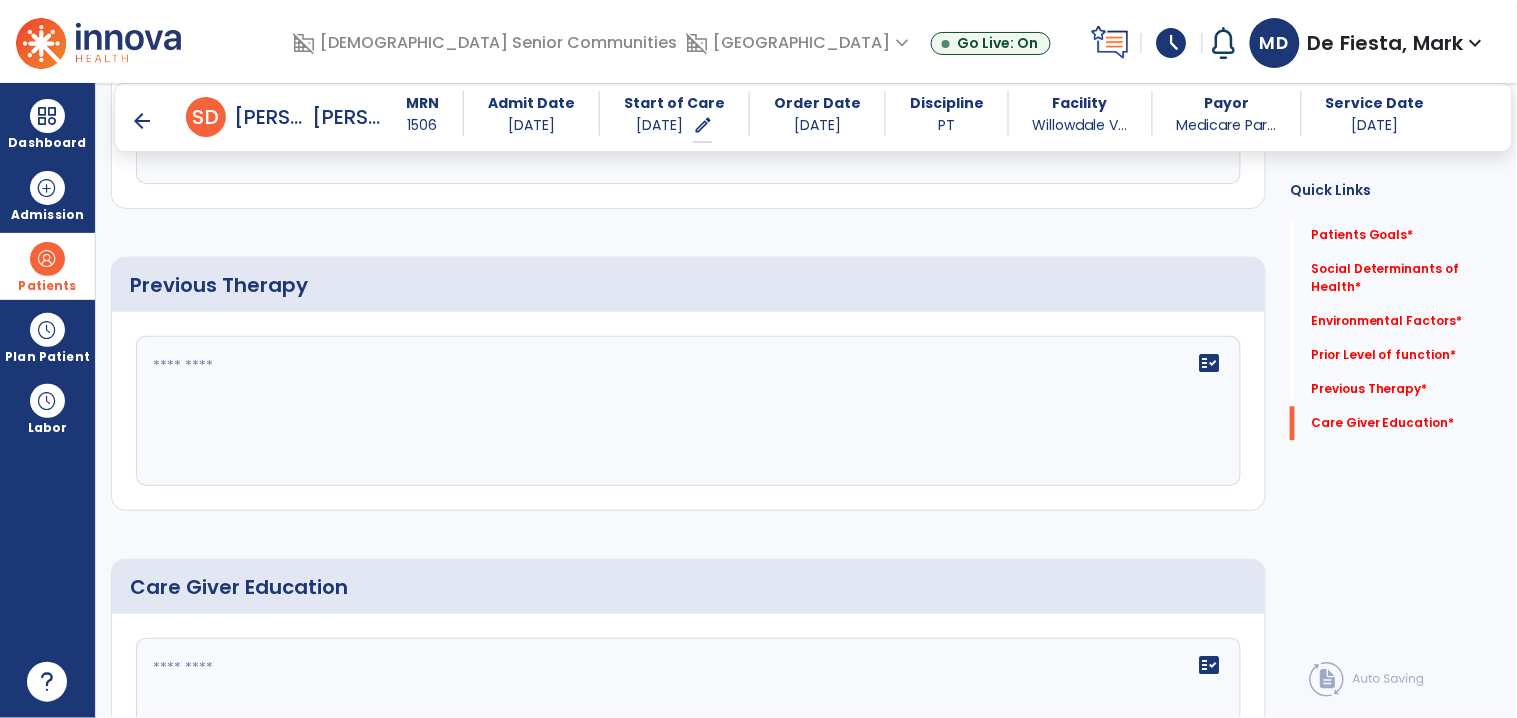 click on "fact_check" 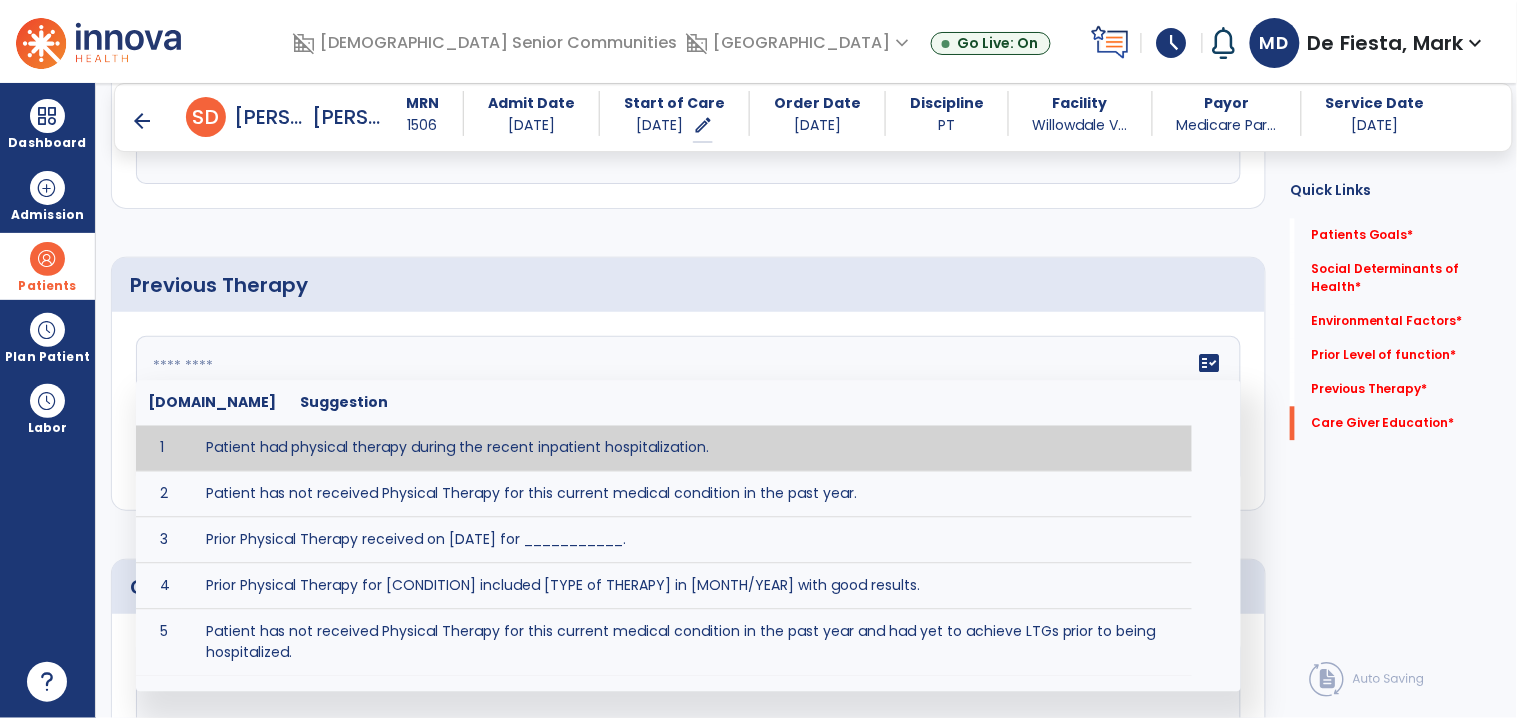 type on "**********" 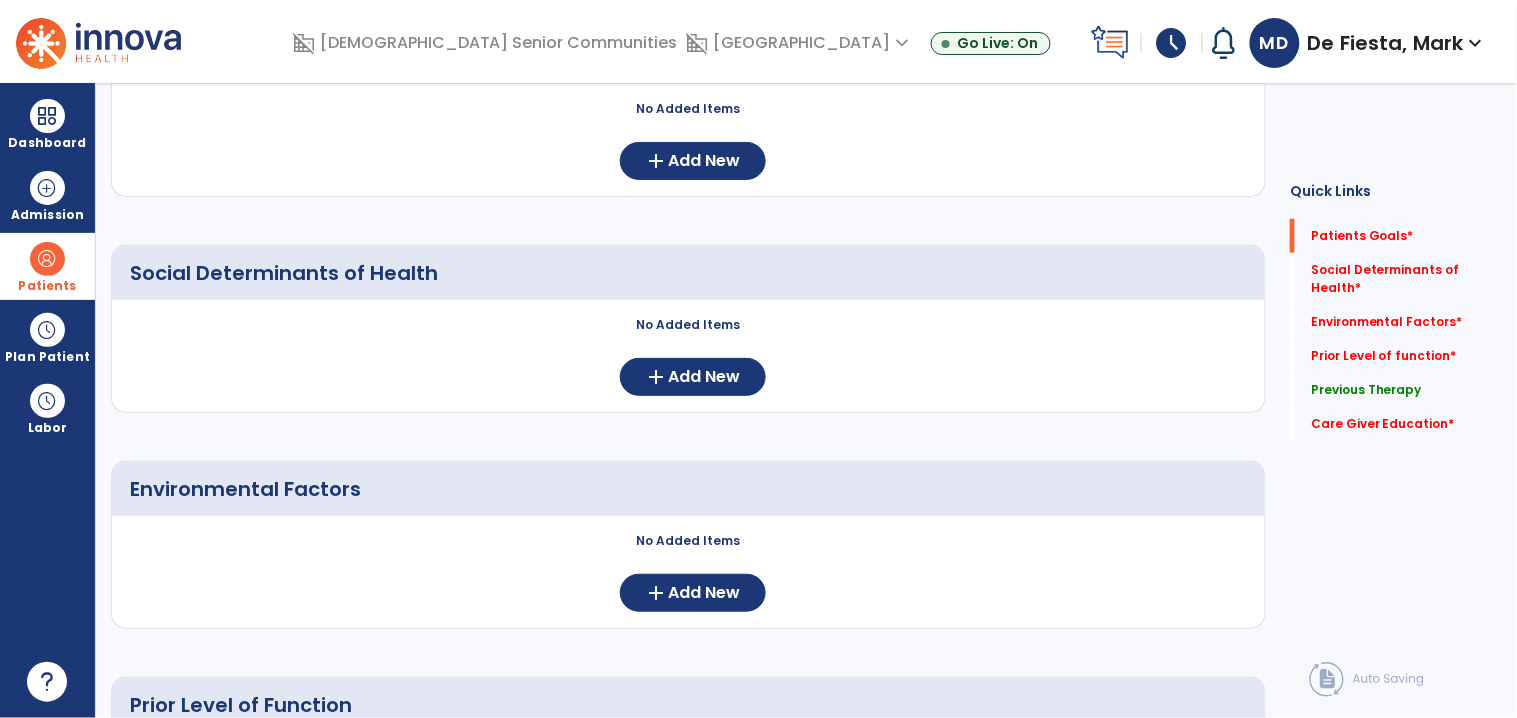 scroll, scrollTop: 0, scrollLeft: 0, axis: both 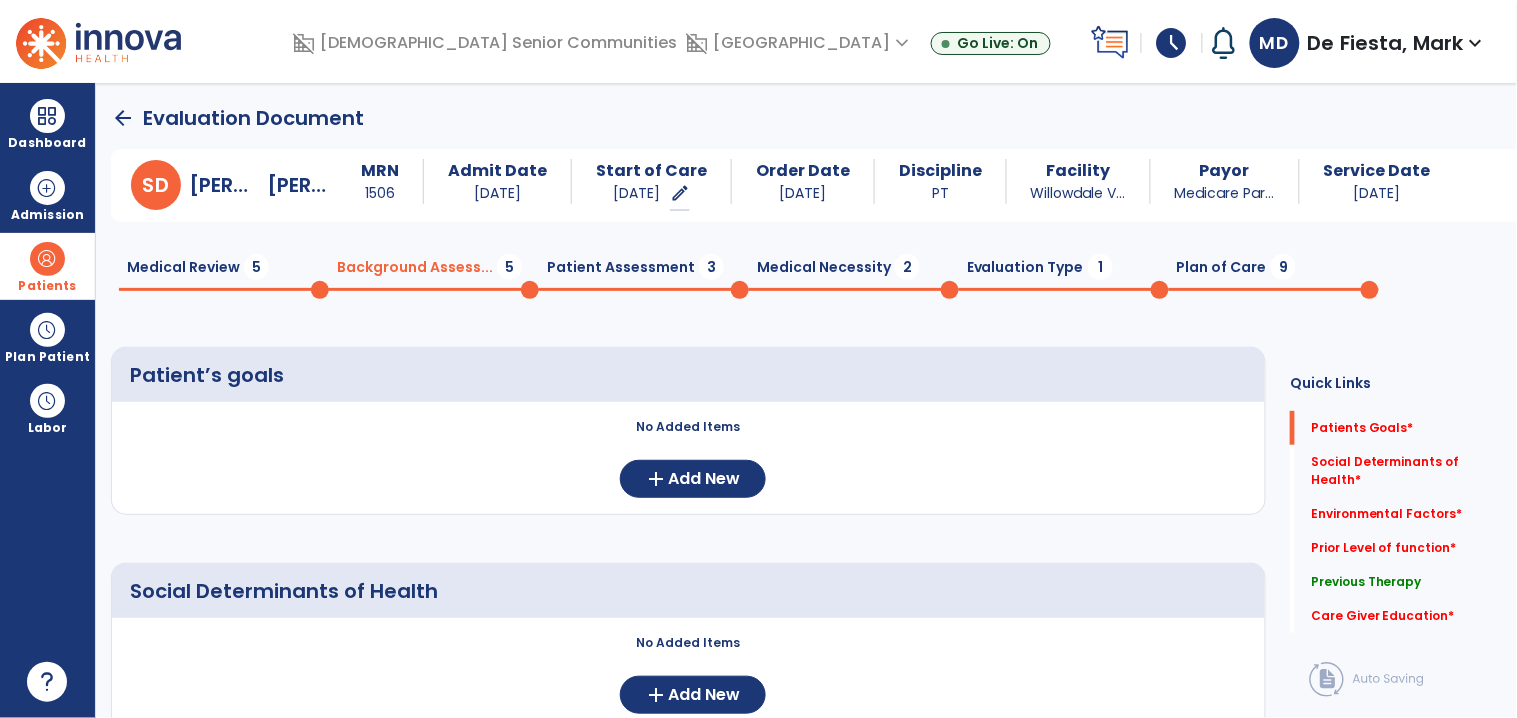click 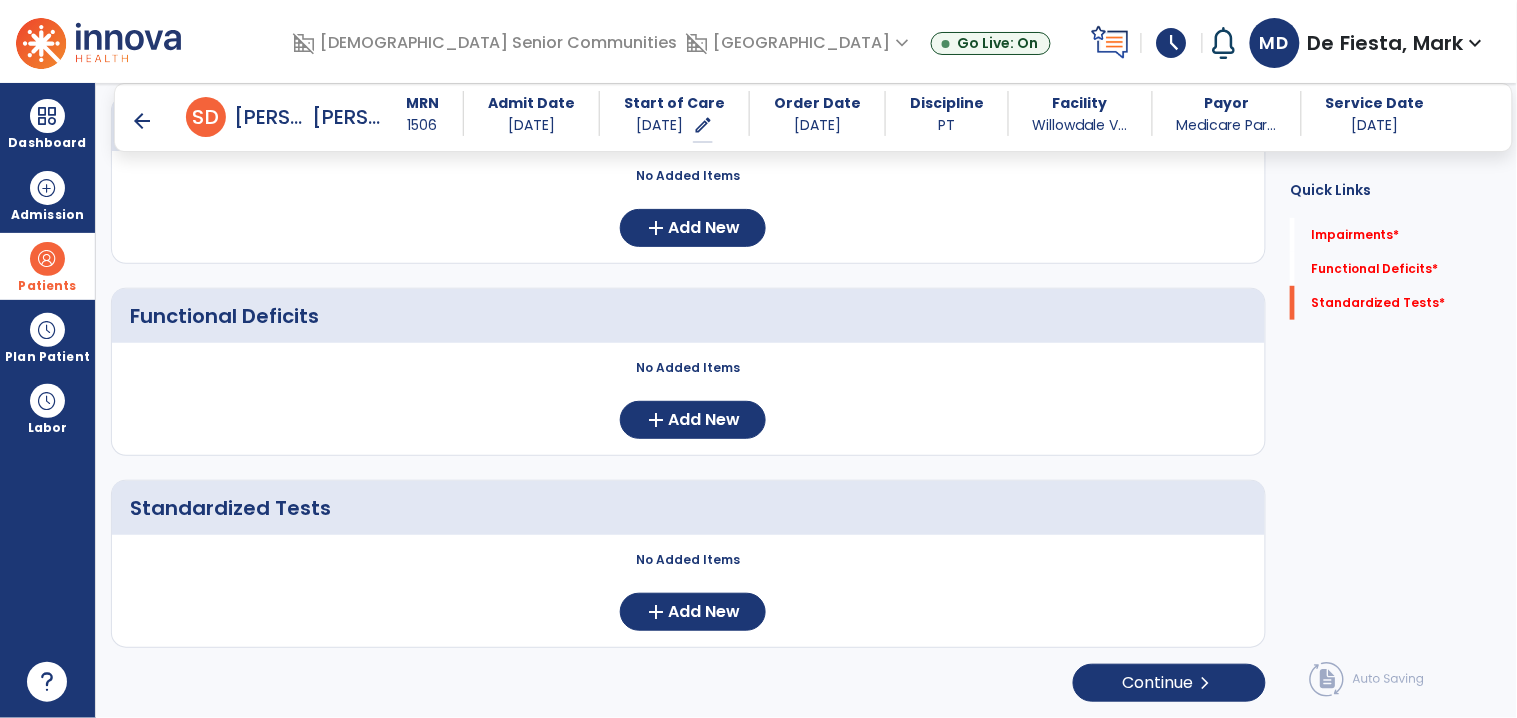 scroll, scrollTop: 0, scrollLeft: 0, axis: both 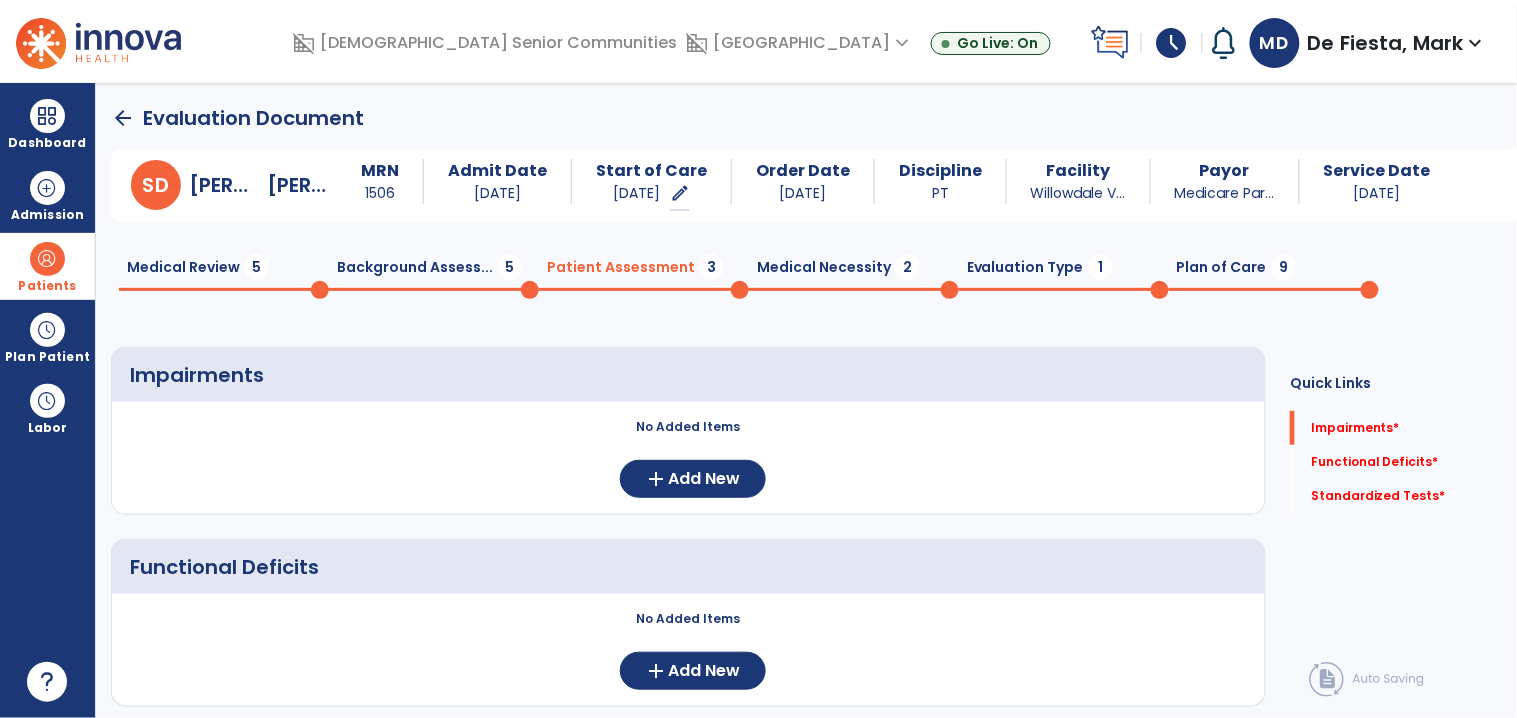 click on "Medical Necessity  2" 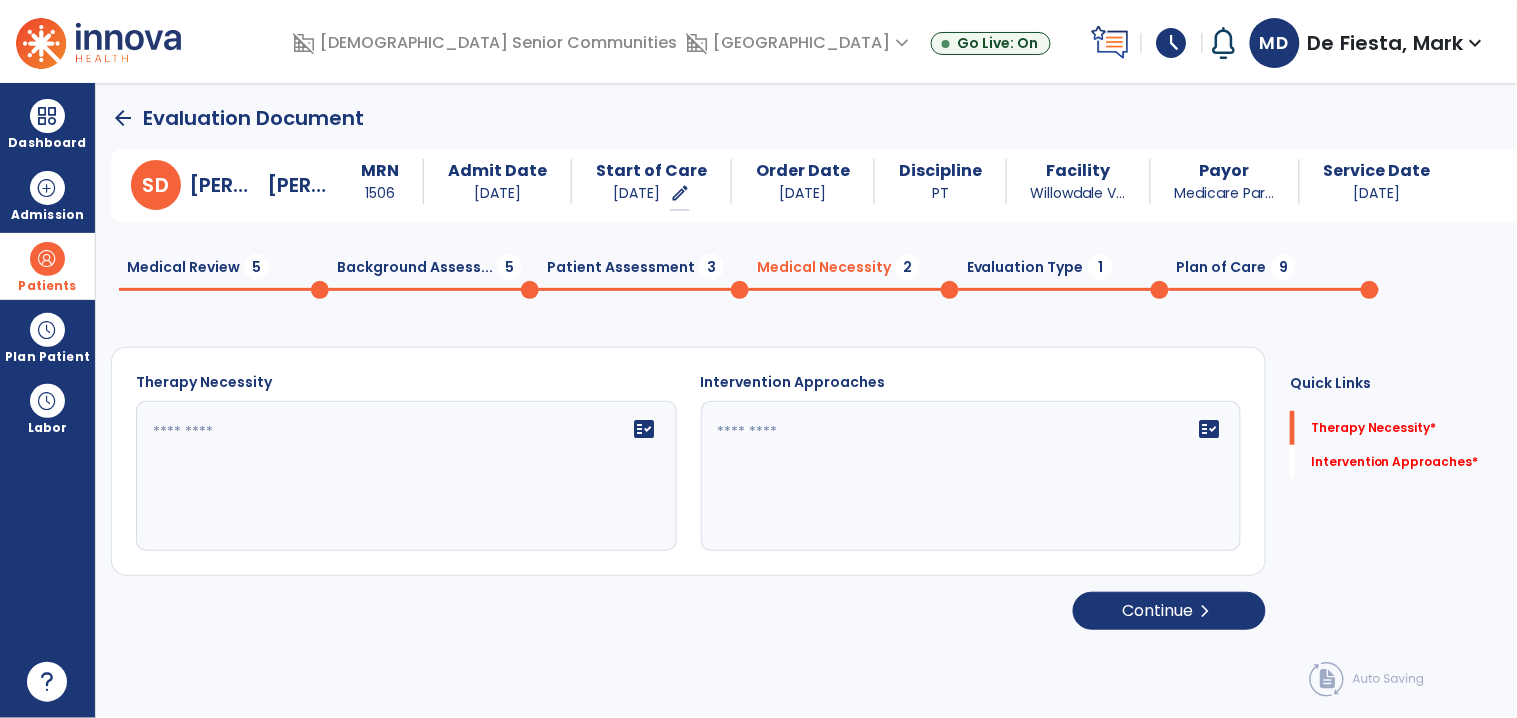click on "fact_check" 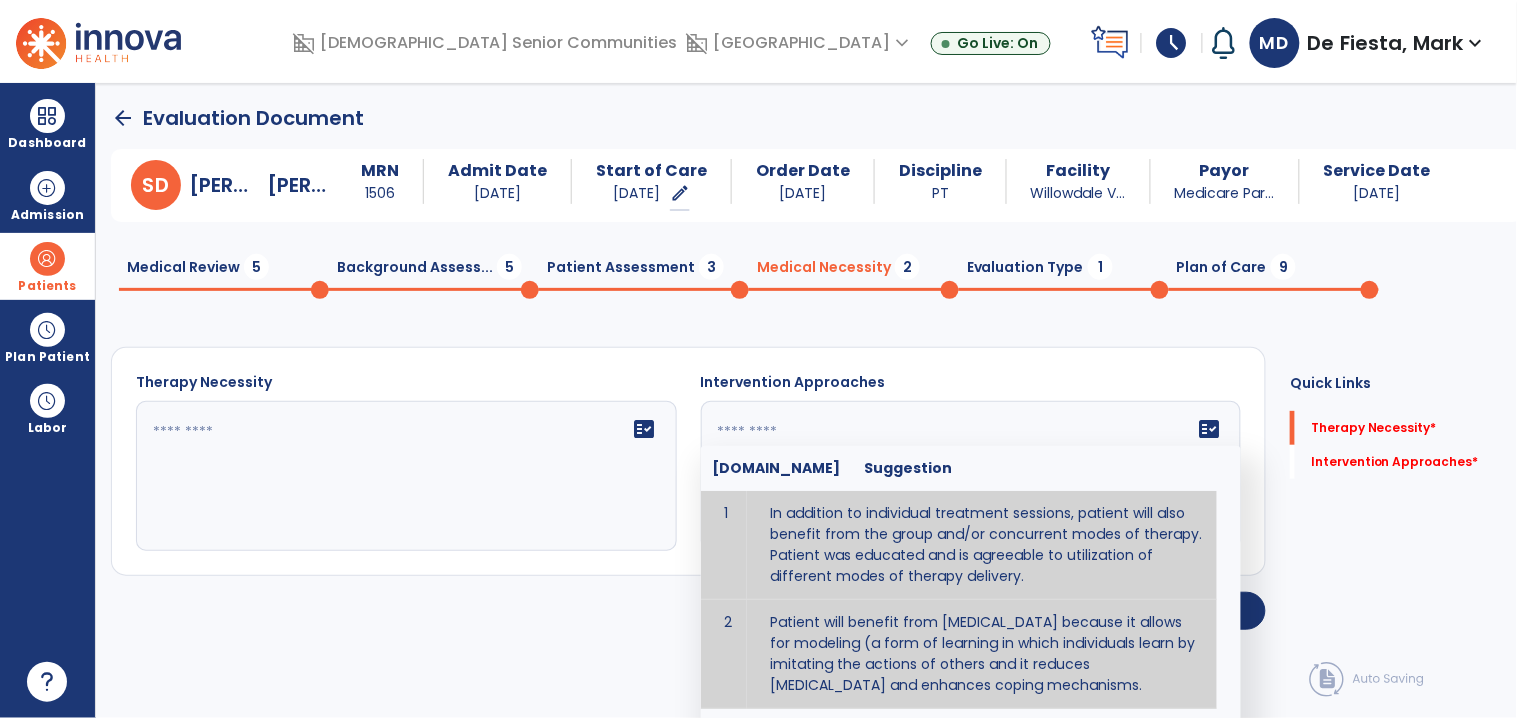 type on "**********" 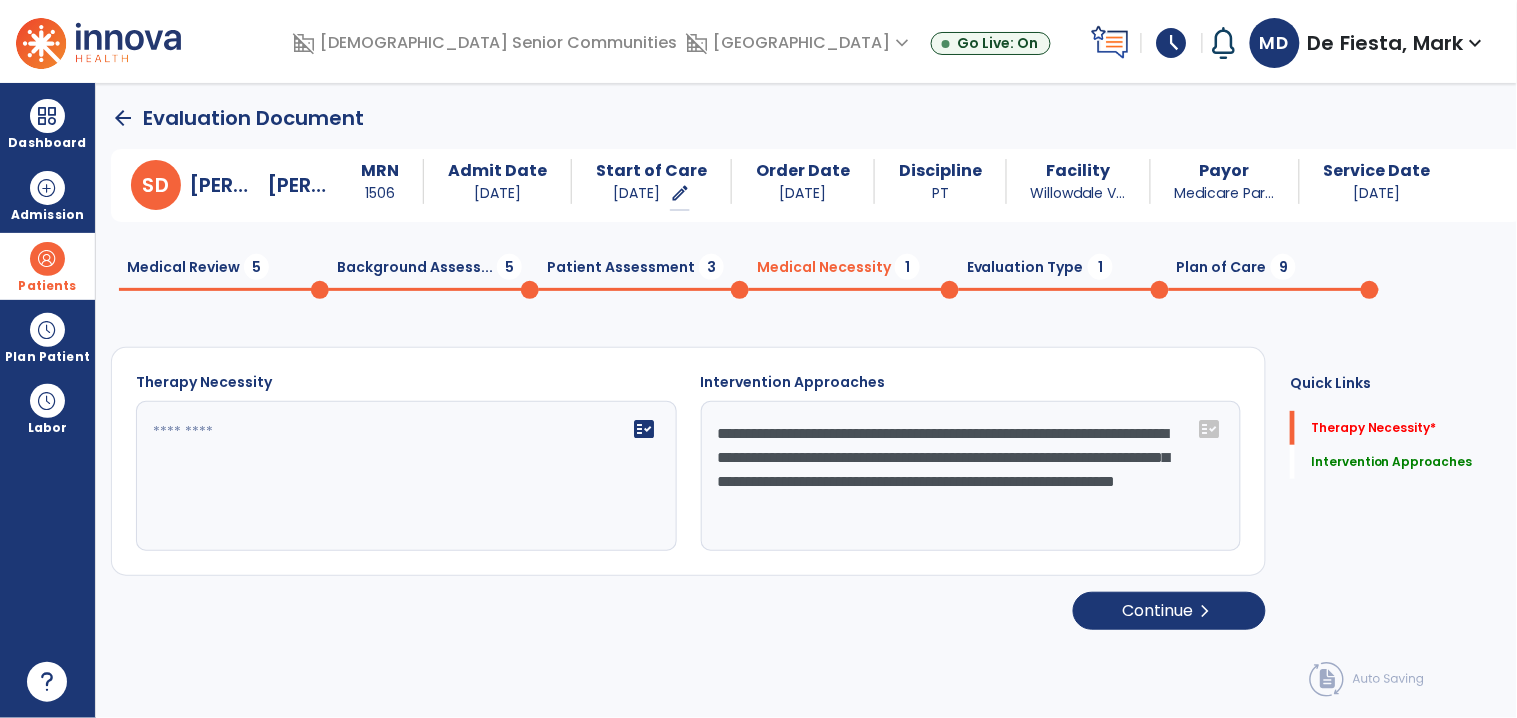 click on "**********" 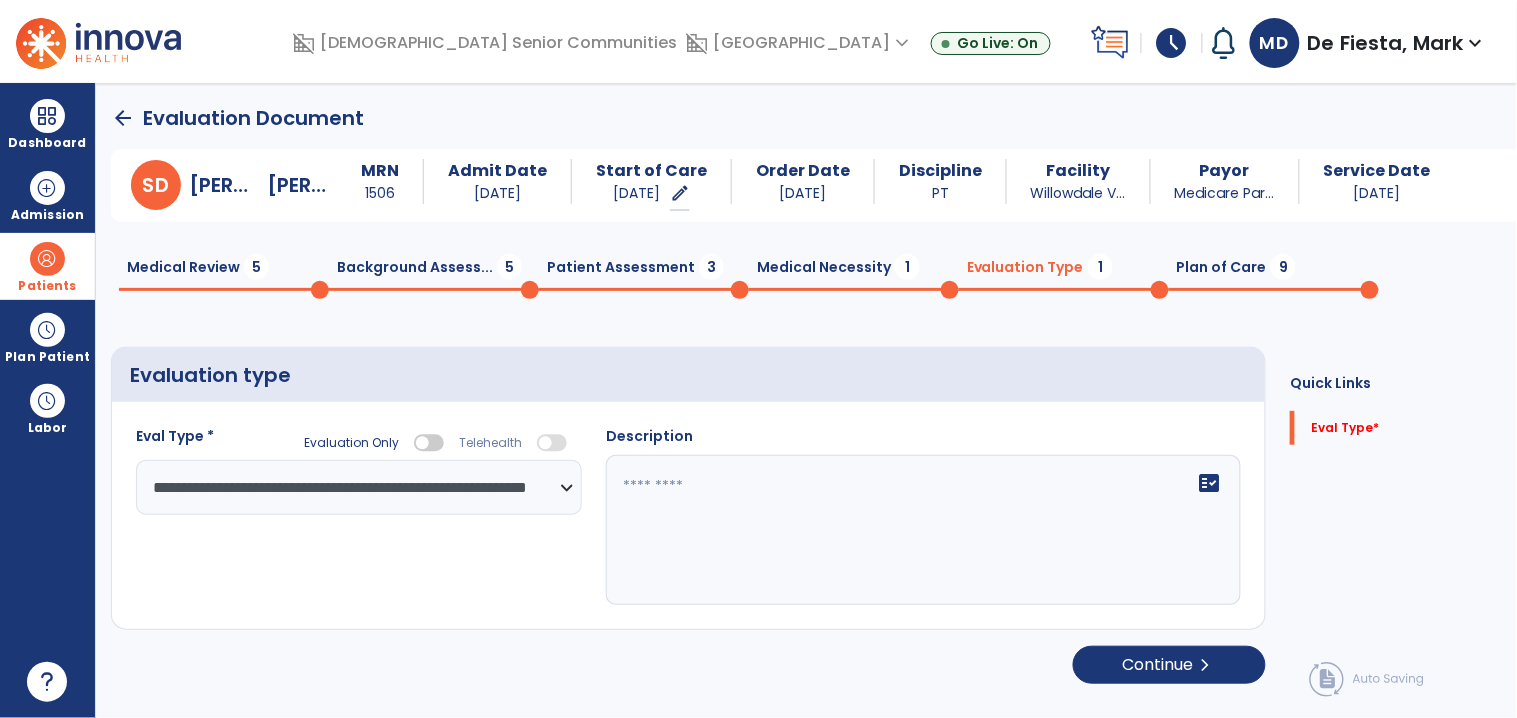 click on "Plan of Care  9" 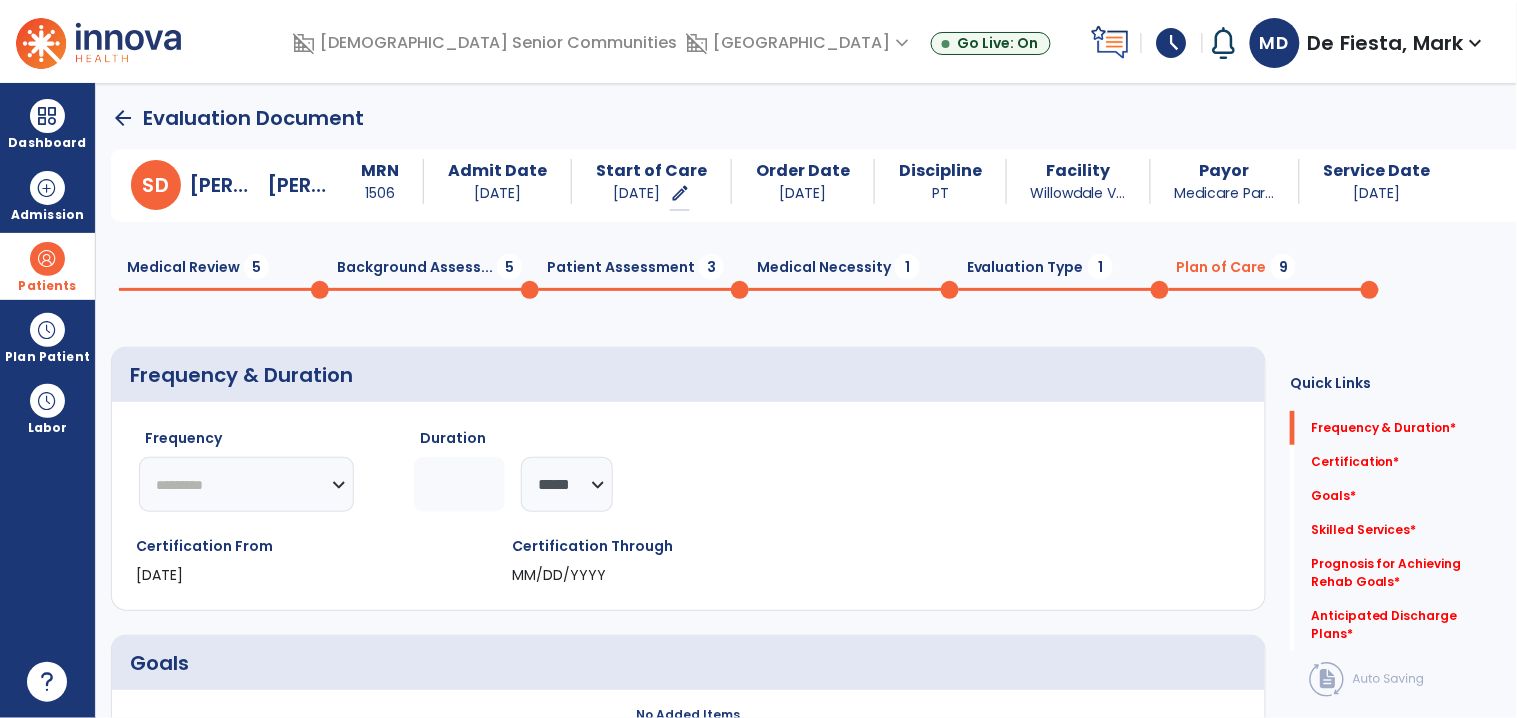 click on "********* ** ** ** ** ** ** **" 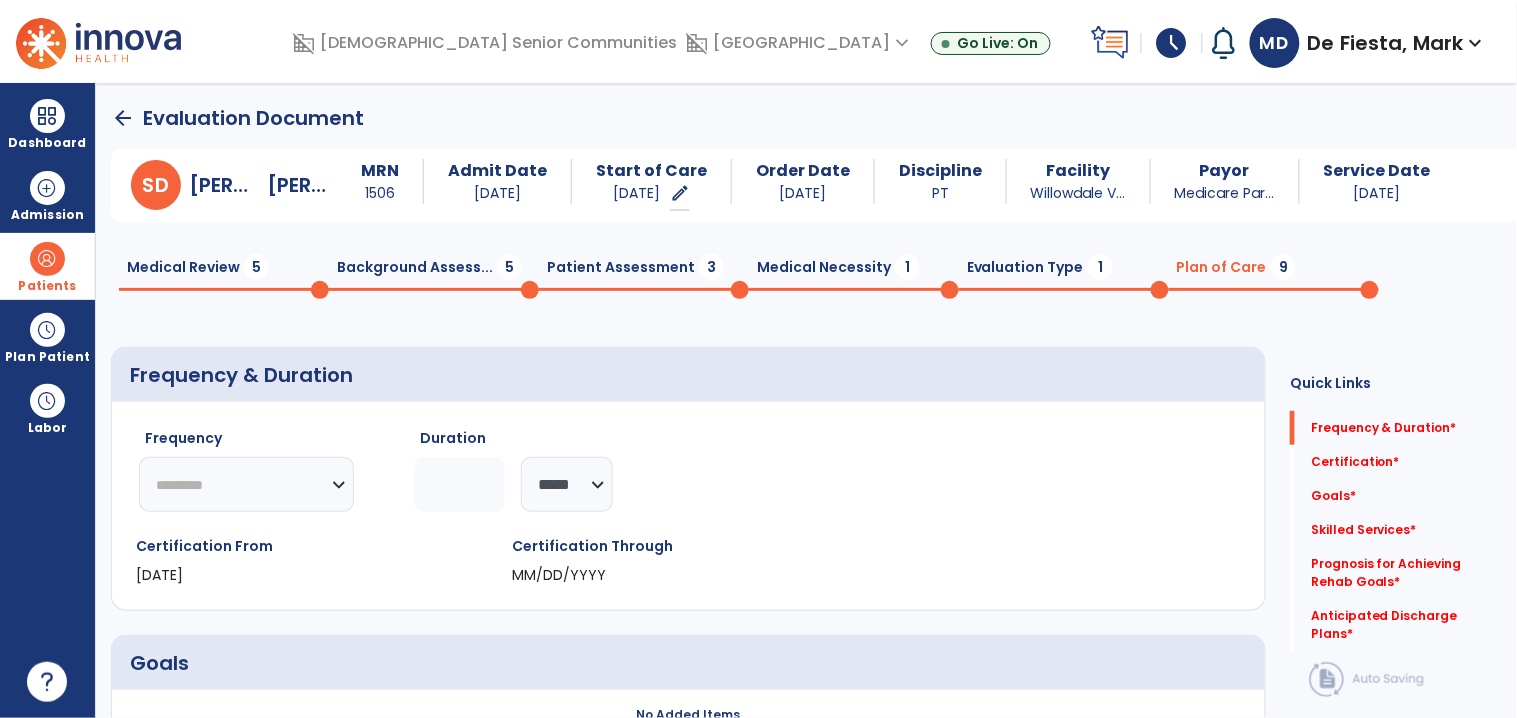 select on "**" 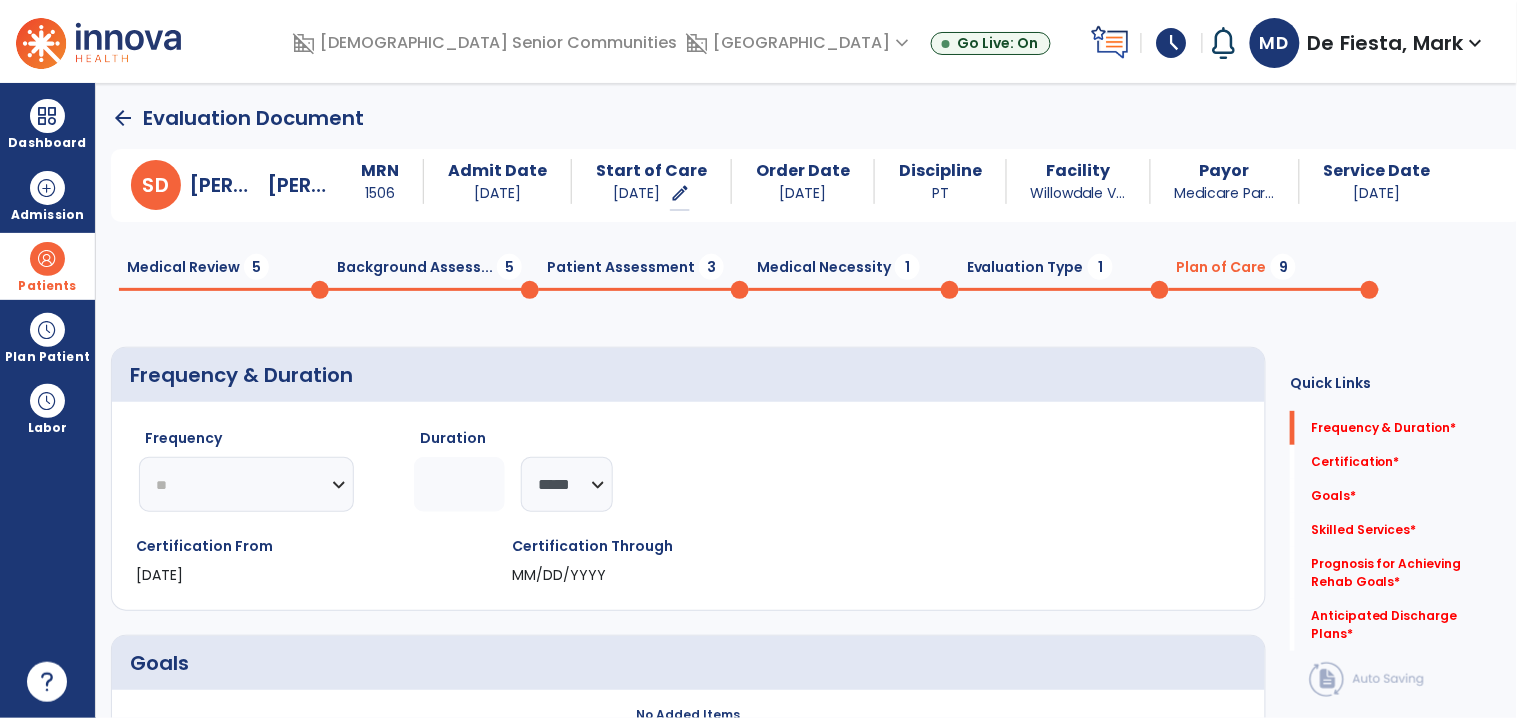 click on "********* ** ** ** ** ** ** **" 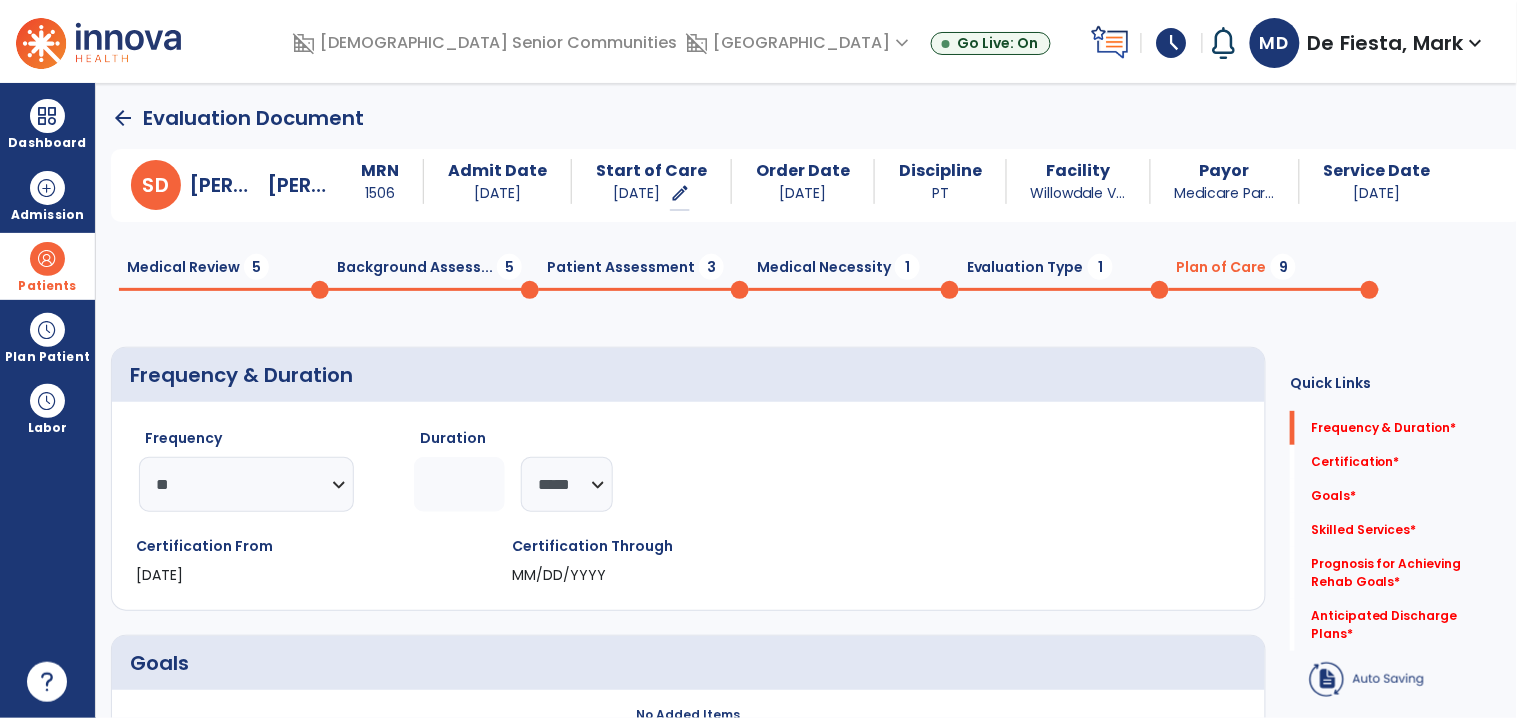 click 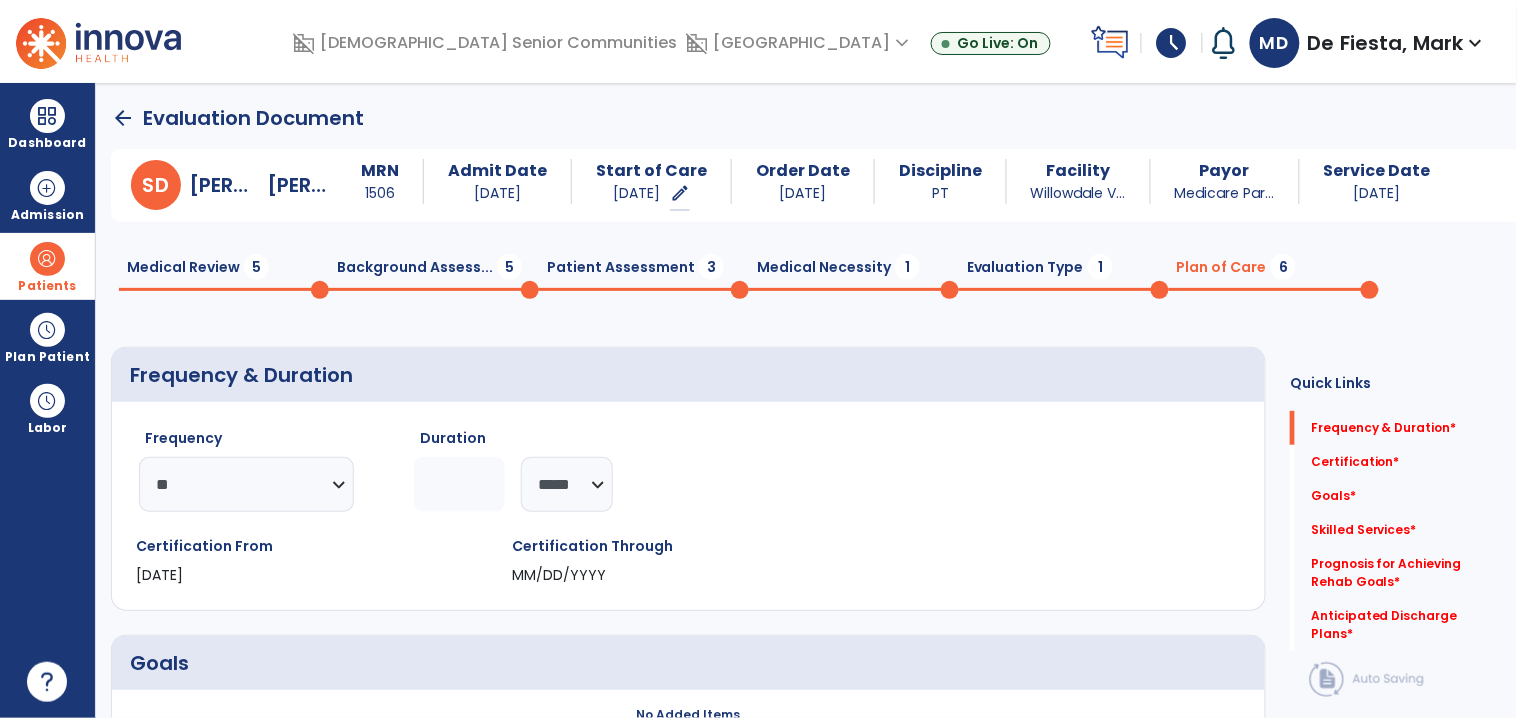 type on "*" 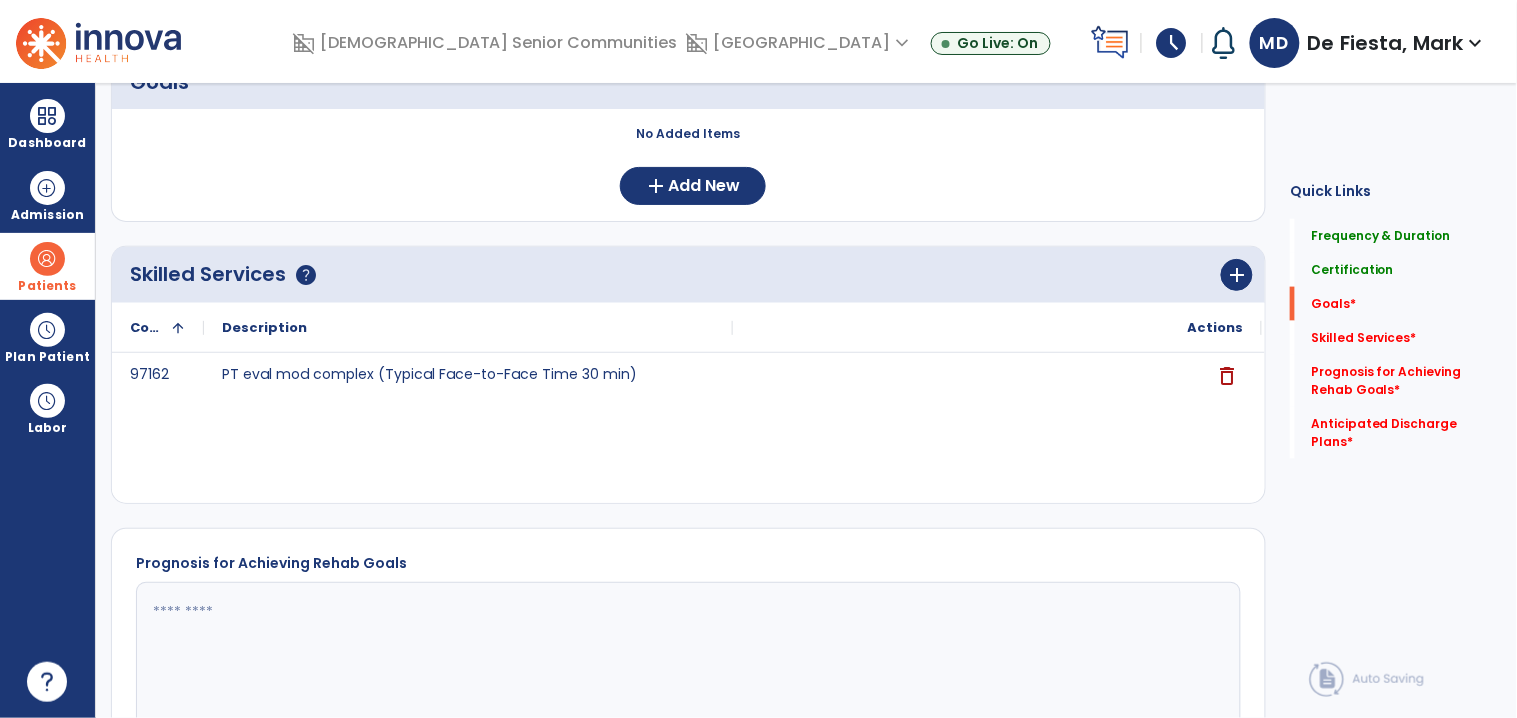 scroll, scrollTop: 0, scrollLeft: 0, axis: both 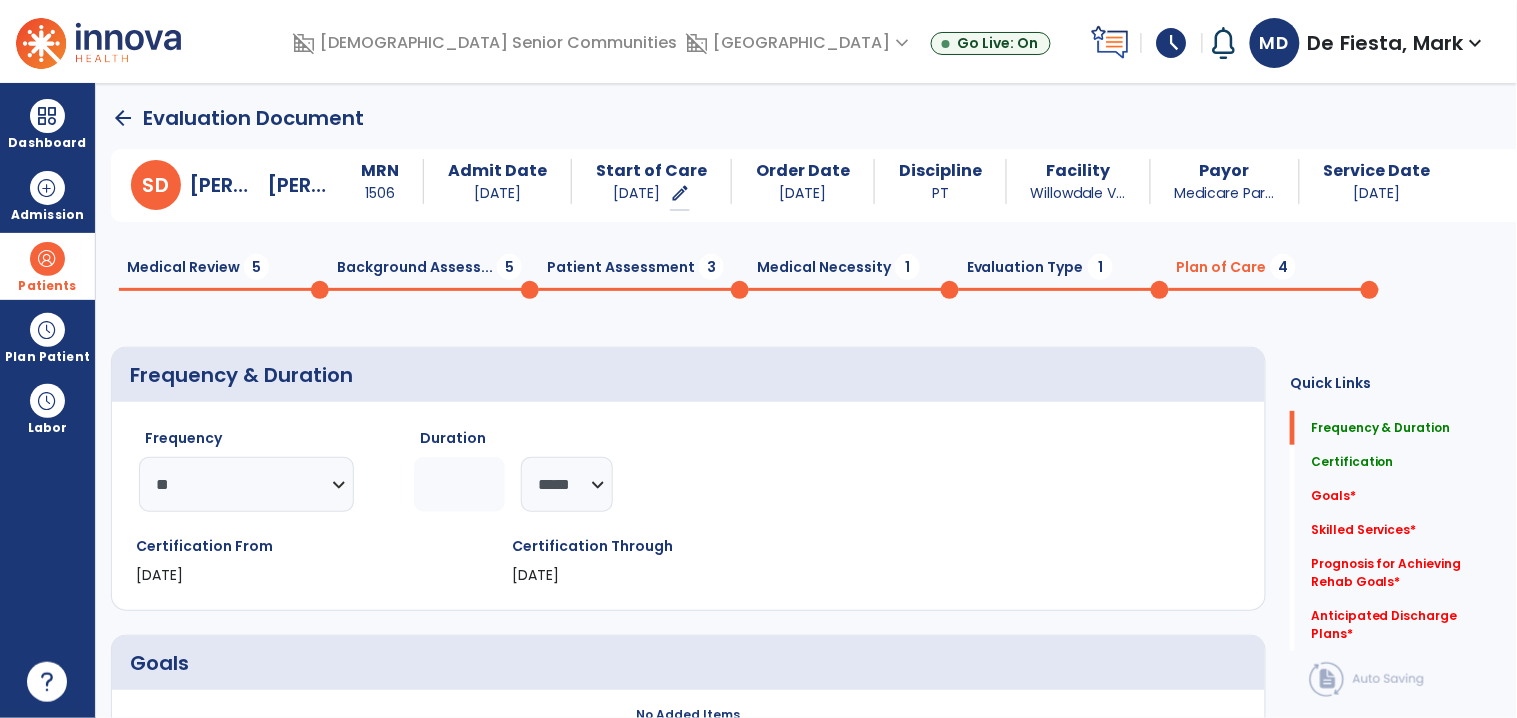 click on "arrow_back" 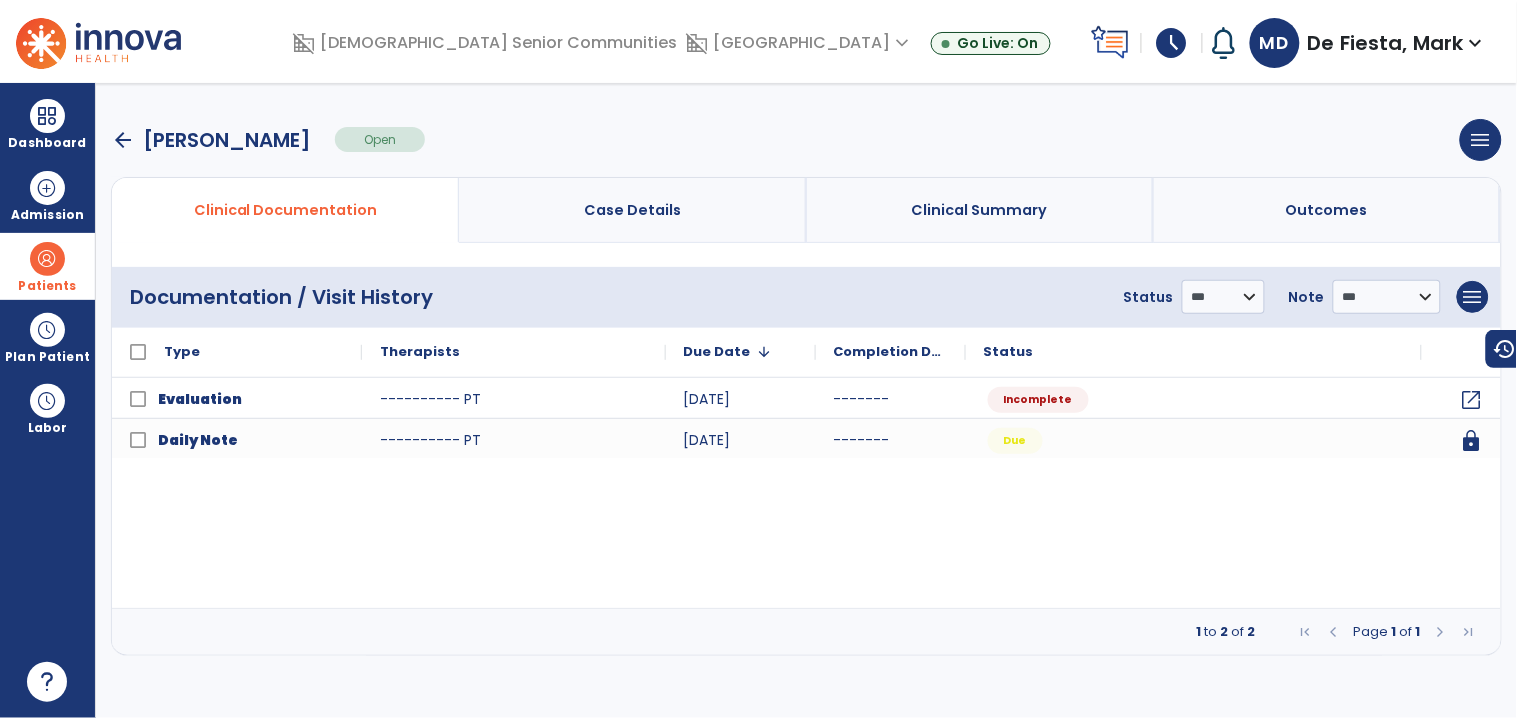 click on "arrow_back" at bounding box center (123, 140) 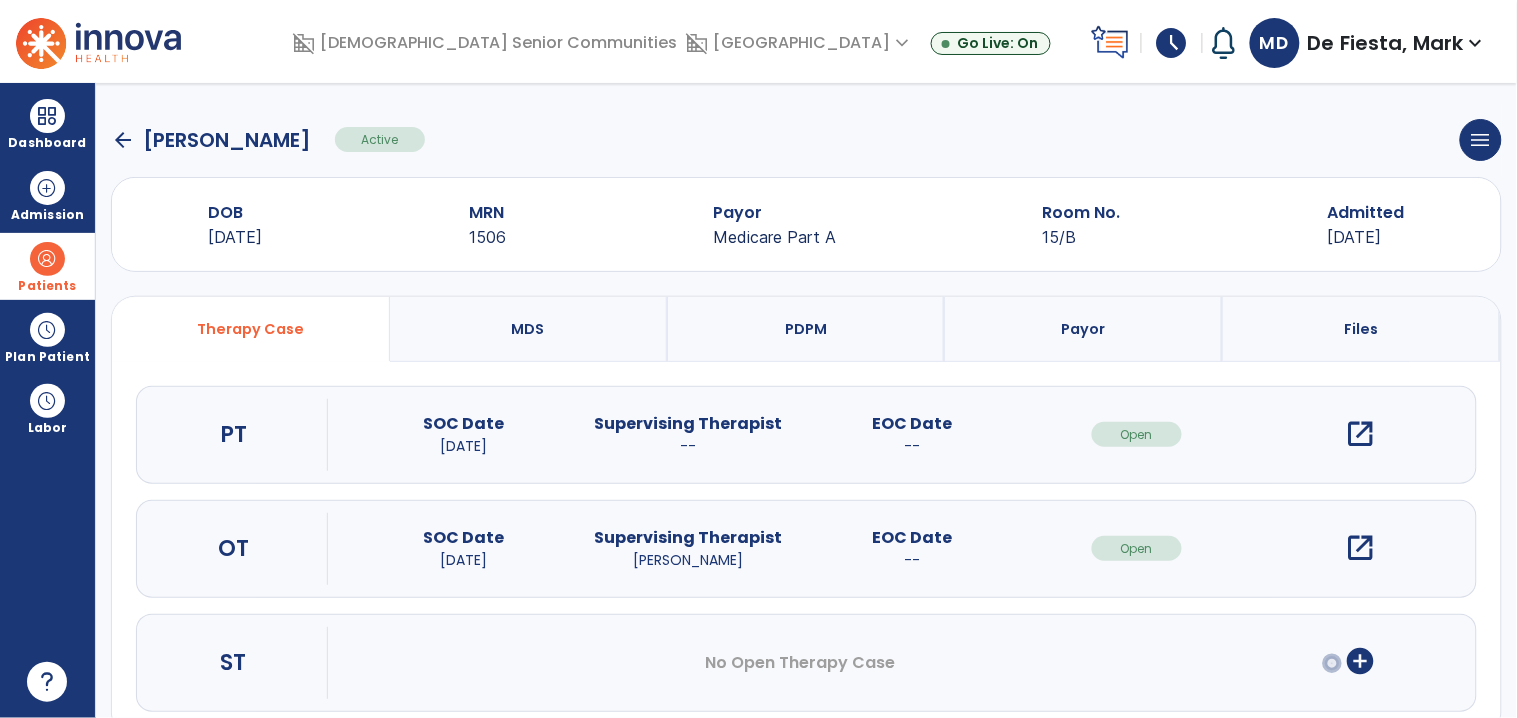 click on "arrow_back" 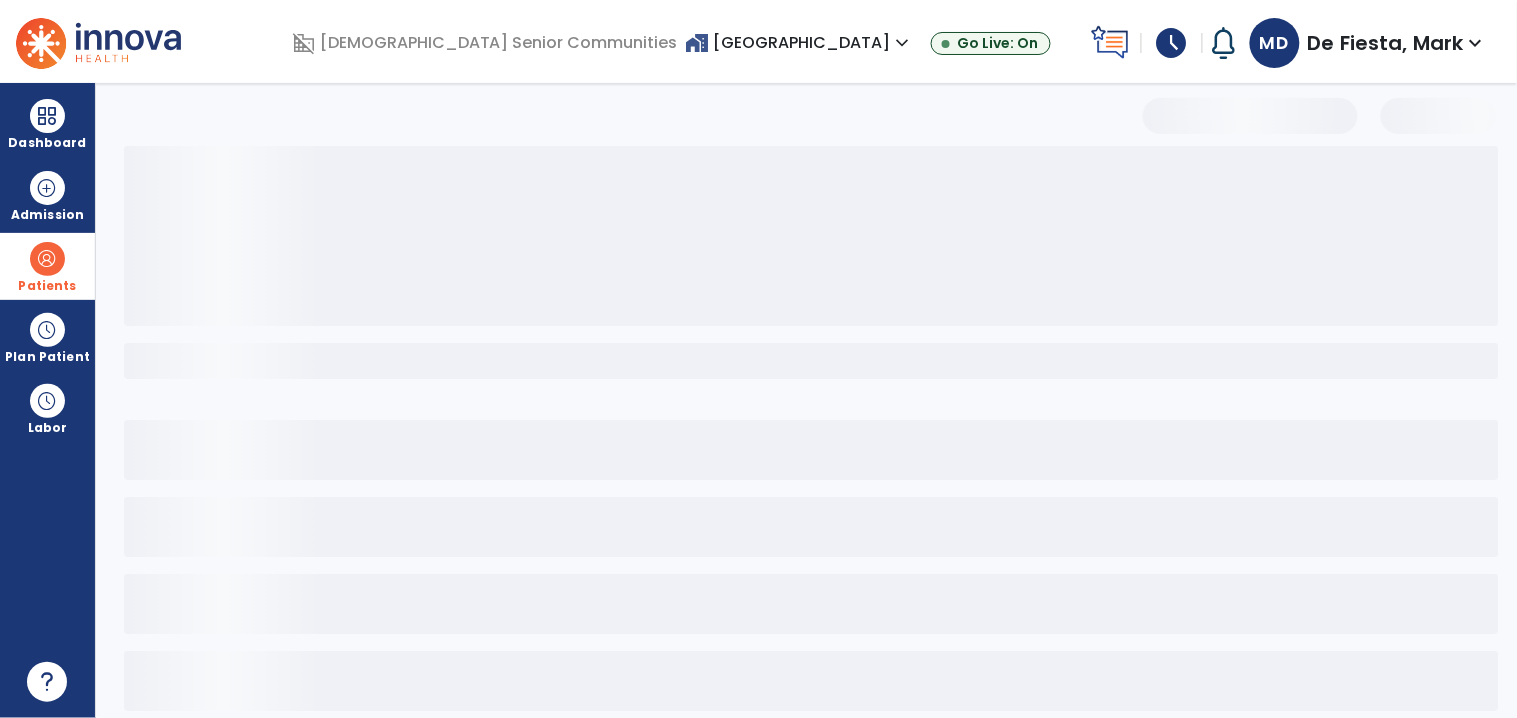 select on "***" 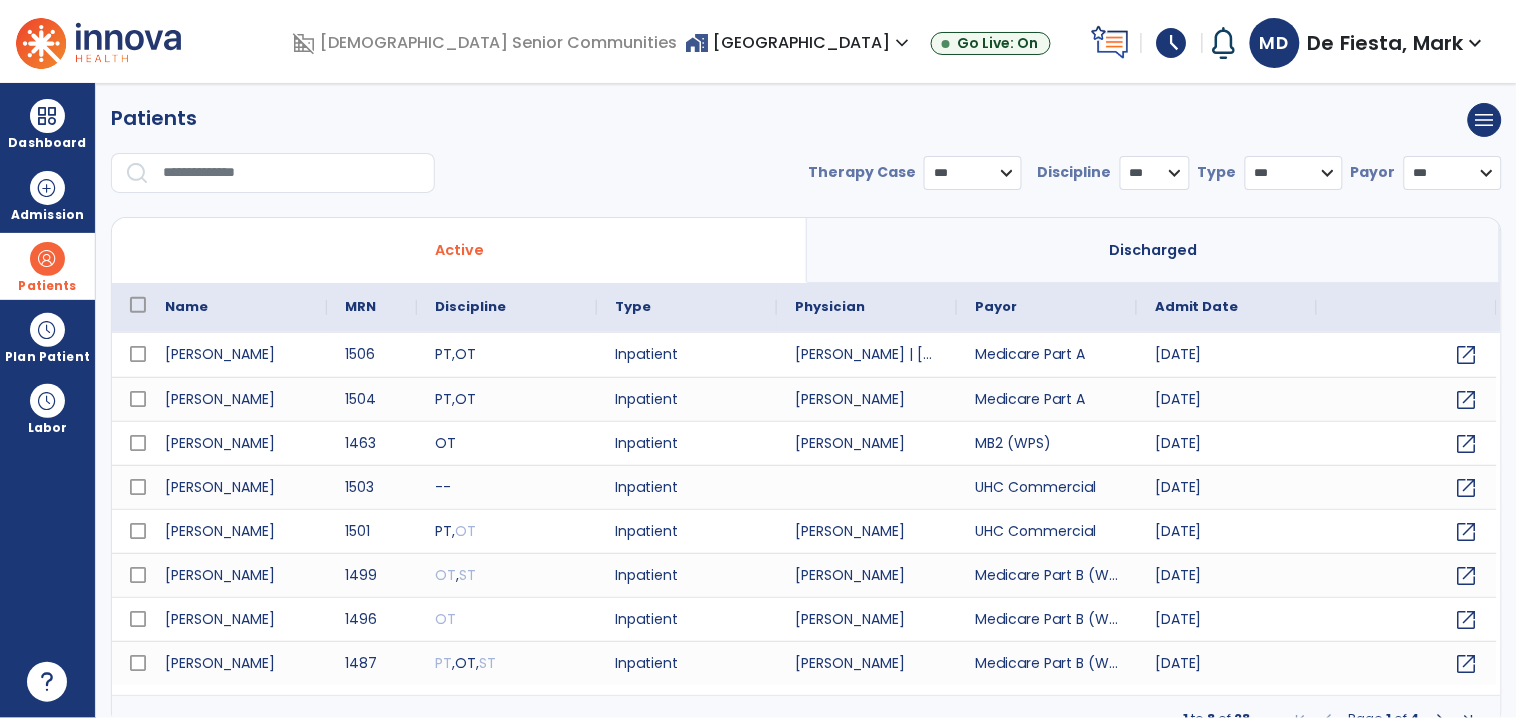 click on "home_work   Willowdale Village   expand_more" at bounding box center [800, 42] 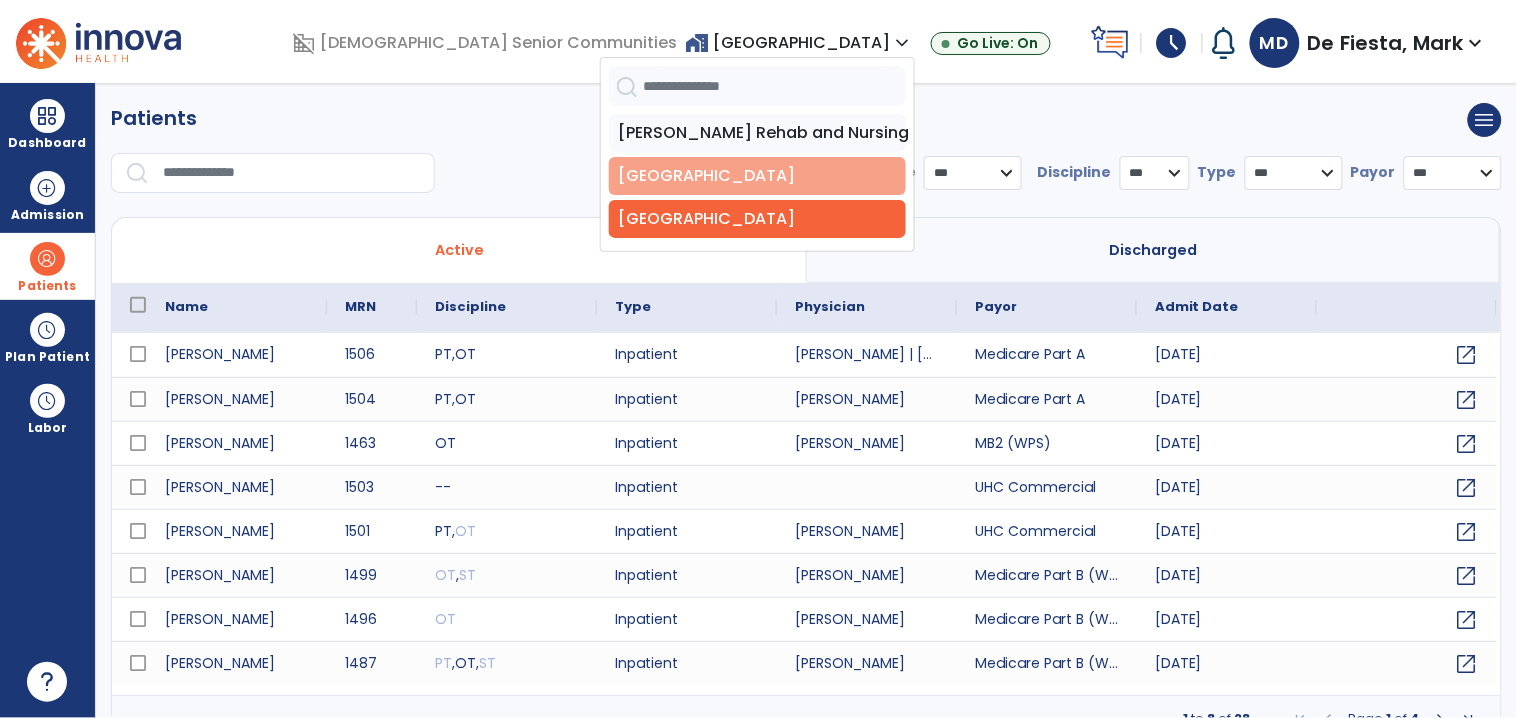 click on "[GEOGRAPHIC_DATA]" at bounding box center [757, 176] 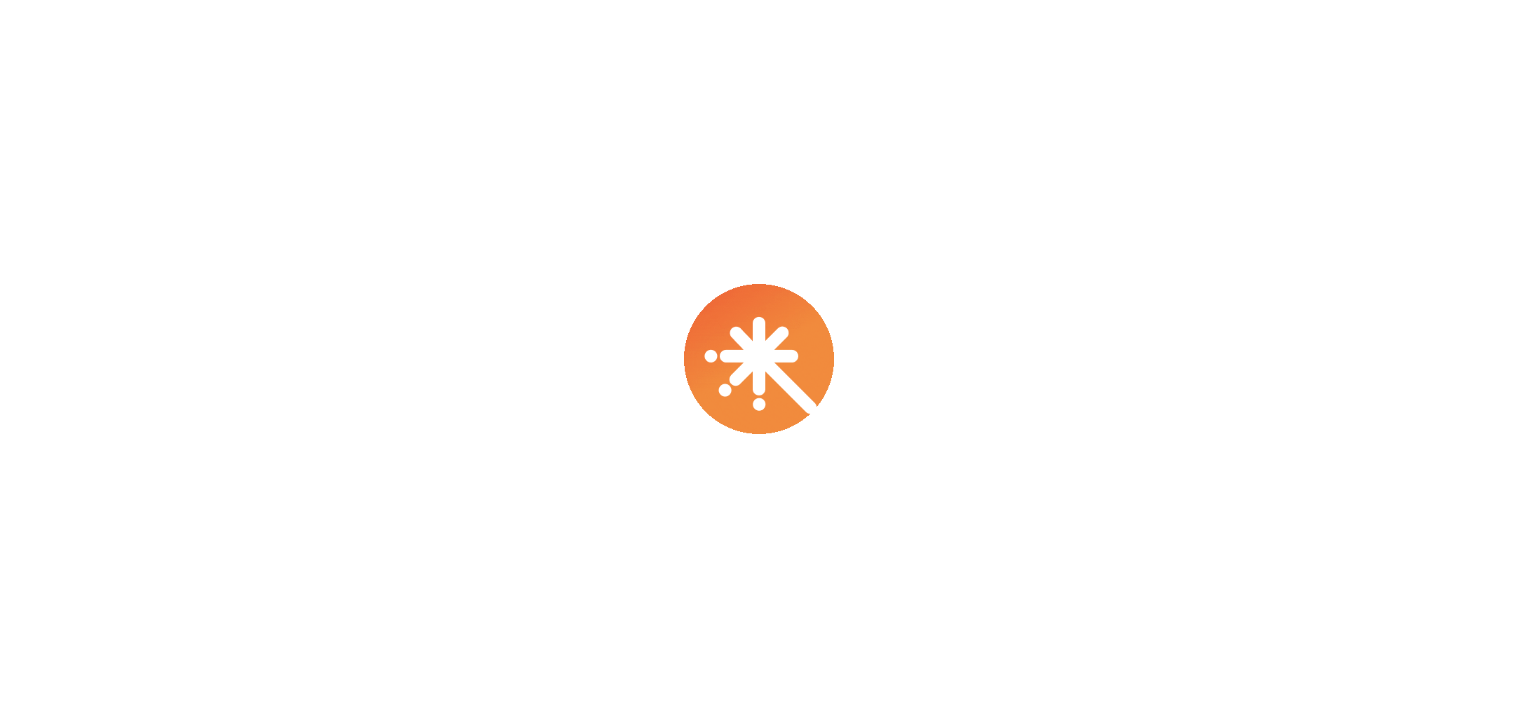 scroll, scrollTop: 0, scrollLeft: 0, axis: both 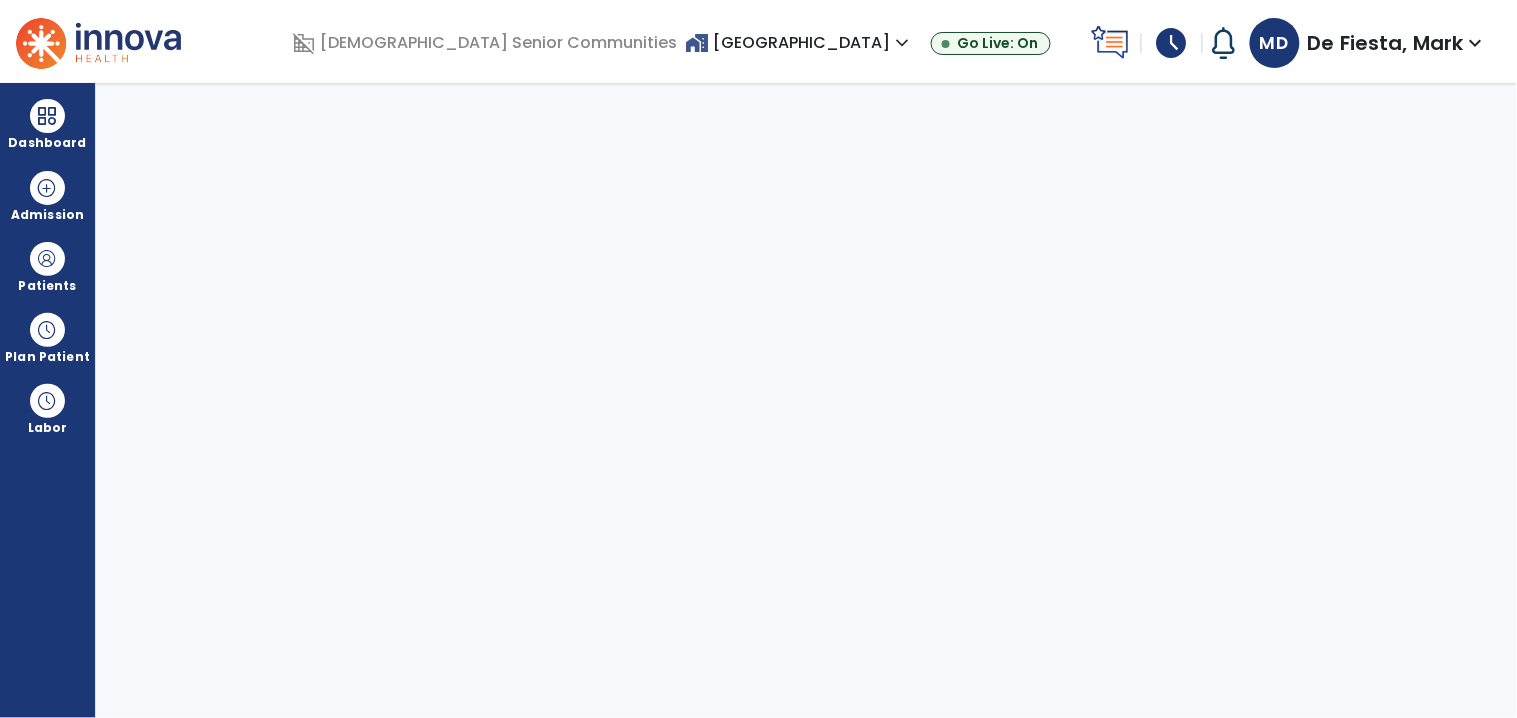 select on "****" 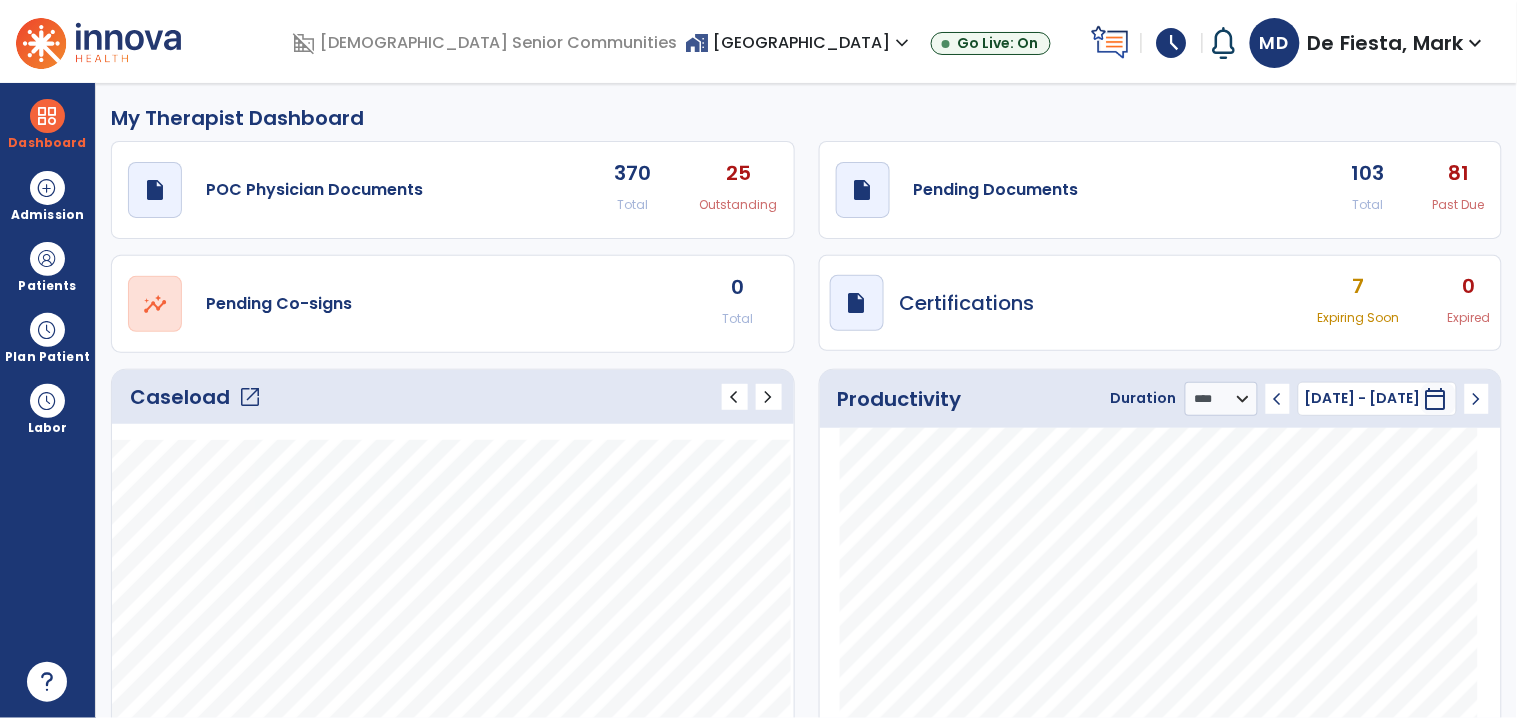 click on "open_in_new" 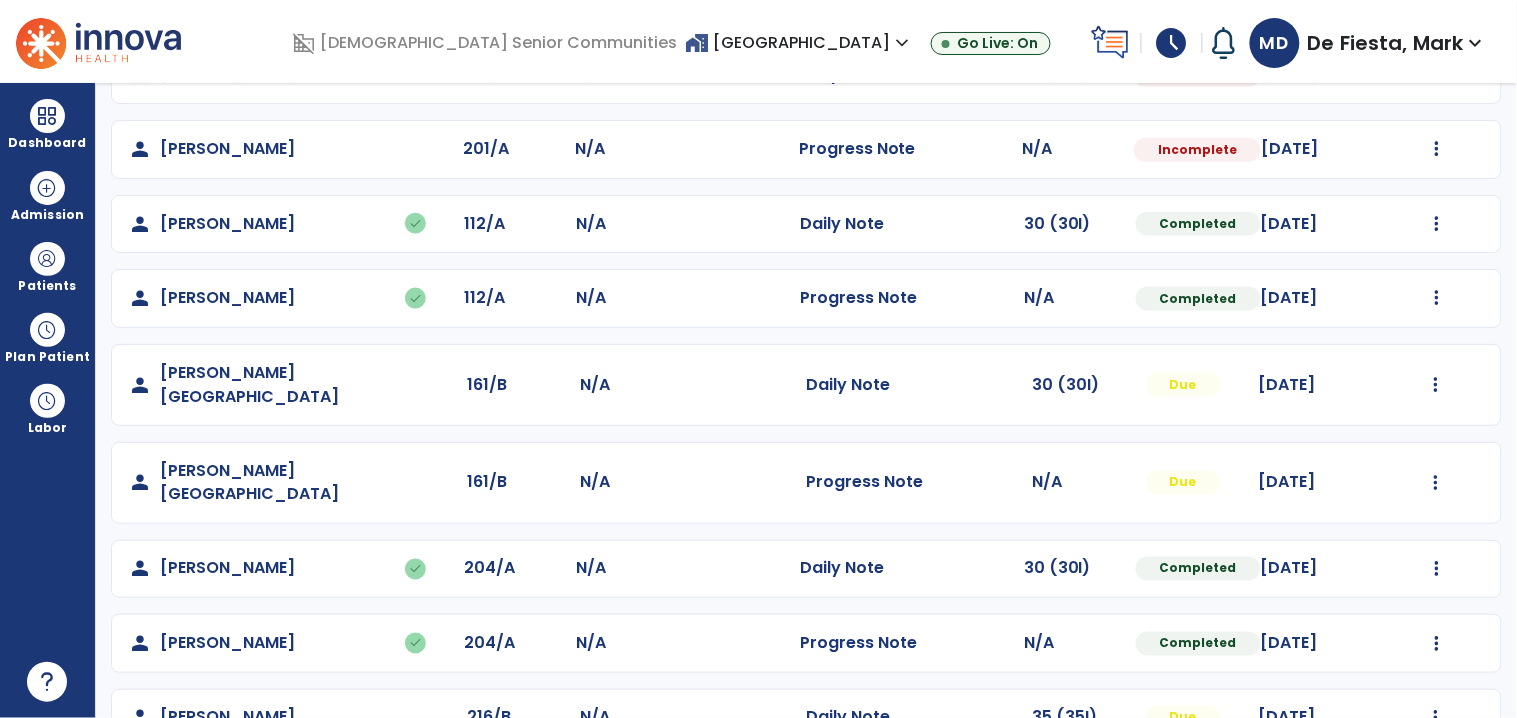 scroll, scrollTop: 585, scrollLeft: 0, axis: vertical 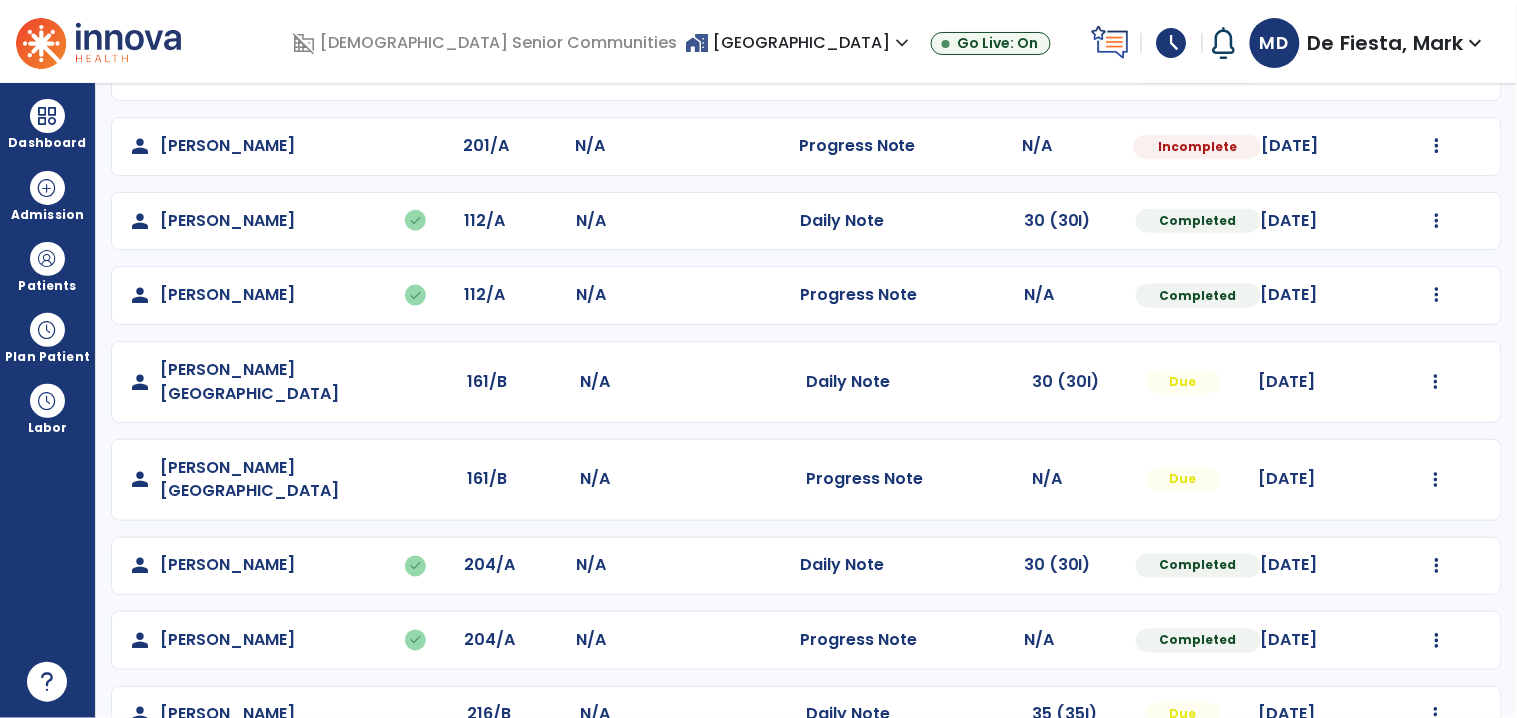 click on "Mark Visit As Complete   Reset Note   Open Document   G + C Mins" 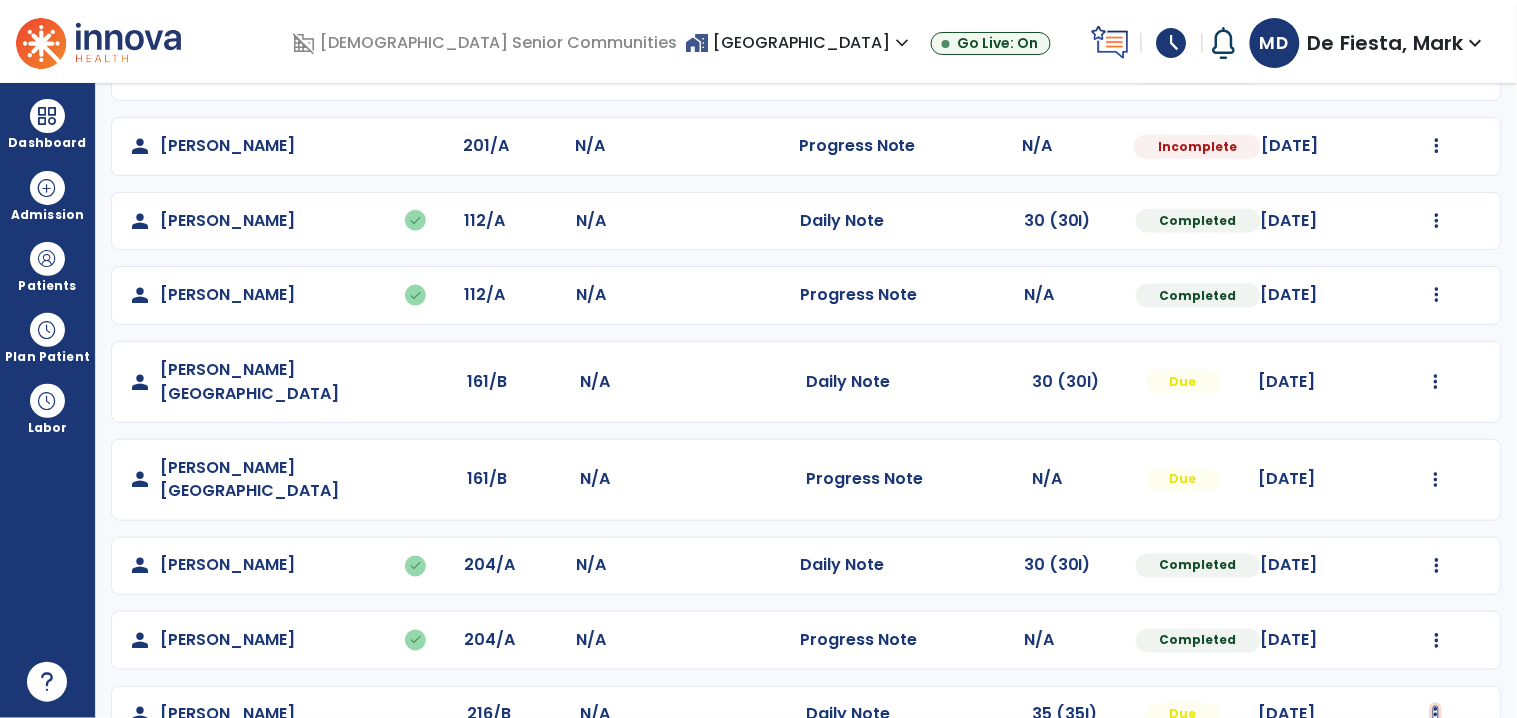 click at bounding box center (1436, -226) 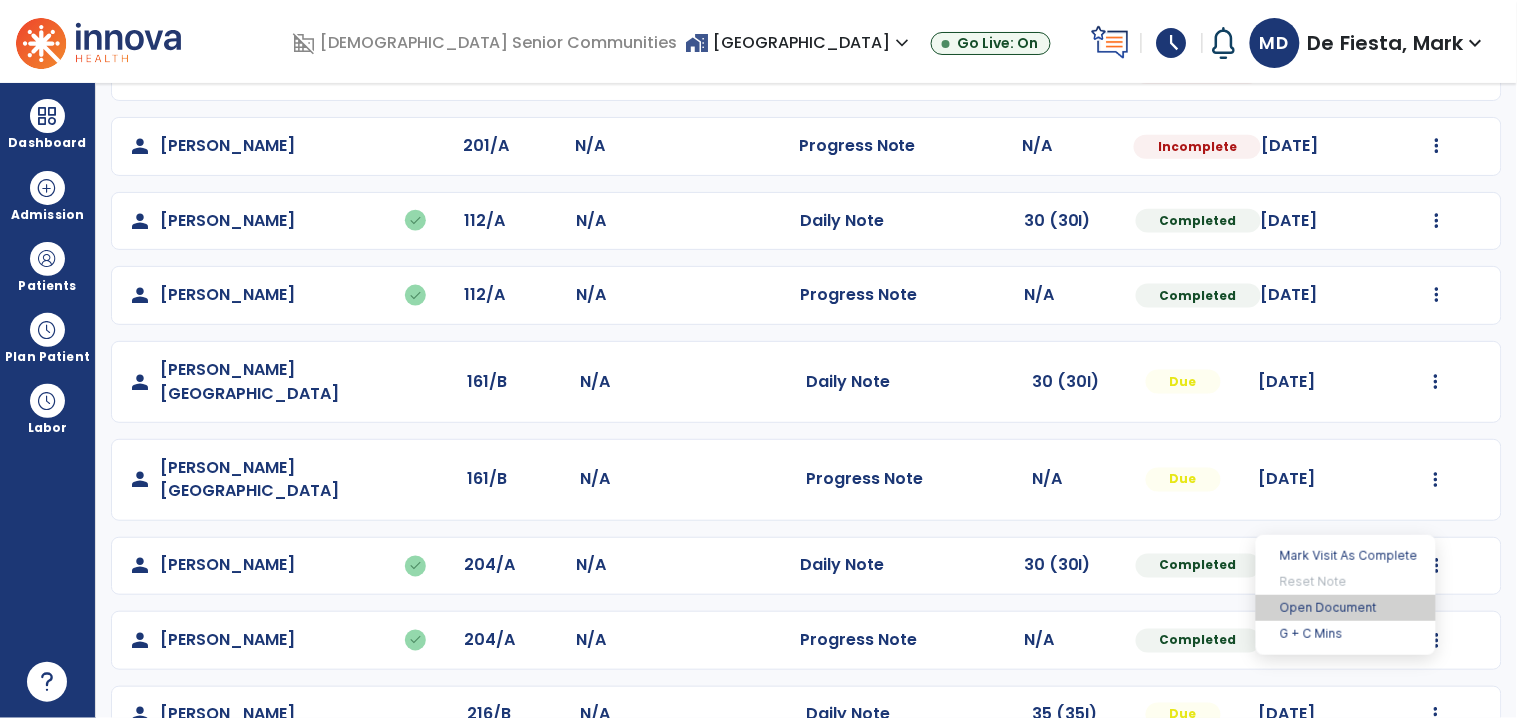 click on "Open Document" at bounding box center (1346, 608) 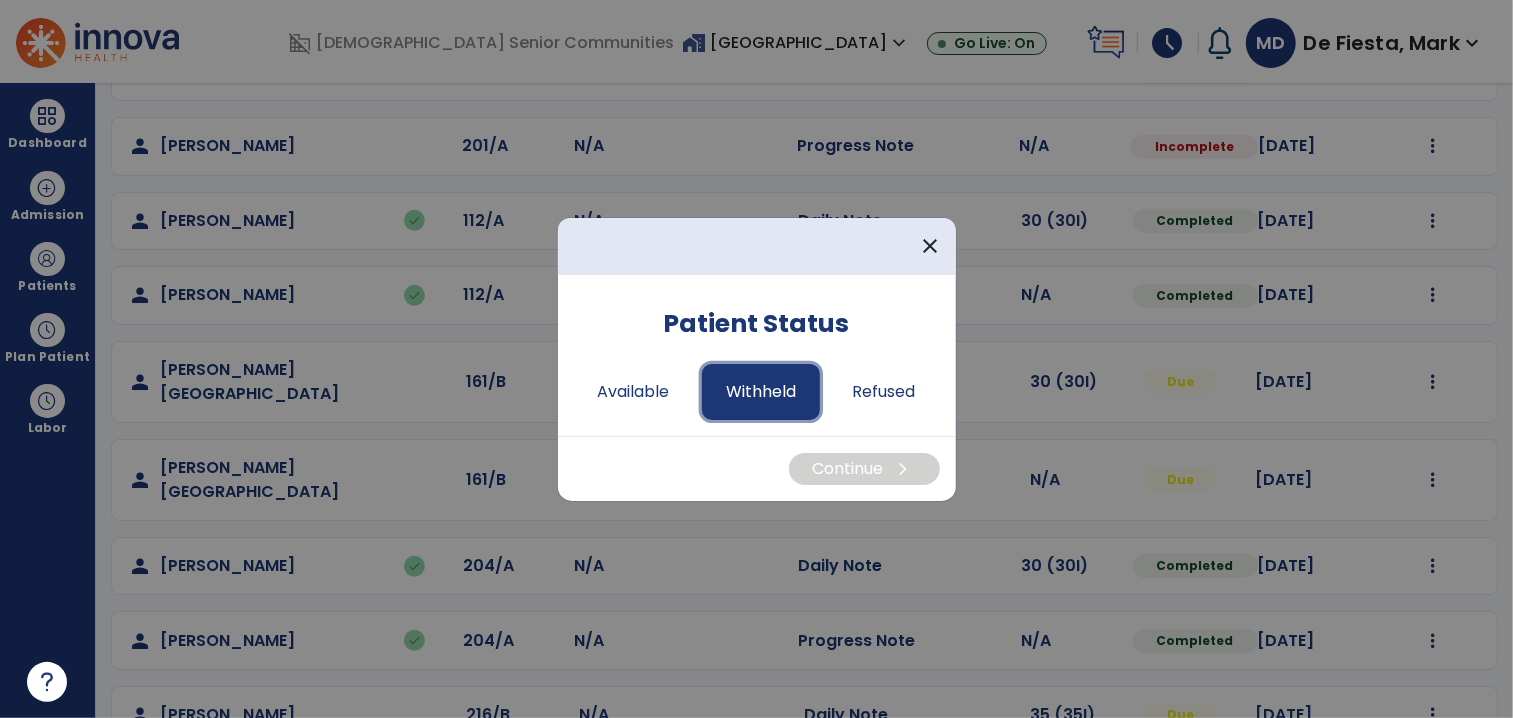 click on "Withheld" at bounding box center [761, 392] 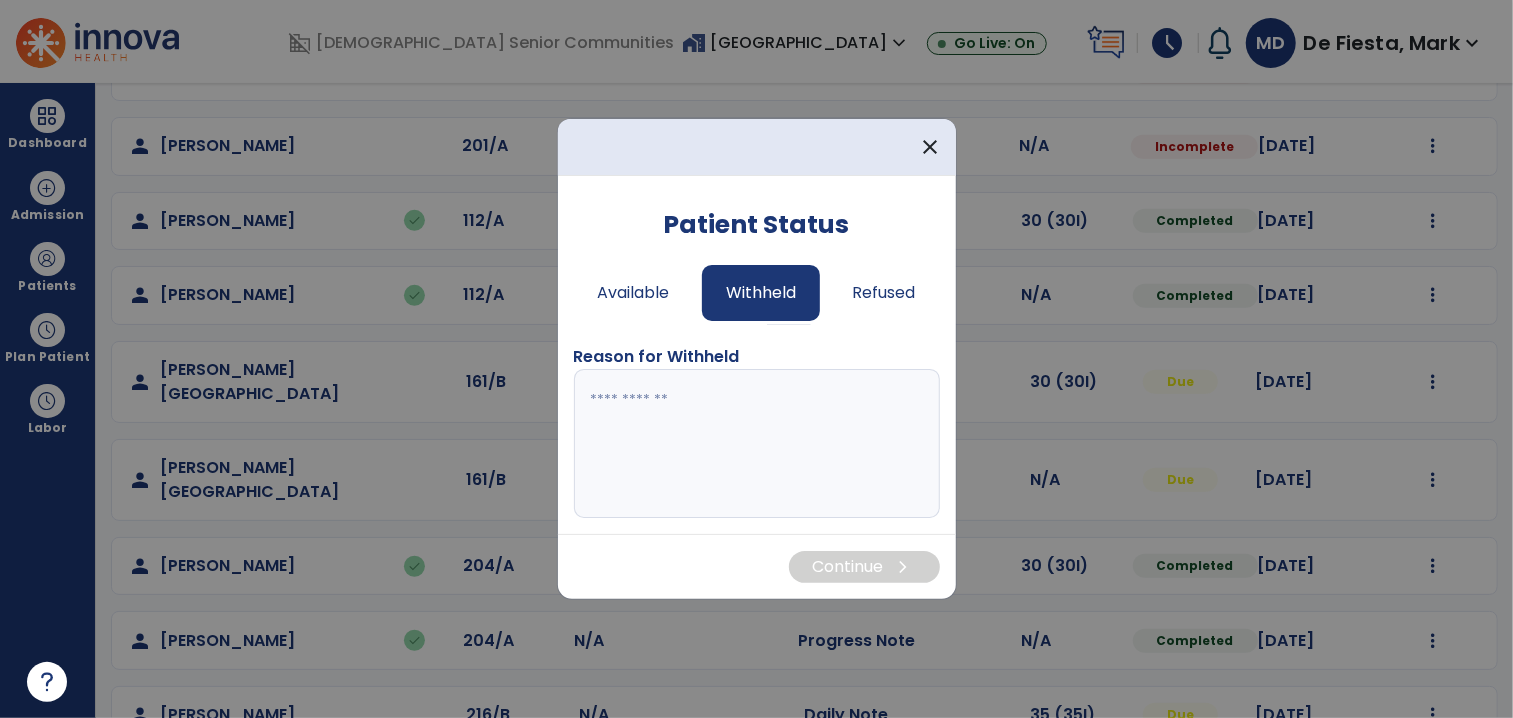 click at bounding box center [757, 444] 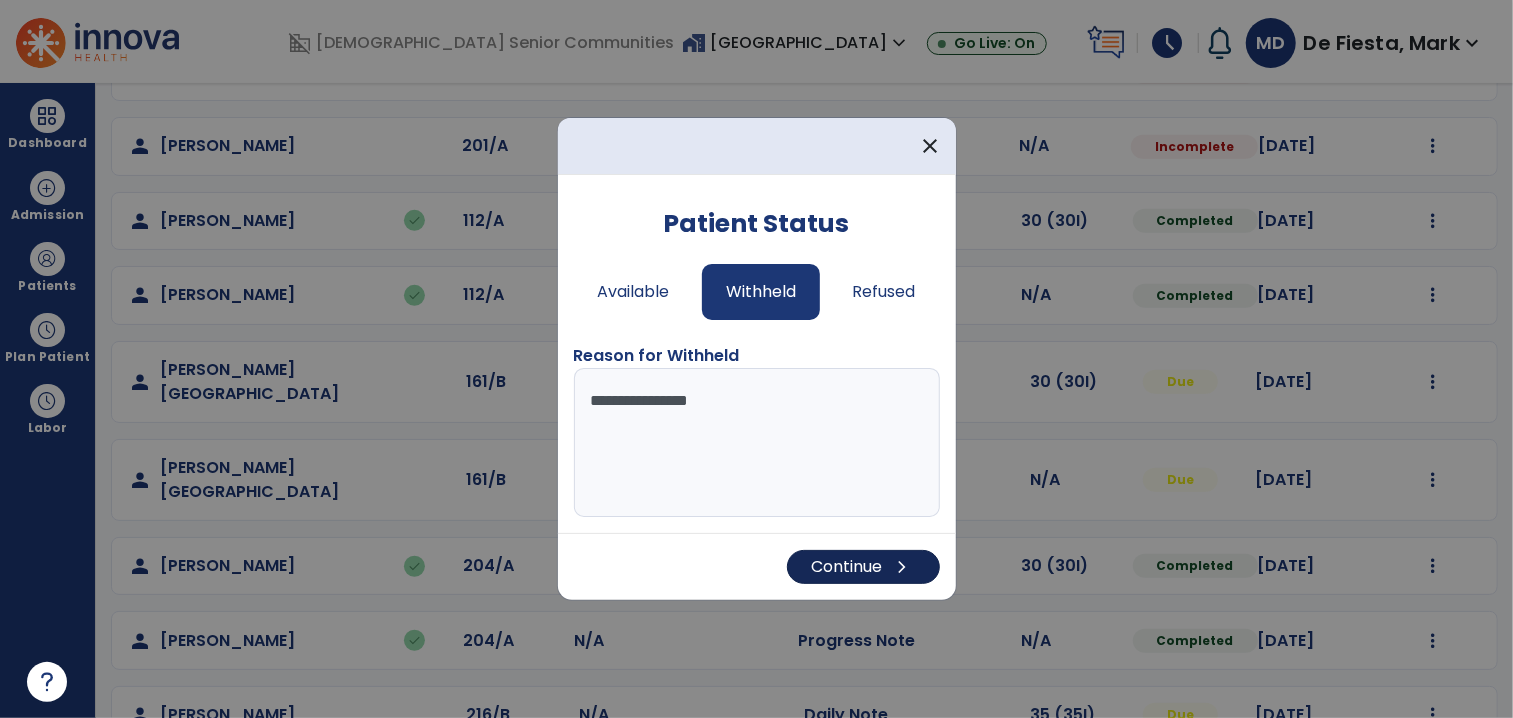 type on "**********" 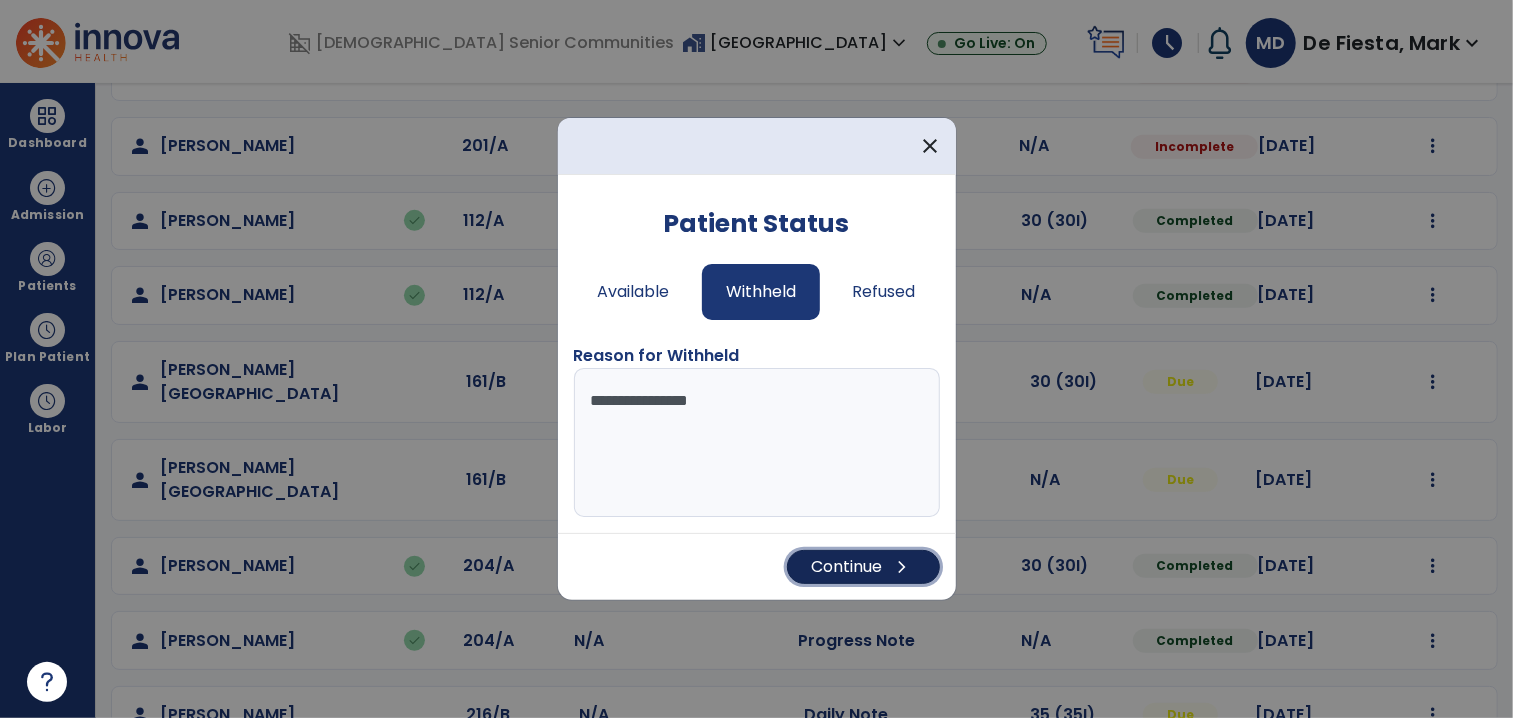 click on "Continue   chevron_right" at bounding box center [863, 567] 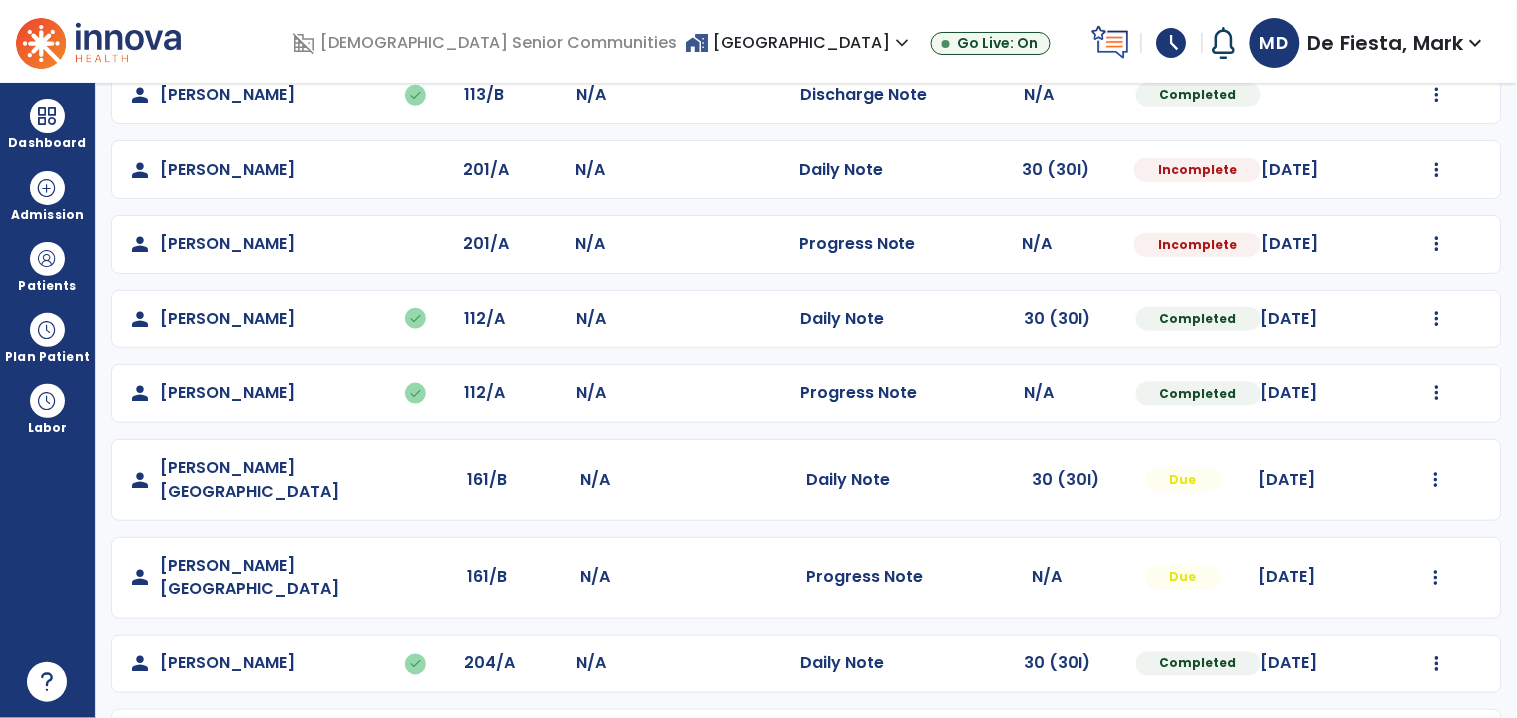 scroll, scrollTop: 585, scrollLeft: 0, axis: vertical 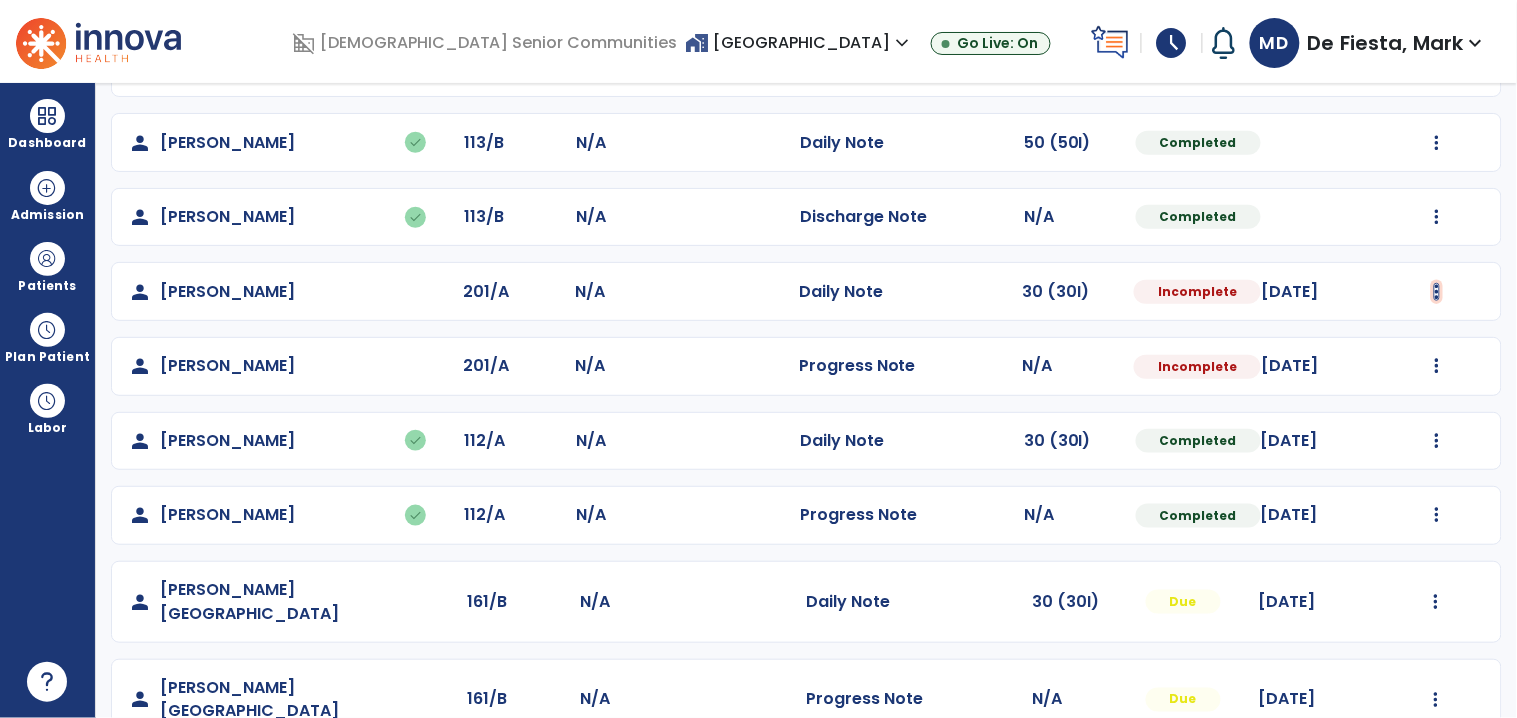 click at bounding box center (1436, -6) 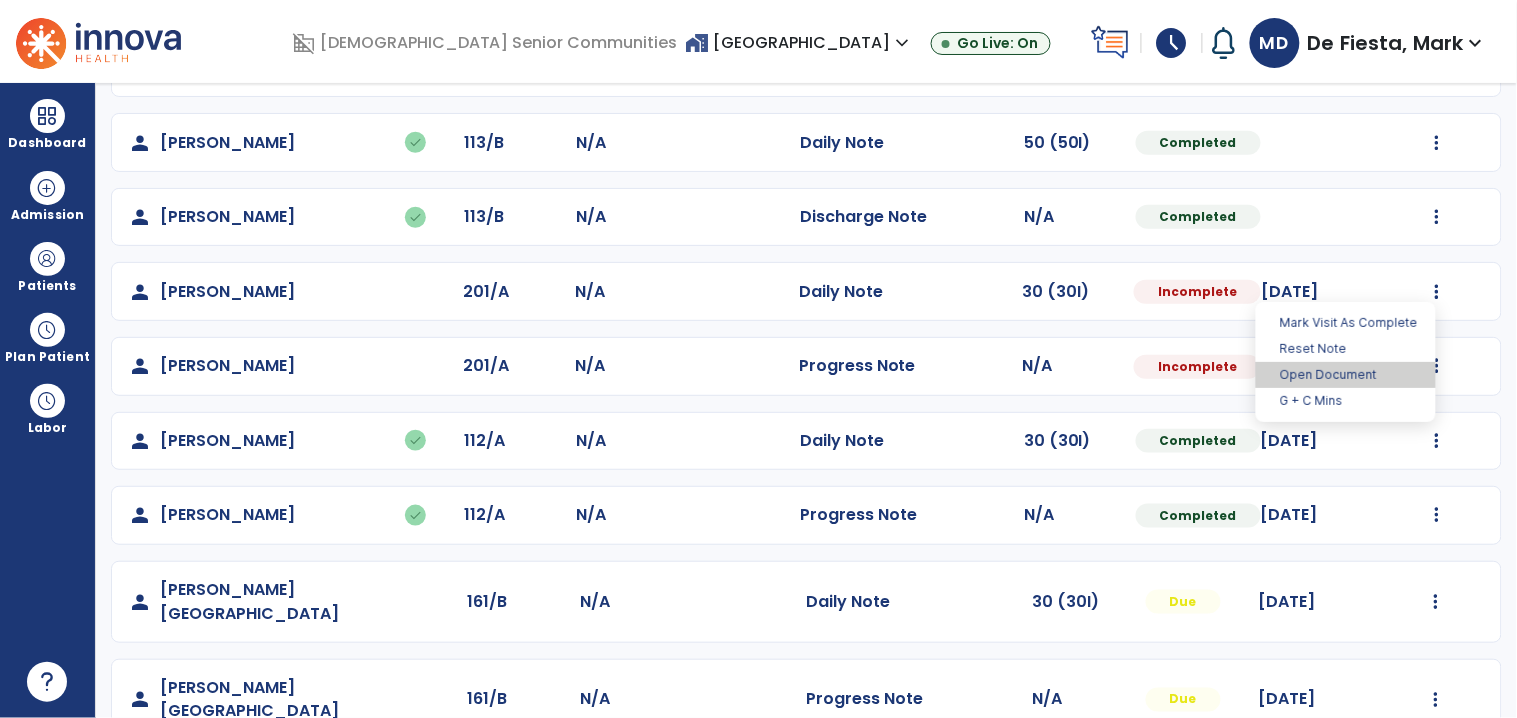 click on "Open Document" at bounding box center [1346, 375] 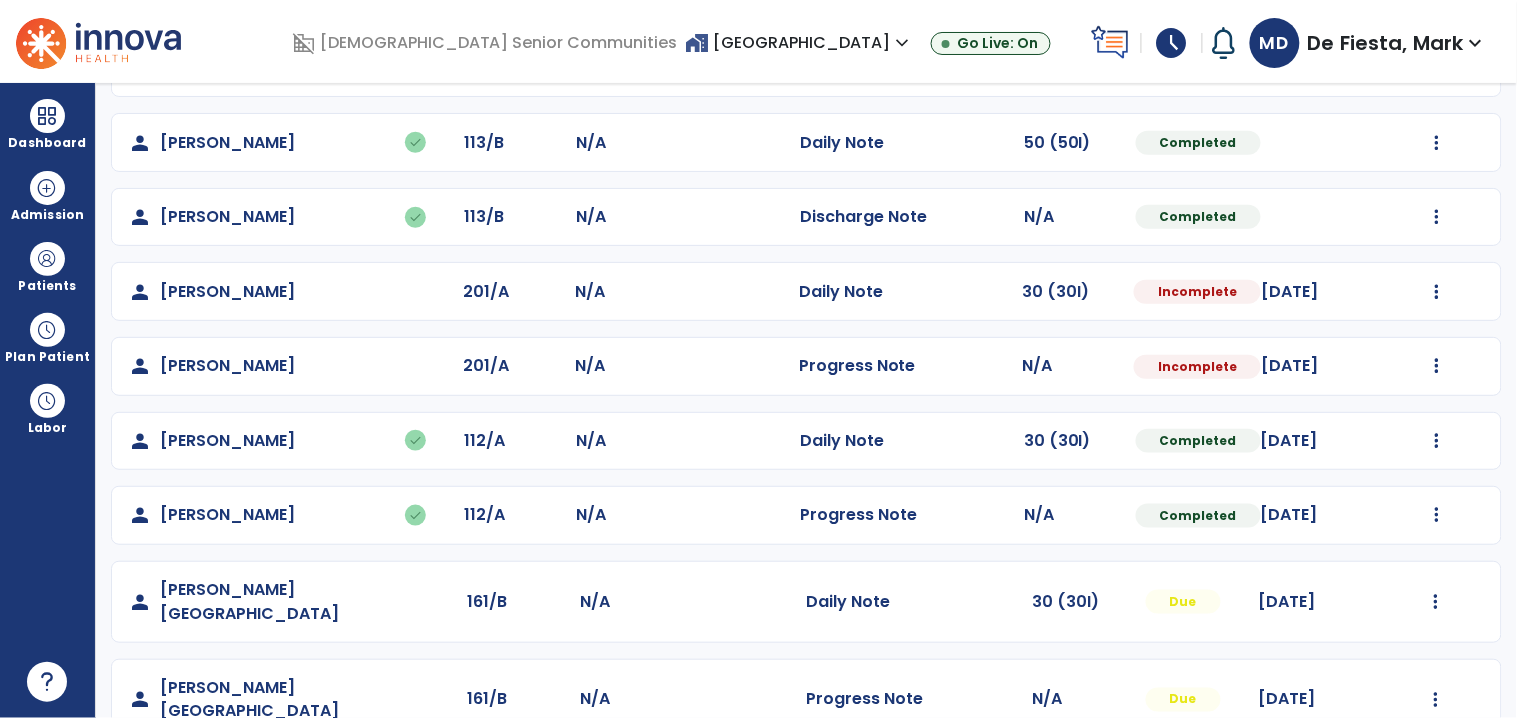 select on "*" 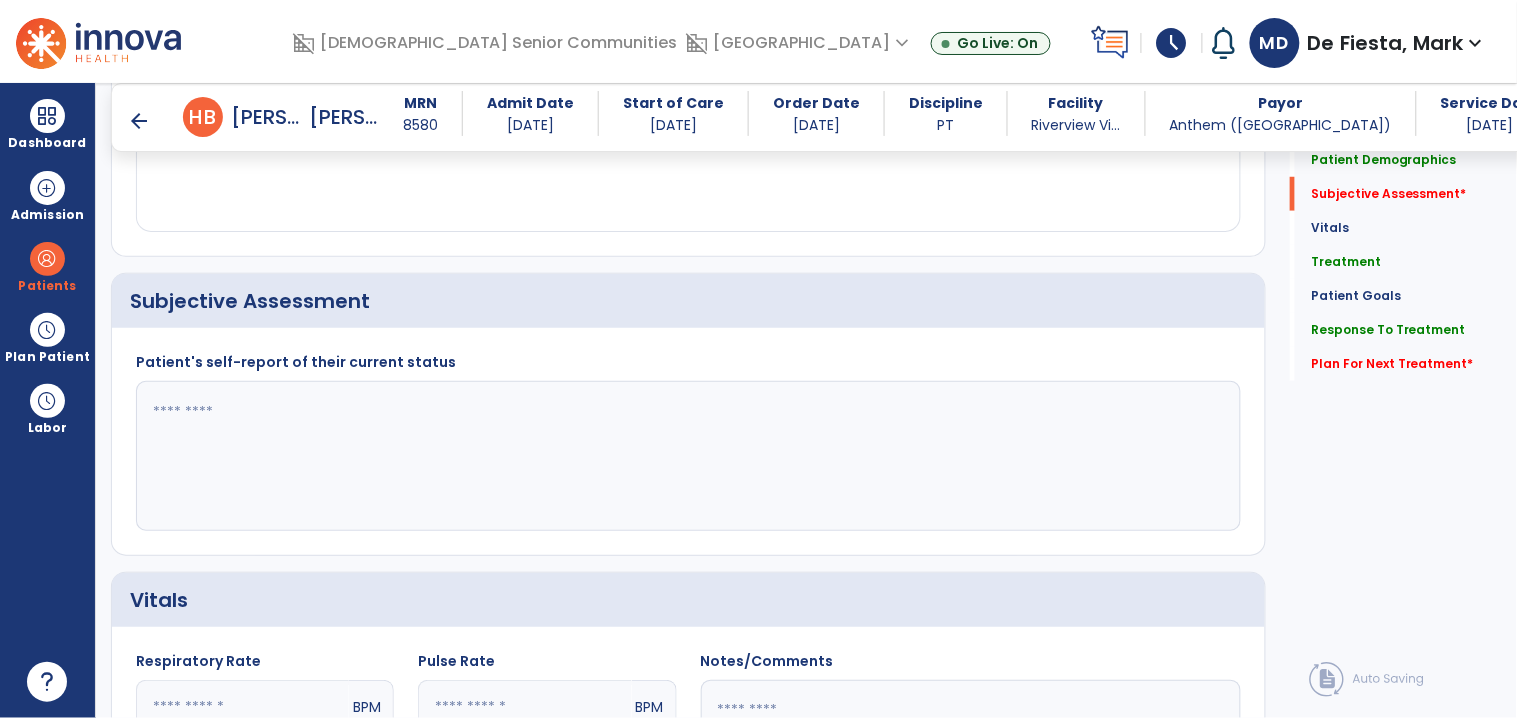 scroll, scrollTop: 376, scrollLeft: 0, axis: vertical 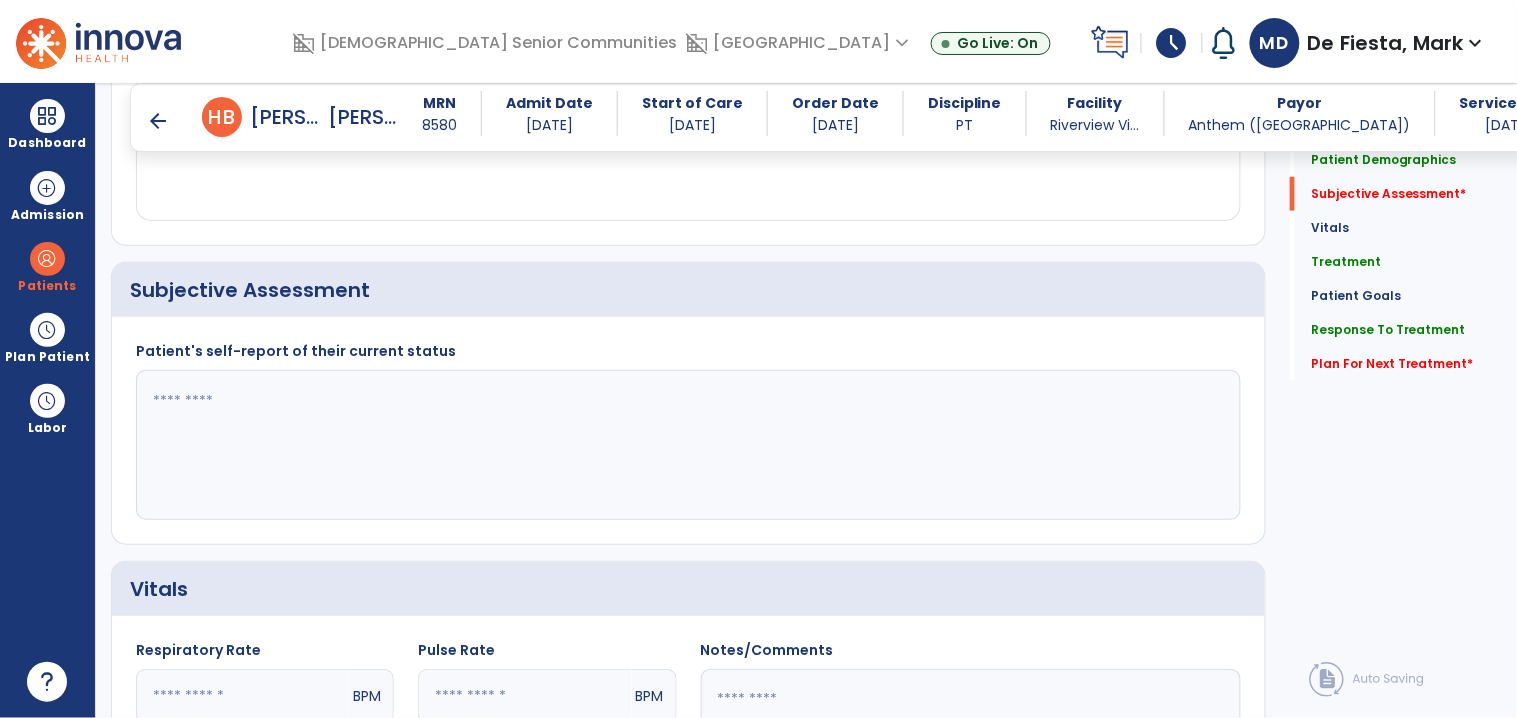 click 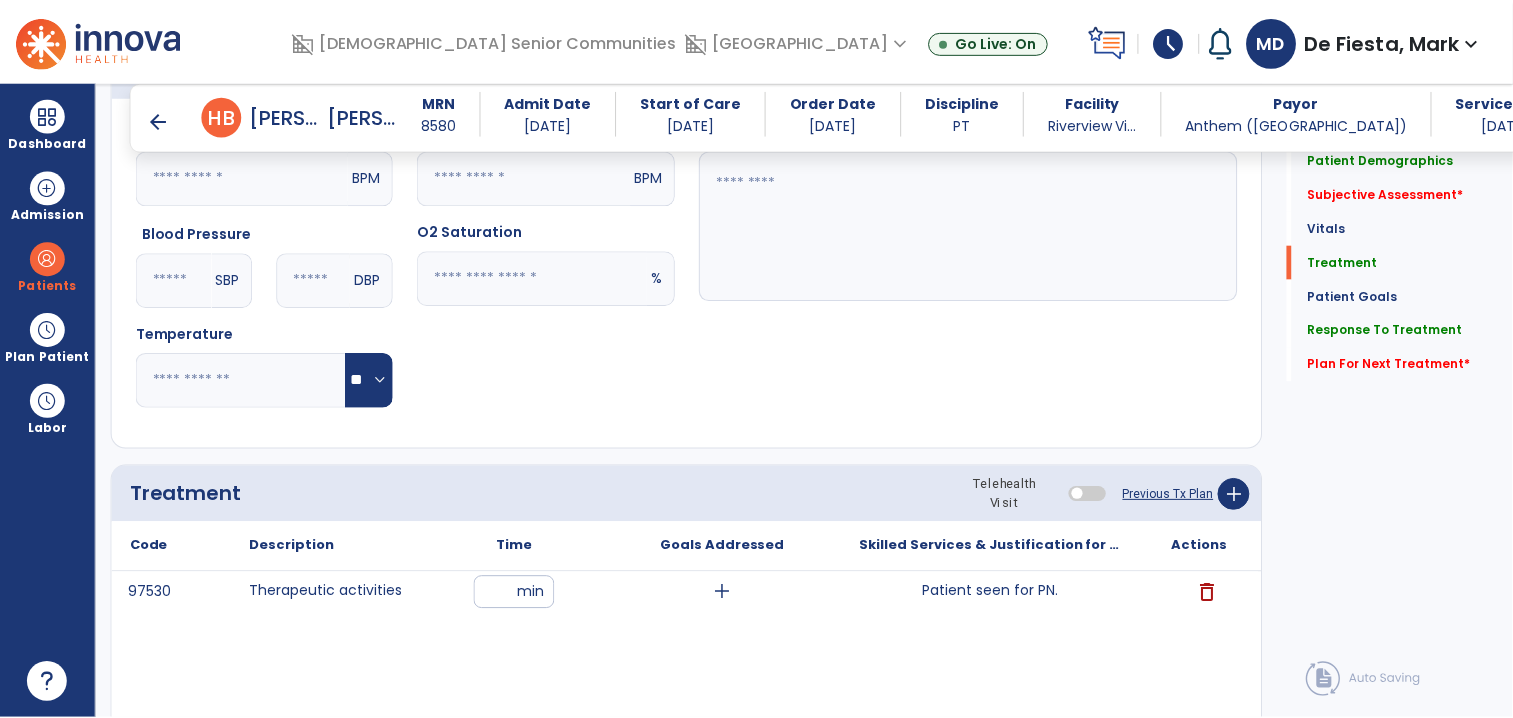 scroll, scrollTop: 1123, scrollLeft: 0, axis: vertical 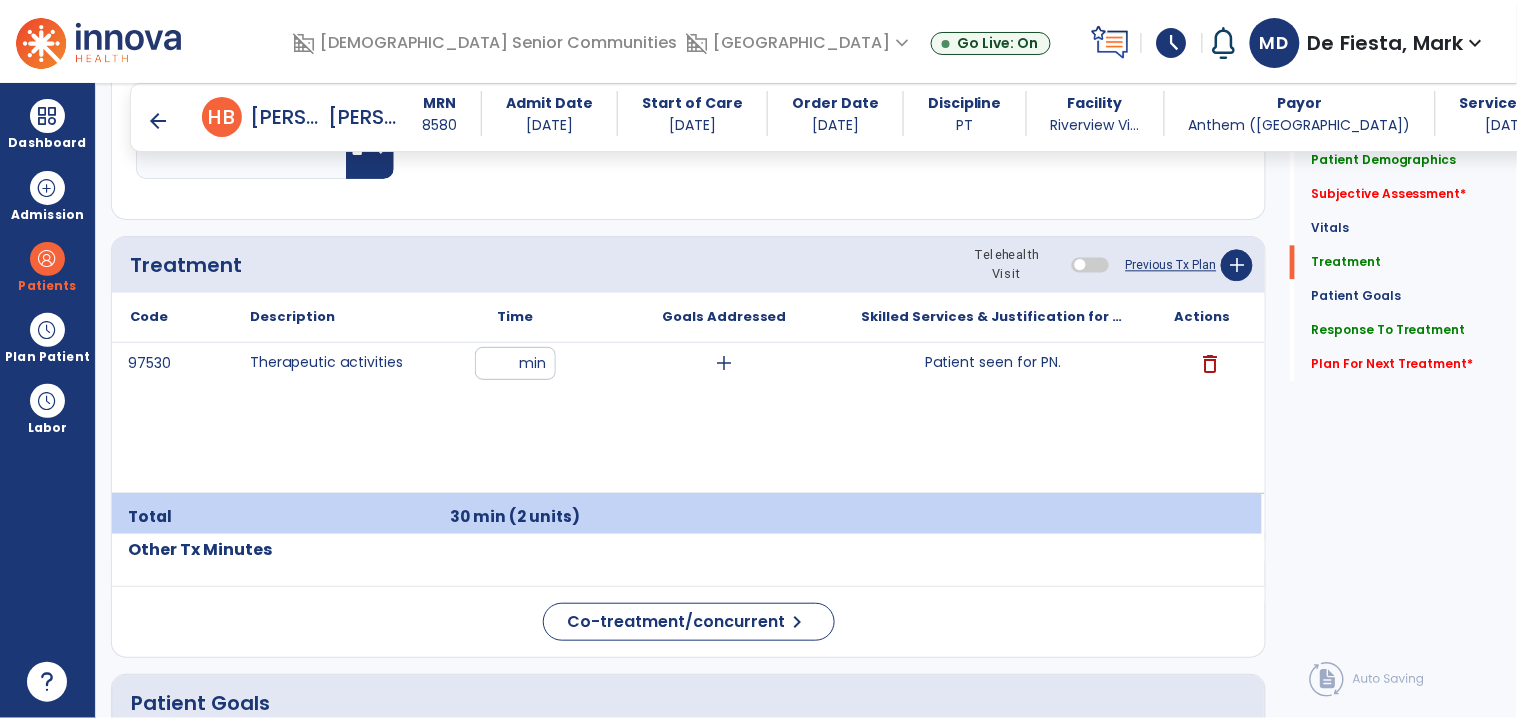 type on "**********" 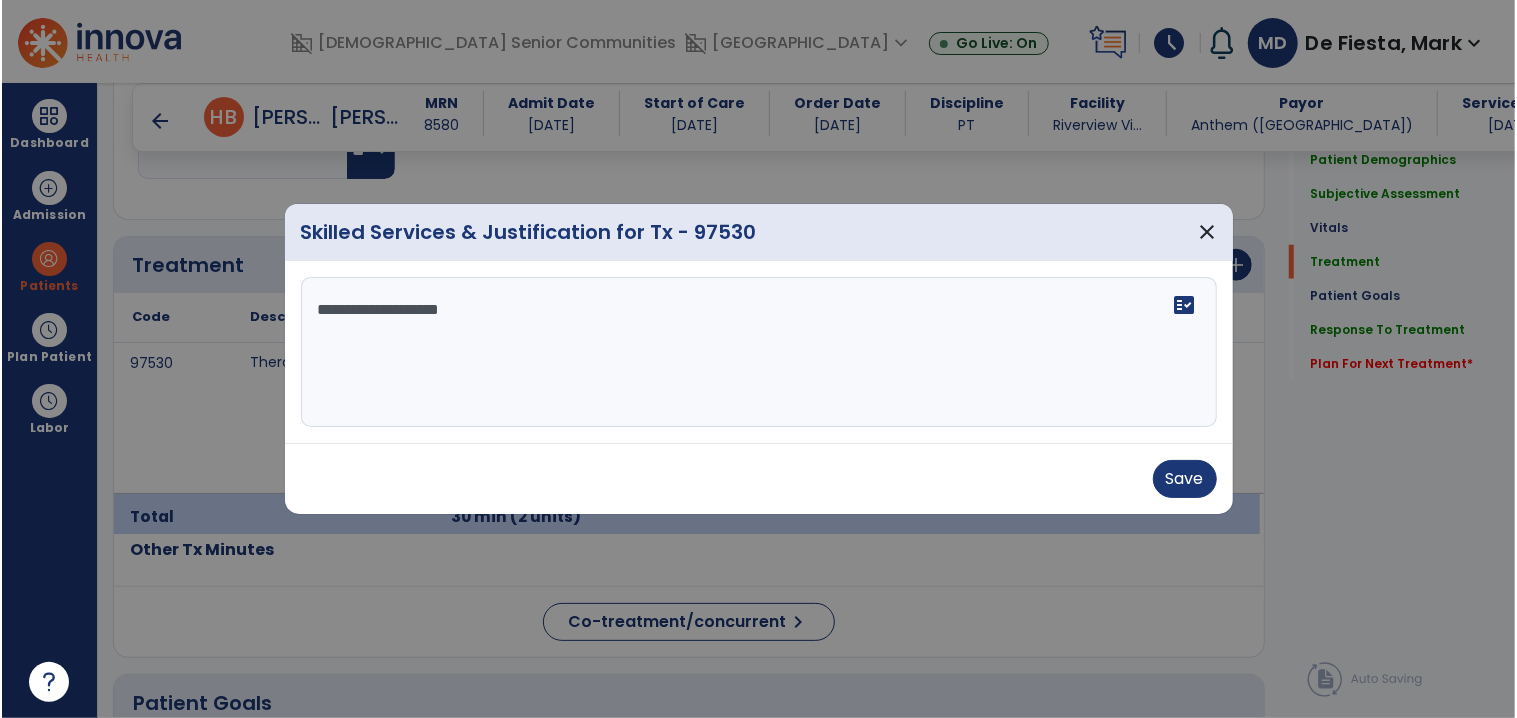 scroll, scrollTop: 1123, scrollLeft: 0, axis: vertical 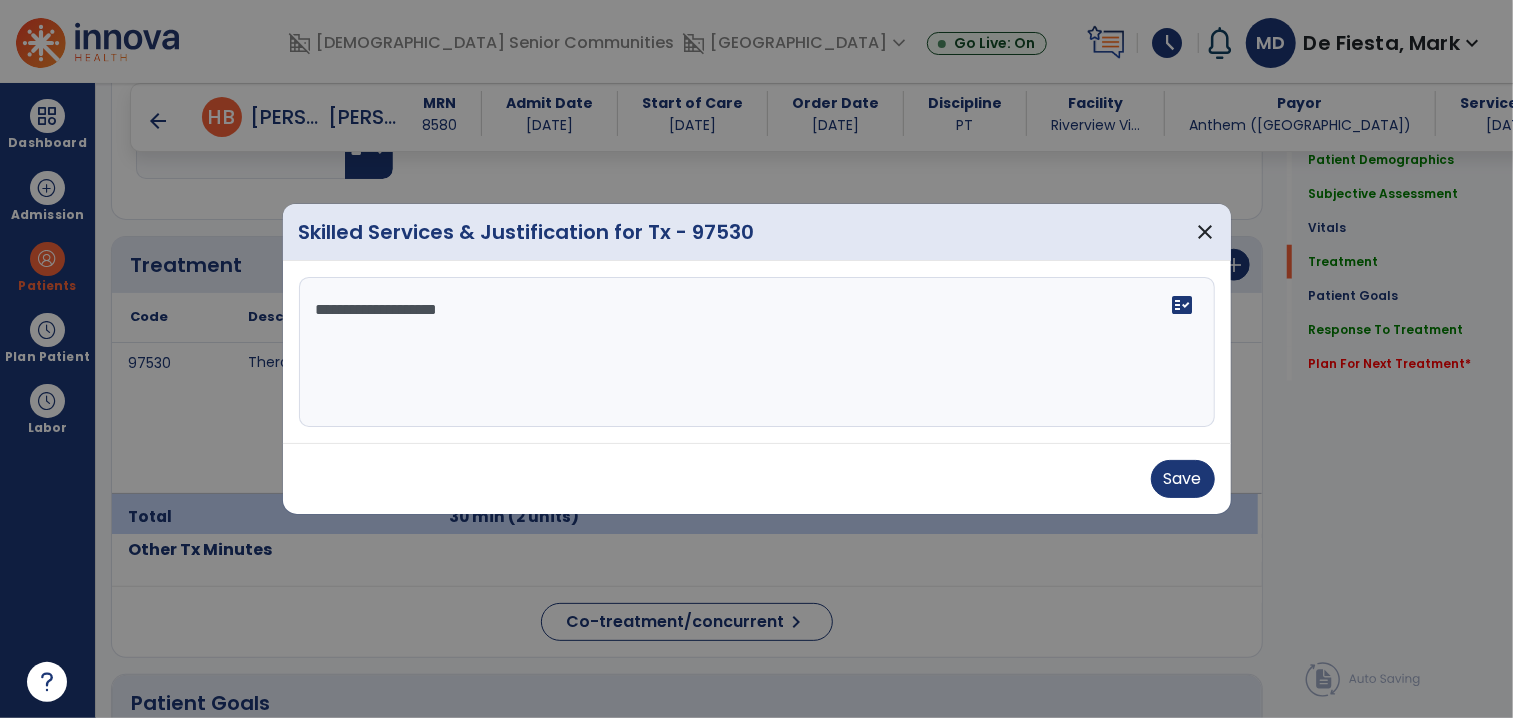 click on "**********" at bounding box center (757, 352) 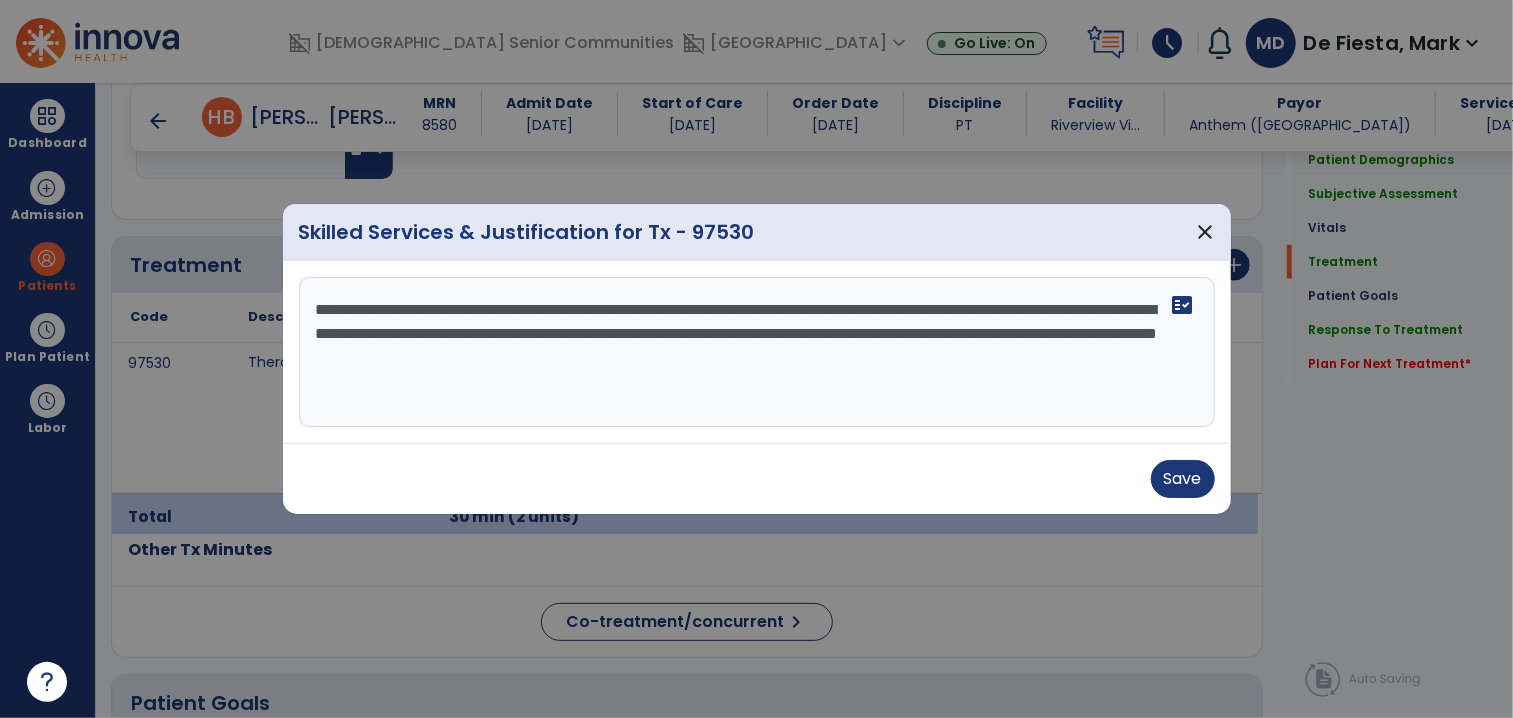 click on "**********" at bounding box center [757, 352] 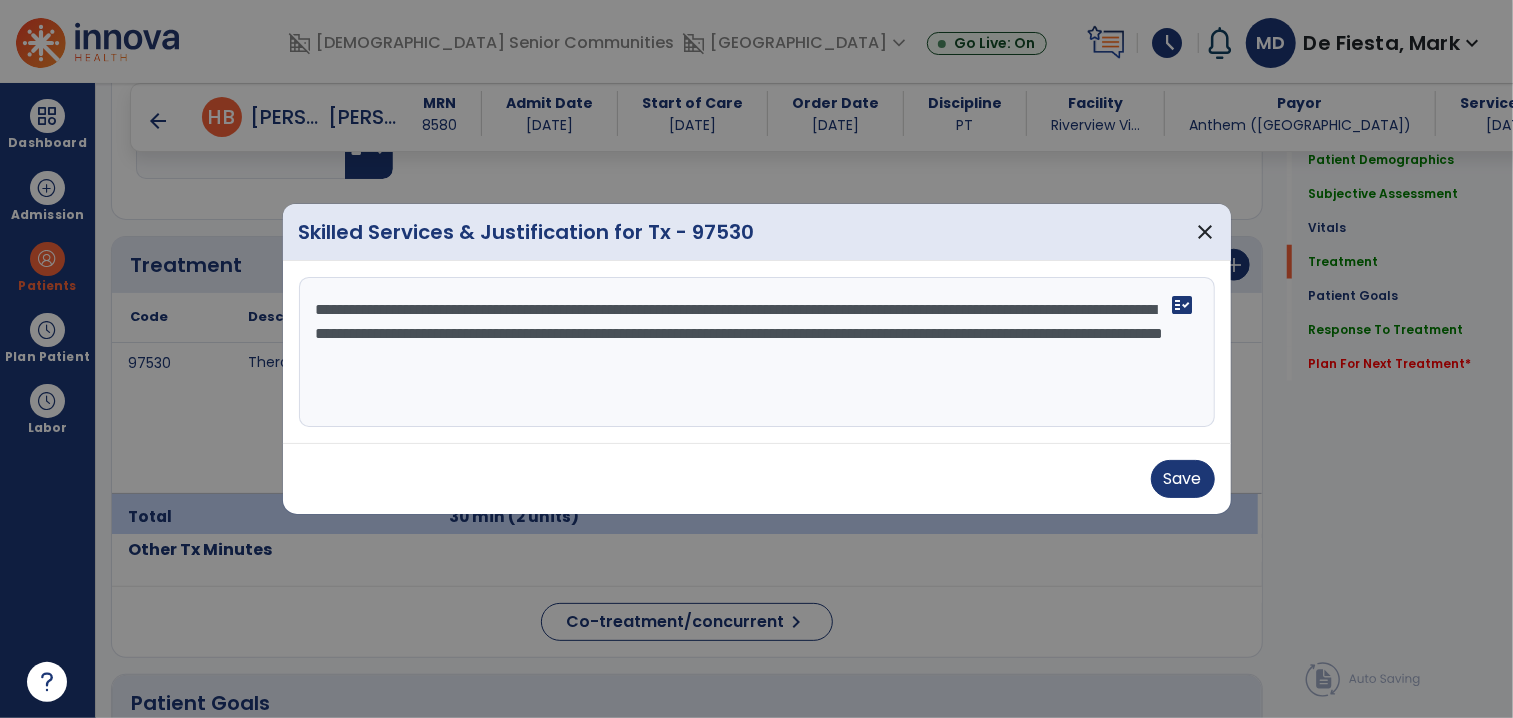 click on "**********" at bounding box center [757, 352] 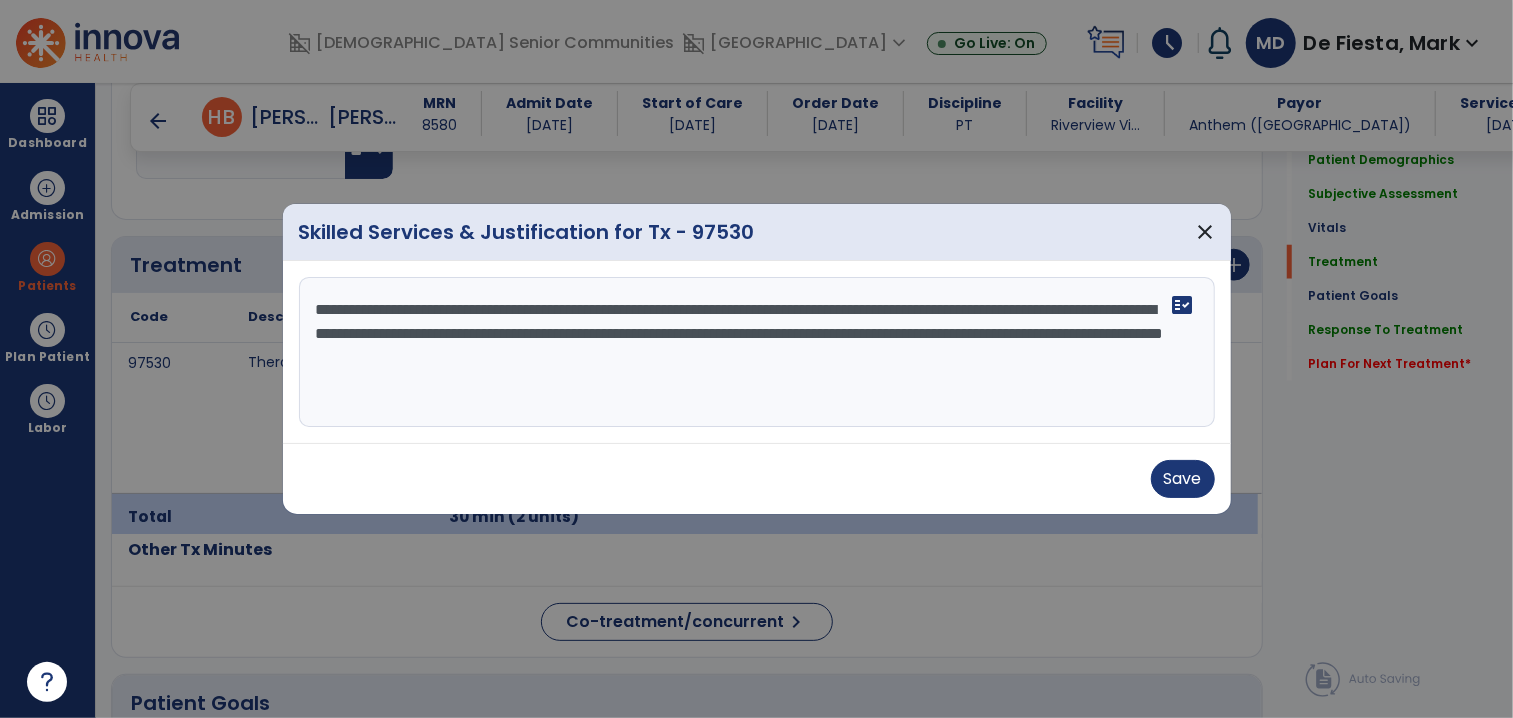 click on "**********" at bounding box center (757, 352) 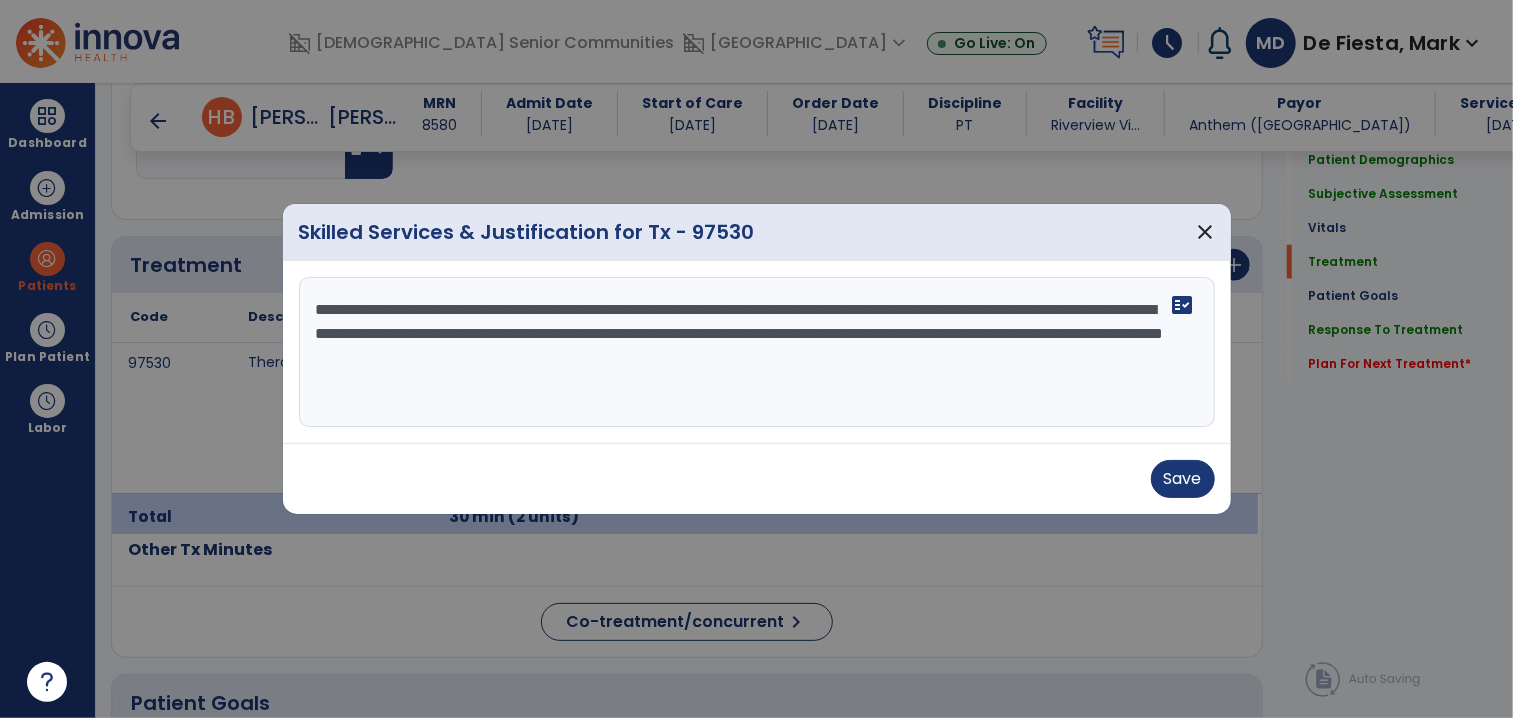 click on "**********" at bounding box center [757, 352] 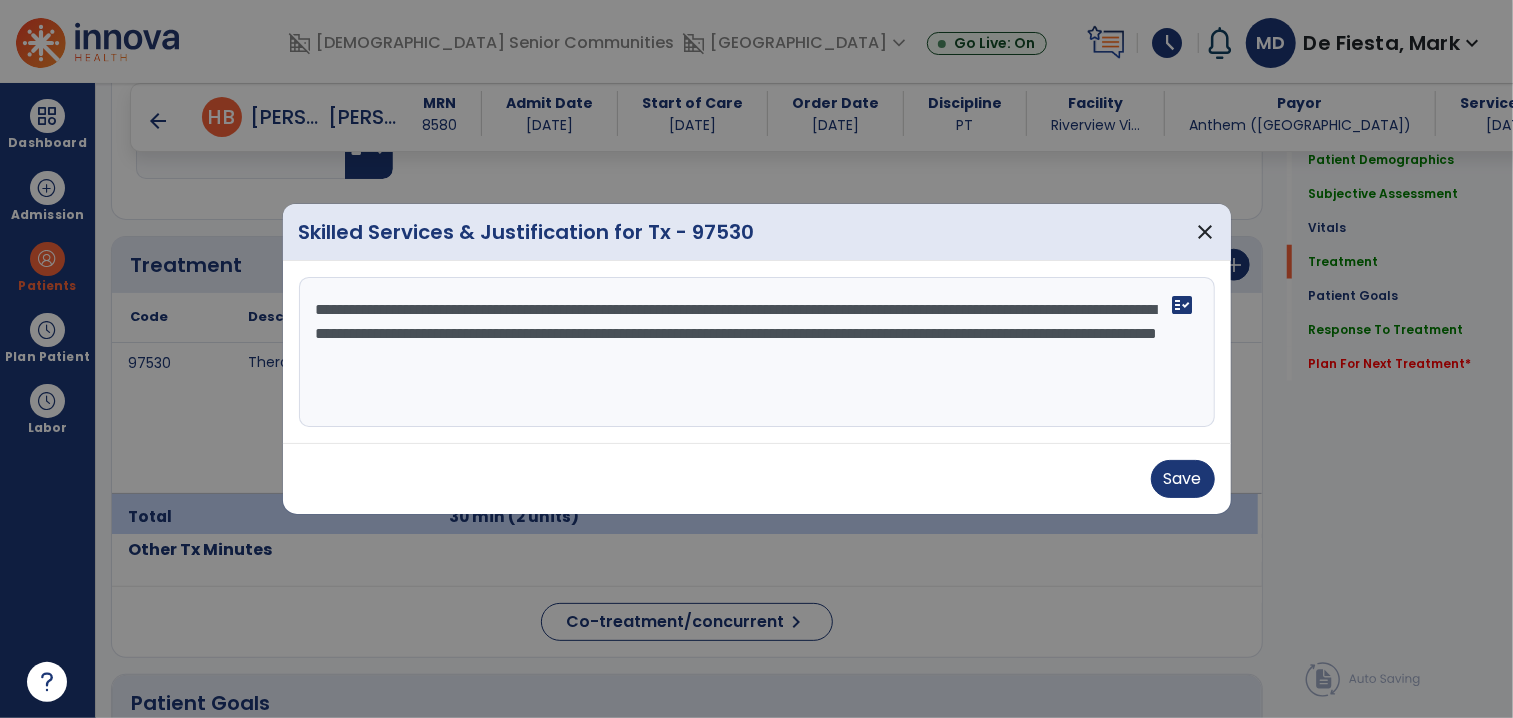 drag, startPoint x: 1022, startPoint y: 315, endPoint x: 1017, endPoint y: 350, distance: 35.35534 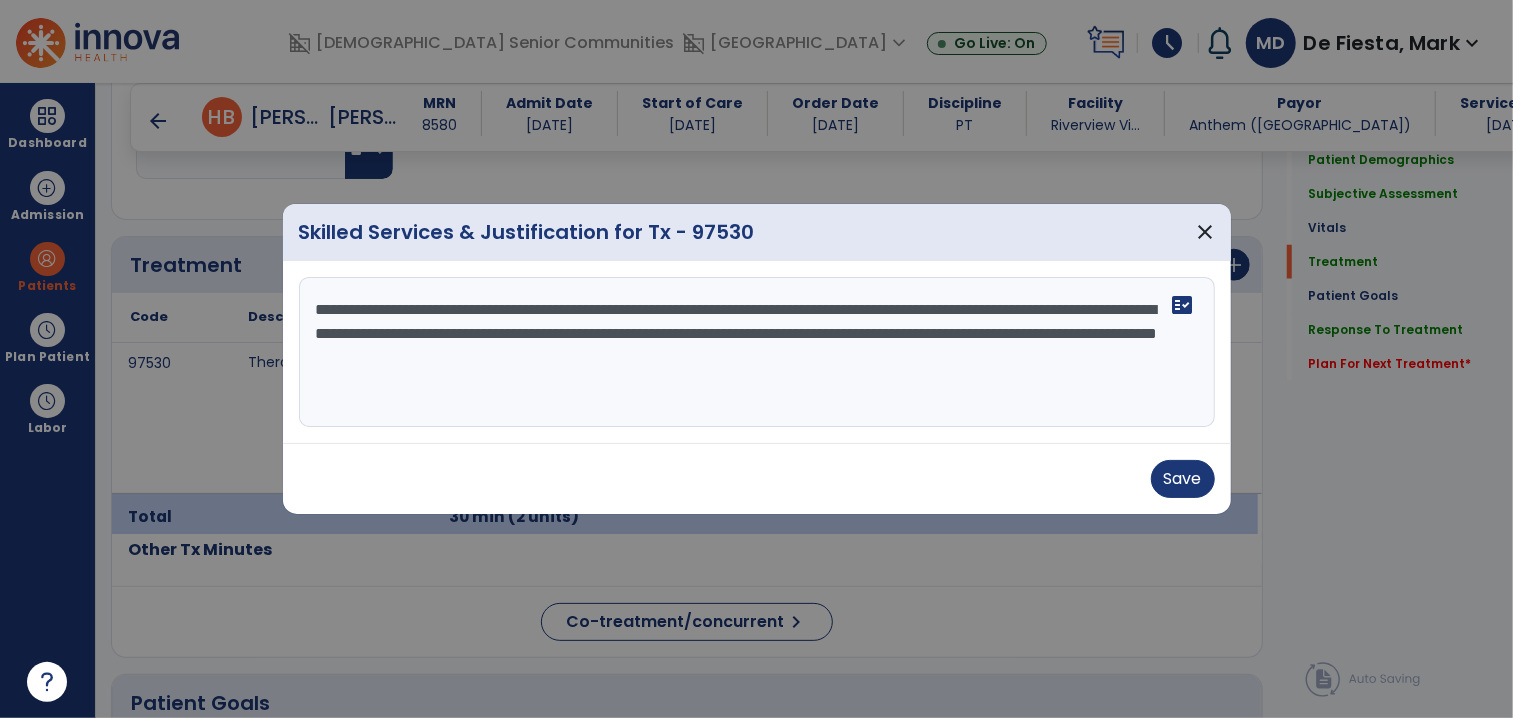 type on "**********" 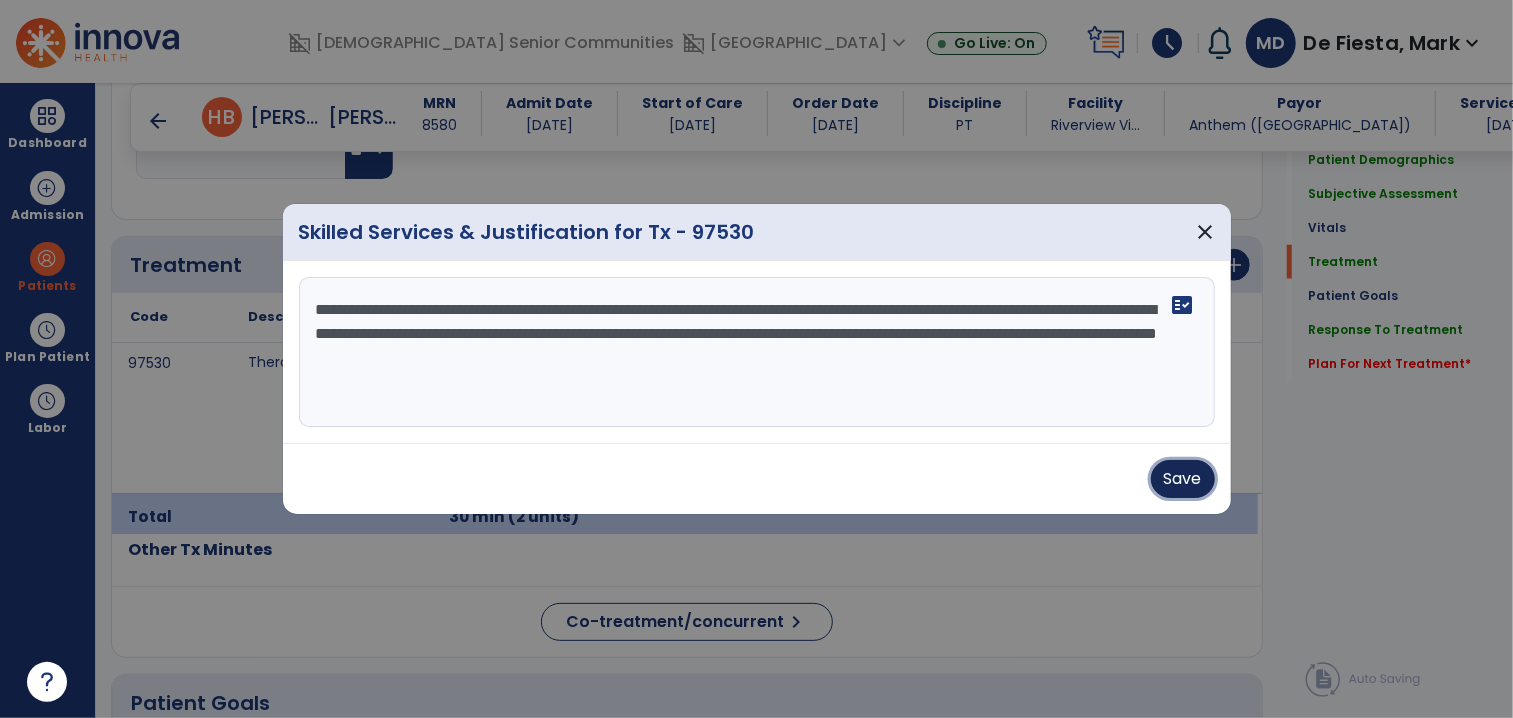 click on "Save" at bounding box center [1183, 479] 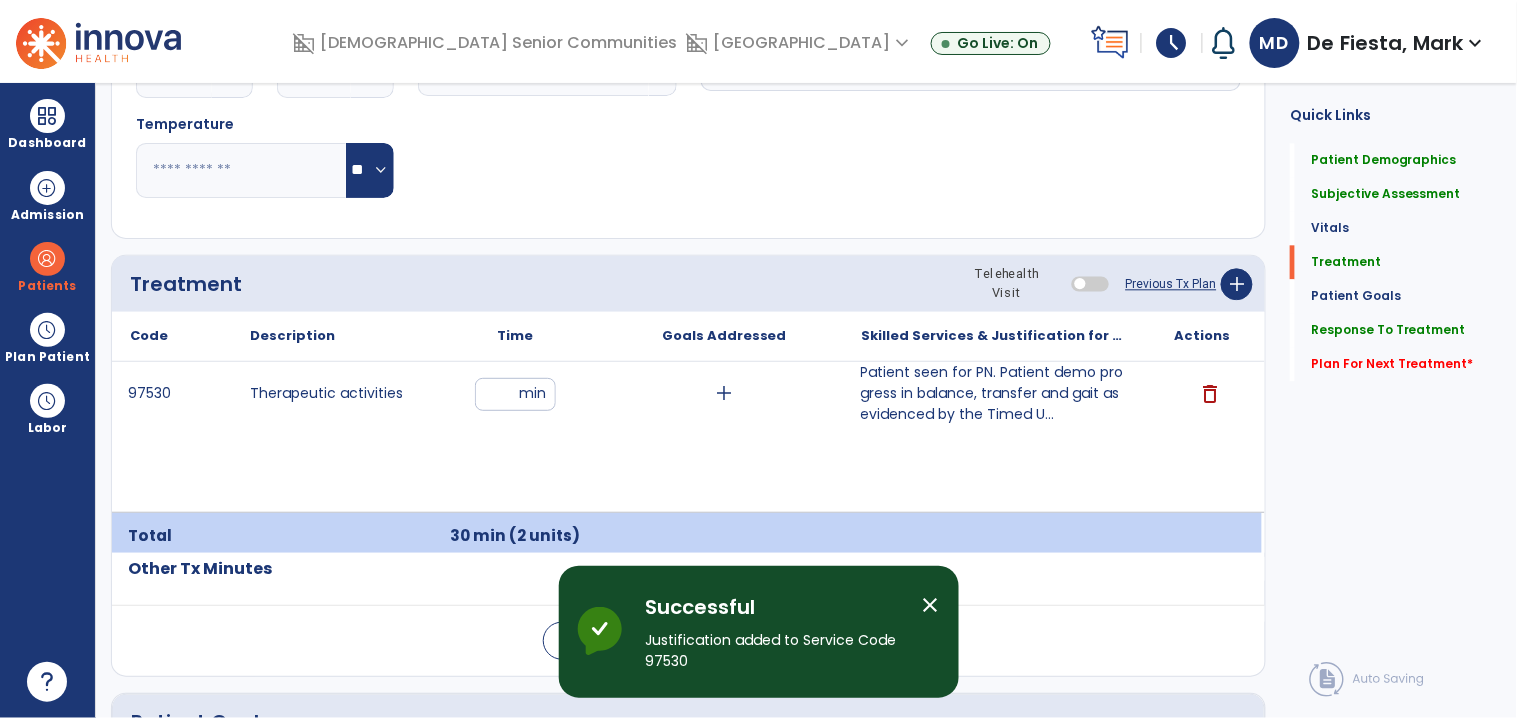scroll, scrollTop: 0, scrollLeft: 0, axis: both 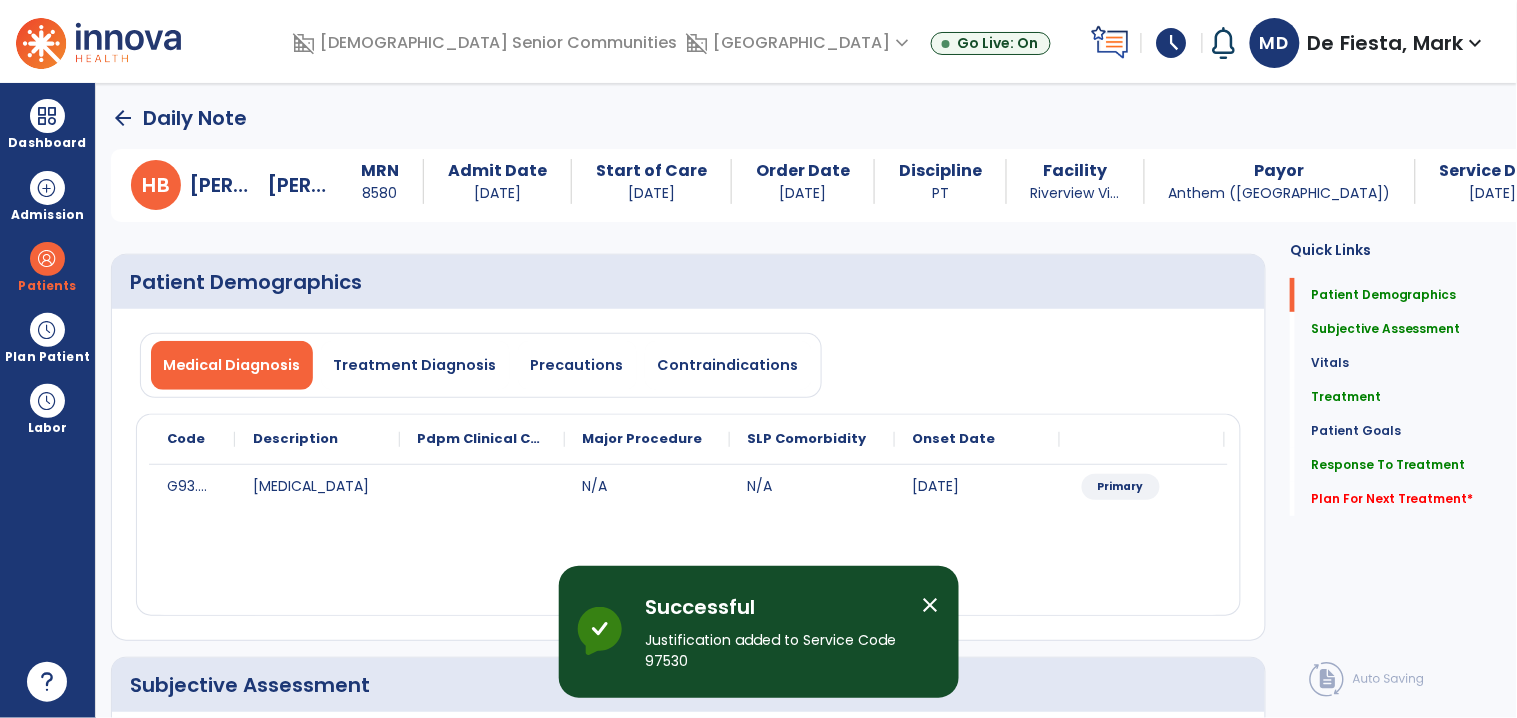 click on "arrow_back" 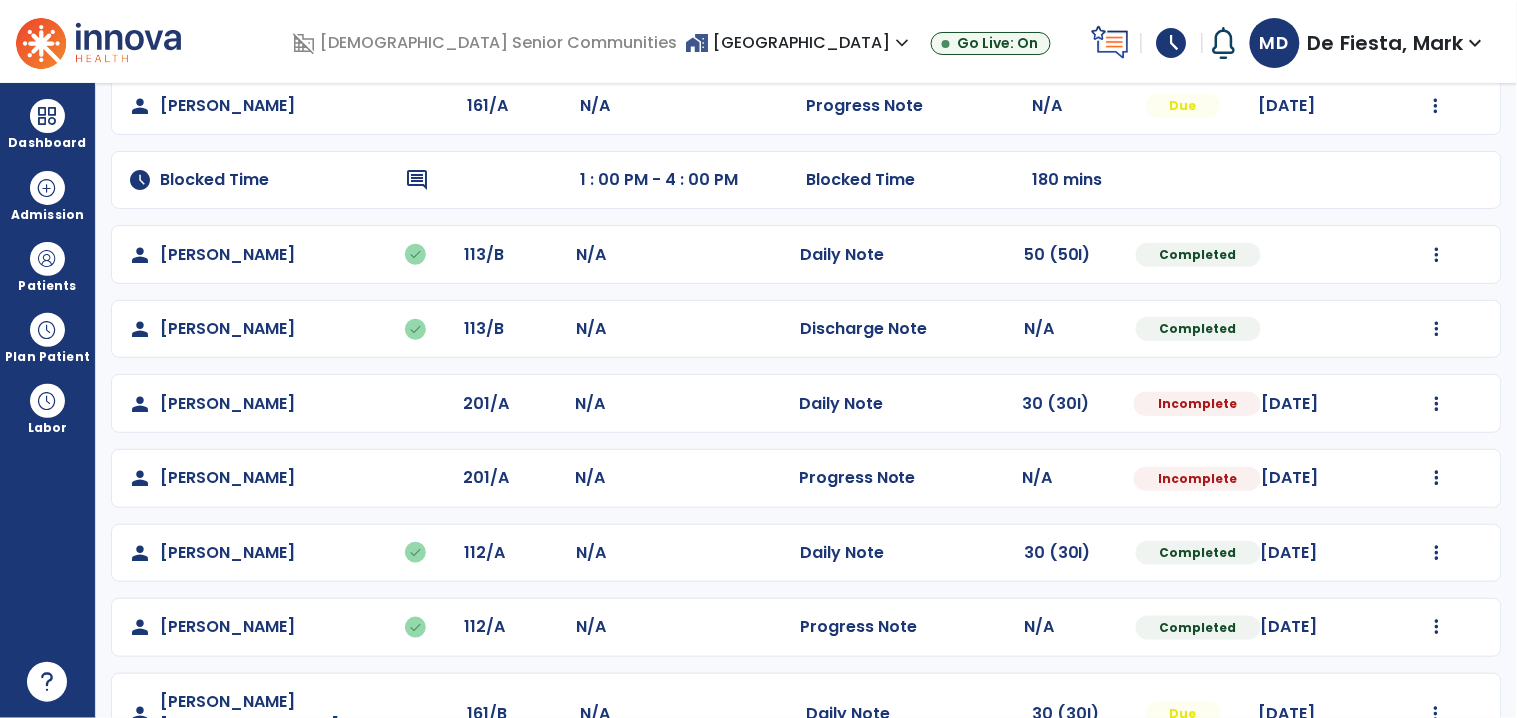 scroll, scrollTop: 307, scrollLeft: 0, axis: vertical 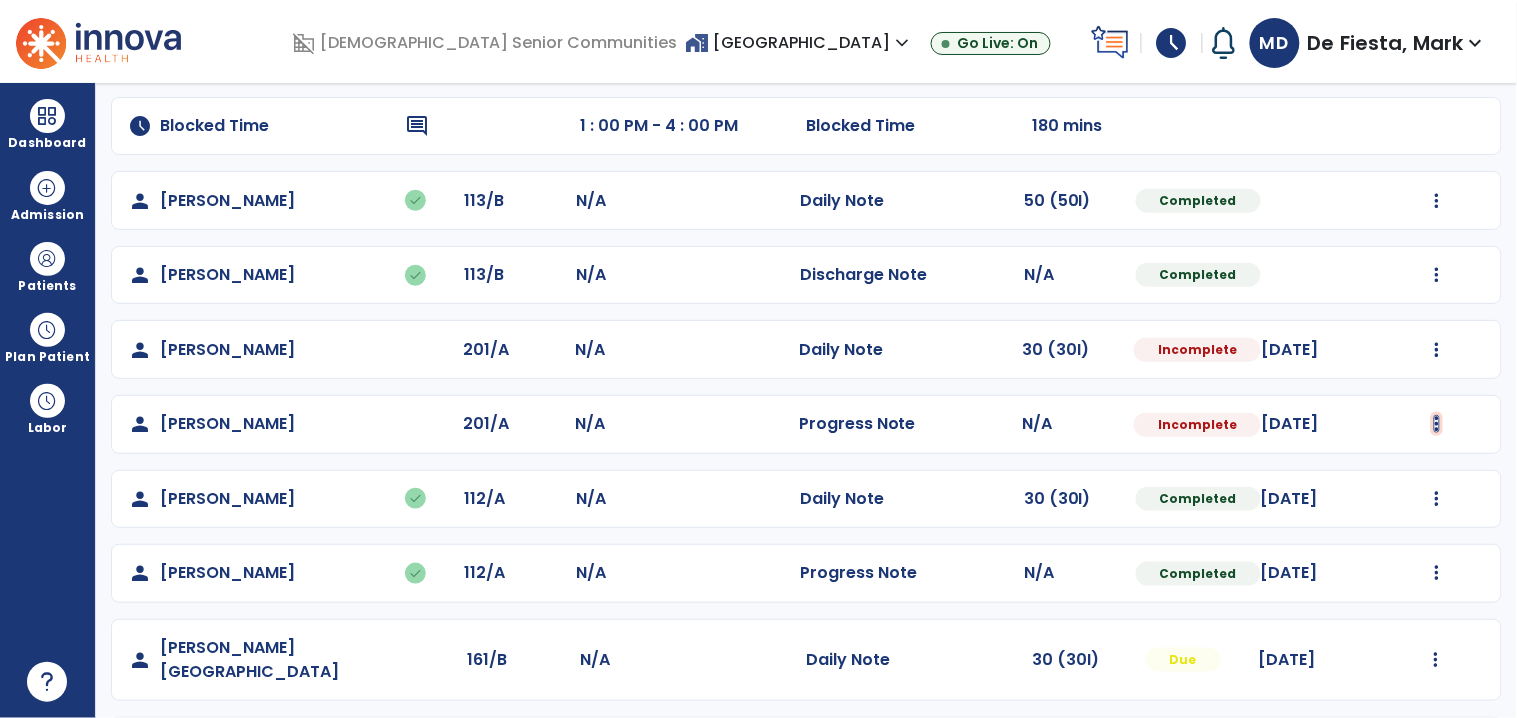 click at bounding box center [1436, 52] 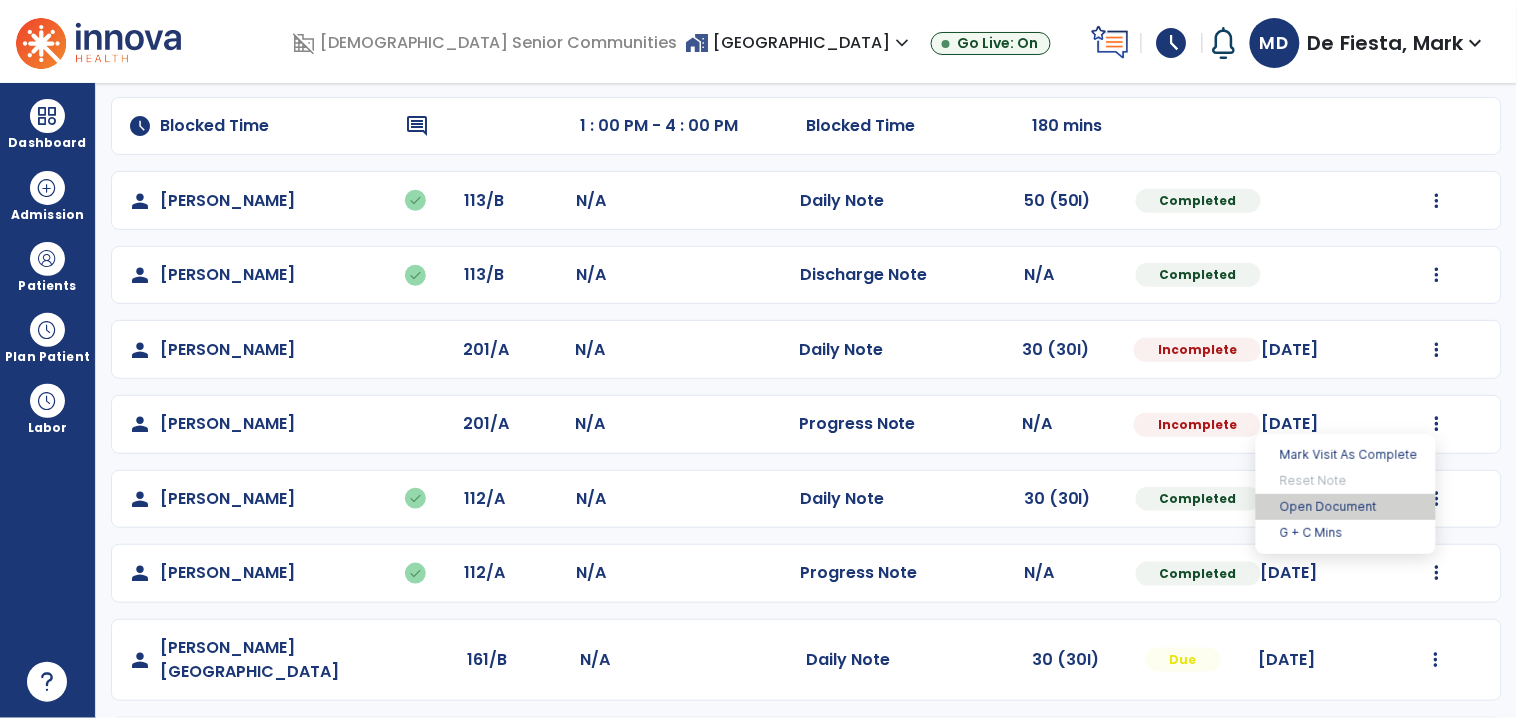 click on "Open Document" at bounding box center (1346, 507) 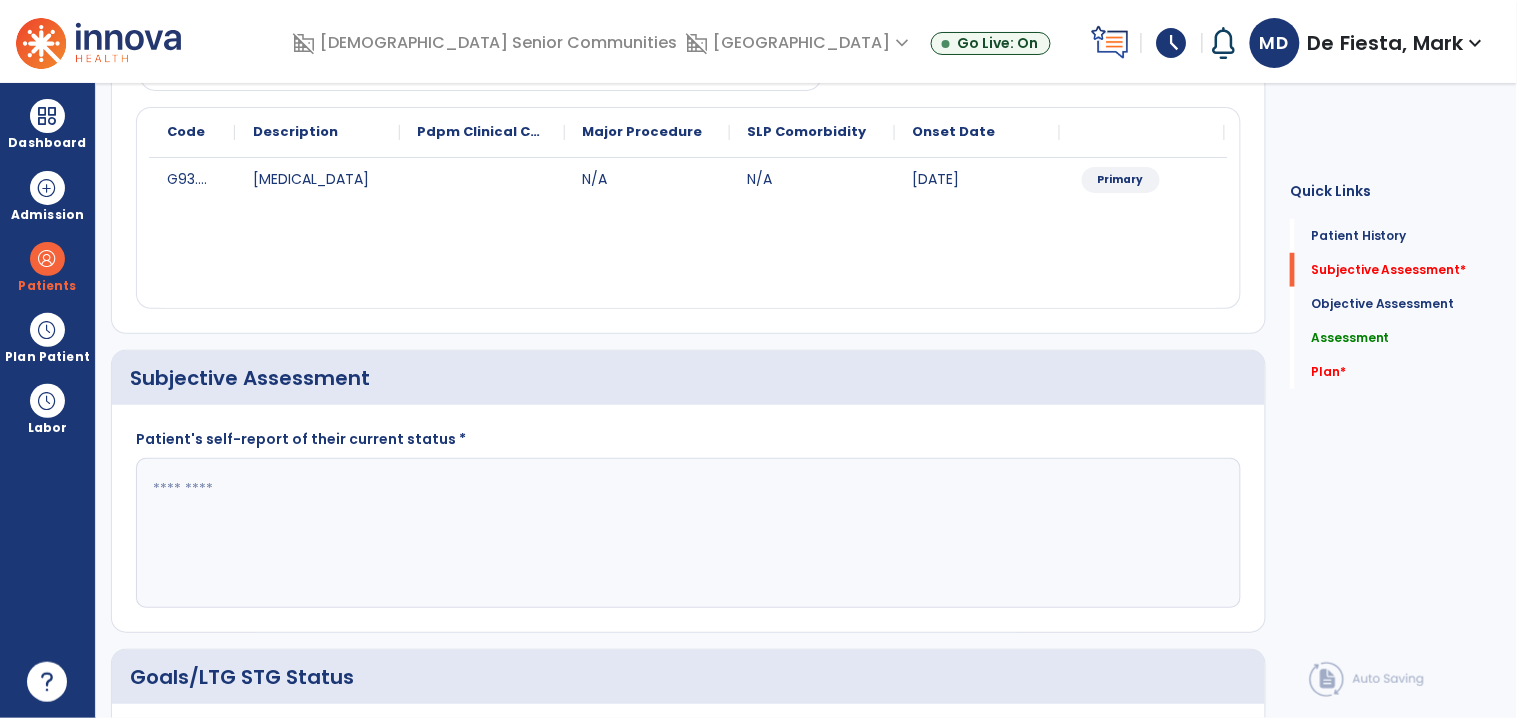 scroll, scrollTop: 318, scrollLeft: 0, axis: vertical 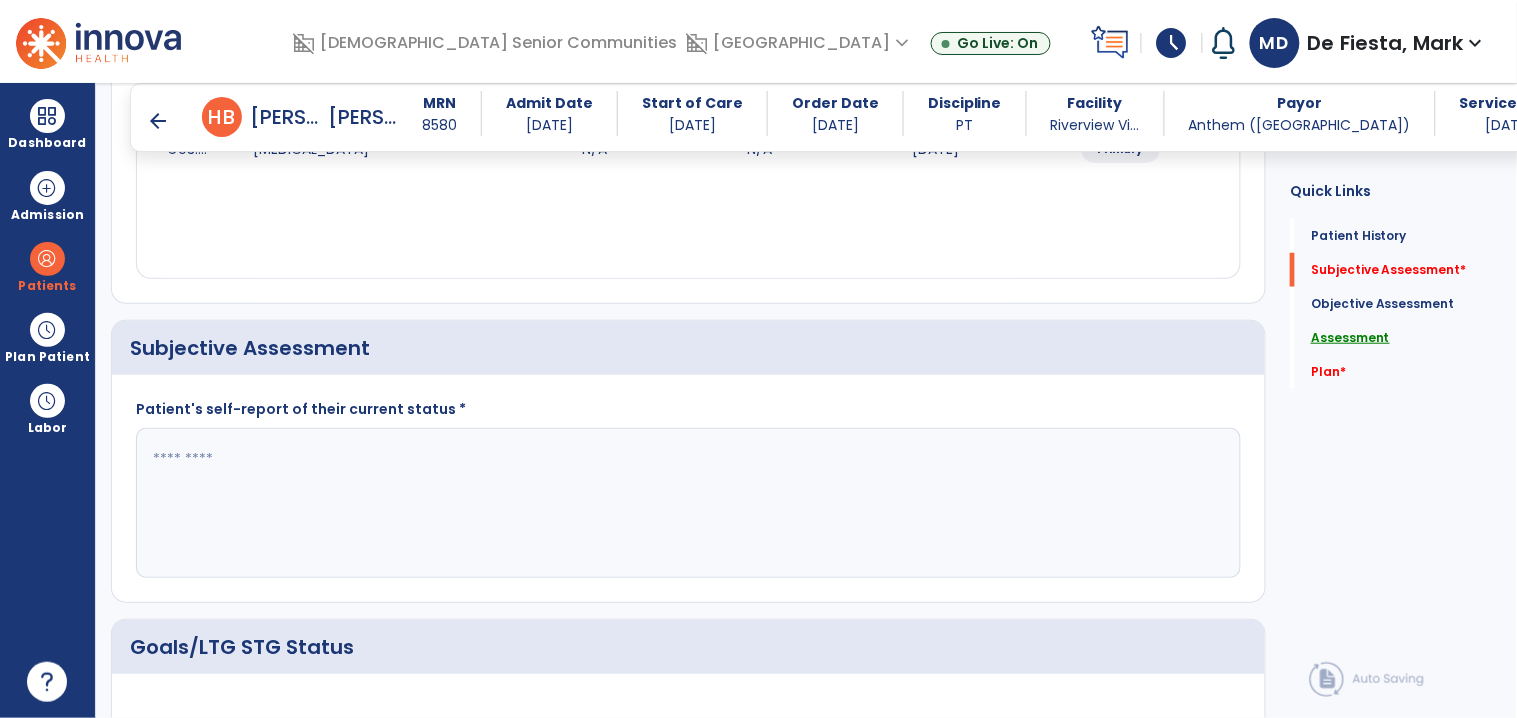 click on "Assessment" 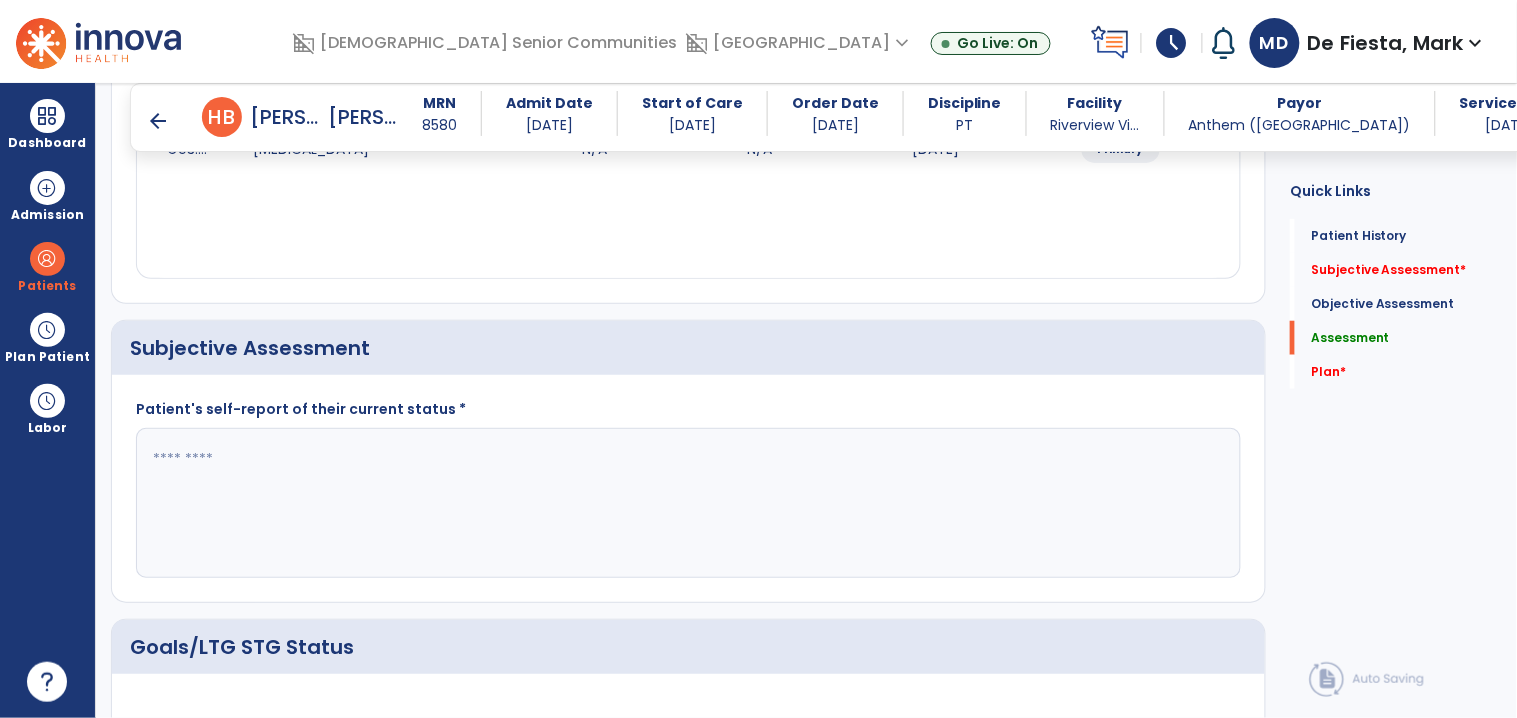 scroll, scrollTop: 548, scrollLeft: 0, axis: vertical 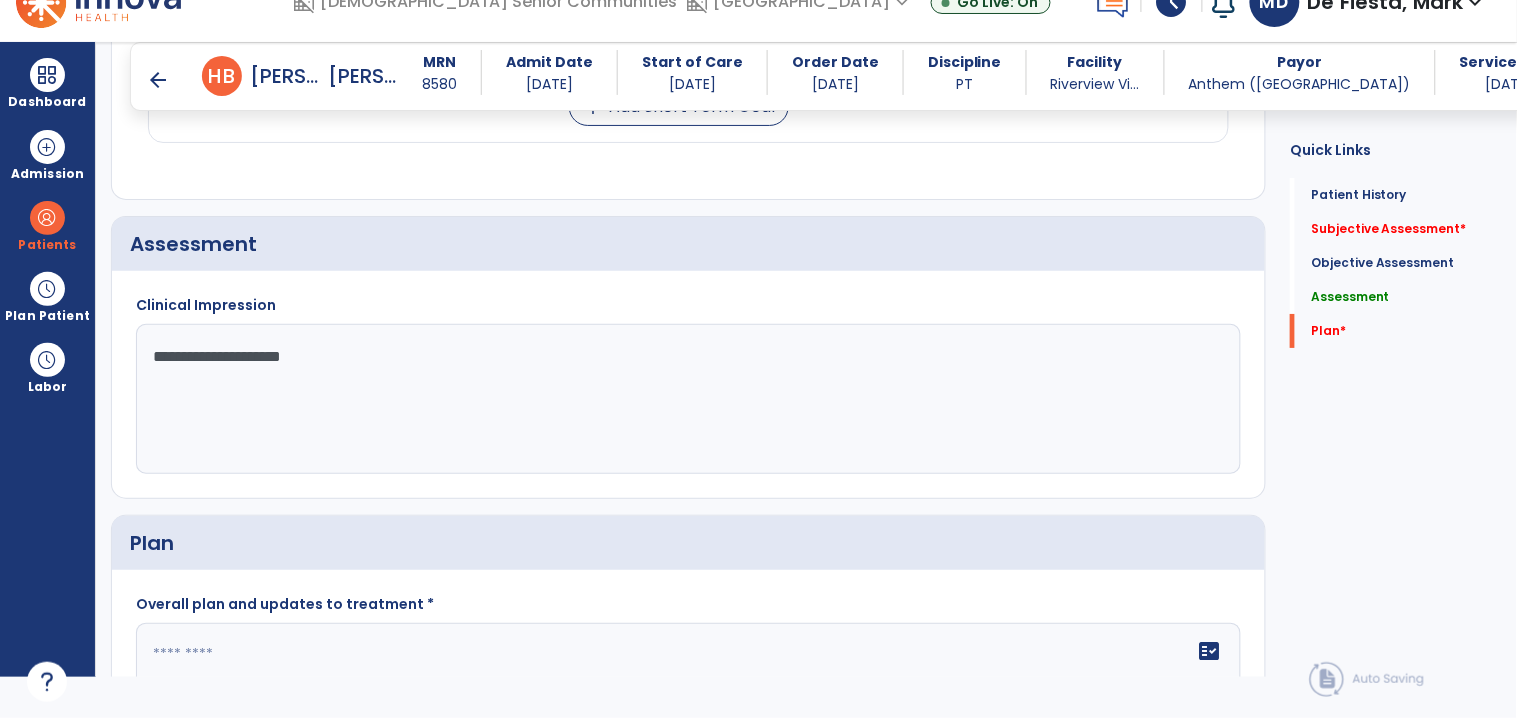 drag, startPoint x: 138, startPoint y: 355, endPoint x: 512, endPoint y: 378, distance: 374.70654 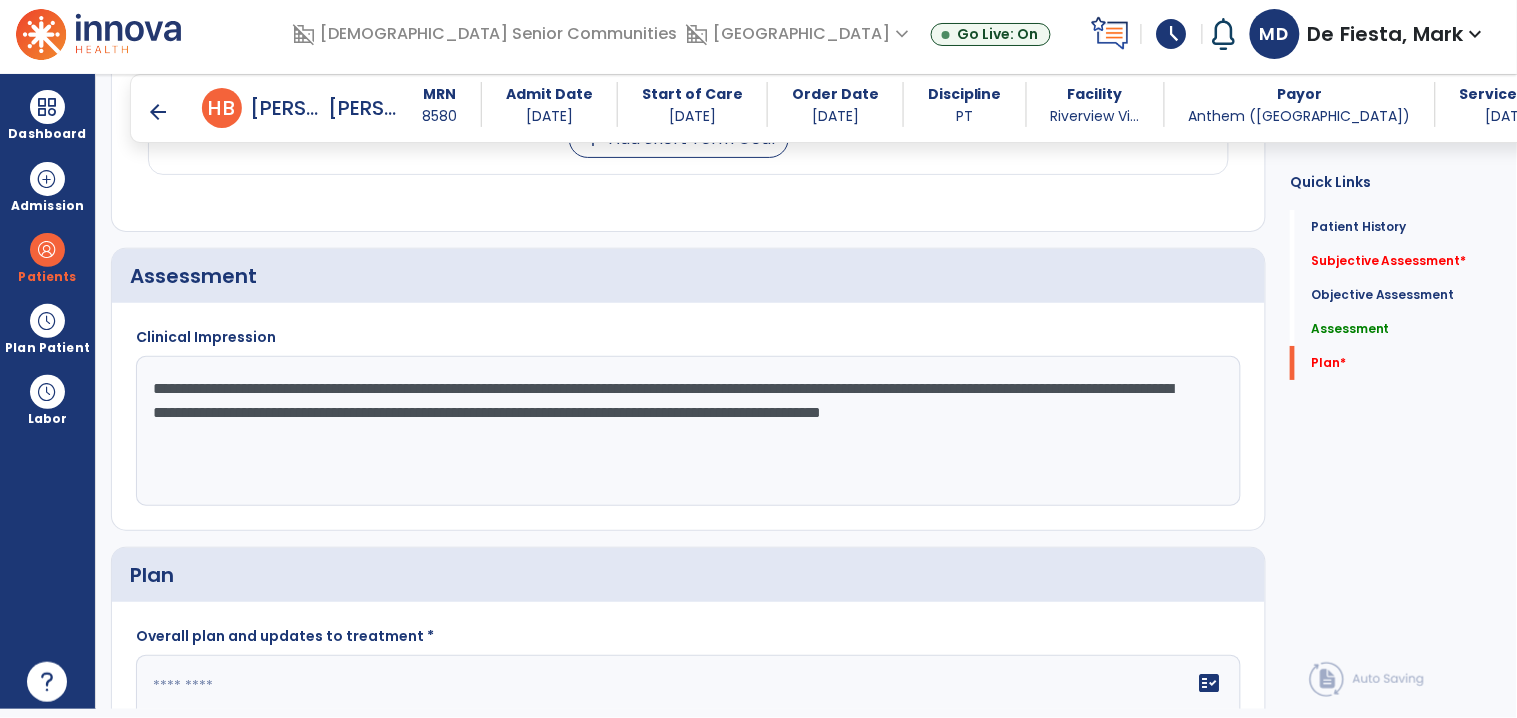scroll, scrollTop: 0, scrollLeft: 0, axis: both 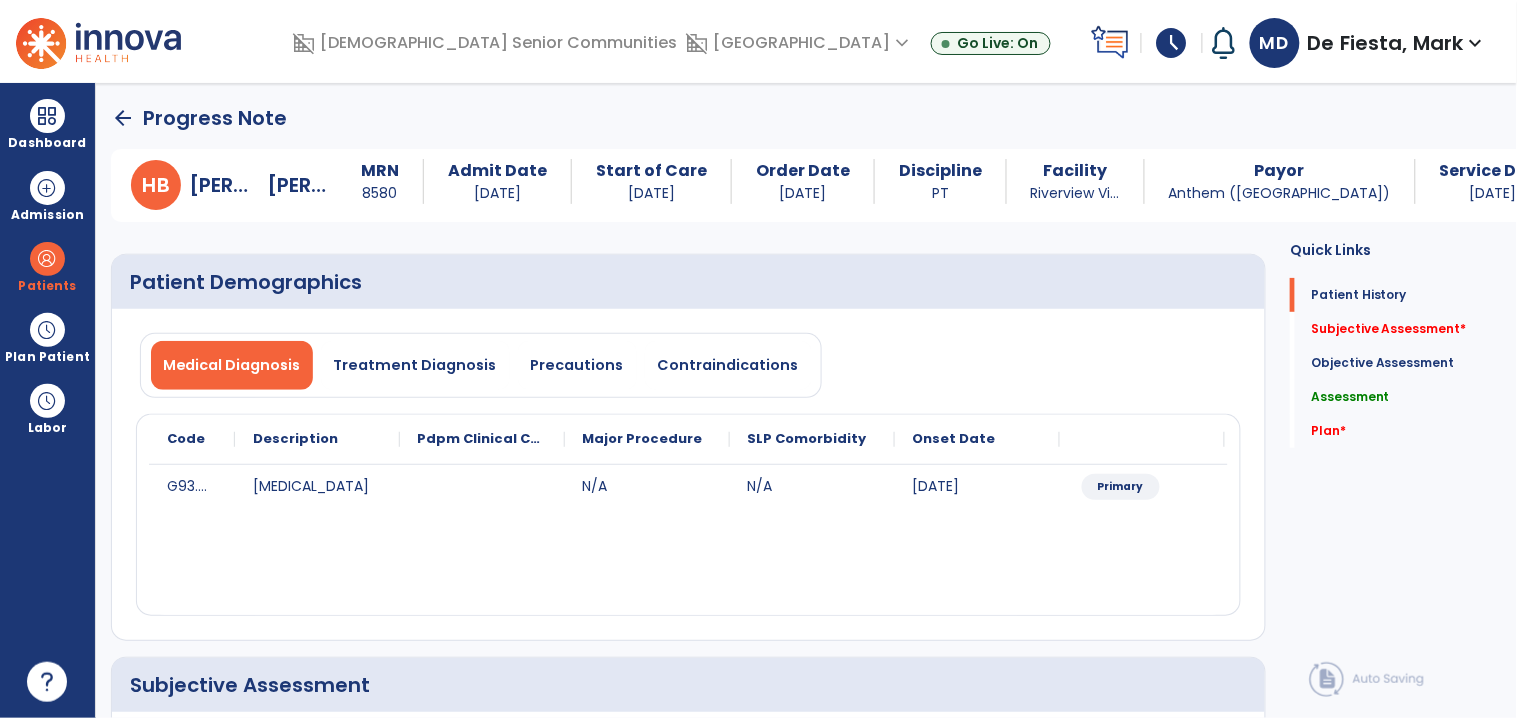 type on "**********" 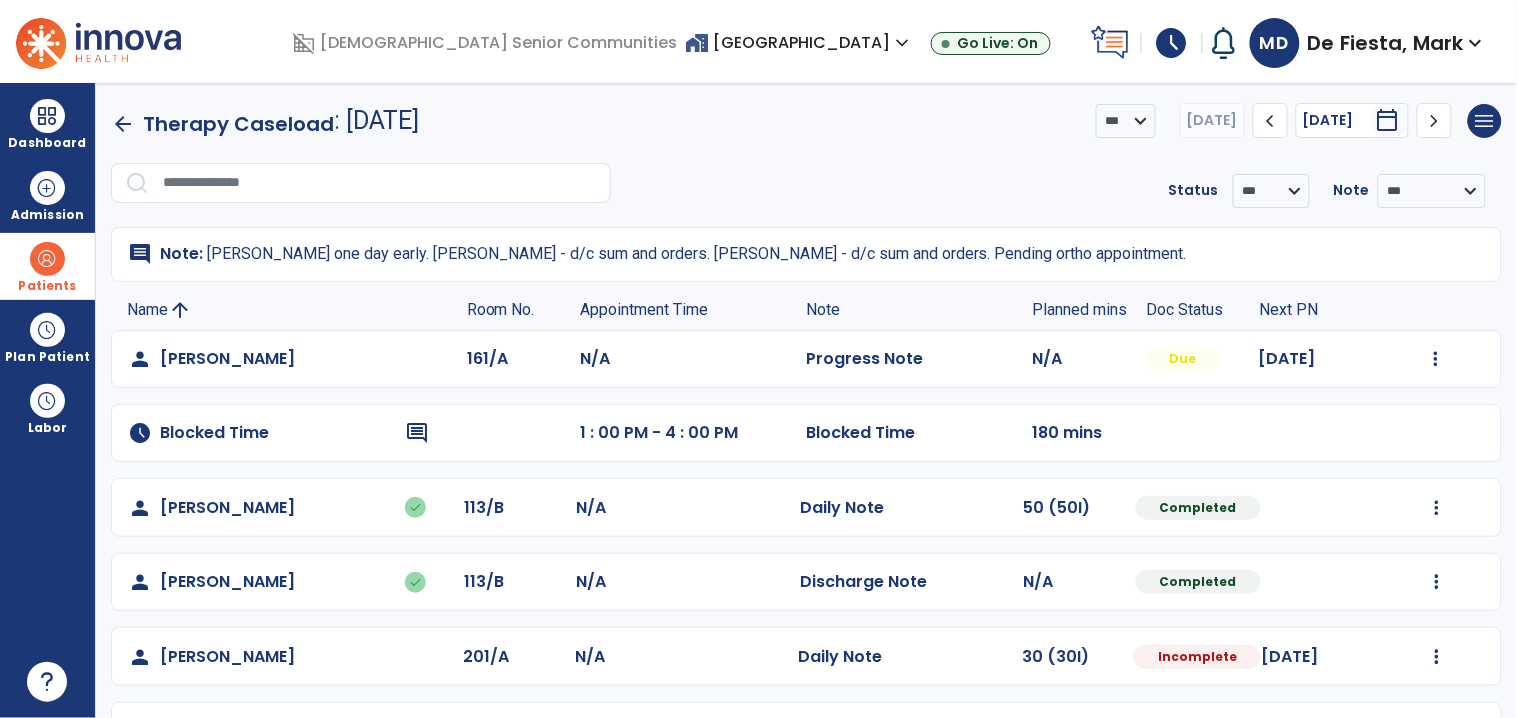 click on "Patients" at bounding box center [47, 266] 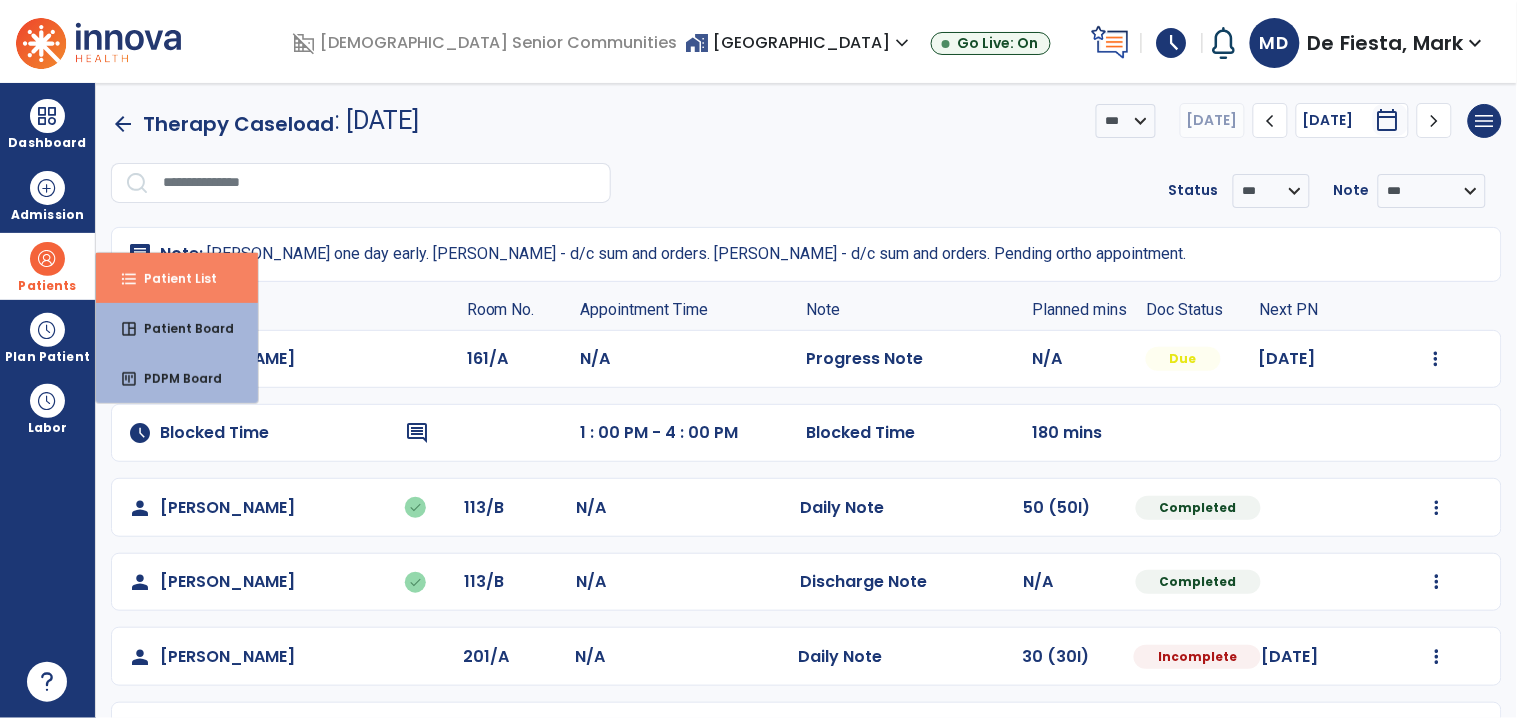 click on "format_list_bulleted  Patient List" at bounding box center (177, 278) 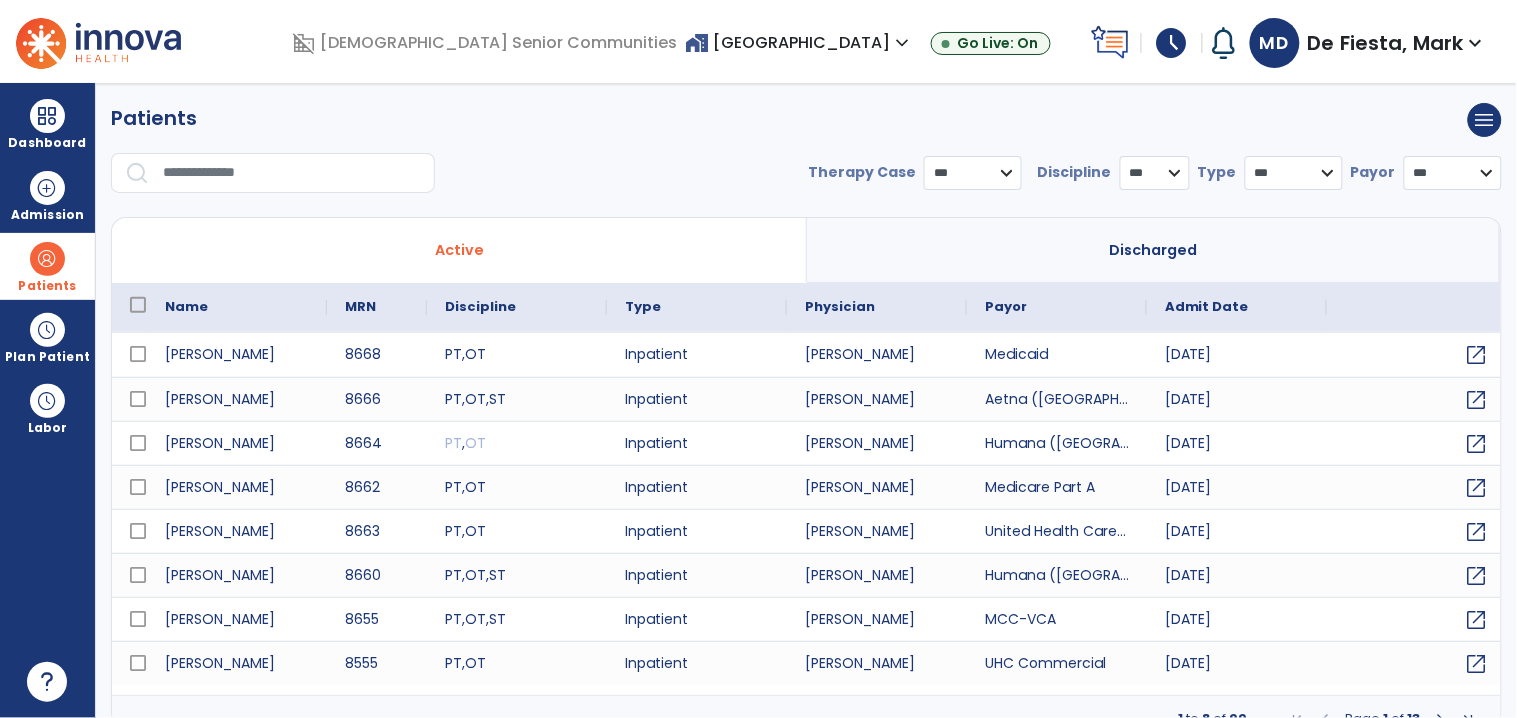 select on "***" 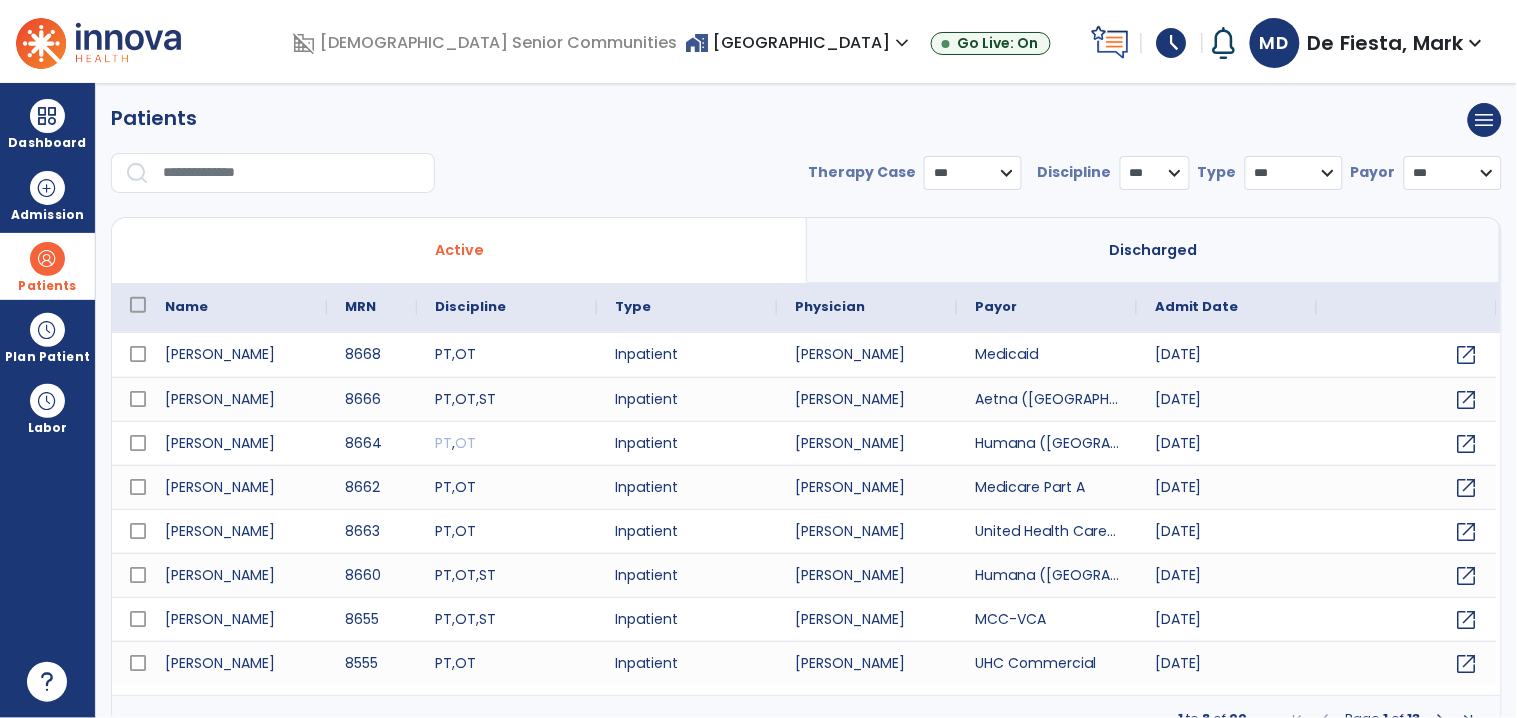 click at bounding box center [292, 173] 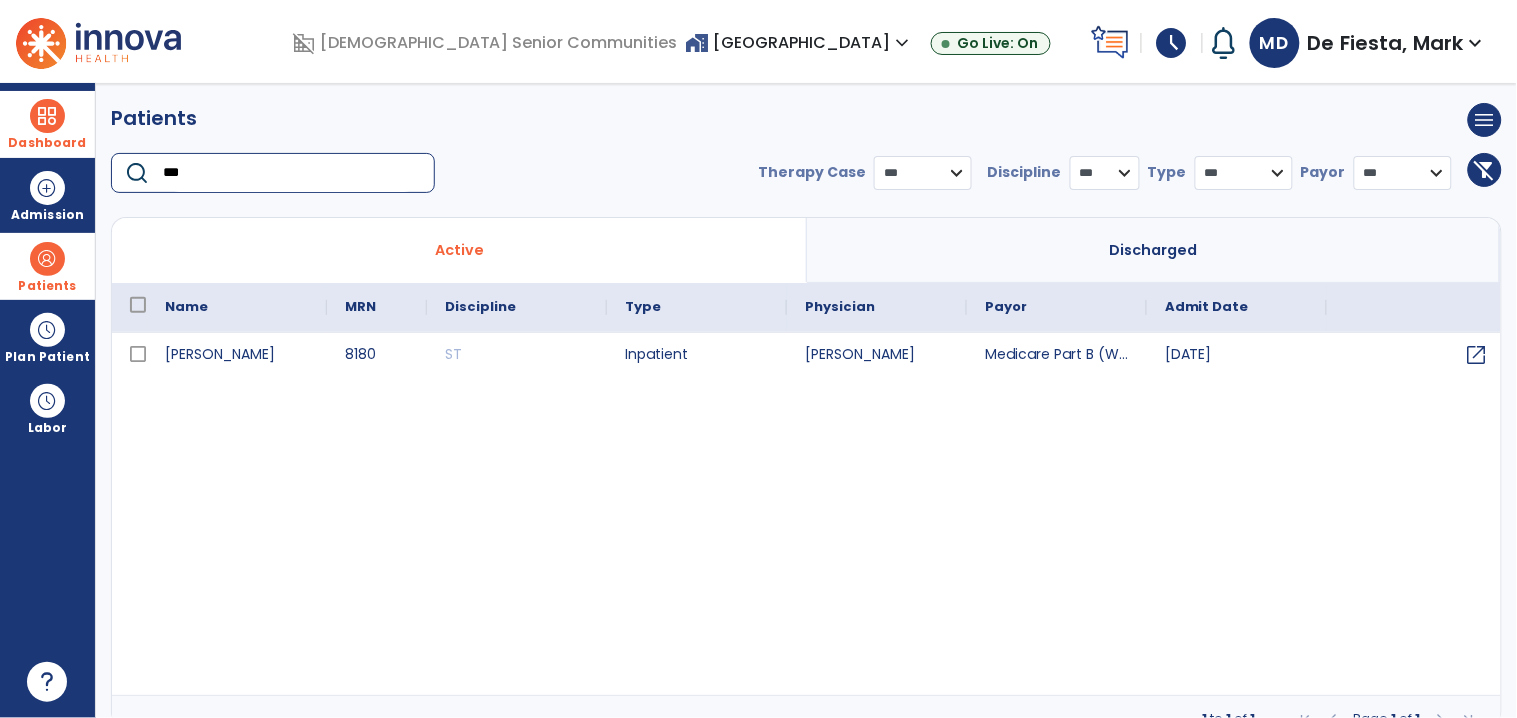 type on "***" 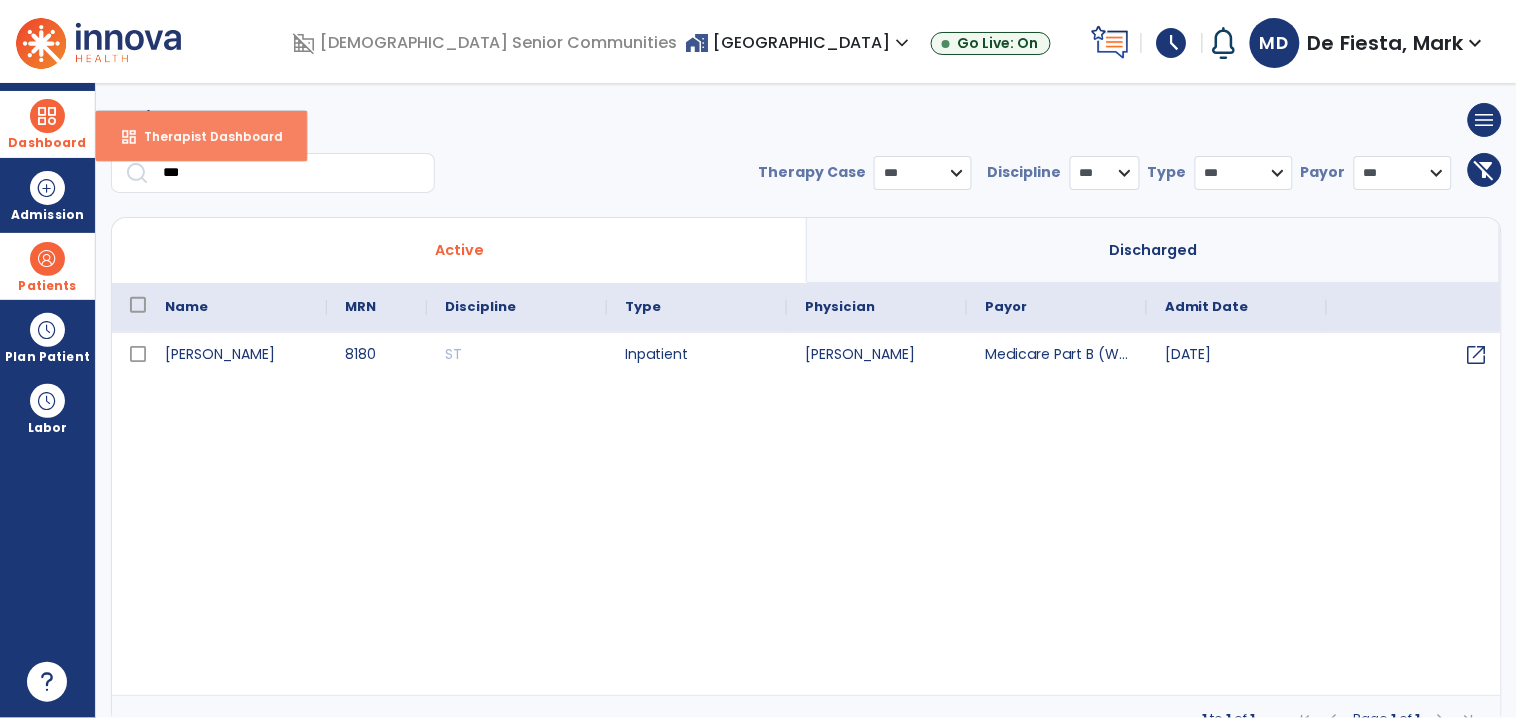 click on "Therapist Dashboard" at bounding box center (205, 136) 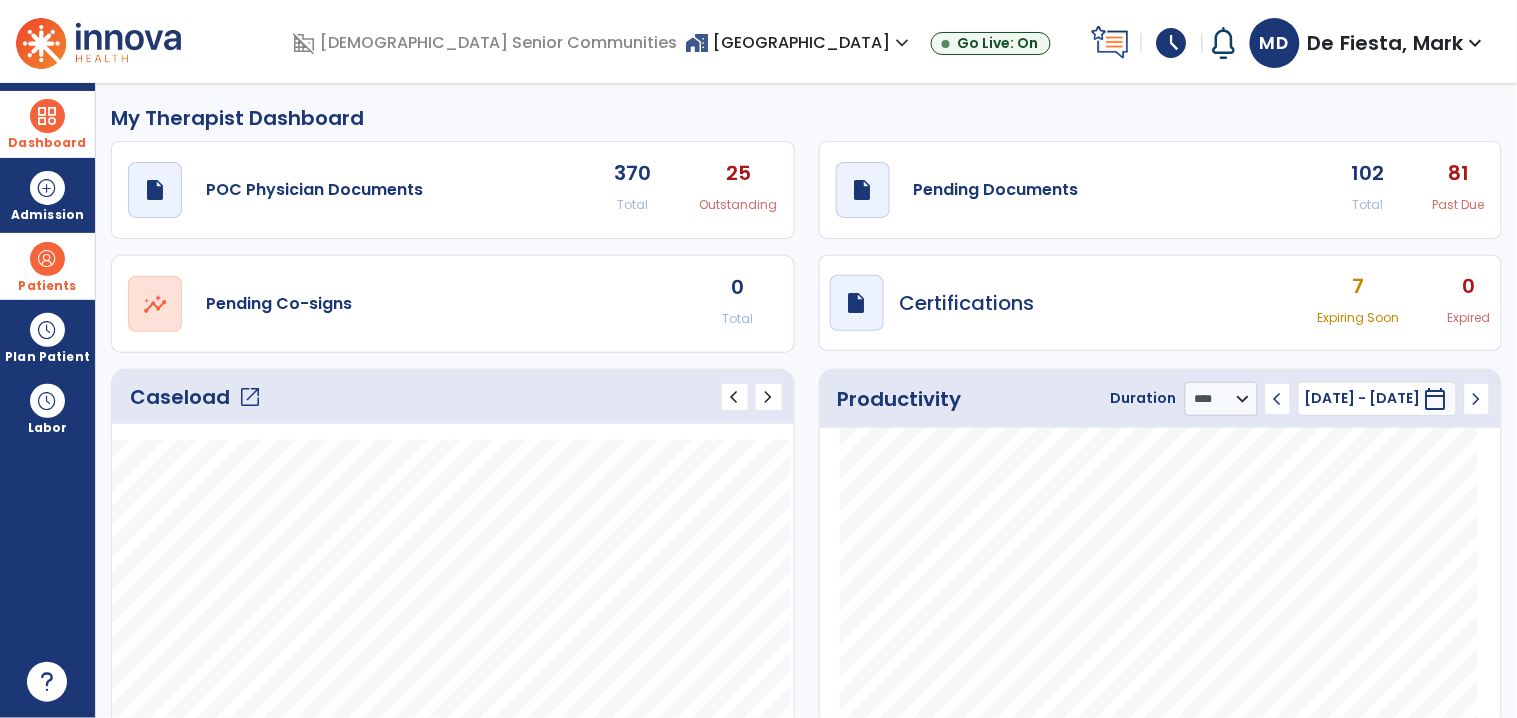 click on "open_in_new" 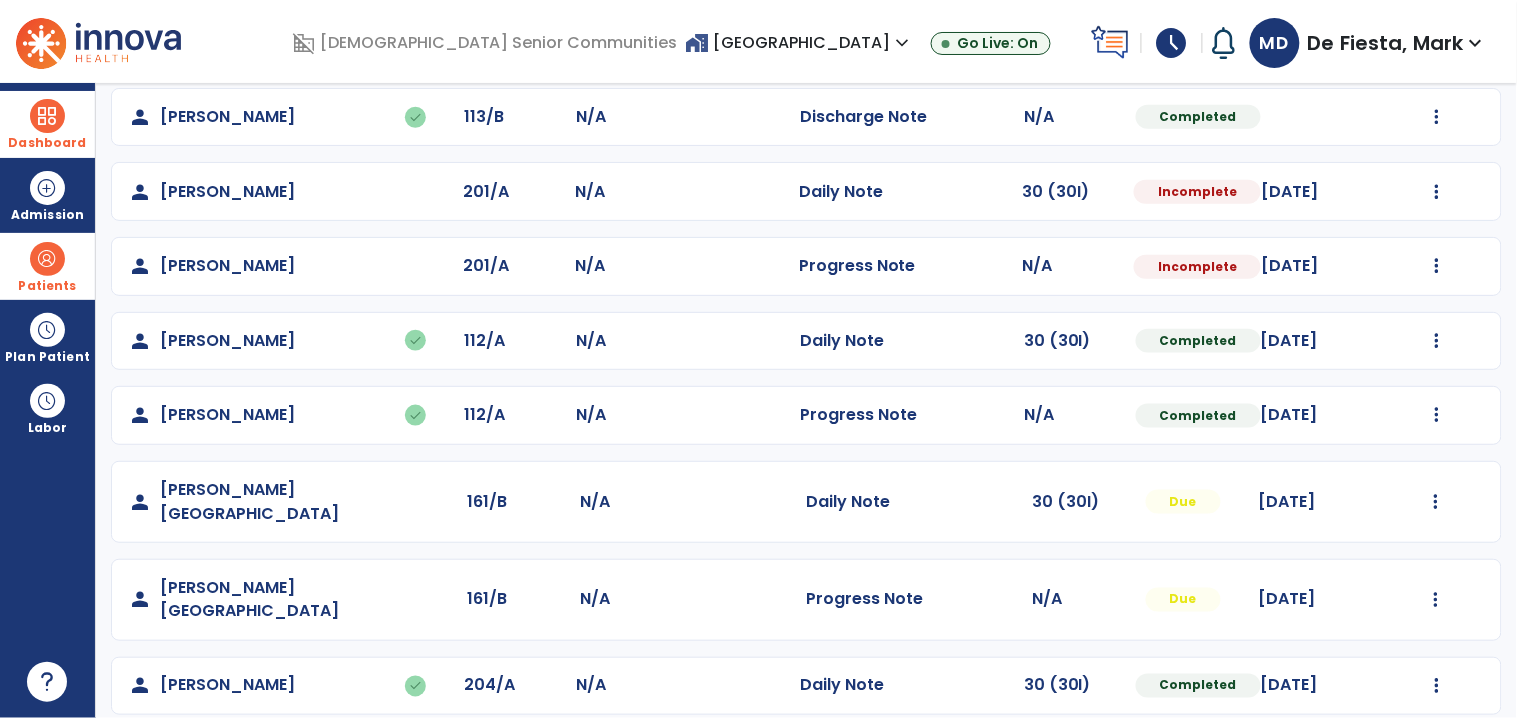scroll, scrollTop: 450, scrollLeft: 0, axis: vertical 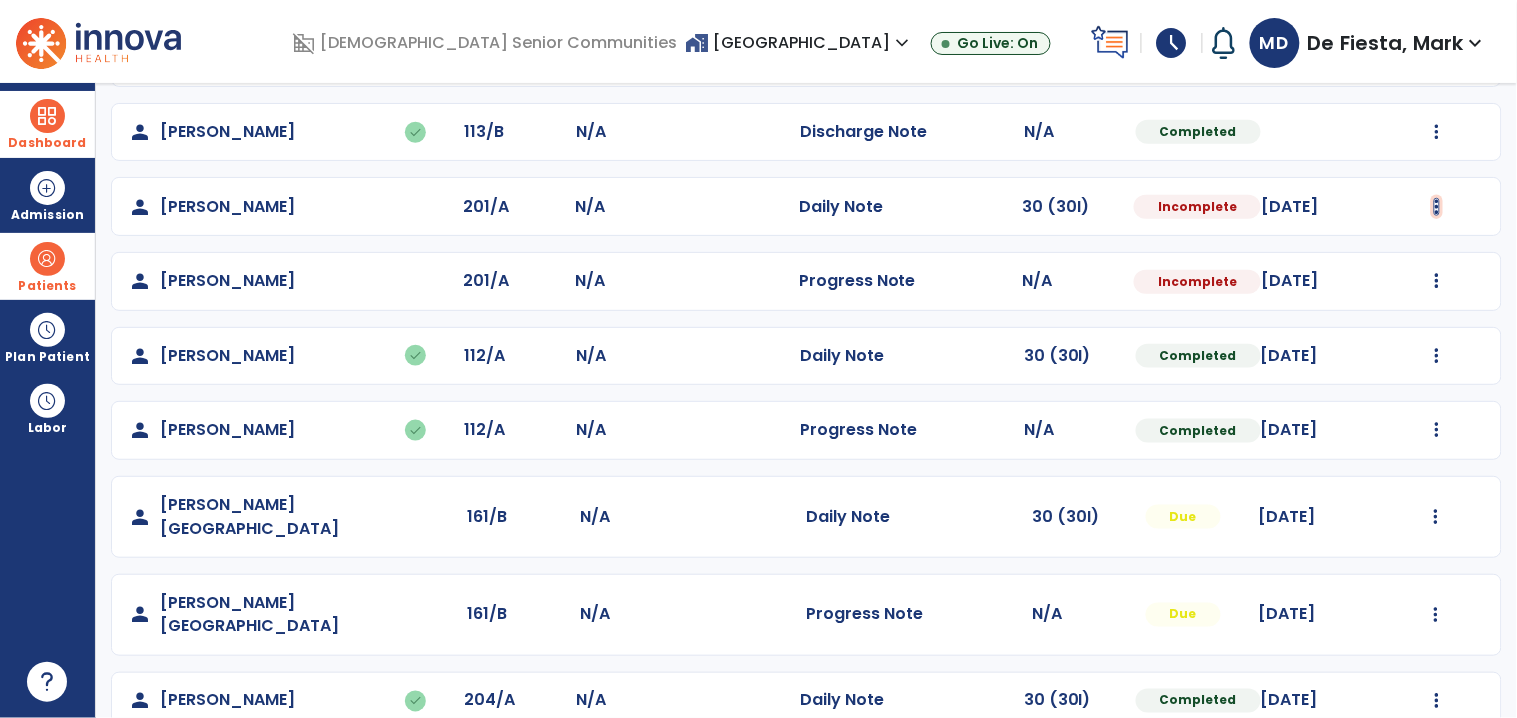 click at bounding box center [1436, -91] 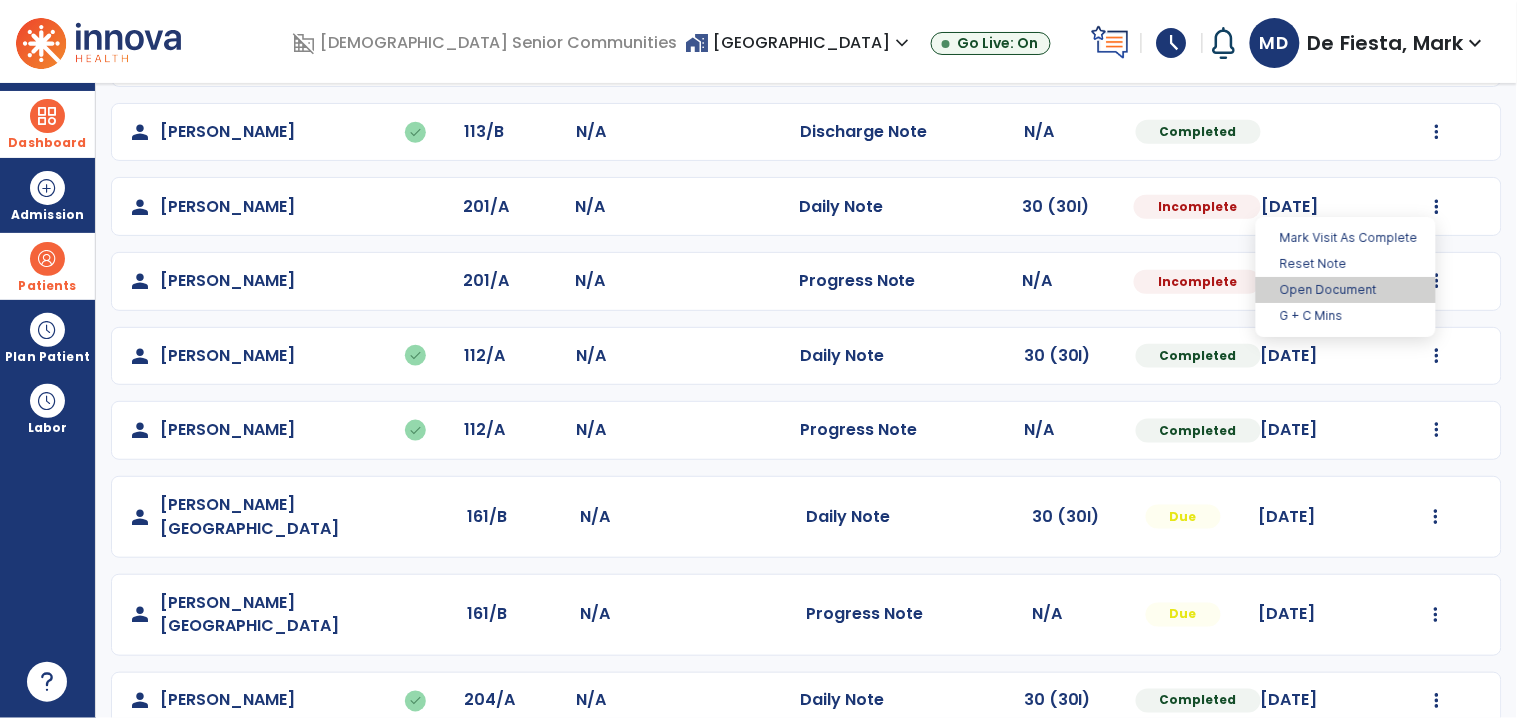 click on "Open Document" at bounding box center (1346, 290) 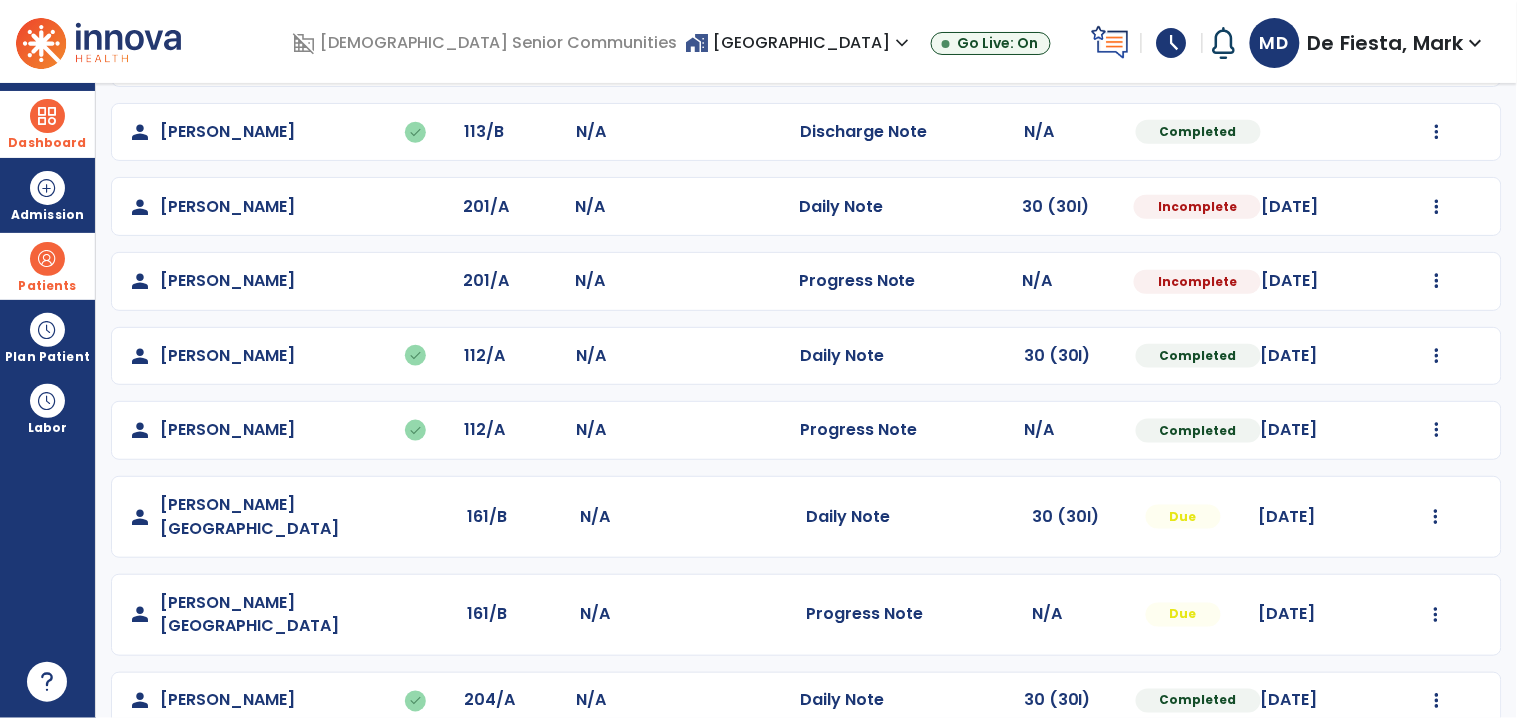 select on "*" 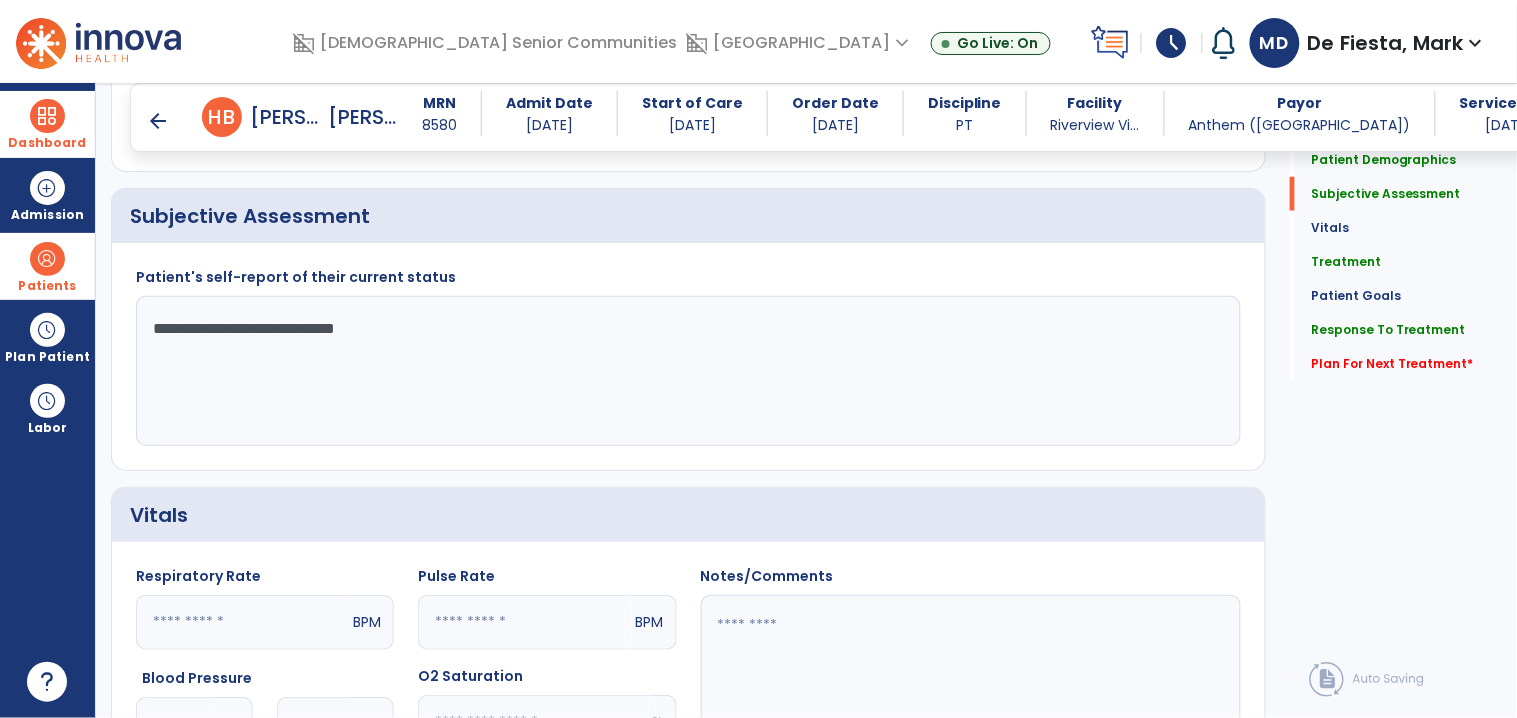 scroll, scrollTop: 454, scrollLeft: 0, axis: vertical 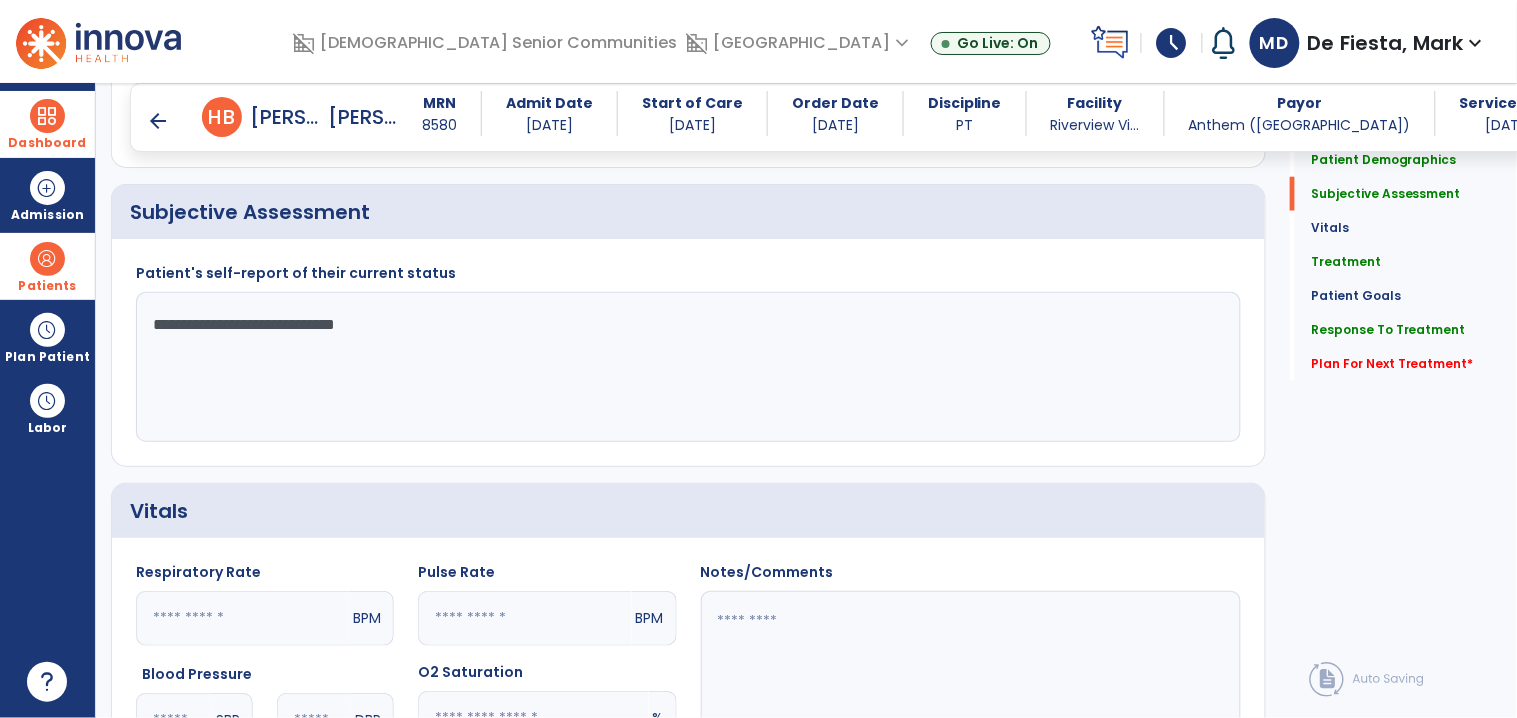 click on "**********" 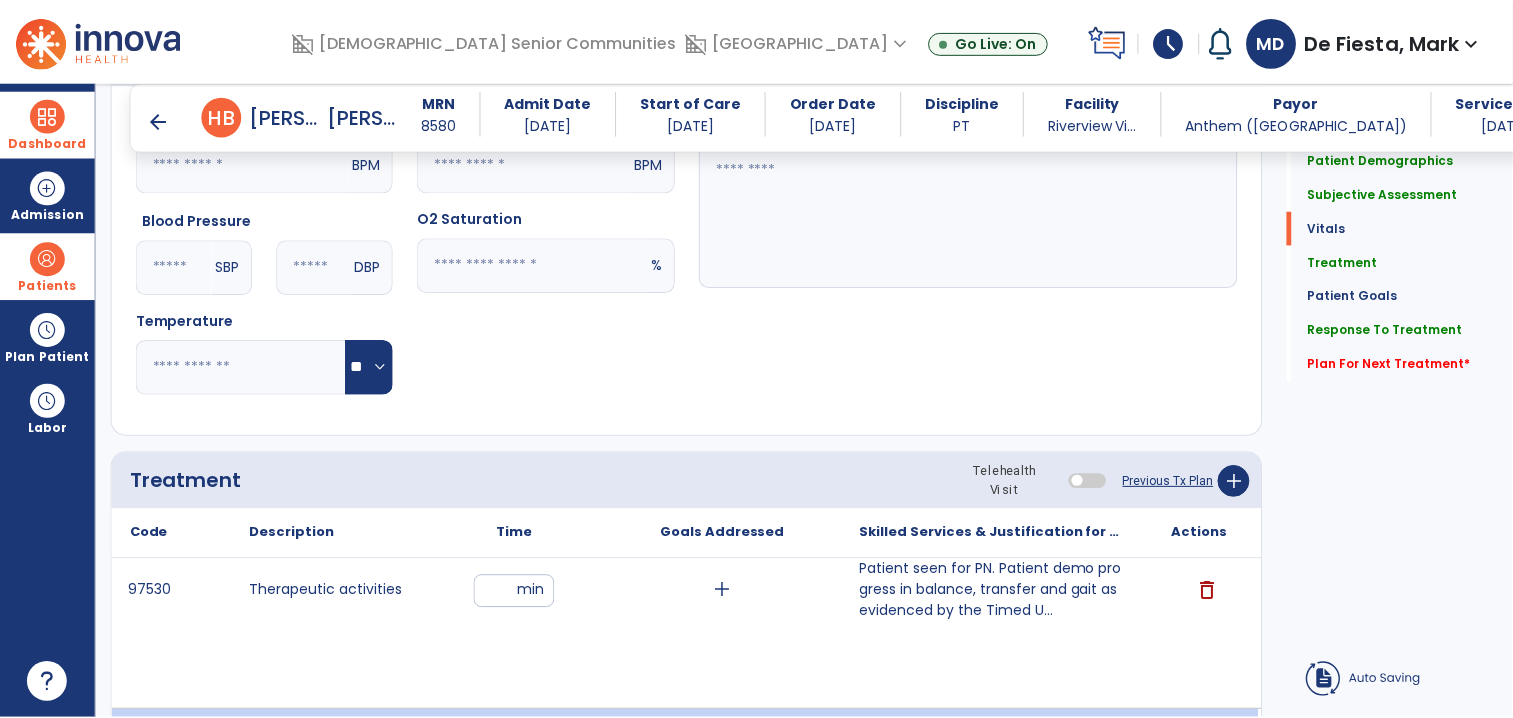 scroll, scrollTop: 987, scrollLeft: 0, axis: vertical 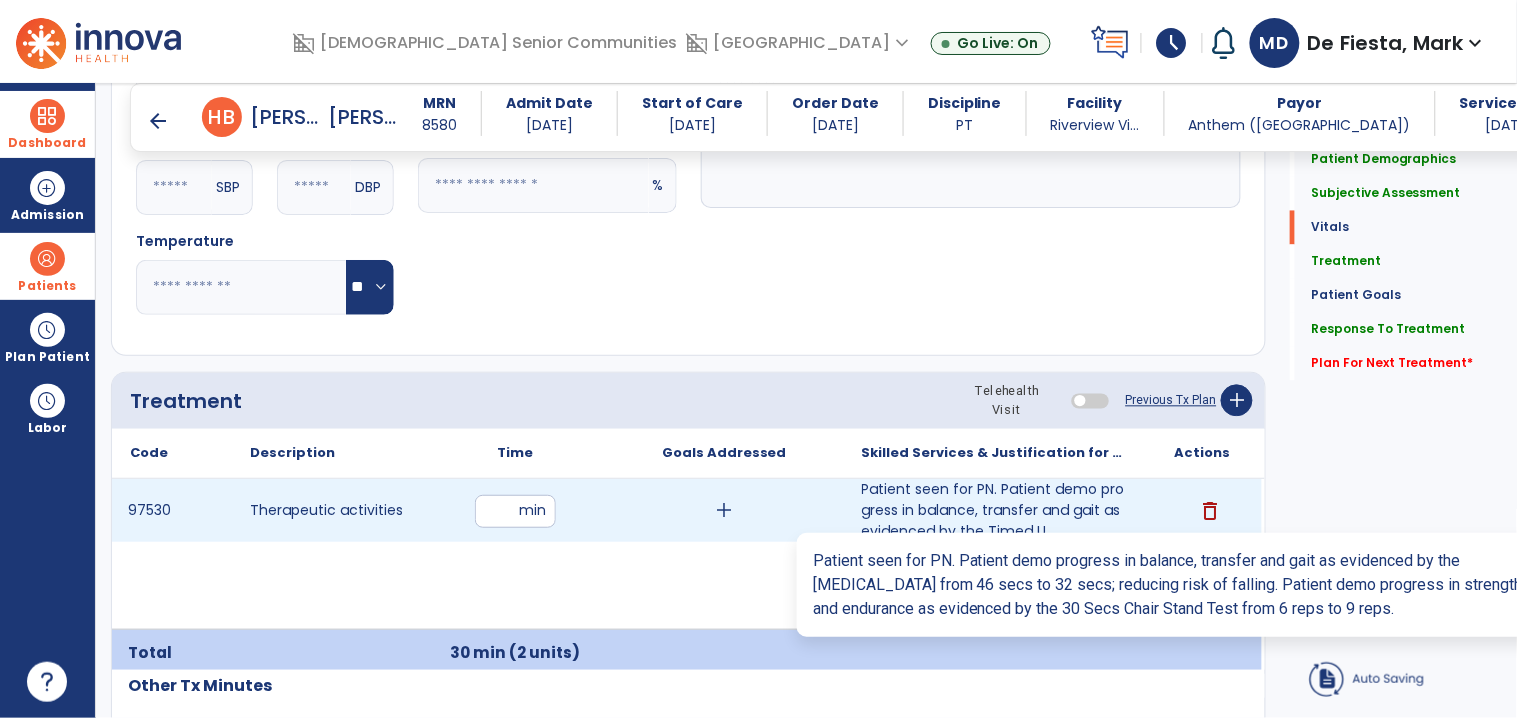 type on "**********" 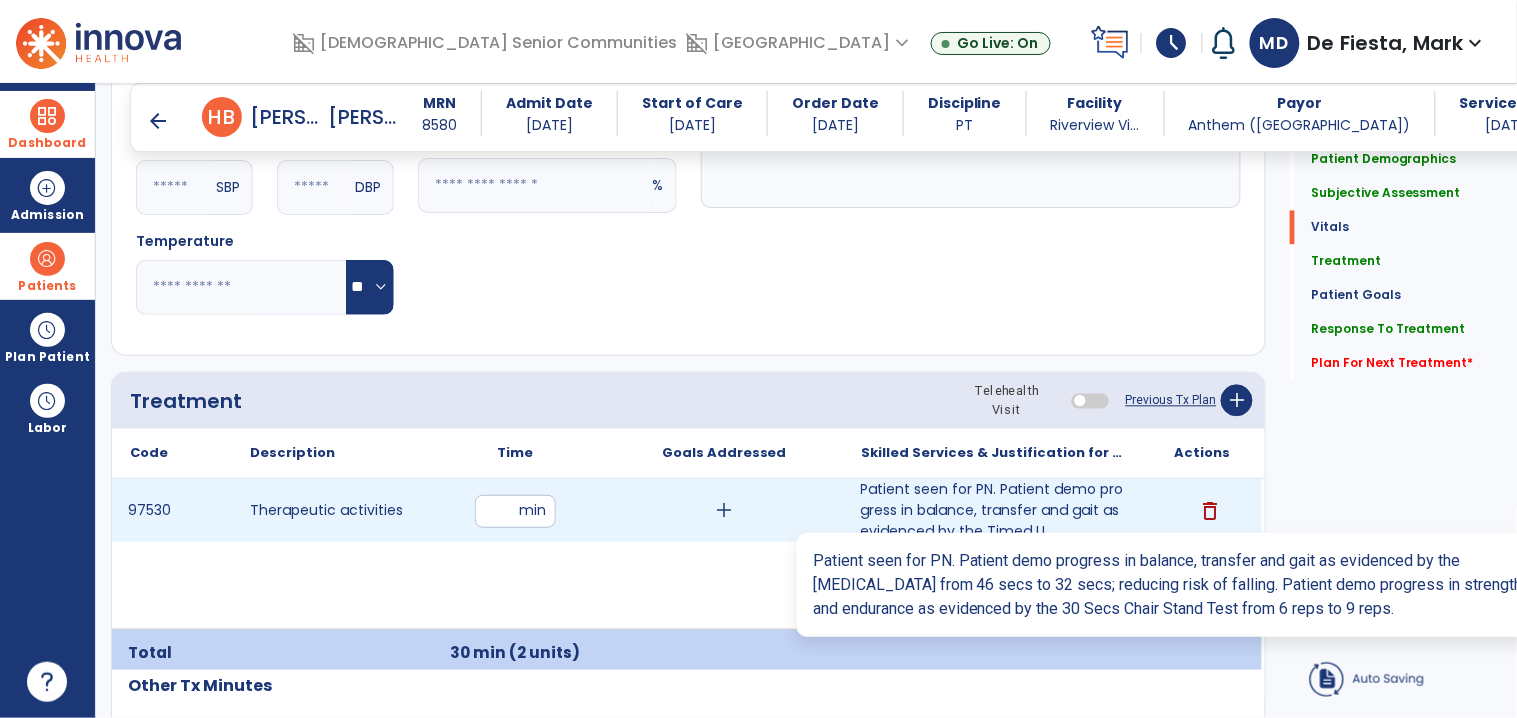 click on "Patient seen for PN. Patient demo progress in balance, transfer and gait as evidenced by the Timed U..." at bounding box center [993, 510] 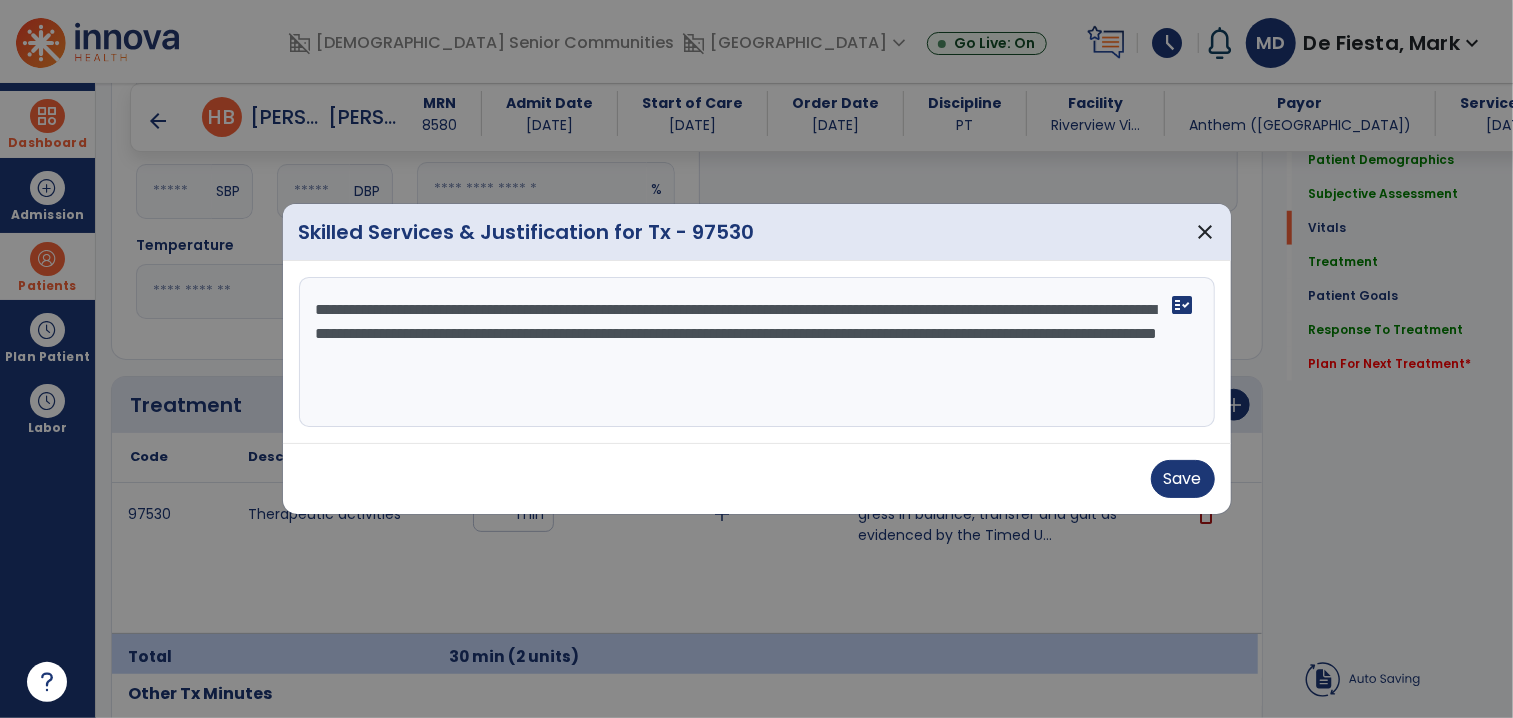 scroll, scrollTop: 987, scrollLeft: 0, axis: vertical 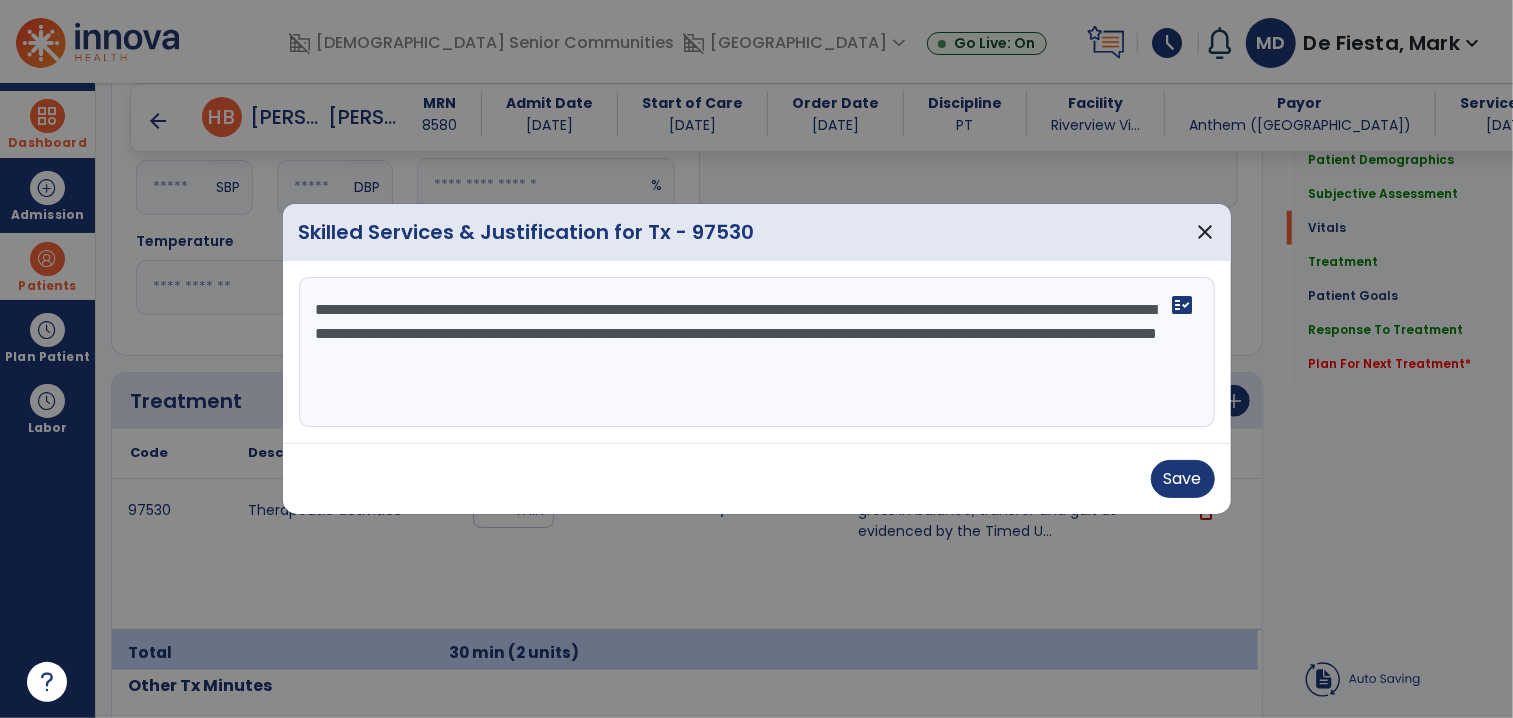 click on "**********" at bounding box center [757, 352] 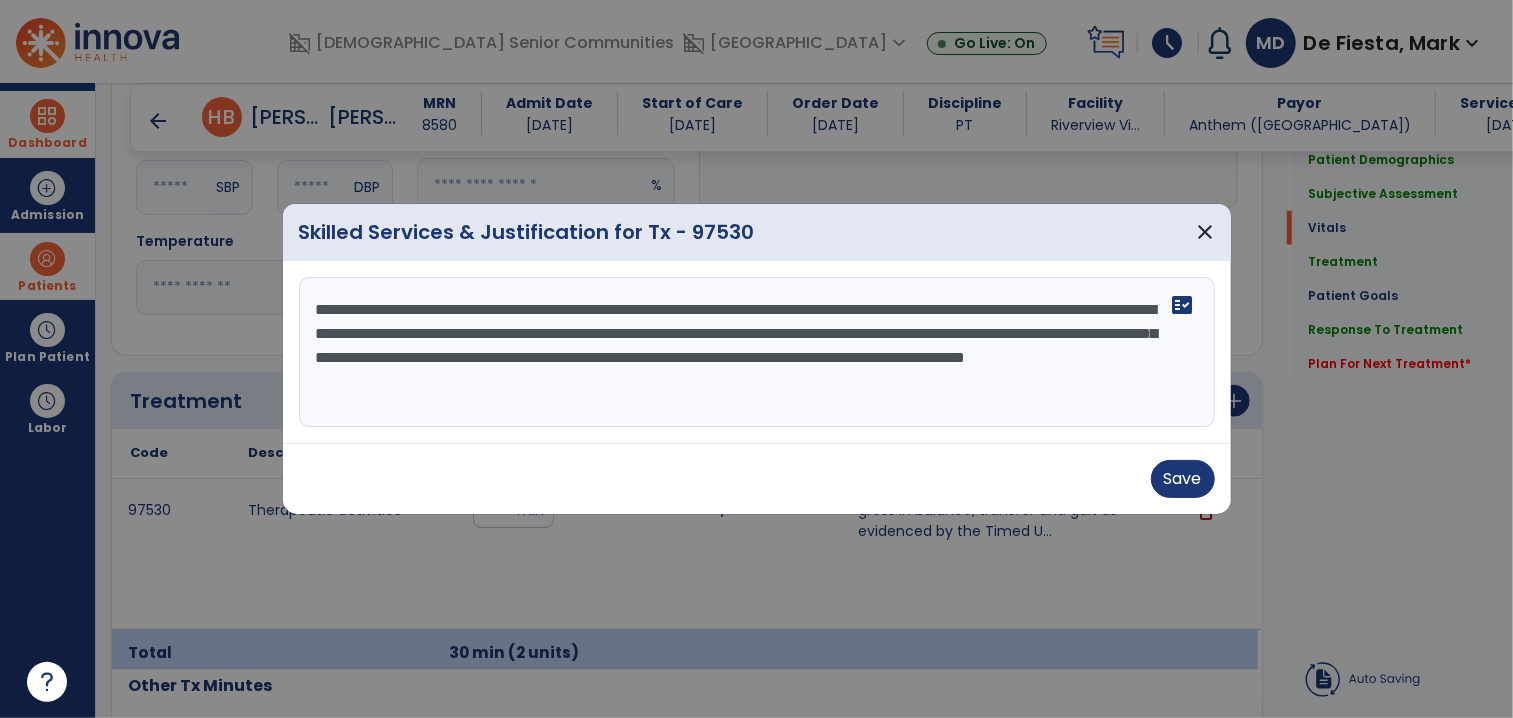 click on "**********" at bounding box center [757, 352] 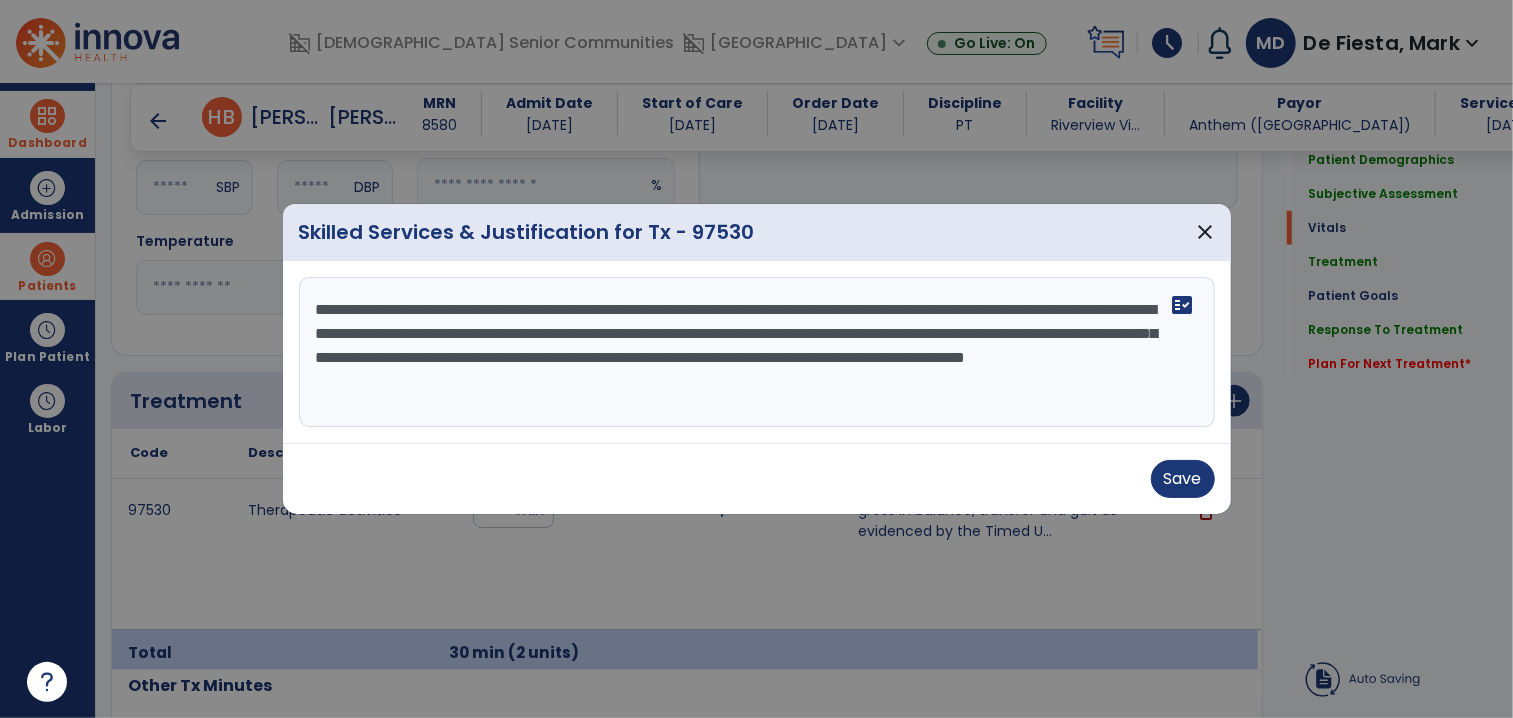 click on "**********" at bounding box center (757, 352) 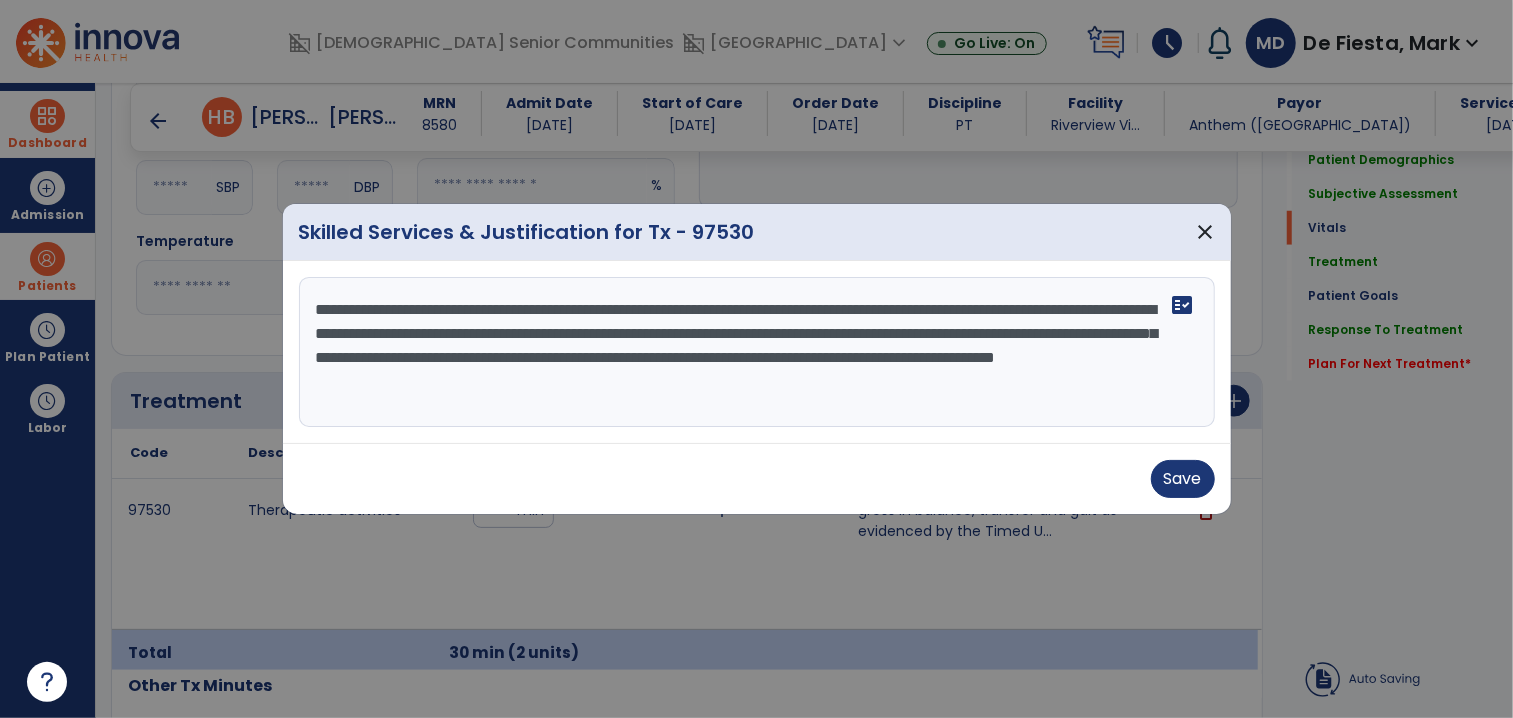 drag, startPoint x: 311, startPoint y: 307, endPoint x: 874, endPoint y: 354, distance: 564.95844 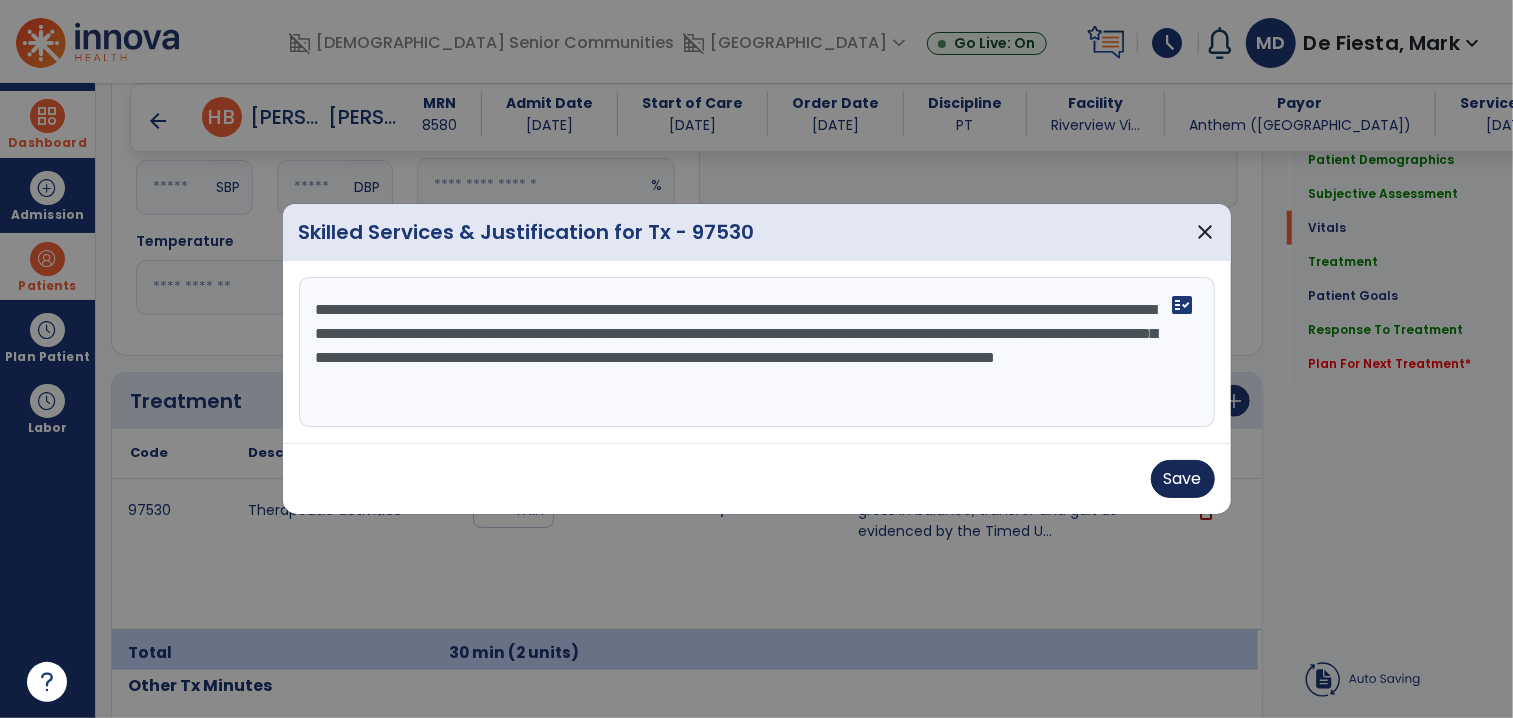 type on "**********" 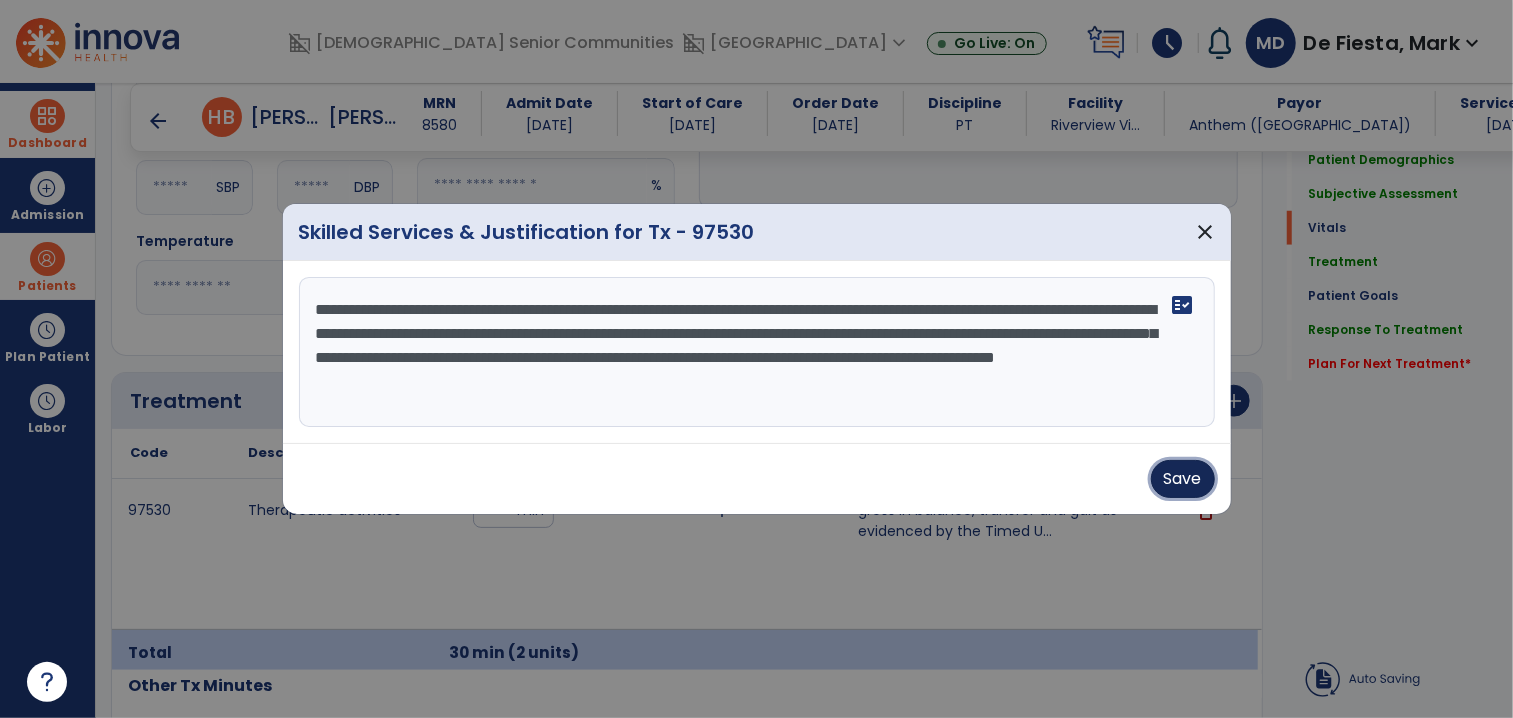 drag, startPoint x: 1162, startPoint y: 475, endPoint x: 924, endPoint y: 536, distance: 245.6929 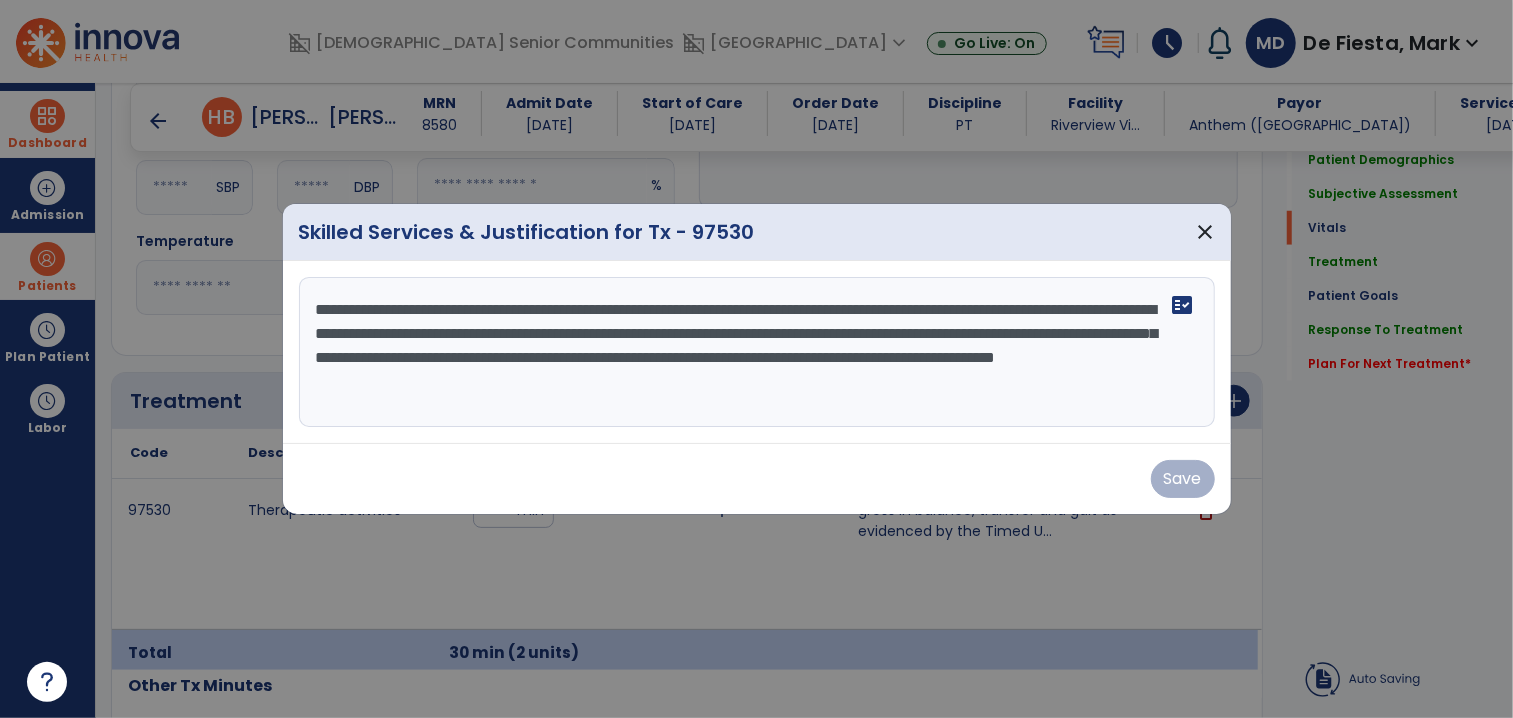 click on "Save" at bounding box center (757, 479) 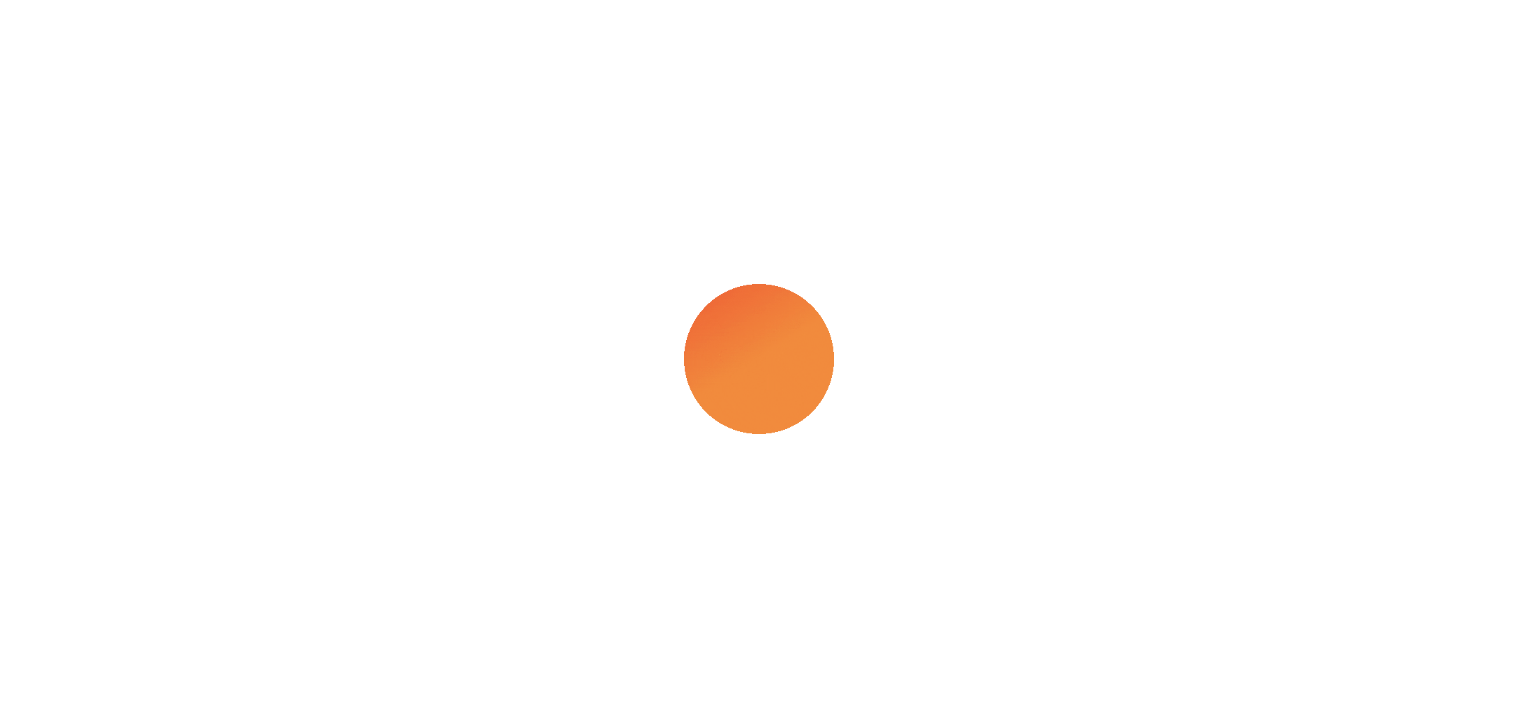 scroll, scrollTop: 0, scrollLeft: 0, axis: both 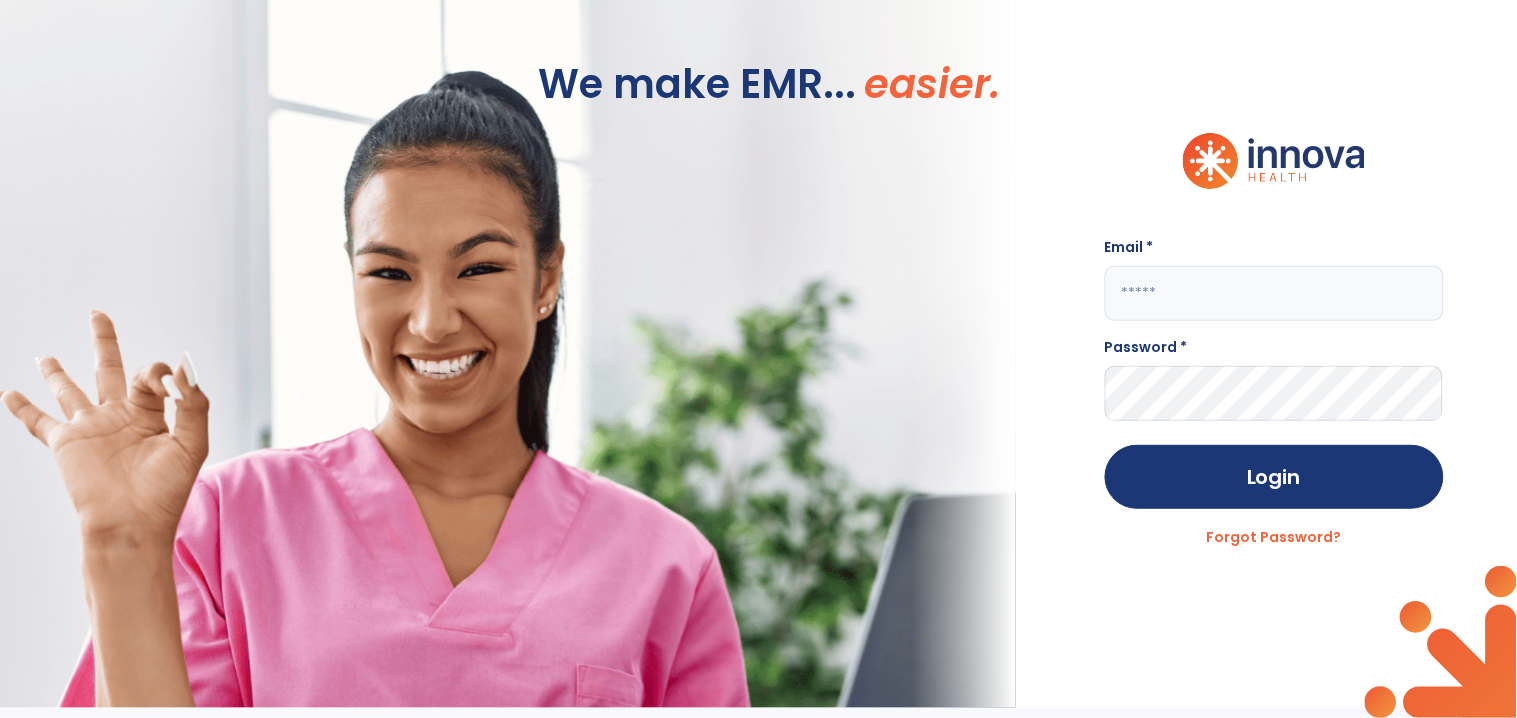click 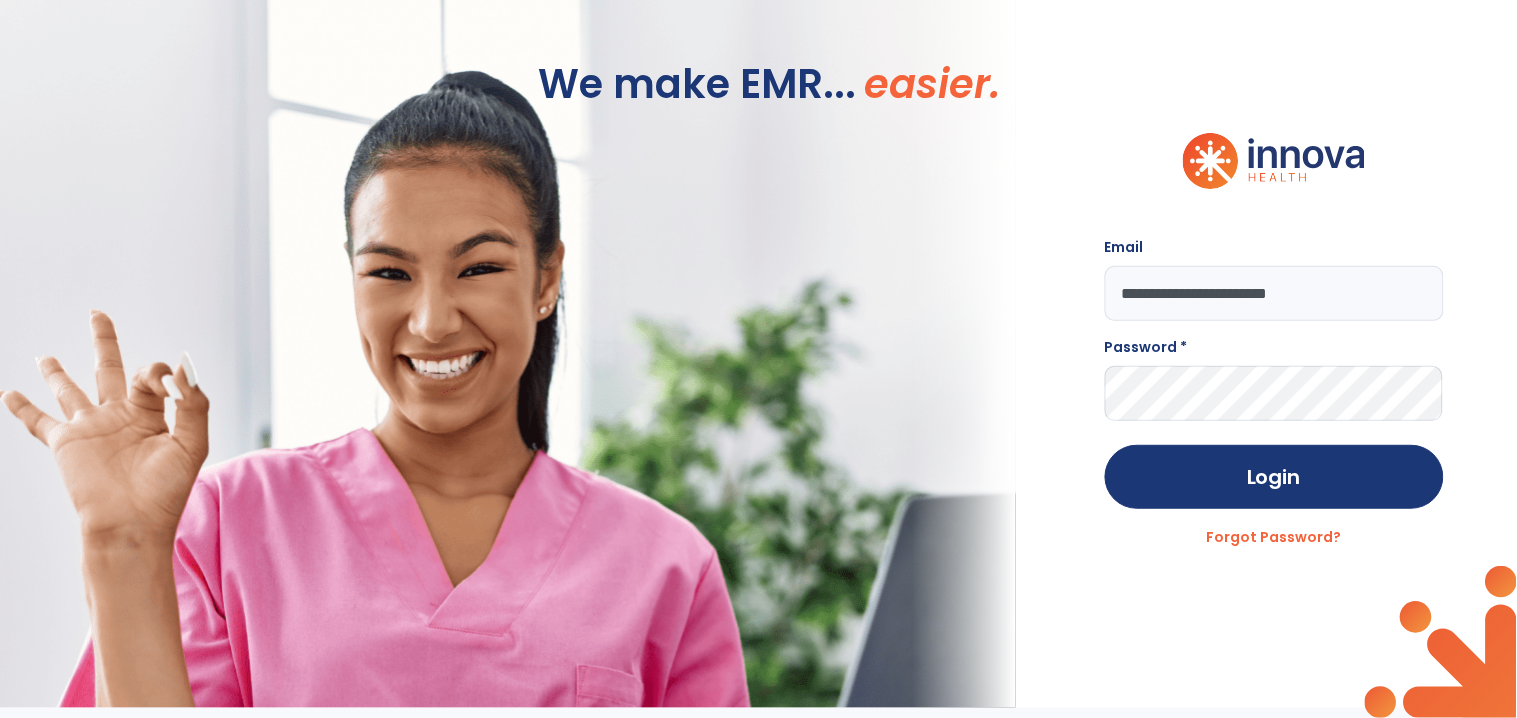 type on "**********" 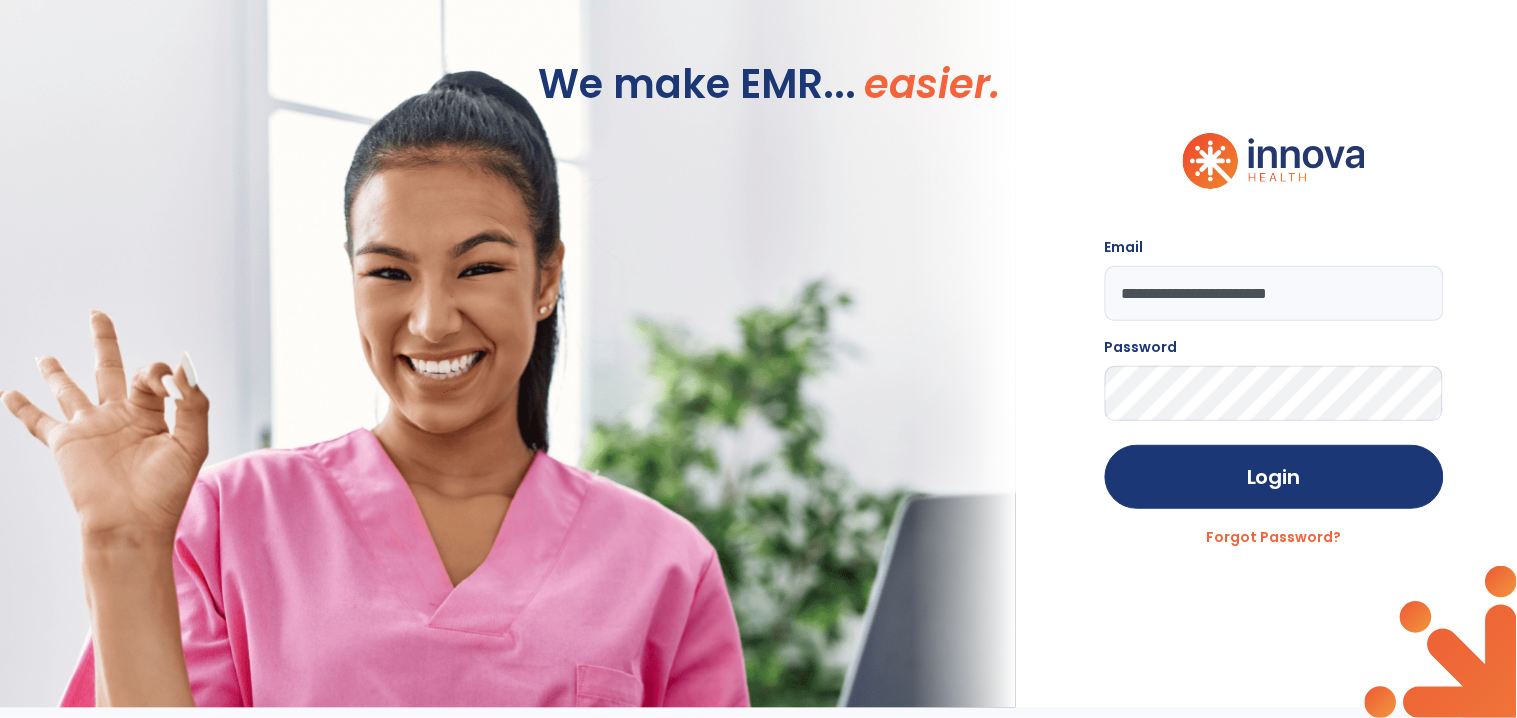 click on "Login" 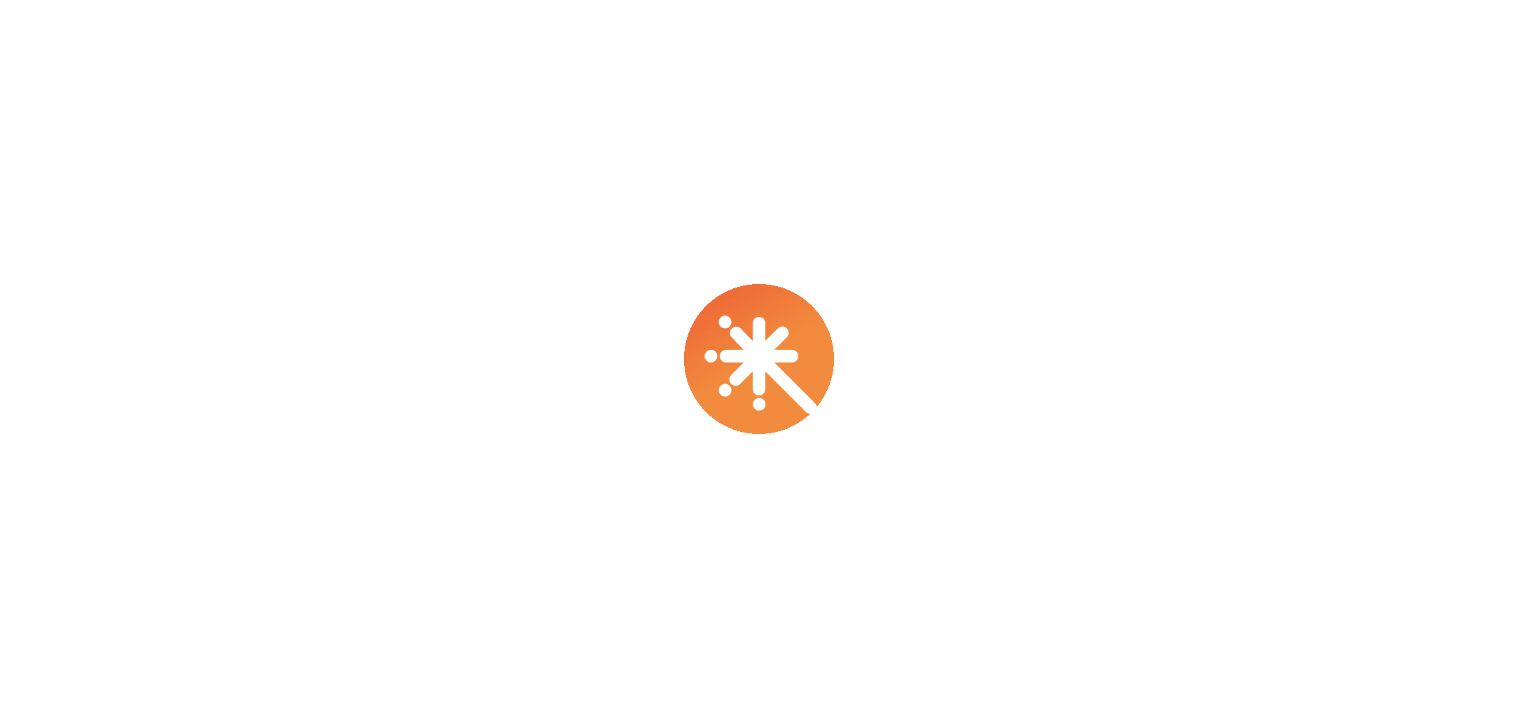 scroll, scrollTop: 0, scrollLeft: 0, axis: both 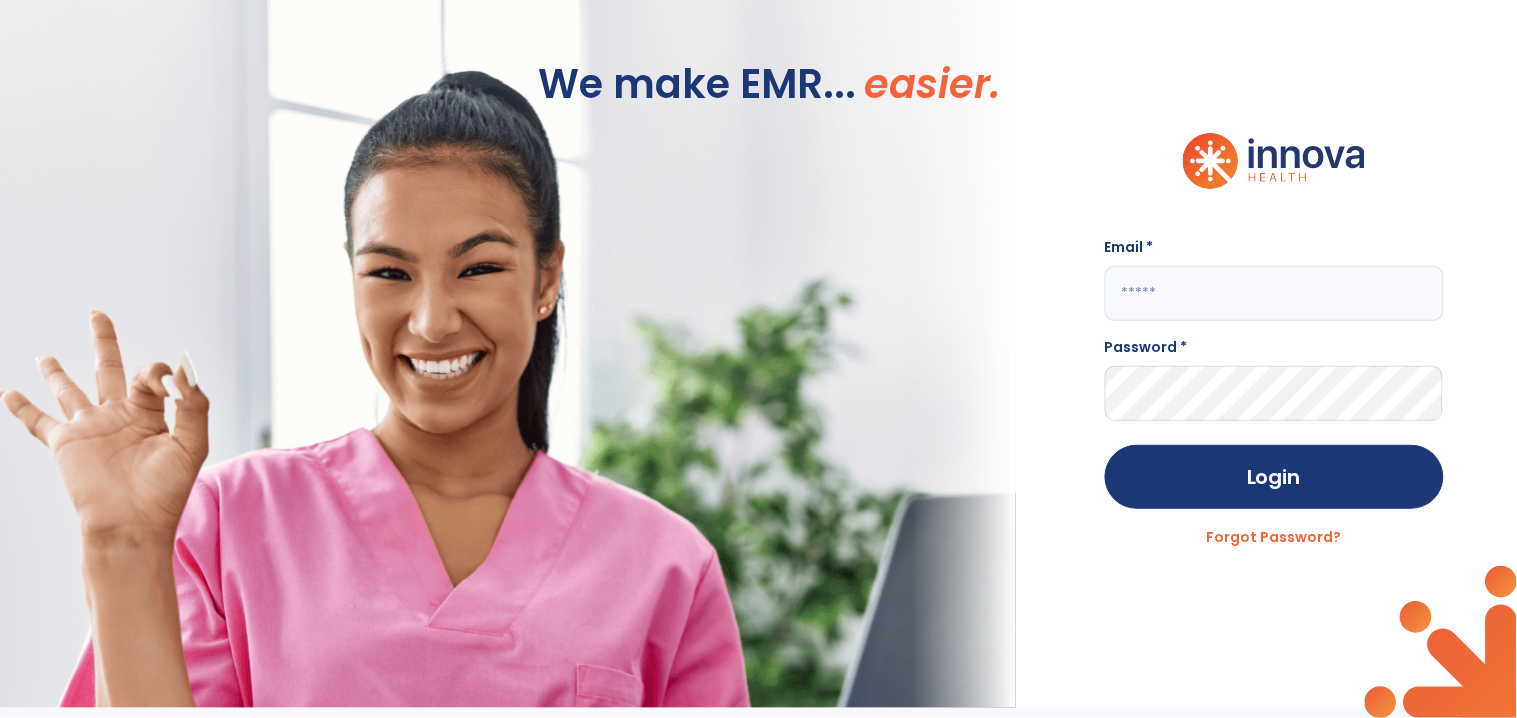 click 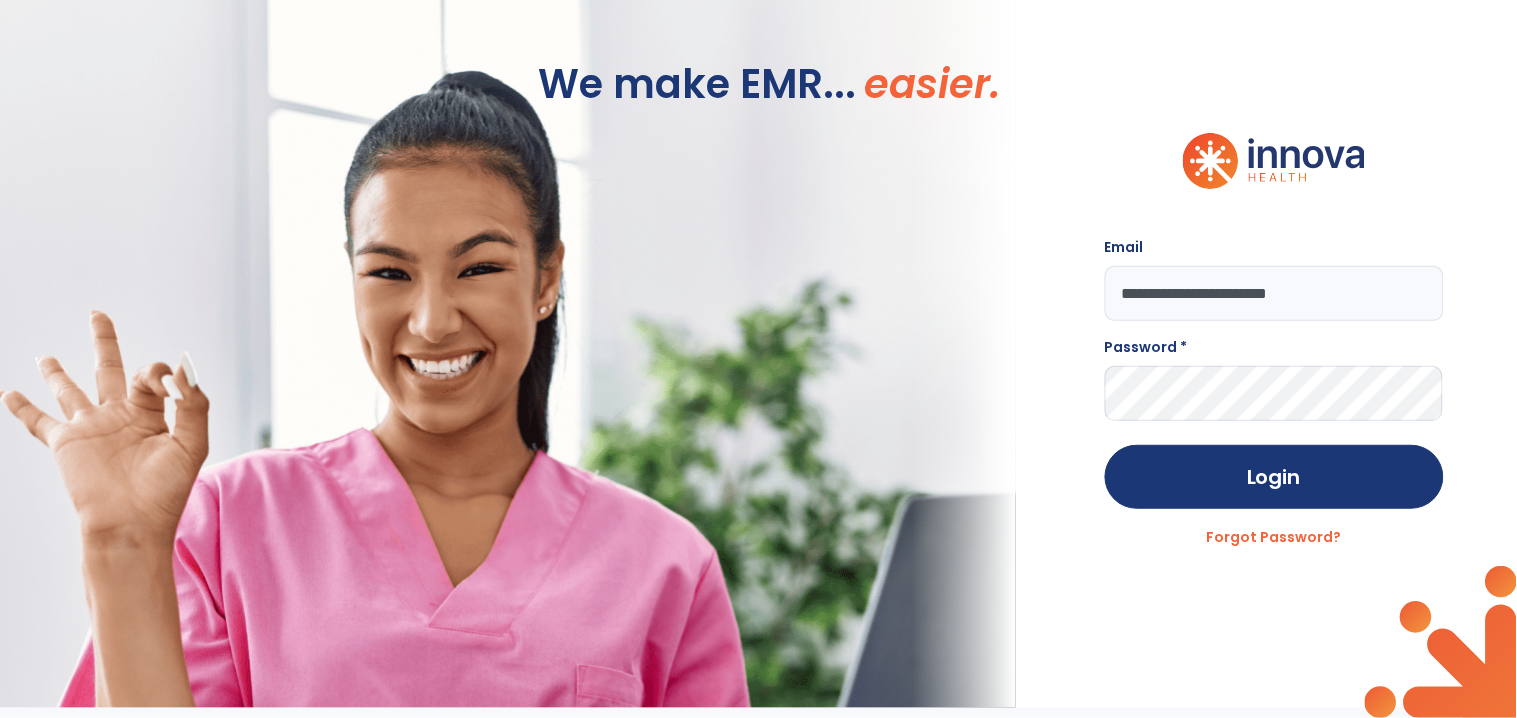 type on "**********" 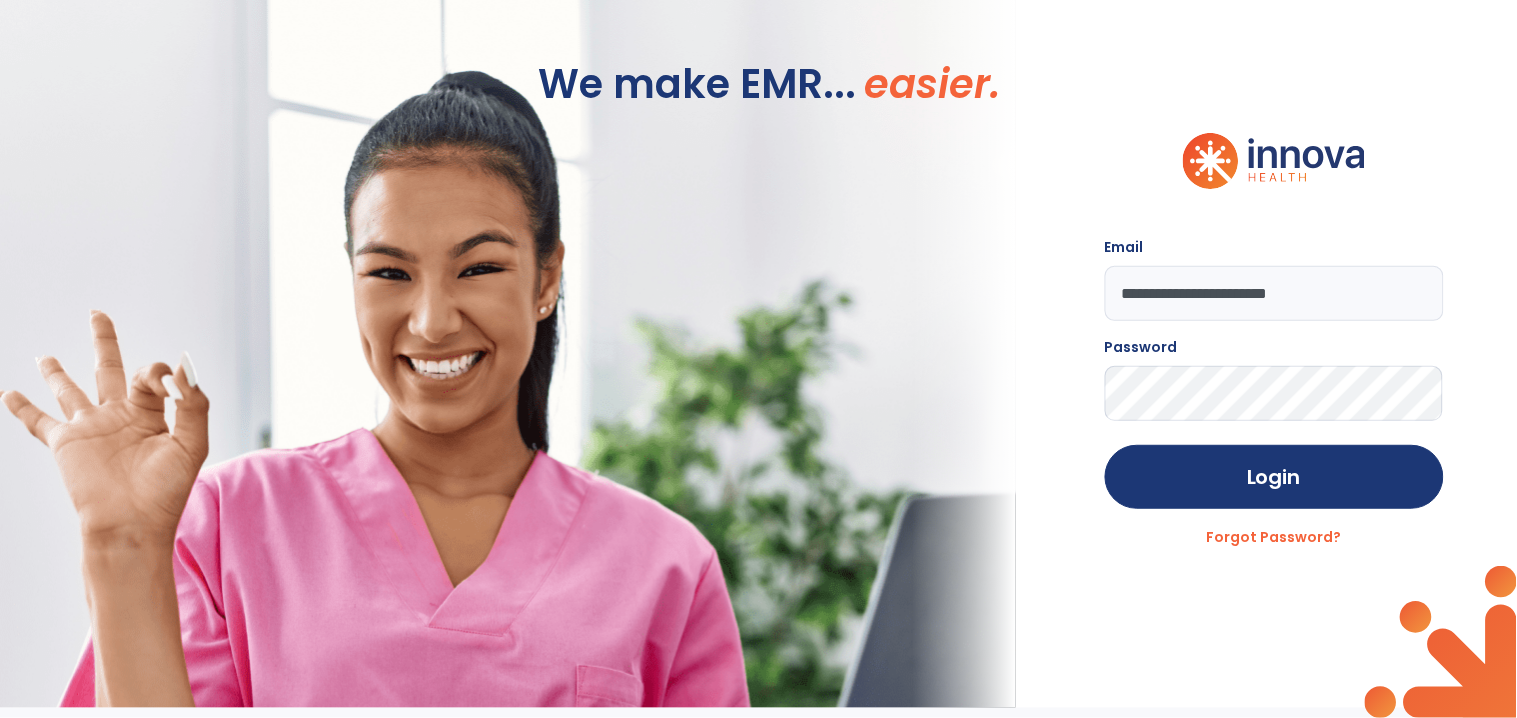 click on "Login" 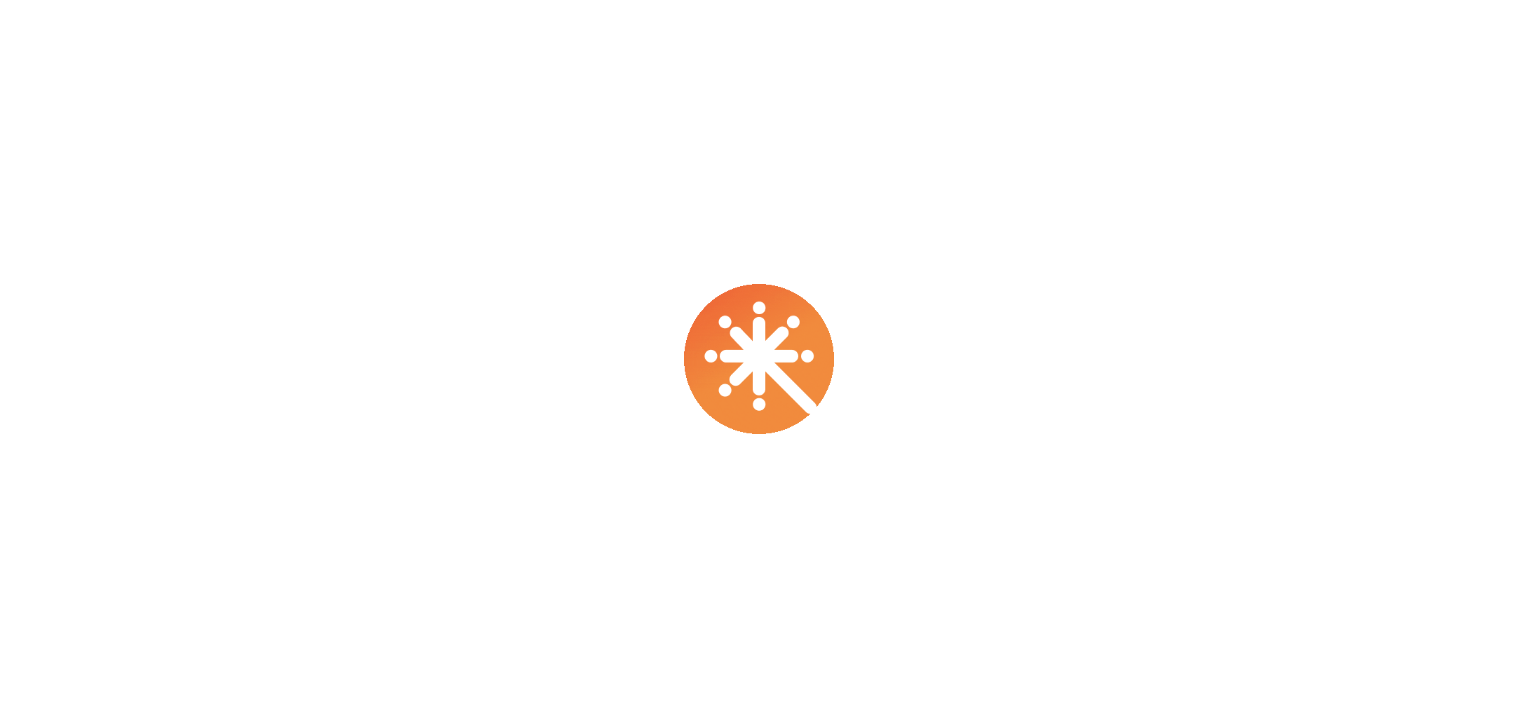 scroll, scrollTop: 0, scrollLeft: 0, axis: both 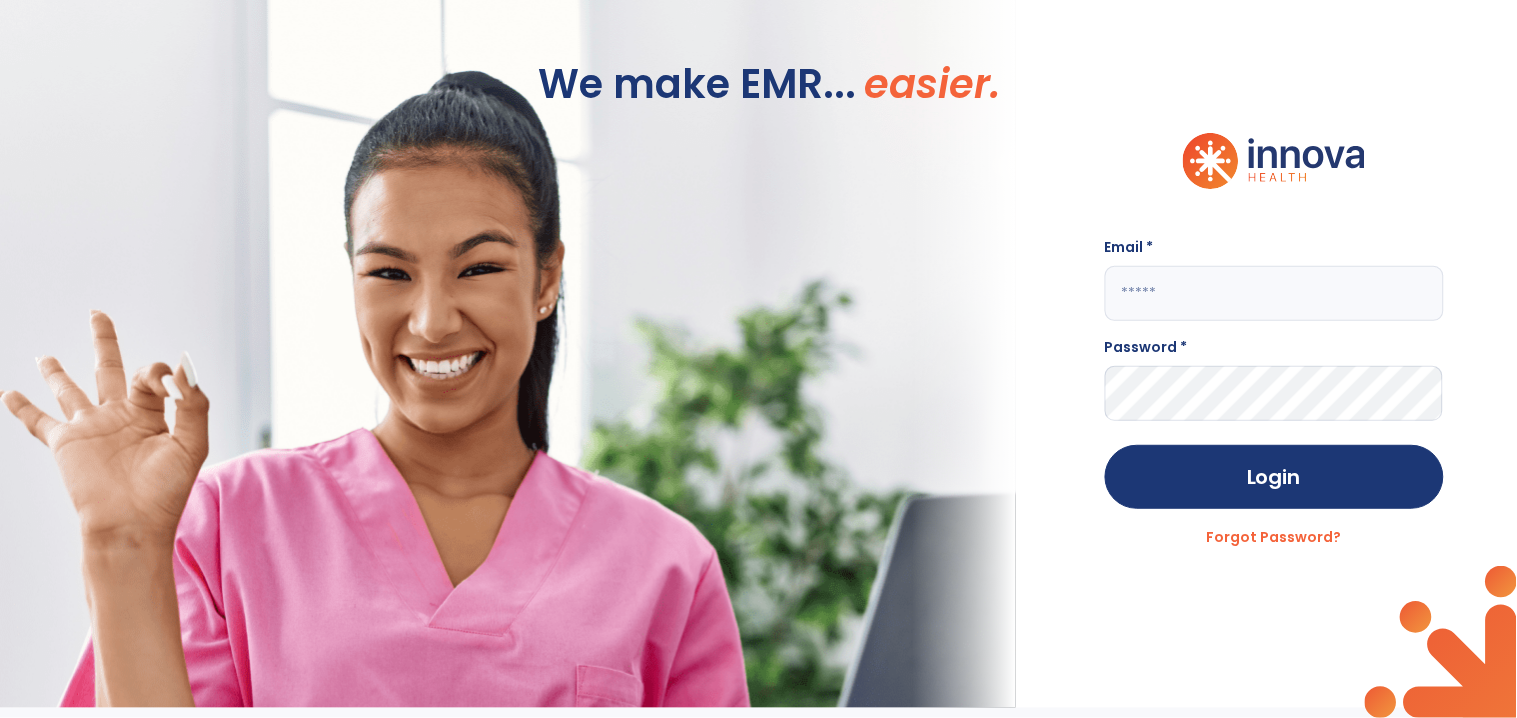 click 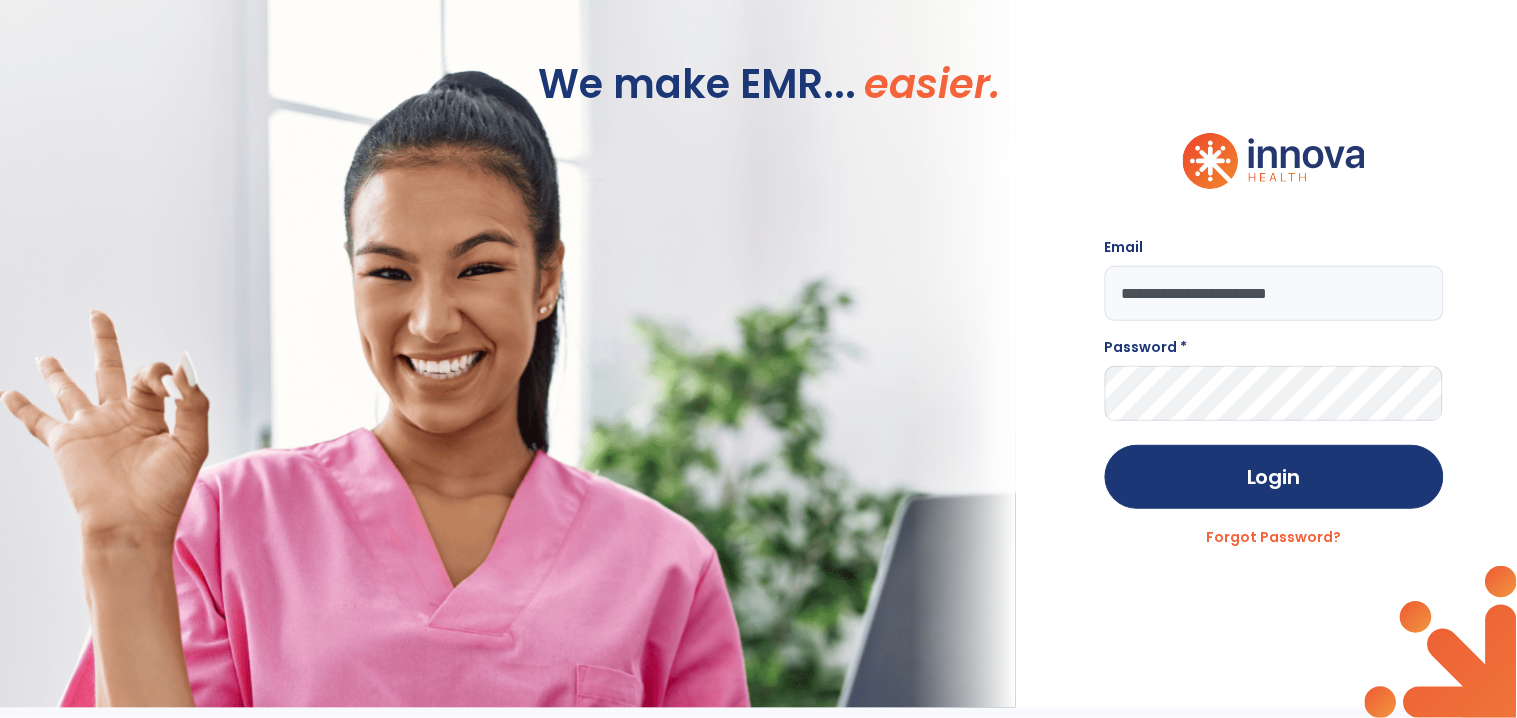 type on "**********" 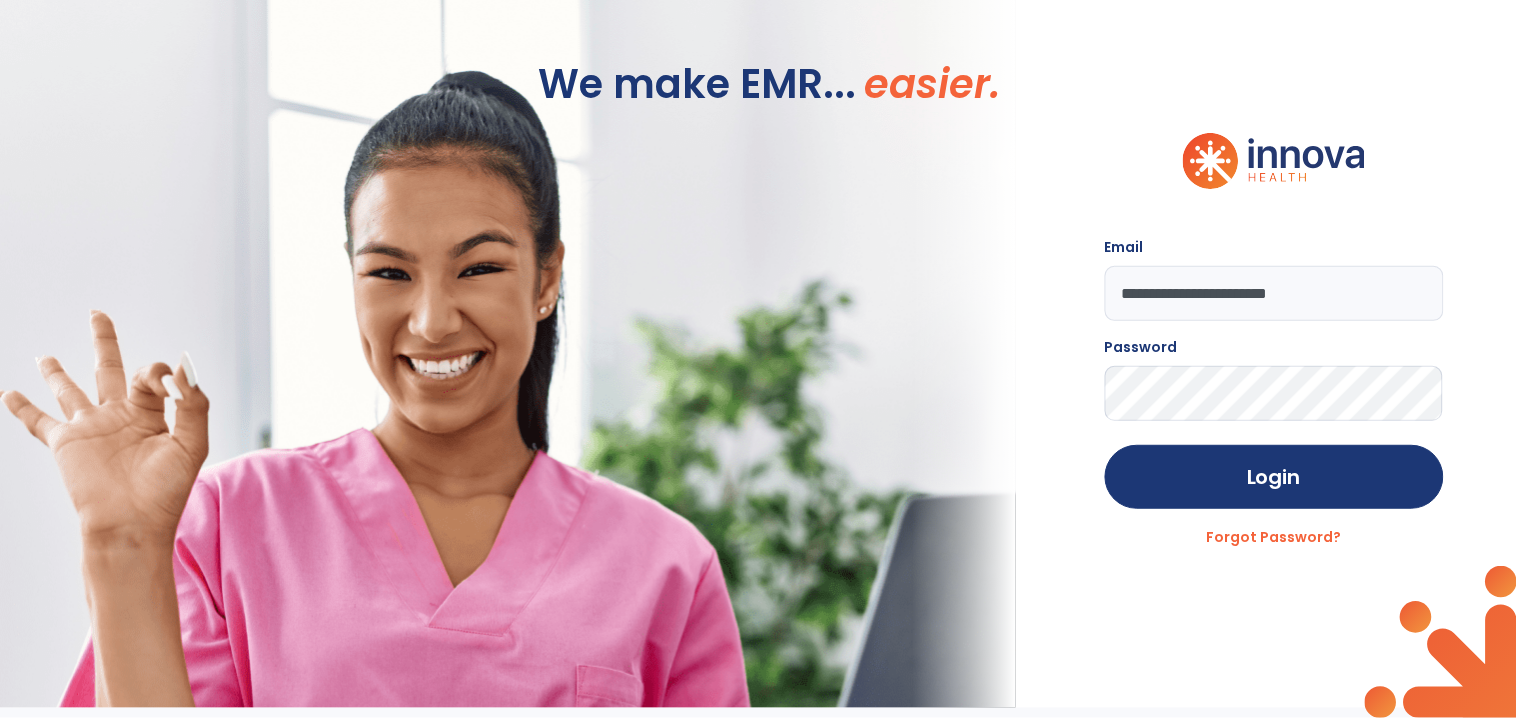 click on "Login" 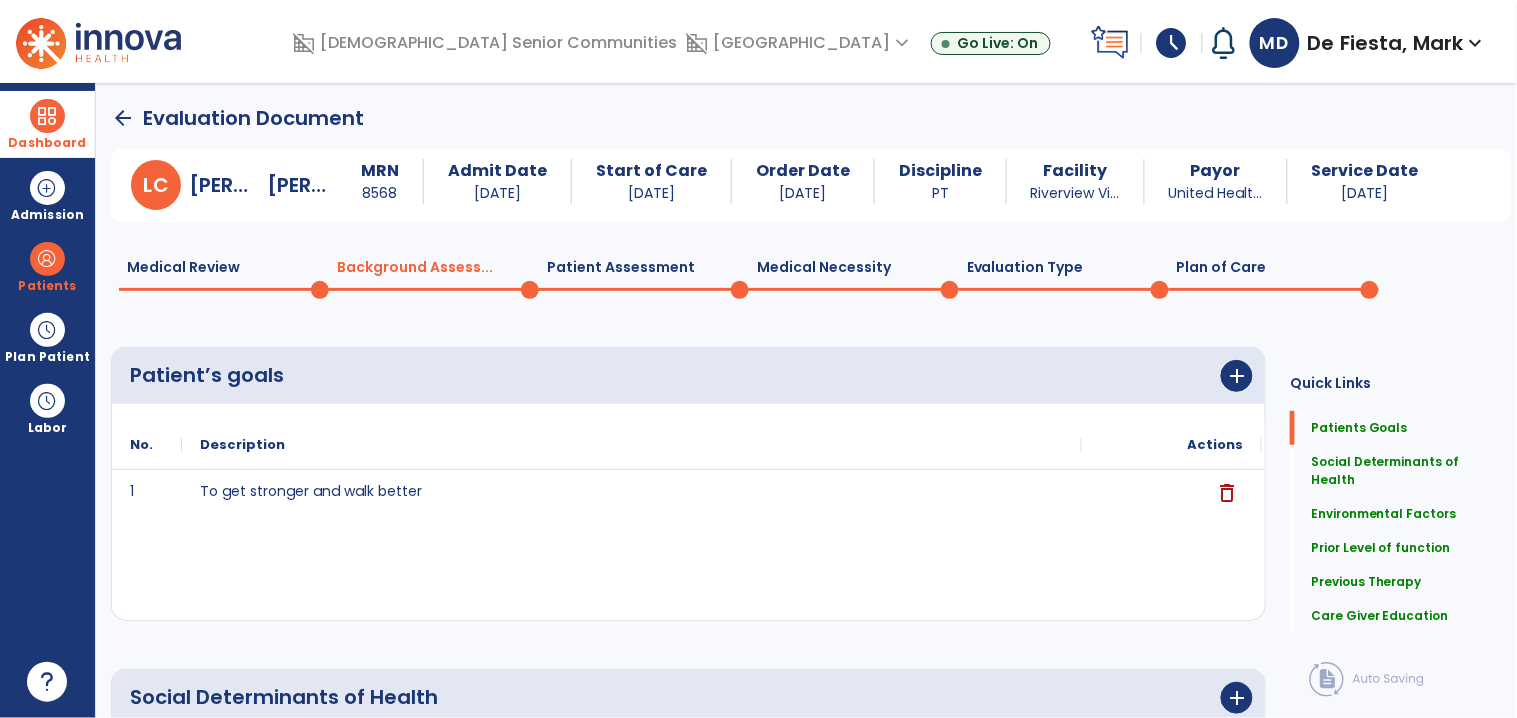drag, startPoint x: 58, startPoint y: 109, endPoint x: 96, endPoint y: 116, distance: 38.63936 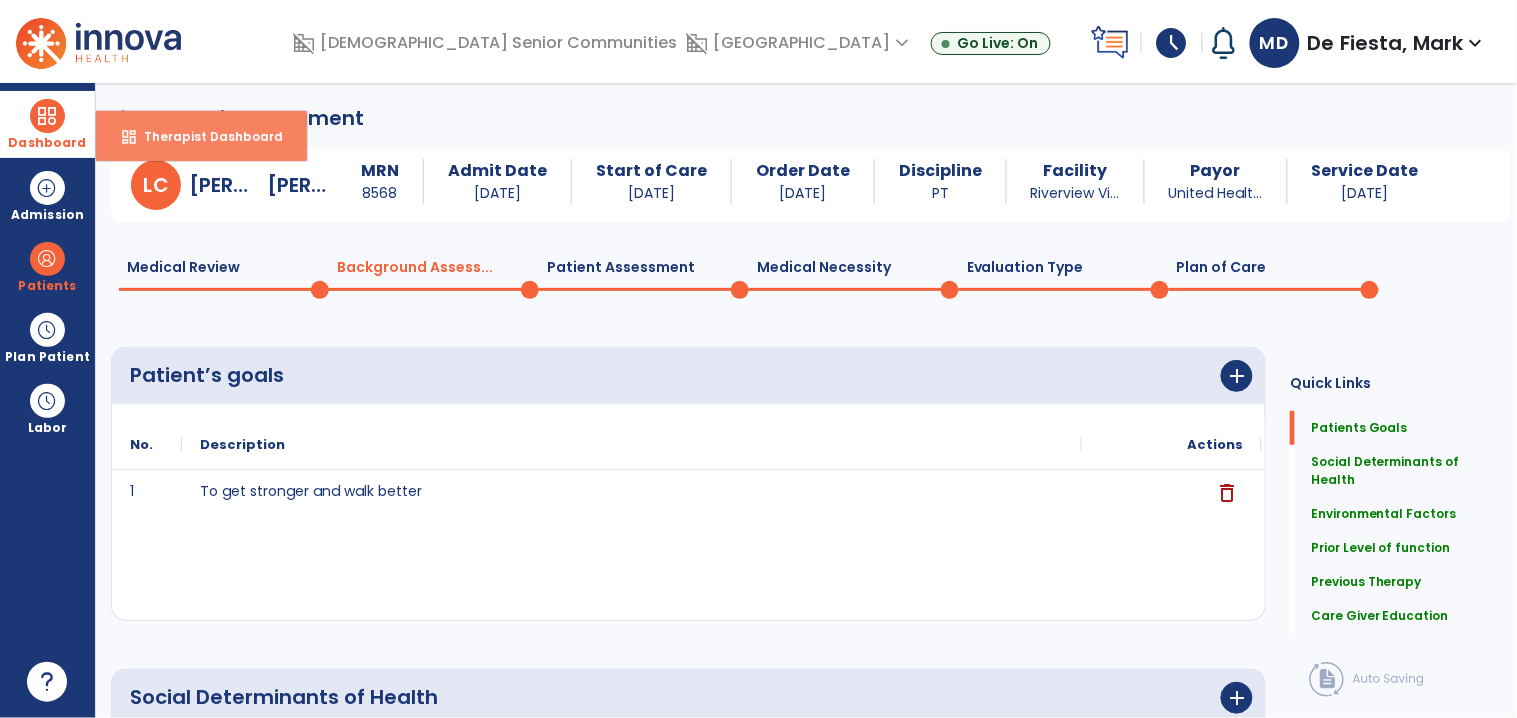 click on "dashboard  Therapist Dashboard" at bounding box center [201, 136] 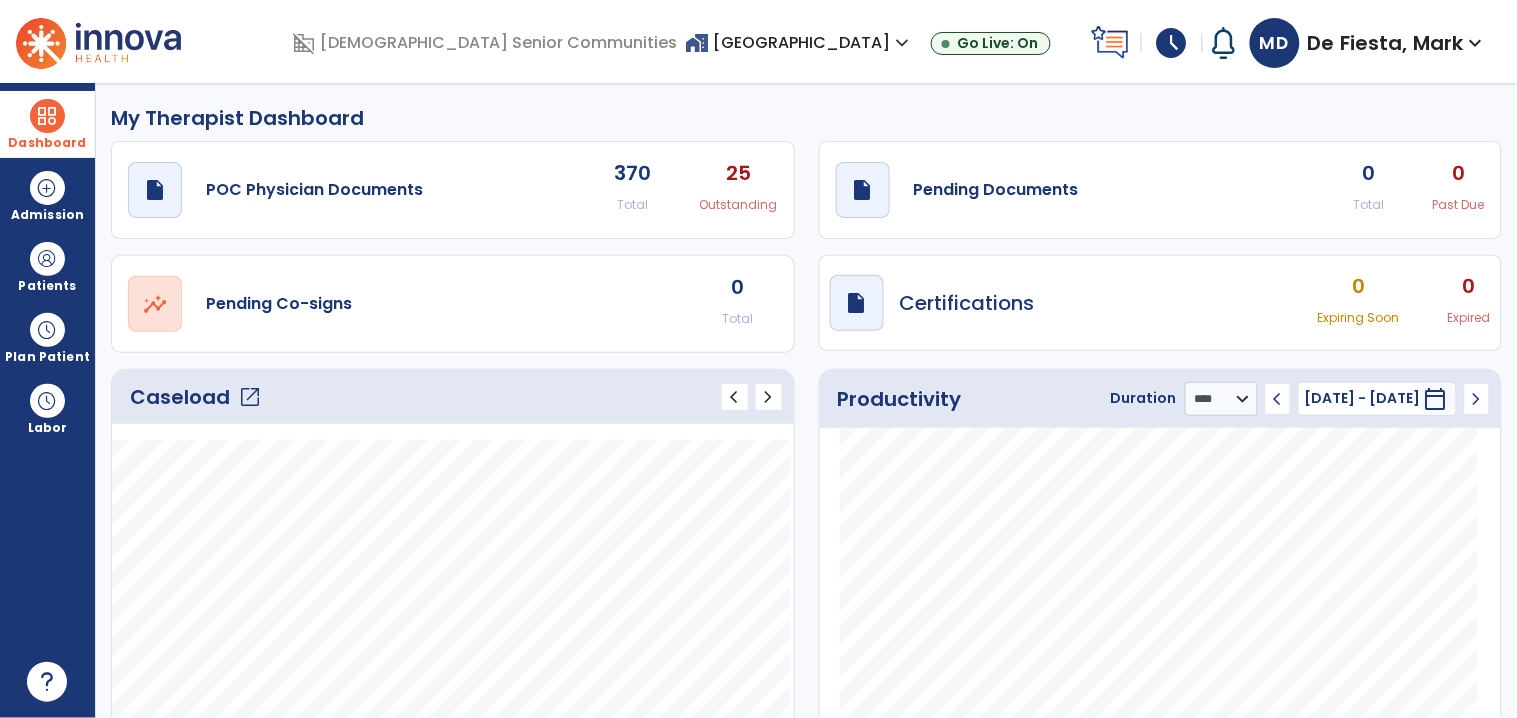 click on "open_in_new" 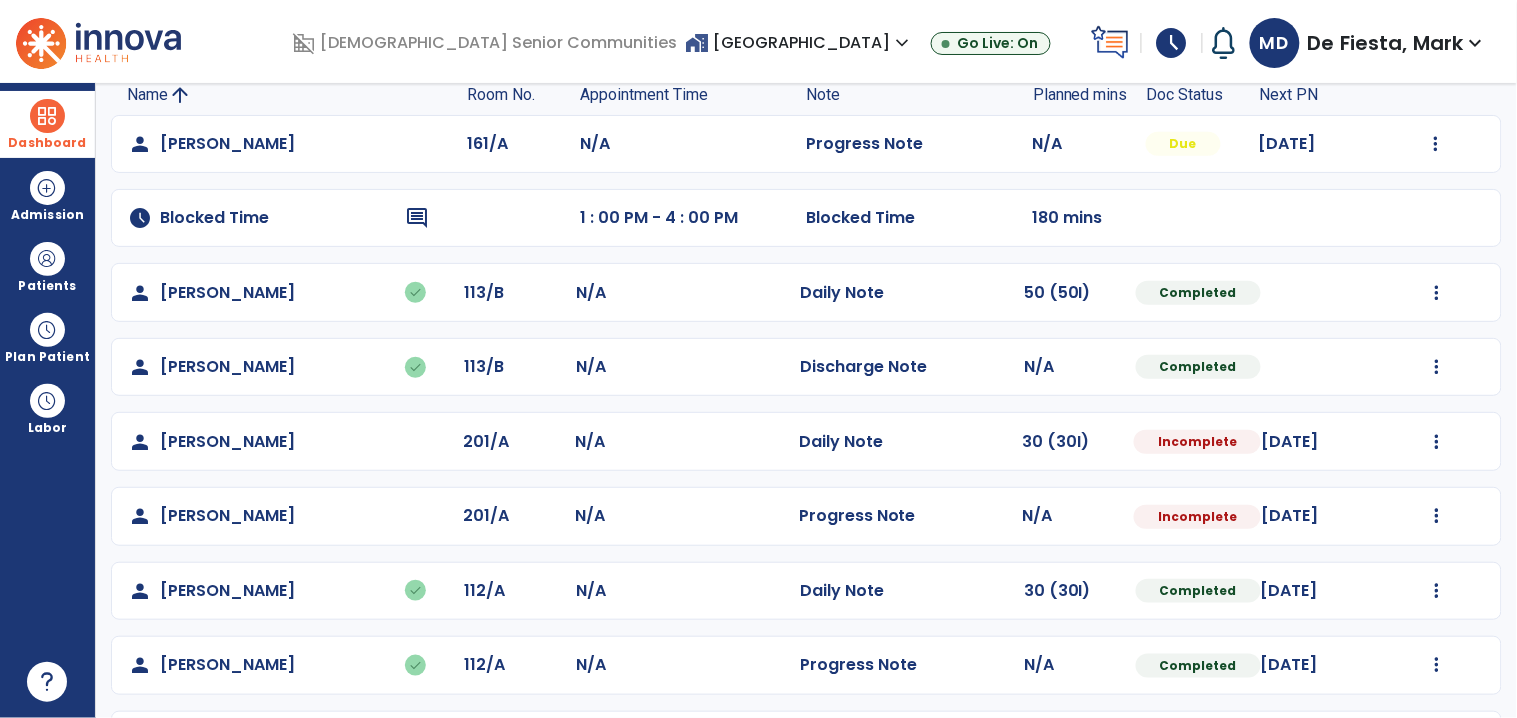 scroll, scrollTop: 222, scrollLeft: 0, axis: vertical 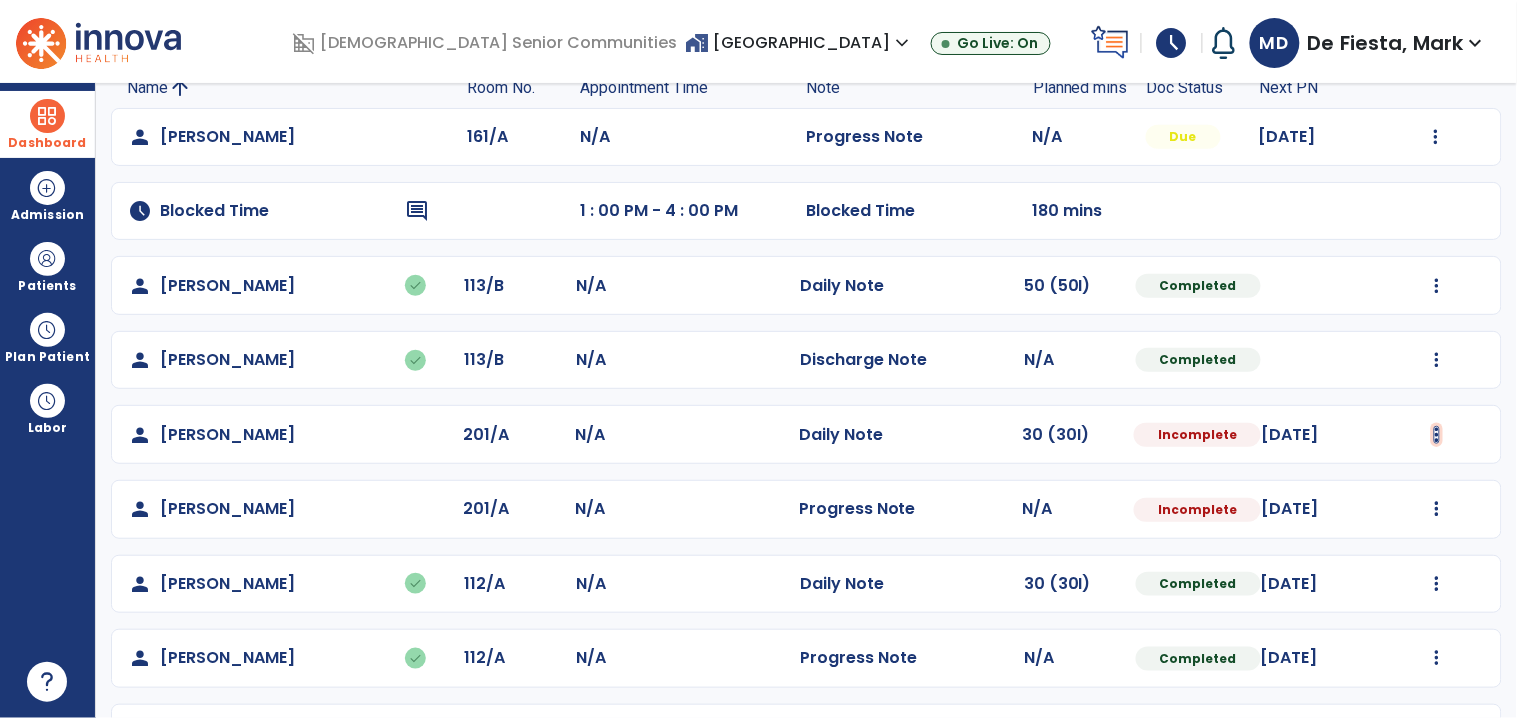 click at bounding box center [1436, 137] 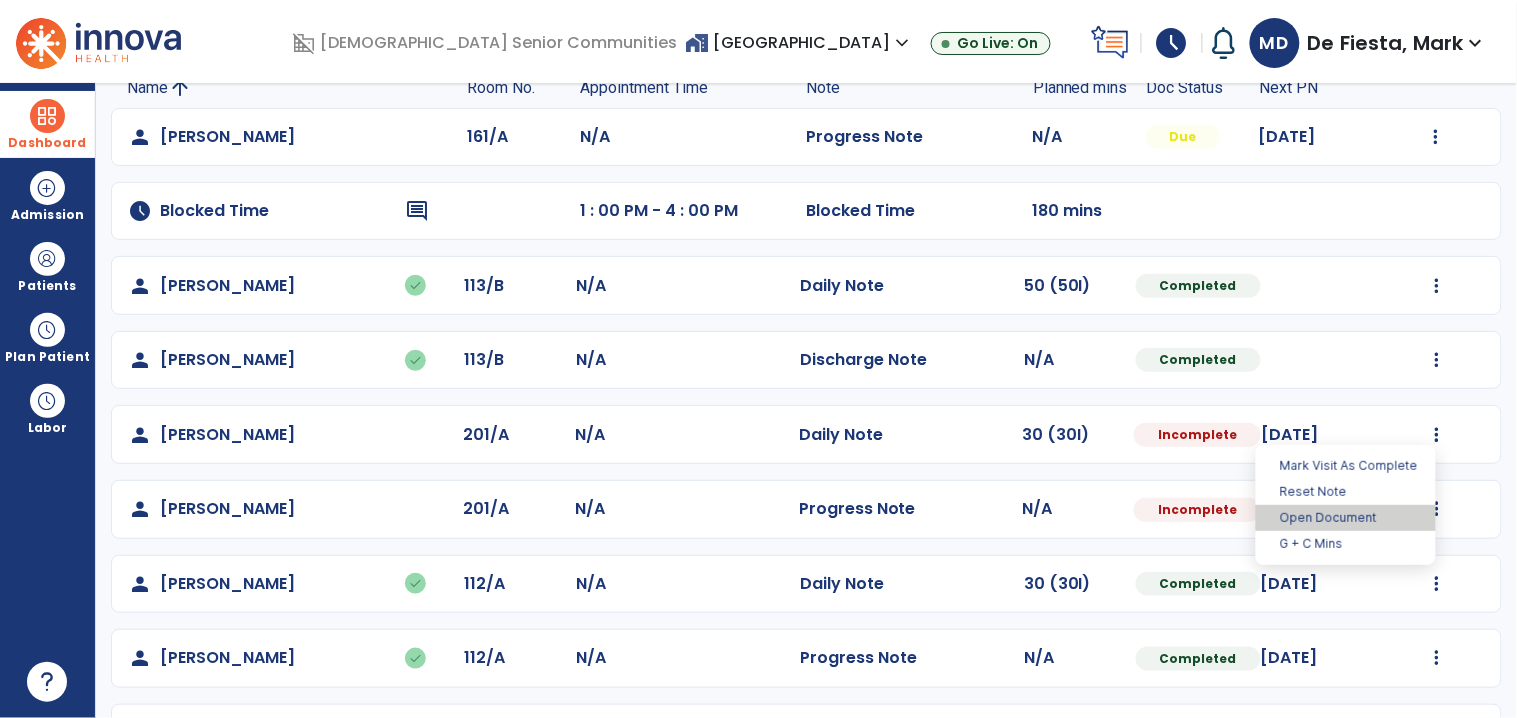 click on "Open Document" at bounding box center [1346, 518] 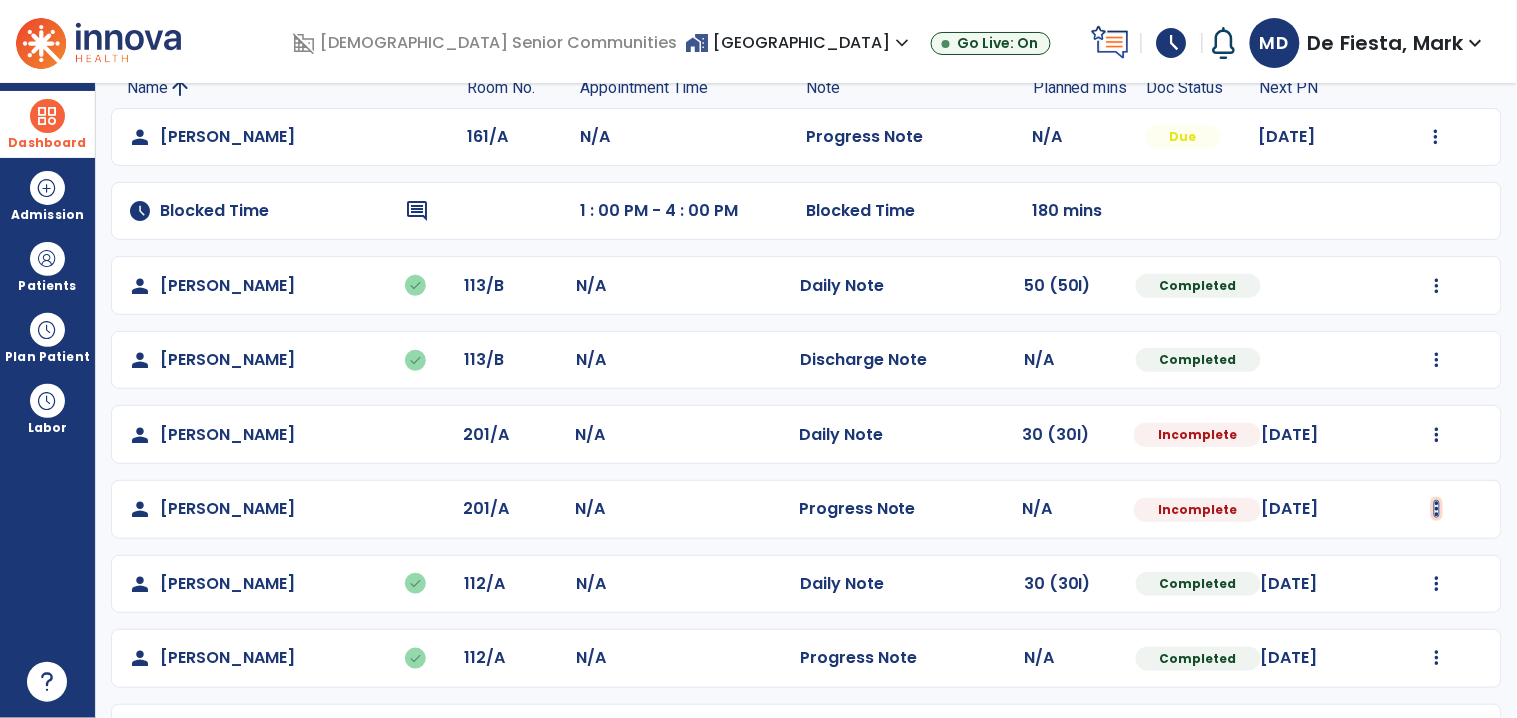 click at bounding box center (1436, 137) 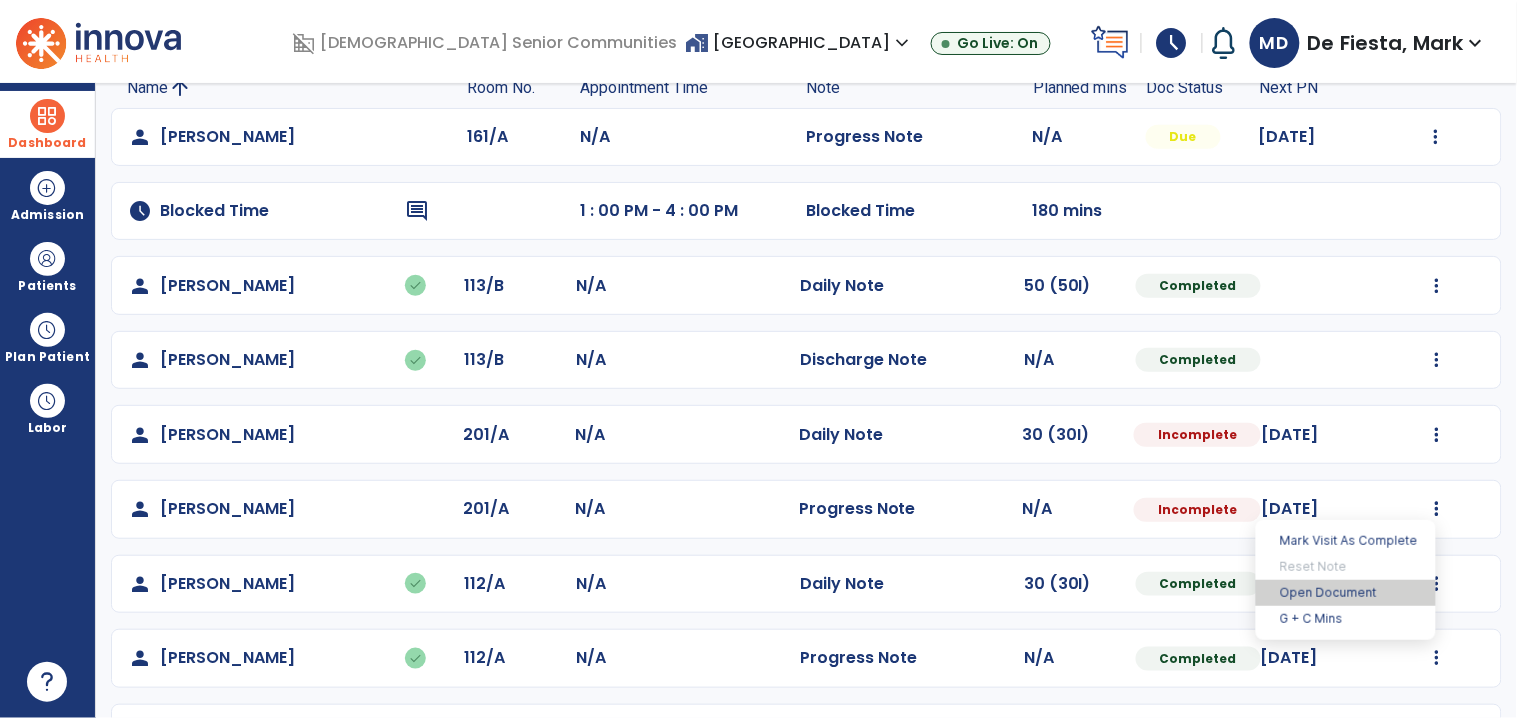 click on "Open Document" at bounding box center [1346, 593] 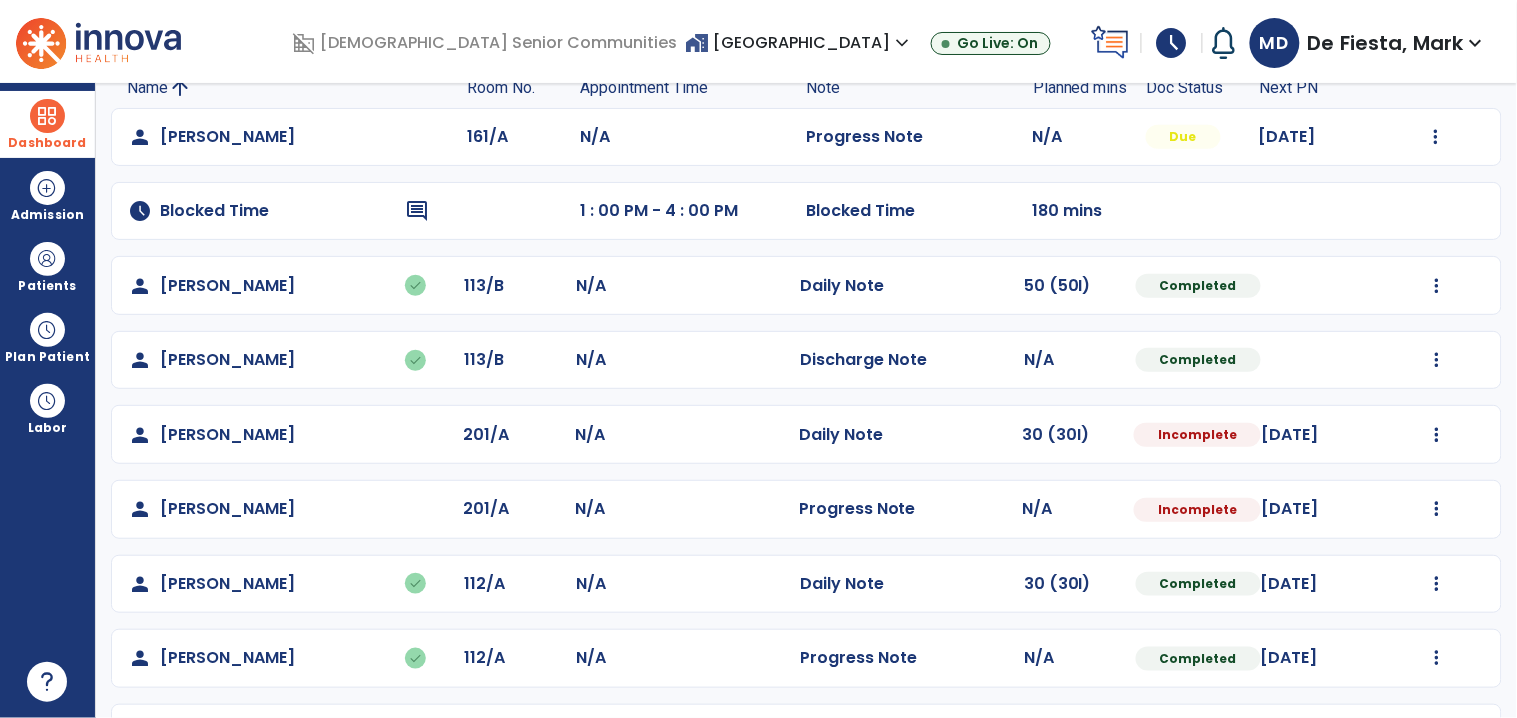 select on "*" 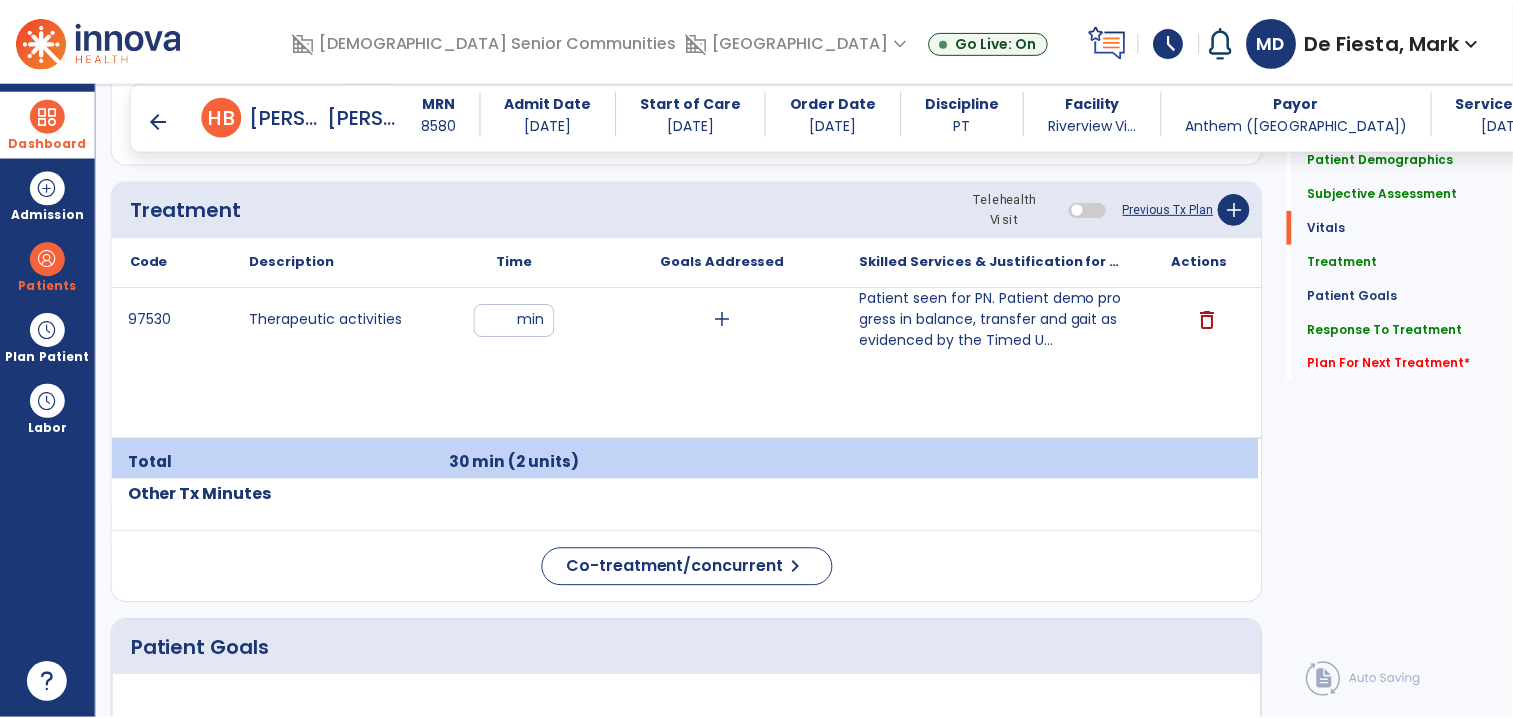 scroll, scrollTop: 948, scrollLeft: 0, axis: vertical 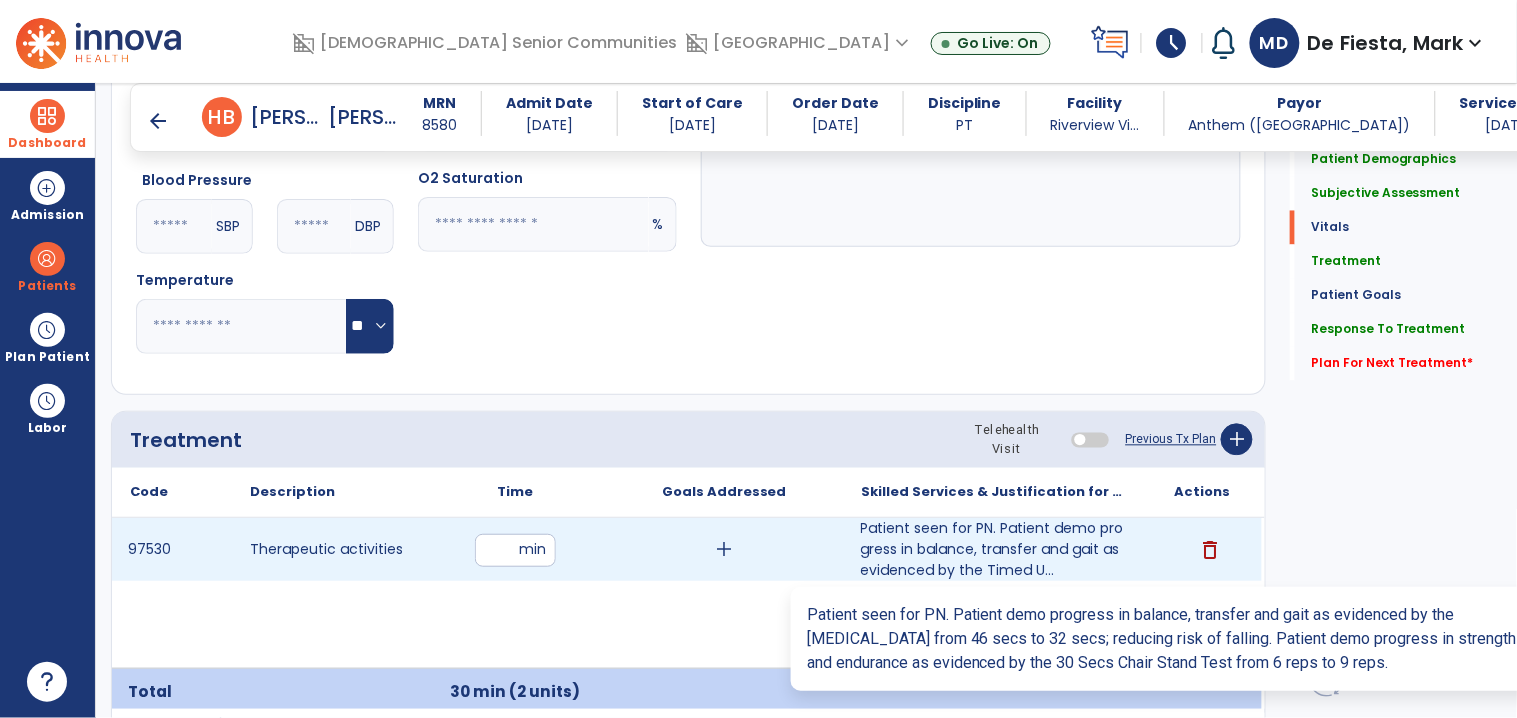 click on "Patient seen for PN. Patient demo progress in balance, transfer and gait as evidenced by the Timed U..." at bounding box center [993, 549] 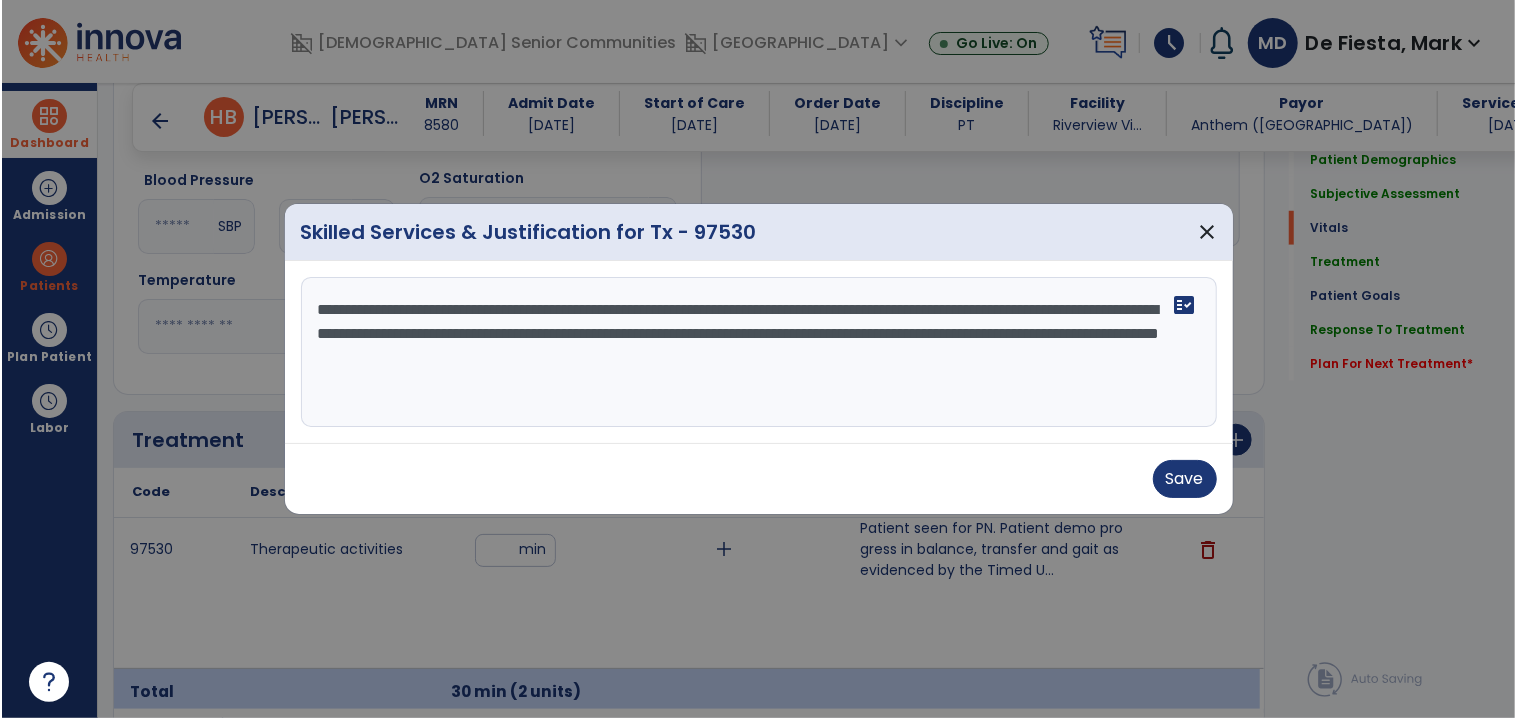 scroll, scrollTop: 948, scrollLeft: 0, axis: vertical 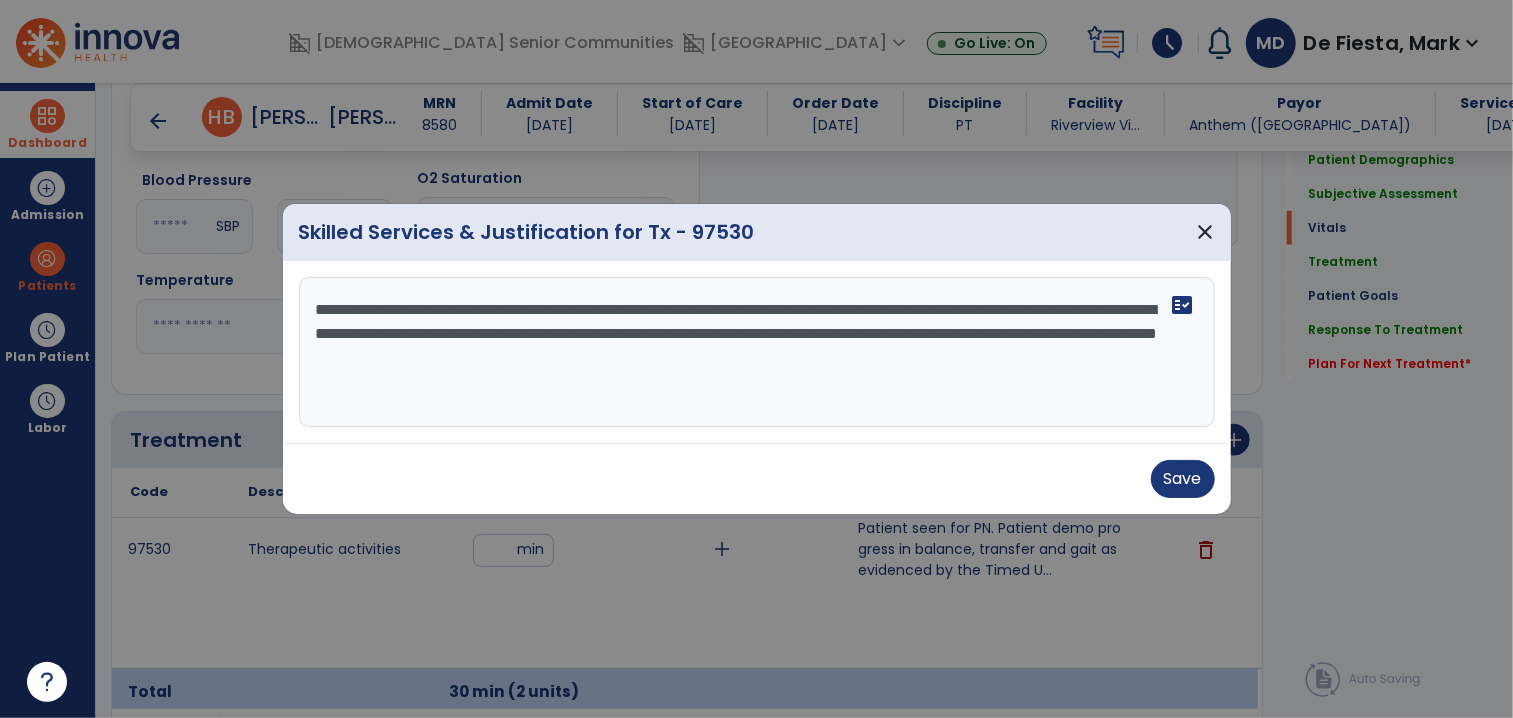 drag, startPoint x: 320, startPoint y: 311, endPoint x: 1078, endPoint y: 363, distance: 759.78156 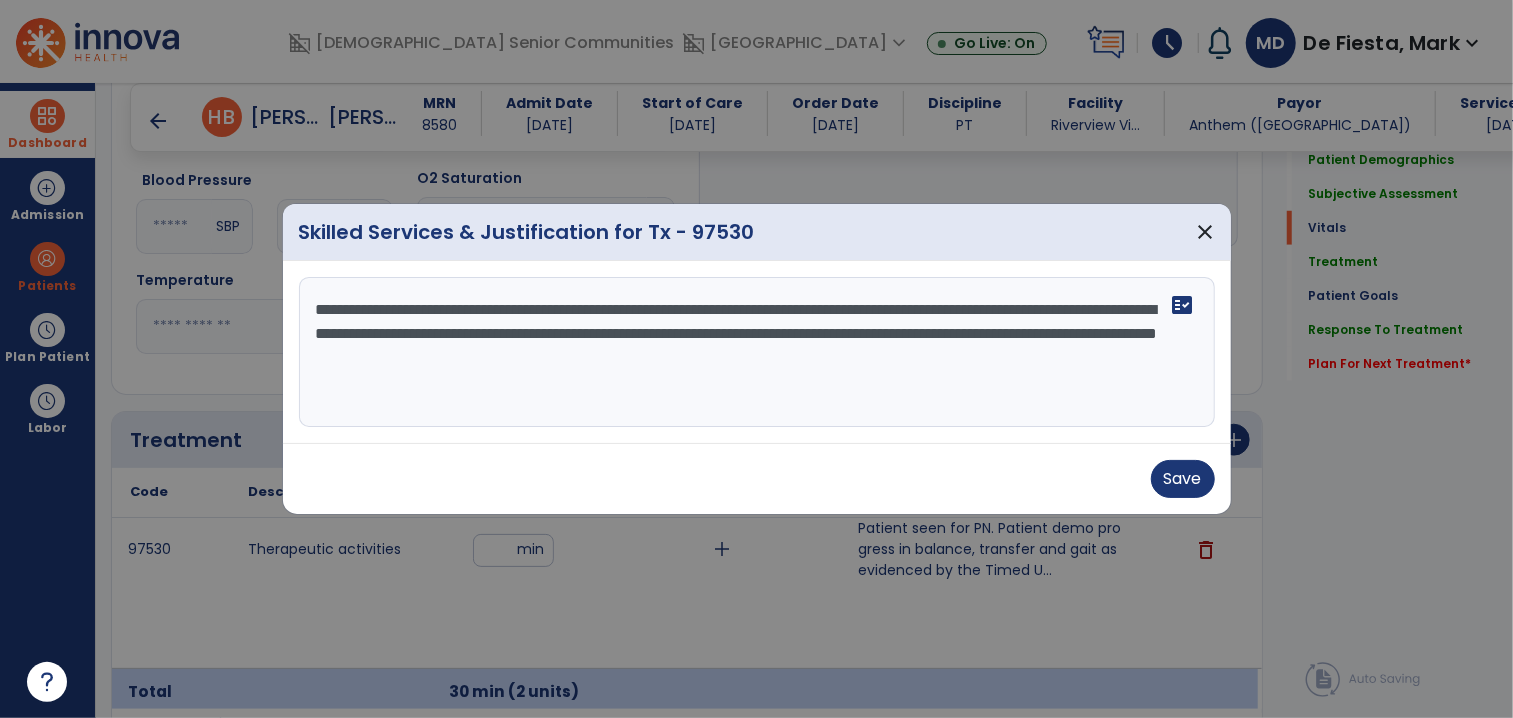 paste on "**********" 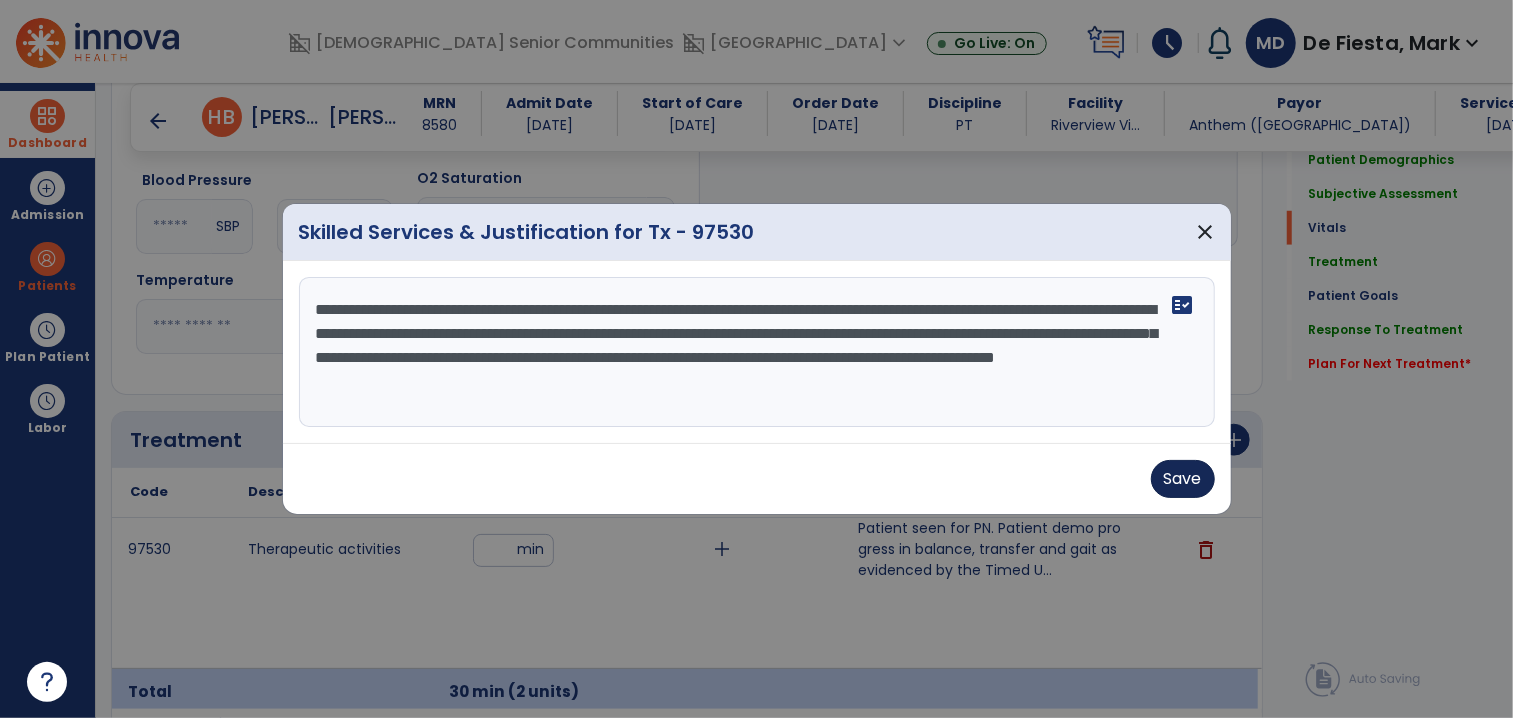 type on "**********" 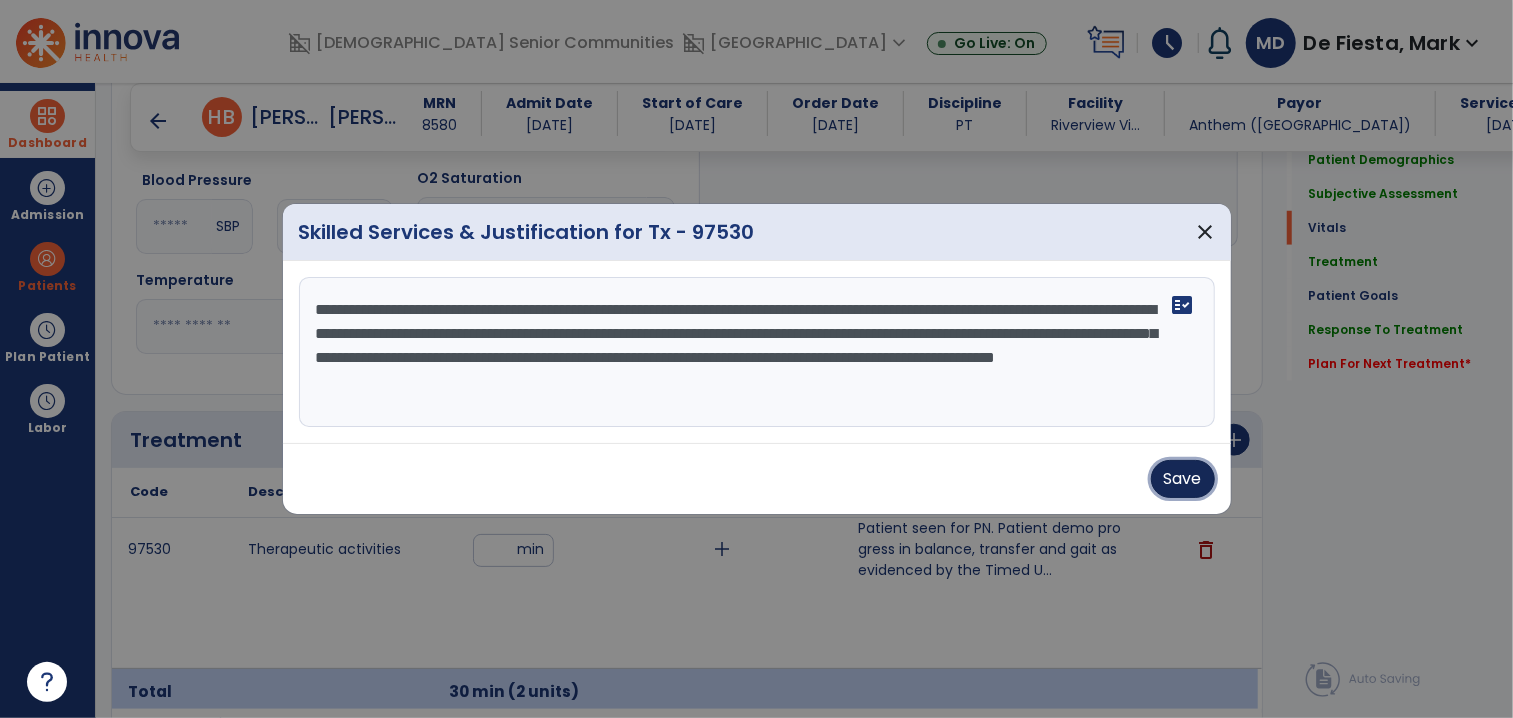 click on "Save" at bounding box center [1183, 479] 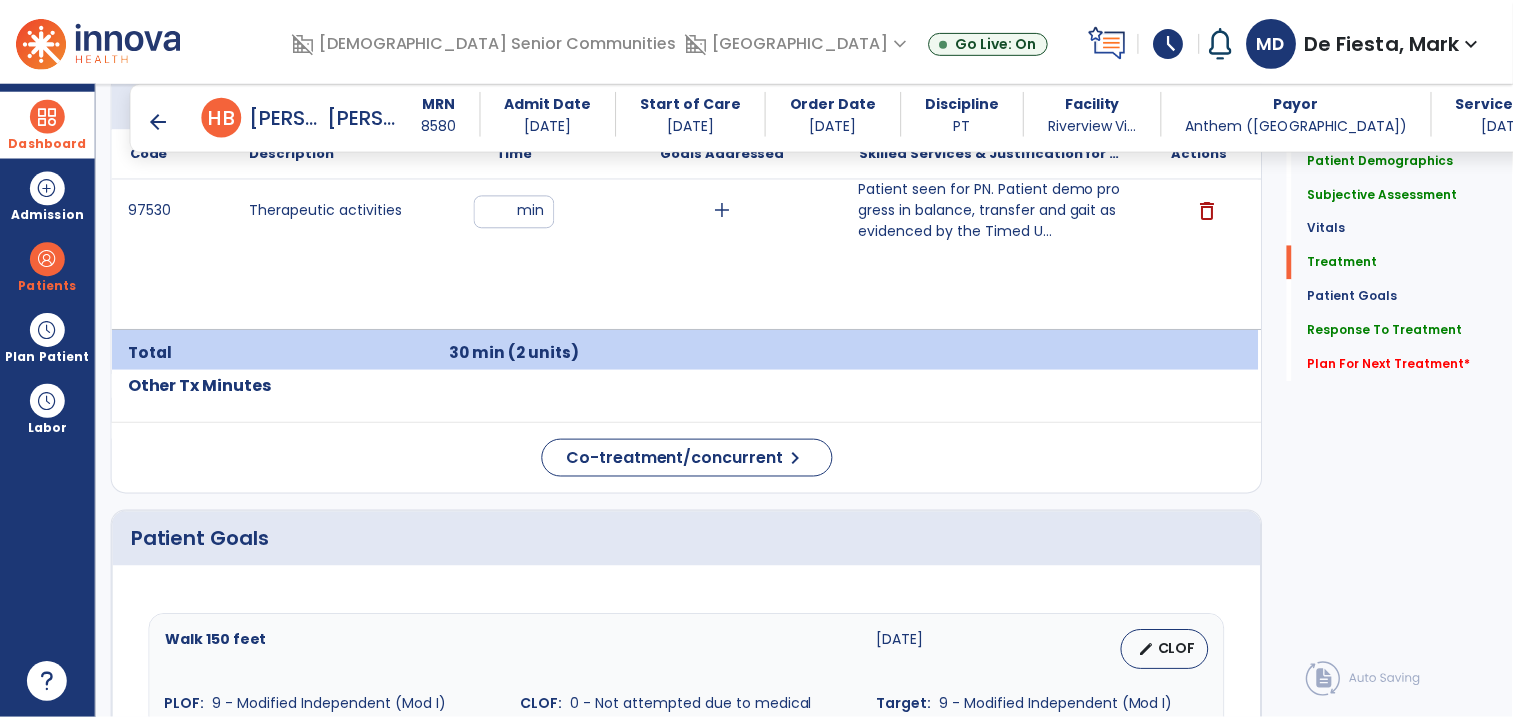 scroll, scrollTop: 1214, scrollLeft: 0, axis: vertical 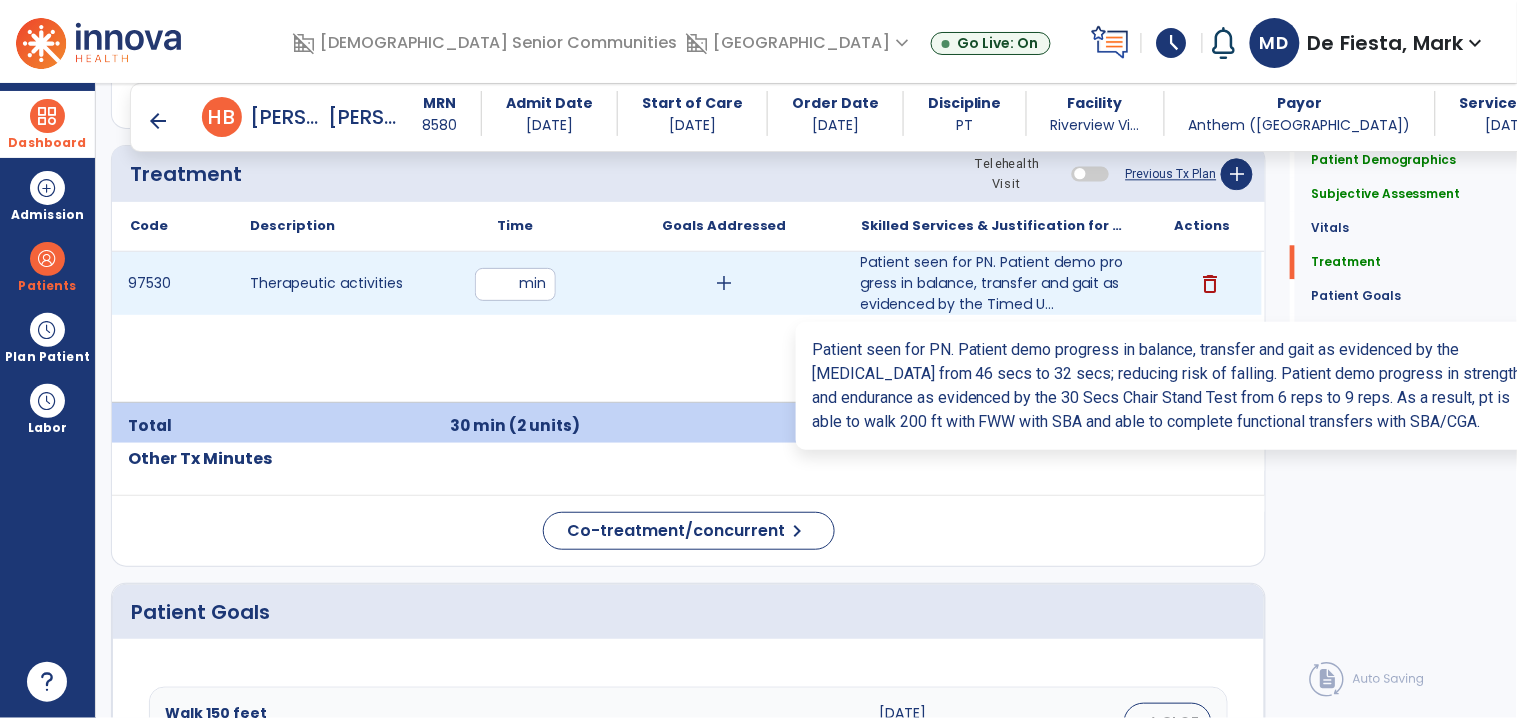 click on "Patient seen for PN. Patient demo progress in balance, transfer and gait as evidenced by the Timed U..." at bounding box center (993, 283) 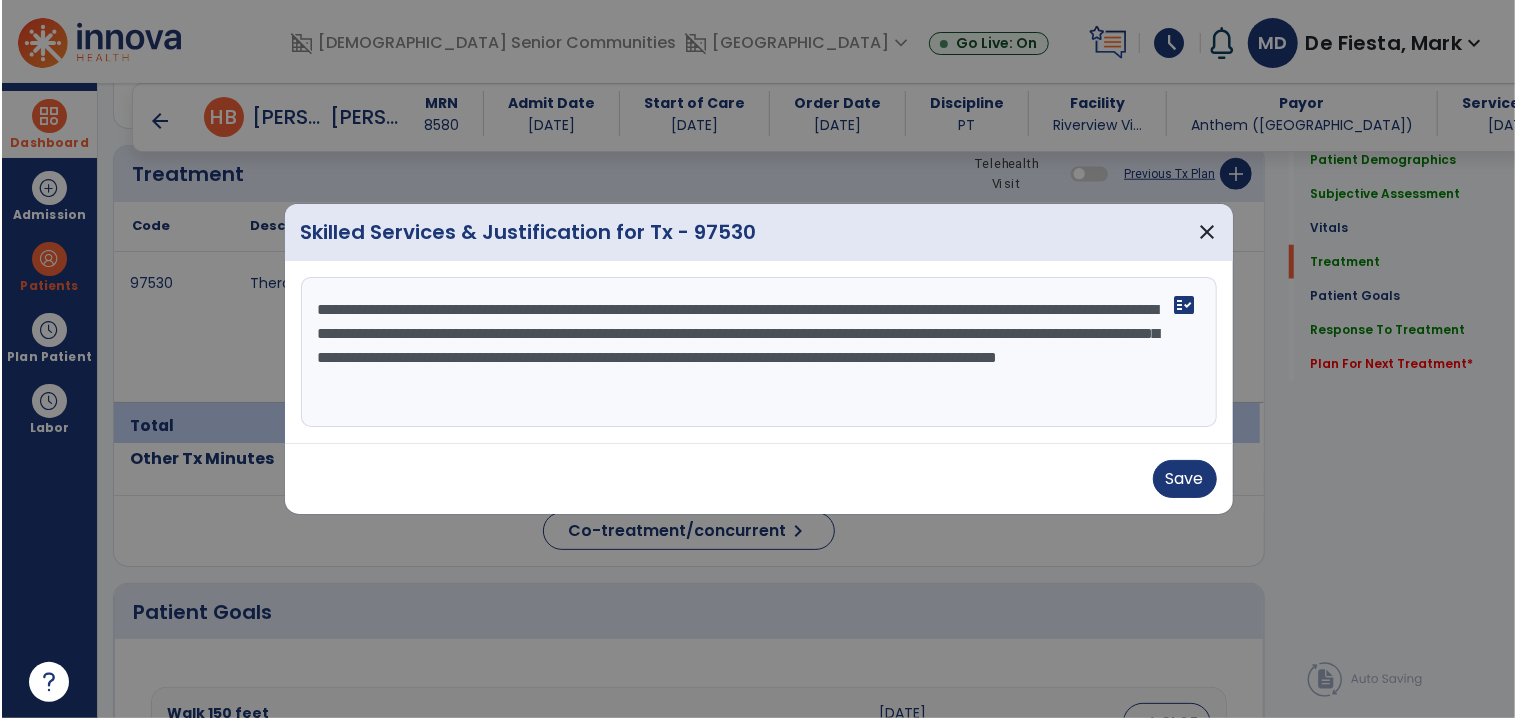 scroll, scrollTop: 1214, scrollLeft: 0, axis: vertical 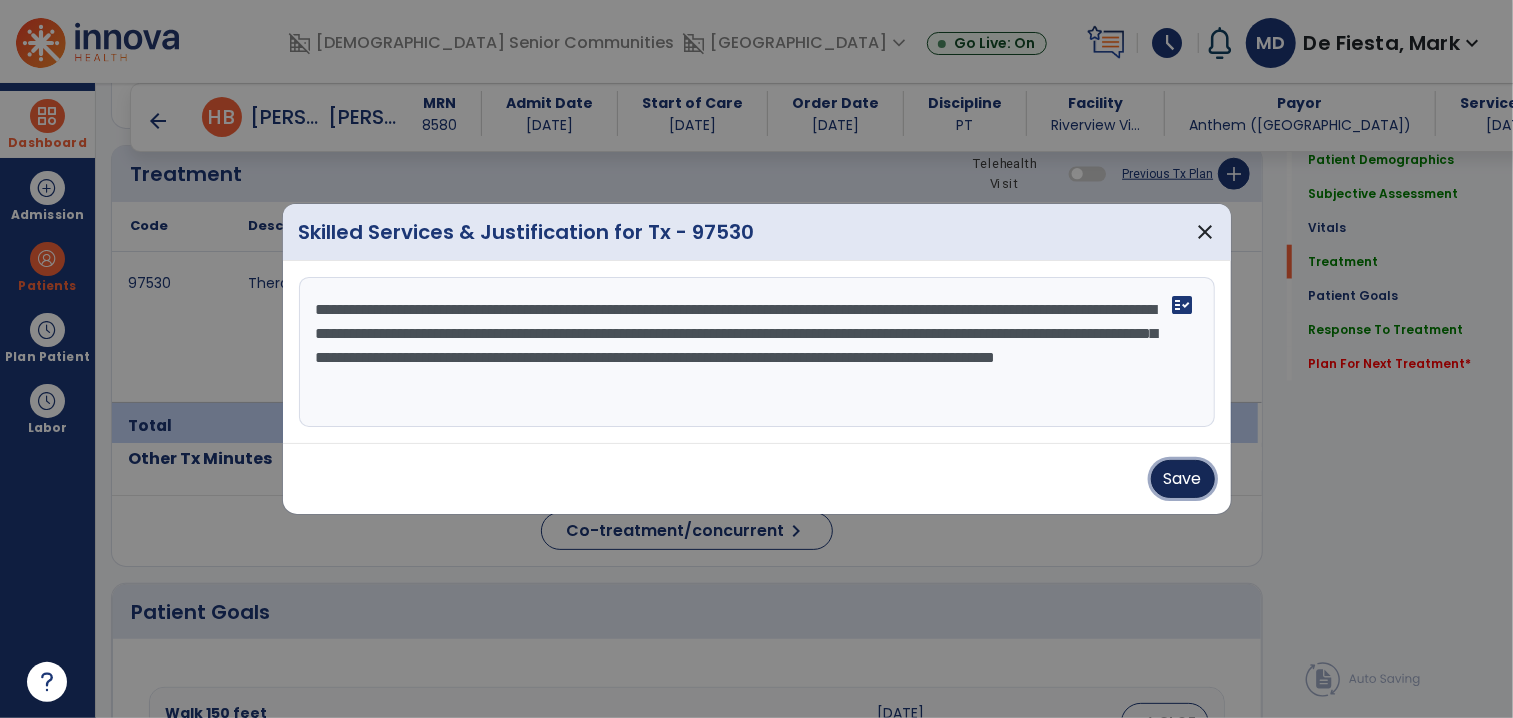 click on "Save" at bounding box center (1183, 479) 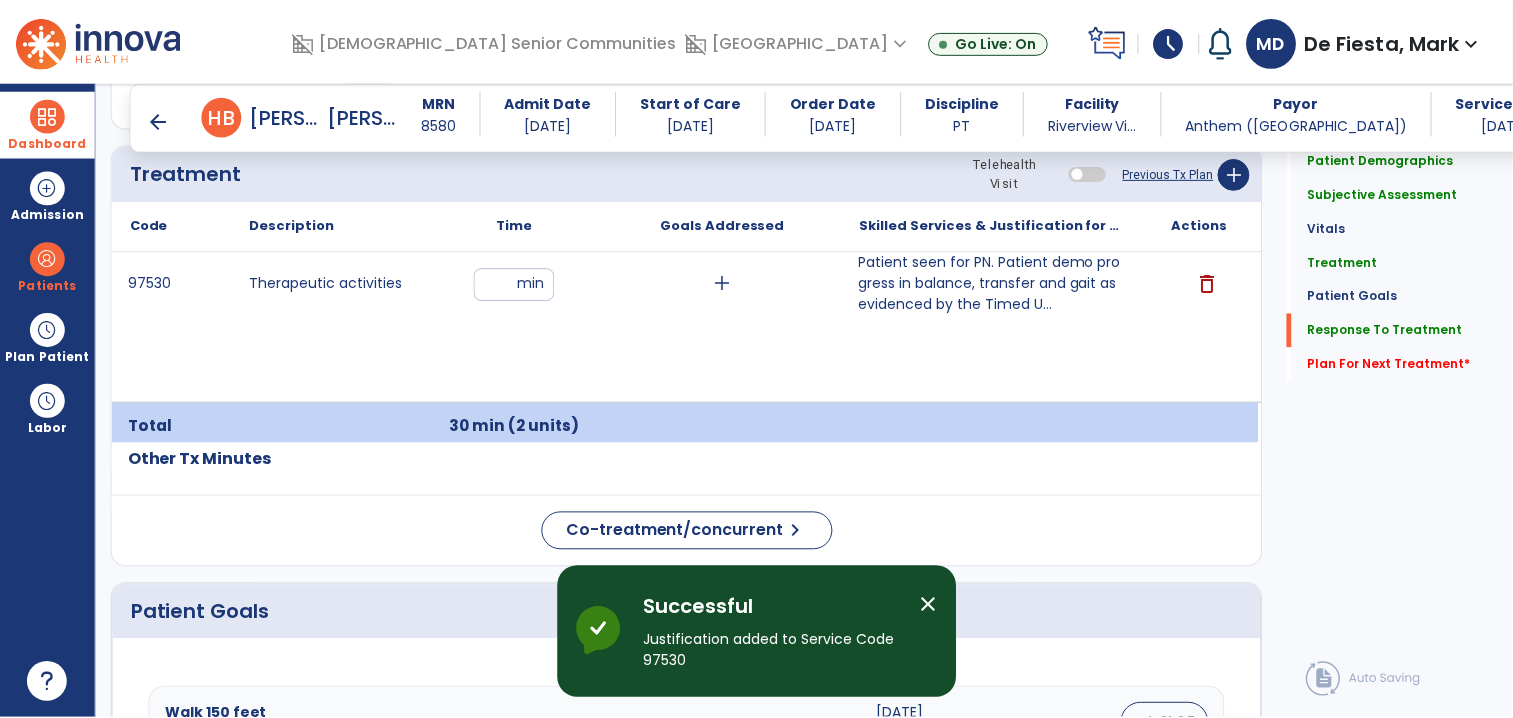 scroll, scrollTop: 2698, scrollLeft: 0, axis: vertical 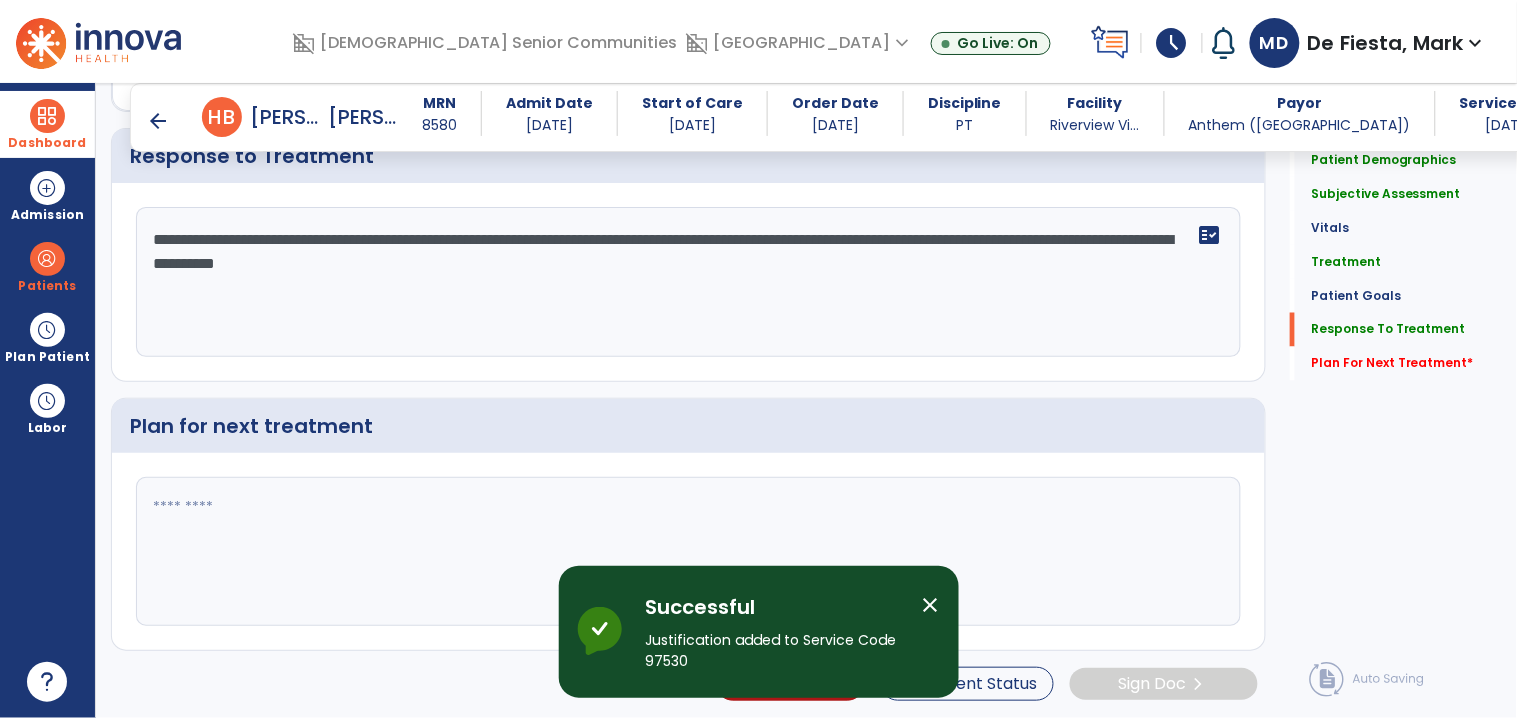 click 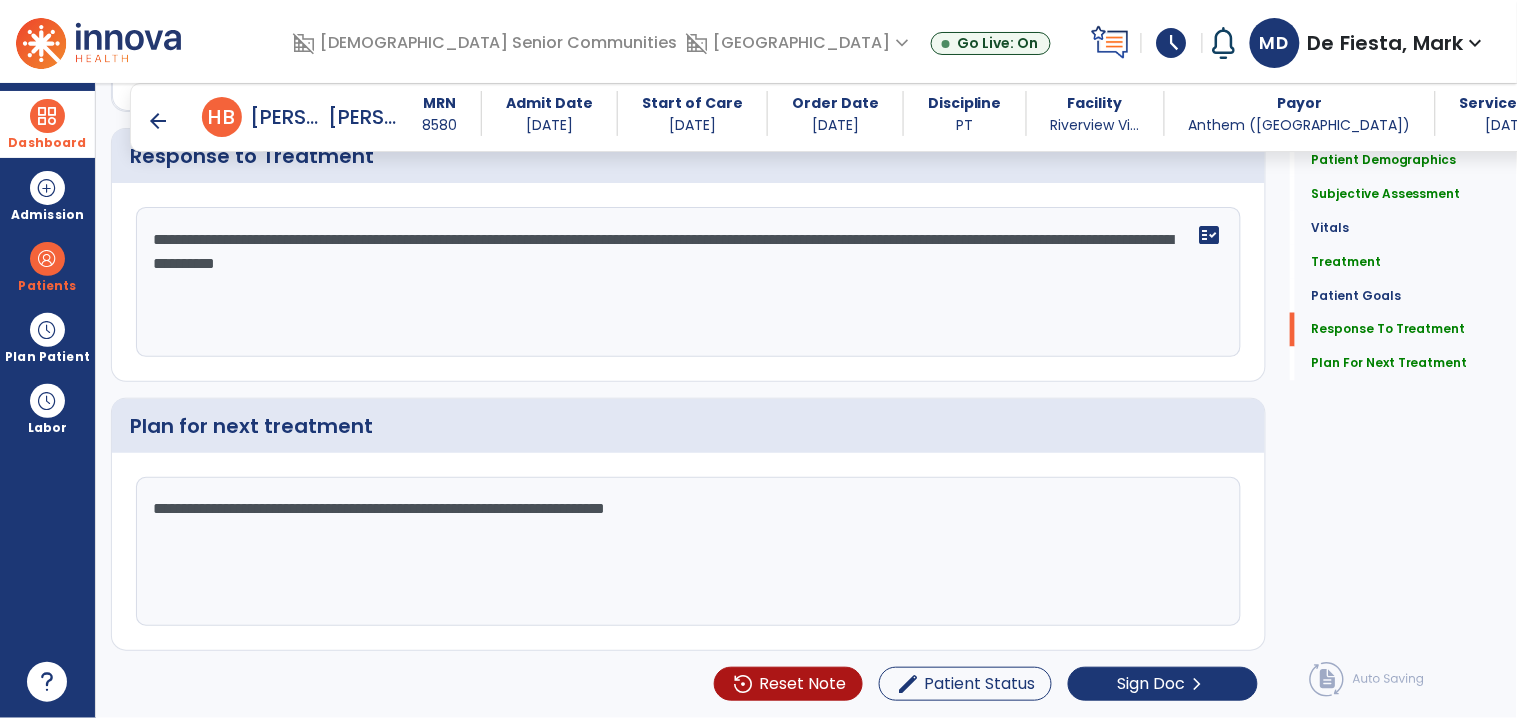 type on "**********" 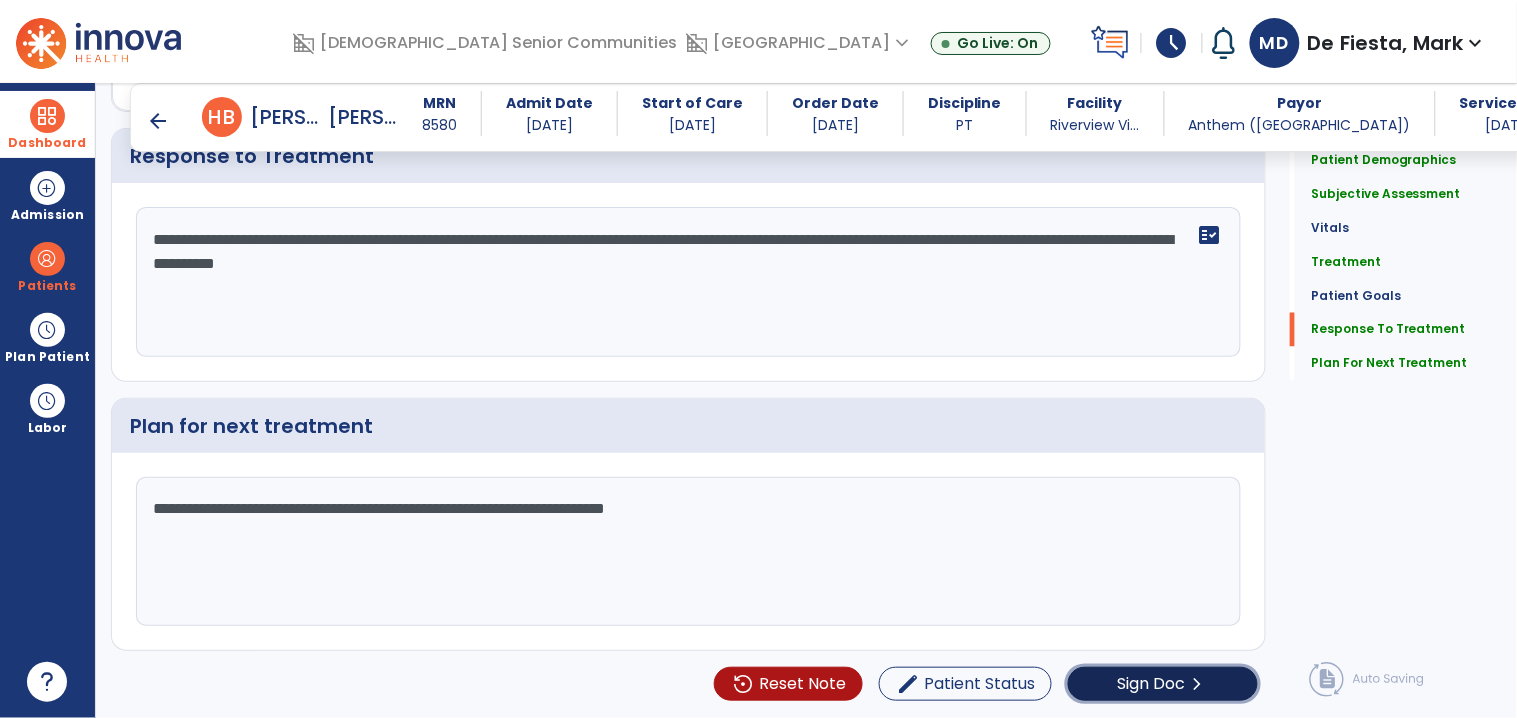 click on "Sign Doc" 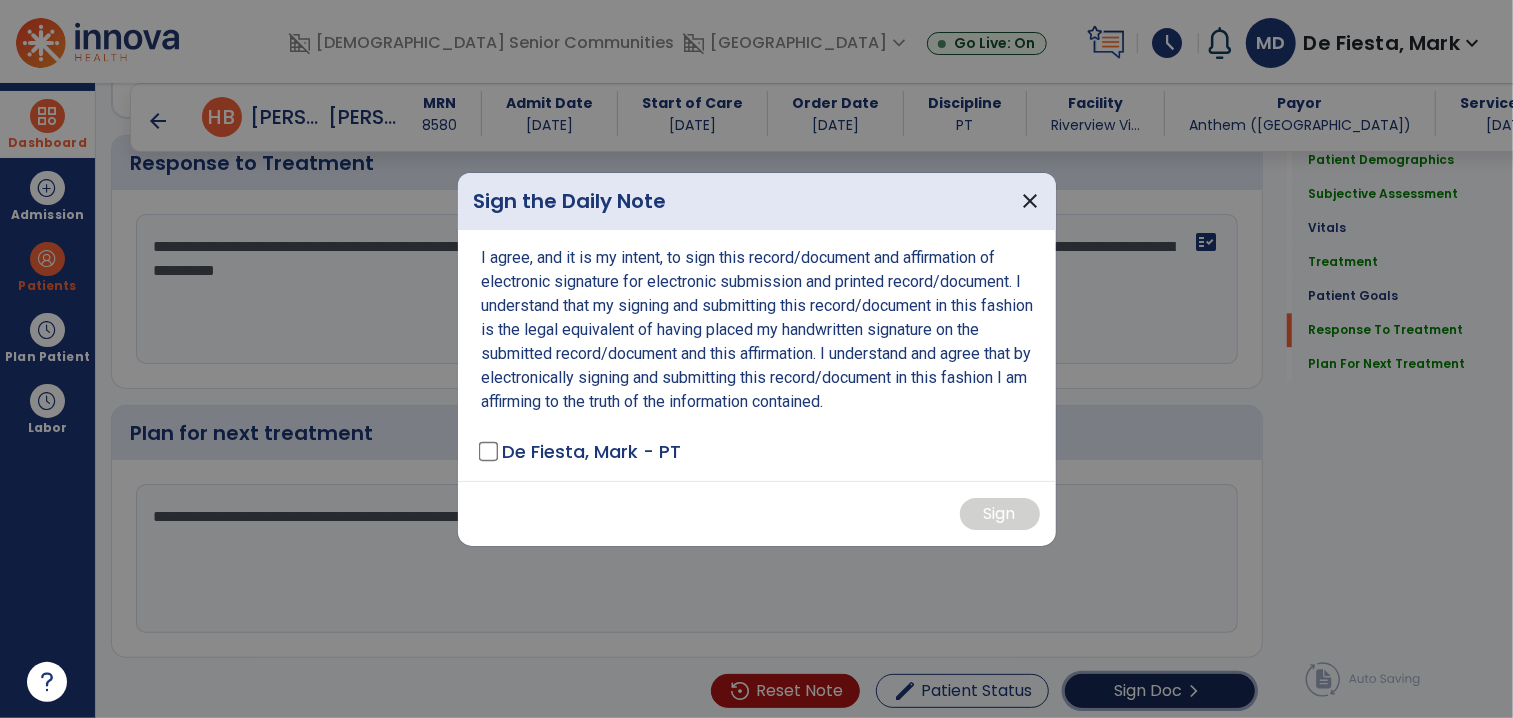 scroll, scrollTop: 2698, scrollLeft: 0, axis: vertical 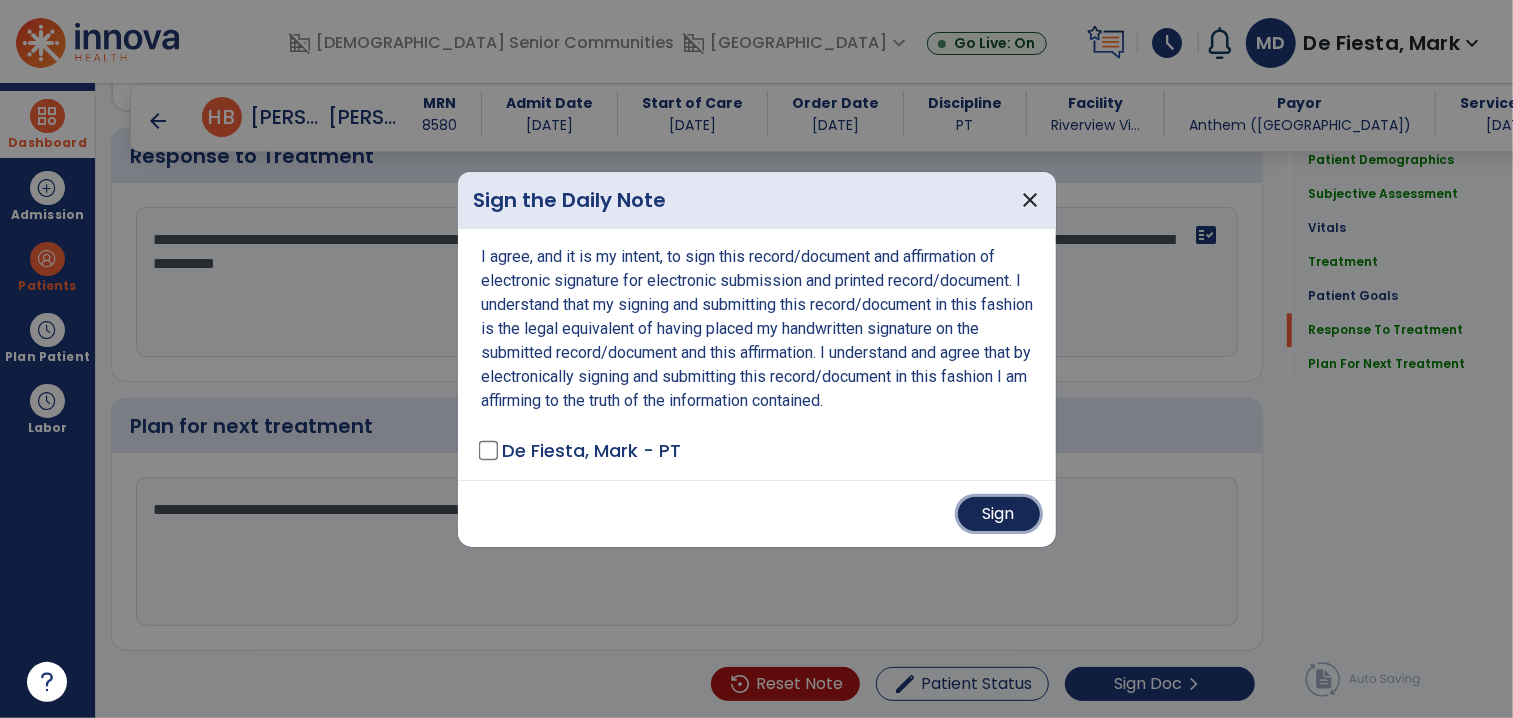 click on "Sign" at bounding box center (999, 514) 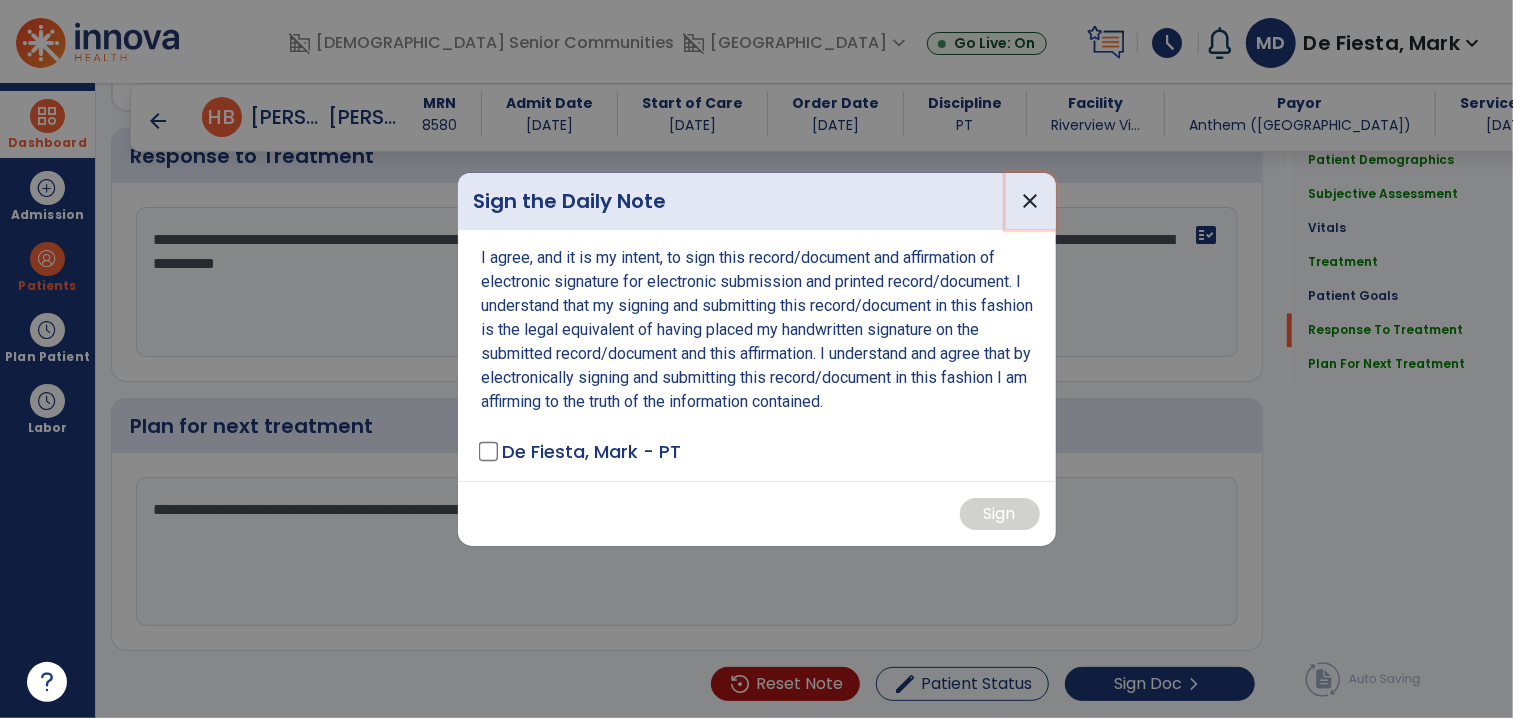 drag, startPoint x: 1035, startPoint y: 209, endPoint x: 931, endPoint y: 450, distance: 262.4824 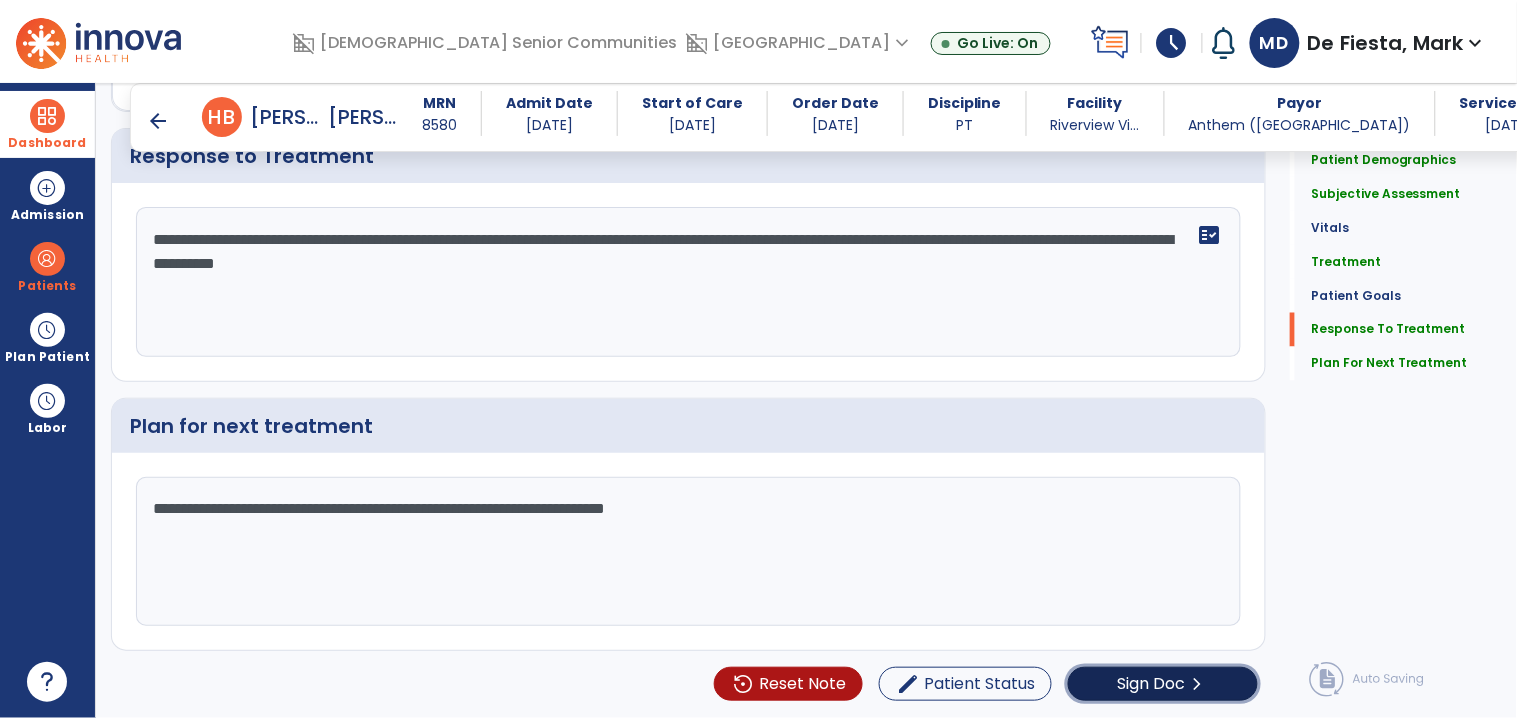click on "chevron_right" 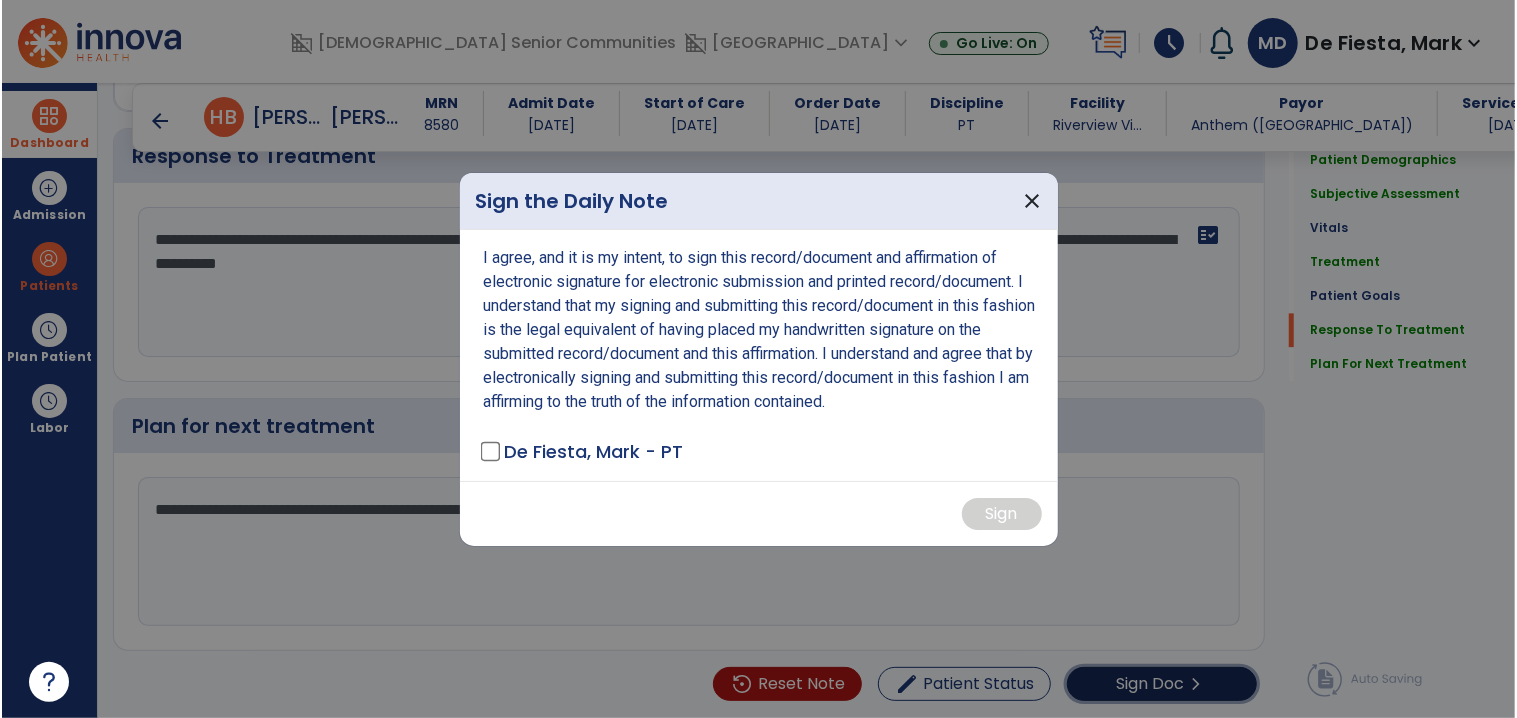 scroll, scrollTop: 2698, scrollLeft: 0, axis: vertical 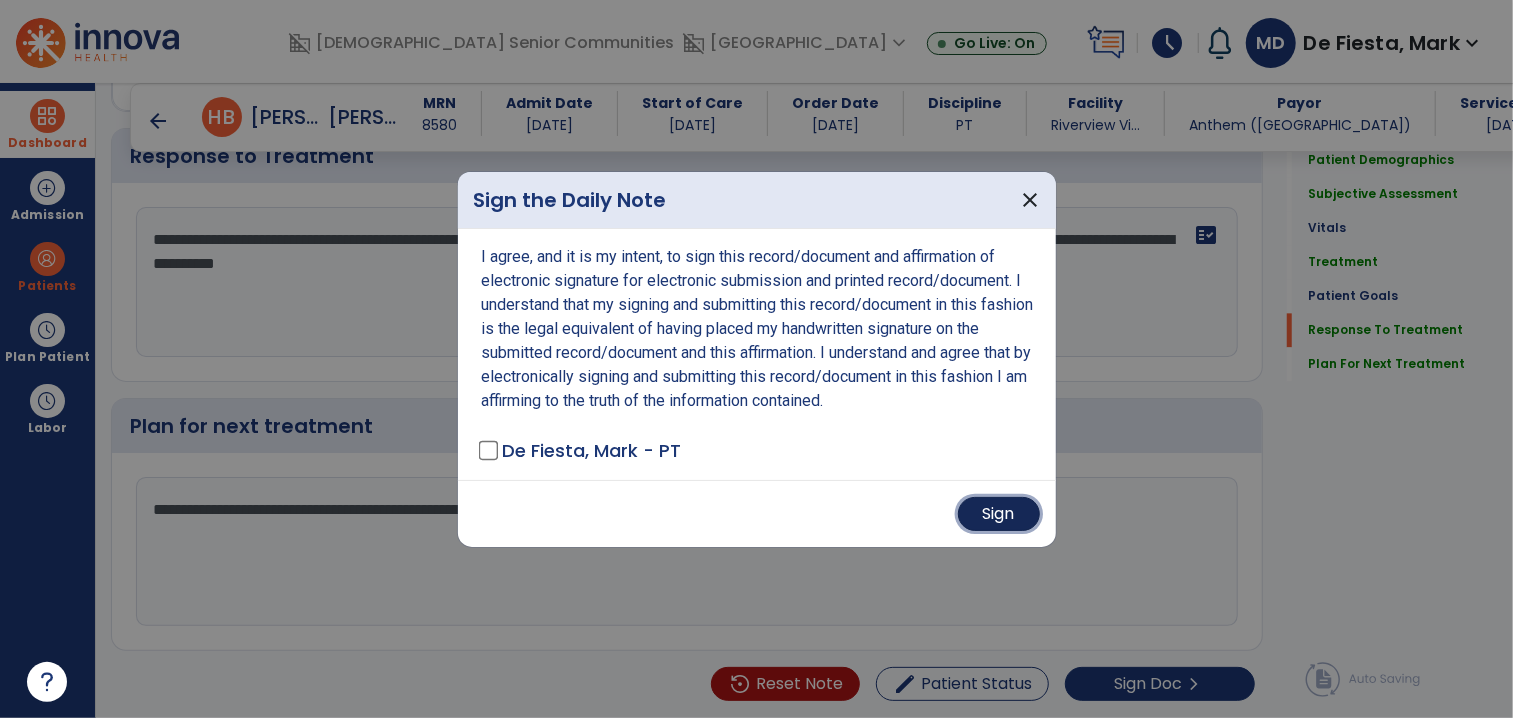 drag, startPoint x: 1009, startPoint y: 508, endPoint x: 846, endPoint y: 533, distance: 164.90604 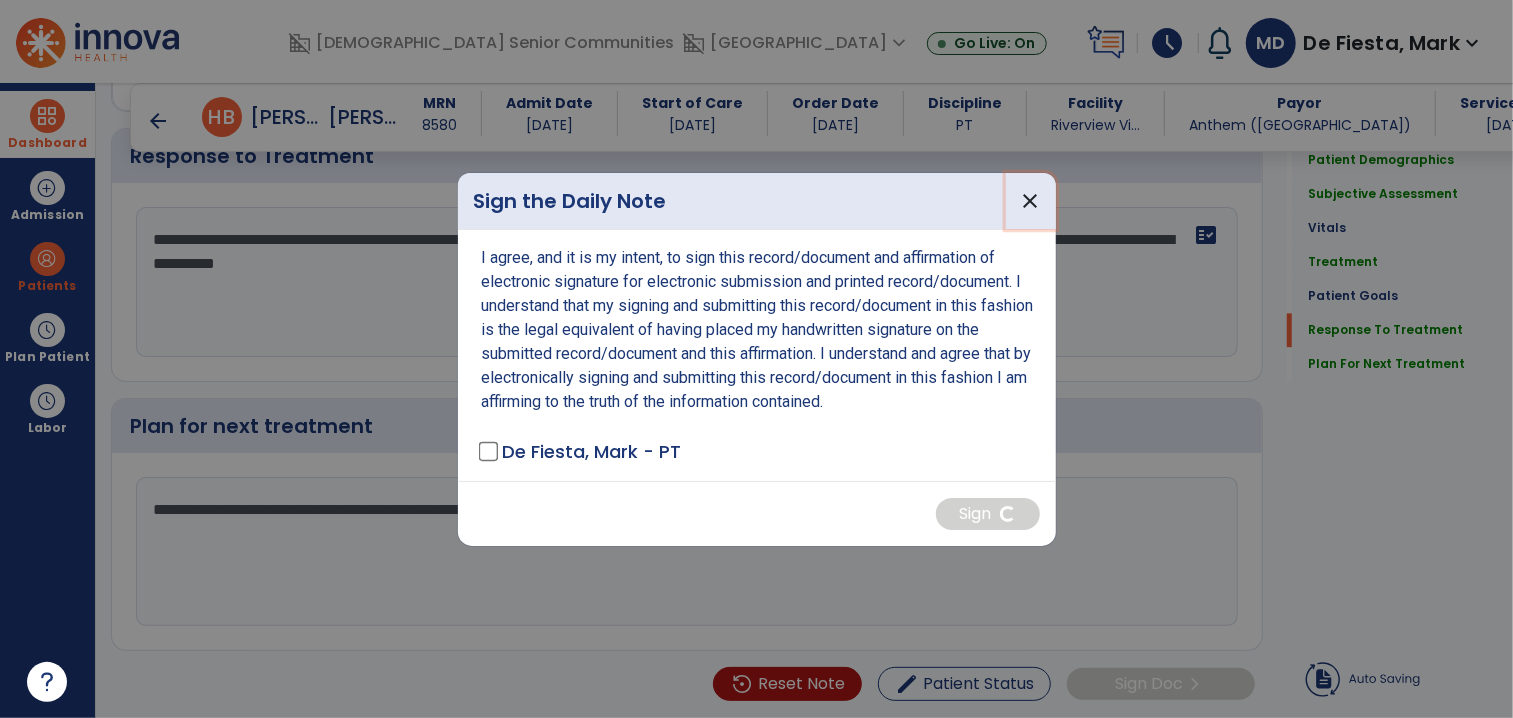 click on "close" at bounding box center [1031, 201] 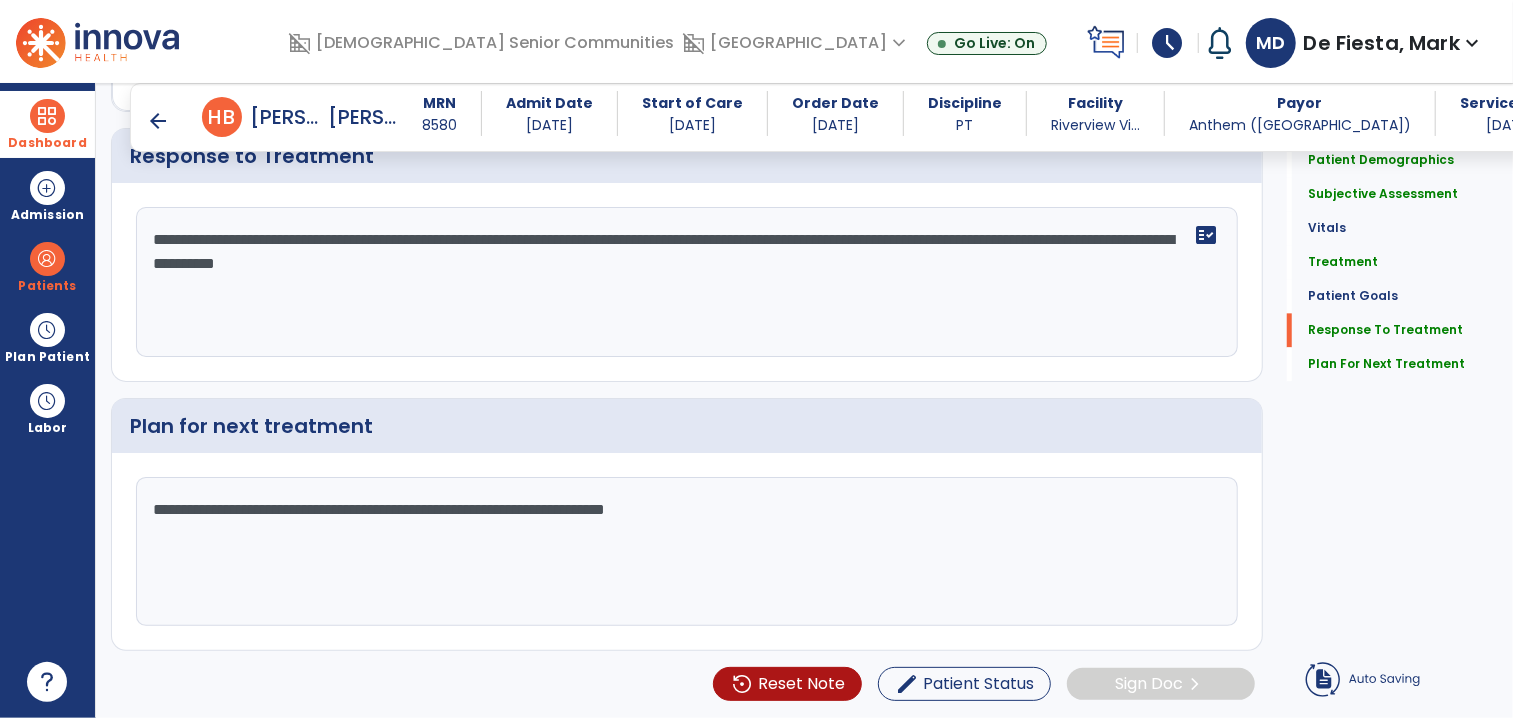 click on "arrow_back" at bounding box center (158, 121) 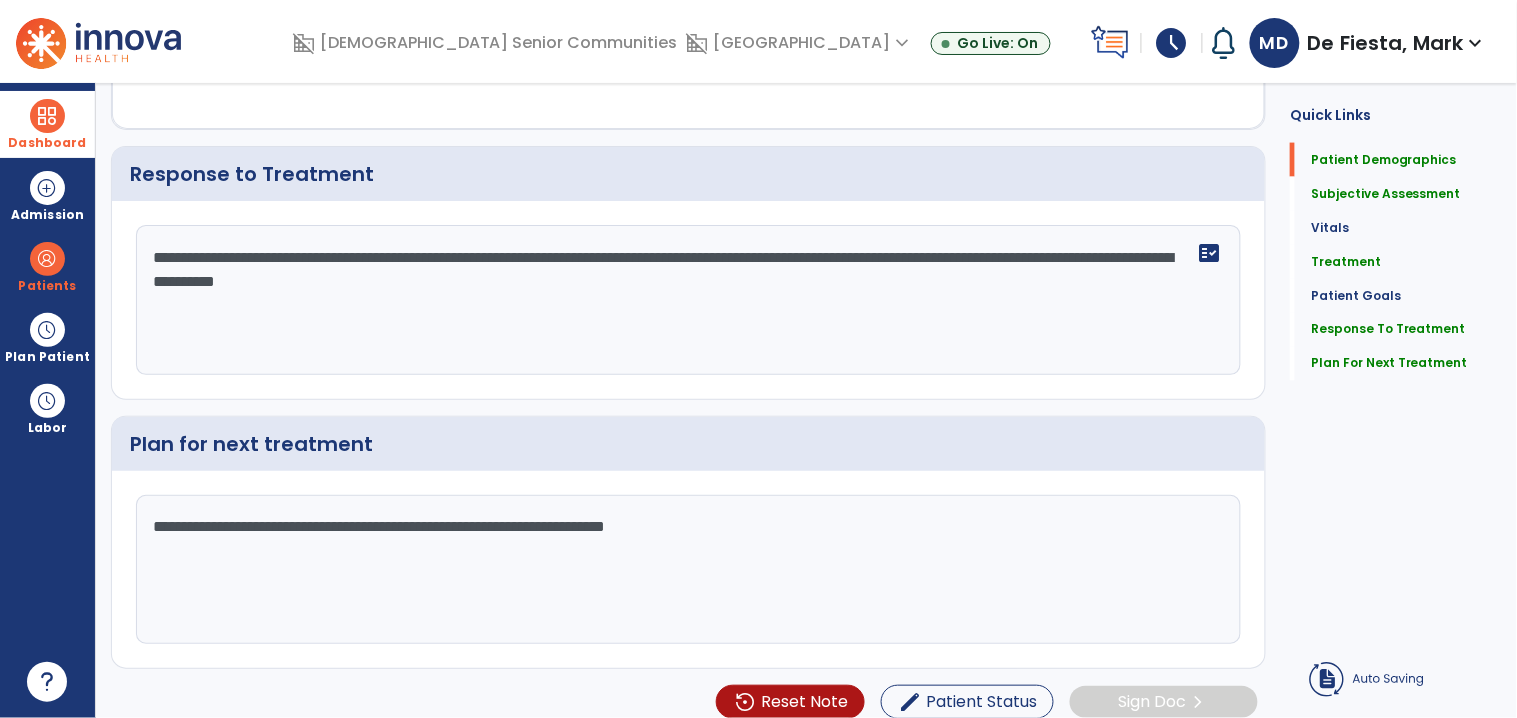 scroll, scrollTop: 0, scrollLeft: 0, axis: both 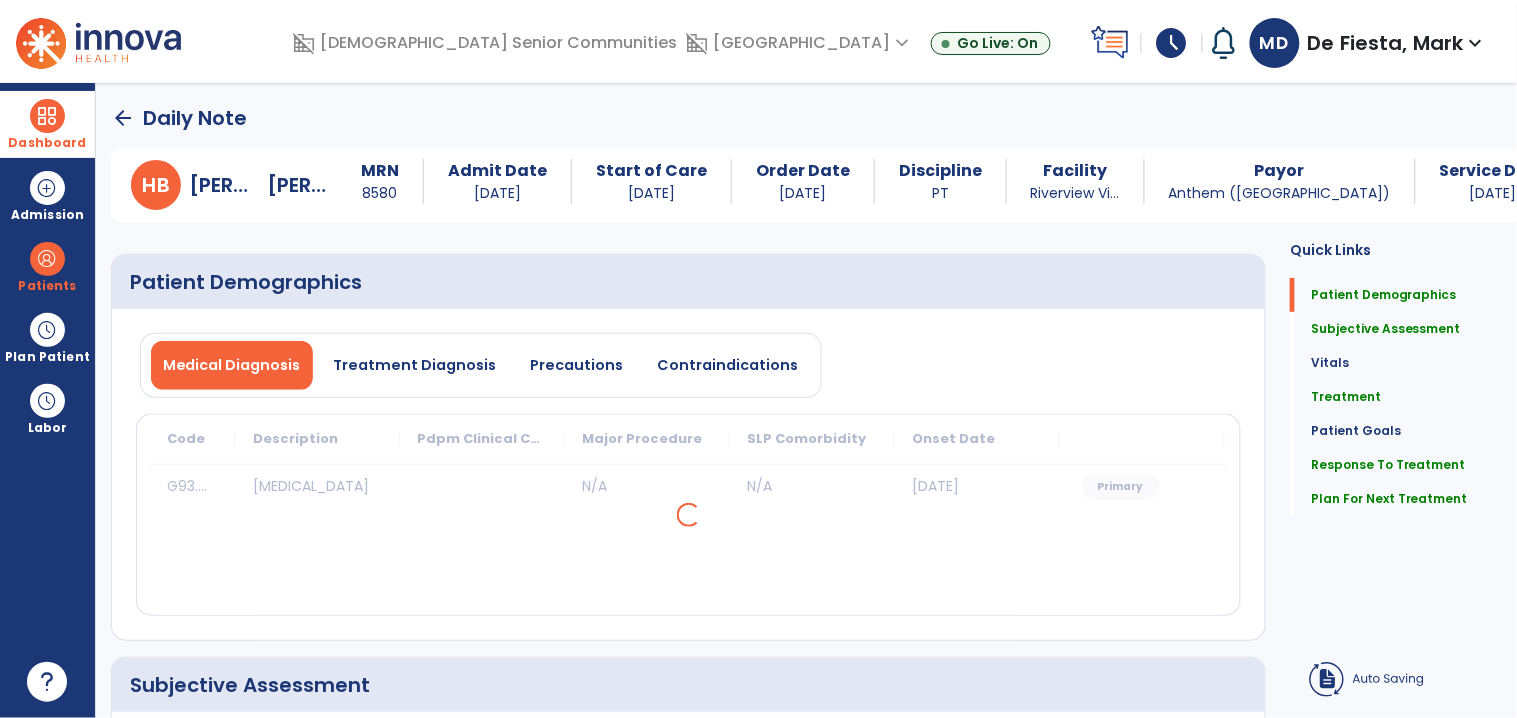 click on "arrow_back" 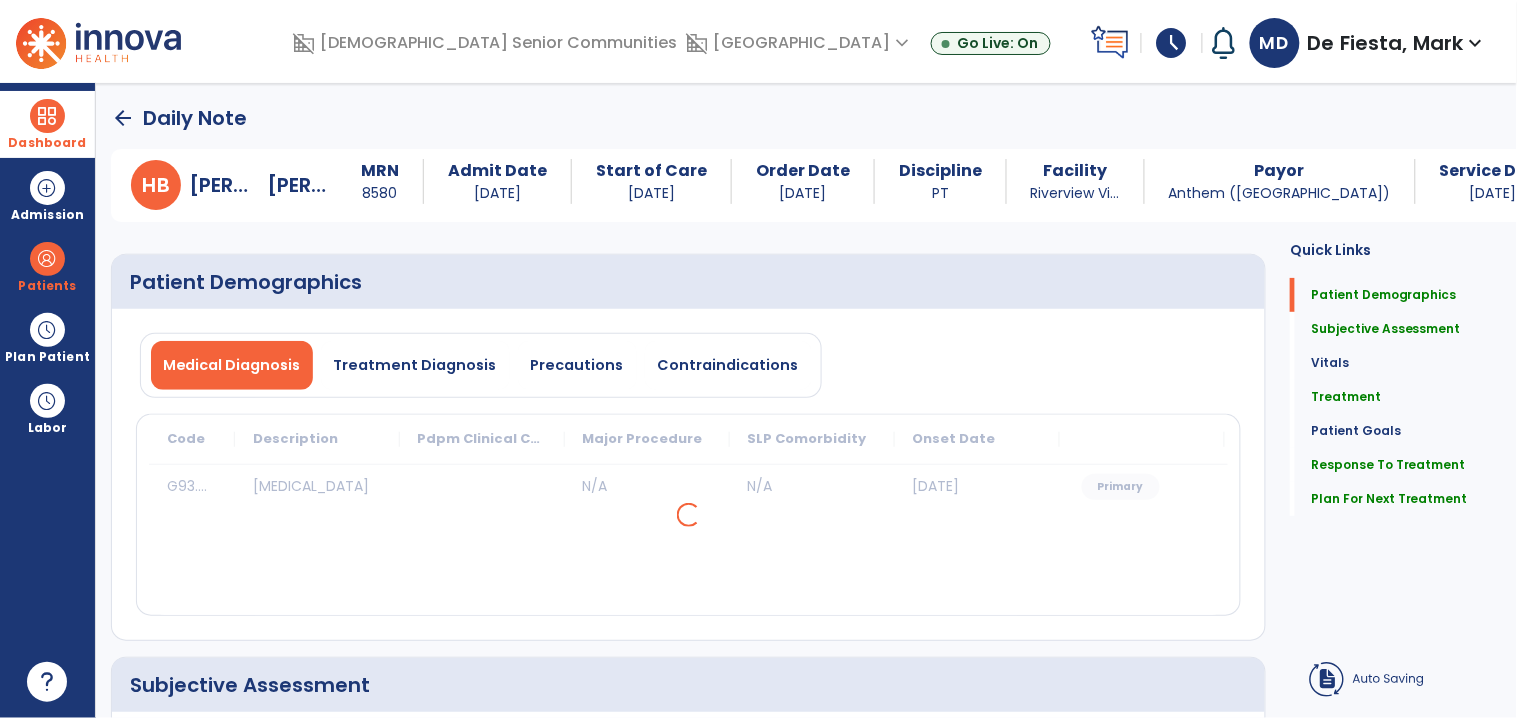 click on "Dashboard" at bounding box center (47, 124) 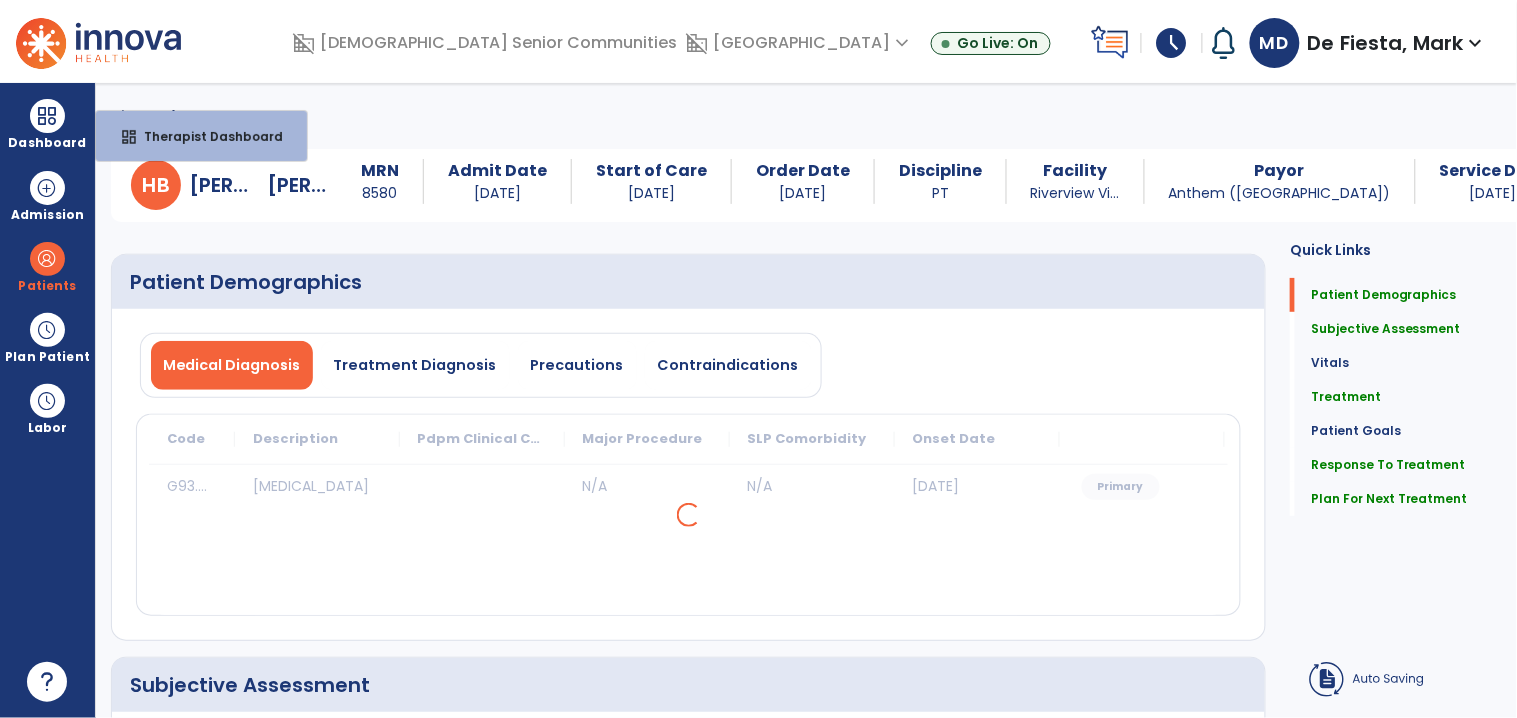 click on "Daily Note" 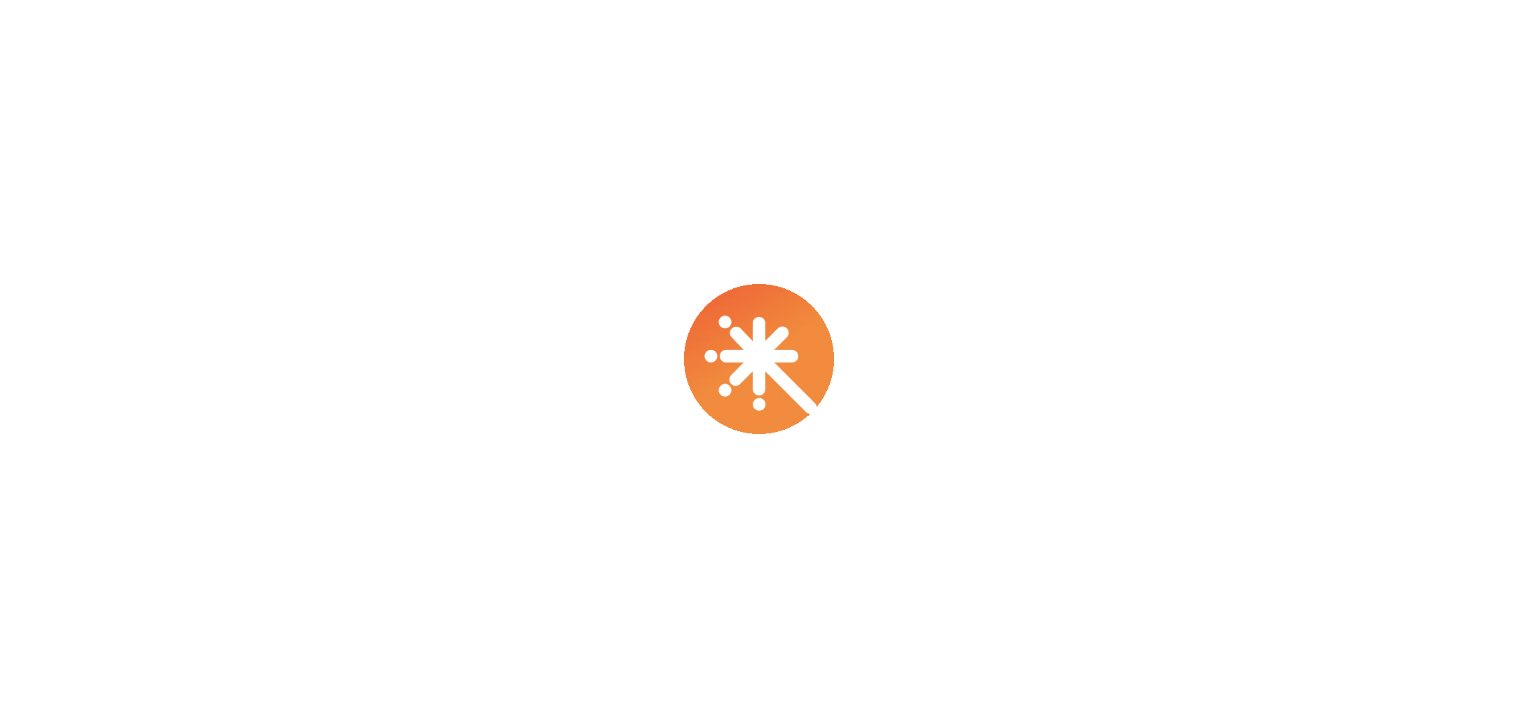 scroll, scrollTop: 0, scrollLeft: 0, axis: both 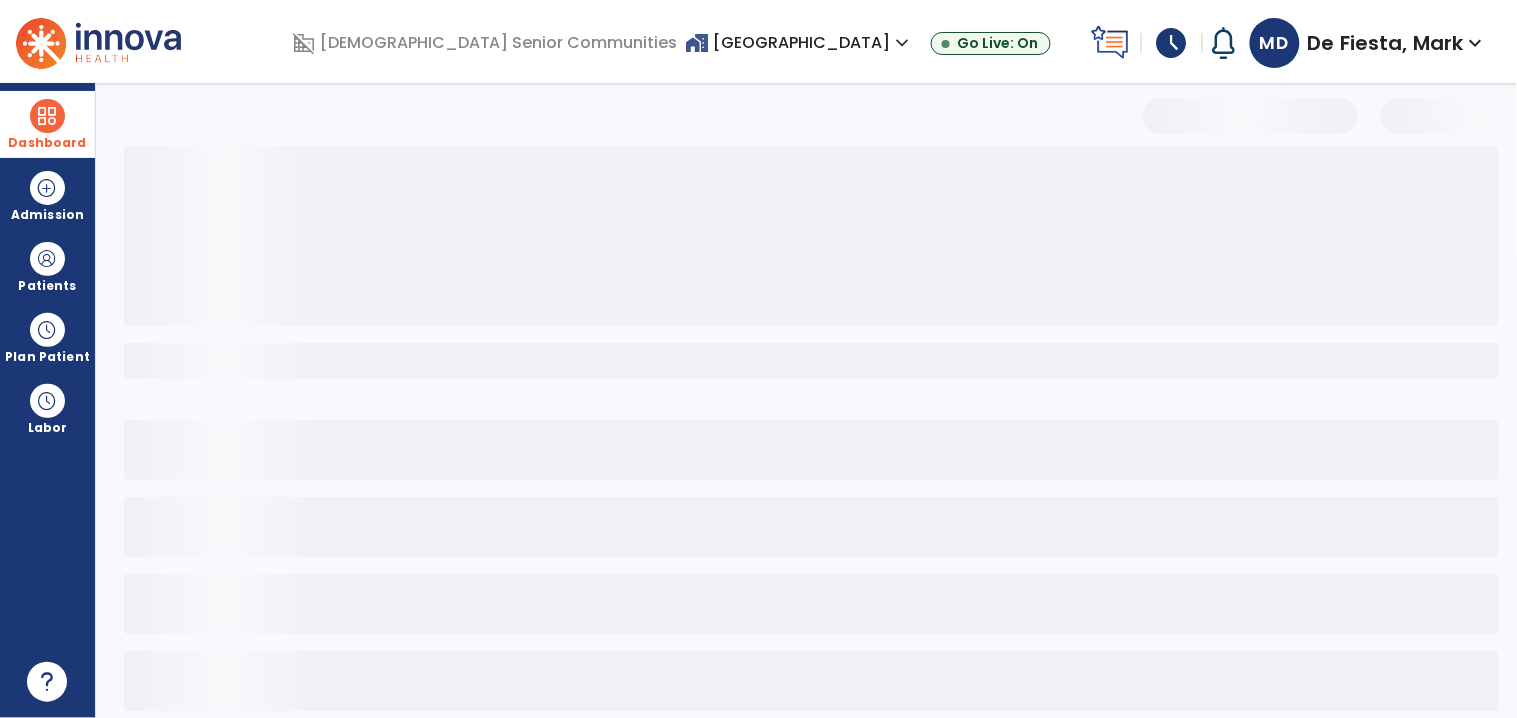 drag, startPoint x: 62, startPoint y: 116, endPoint x: 254, endPoint y: 155, distance: 195.9209 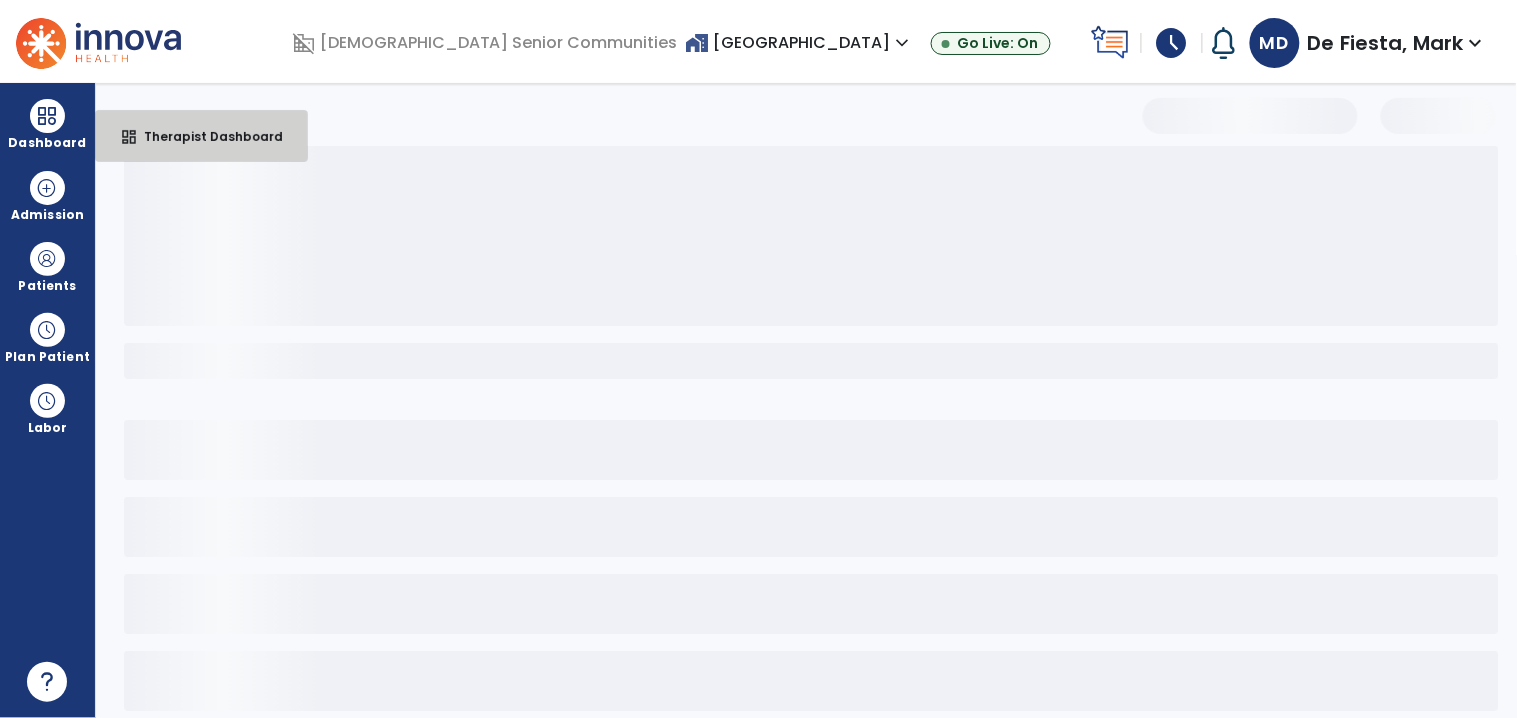 drag, startPoint x: 267, startPoint y: 136, endPoint x: 815, endPoint y: 162, distance: 548.61646 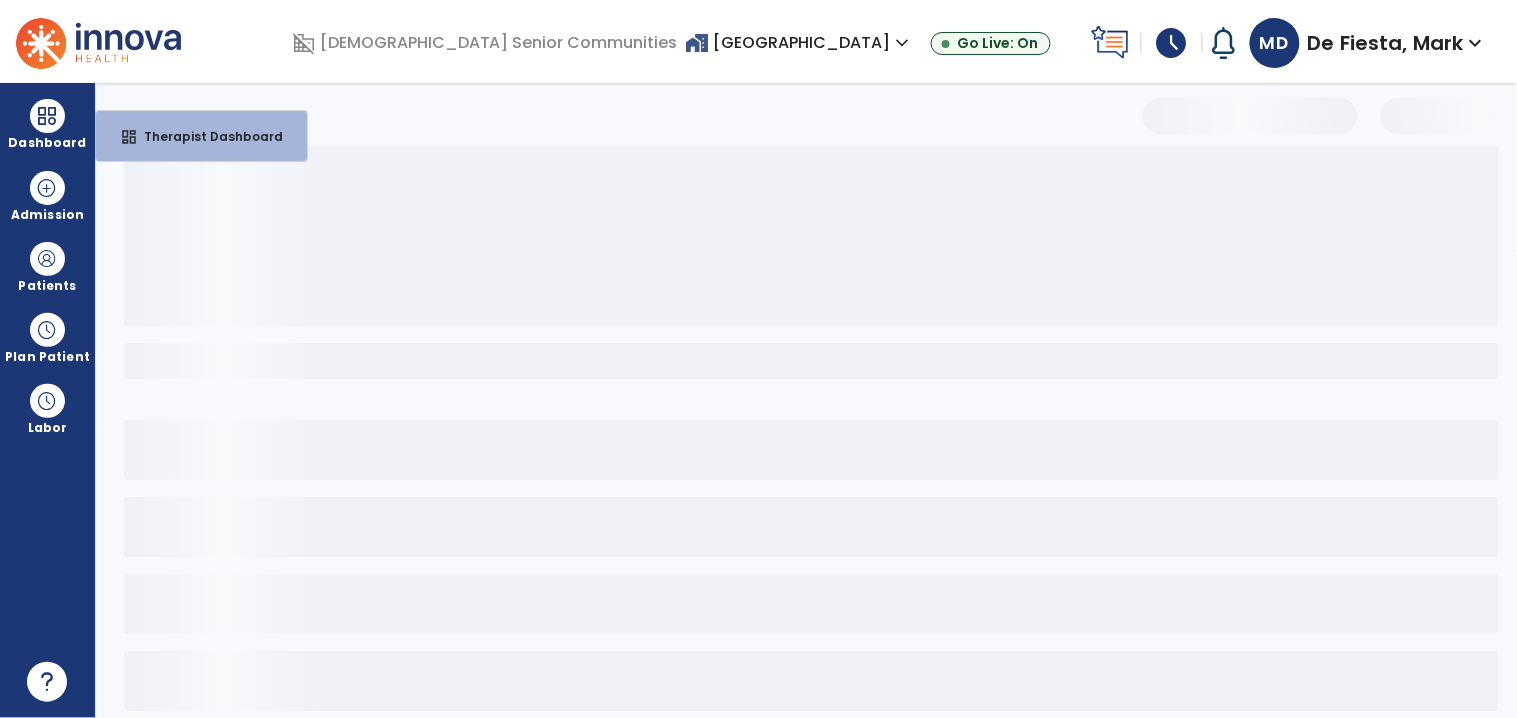 select on "****" 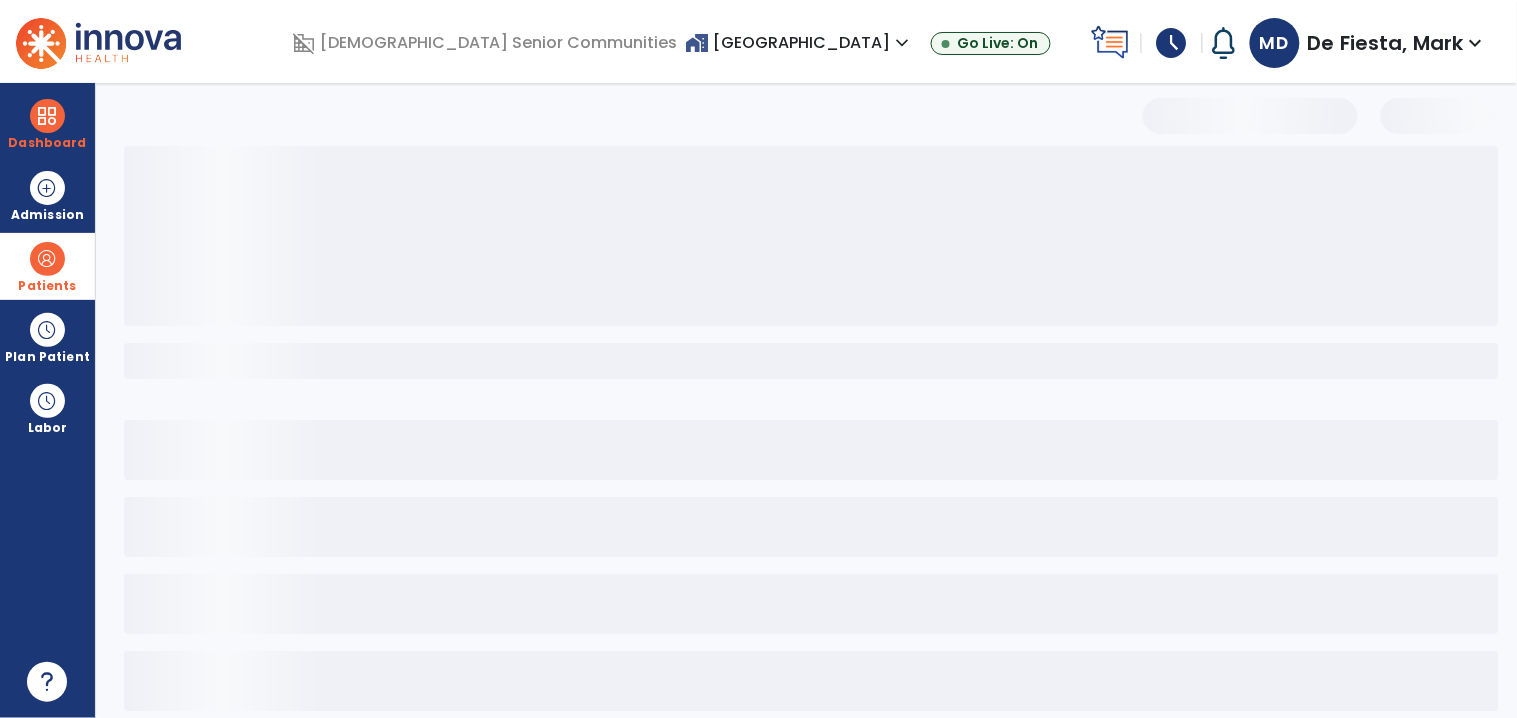 drag, startPoint x: 31, startPoint y: 269, endPoint x: 146, endPoint y: 278, distance: 115.35164 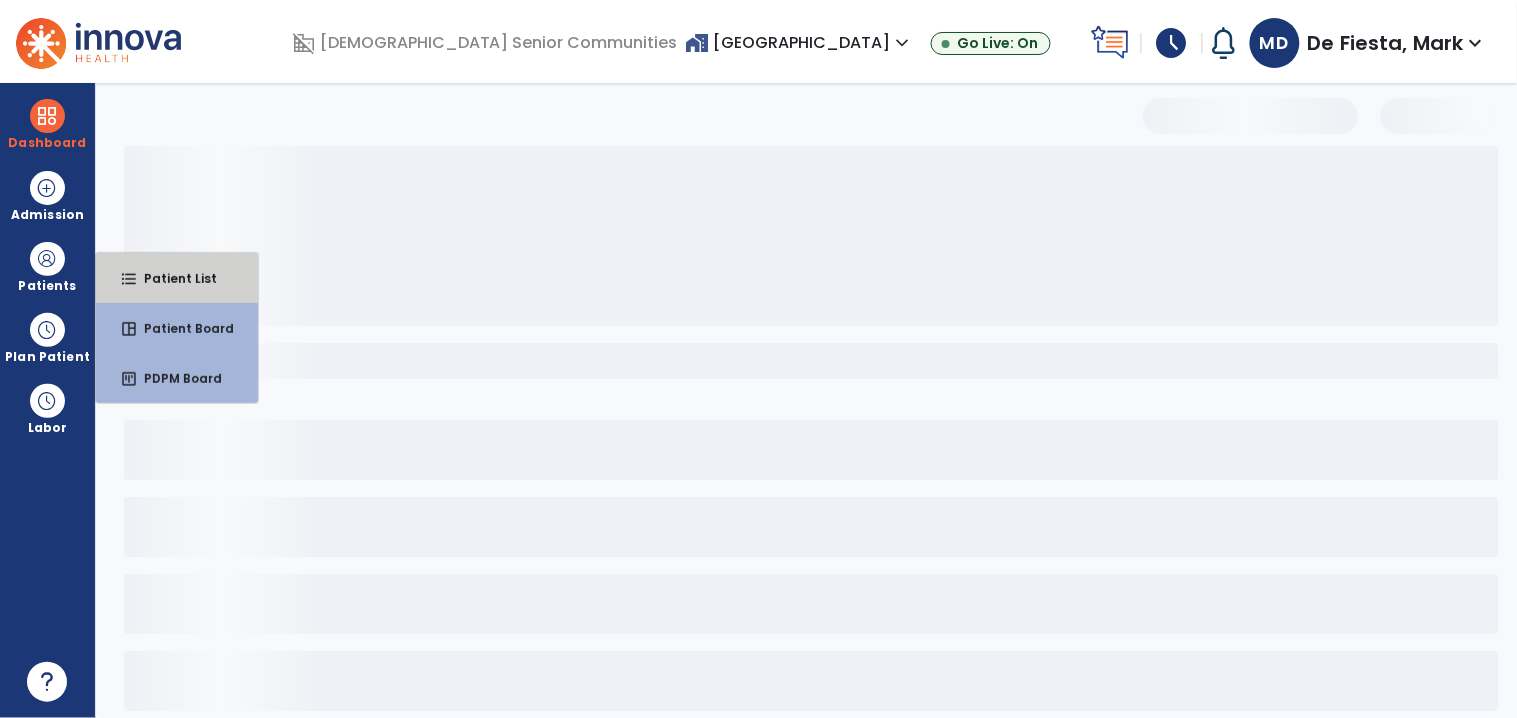 drag, startPoint x: 160, startPoint y: 276, endPoint x: 873, endPoint y: 186, distance: 718.6578 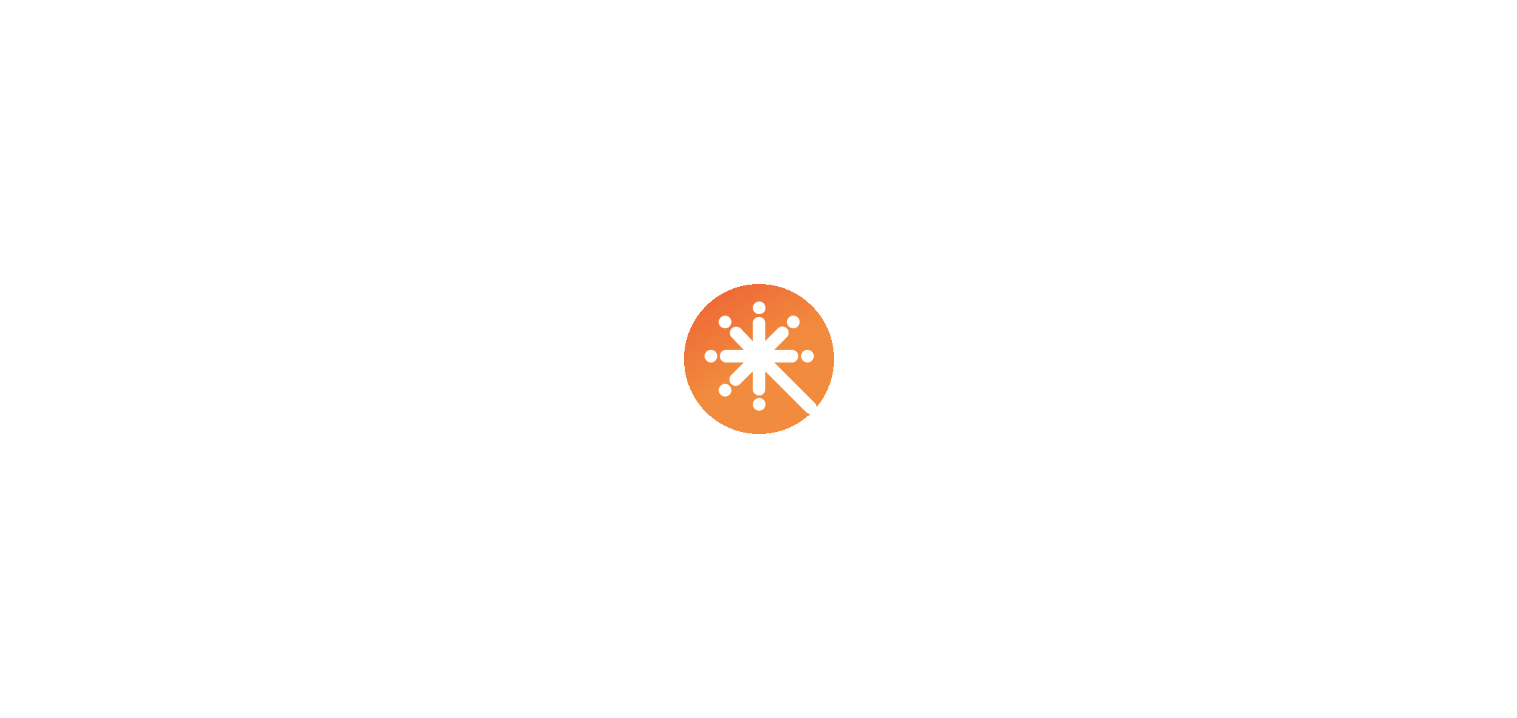 scroll, scrollTop: 0, scrollLeft: 0, axis: both 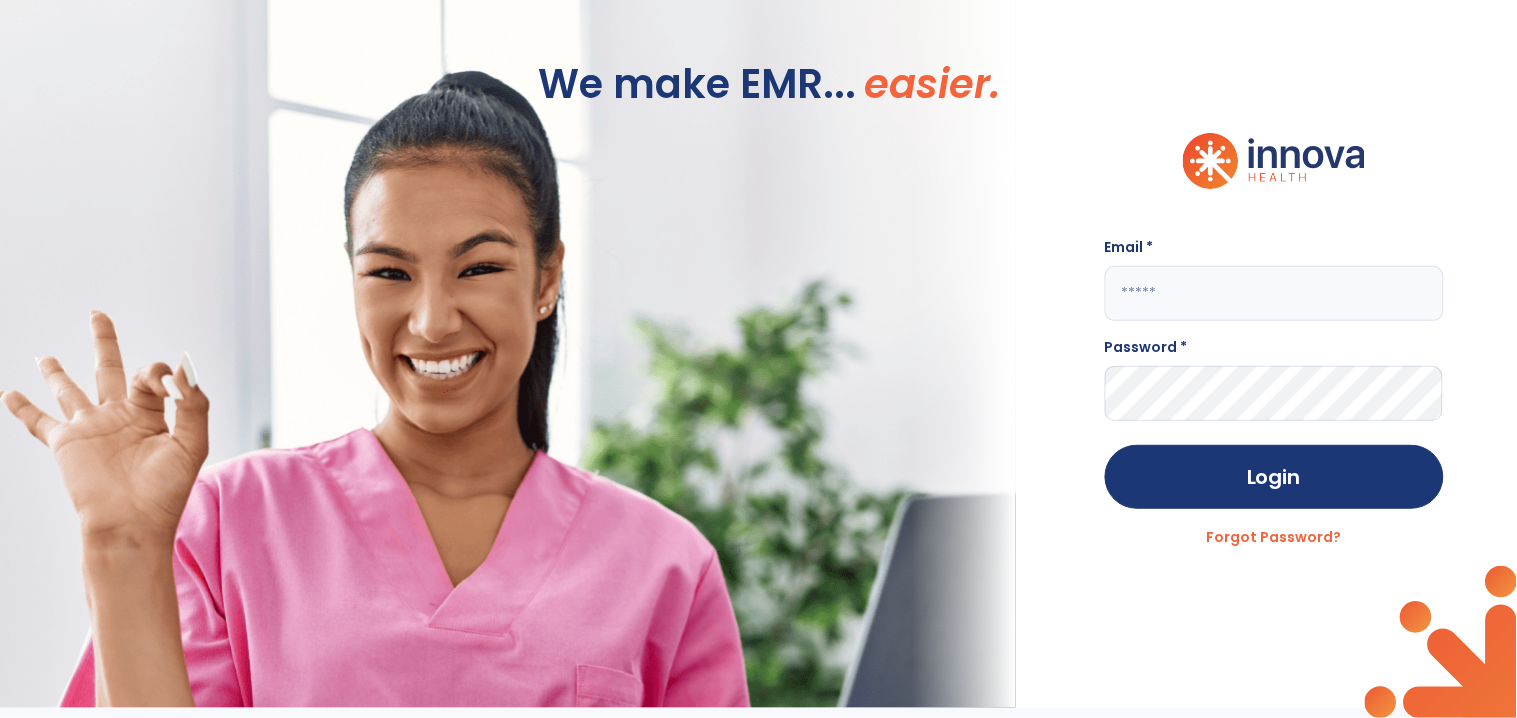 click 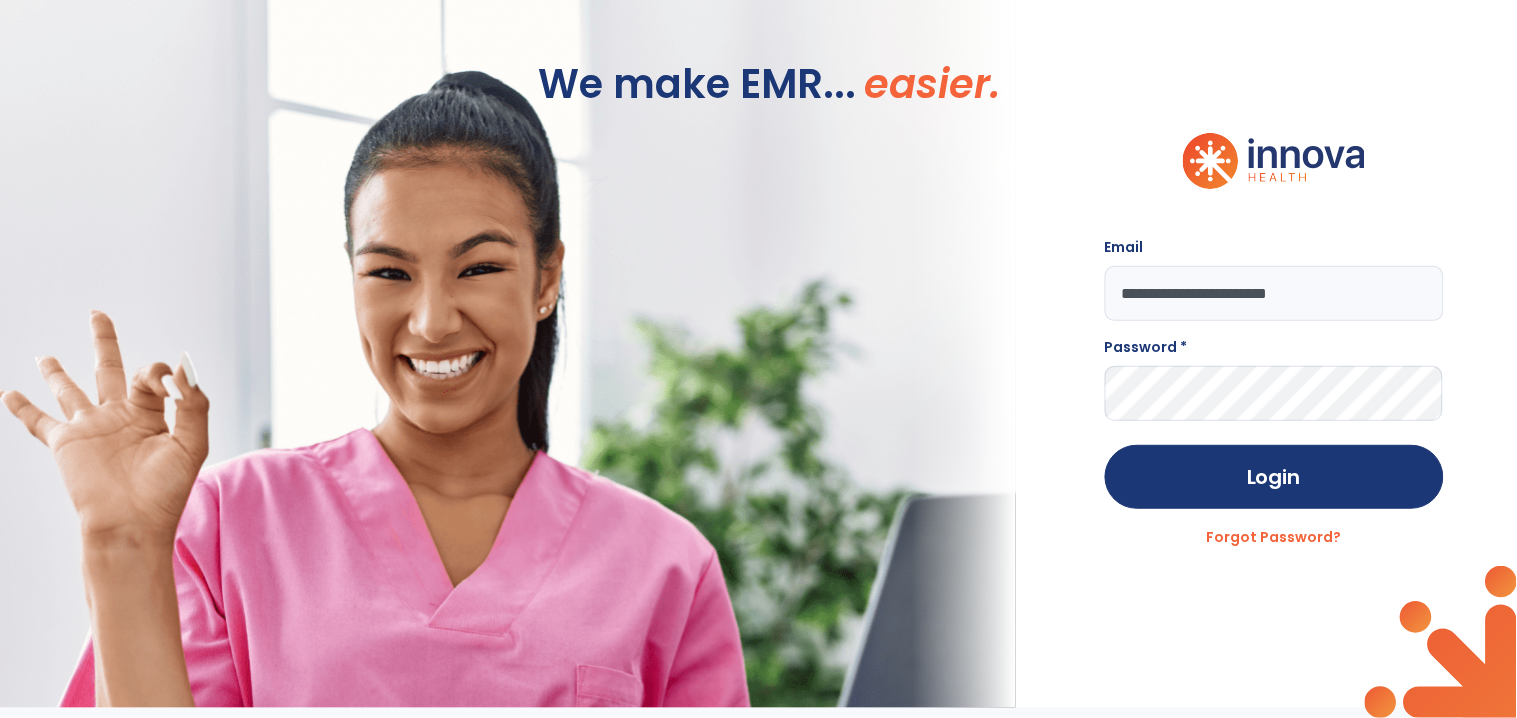 type on "**********" 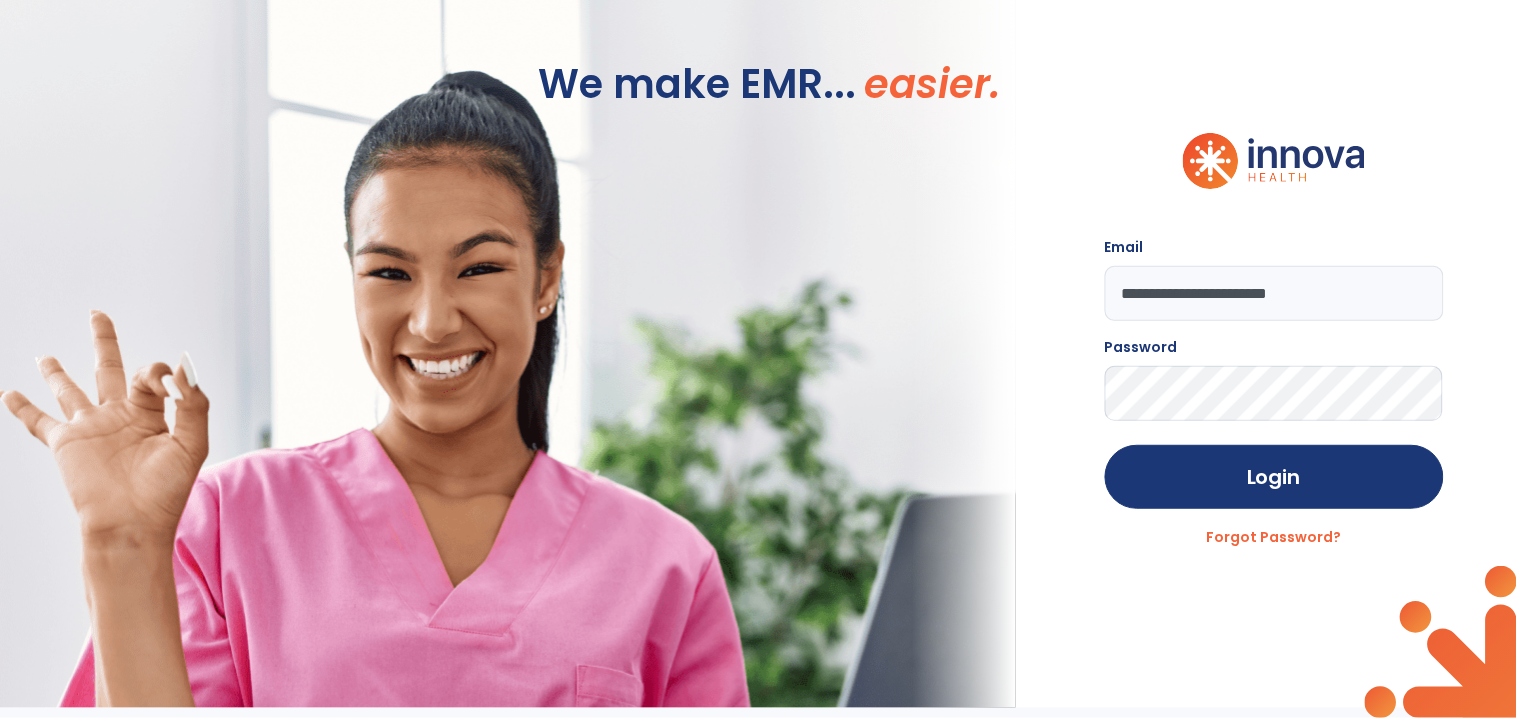 click on "Login" 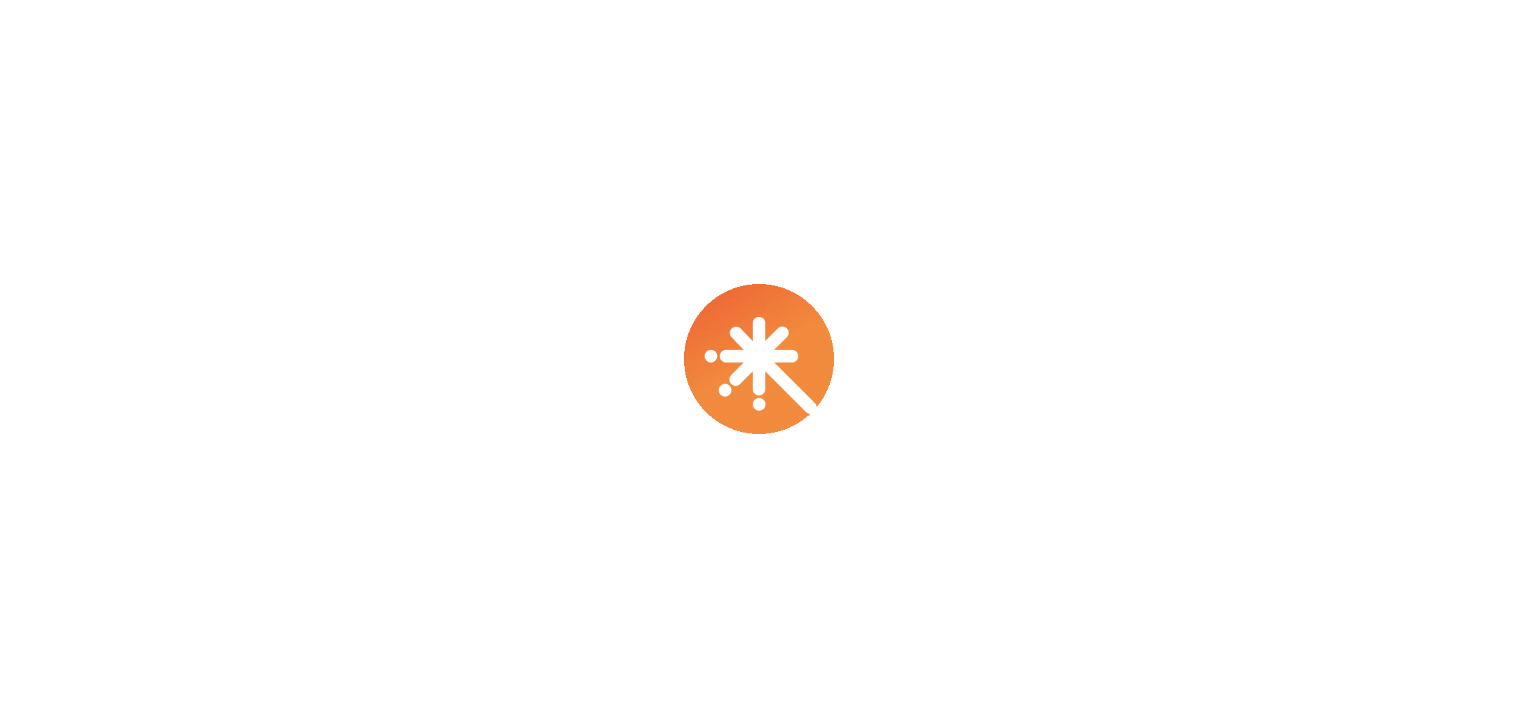scroll, scrollTop: 0, scrollLeft: 0, axis: both 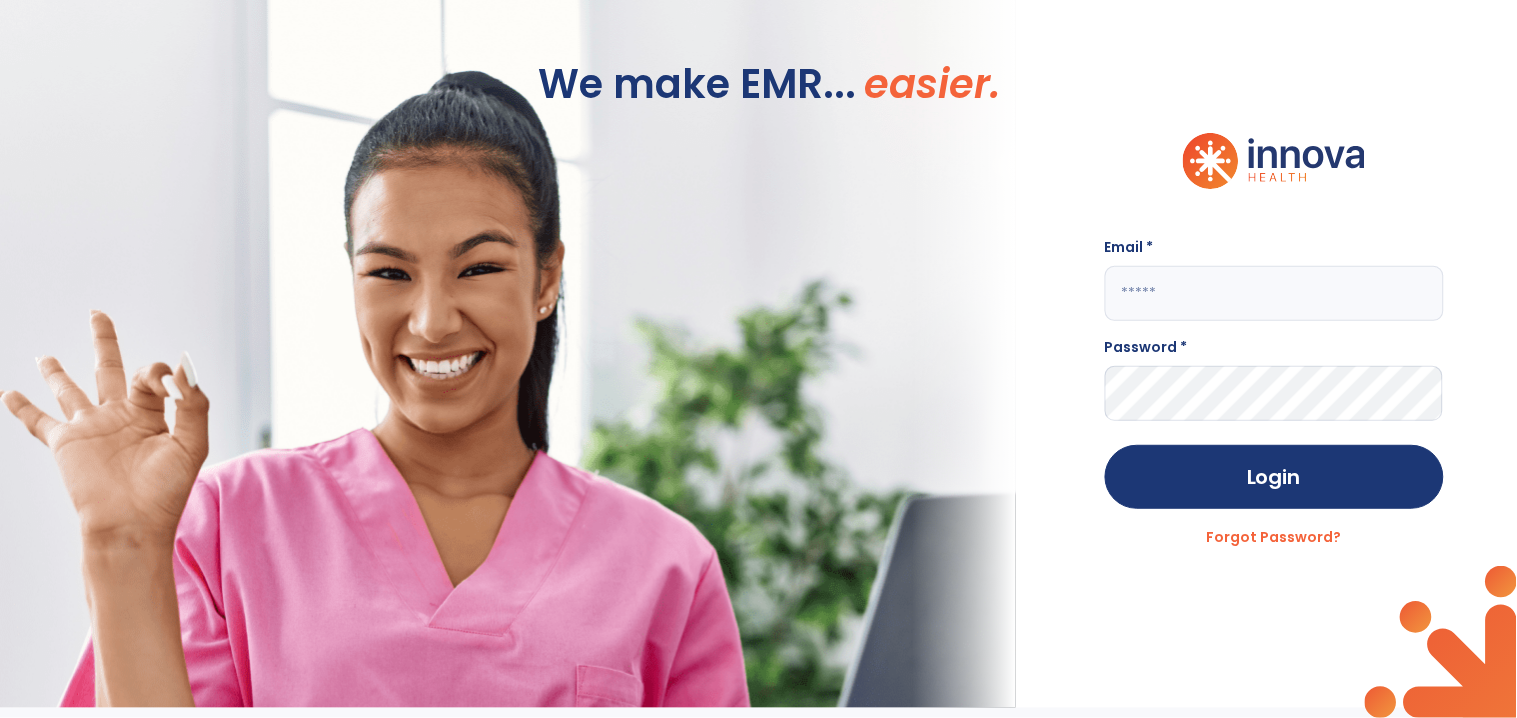 click on "Email *" 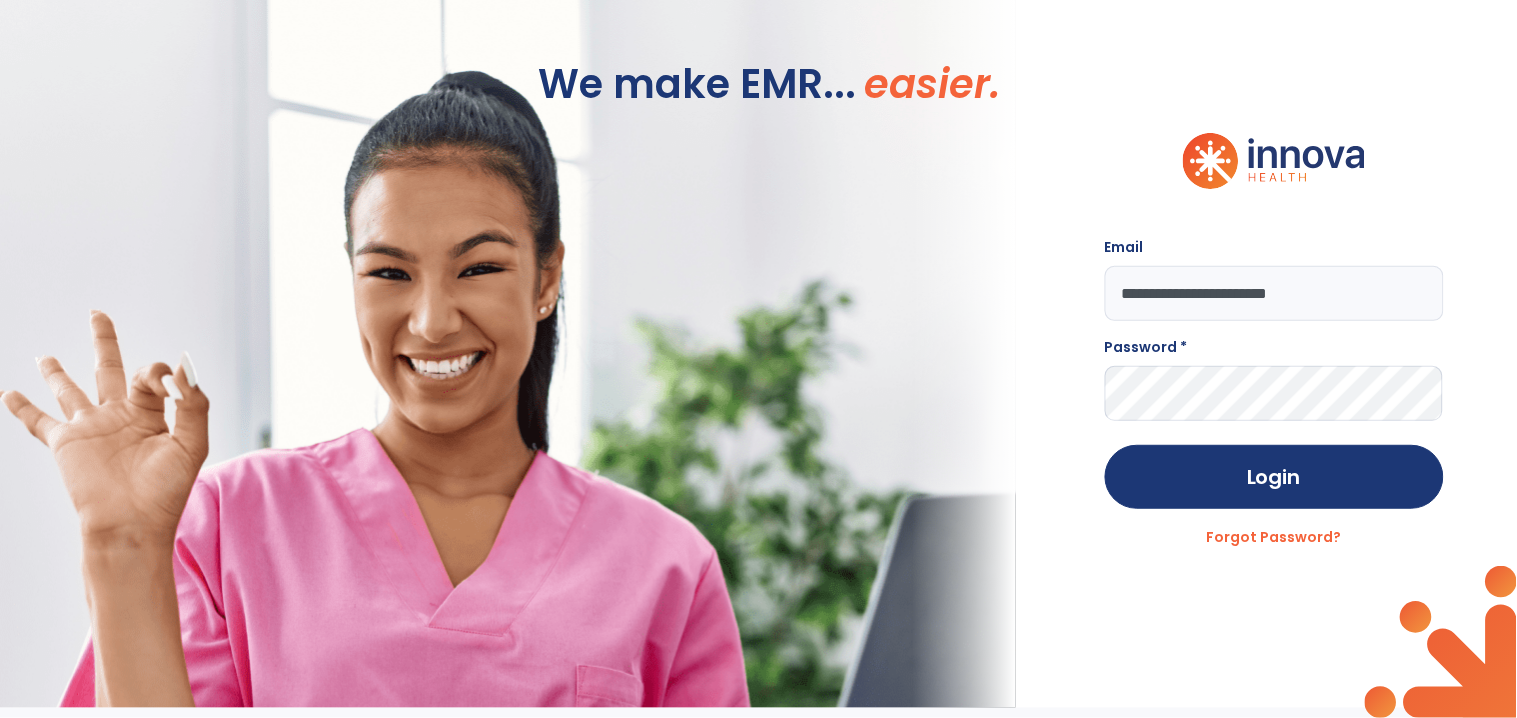 type on "**********" 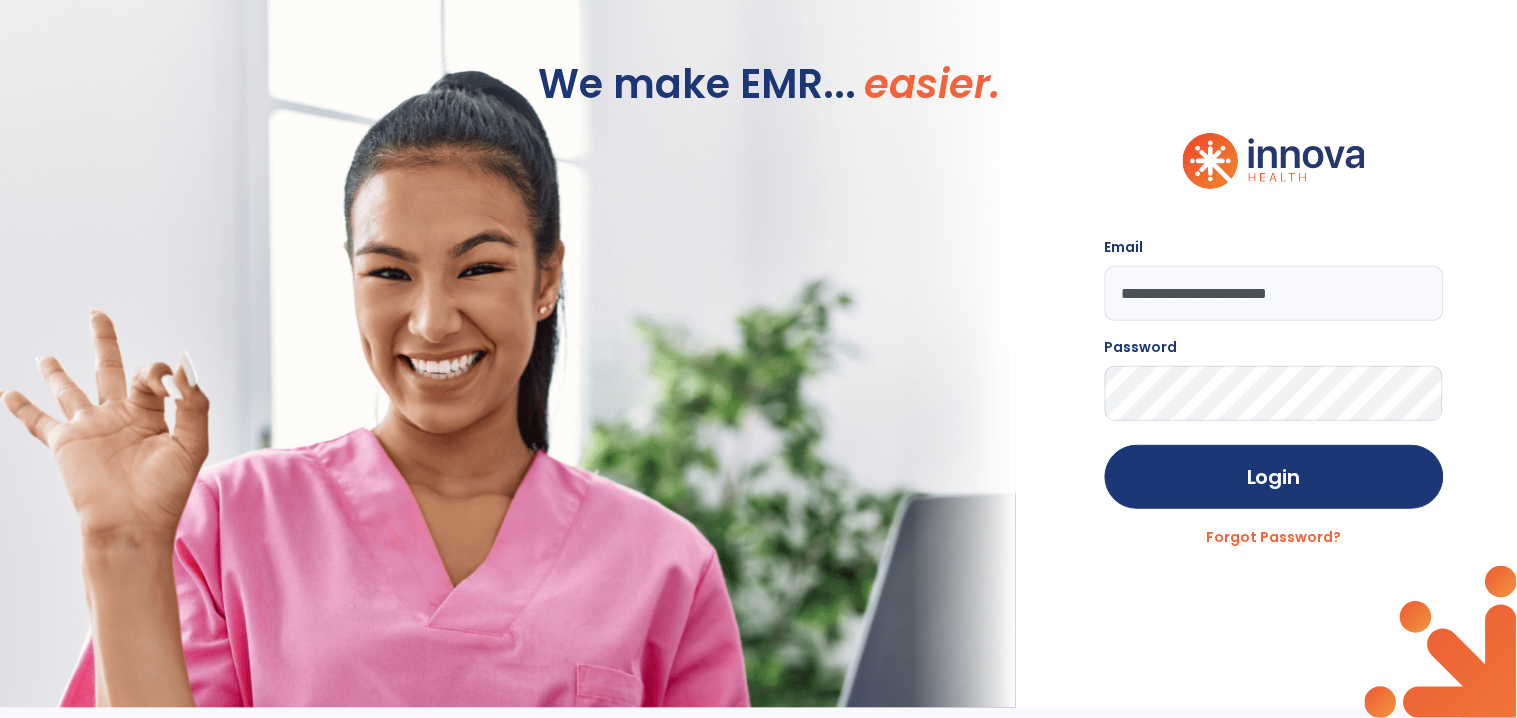 click on "Login" 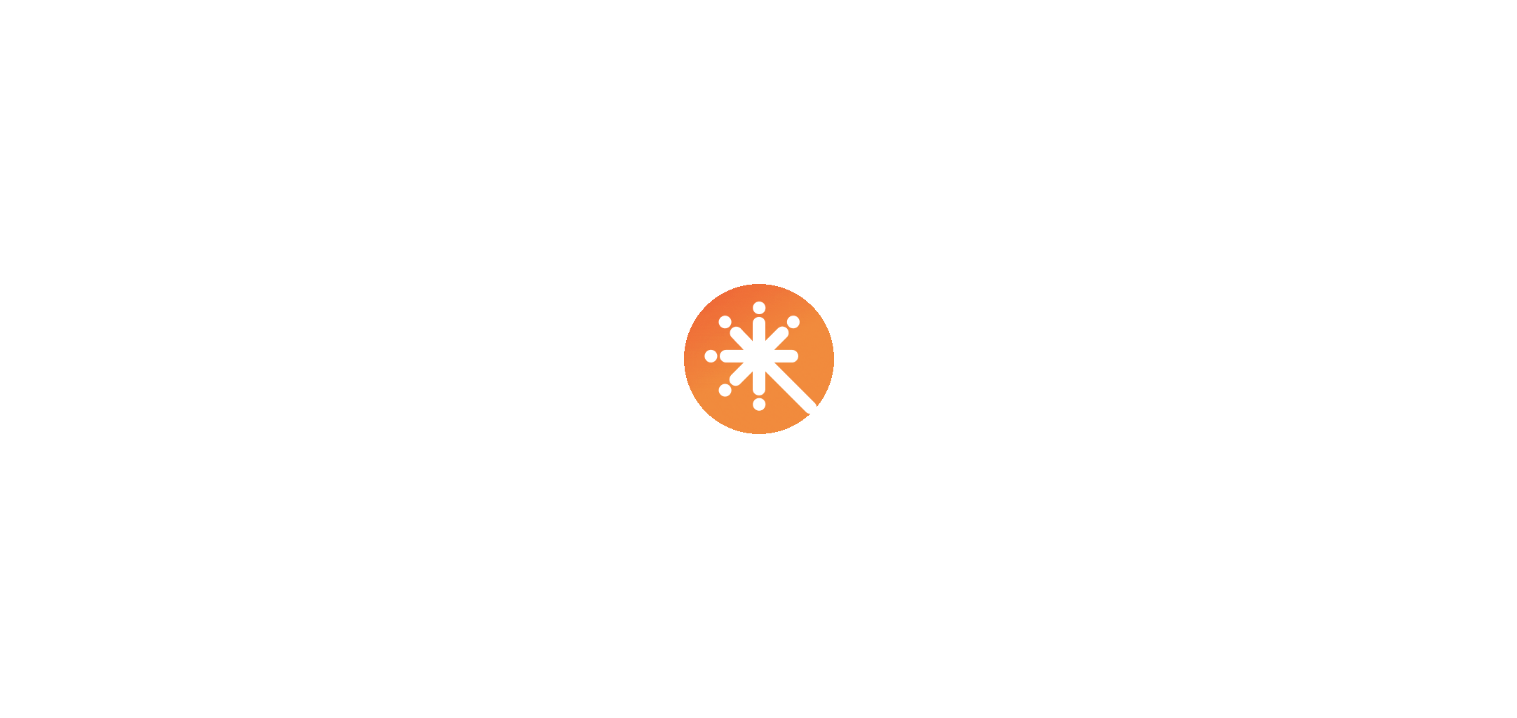 scroll, scrollTop: 0, scrollLeft: 0, axis: both 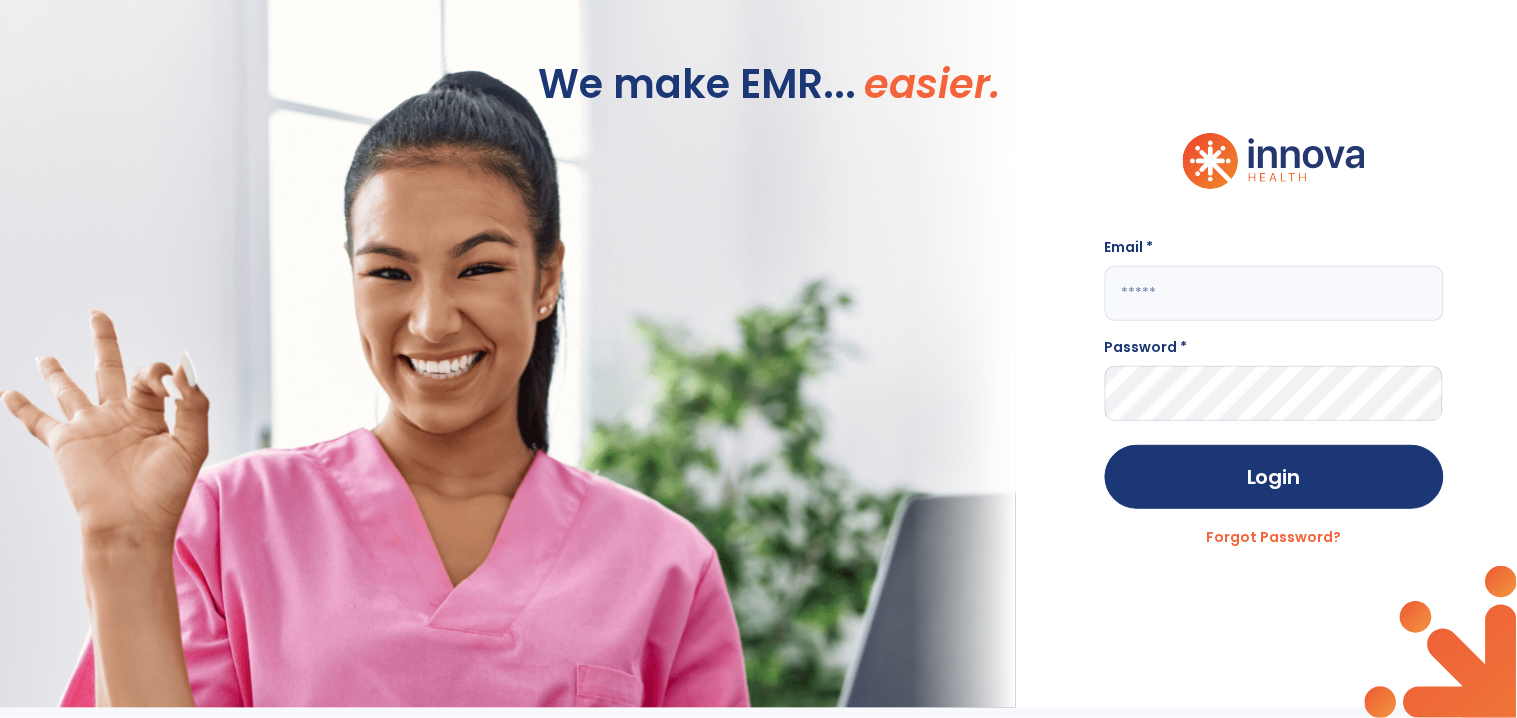 click 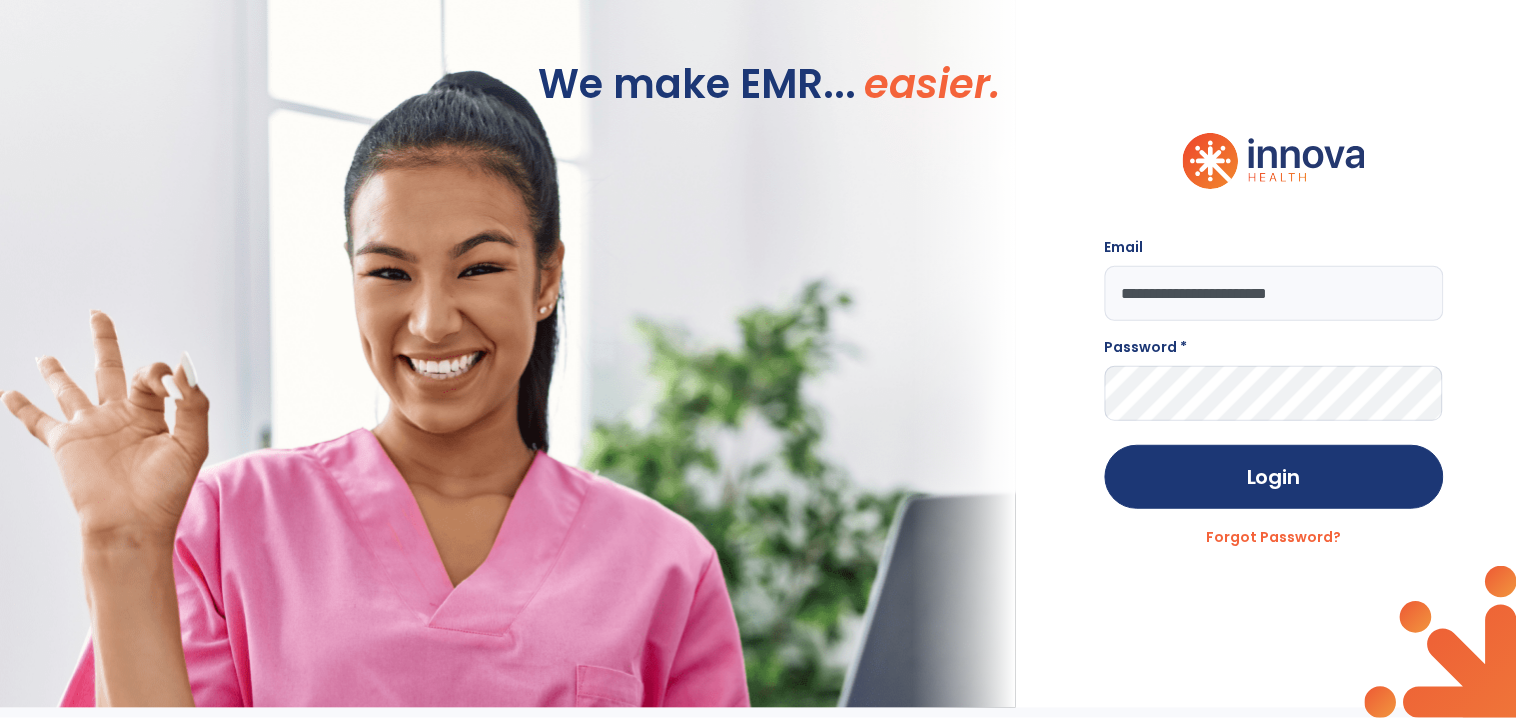 type on "**********" 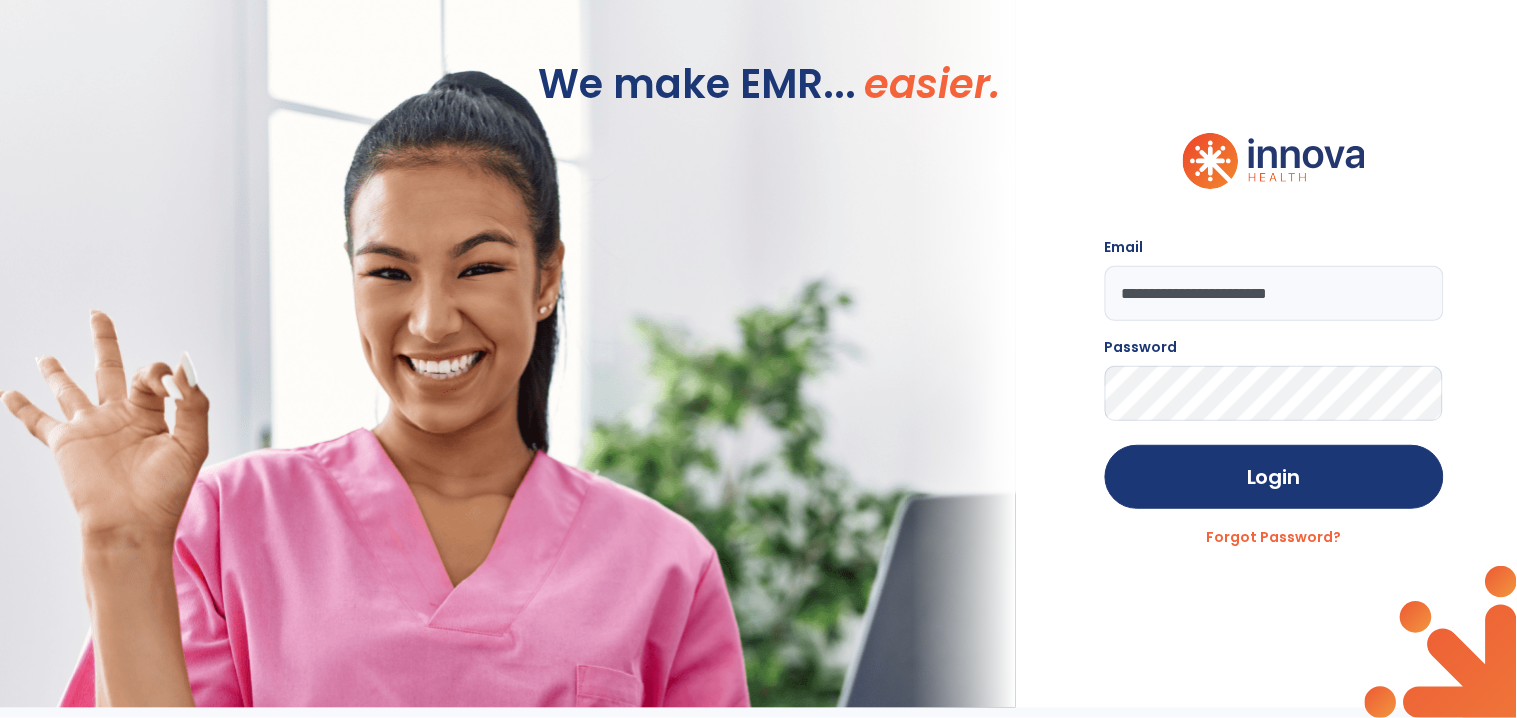 click on "Login" 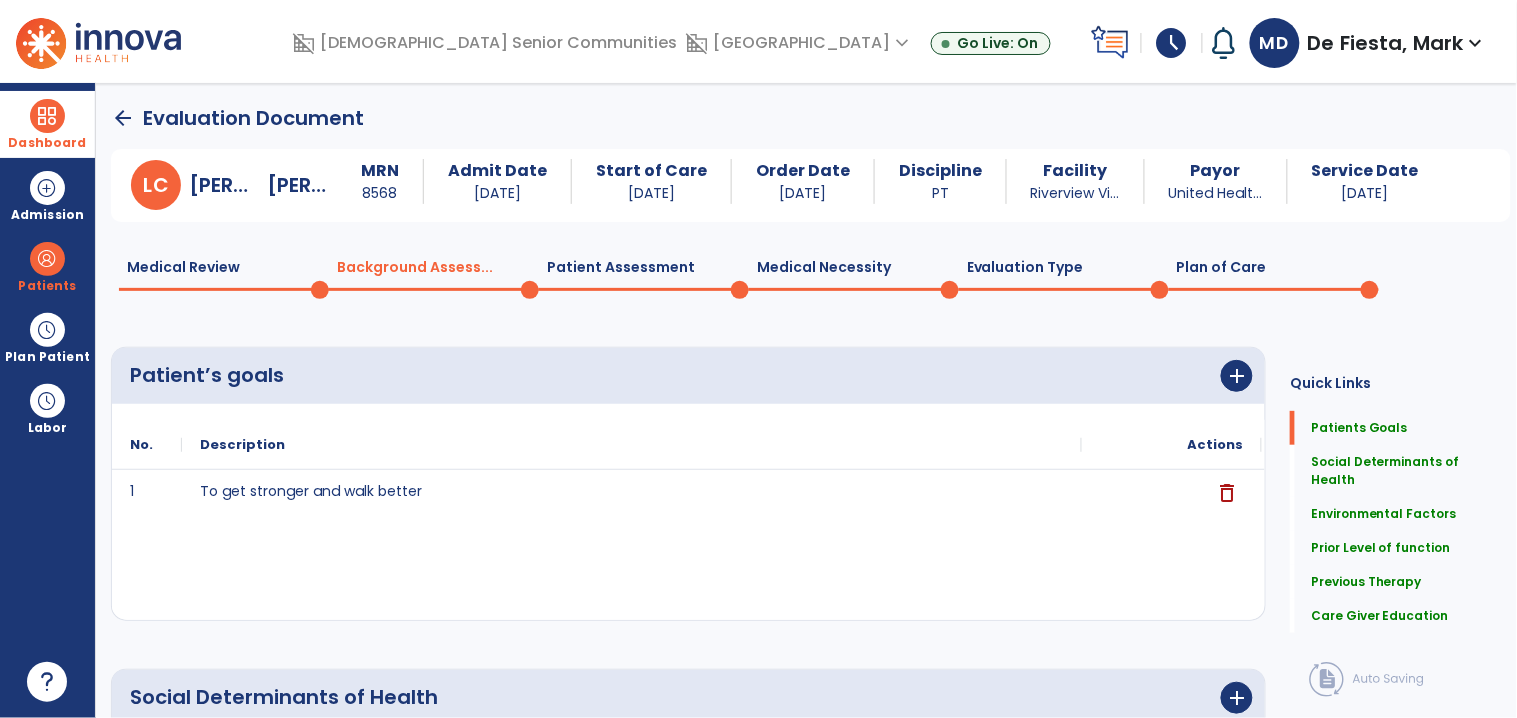 drag, startPoint x: 61, startPoint y: 131, endPoint x: 140, endPoint y: 141, distance: 79.630394 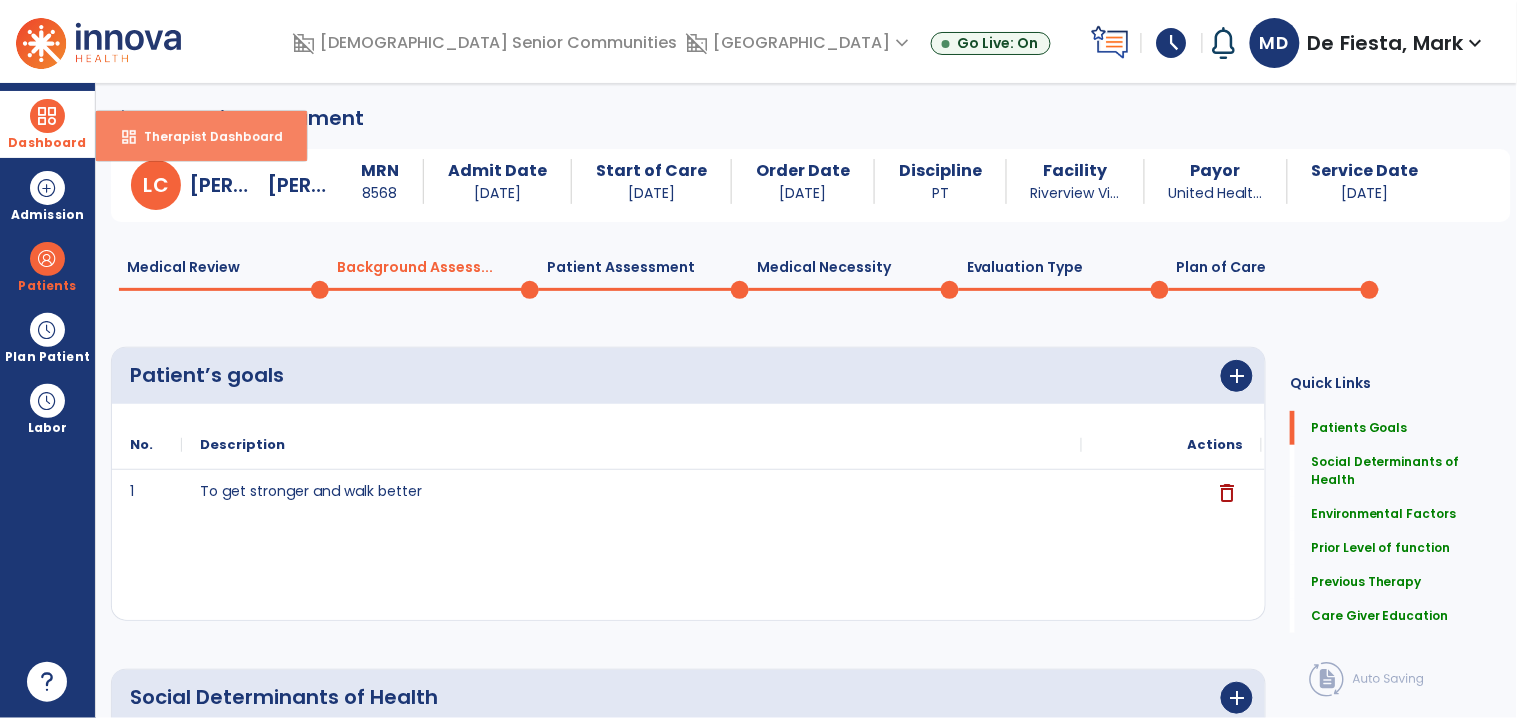 click on "Therapist Dashboard" at bounding box center [205, 136] 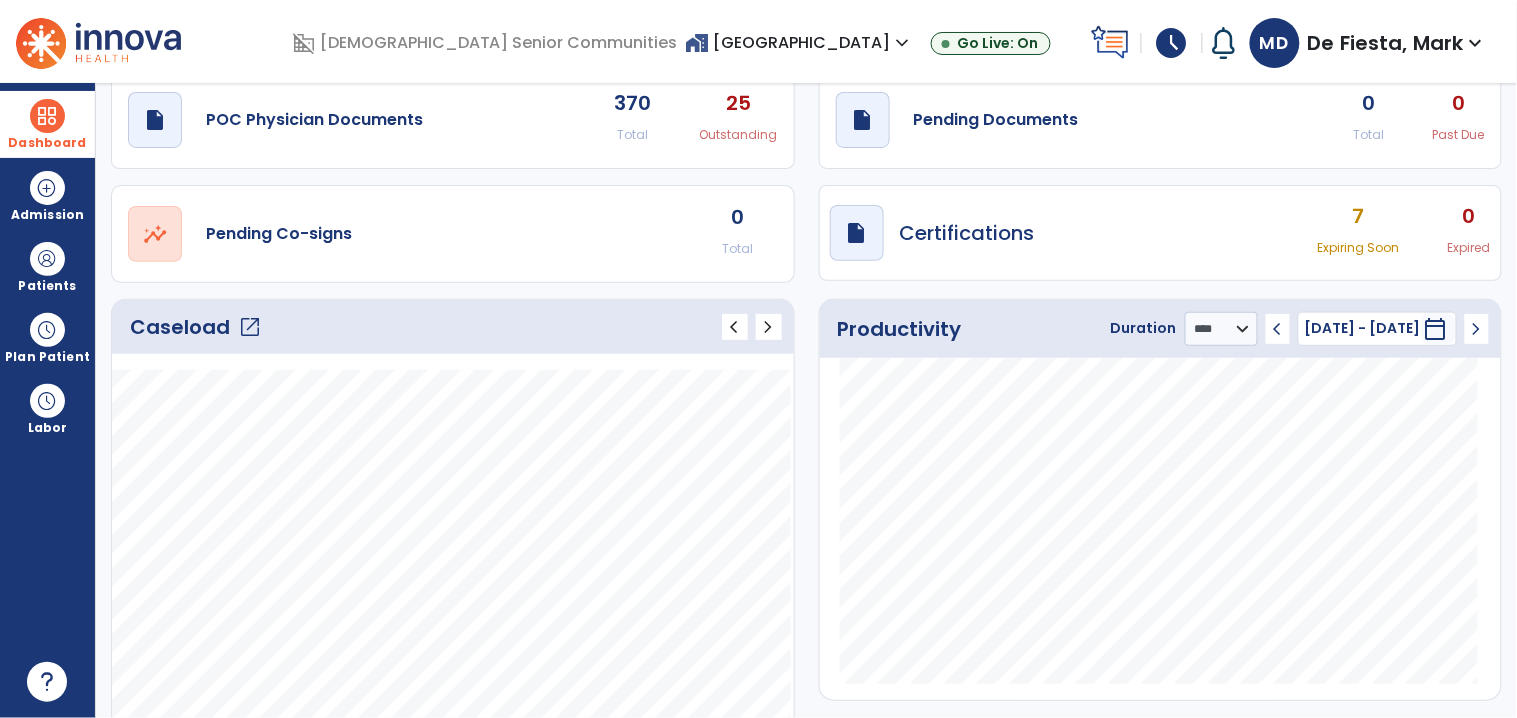 scroll, scrollTop: 0, scrollLeft: 0, axis: both 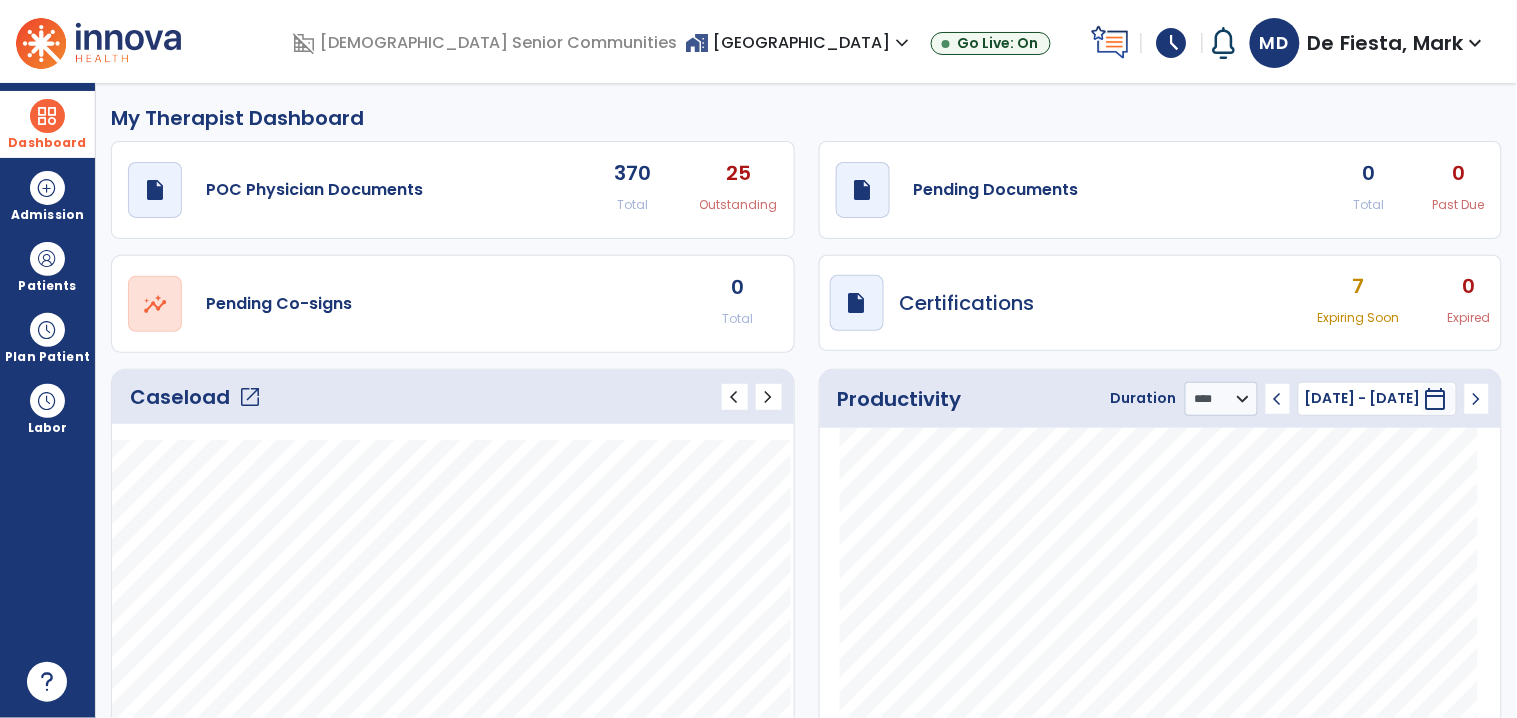 click on "open_in_new" 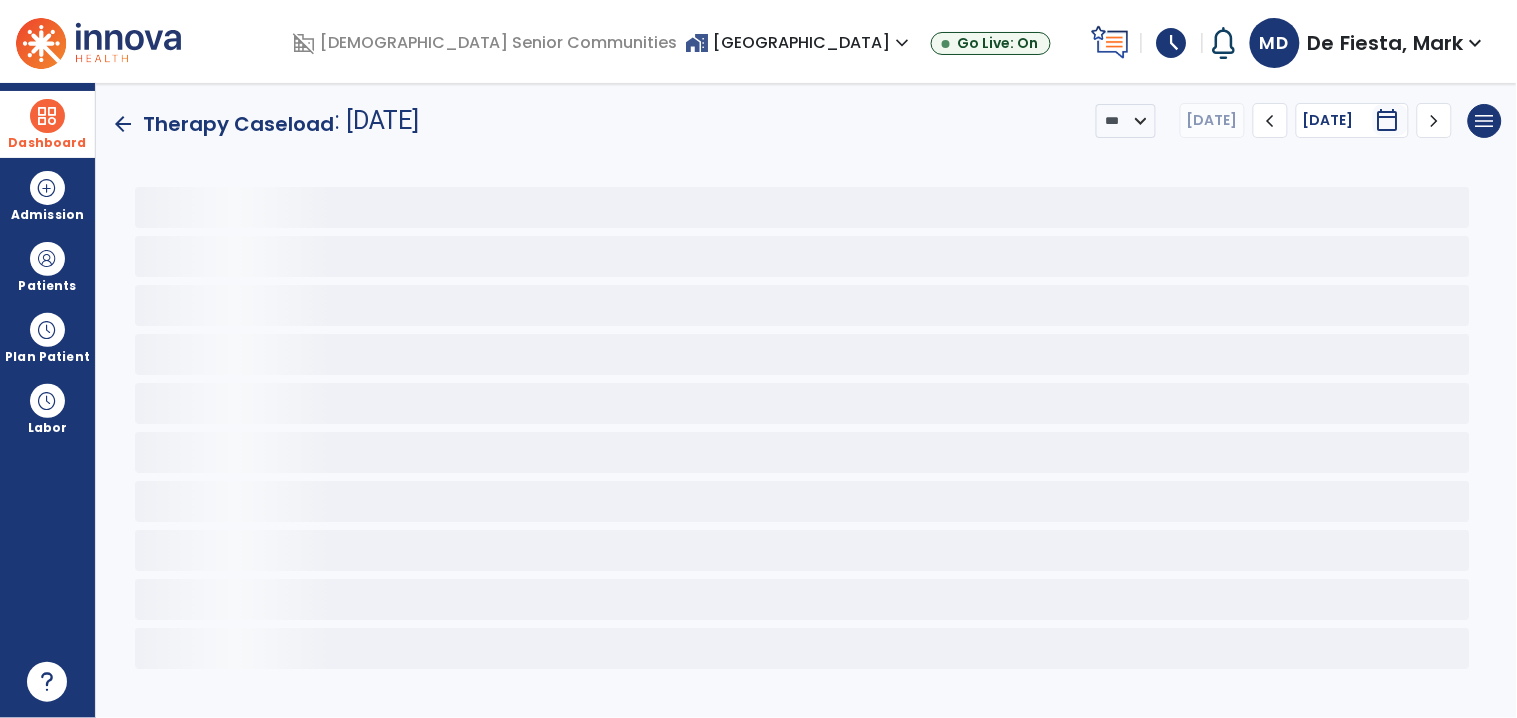 click on "expand_more" at bounding box center (903, 43) 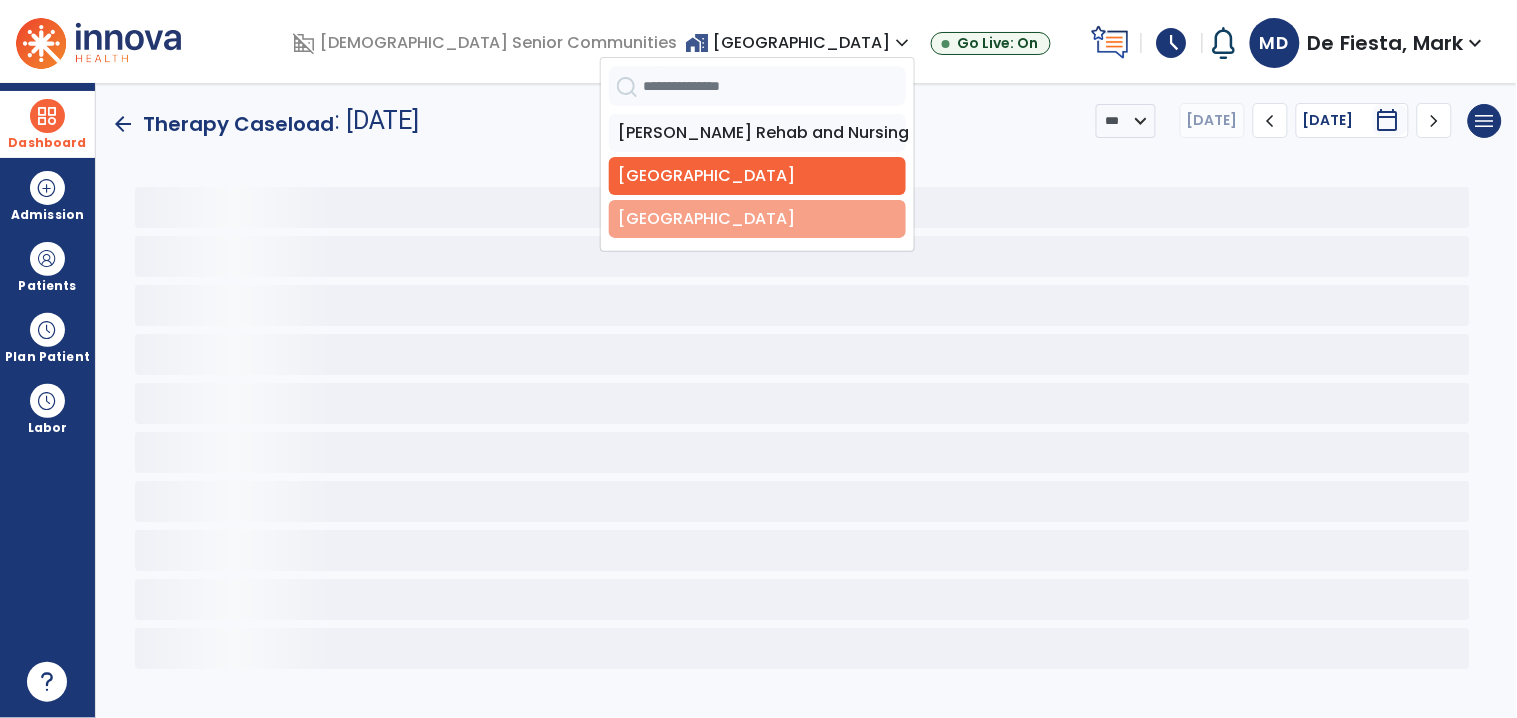 click on "[GEOGRAPHIC_DATA]" at bounding box center (757, 219) 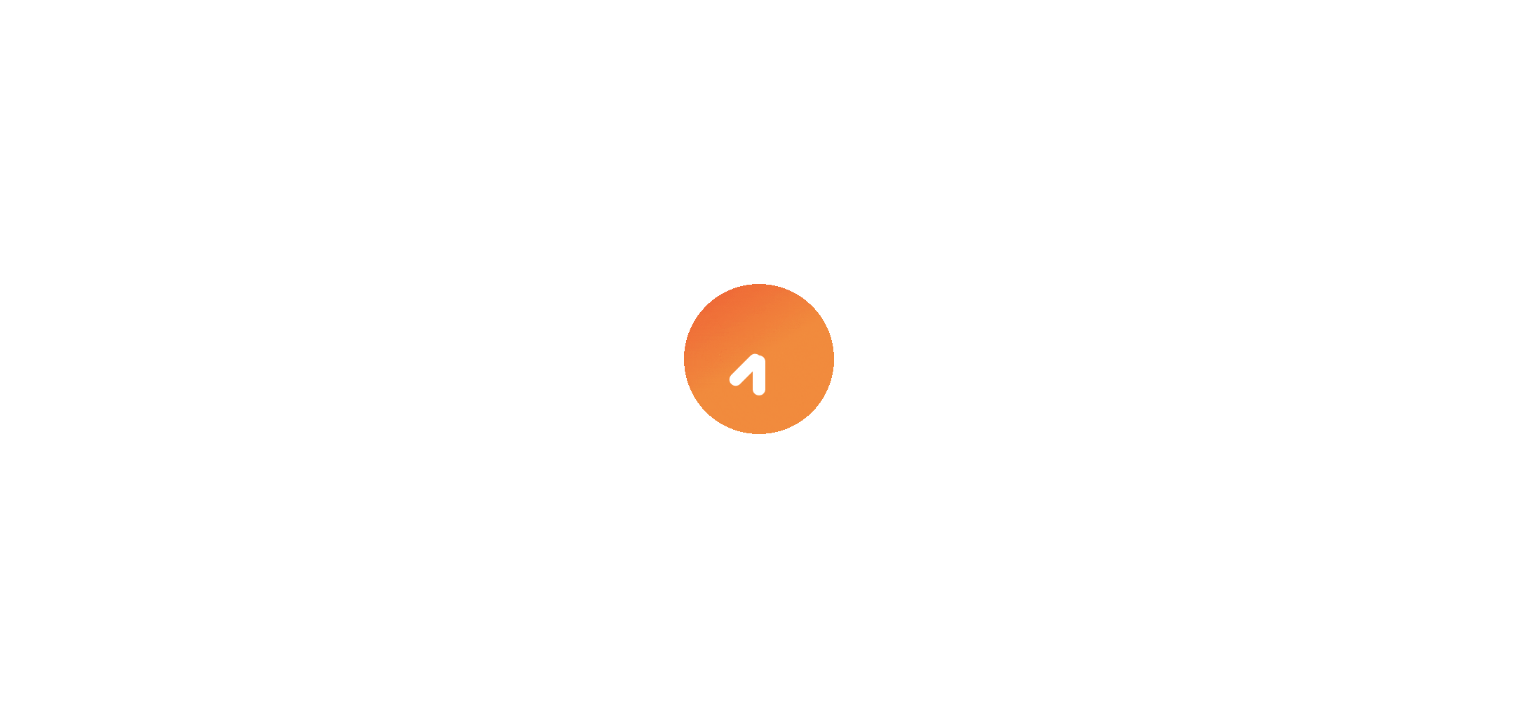 scroll, scrollTop: 0, scrollLeft: 0, axis: both 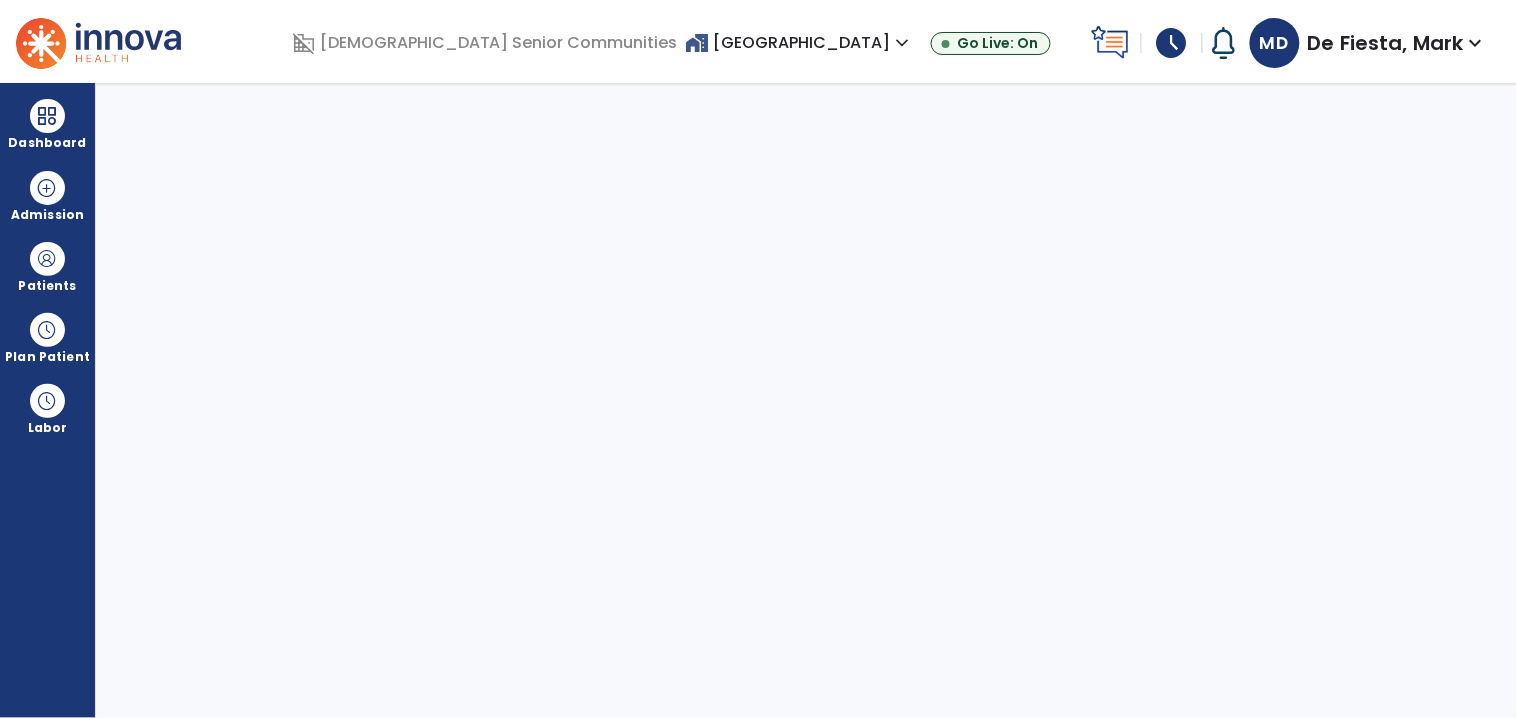 select on "****" 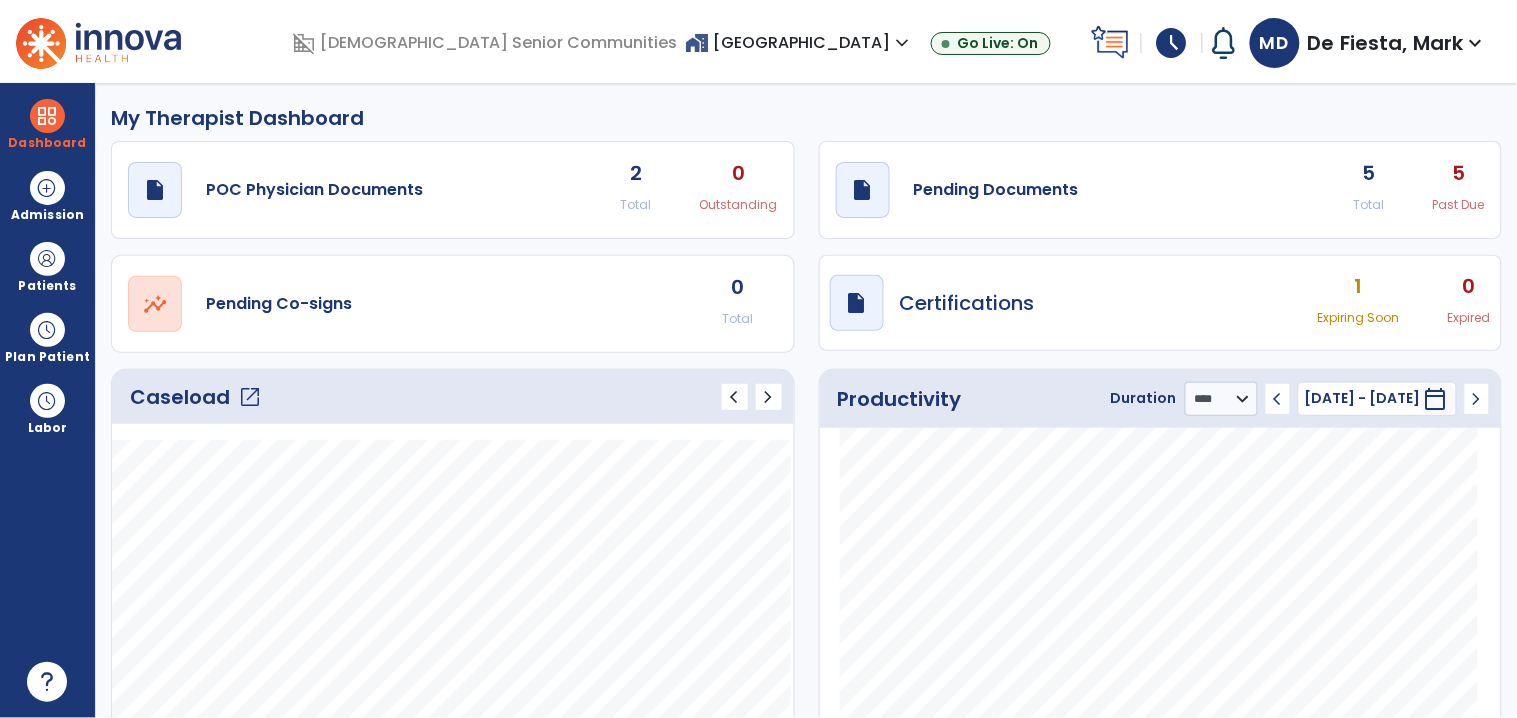 click on "expand_more" at bounding box center (903, 43) 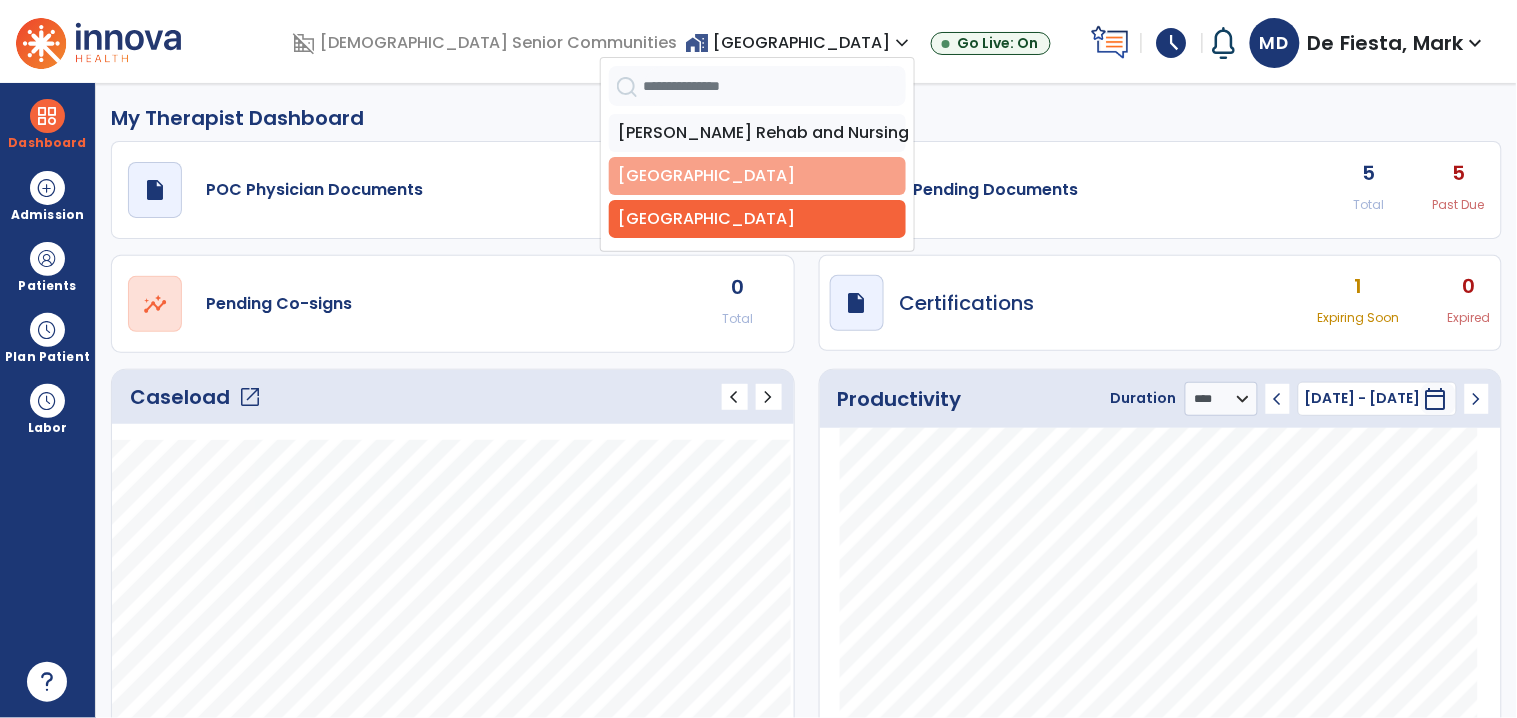 click on "[GEOGRAPHIC_DATA]" at bounding box center [757, 176] 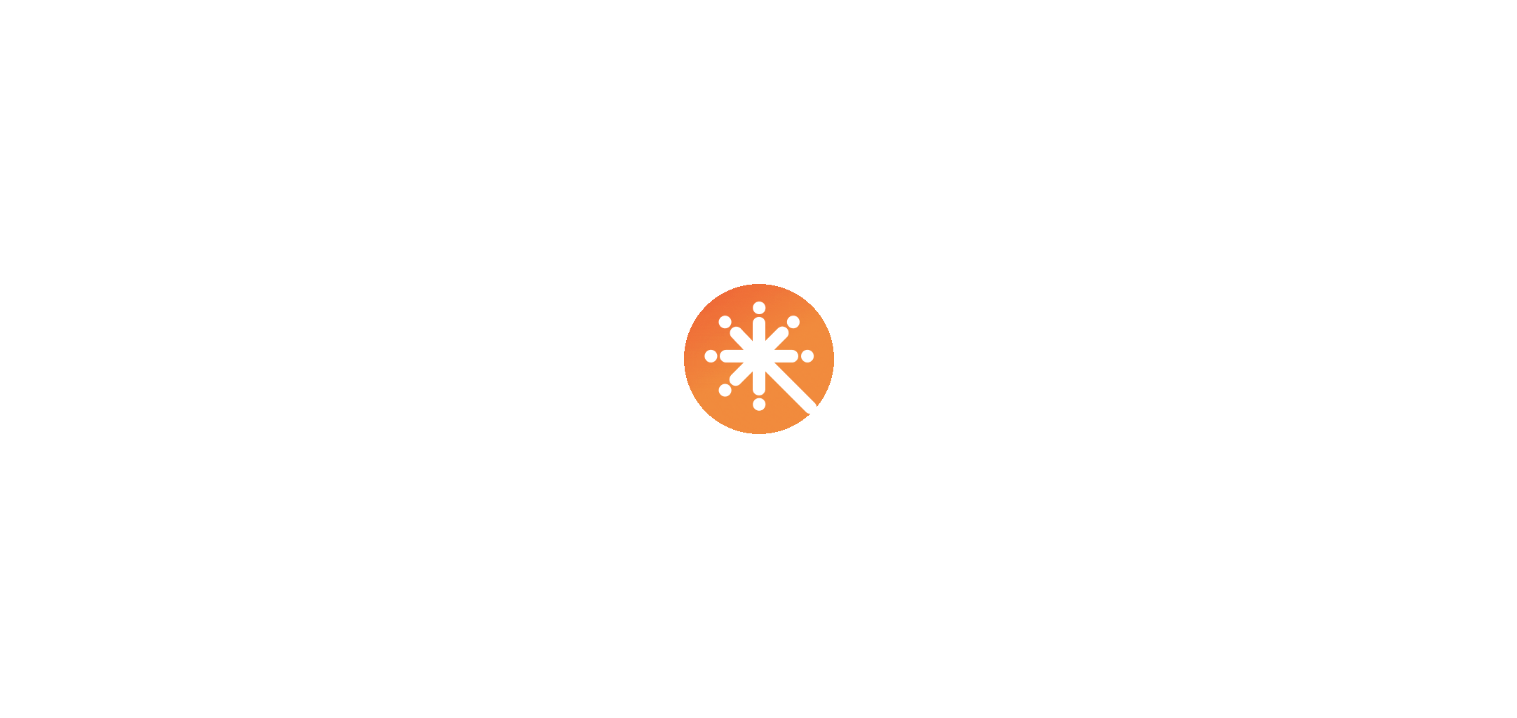 scroll, scrollTop: 0, scrollLeft: 0, axis: both 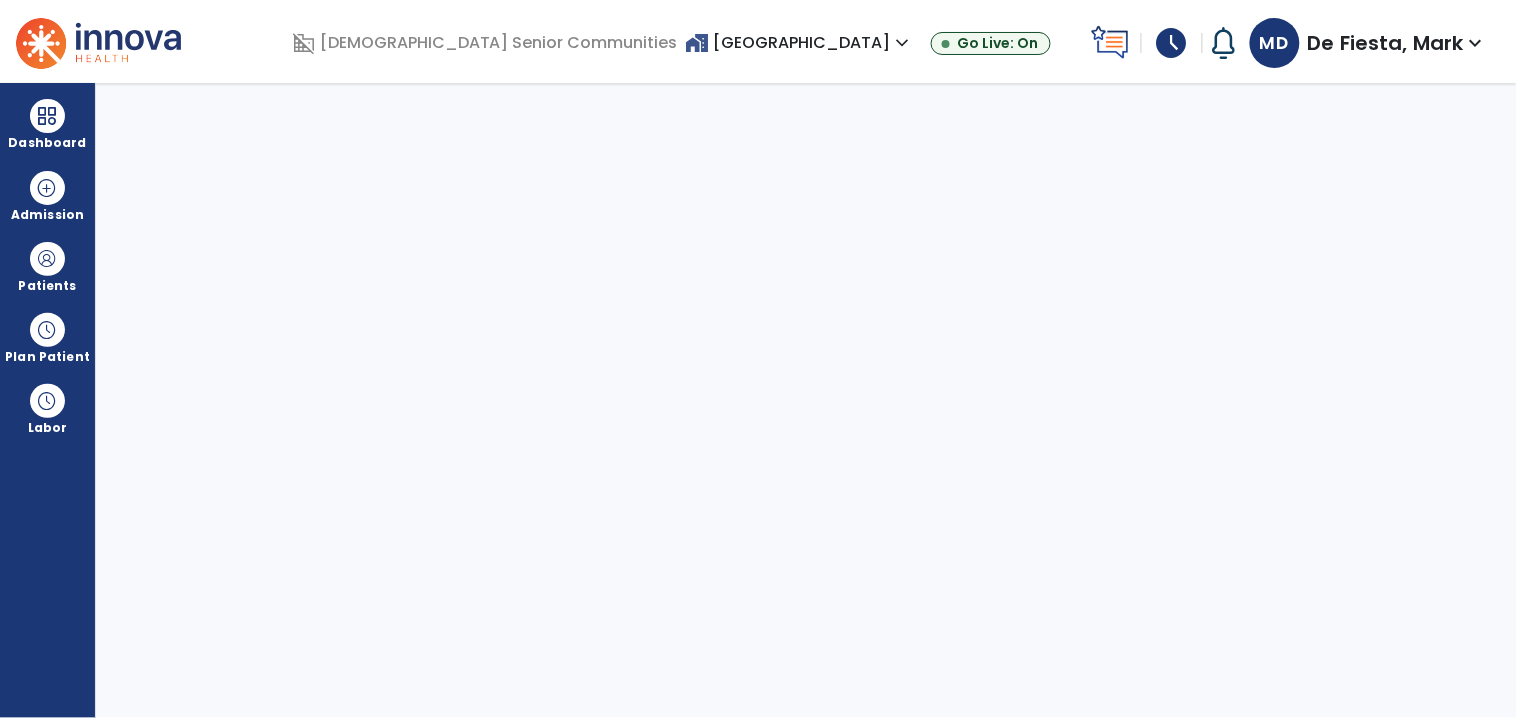 select on "****" 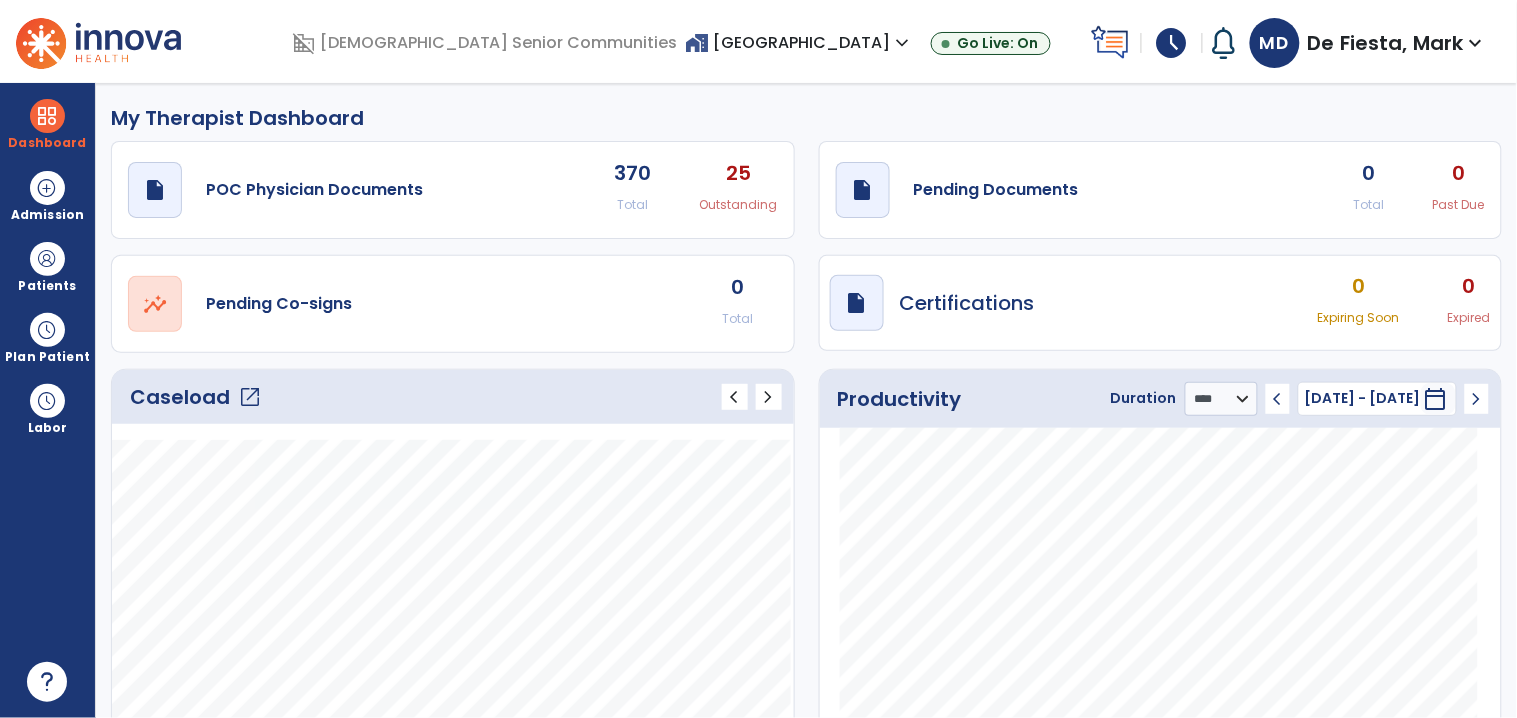 click on "open_in_new" 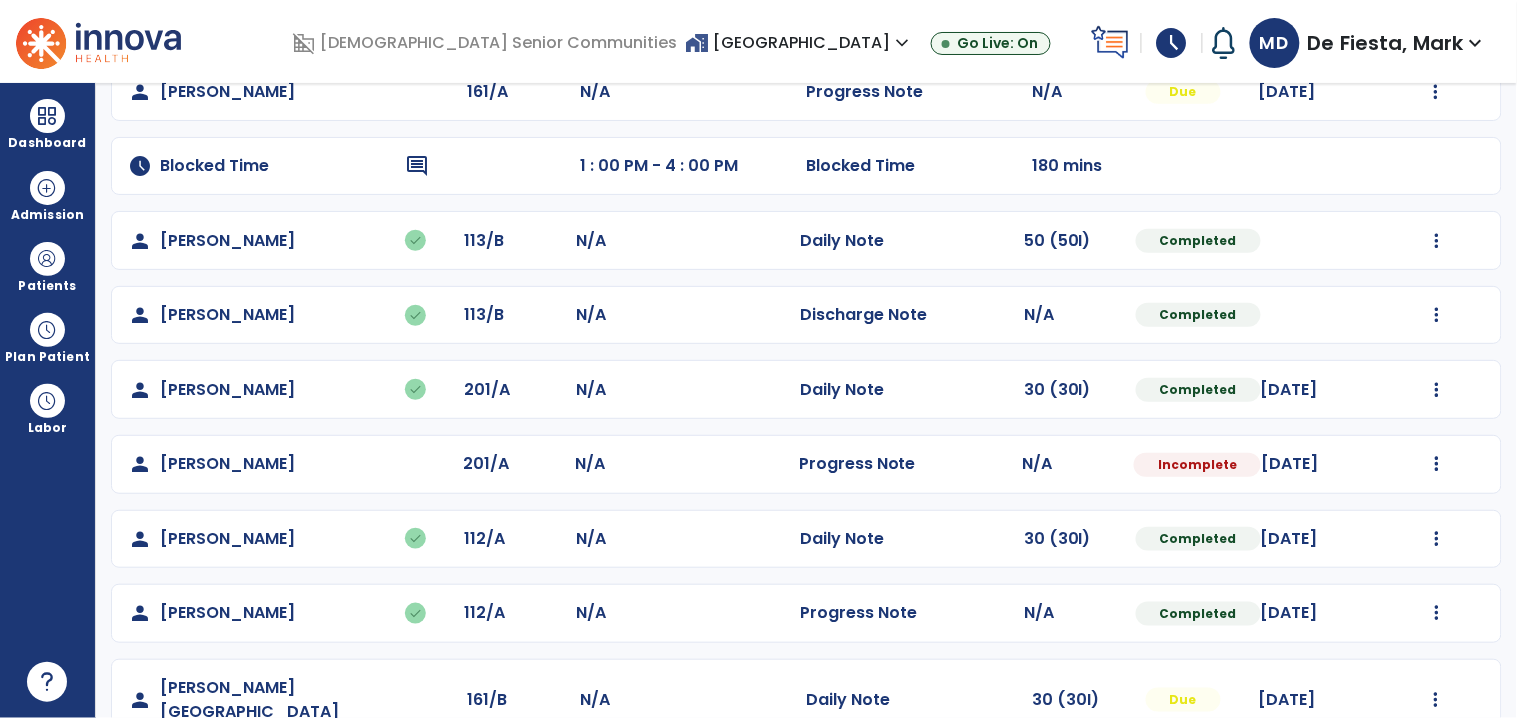 scroll, scrollTop: 360, scrollLeft: 0, axis: vertical 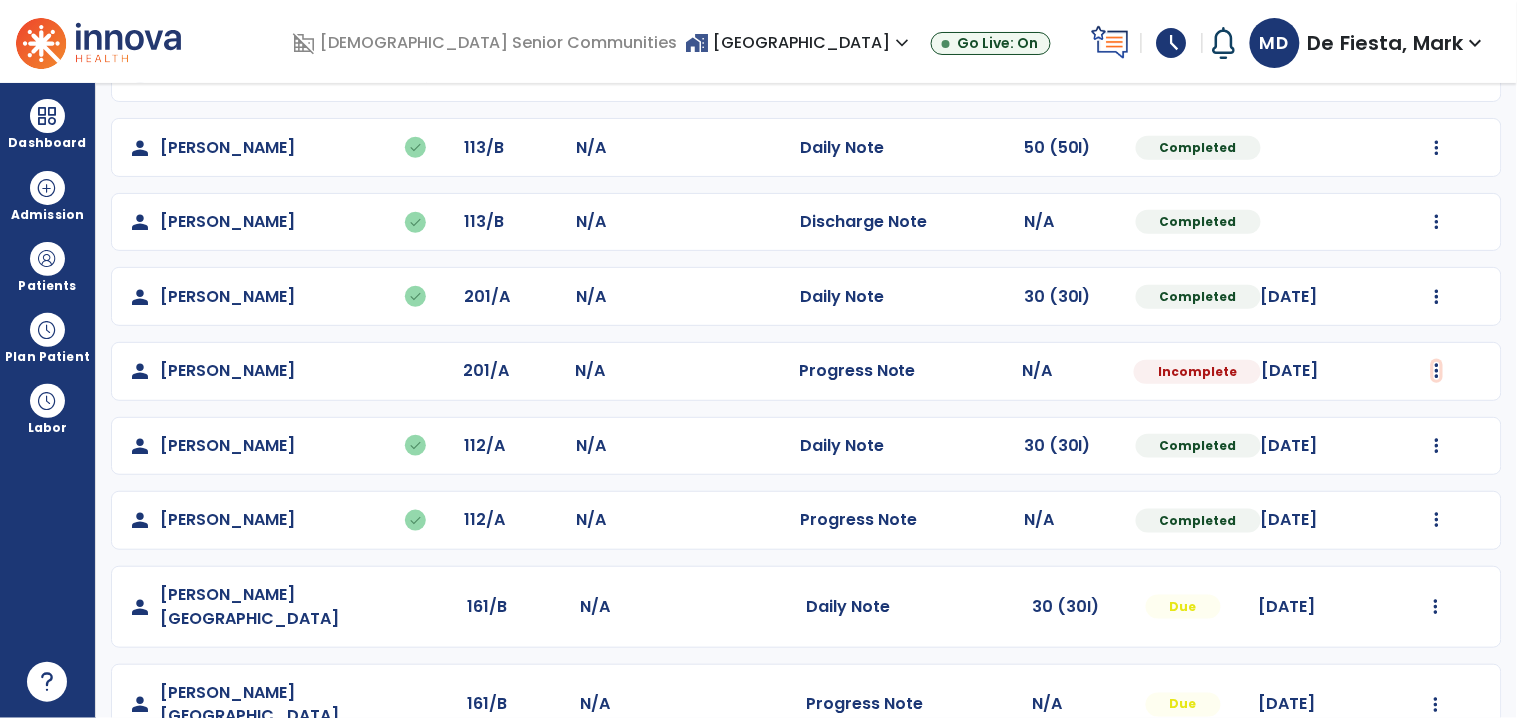 drag, startPoint x: 1432, startPoint y: 375, endPoint x: 1429, endPoint y: 465, distance: 90.04999 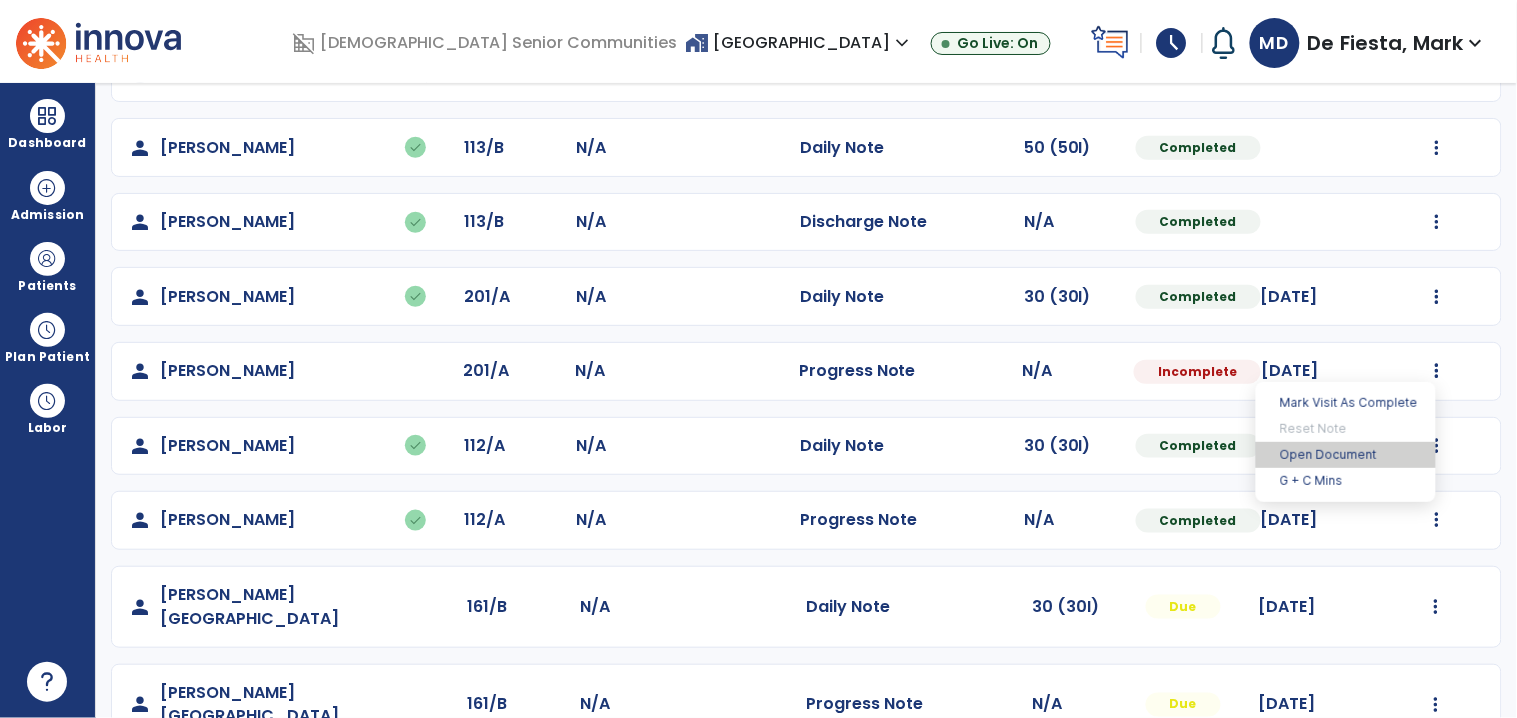 click on "Open Document" at bounding box center (1346, 455) 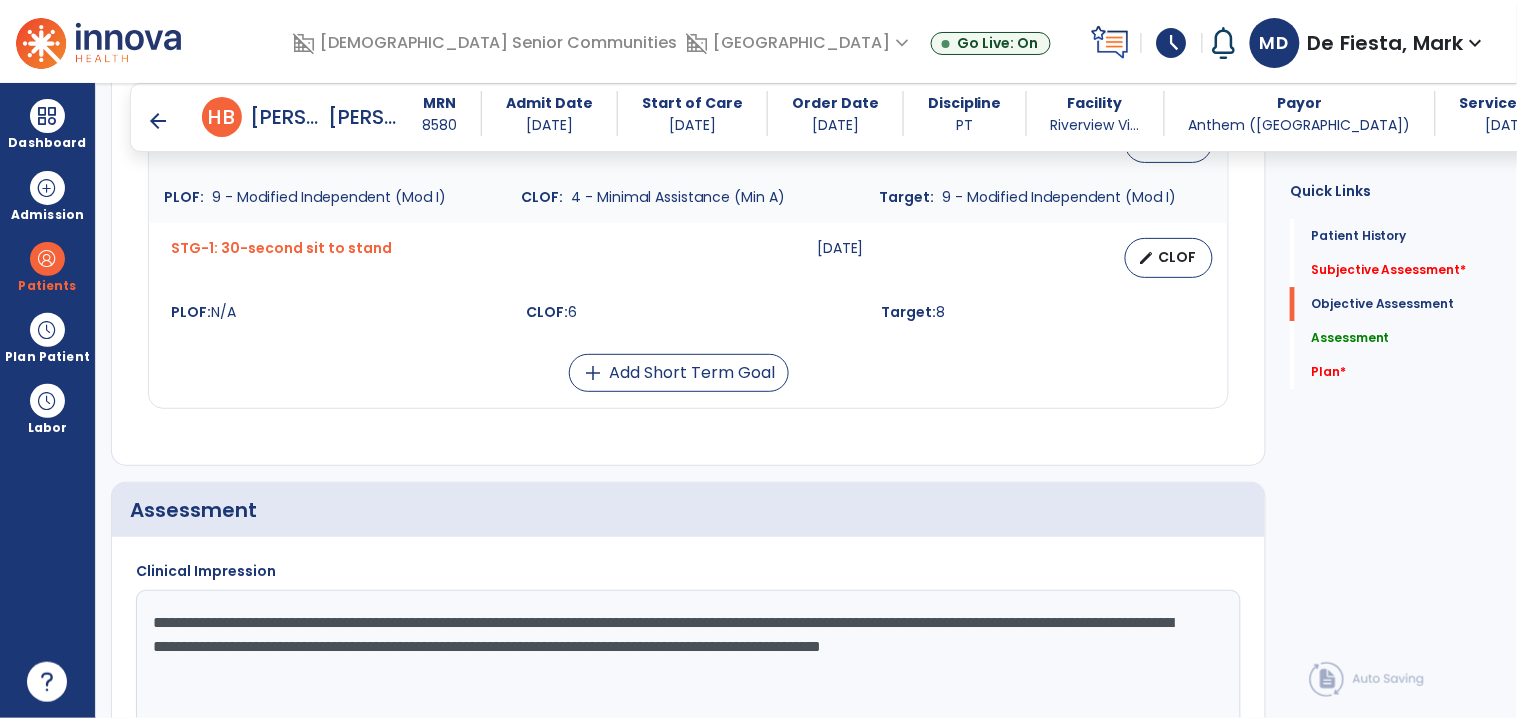 scroll, scrollTop: 1746, scrollLeft: 0, axis: vertical 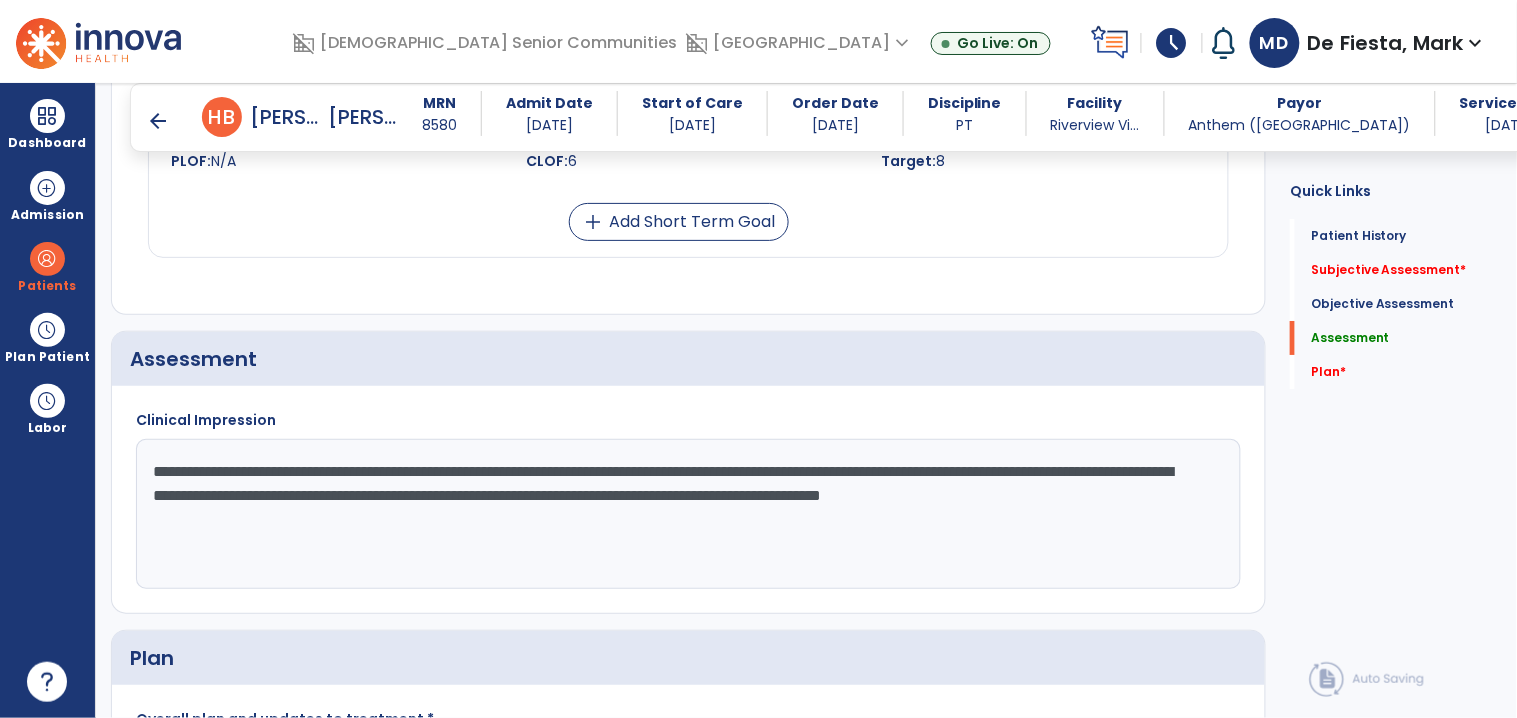 drag, startPoint x: 151, startPoint y: 469, endPoint x: 431, endPoint y: 560, distance: 294.41638 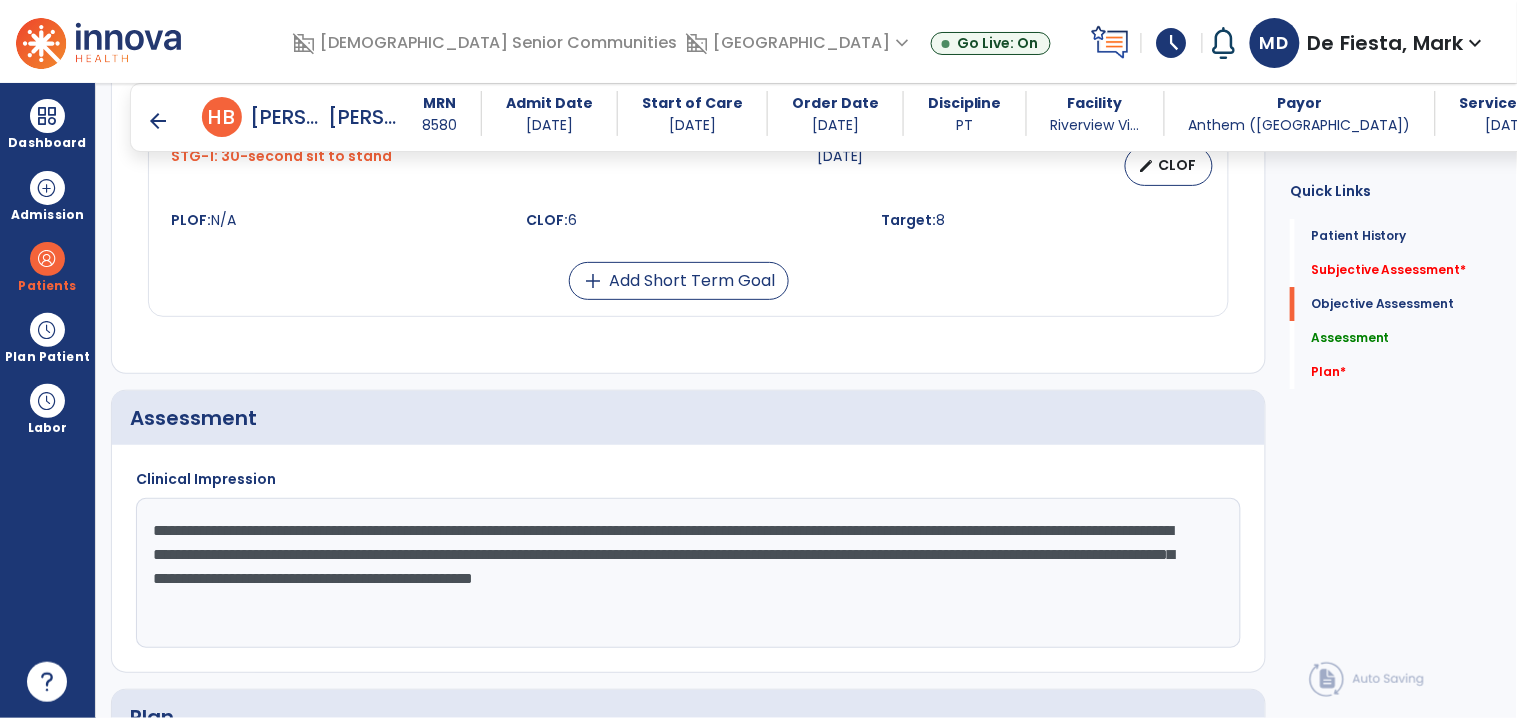 scroll, scrollTop: 1701, scrollLeft: 0, axis: vertical 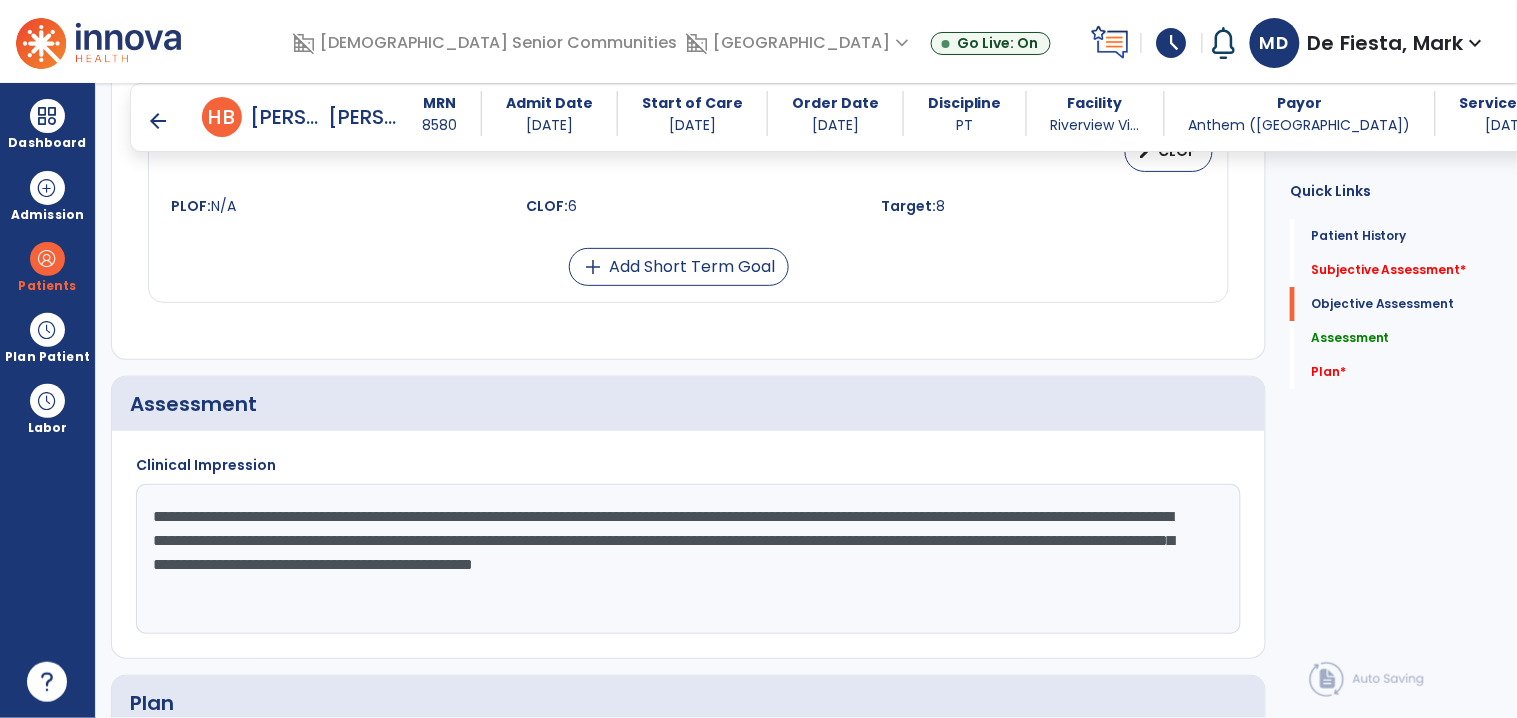 click on "**********" 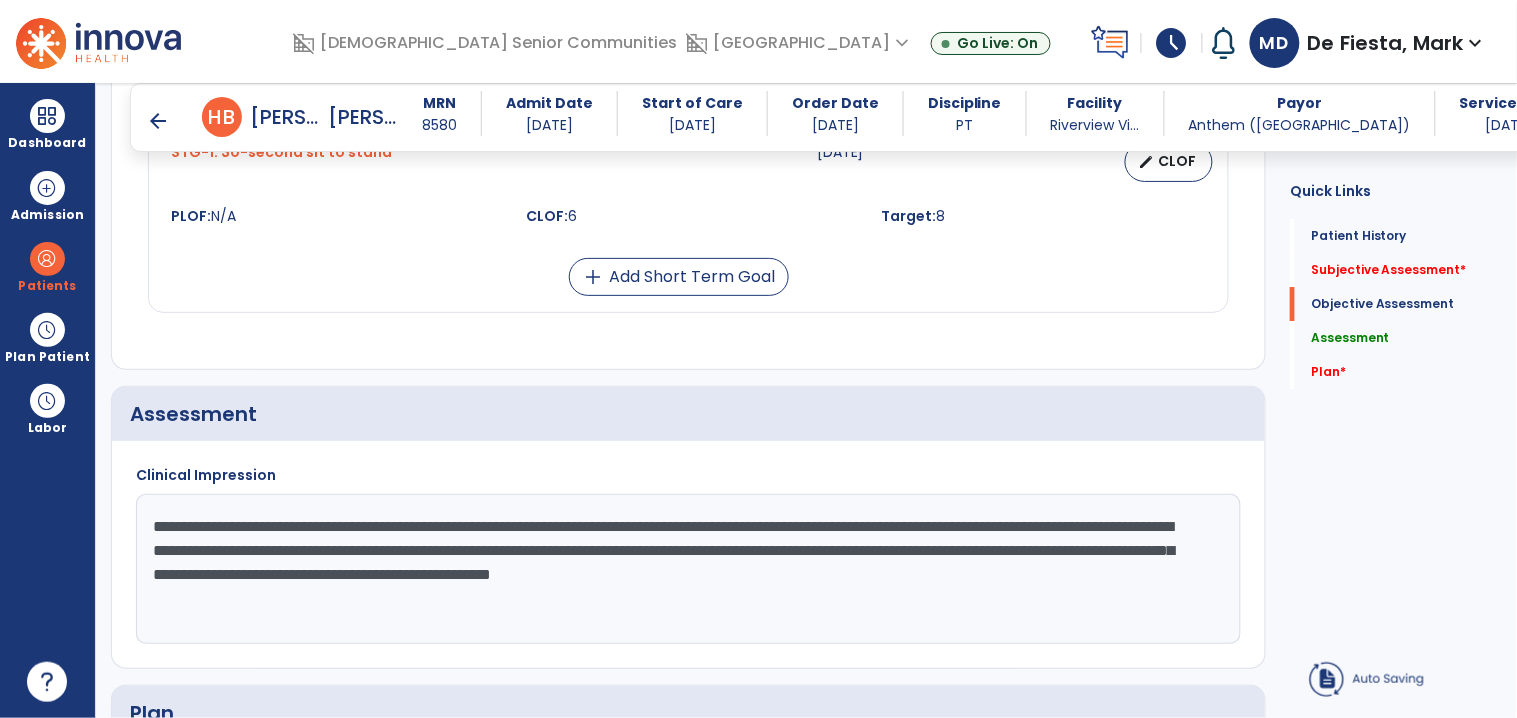 scroll, scrollTop: 1690, scrollLeft: 0, axis: vertical 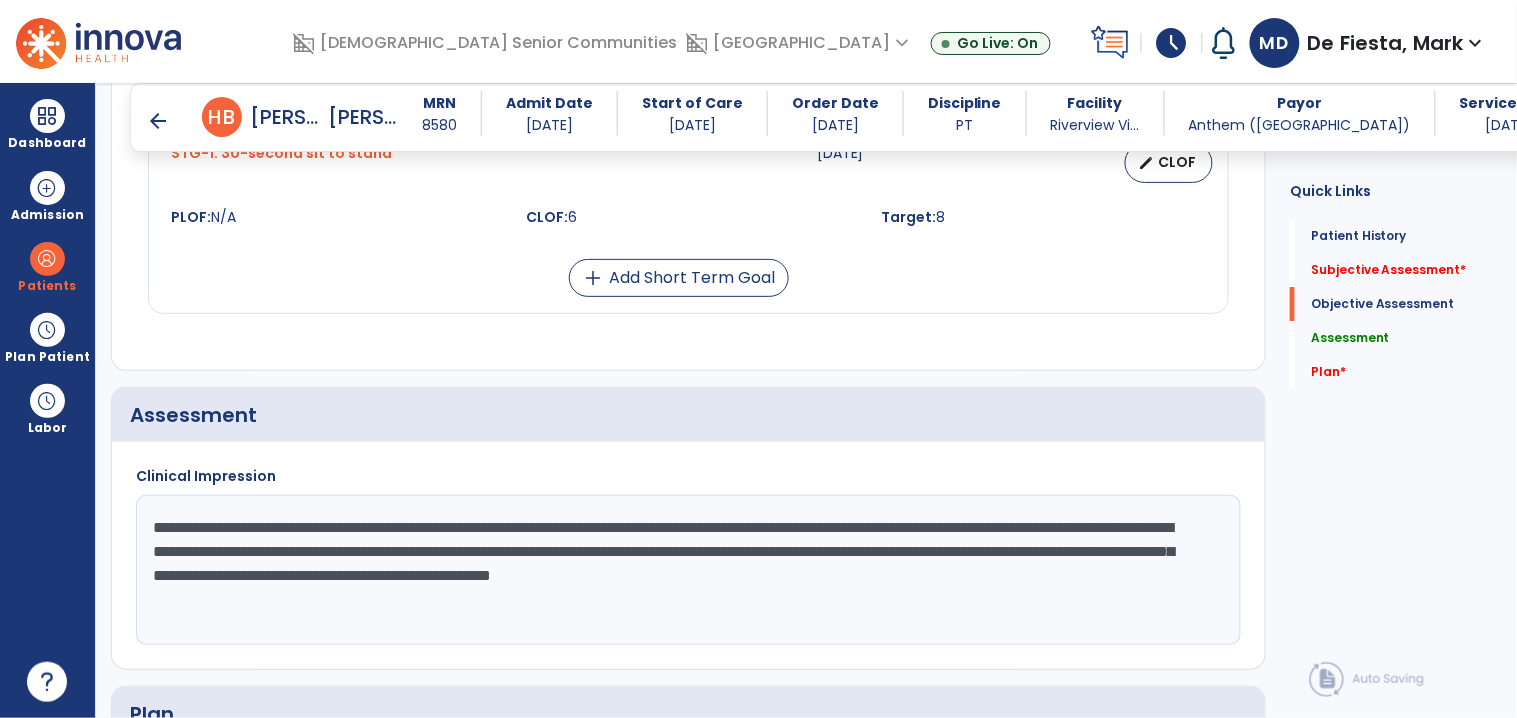 drag, startPoint x: 556, startPoint y: 575, endPoint x: 599, endPoint y: 605, distance: 52.43091 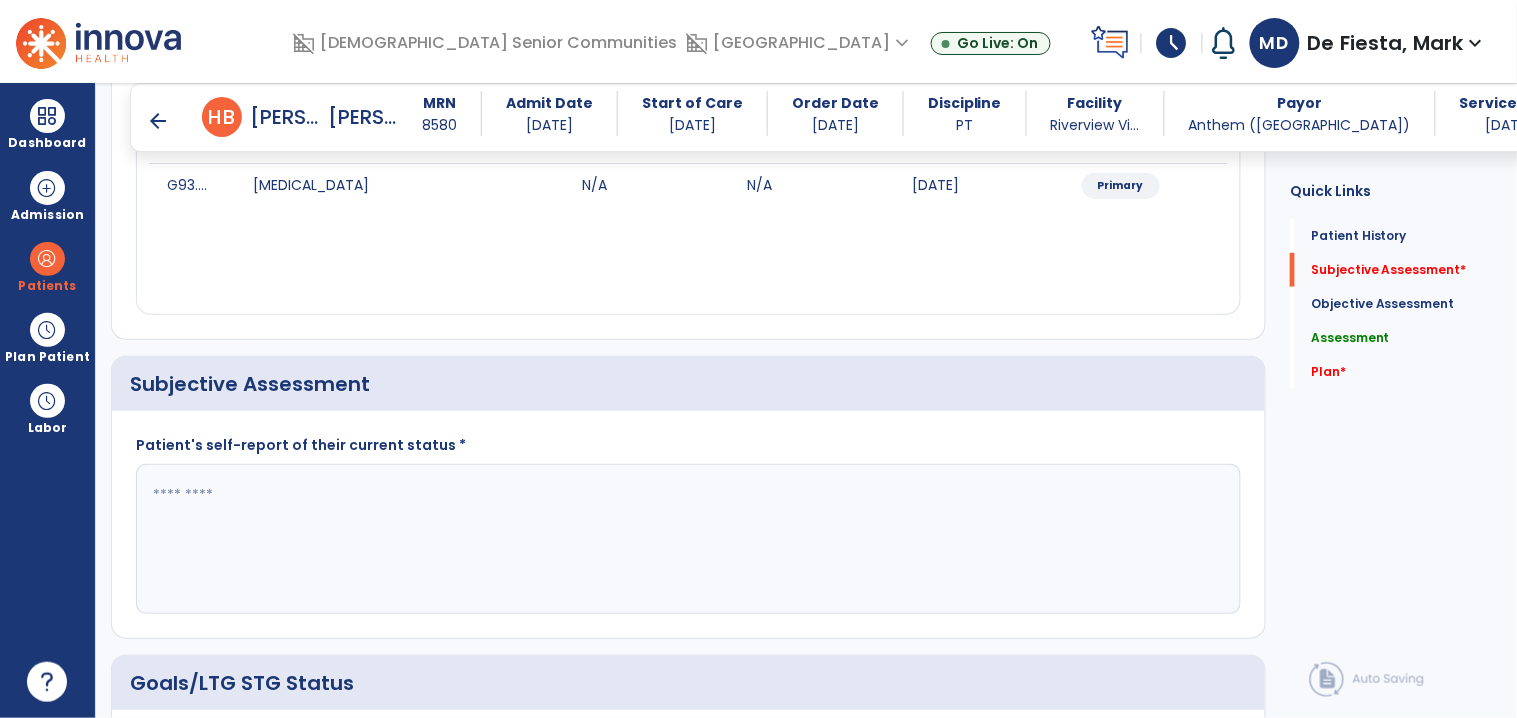 scroll, scrollTop: 365, scrollLeft: 0, axis: vertical 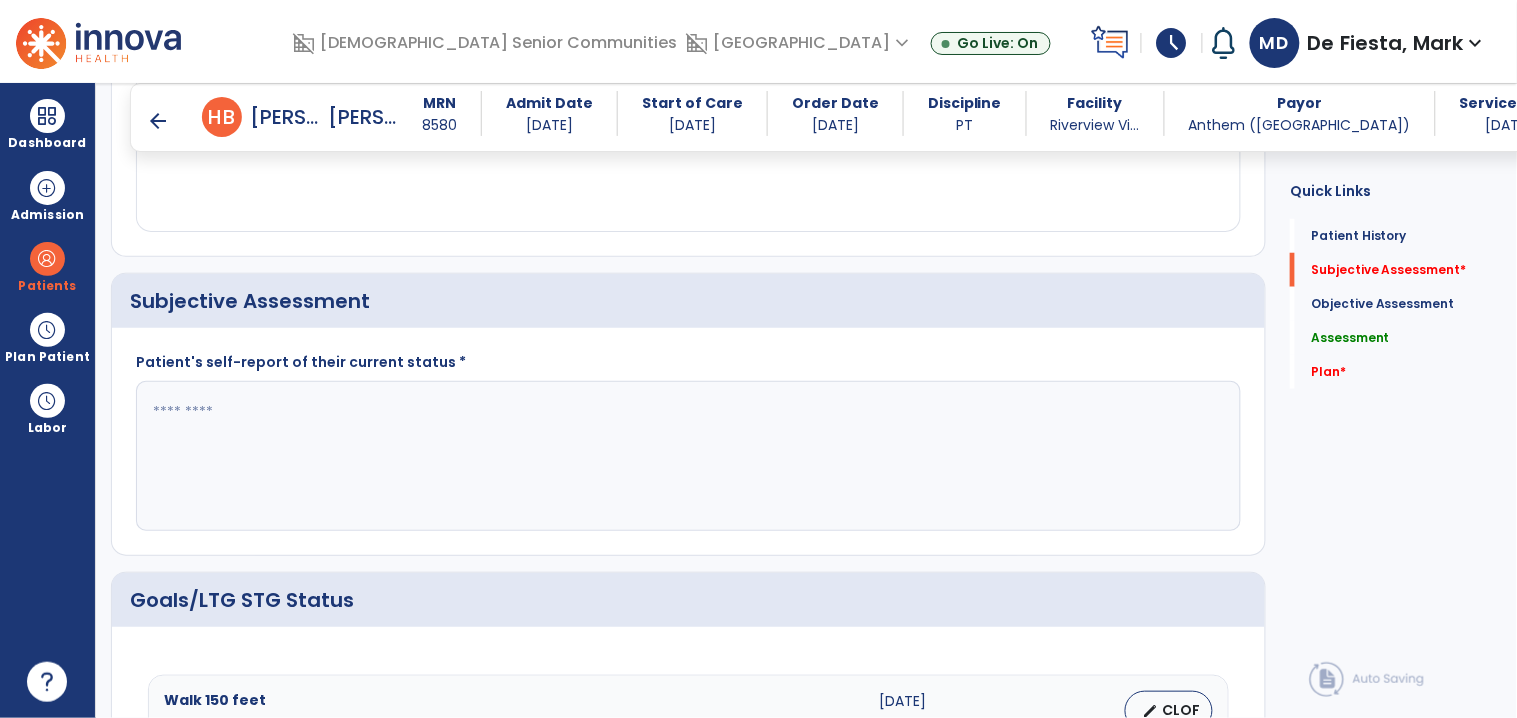 type on "**********" 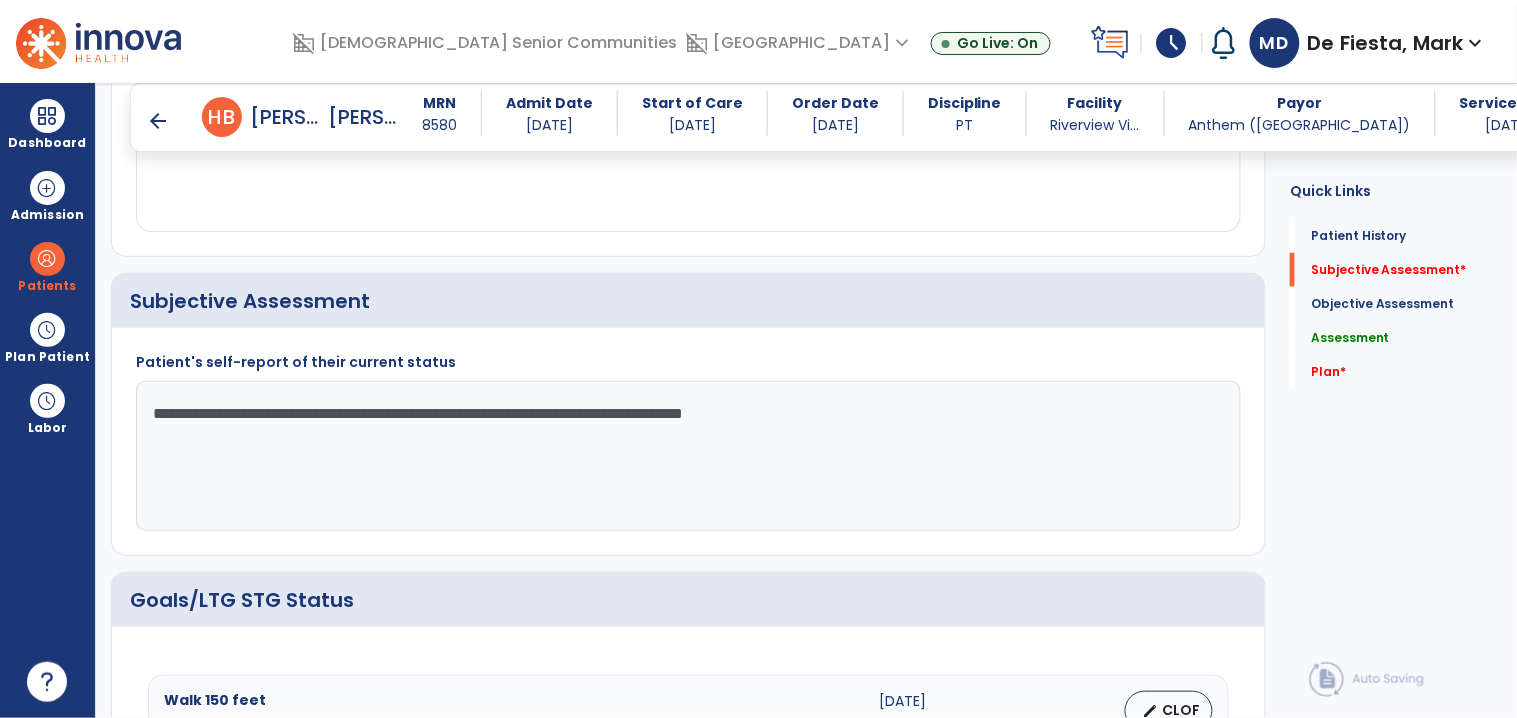 drag, startPoint x: 147, startPoint y: 419, endPoint x: 131, endPoint y: 592, distance: 173.73831 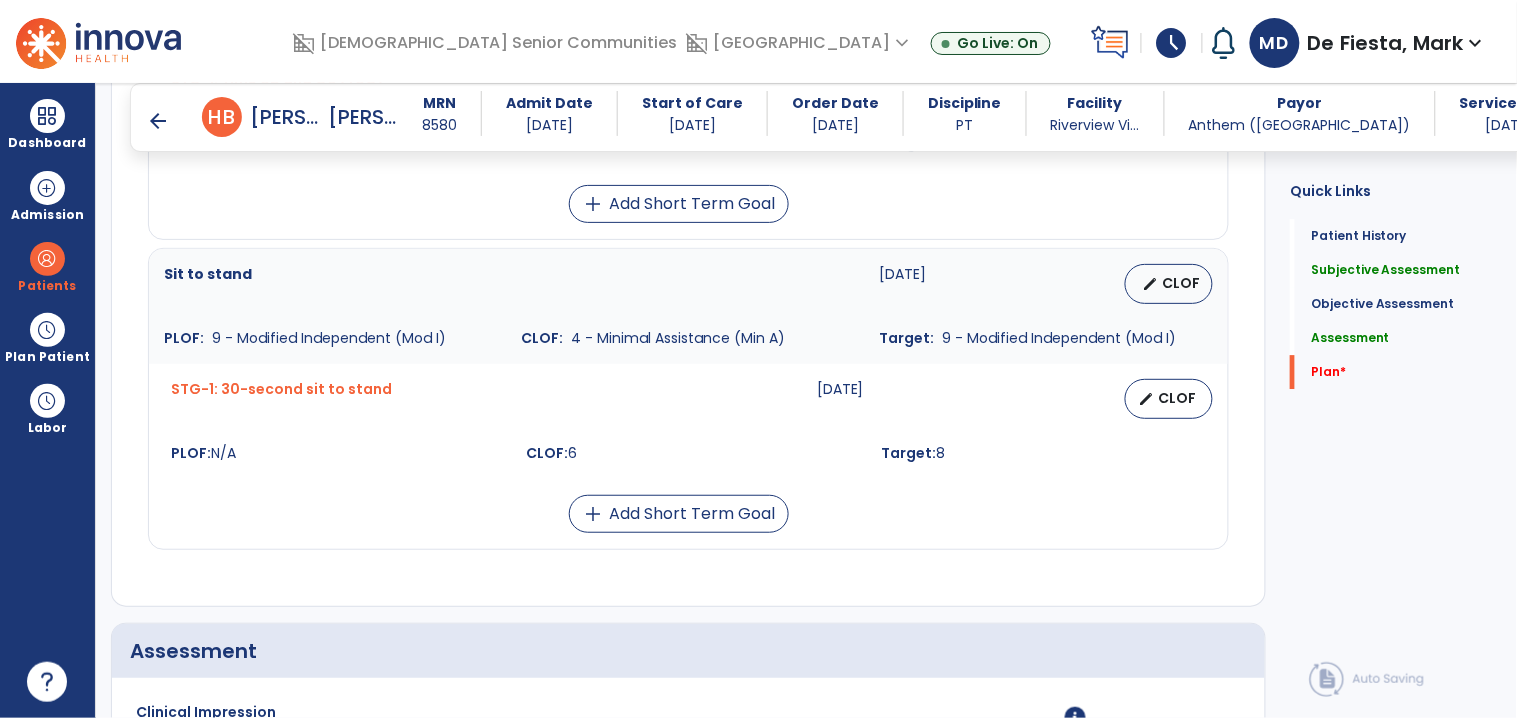 scroll, scrollTop: 2014, scrollLeft: 0, axis: vertical 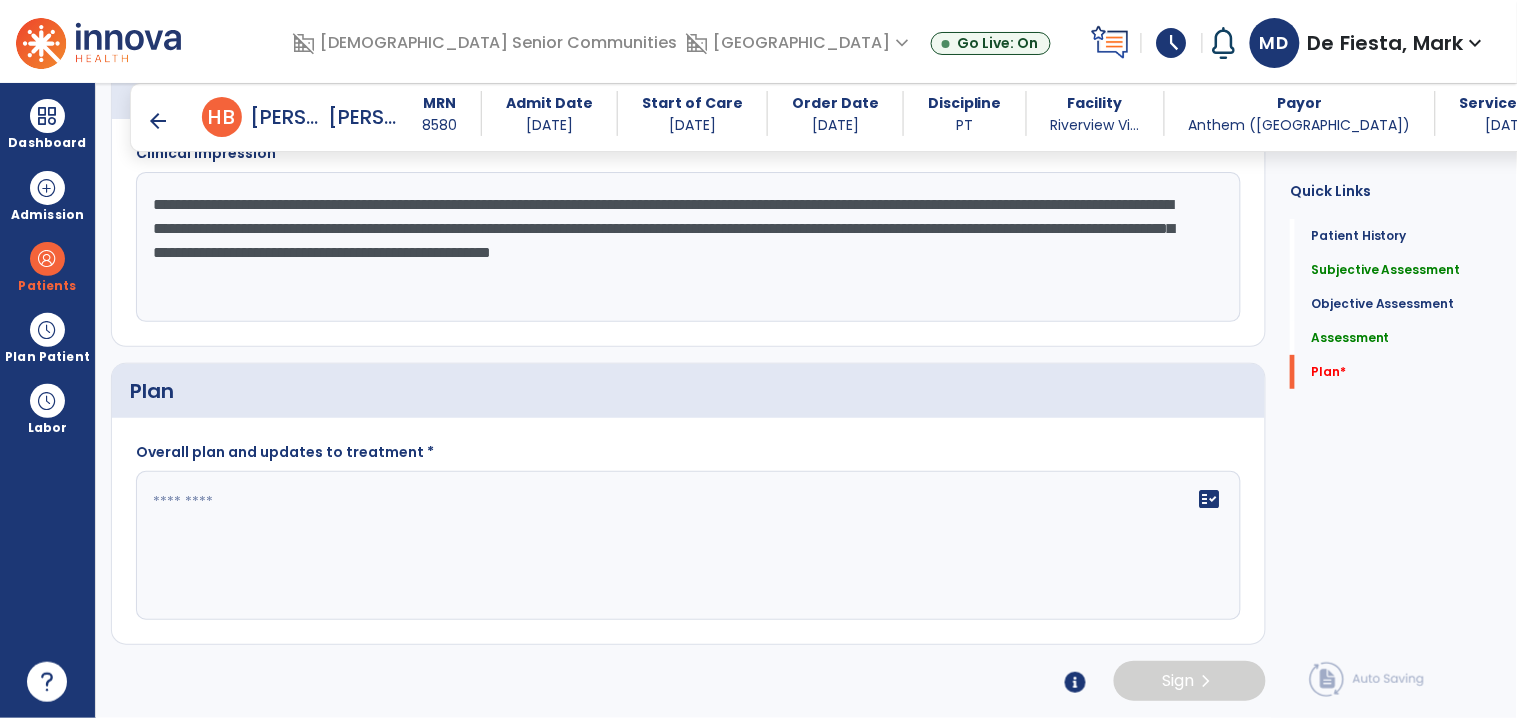 type on "**********" 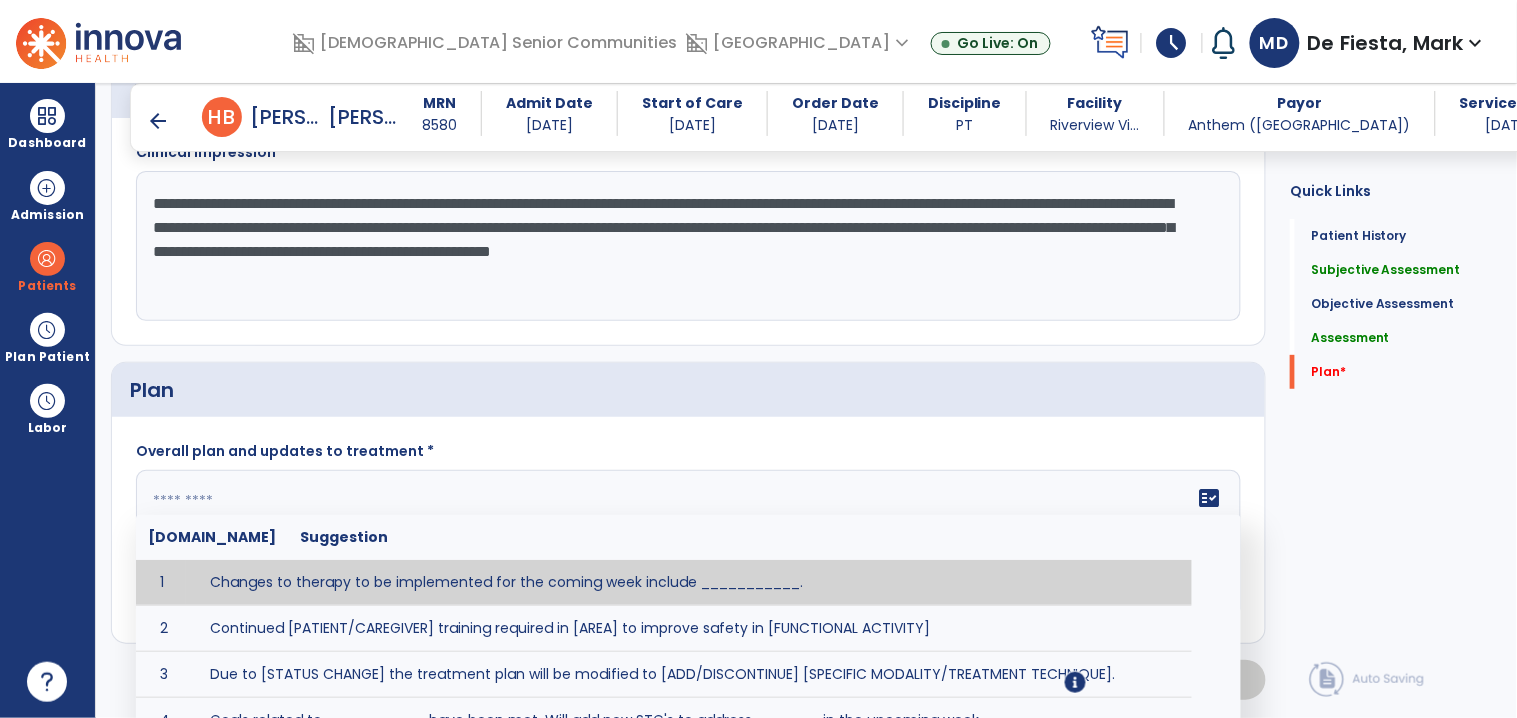 click on "fact_check  [DOMAIN_NAME] Suggestion 1 Changes to therapy to be implemented for the coming week include ___________. 2 Continued [PATIENT/CAREGIVER] training required in [AREA] to improve safety in [FUNCTIONAL ACTIVITY] 3 Due to [STATUS CHANGE] the treatment plan will be modified to [ADD/DISCONTINUE] [SPECIFIC MODALITY/TREATMENT TECHNIQUE]. 4 Goals related to ___________ have been met.  Will add new STG's to address _______ in the upcoming week. 5 Updated precautions include ________. 6 Progress treatment to include ____________. 7 Requires further [PATIENT/CAREGIVER] training in ______ to improve safety in ________. 8 Short term goals related to _________ have been met and new short term goals to be added as appropriate for patient. 9 STGs have been met, will now focus on LTGs. 10 The plan for next week's visits include [INTERVENTIONS] with the objective of improving [IMPAIRMENTS] to continue to progress toward long term goal(s). 11 12 13 Changes to therapy to be implemented for the coming week include ___________." 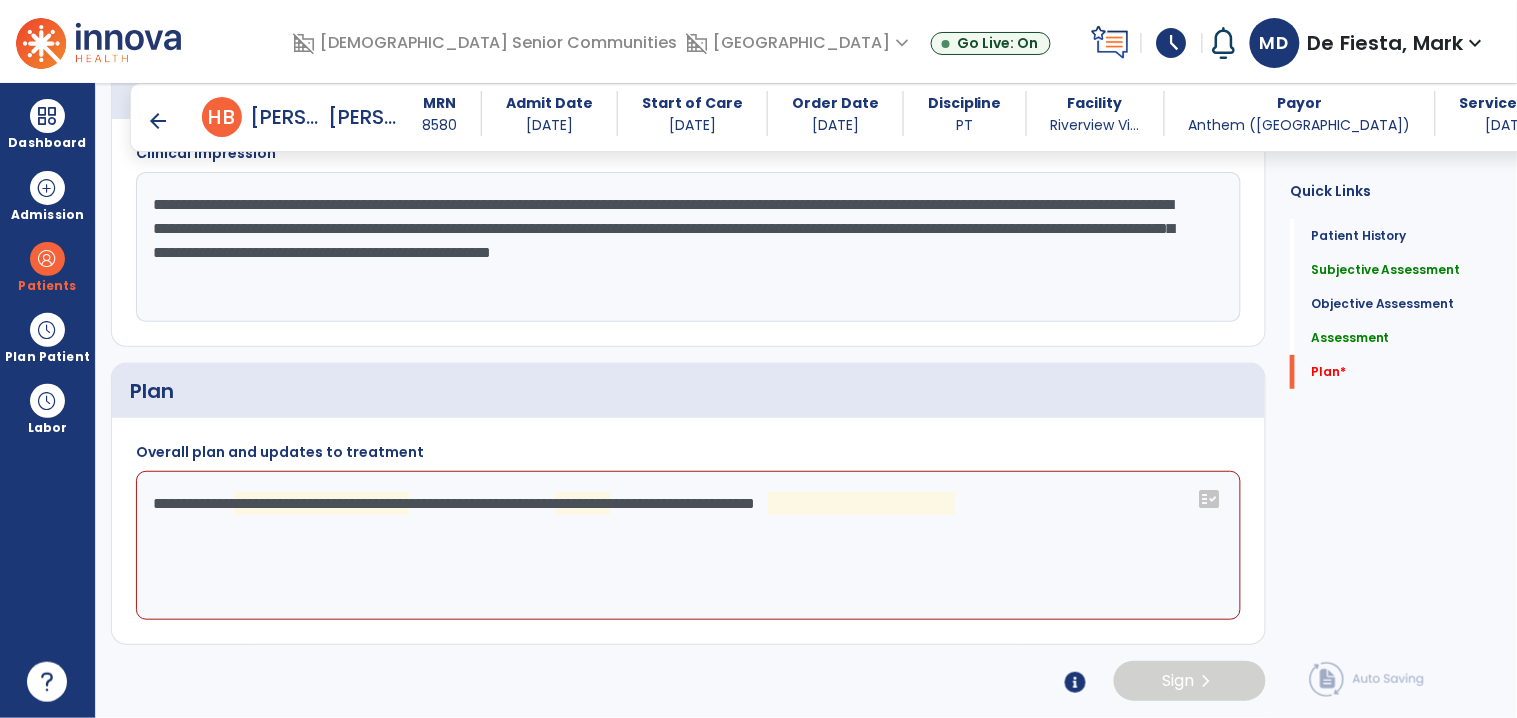 click on "**********" 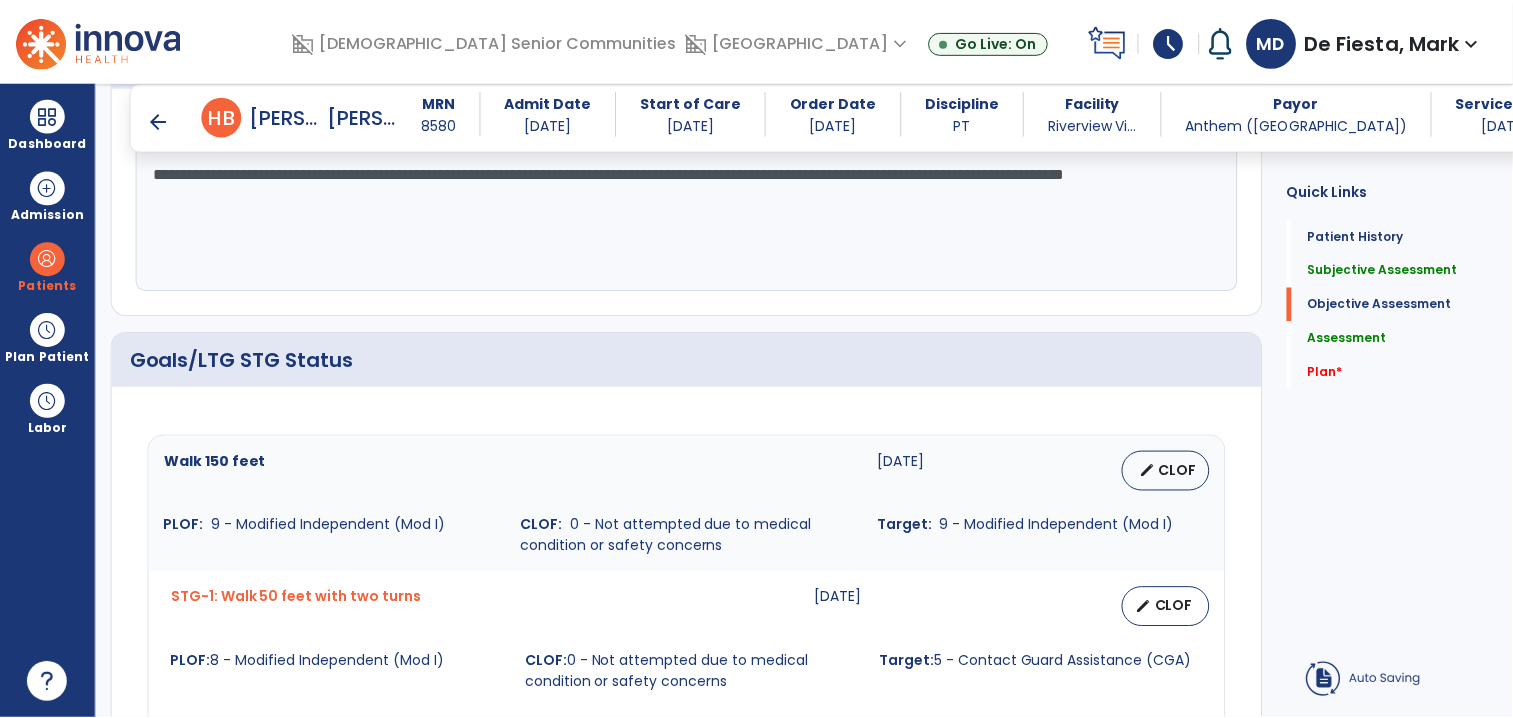 scroll, scrollTop: 577, scrollLeft: 0, axis: vertical 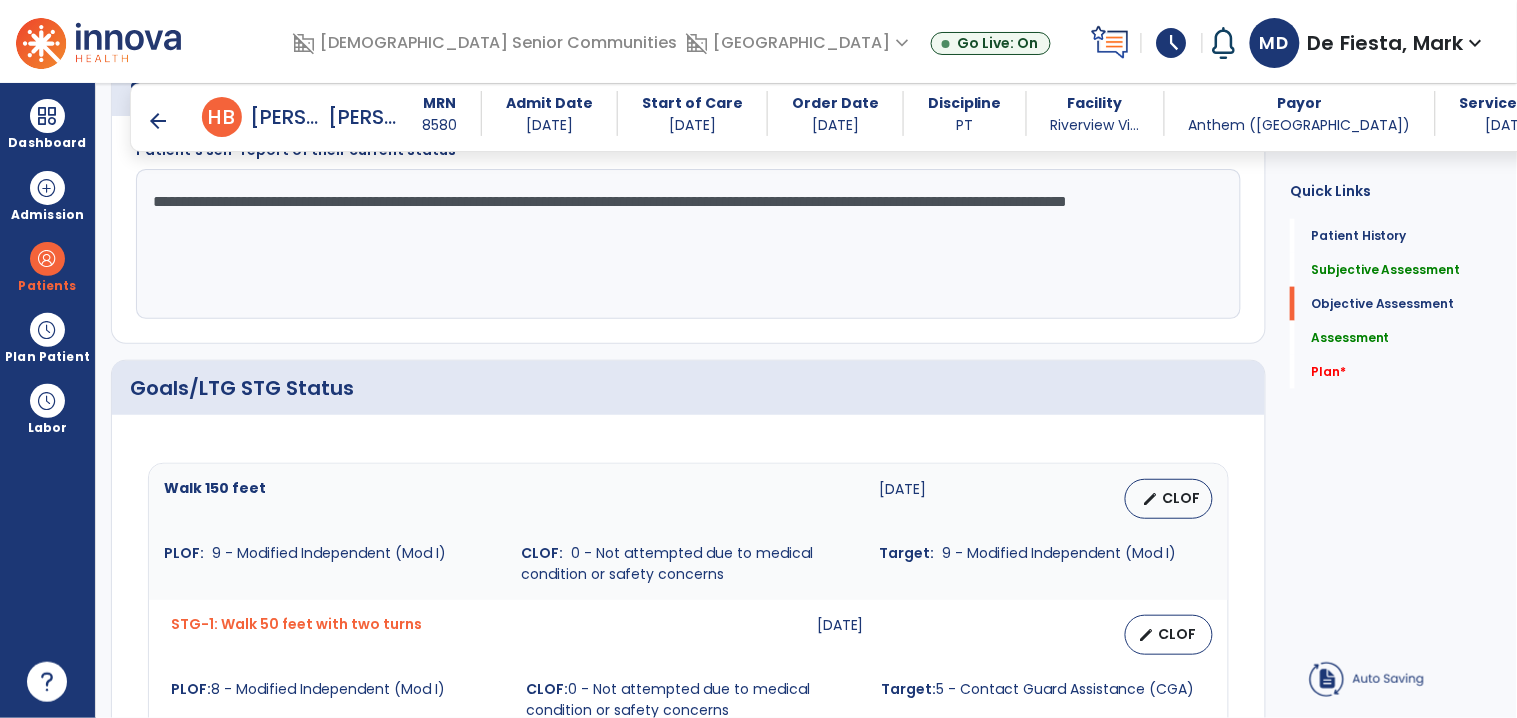 type on "**********" 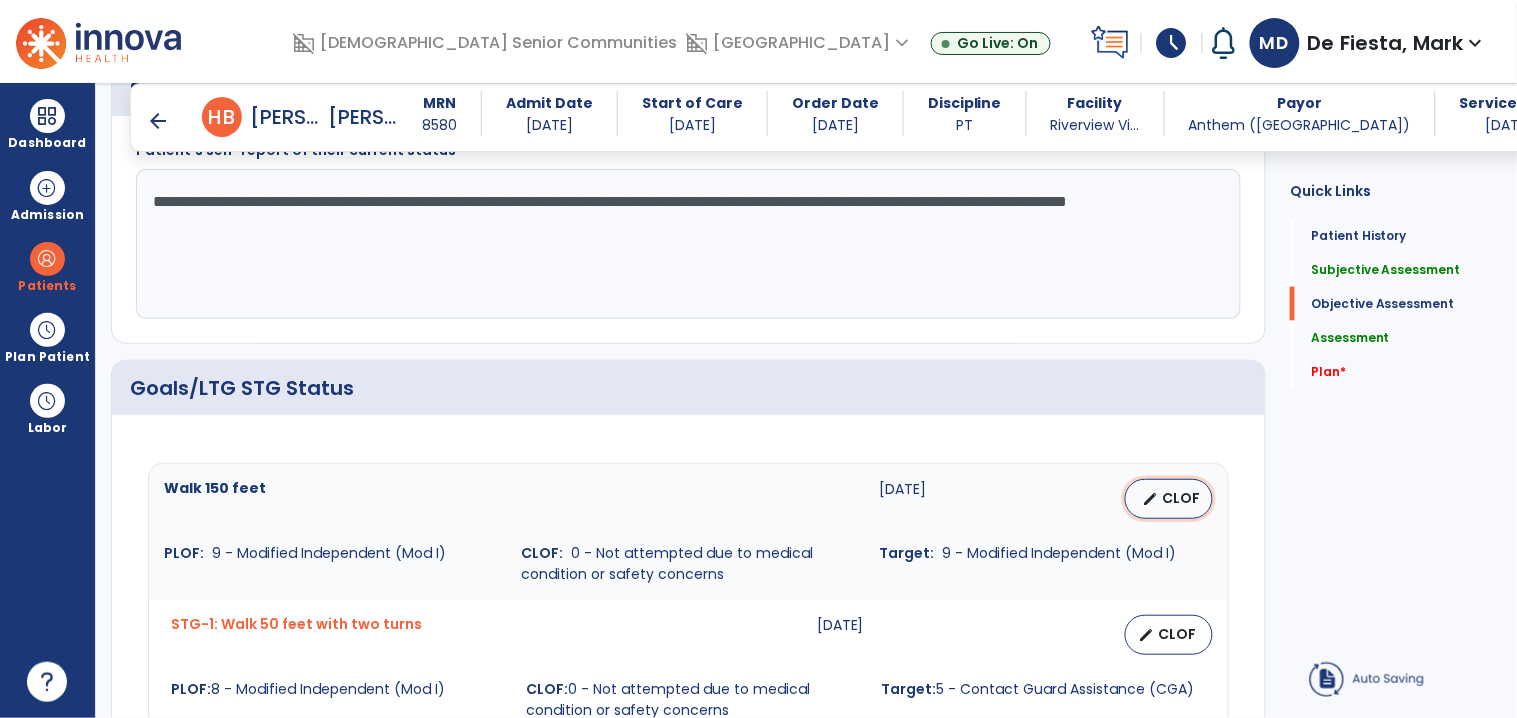 click on "CLOF" at bounding box center [1181, 498] 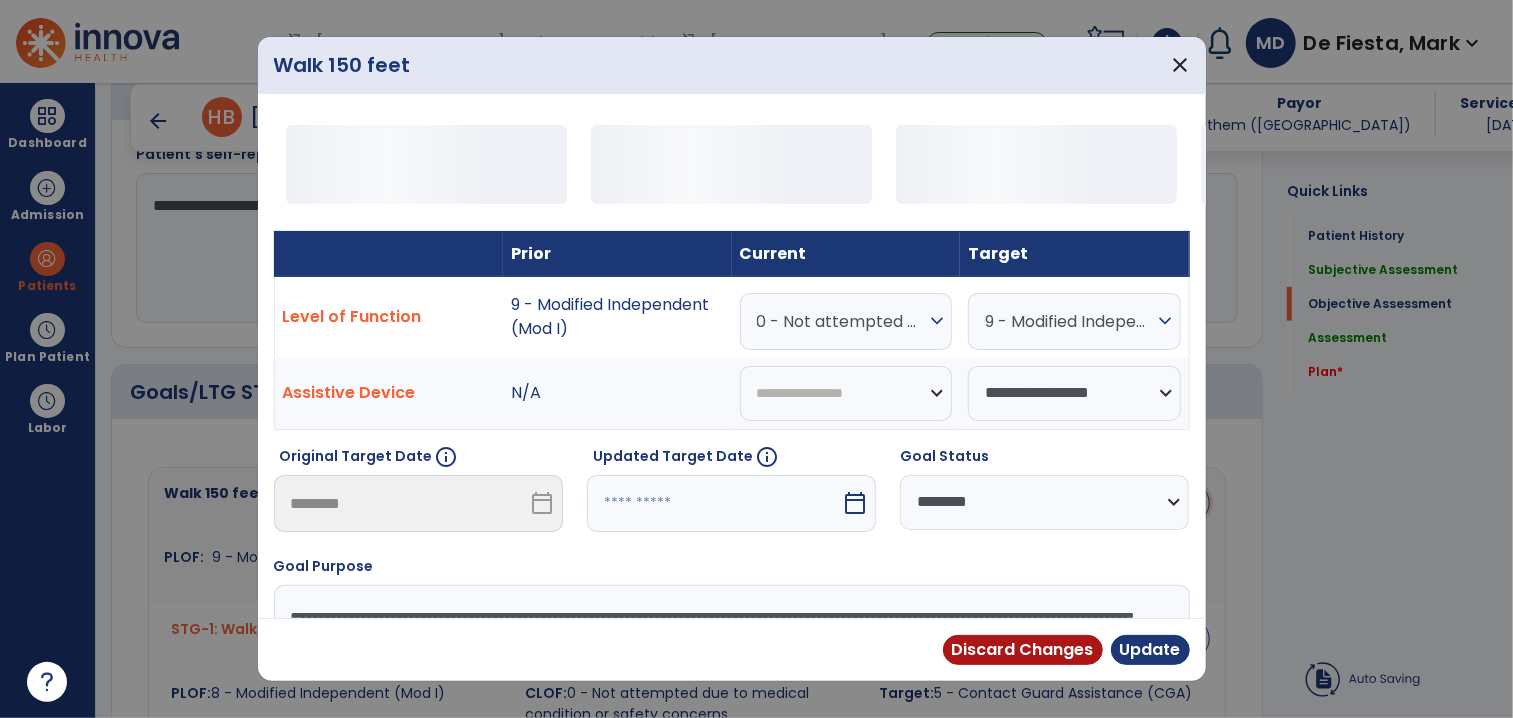 scroll, scrollTop: 577, scrollLeft: 0, axis: vertical 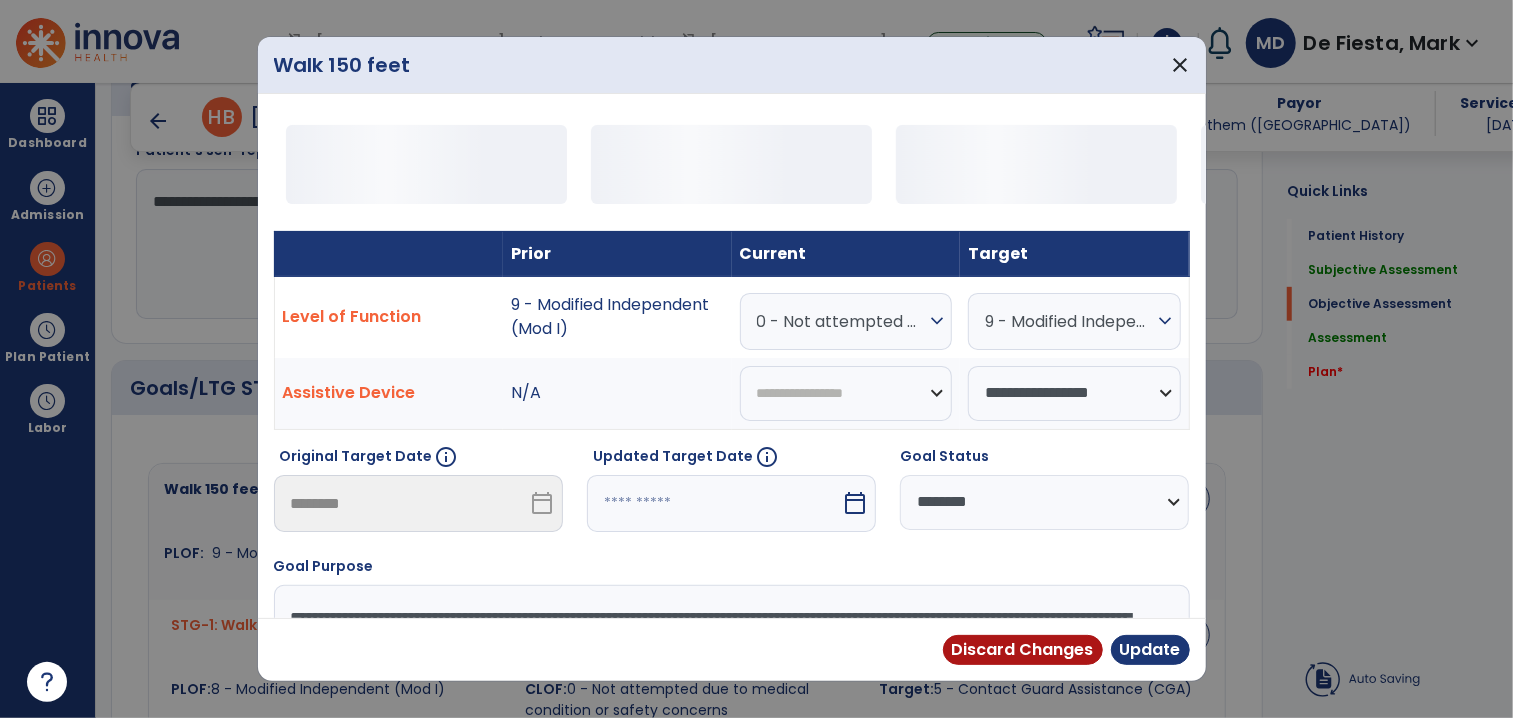 click on "0 - Not attempted due to medical condition or safety concerns" at bounding box center [841, 321] 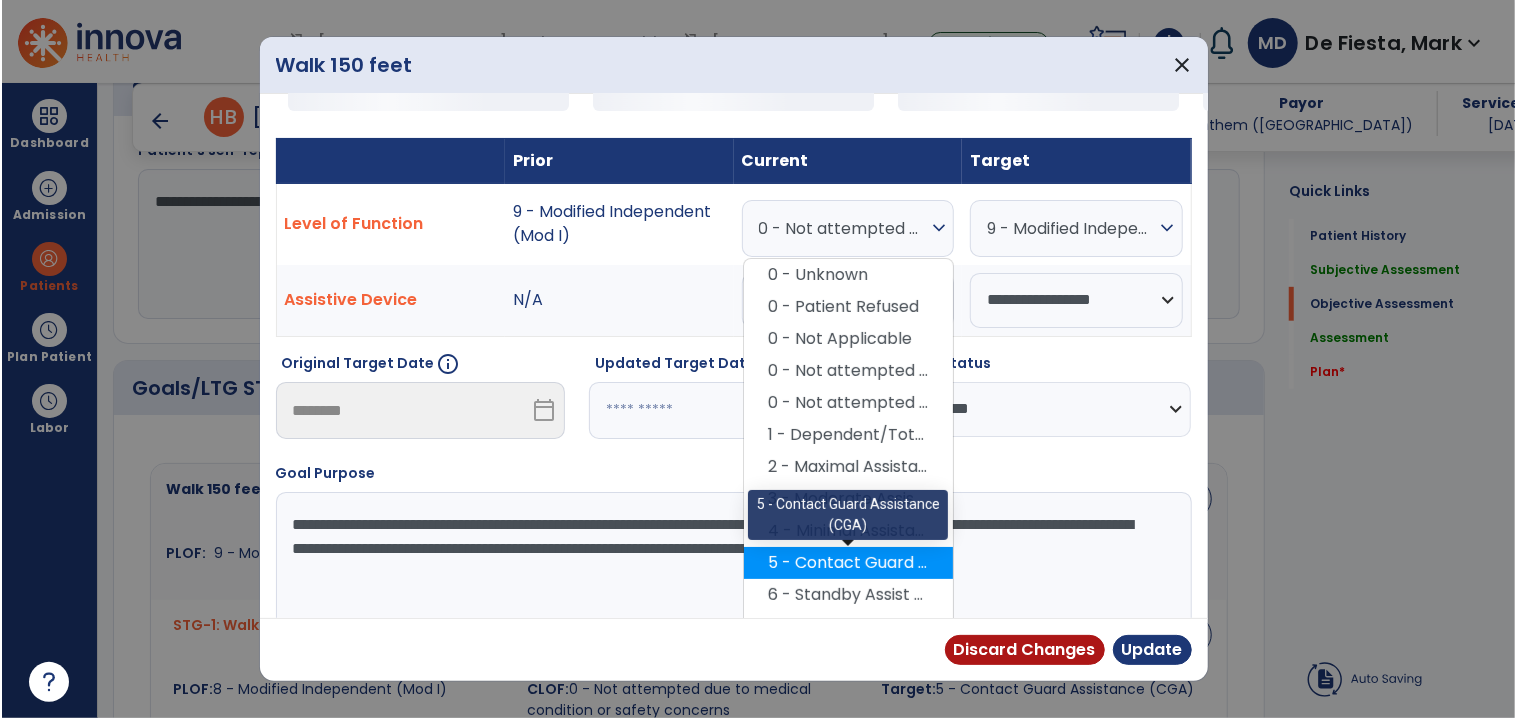 scroll, scrollTop: 133, scrollLeft: 0, axis: vertical 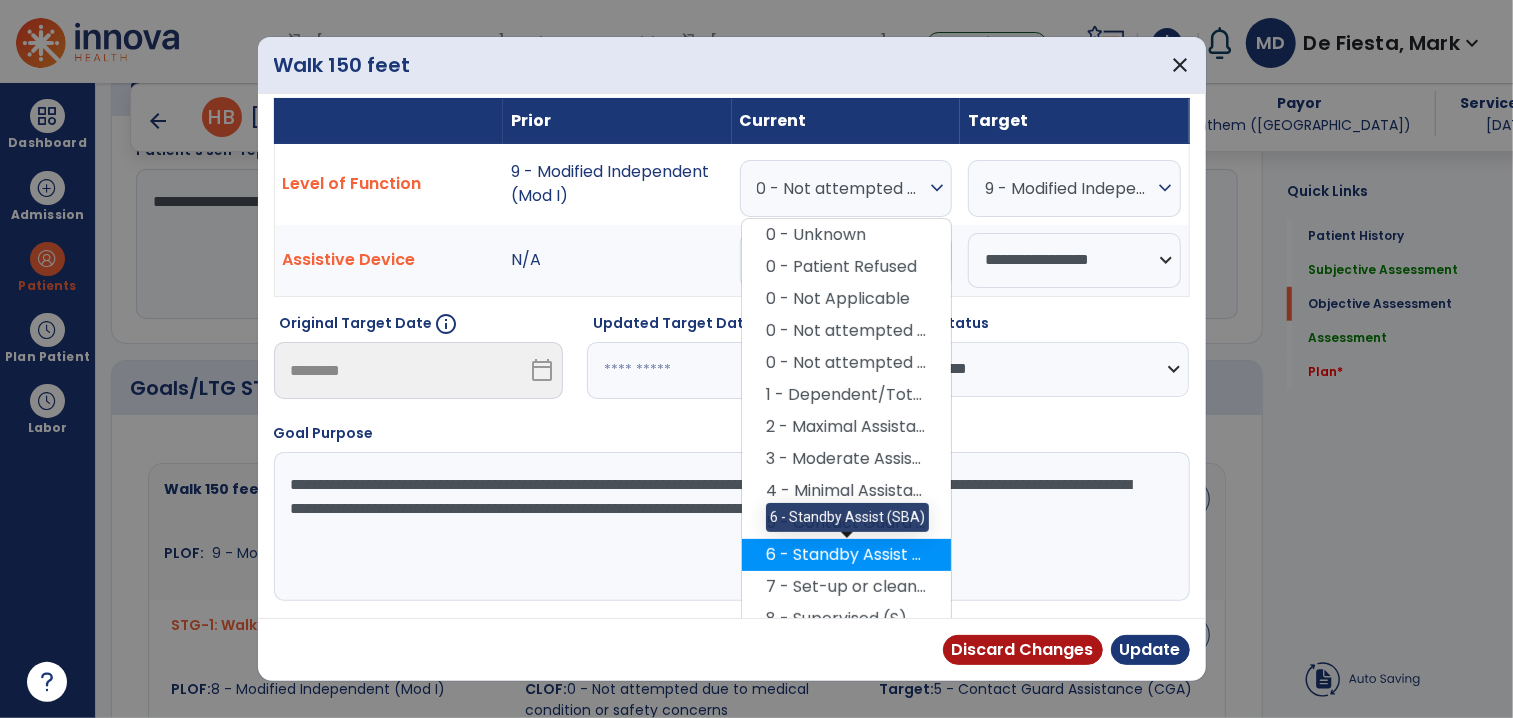 click on "6 - Standby Assist (SBA)" at bounding box center [846, 555] 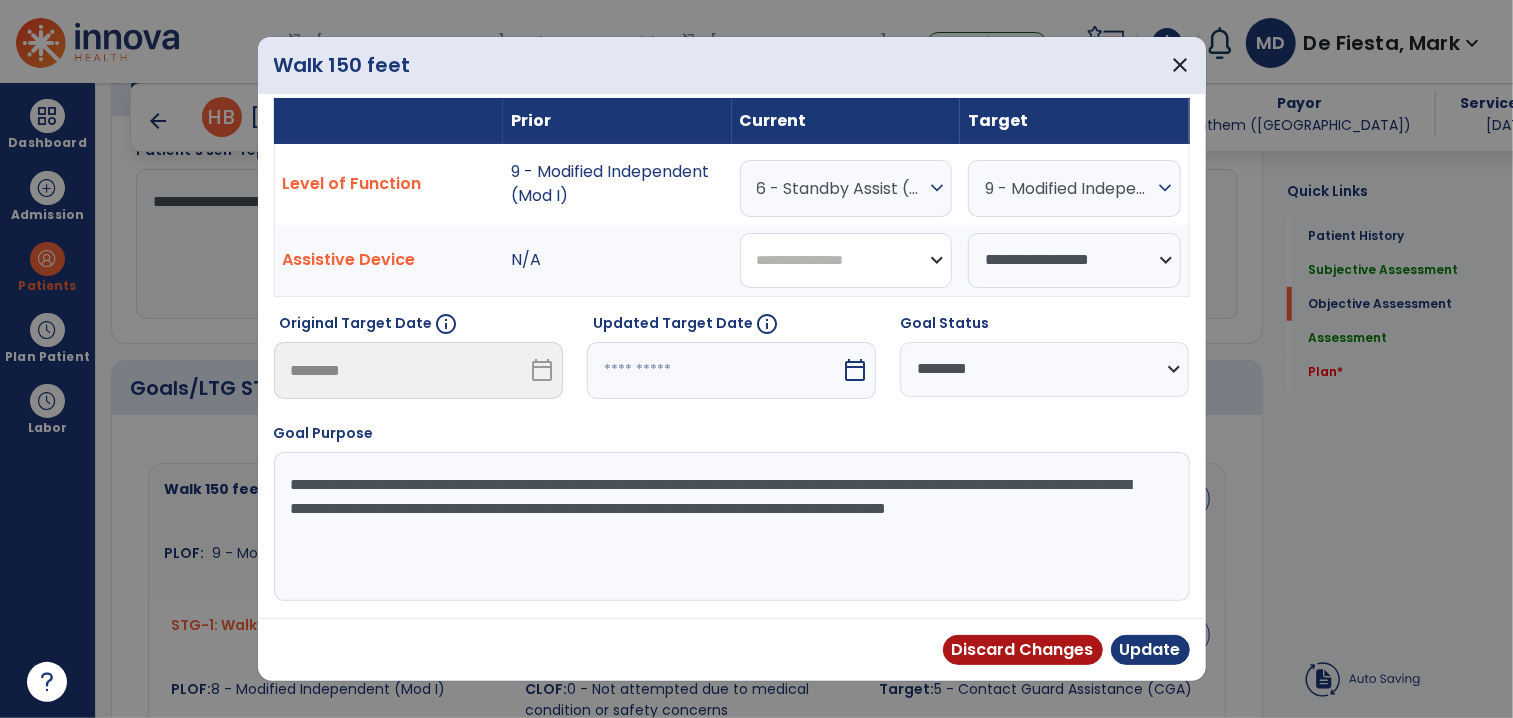 click on "**********" at bounding box center (846, 260) 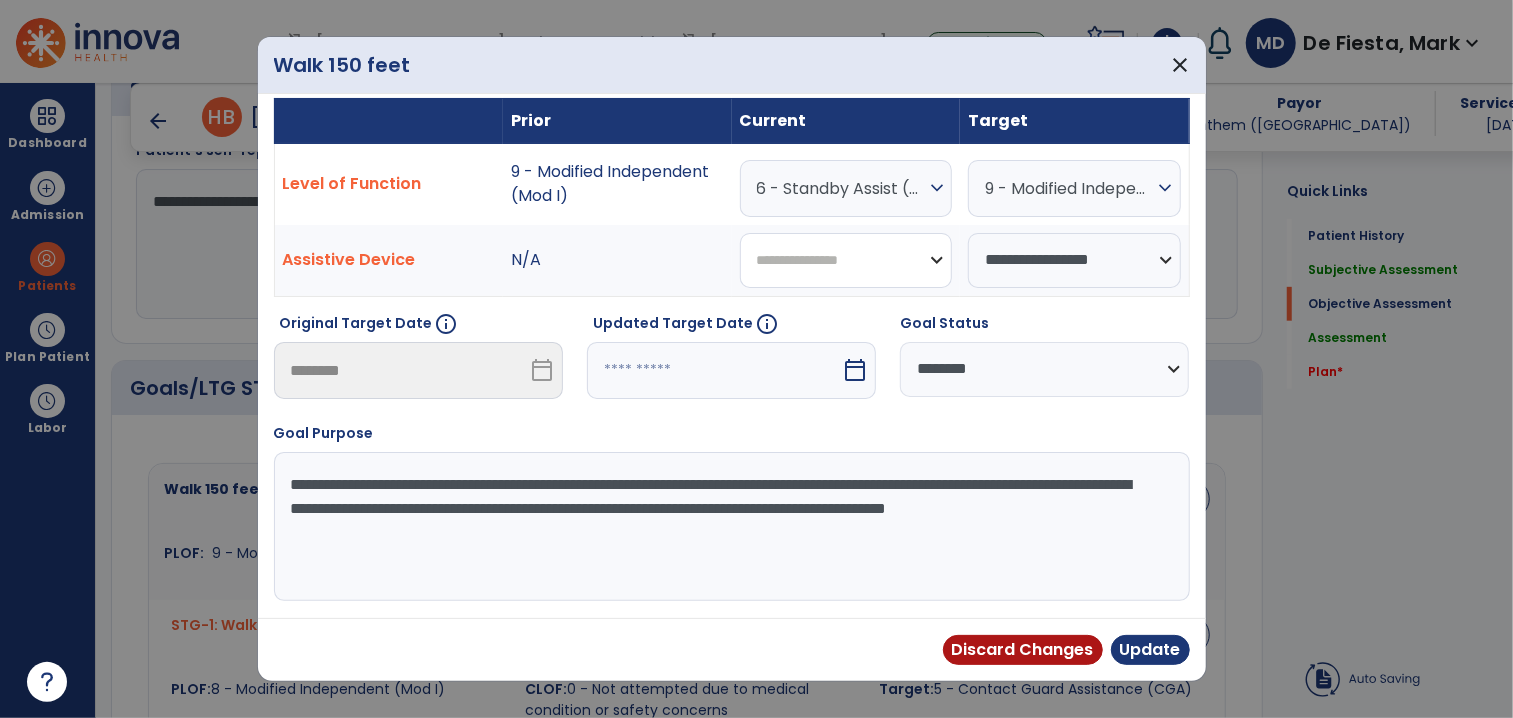 click on "**********" at bounding box center (846, 260) 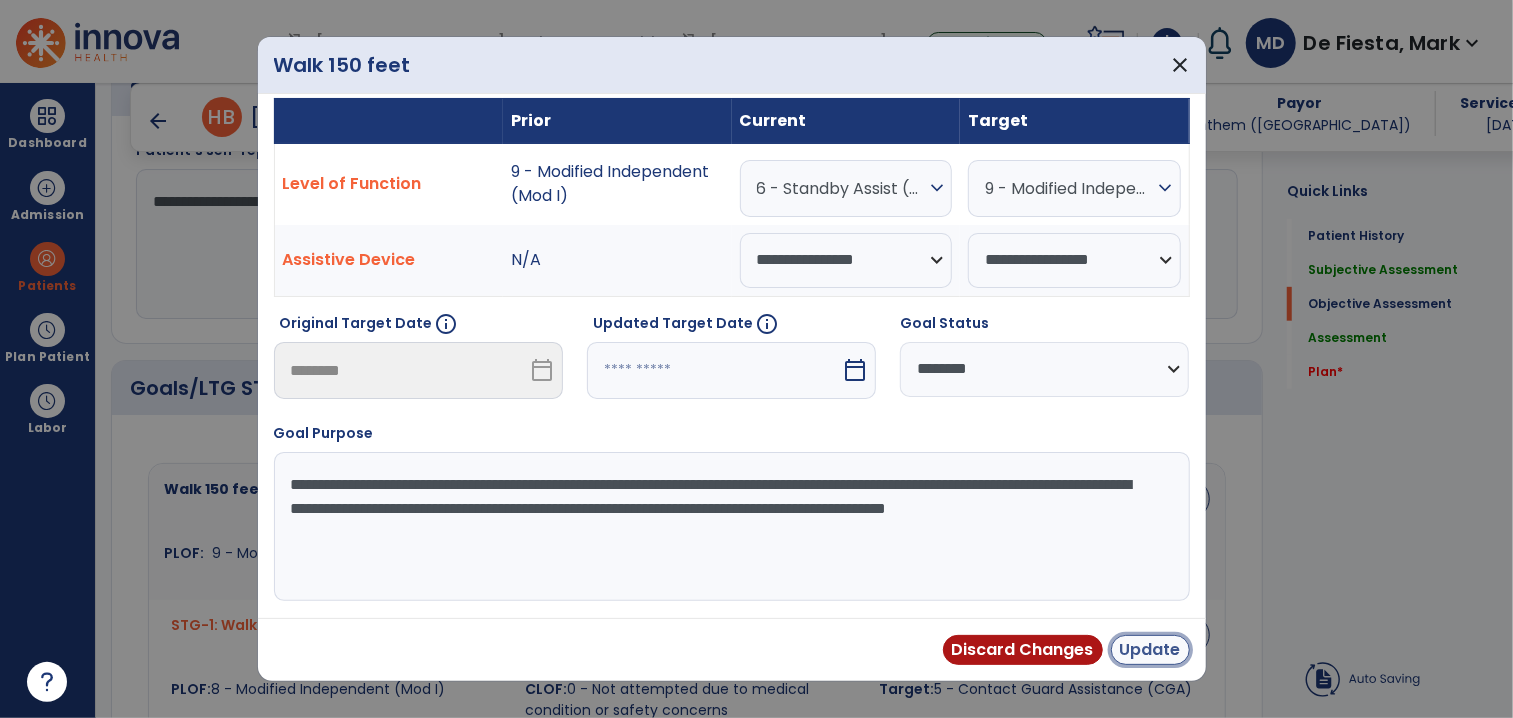 click on "Update" at bounding box center (1150, 650) 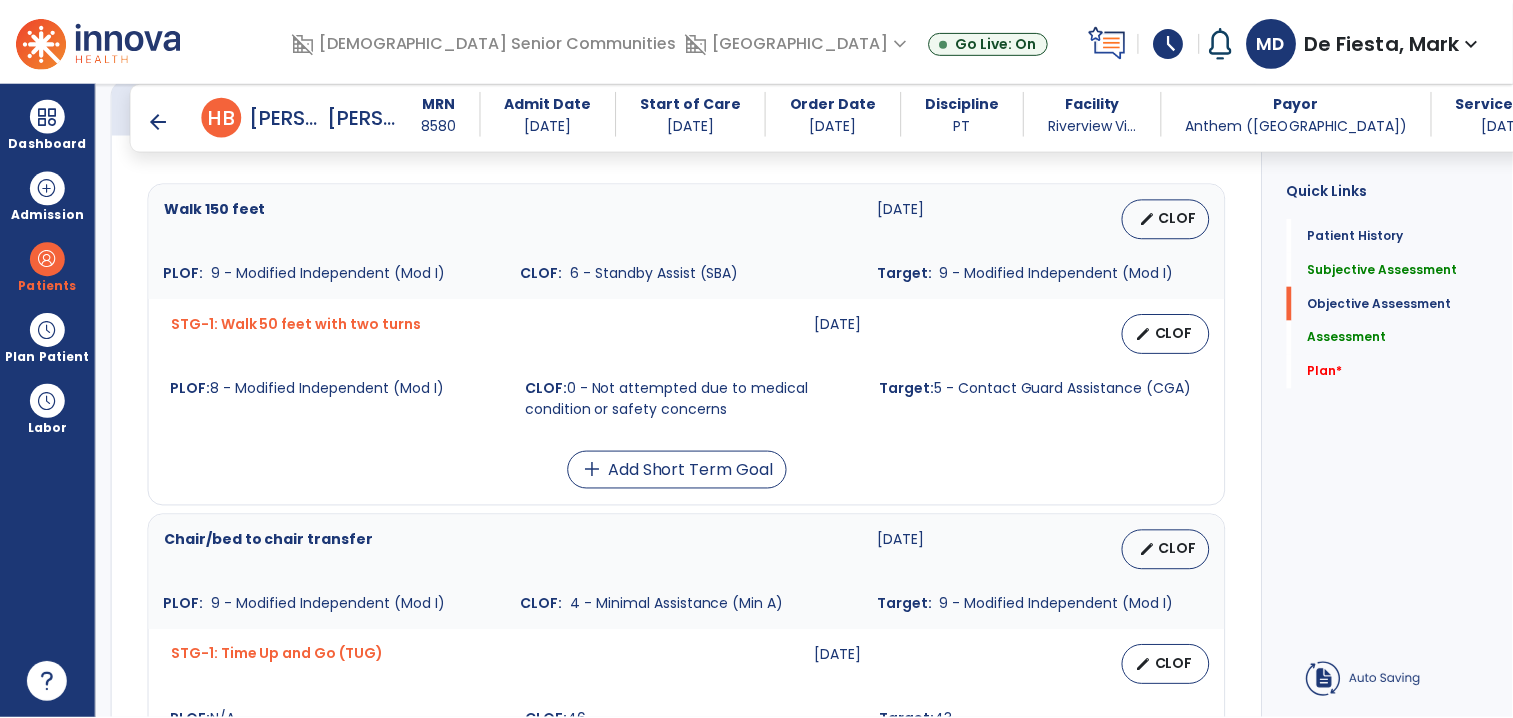 scroll, scrollTop: 858, scrollLeft: 0, axis: vertical 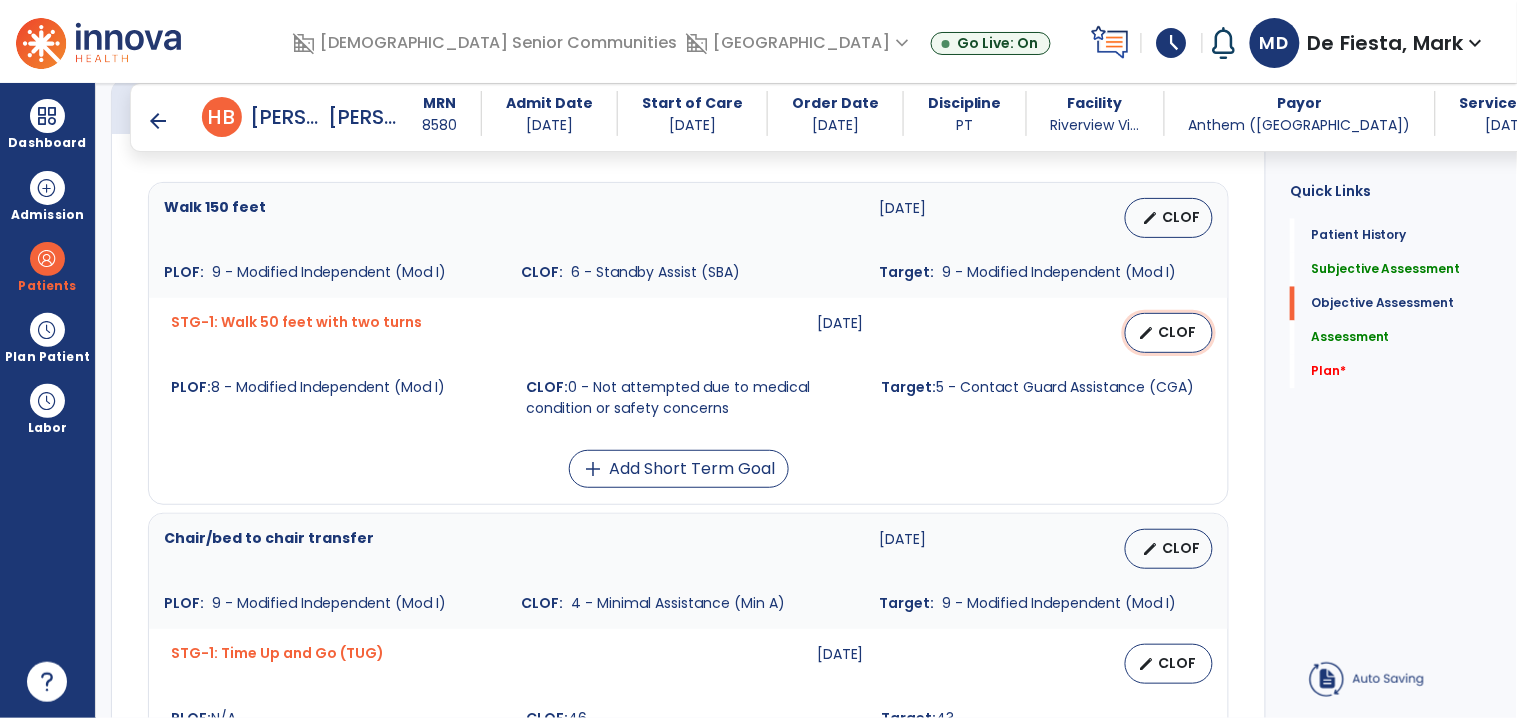 click on "CLOF" at bounding box center (1177, 332) 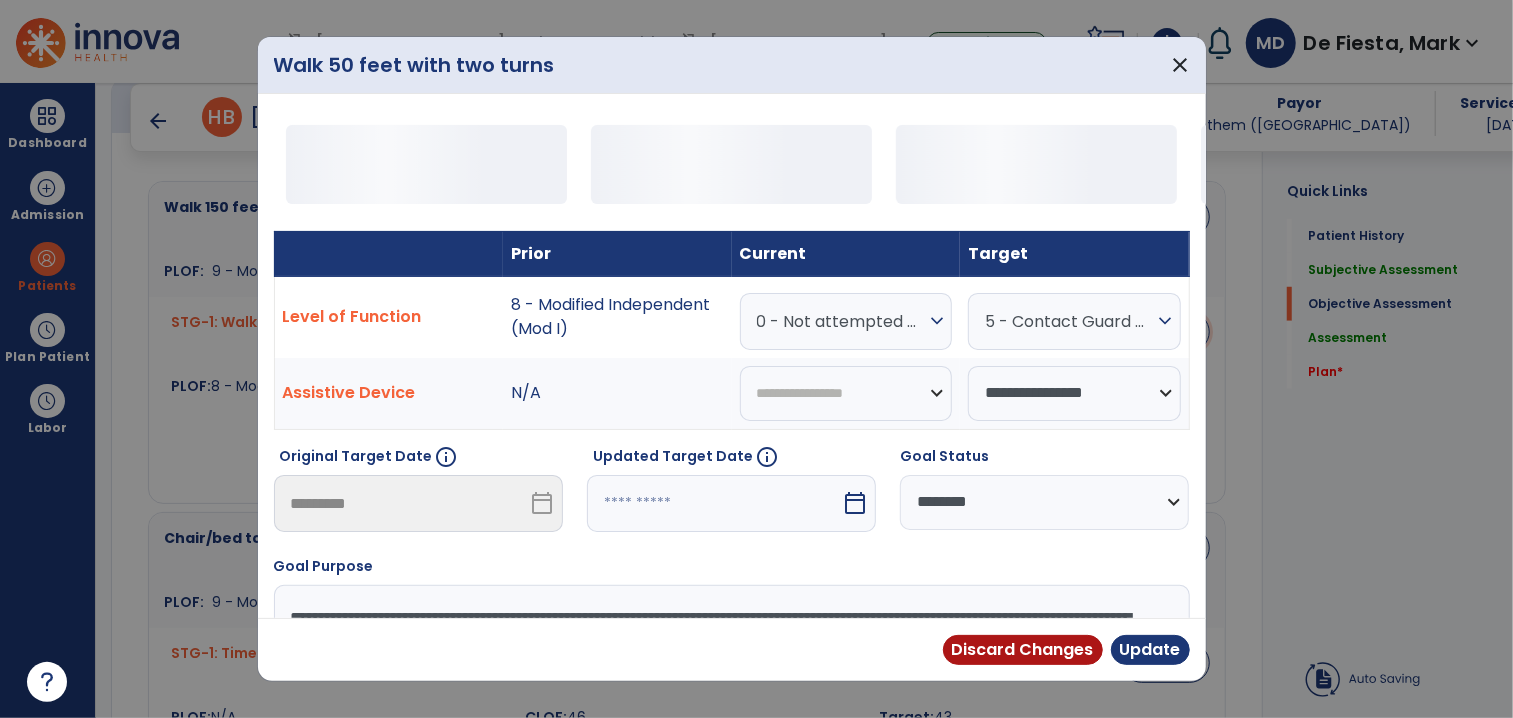 scroll, scrollTop: 858, scrollLeft: 0, axis: vertical 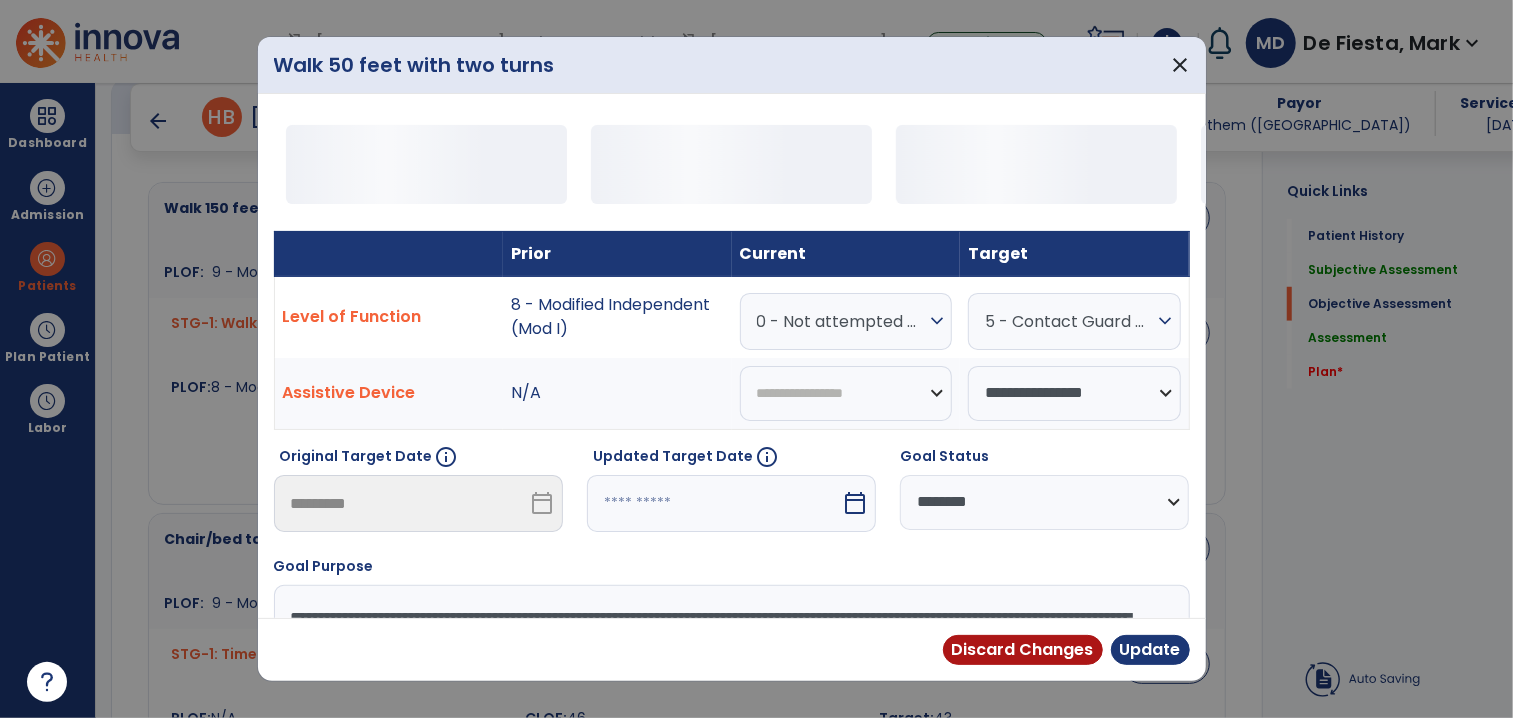click on "0 - Not attempted due to medical condition or safety concerns" at bounding box center (841, 321) 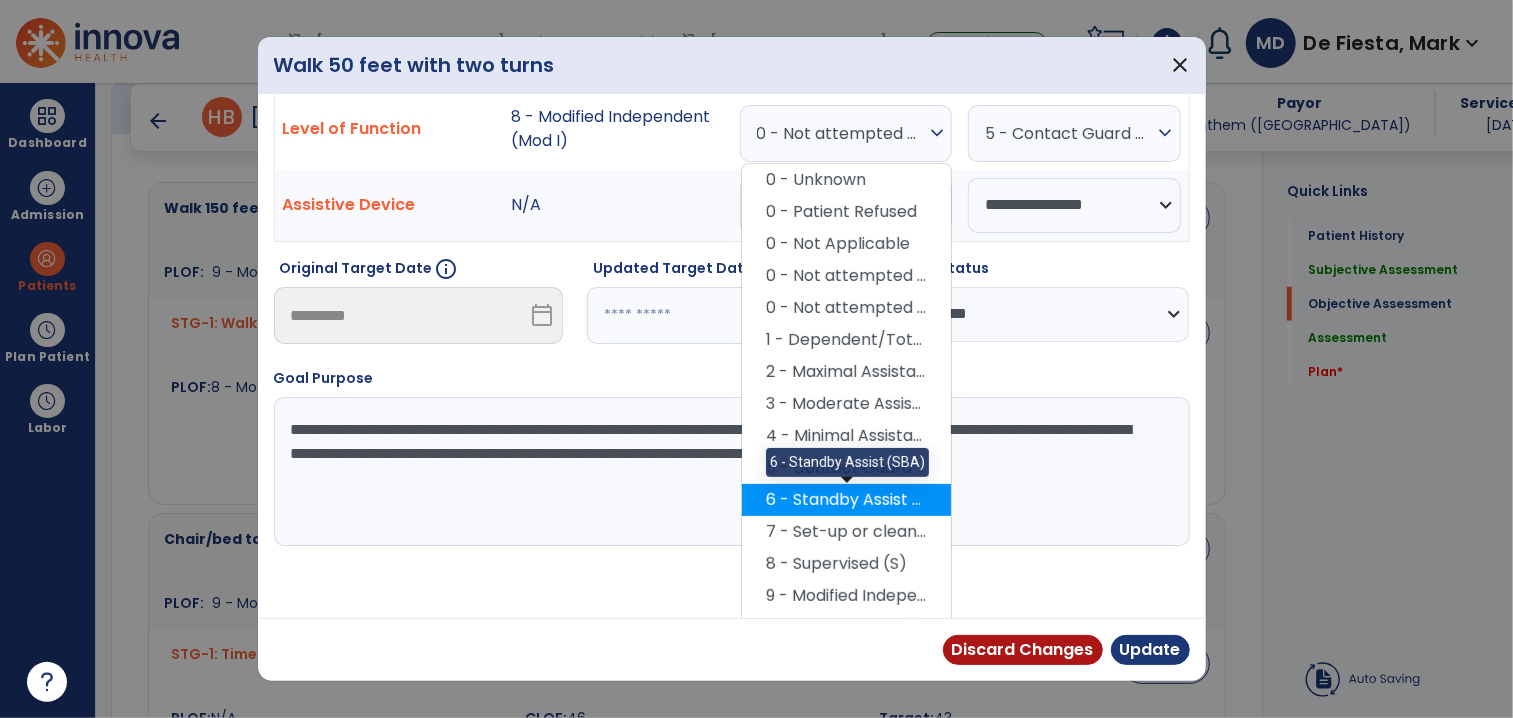 click on "6 - Standby Assist (SBA)" at bounding box center [846, 500] 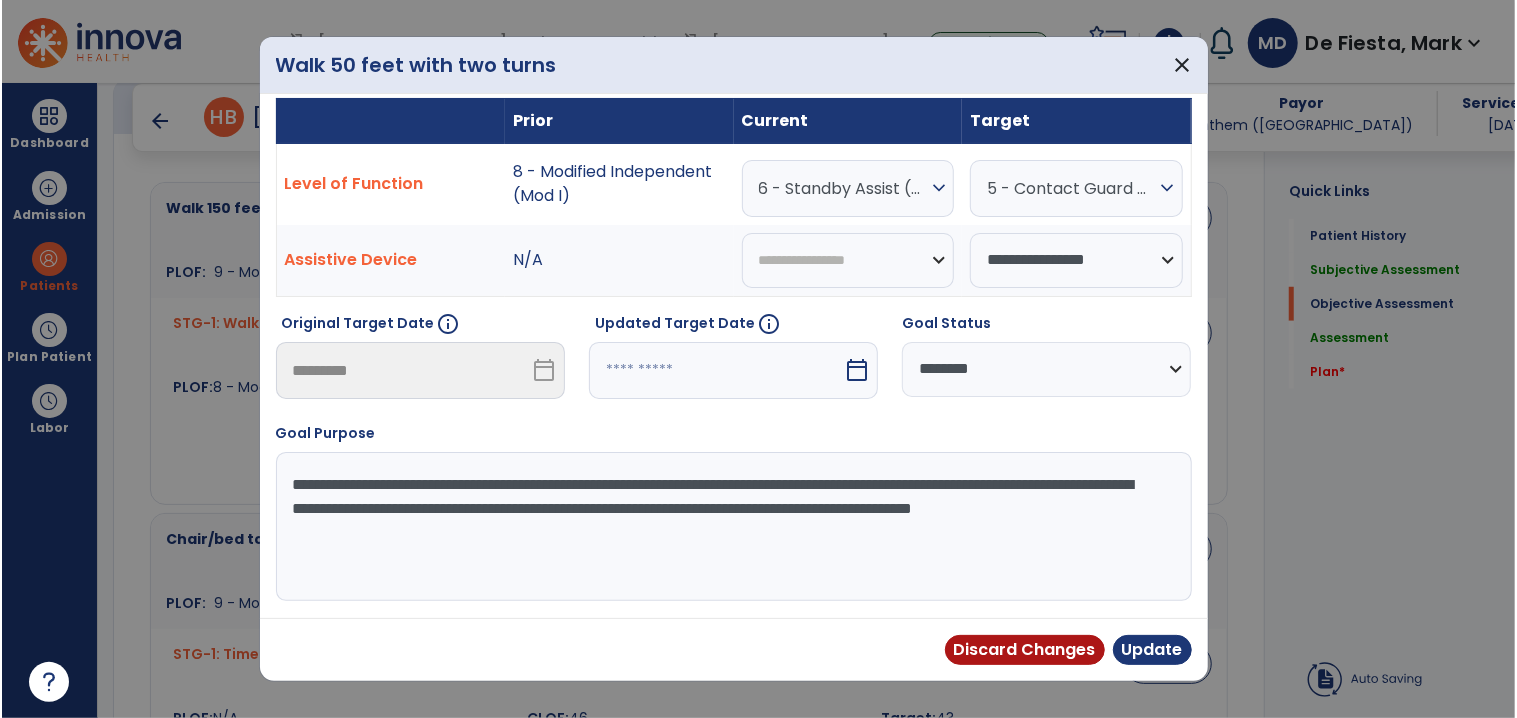 scroll, scrollTop: 137, scrollLeft: 0, axis: vertical 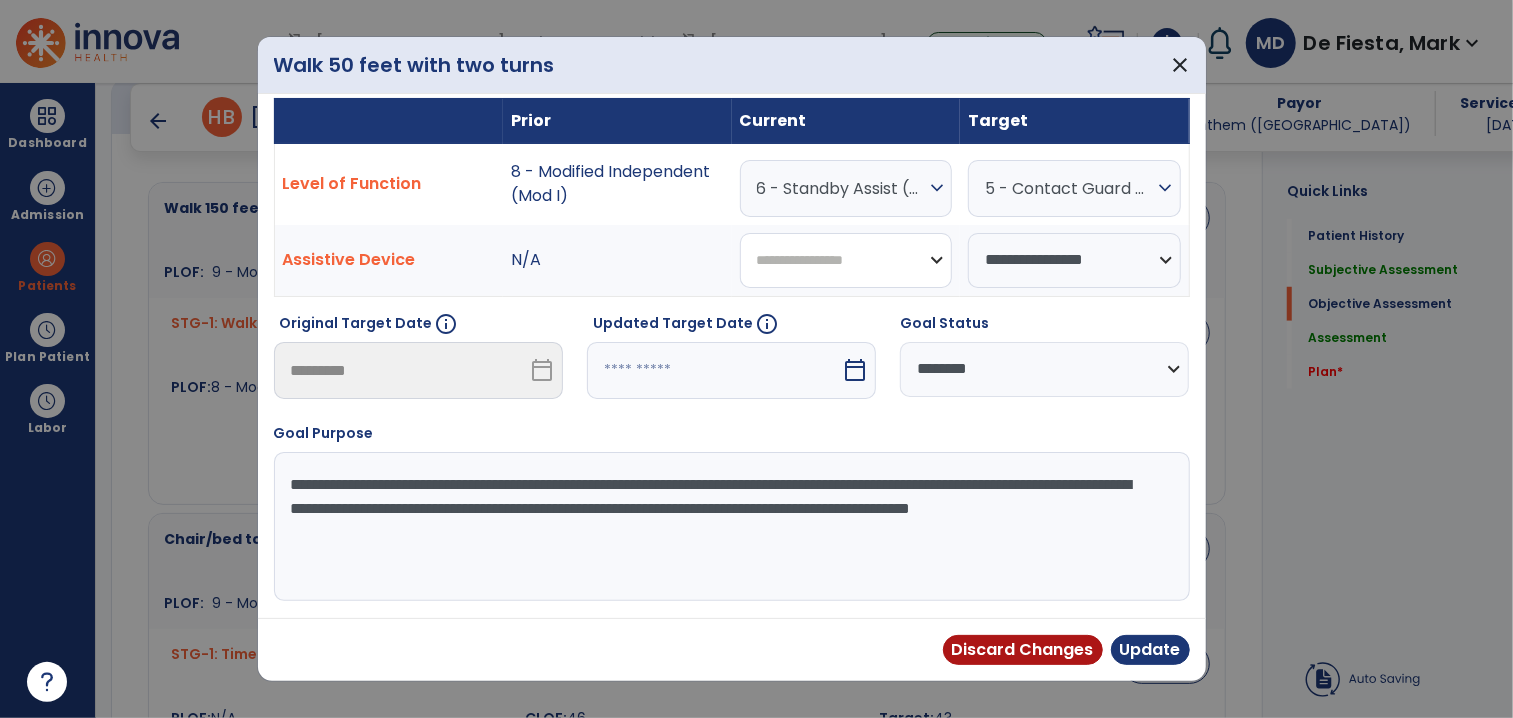 click on "**********" at bounding box center [846, 260] 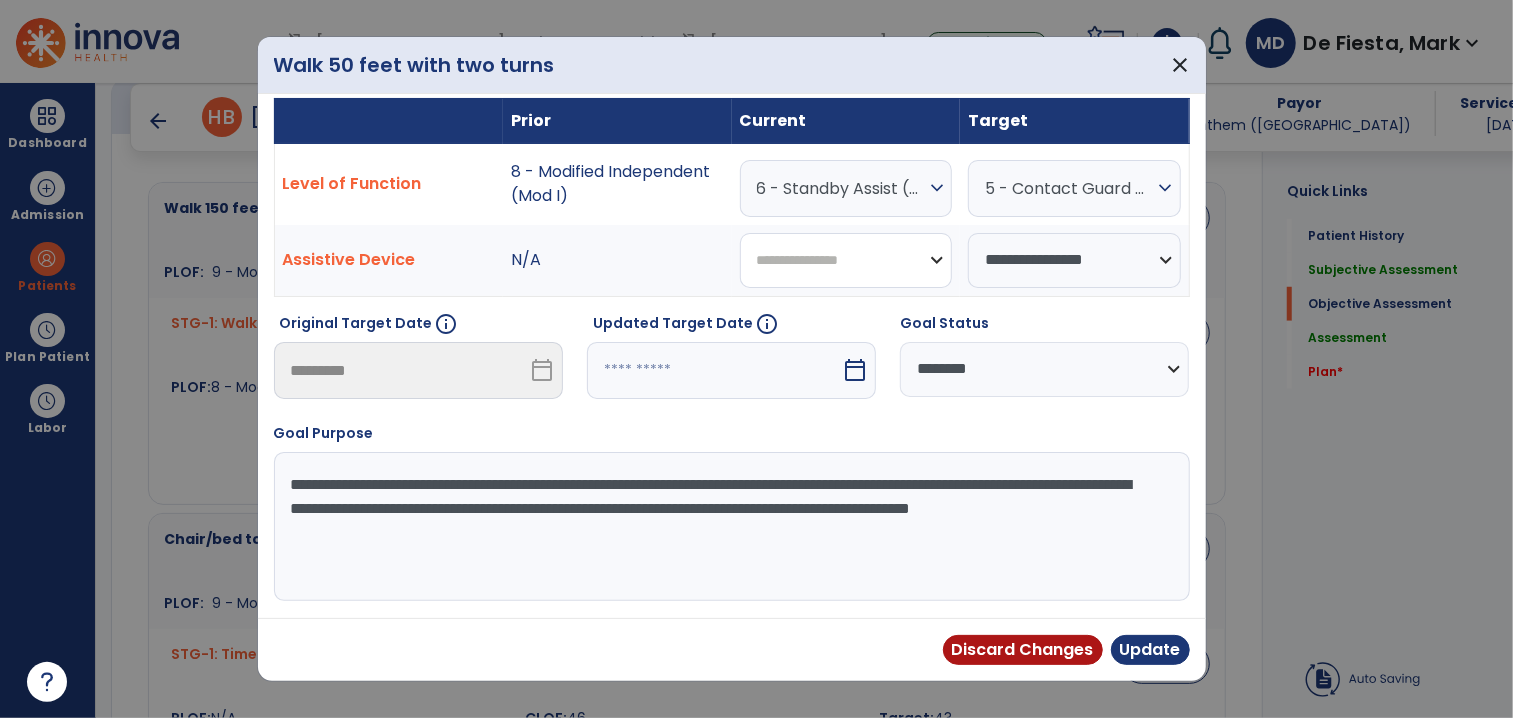 click on "**********" at bounding box center [846, 260] 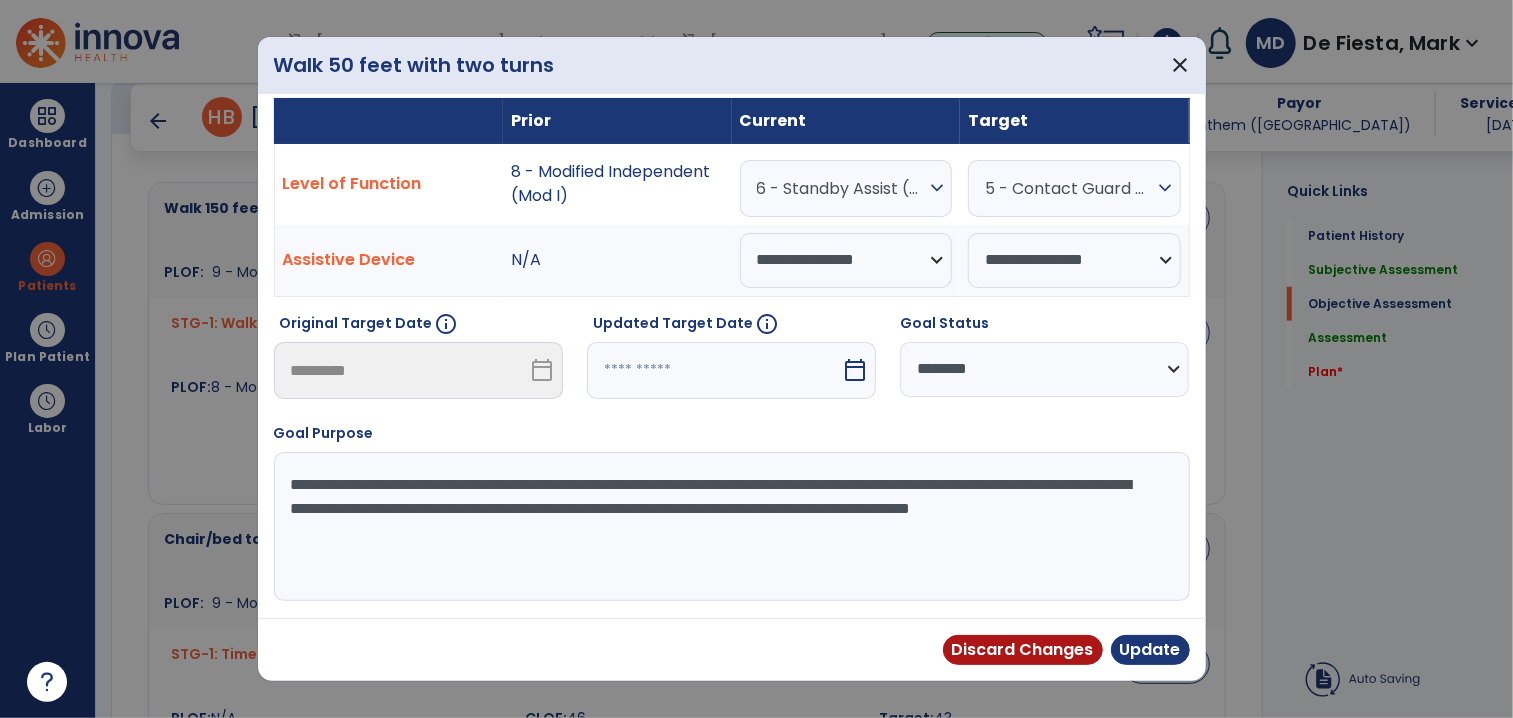 click on "**********" at bounding box center (1044, 369) 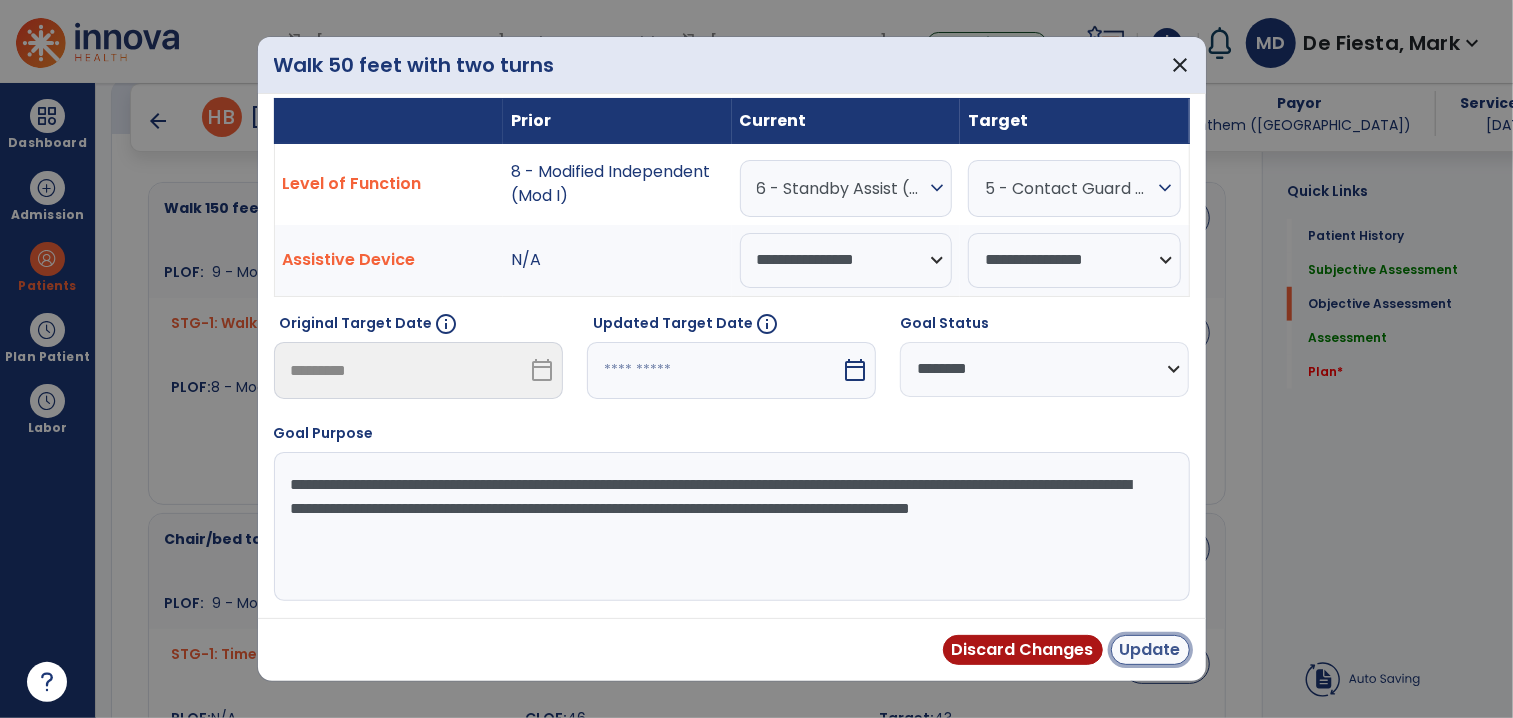 click on "Update" at bounding box center [1150, 650] 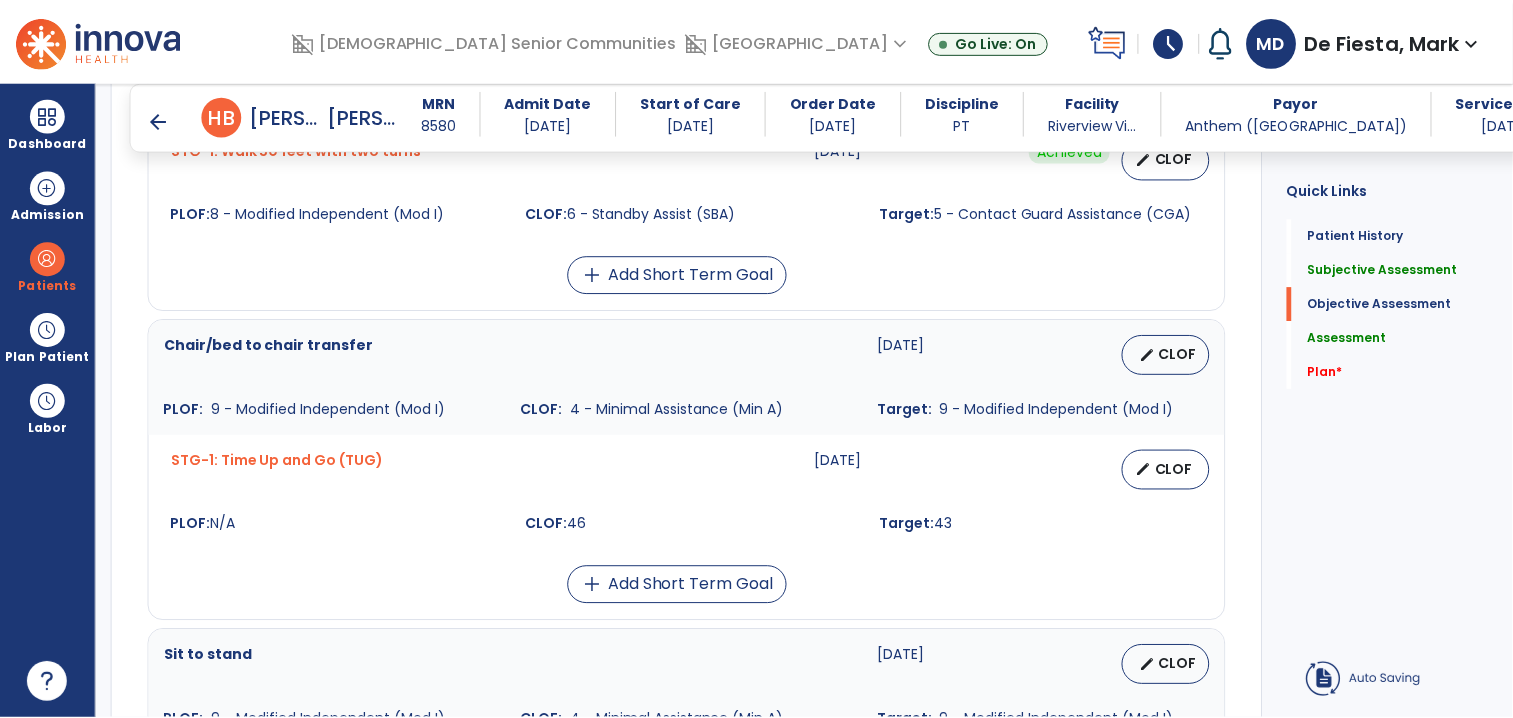 scroll, scrollTop: 1056, scrollLeft: 0, axis: vertical 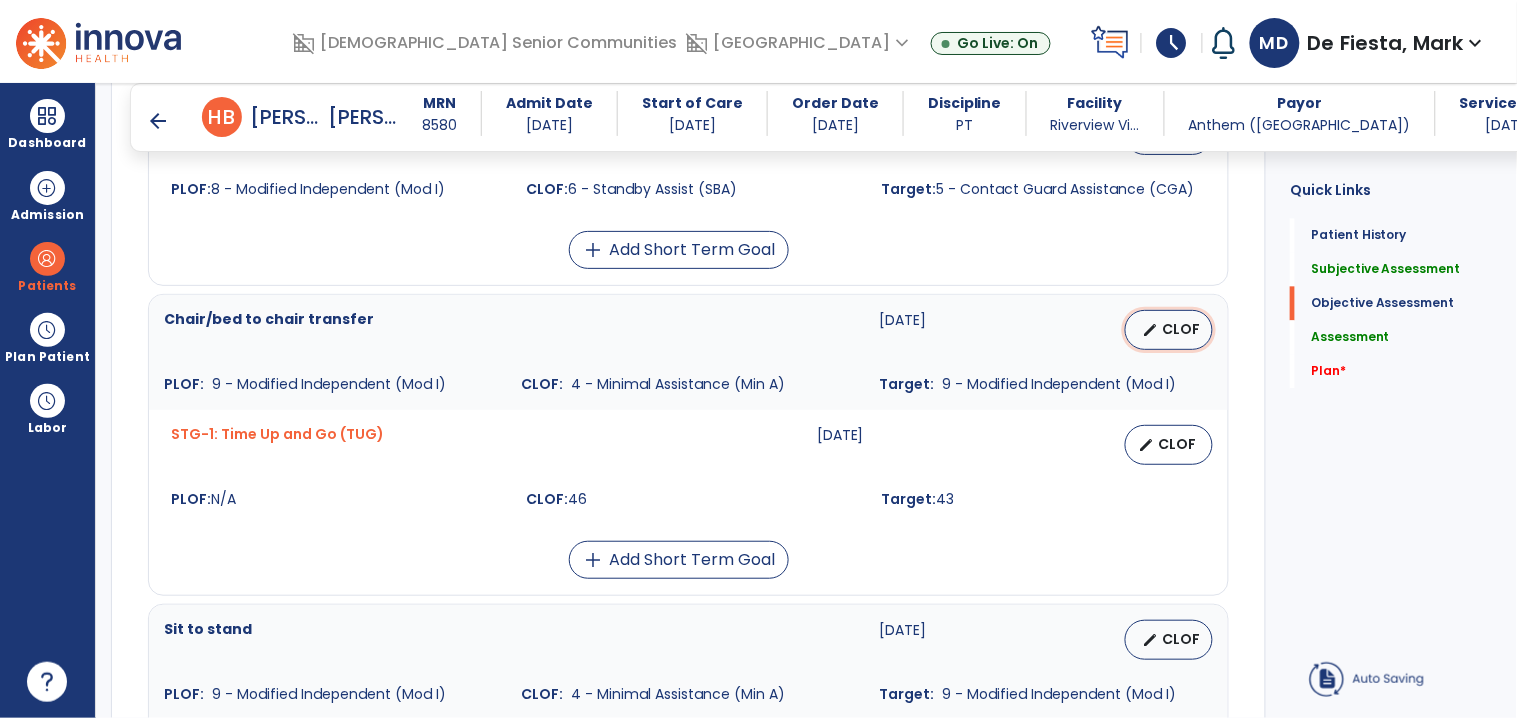 click on "edit   CLOF" at bounding box center [1169, 330] 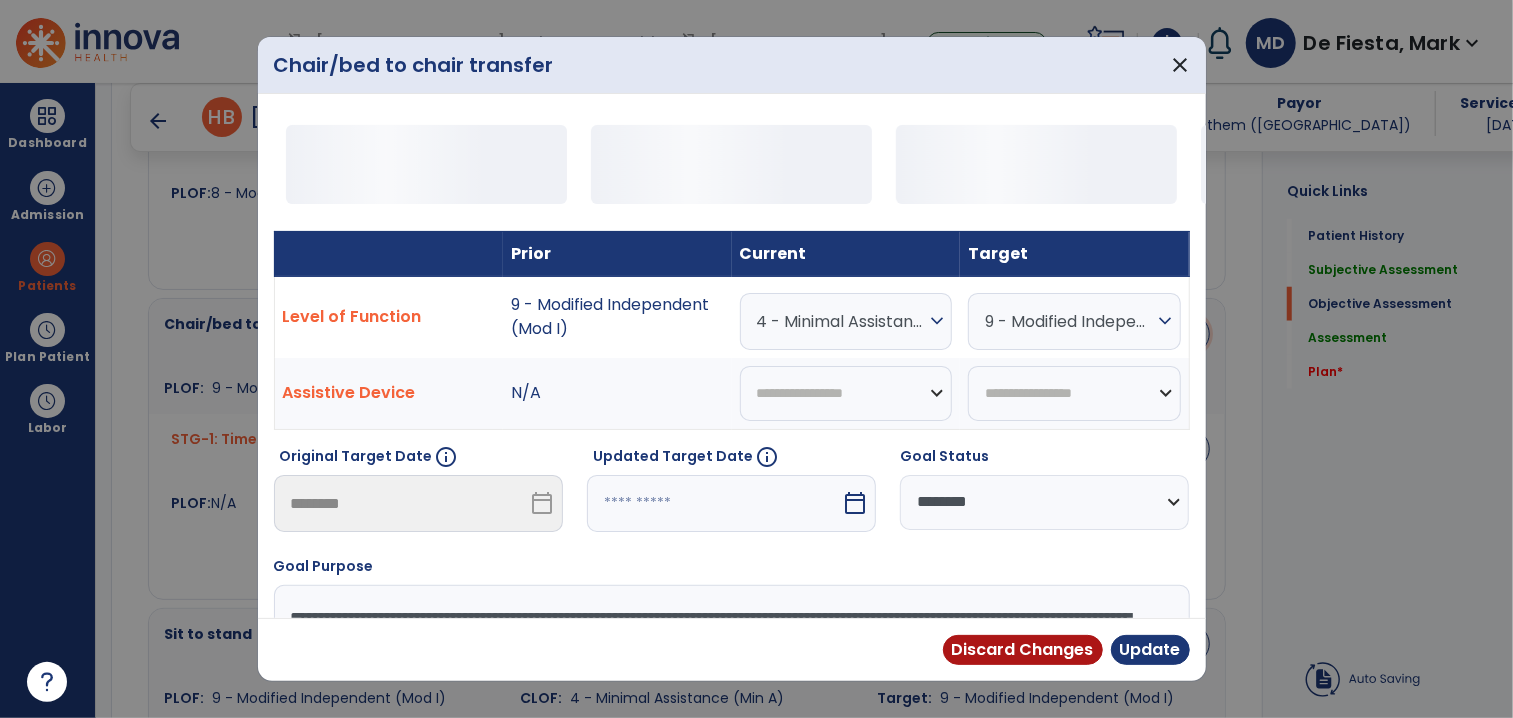 scroll, scrollTop: 1056, scrollLeft: 0, axis: vertical 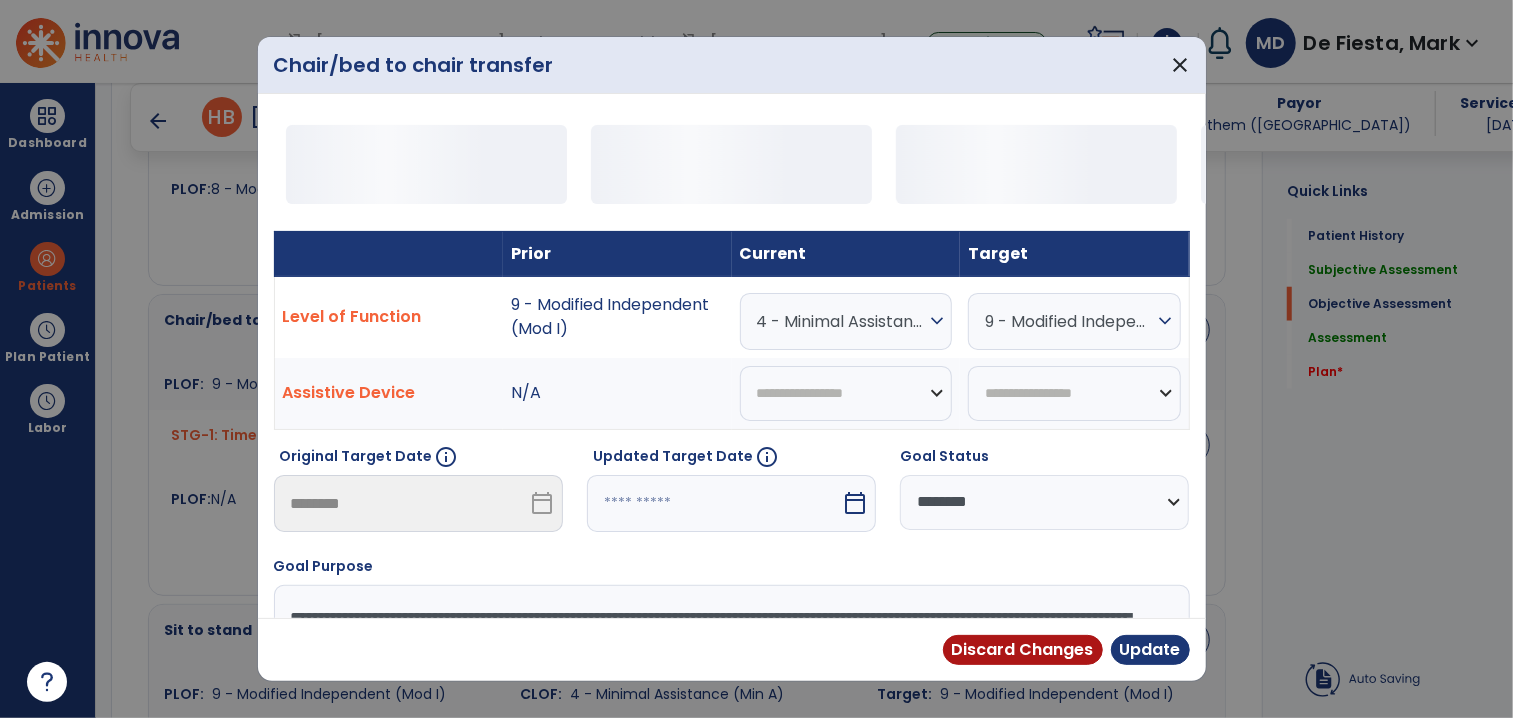 click on "4 - Minimal Assistance (Min A)" at bounding box center (841, 321) 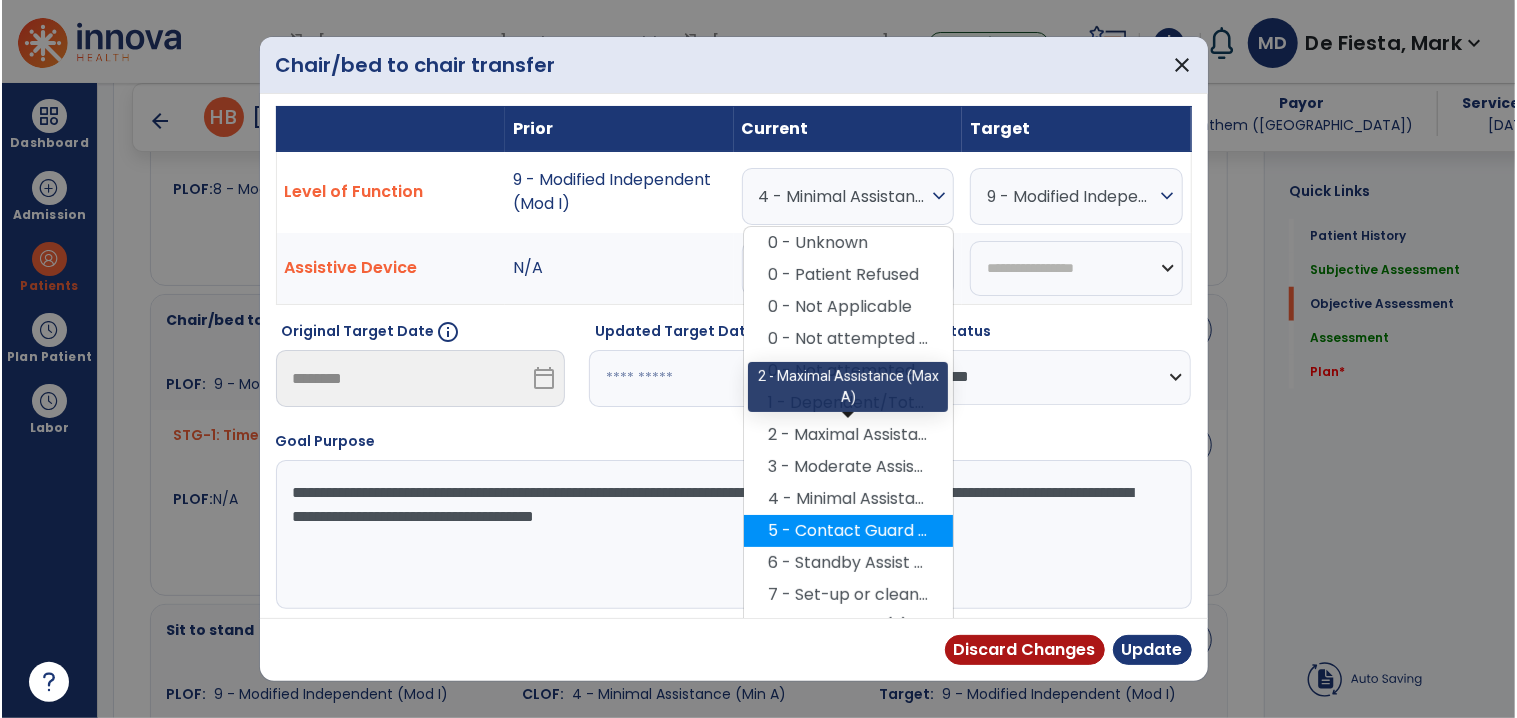 scroll, scrollTop: 128, scrollLeft: 0, axis: vertical 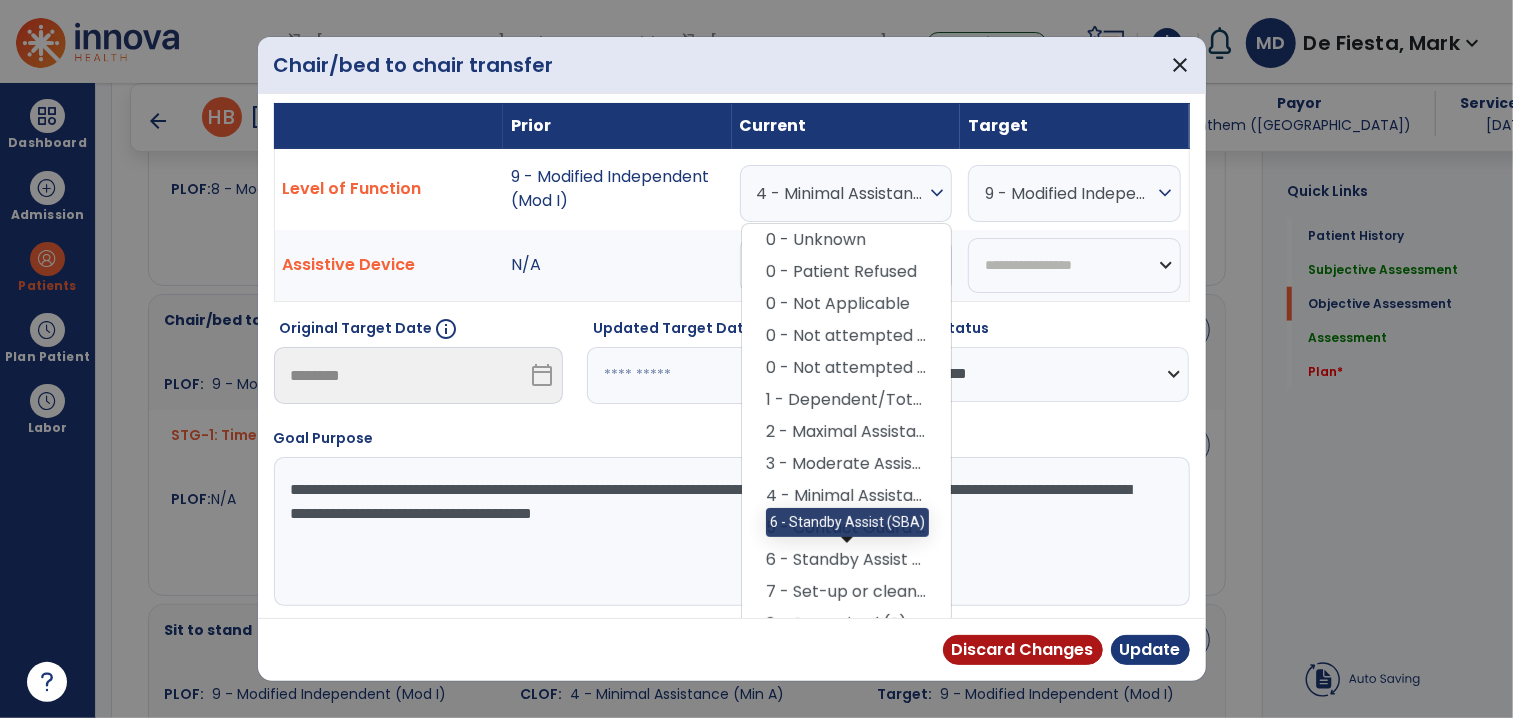 drag, startPoint x: 866, startPoint y: 550, endPoint x: 657, endPoint y: 564, distance: 209.46837 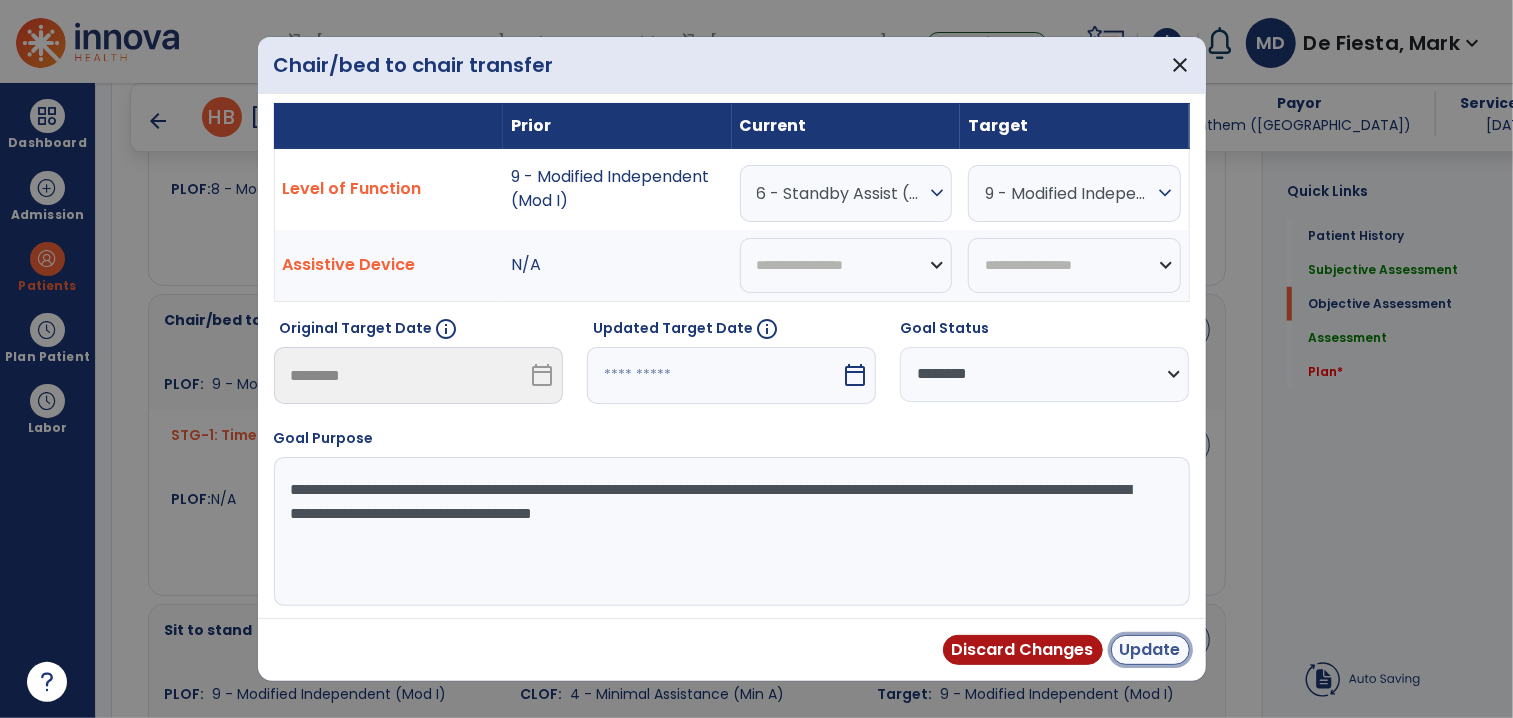 click on "Update" at bounding box center (1150, 650) 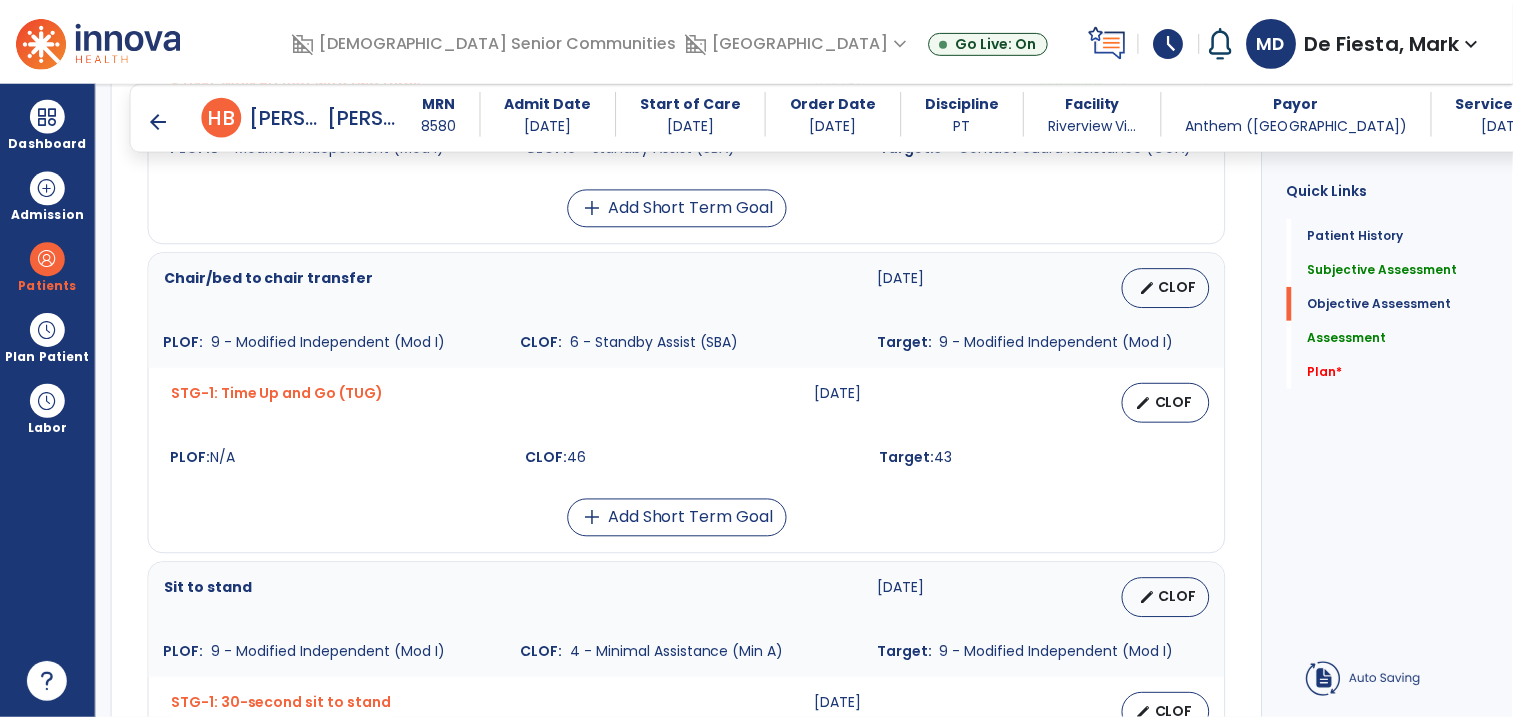 scroll, scrollTop: 1136, scrollLeft: 0, axis: vertical 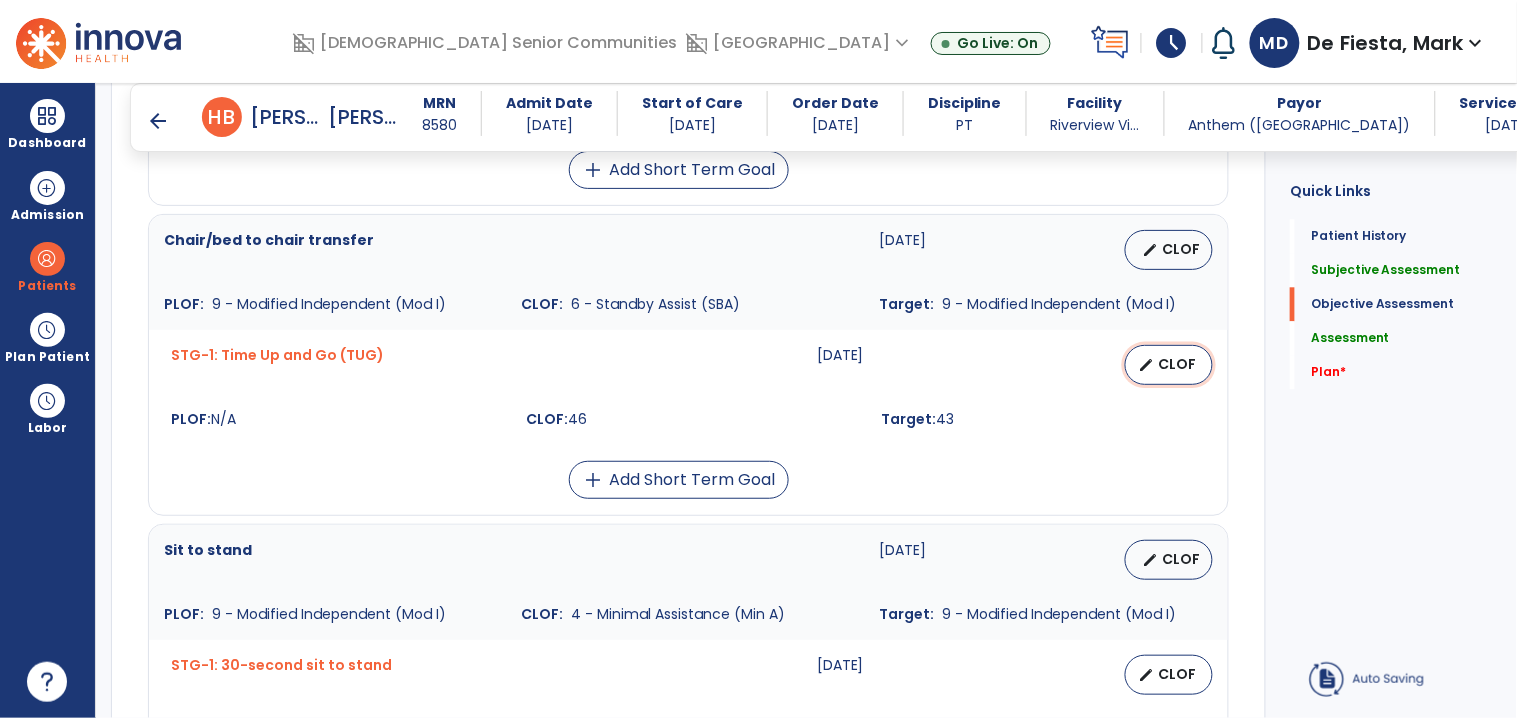 click on "CLOF" at bounding box center [1177, 364] 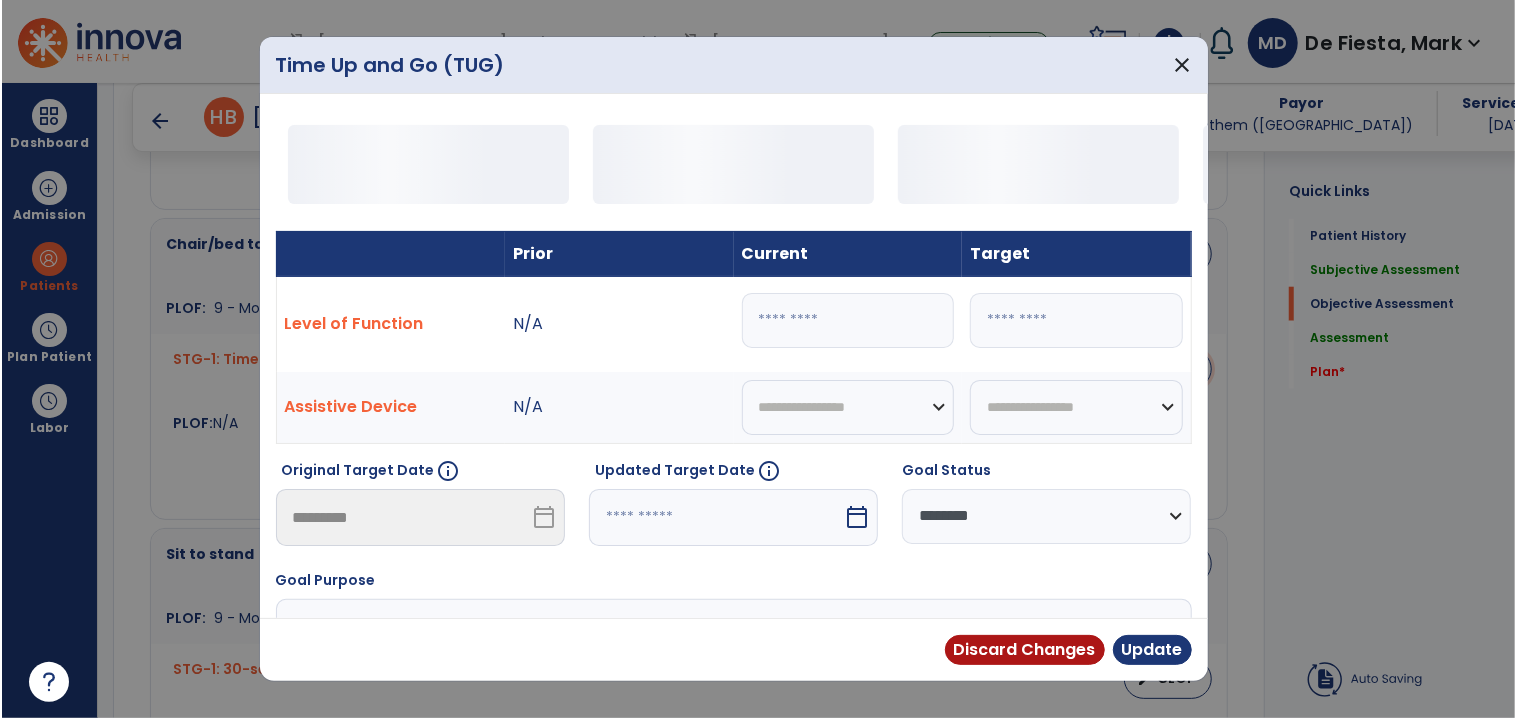 scroll, scrollTop: 1136, scrollLeft: 0, axis: vertical 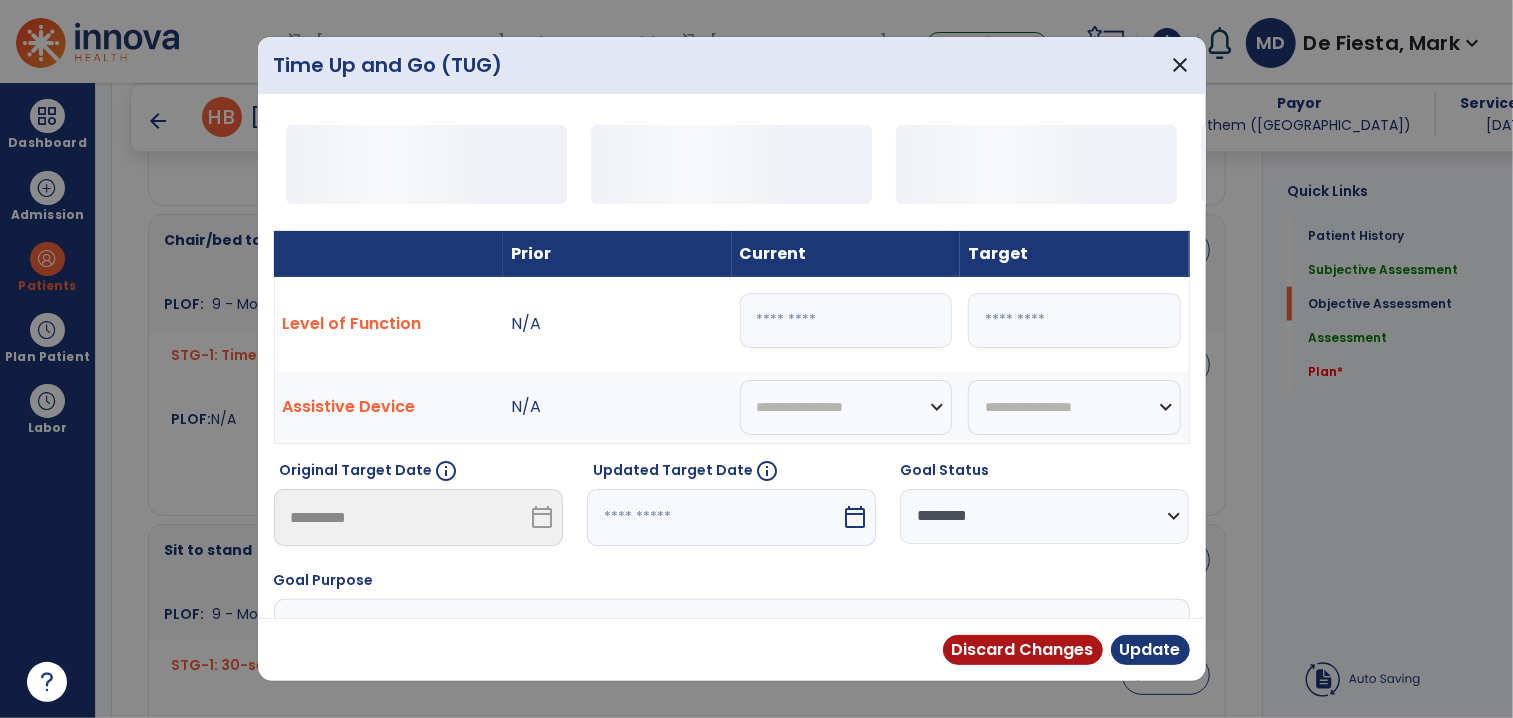 drag, startPoint x: 782, startPoint y: 328, endPoint x: 708, endPoint y: 349, distance: 76.922035 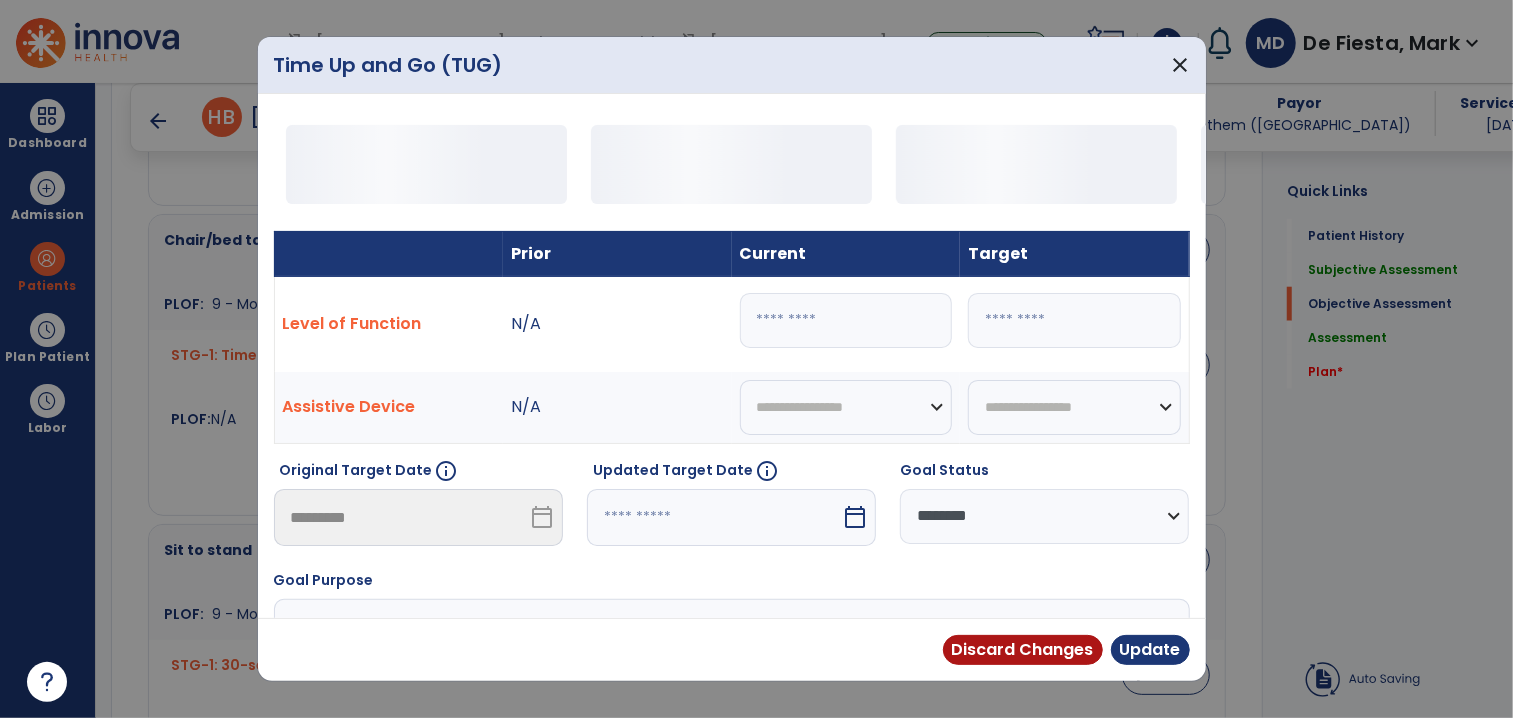 type on "**" 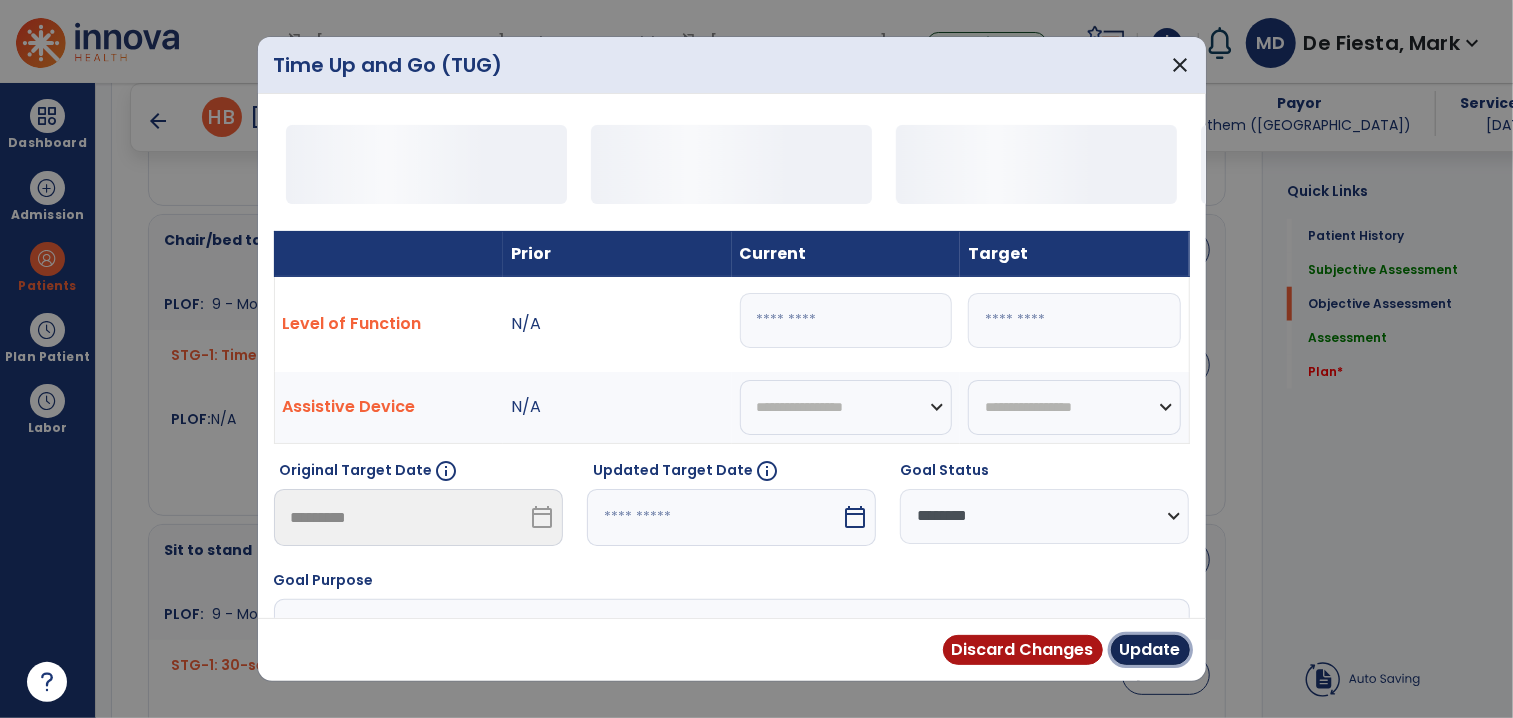 drag, startPoint x: 1151, startPoint y: 650, endPoint x: 909, endPoint y: 558, distance: 258.89767 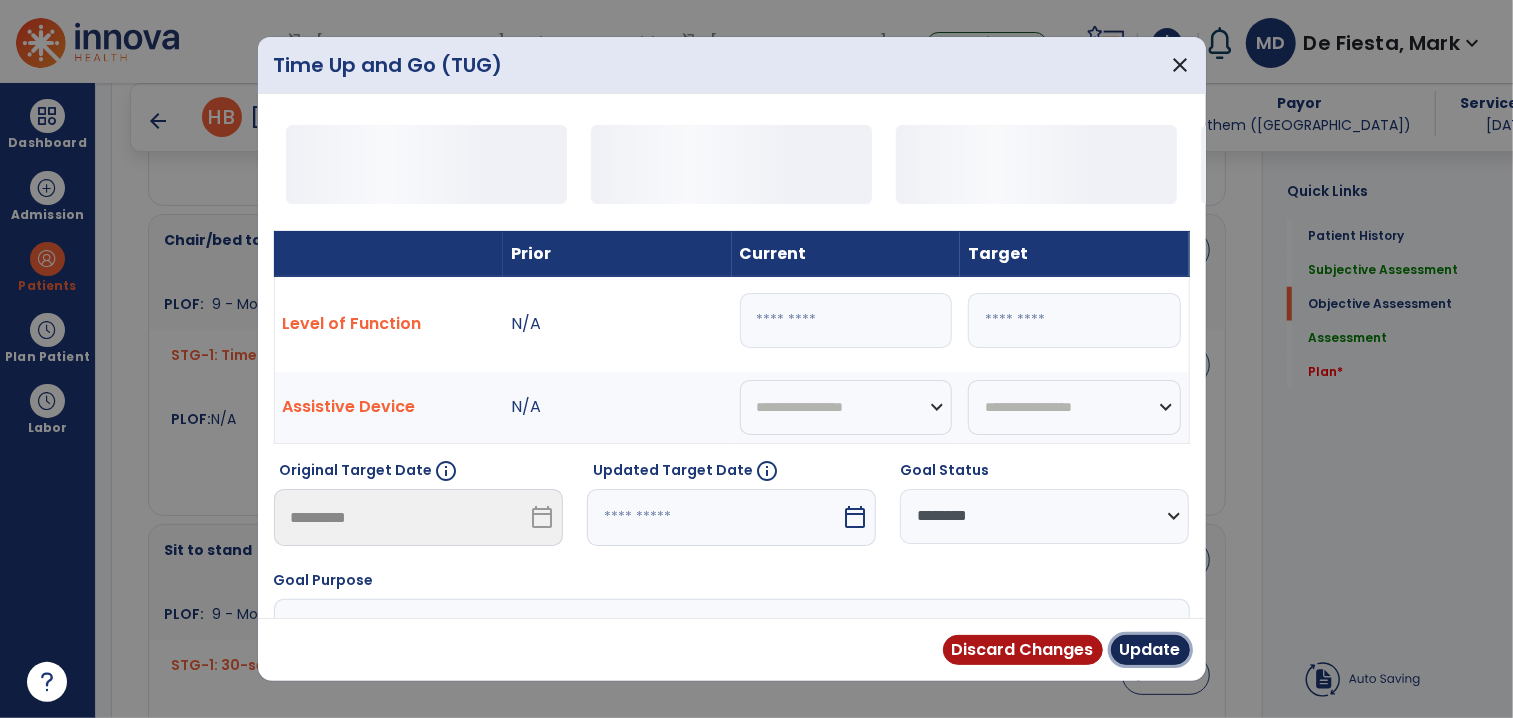 click on "Update" at bounding box center [1150, 650] 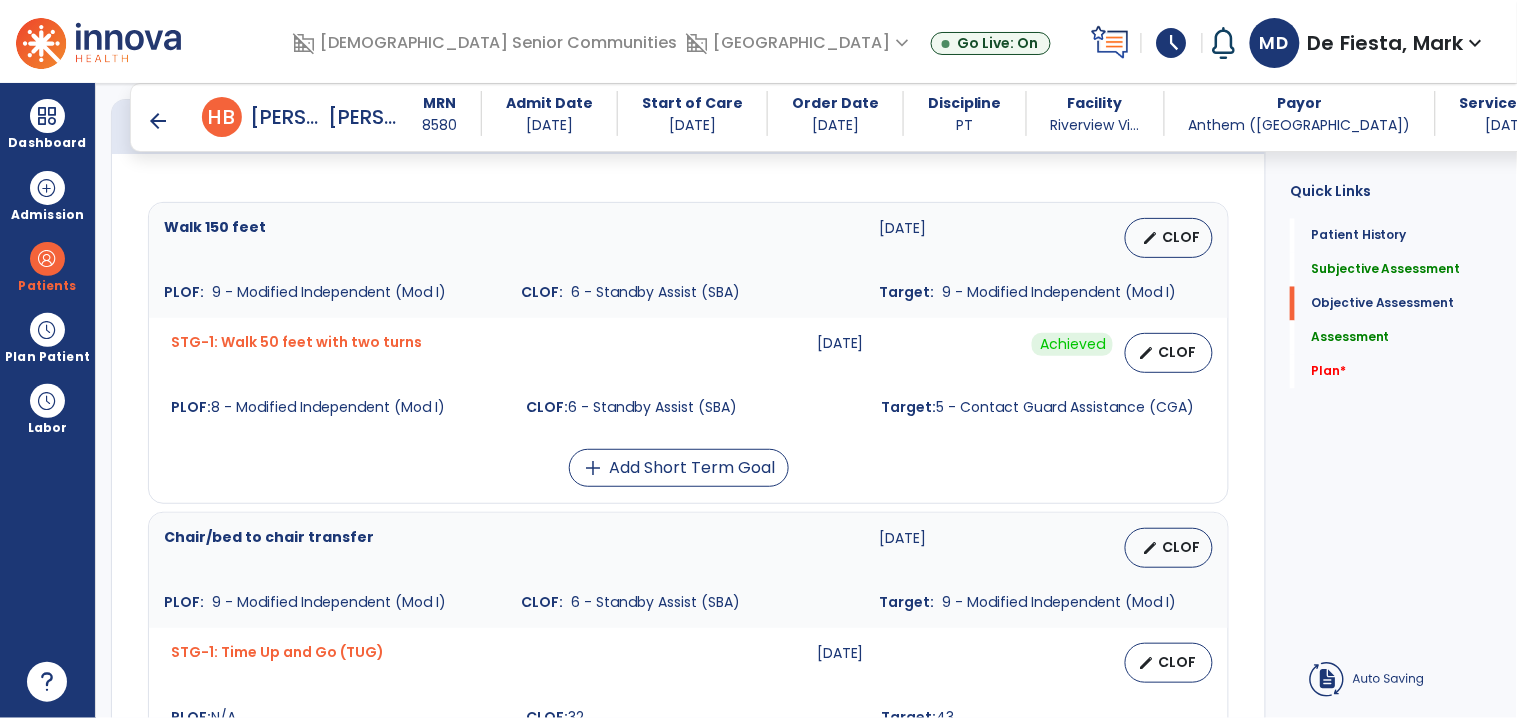 scroll, scrollTop: 1974, scrollLeft: 0, axis: vertical 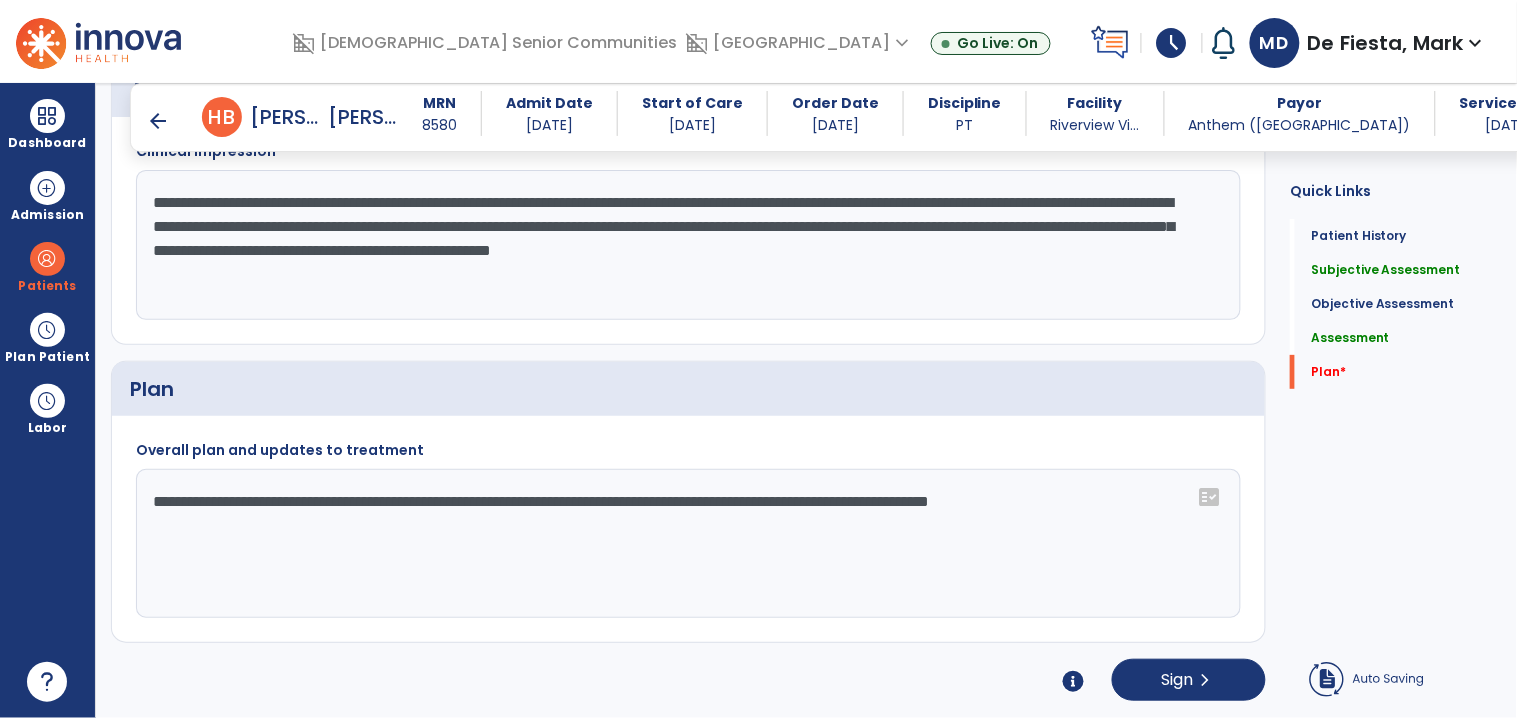 drag, startPoint x: 706, startPoint y: 554, endPoint x: 692, endPoint y: 560, distance: 15.231546 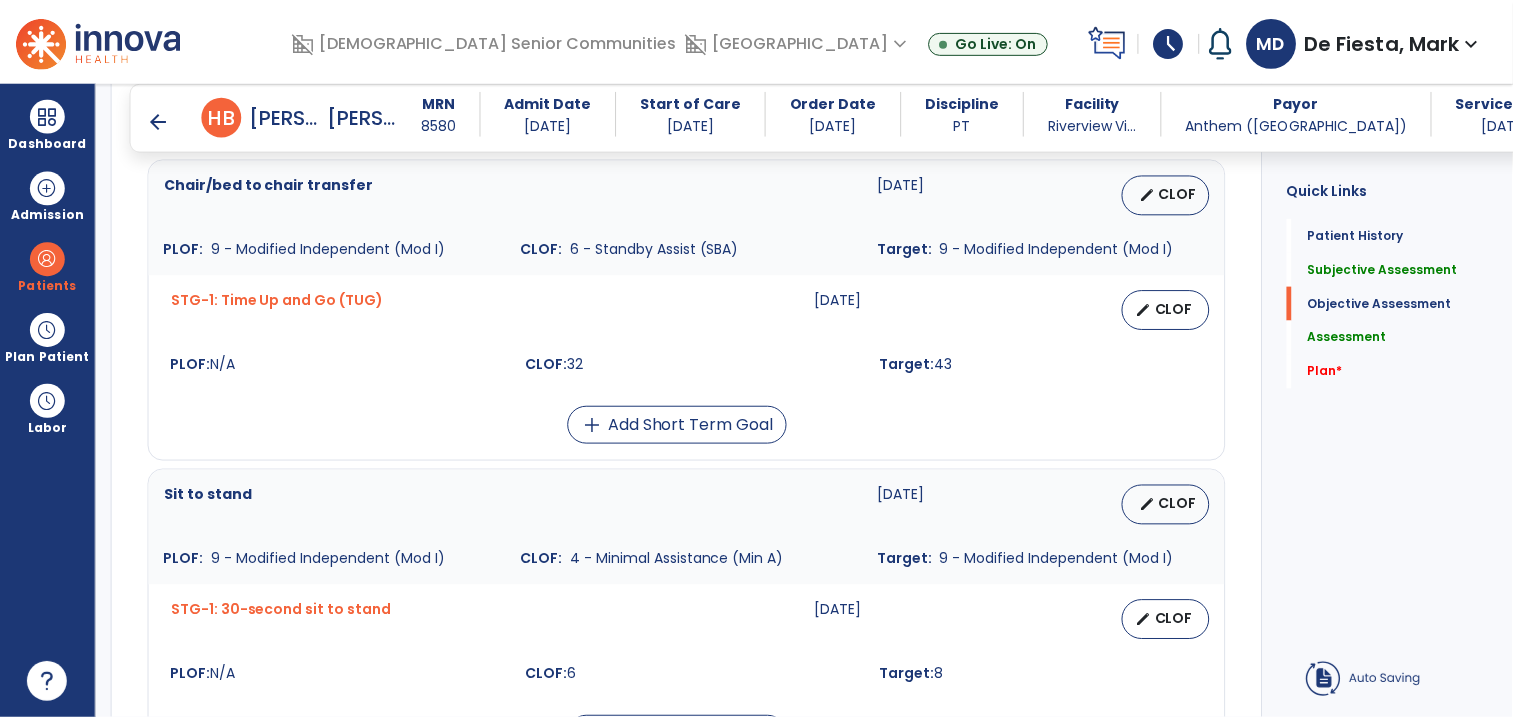 scroll, scrollTop: 1974, scrollLeft: 0, axis: vertical 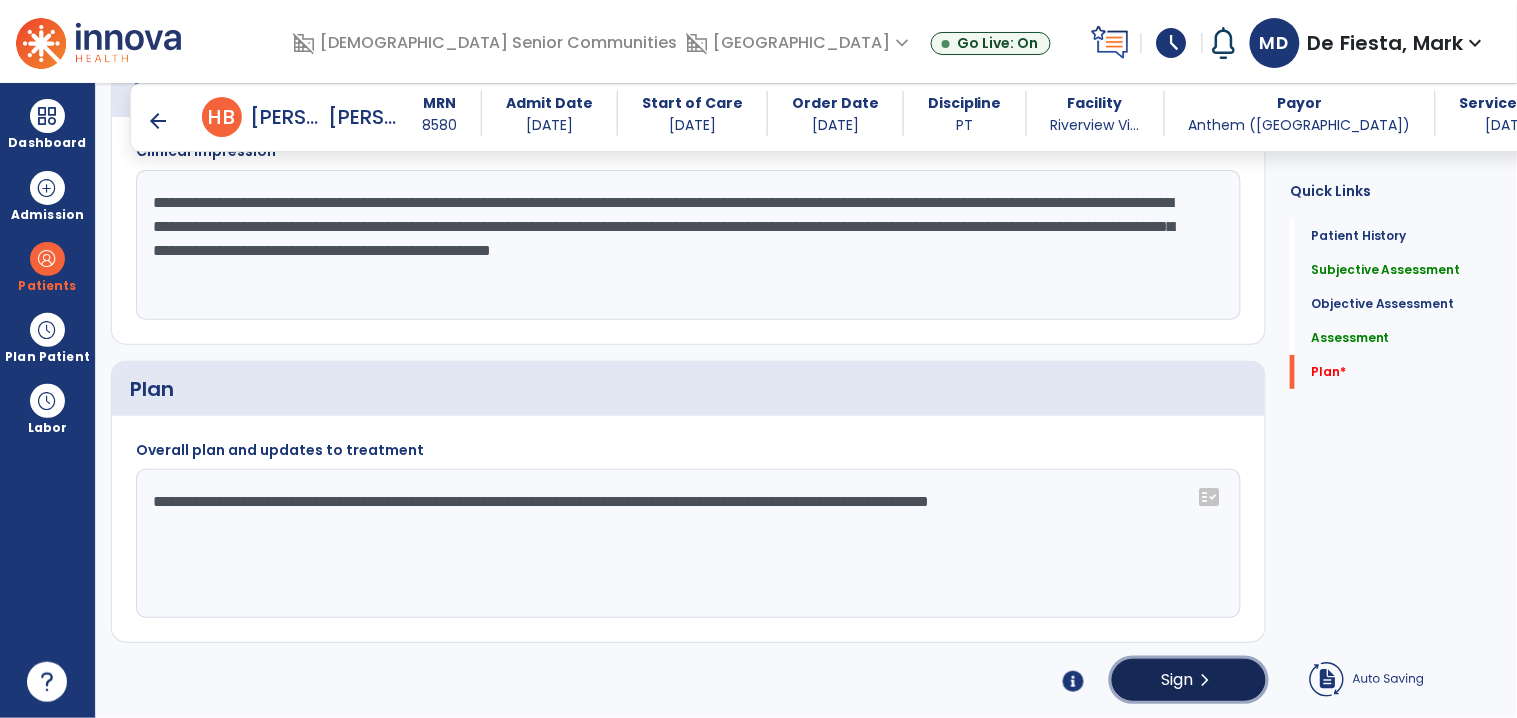 click on "Sign" 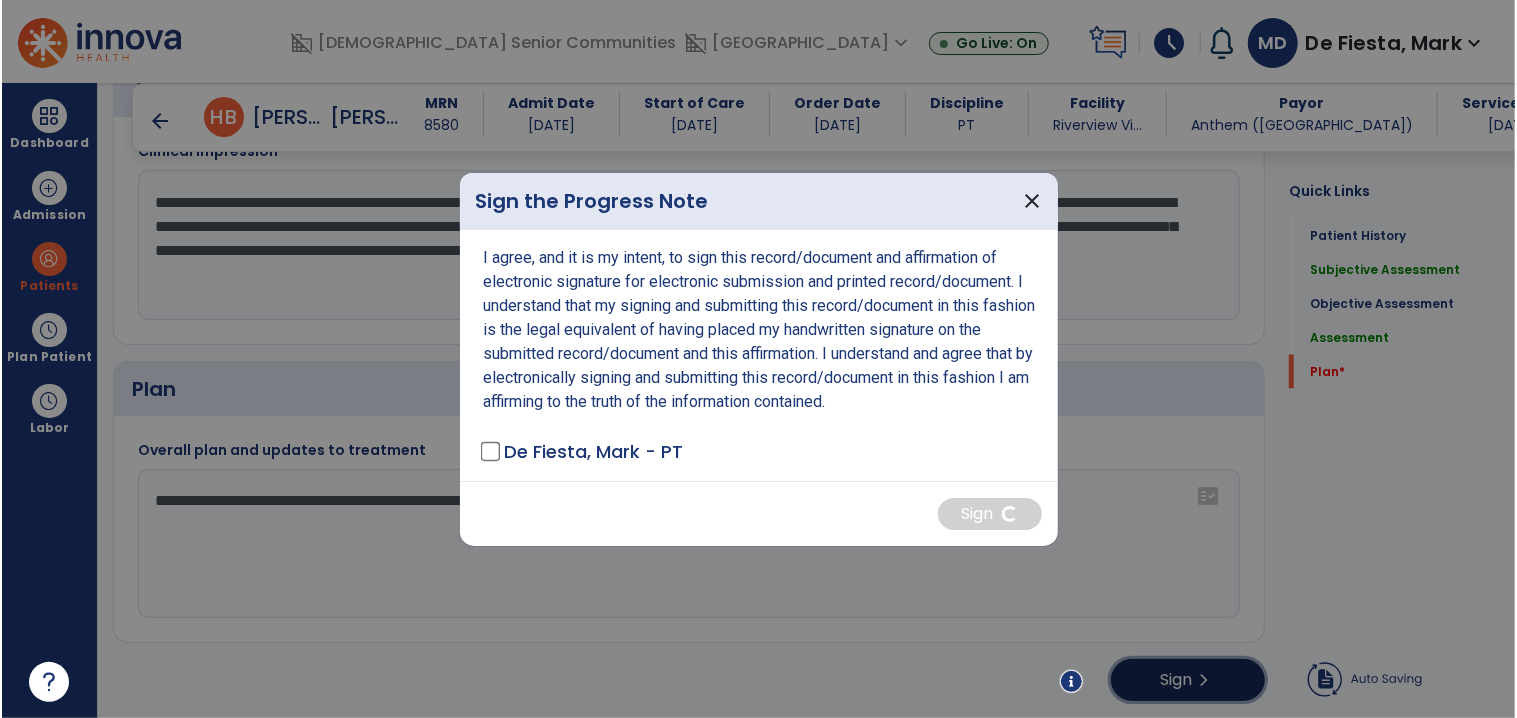scroll, scrollTop: 1974, scrollLeft: 0, axis: vertical 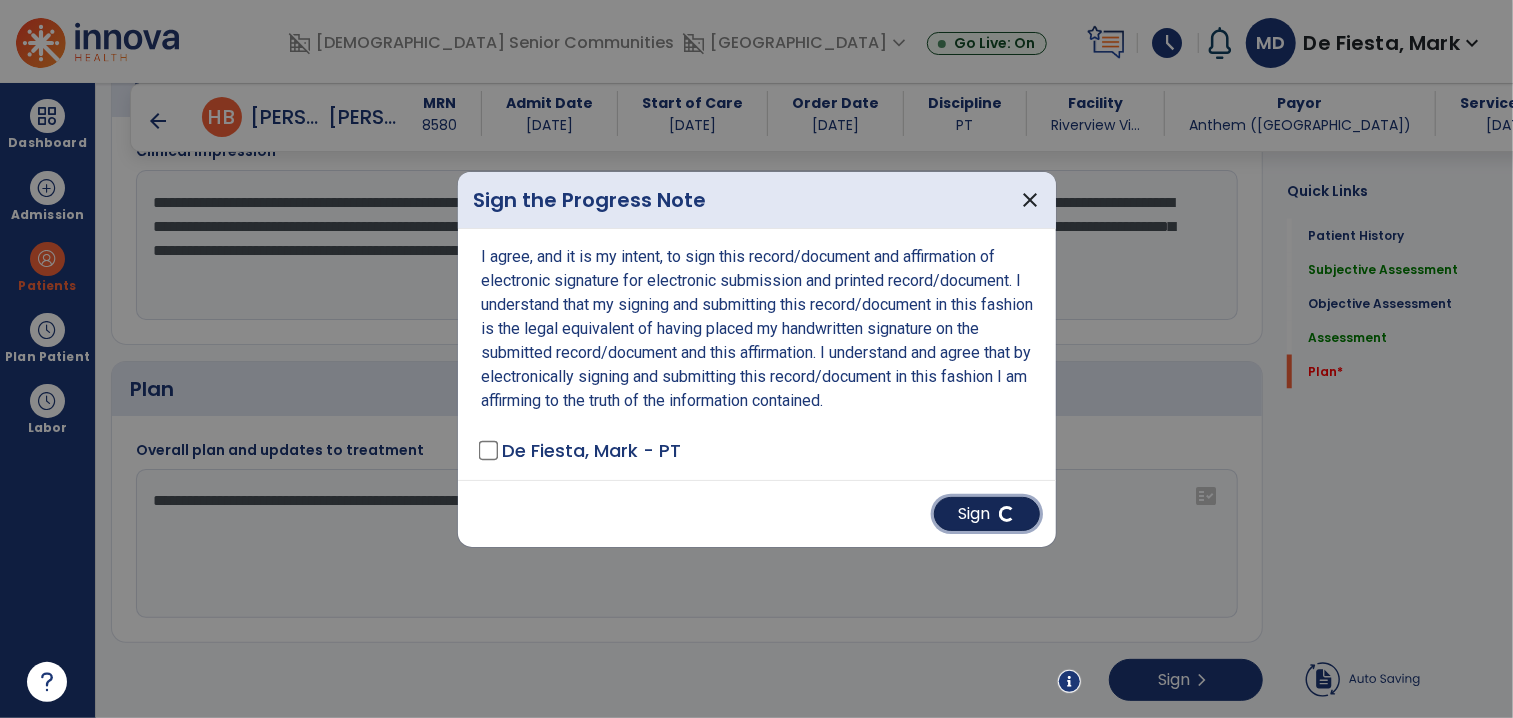 click on "Sign" at bounding box center [987, 514] 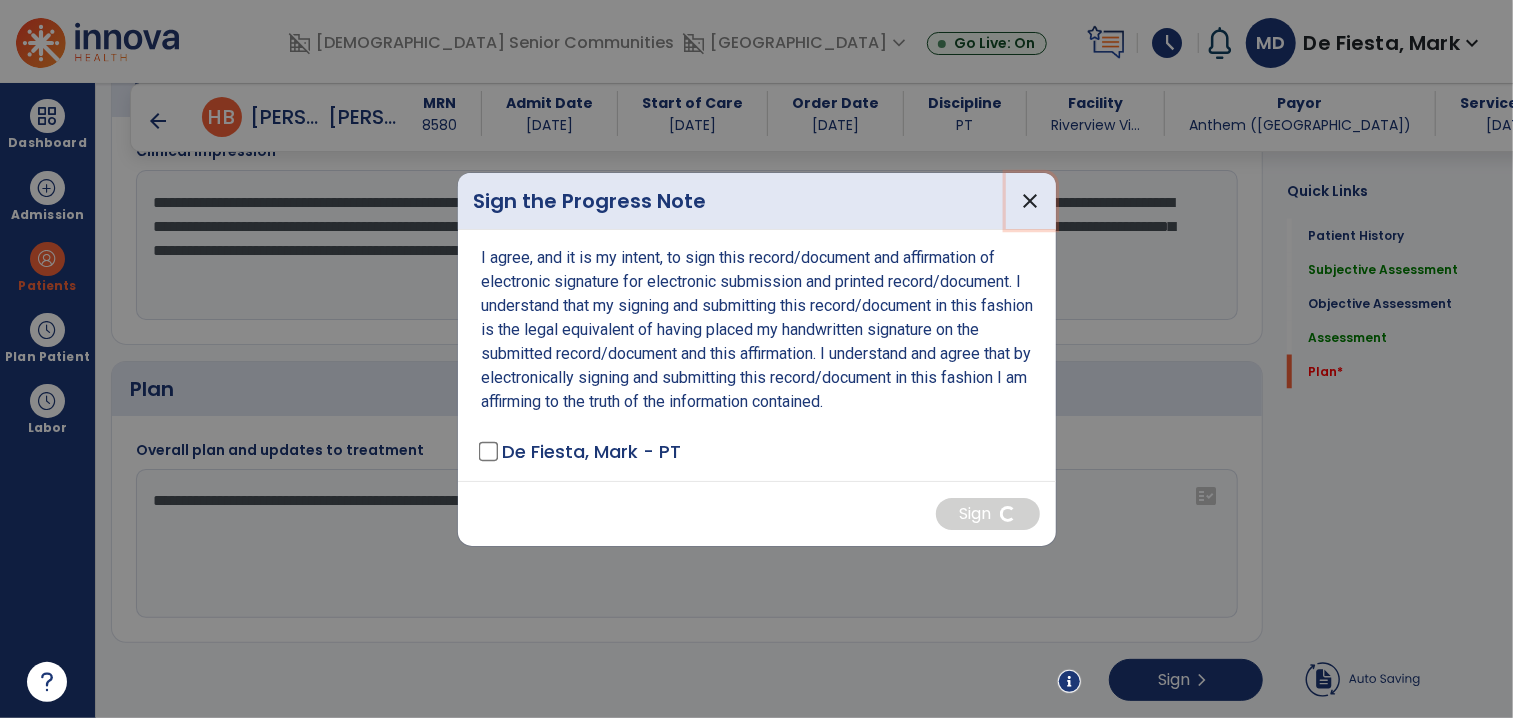 drag, startPoint x: 1023, startPoint y: 197, endPoint x: 767, endPoint y: 236, distance: 258.95367 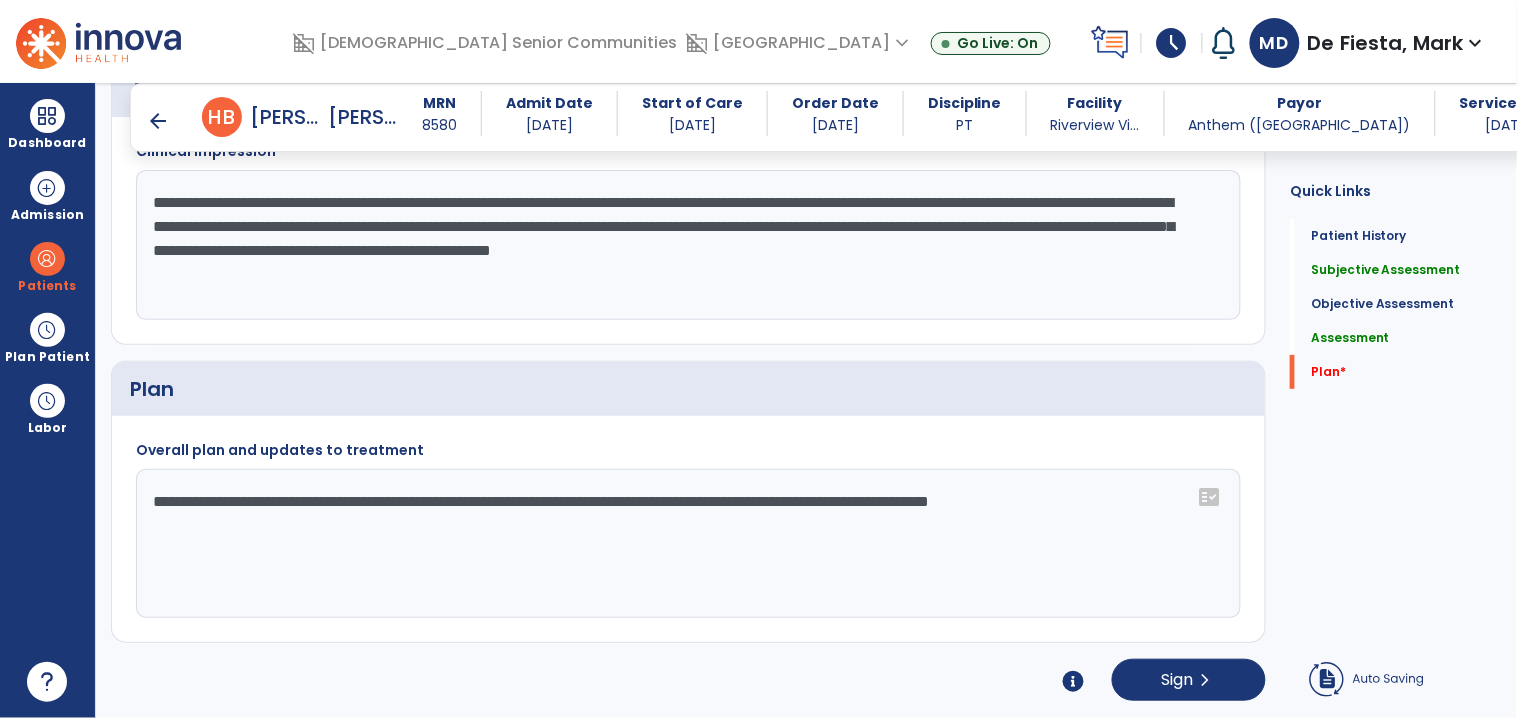 click on "arrow_back" at bounding box center [158, 121] 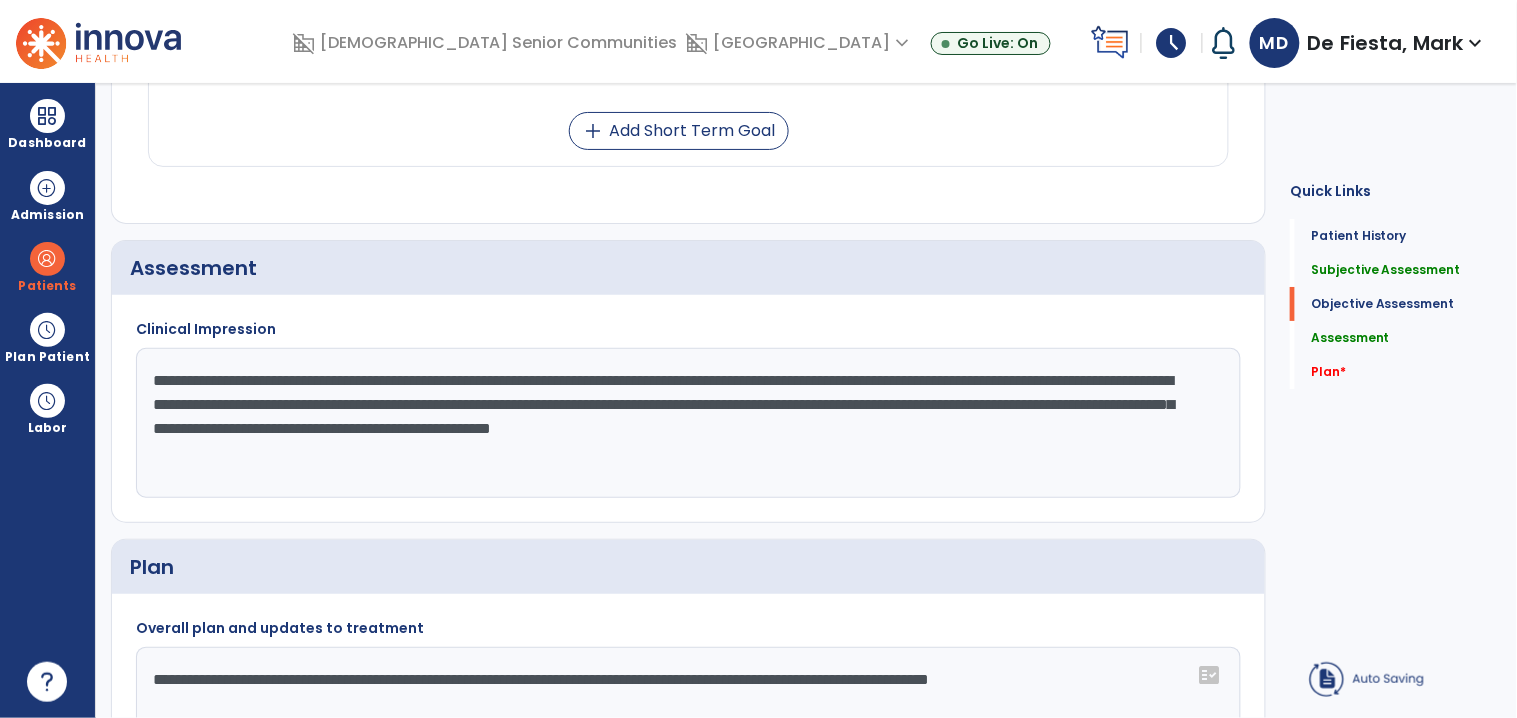 scroll, scrollTop: 0, scrollLeft: 0, axis: both 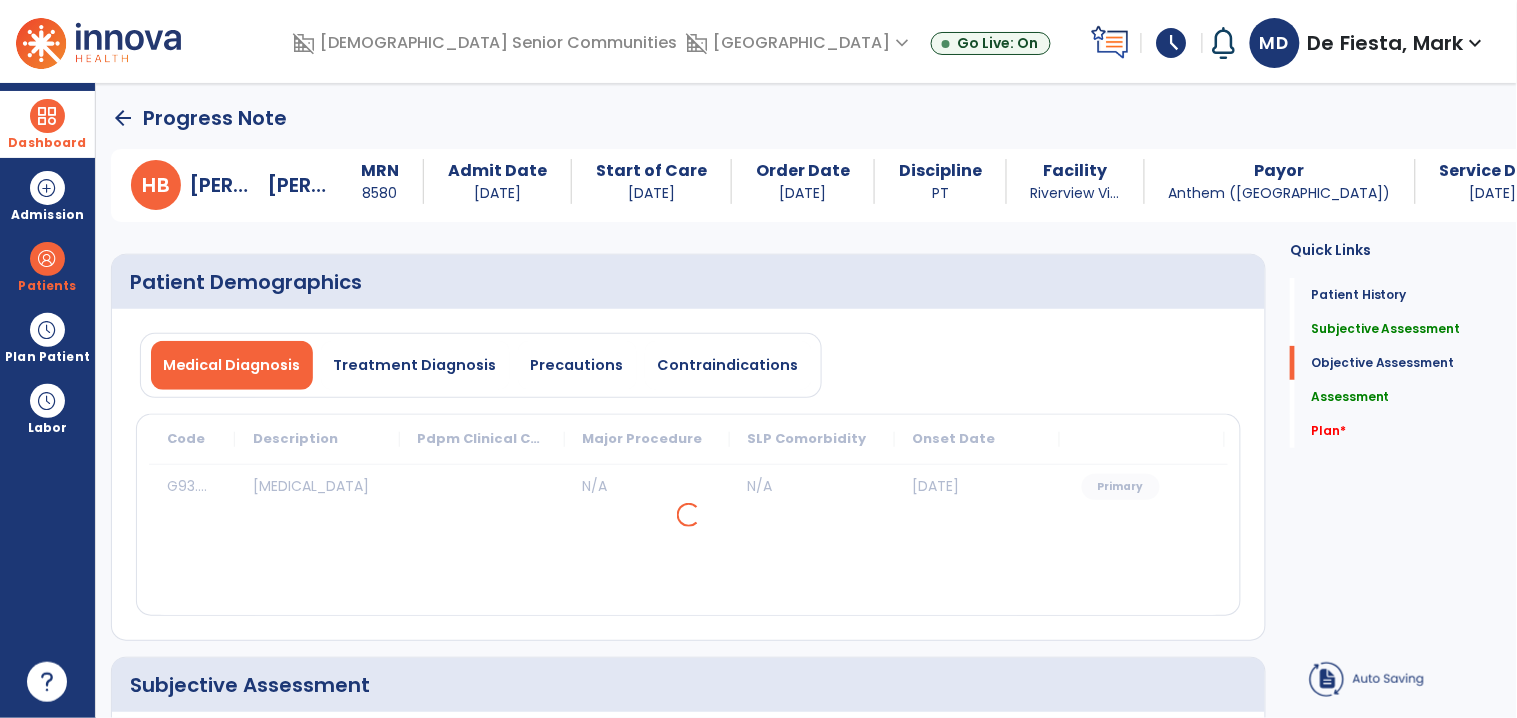 click at bounding box center (47, 116) 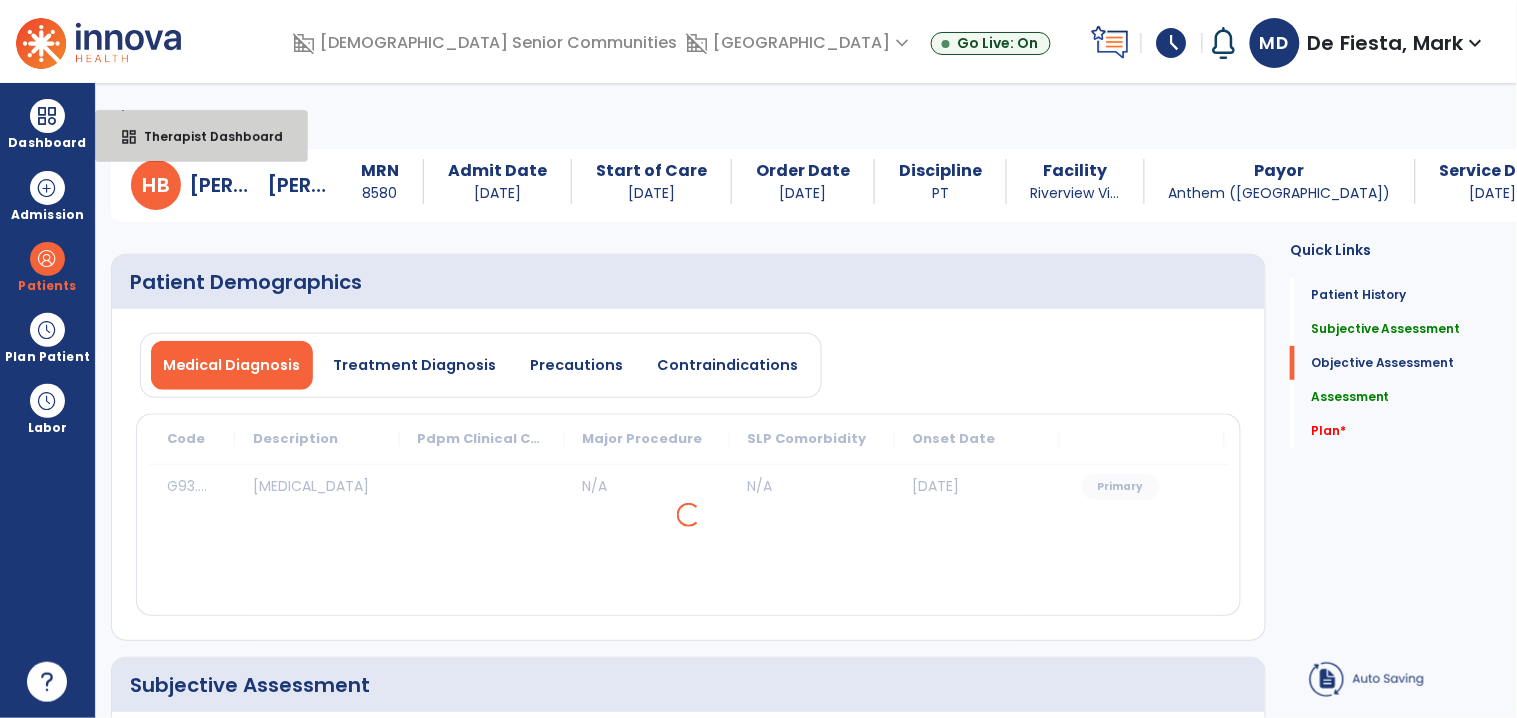 drag, startPoint x: 165, startPoint y: 120, endPoint x: 514, endPoint y: 276, distance: 382.2787 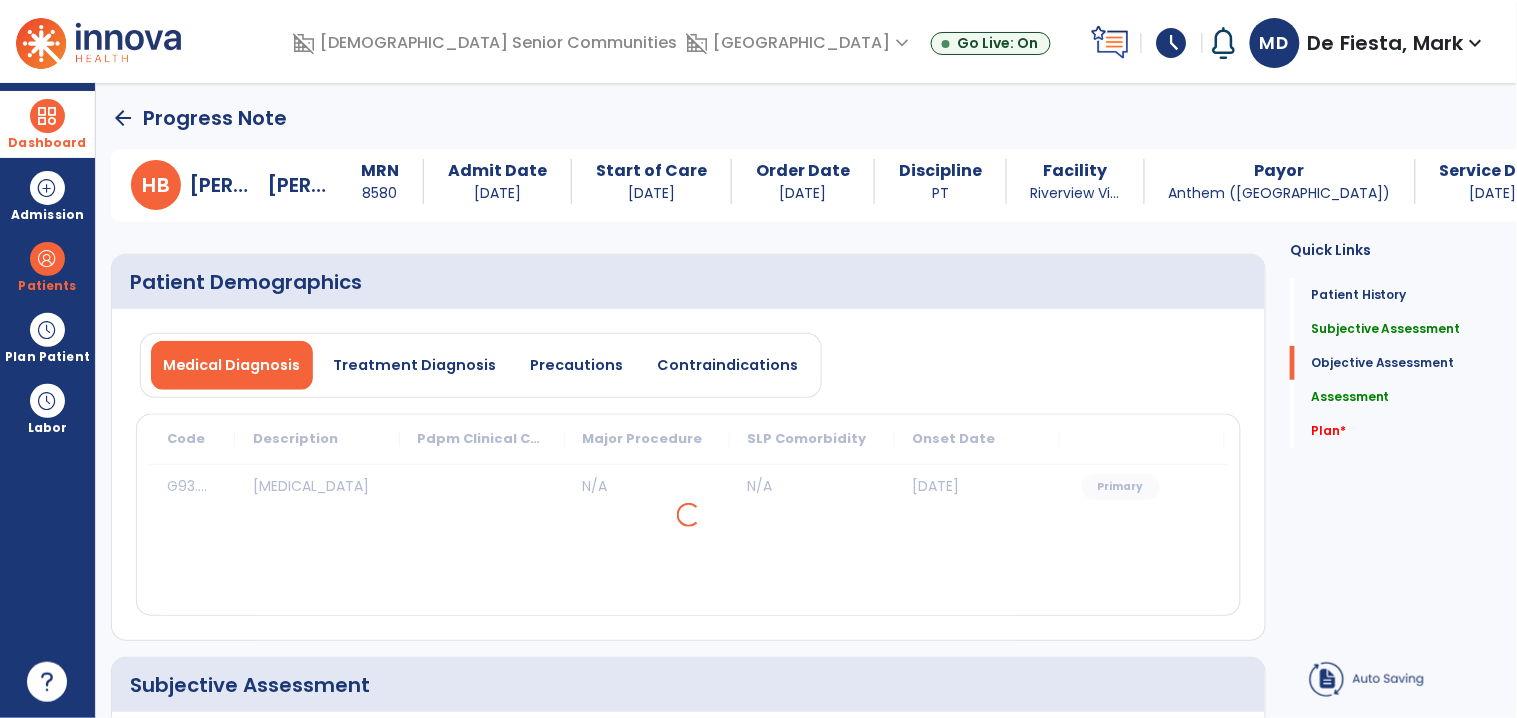 click at bounding box center [47, 116] 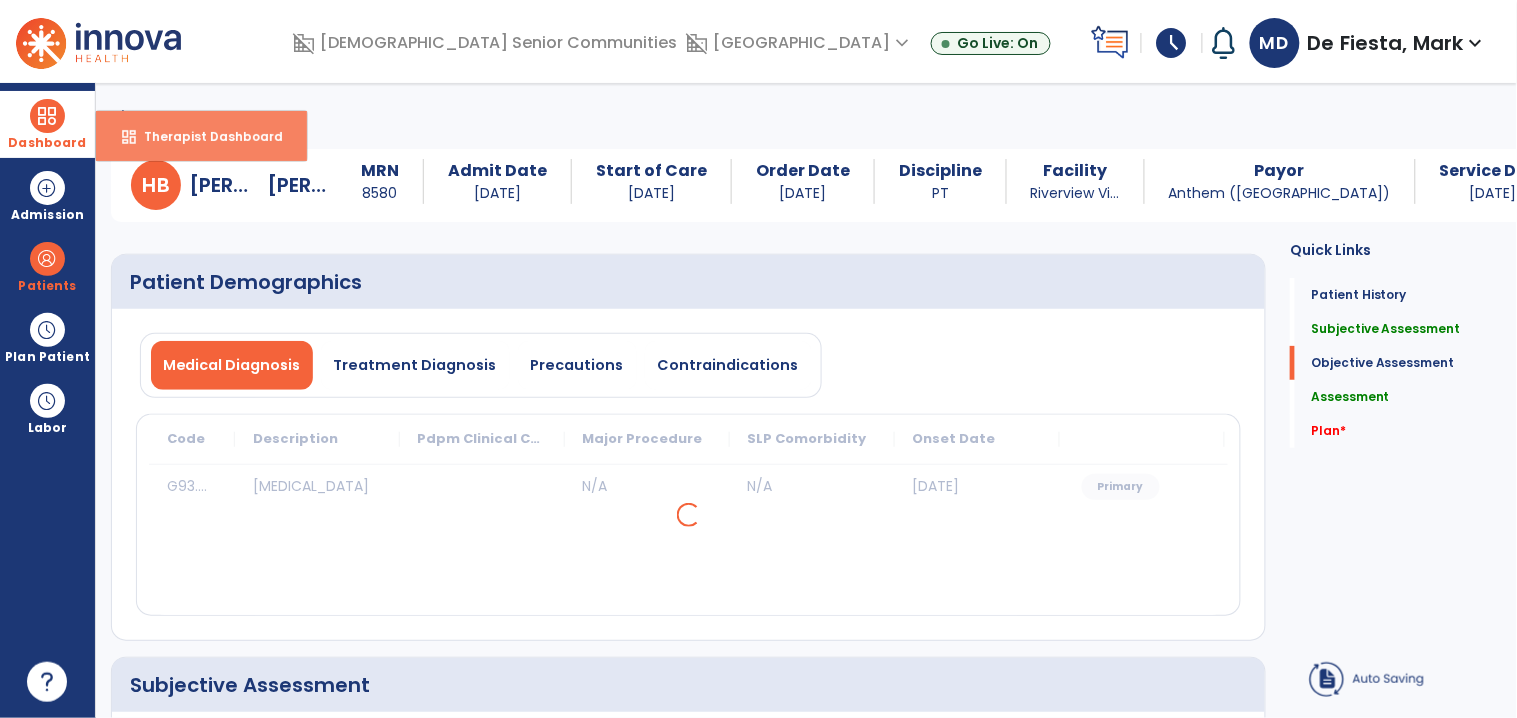 click on "Therapist Dashboard" at bounding box center (205, 136) 